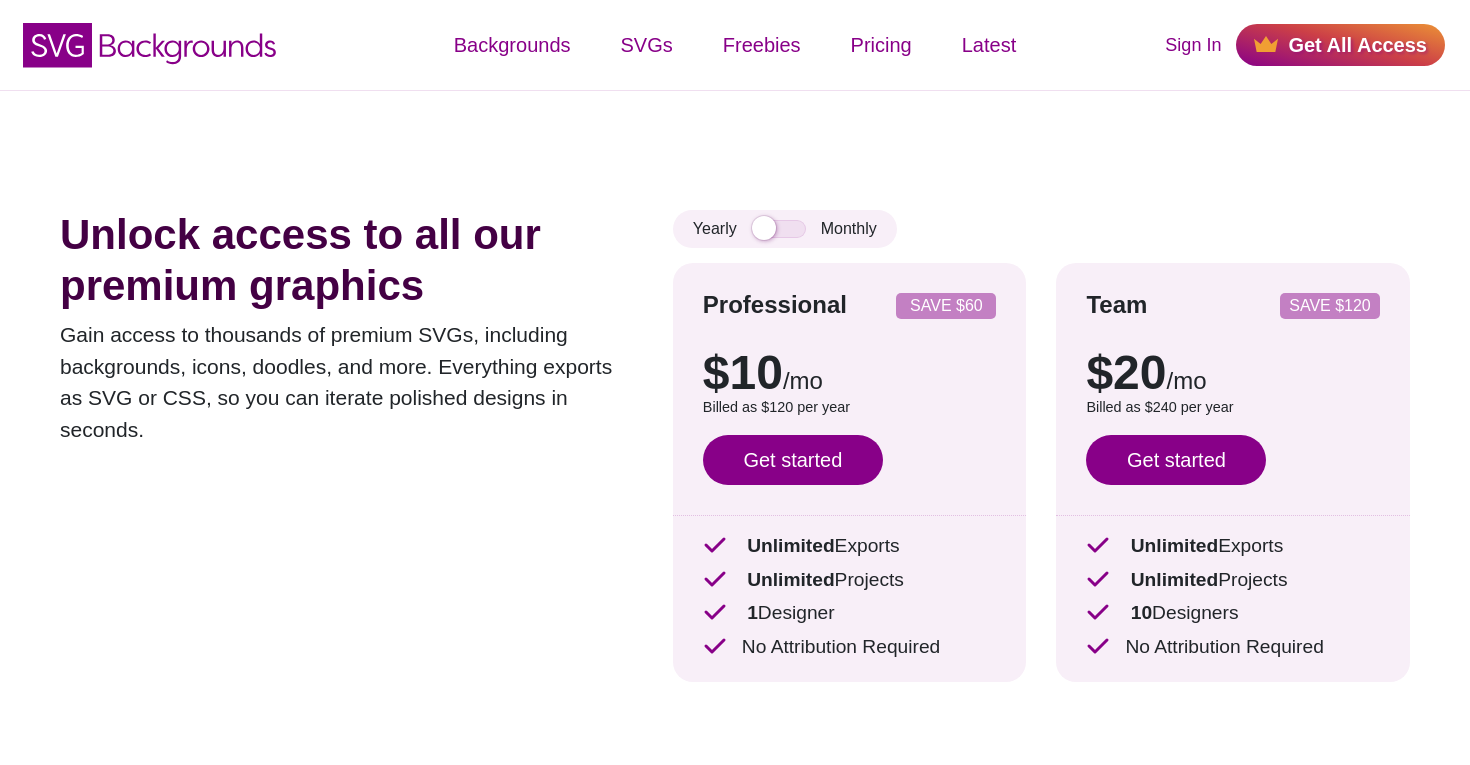 scroll, scrollTop: 0, scrollLeft: 0, axis: both 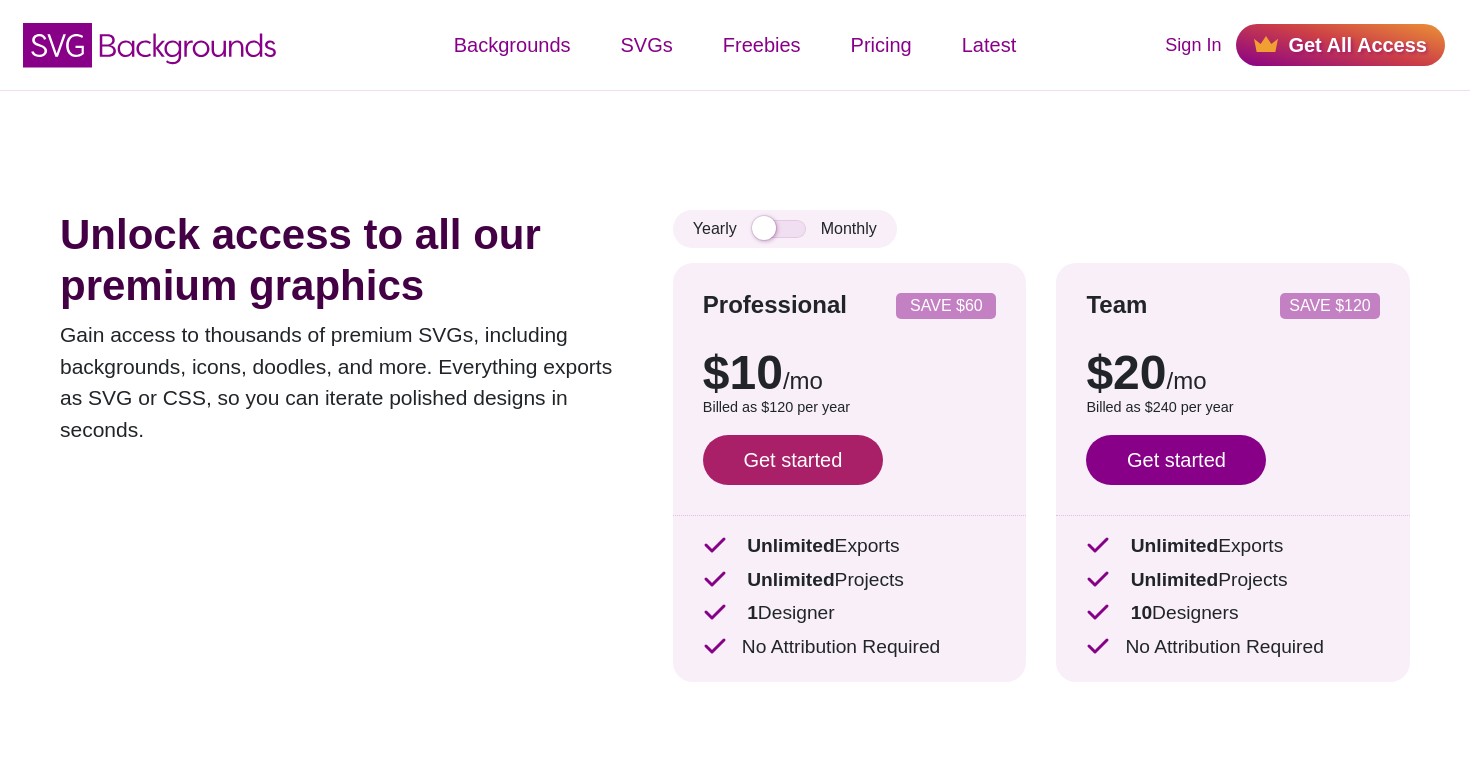 click on "Get started" at bounding box center (793, 460) 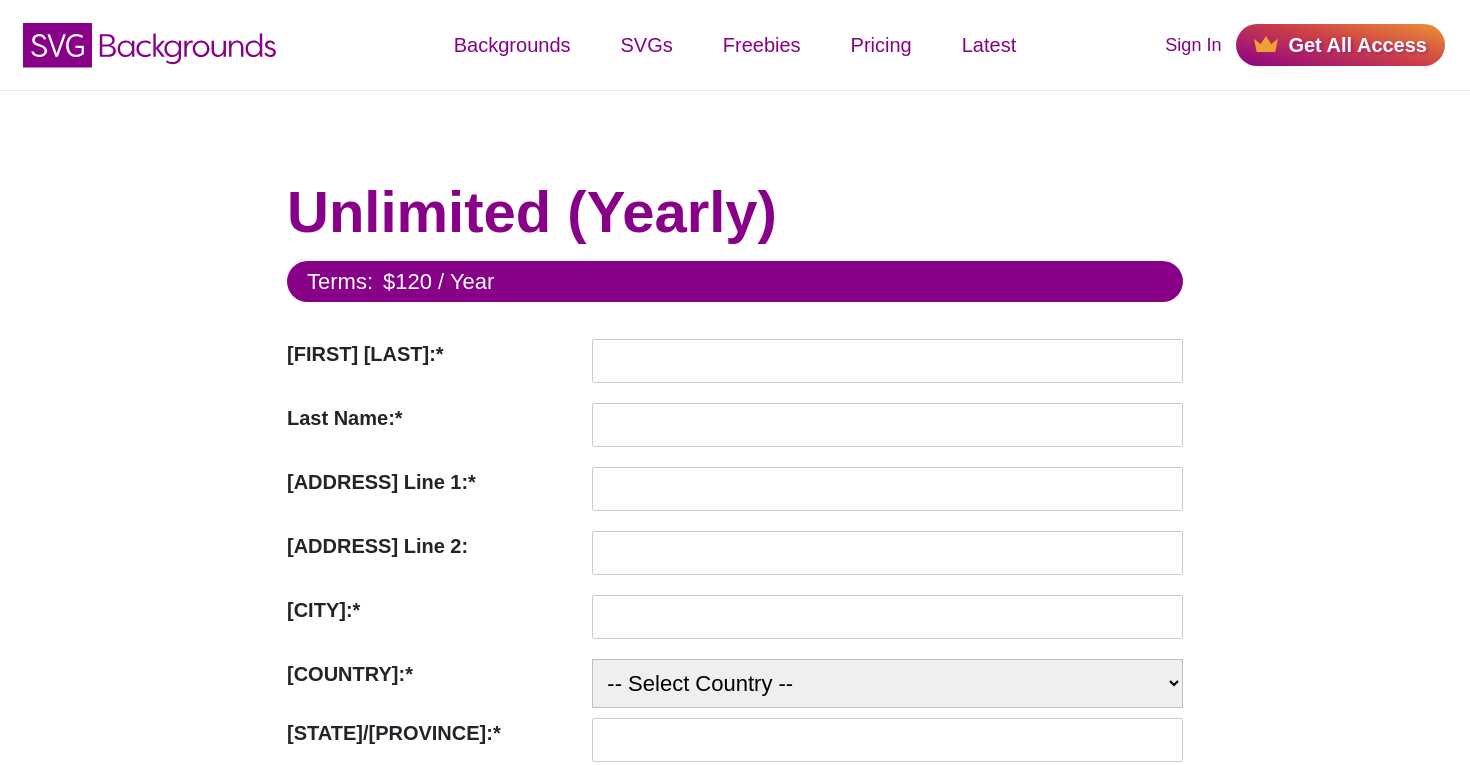 scroll, scrollTop: 0, scrollLeft: 0, axis: both 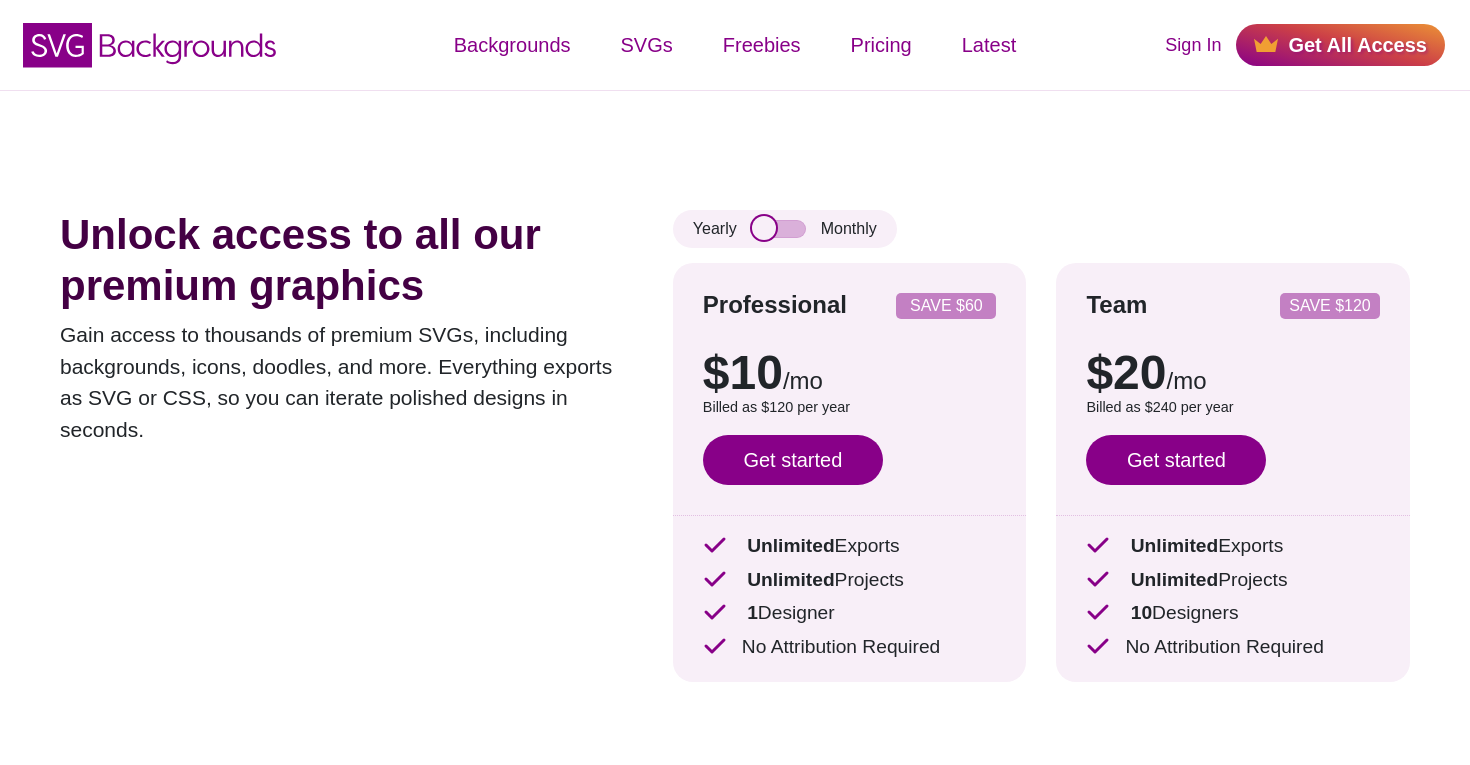 click at bounding box center (779, 229) 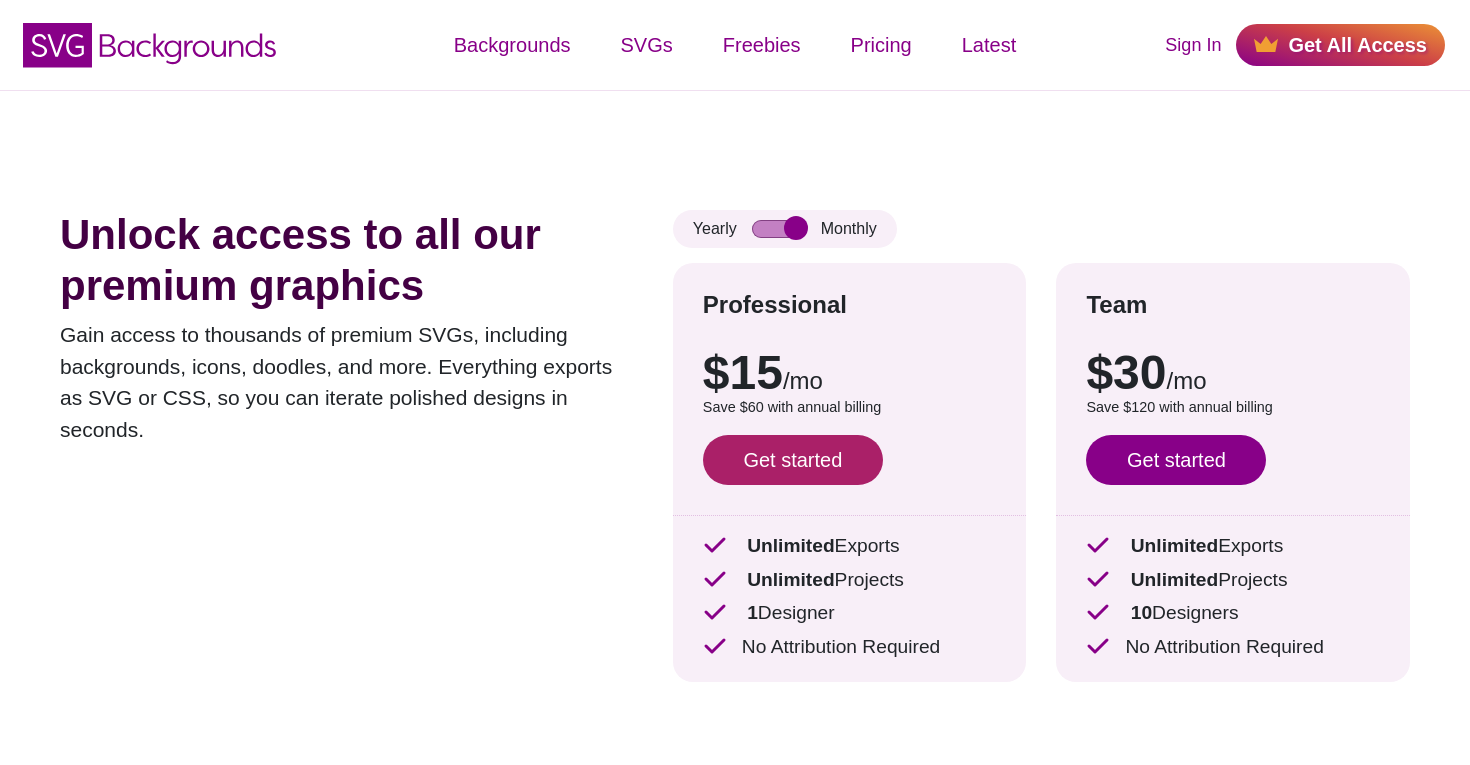 click on "Get started" at bounding box center [793, 460] 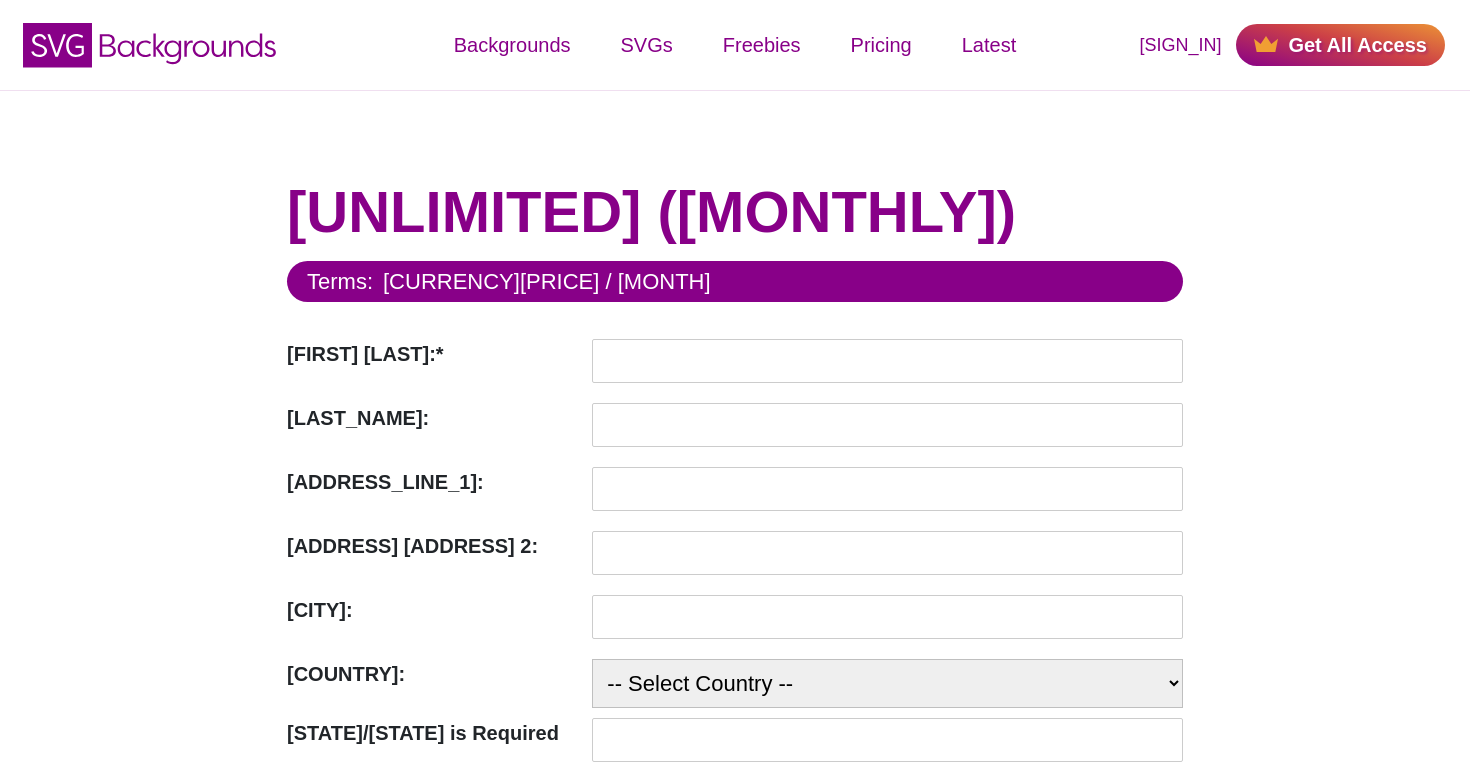 scroll, scrollTop: 0, scrollLeft: 0, axis: both 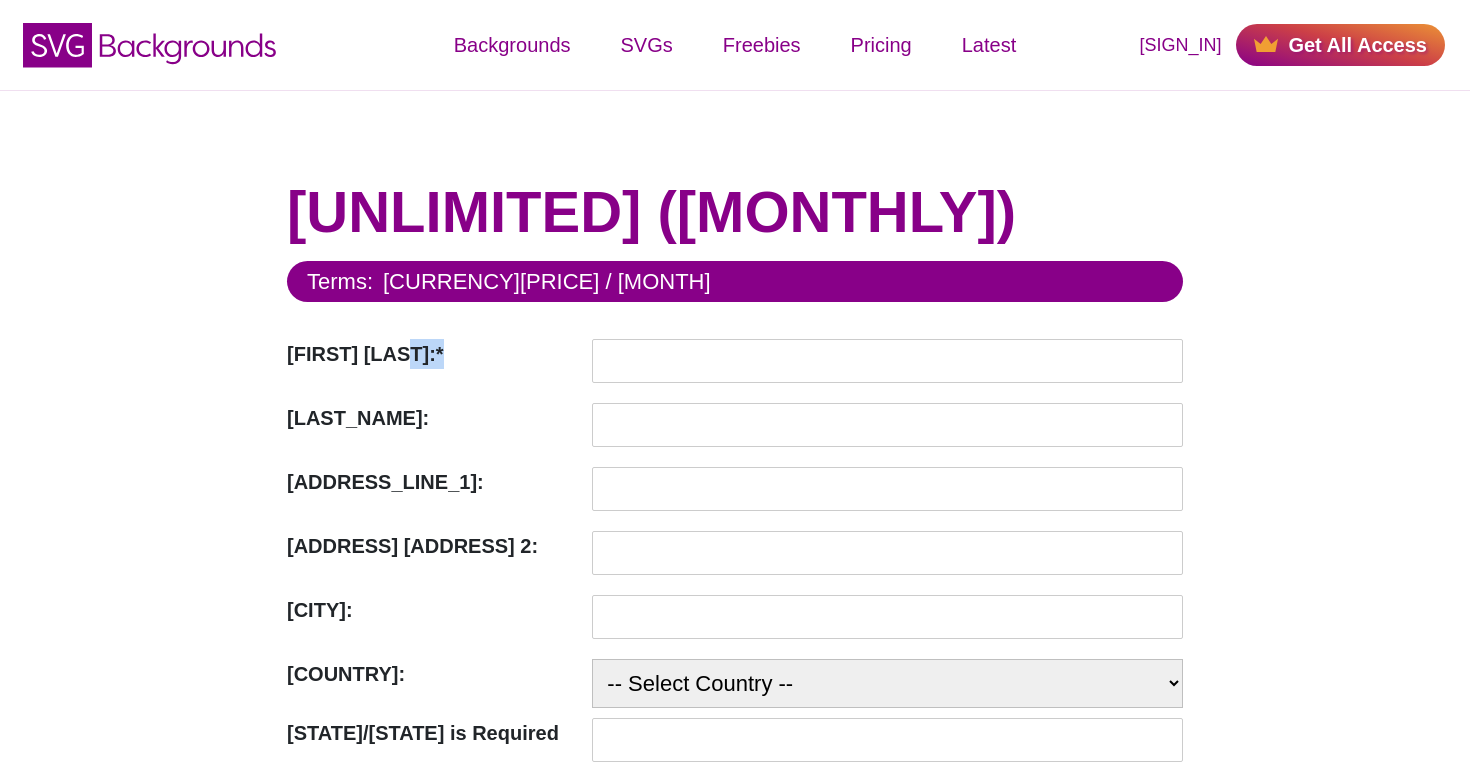 click on "[COUNTRY]" at bounding box center [735, 1037] 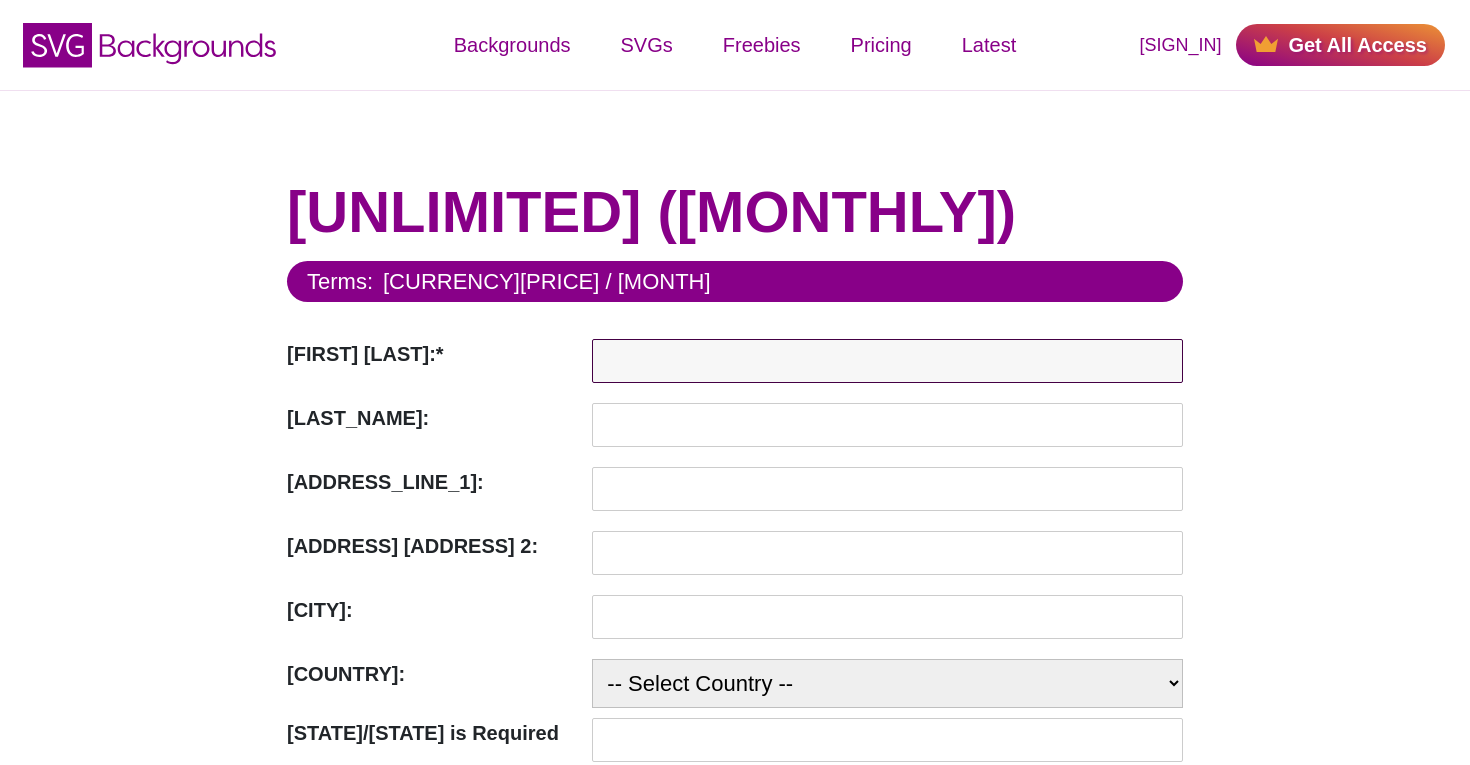 click on "[FIRST] [LAST]:*" at bounding box center [887, 361] 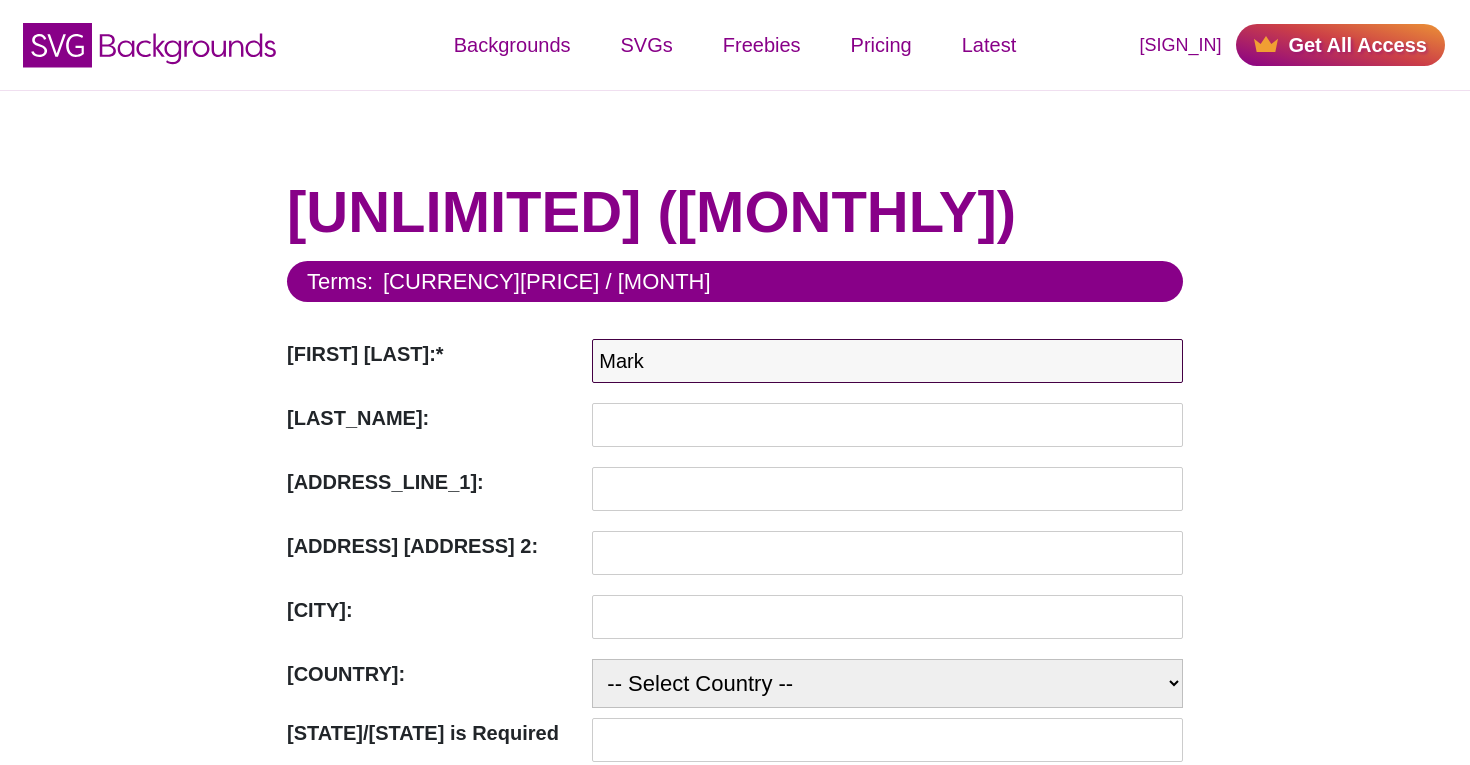 type on "Mark" 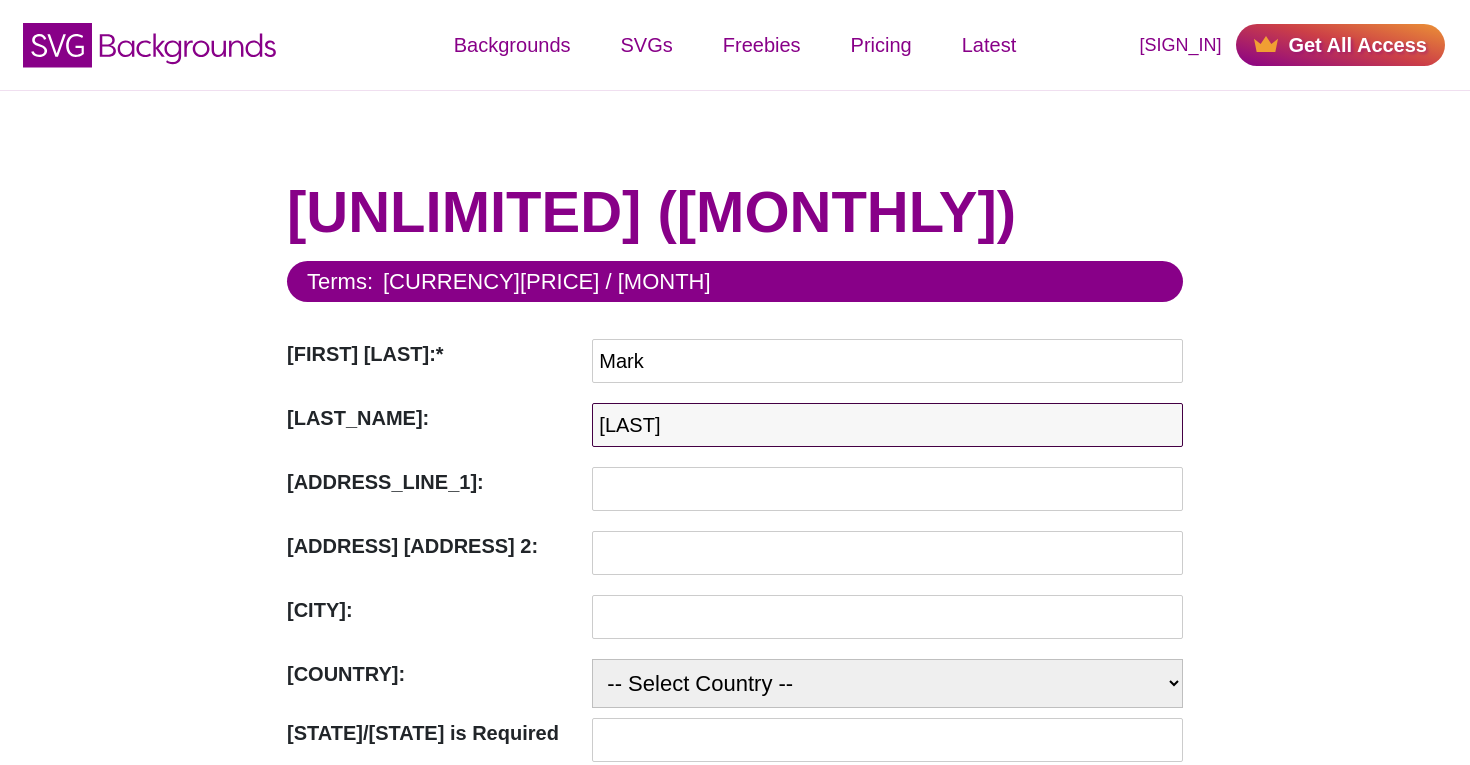 type on "[LAST]" 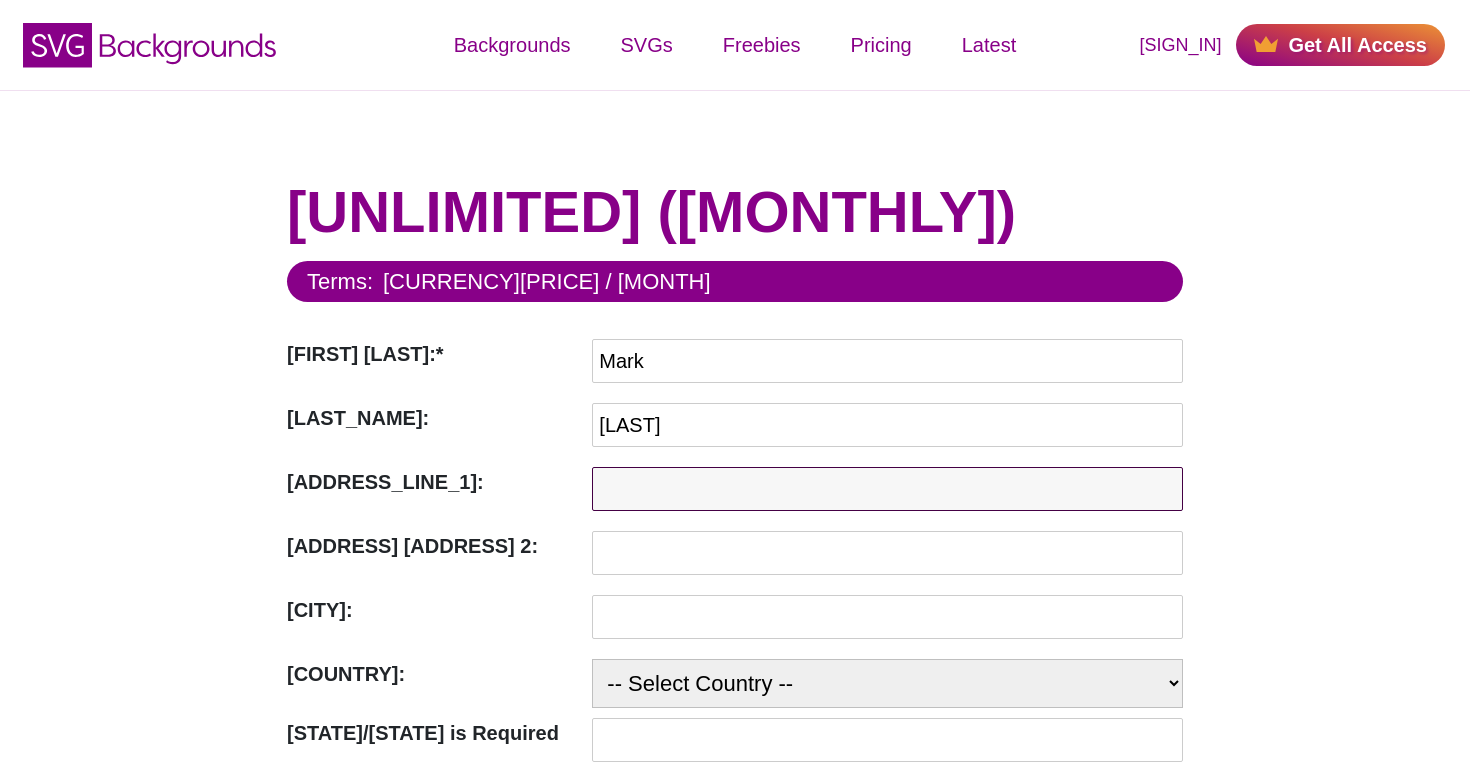 click on "[ADDRESS_LINE_1]:" at bounding box center [887, 489] 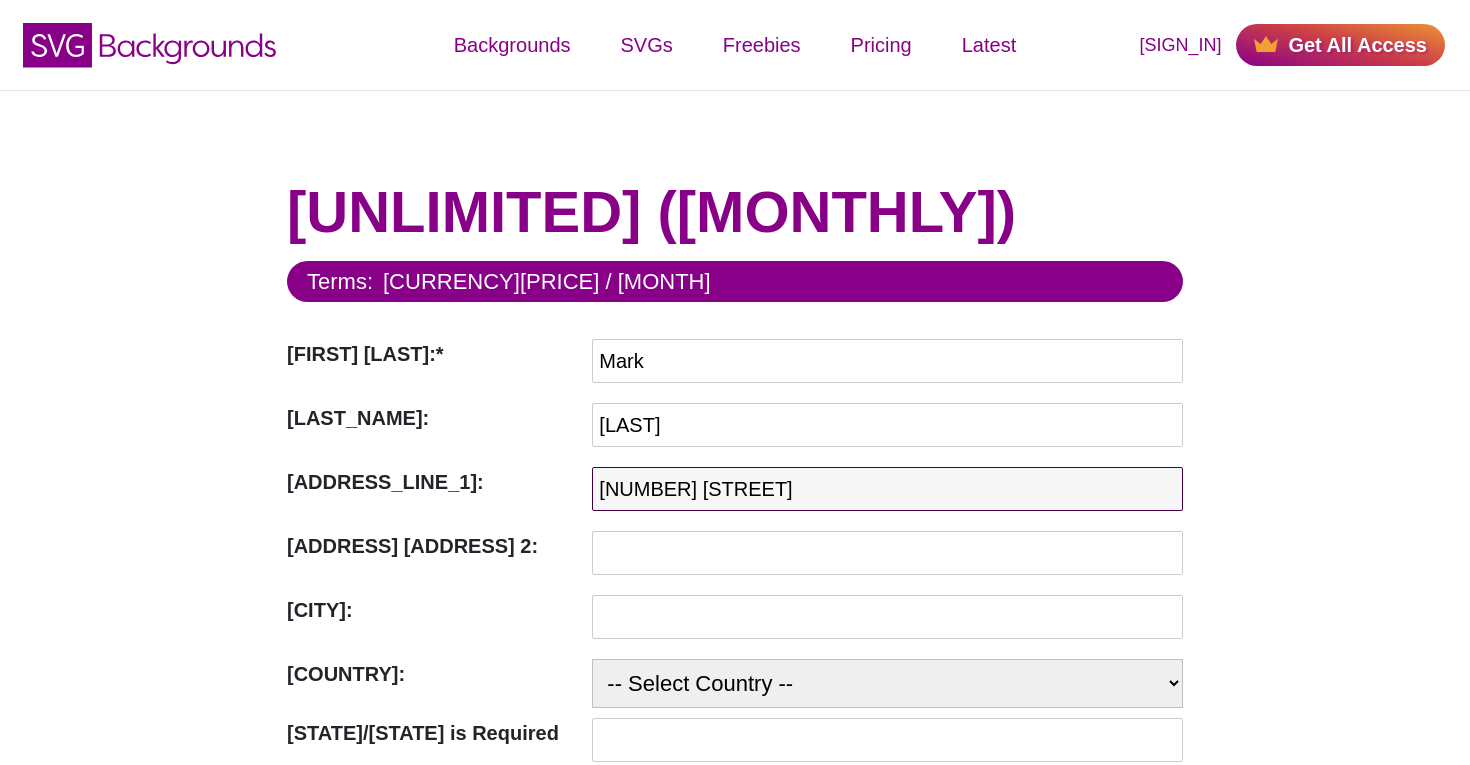 type on "[NUMBER] [STREET]" 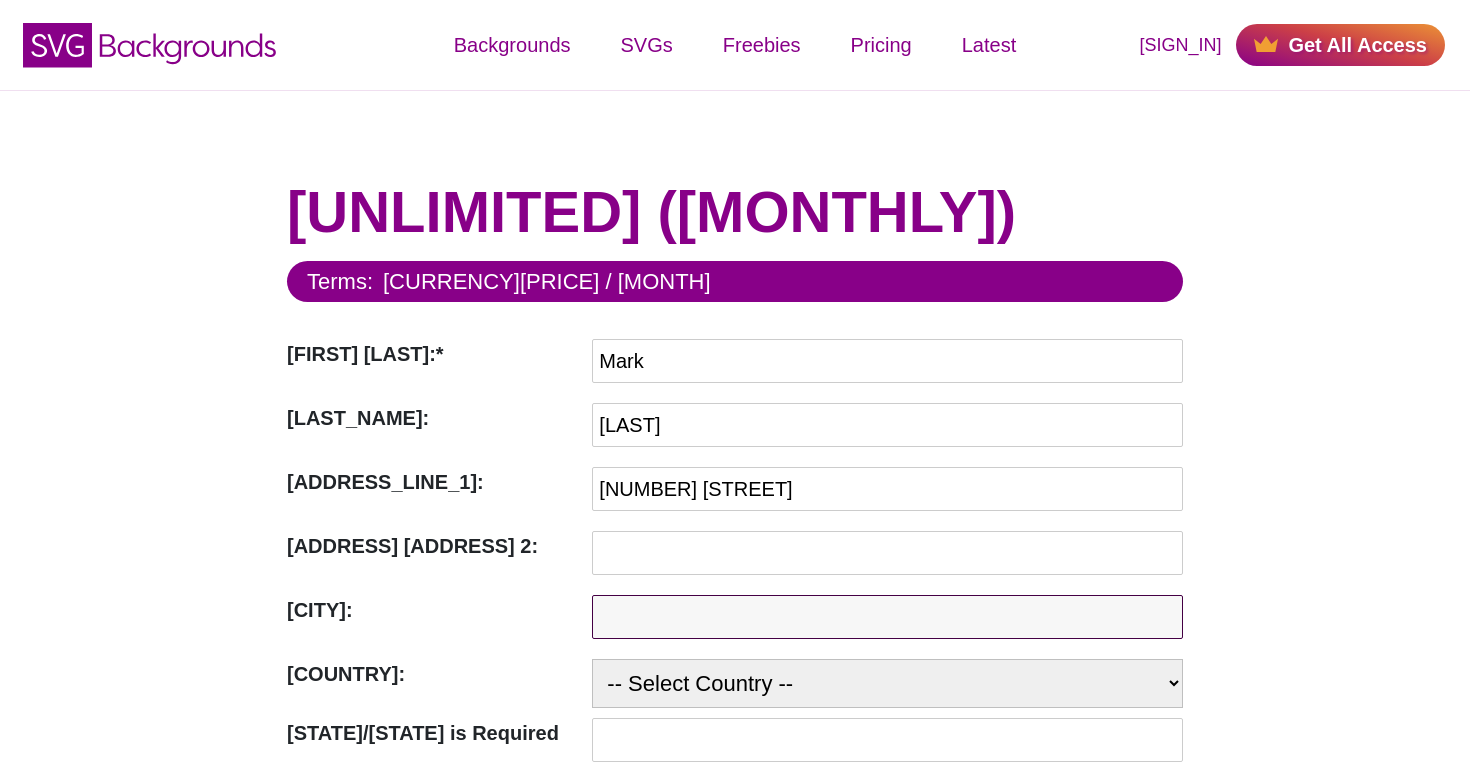click on "[CITY]:" at bounding box center (887, 617) 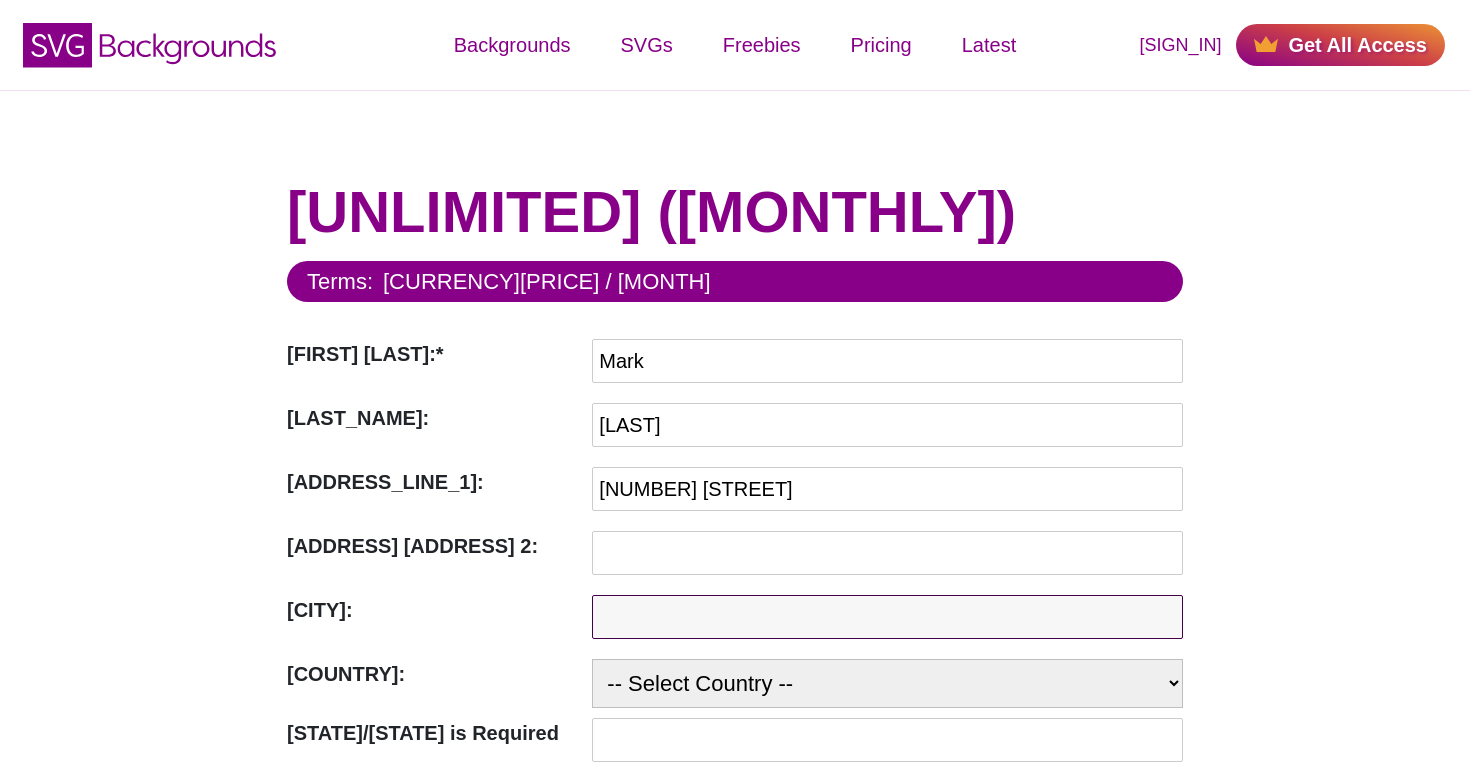 type on "[CITY]" 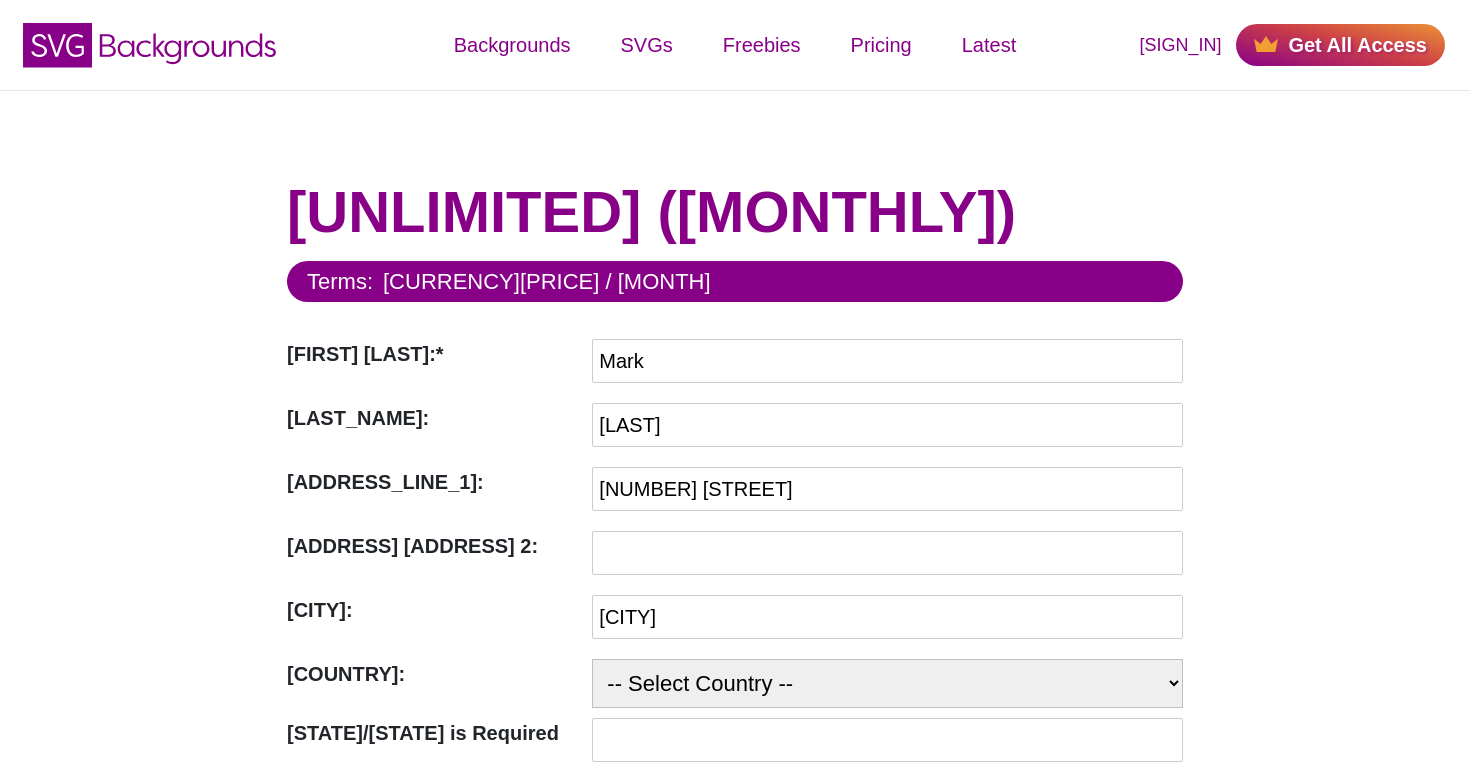select on "[COUNTRY]" 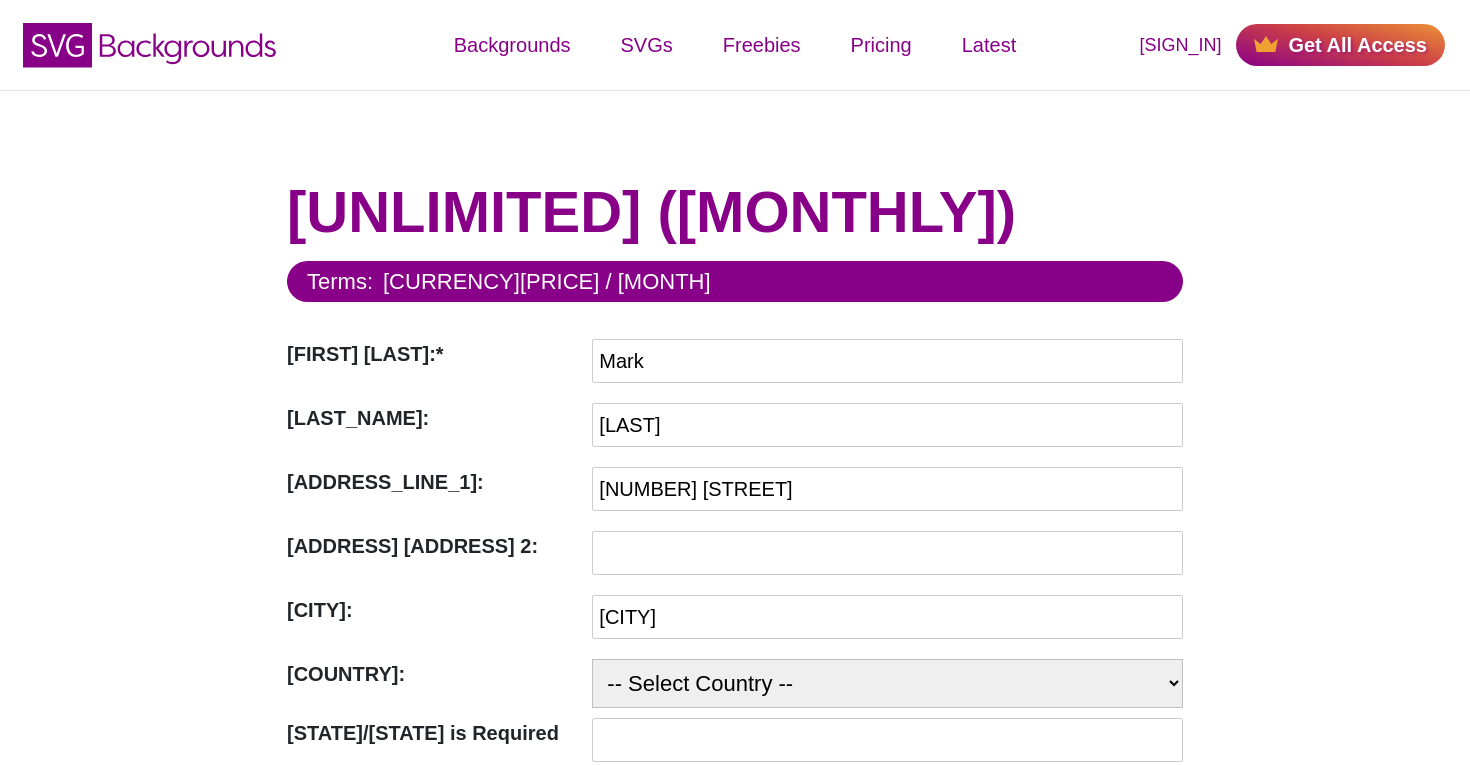 type on "[POSTAL_CODE]" 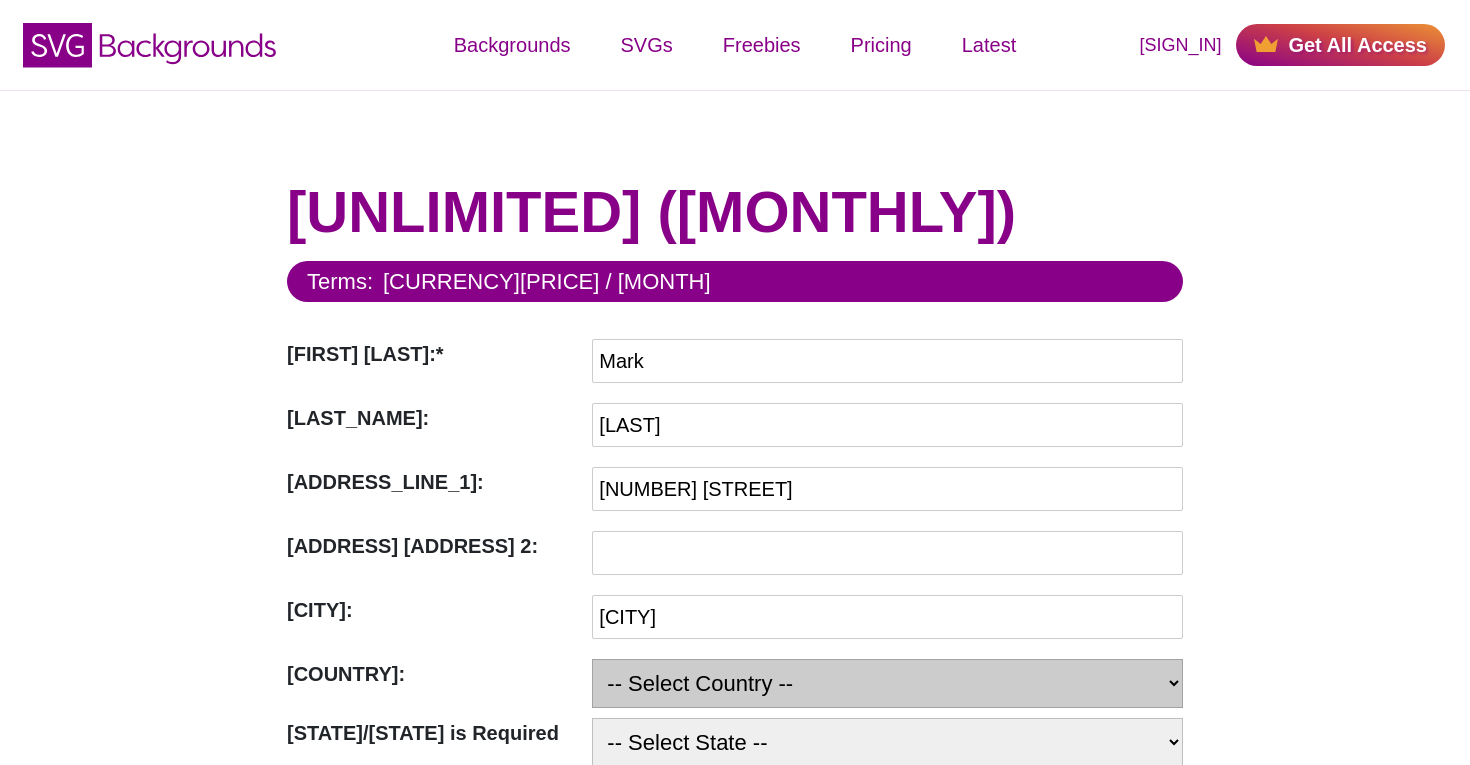 select on "IL" 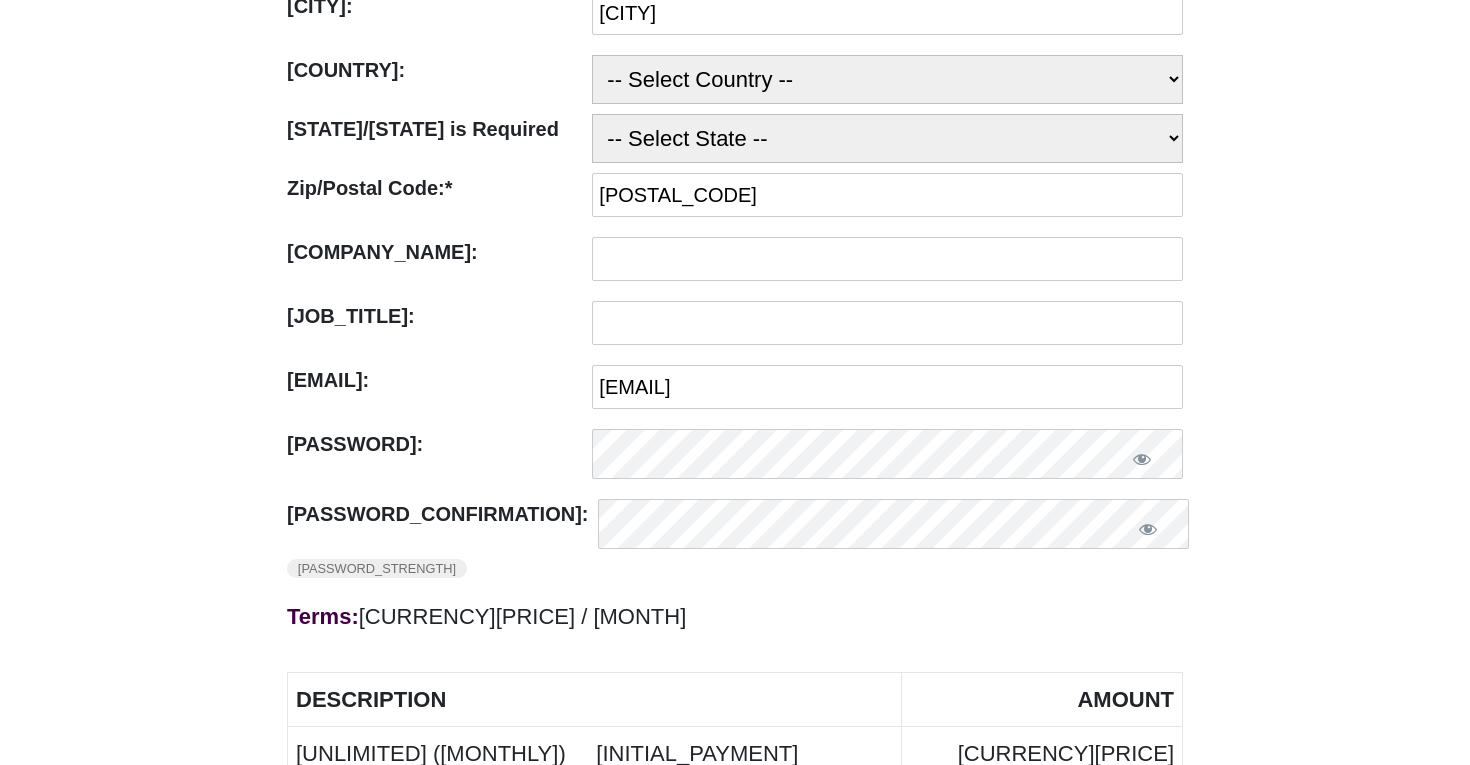 scroll, scrollTop: 610, scrollLeft: 0, axis: vertical 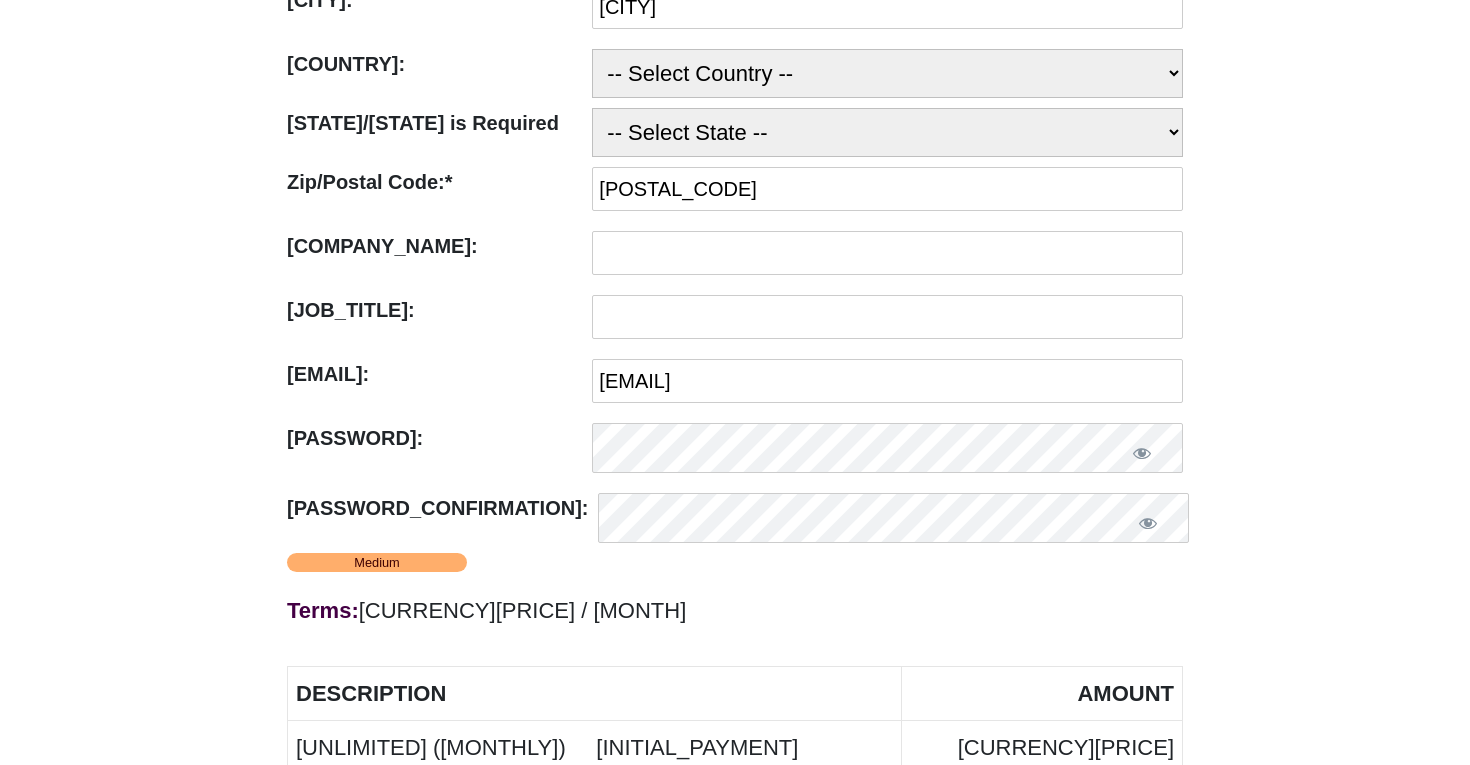 type 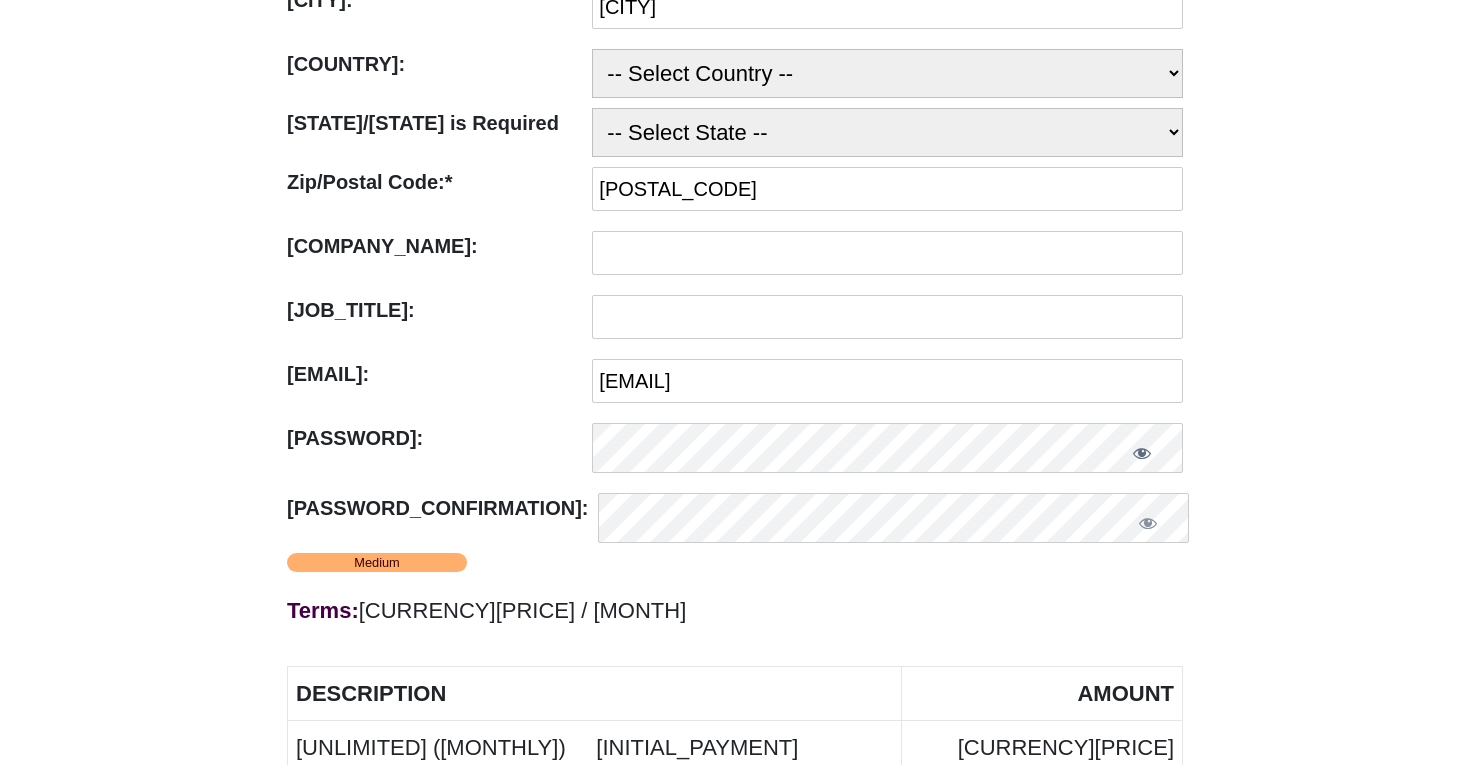 click at bounding box center (1142, 453) 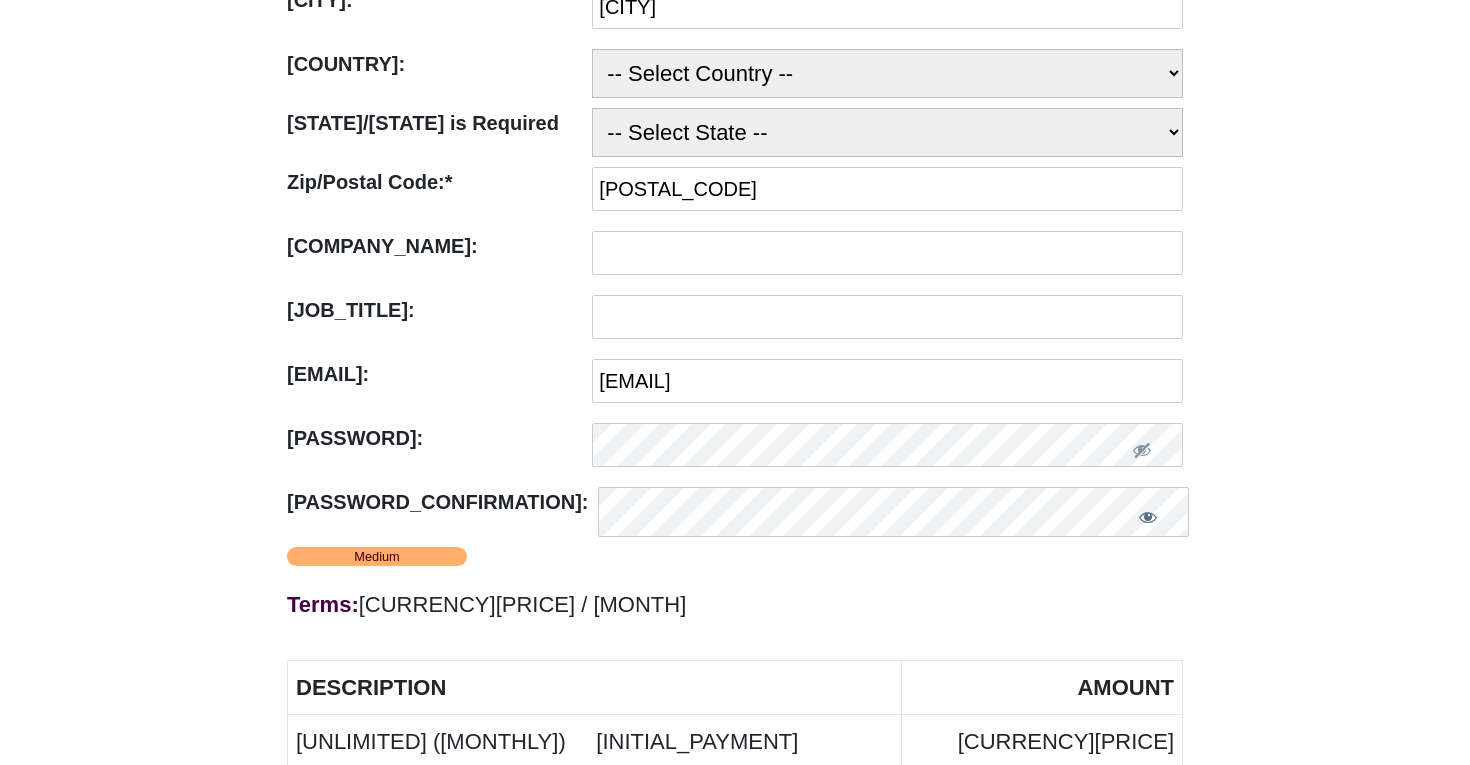 click at bounding box center (1148, 517) 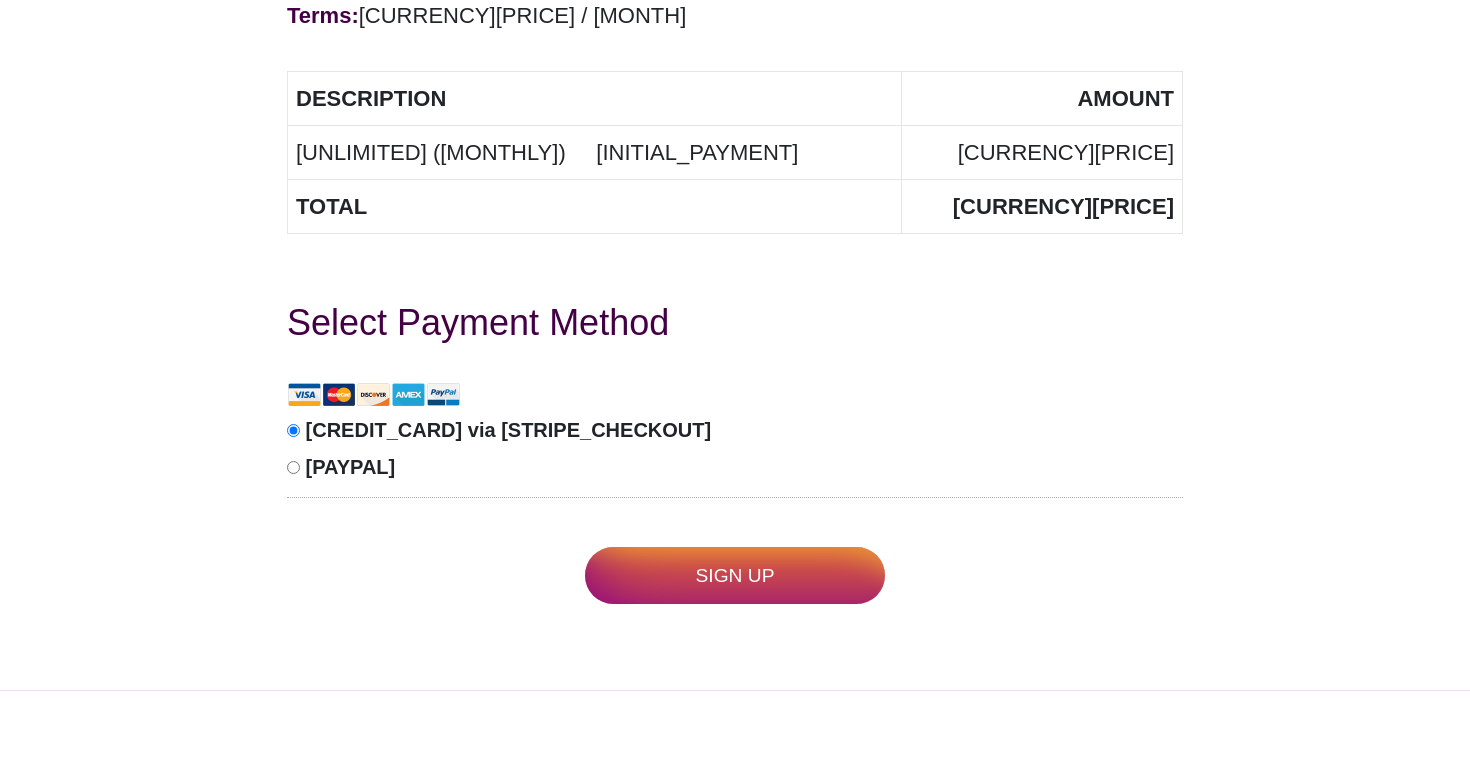 scroll, scrollTop: 1205, scrollLeft: 0, axis: vertical 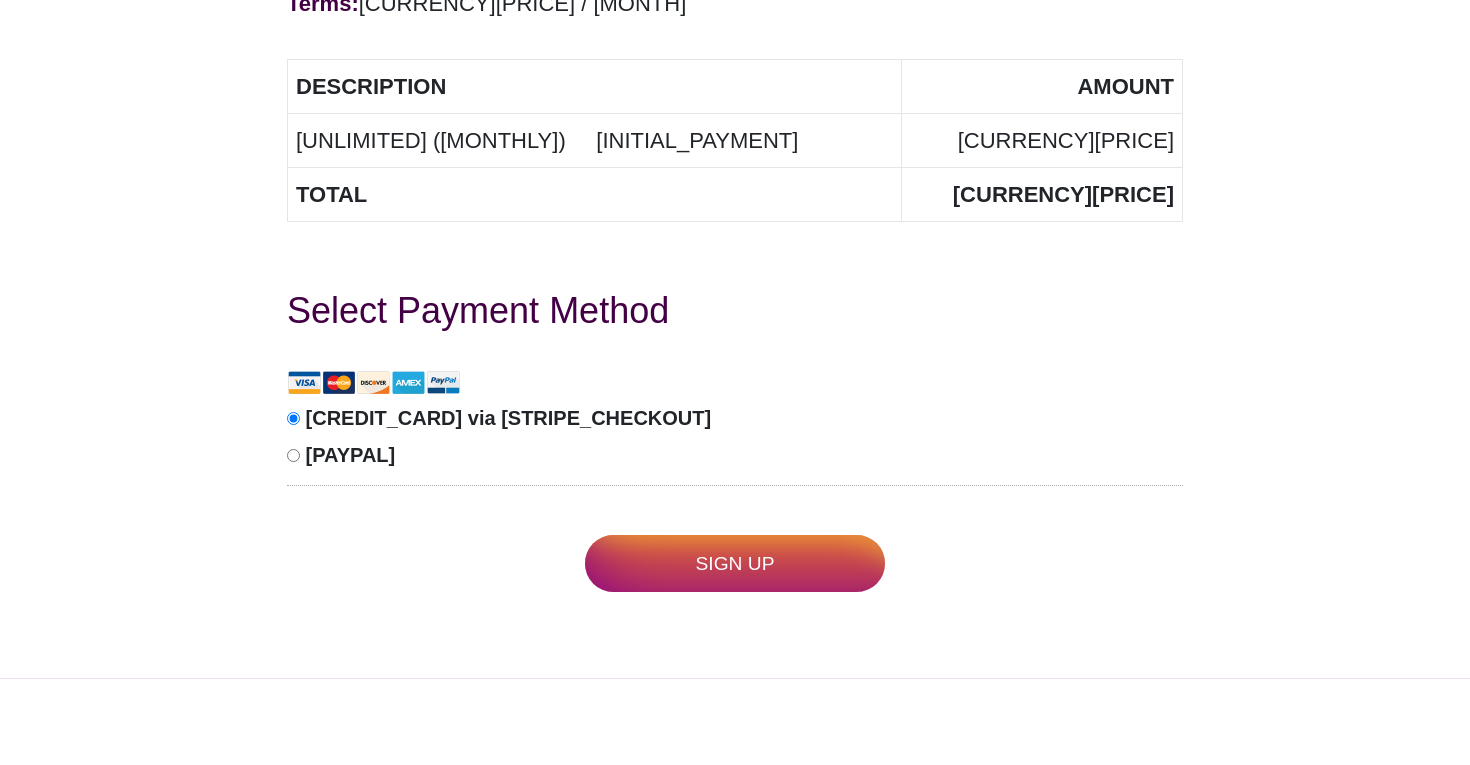 click on "Sign Up" at bounding box center [735, 563] 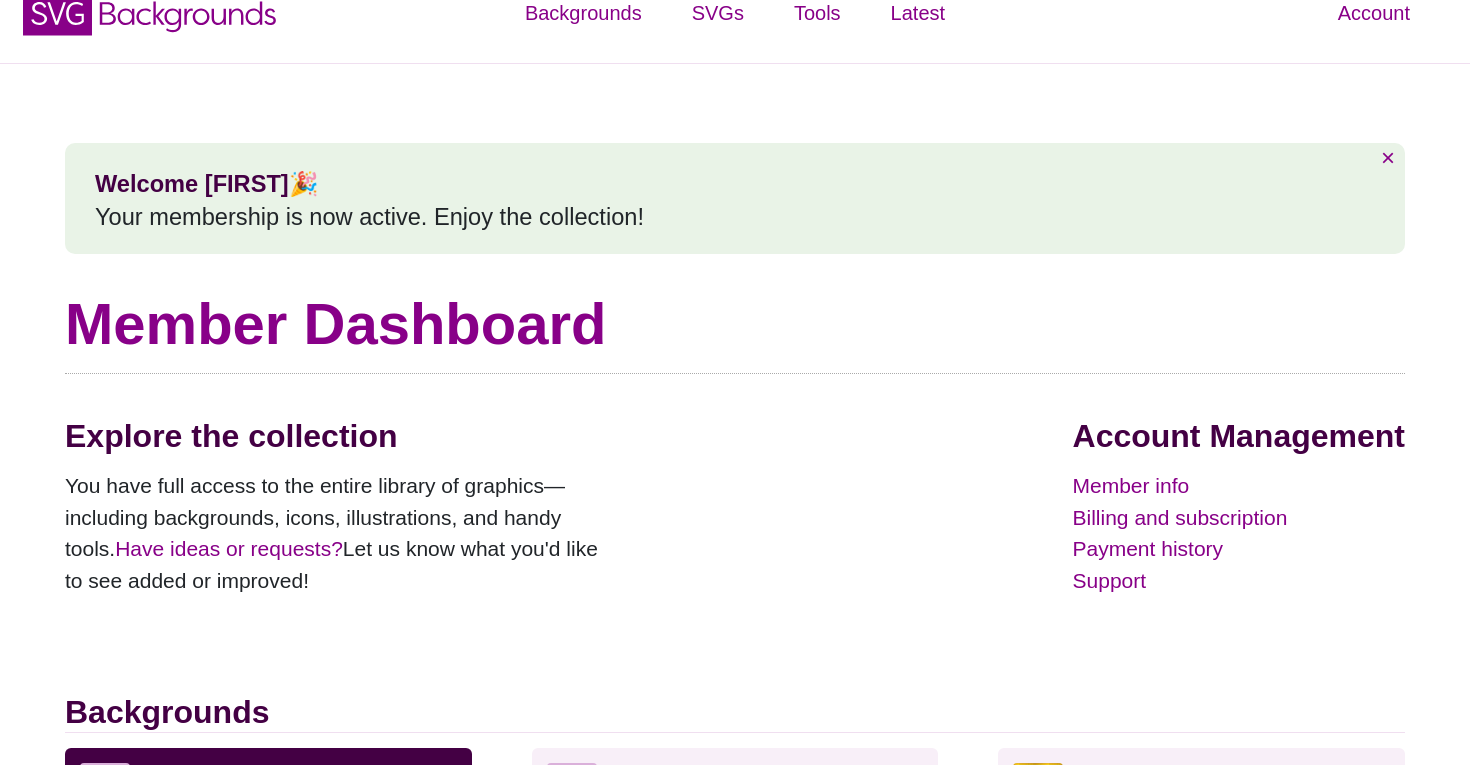 scroll, scrollTop: 0, scrollLeft: 0, axis: both 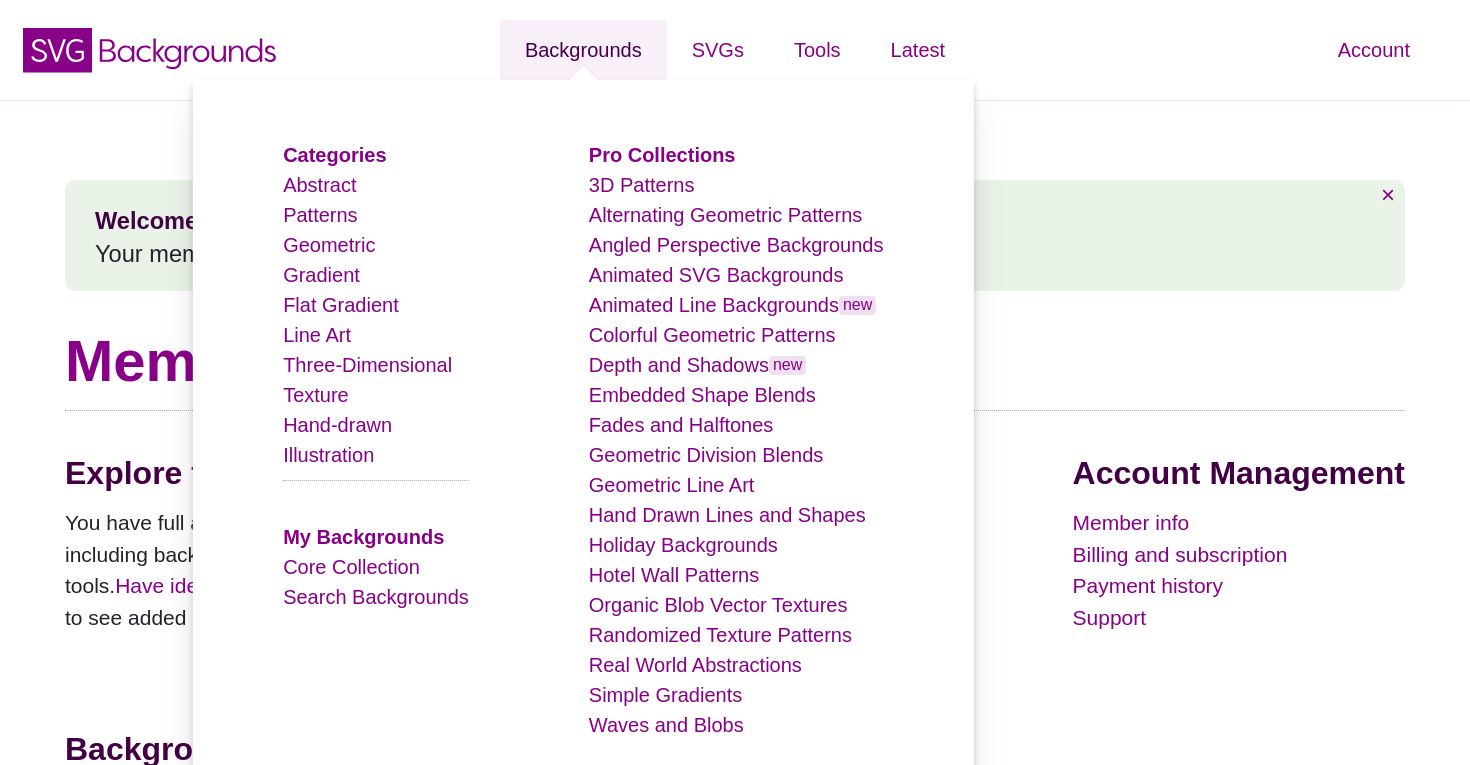 click on "Backgrounds" at bounding box center [583, 50] 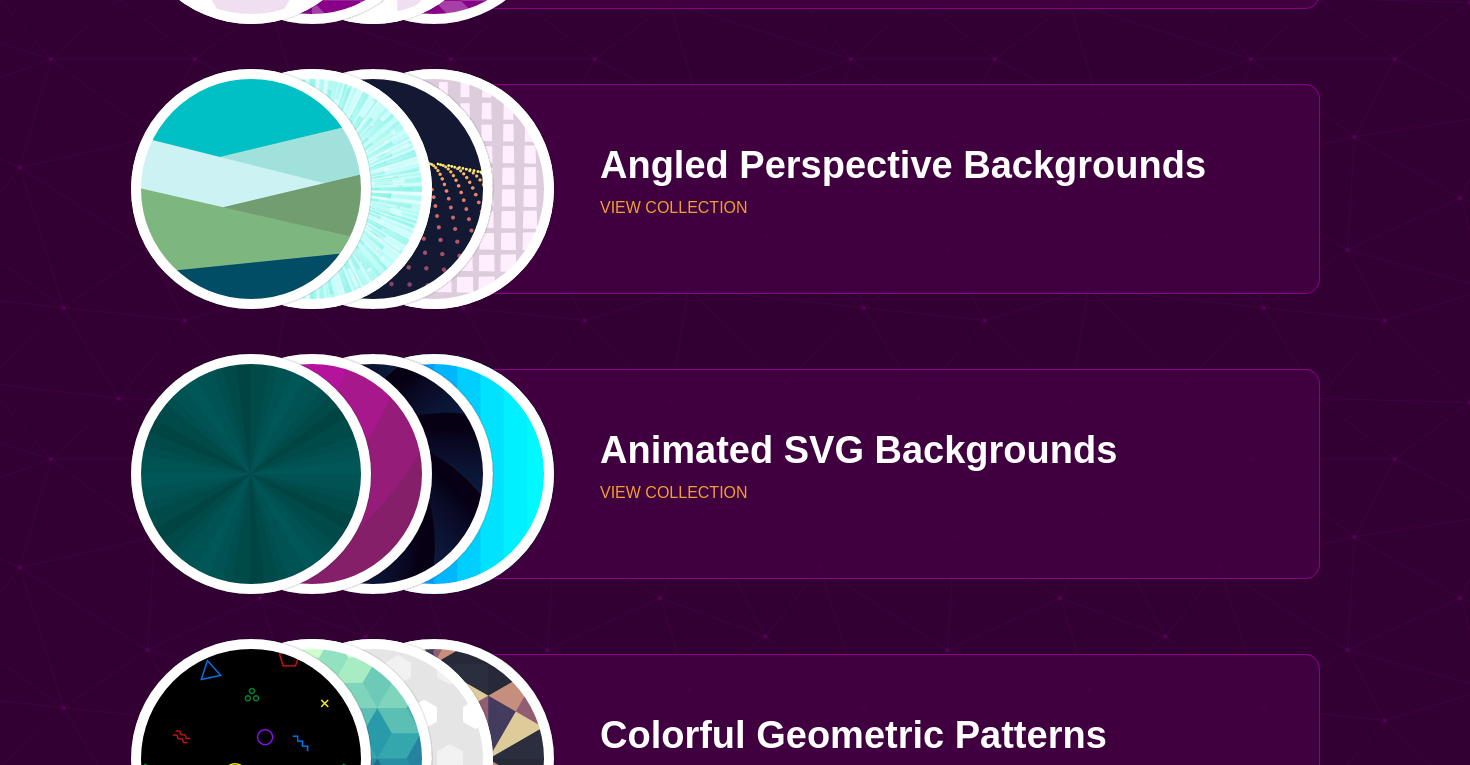 scroll, scrollTop: 2147, scrollLeft: 0, axis: vertical 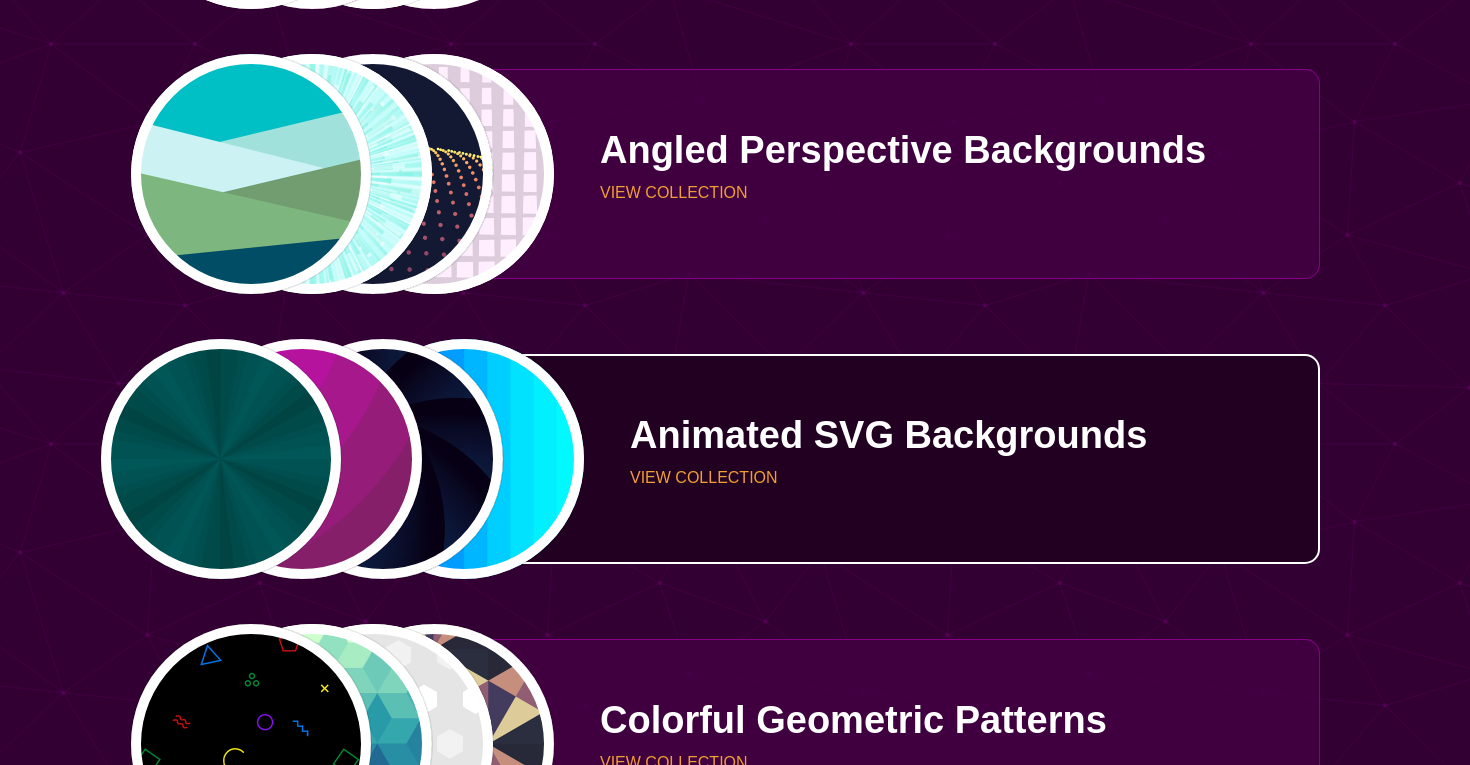 click on "Animated SVG Backgrounds VIEW COLLECTION" at bounding box center [937, 459] 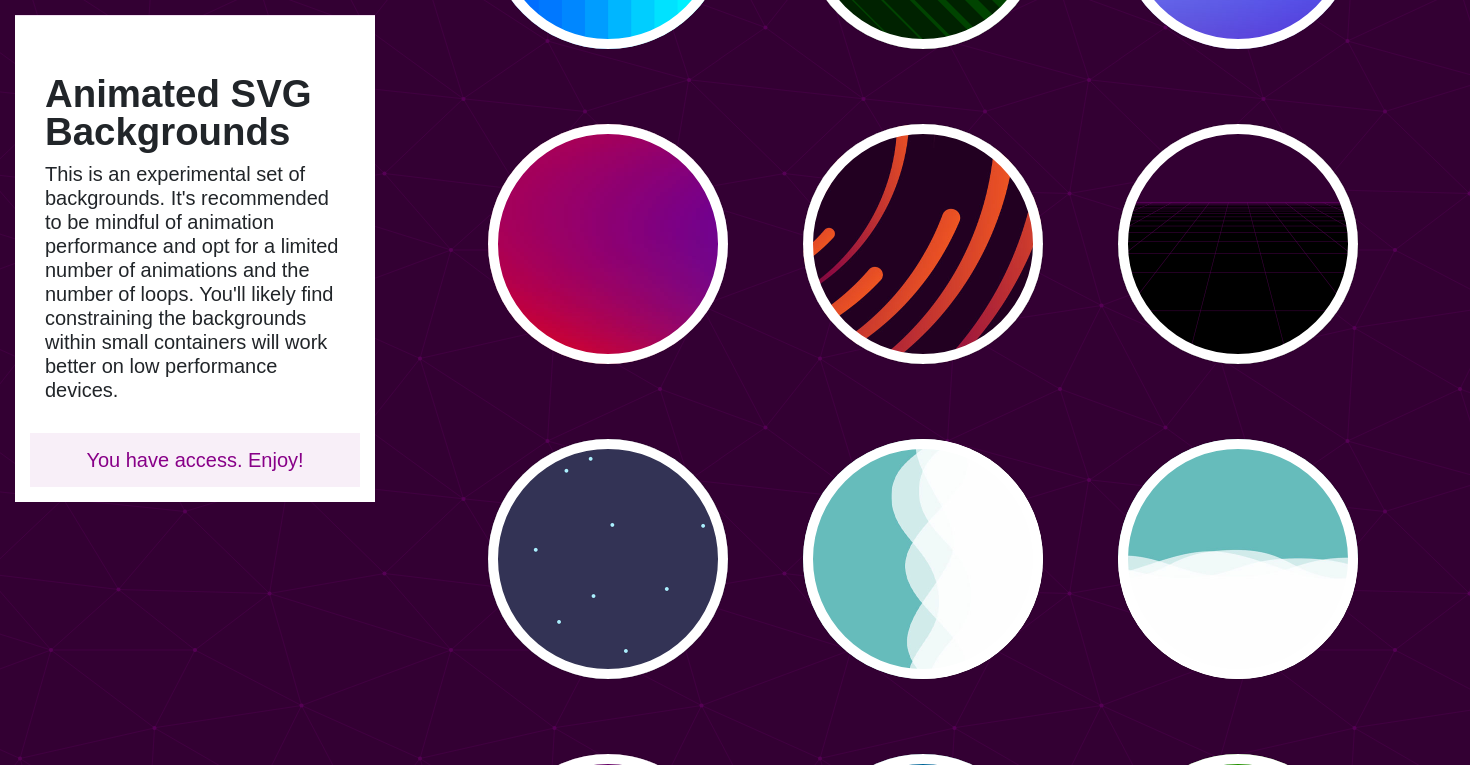 scroll, scrollTop: 742, scrollLeft: 0, axis: vertical 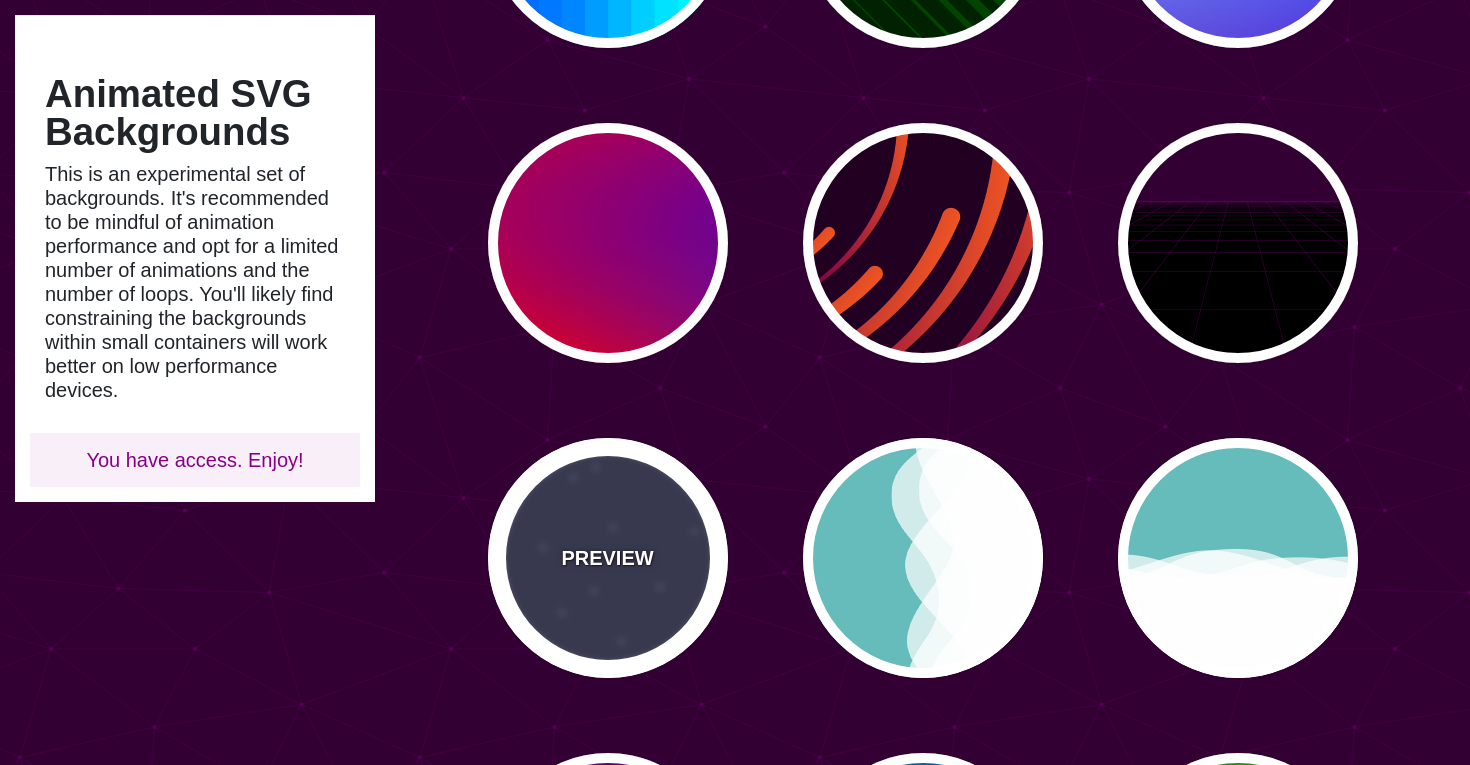 click on "PREVIEW" at bounding box center [608, 558] 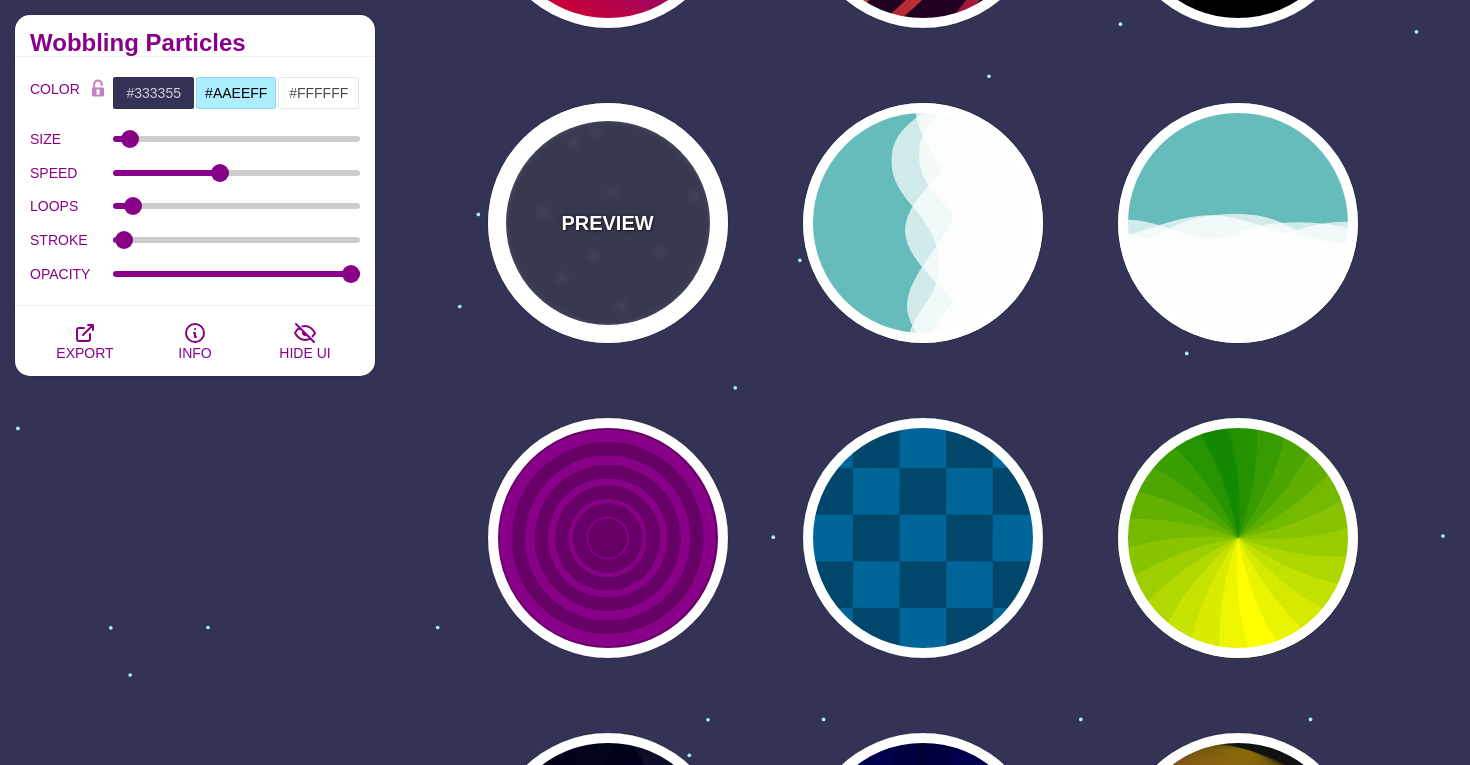 scroll, scrollTop: 1298, scrollLeft: 0, axis: vertical 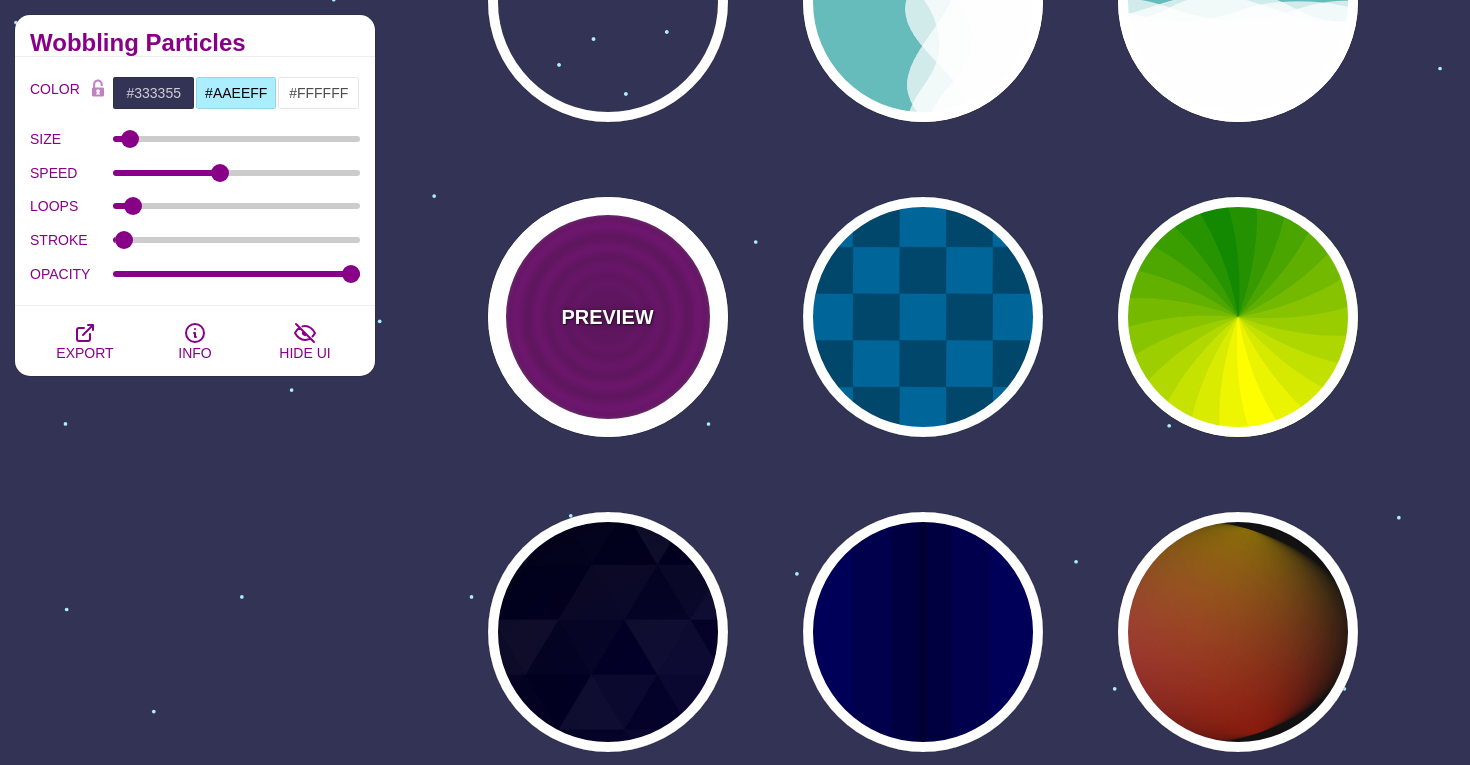 click on "PREVIEW" at bounding box center (608, 317) 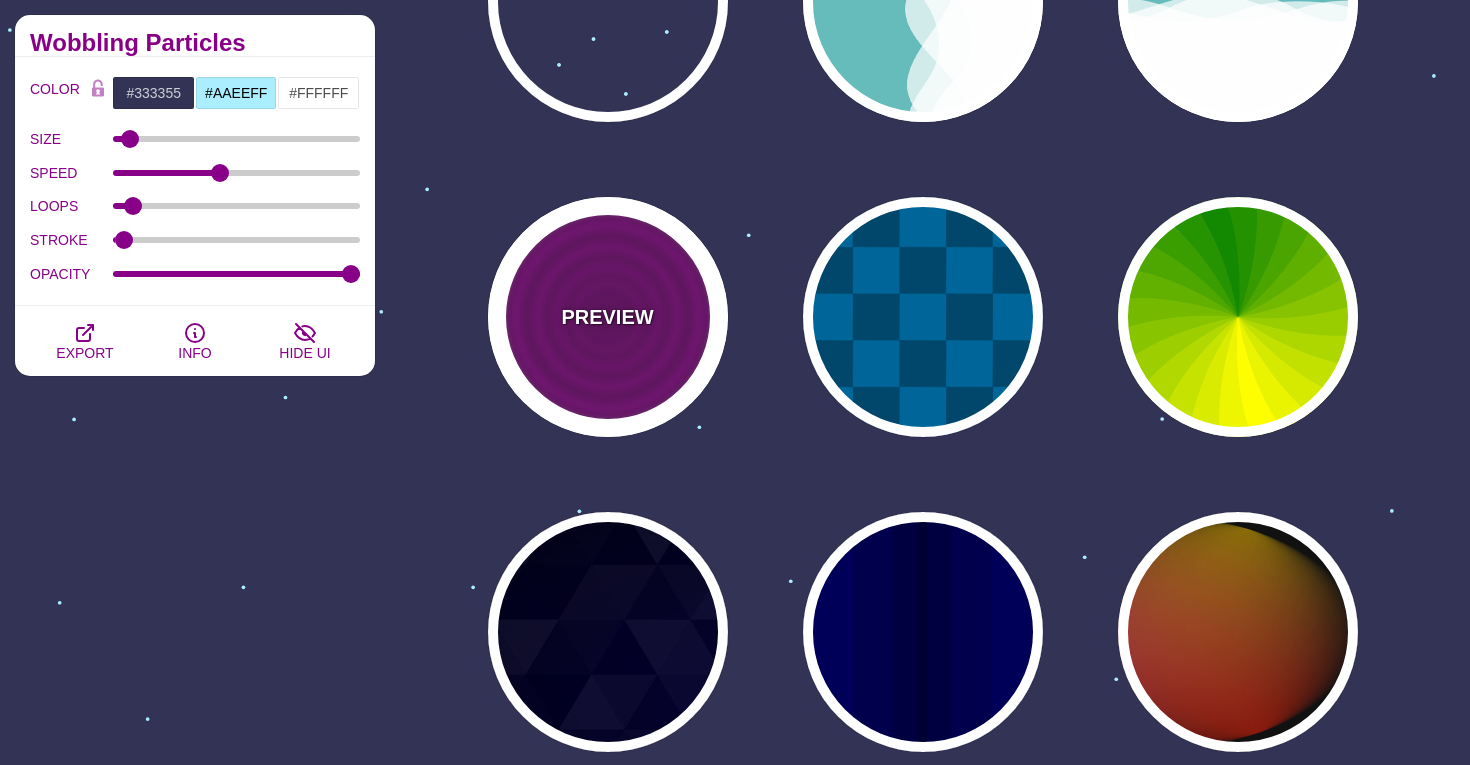 type on "#880088" 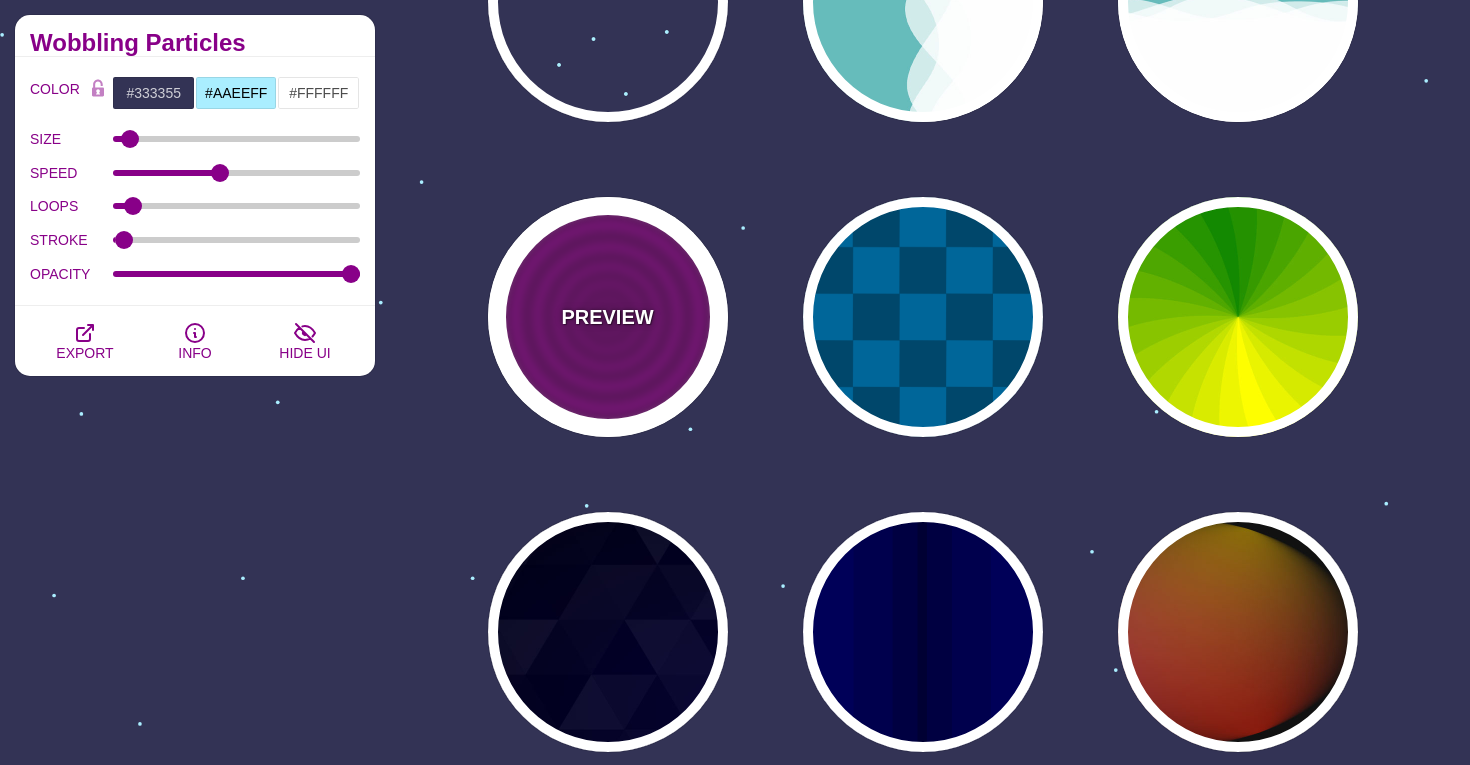 type on "#660066" 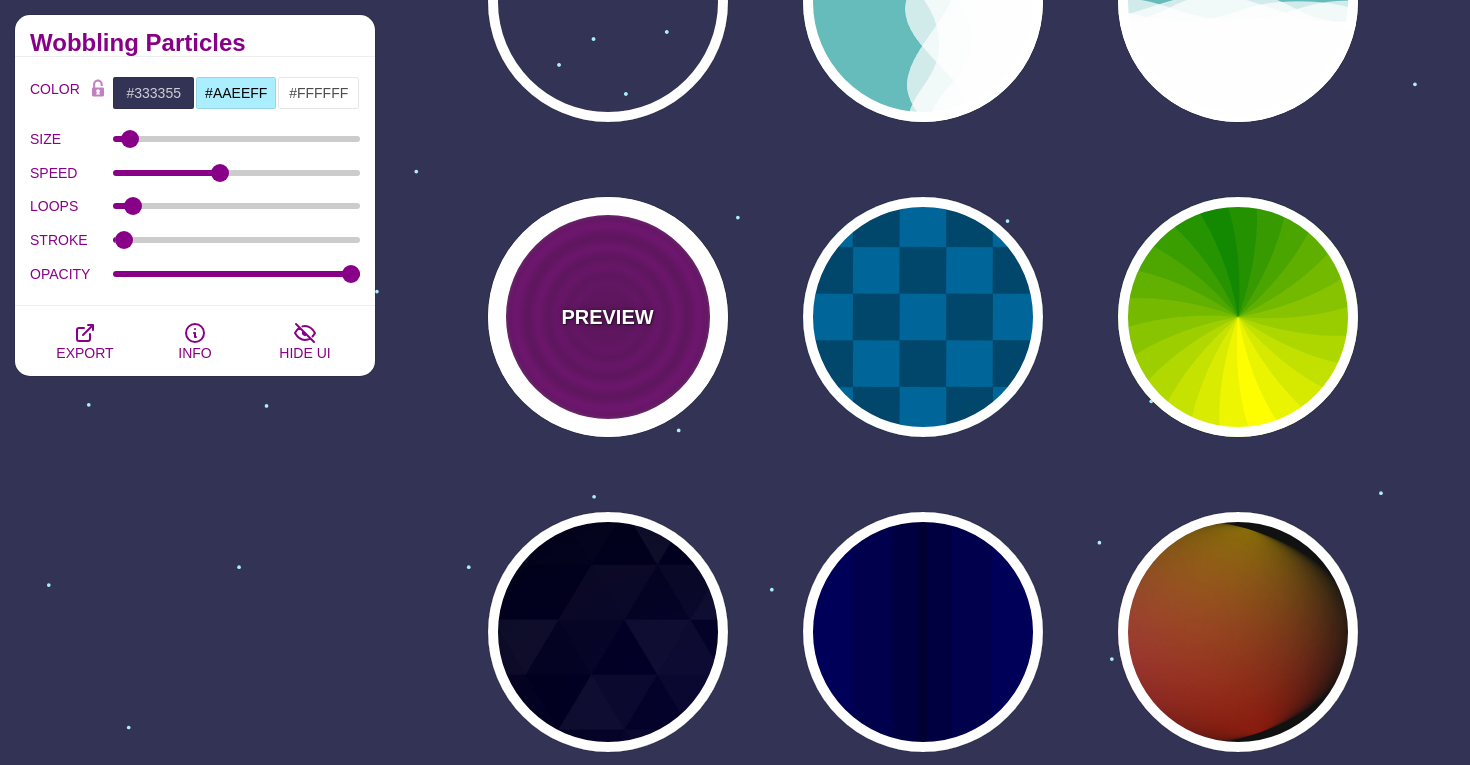 type on "0" 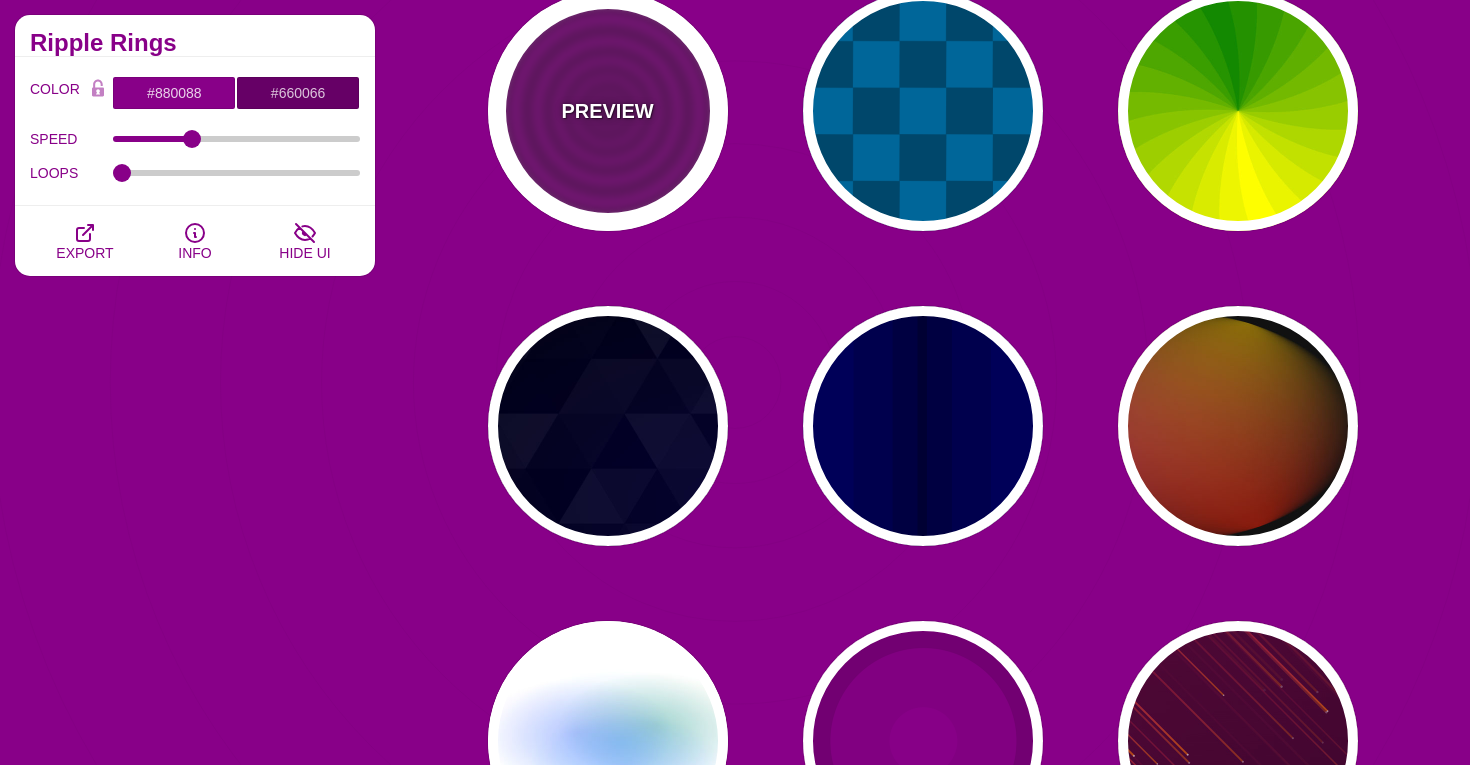 scroll, scrollTop: 1521, scrollLeft: 0, axis: vertical 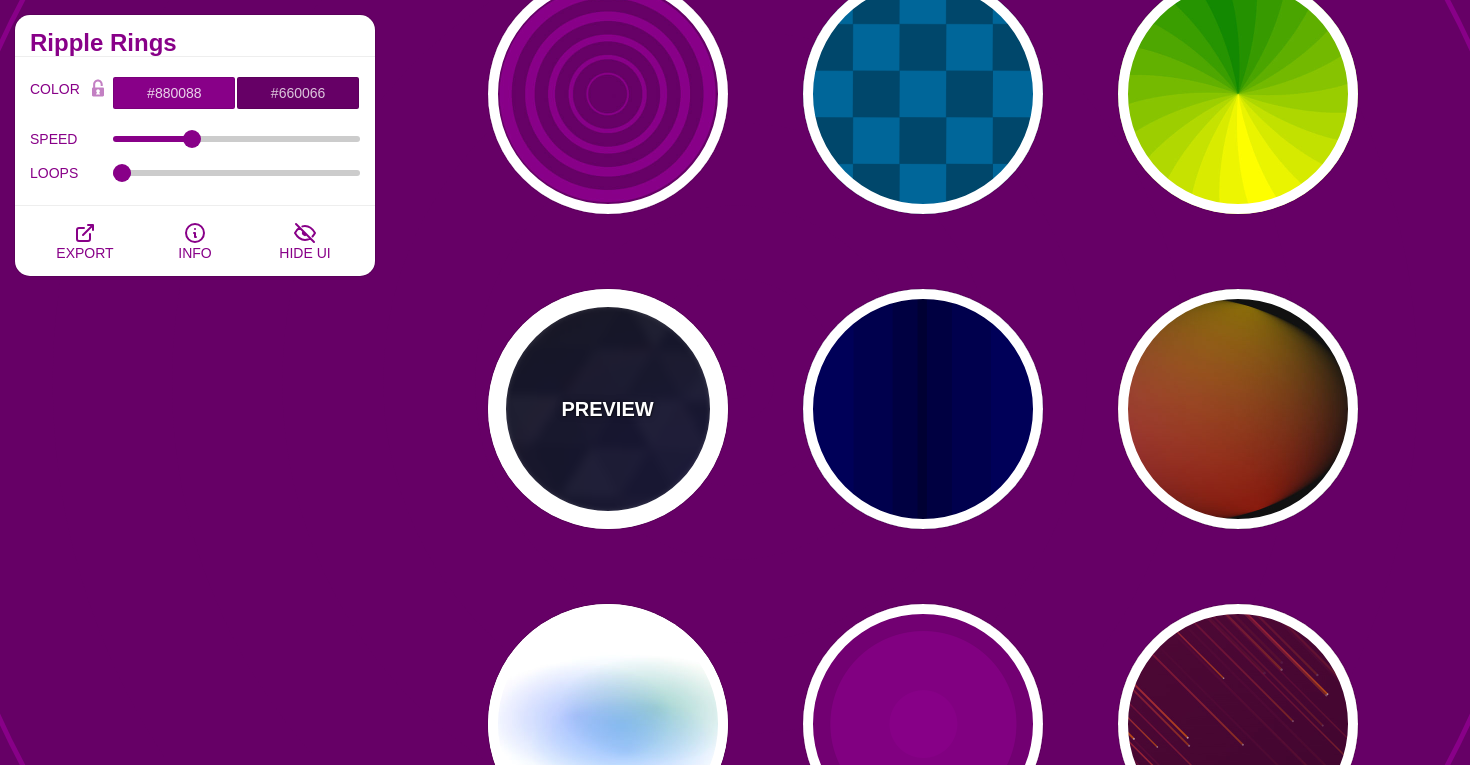 click on "PREVIEW" at bounding box center [608, 409] 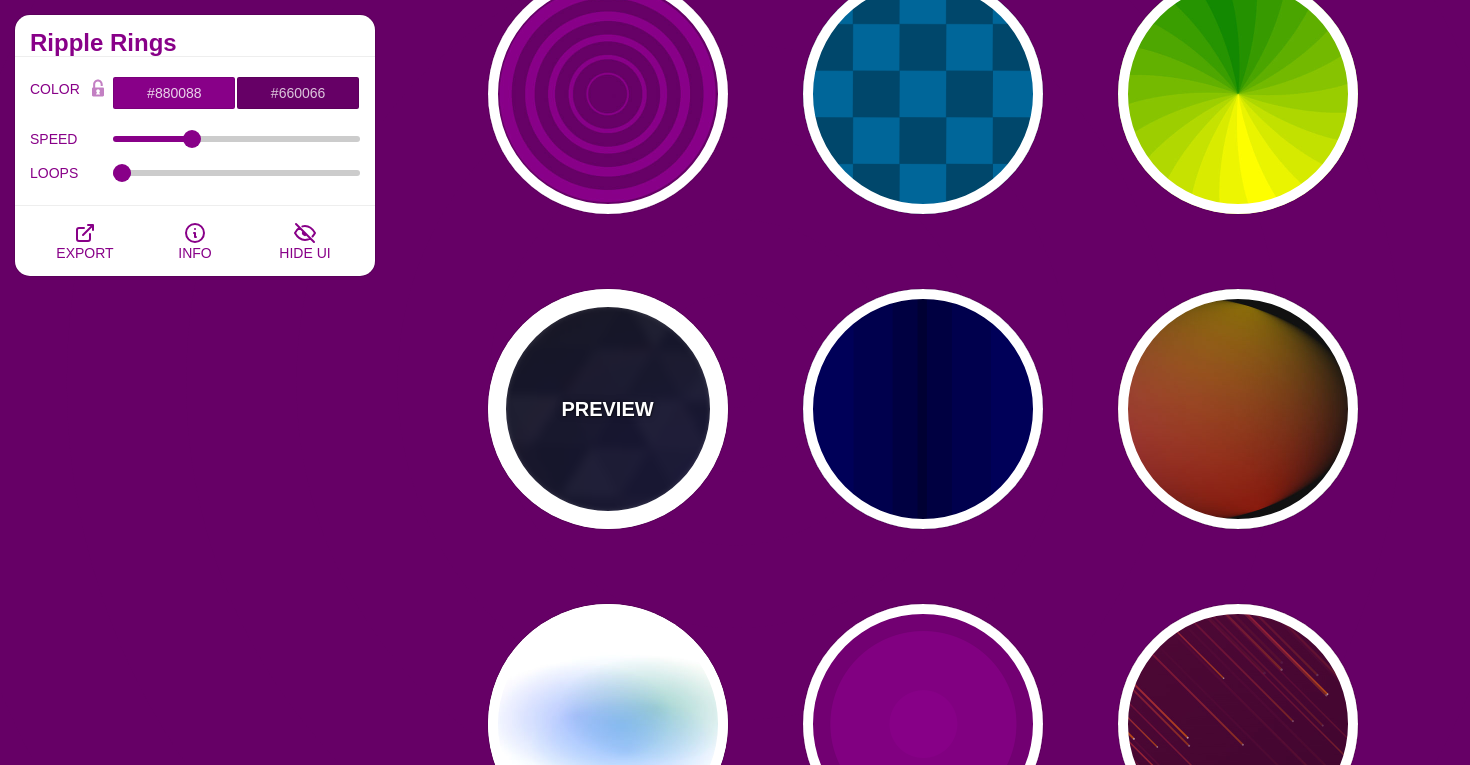 type on "#000000" 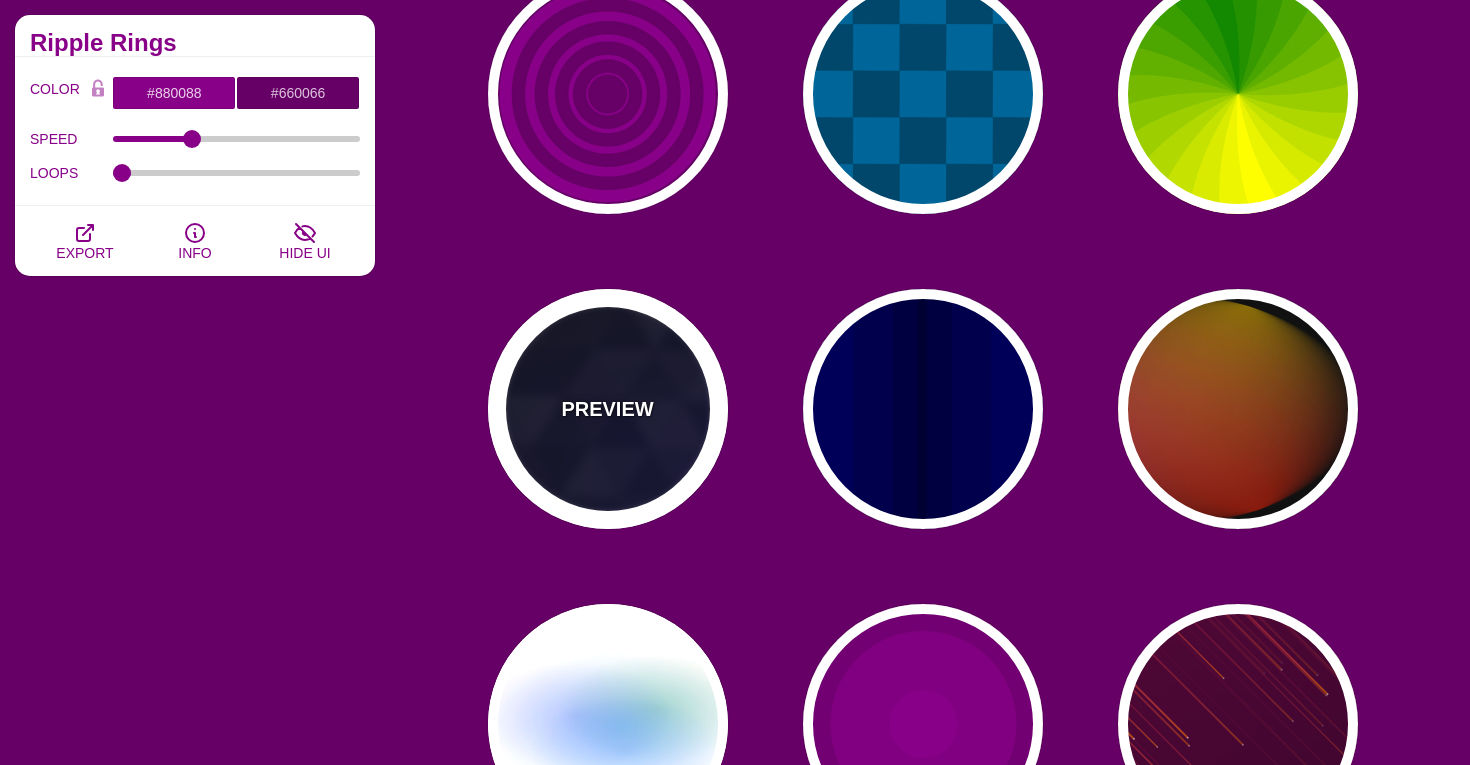 type on "#880088" 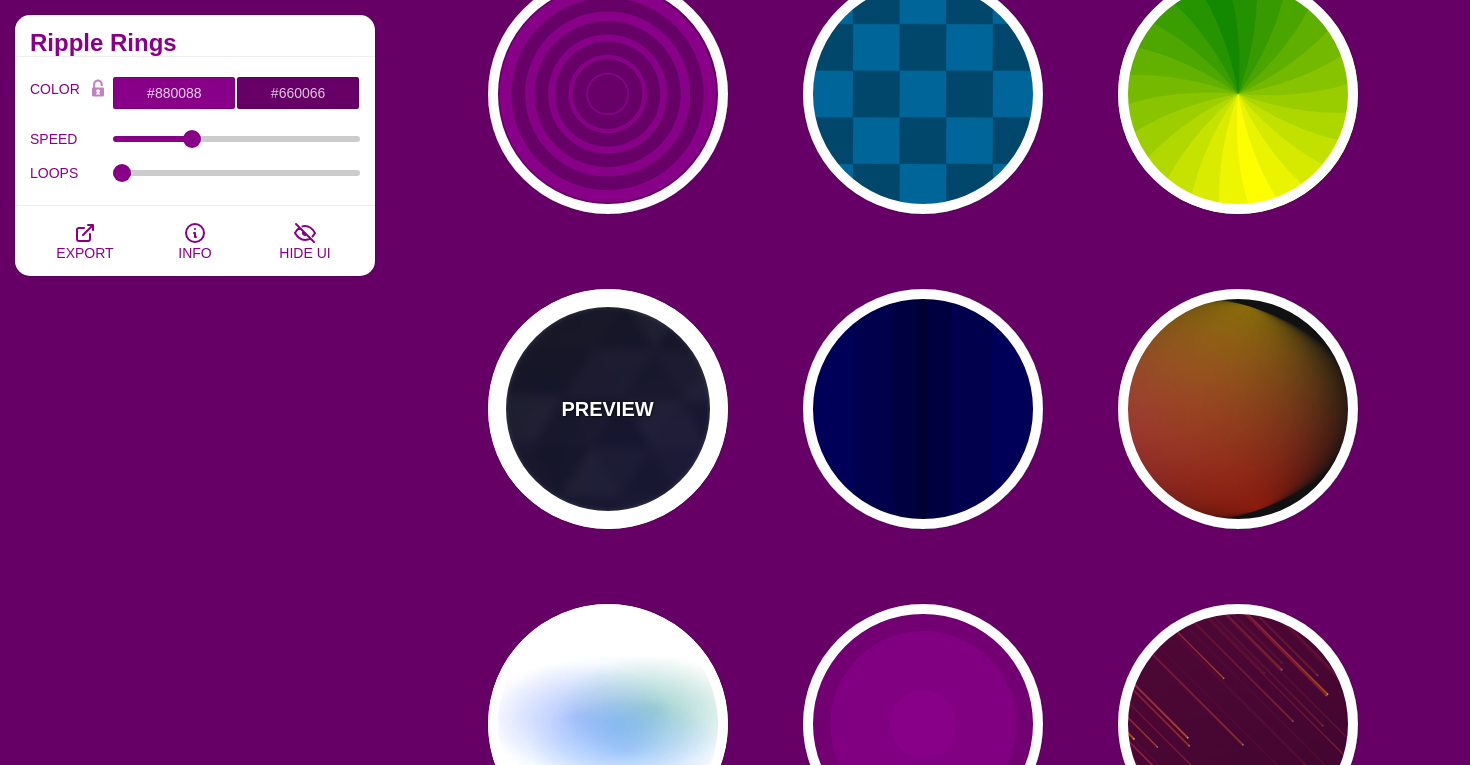 type on "#0000FF" 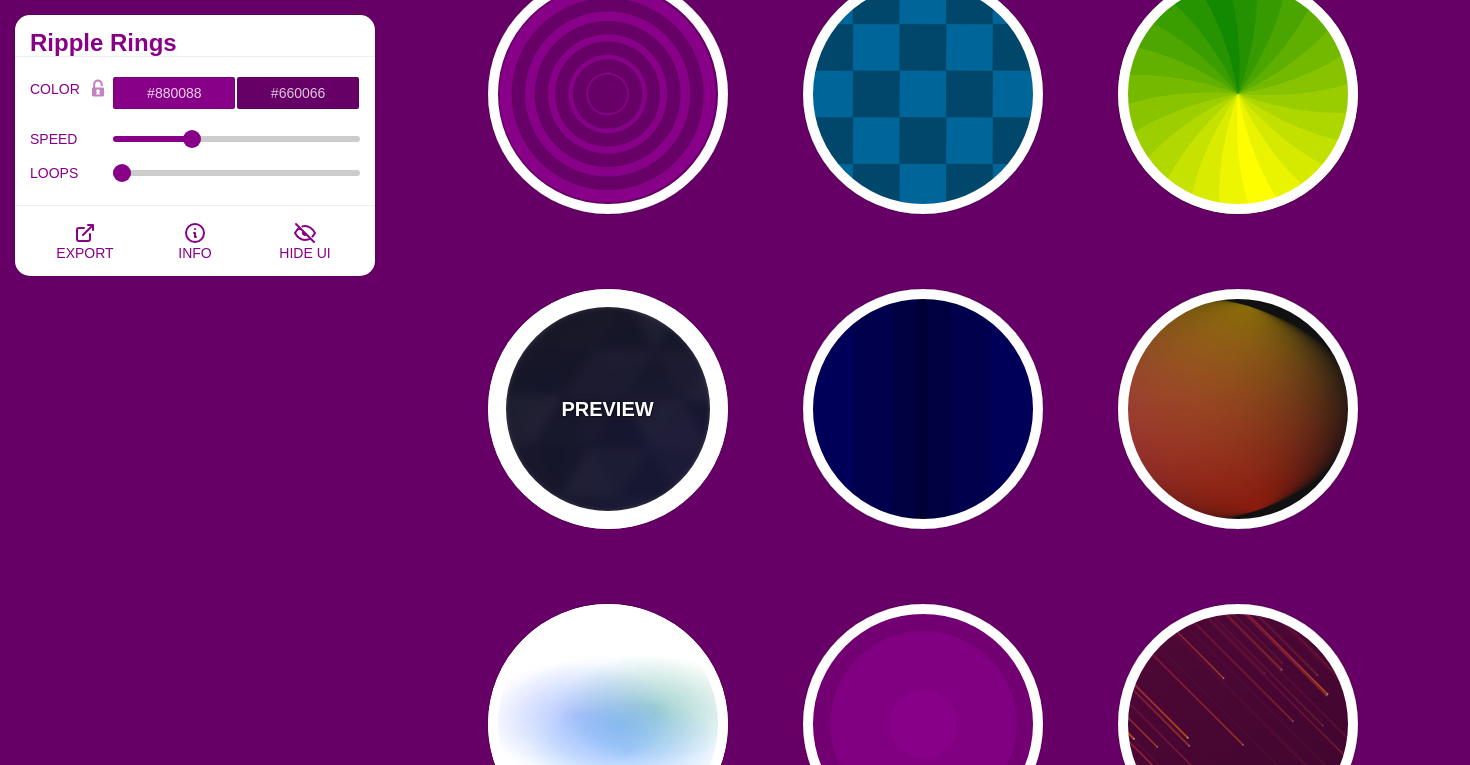 type on "#006600" 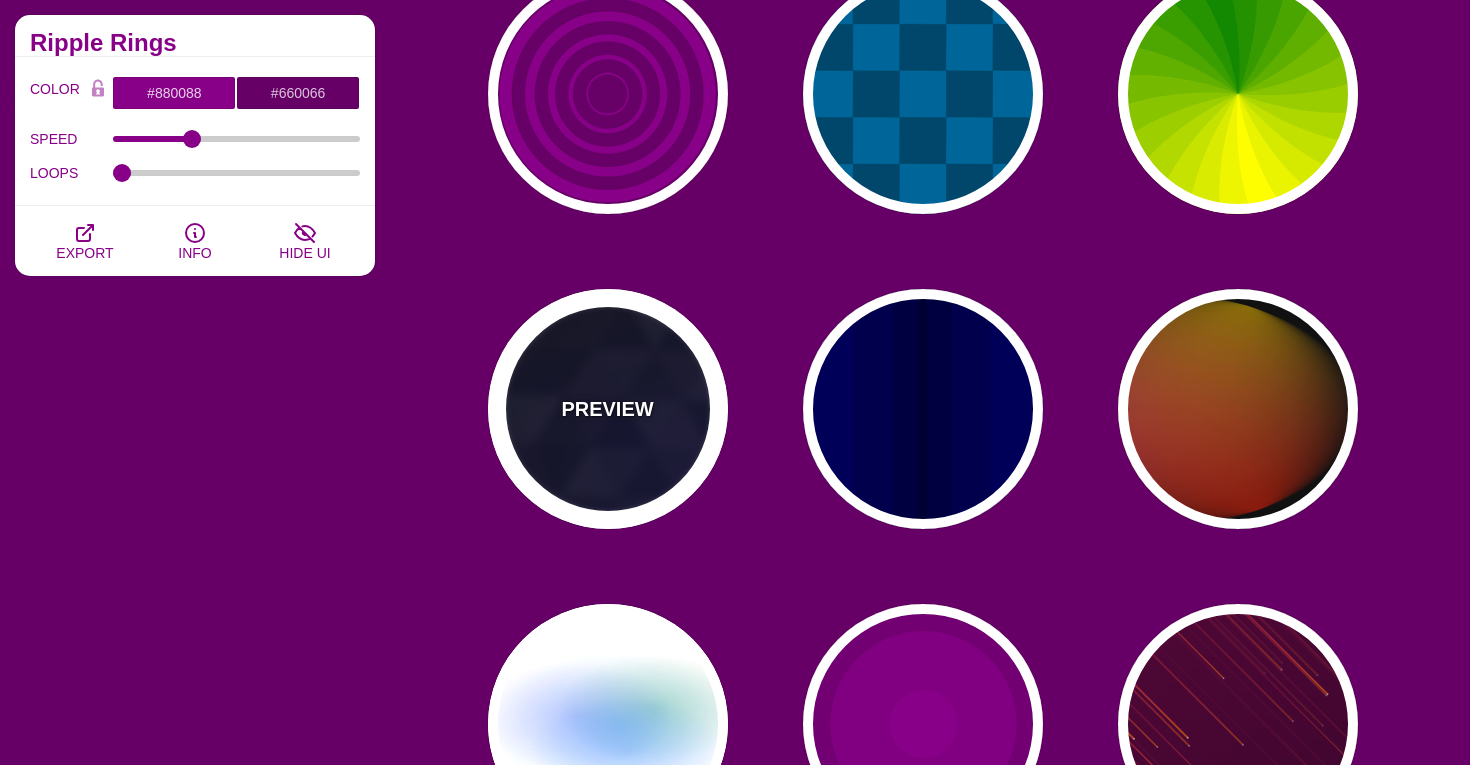 type on "0" 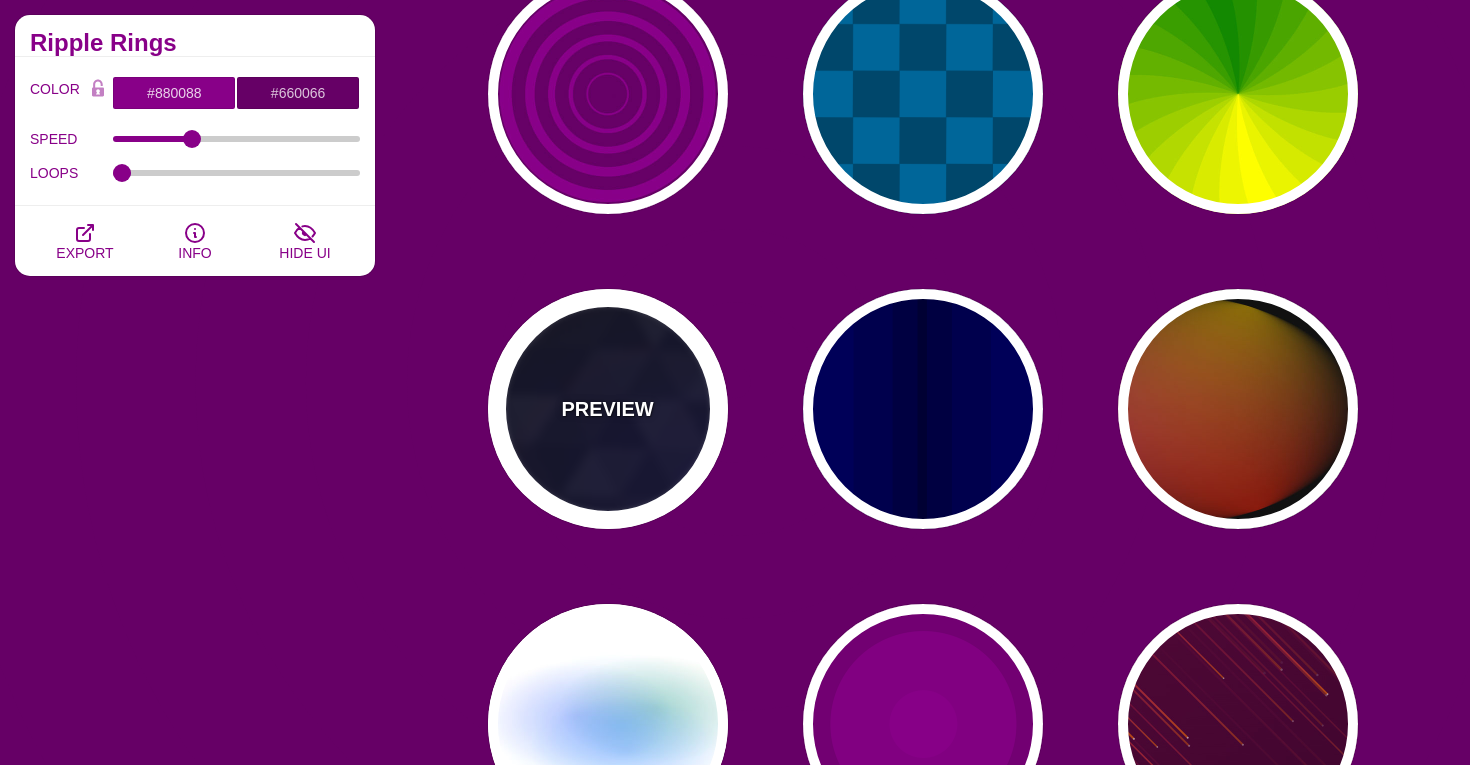 type on "0.4" 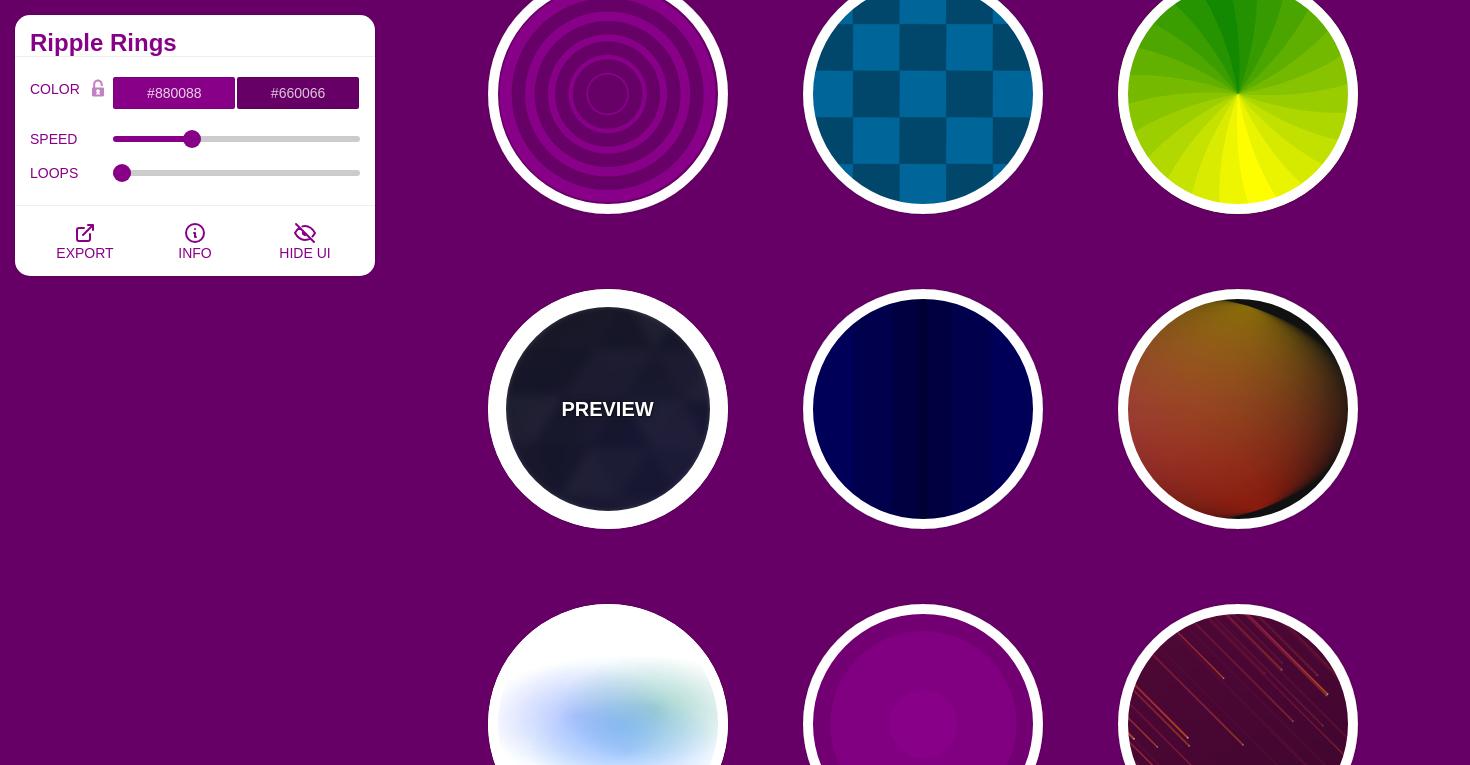 type on "15" 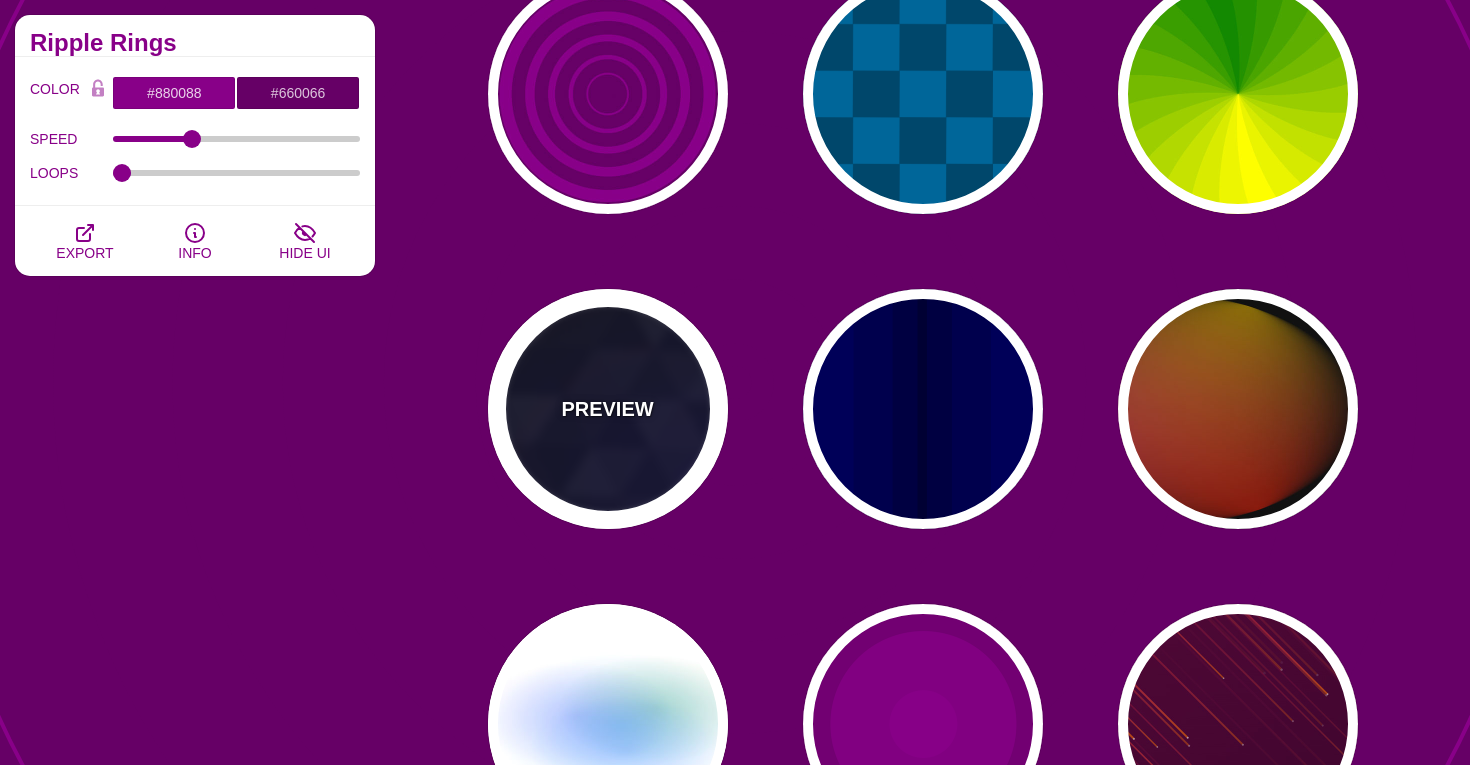 type on "0.2" 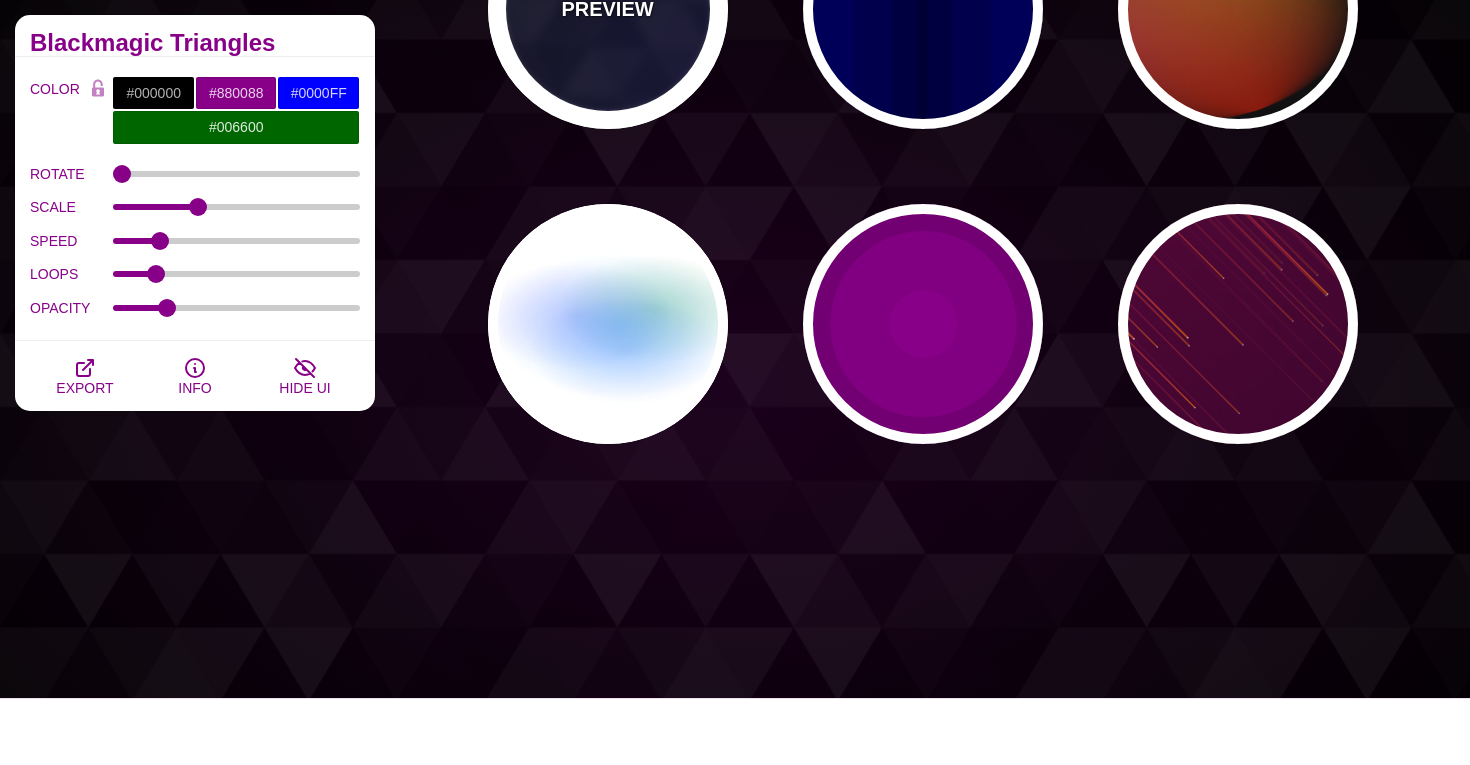 scroll, scrollTop: 1896, scrollLeft: 0, axis: vertical 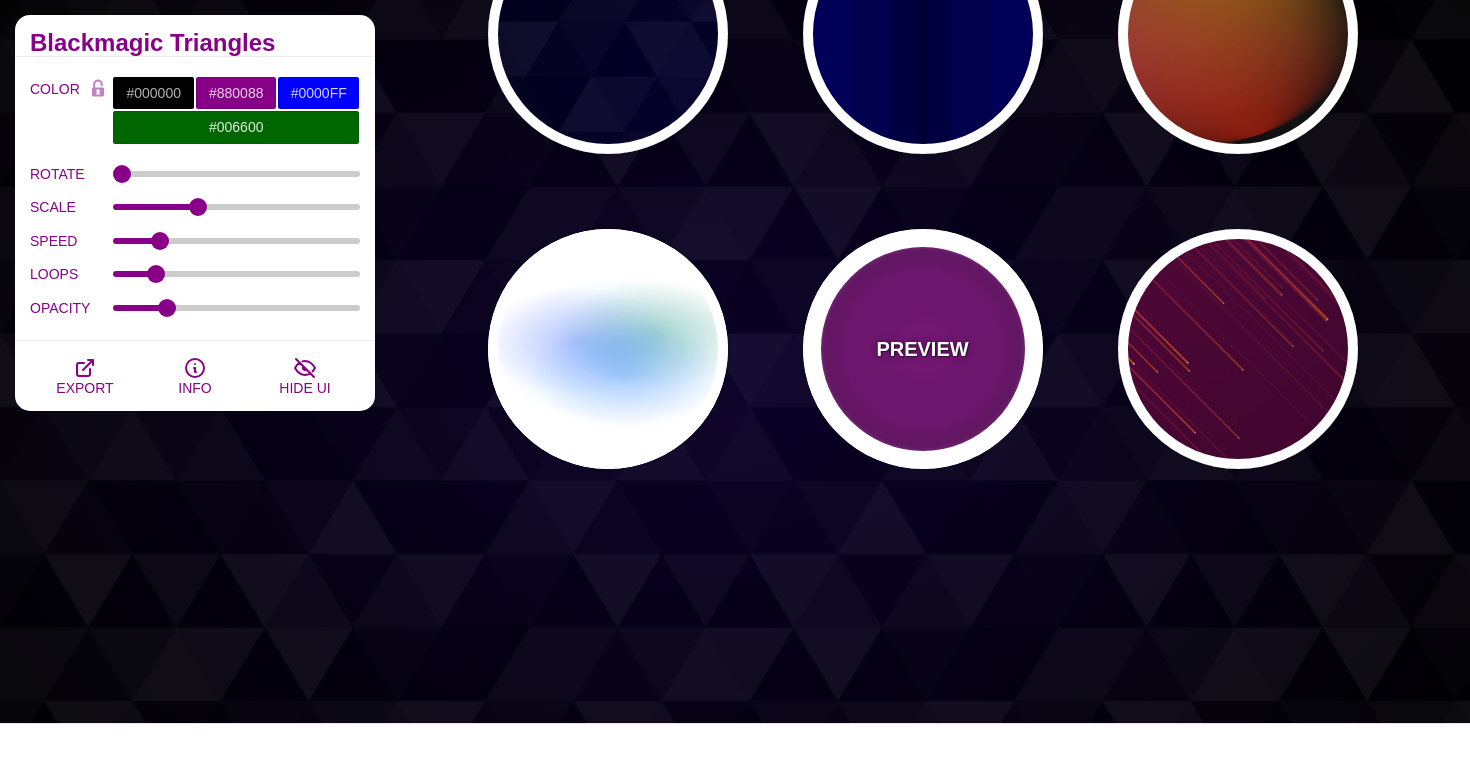 click on "PREVIEW" at bounding box center [923, 349] 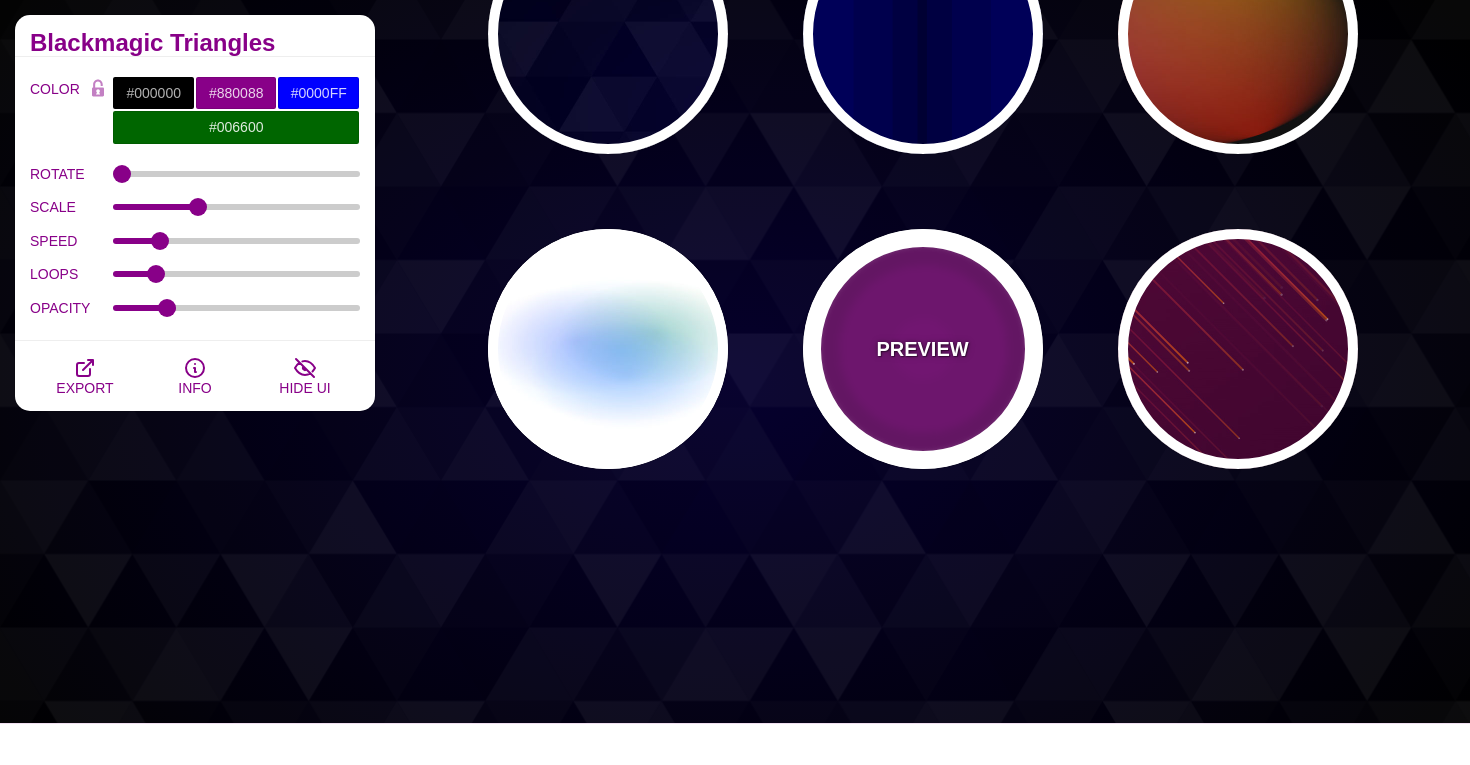 type on "#220022" 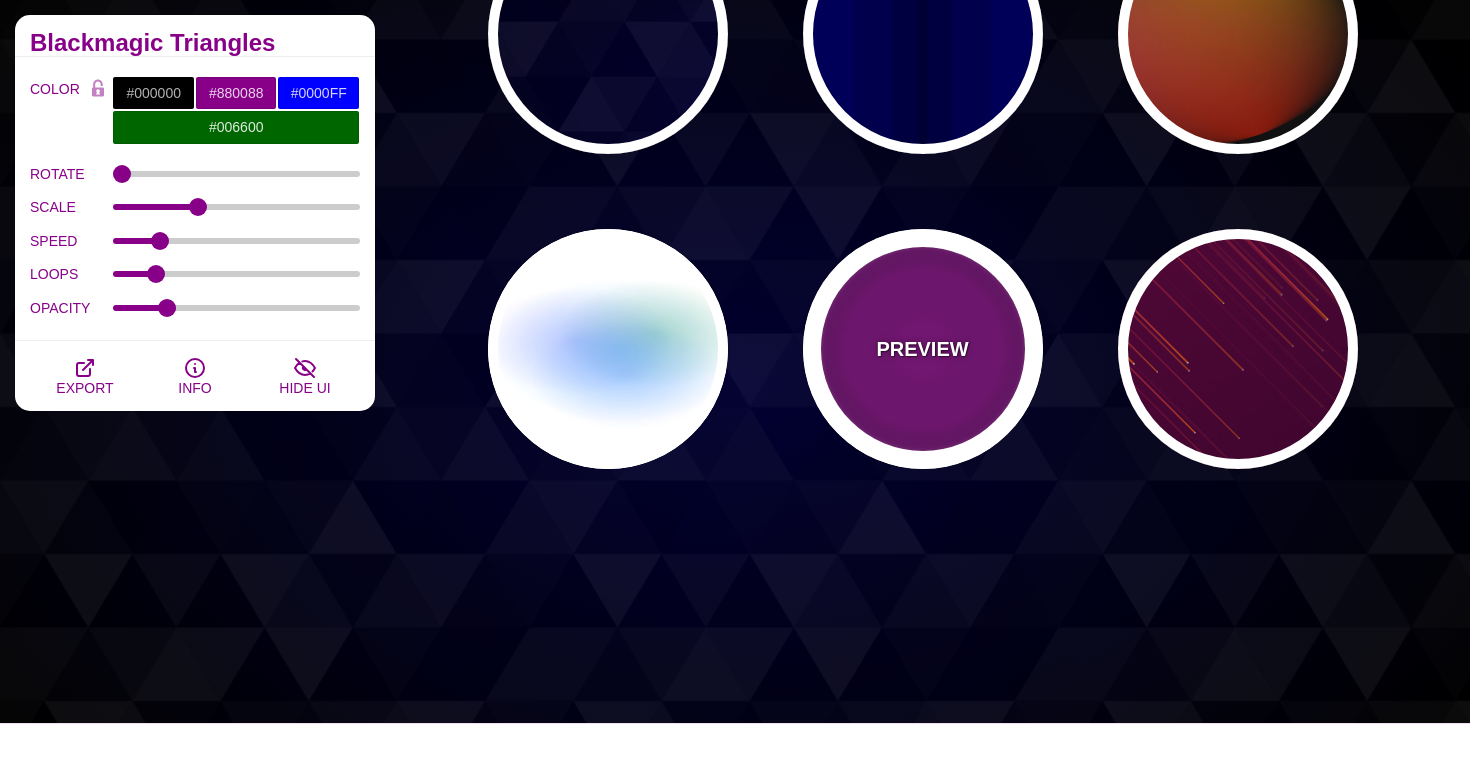 type on "999" 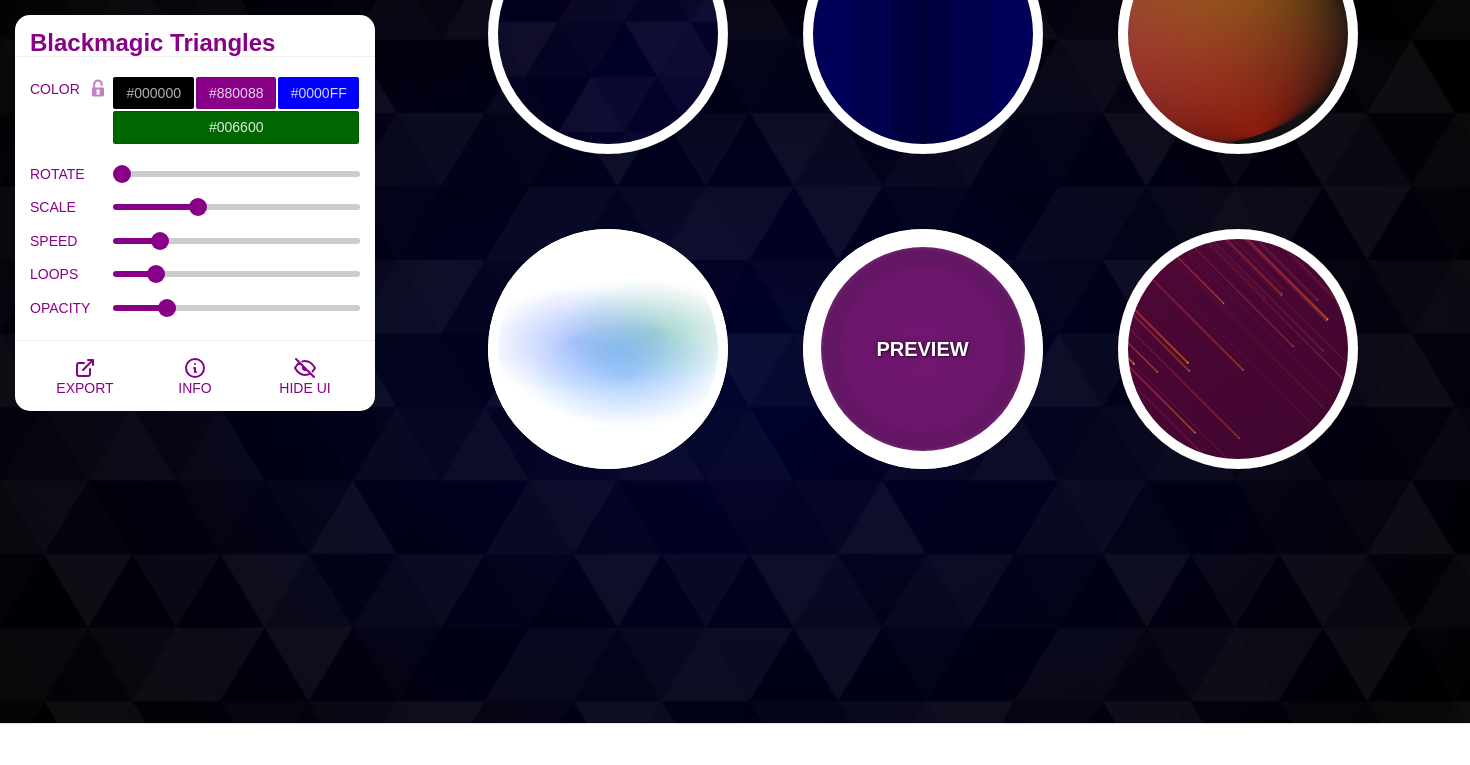 type on "5" 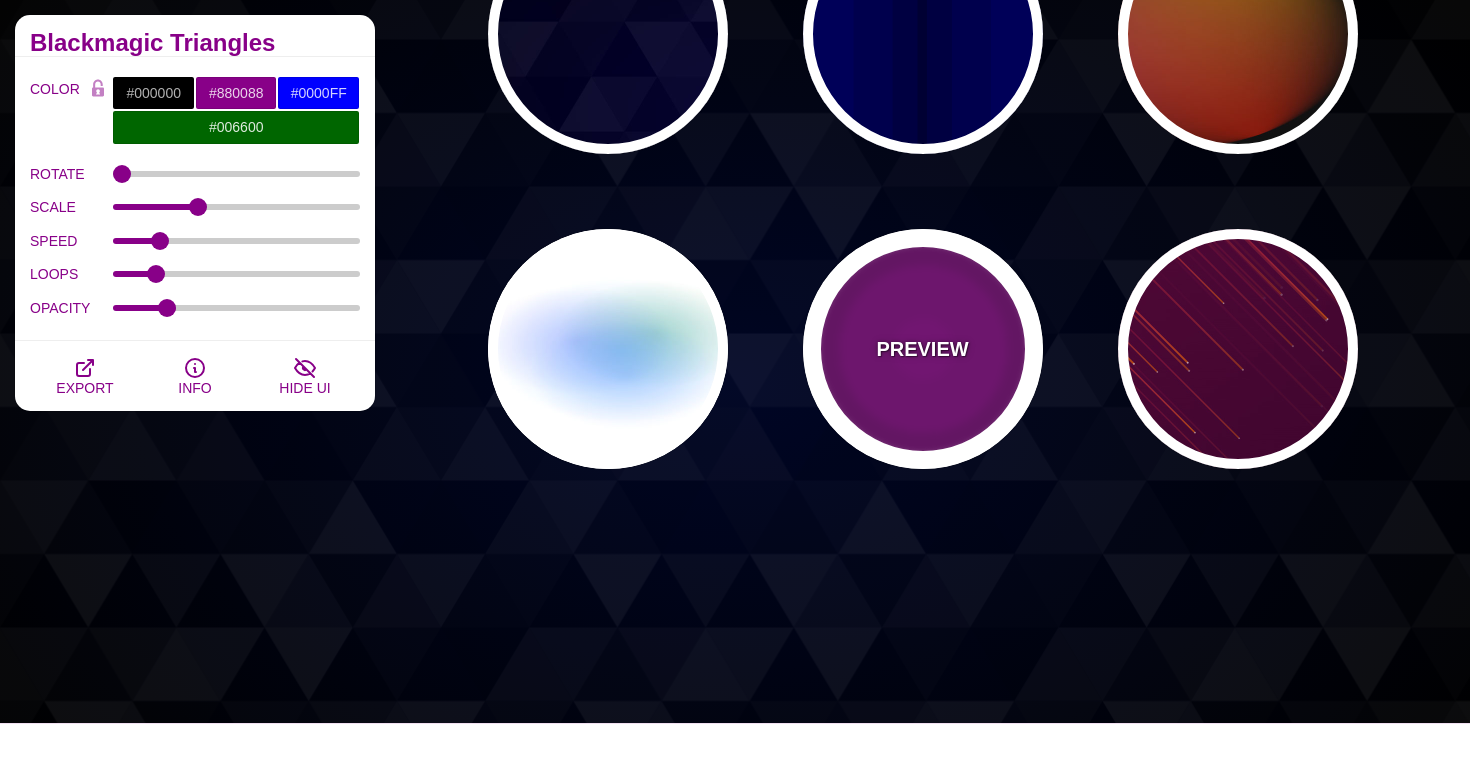 type on "0" 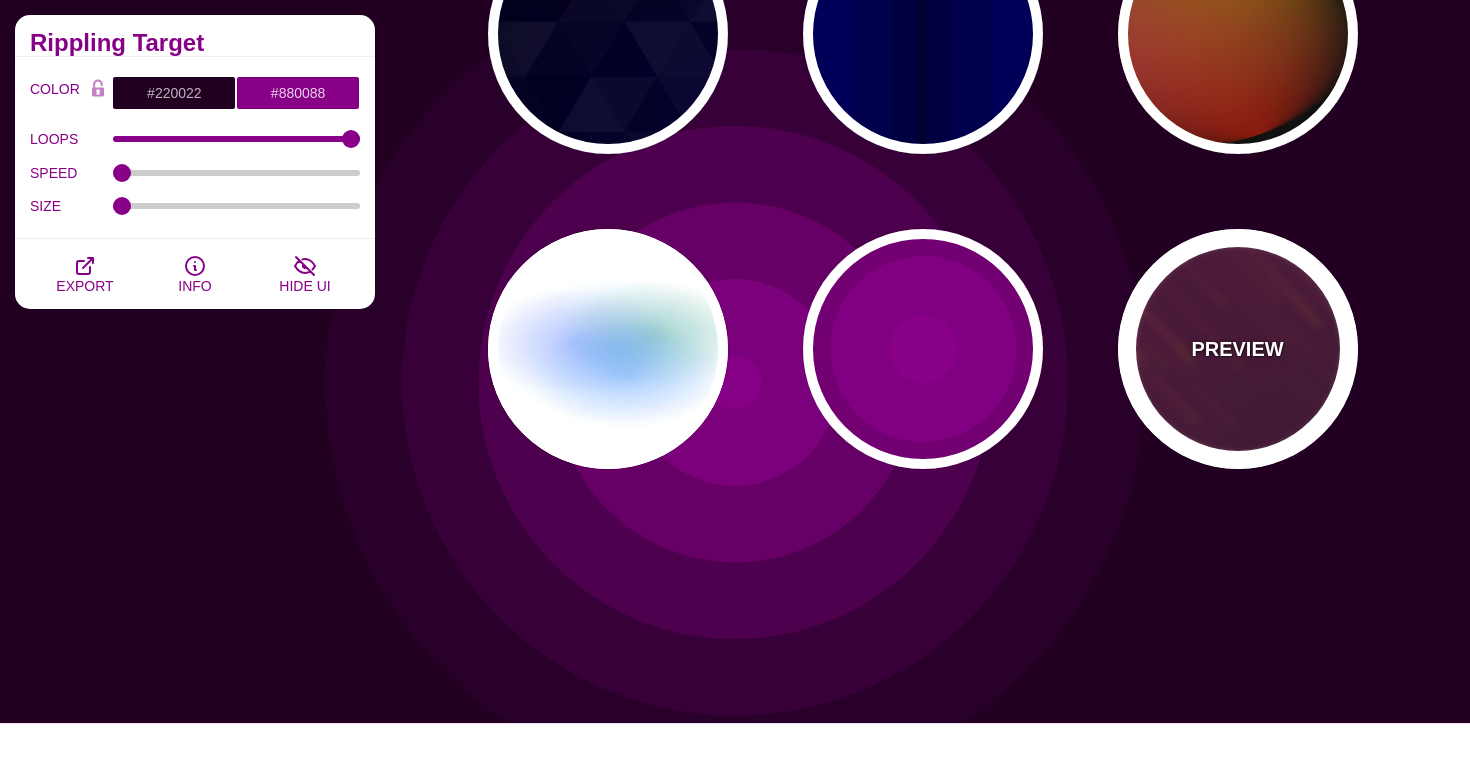 click on "PREVIEW" at bounding box center [1238, 349] 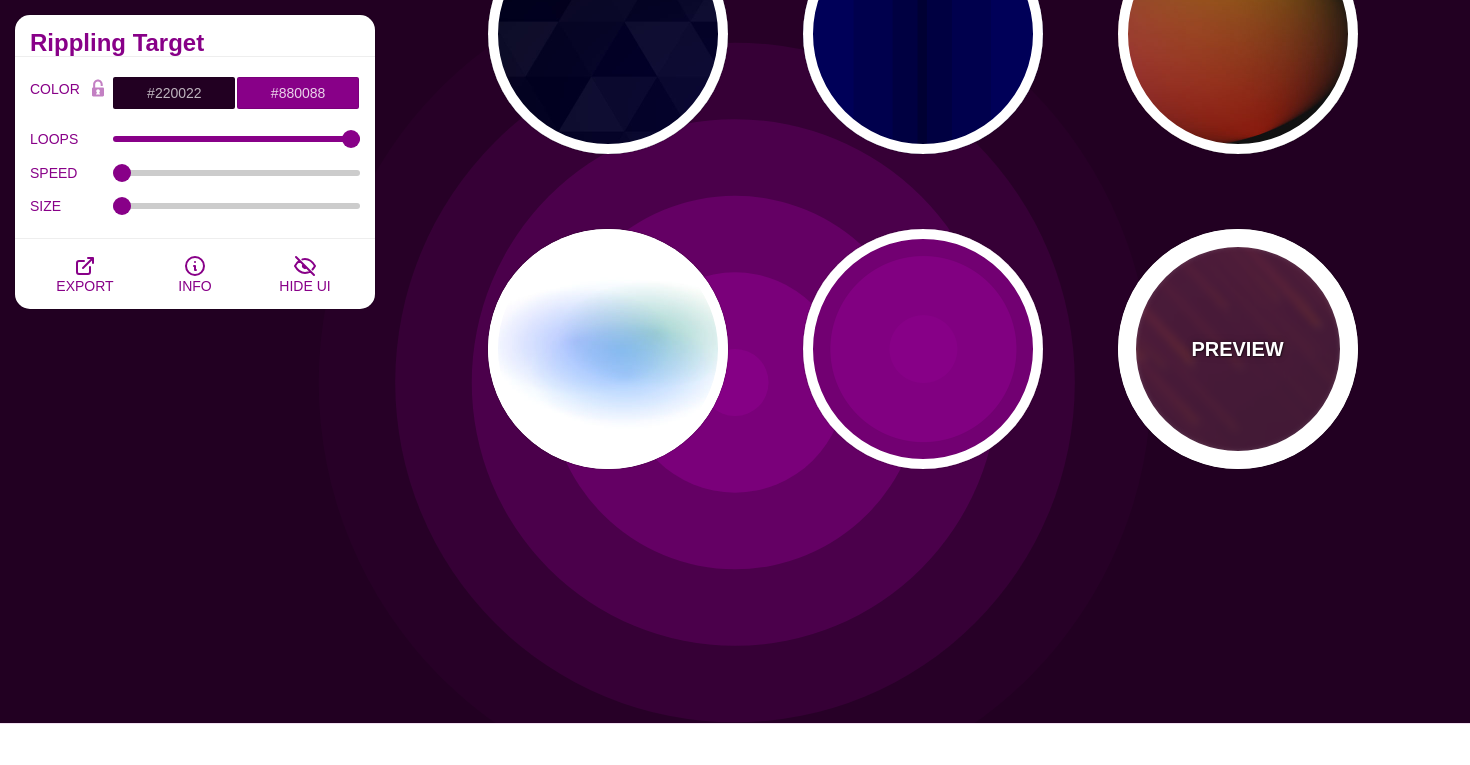 type on "#FF7700" 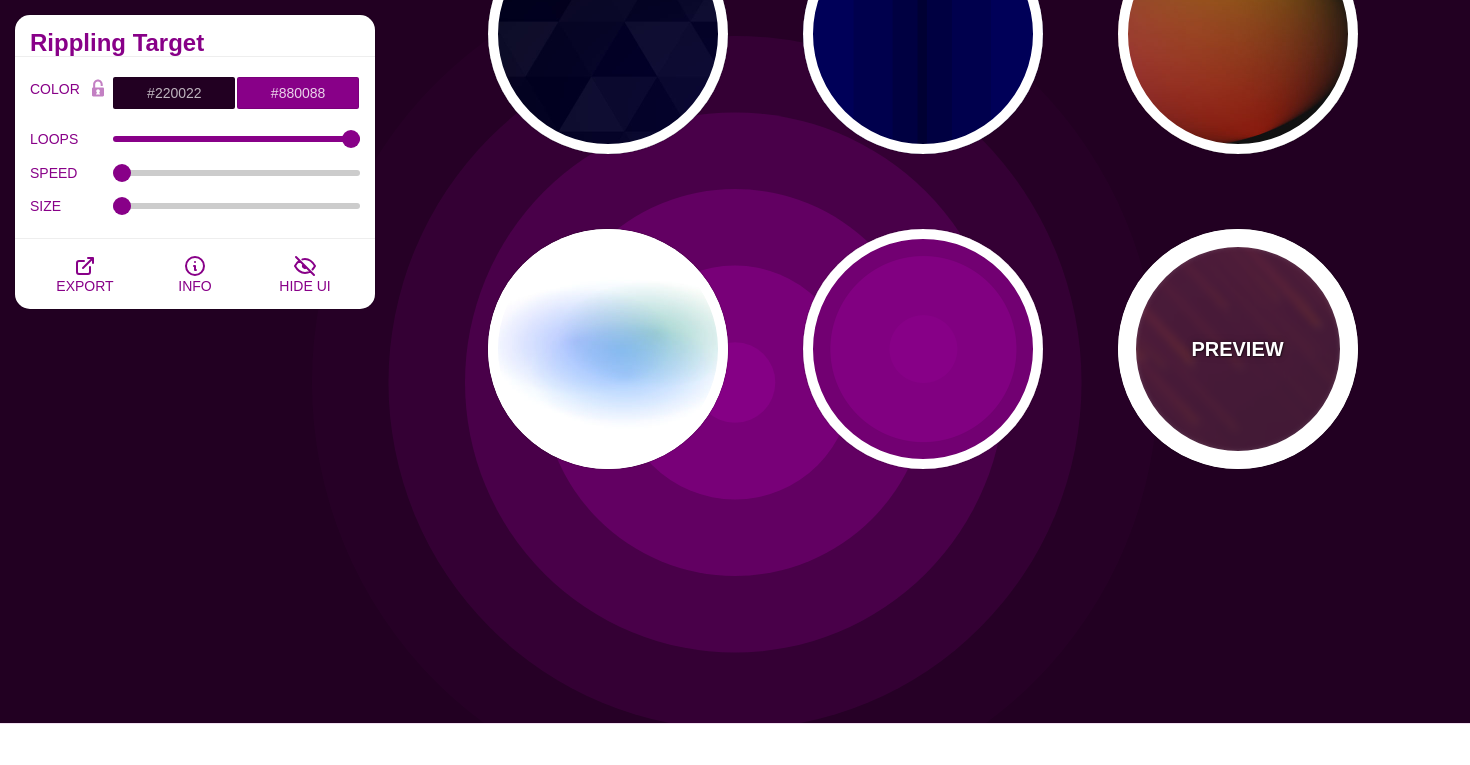 type on "#FFFFFF" 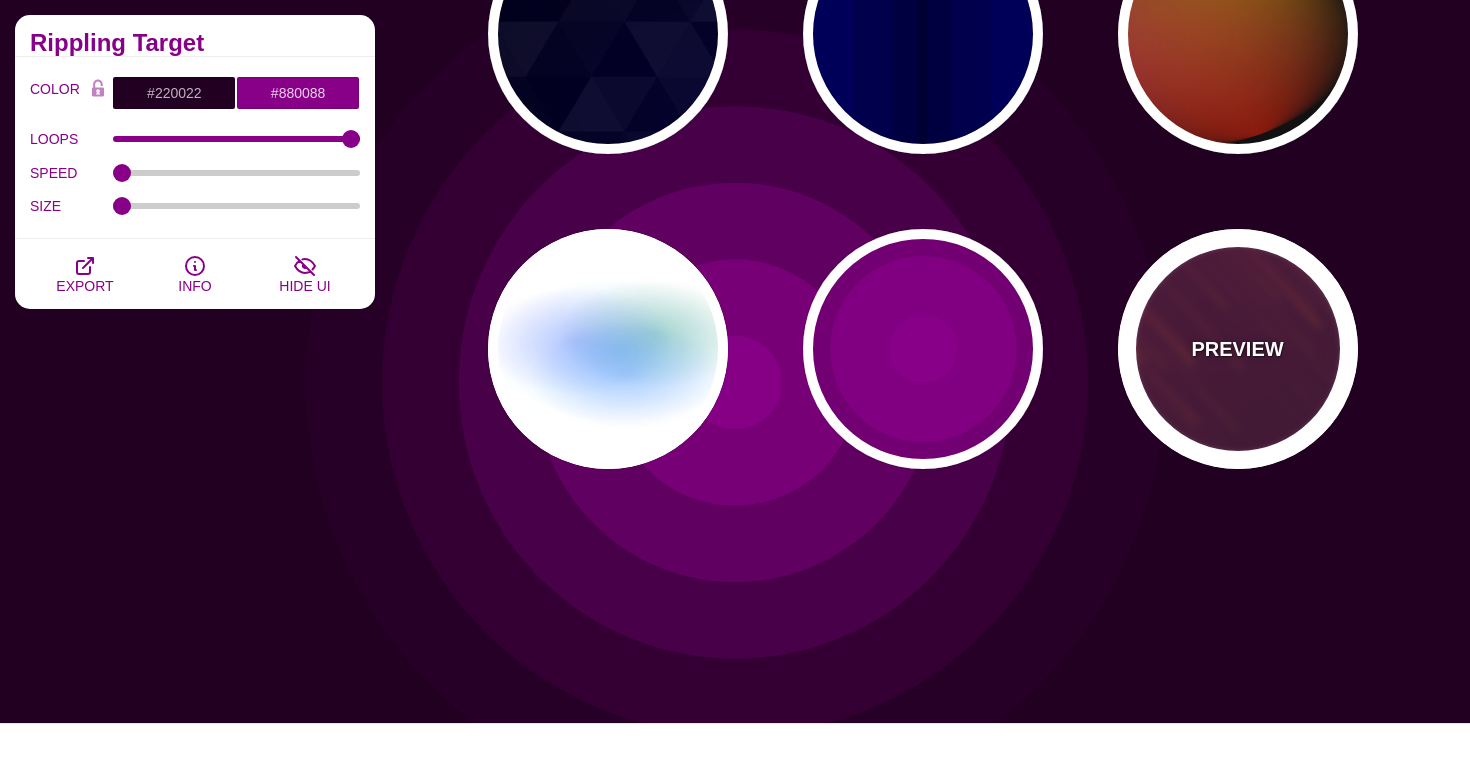 type on "10" 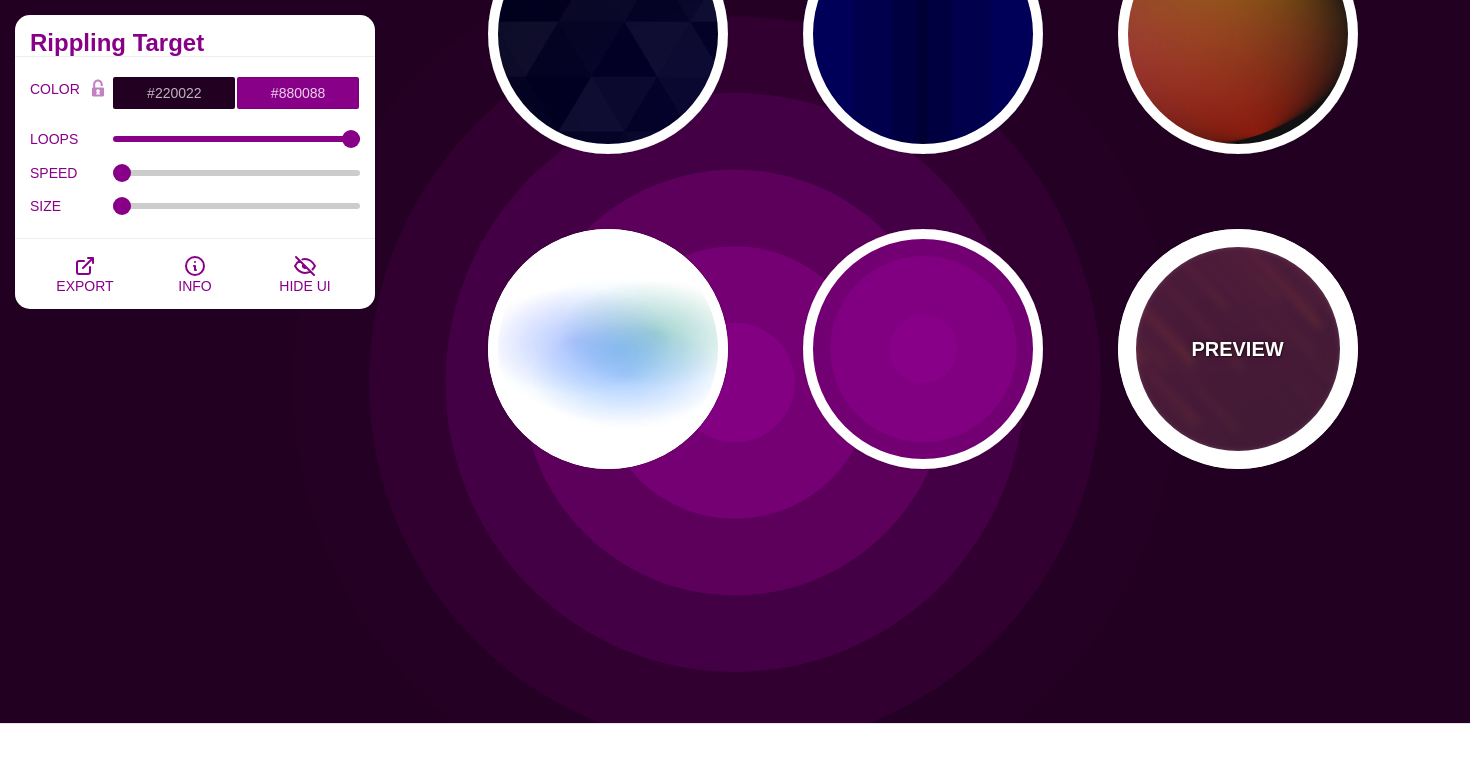 type on "999" 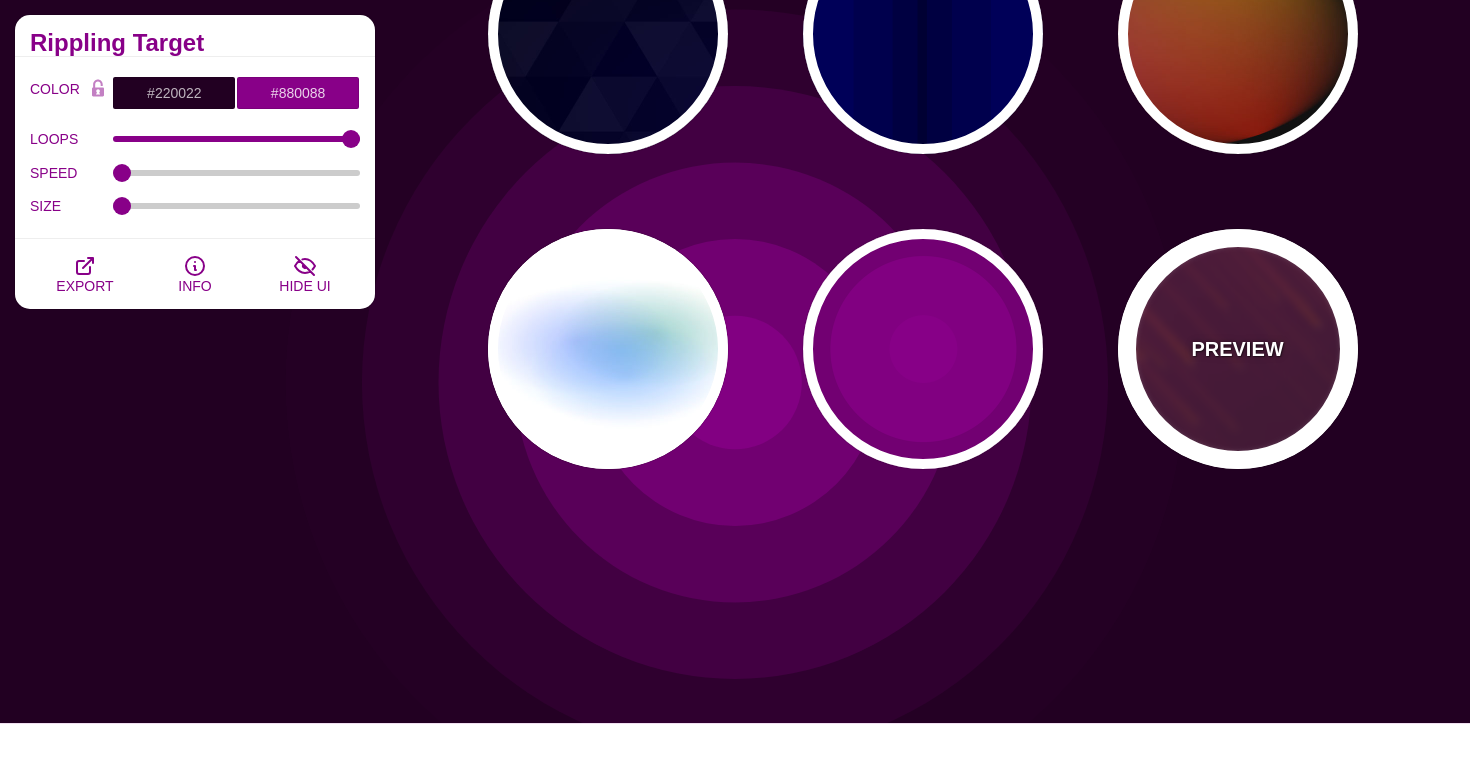 type on "3" 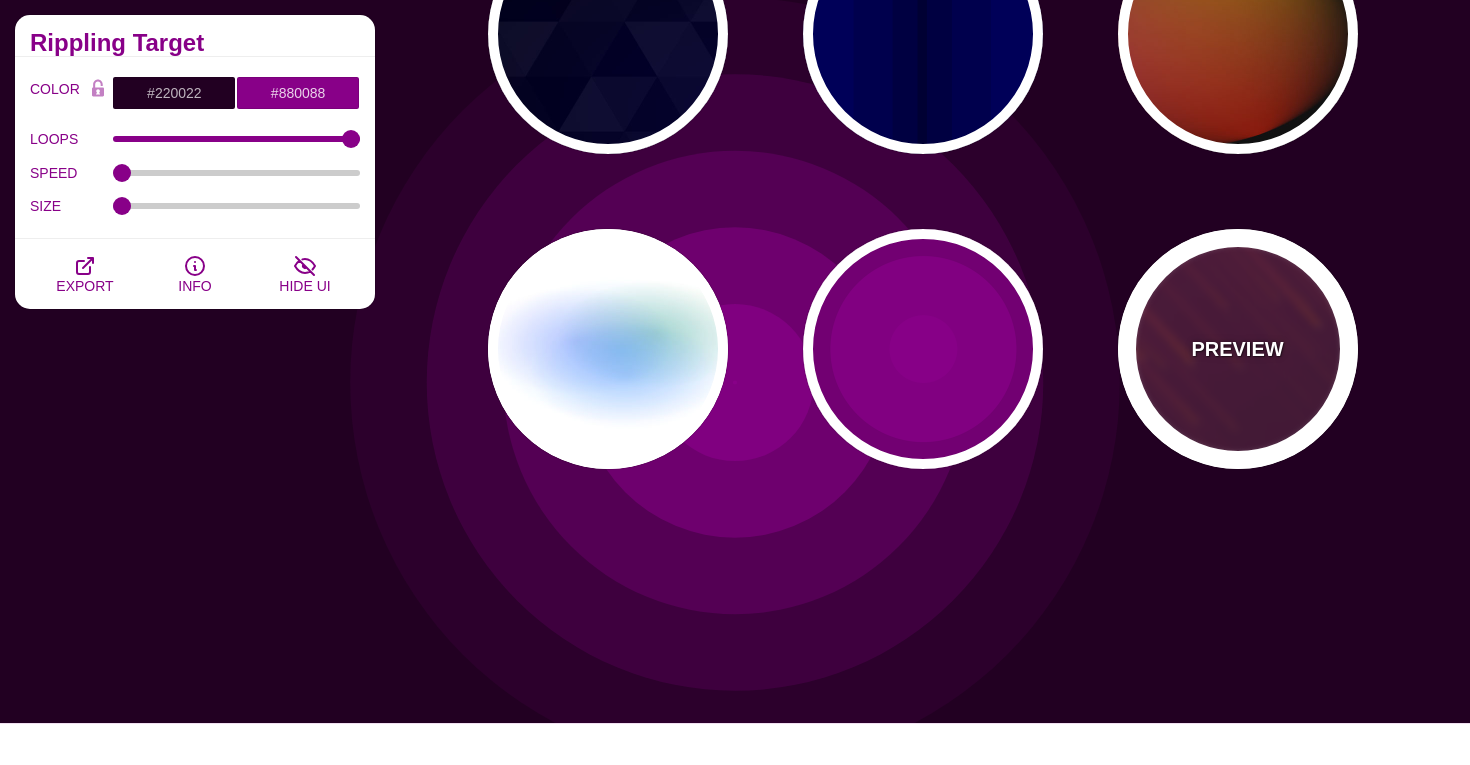 type on "1.5" 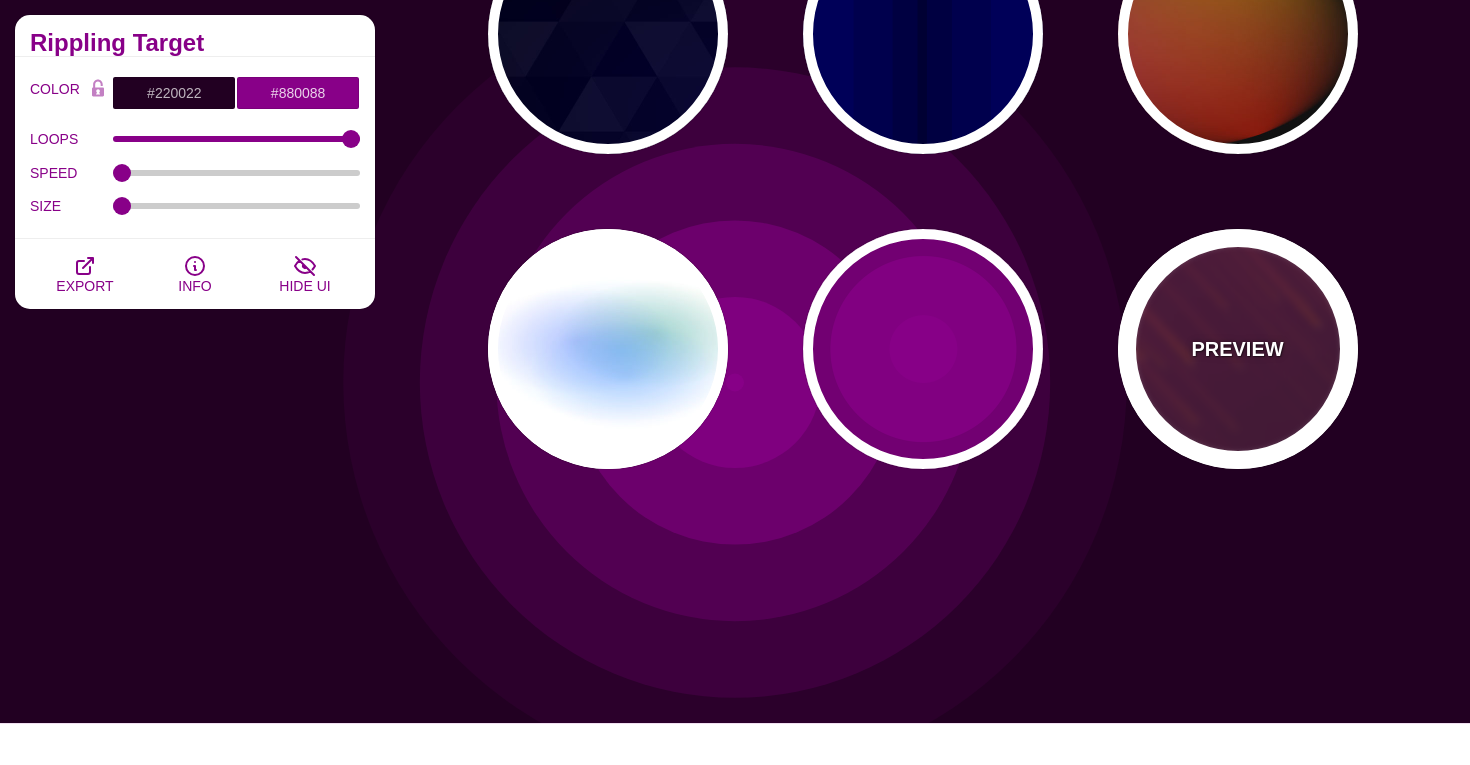 type on "1" 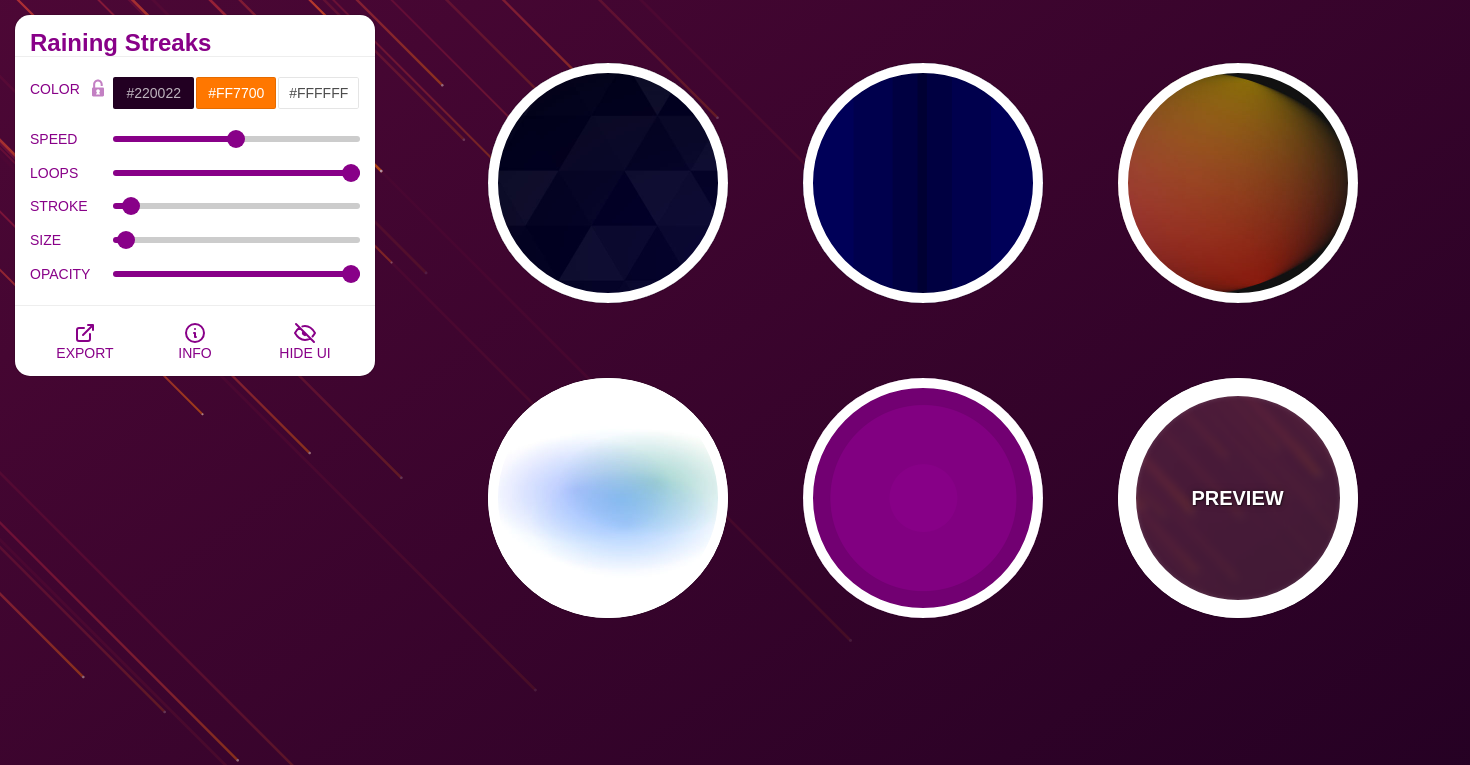 scroll, scrollTop: 1735, scrollLeft: 0, axis: vertical 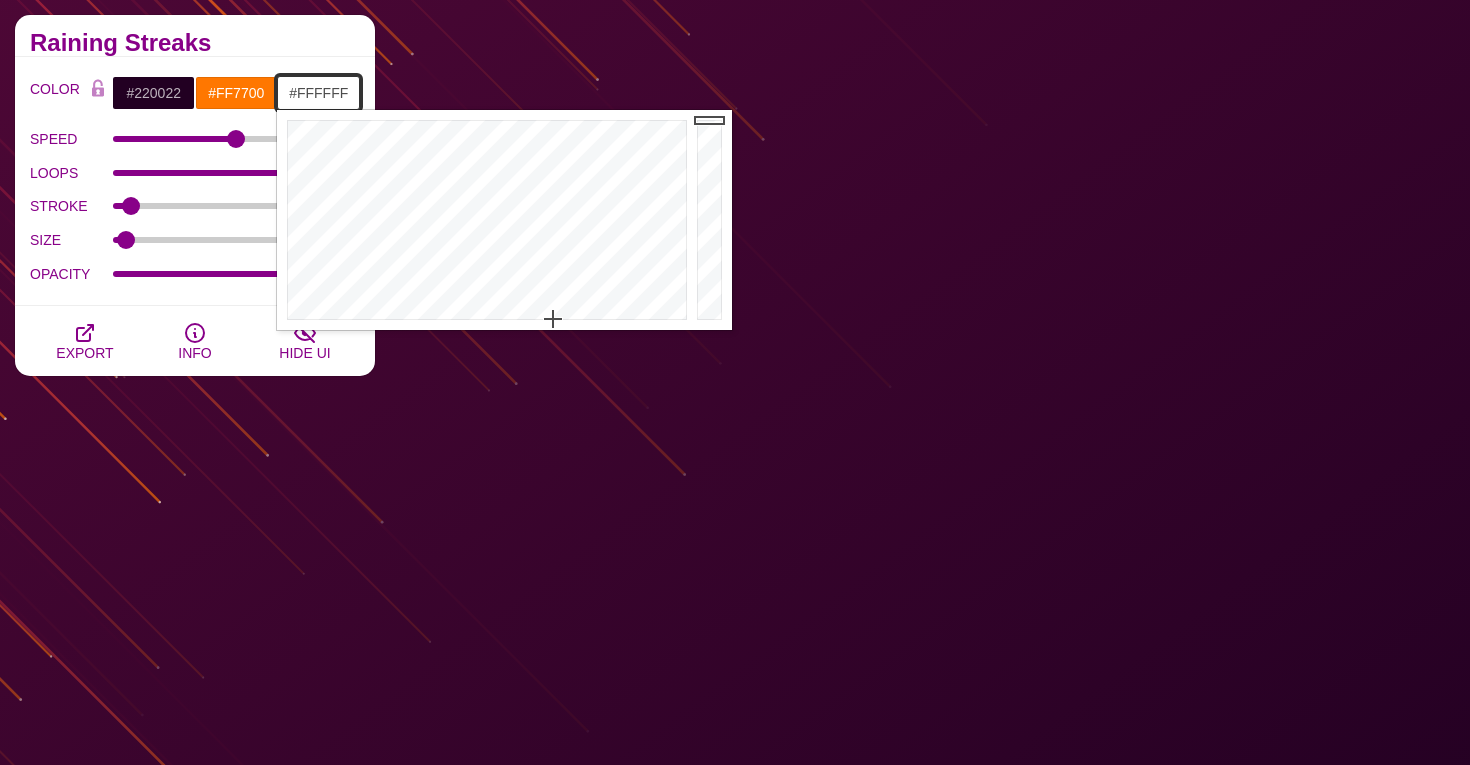 click on "#FFFFFF" at bounding box center (318, 93) 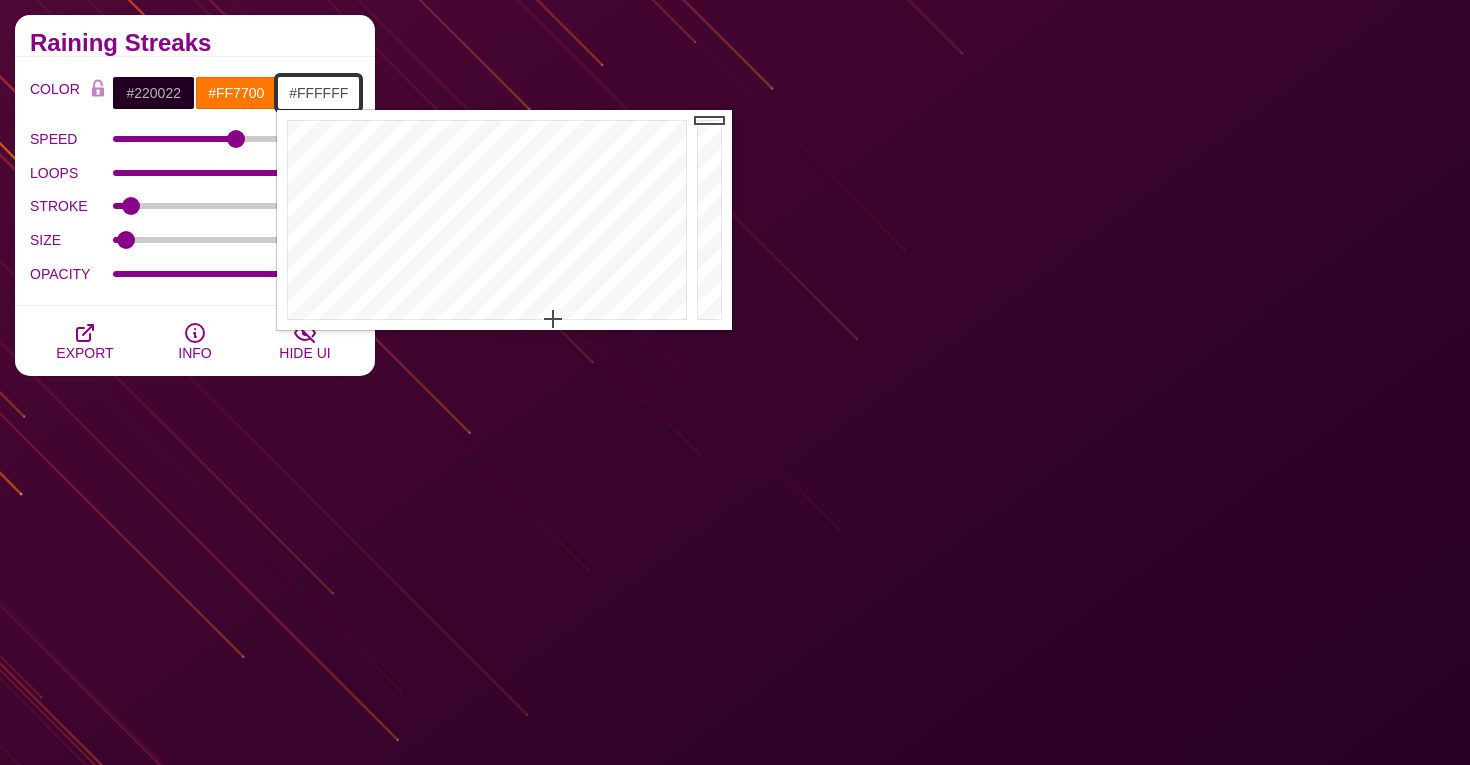 click on "#FFFFFF" at bounding box center [318, 93] 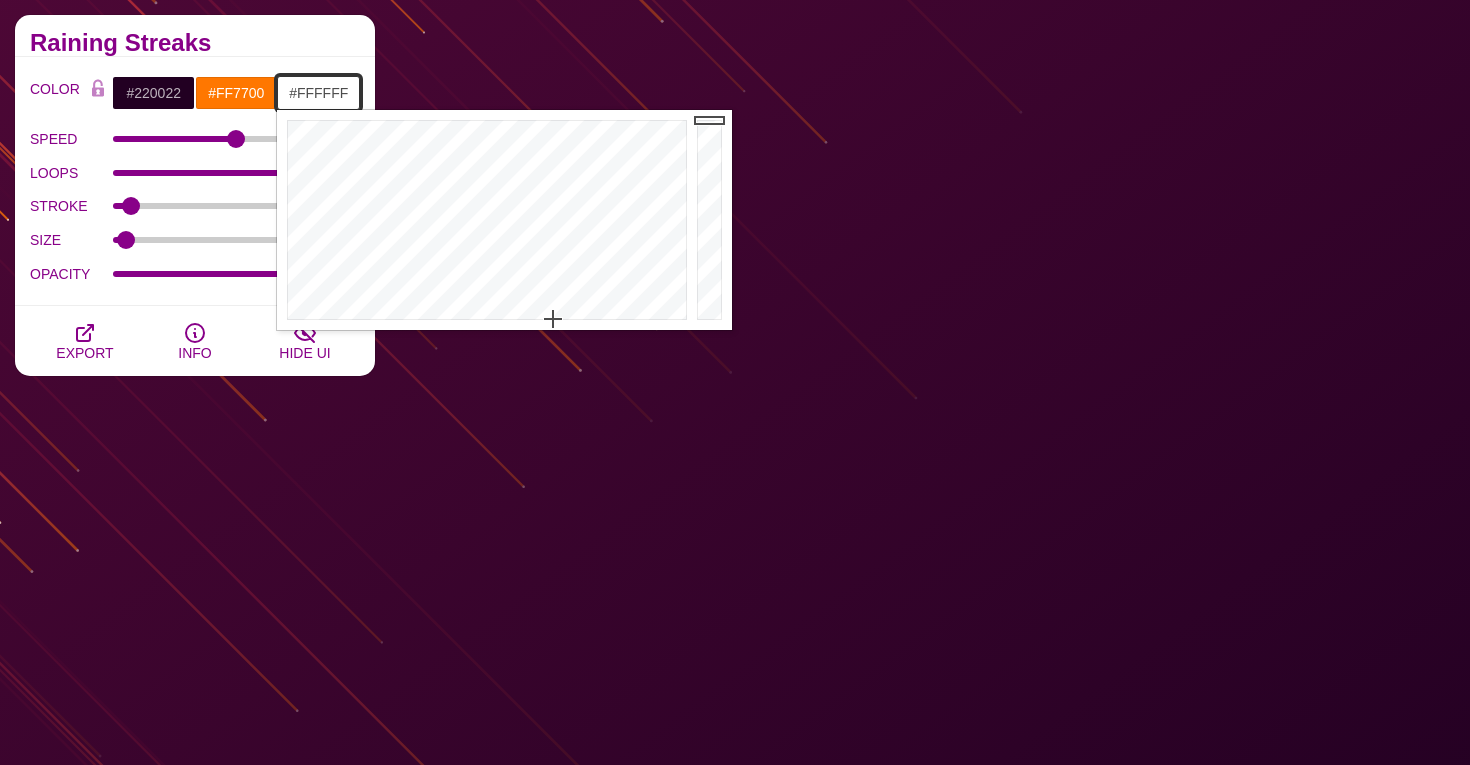 paste on "01a3a4" 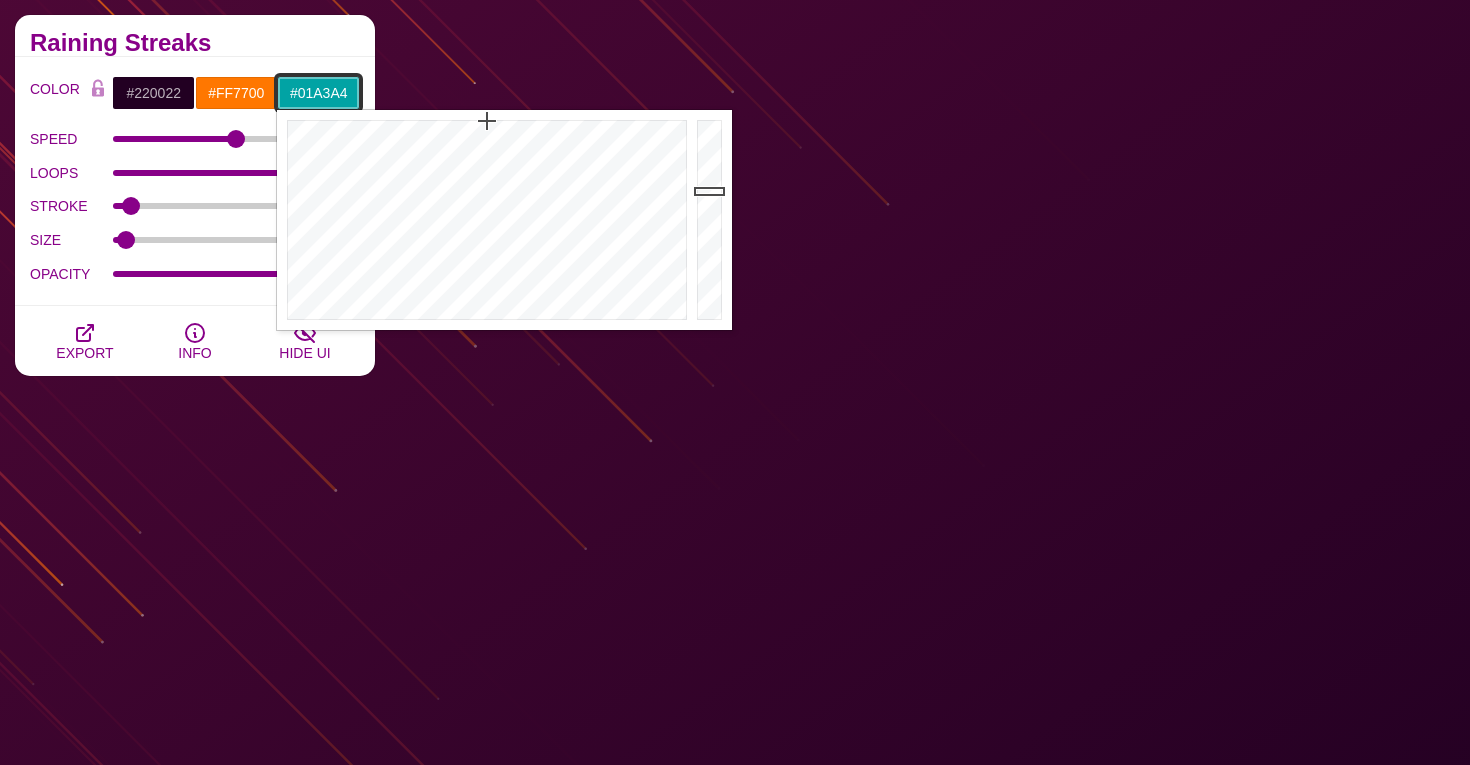 type on "#01A3A4" 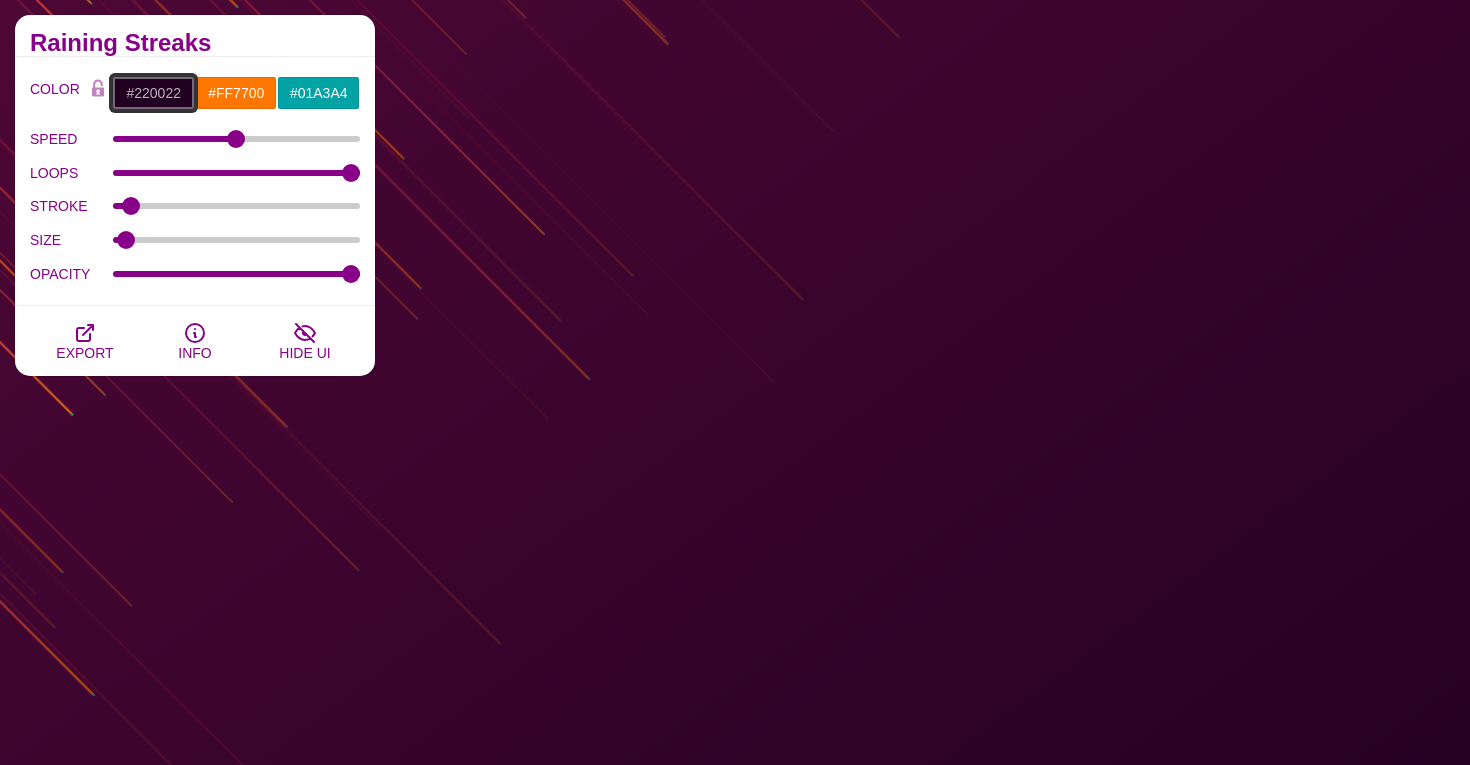 click on "#220022" at bounding box center (153, 93) 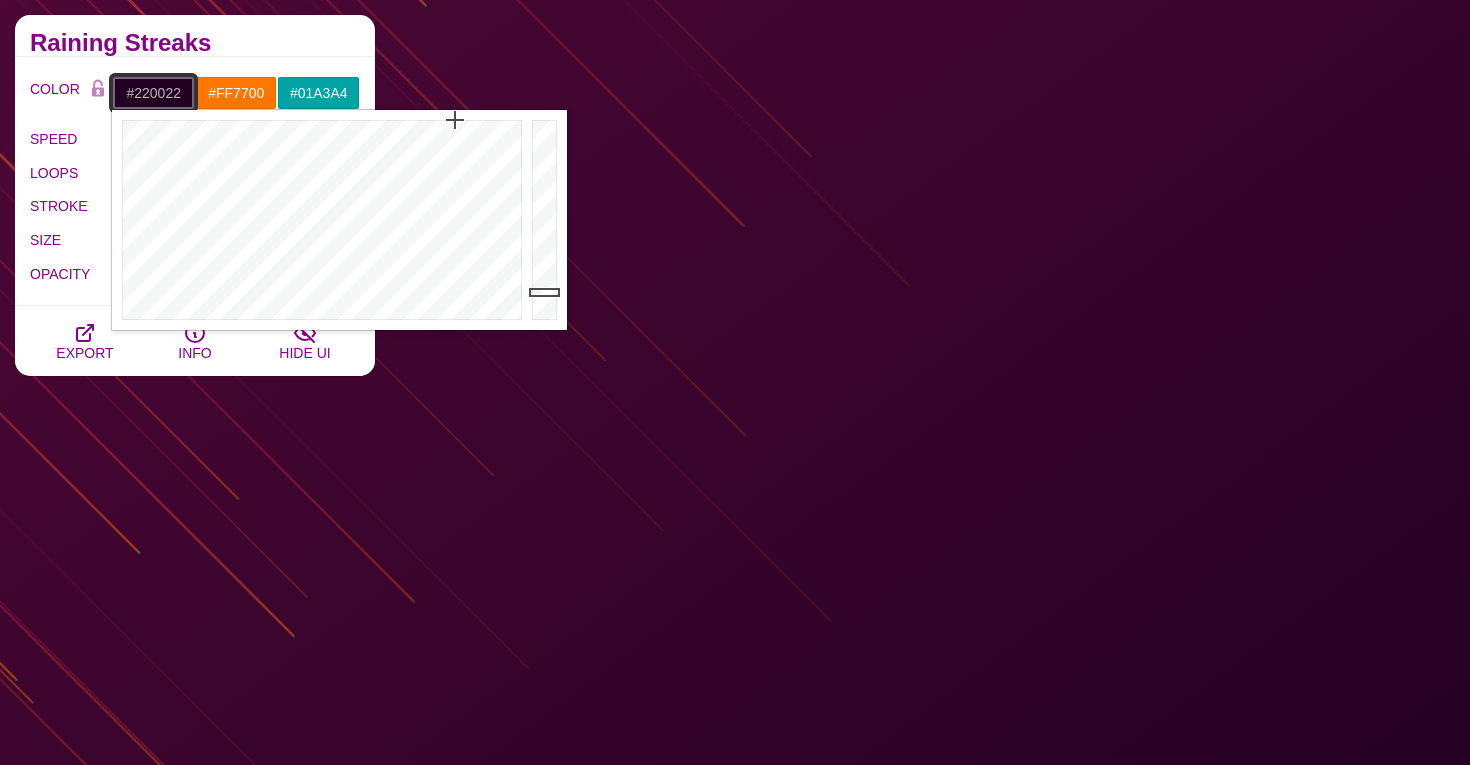 click on "#220022" at bounding box center (153, 93) 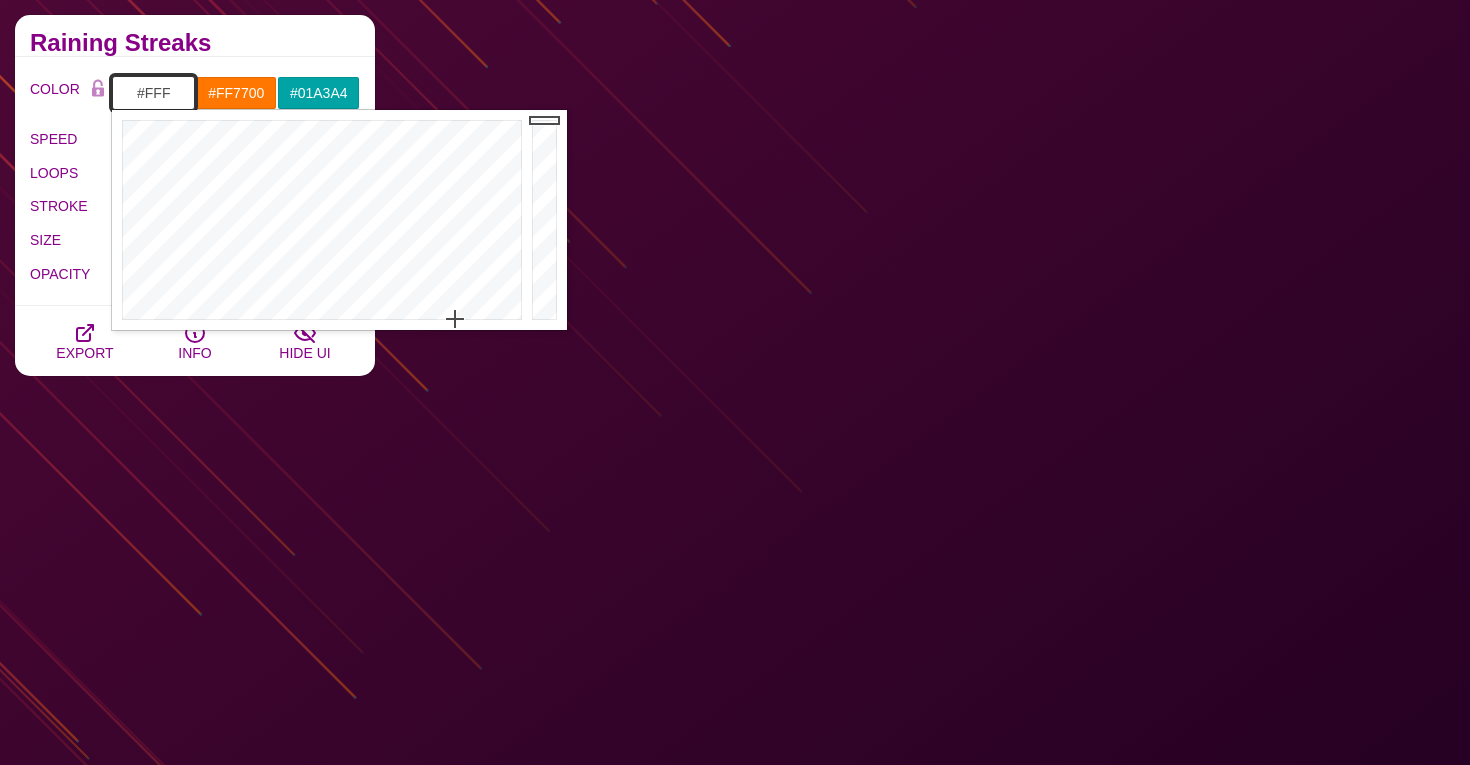 type on "#FFFFFF" 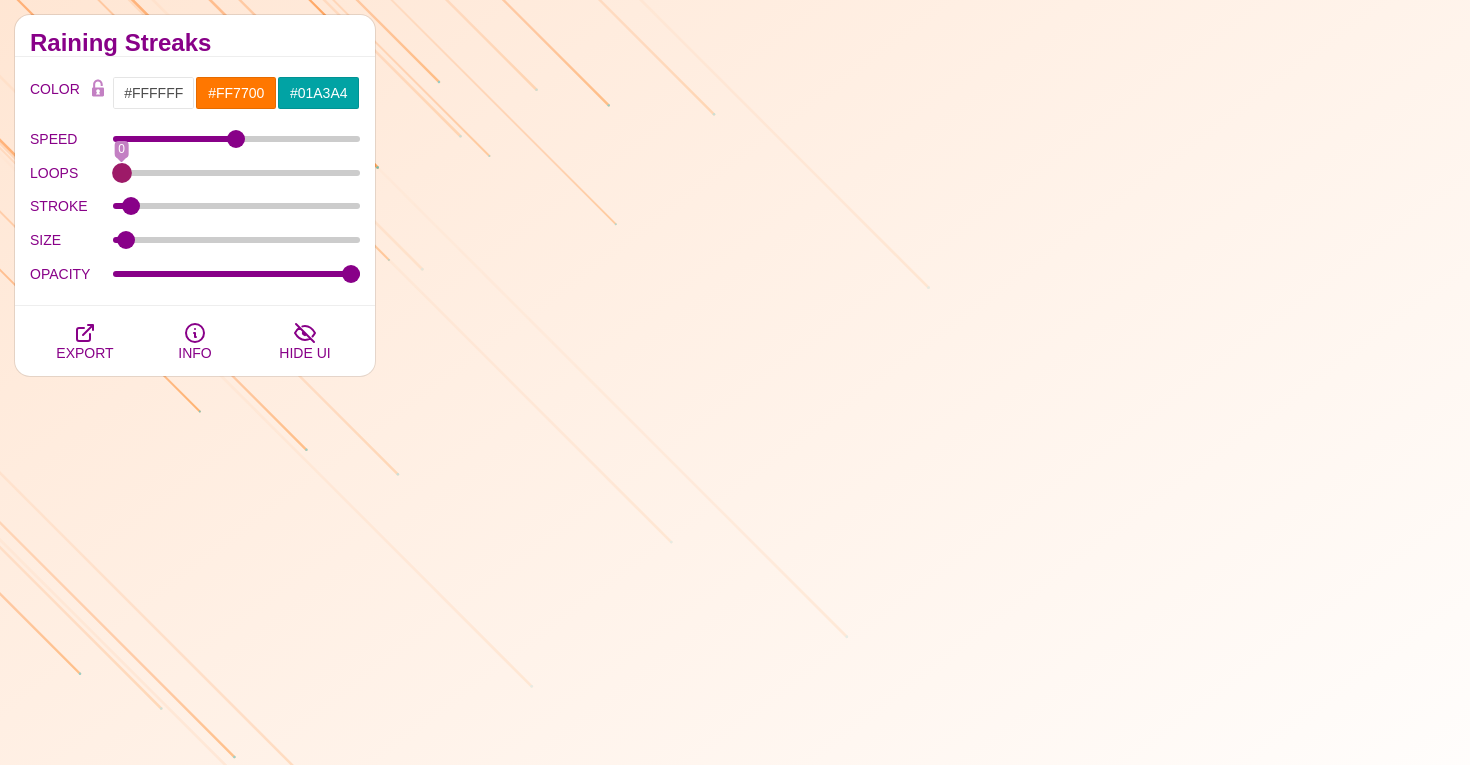 drag, startPoint x: 353, startPoint y: 169, endPoint x: 76, endPoint y: 184, distance: 277.40585 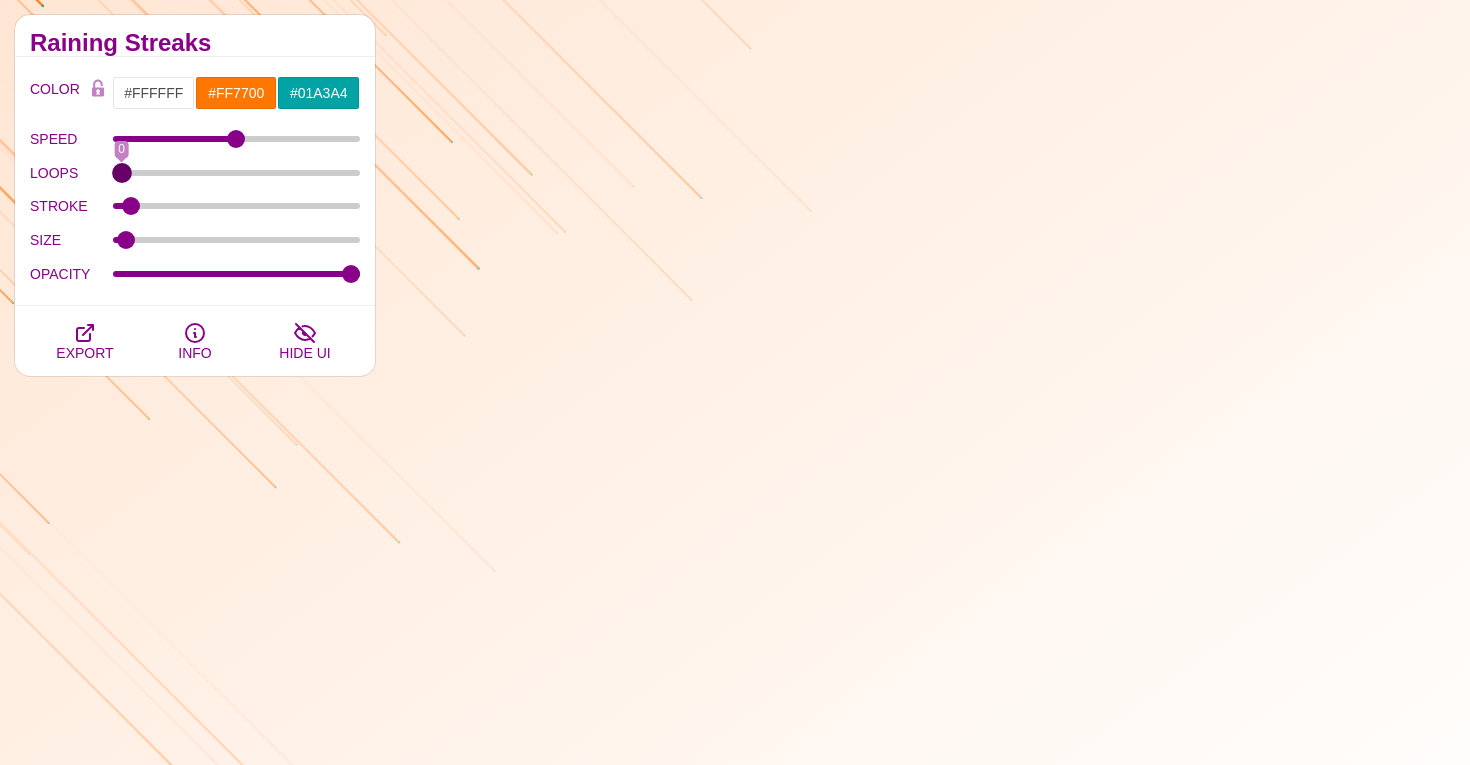 click on "LOOPS" at bounding box center [237, 173] 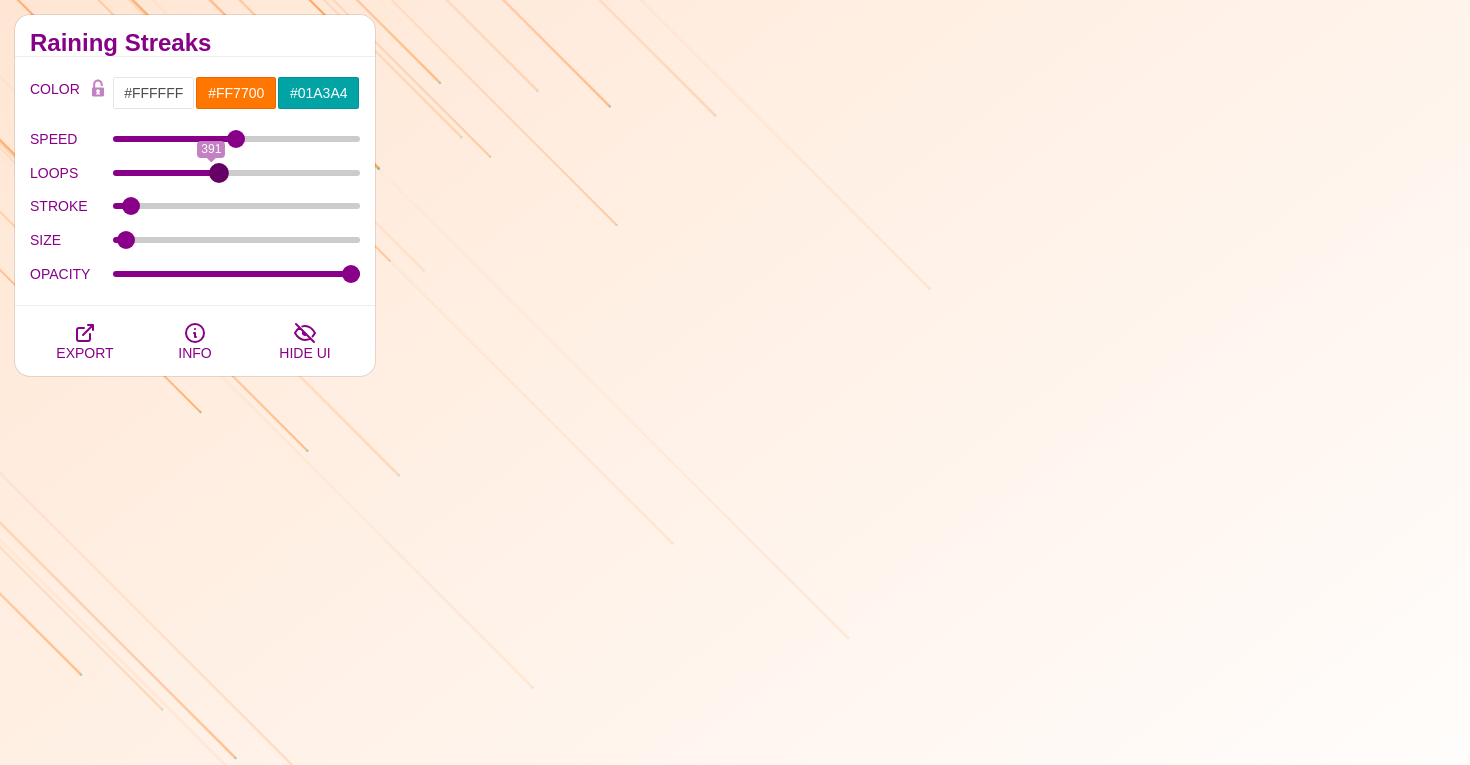 drag, startPoint x: 119, startPoint y: 181, endPoint x: 219, endPoint y: 200, distance: 101.788994 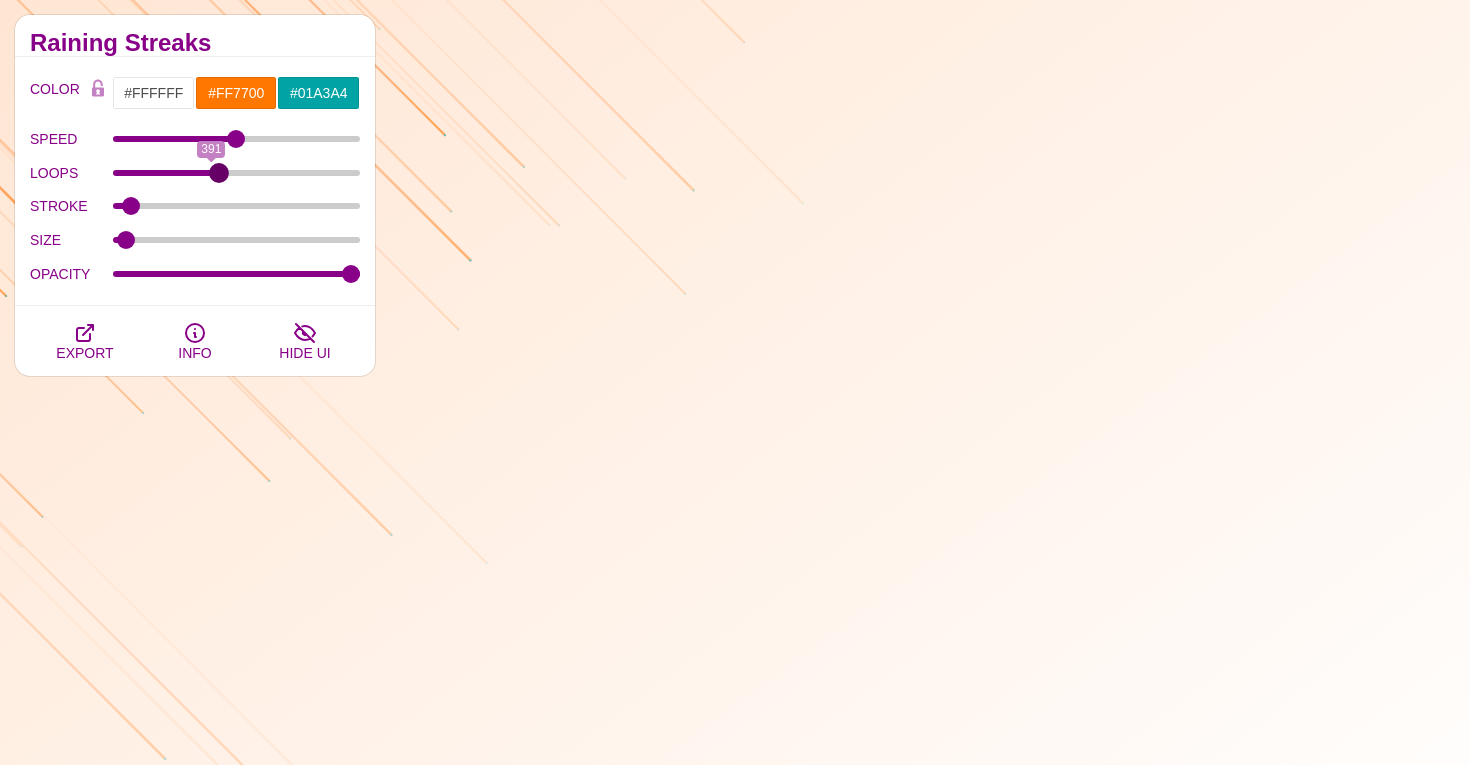 click on "LOOPS" at bounding box center [237, 173] 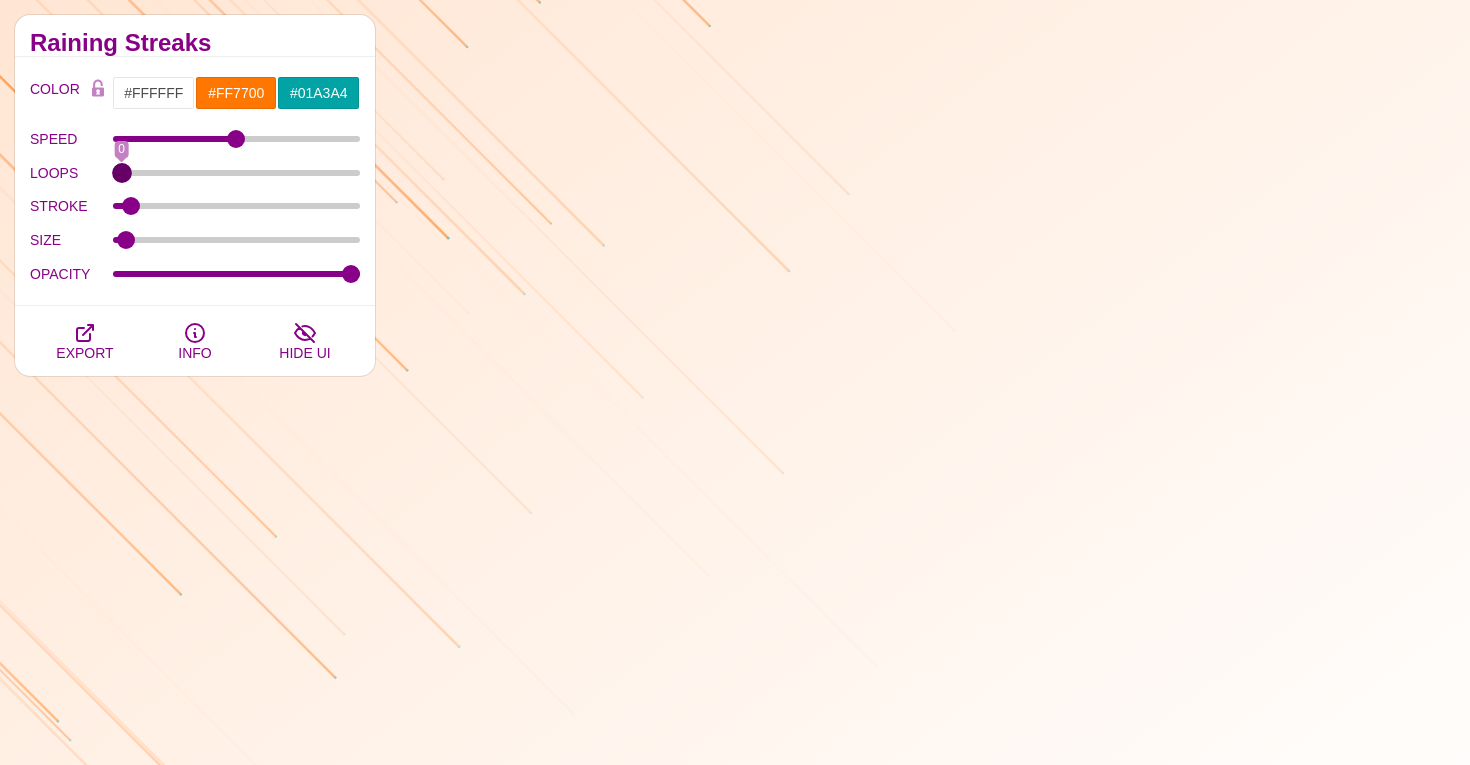 drag, startPoint x: 221, startPoint y: 180, endPoint x: 50, endPoint y: 181, distance: 171.00293 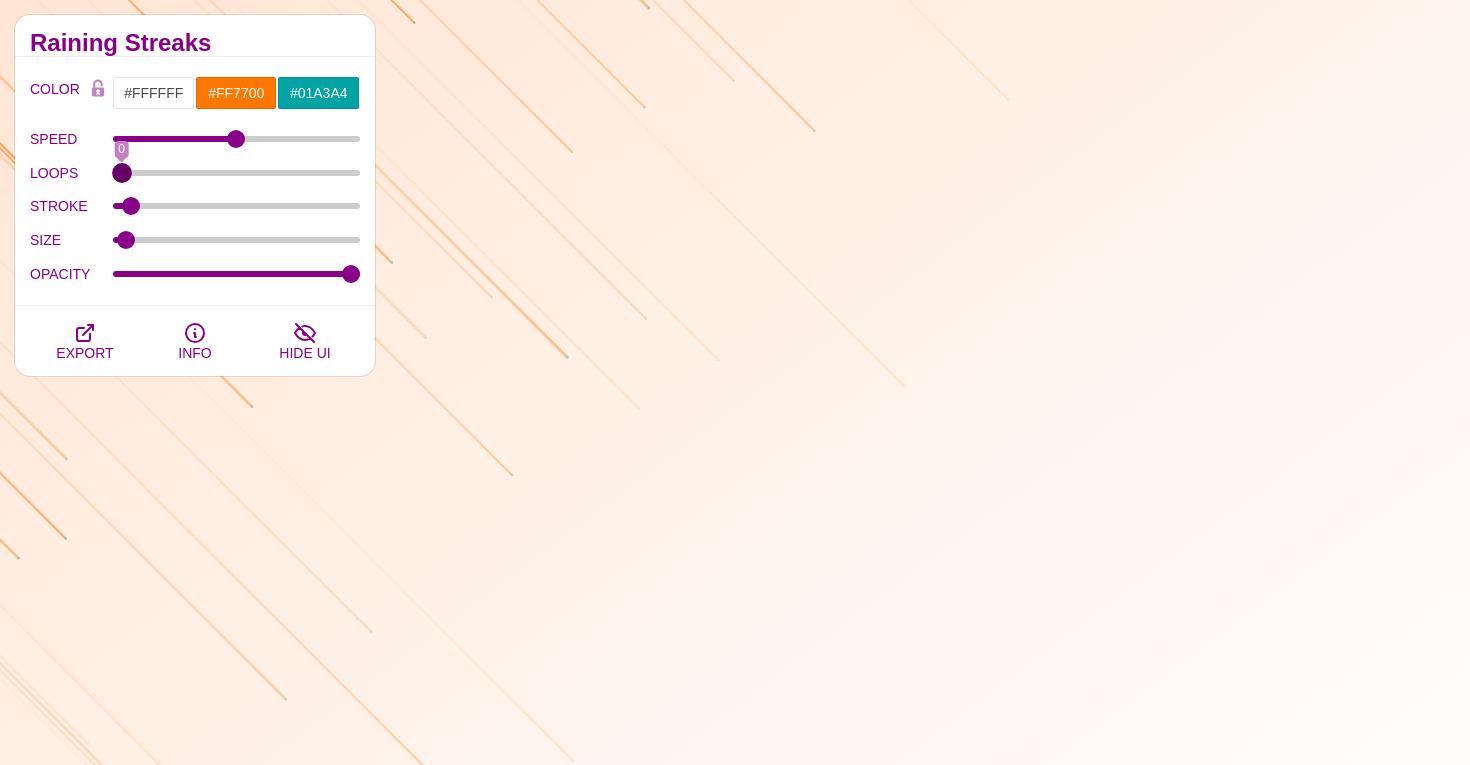 type on "0" 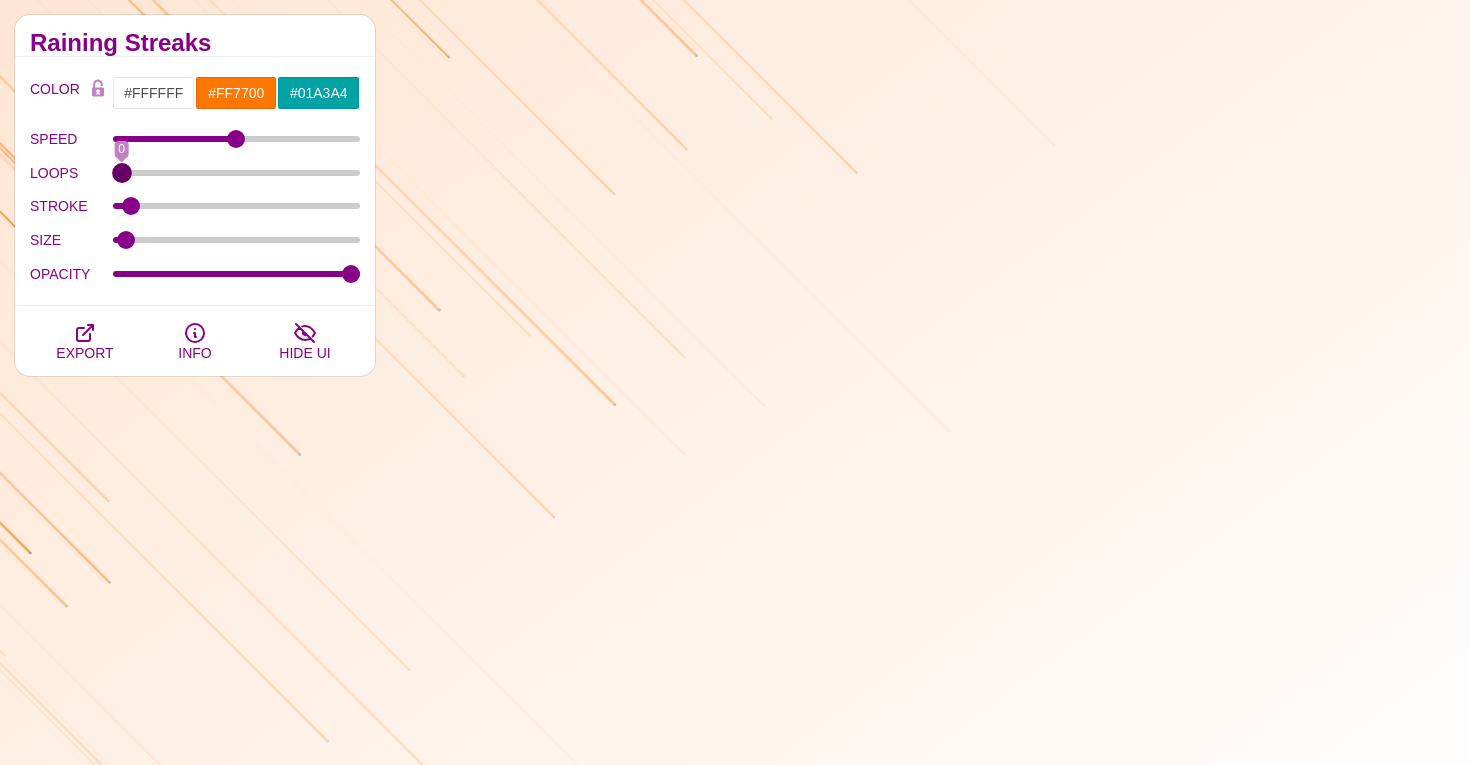 click on "LOOPS" at bounding box center (237, 173) 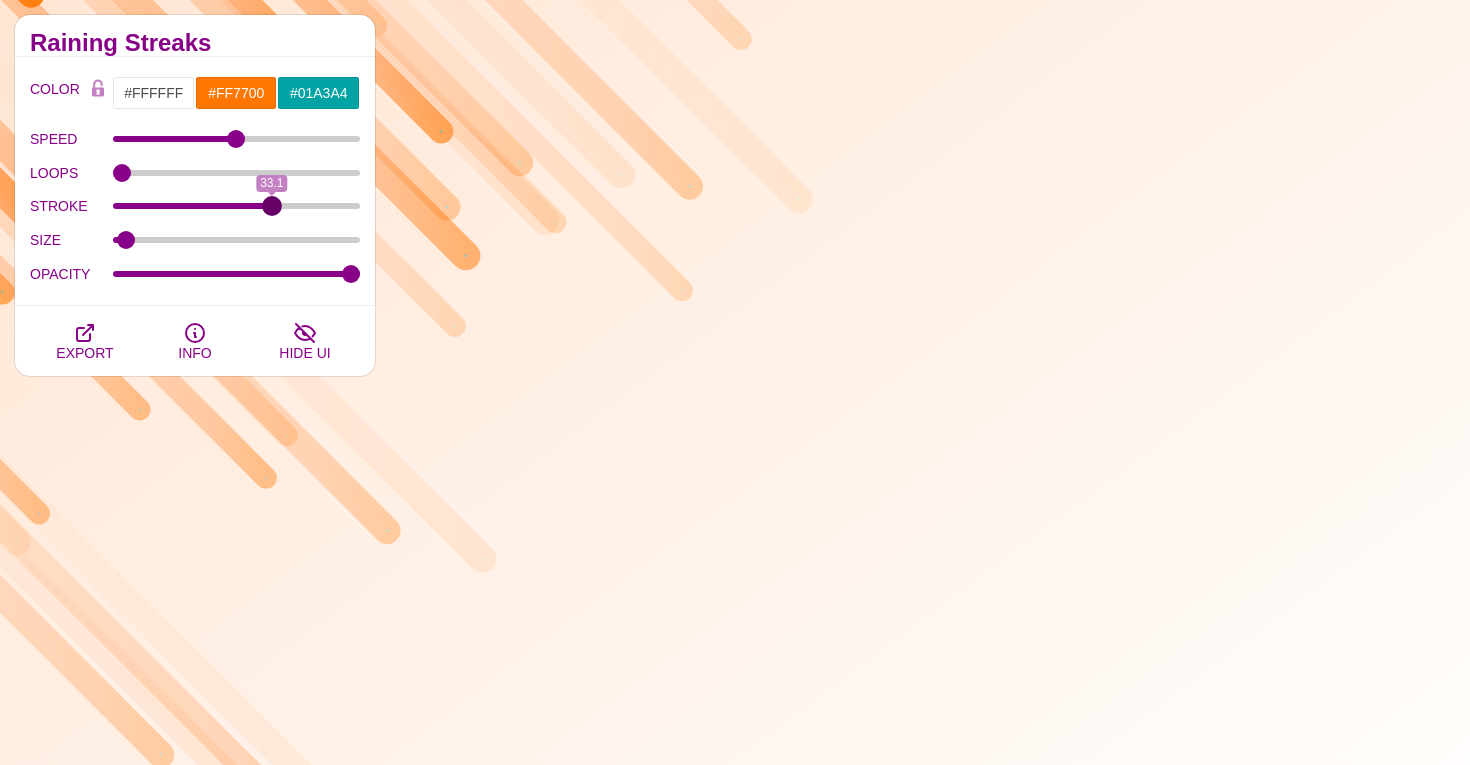 drag, startPoint x: 132, startPoint y: 211, endPoint x: 271, endPoint y: 219, distance: 139.23003 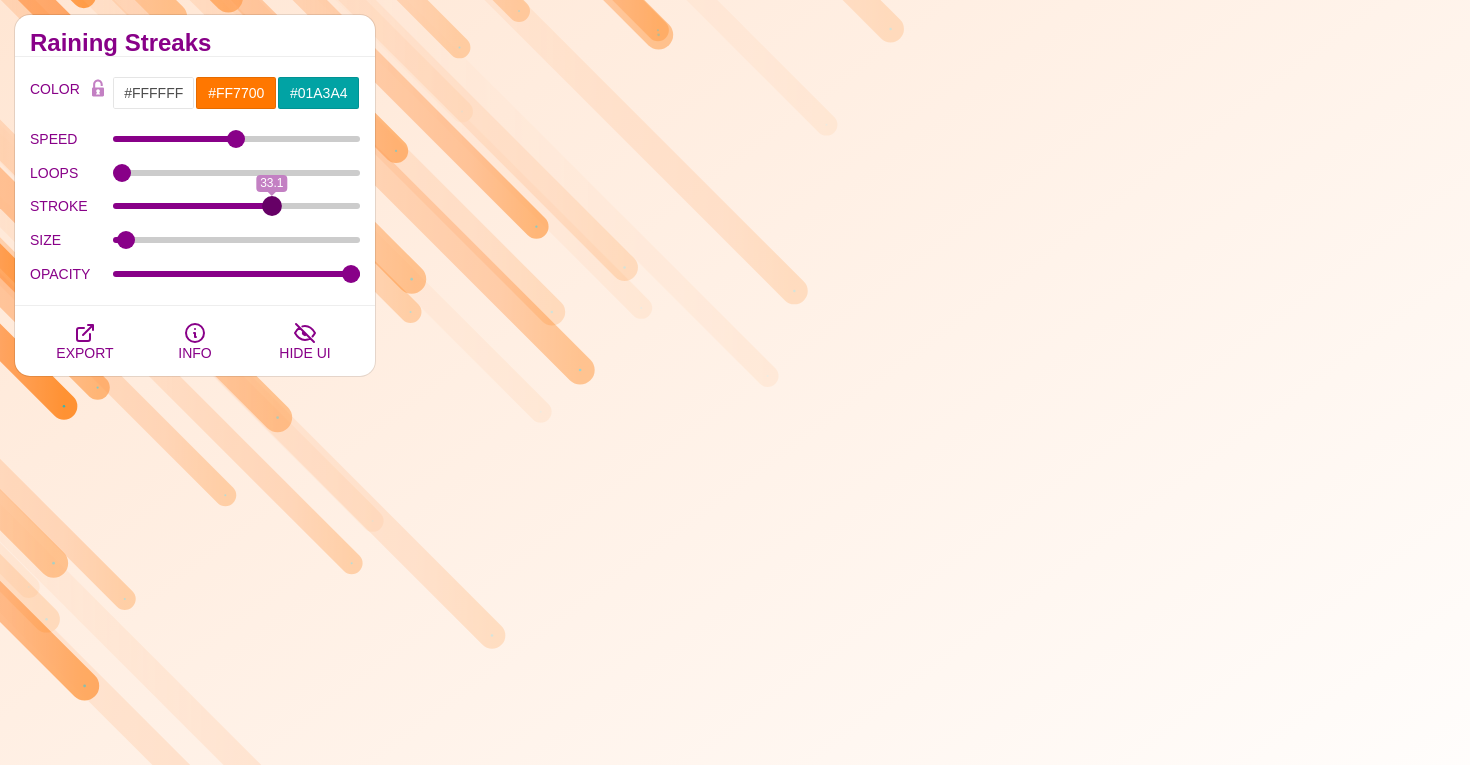 click on "STROKE" at bounding box center [237, 206] 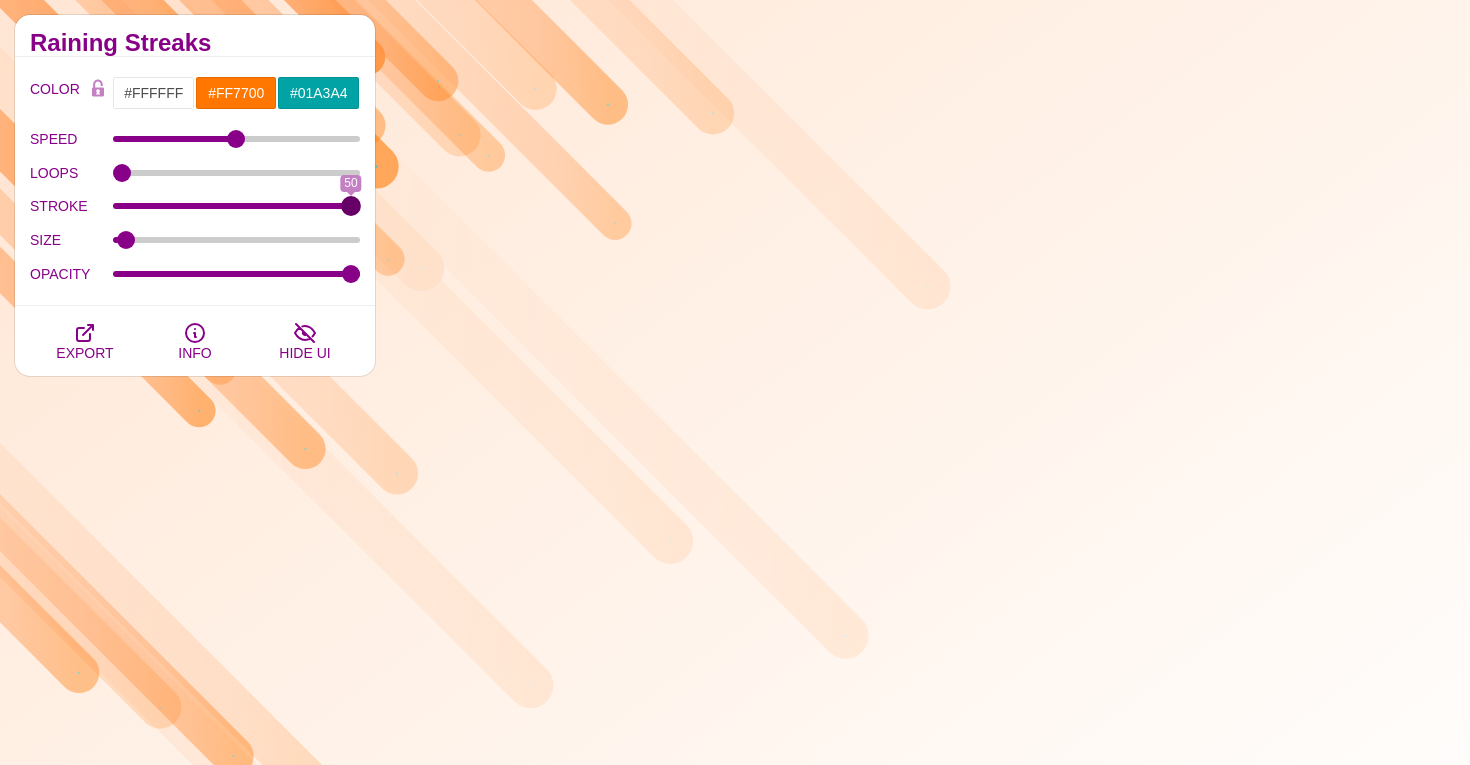 drag, startPoint x: 273, startPoint y: 210, endPoint x: 354, endPoint y: 205, distance: 81.154175 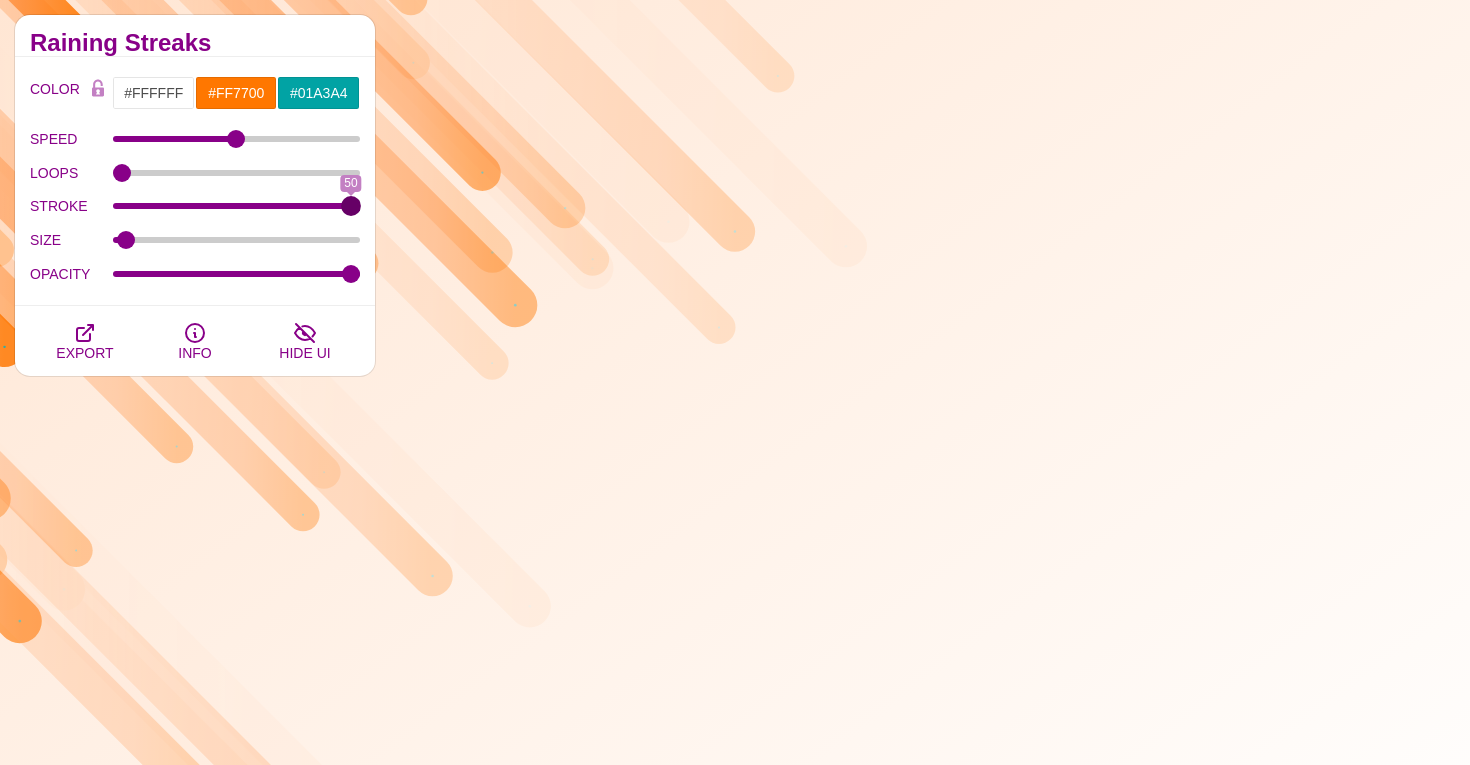 click on "STROKE" at bounding box center [237, 206] 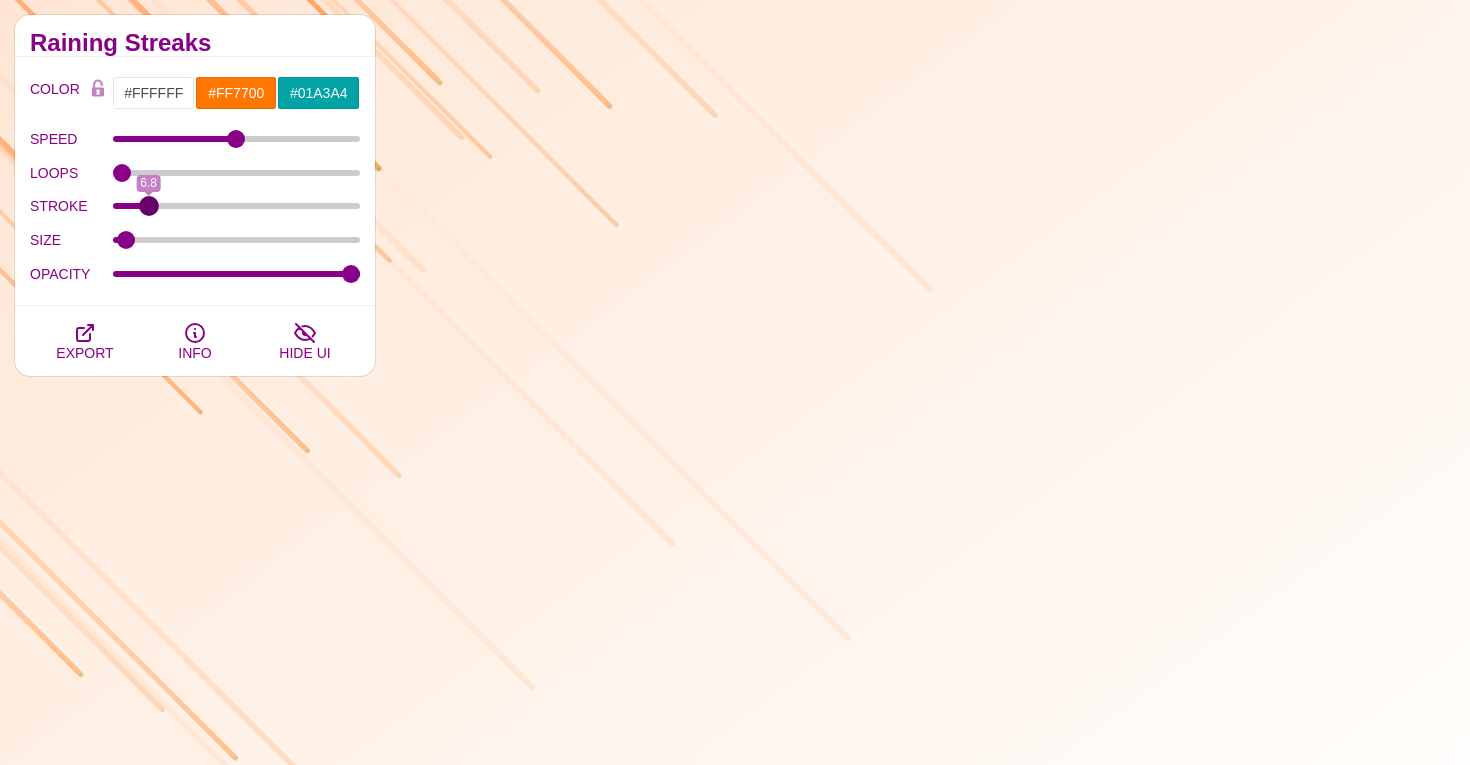 drag, startPoint x: 352, startPoint y: 205, endPoint x: 150, endPoint y: 200, distance: 202.06187 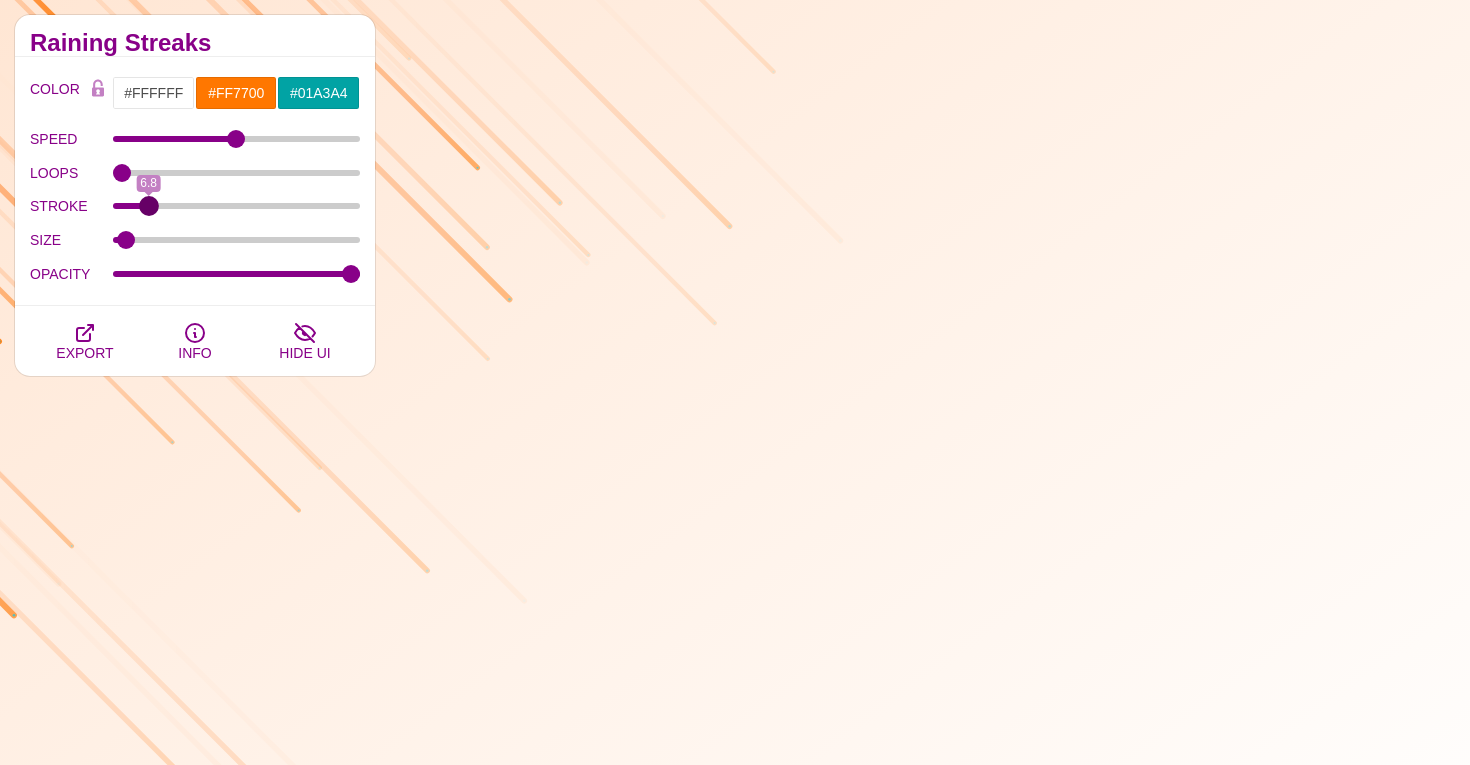 click on "STROKE" at bounding box center (237, 206) 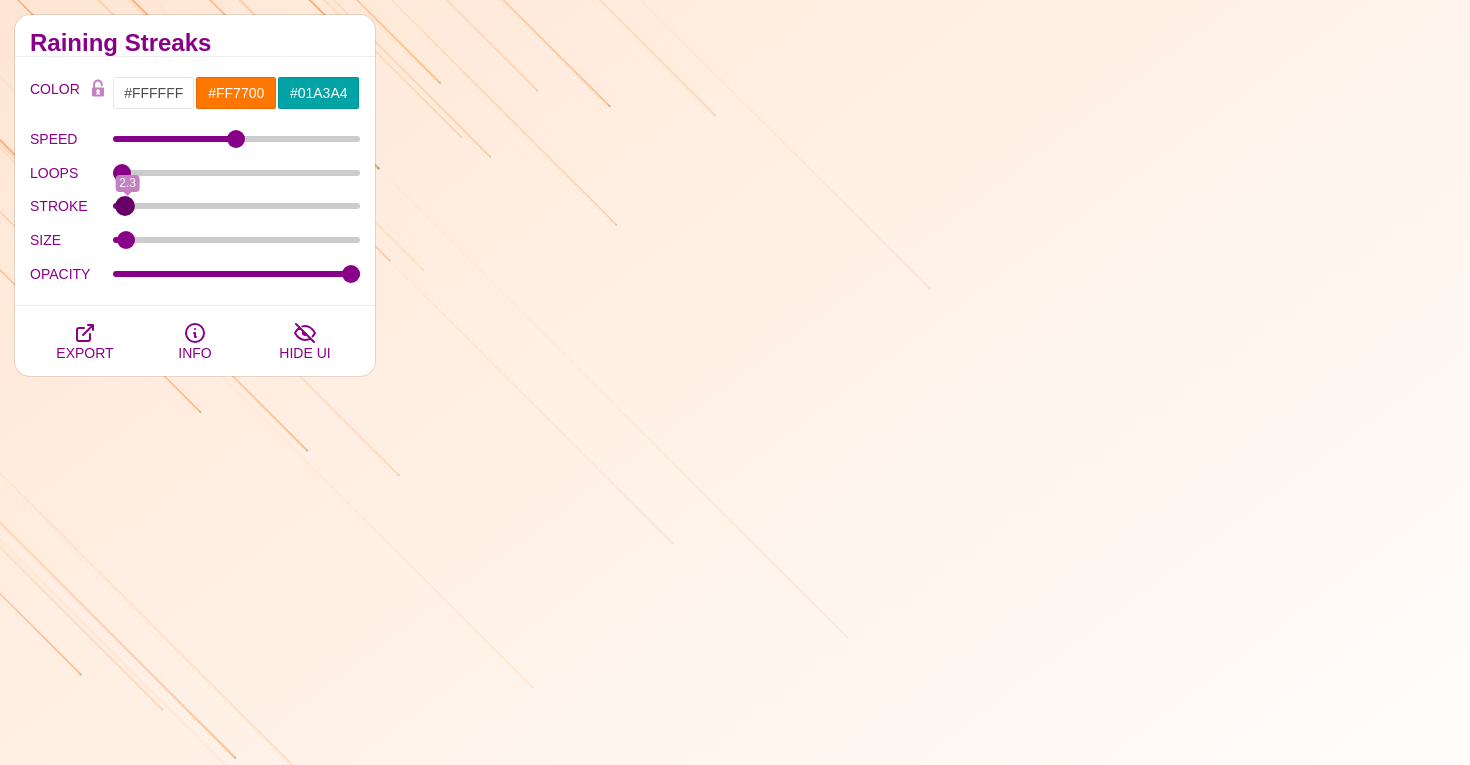 drag, startPoint x: 150, startPoint y: 200, endPoint x: 124, endPoint y: 200, distance: 26 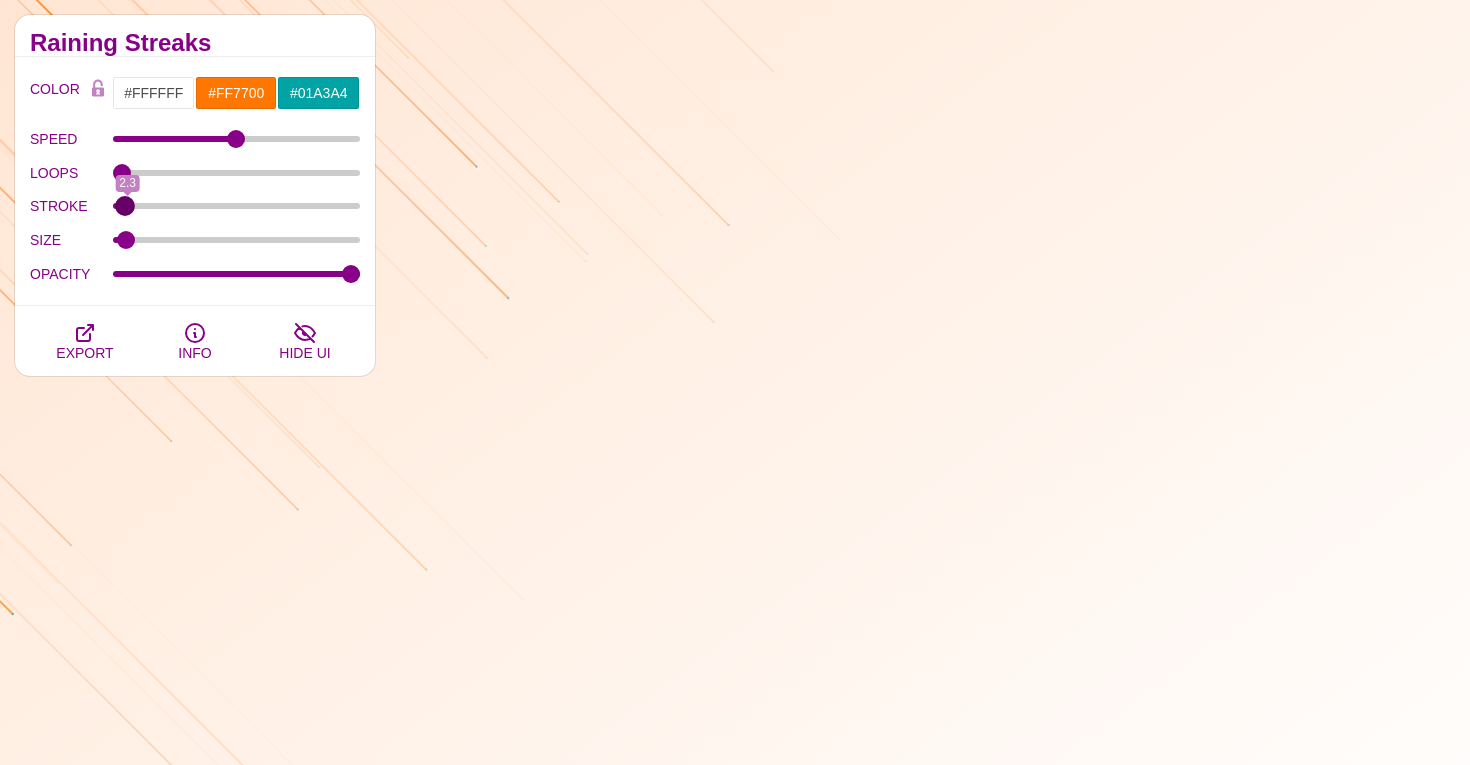 type on "1.7" 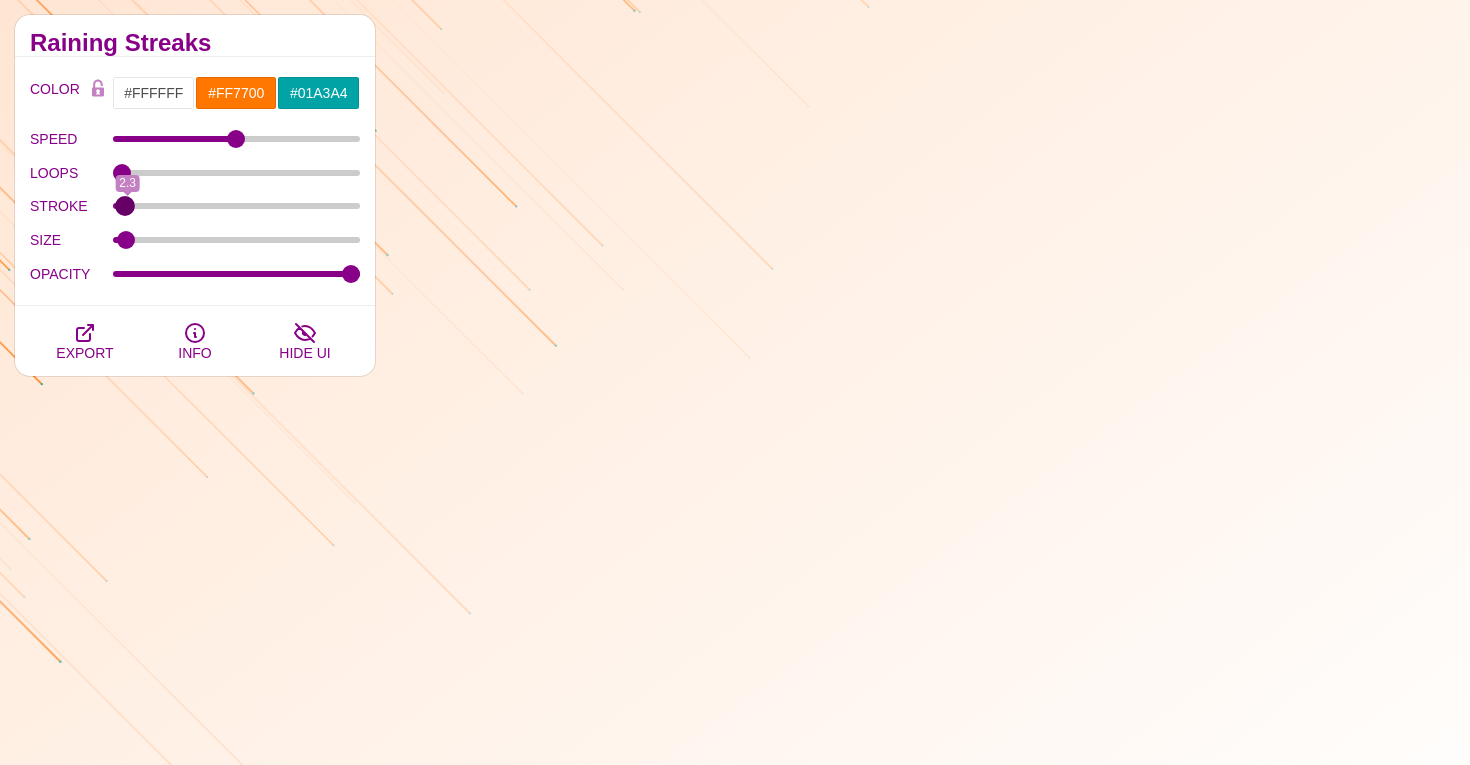 click on "STROKE" at bounding box center (237, 206) 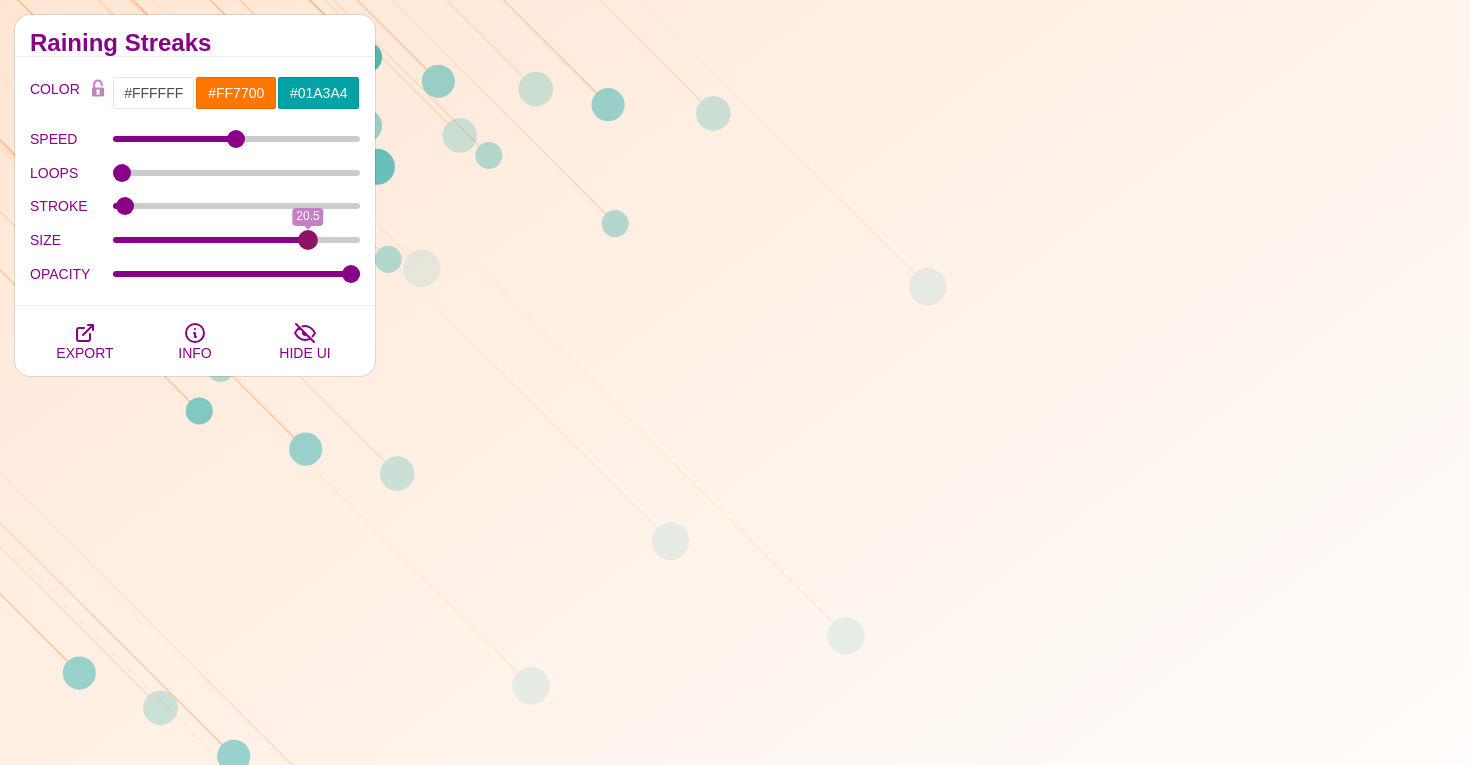 drag, startPoint x: 132, startPoint y: 238, endPoint x: 310, endPoint y: 242, distance: 178.04494 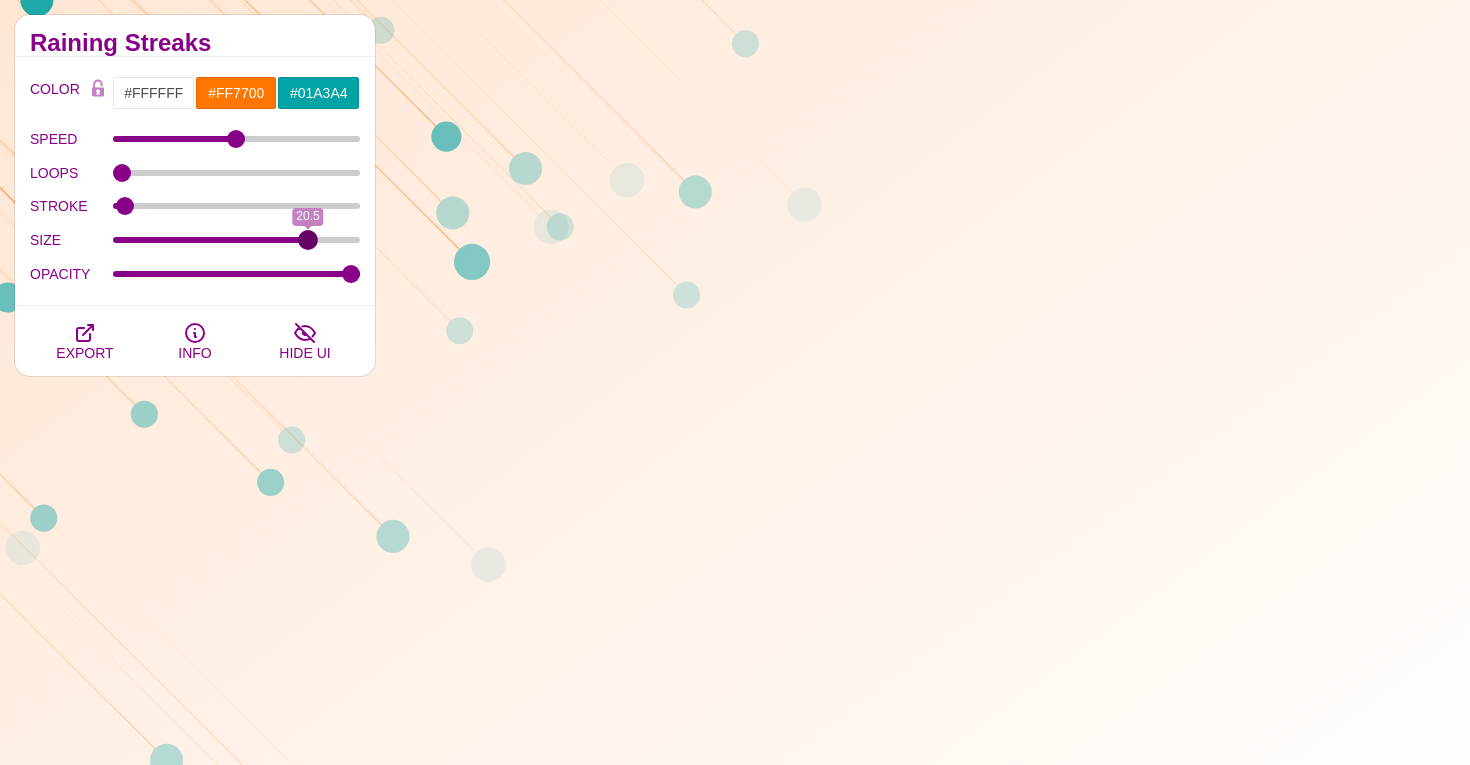 click on "SIZE" at bounding box center (237, 240) 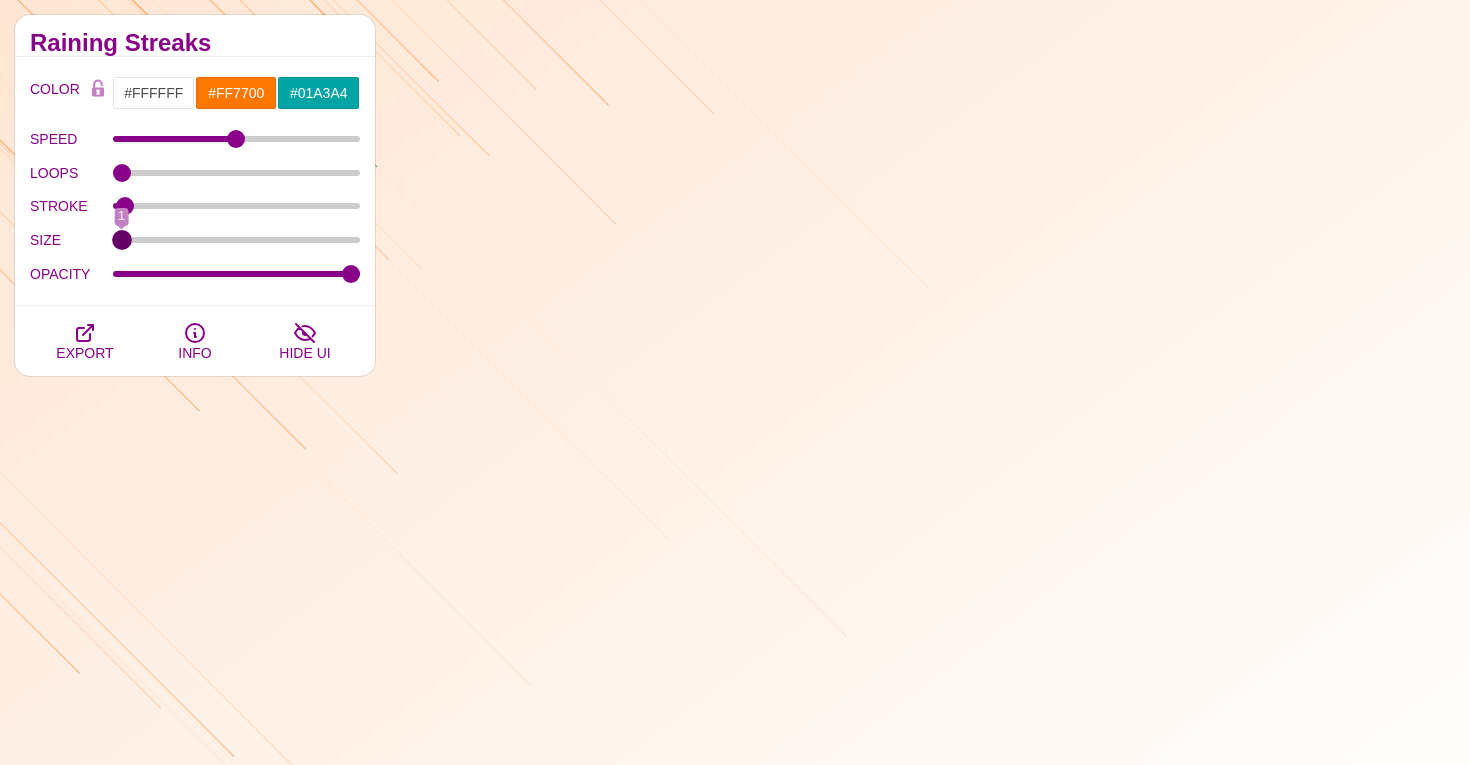 type on "1" 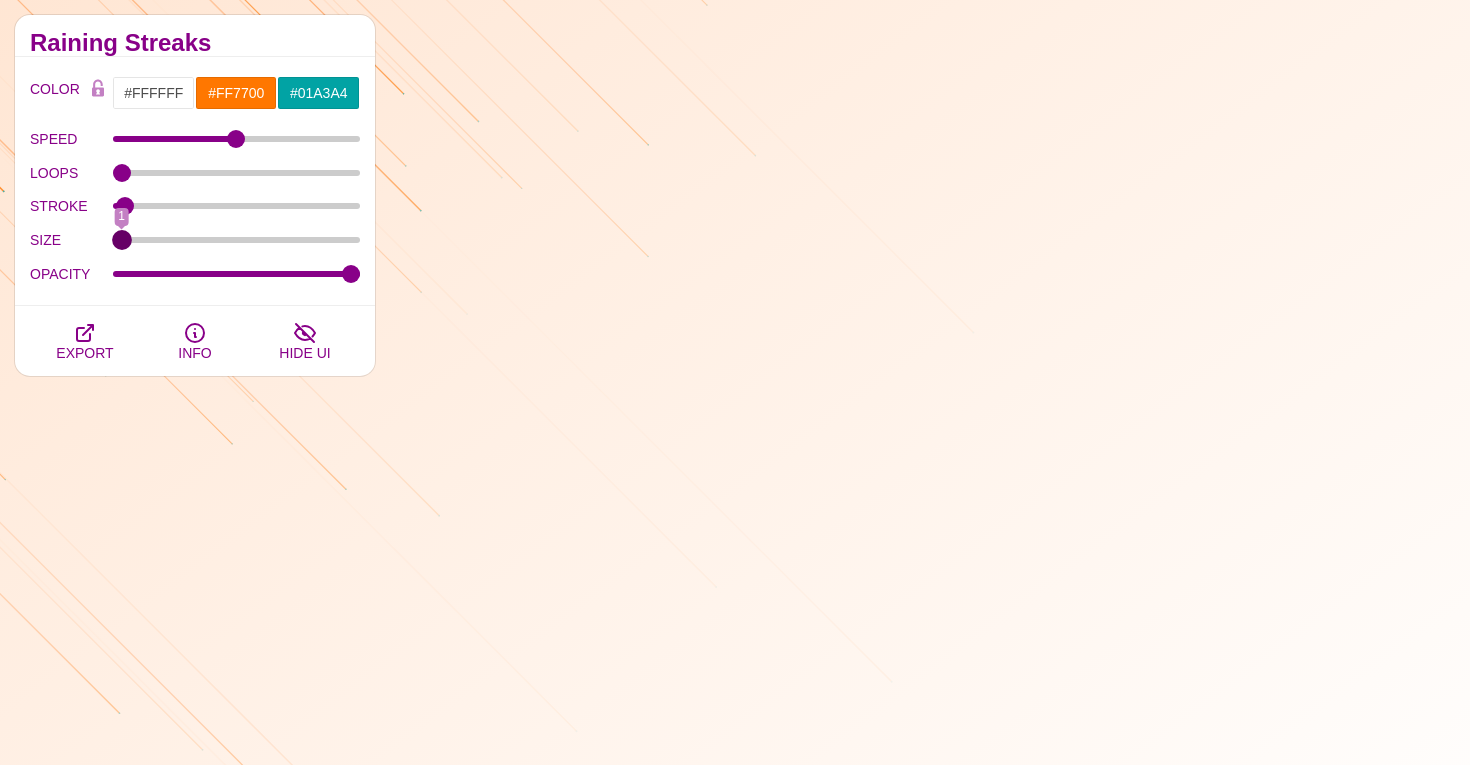 drag, startPoint x: 307, startPoint y: 242, endPoint x: 123, endPoint y: 241, distance: 184.00272 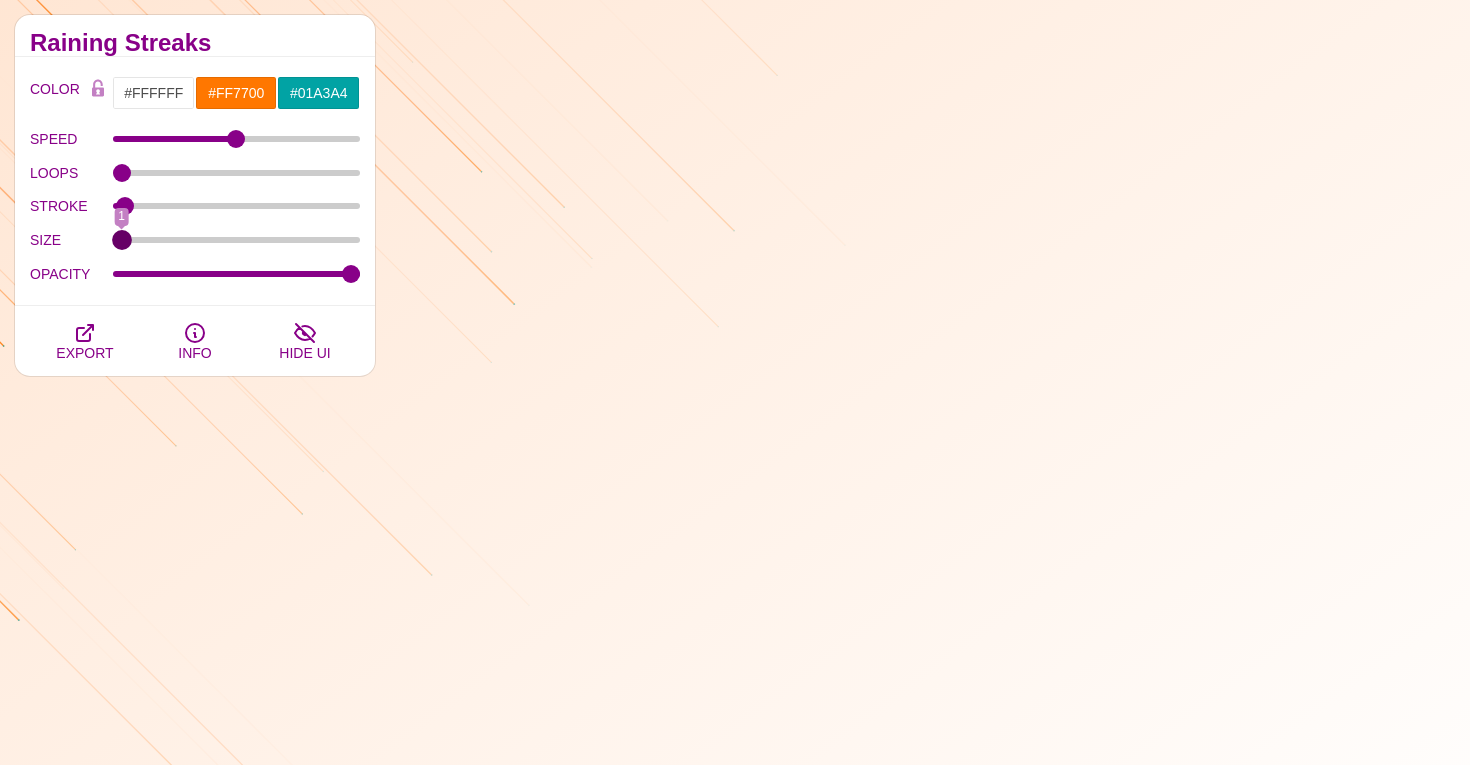 click on "SIZE" at bounding box center [237, 240] 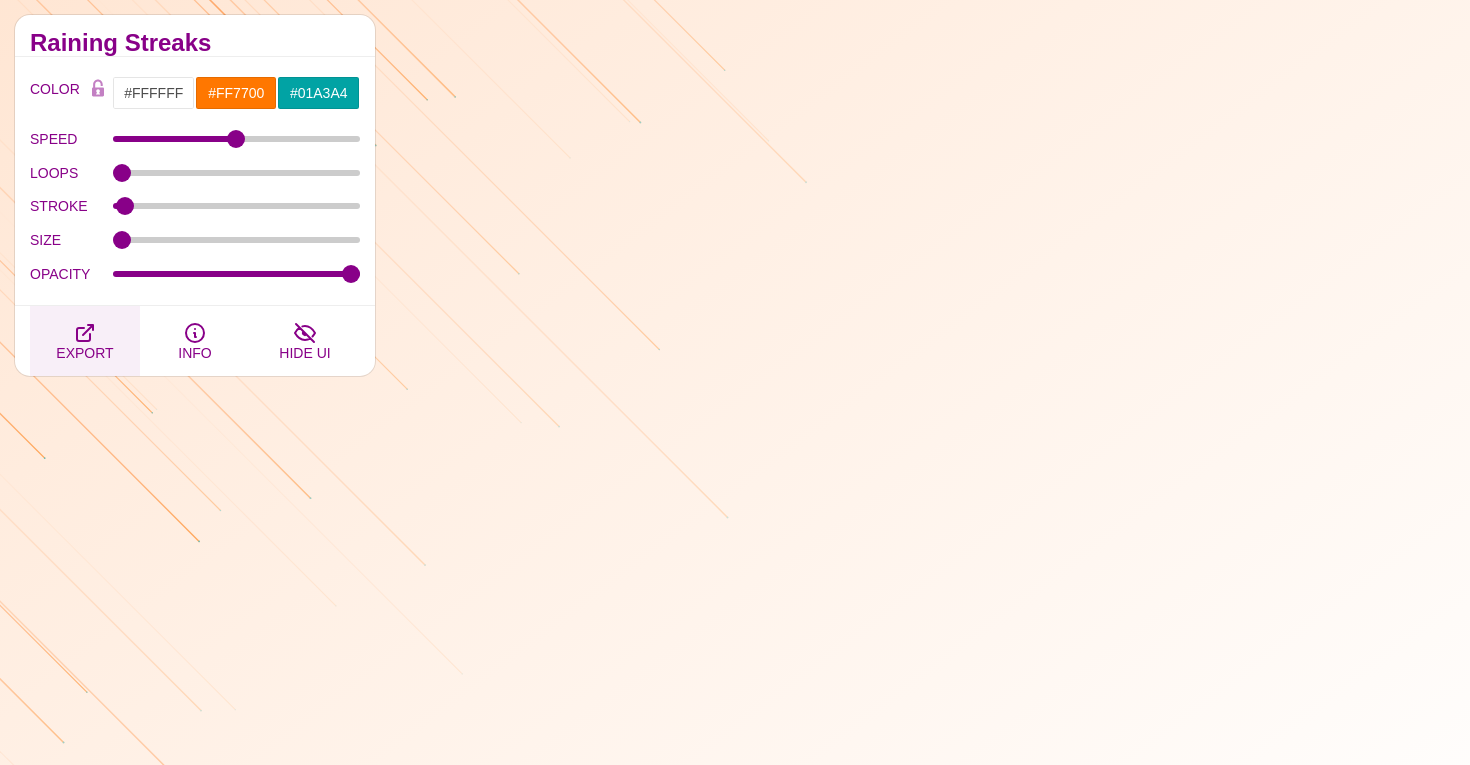 click on "EXPORT" at bounding box center (84, 353) 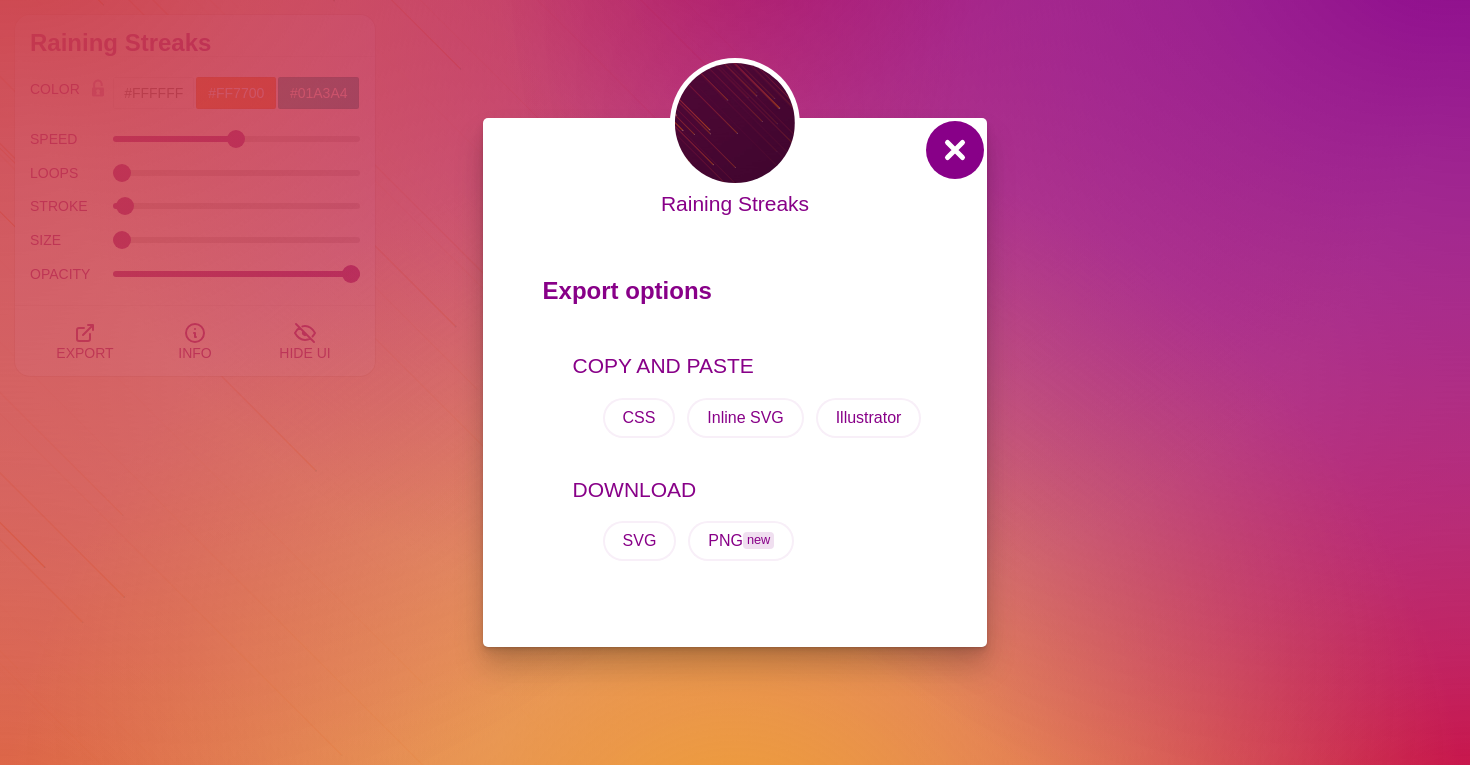 click at bounding box center [955, 150] 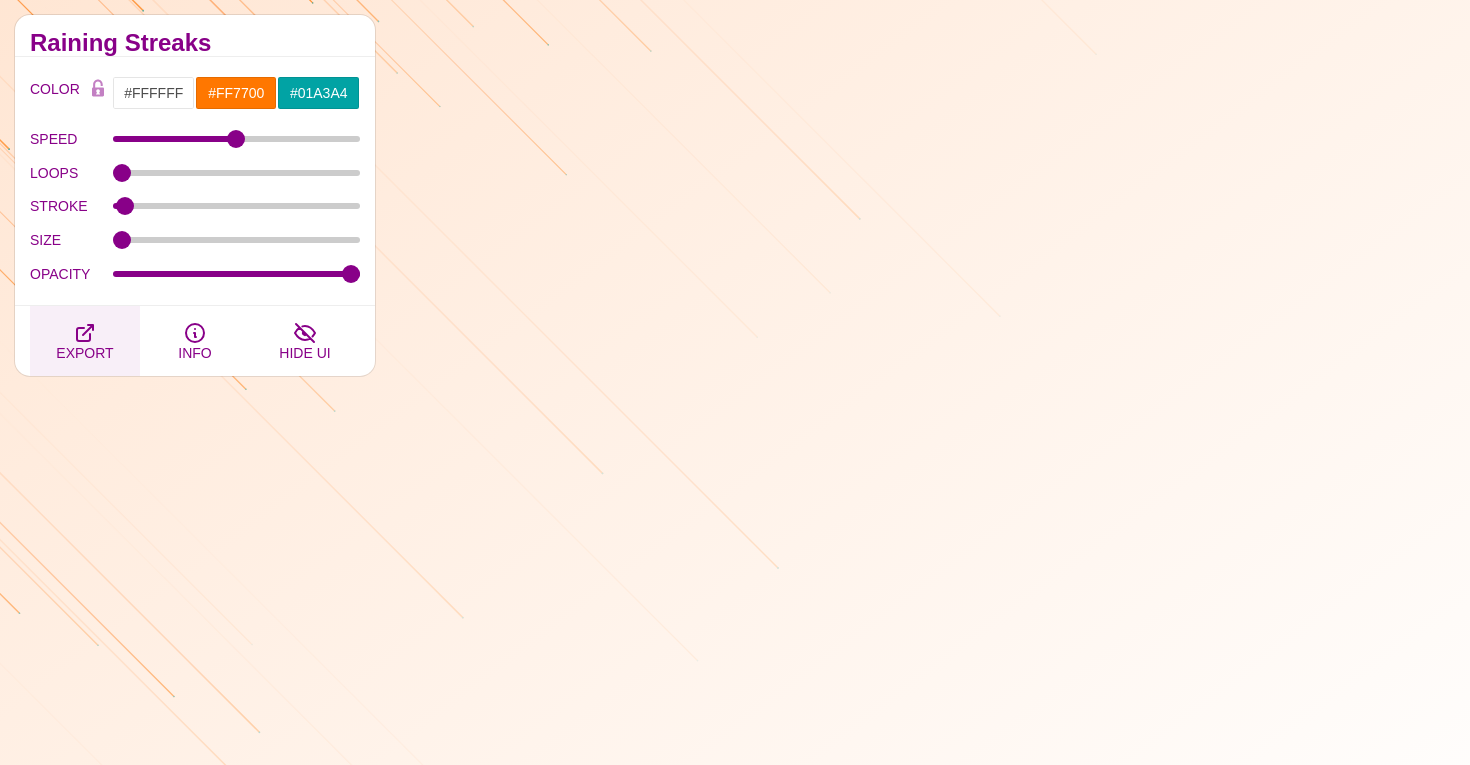 click on "EXPORT" at bounding box center [84, 353] 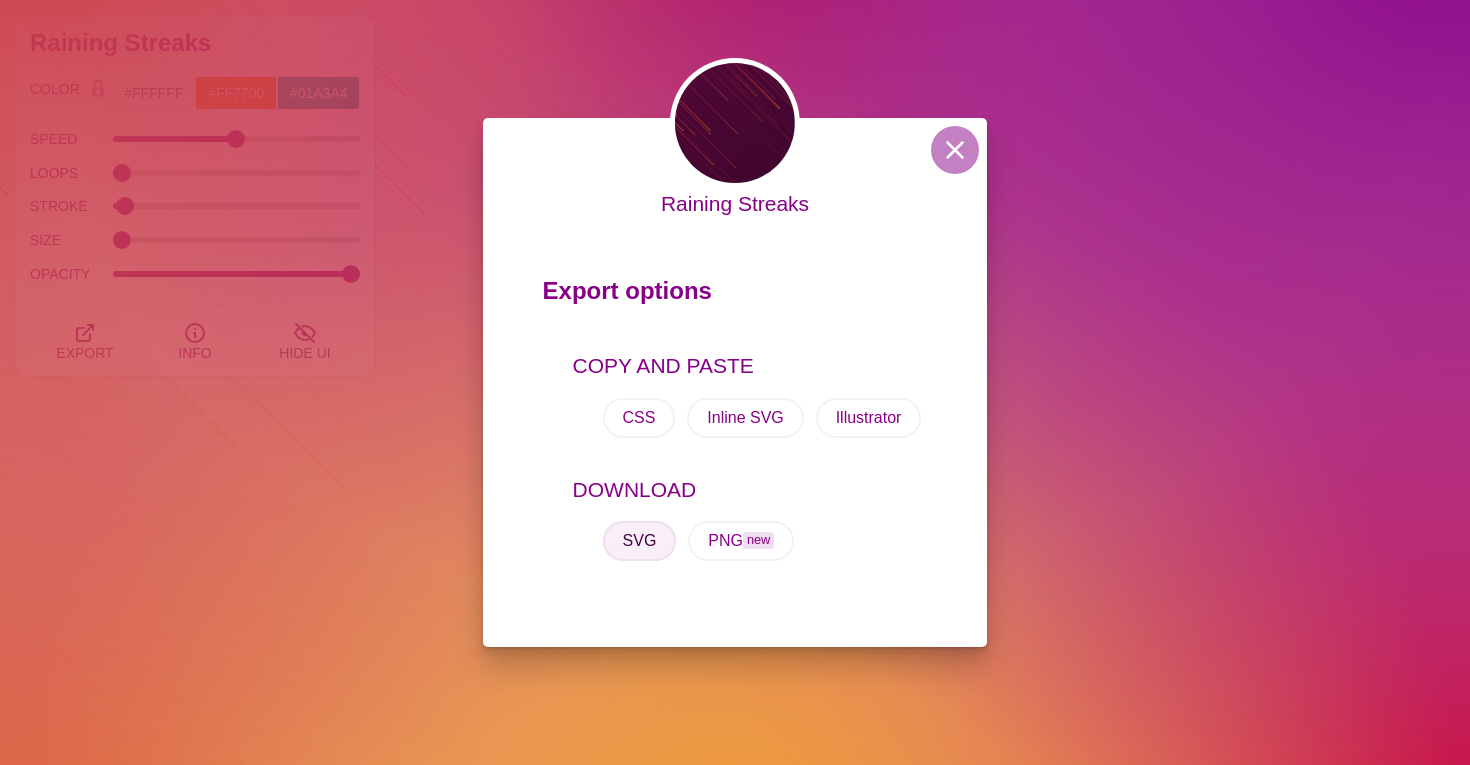 click on "SVG" at bounding box center [640, 541] 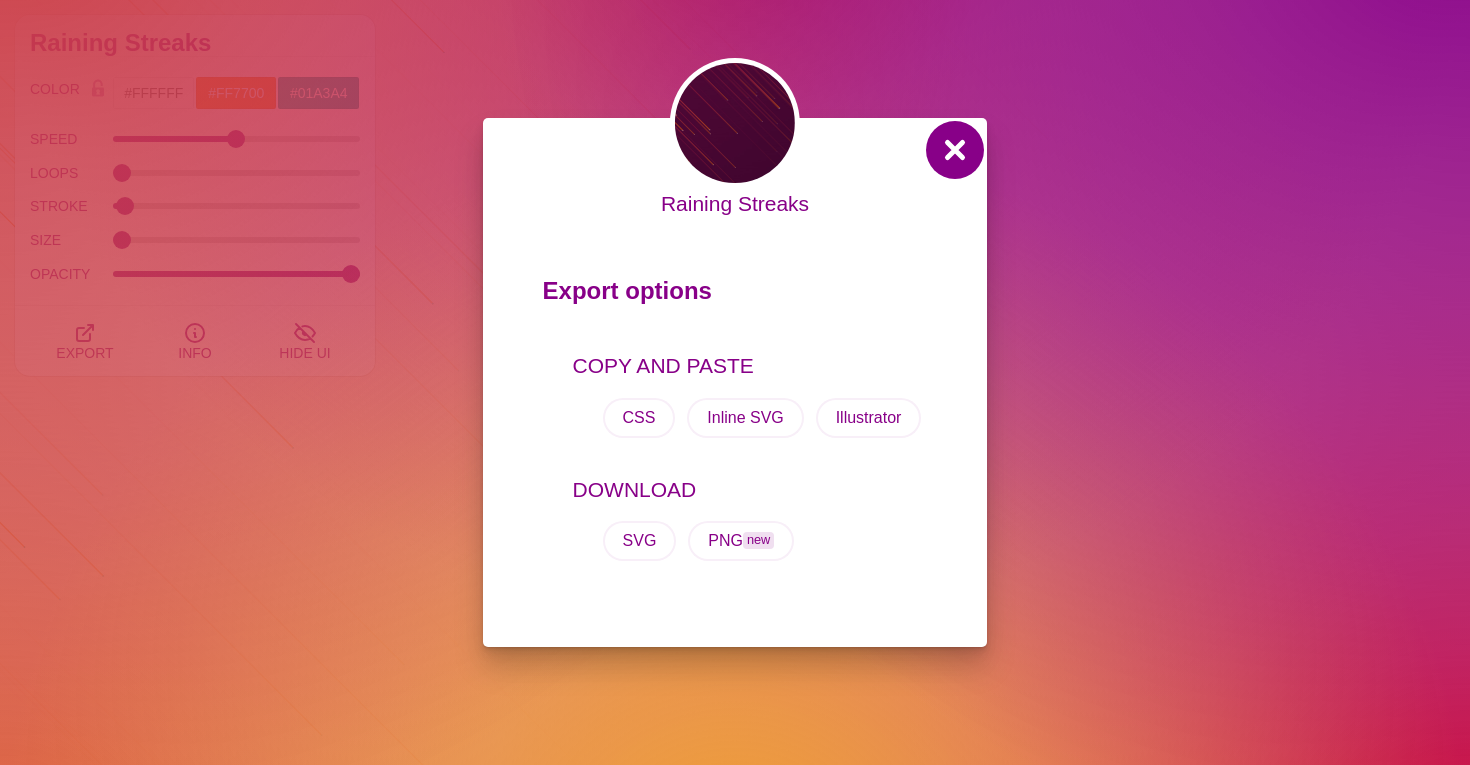 click at bounding box center [955, 150] 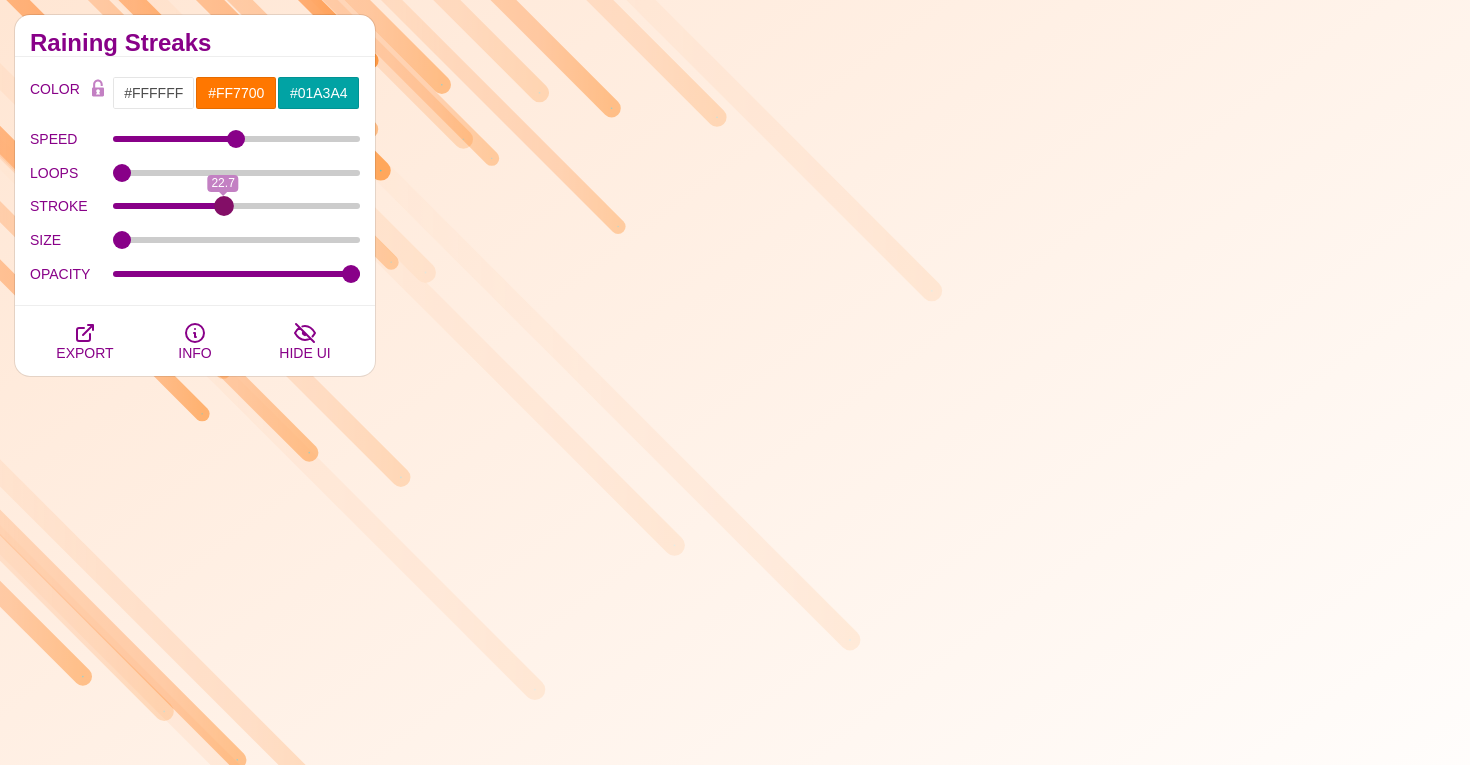 drag, startPoint x: 124, startPoint y: 206, endPoint x: 223, endPoint y: 226, distance: 101 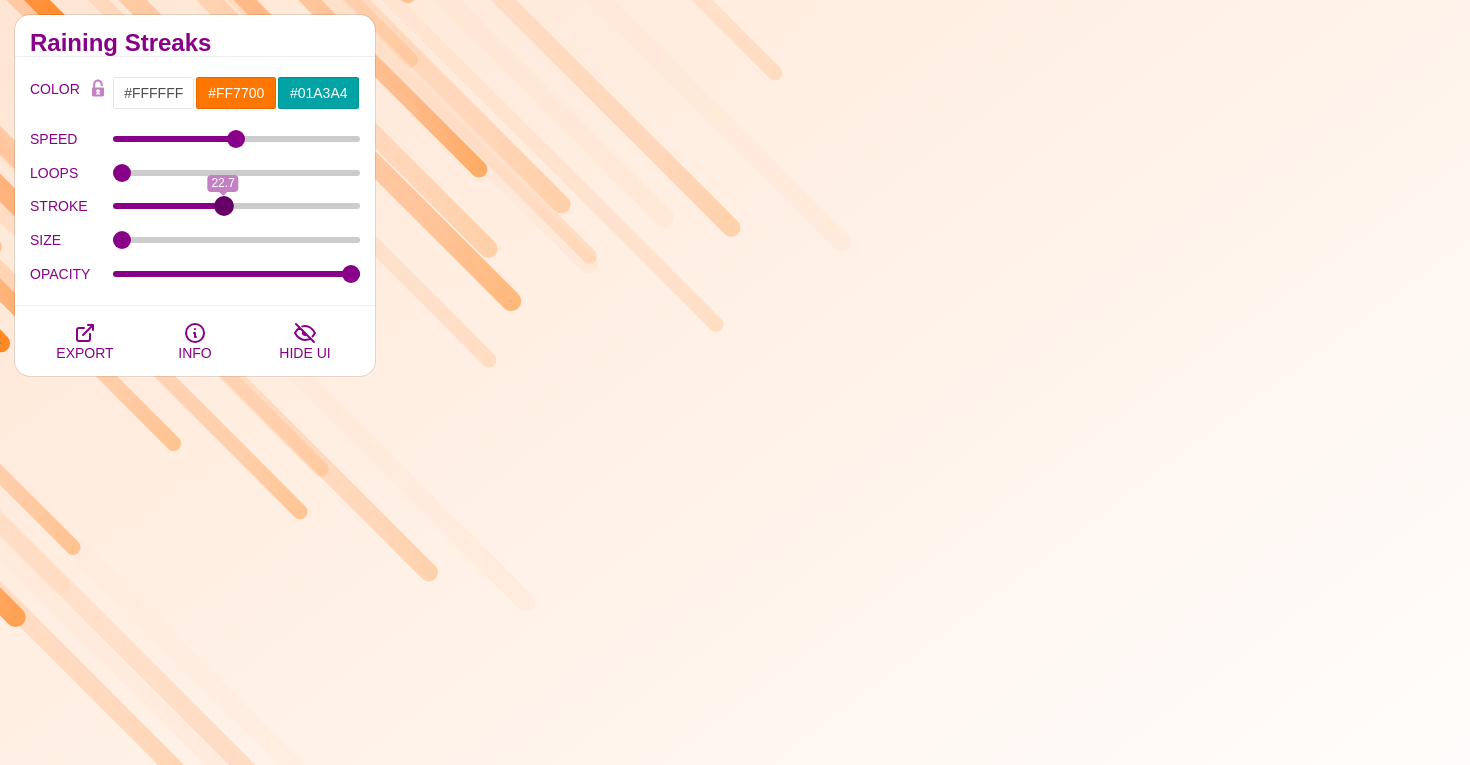 type on "22.8" 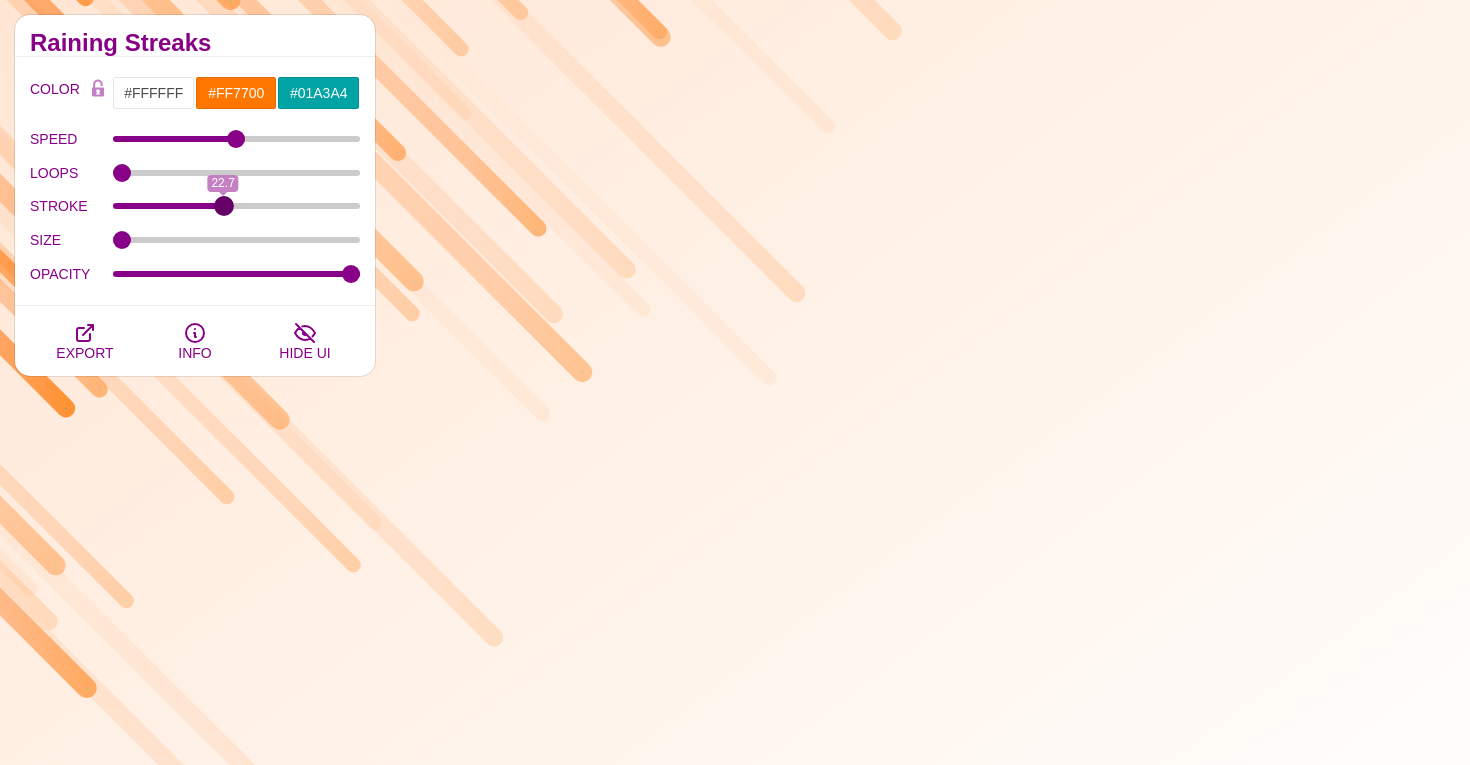 click on "STROKE" at bounding box center [237, 206] 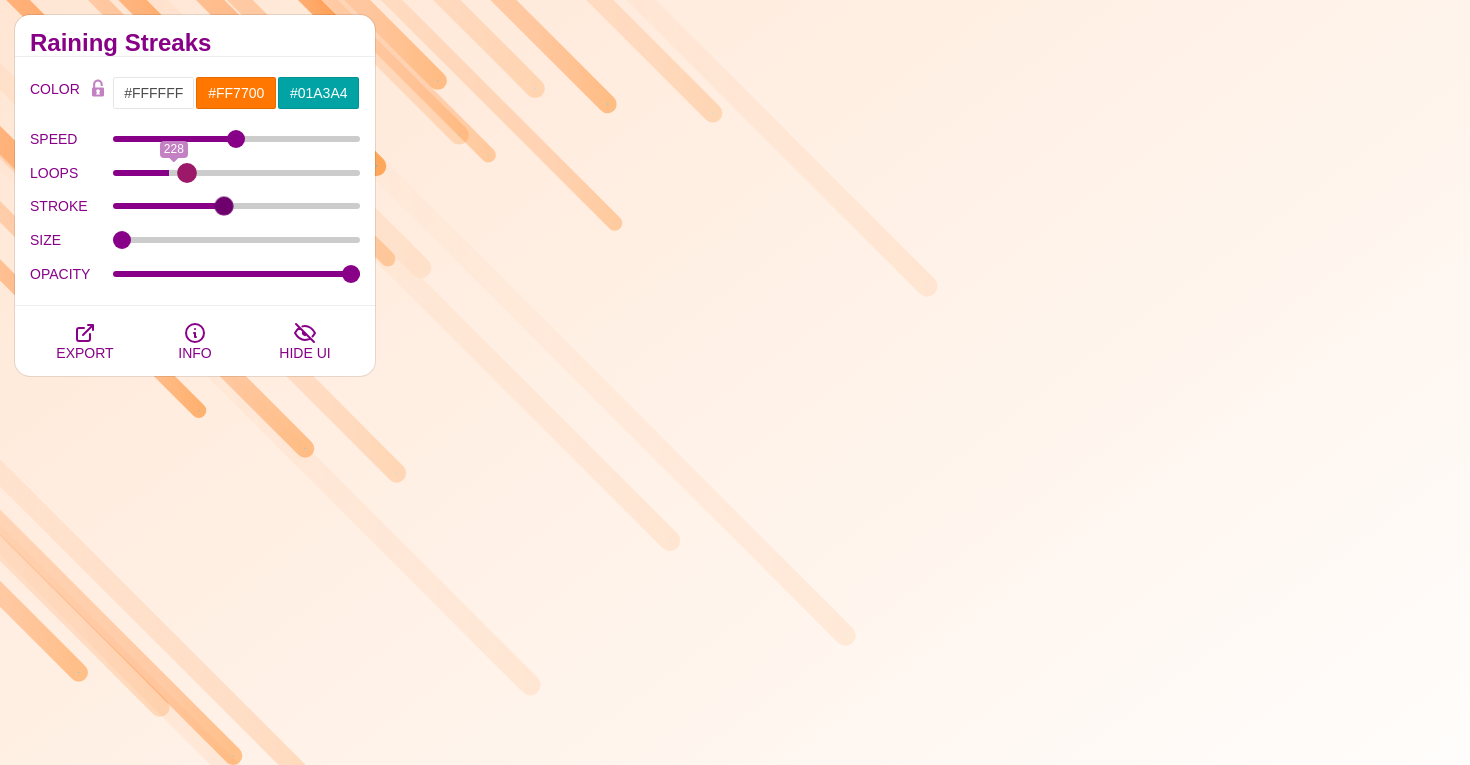 drag, startPoint x: 127, startPoint y: 168, endPoint x: 186, endPoint y: 169, distance: 59.008472 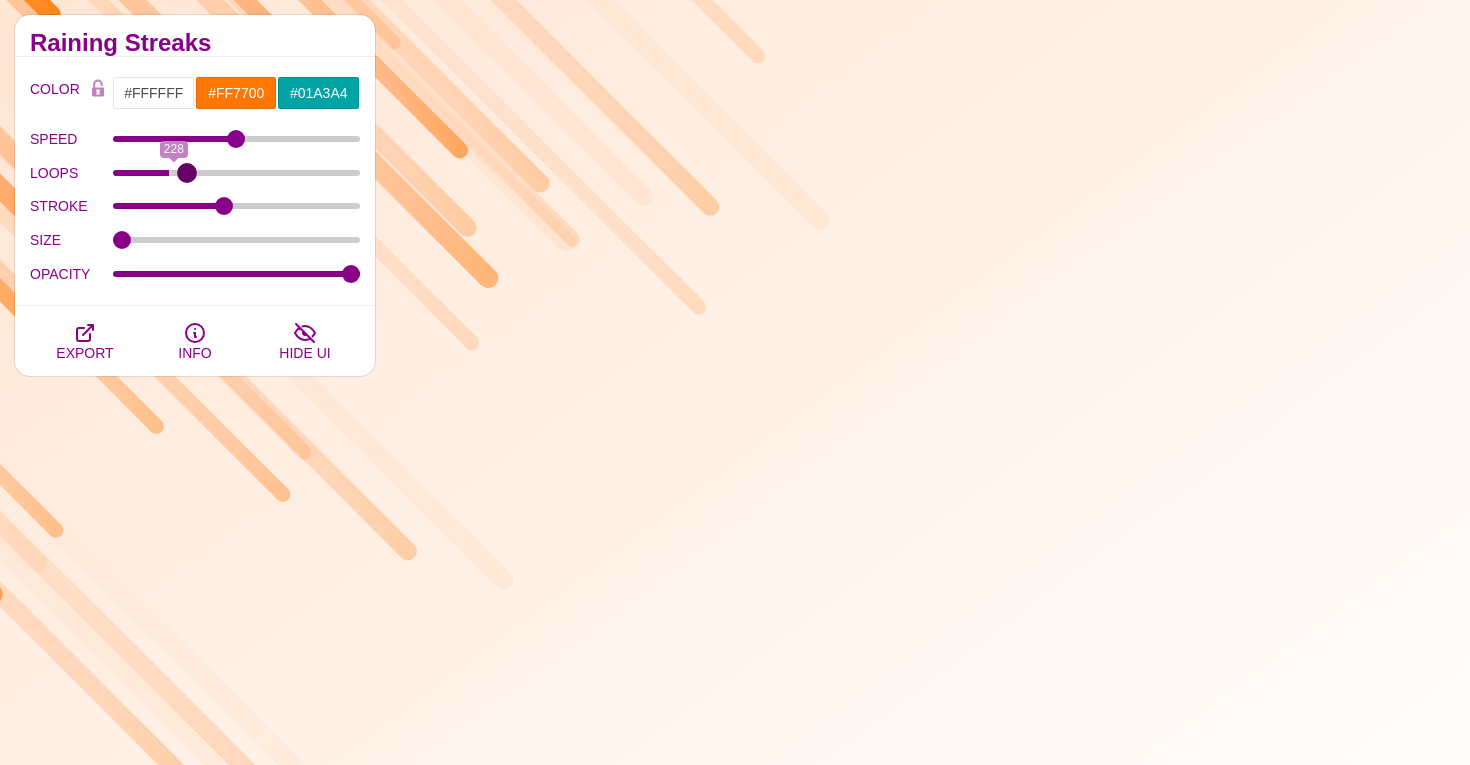 type on "283" 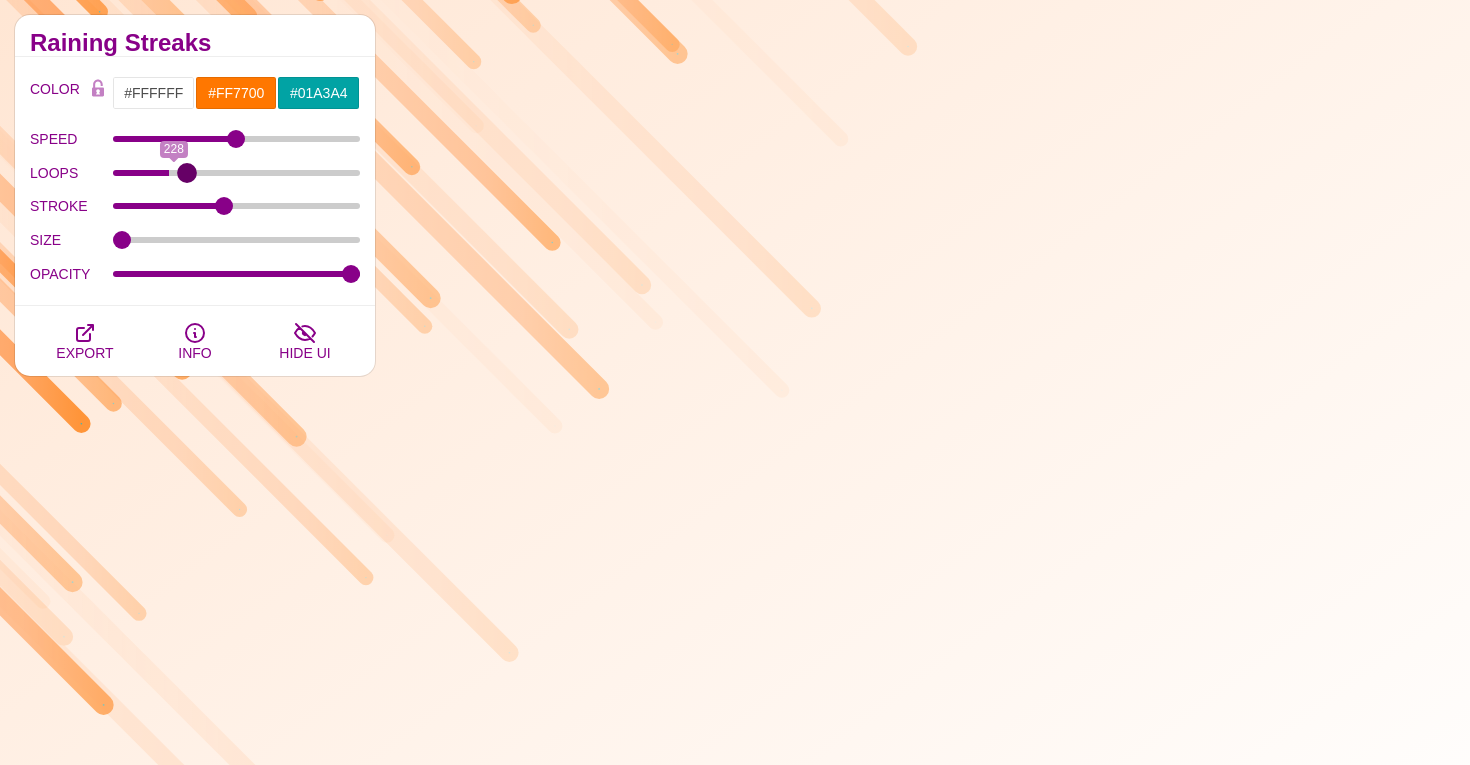 click on "LOOPS" at bounding box center (237, 173) 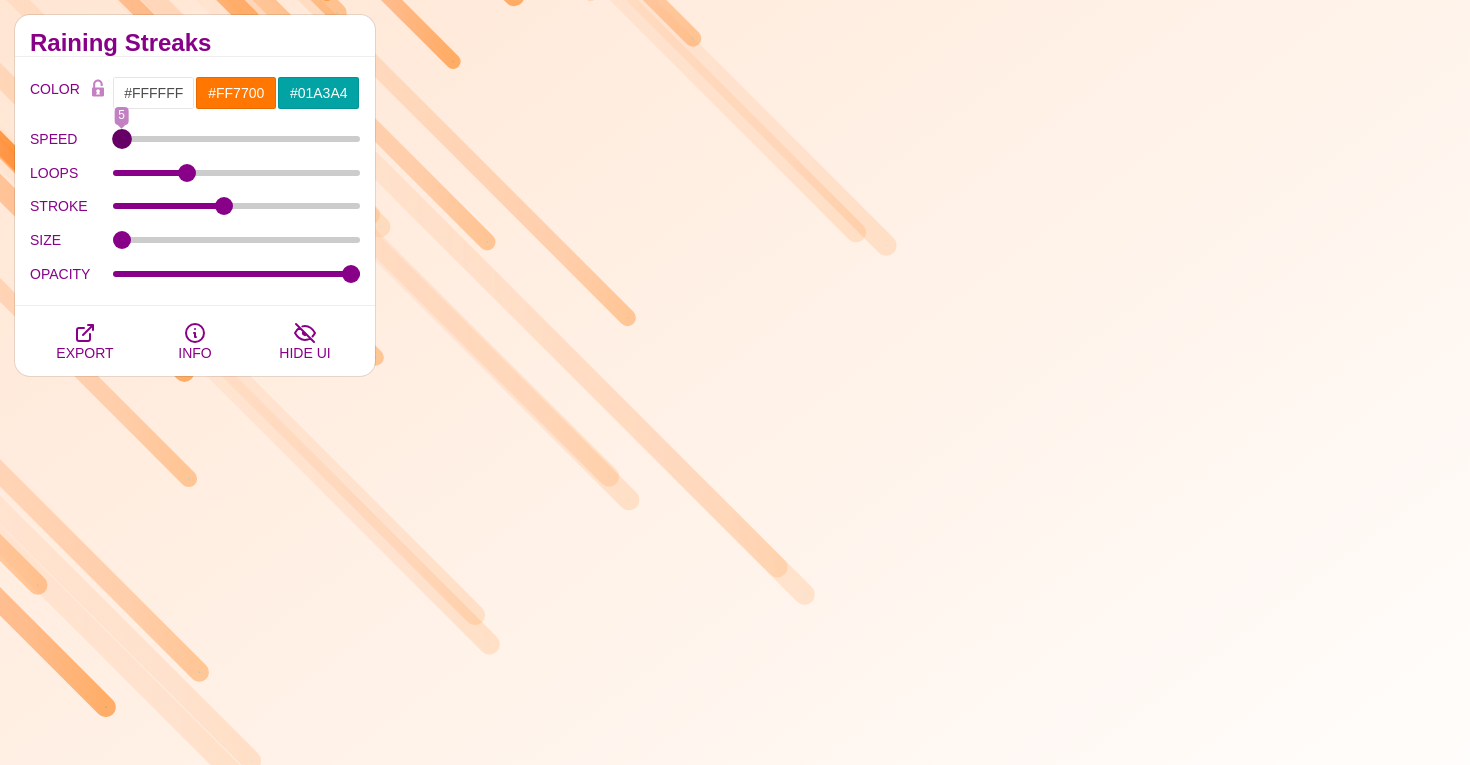drag, startPoint x: 241, startPoint y: 135, endPoint x: 124, endPoint y: 145, distance: 117.426575 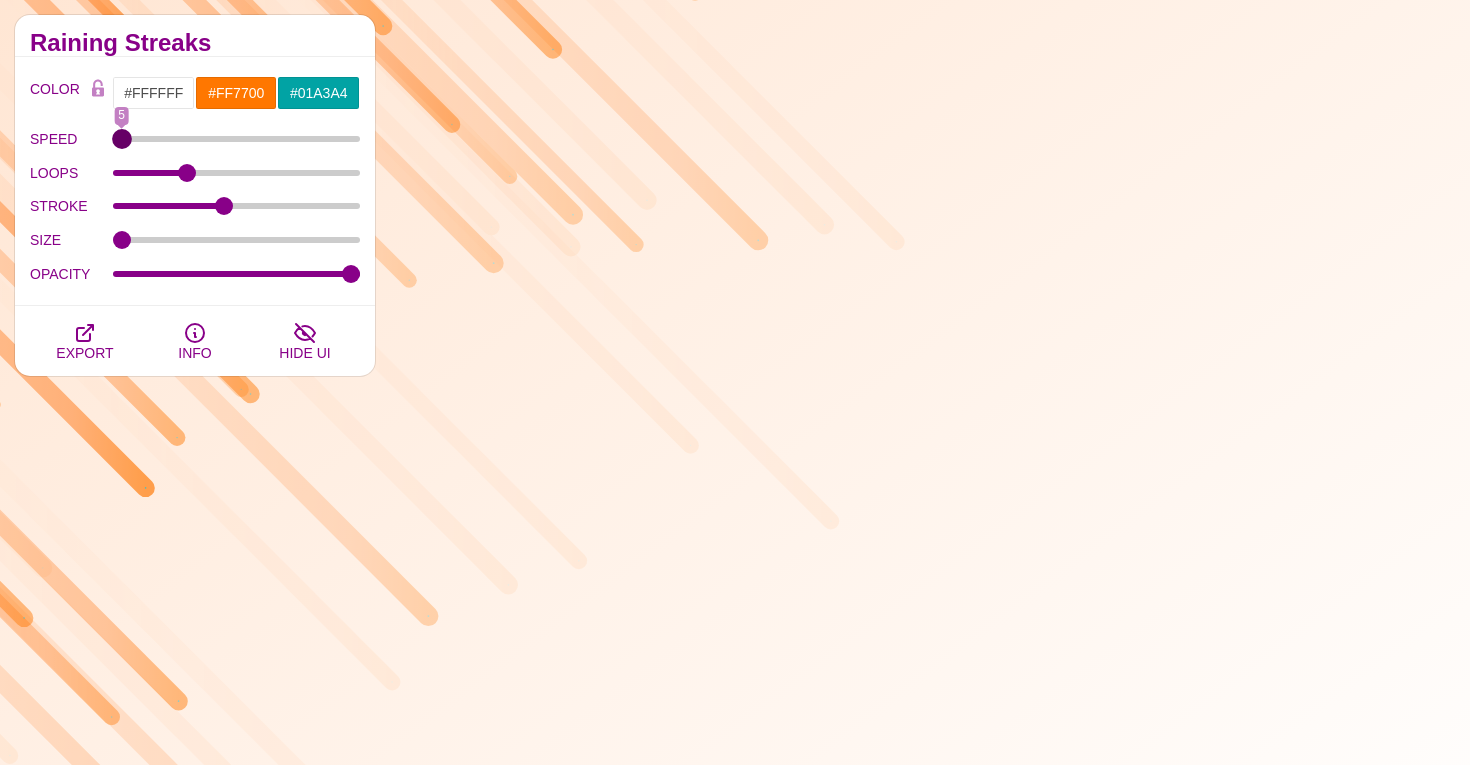 type on "5" 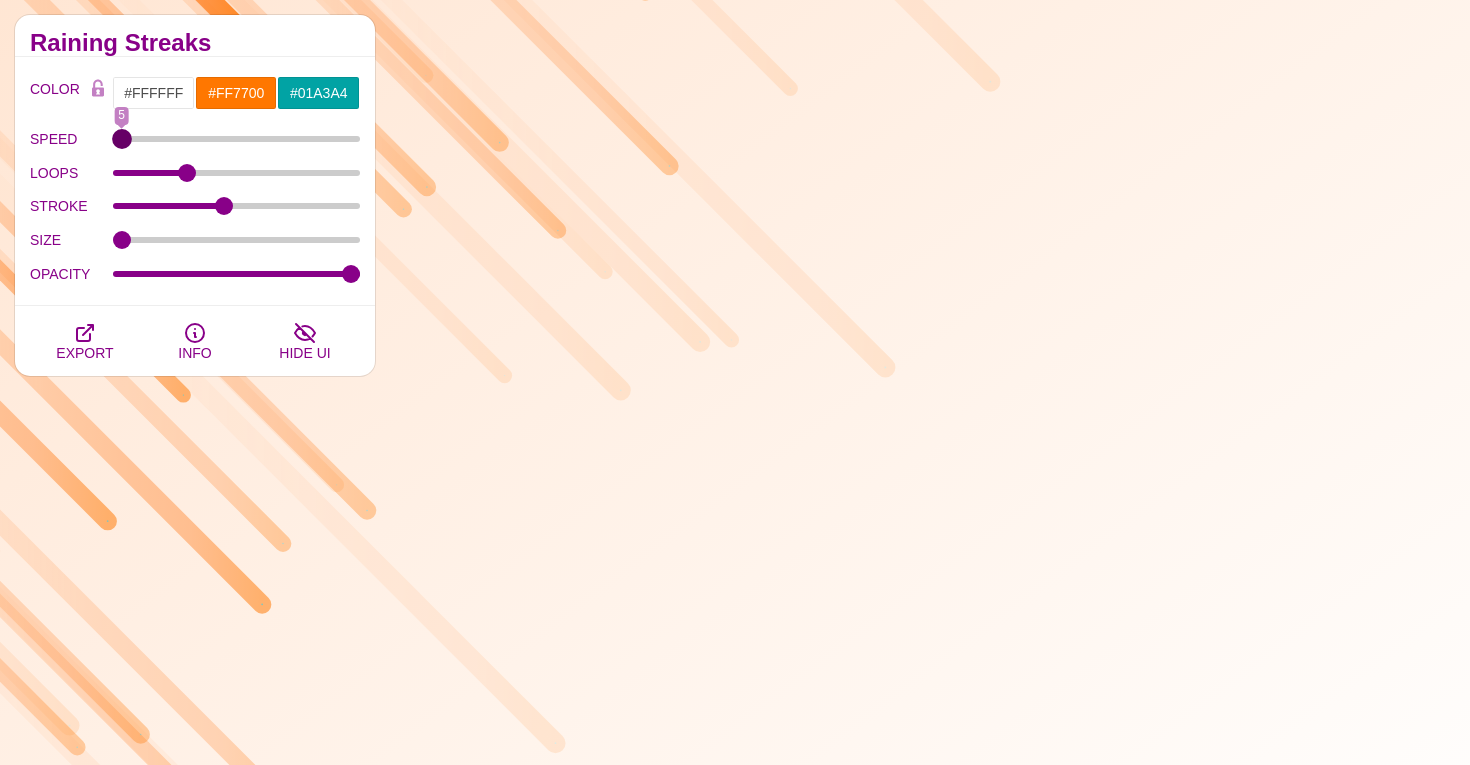 click on "SPEED" at bounding box center [237, 139] 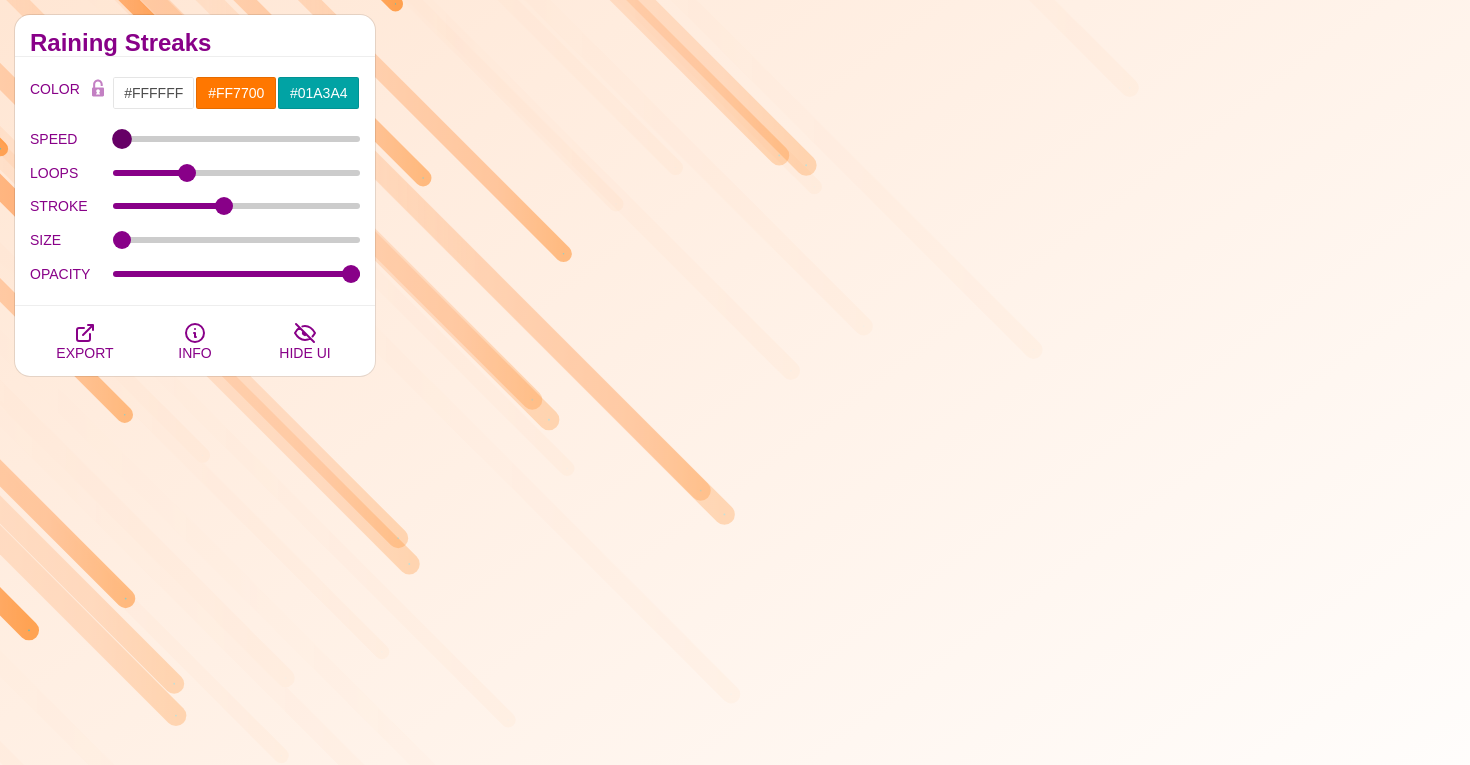 click on "SPEED" at bounding box center [237, 139] 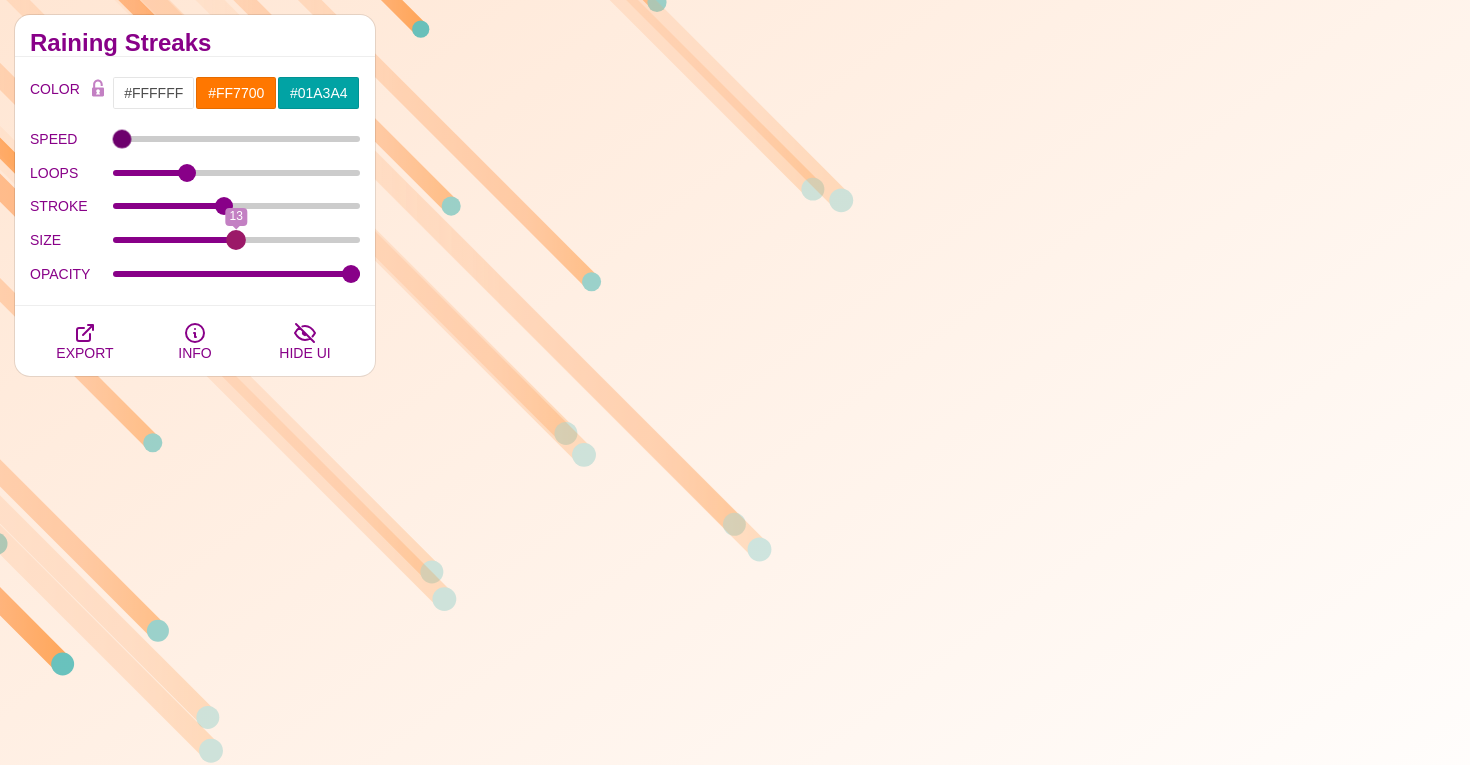 drag, startPoint x: 120, startPoint y: 241, endPoint x: 234, endPoint y: 249, distance: 114.28036 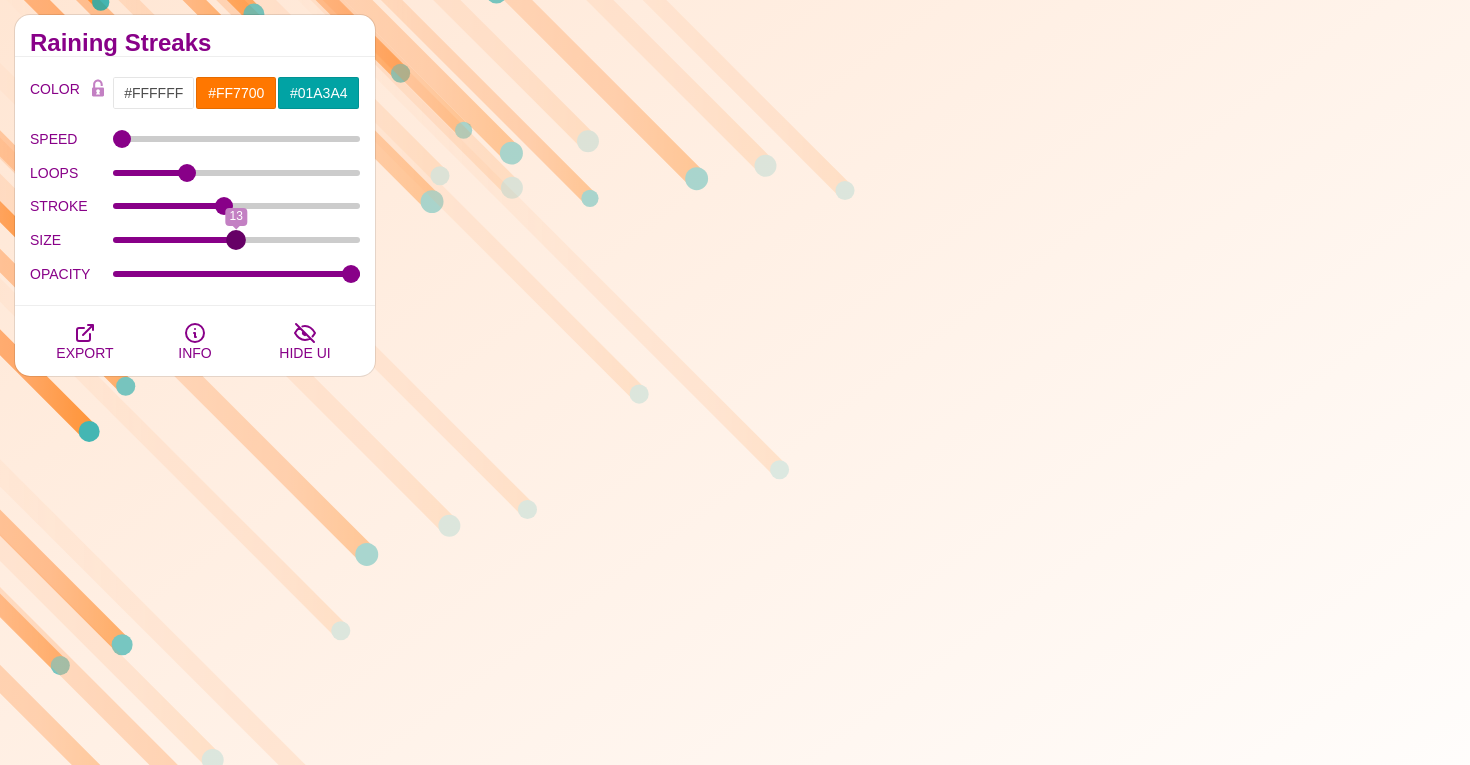 click on "SIZE" at bounding box center [237, 240] 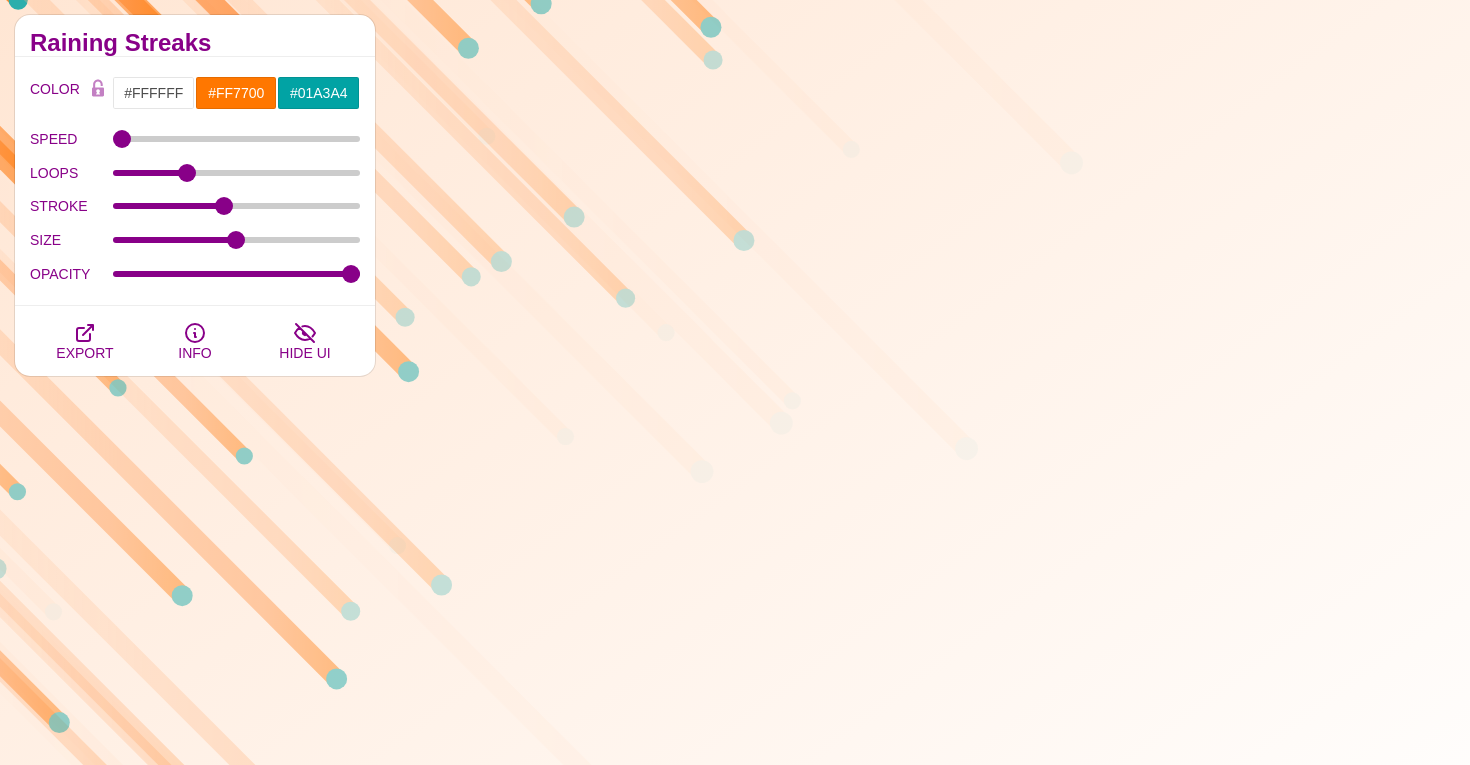 drag, startPoint x: 234, startPoint y: 249, endPoint x: 281, endPoint y: 246, distance: 47.095646 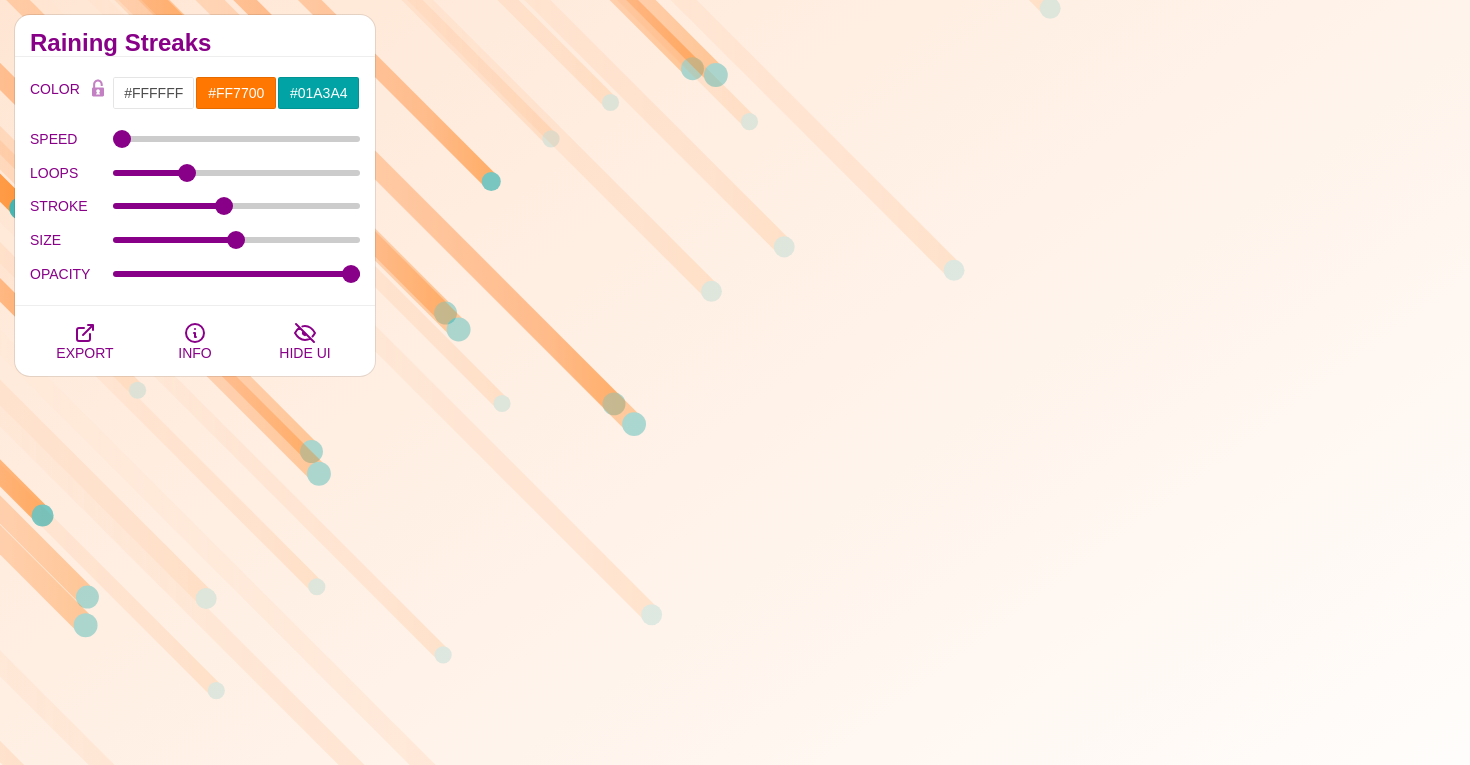 click on "SIZE
13" at bounding box center [195, 240] 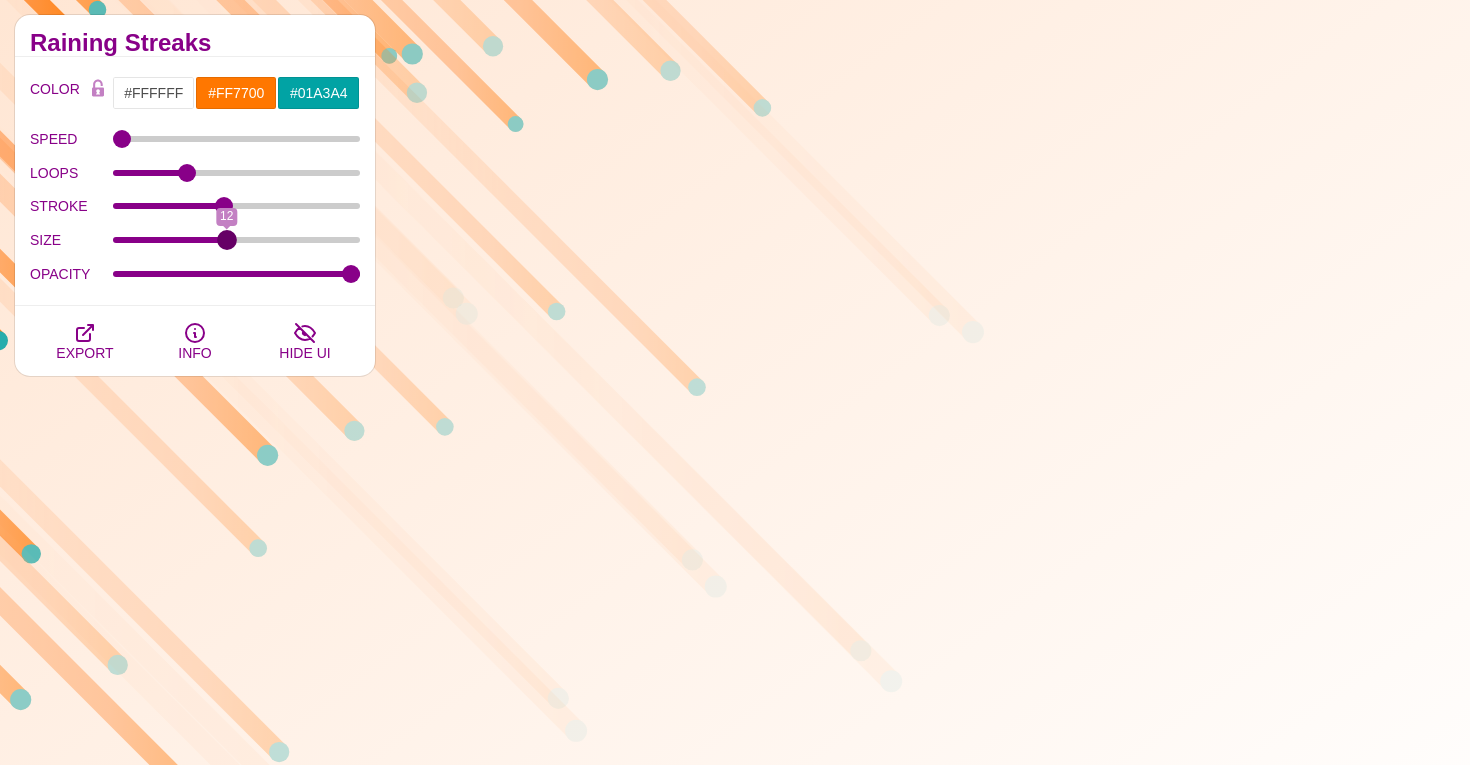 type on "12" 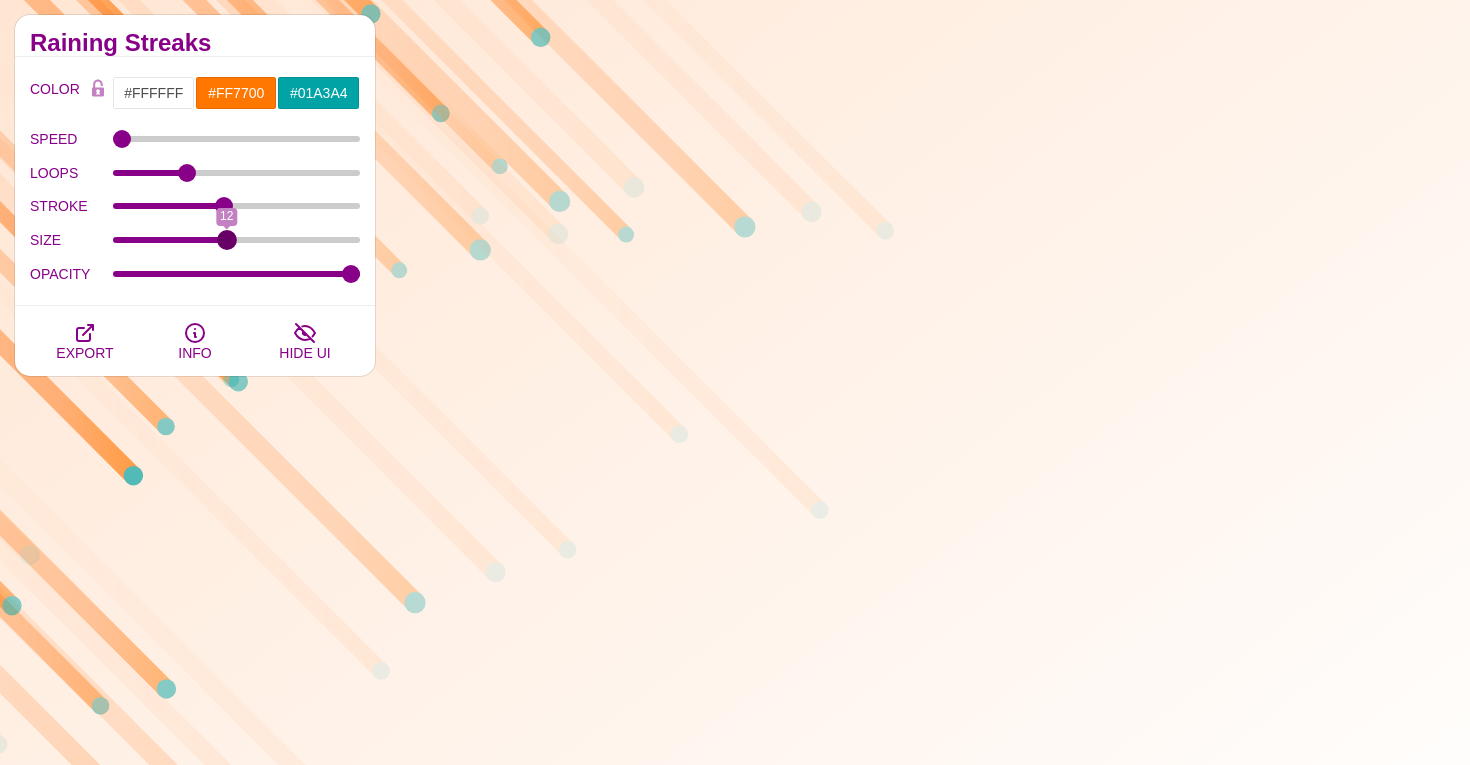 click on "SIZE" at bounding box center [237, 240] 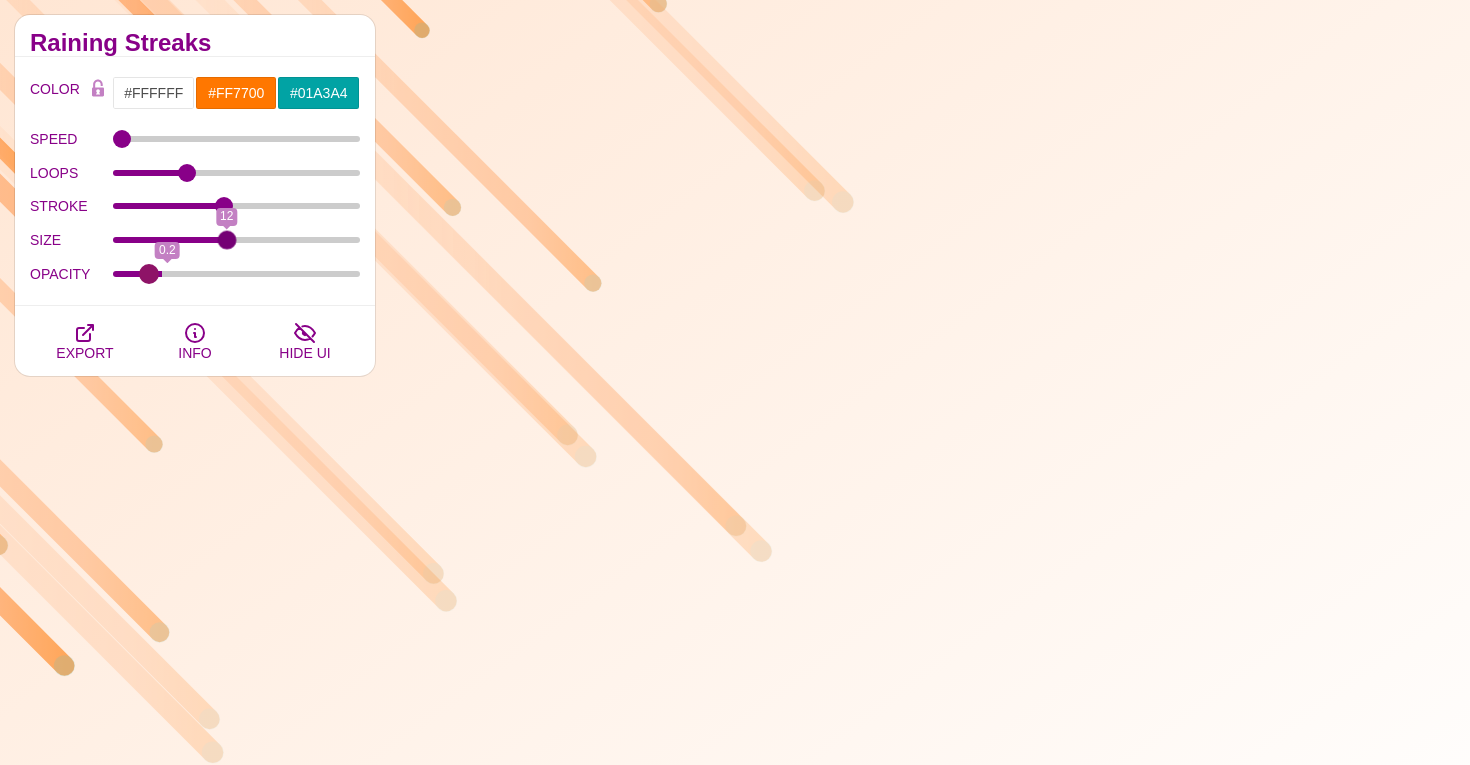 drag, startPoint x: 346, startPoint y: 278, endPoint x: 152, endPoint y: 275, distance: 194.0232 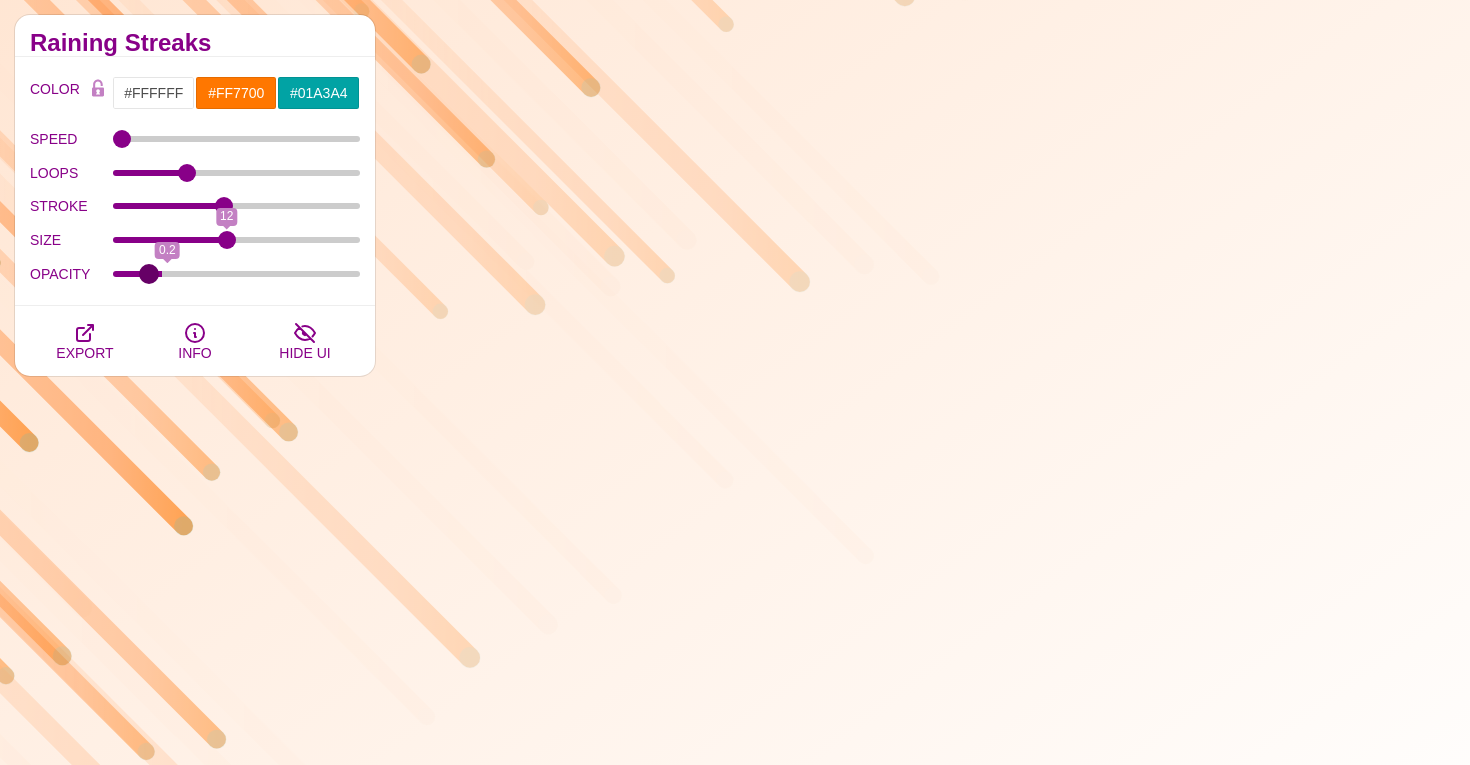 click on "OPACITY" at bounding box center [237, 274] 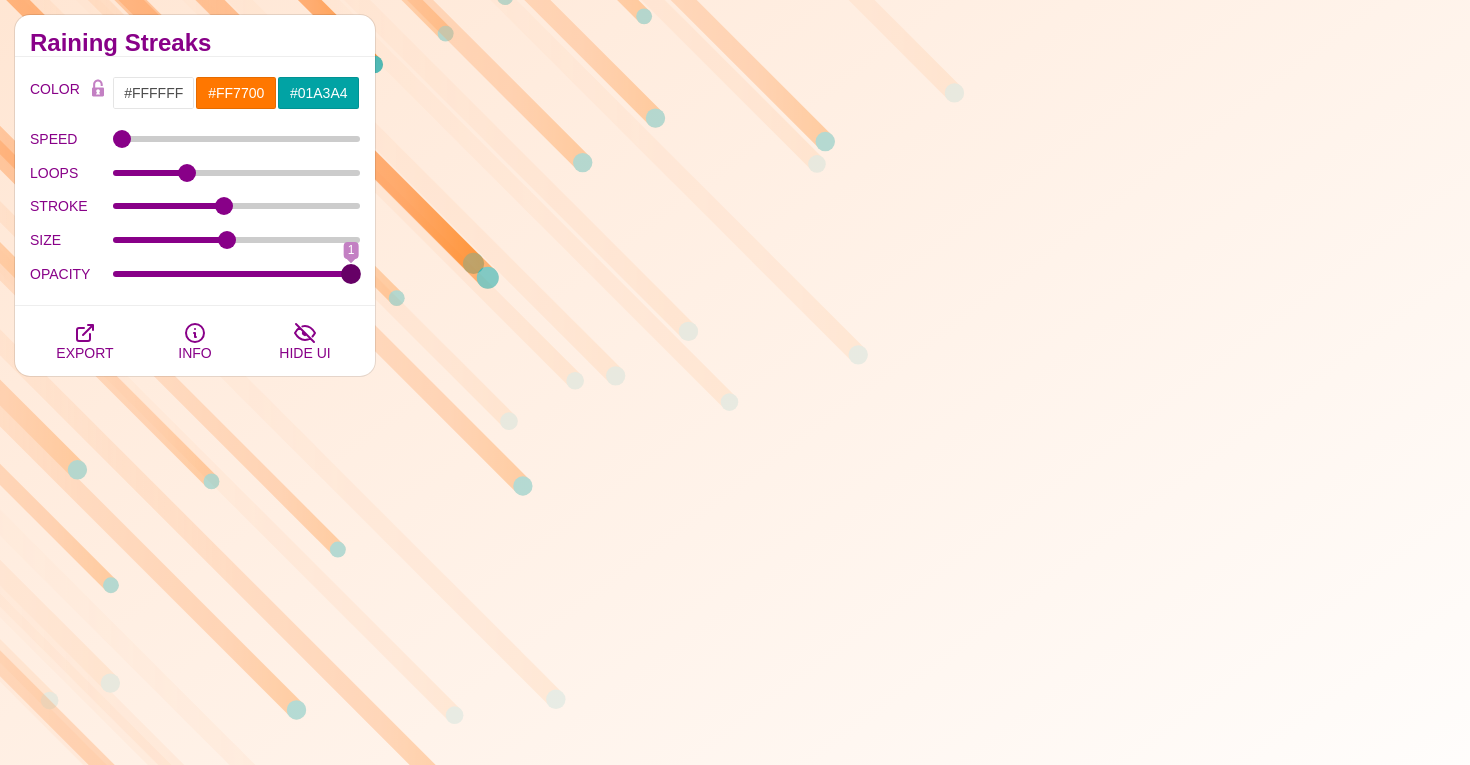 type on "1" 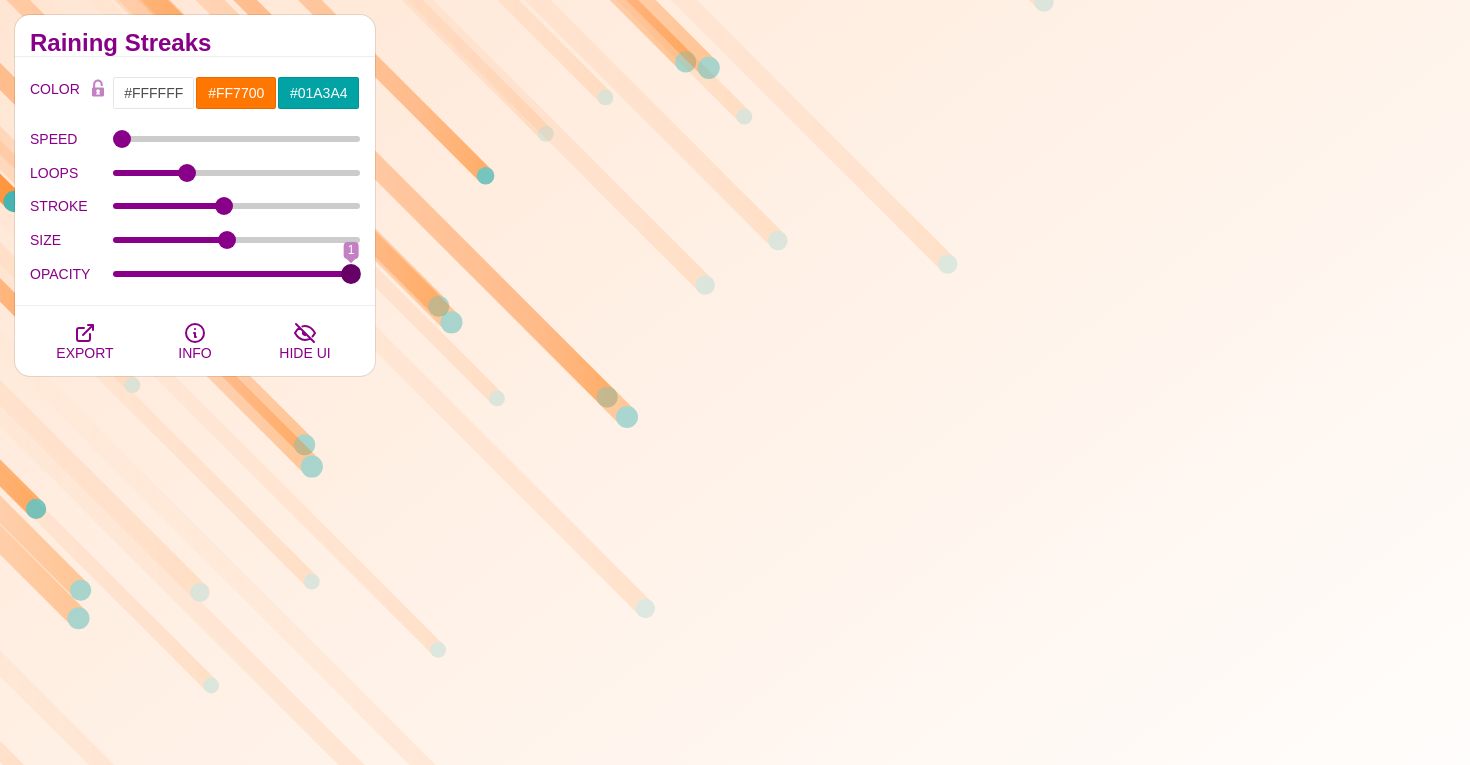 drag, startPoint x: 152, startPoint y: 275, endPoint x: 484, endPoint y: 277, distance: 332.006 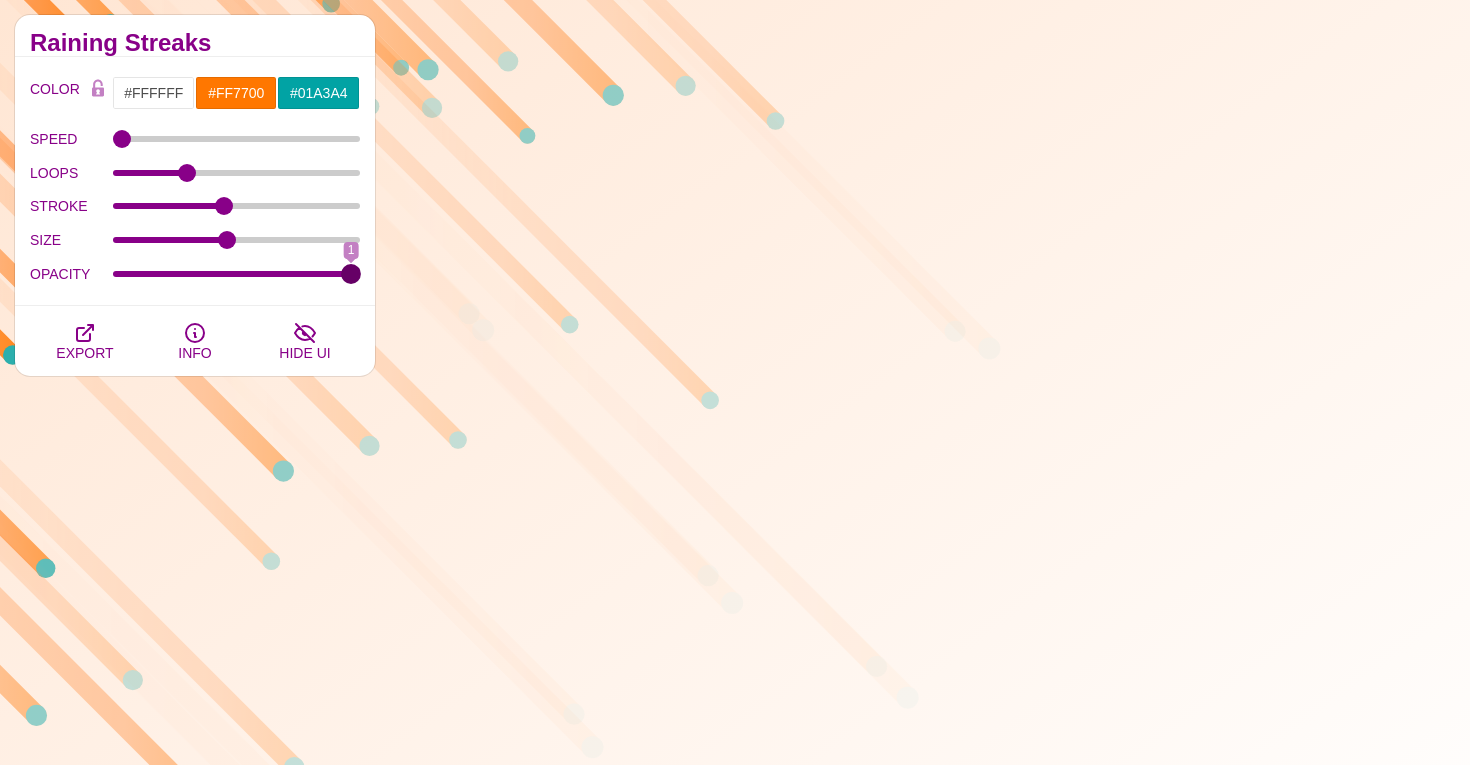 click on "Animated SVG Backgrounds This is an experimental set of backgrounds. It's recommended to be mindful of animation performance and opt for a limited number of animations and the number of loops. You'll likely find constraining the backgrounds within small containers will work better on low performance devices.
You have access. Enjoy!
Raining Streaks
COLOR
#FFFFFF #FF7700 #01A3A4
#006600 #555555 #666666
#777777 #888888 #999999
BLEND < LCH MODE >
VARIETY < GRAY TONES >
MODIFY < FLIP >
SPEED
5
LOOPS
283
STROKE
22.8
SIZE
12
OPACITY
1
EXPORT
INFO
HIDE UI
PREVIEW" at bounding box center [735, -375] 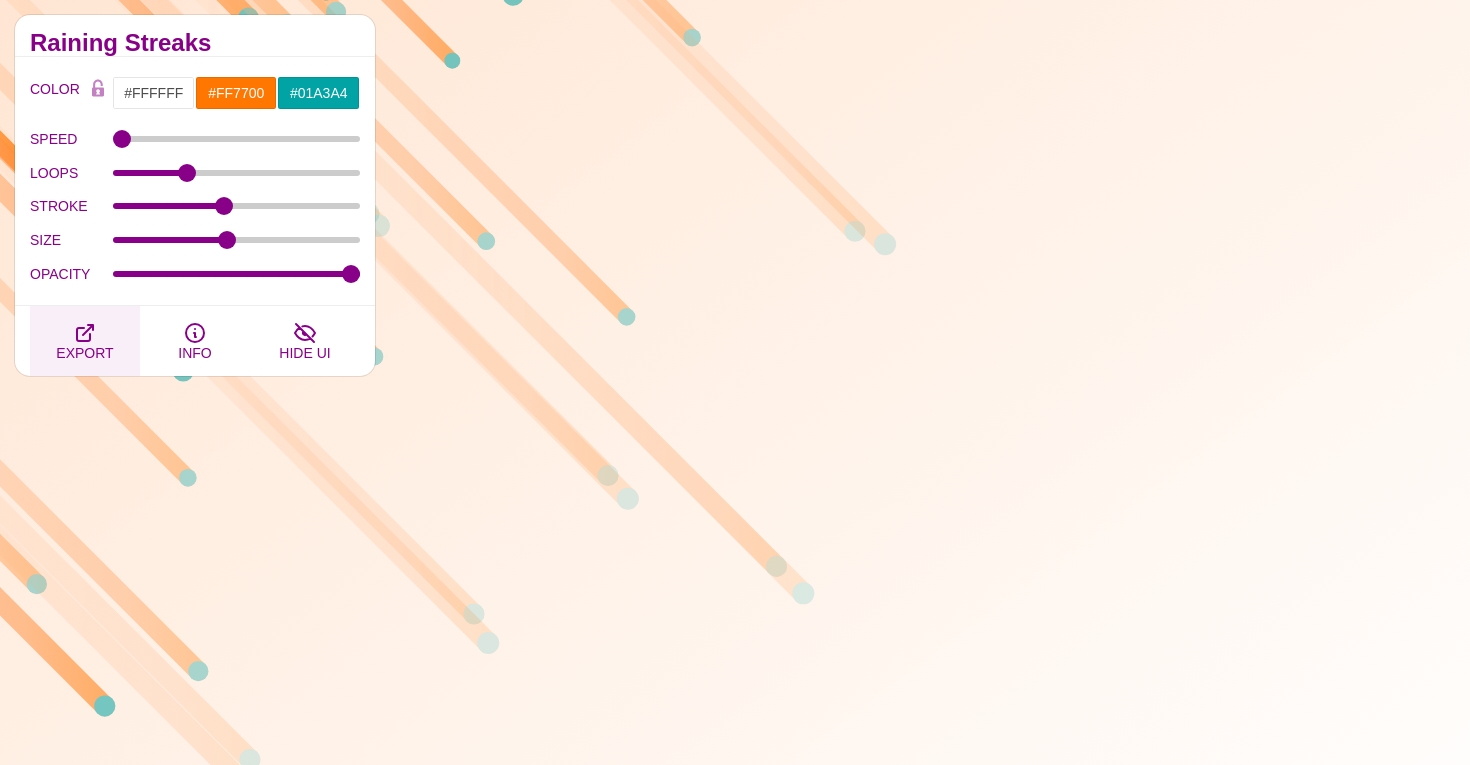 click on "EXPORT" at bounding box center [84, 353] 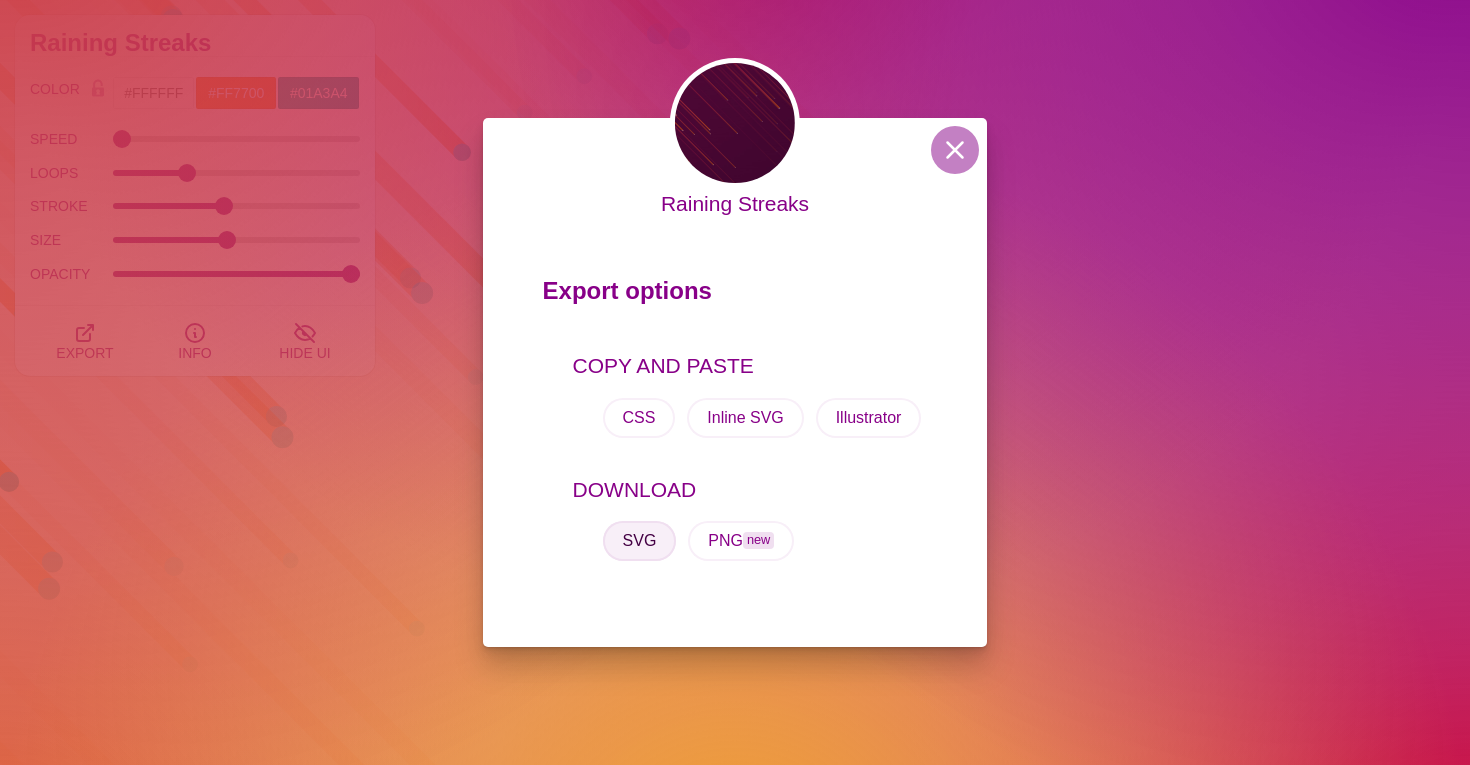 click on "SVG" at bounding box center [640, 541] 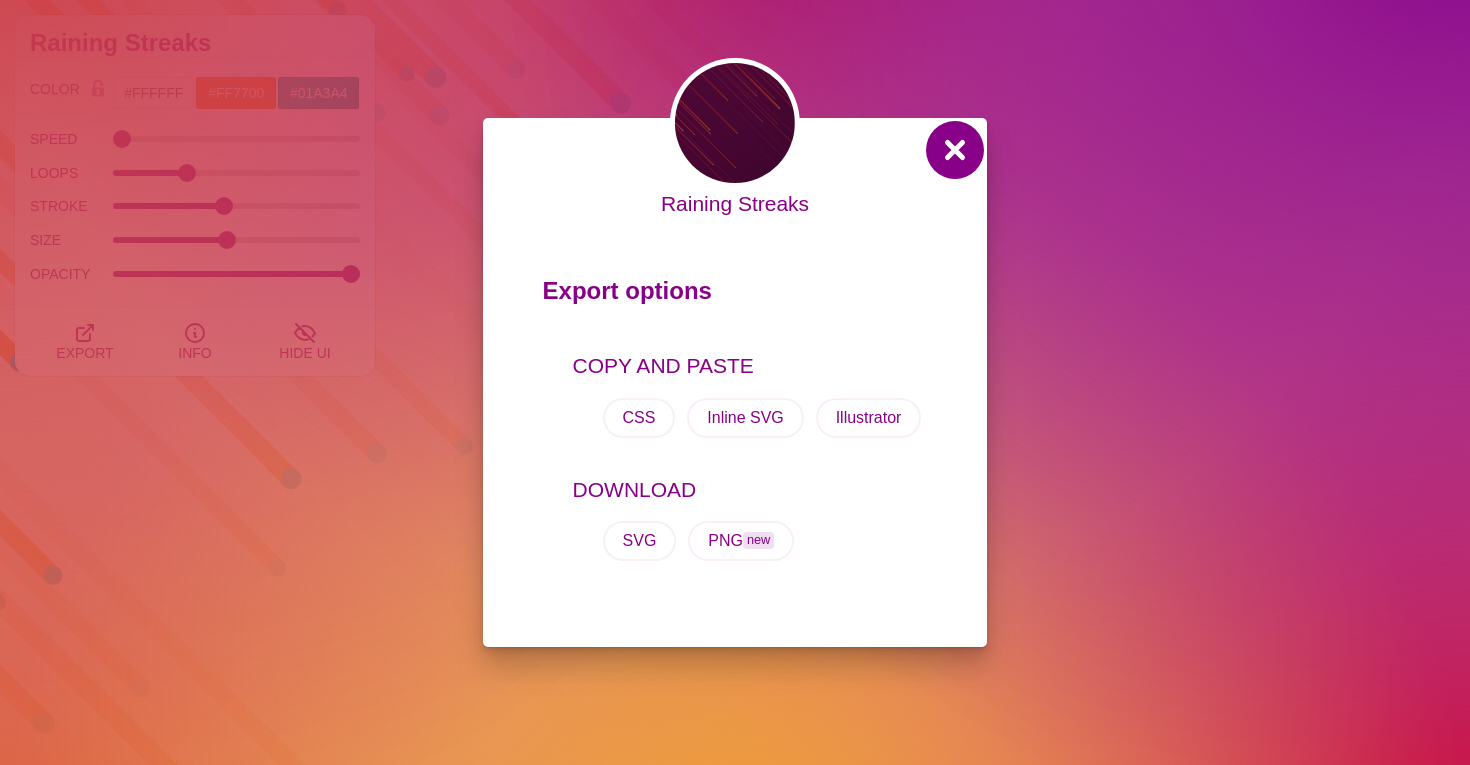 click at bounding box center [955, 150] 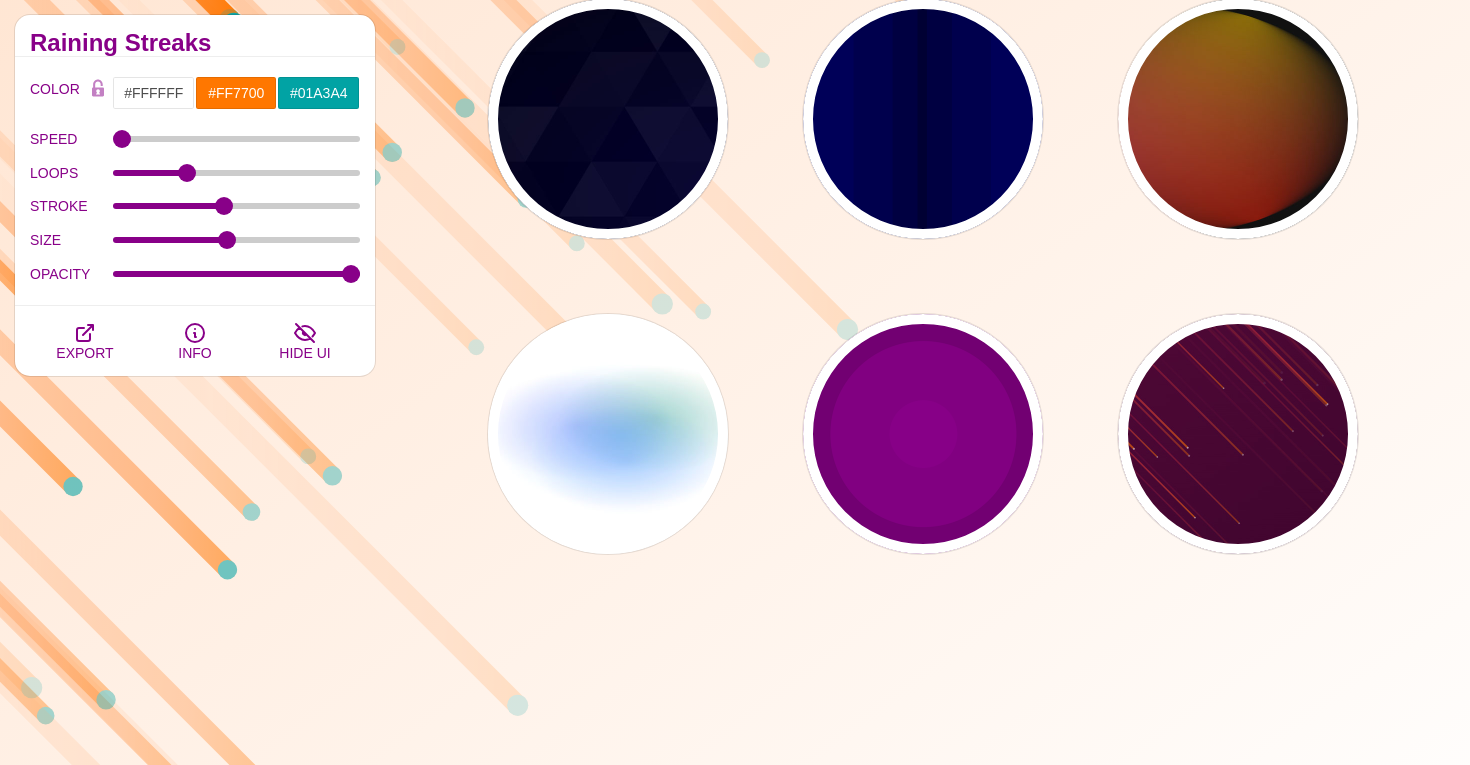 scroll, scrollTop: 1734, scrollLeft: 0, axis: vertical 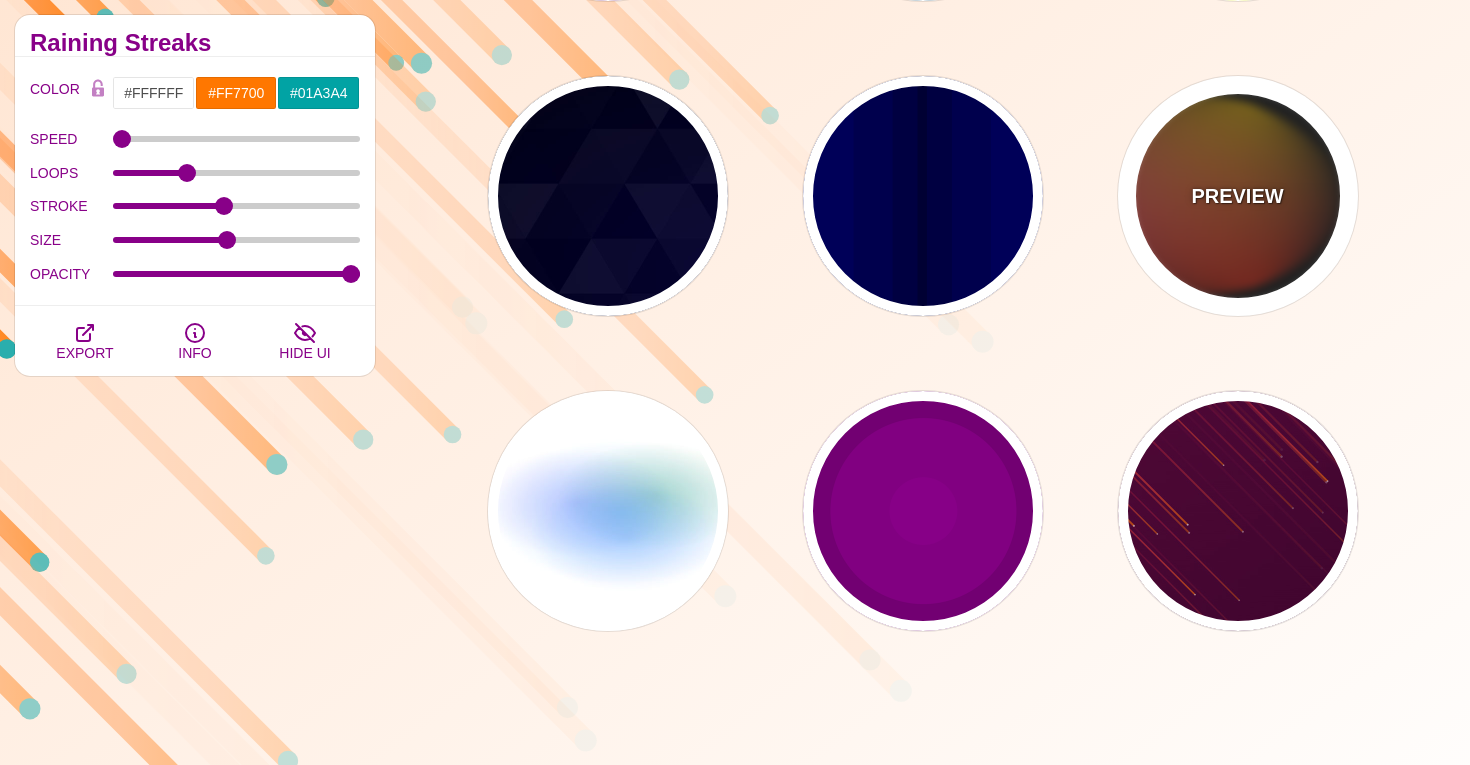 click on "PREVIEW" at bounding box center (1238, 196) 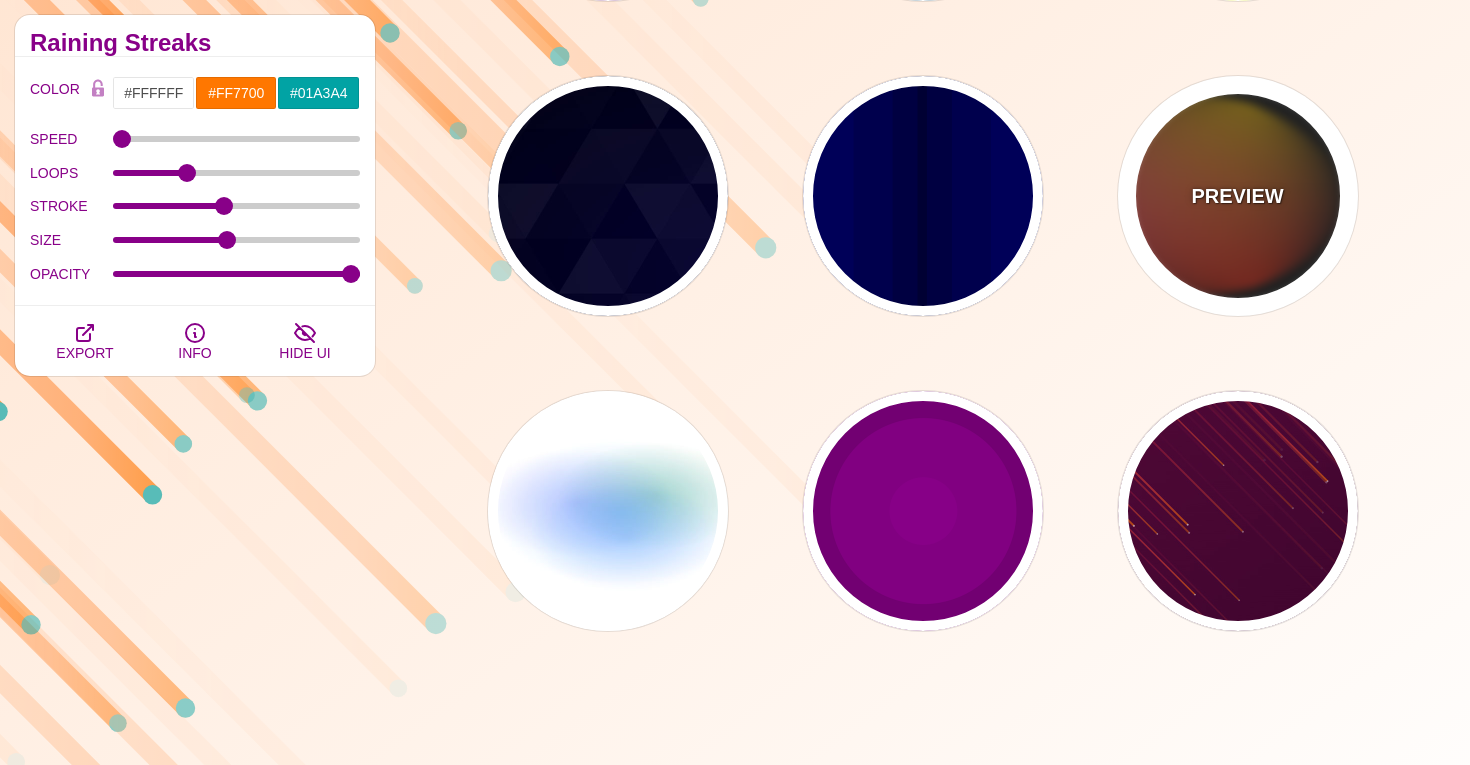 type on "#111111" 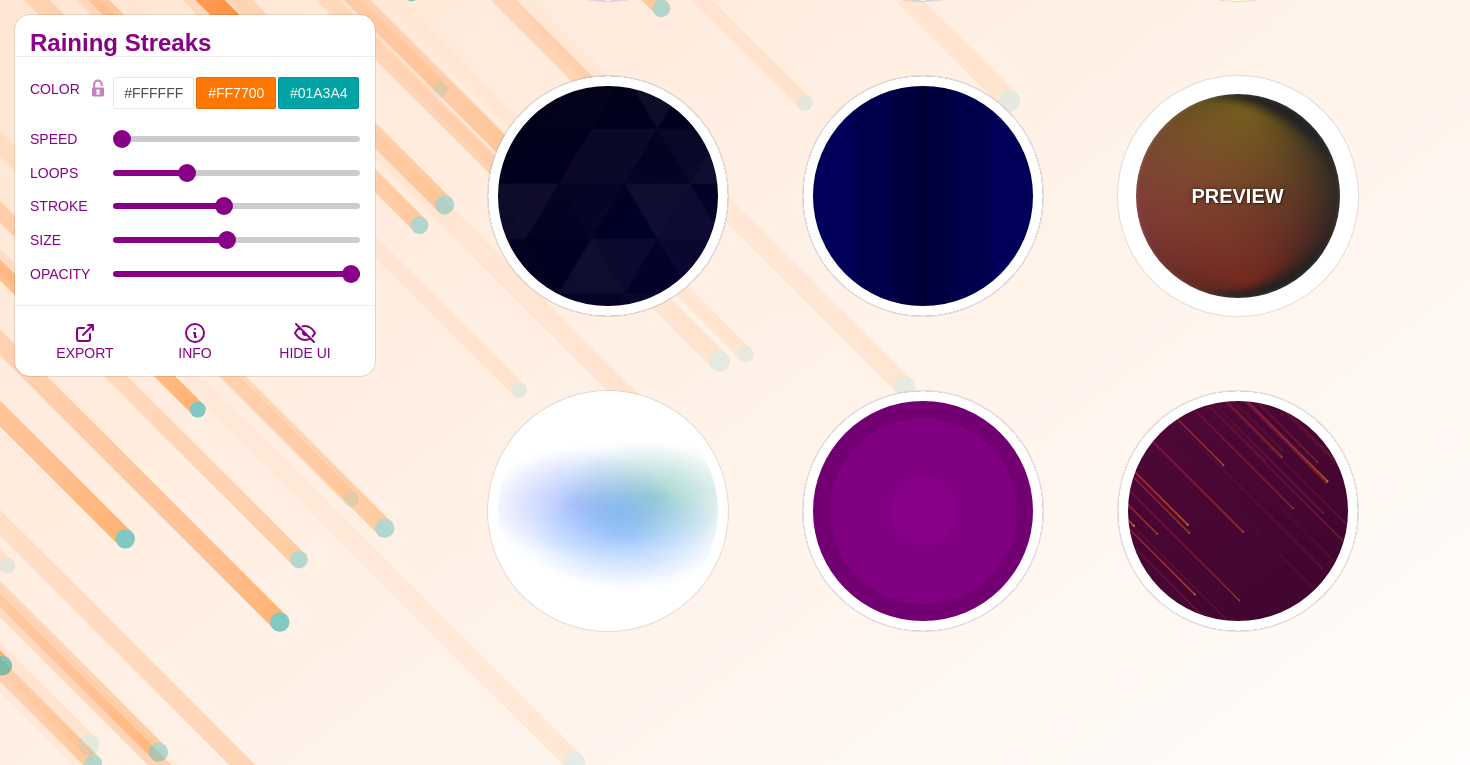 type on "#FF00FF" 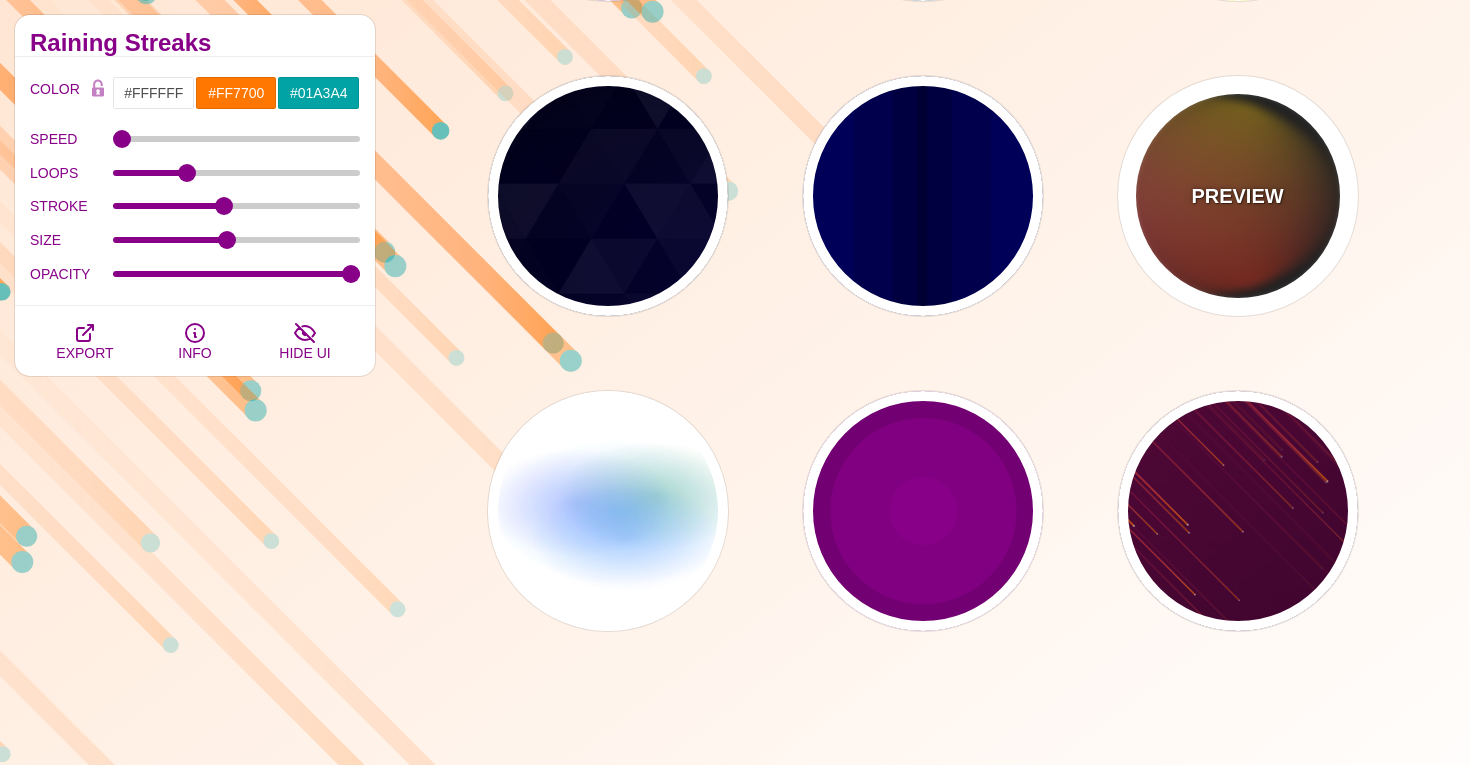 type on "#FFCC00" 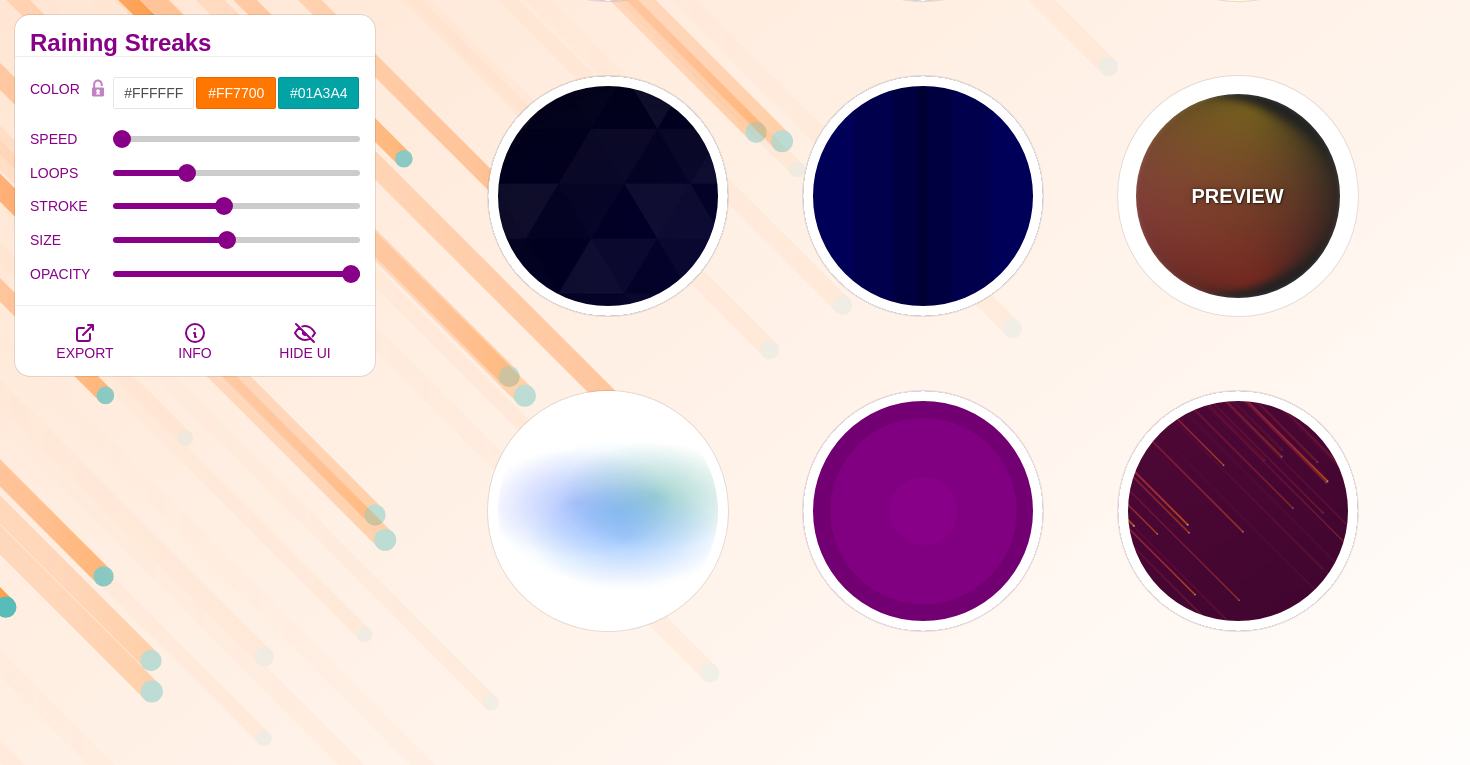 type on "#FF2200" 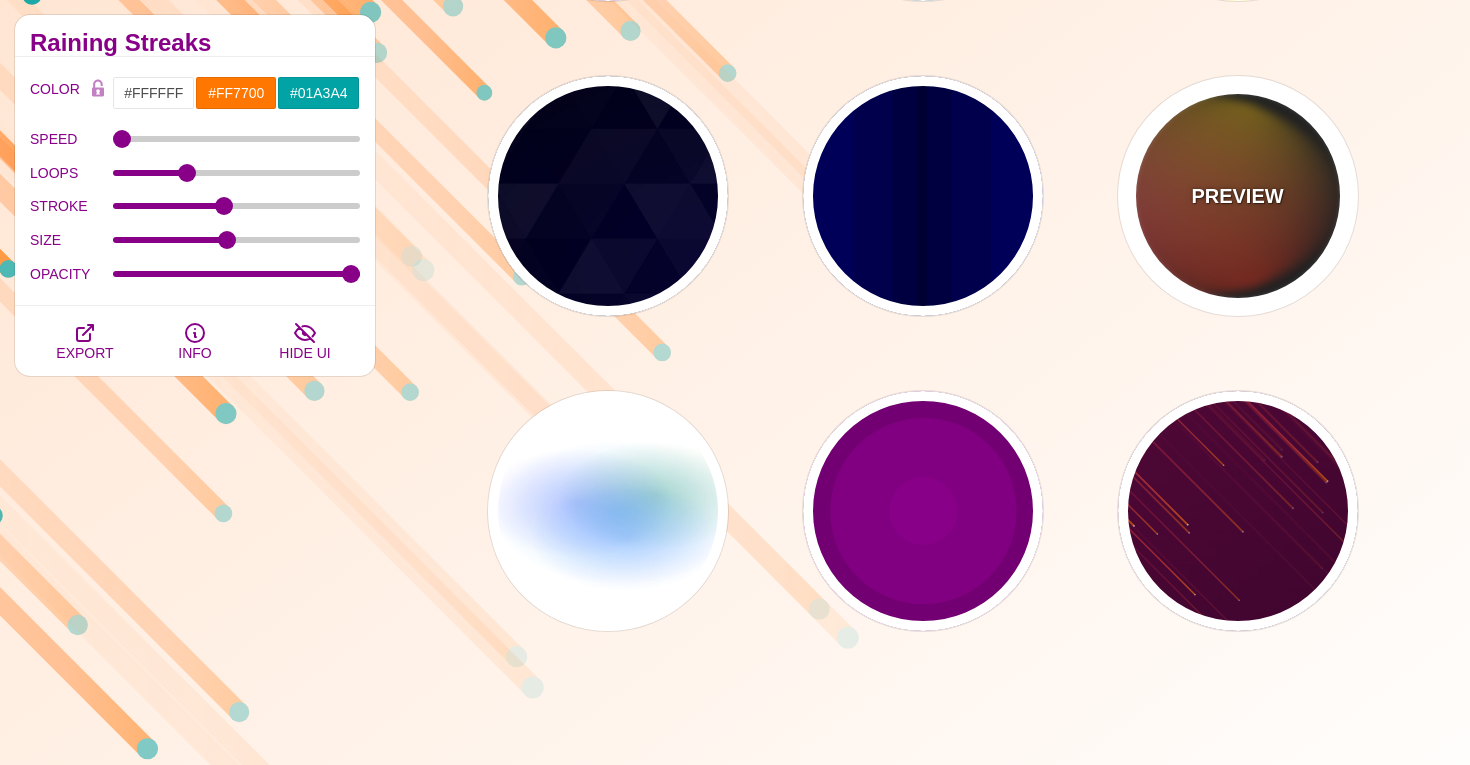 type on "4" 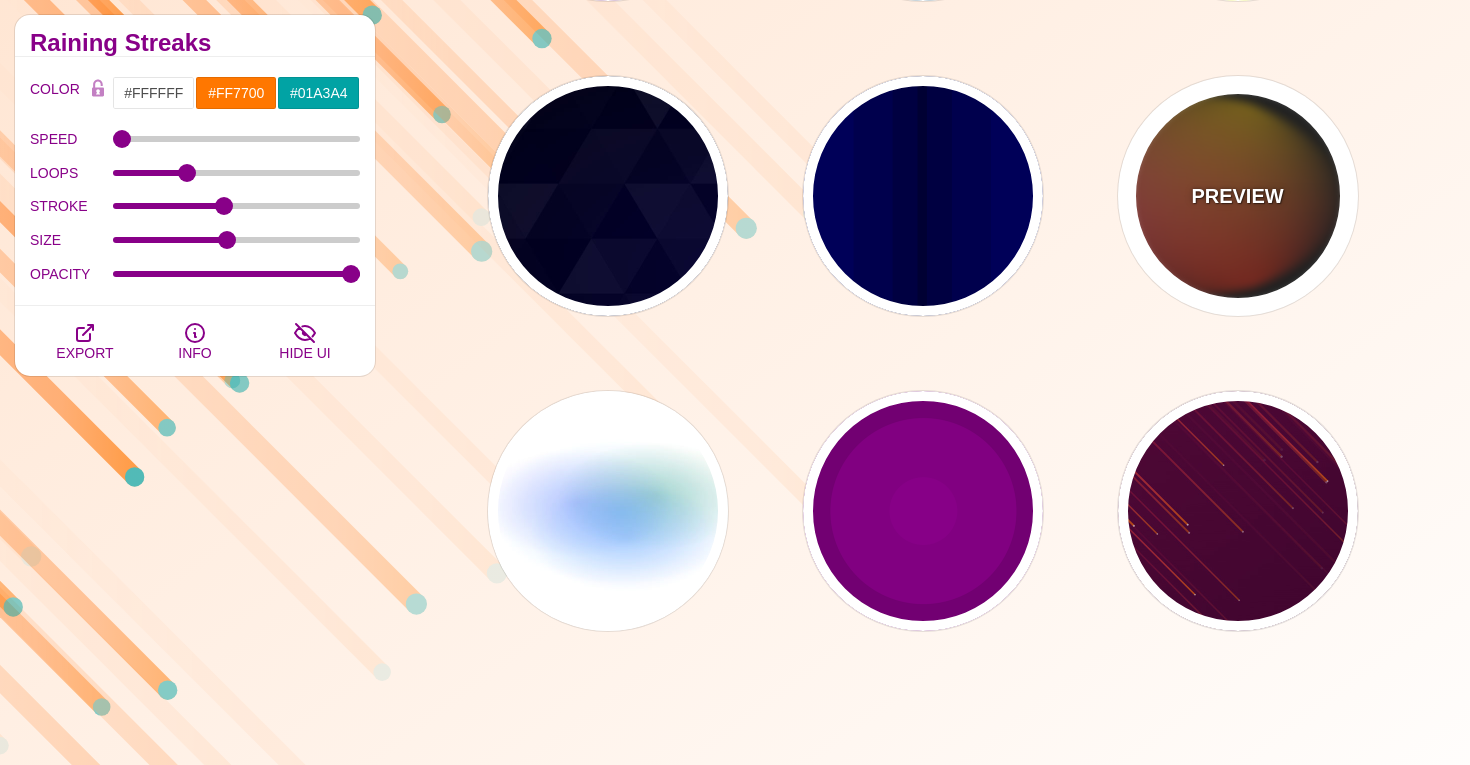 type on "12" 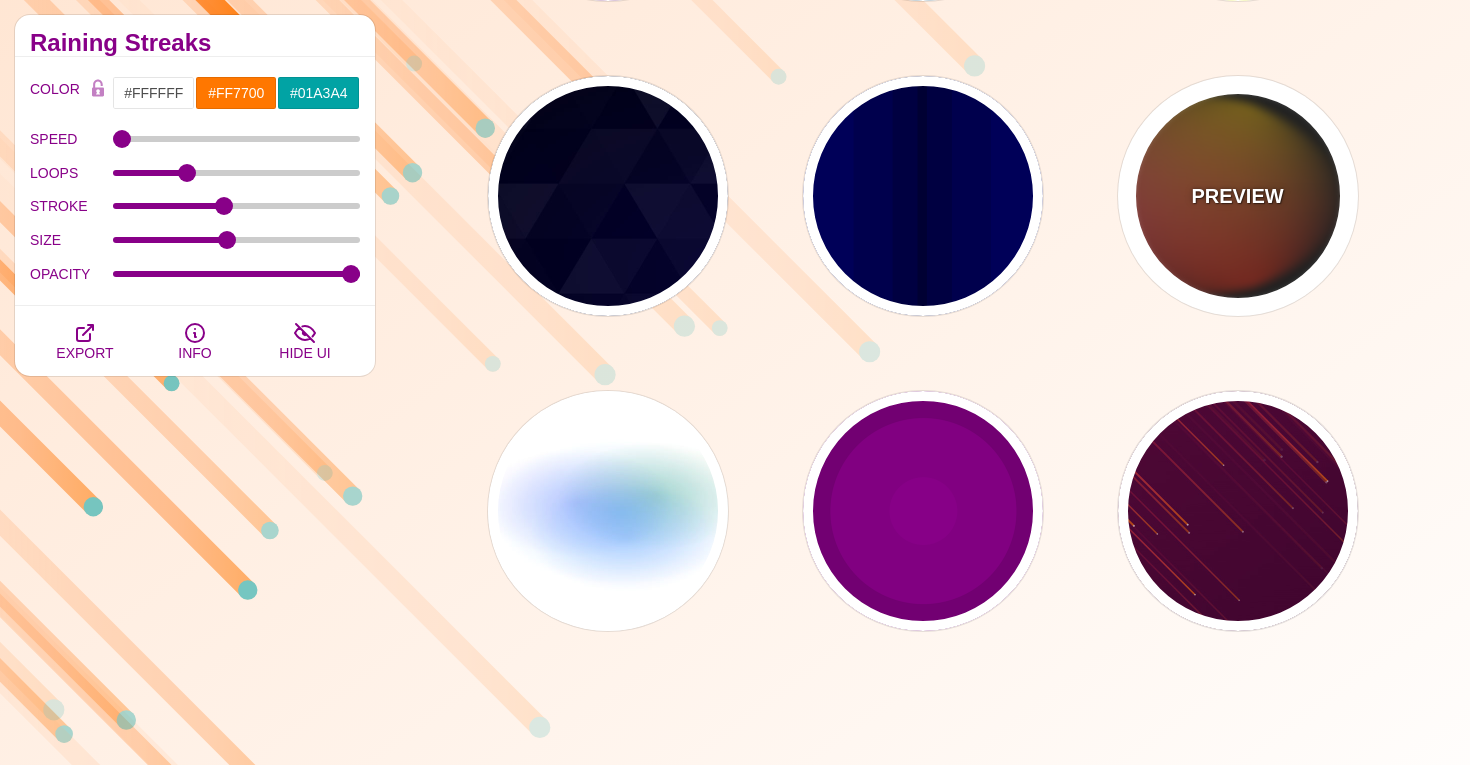 type on "999" 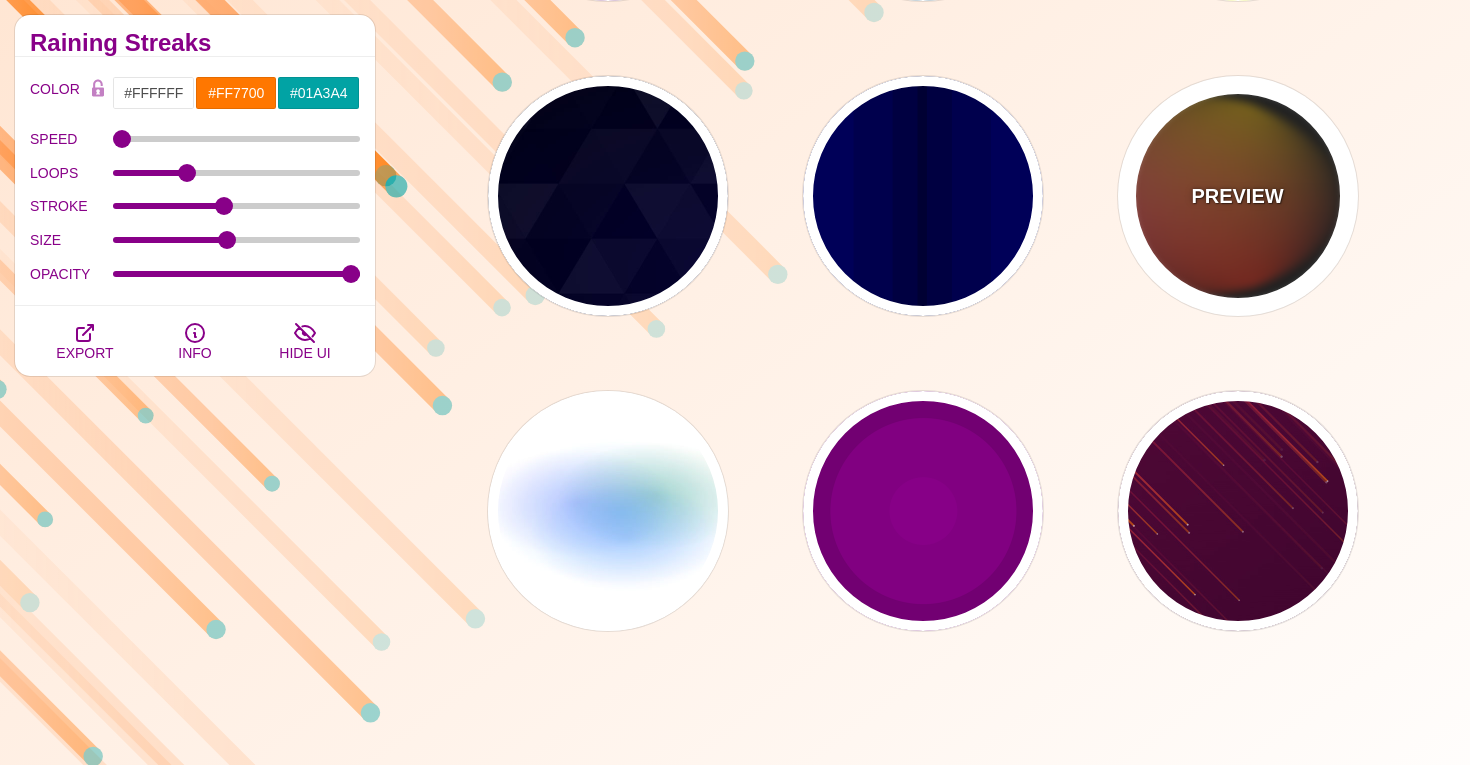 type on "1" 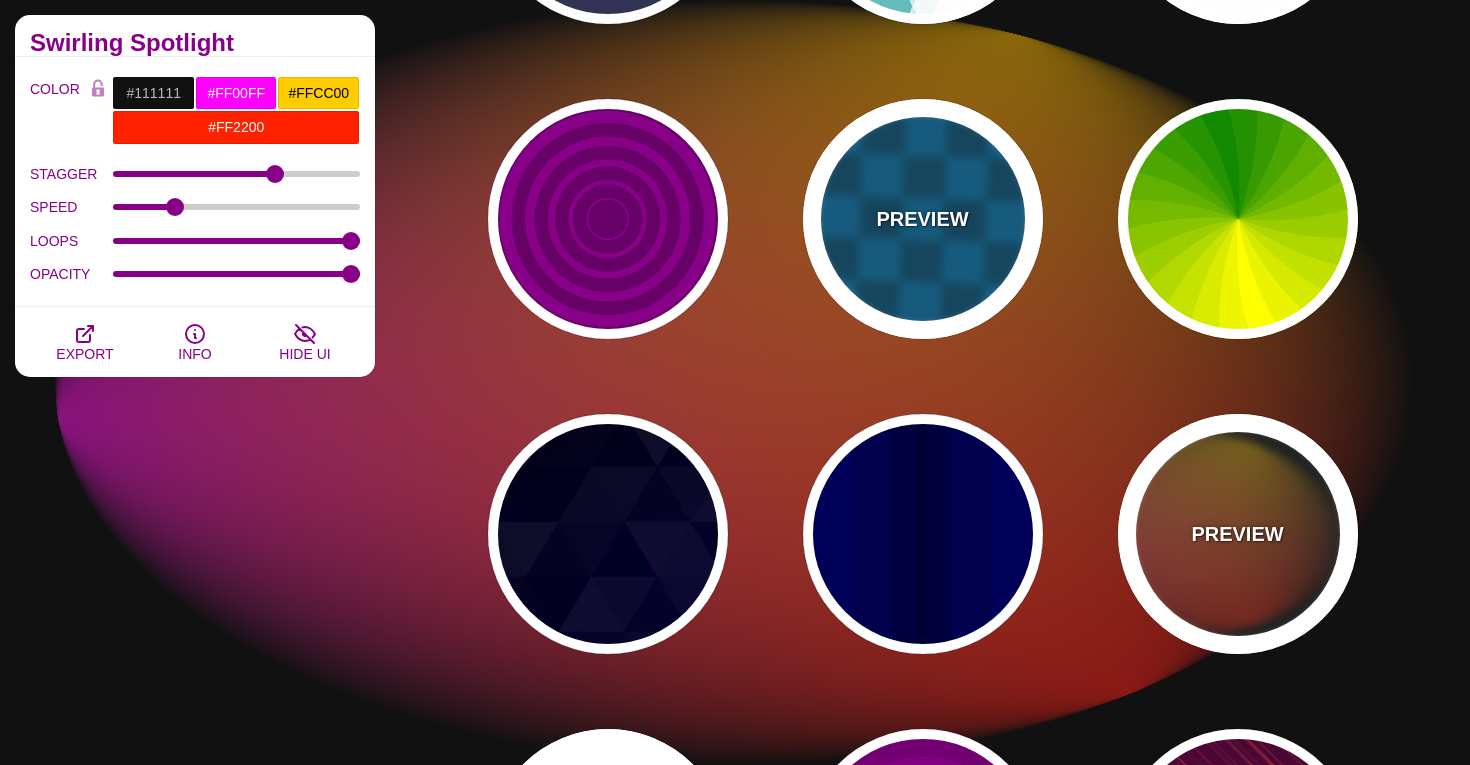 scroll, scrollTop: 1345, scrollLeft: 0, axis: vertical 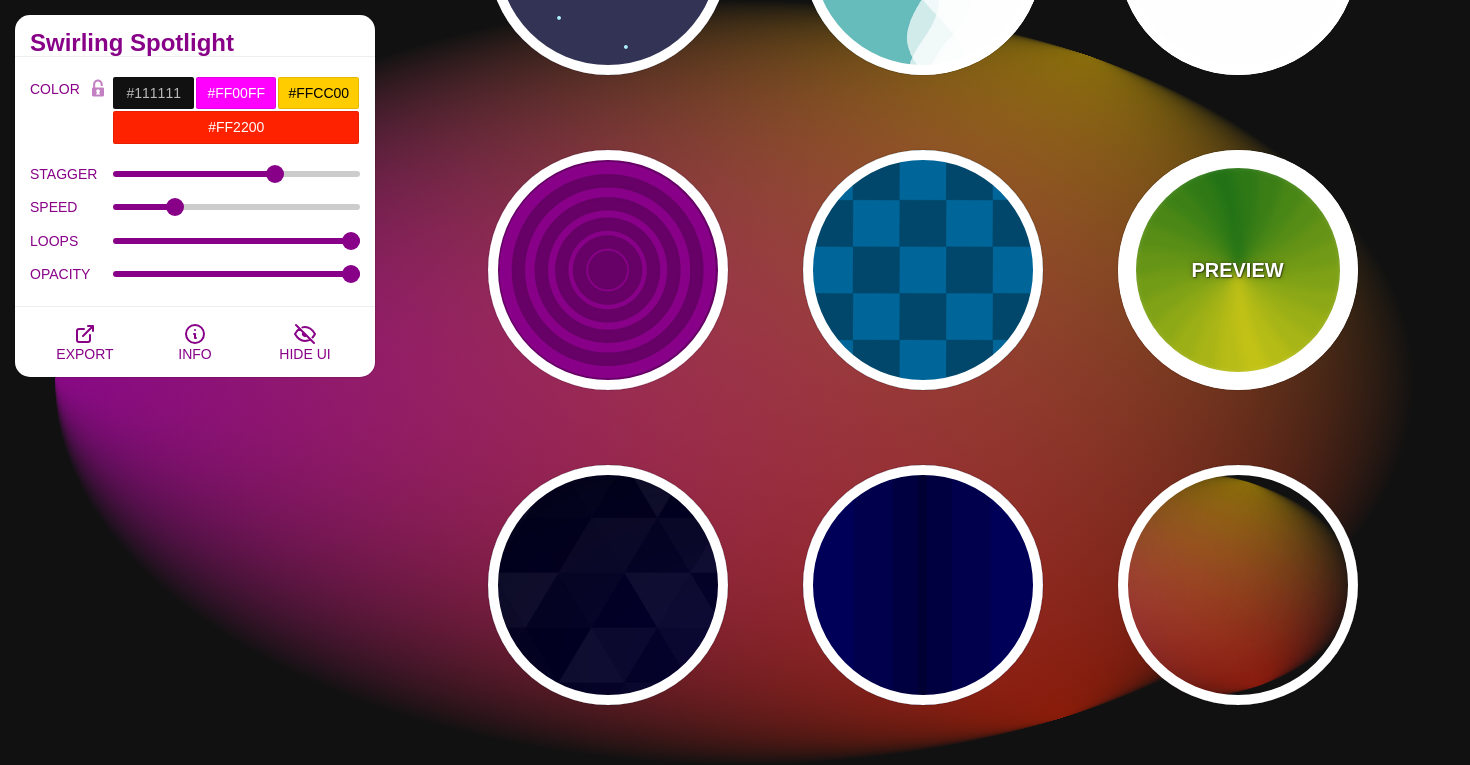 click on "PREVIEW" at bounding box center [1238, 270] 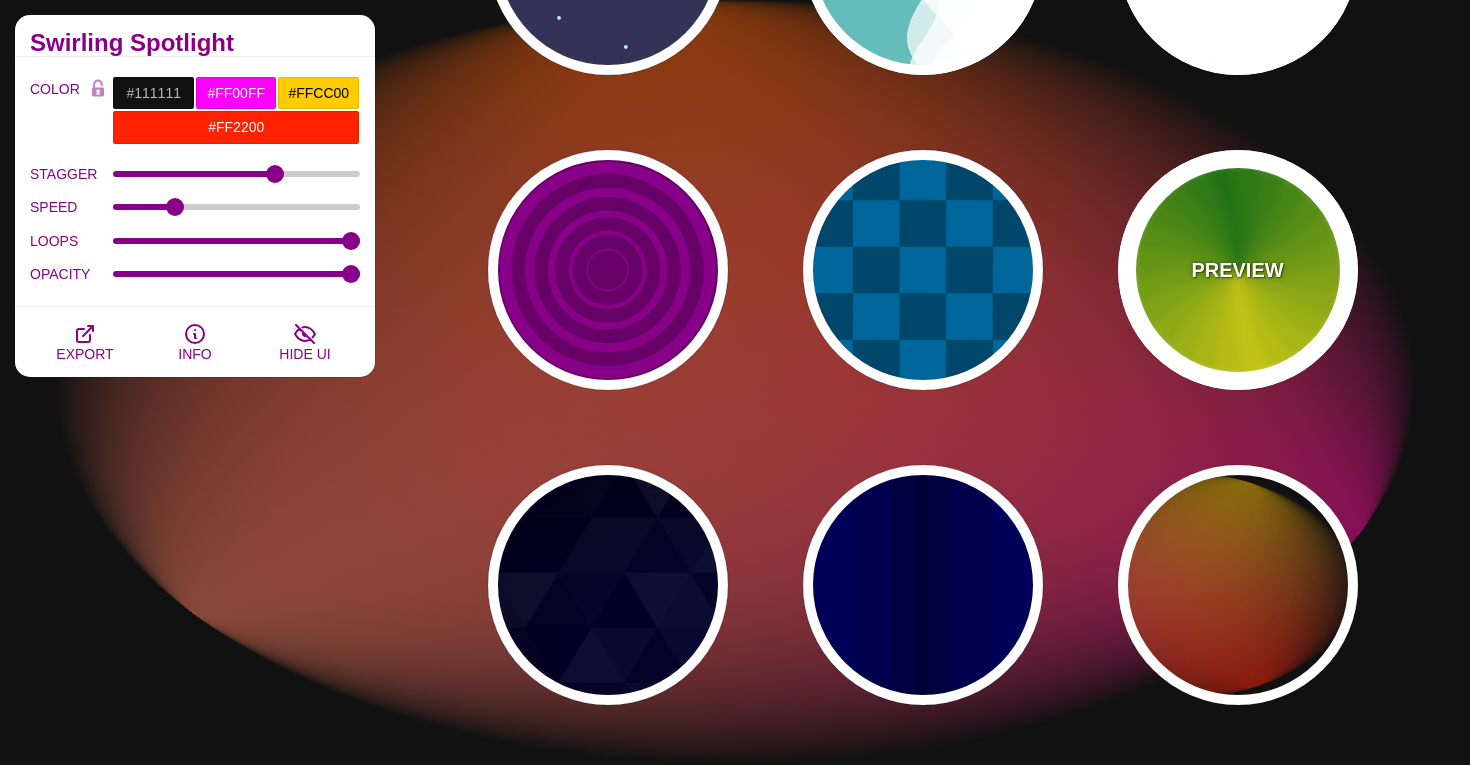type on "#118800" 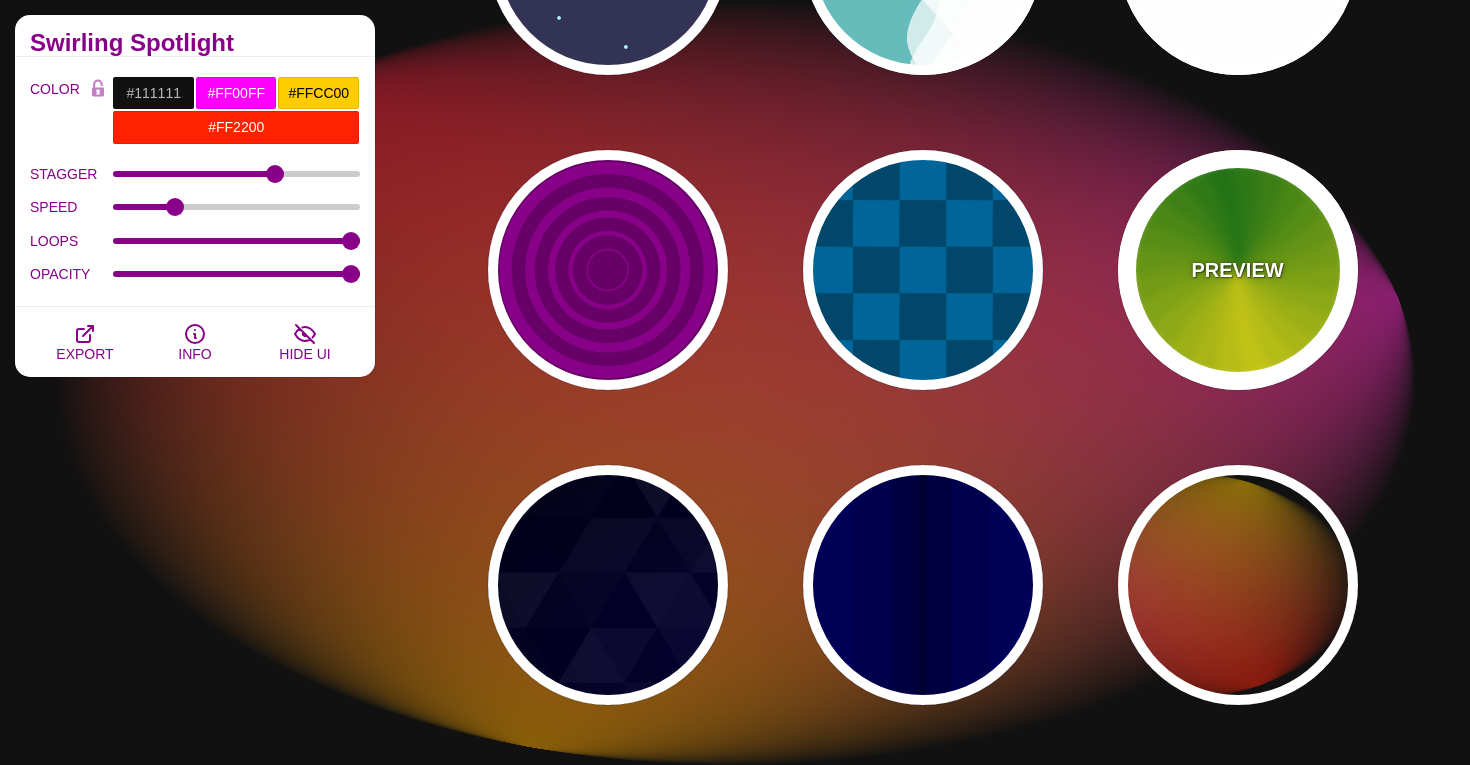type on "#FFFF00" 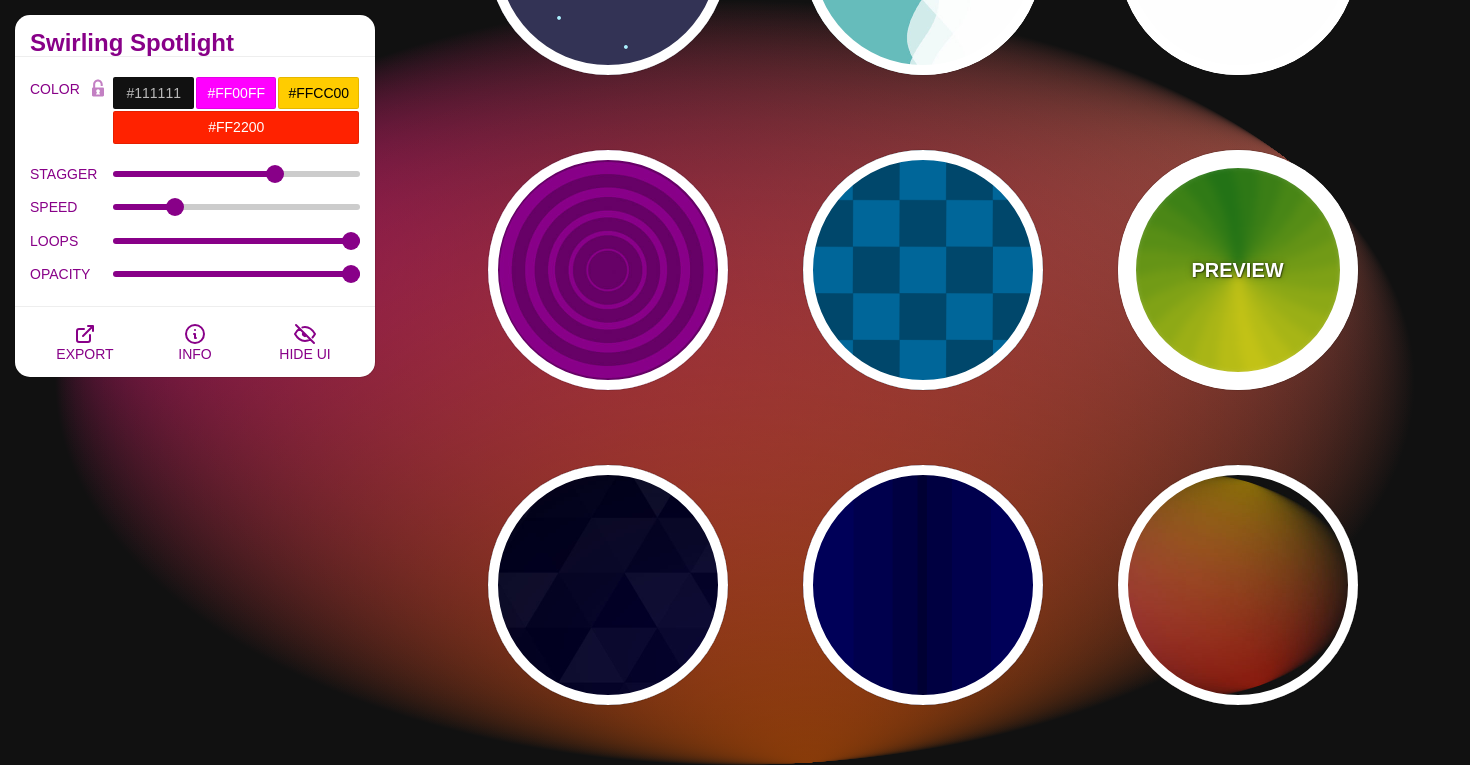 type on "4.8" 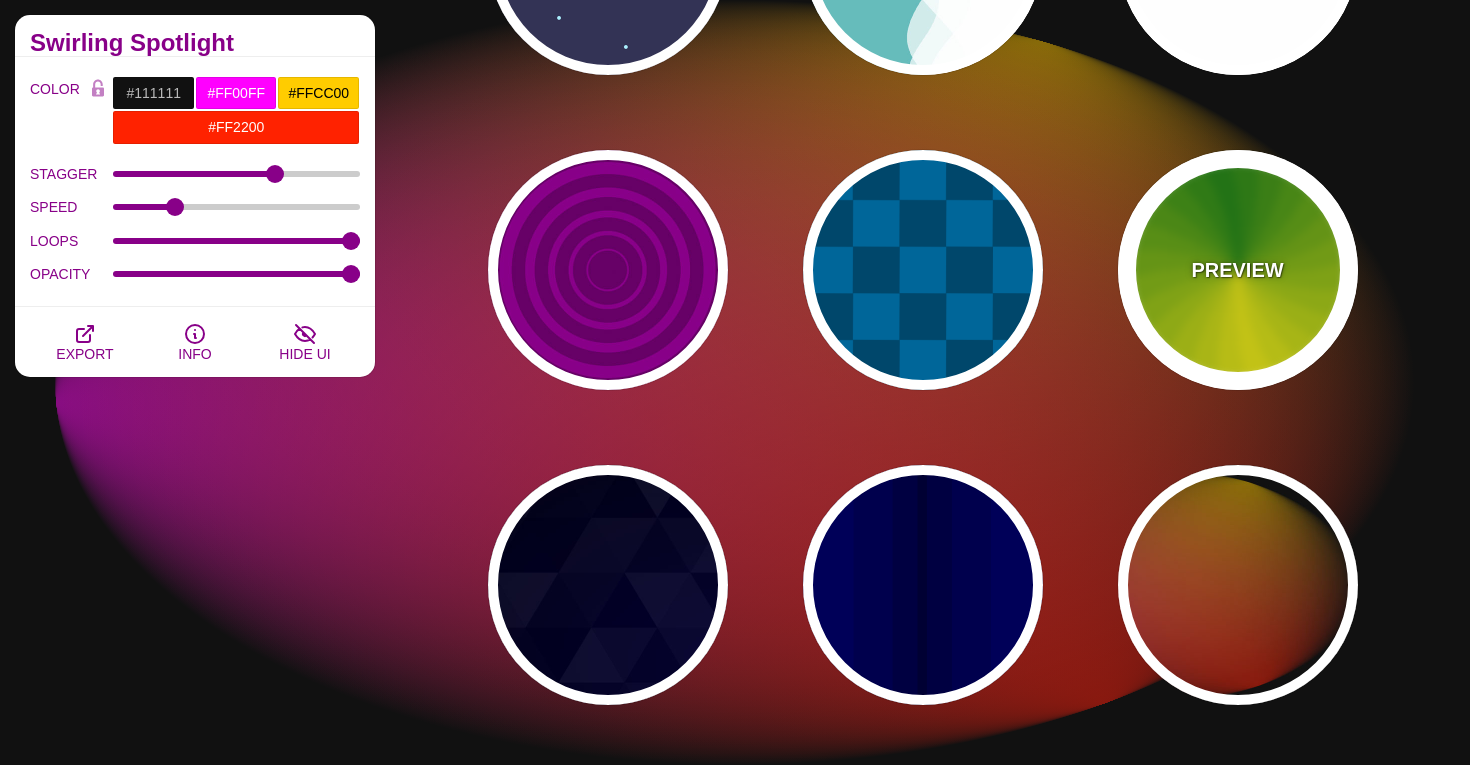 type on "0" 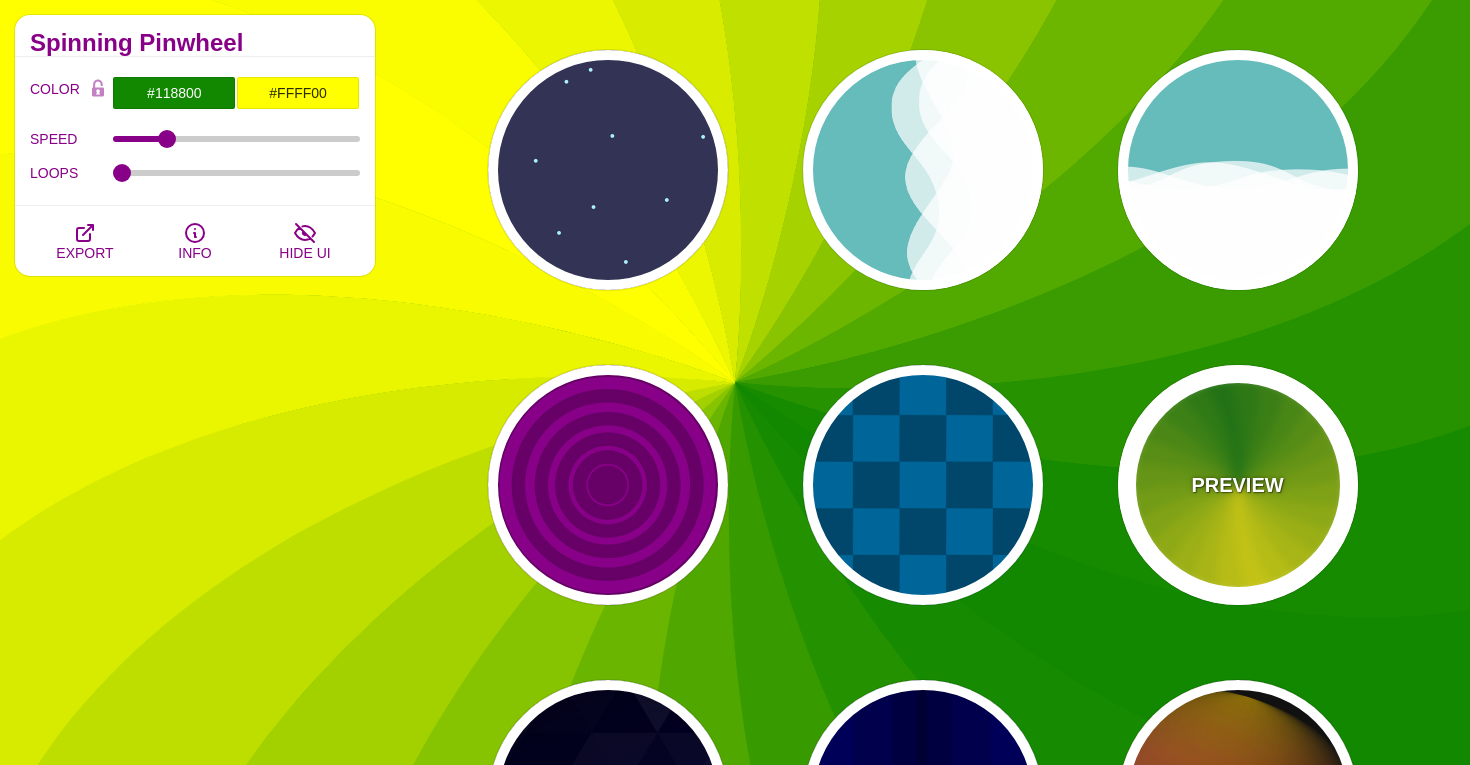scroll, scrollTop: 1128, scrollLeft: 0, axis: vertical 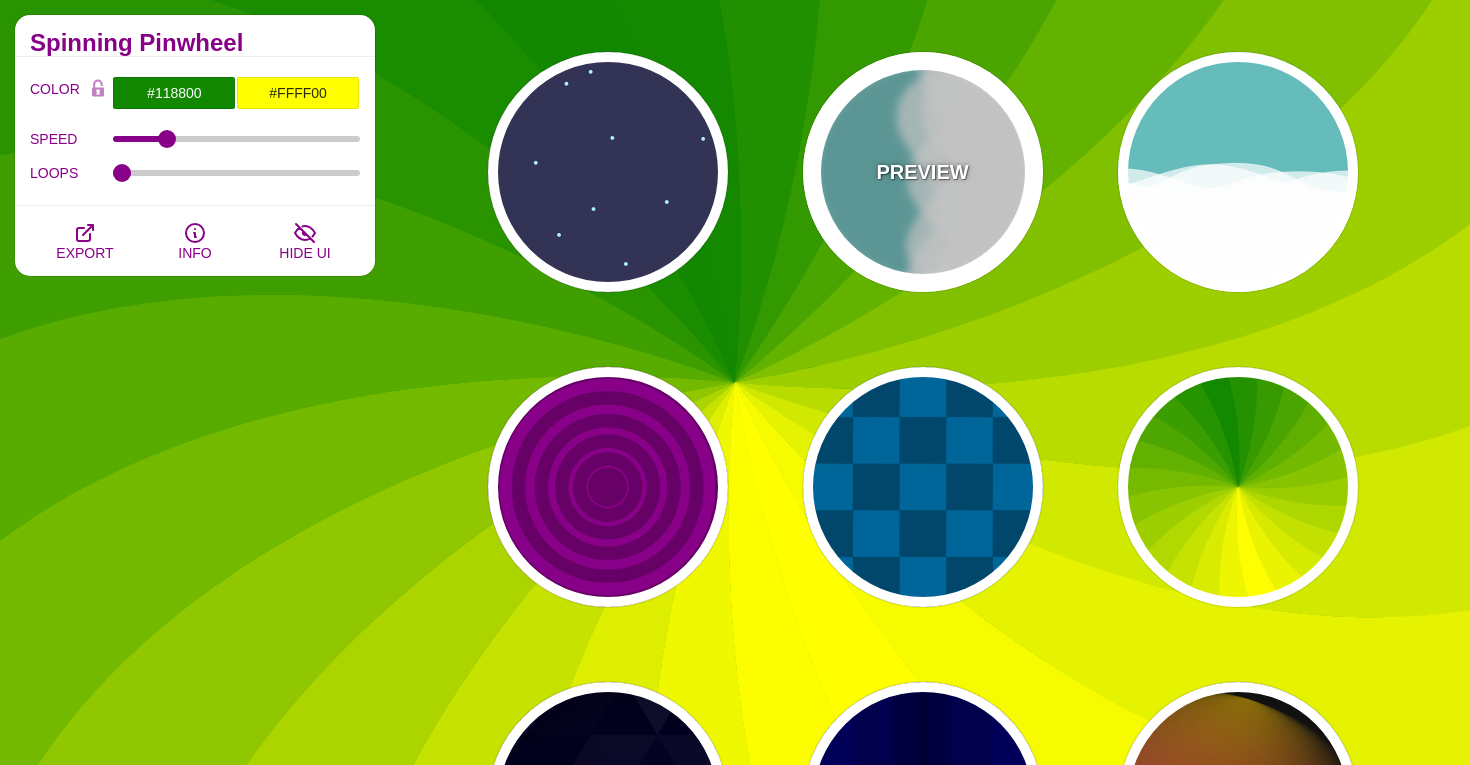 click on "PREVIEW" at bounding box center (923, 172) 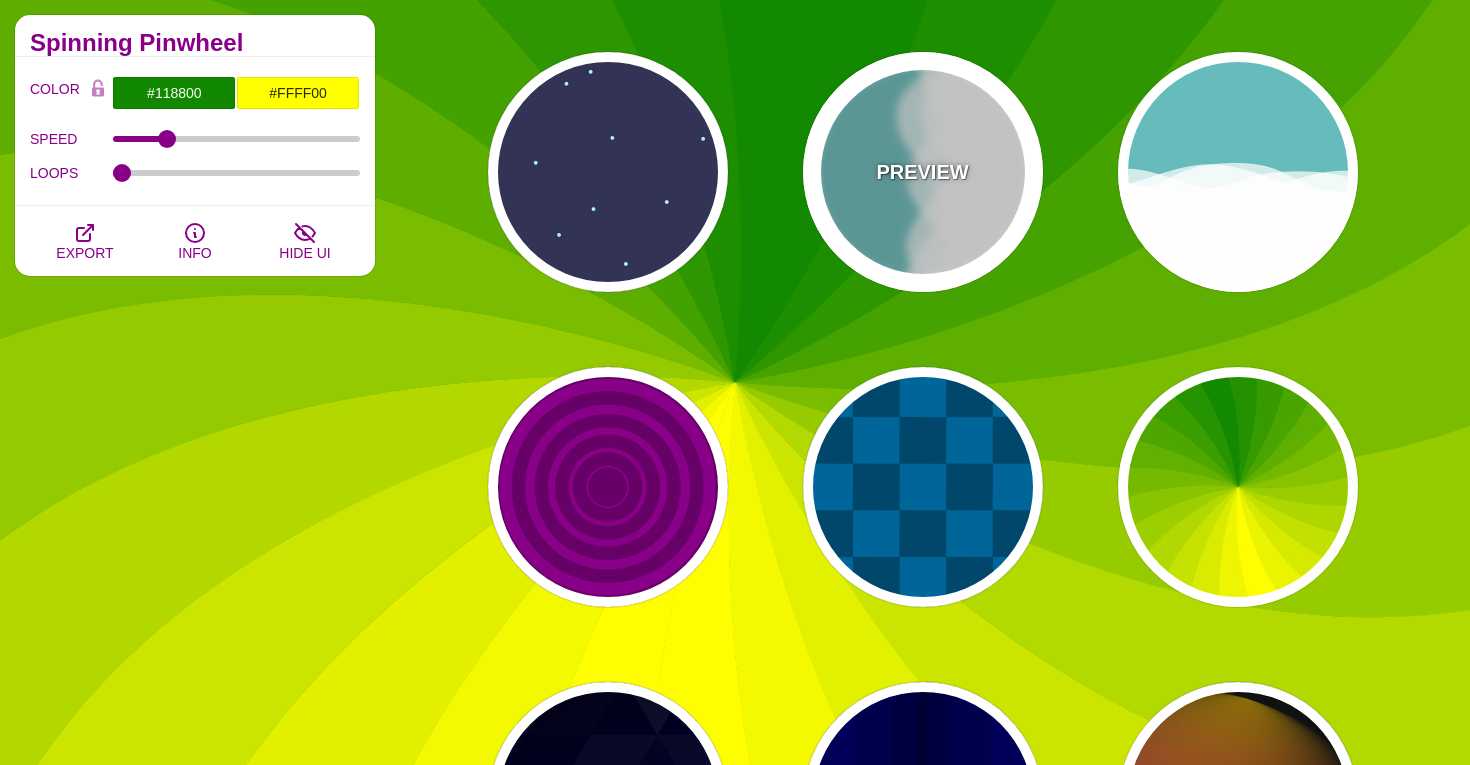 type on "#66BBBB" 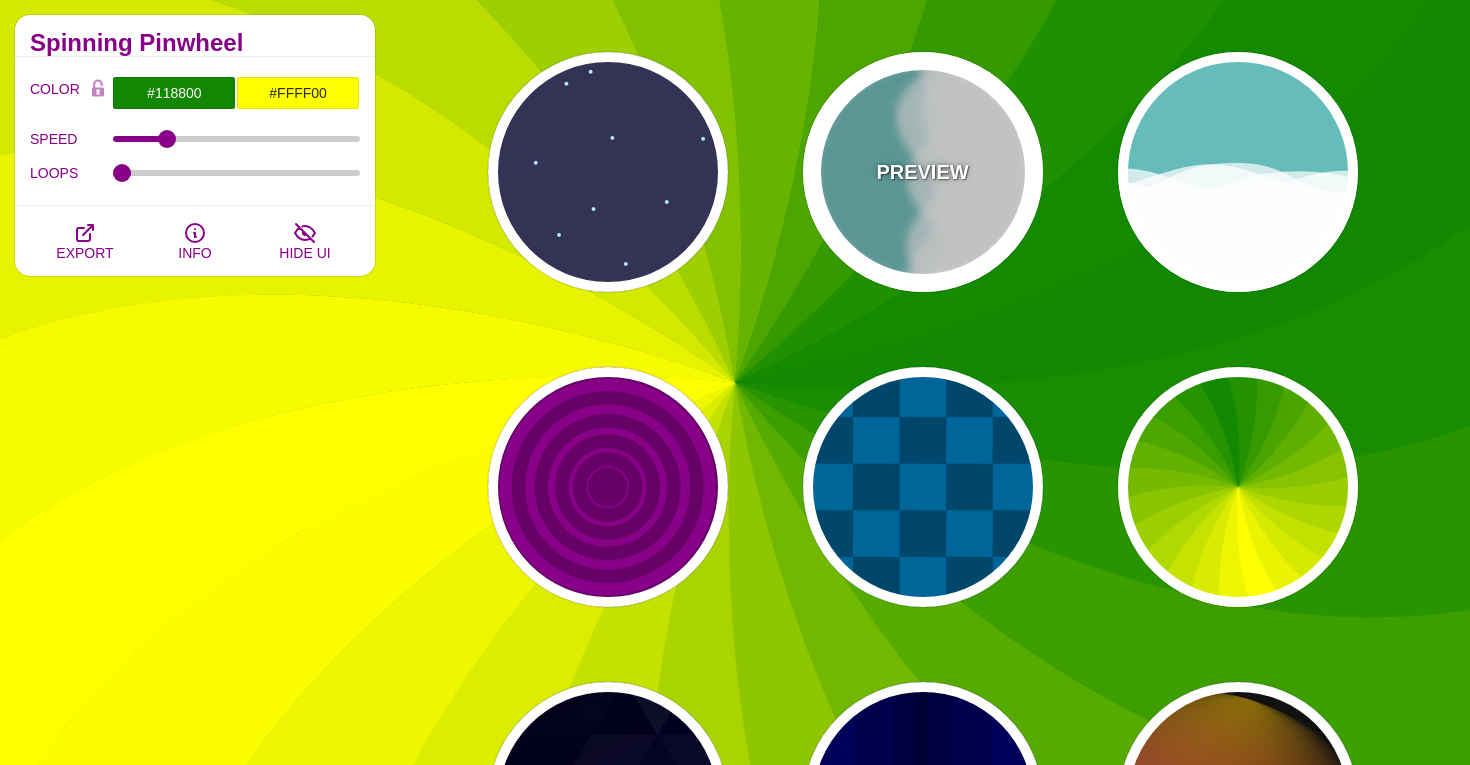 type on "#FFFFFF" 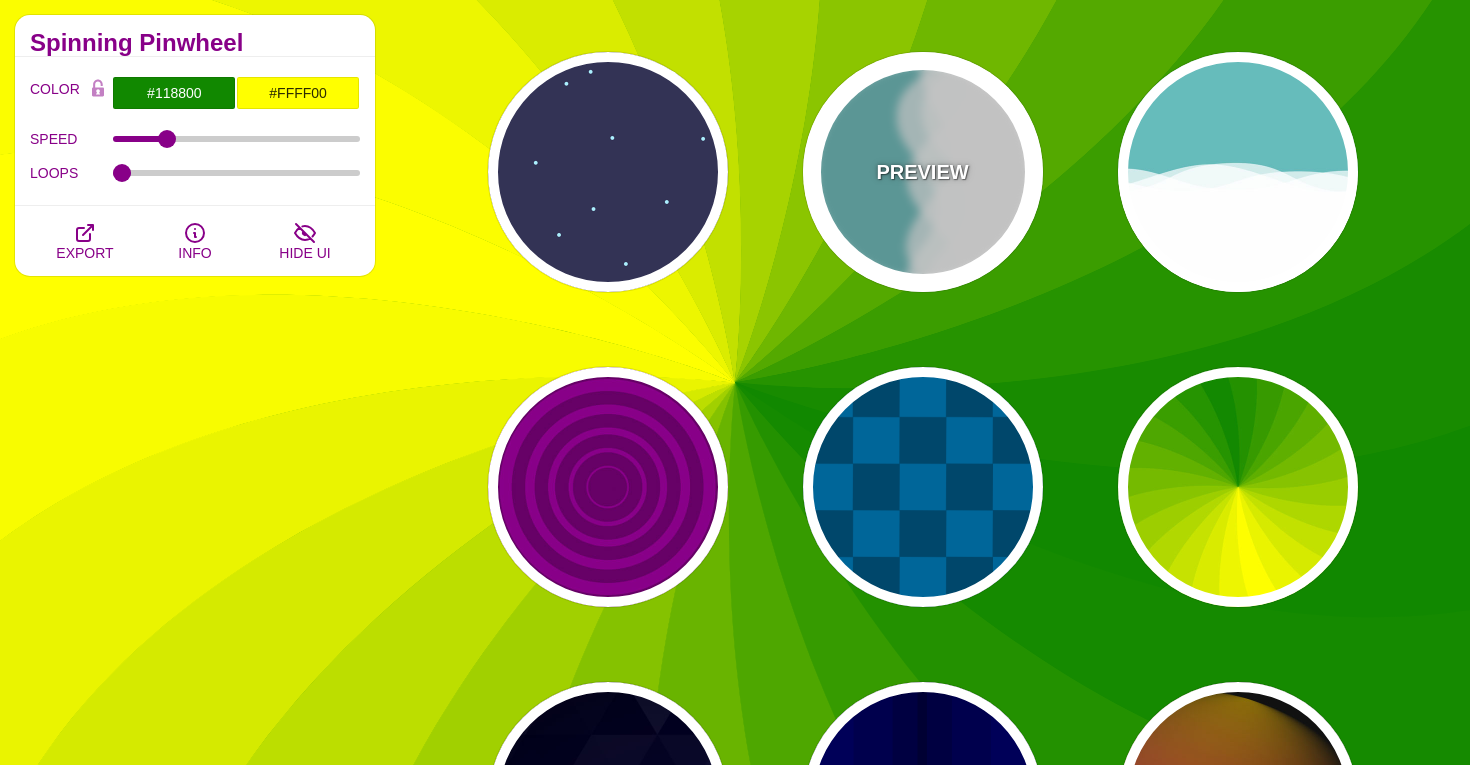 type on "#FFFFFF" 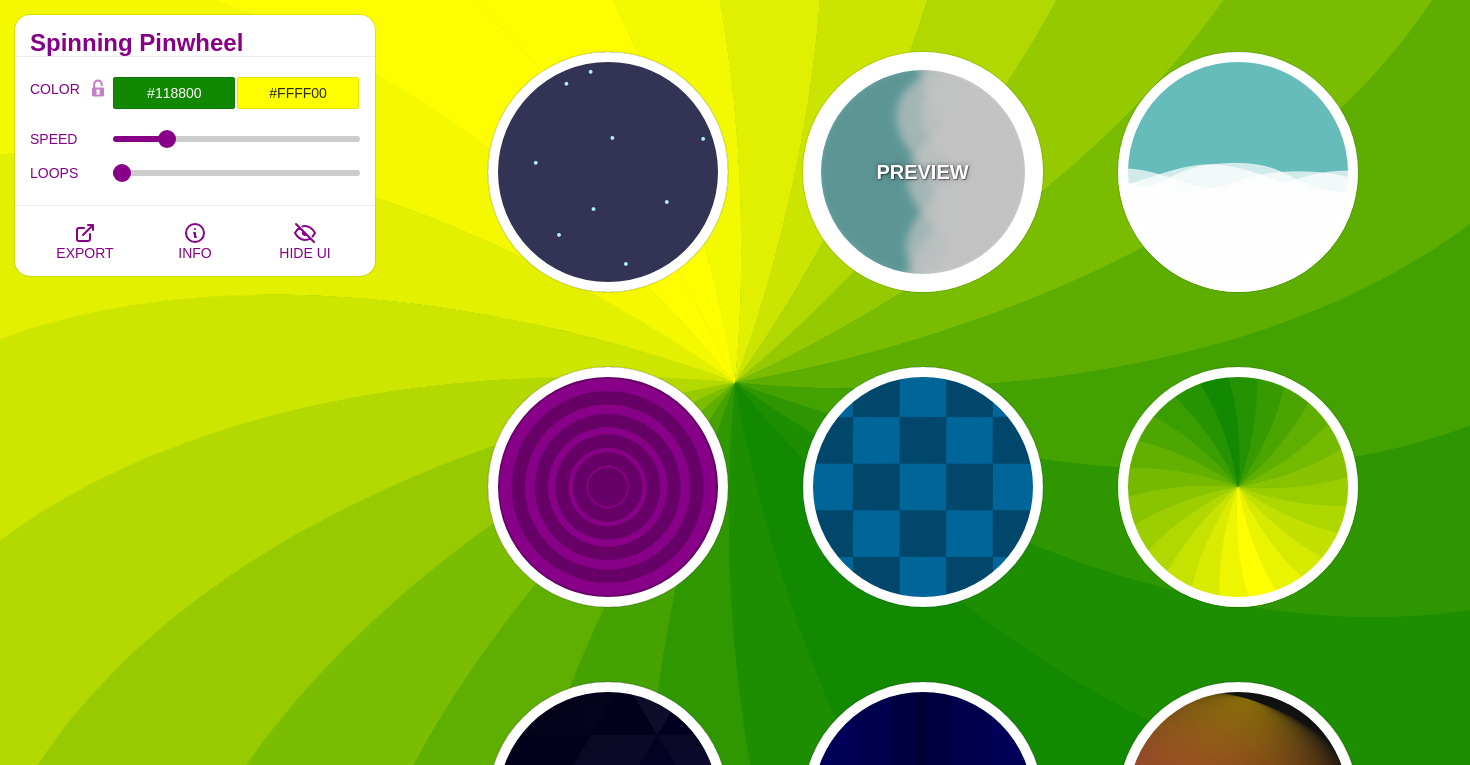 type on "0" 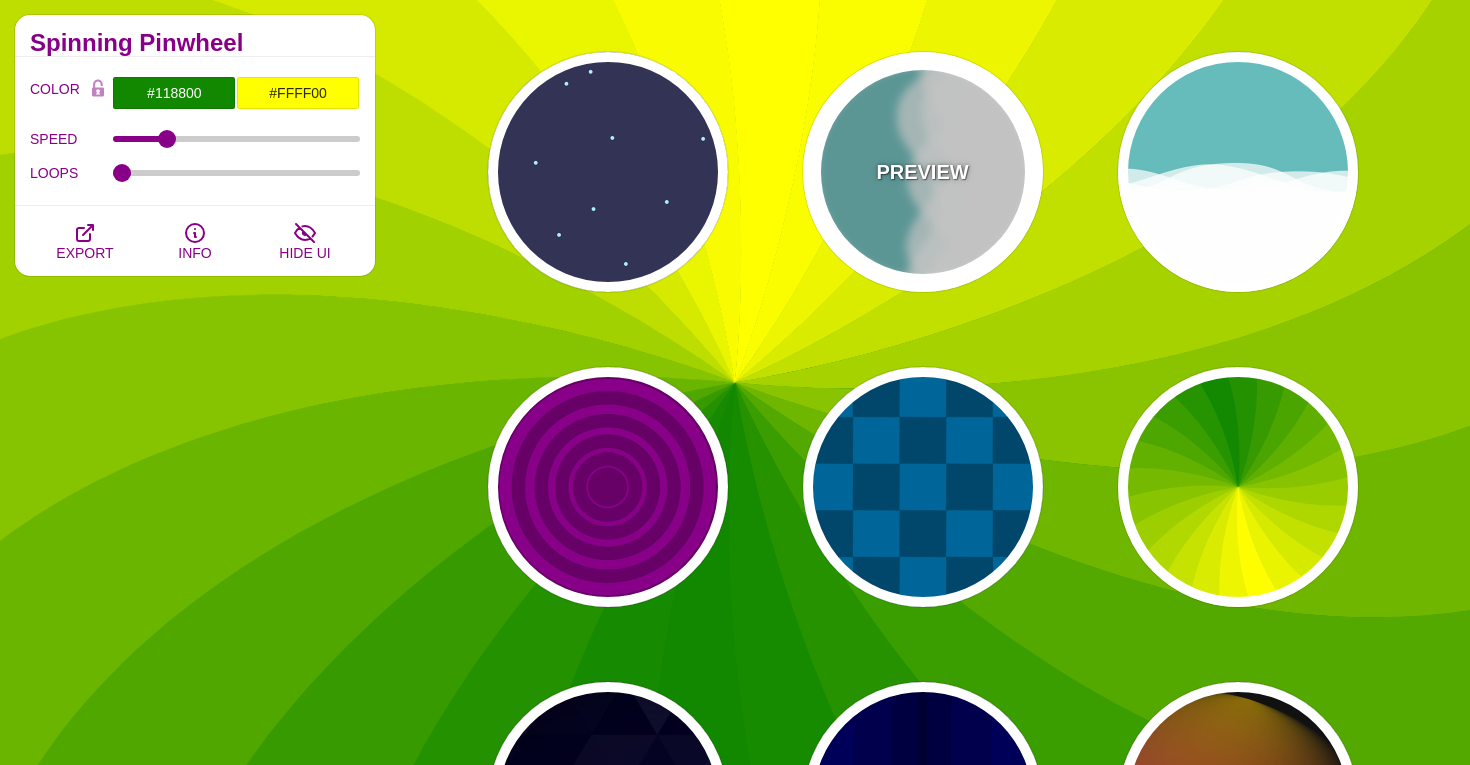 type on "1" 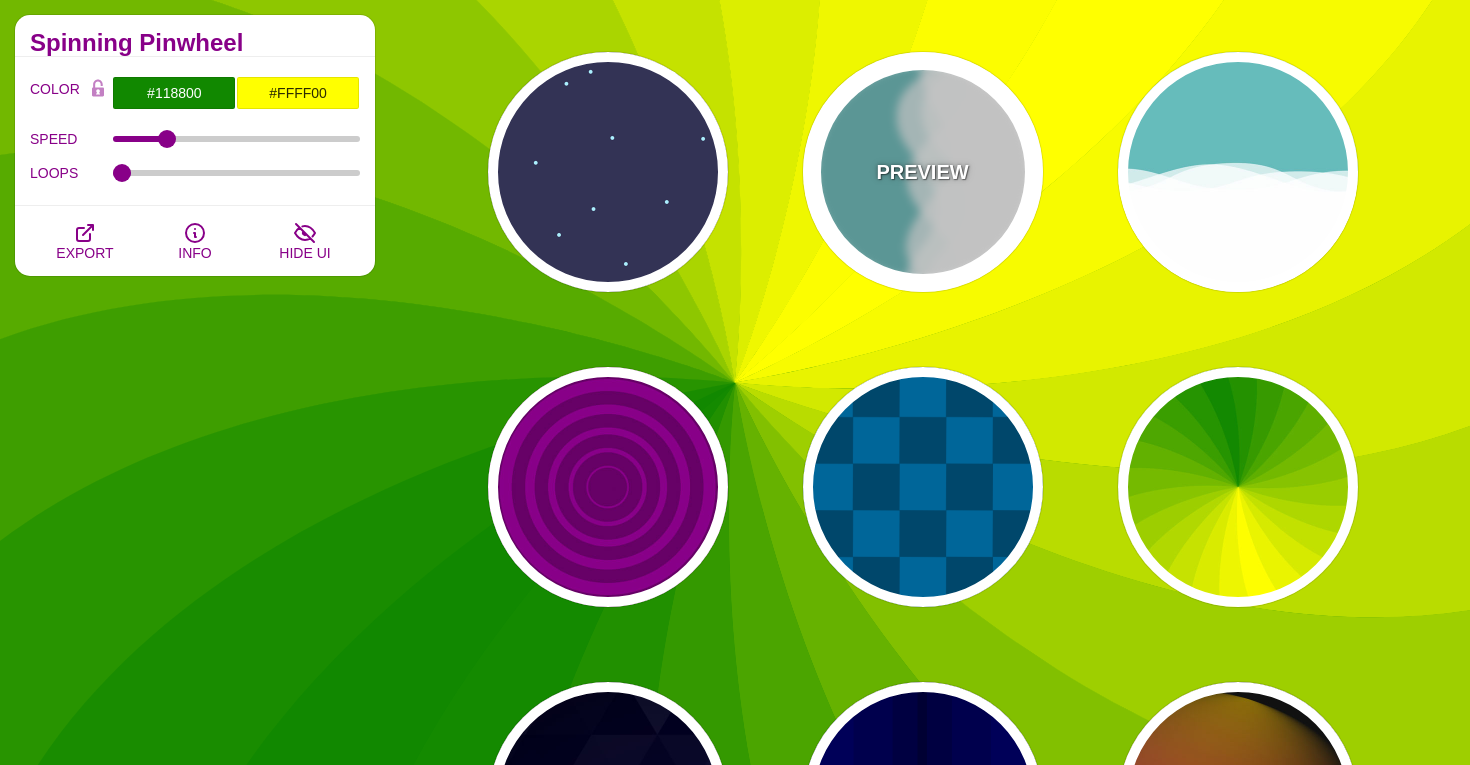 type on "0.7" 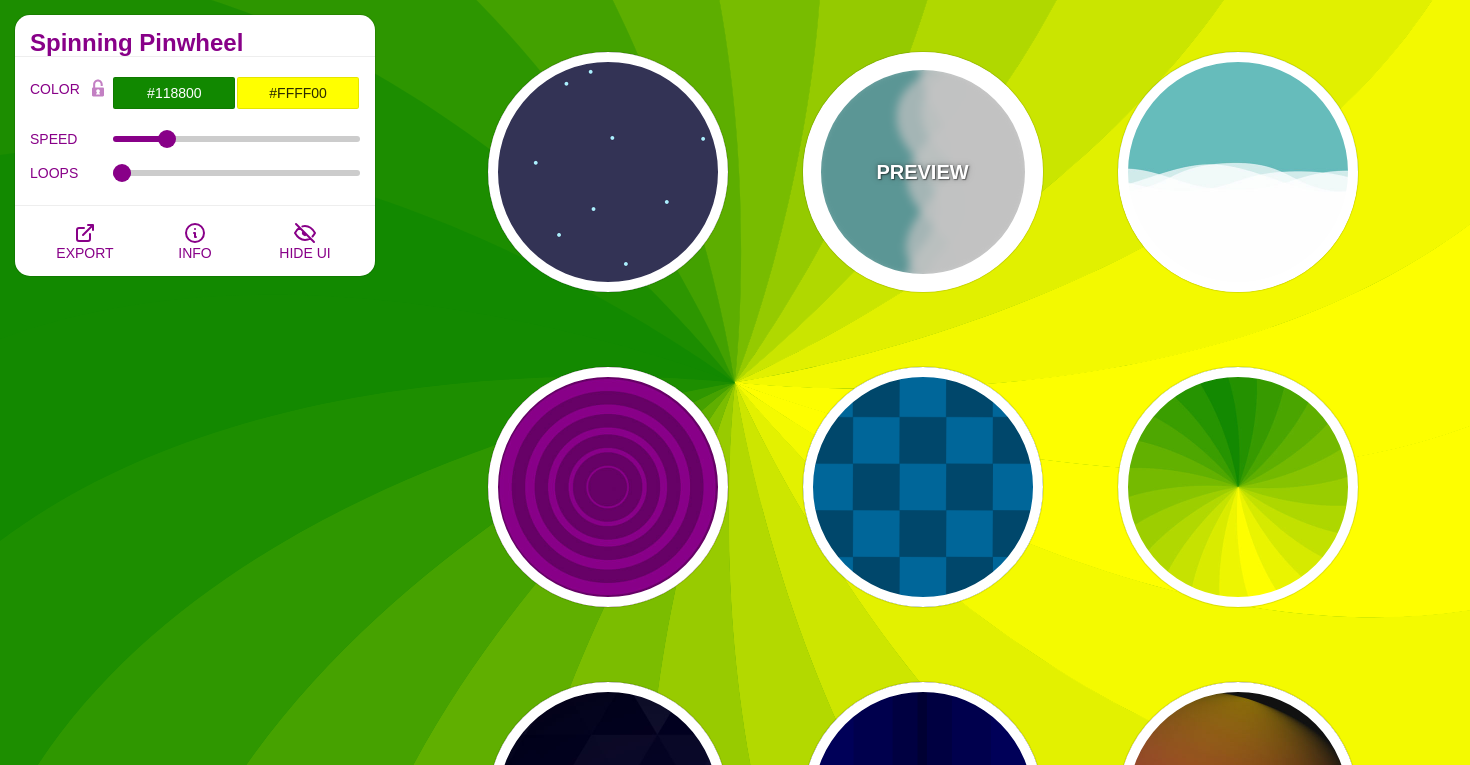 type on "56" 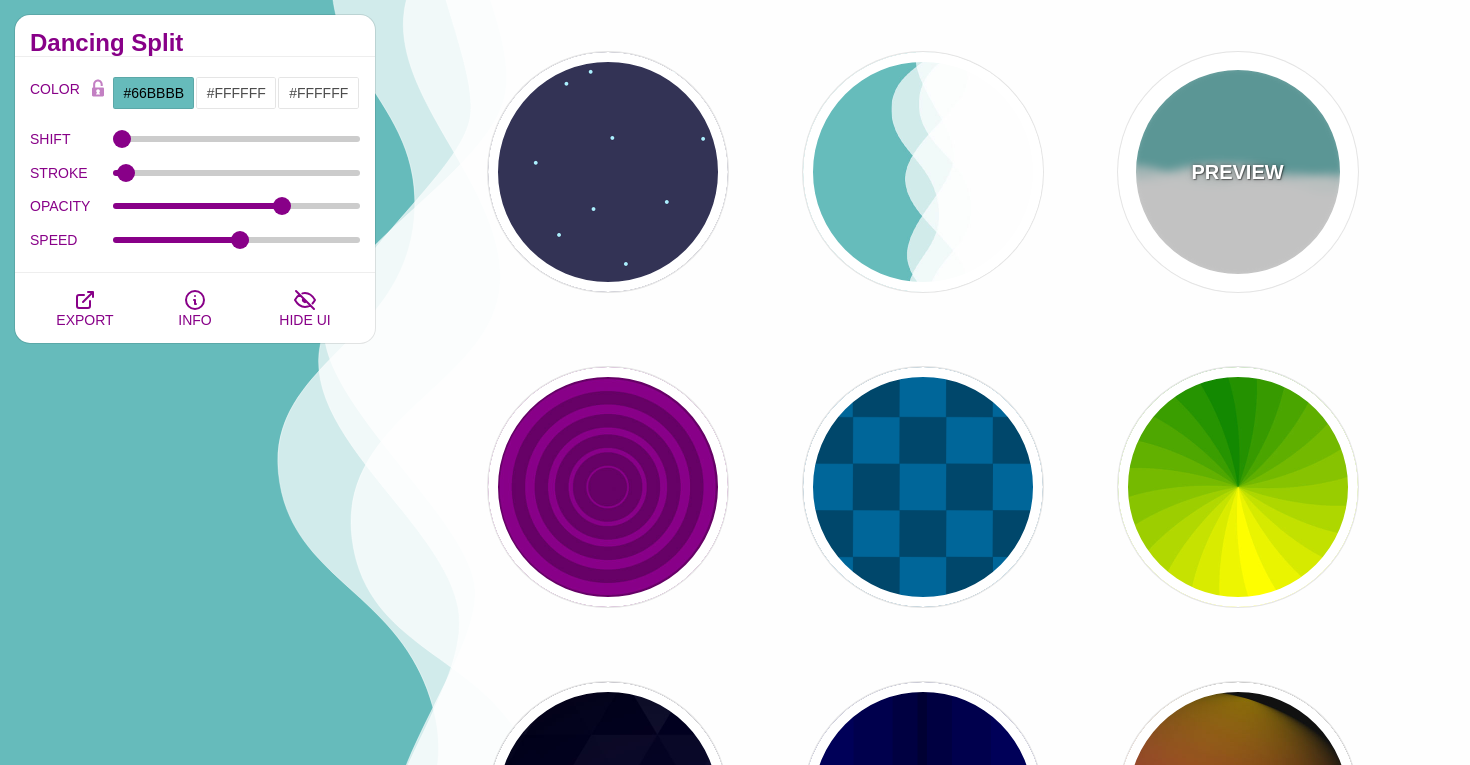 click on "PREVIEW" at bounding box center [1238, 172] 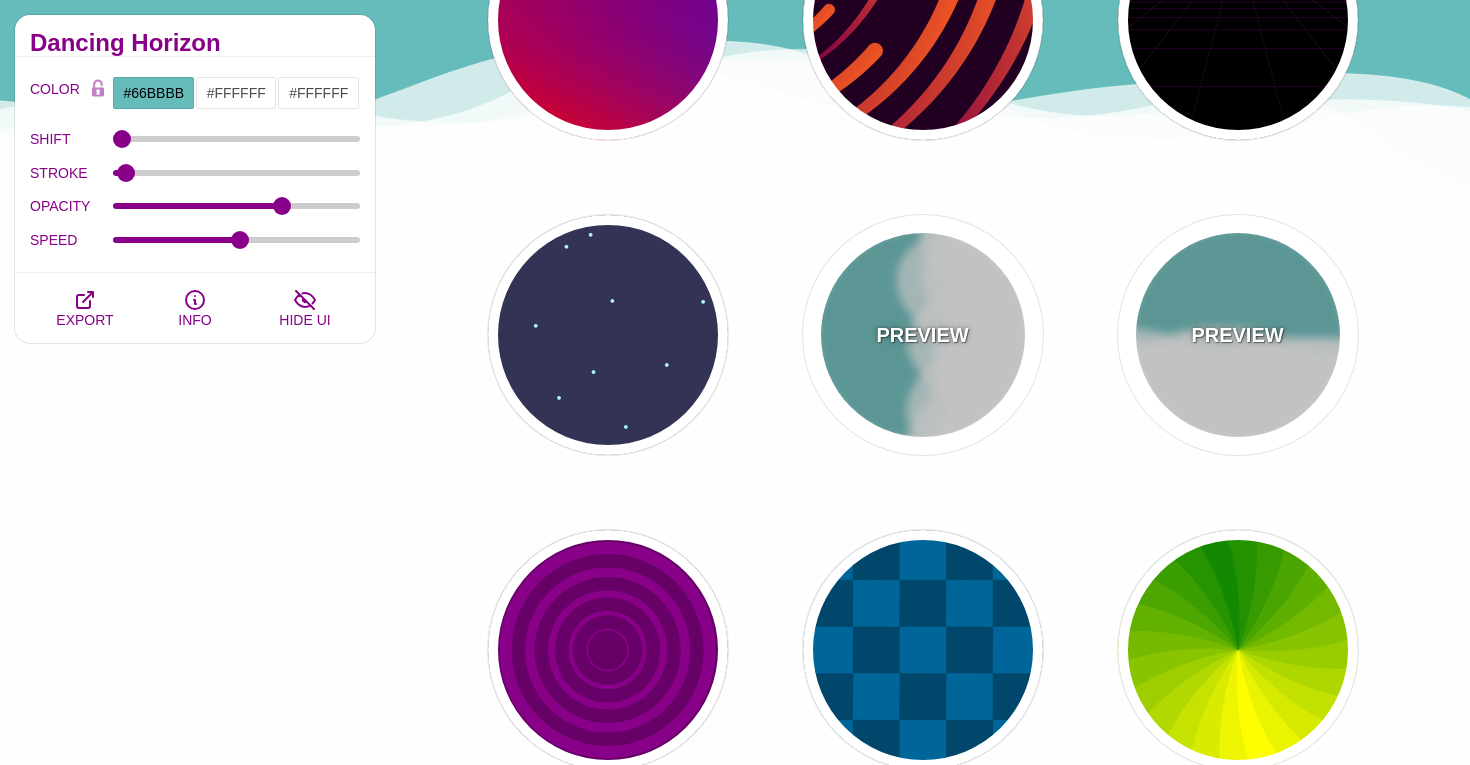 scroll, scrollTop: 957, scrollLeft: 0, axis: vertical 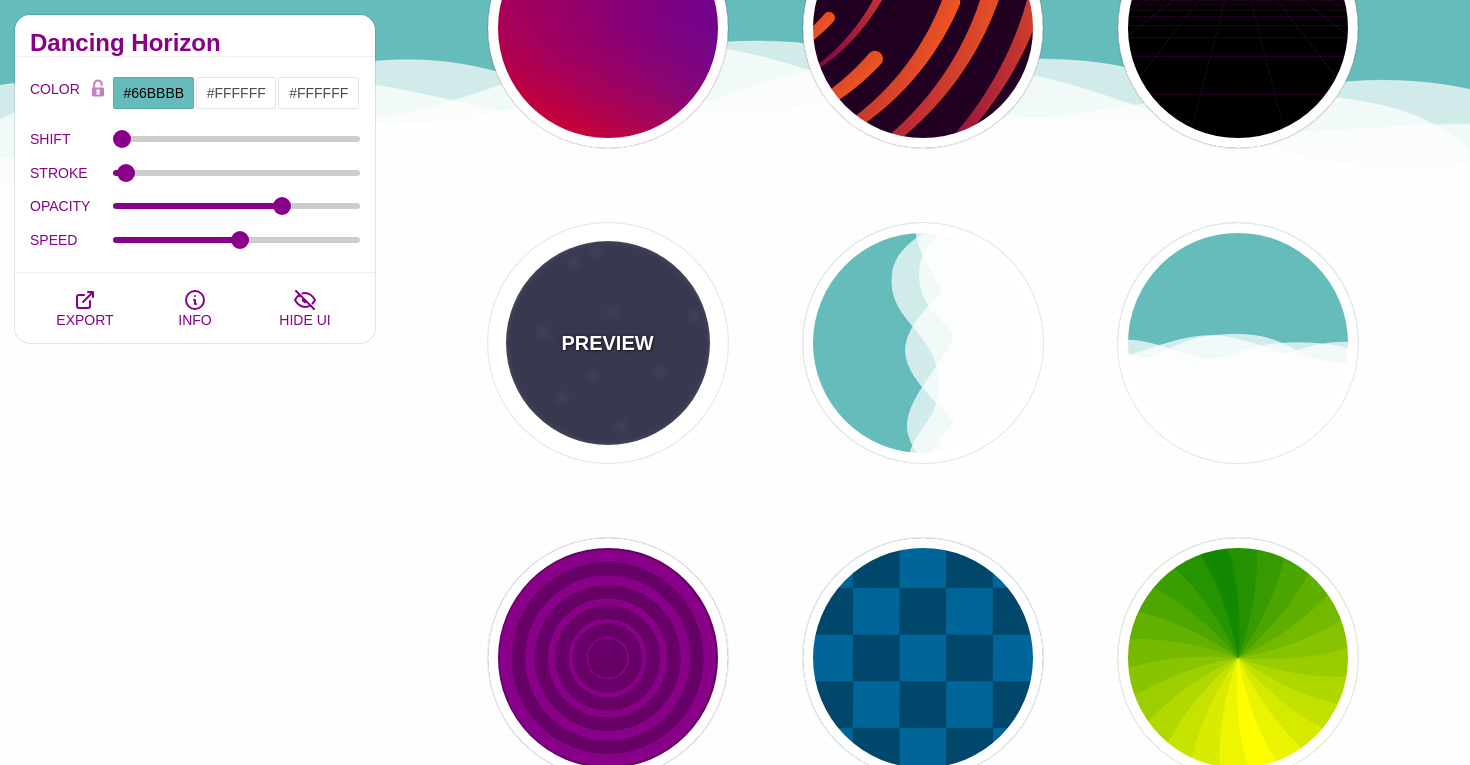 click on "PREVIEW" at bounding box center (608, 343) 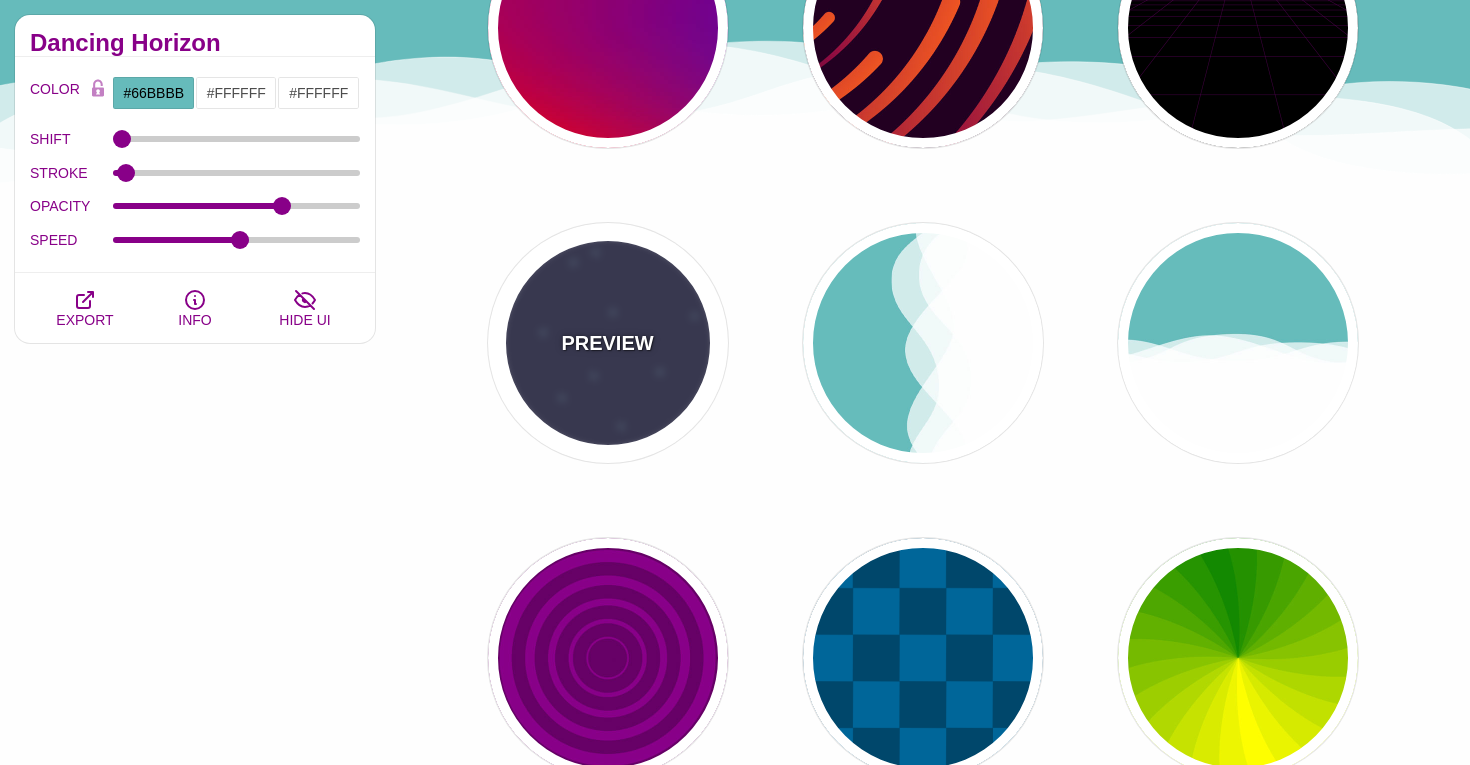 type on "#333355" 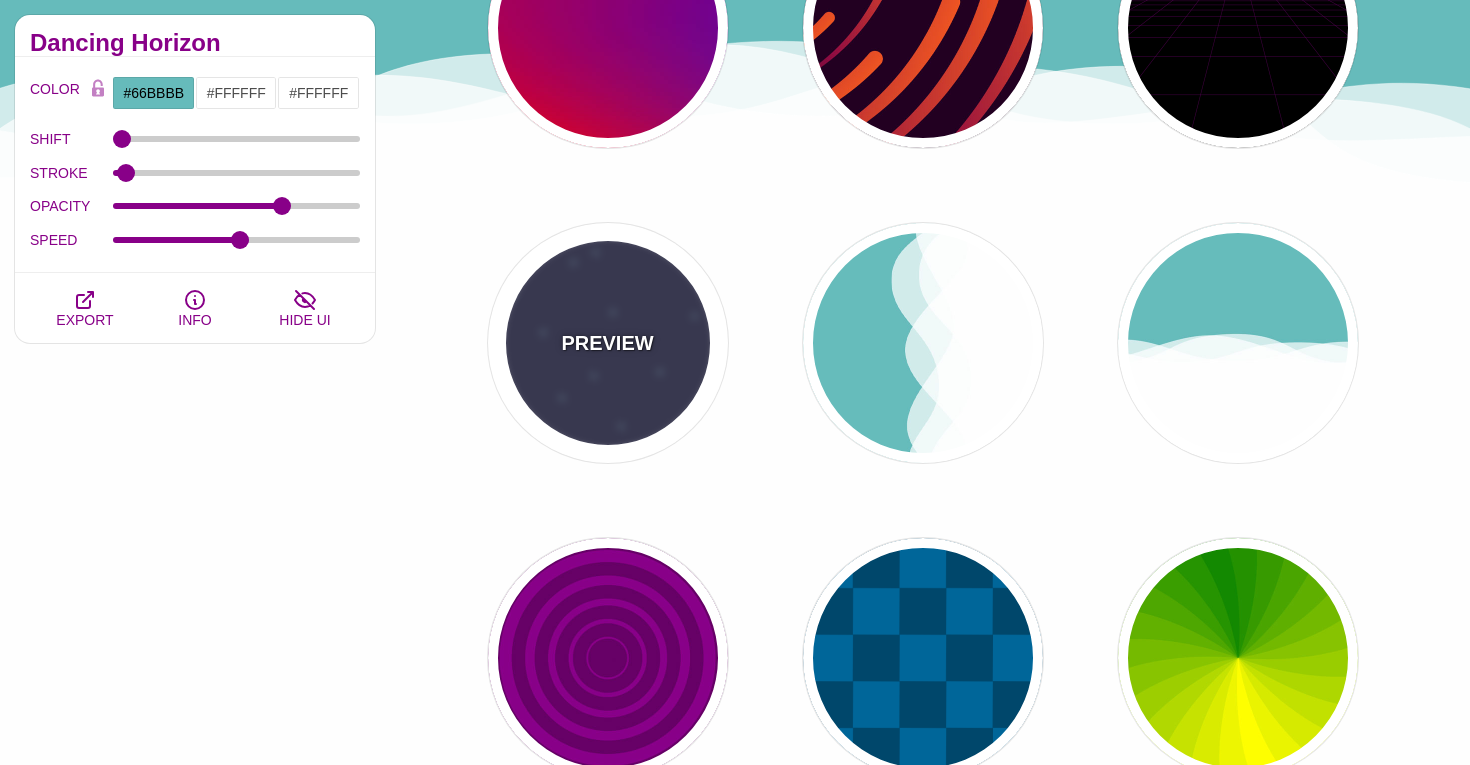 type on "#AAEEFF" 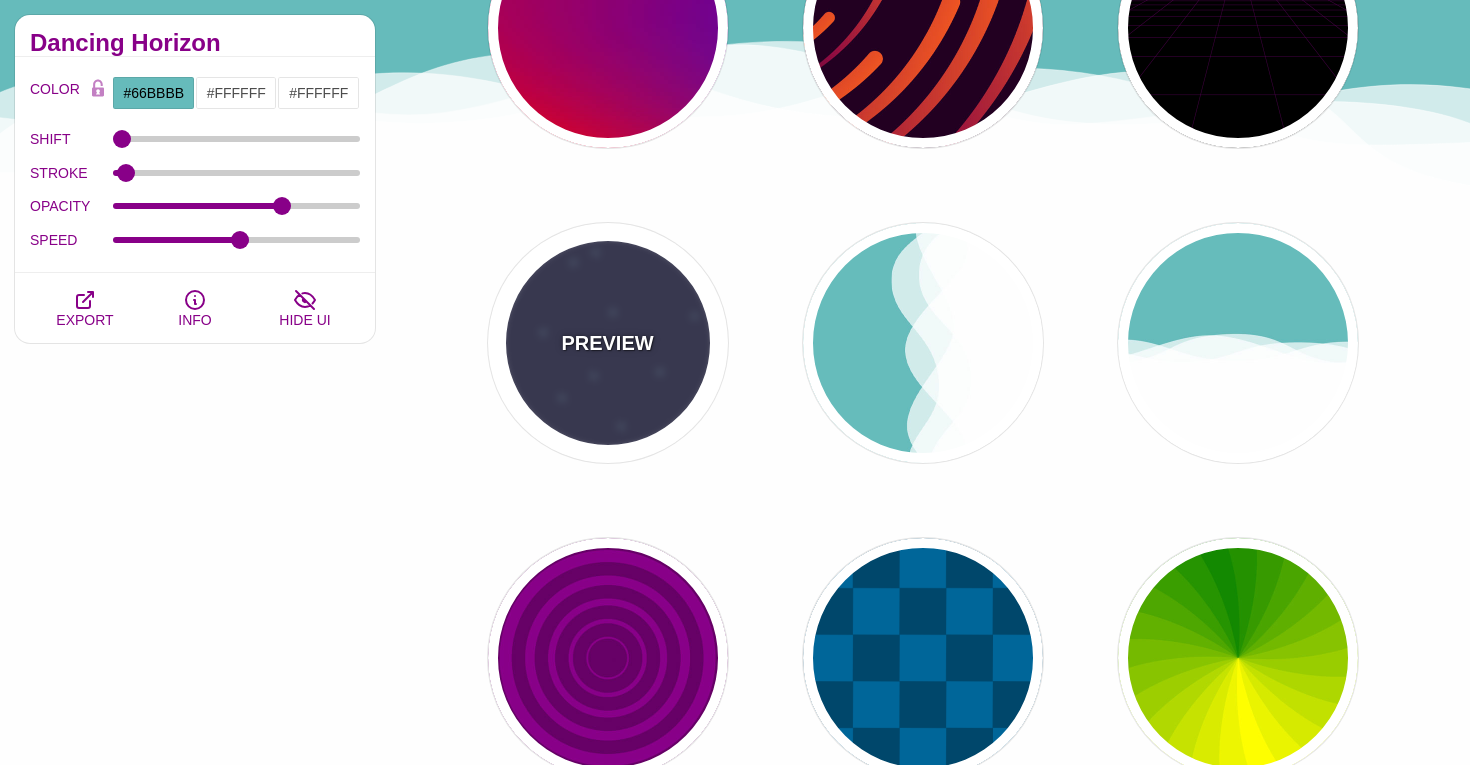 type on "15" 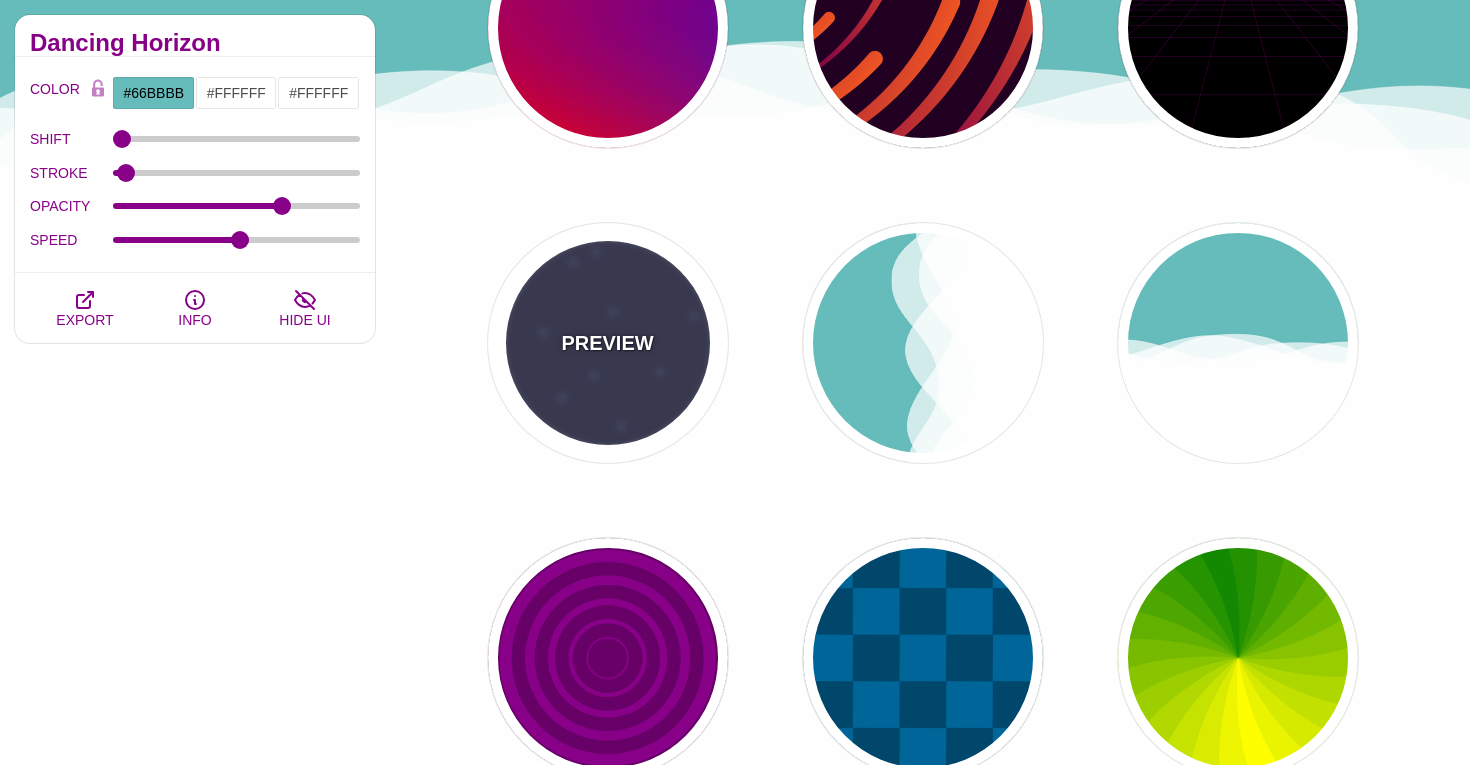 type on "40" 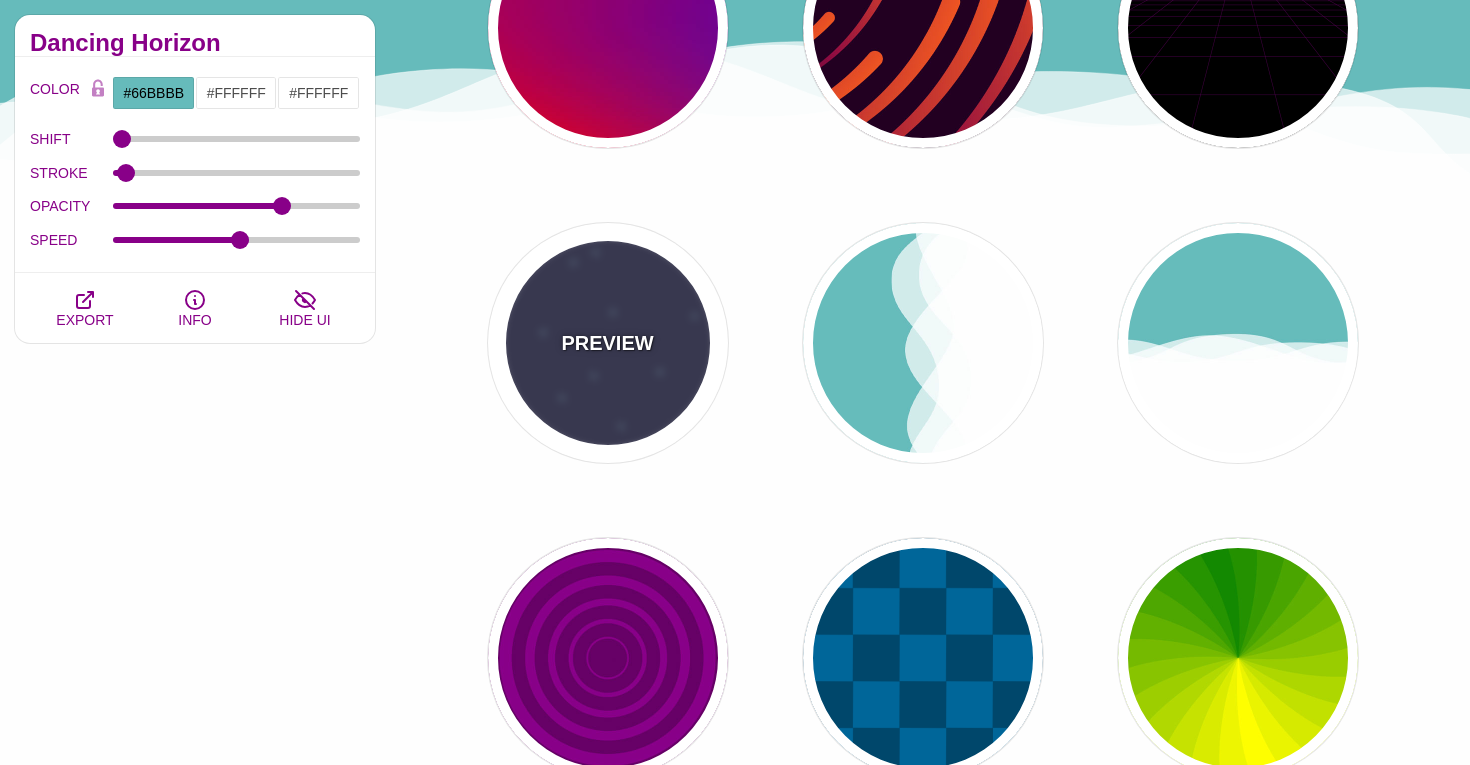 type on "5" 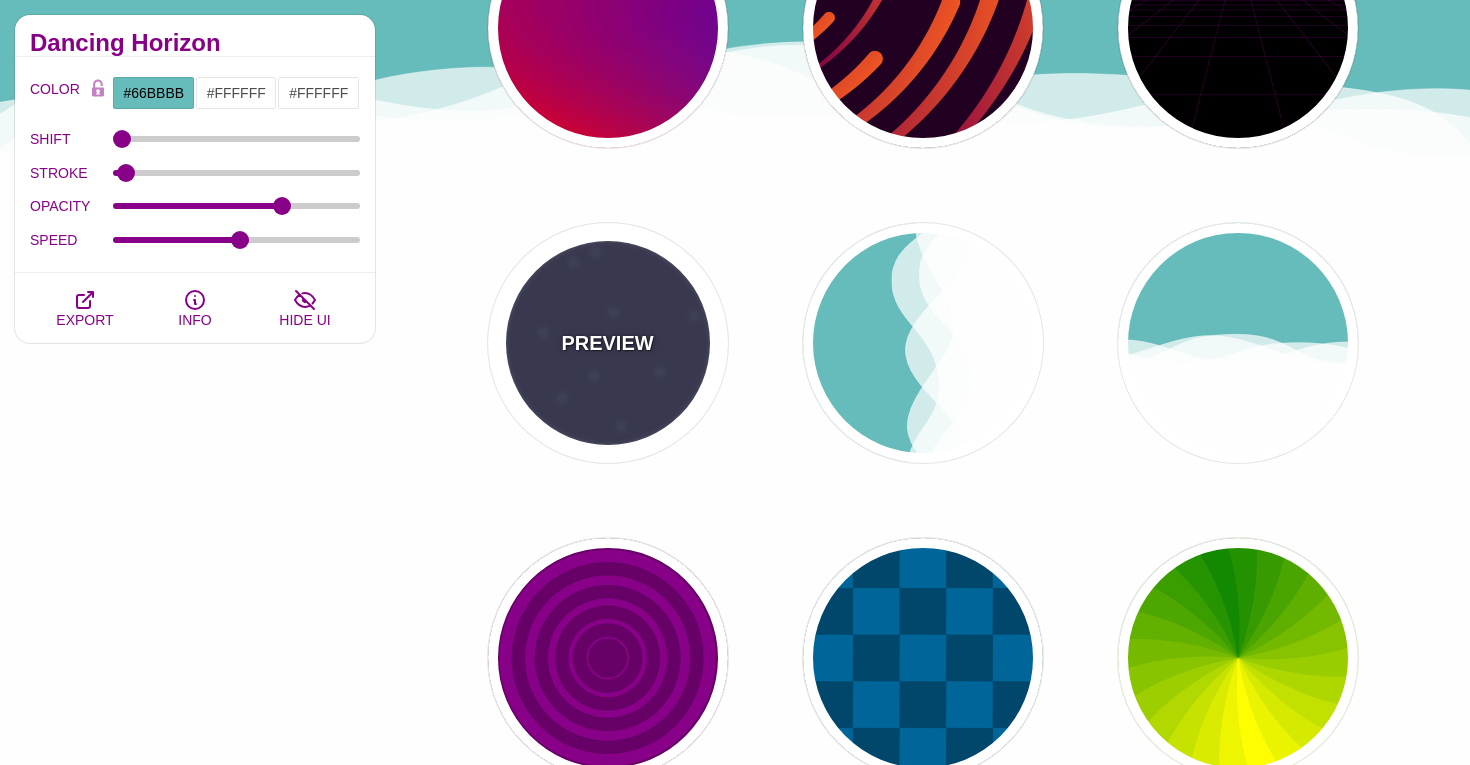 type on "1" 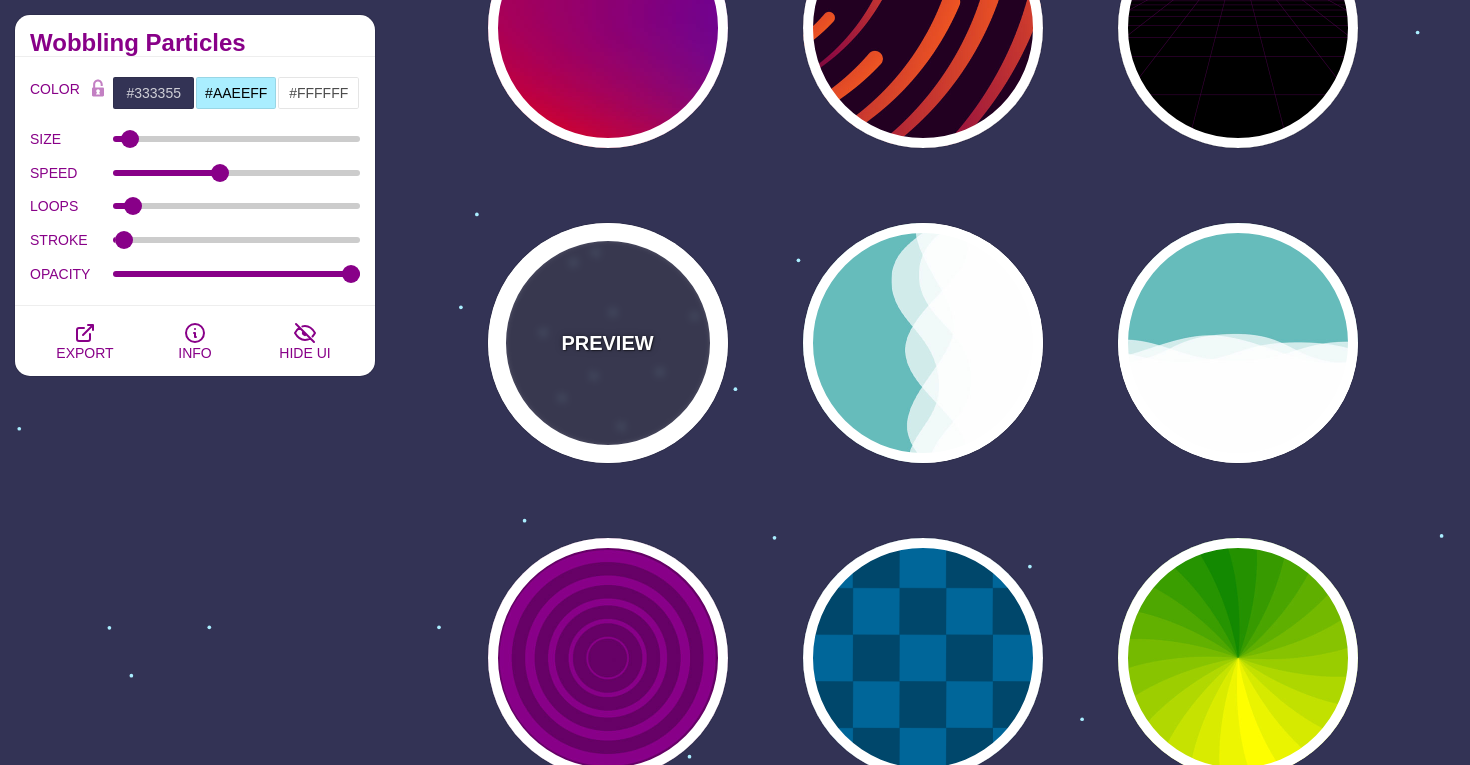 scroll, scrollTop: 782, scrollLeft: 0, axis: vertical 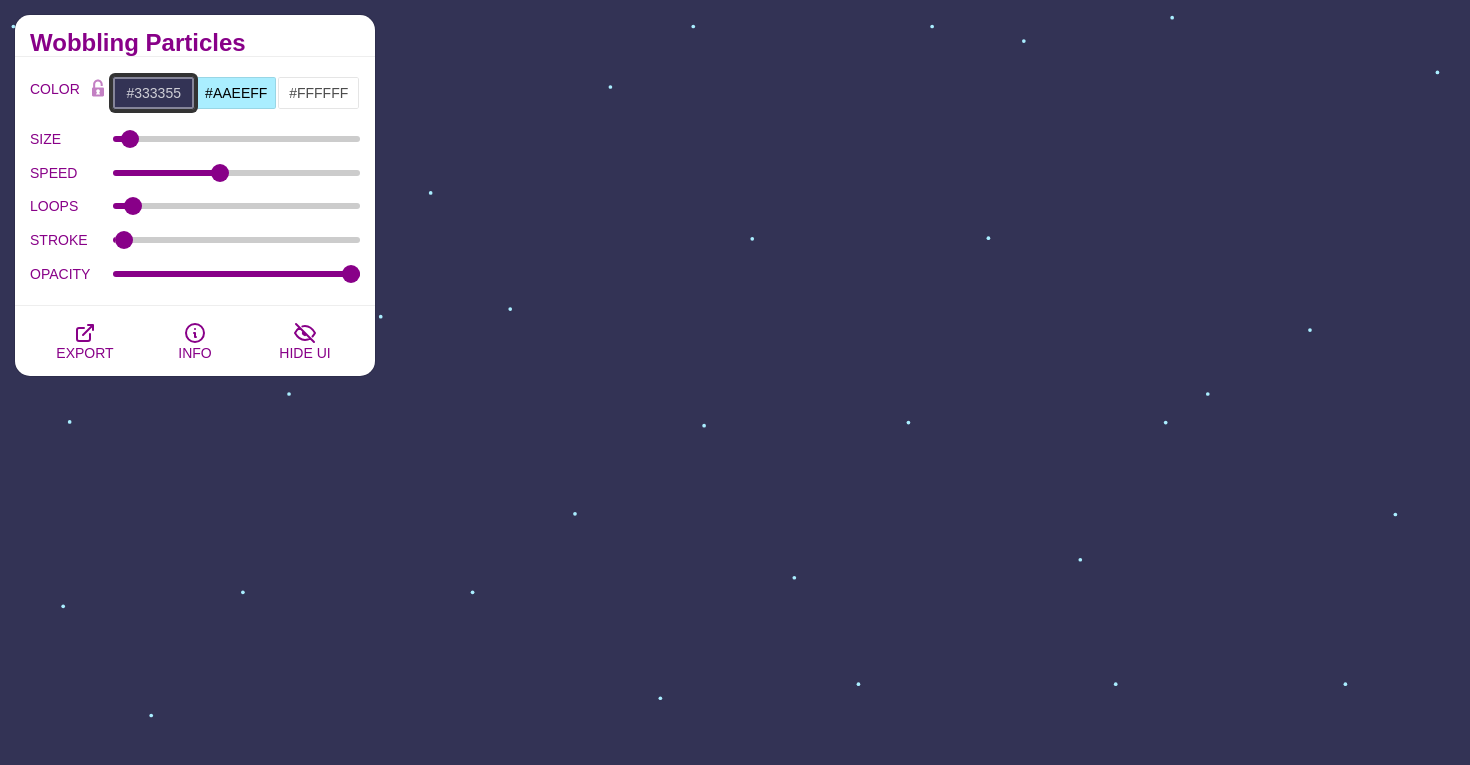 click on "#333355" at bounding box center (153, 93) 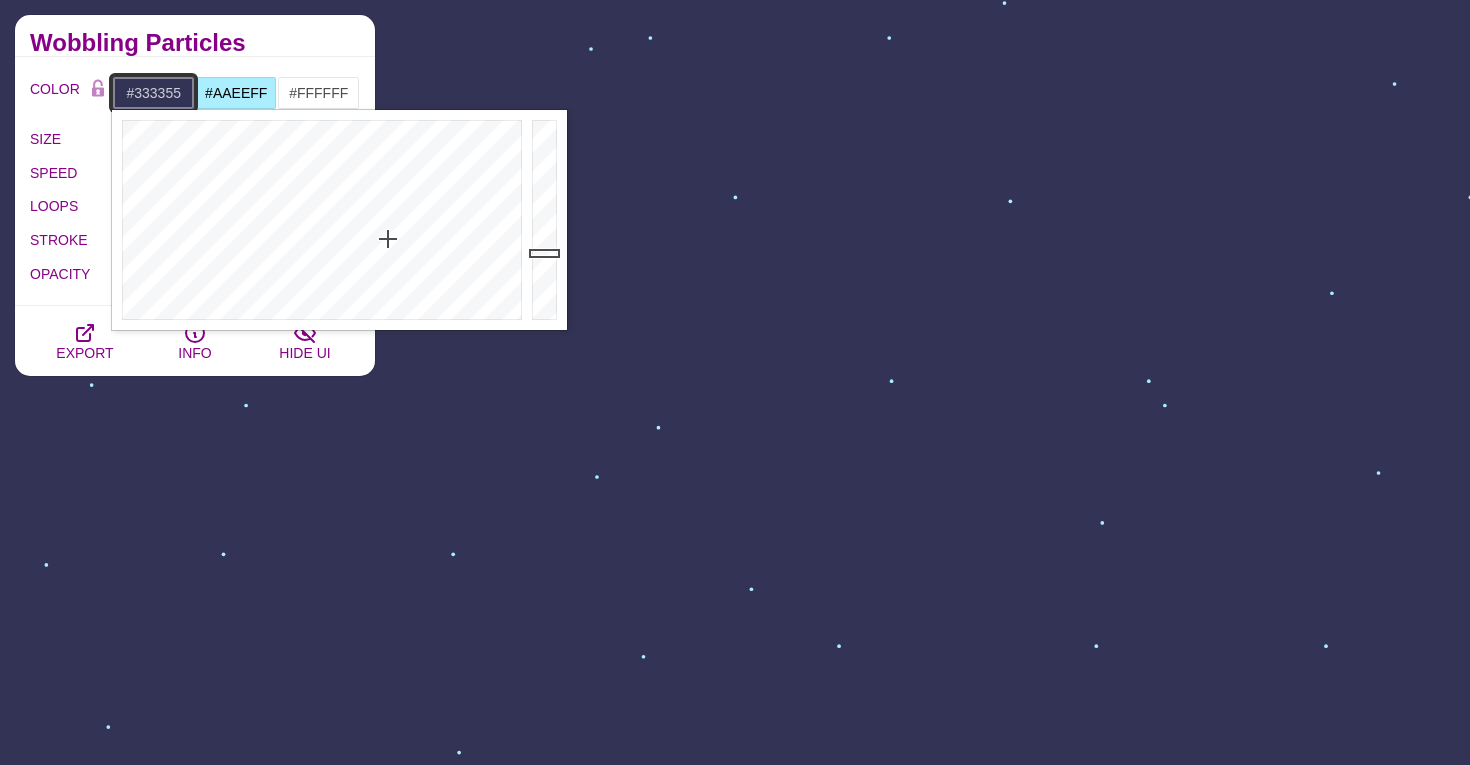 click on "#333355" at bounding box center [153, 93] 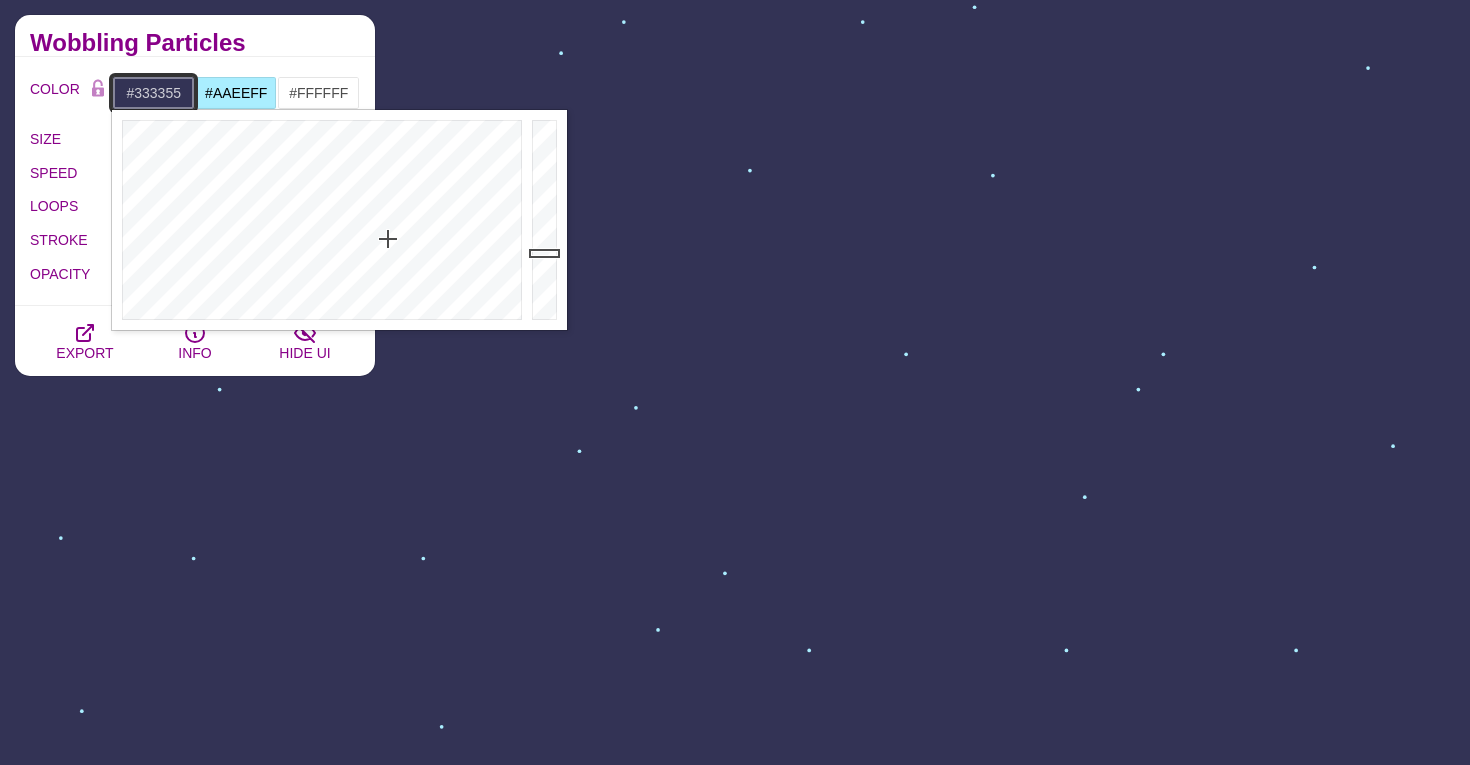 click on "#333355" at bounding box center [153, 93] 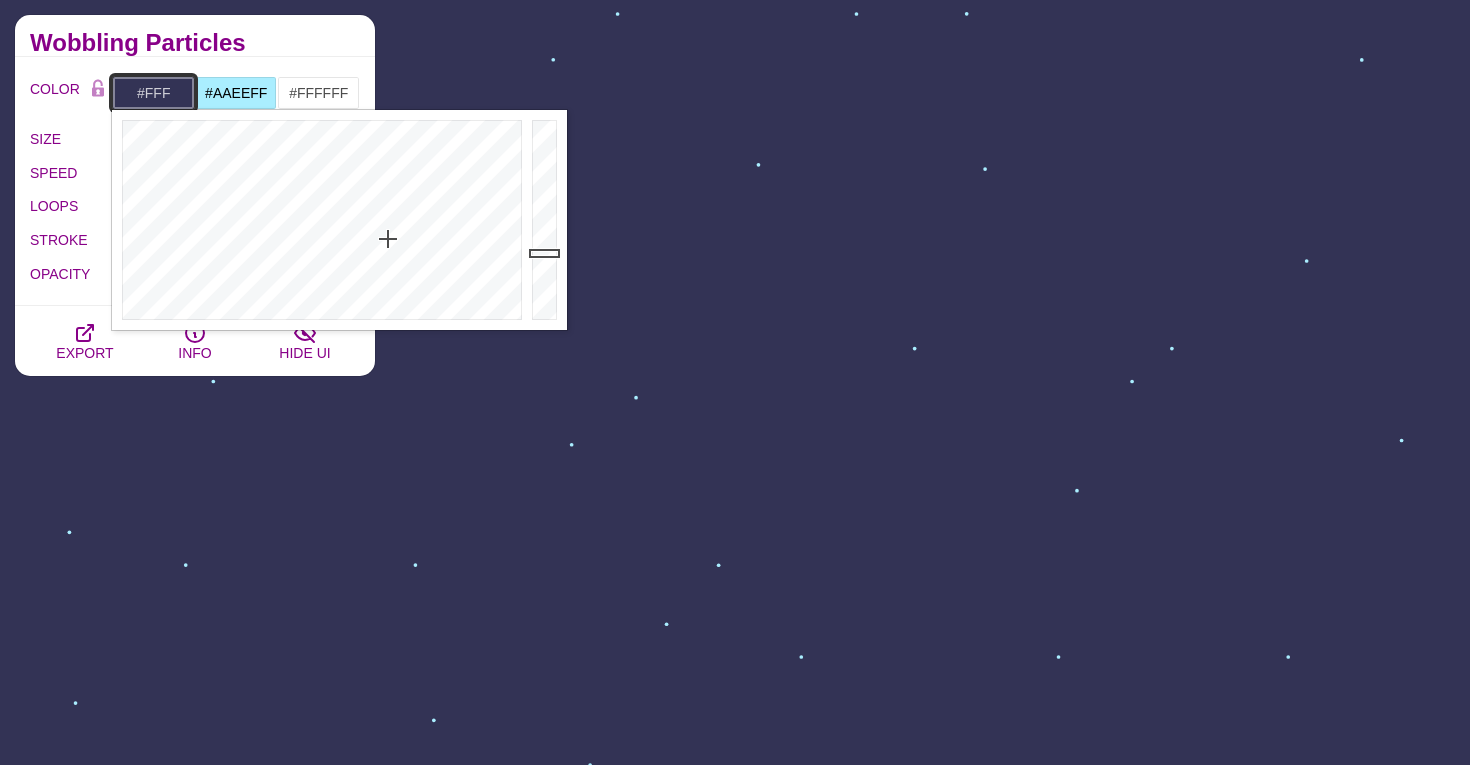 type on "#FFFFFF" 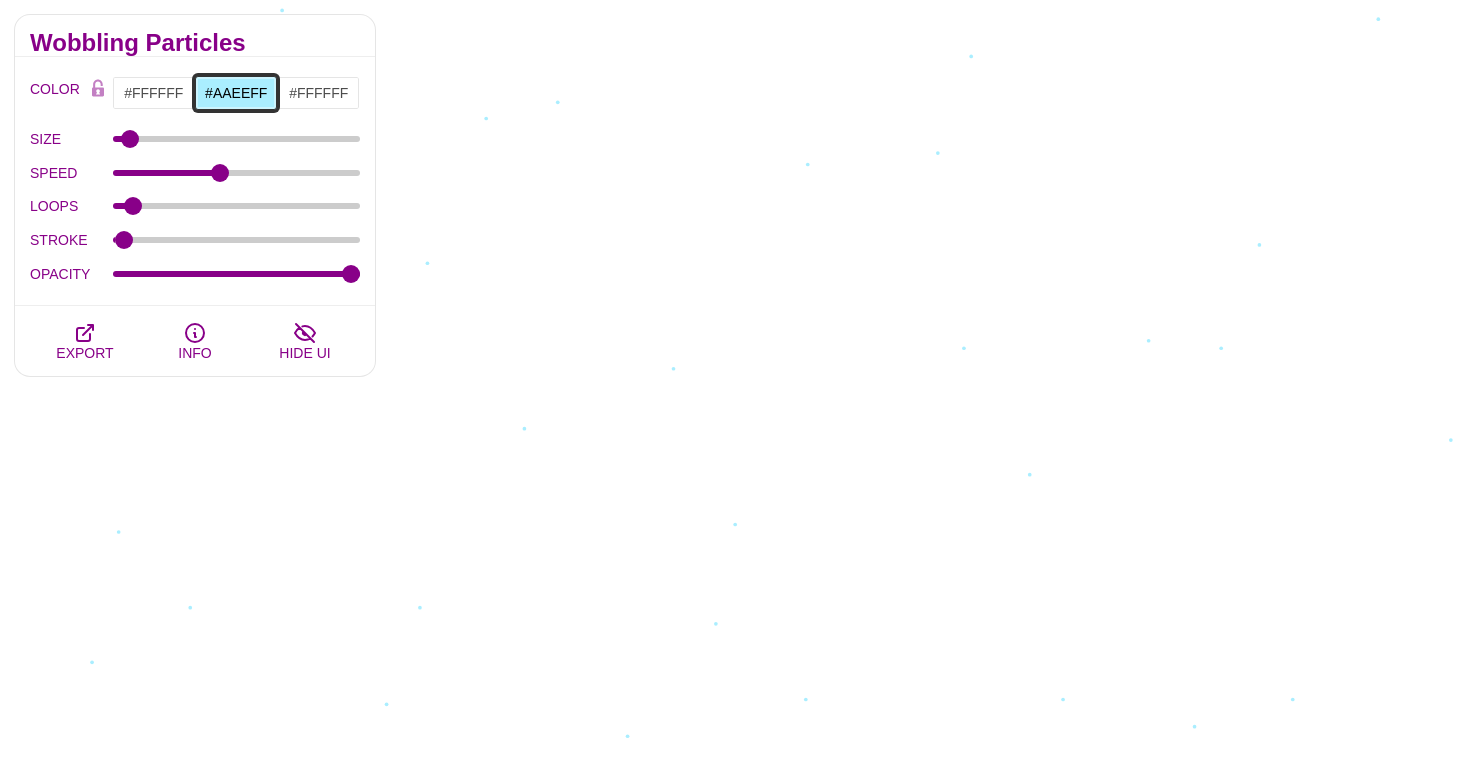 click on "#AAEEFF" at bounding box center (236, 93) 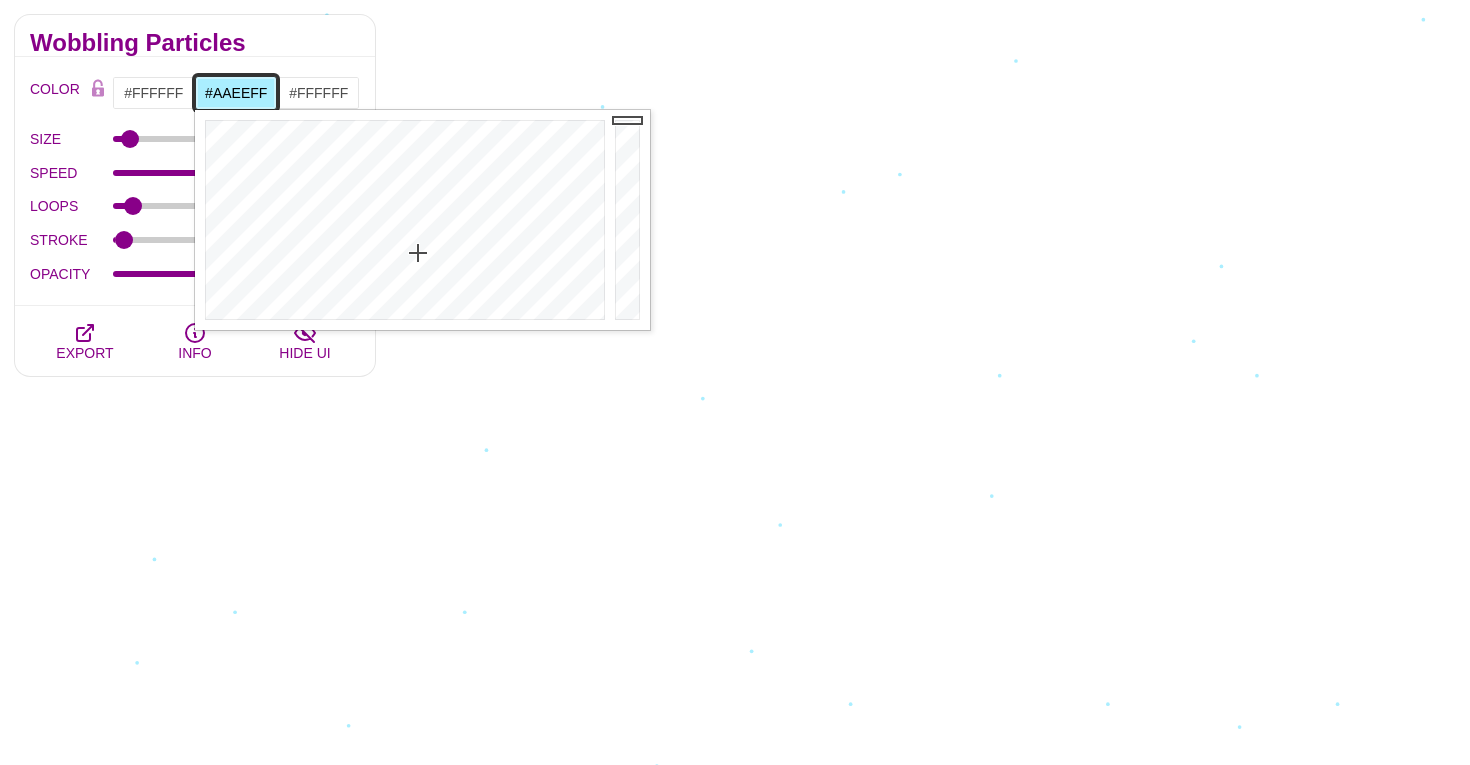 click on "#AAEEFF" at bounding box center [236, 93] 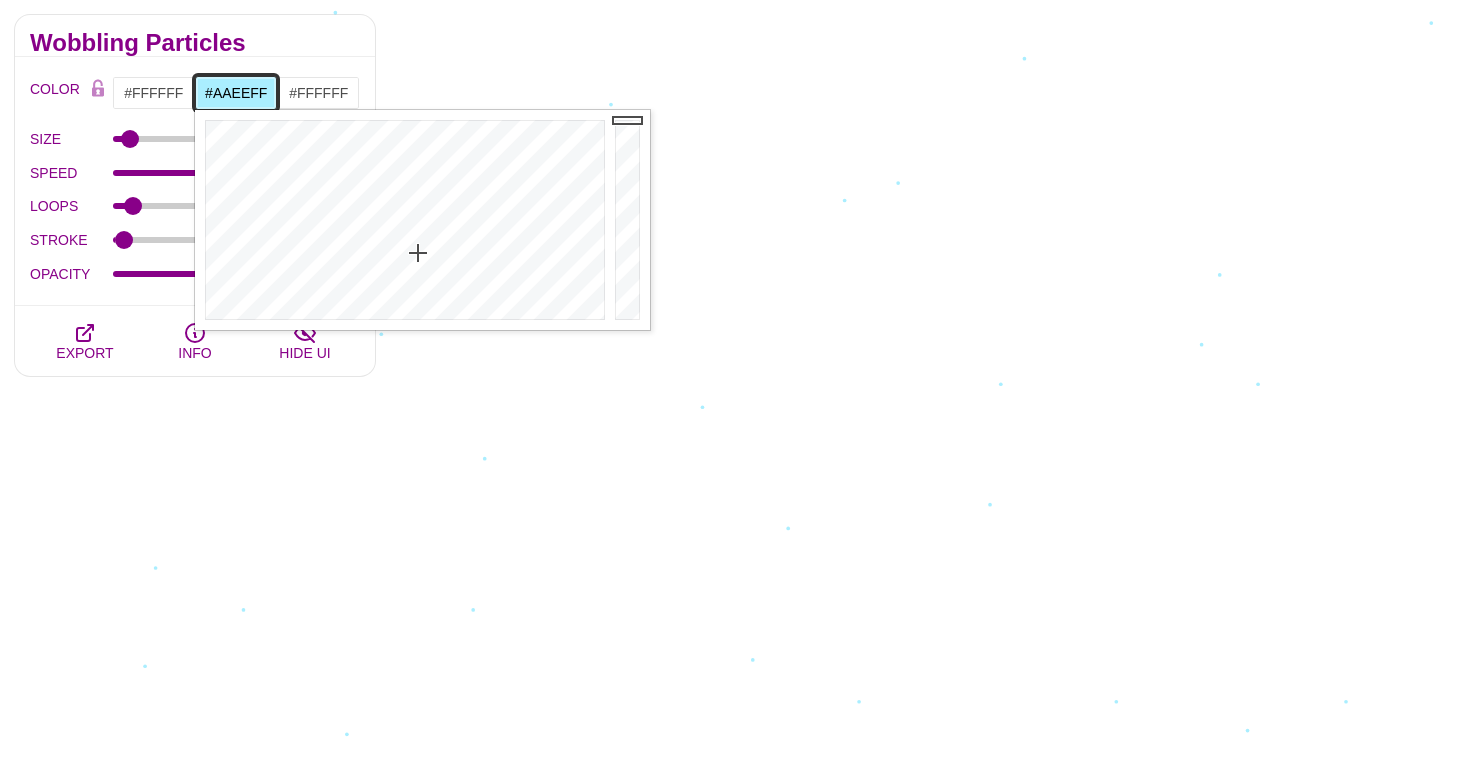 paste on "01a3a4" 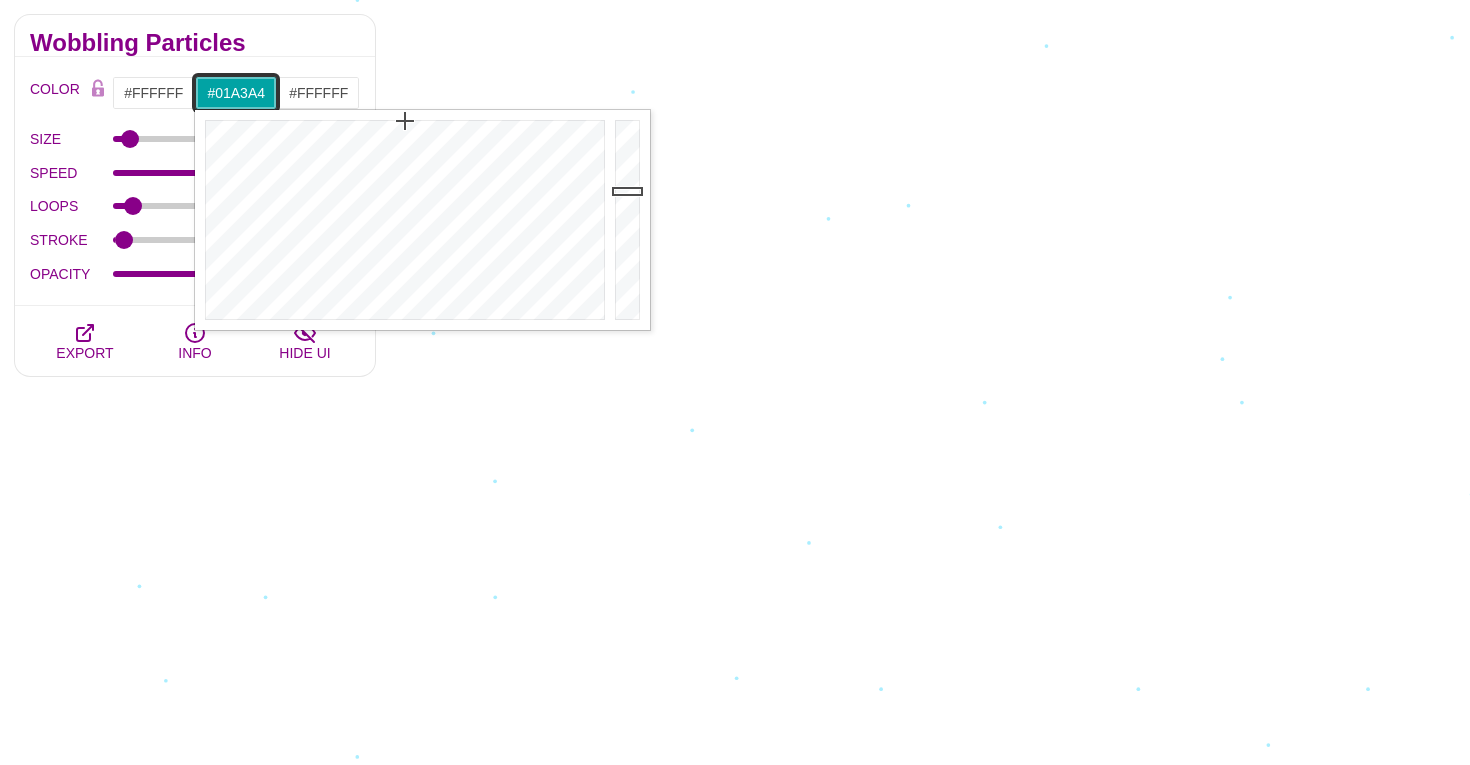 type on "#01A3A4" 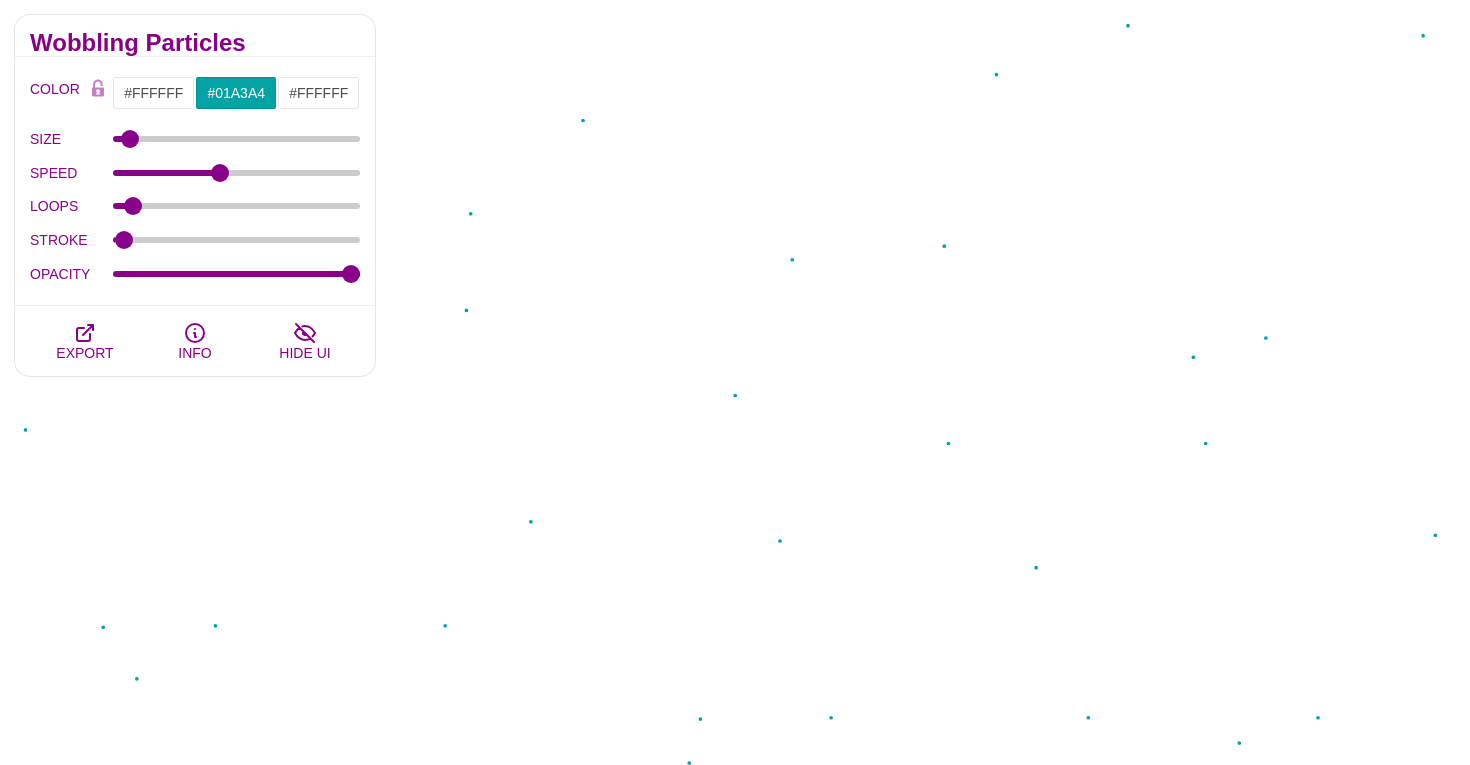 click on "COLOR
#FFFFFF #01A3A4 #FFFFFF
#FF2200 #555555 #666666
#777777 #888888 #999999
BLEND < LCH MODE >
VARIETY < GRAY TONES >
MODIFY < FLIP >
SIZE
[NUMBER]
SPEED
[NUMBER]
LOOPS
[NUMBER]
STROKE
[NUMBER]
OPACITY
[NUMBER]" at bounding box center (195, 181) 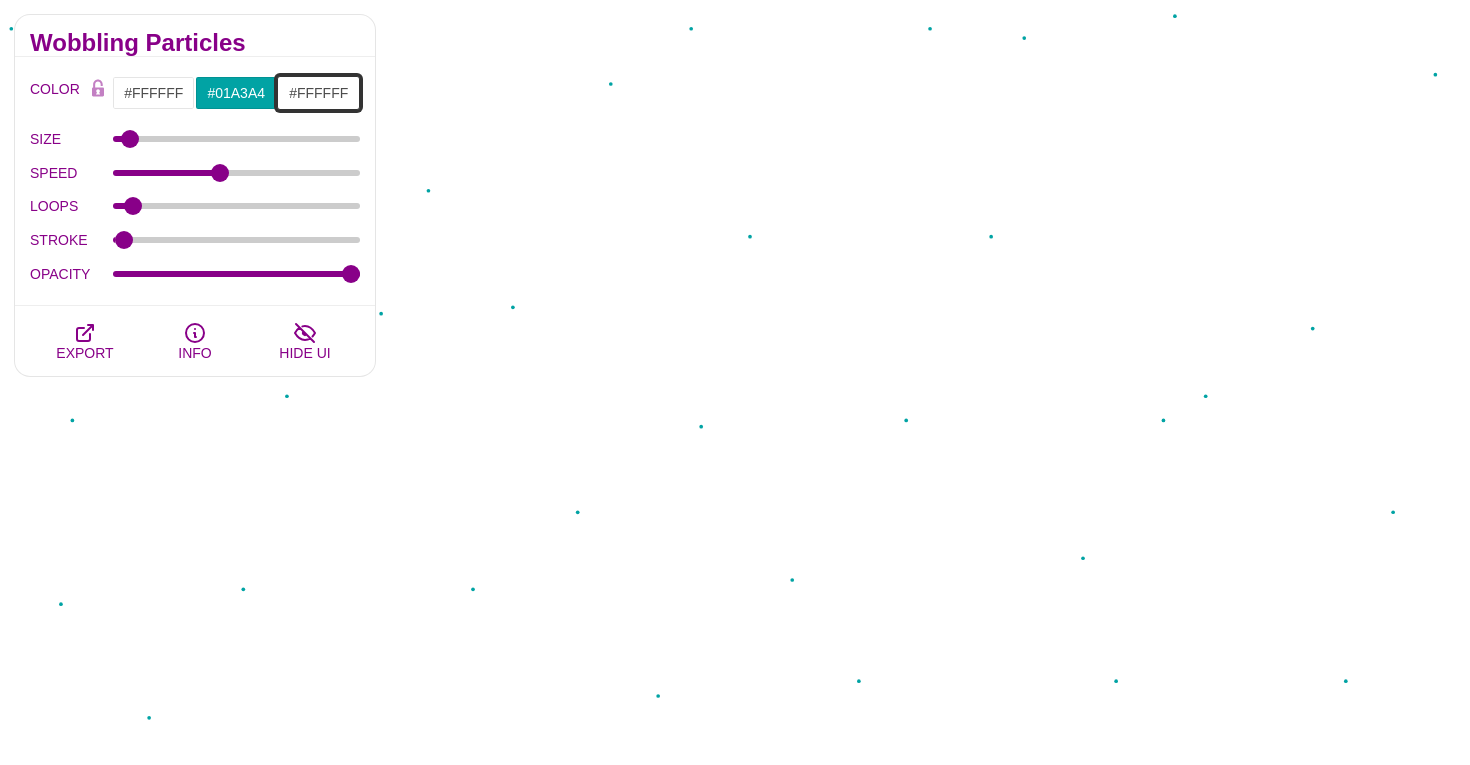 click on "#FFFFFF" at bounding box center (318, 93) 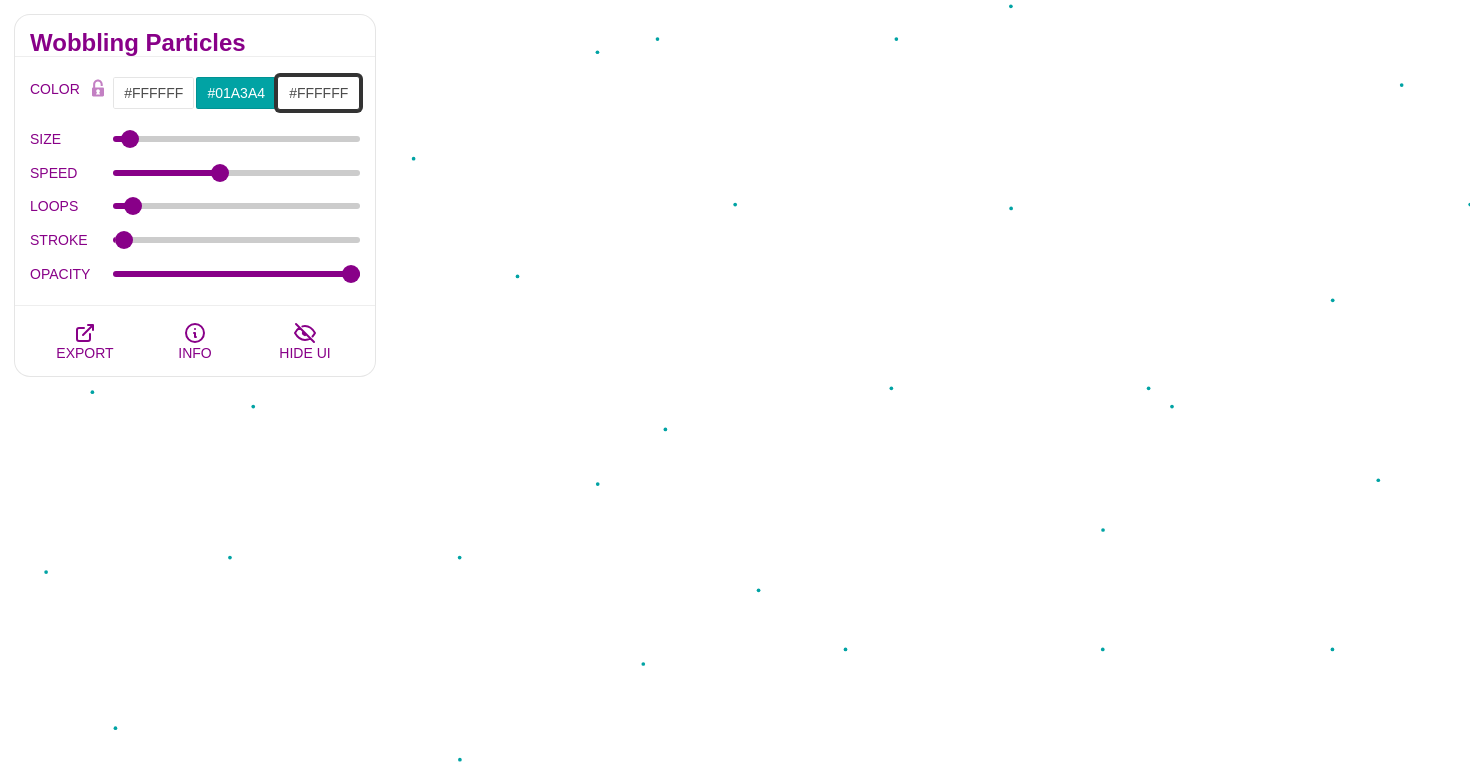 click on "#FFFFFF" at bounding box center [318, 93] 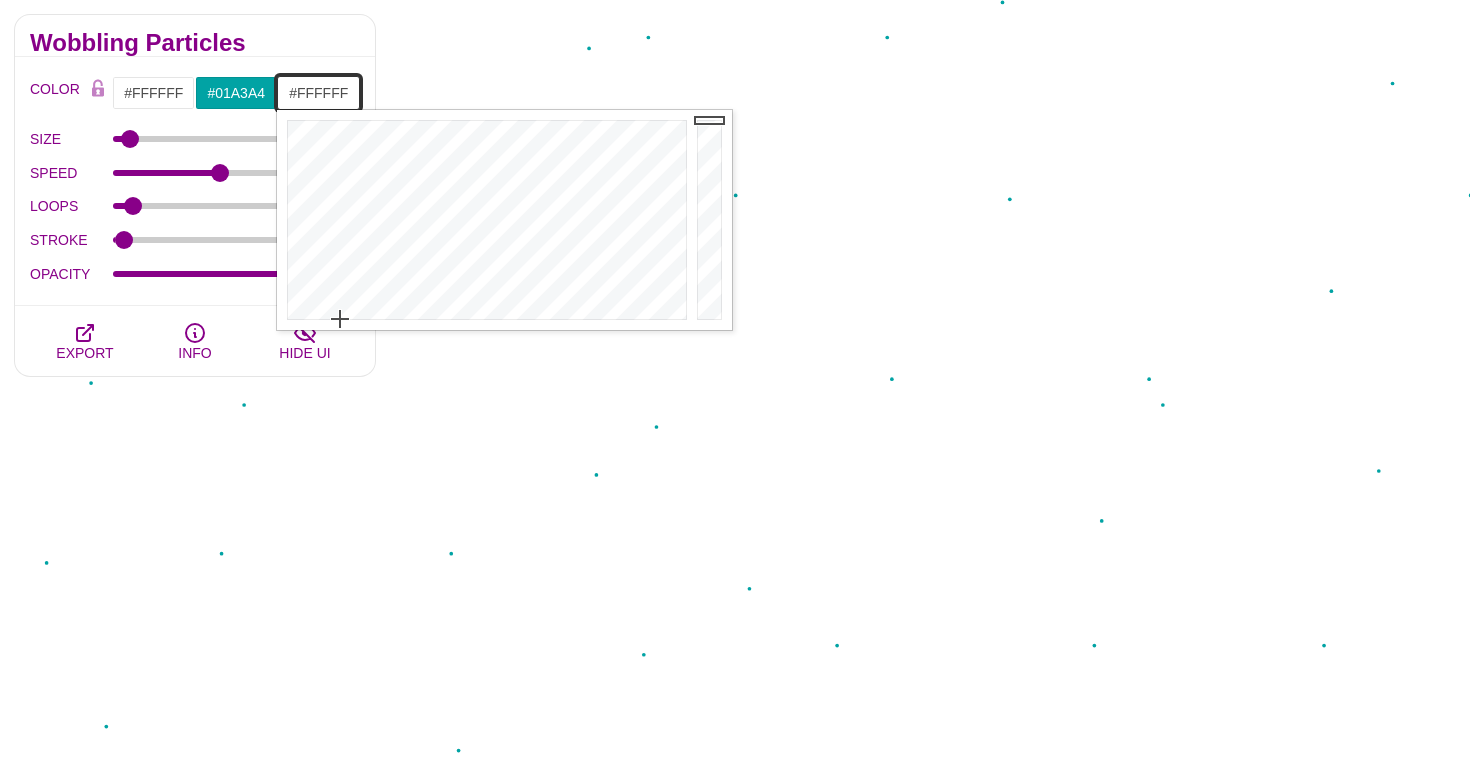paste on "ff9f43" 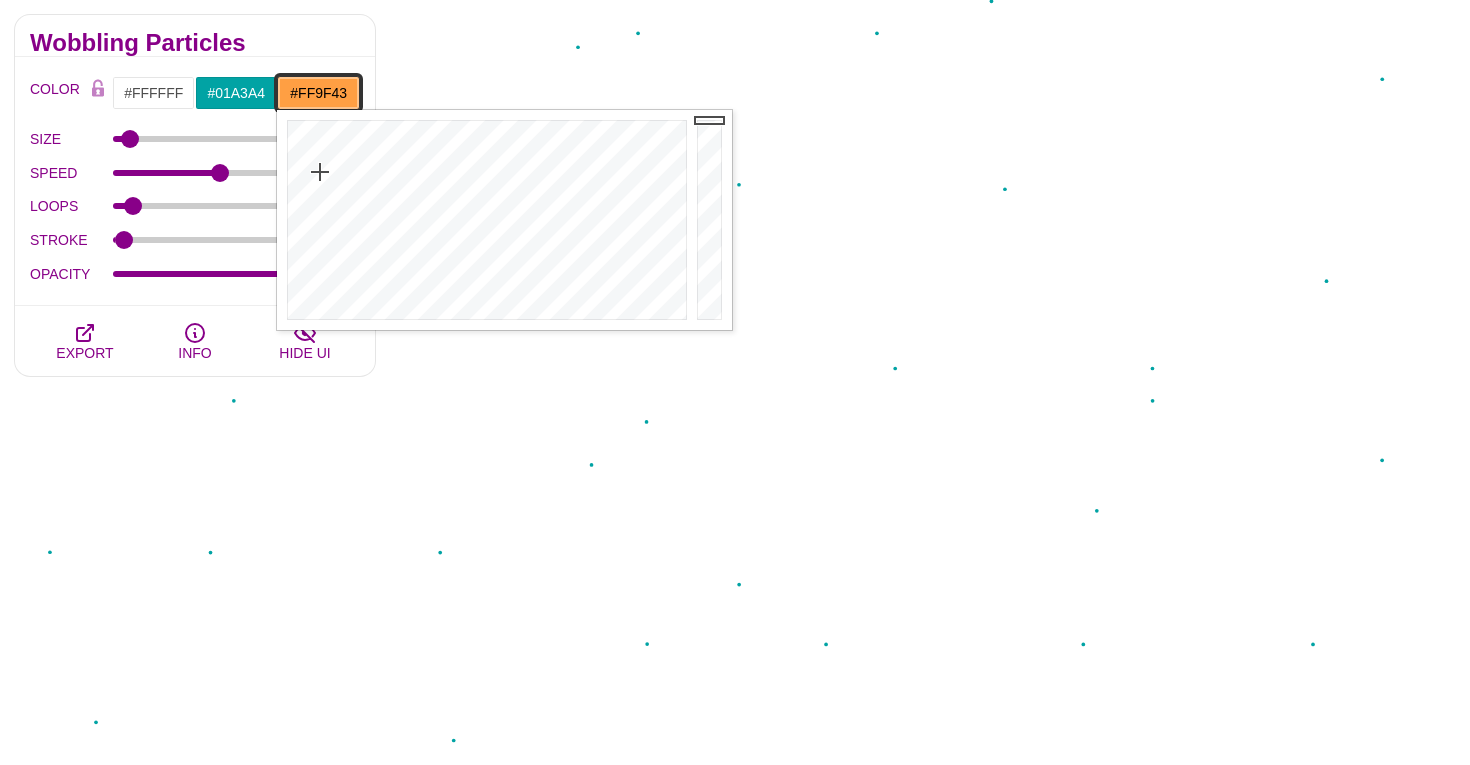 type on "#FF9F43" 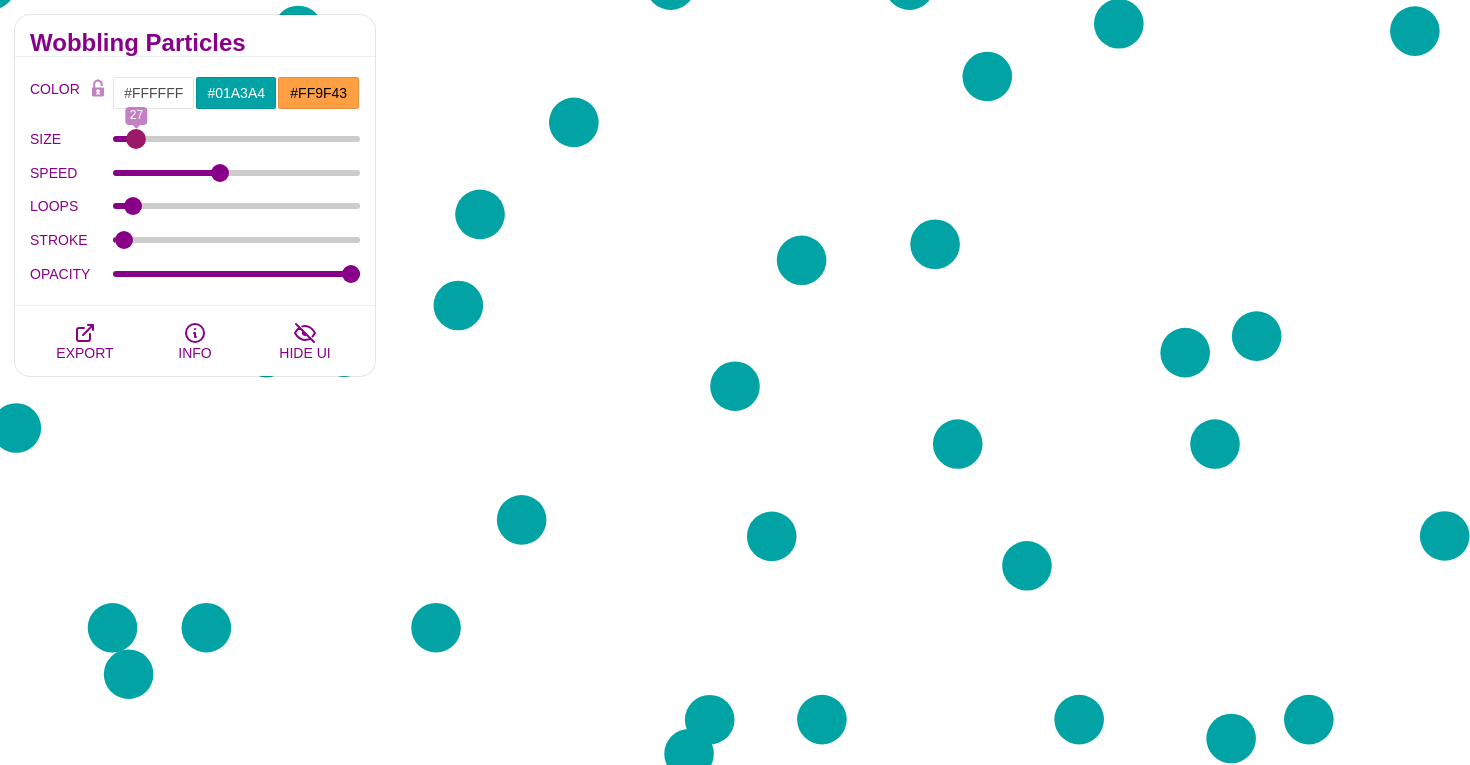 drag, startPoint x: 132, startPoint y: 134, endPoint x: 136, endPoint y: 122, distance: 12.649111 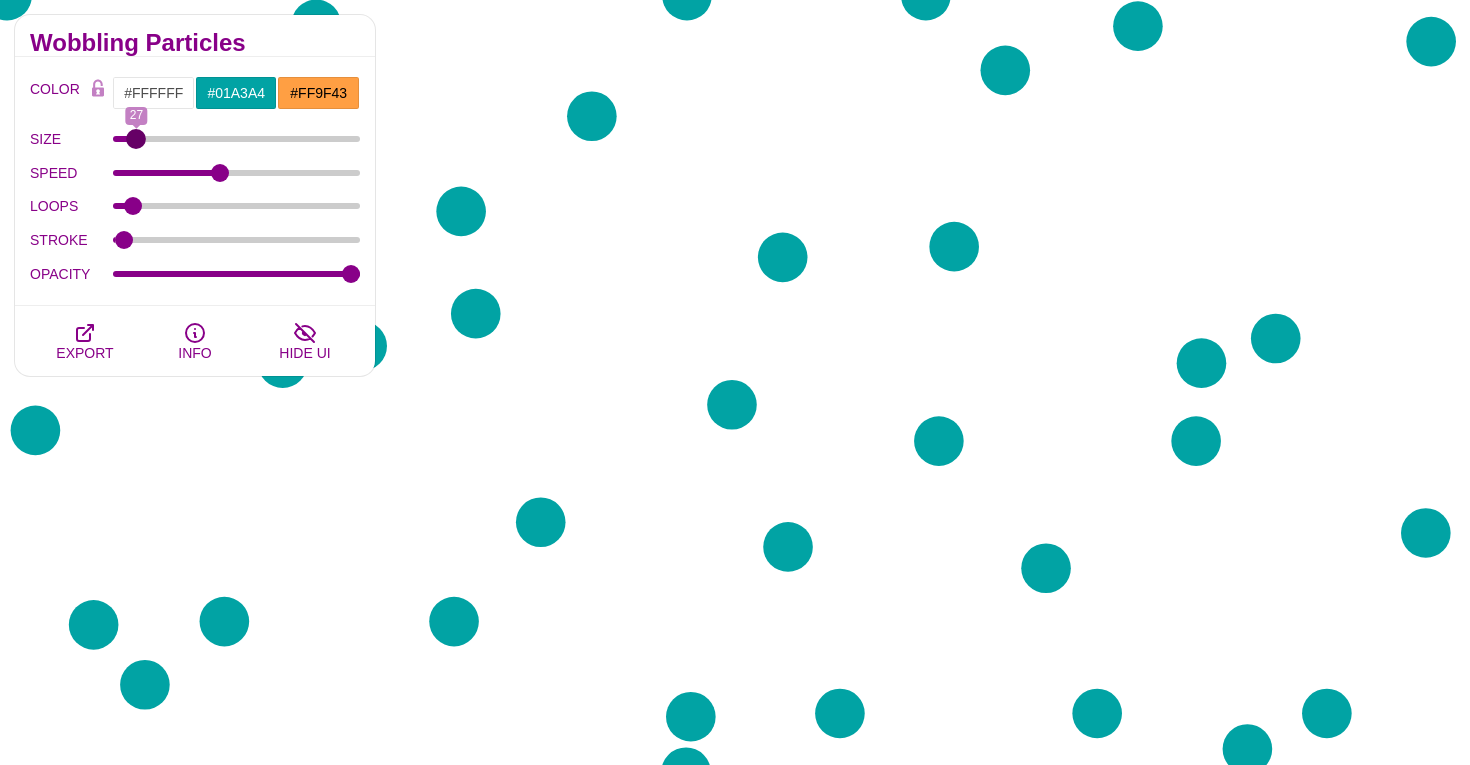 type on "26" 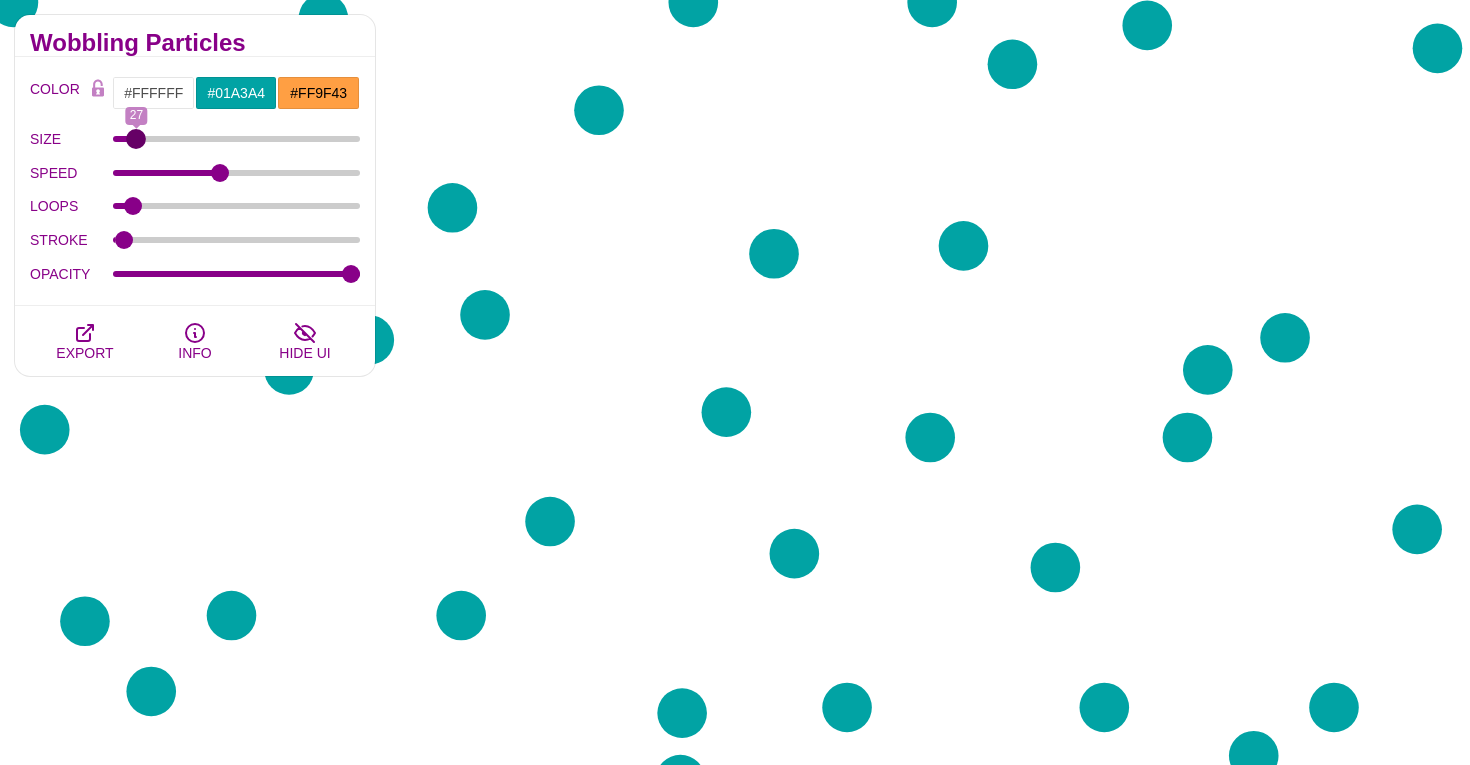 click on "SIZE" at bounding box center (237, 139) 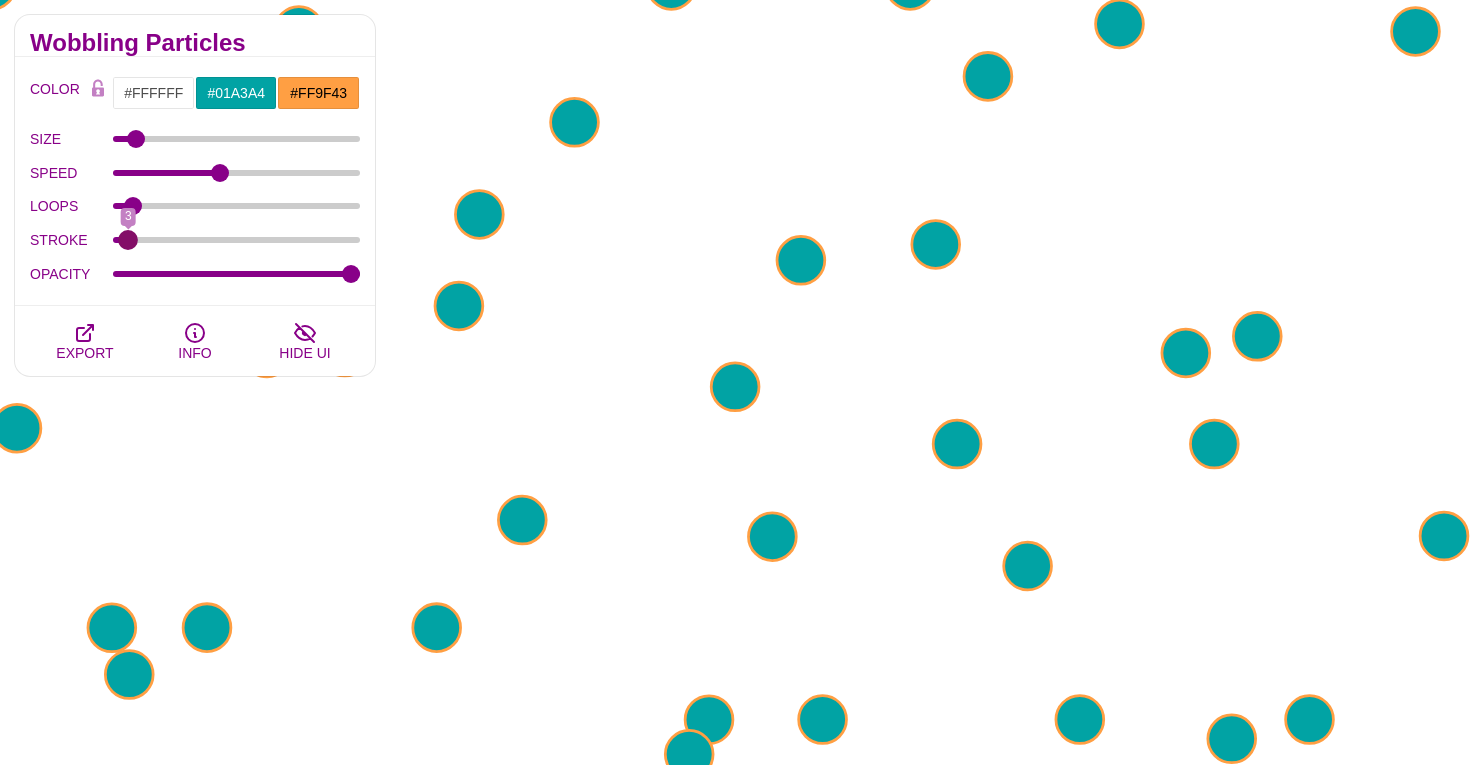 click on "STROKE" at bounding box center (237, 240) 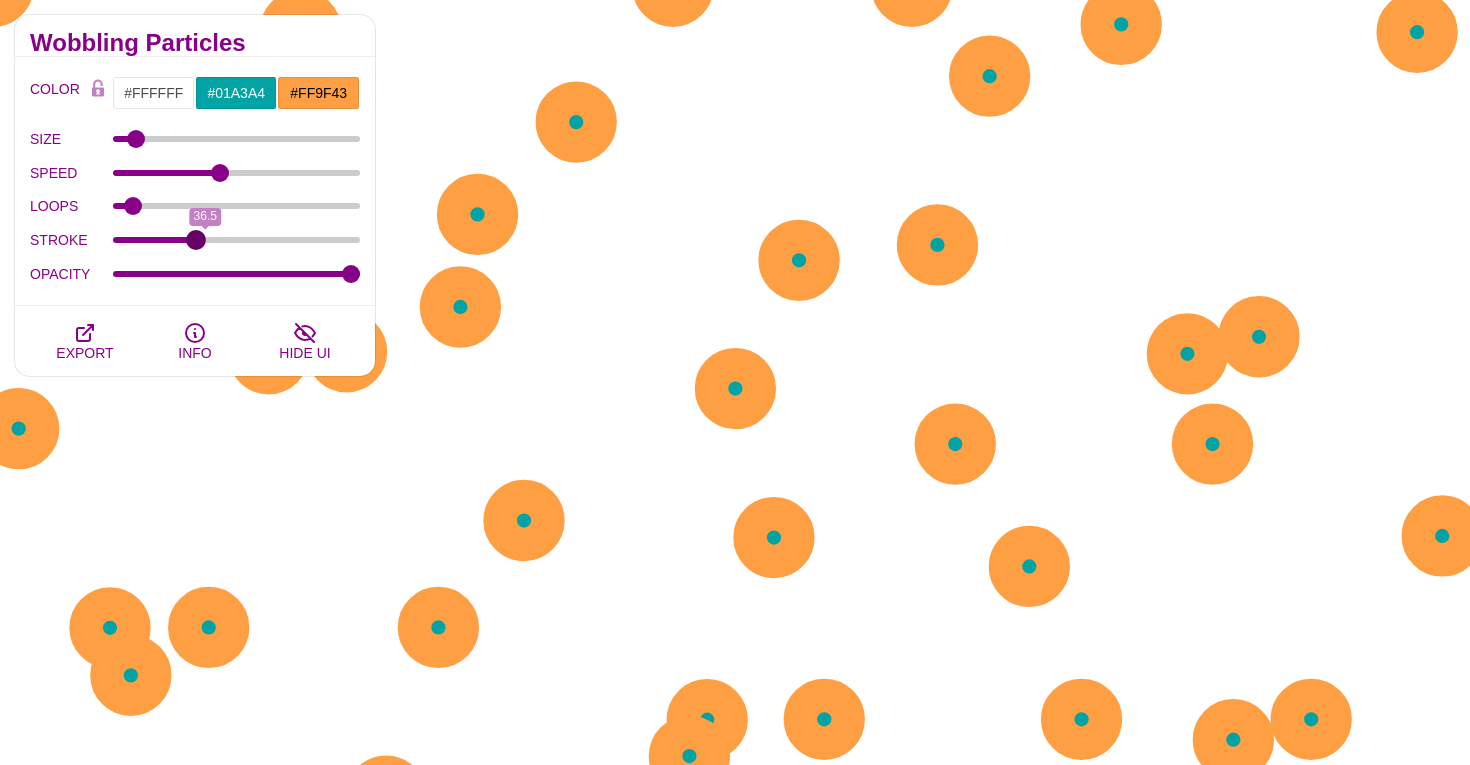drag, startPoint x: 127, startPoint y: 240, endPoint x: 196, endPoint y: 276, distance: 77.82673 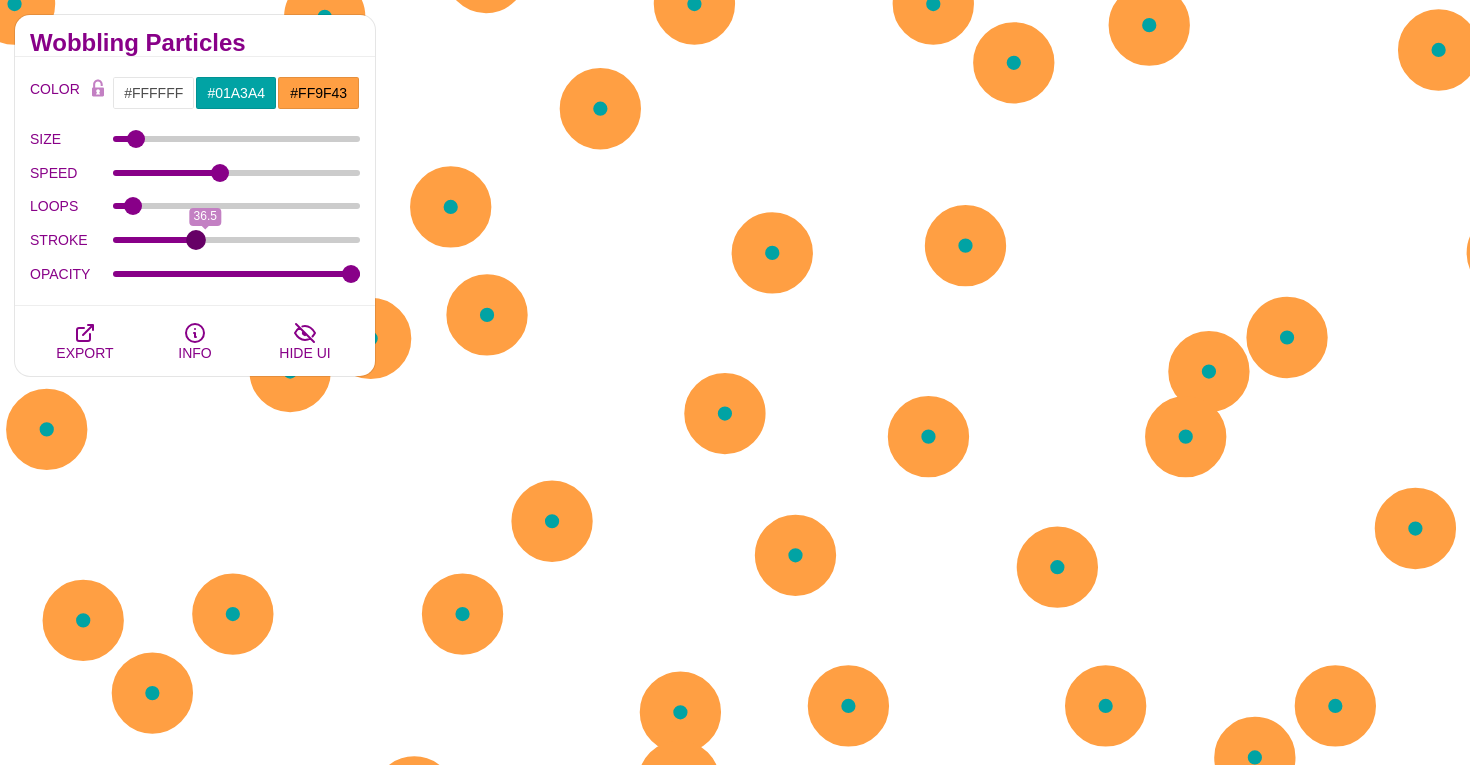 type on "32.5" 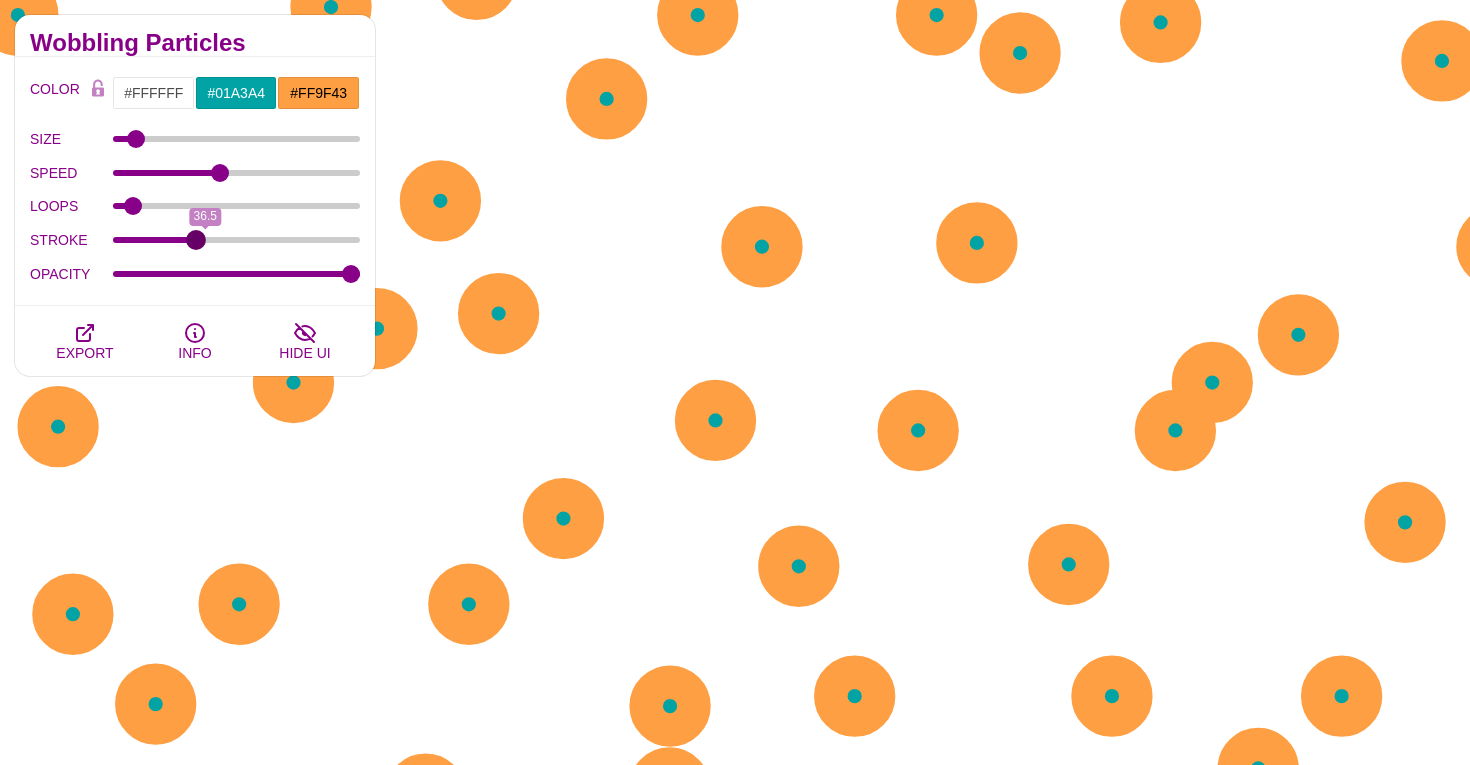 click on "STROKE" at bounding box center [237, 240] 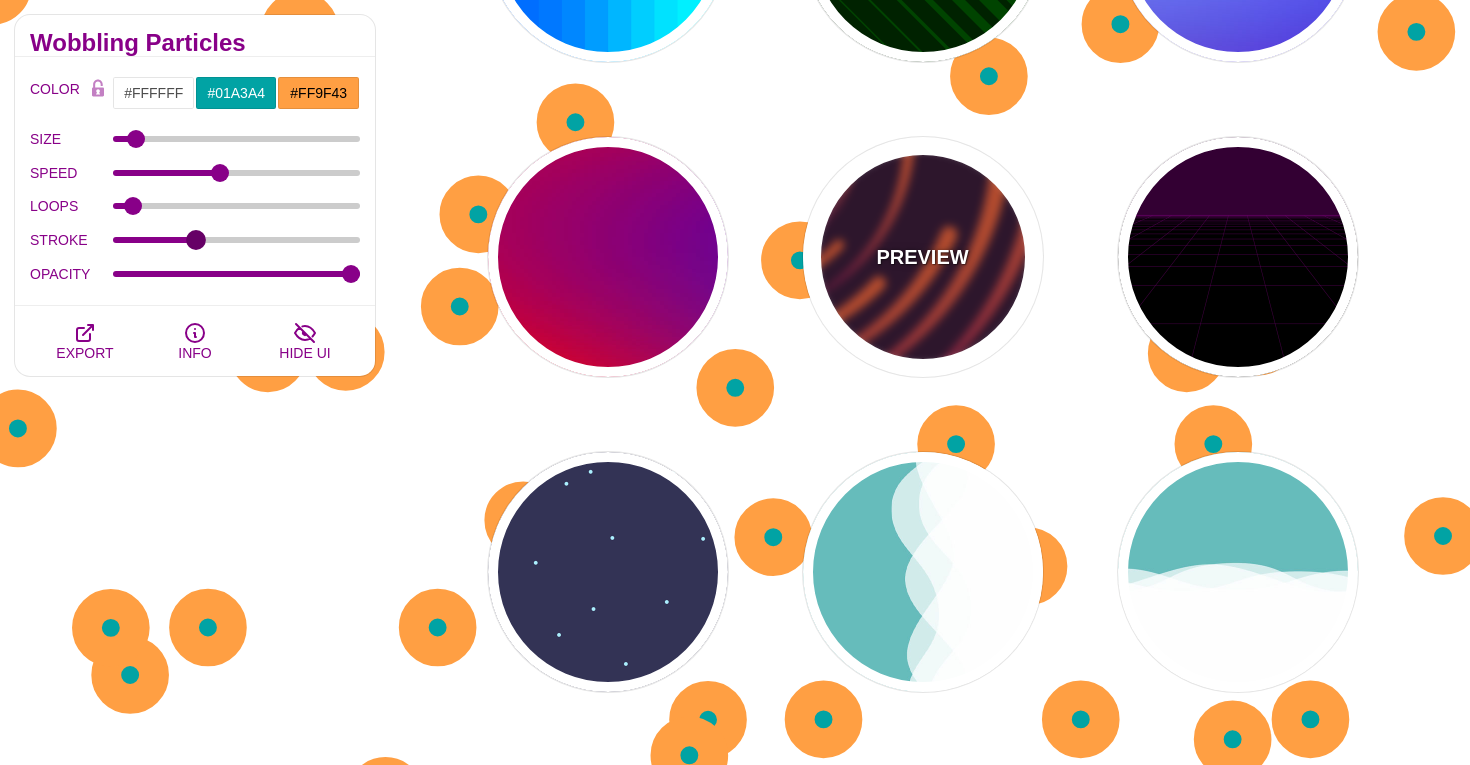 scroll, scrollTop: 727, scrollLeft: 0, axis: vertical 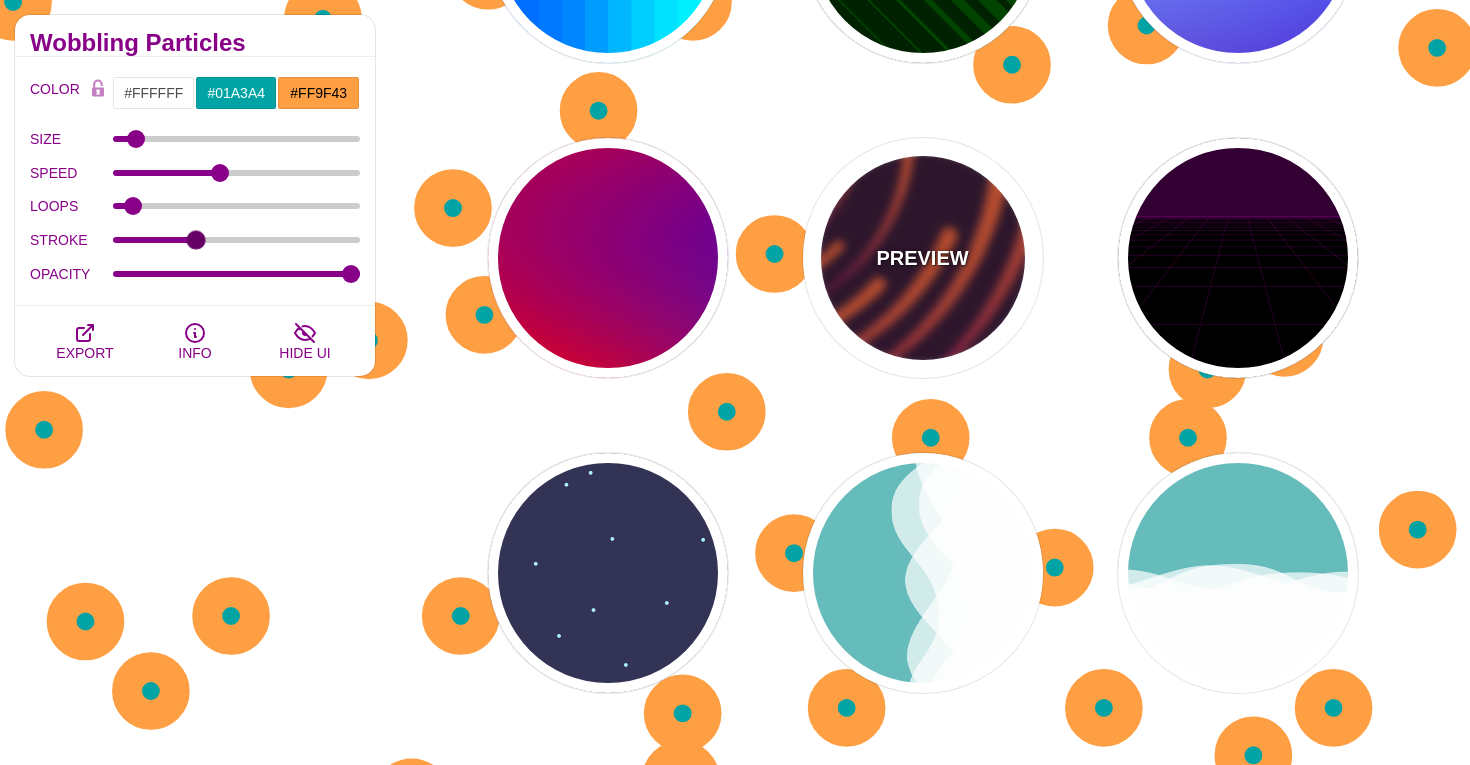 click on "PREVIEW" at bounding box center (922, 258) 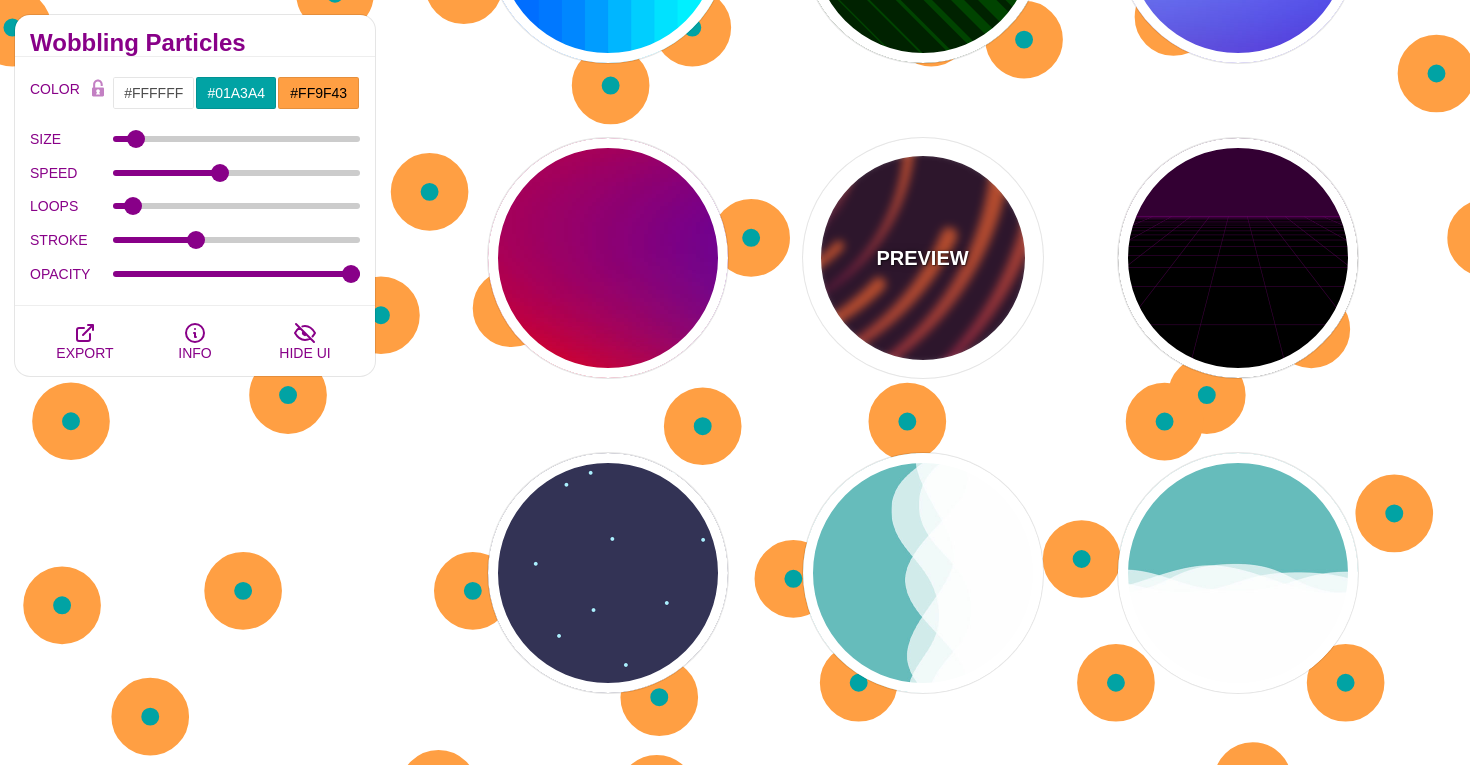 type on "#220022" 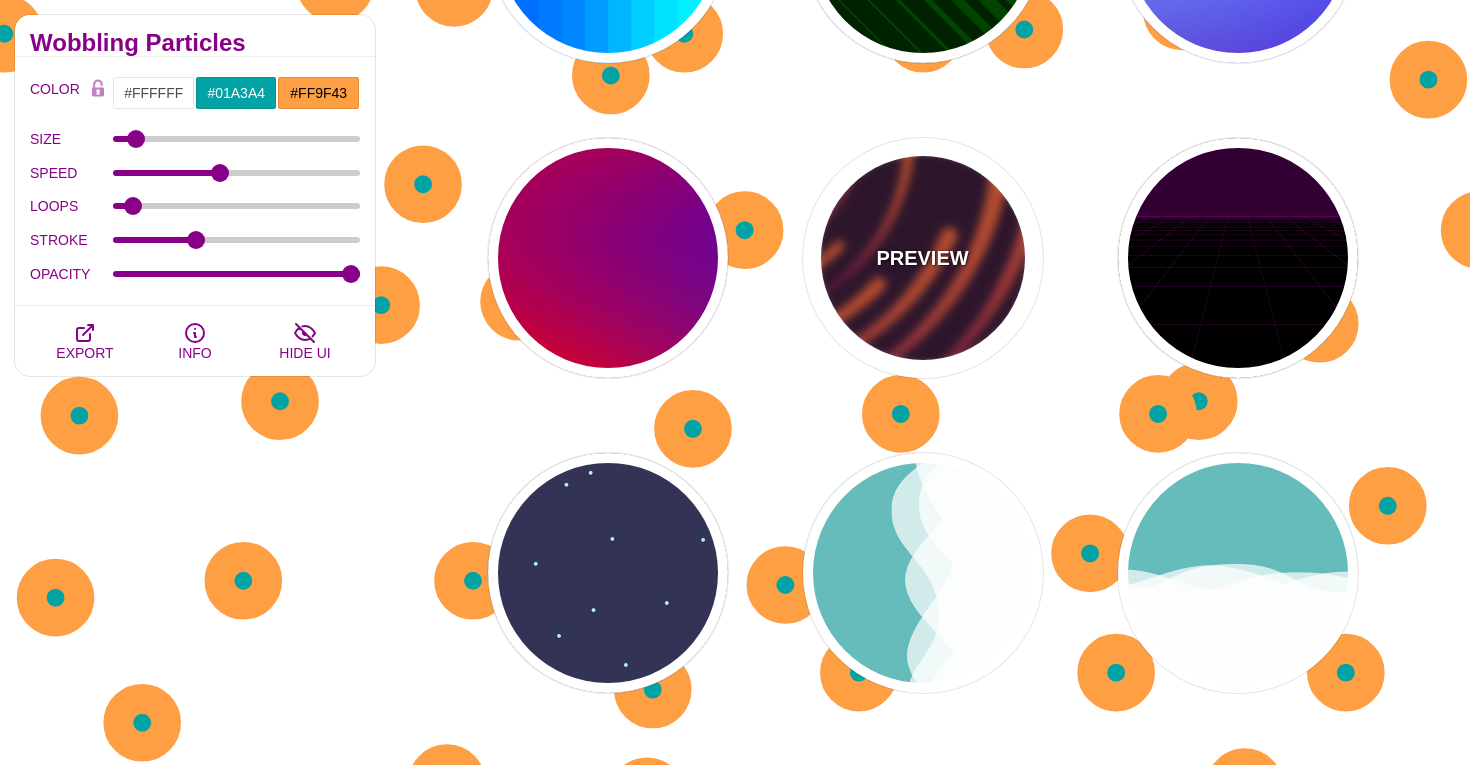 type on "#EE5522" 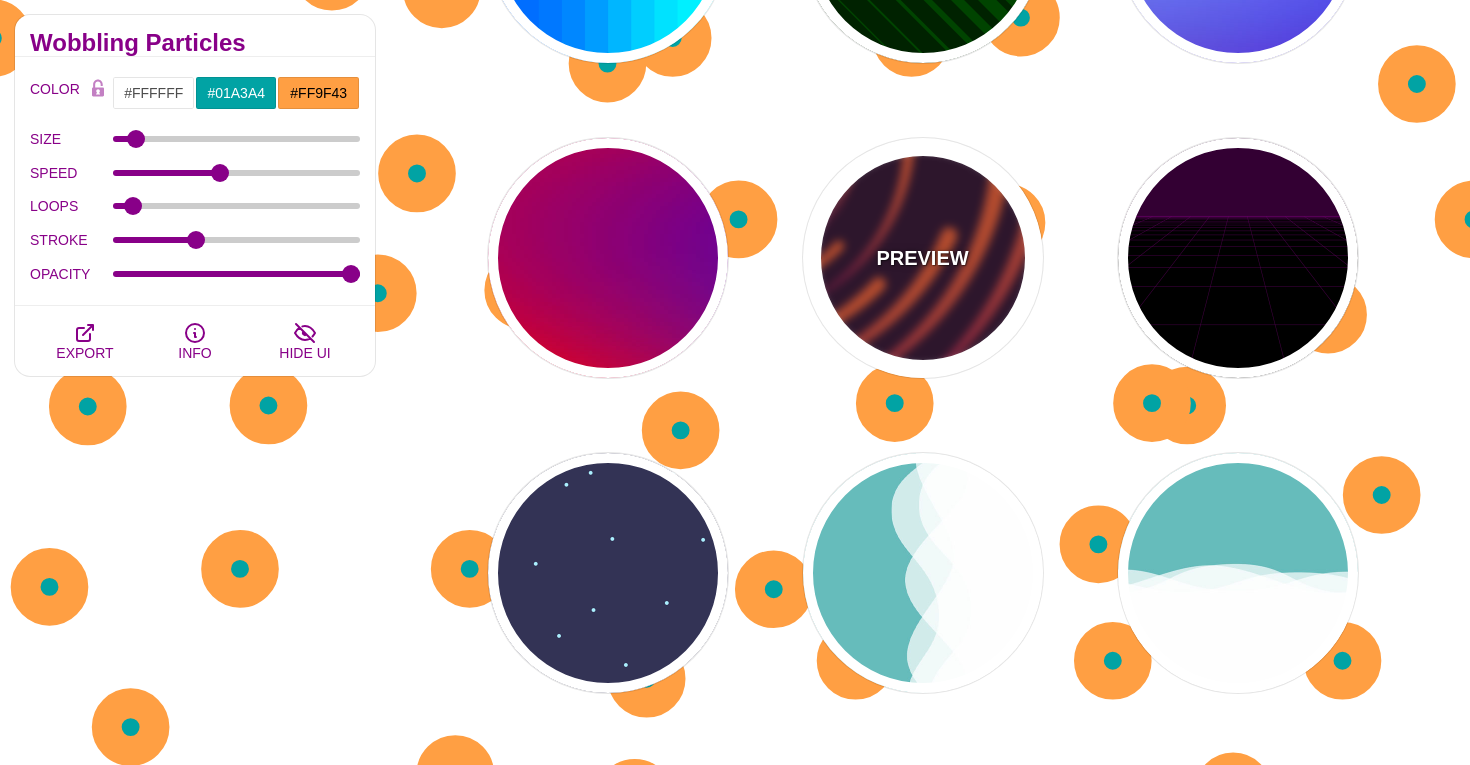 type on "#220022" 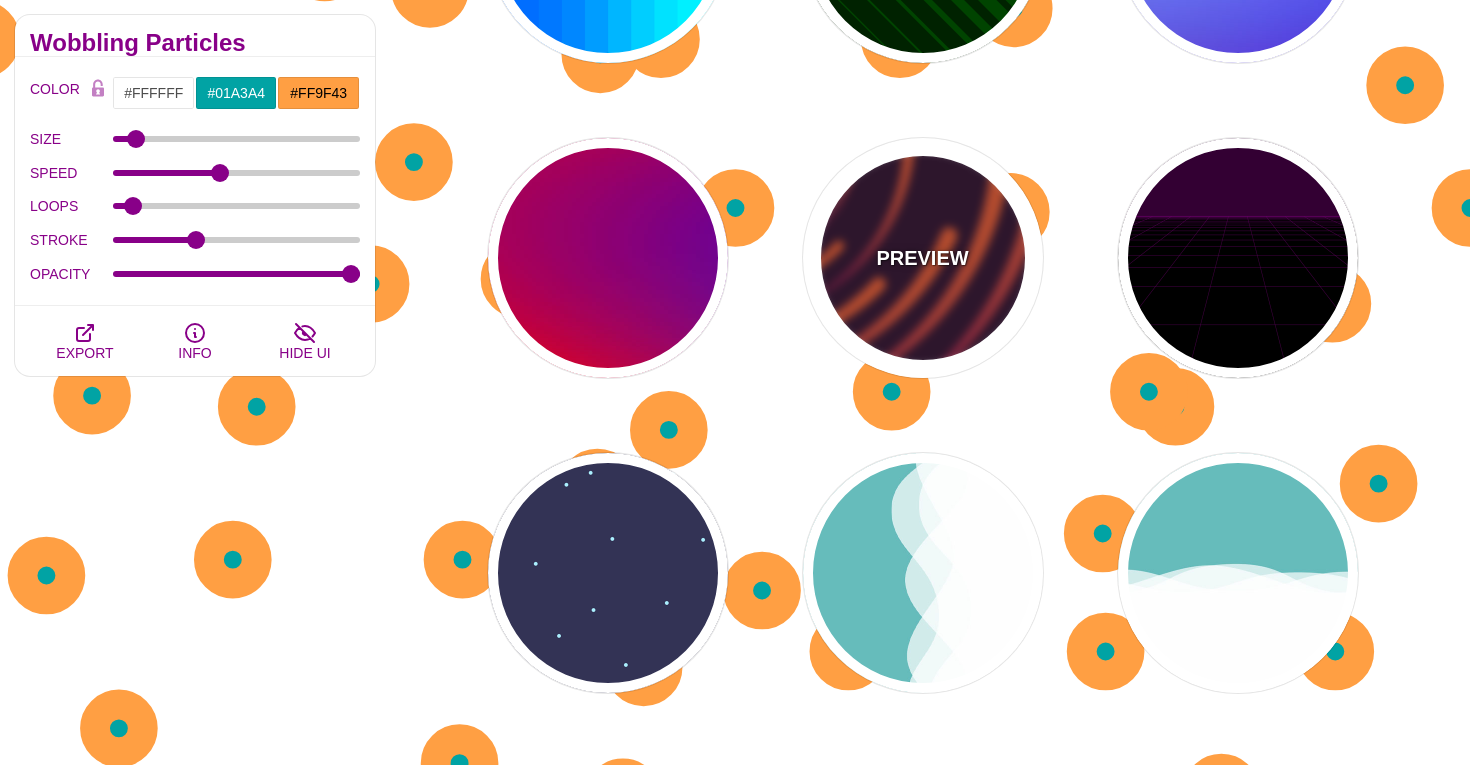 type on "50" 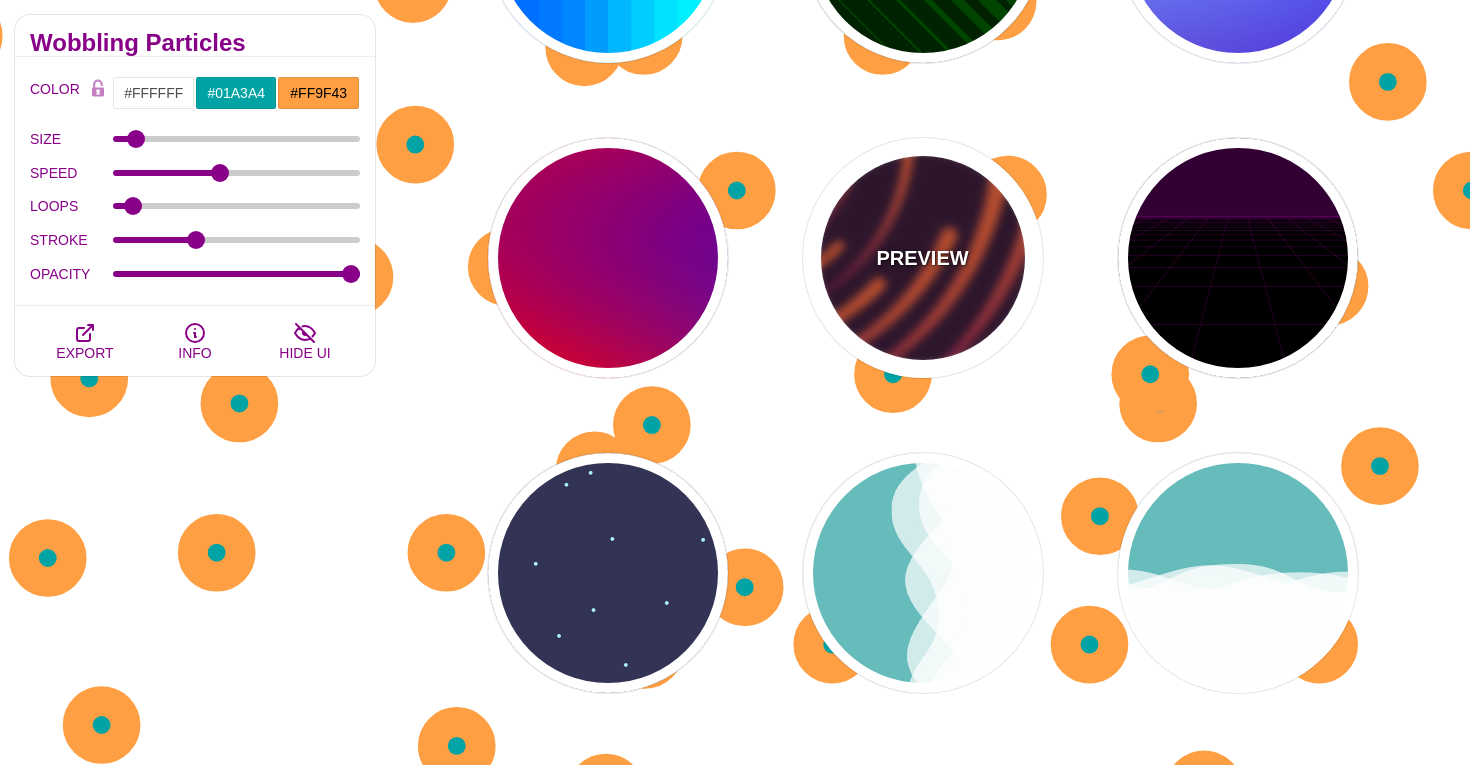type on "99" 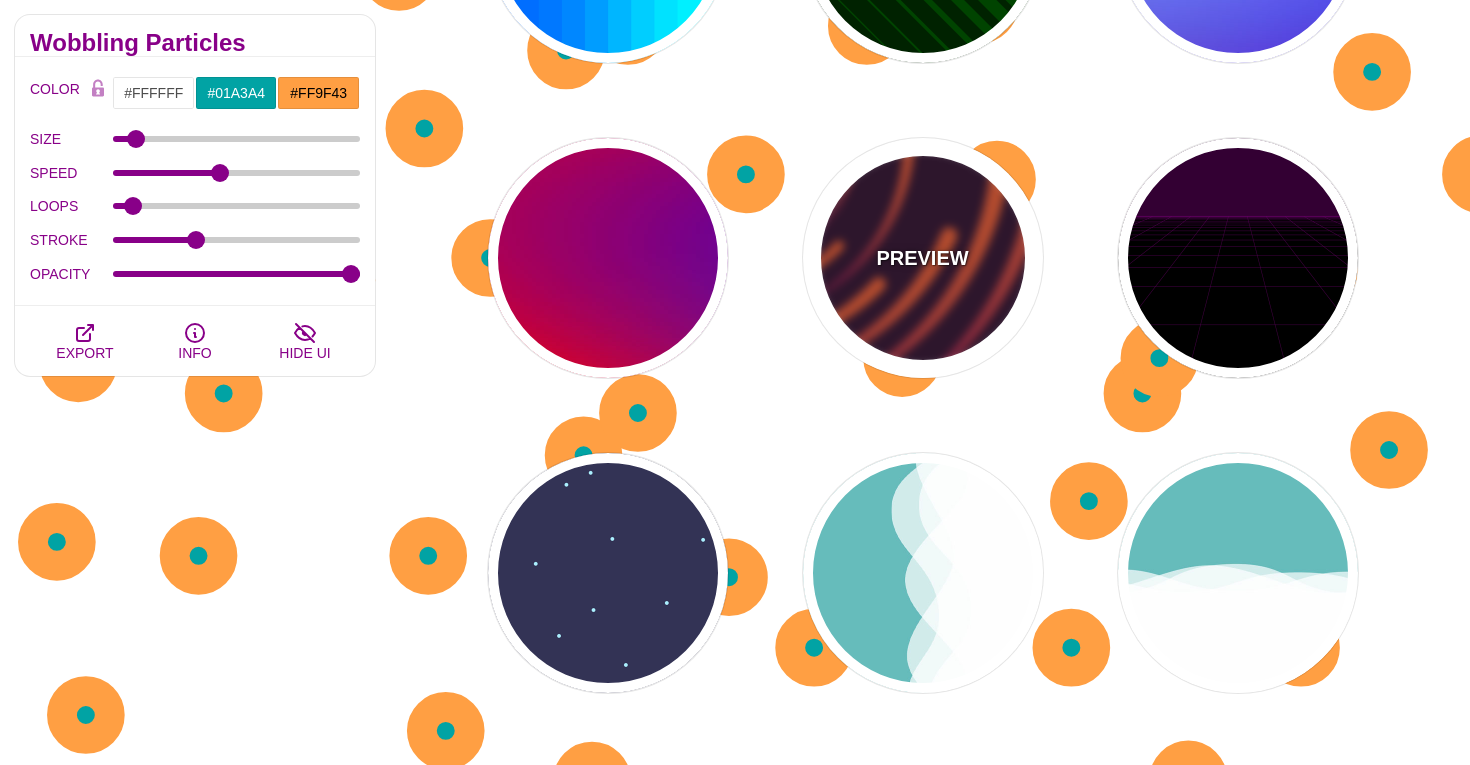 type on "0" 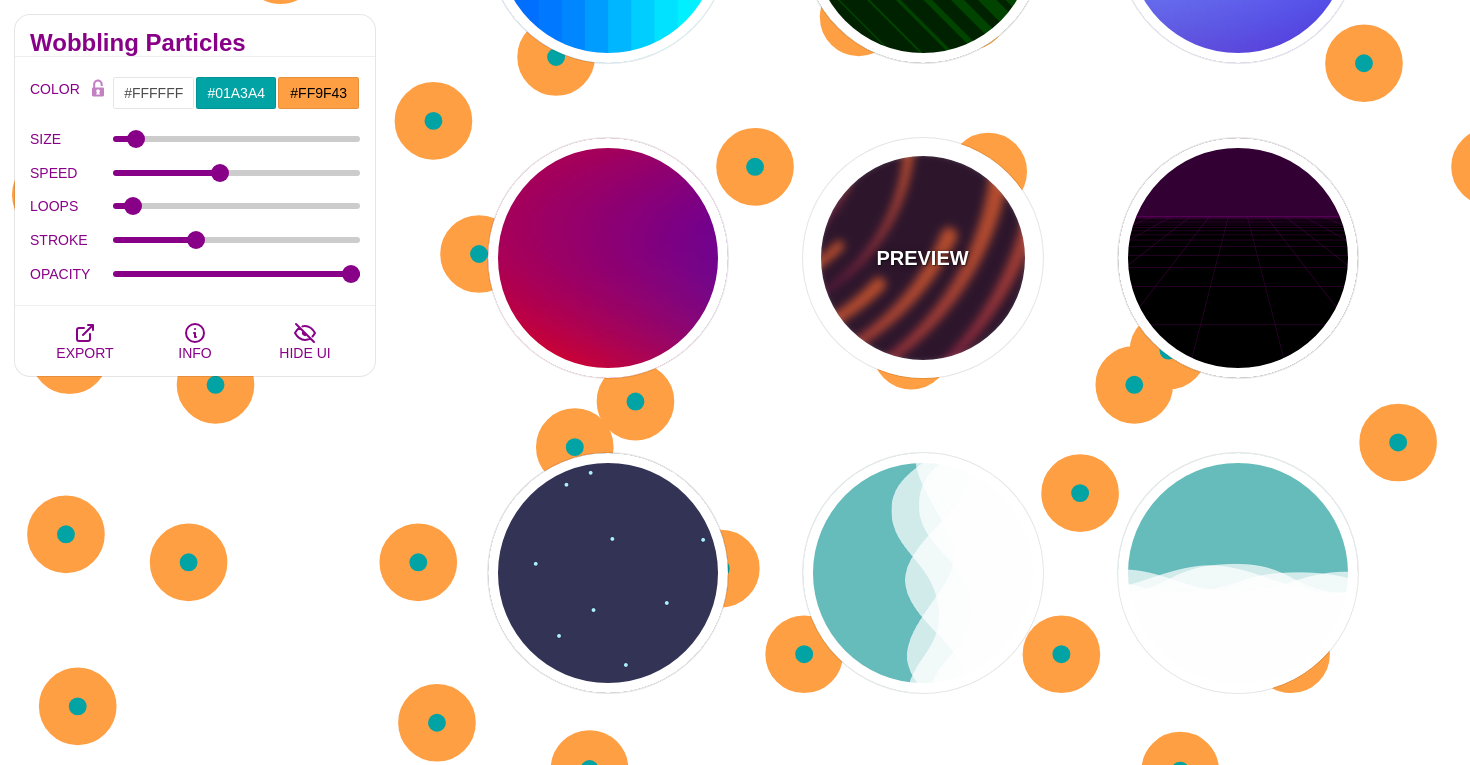 type on "0" 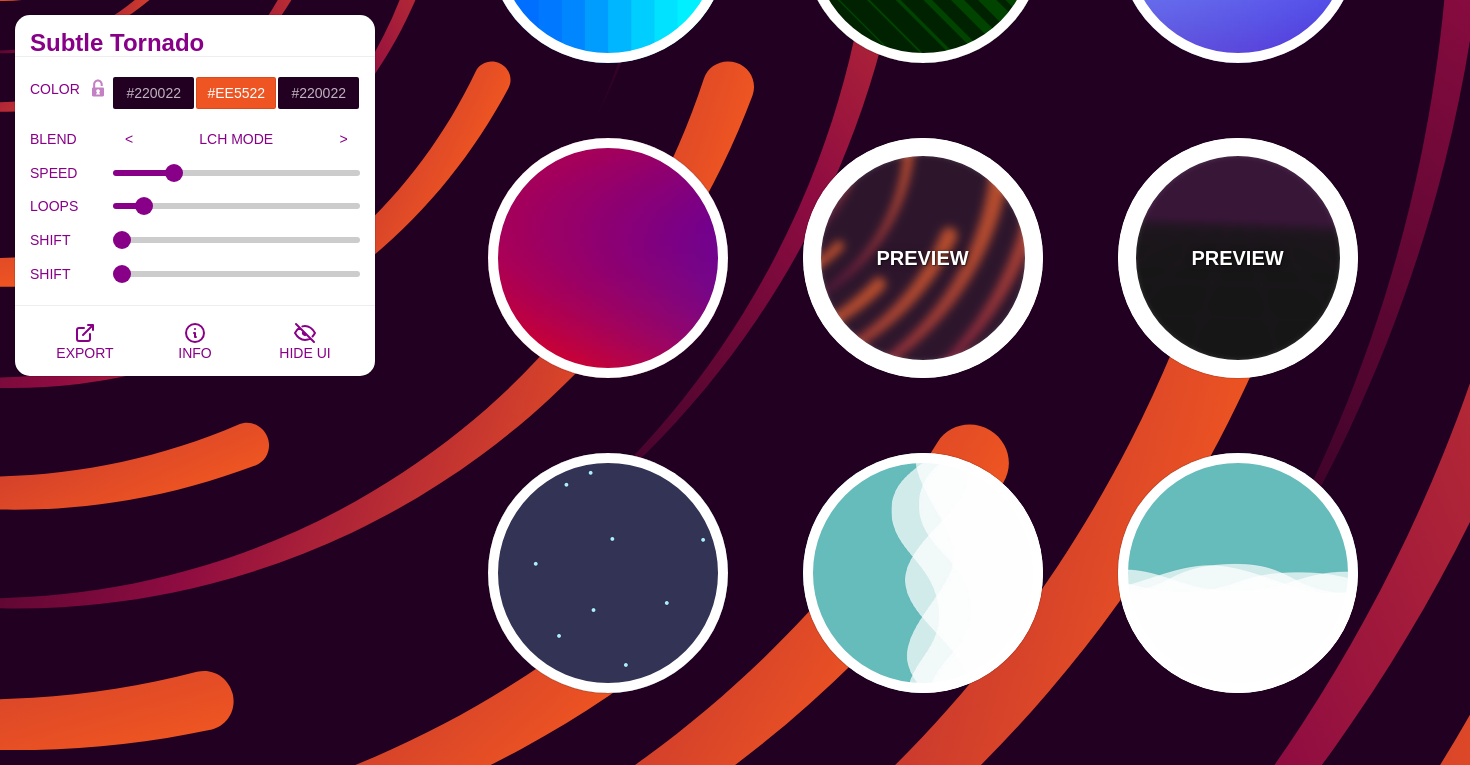 scroll, scrollTop: 726, scrollLeft: 0, axis: vertical 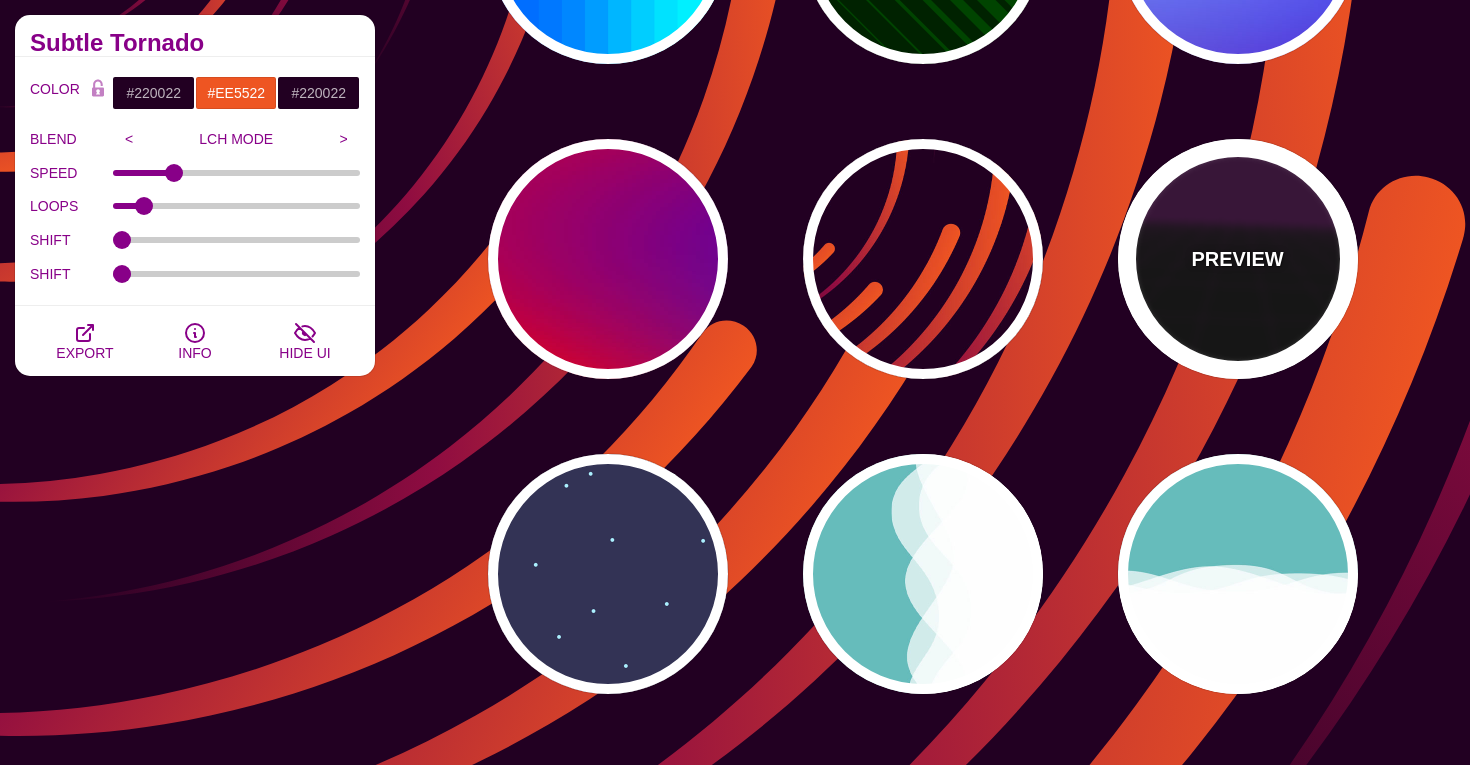click on "PREVIEW" at bounding box center (1238, 259) 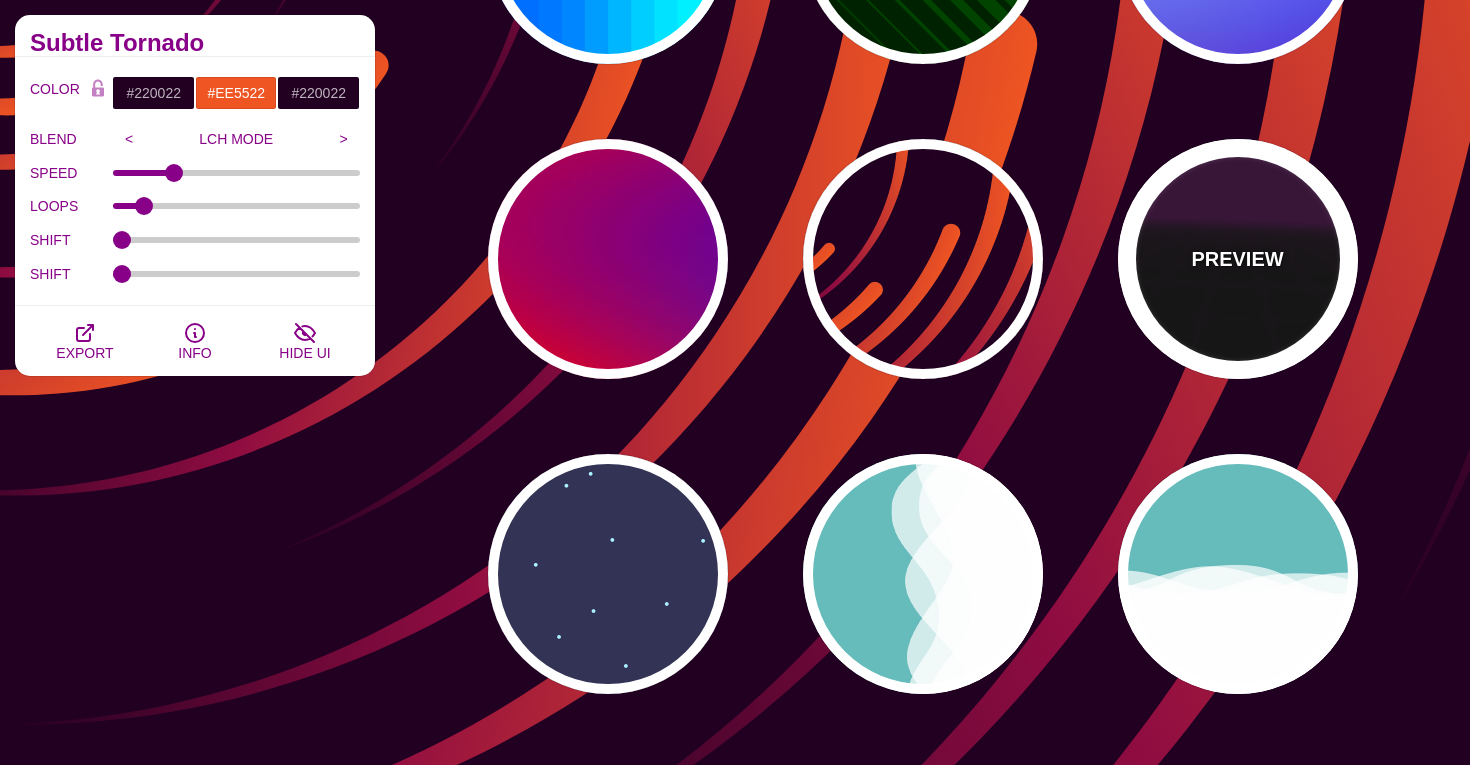 type on "#000000" 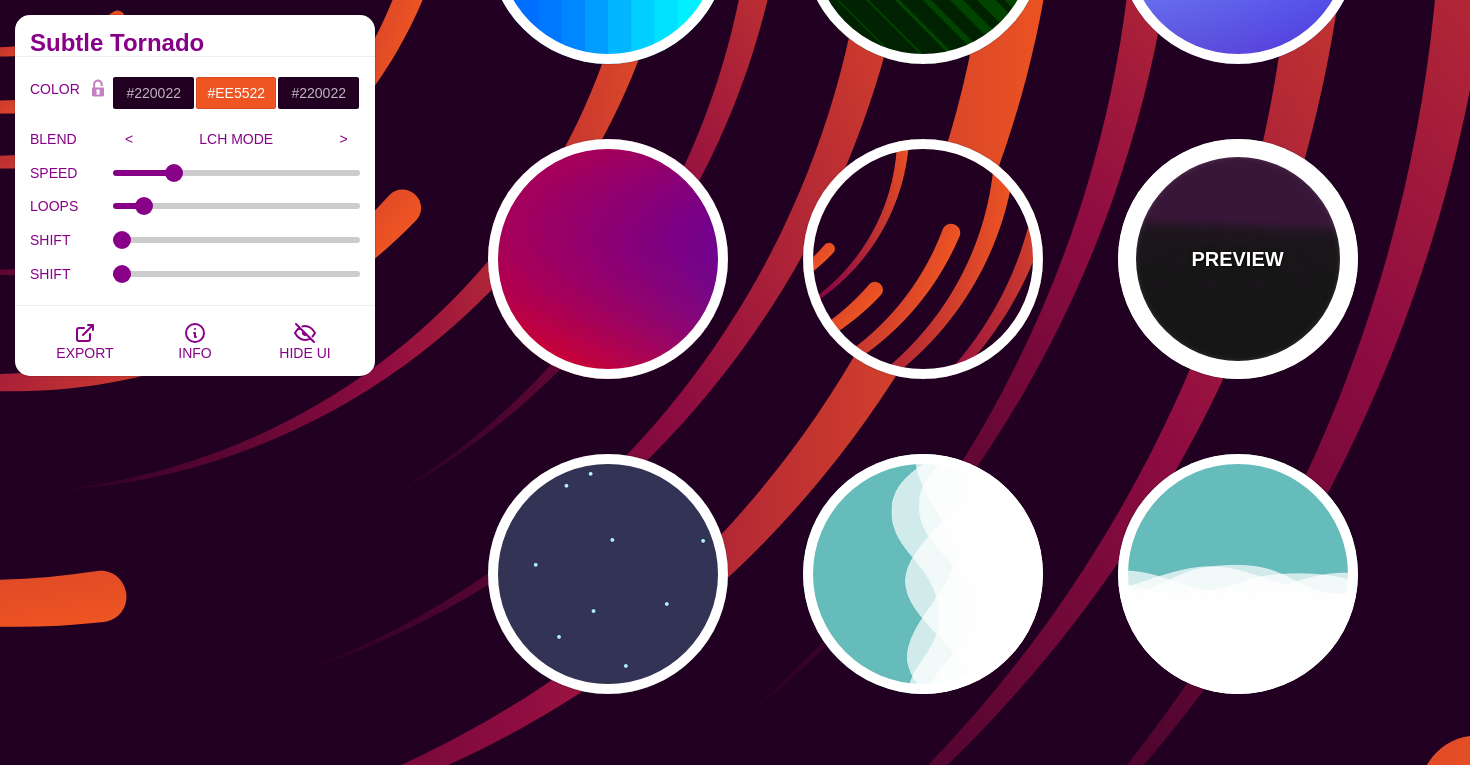 type on "#220022" 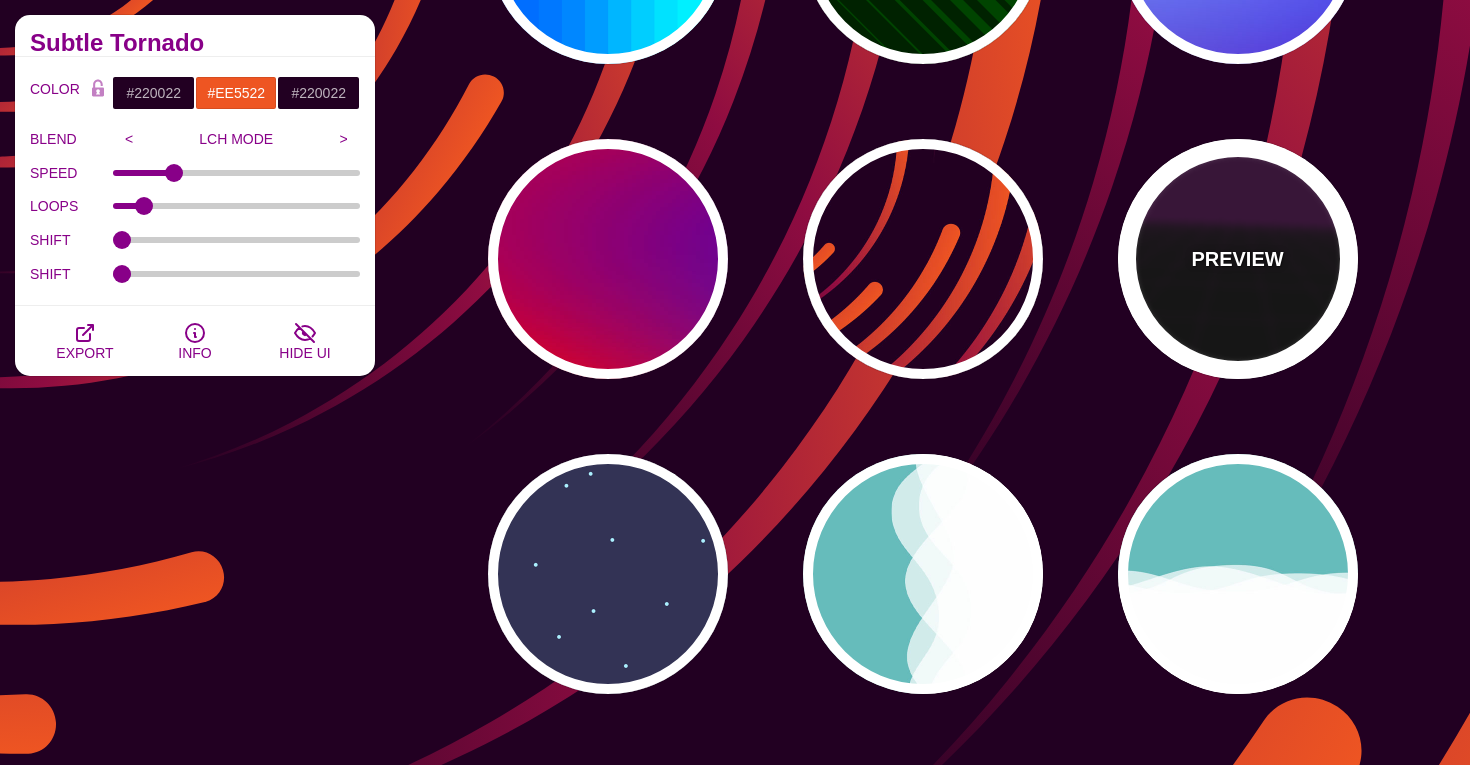 type on "#330033" 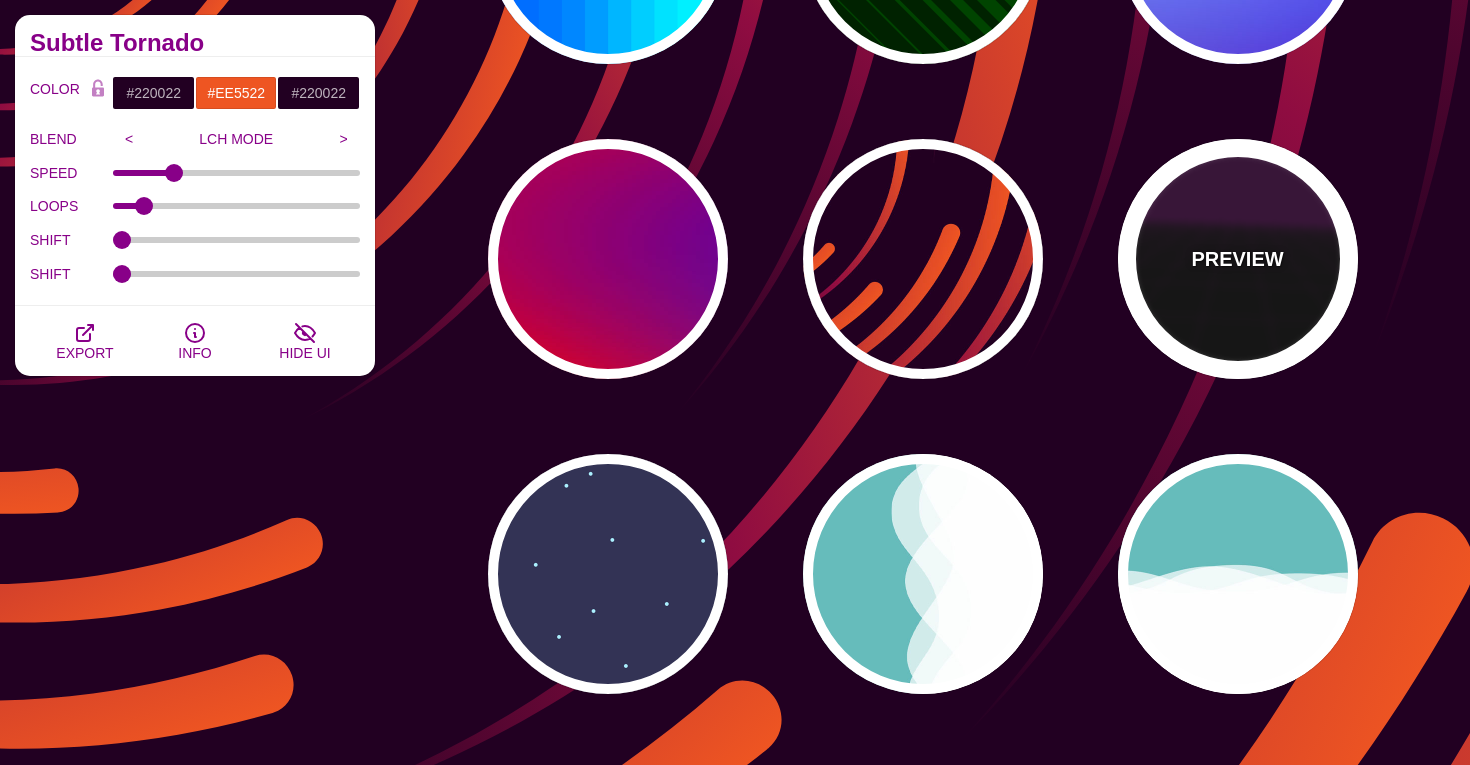 type on "1" 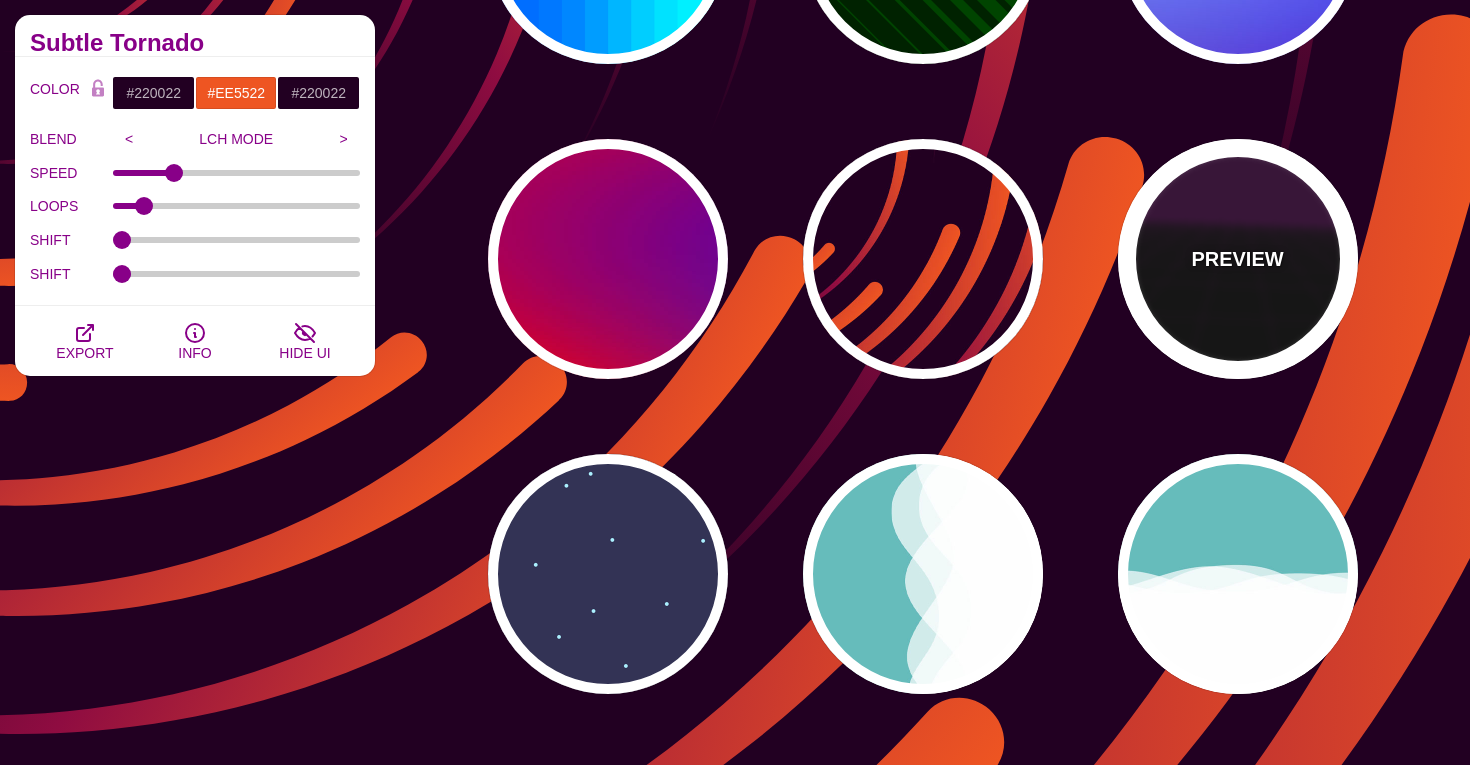 type on "10" 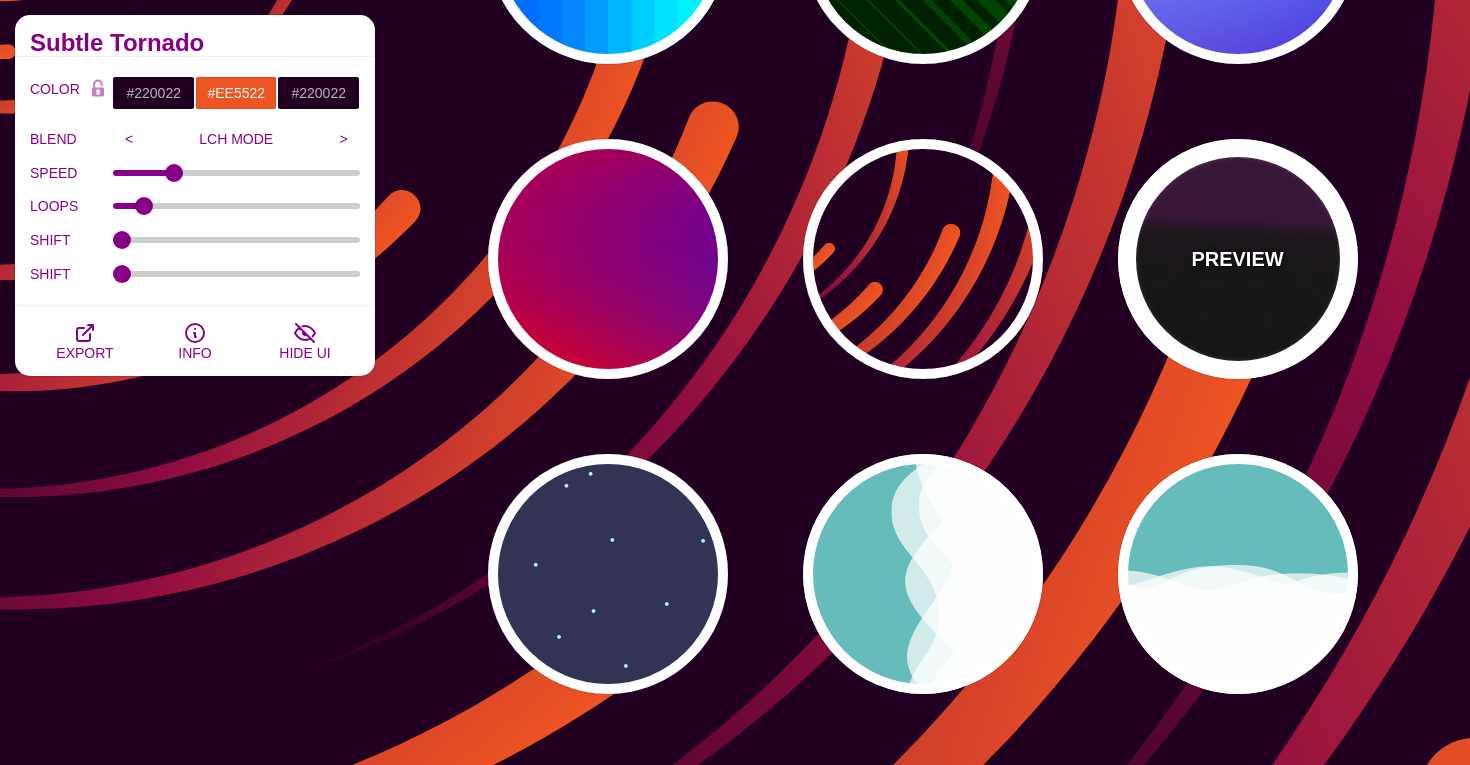 type on "999" 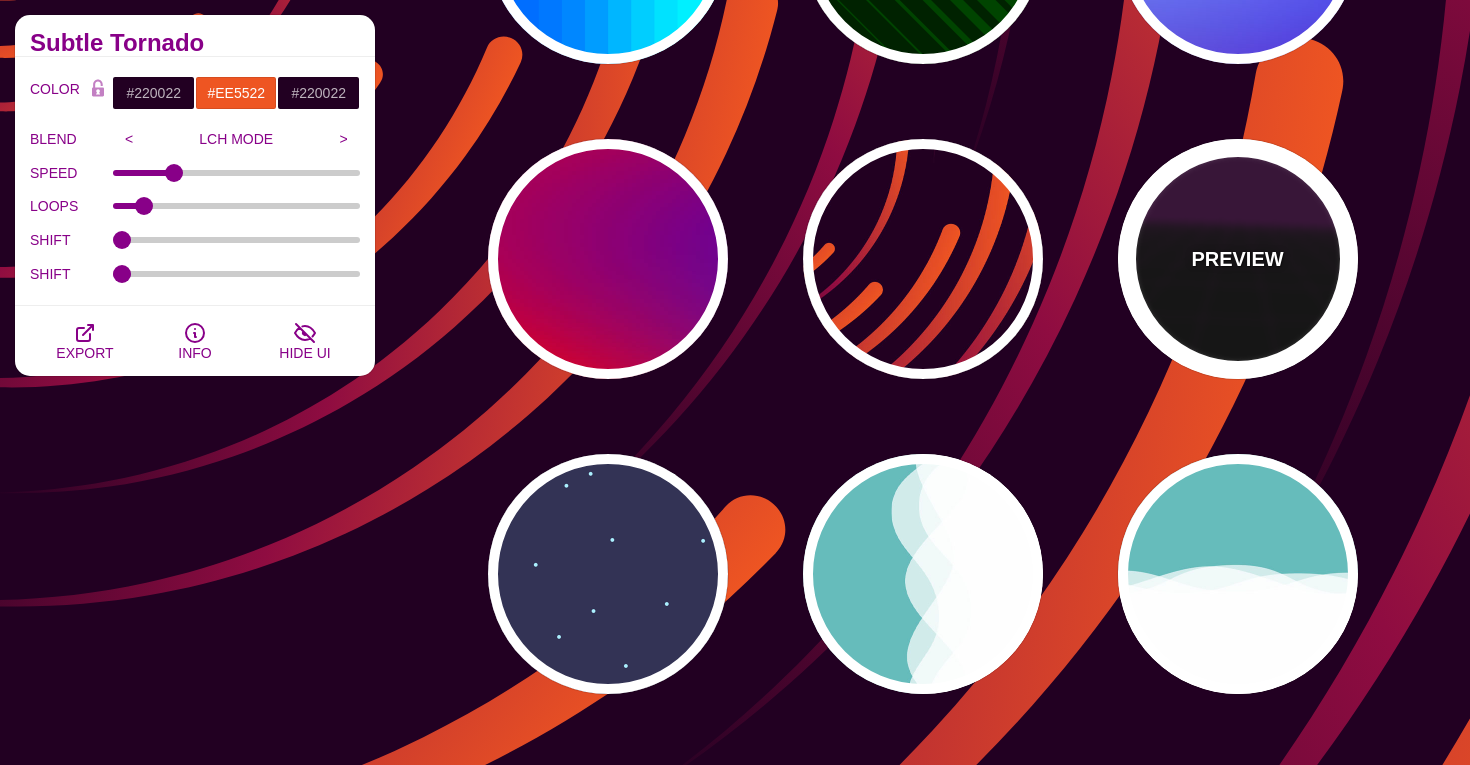 type on "1" 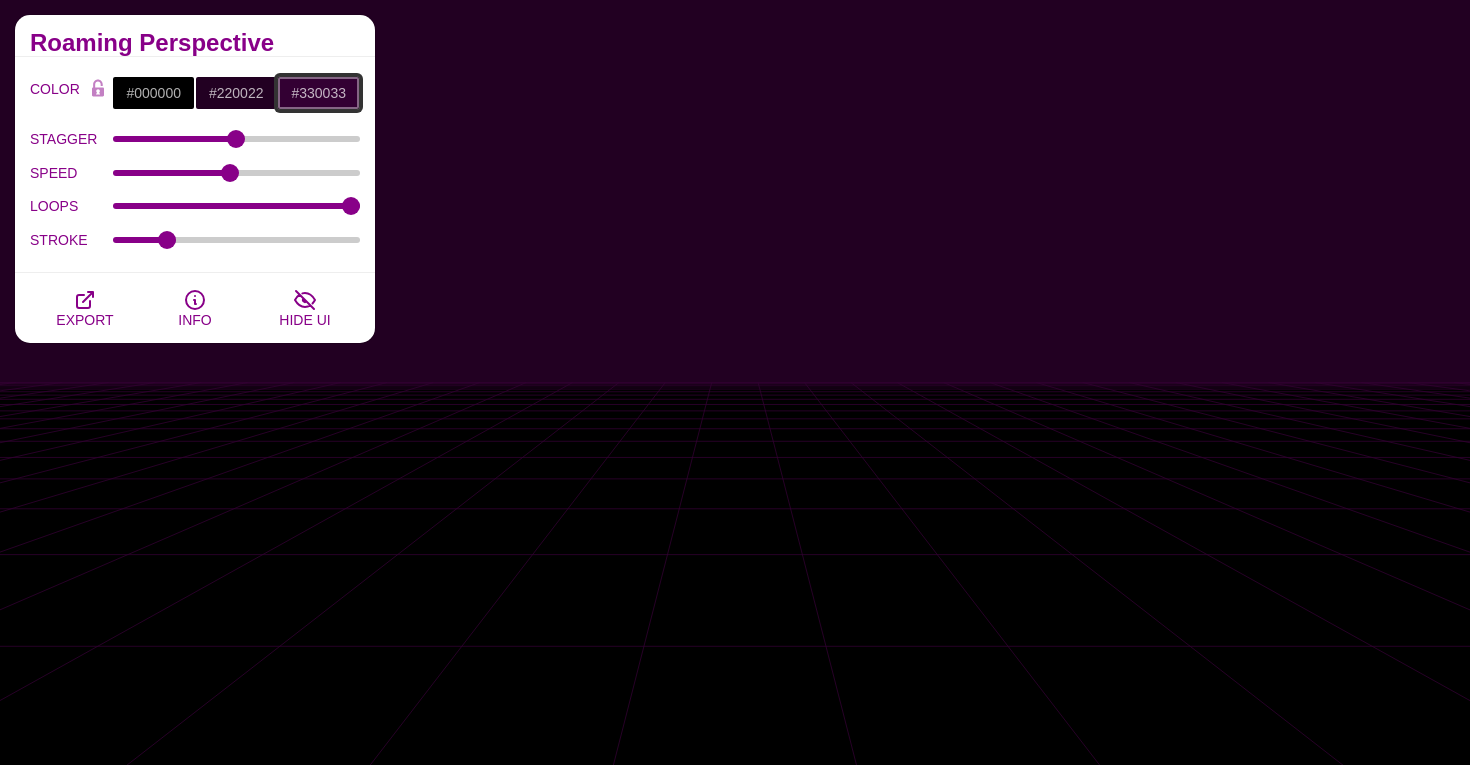 click on "#330033" at bounding box center (318, 93) 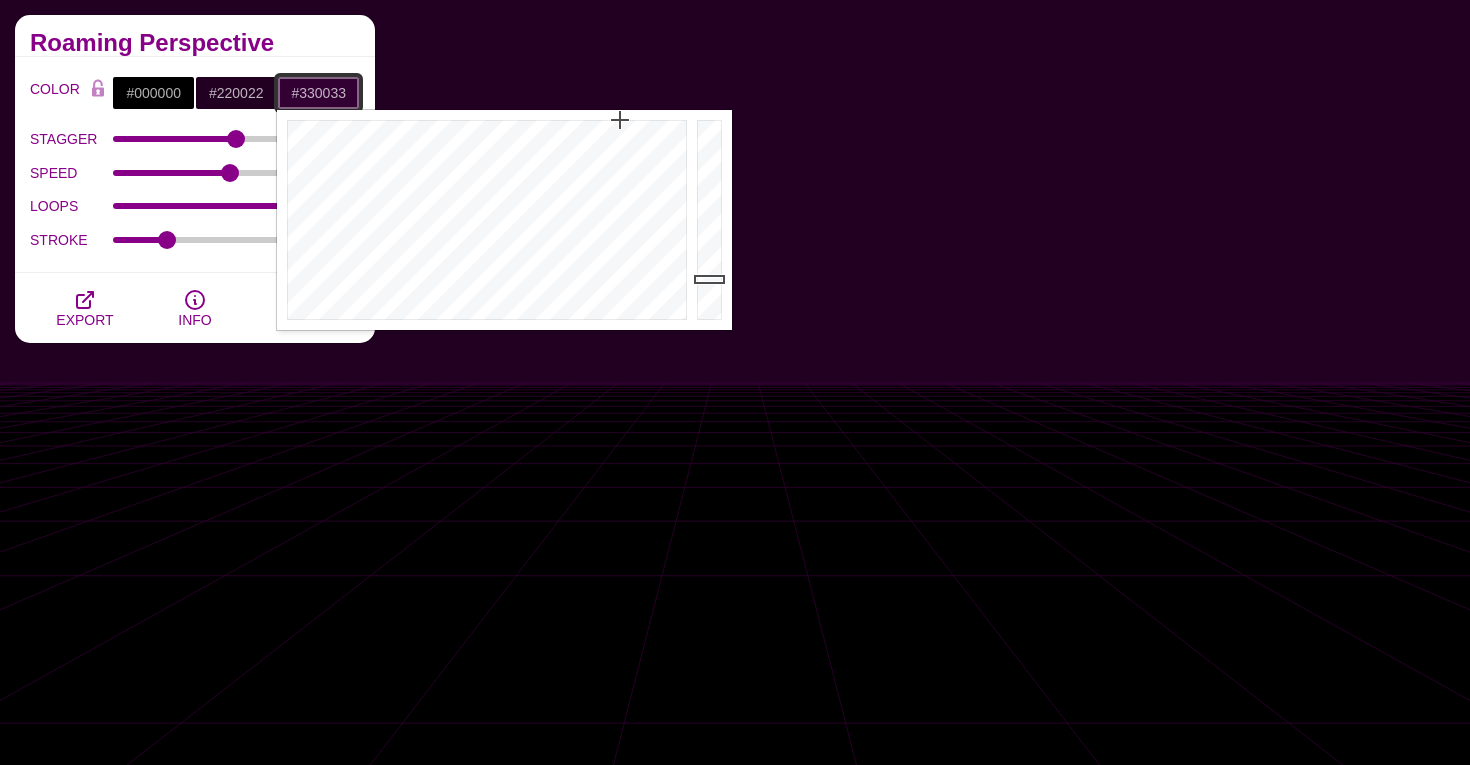 click on "#330033" at bounding box center (318, 93) 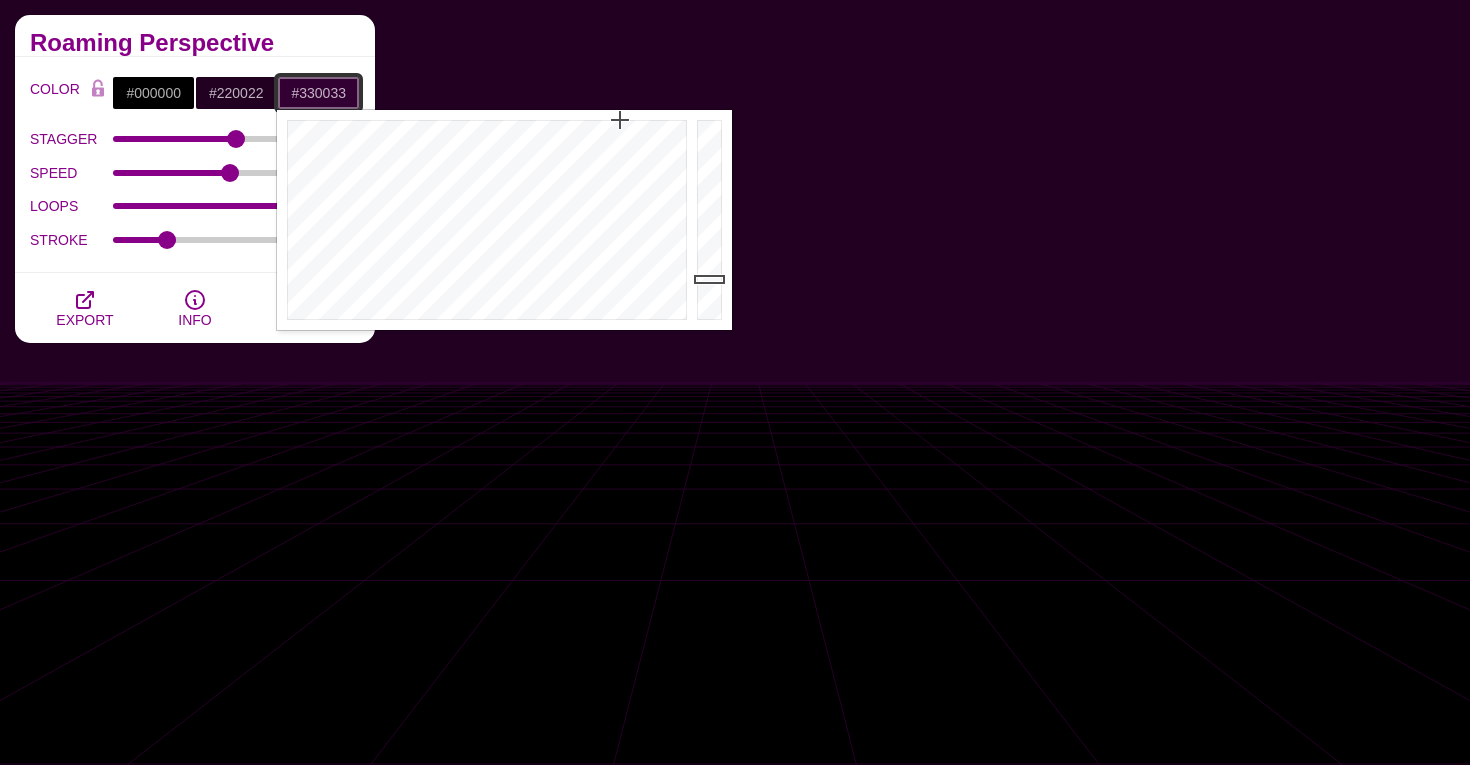 paste on "ff9f4" 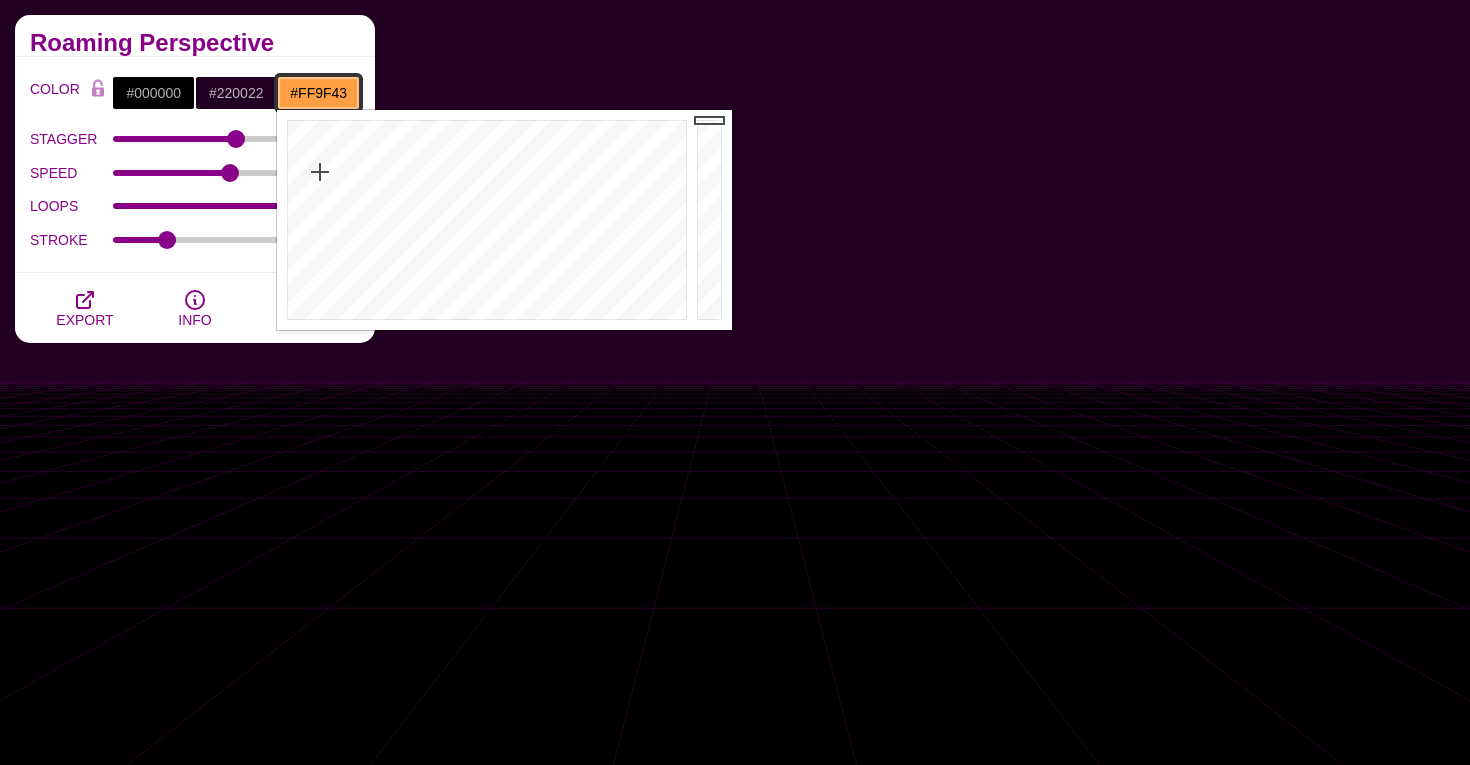type on "#FF9F43" 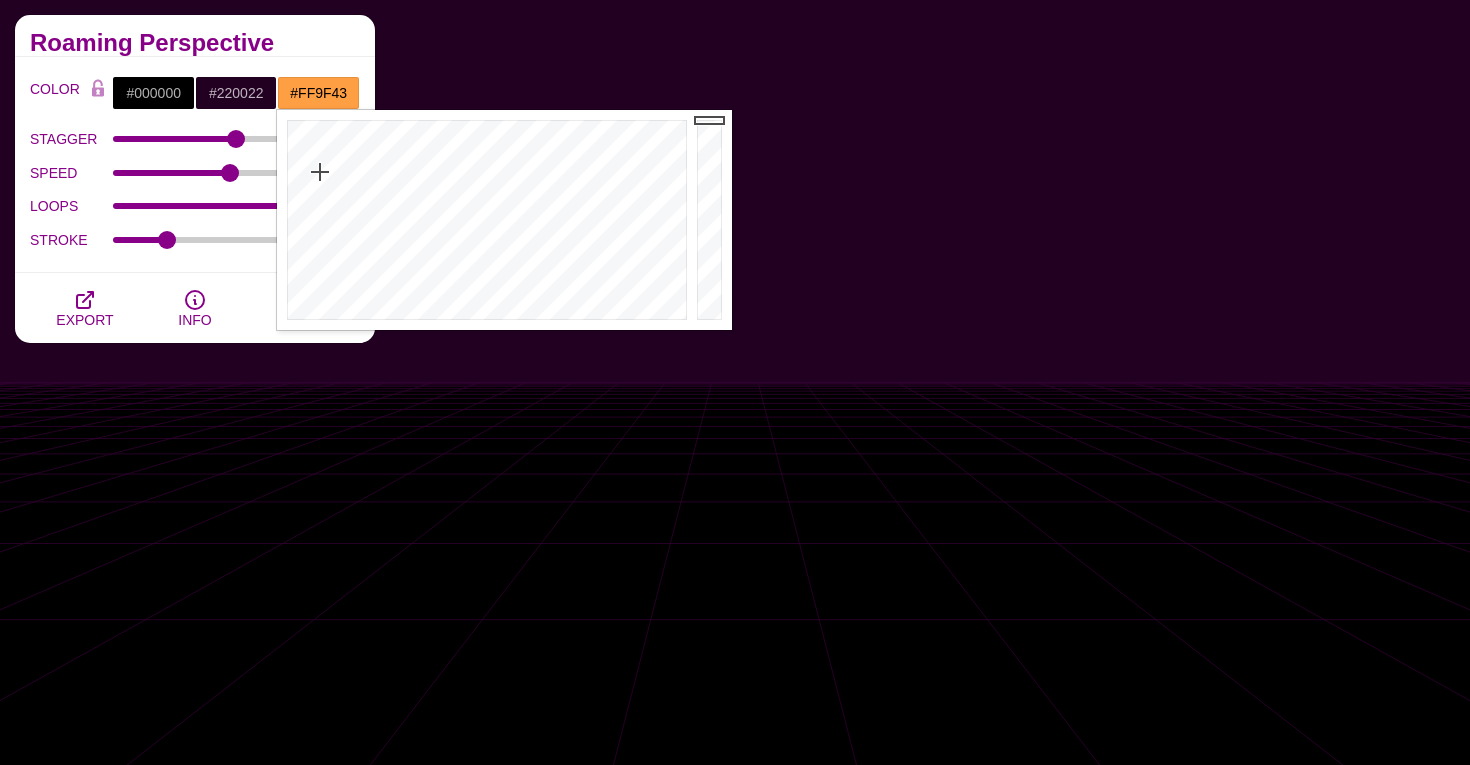 click on "Animated SVG Backgrounds This is an experimental set of backgrounds. It's recommended to be mindful of animation performance and opt for a limited number of animations and the number of loops. You'll likely find constraining the backgrounds within small containers will work better on low performance devices.
You have access. Enjoy!
Roaming Perspective
COLOR
#000000 #220022 #FF9F43
#FF2200 #555555 #666666
#777777 #888888 #999999
BLEND < LCH MODE >
VARIETY < GRAY TONES >
MODIFY < FLIP >
STAGGER
26
SPEED
283
LOOPS
22.8
STROKE
32.5
OPACITY
1
EXPORT
INFO
HIDE UI" at bounding box center (195, 814) 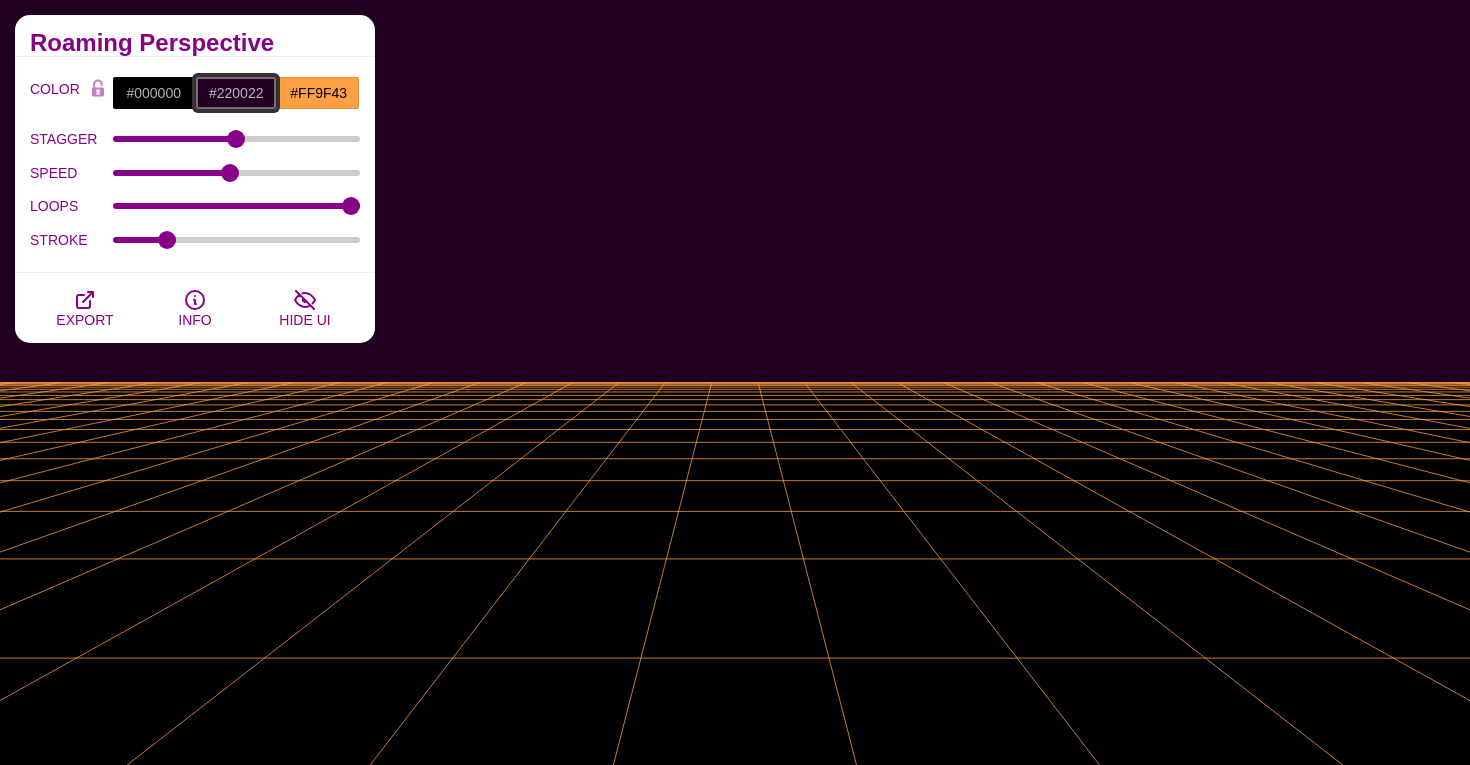 click on "#220022" at bounding box center [236, 93] 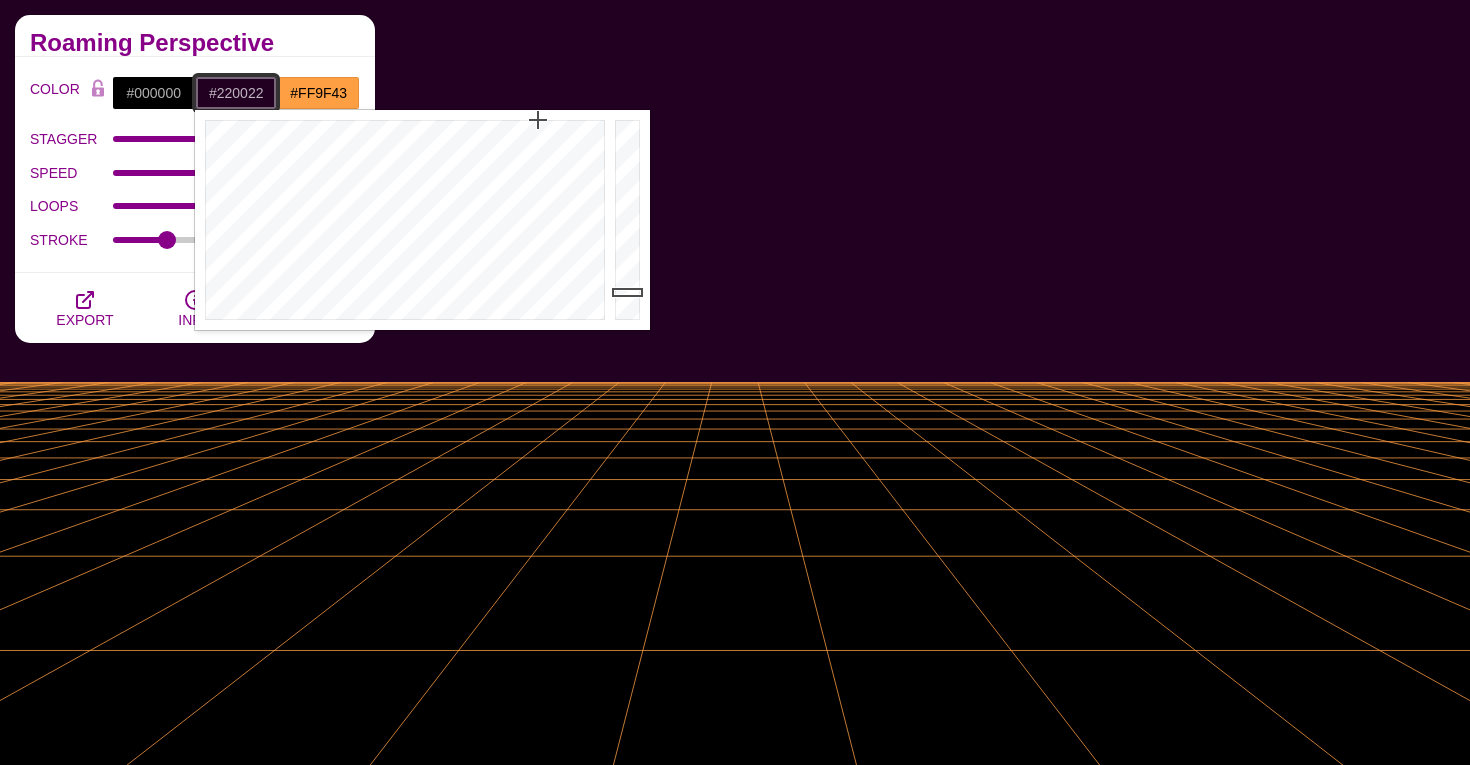 click on "#220022" at bounding box center [236, 93] 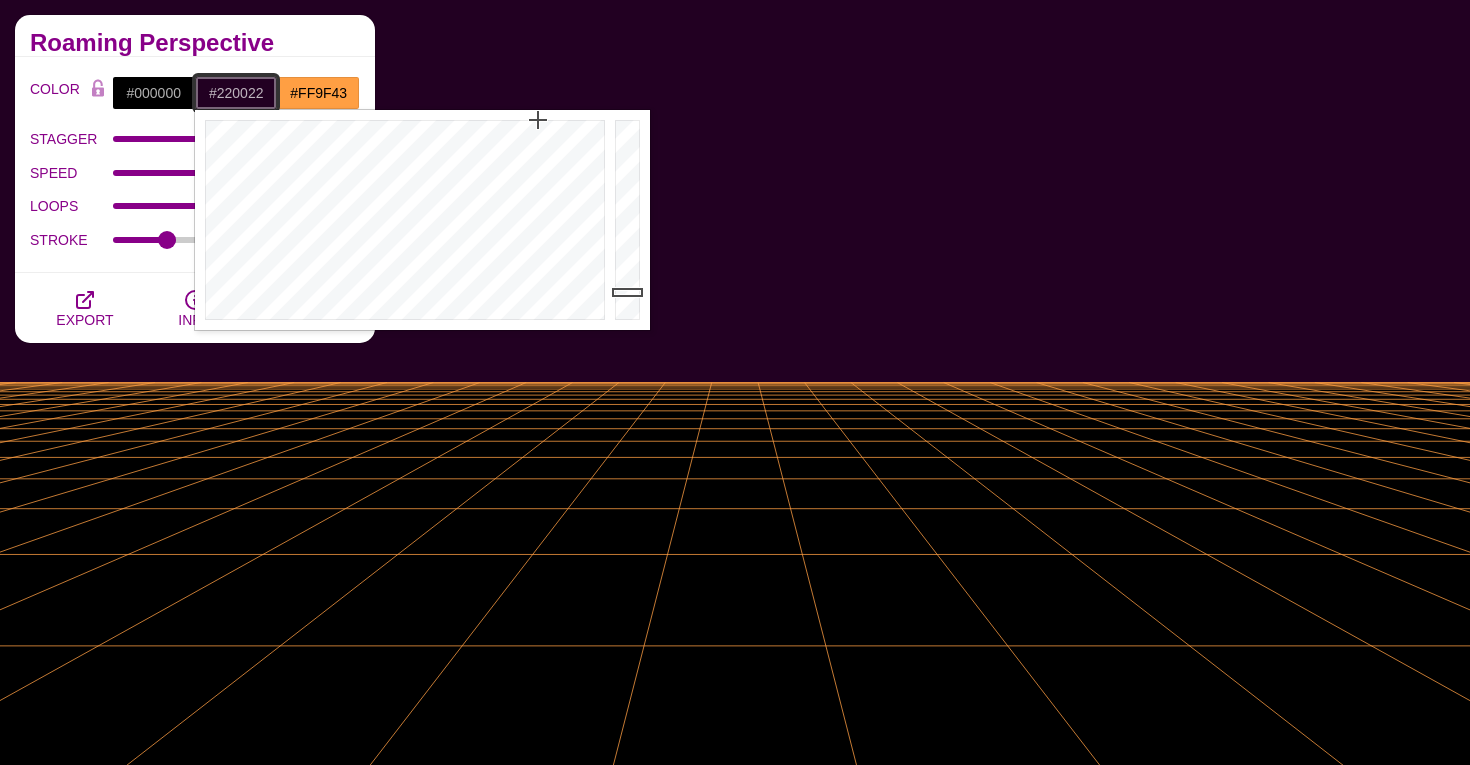 click on "#220022" at bounding box center (236, 93) 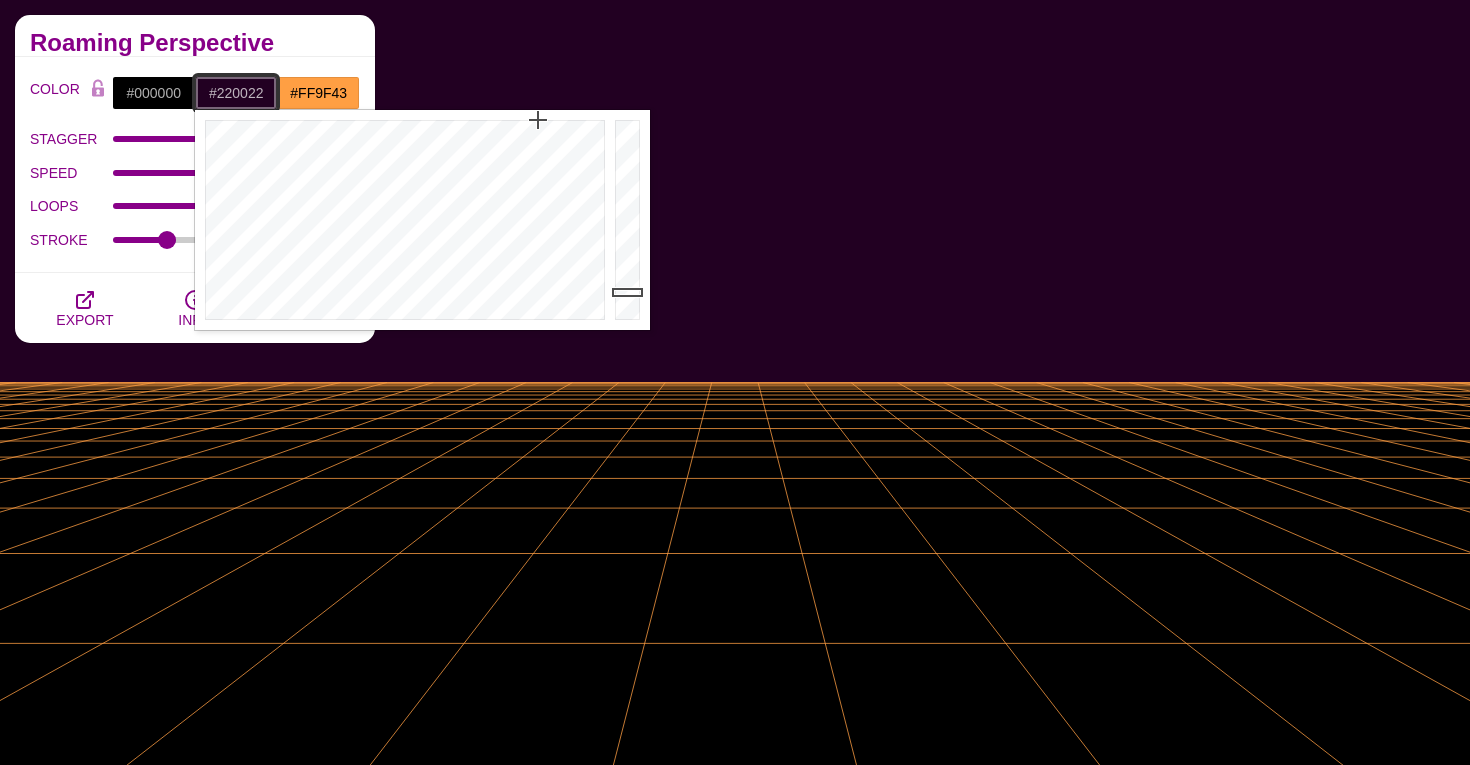 paste on "ff9f43" 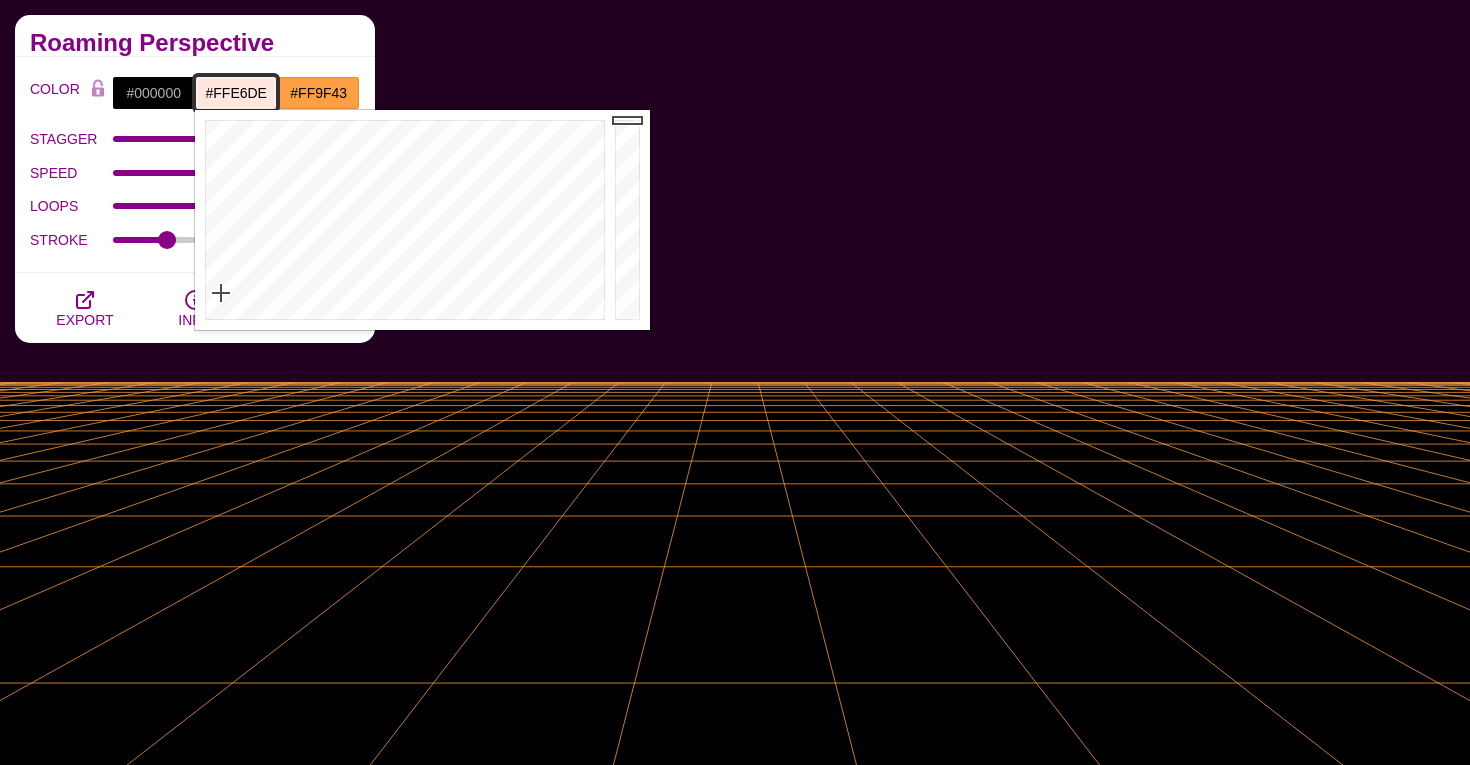 click at bounding box center [402, 220] 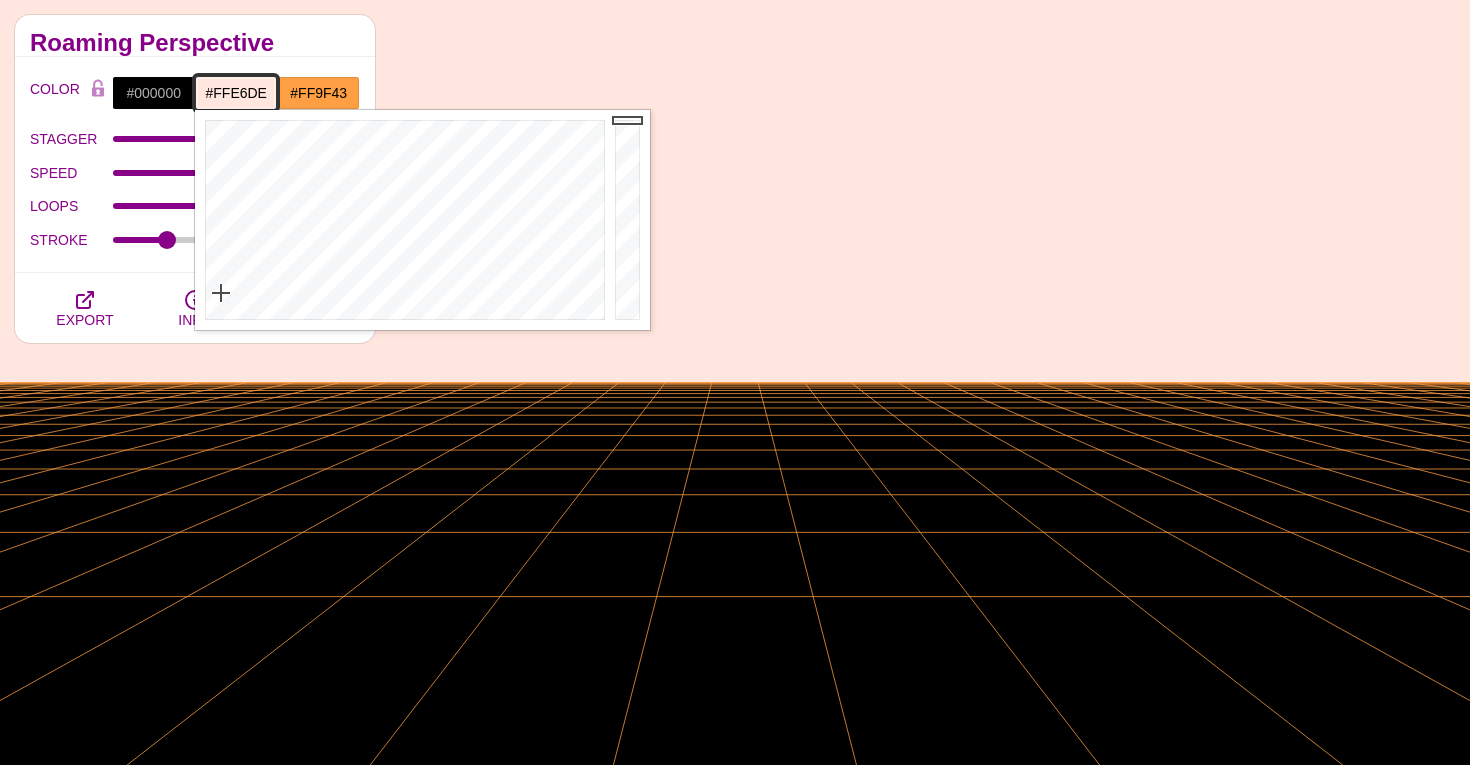 type on "#FFE6DE" 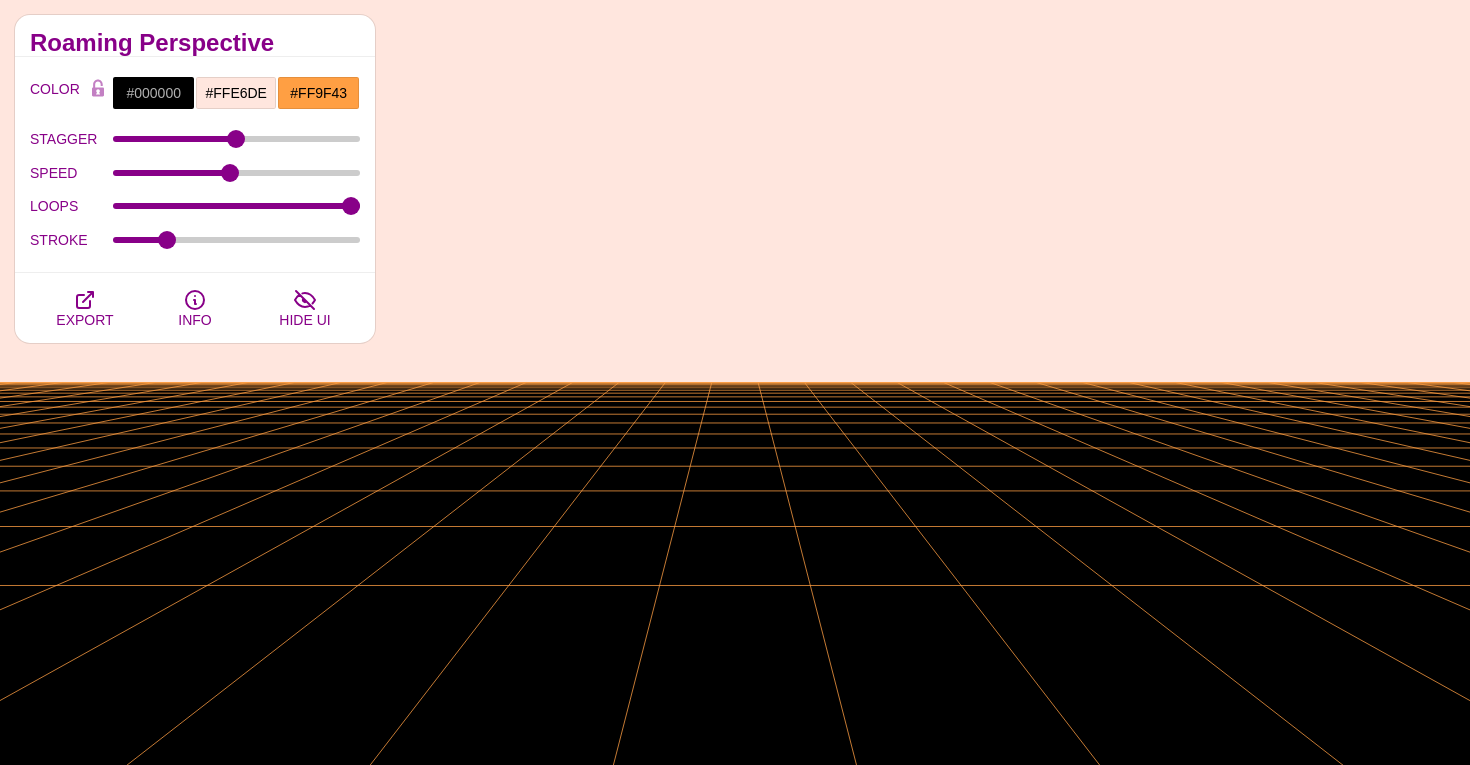 click on "Roaming Perspective" at bounding box center (195, 36) 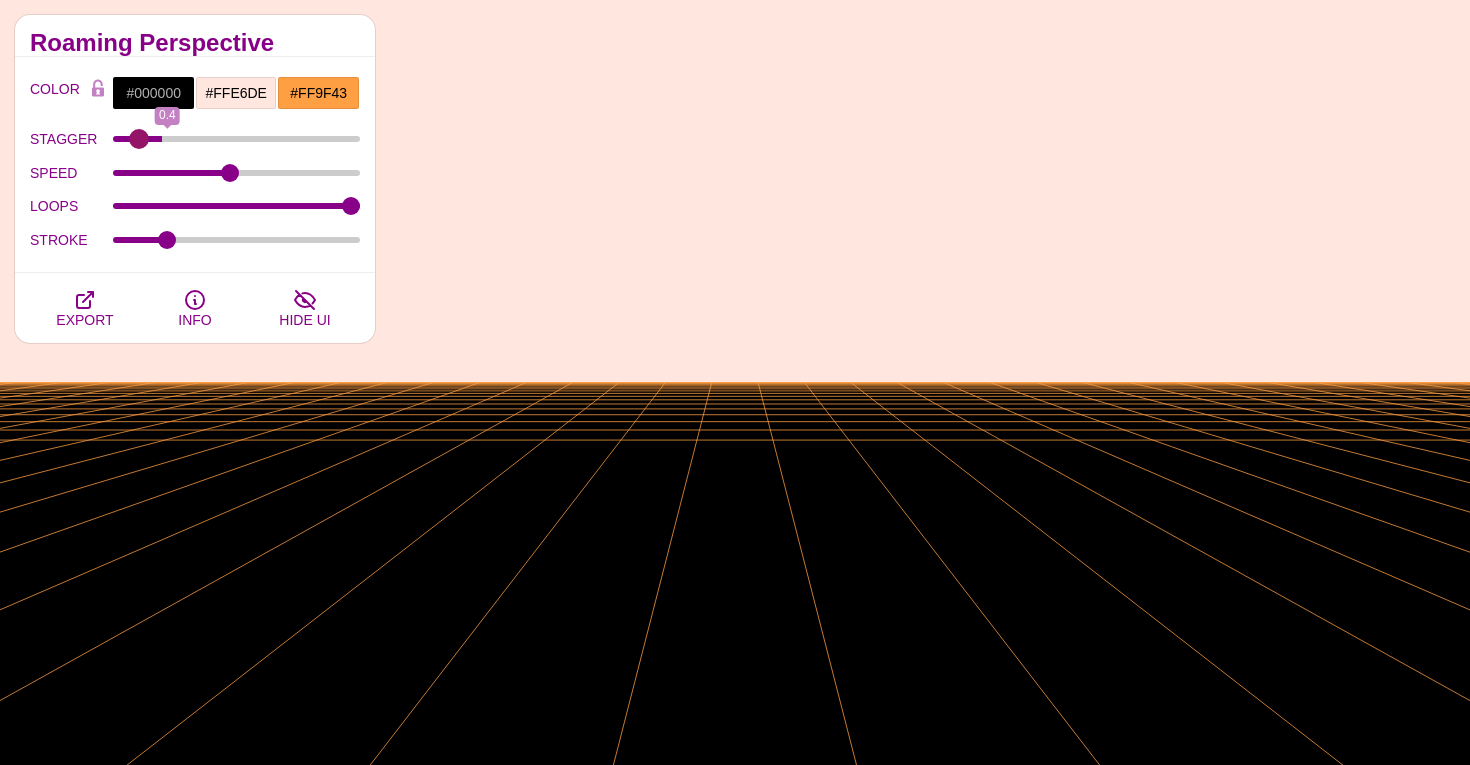 drag, startPoint x: 240, startPoint y: 143, endPoint x: 140, endPoint y: 168, distance: 103.077644 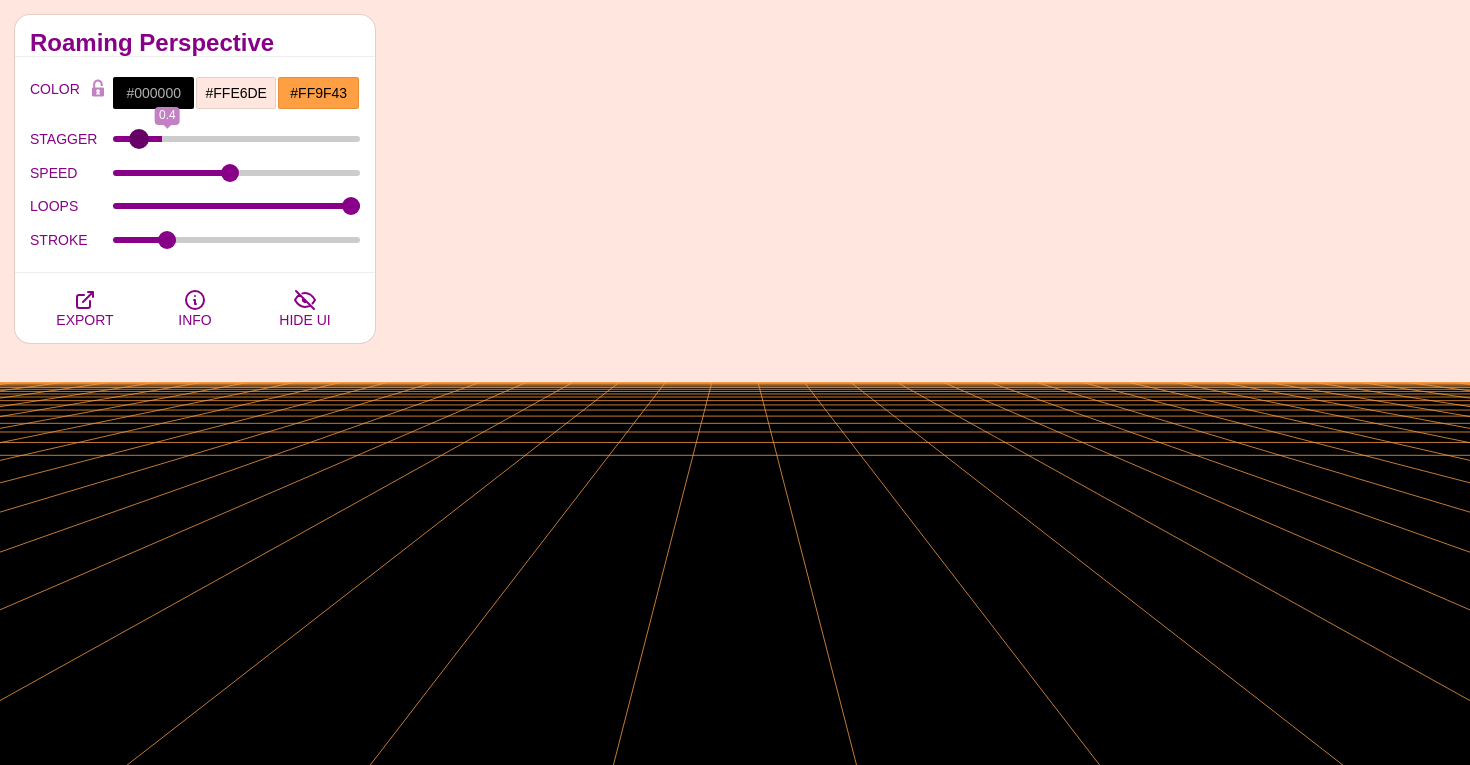 click on "STAGGER" at bounding box center (237, 139) 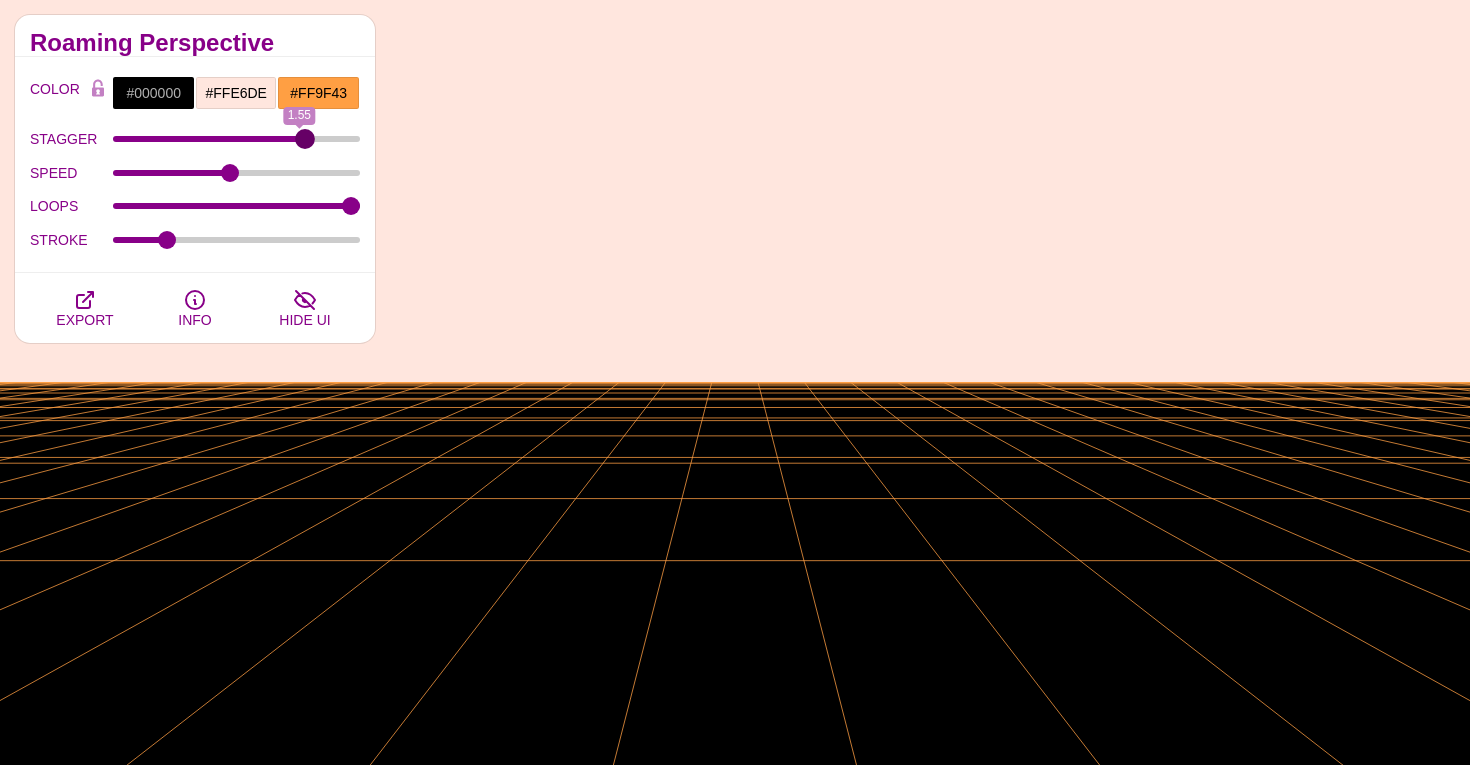drag, startPoint x: 138, startPoint y: 137, endPoint x: 304, endPoint y: 132, distance: 166.07529 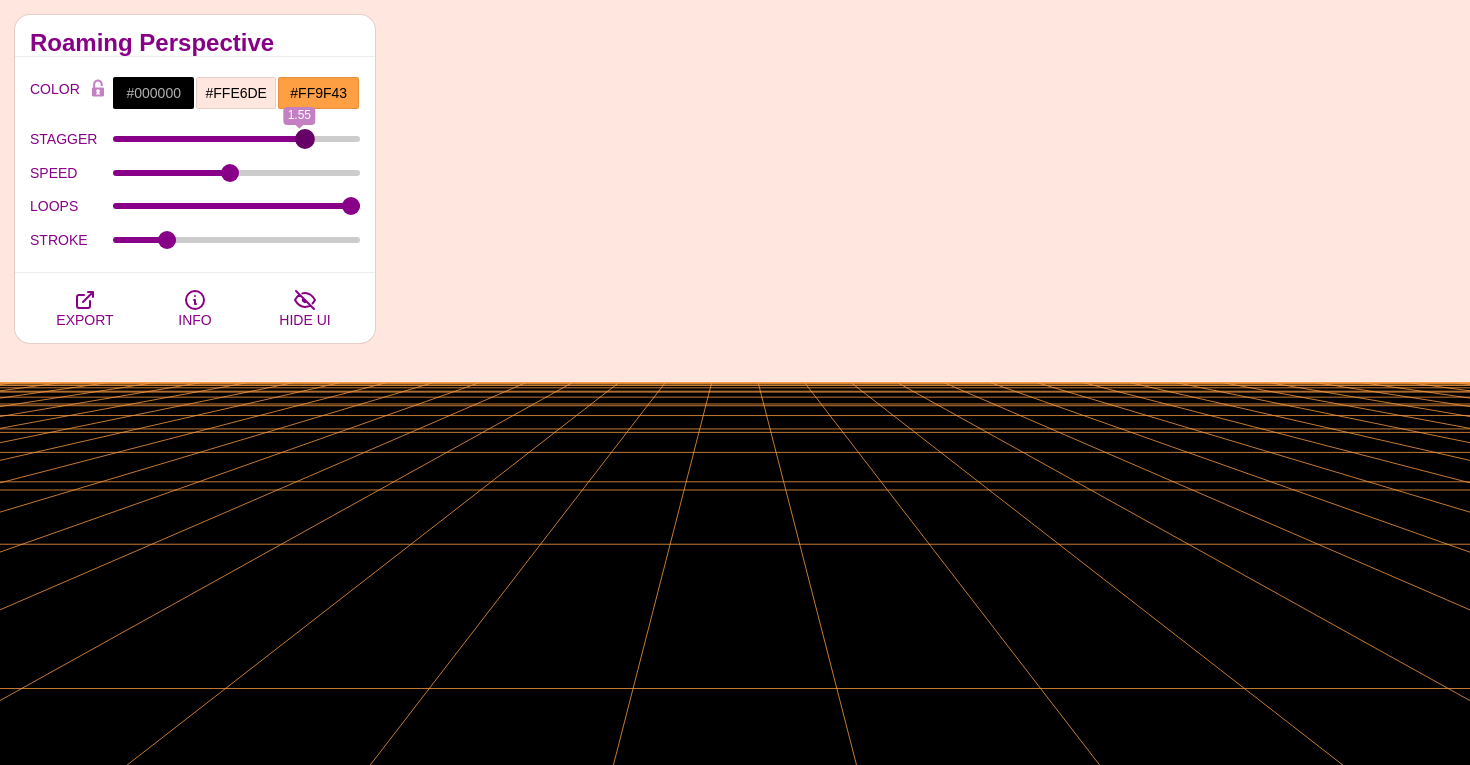 click on "STAGGER" at bounding box center [237, 139] 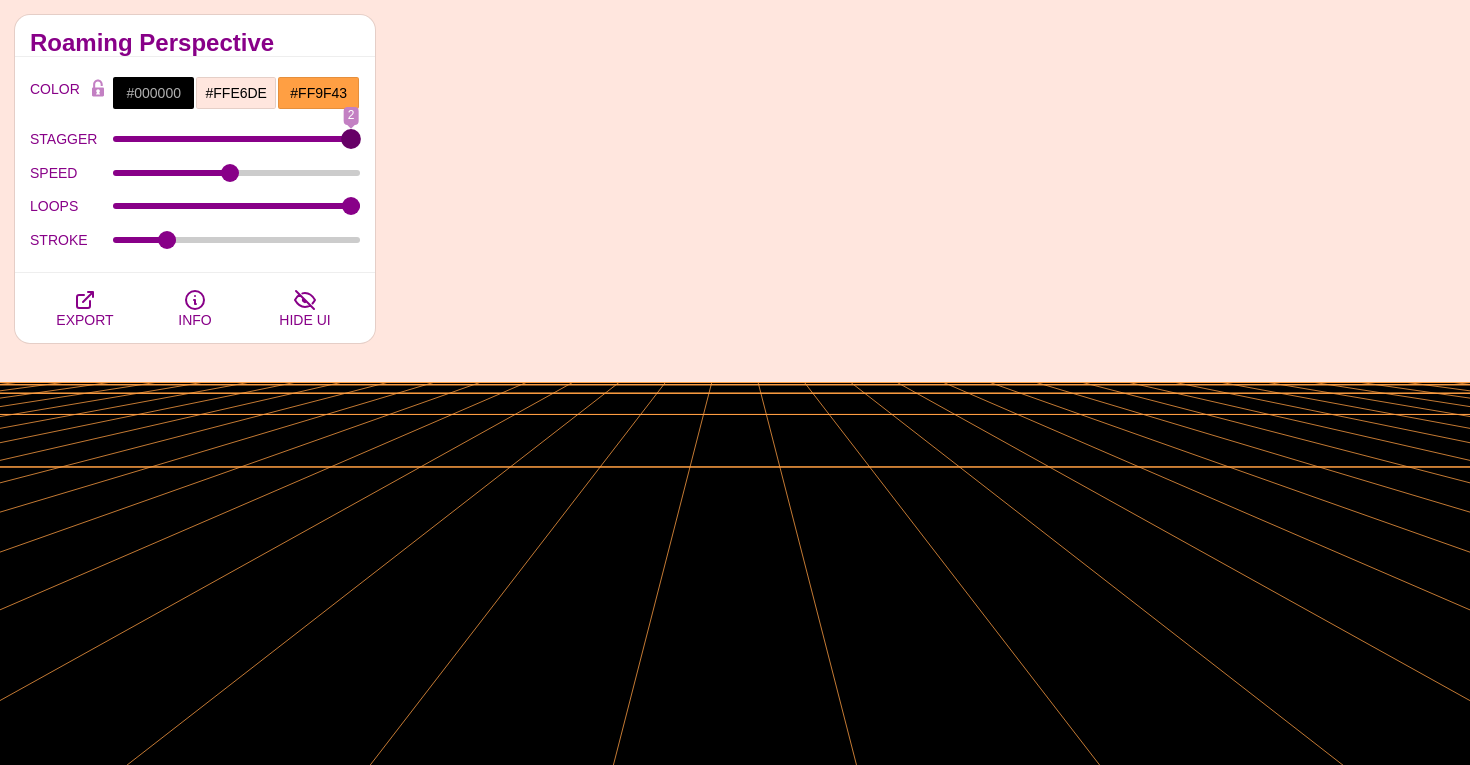 drag, startPoint x: 304, startPoint y: 132, endPoint x: 422, endPoint y: 132, distance: 118 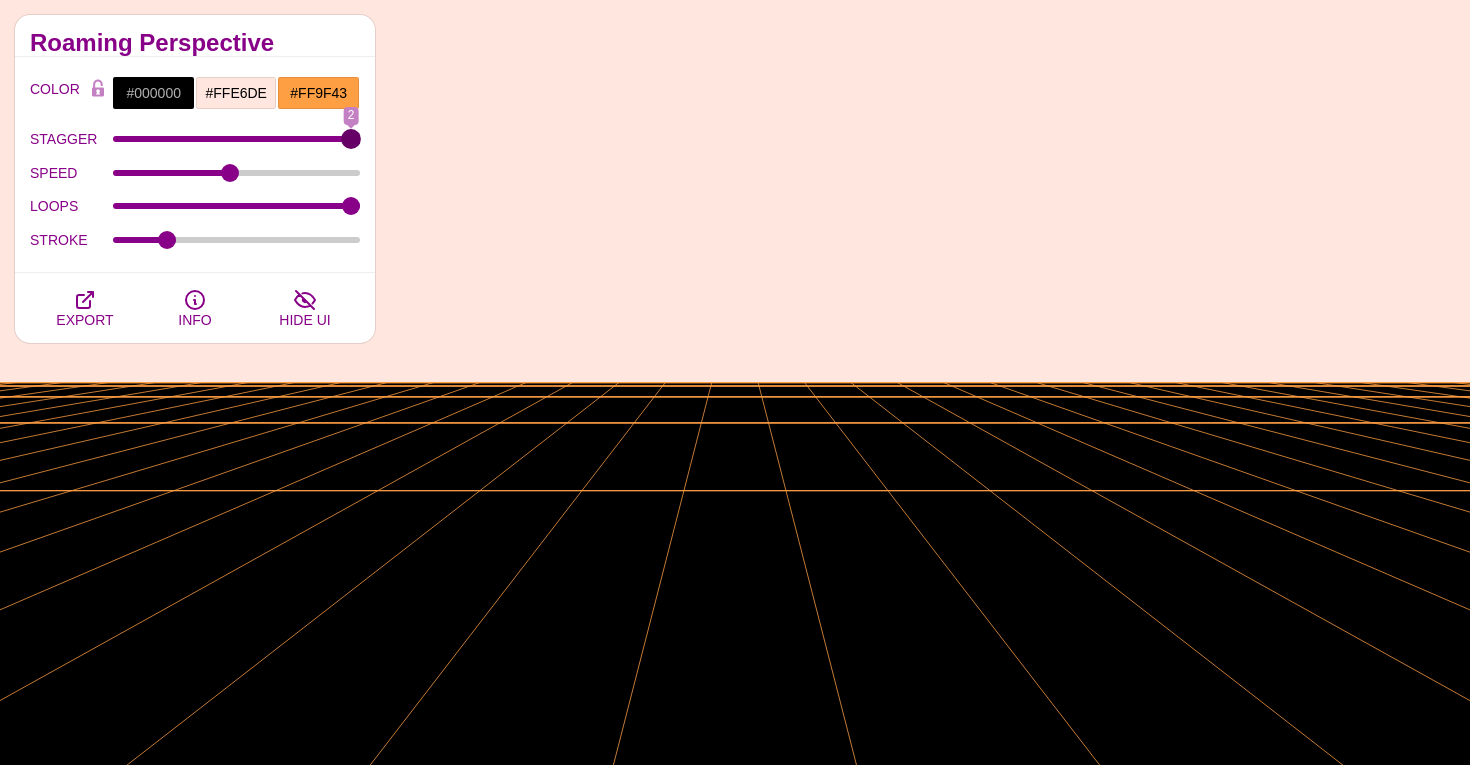 click on "STAGGER" at bounding box center [237, 139] 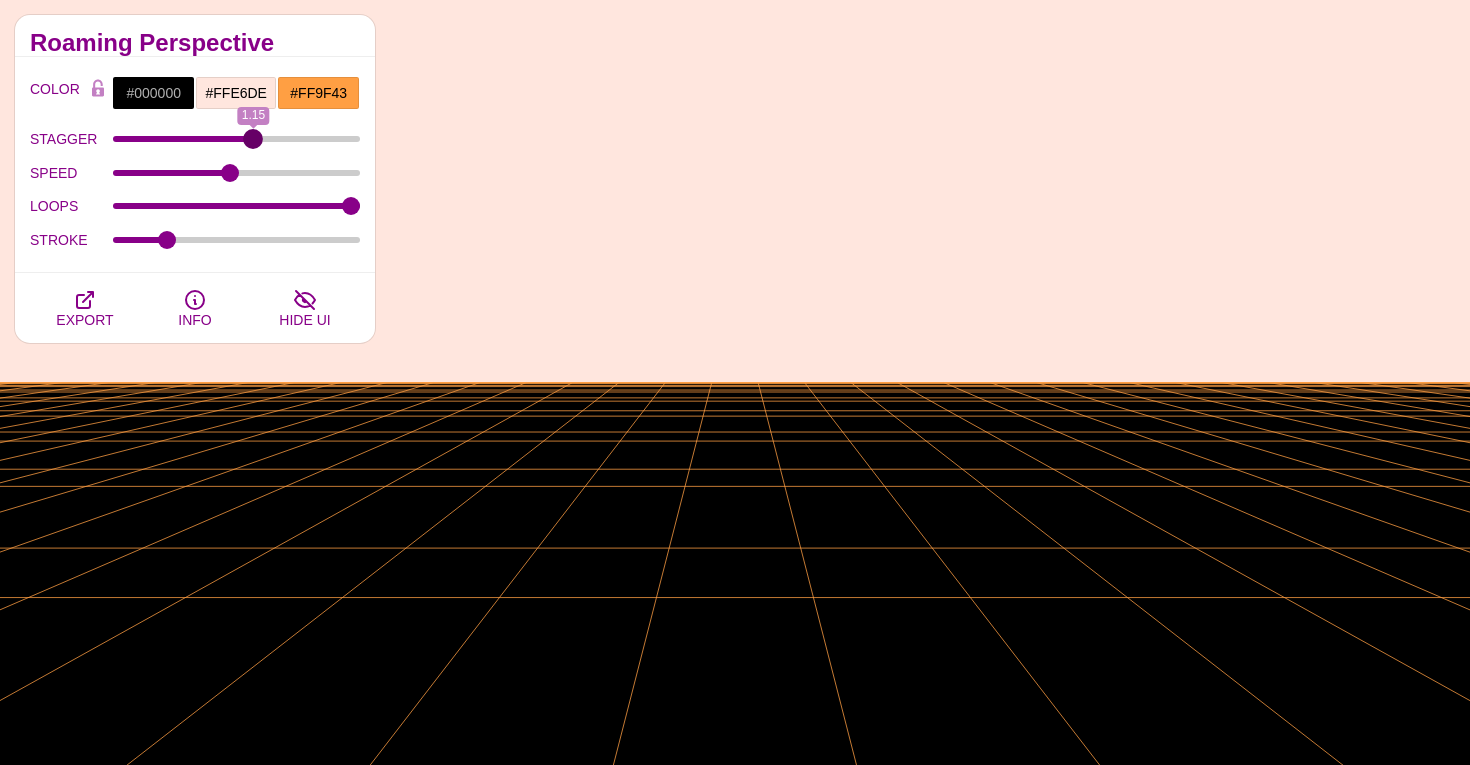 drag, startPoint x: 345, startPoint y: 138, endPoint x: 251, endPoint y: 136, distance: 94.02127 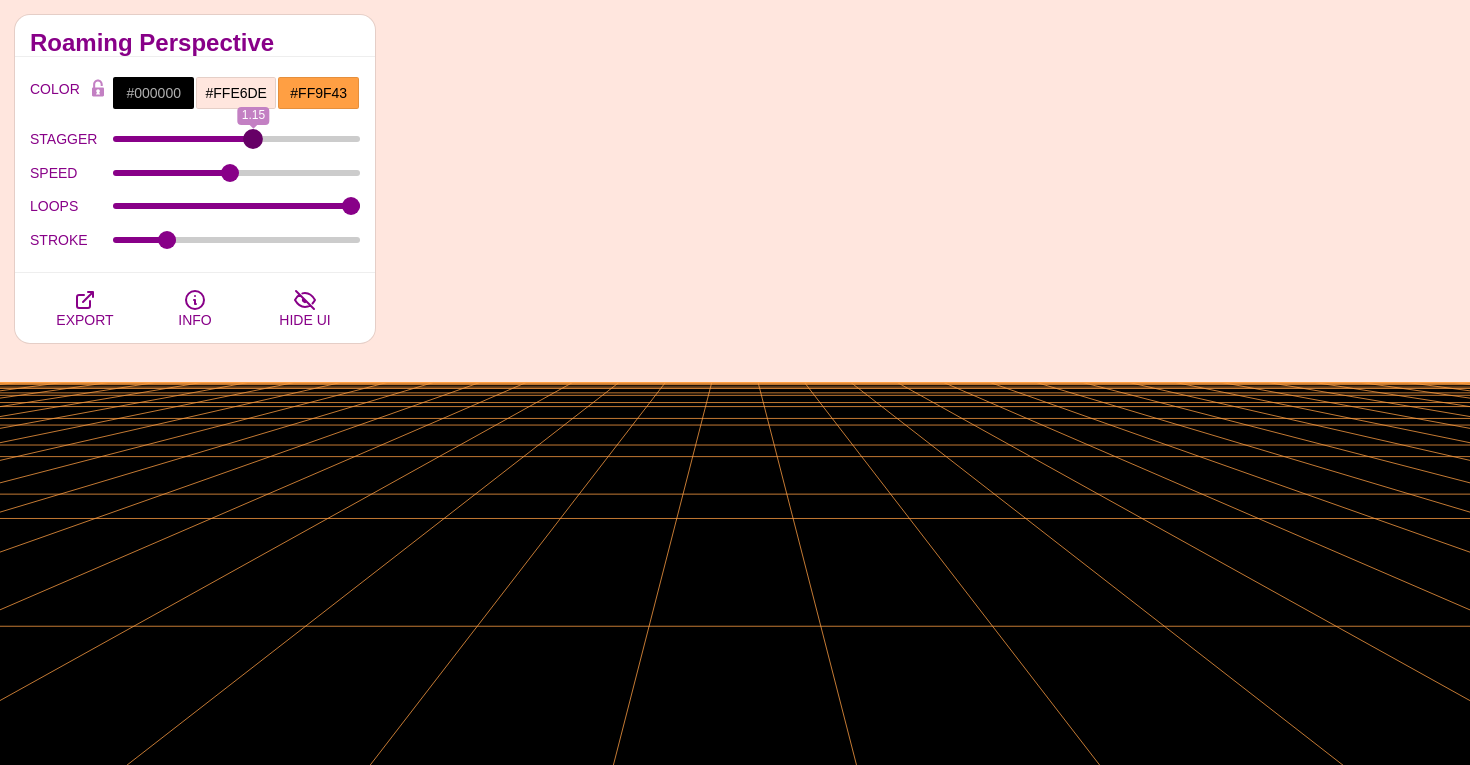 type on "1.15" 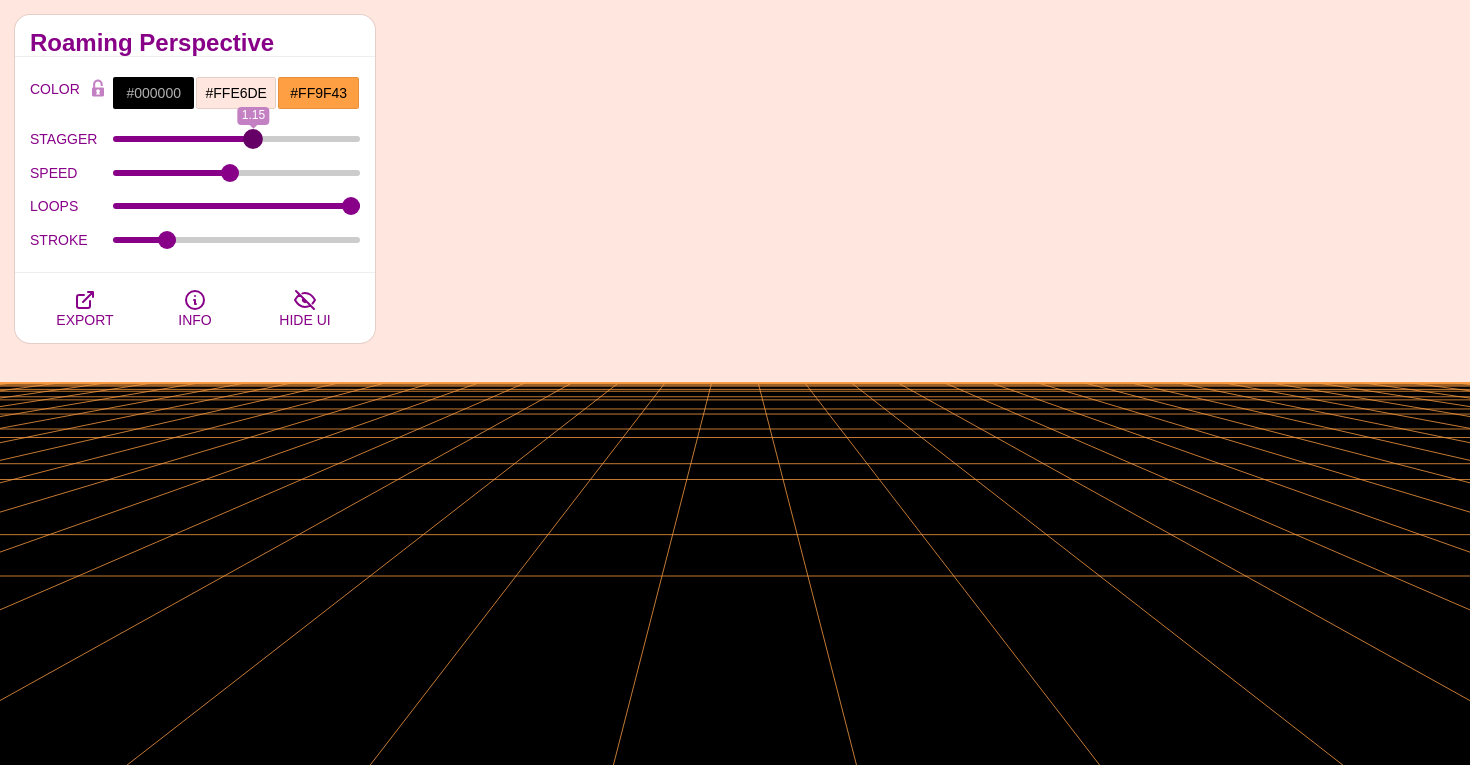 click on "STAGGER" at bounding box center [237, 139] 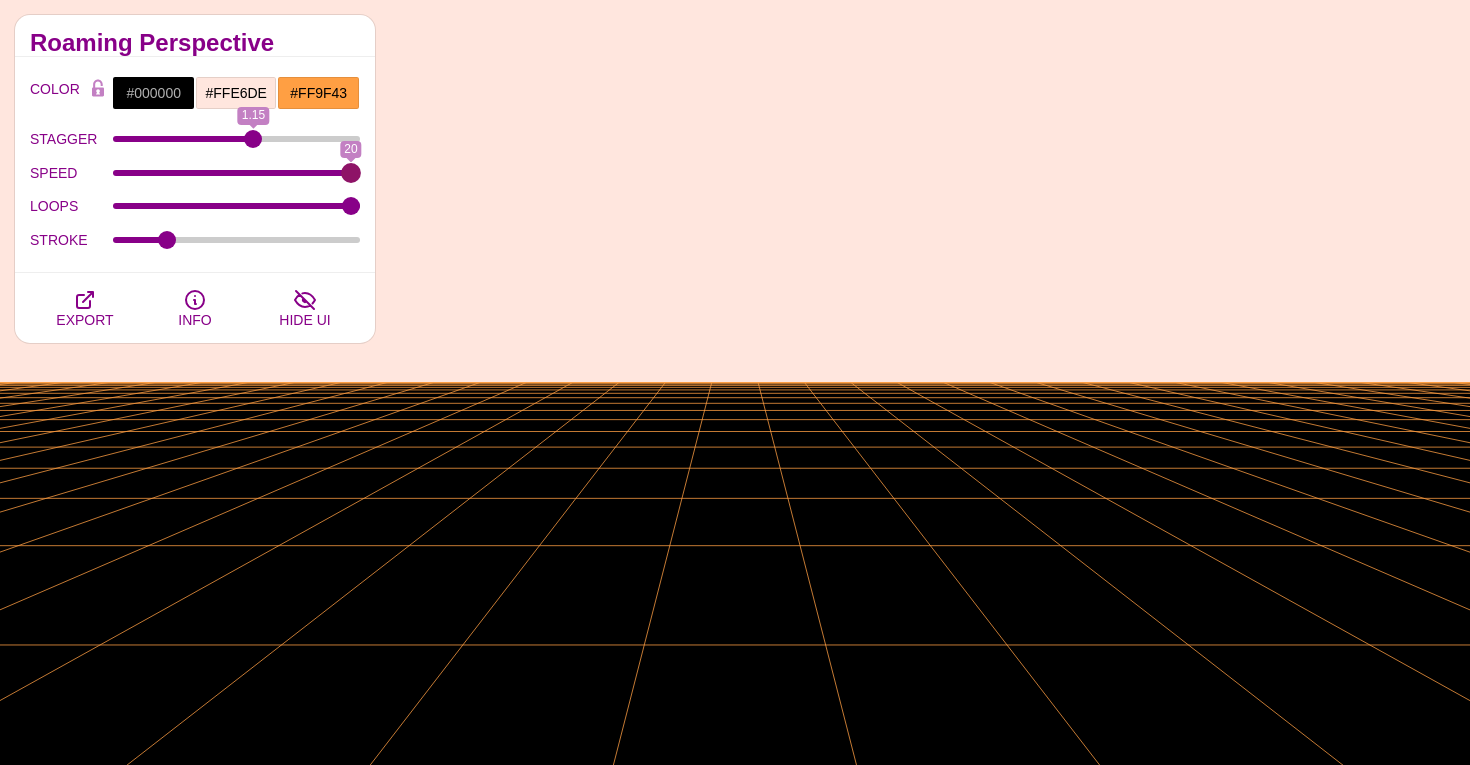 drag, startPoint x: 230, startPoint y: 180, endPoint x: 377, endPoint y: 180, distance: 147 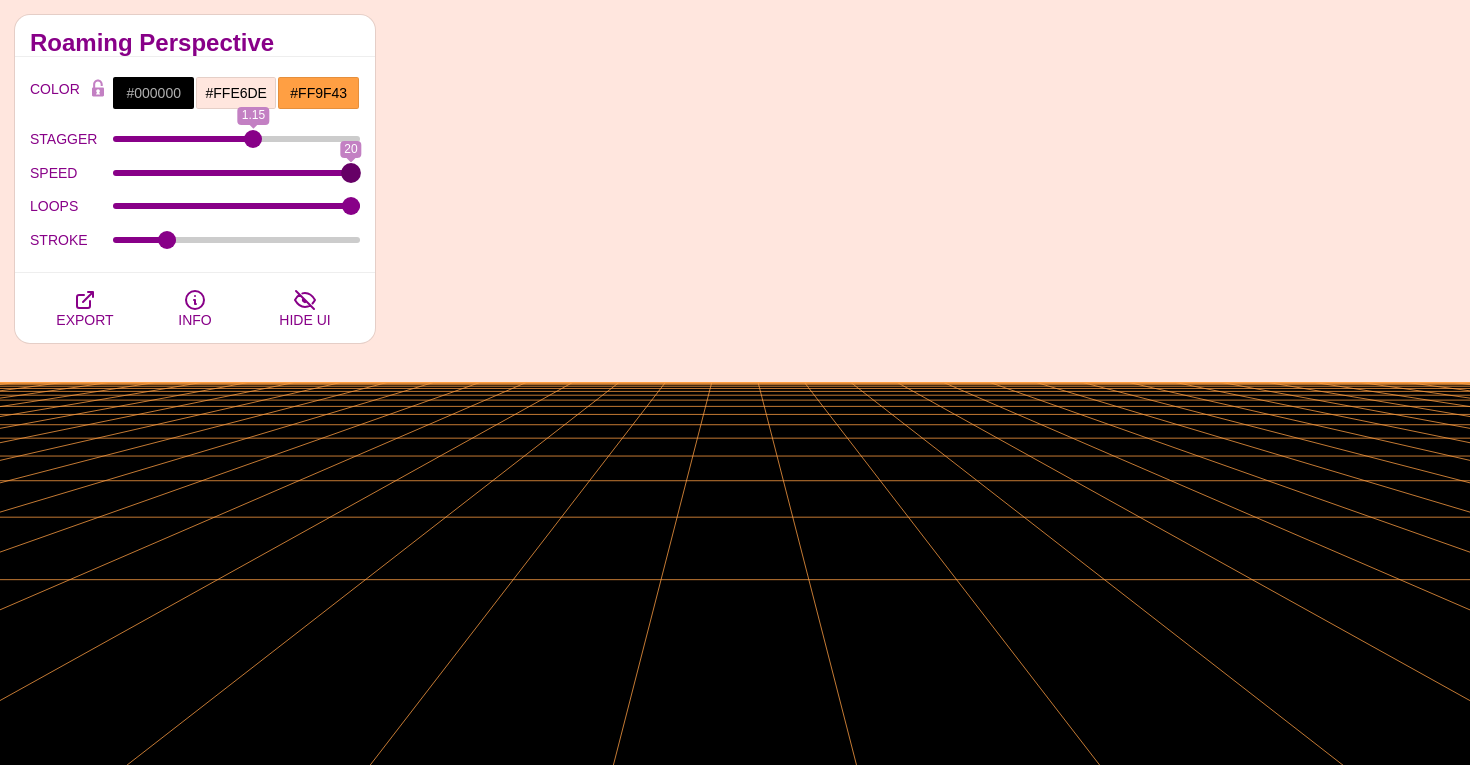 type on "20" 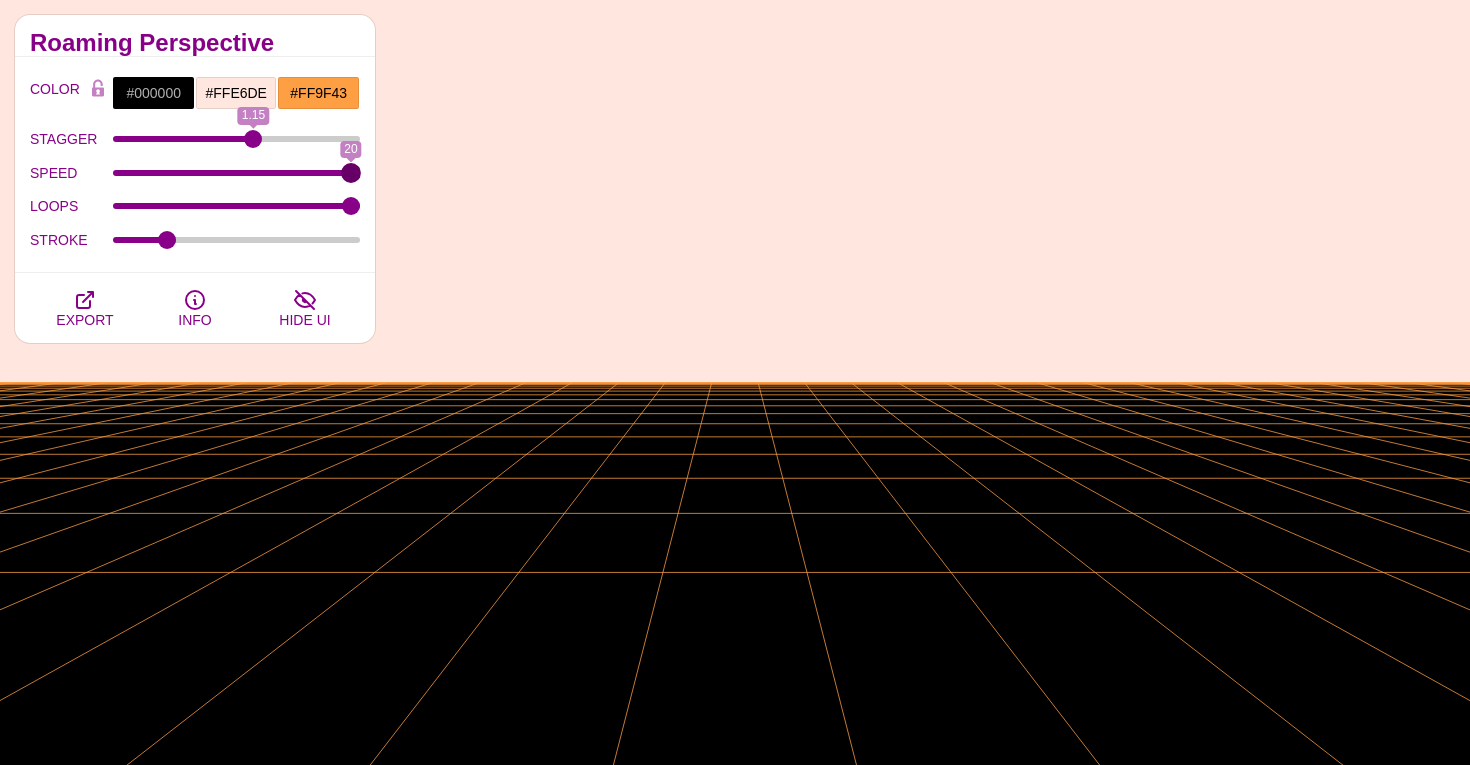click on "SPEED" at bounding box center [237, 173] 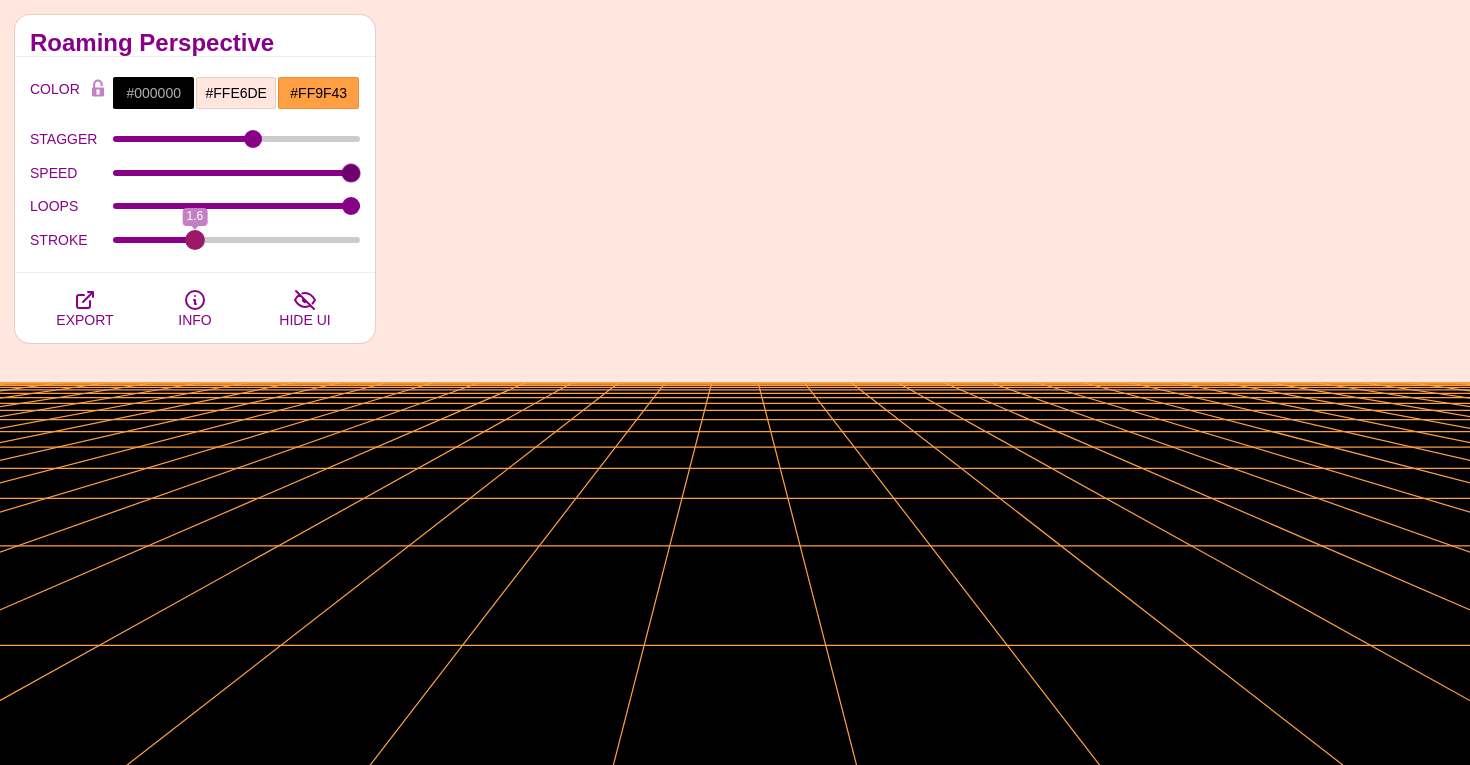 drag, startPoint x: 161, startPoint y: 240, endPoint x: 193, endPoint y: 261, distance: 38.27532 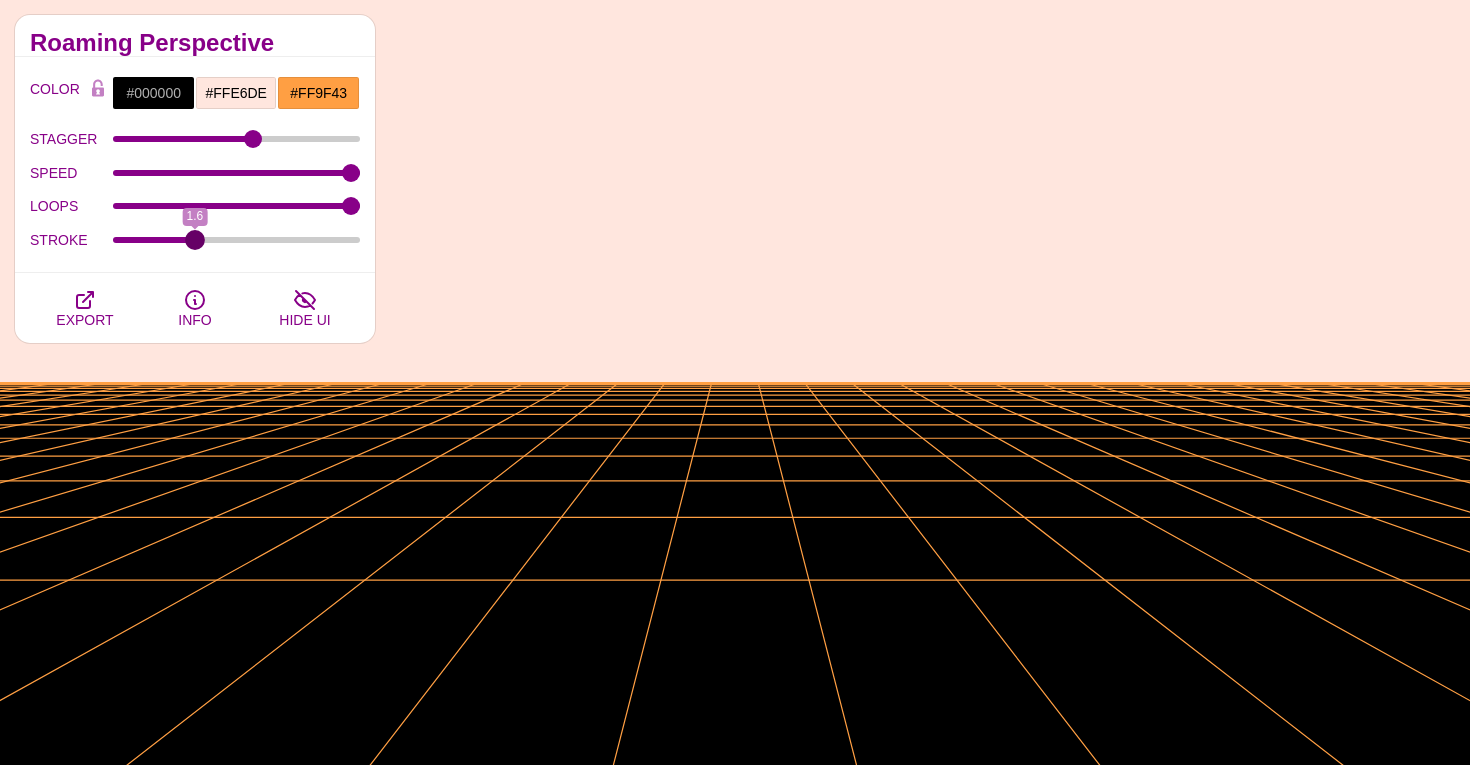 type on "1.6" 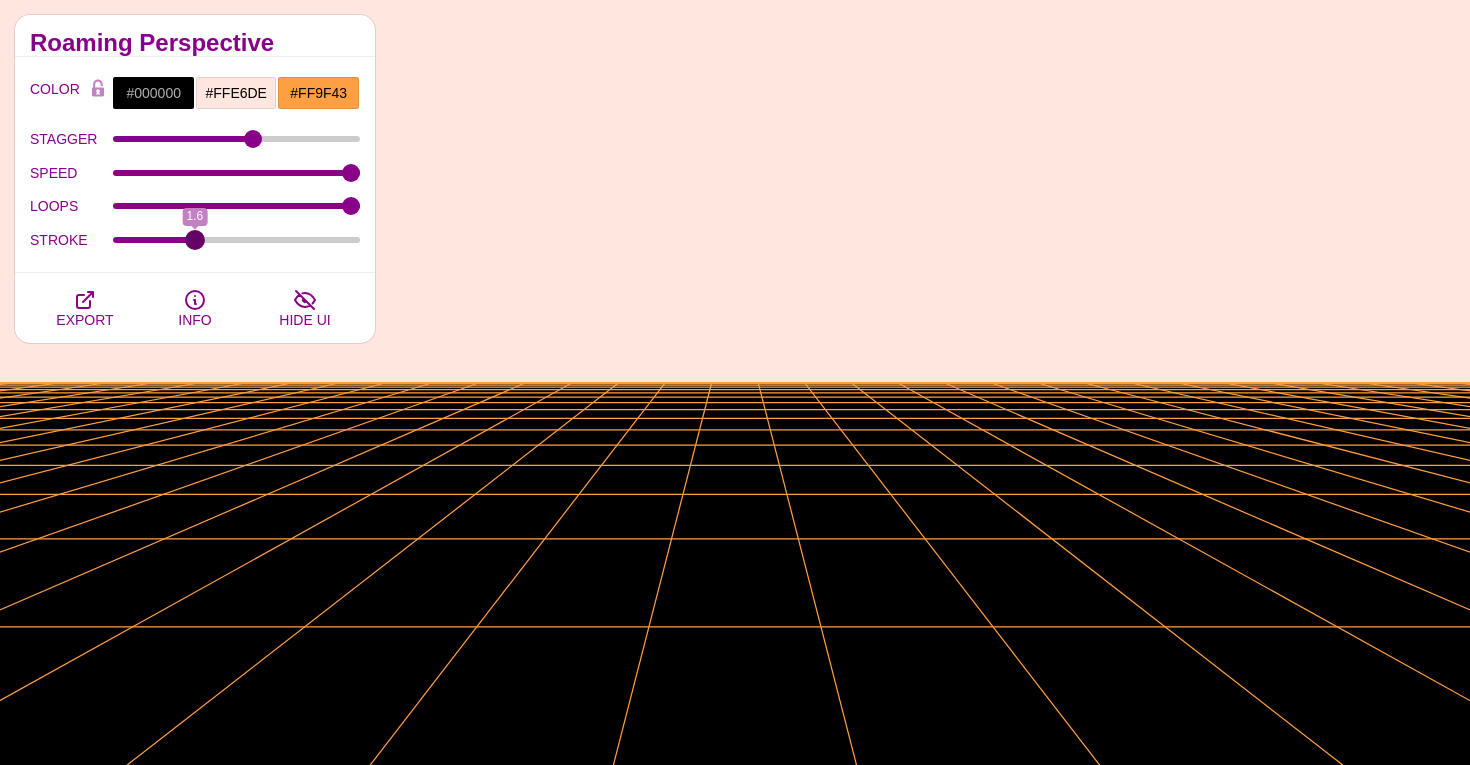 click on "STROKE" at bounding box center (237, 240) 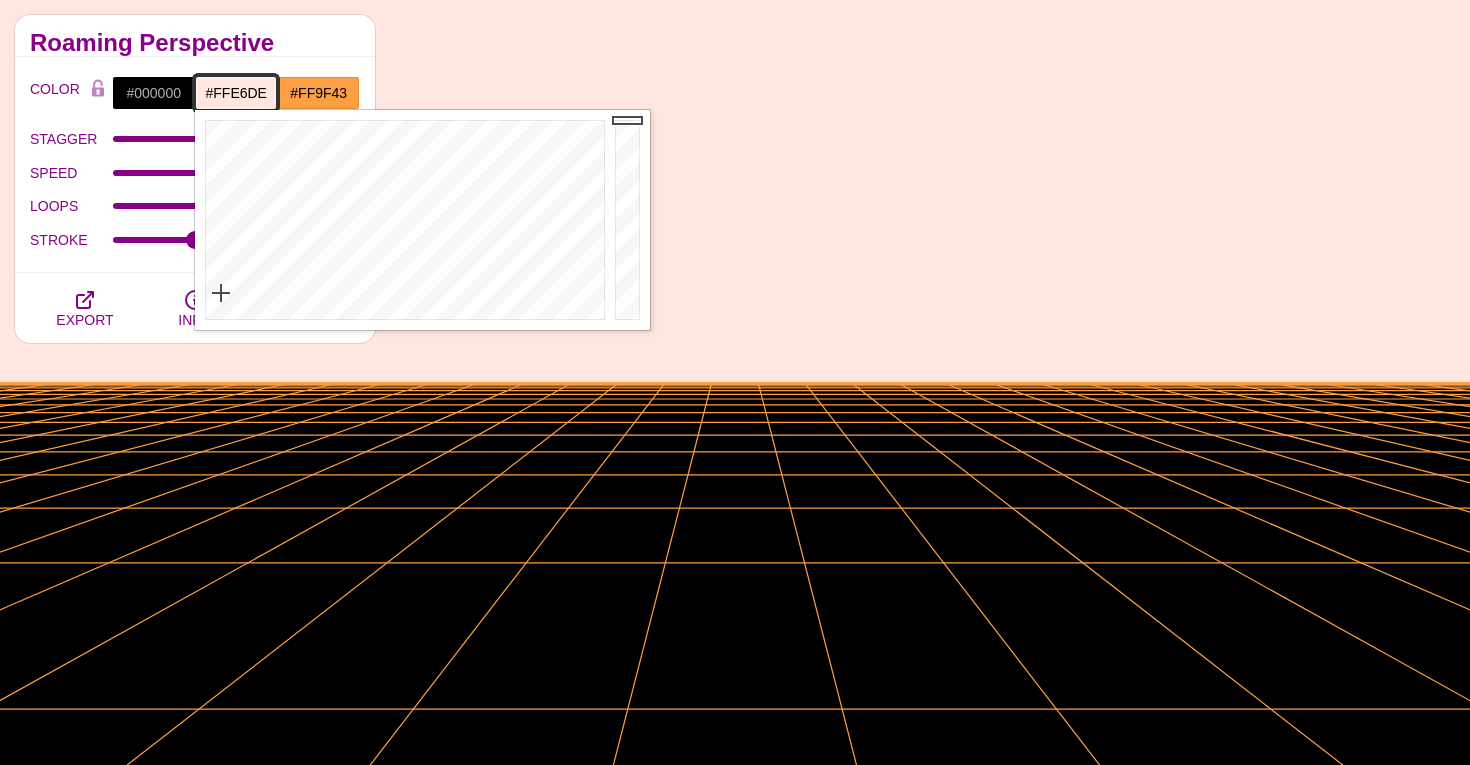 click on "#FFE6DE" at bounding box center (236, 93) 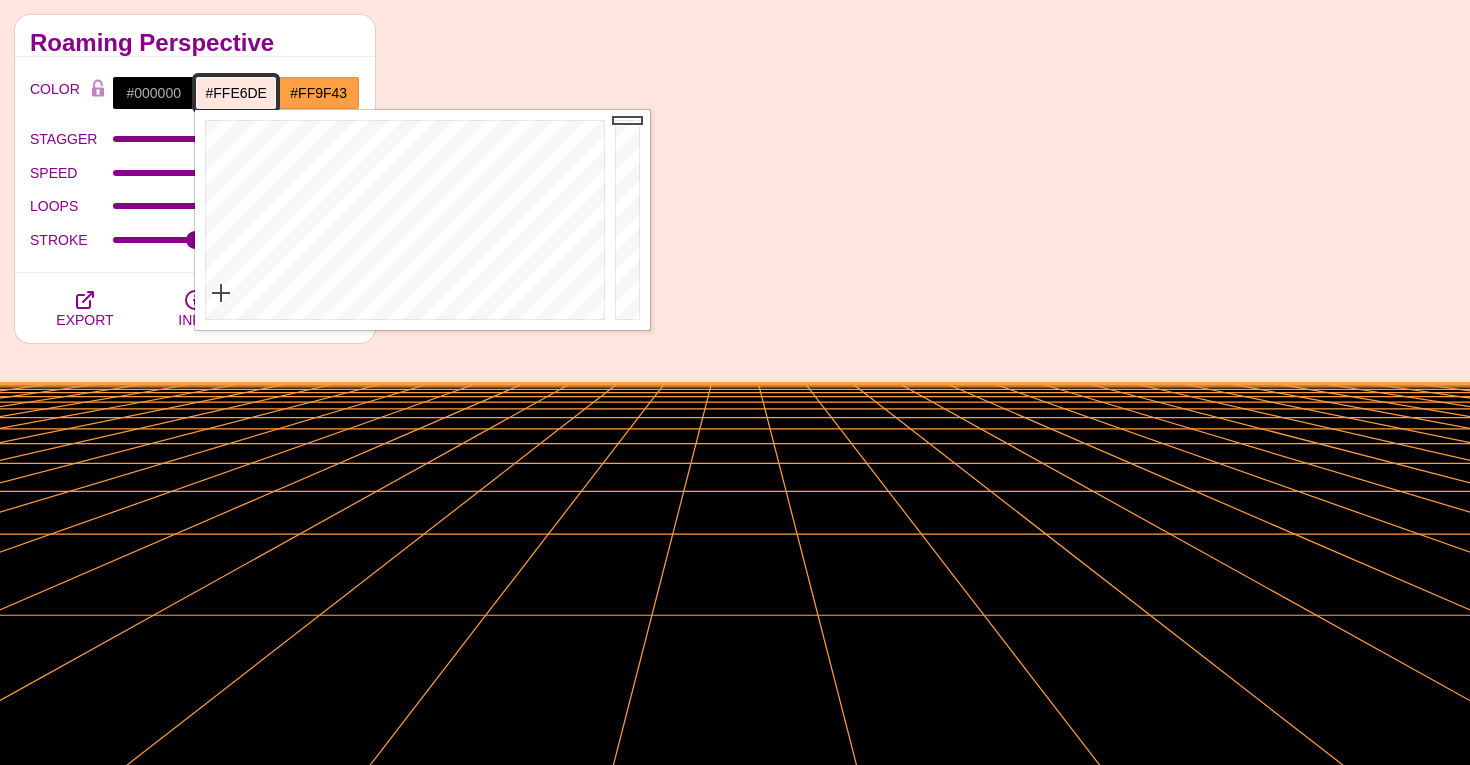 click on "#FFE6DE" at bounding box center (236, 93) 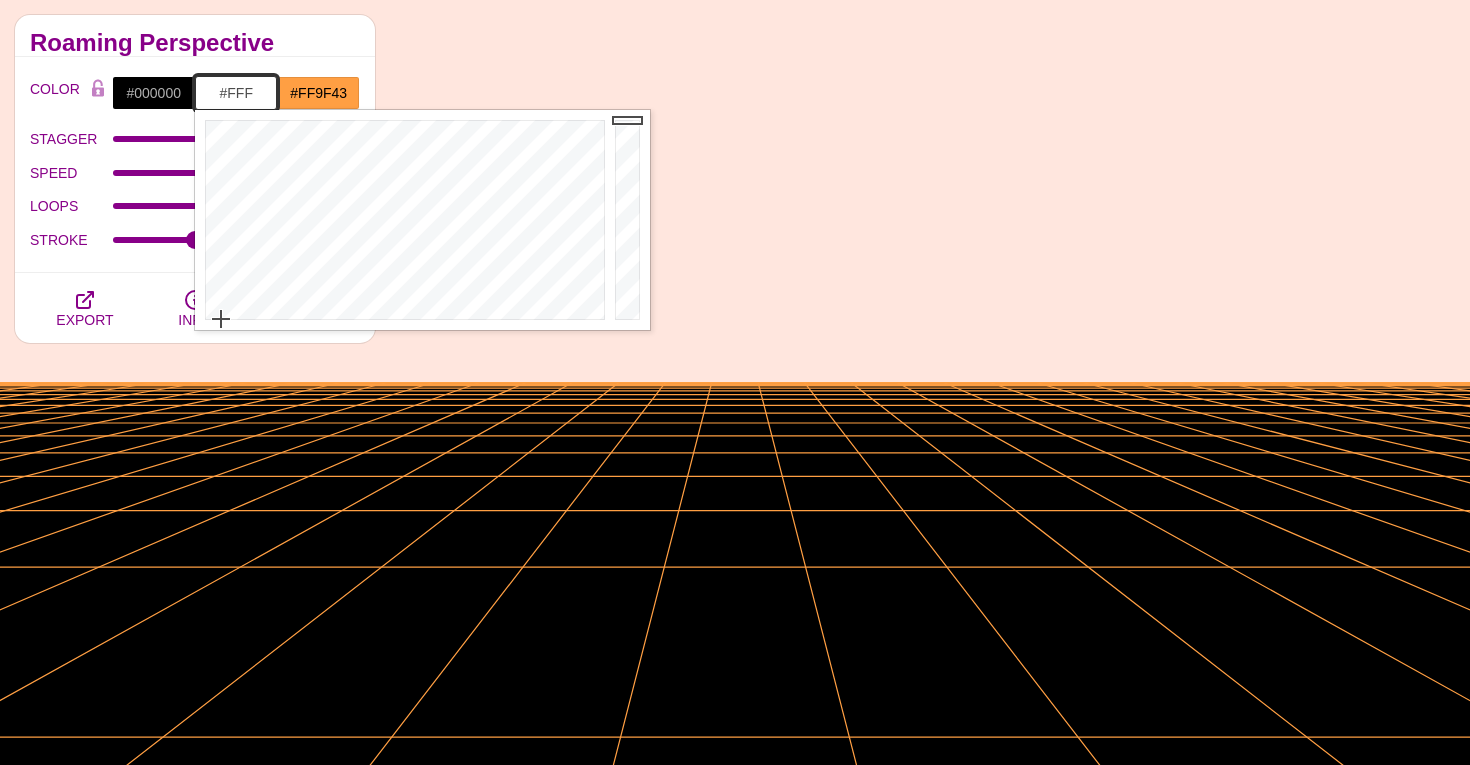type on "#FFFFFF" 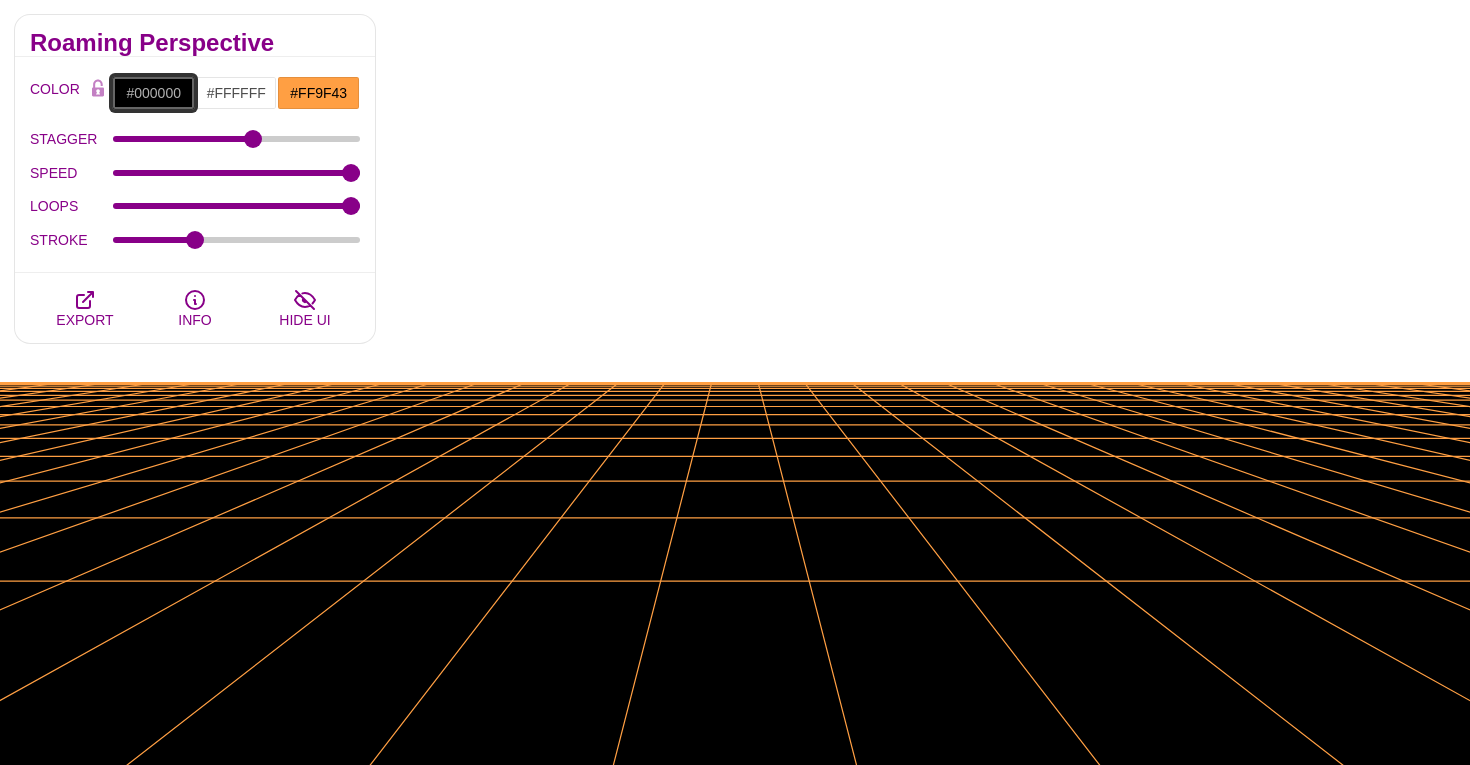 click on "#000000" at bounding box center [153, 93] 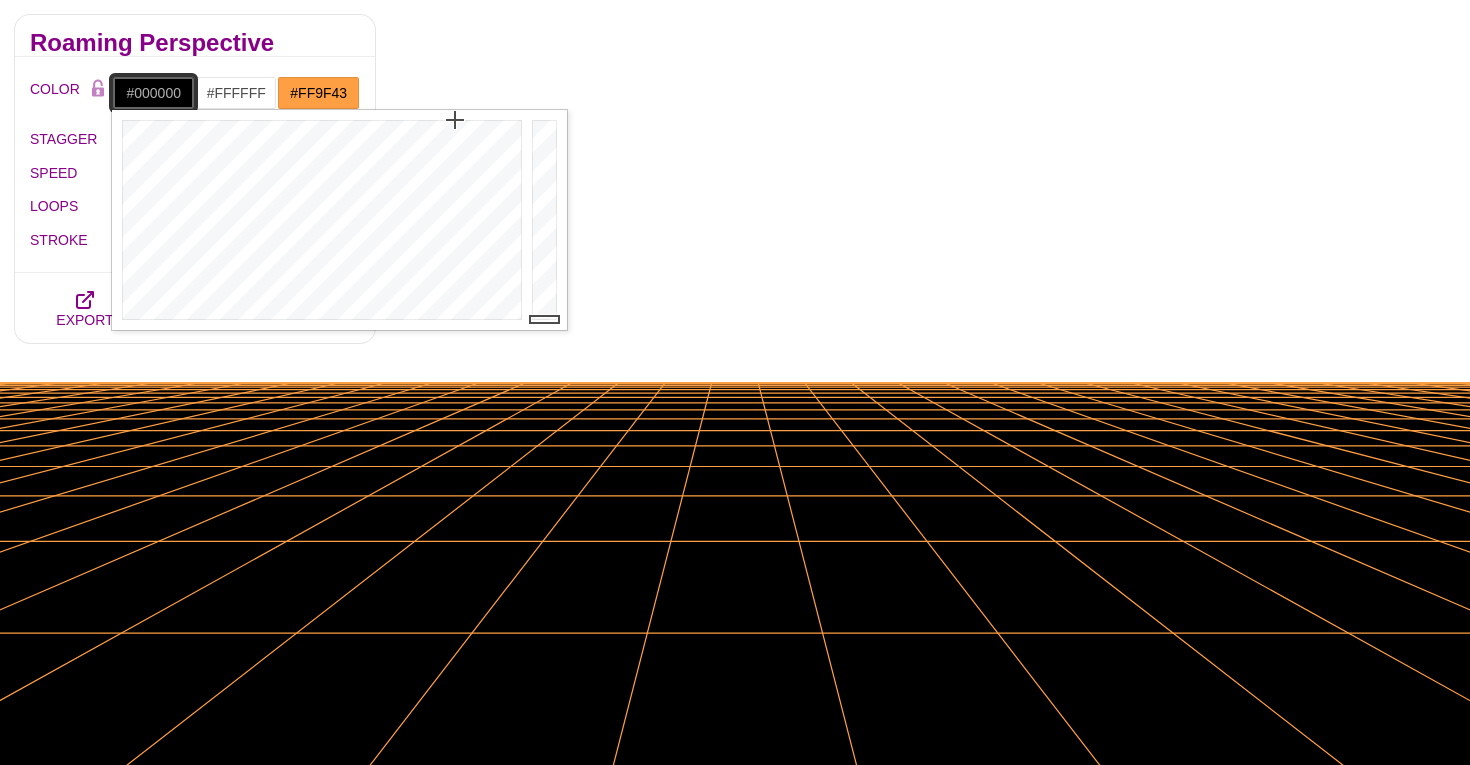 click on "#000000" at bounding box center [153, 93] 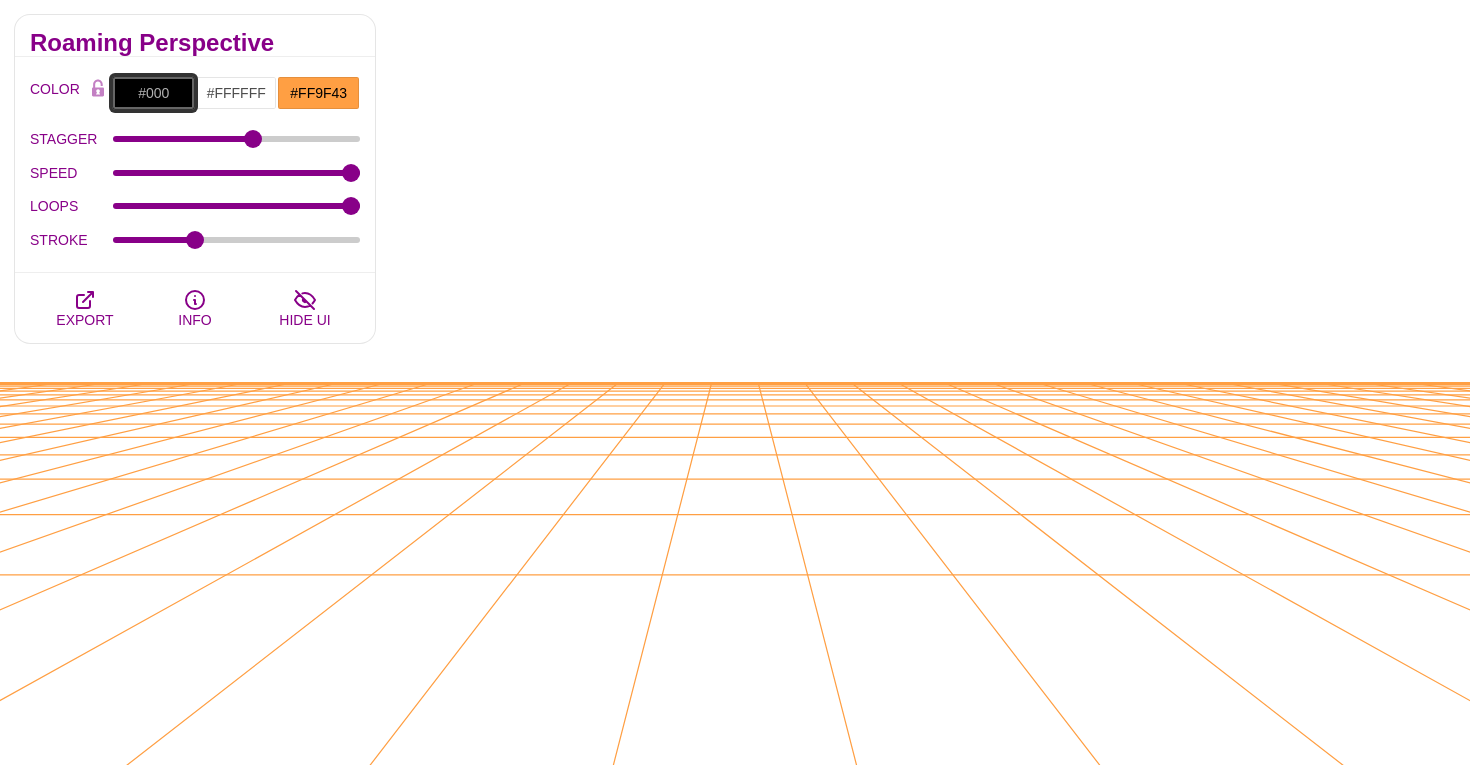 type on "#000000" 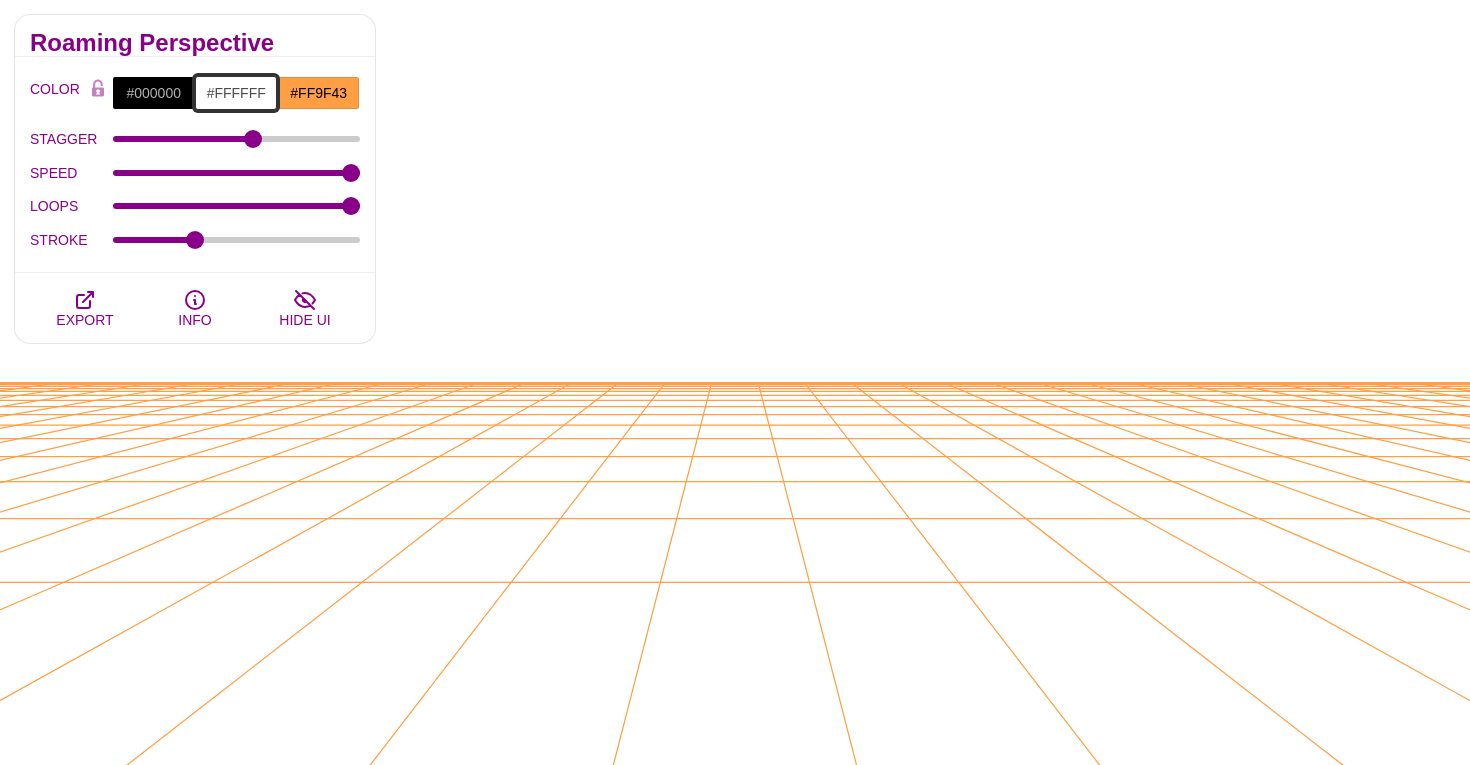 click on "#FFFFFF" at bounding box center [236, 93] 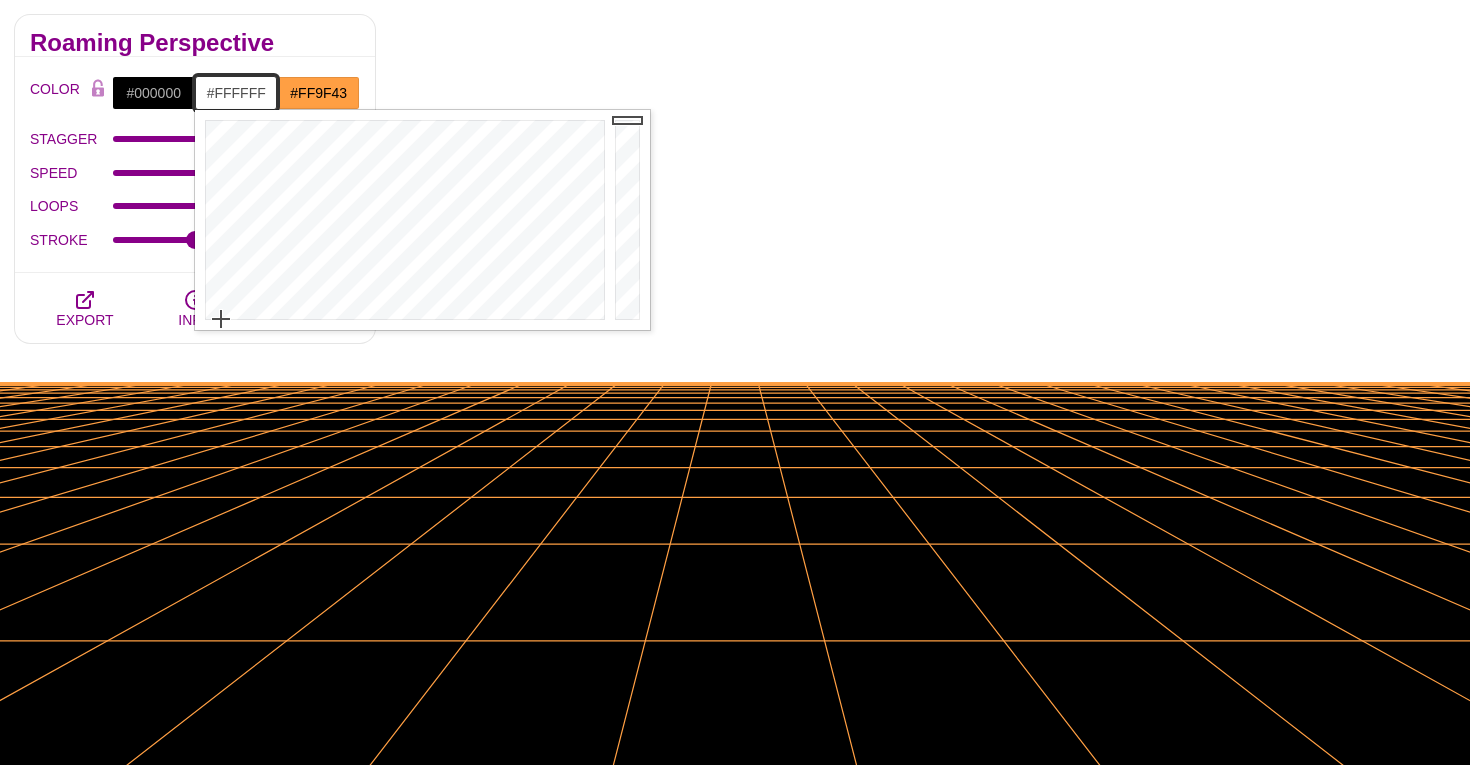 click on "#FFFFFF" at bounding box center [236, 93] 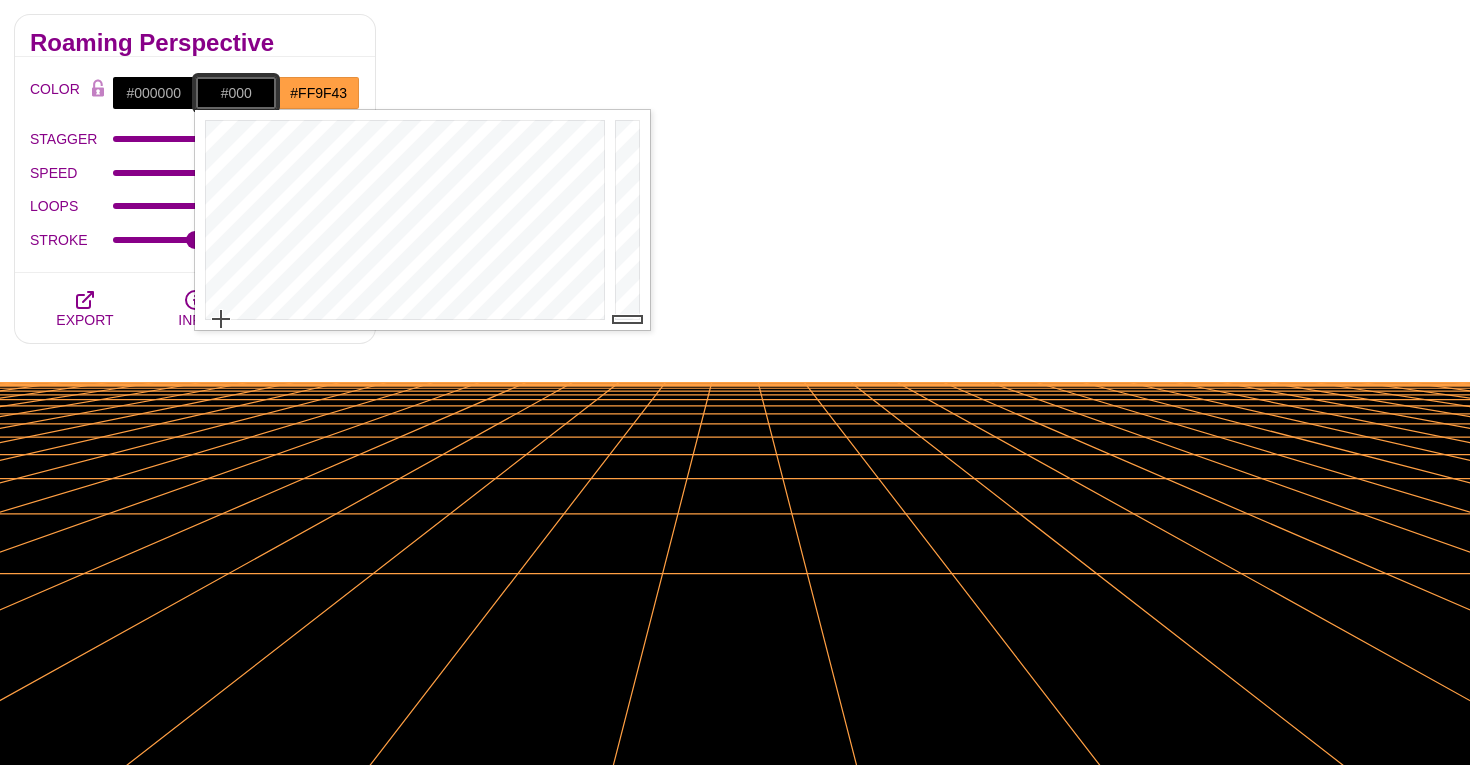 type on "#000000" 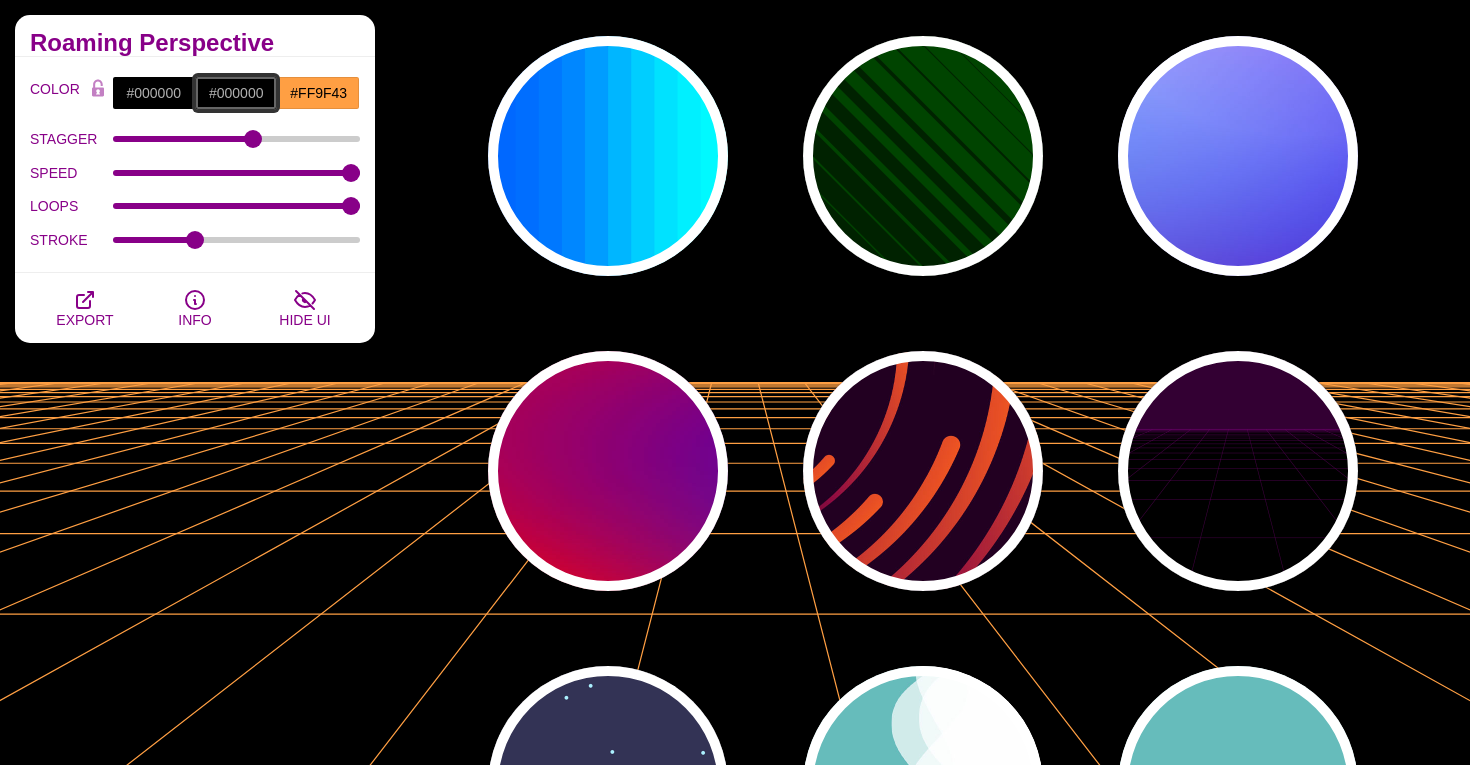 scroll, scrollTop: 485, scrollLeft: 0, axis: vertical 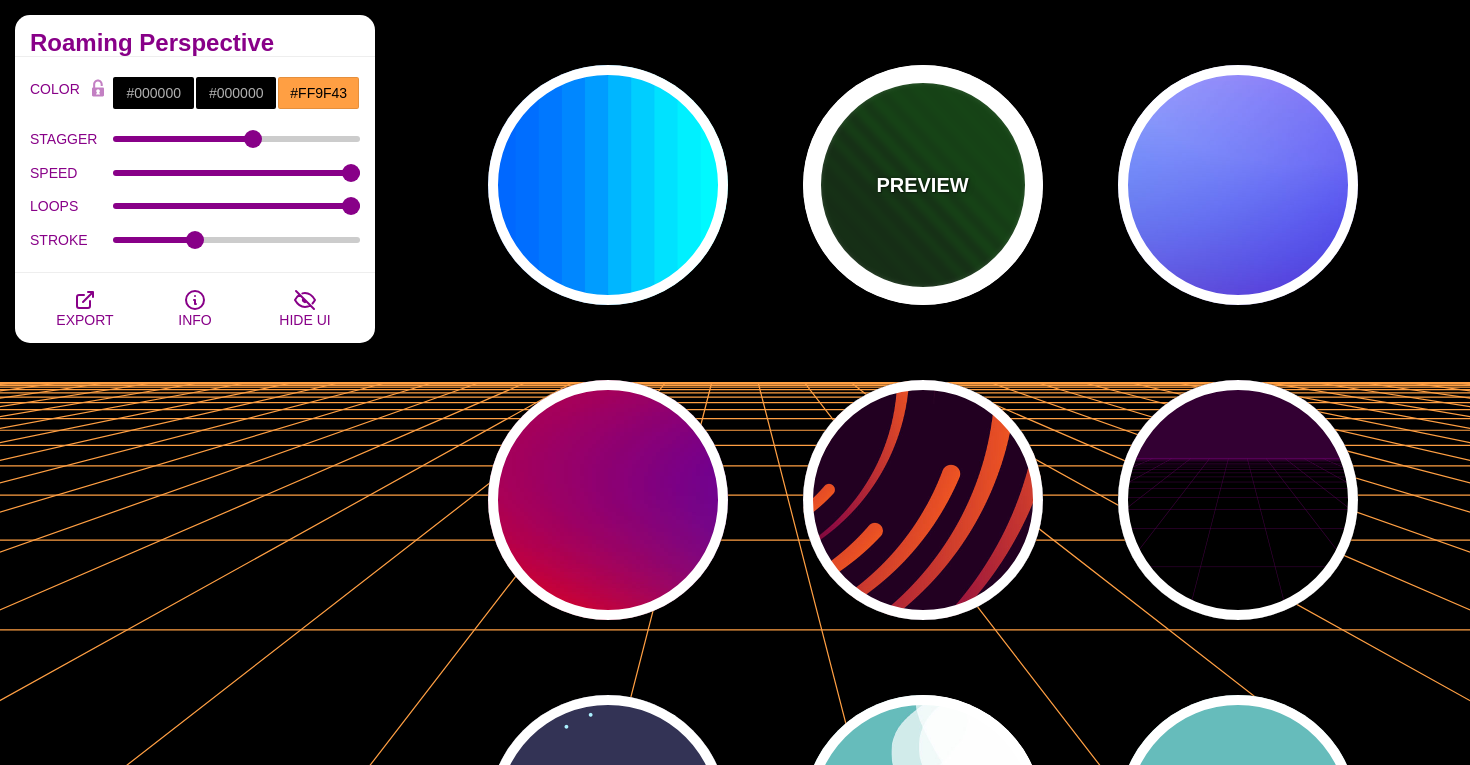 click on "PREVIEW" at bounding box center [923, 185] 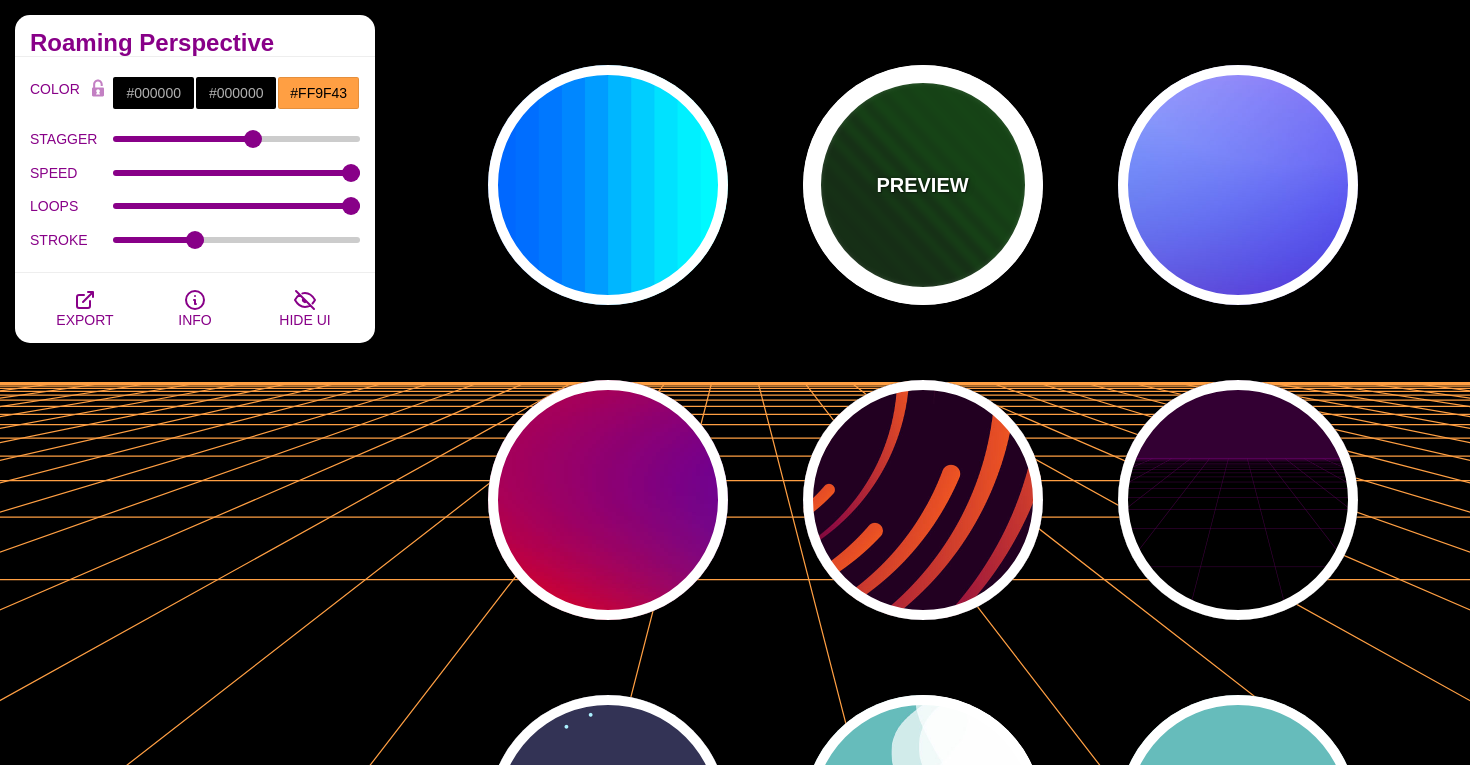 type on "#002200" 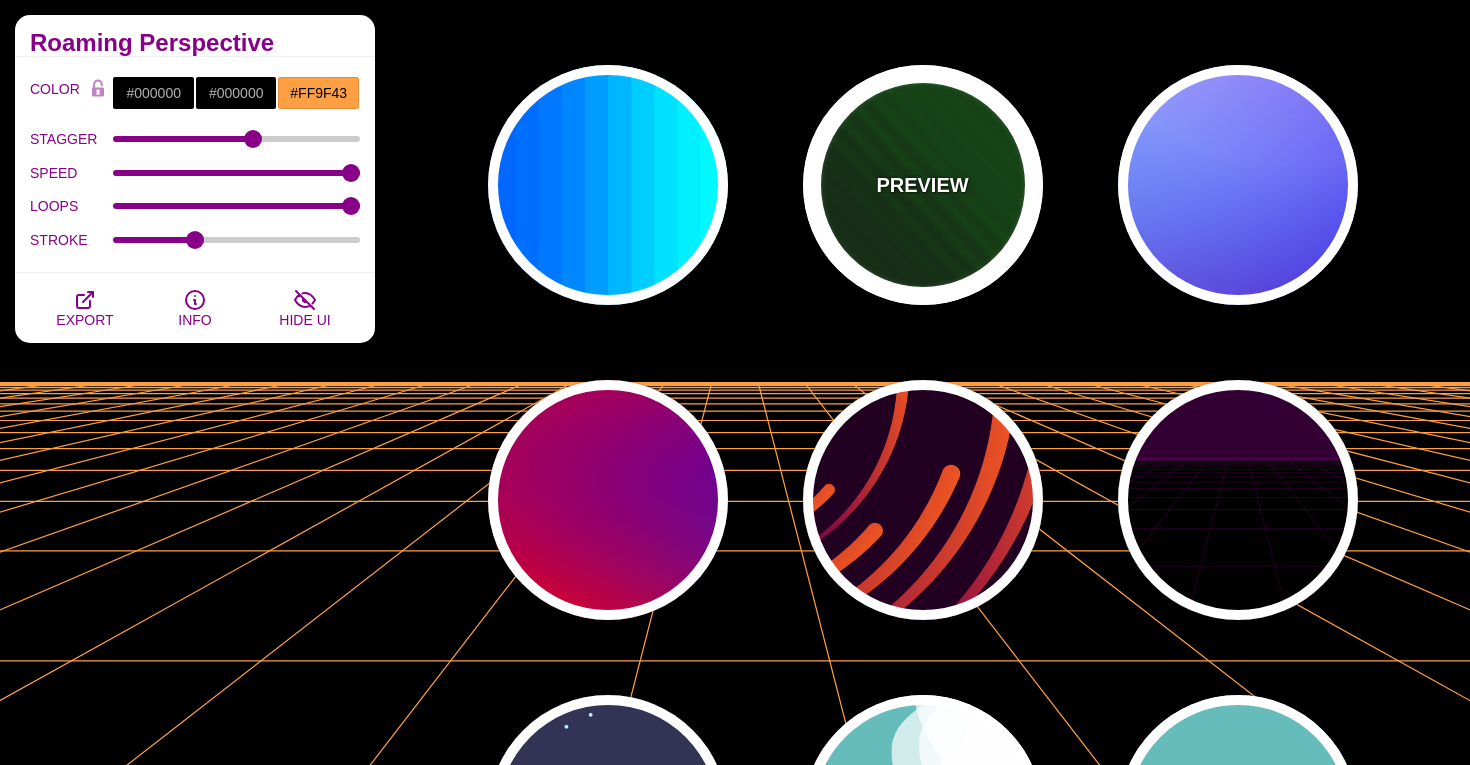 type on "#004400" 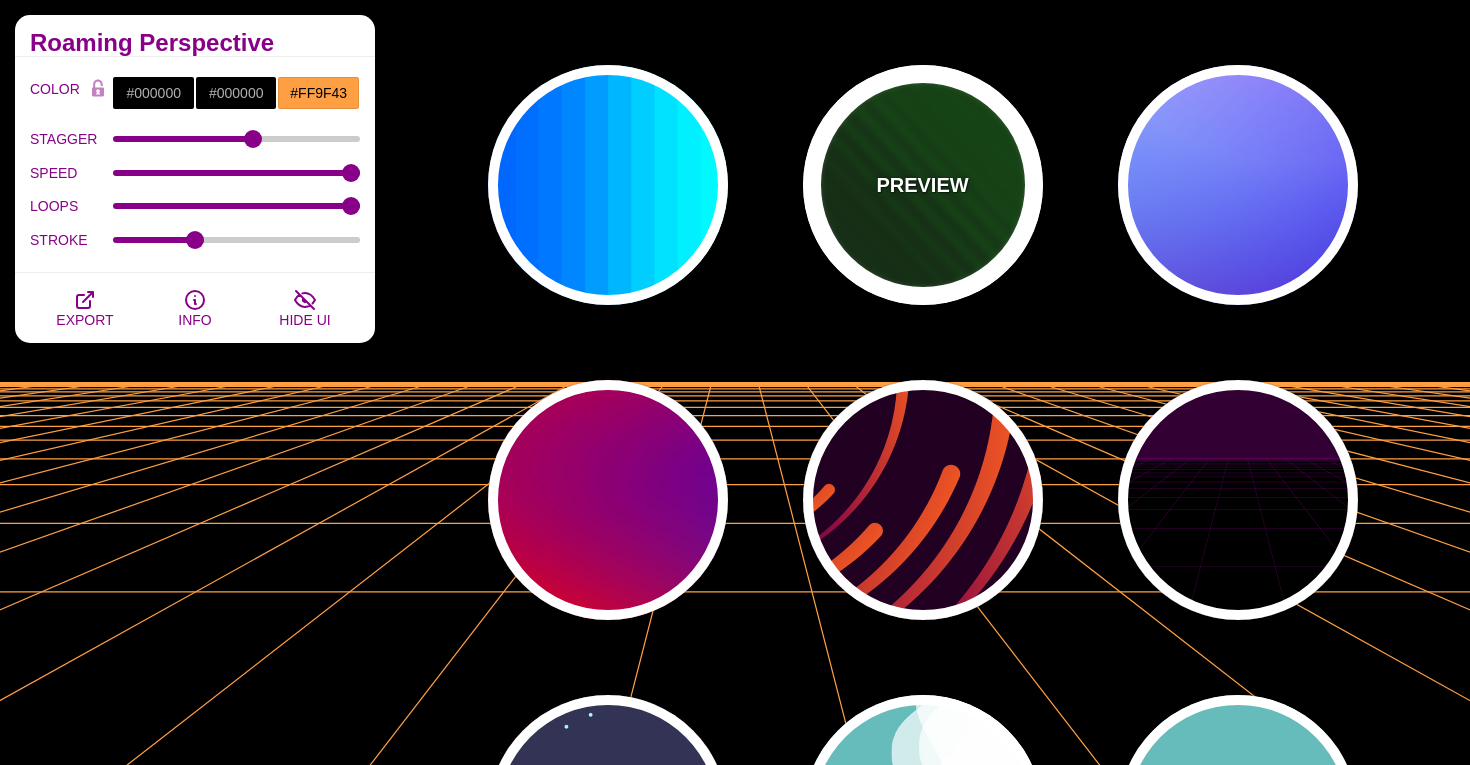 type on "0" 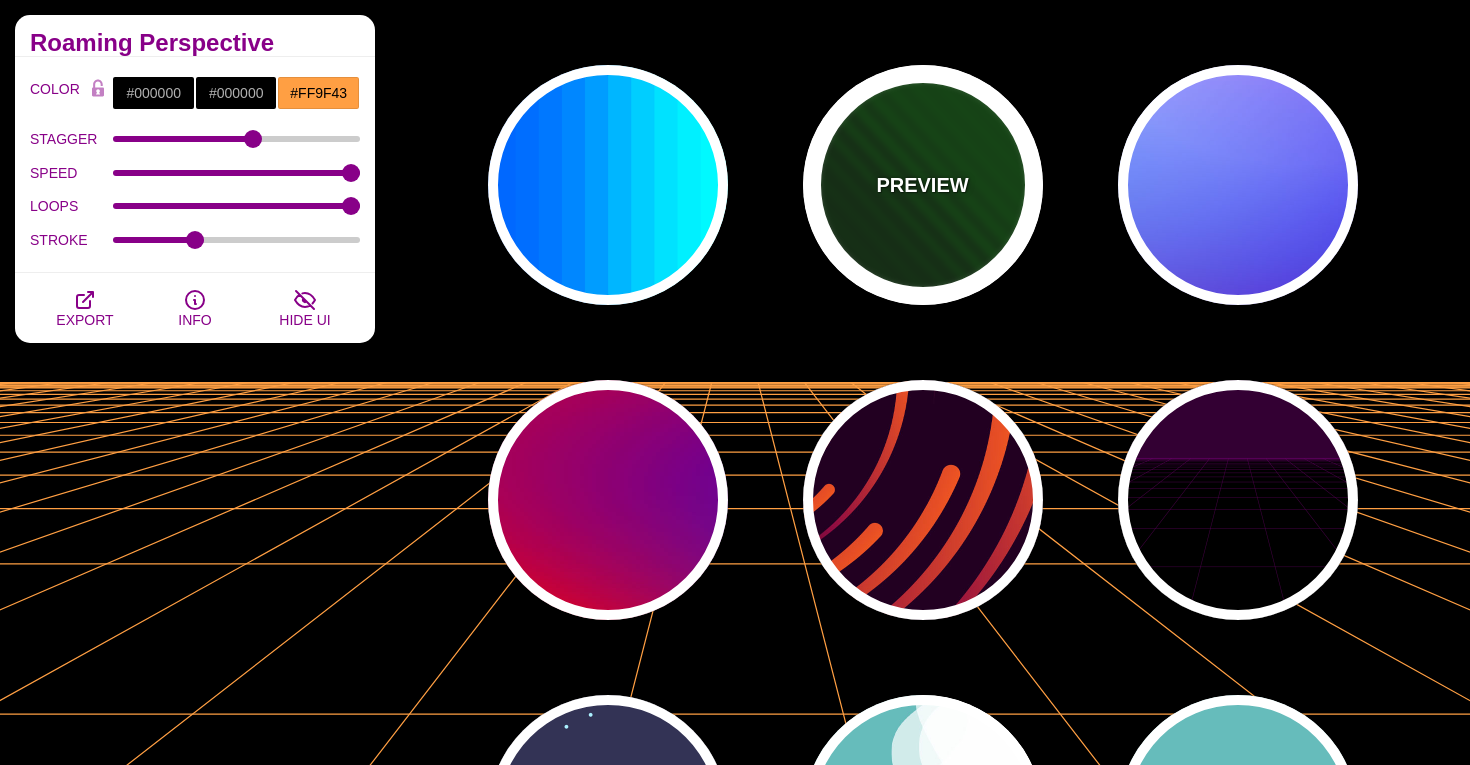 type on "1" 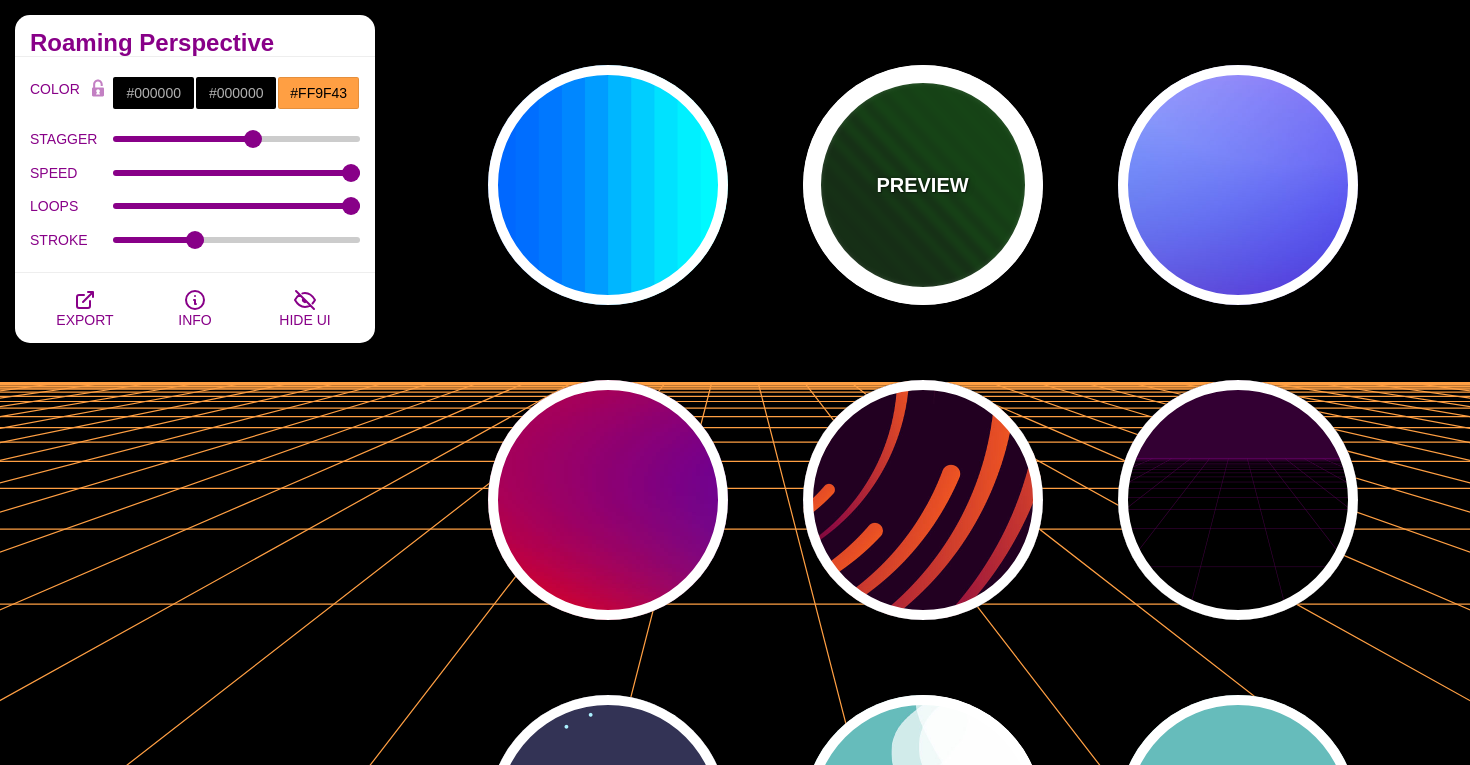 type on "5" 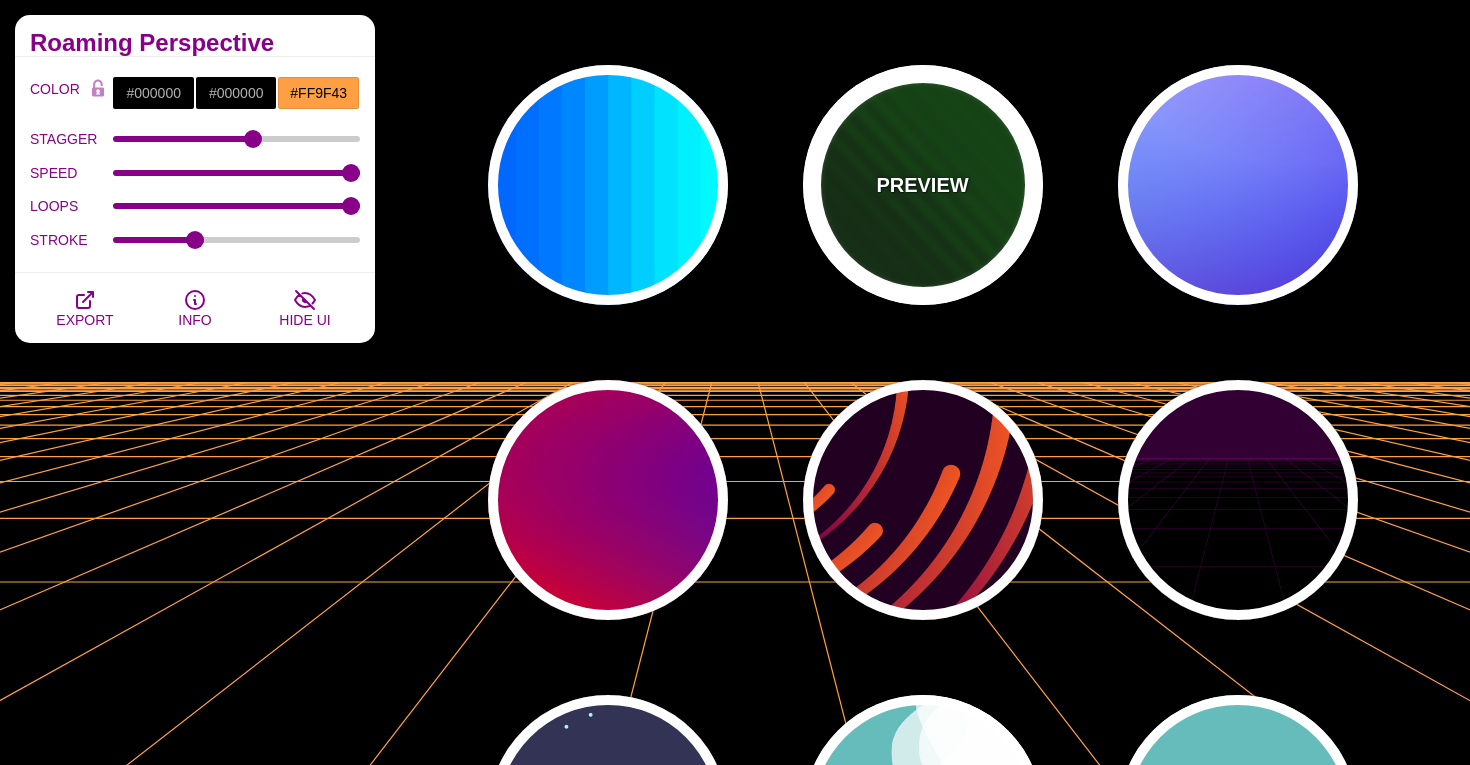 type on "0" 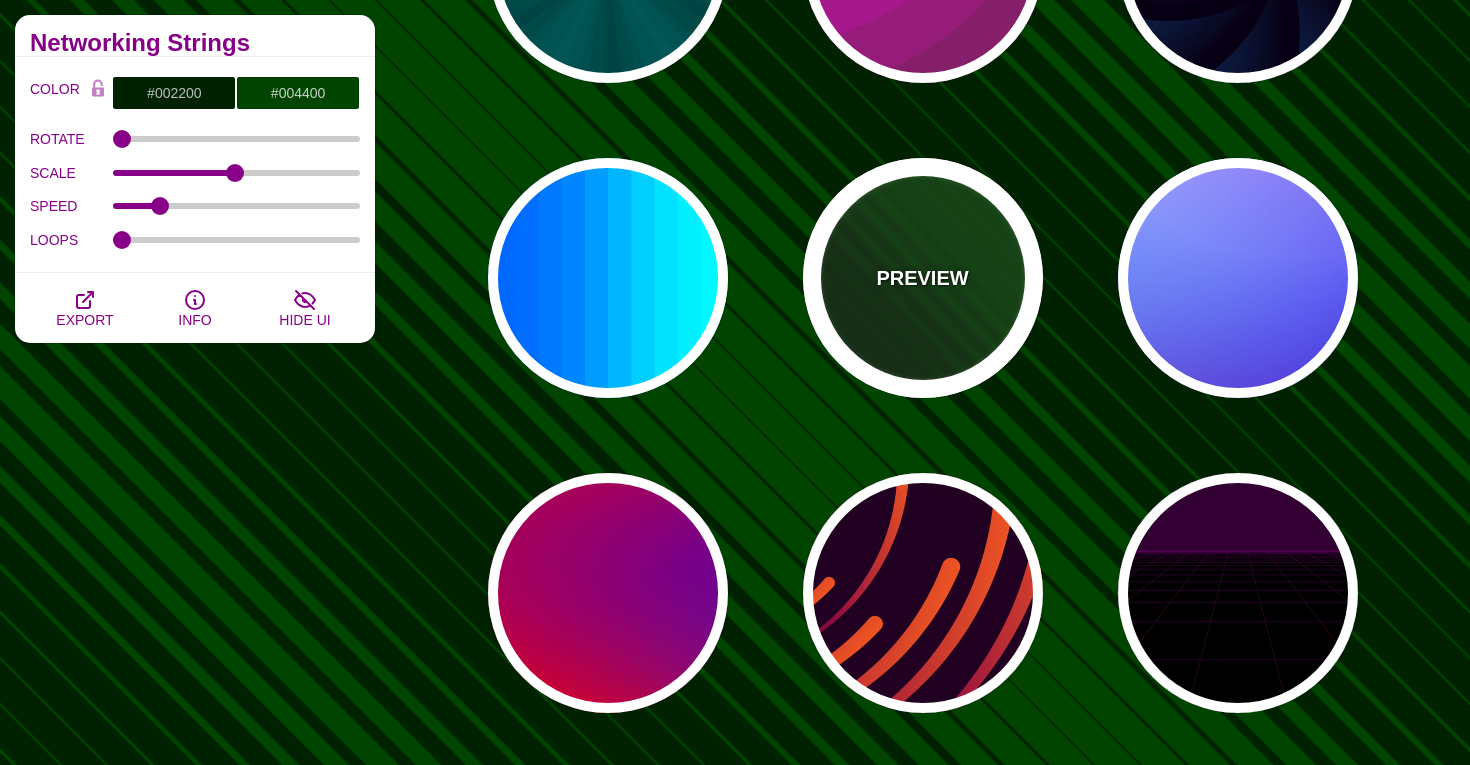 scroll, scrollTop: 0, scrollLeft: 0, axis: both 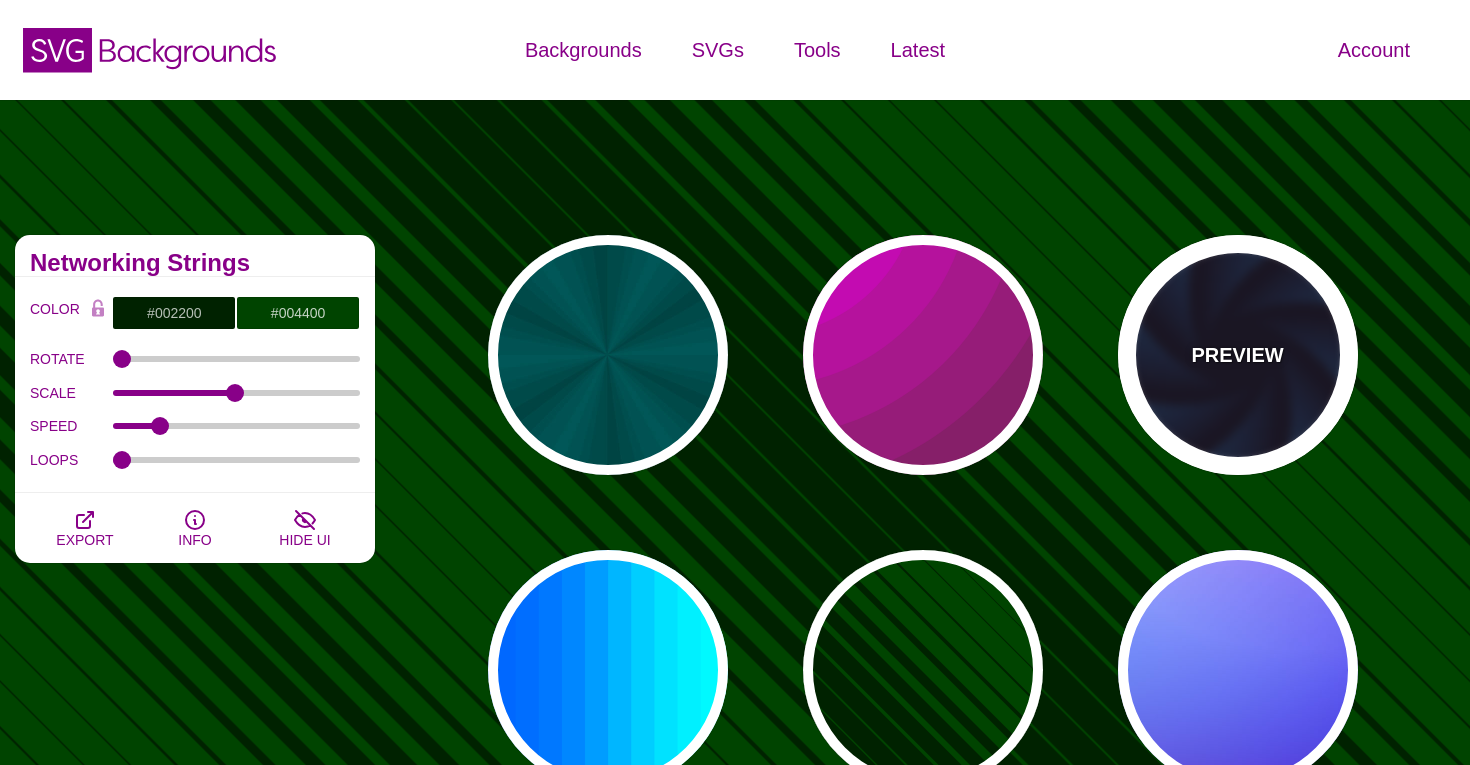click on "PREVIEW" at bounding box center (1238, 355) 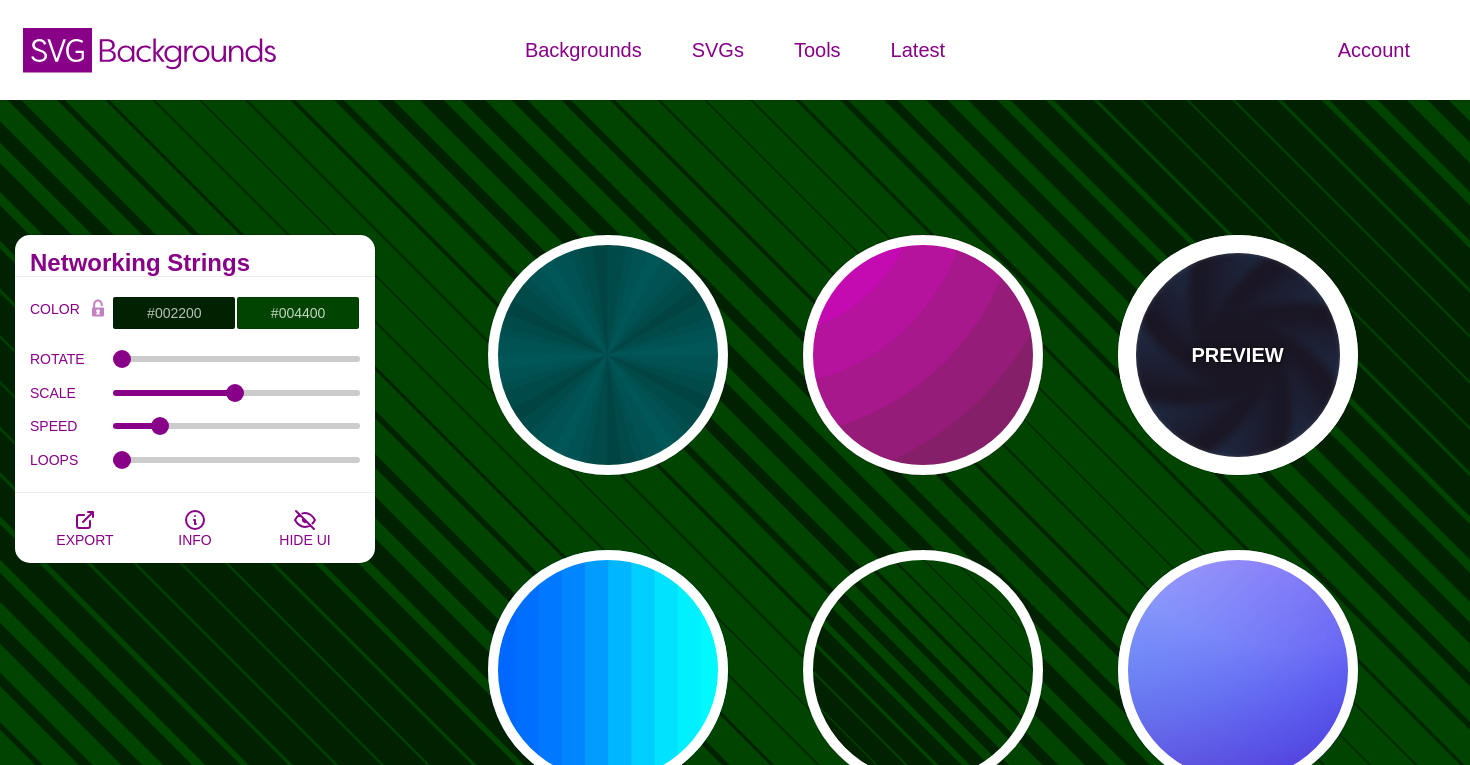 type on "#070014" 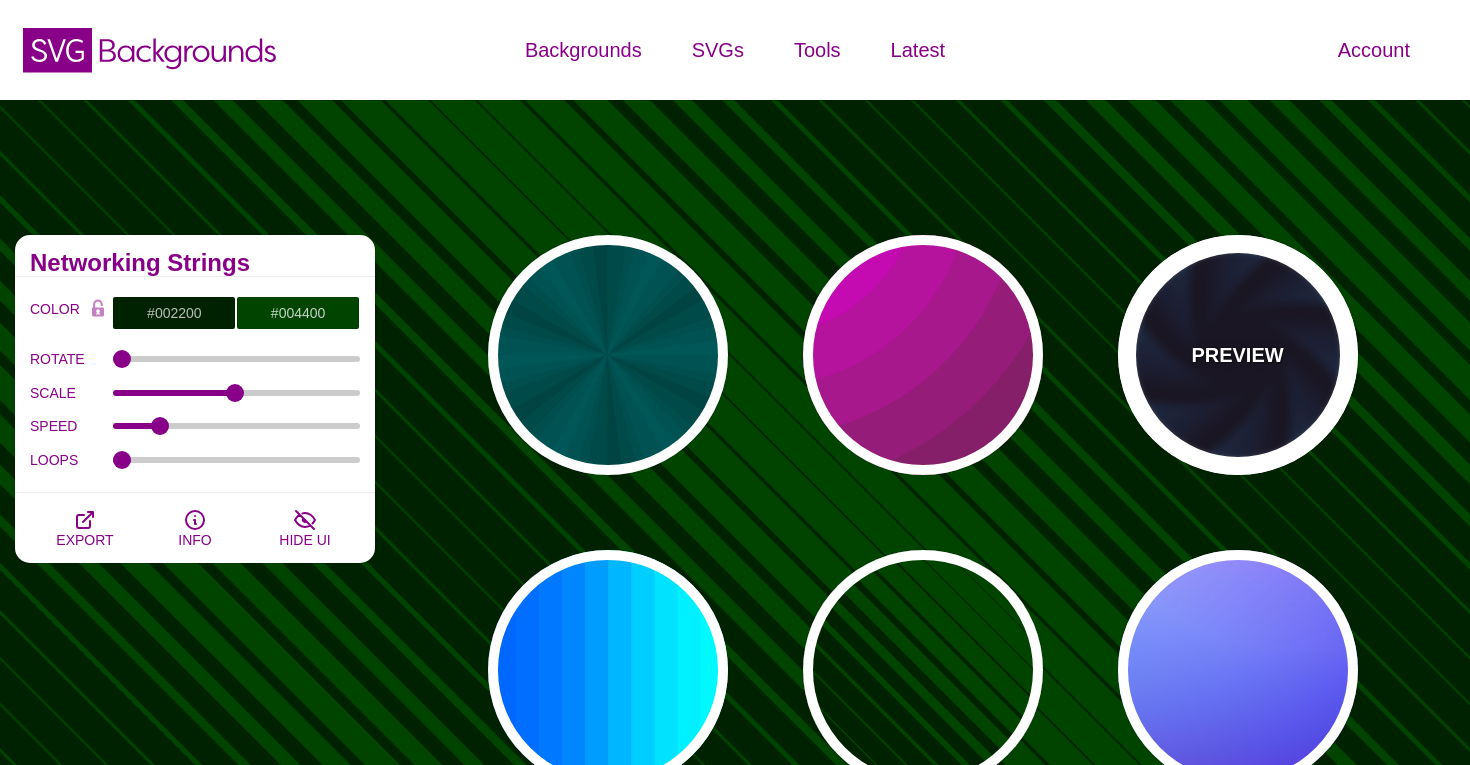 type on "#113366" 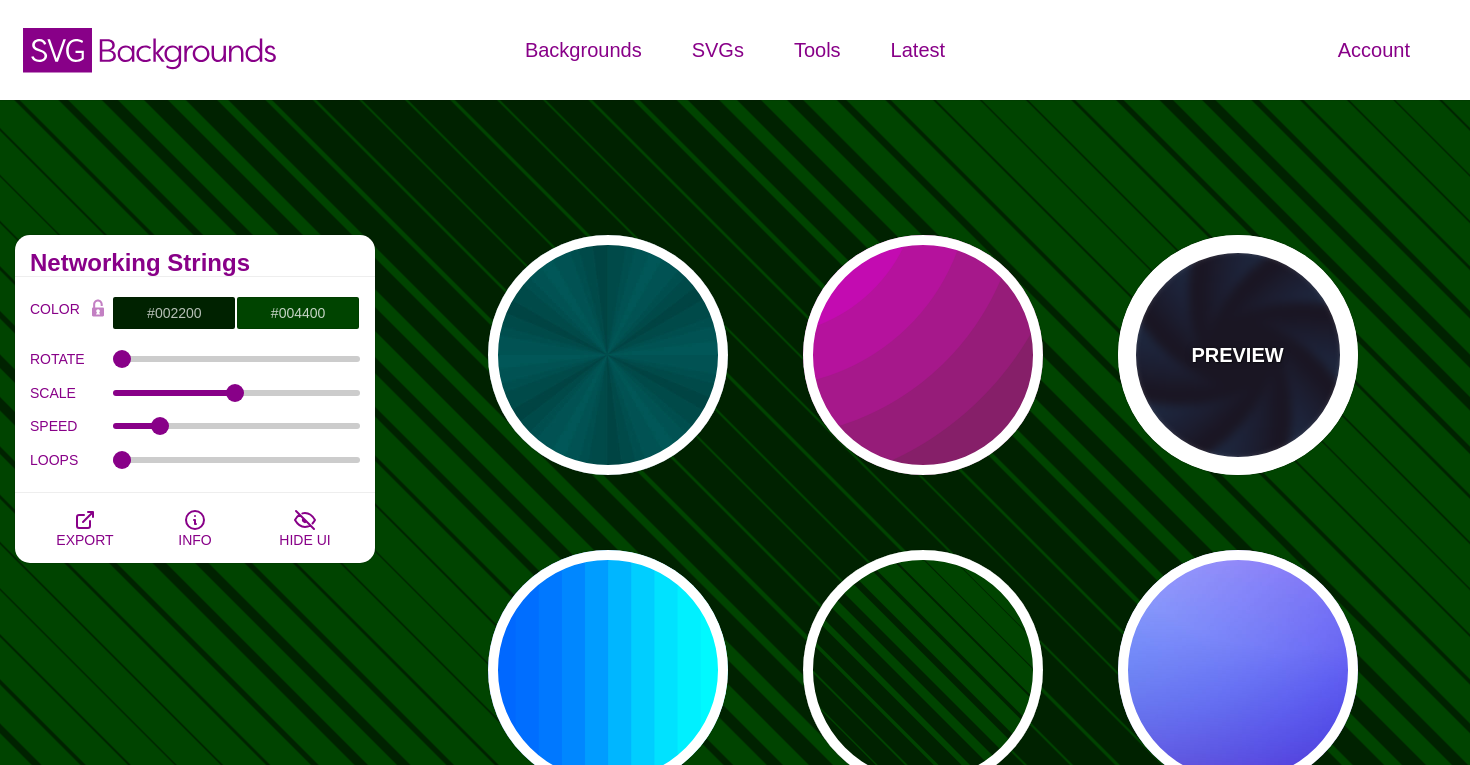 type on "#99FFFF" 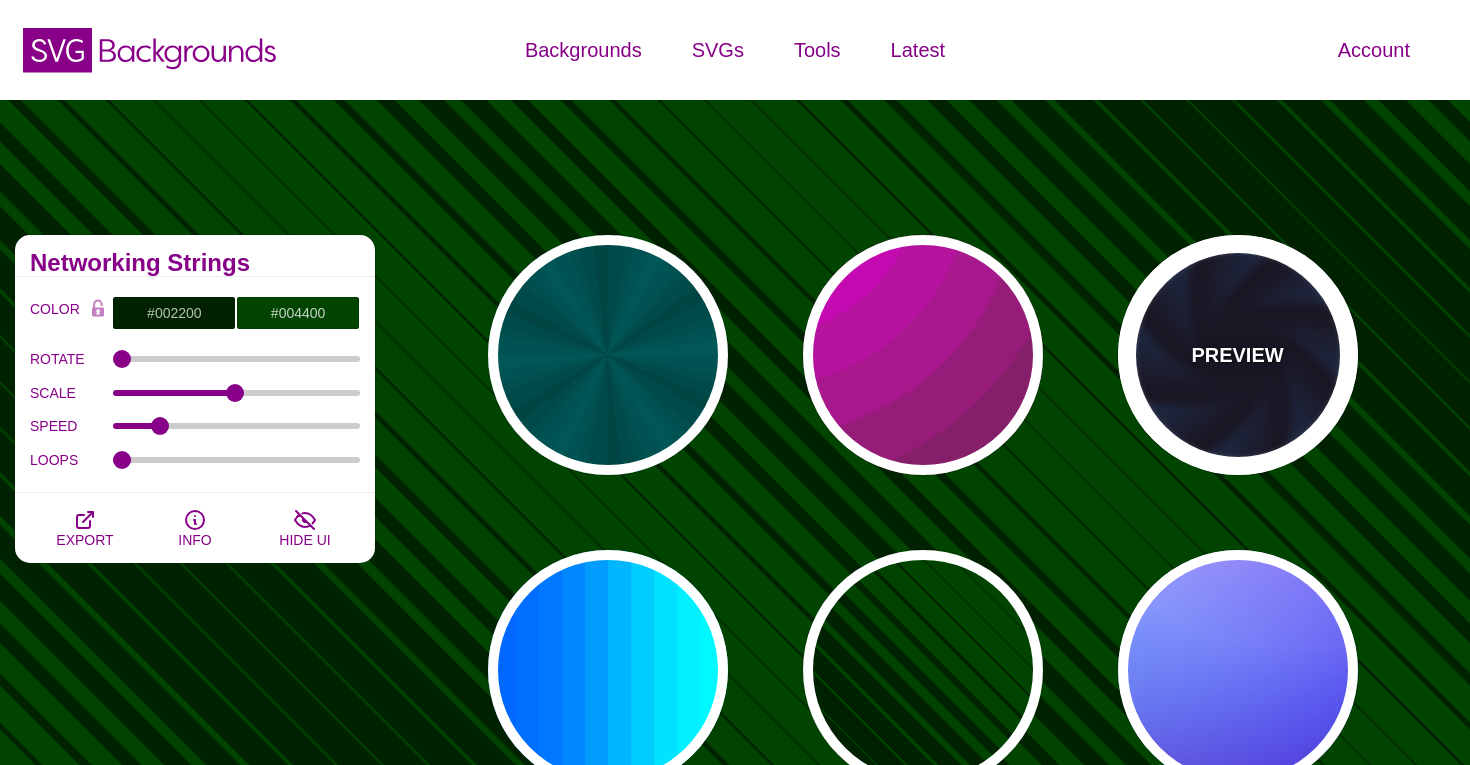 type on "1" 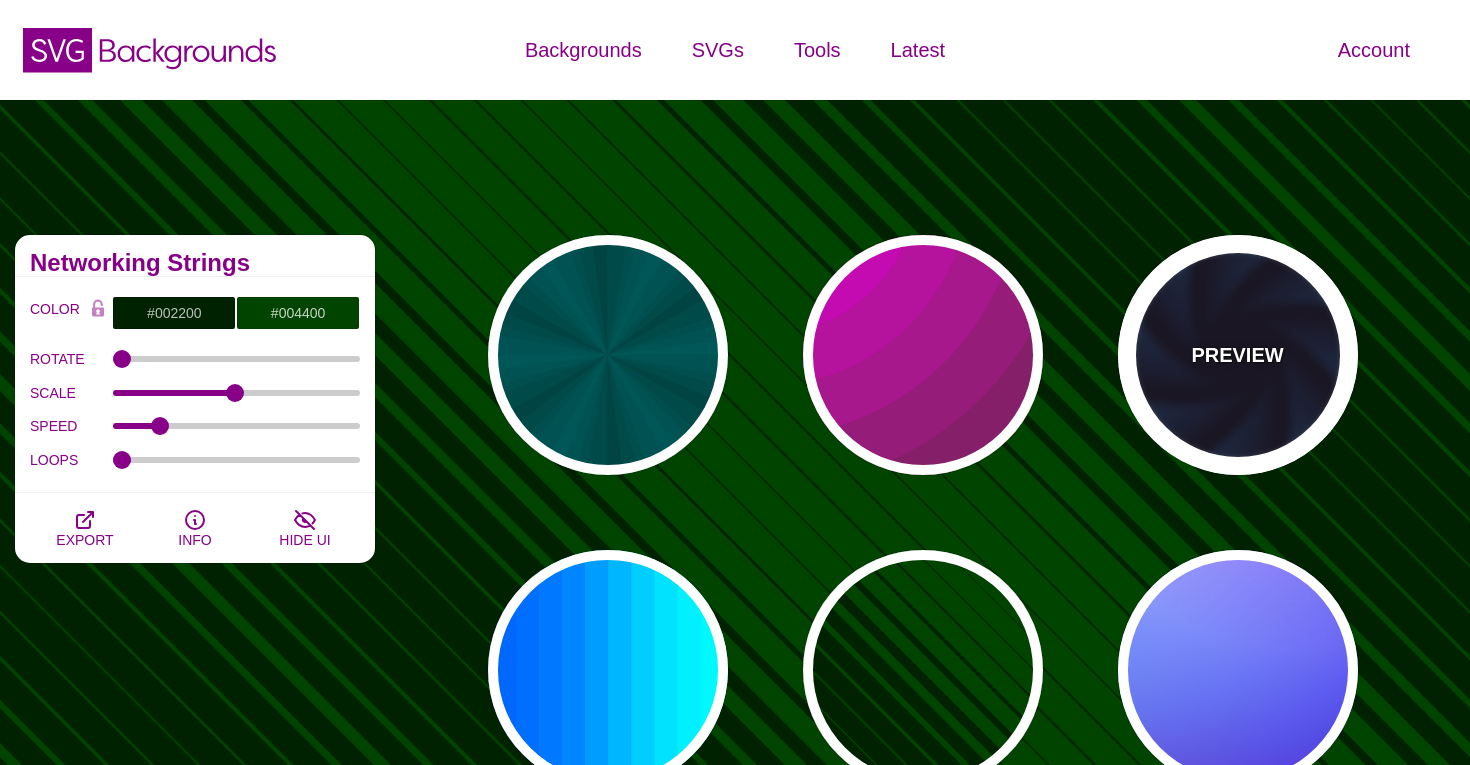 type on "12" 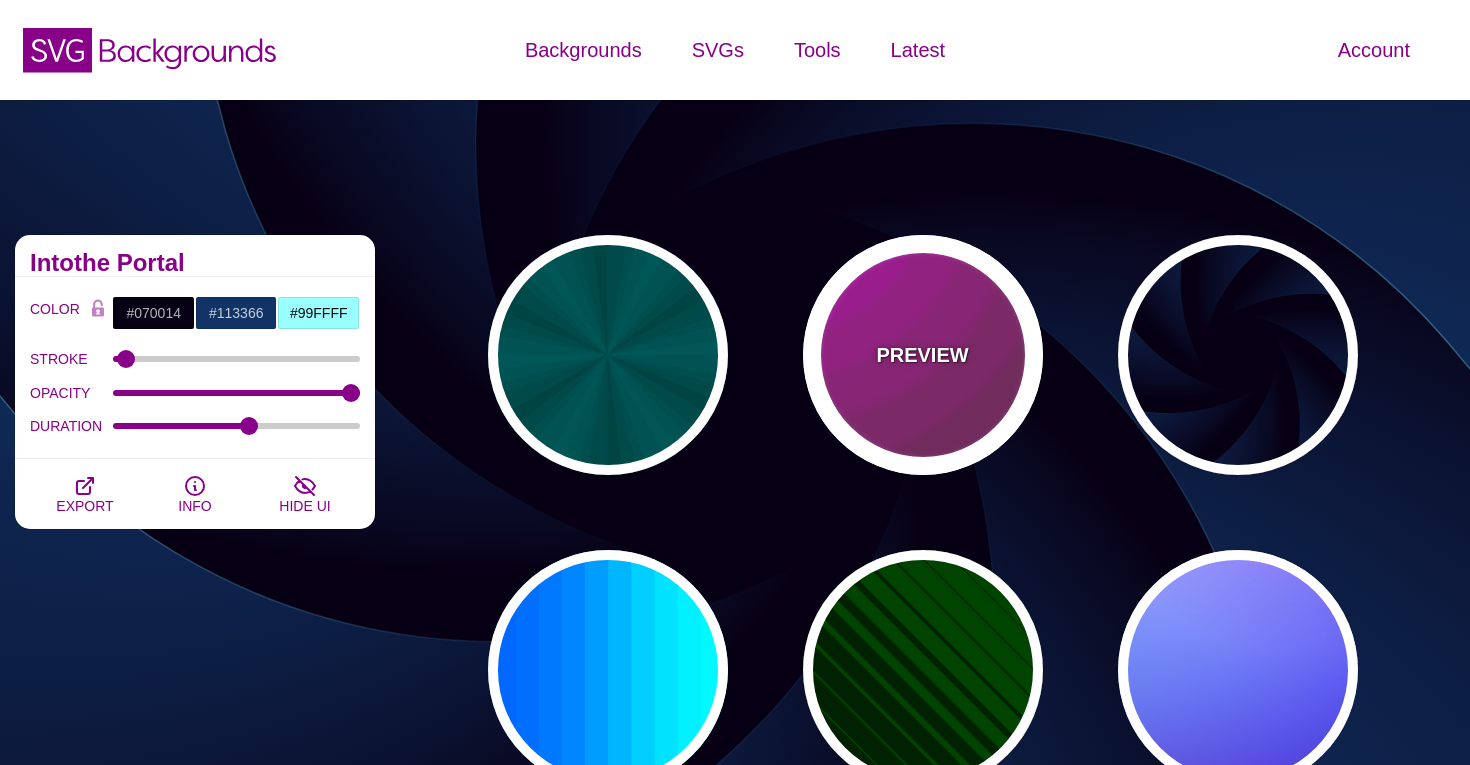 click on "PREVIEW" at bounding box center (923, 355) 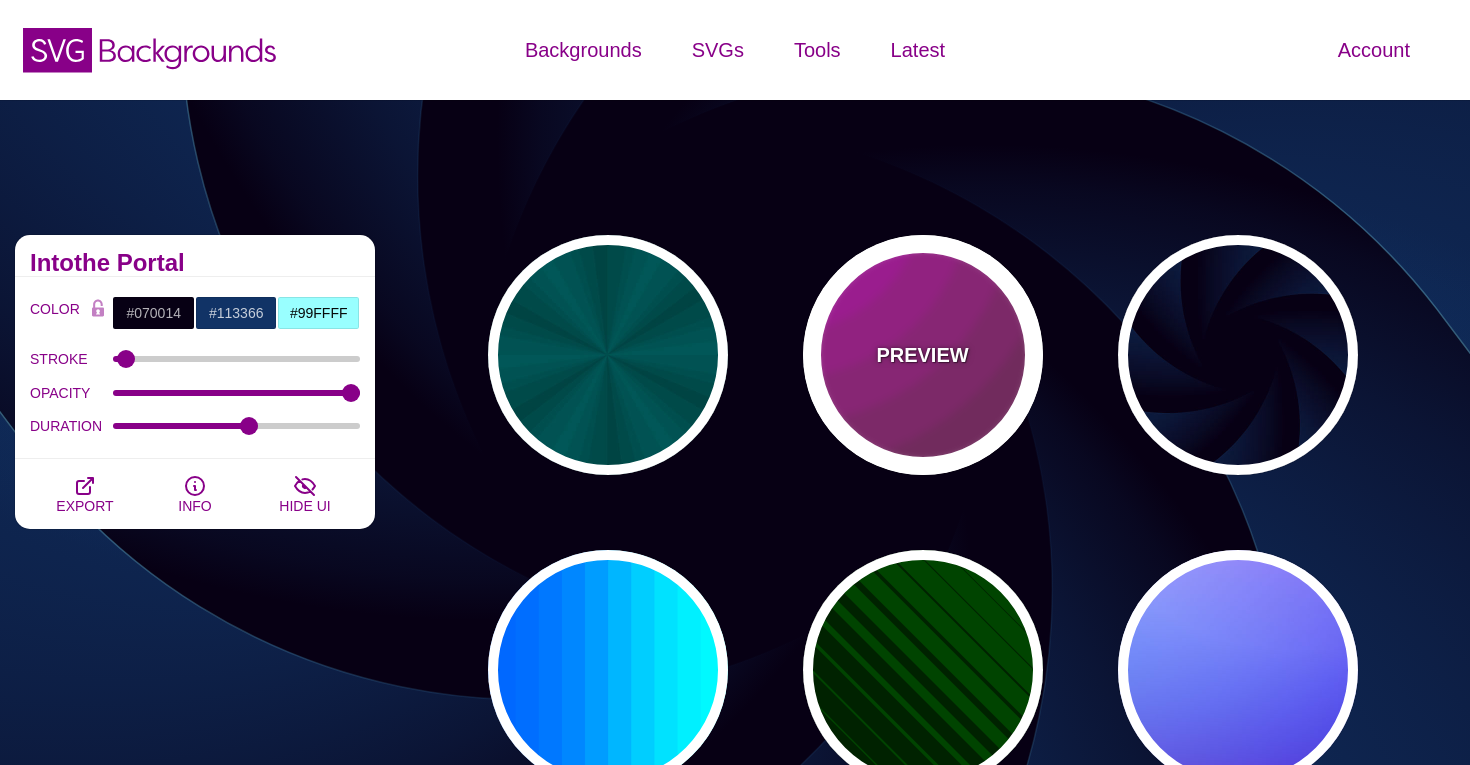 type on "#442233" 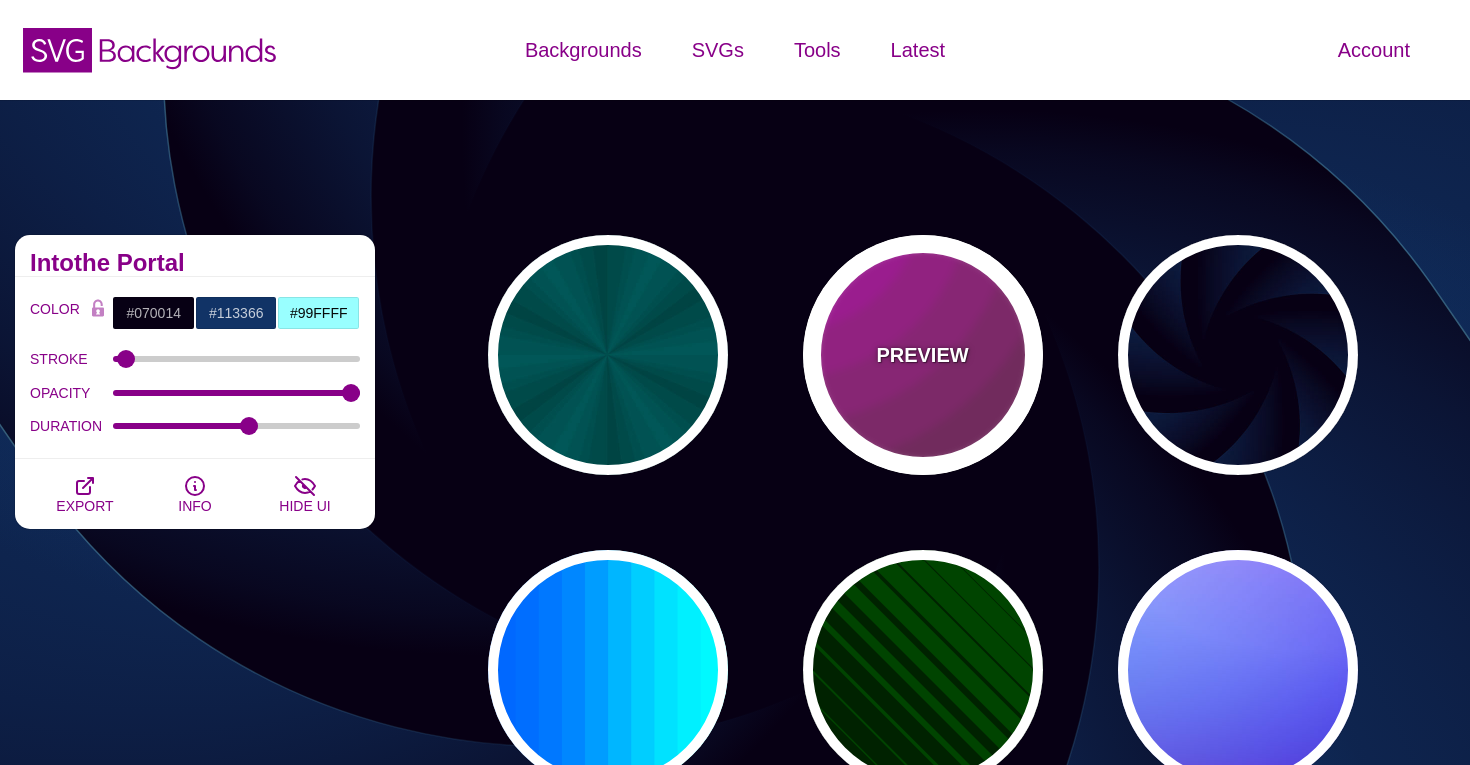 type on "#DD00DD" 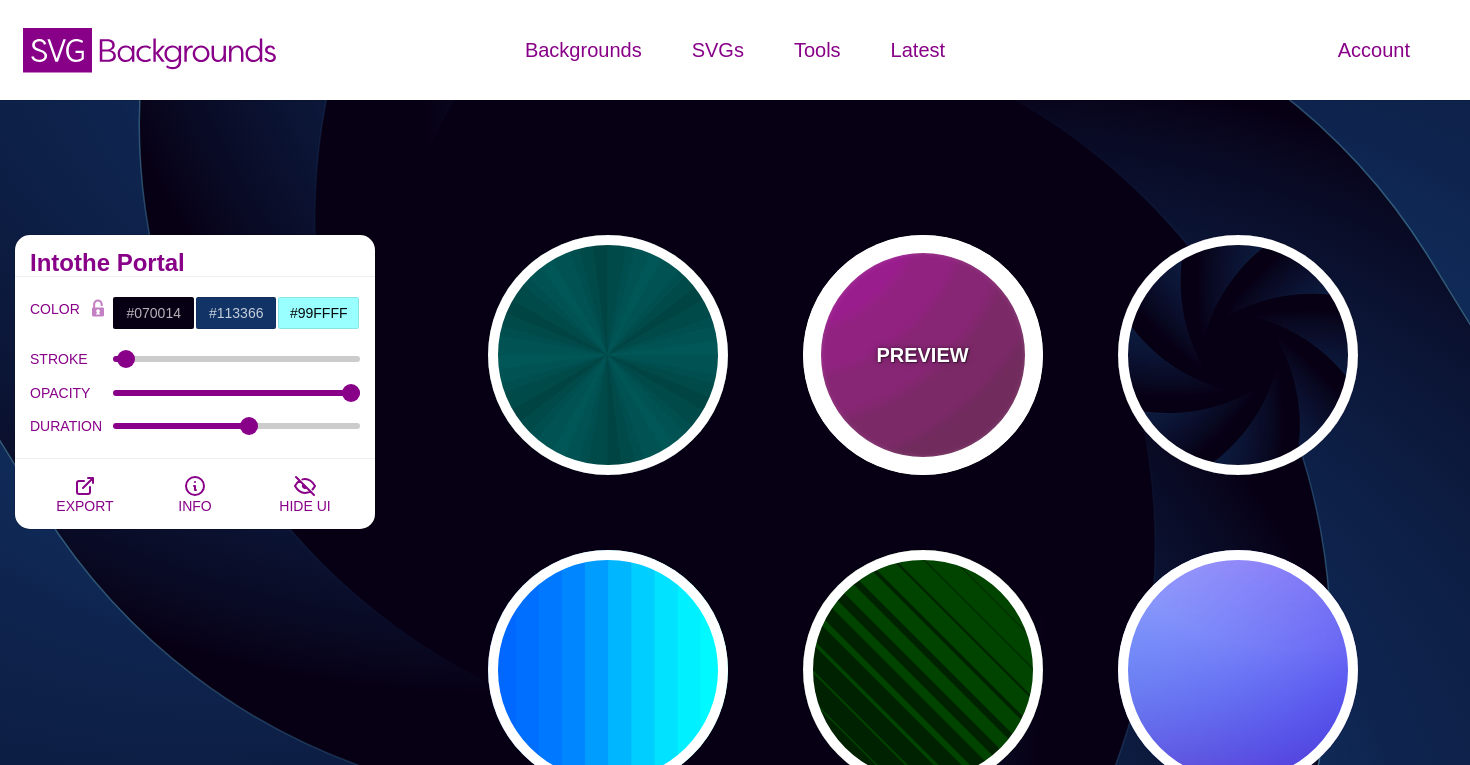 type on "0" 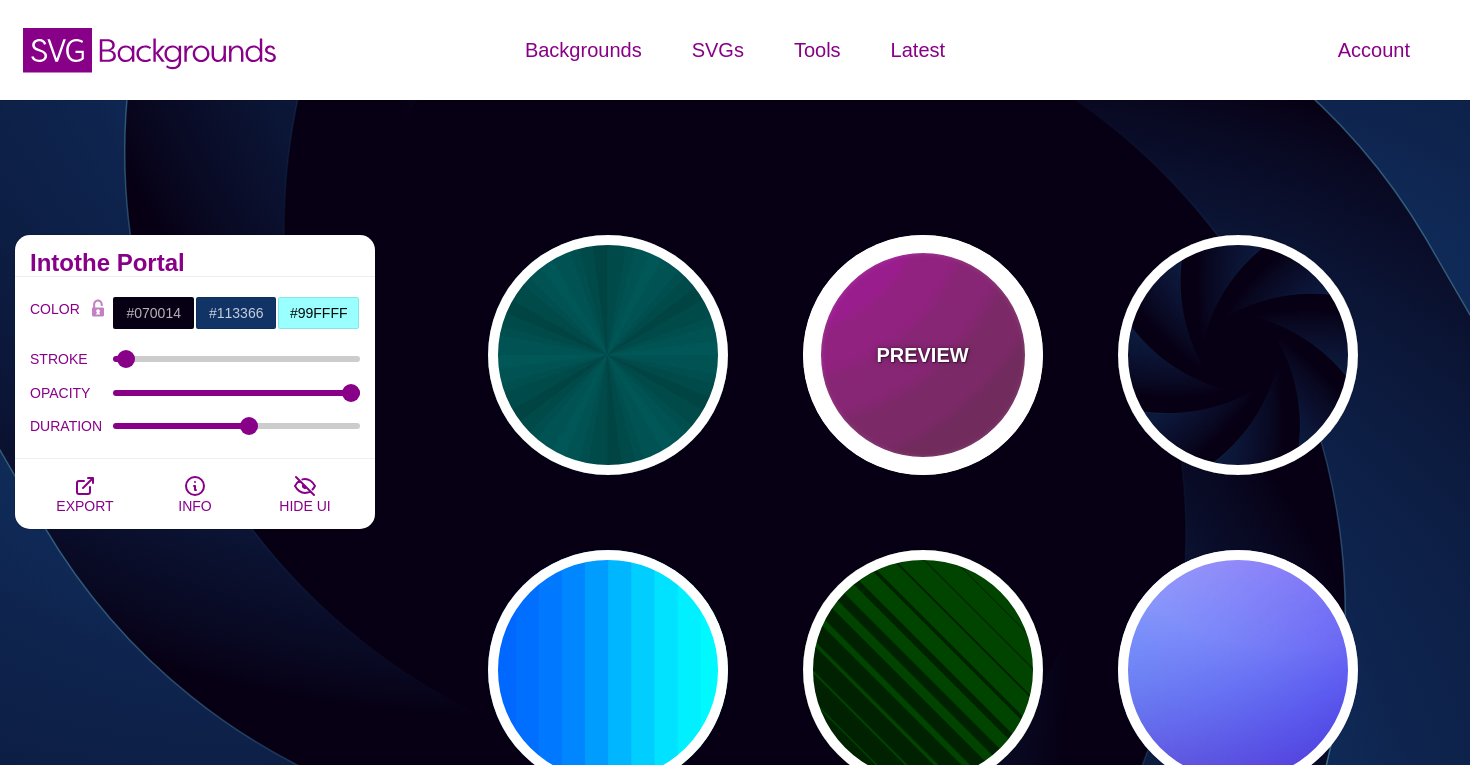 type on "0" 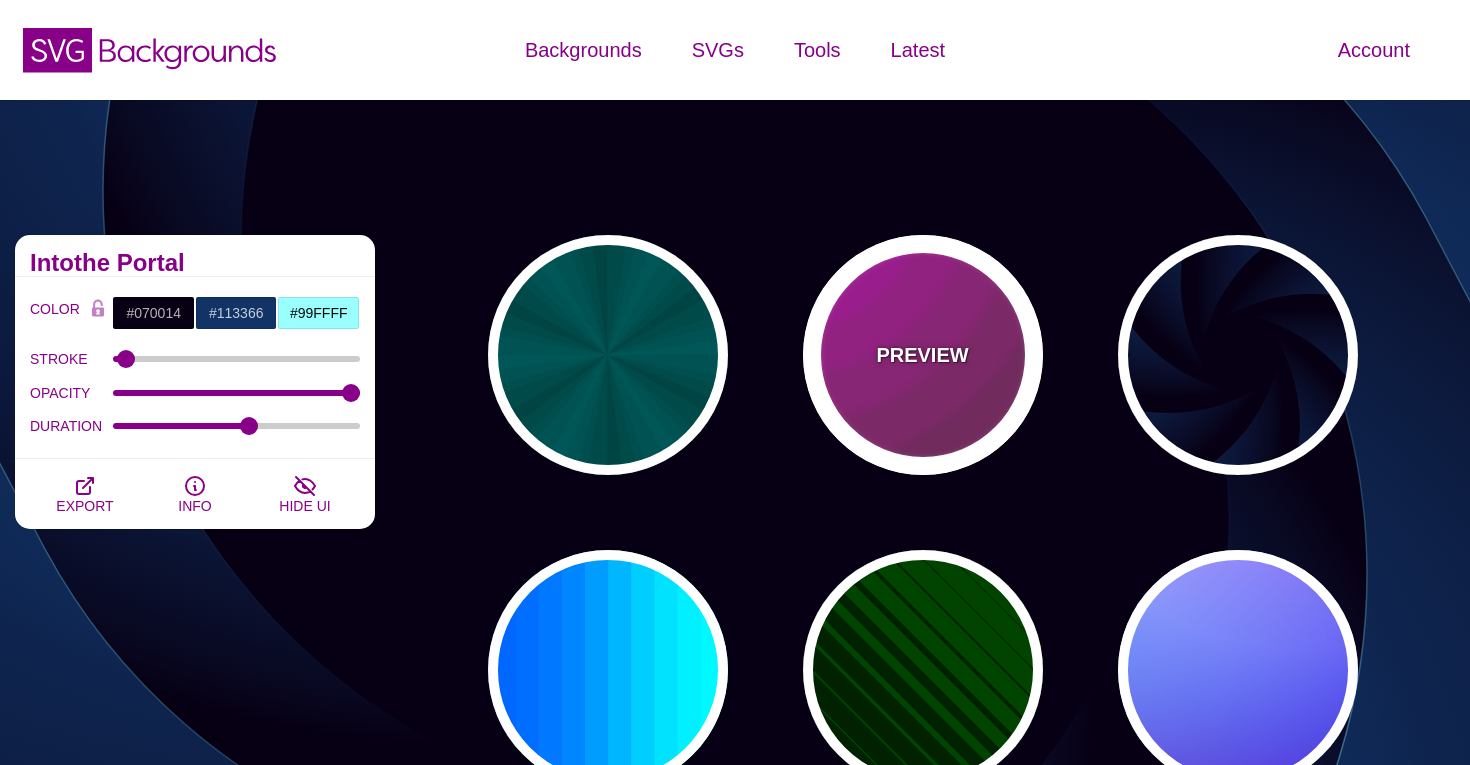 type on "5" 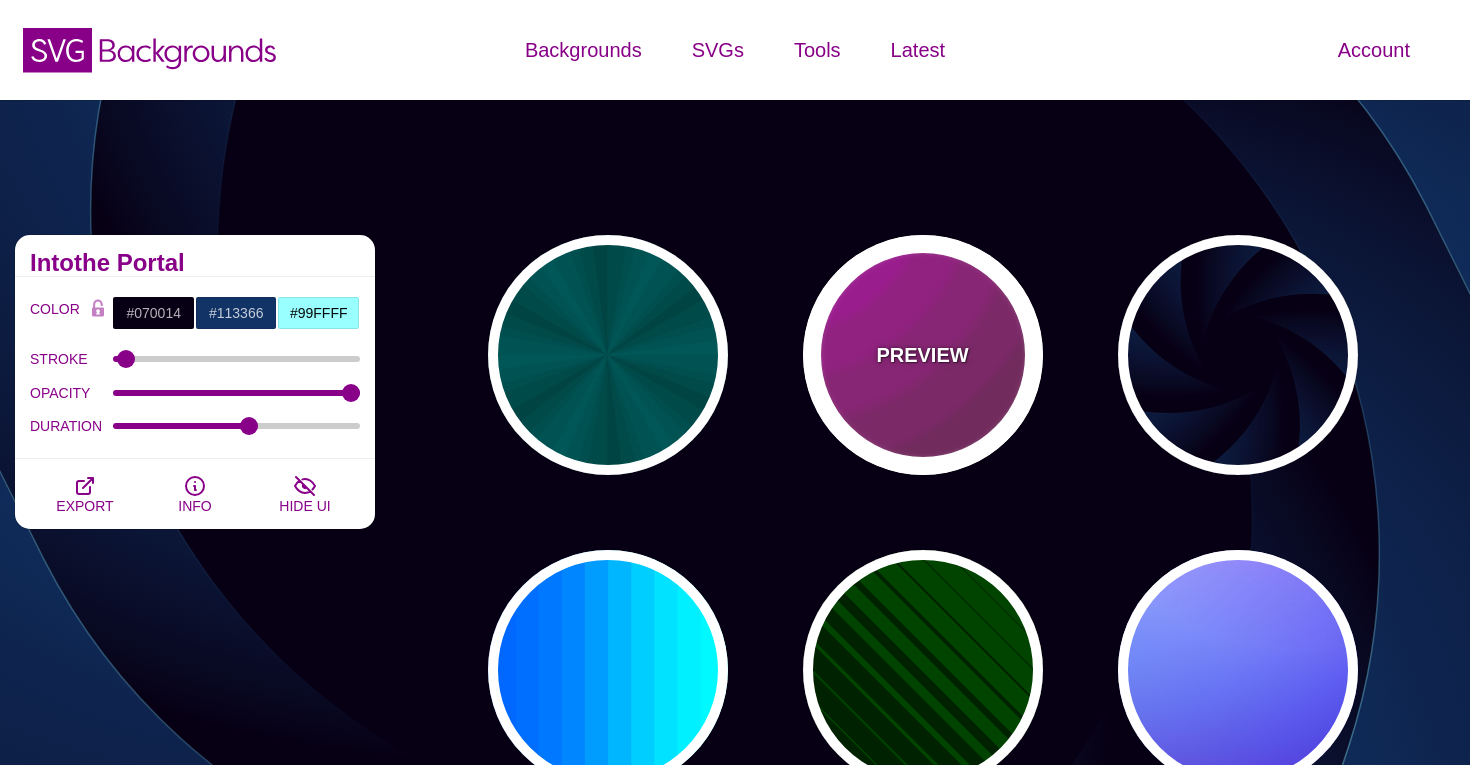 type on "0.2" 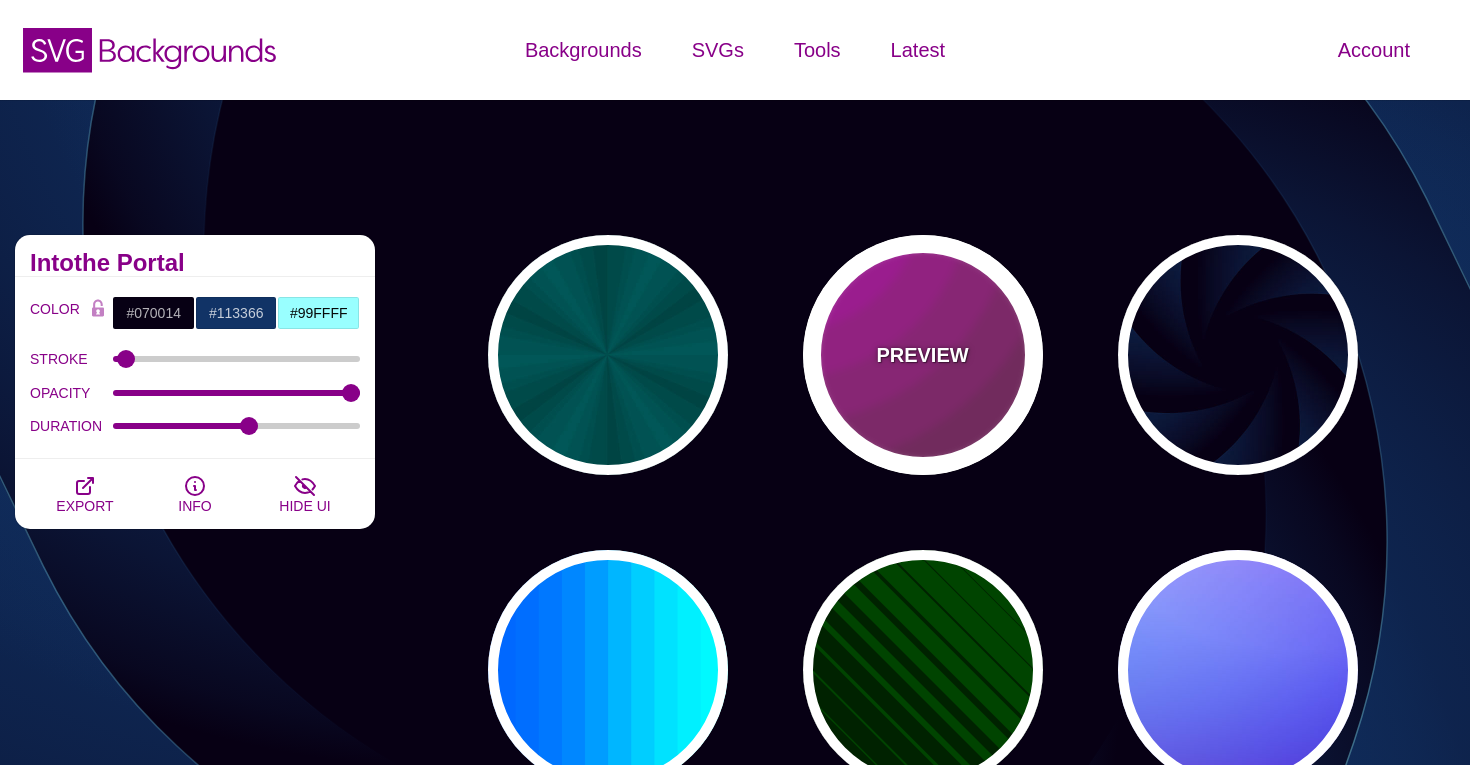 type on "0" 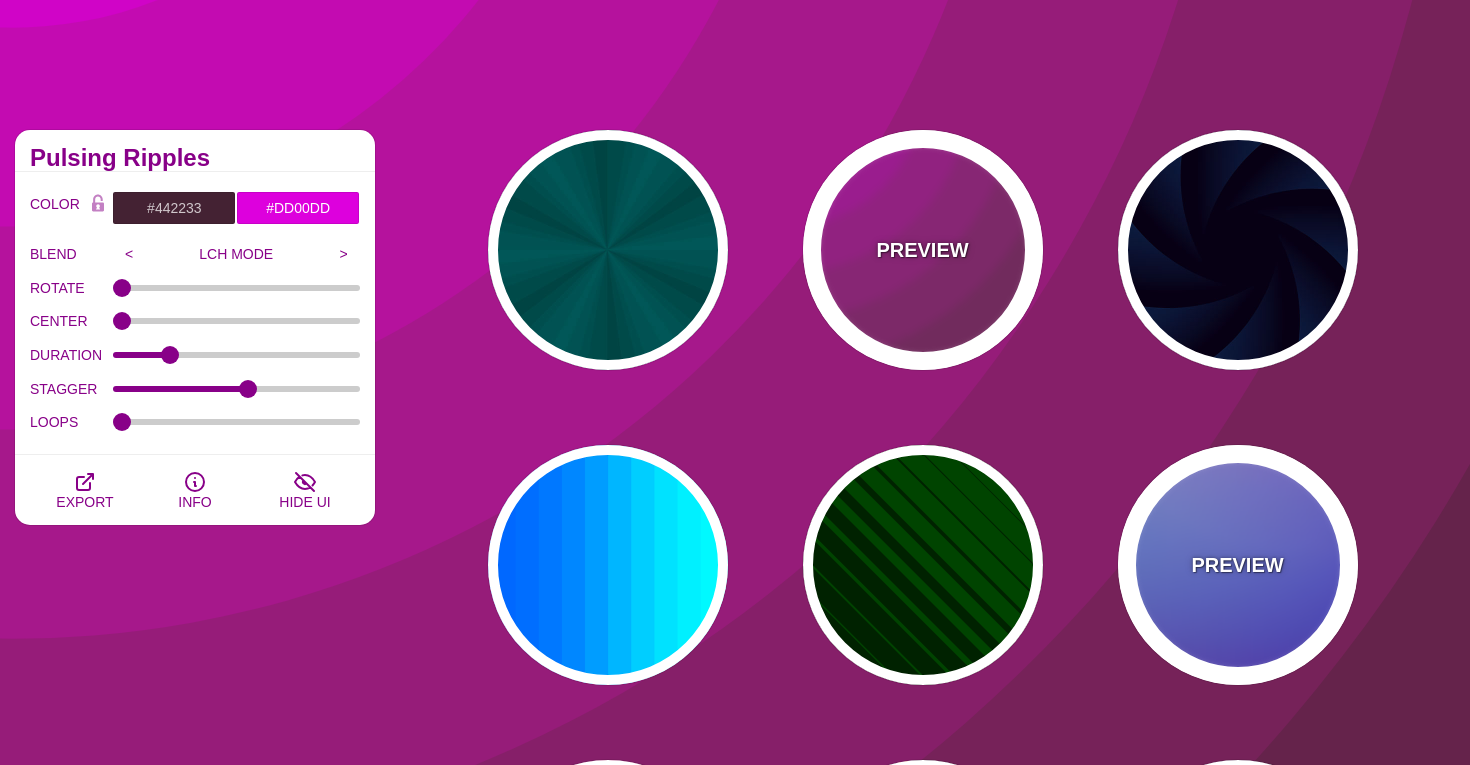 scroll, scrollTop: 104, scrollLeft: 0, axis: vertical 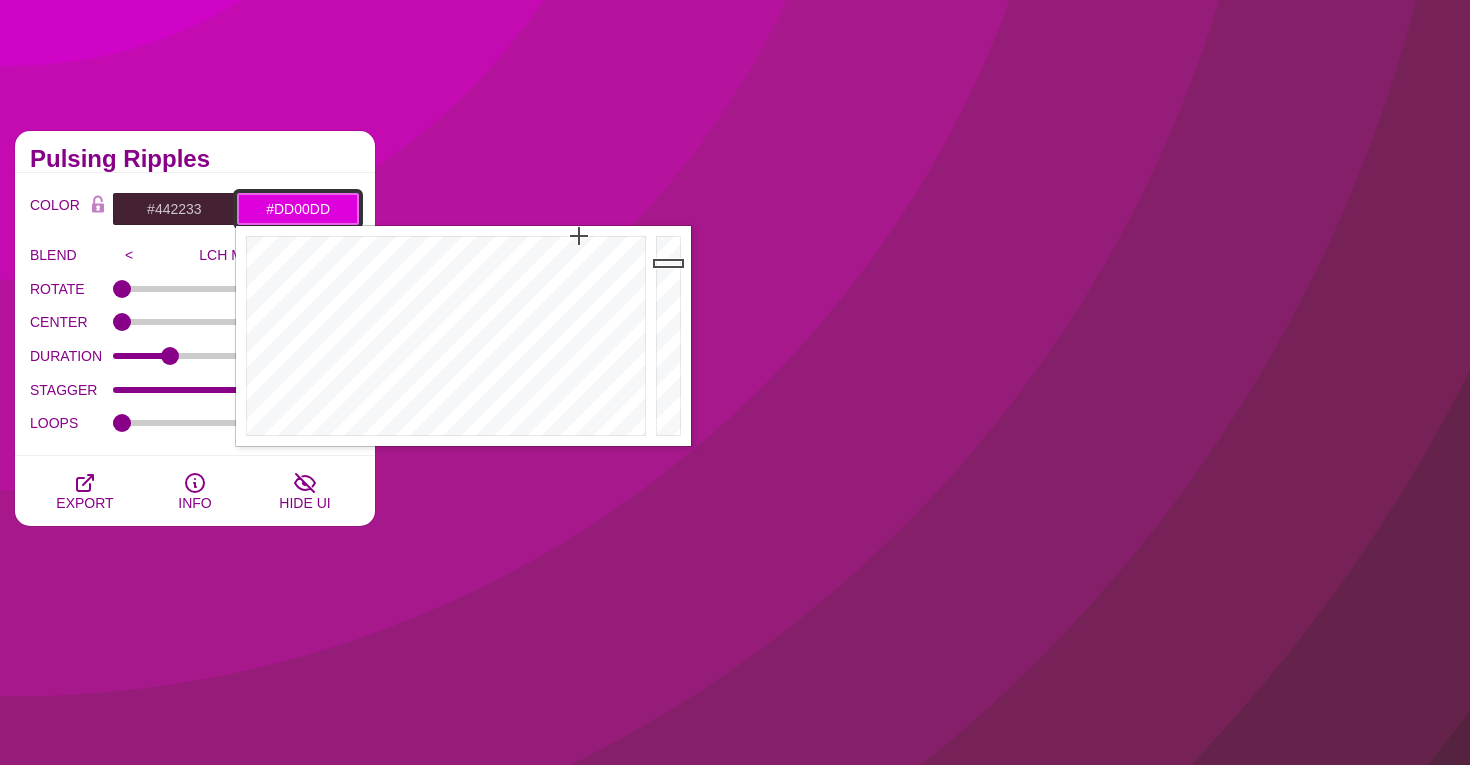 click on "#DD00DD" at bounding box center (298, 209) 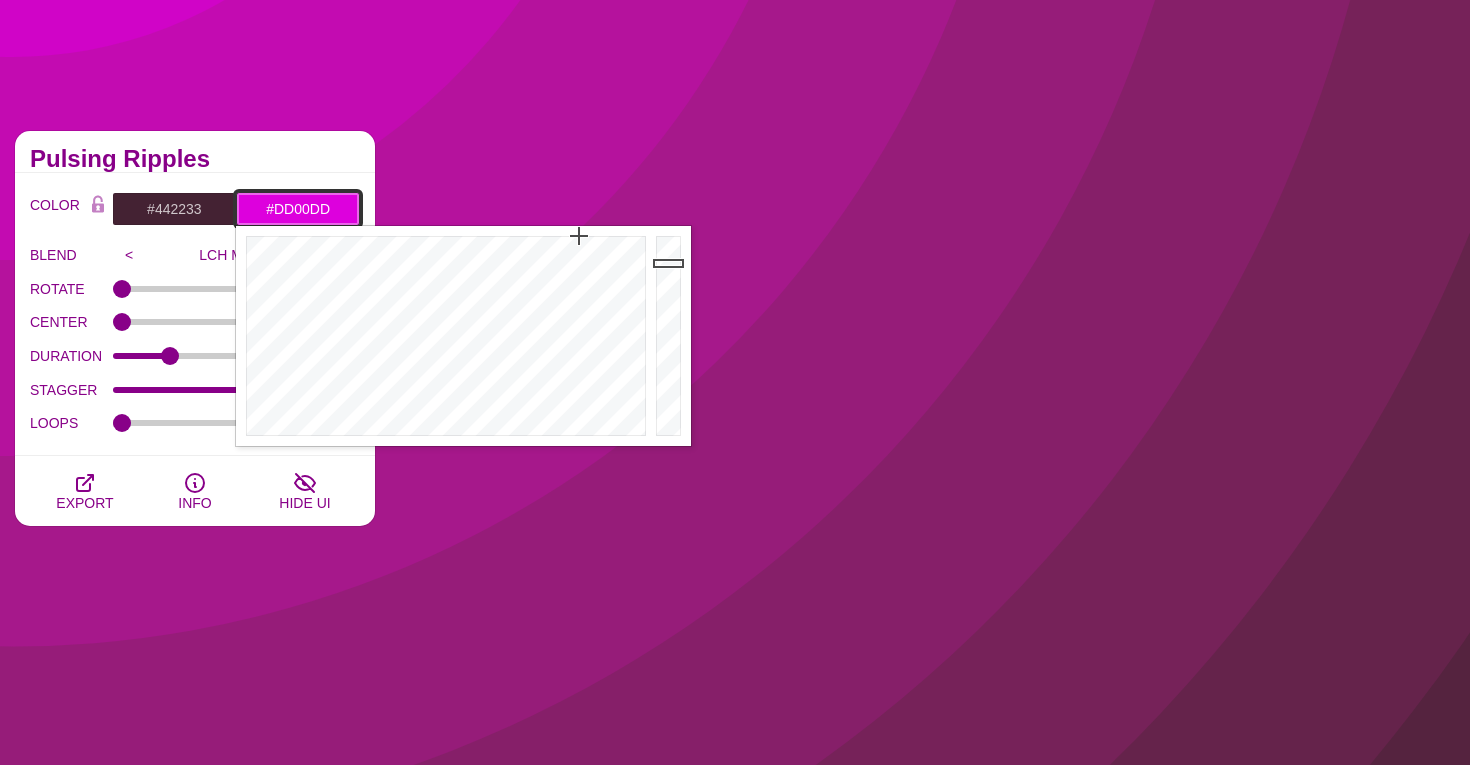 click on "#DD00DD" at bounding box center [298, 209] 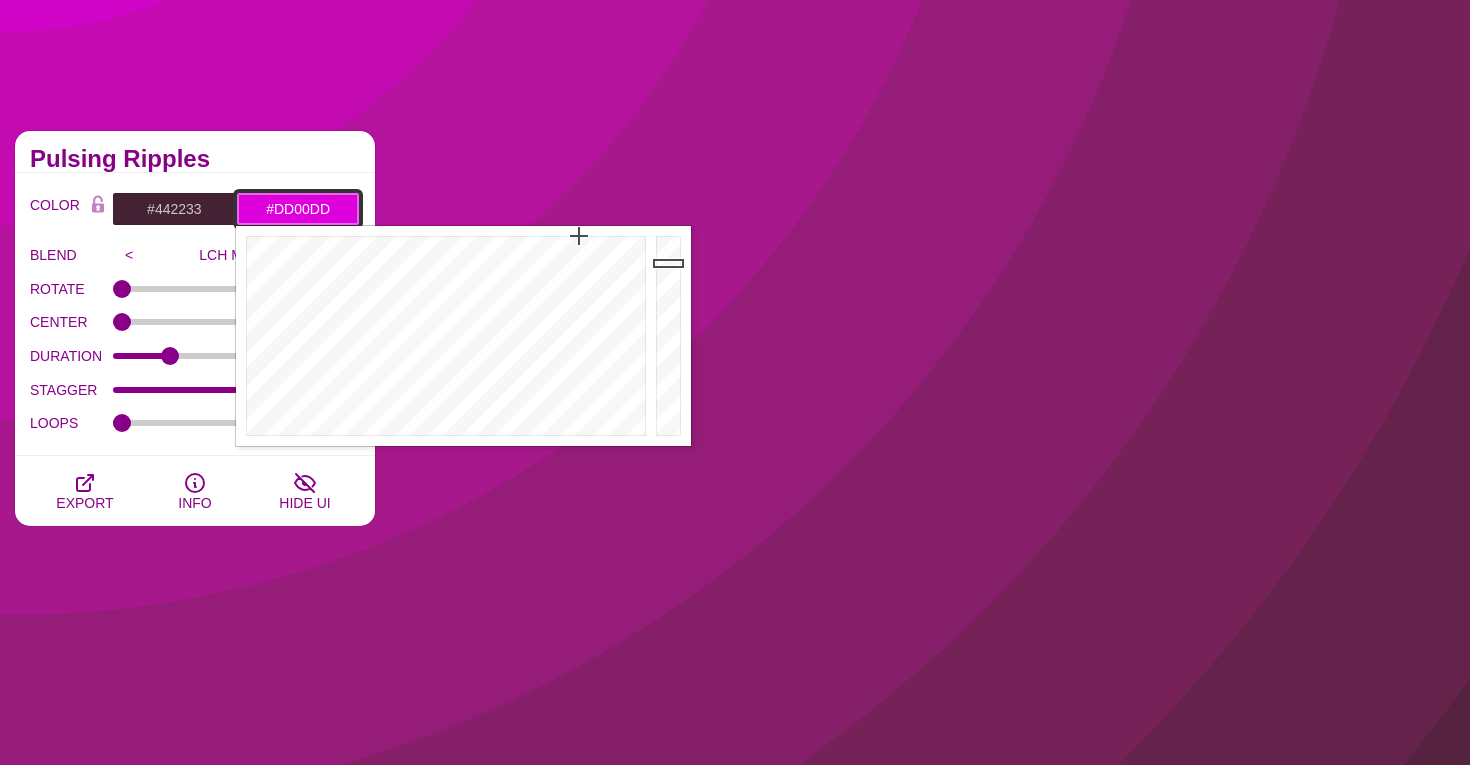 paste on "eef2f7" 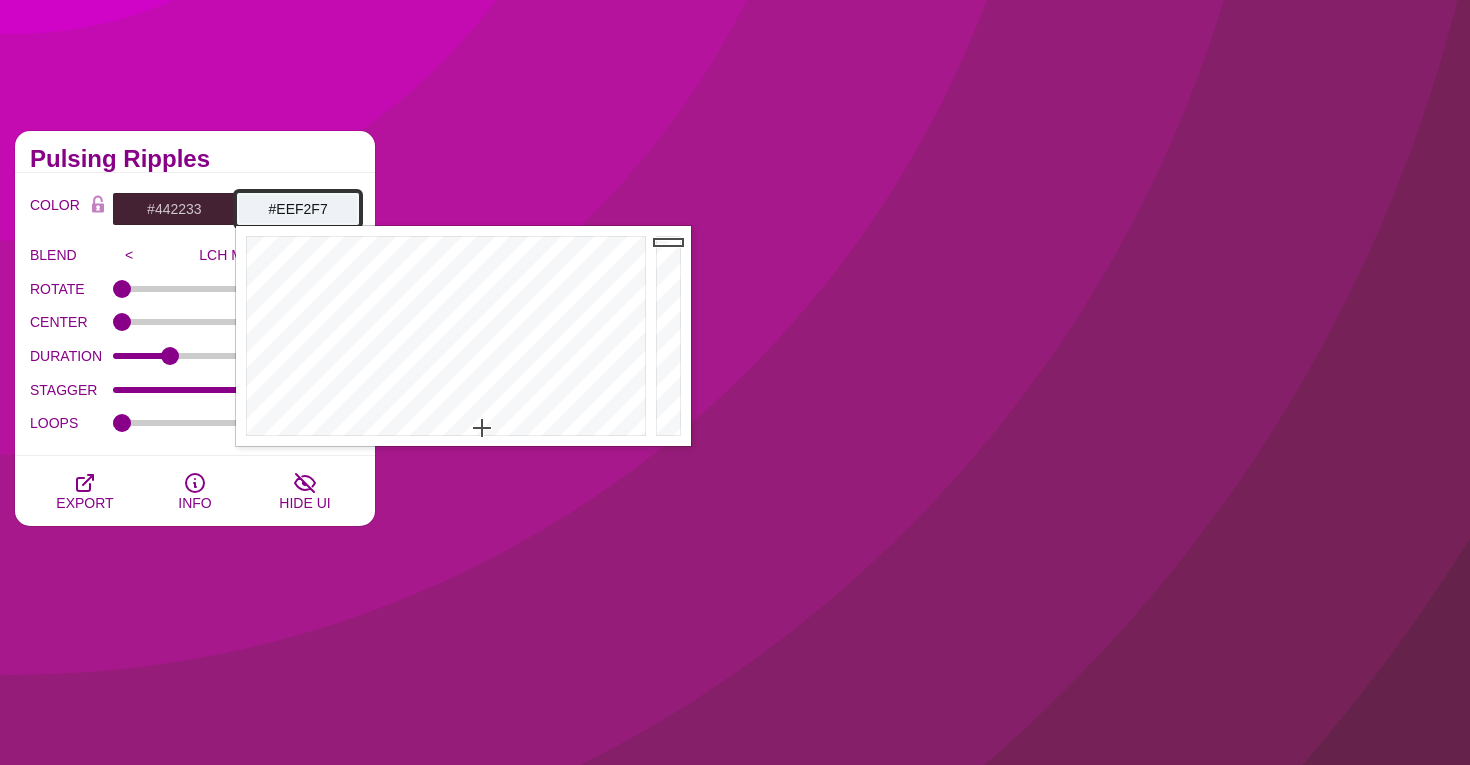 type on "#EEF2F7" 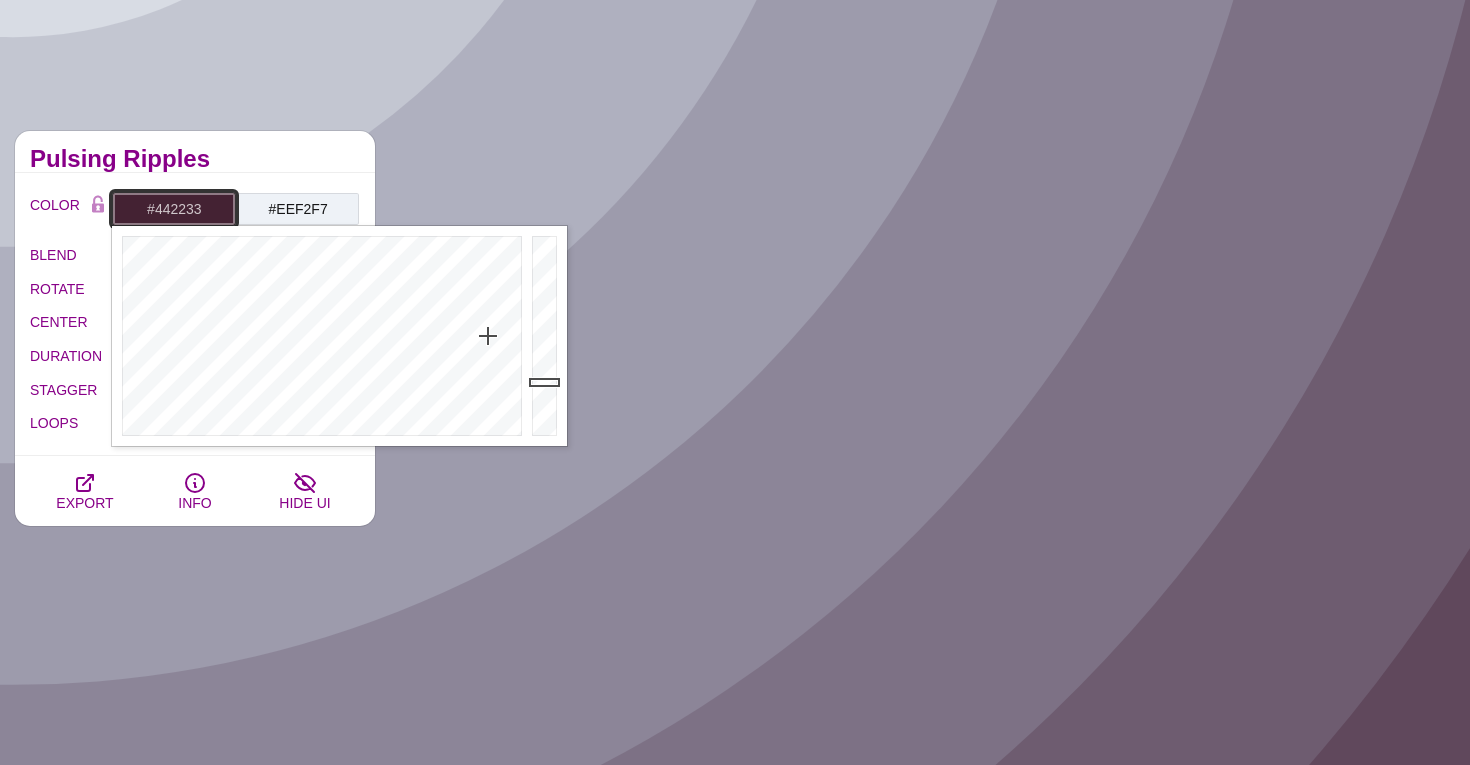 click on "#442233" at bounding box center (174, 209) 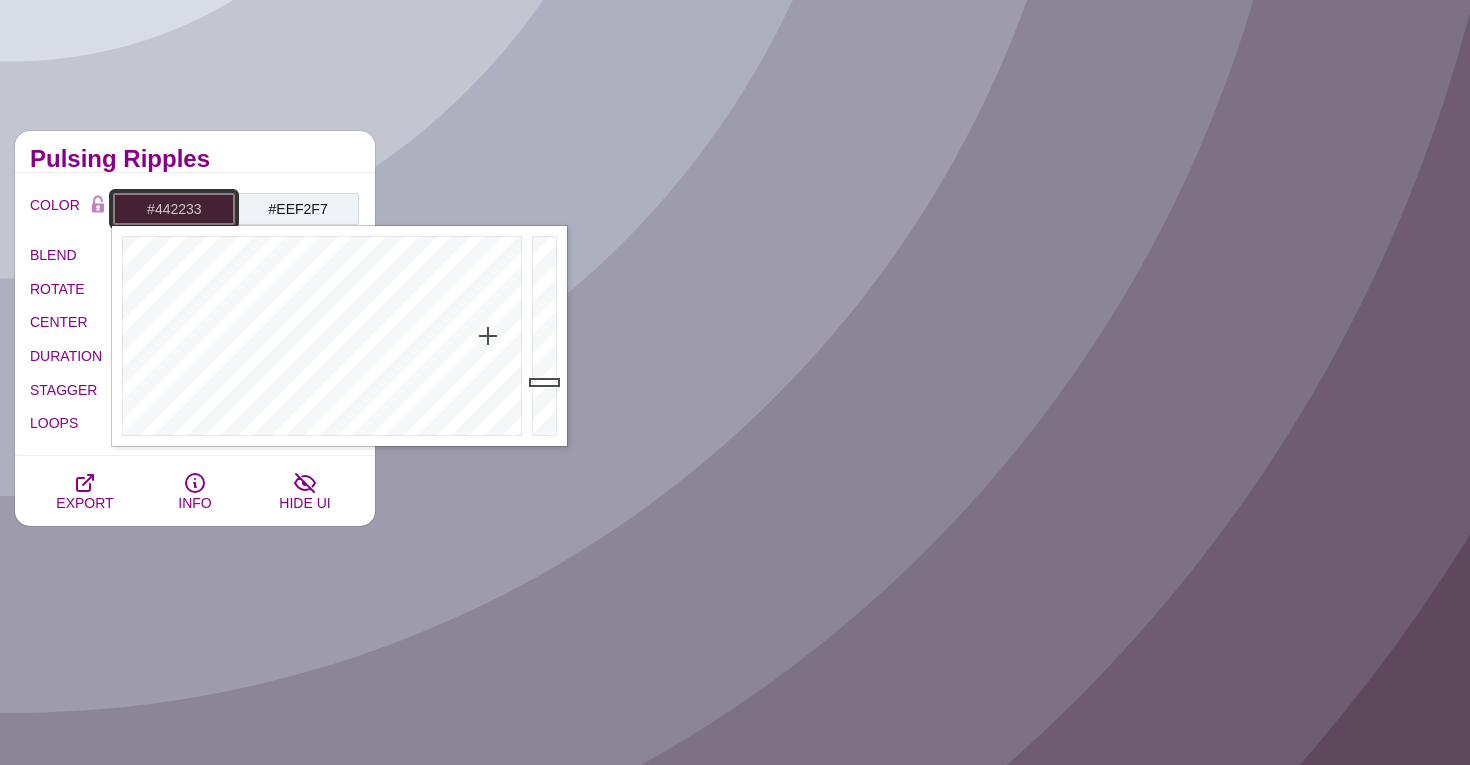 click on "#442233" at bounding box center [174, 209] 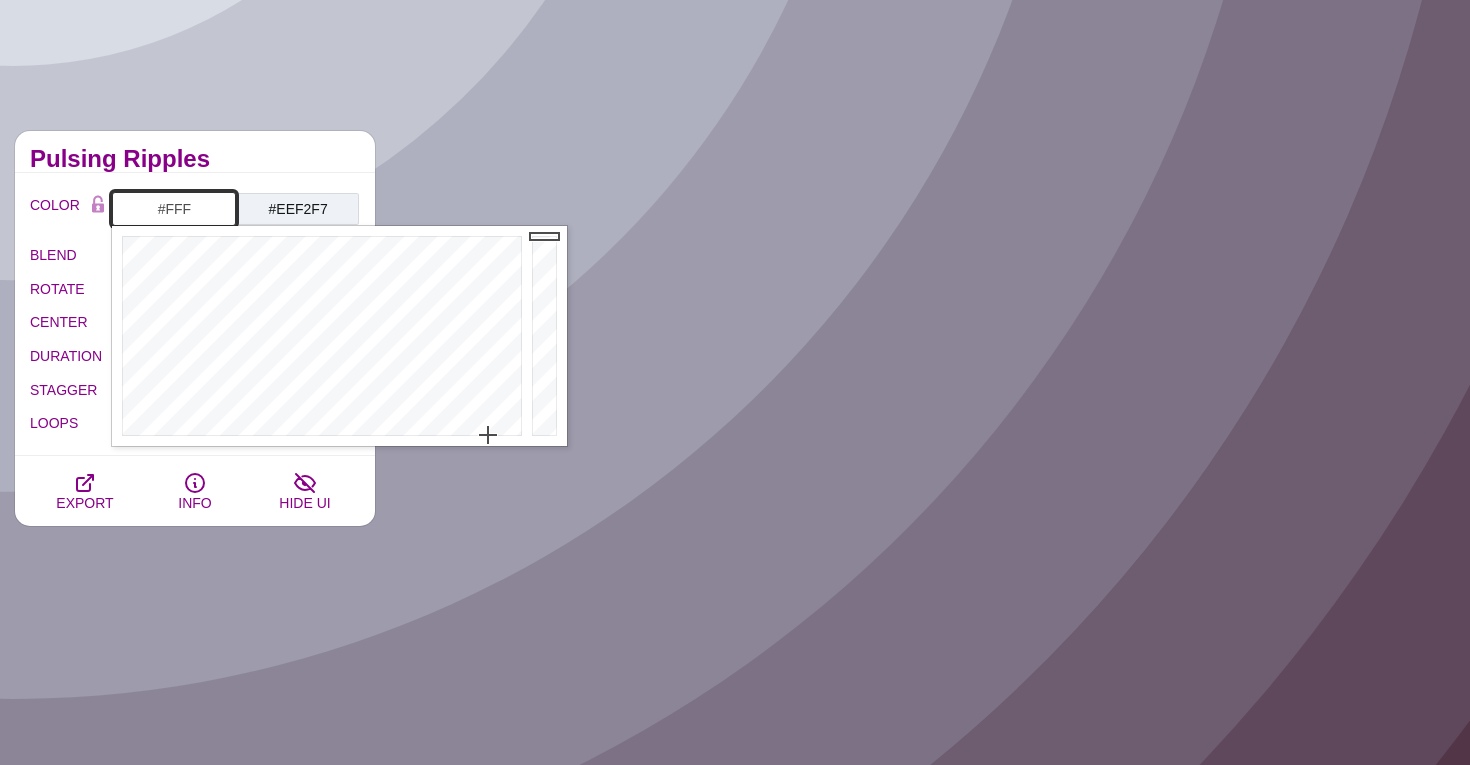 type on "#FFFFFF" 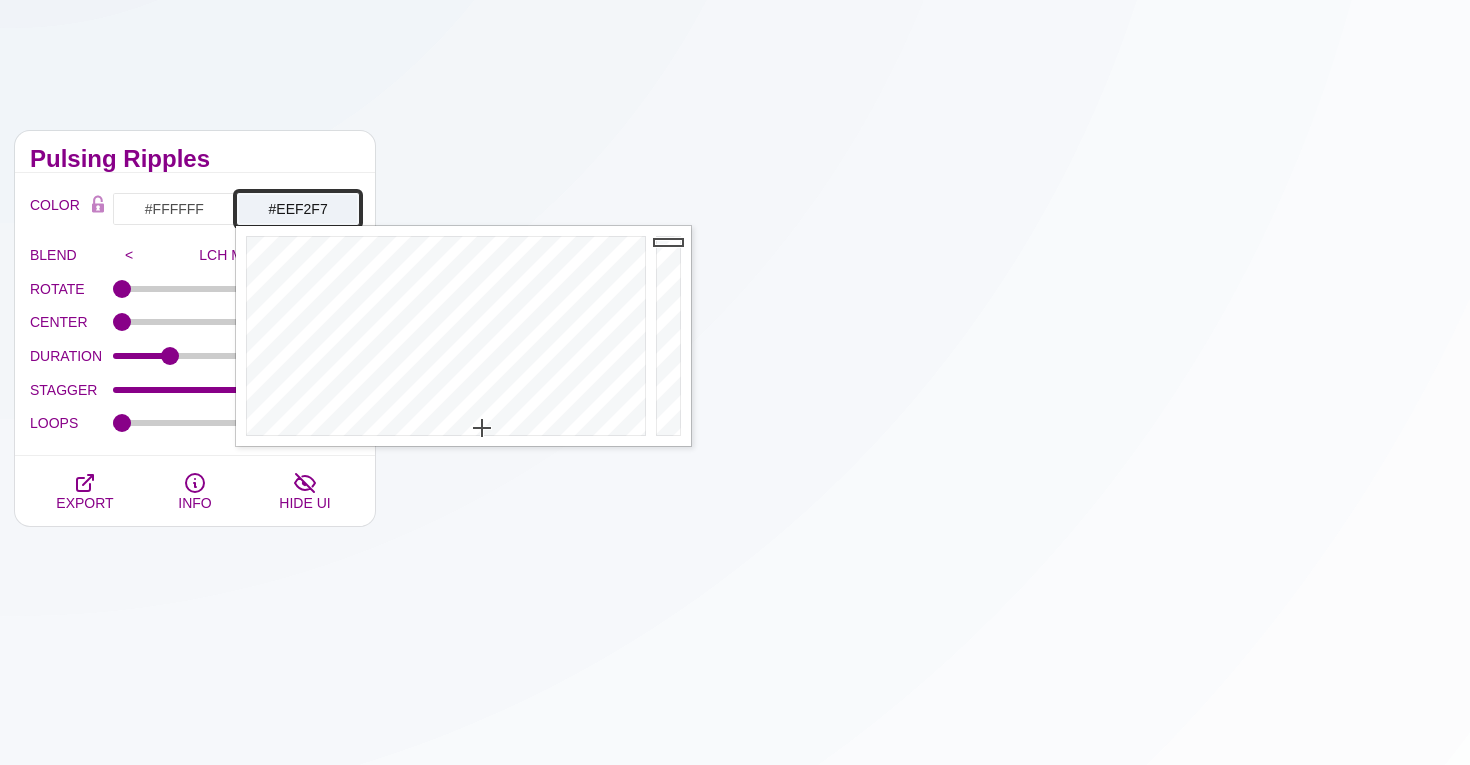 click on "#EEF2F7" at bounding box center [298, 209] 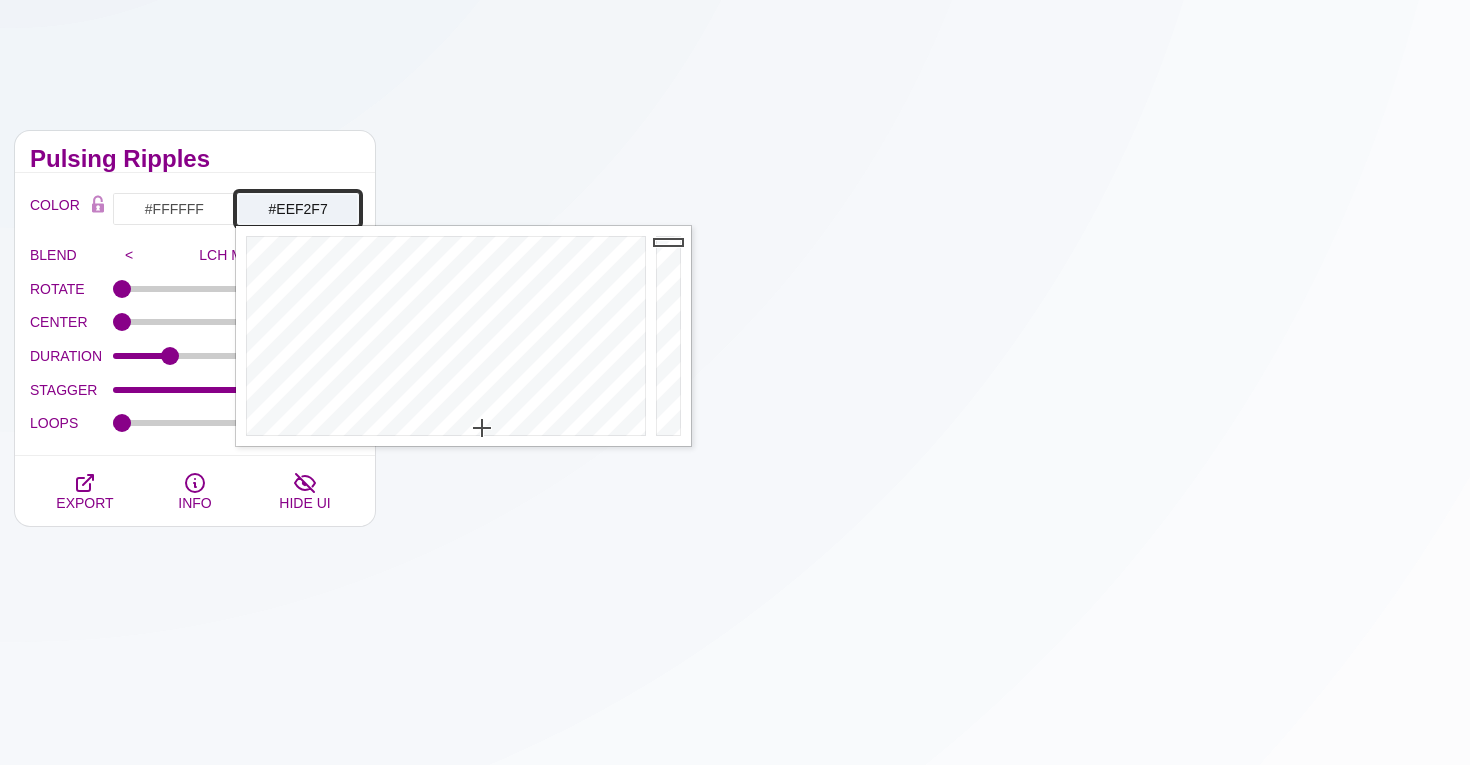 click on "#EEF2F7" at bounding box center [298, 209] 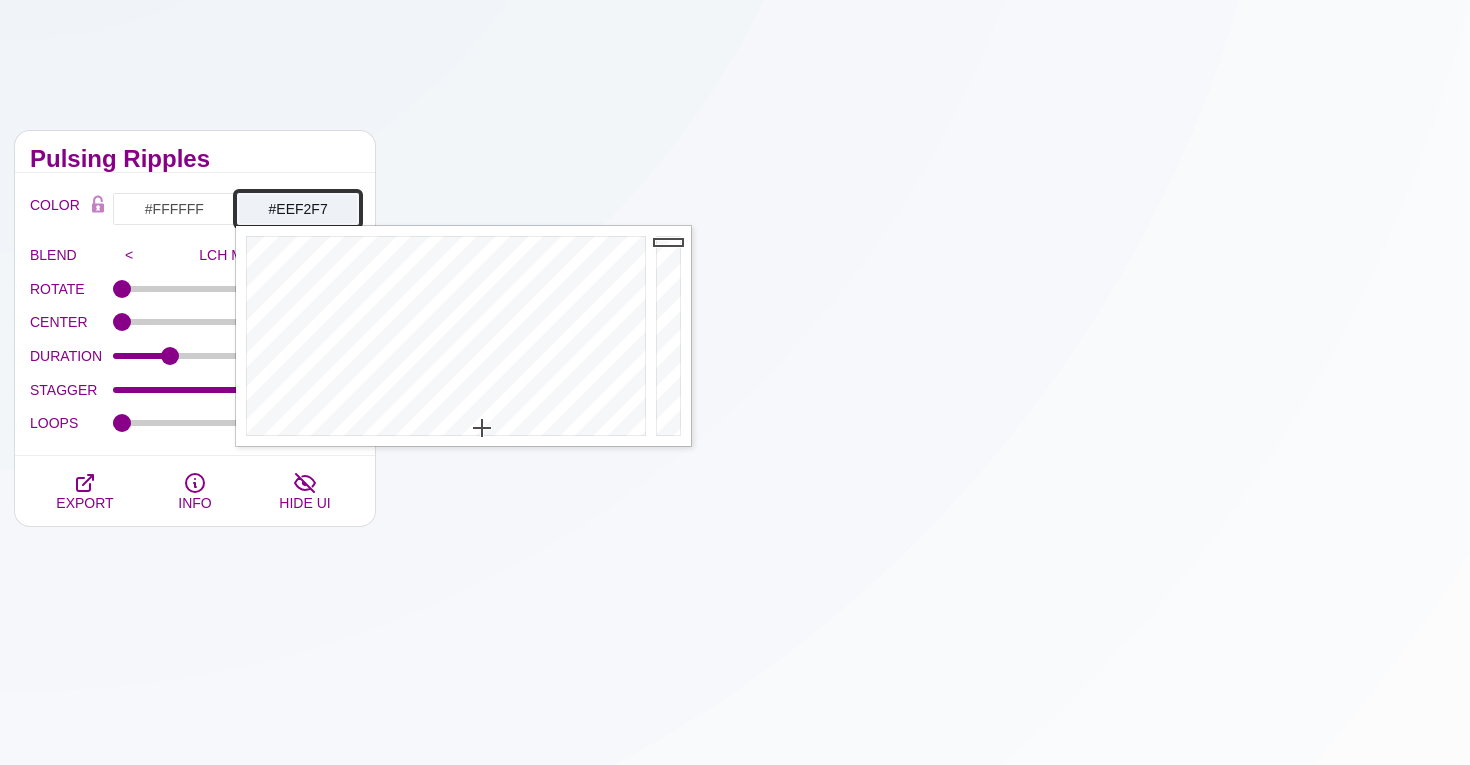 paste on "e1e7ef" 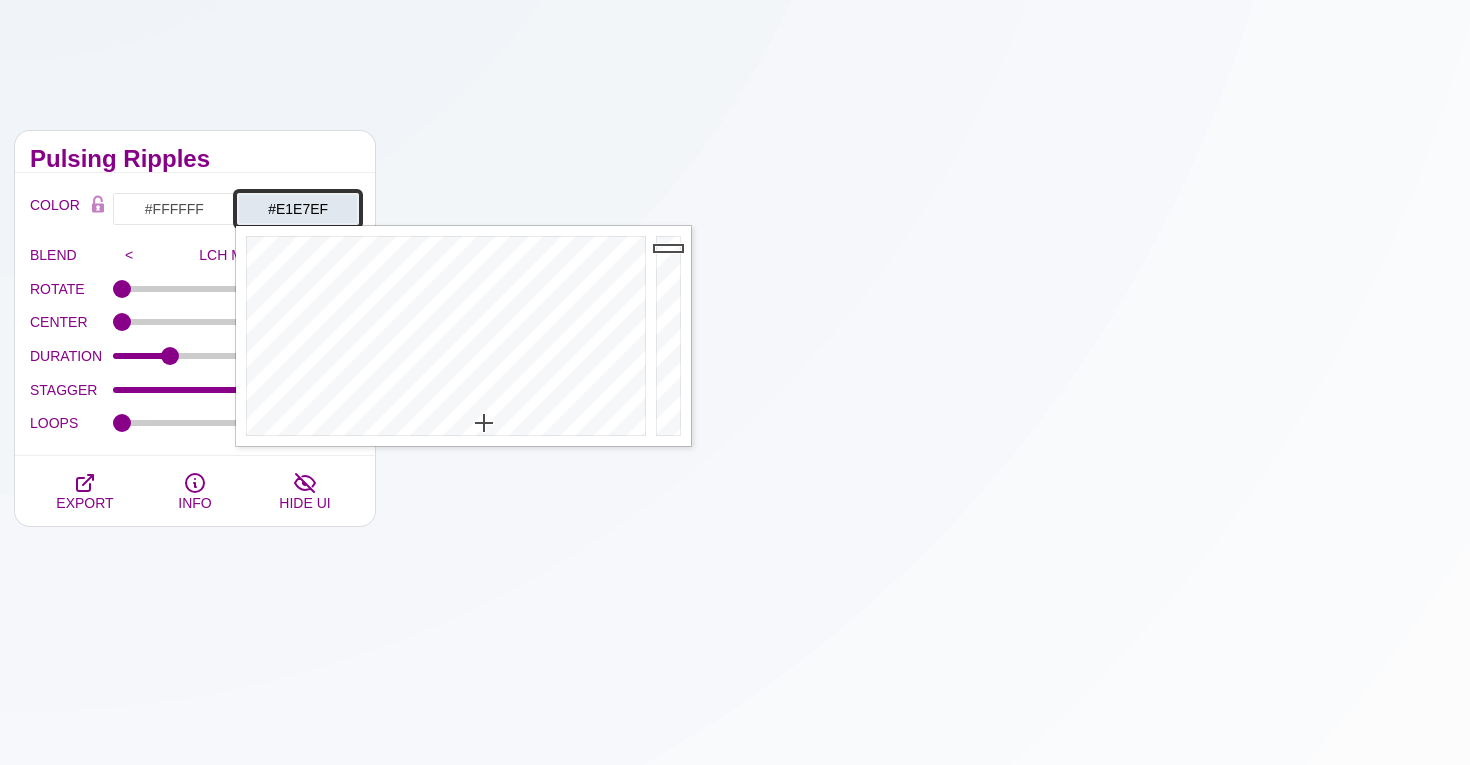 type on "#E1E7EF" 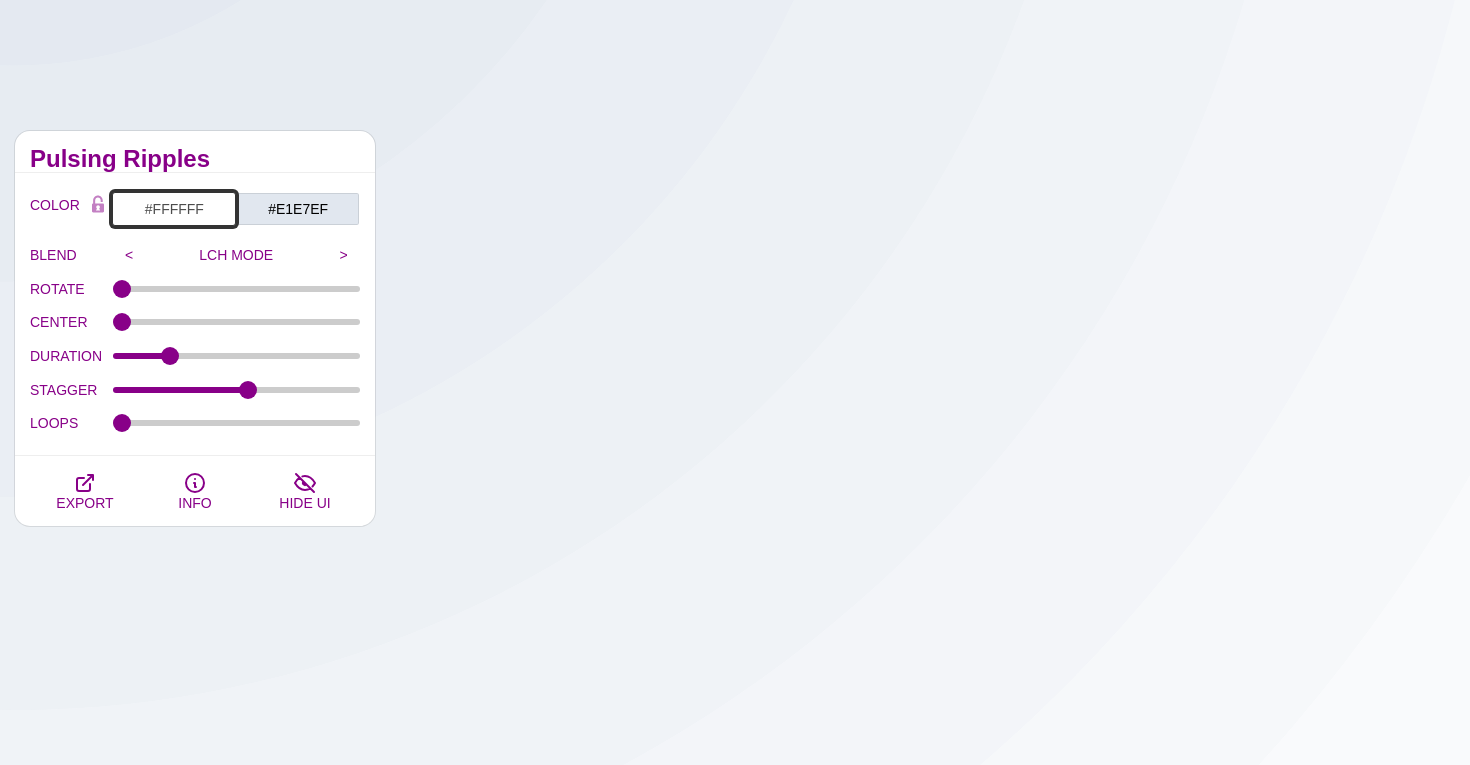 click on "#FFFFFF" at bounding box center [174, 209] 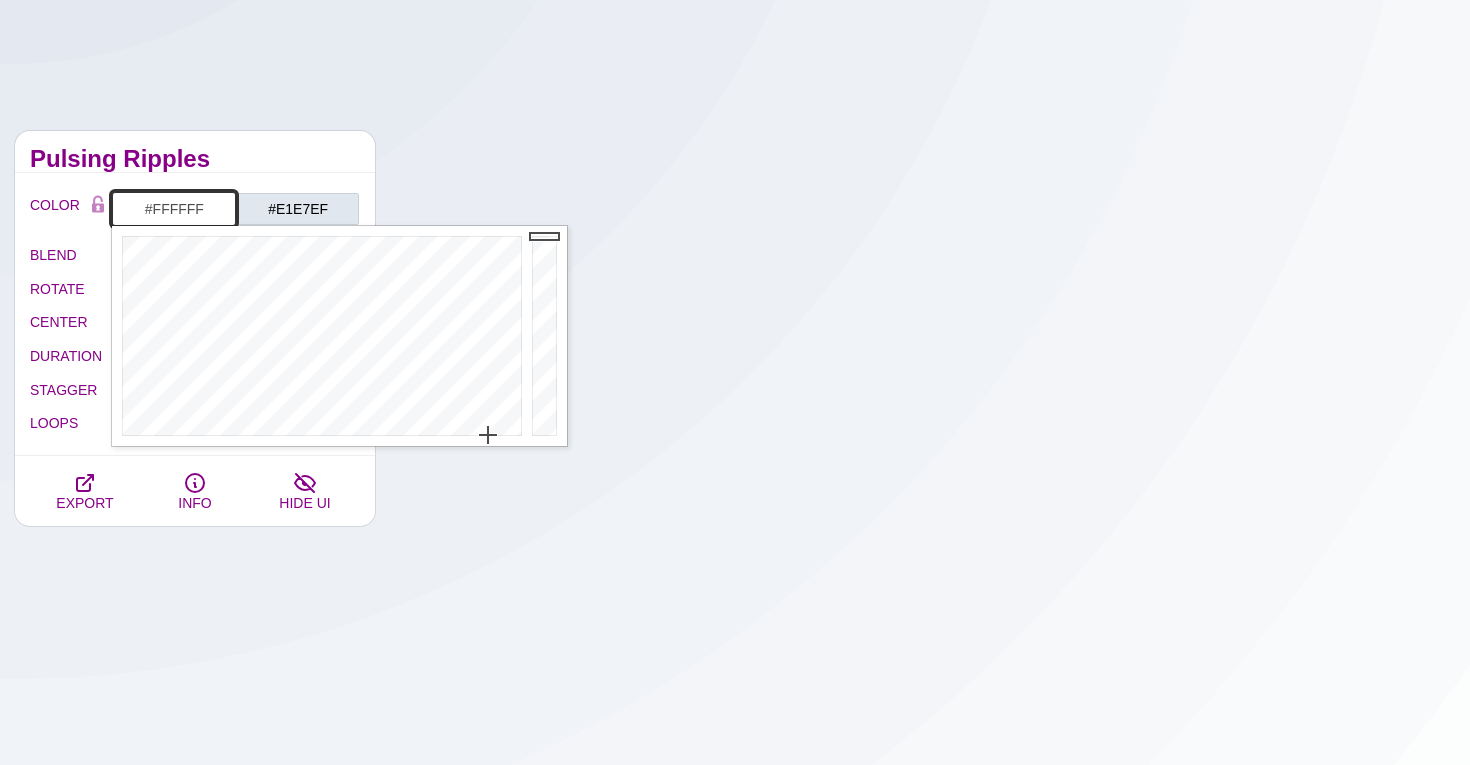 click on "#FFFFFF" at bounding box center [174, 209] 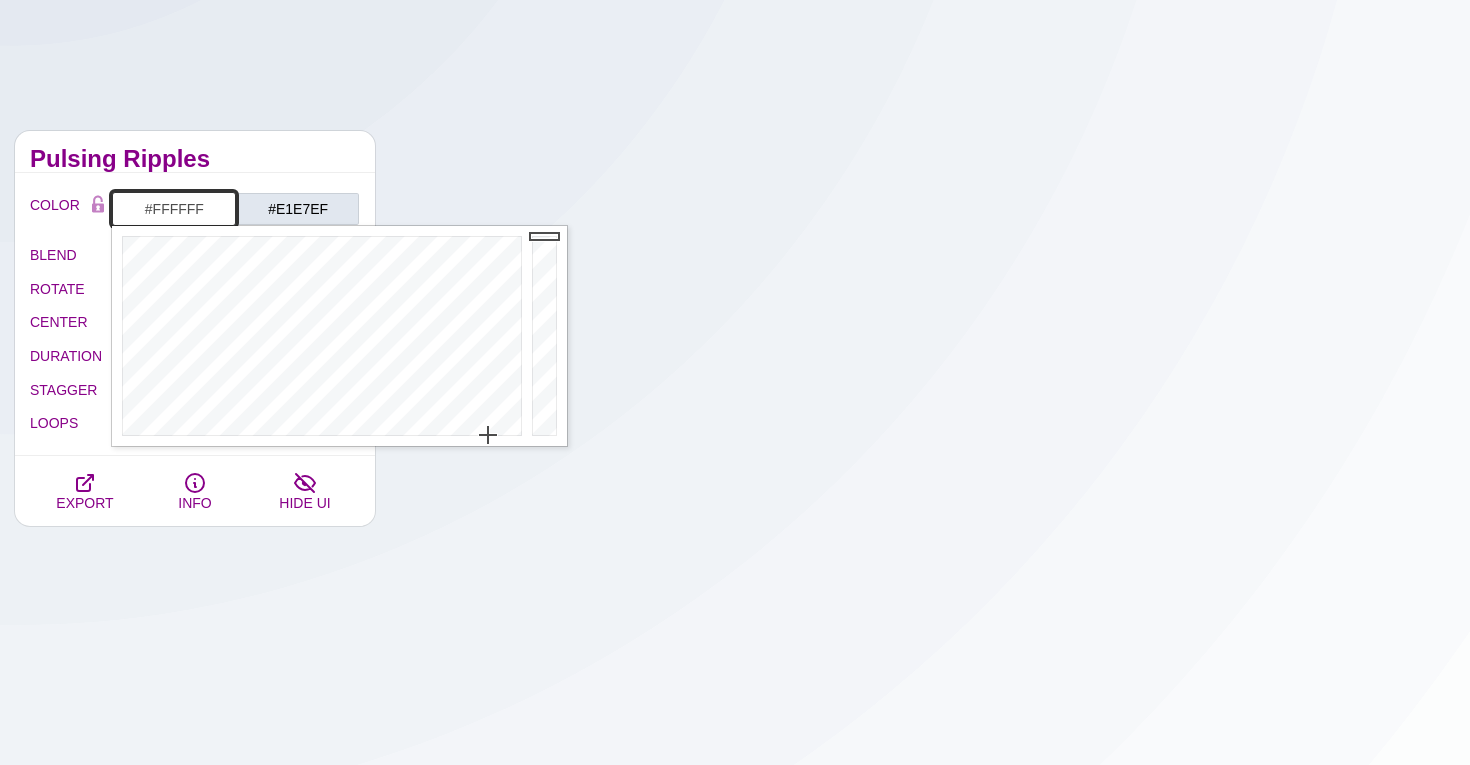 paste on "f7f9fc" 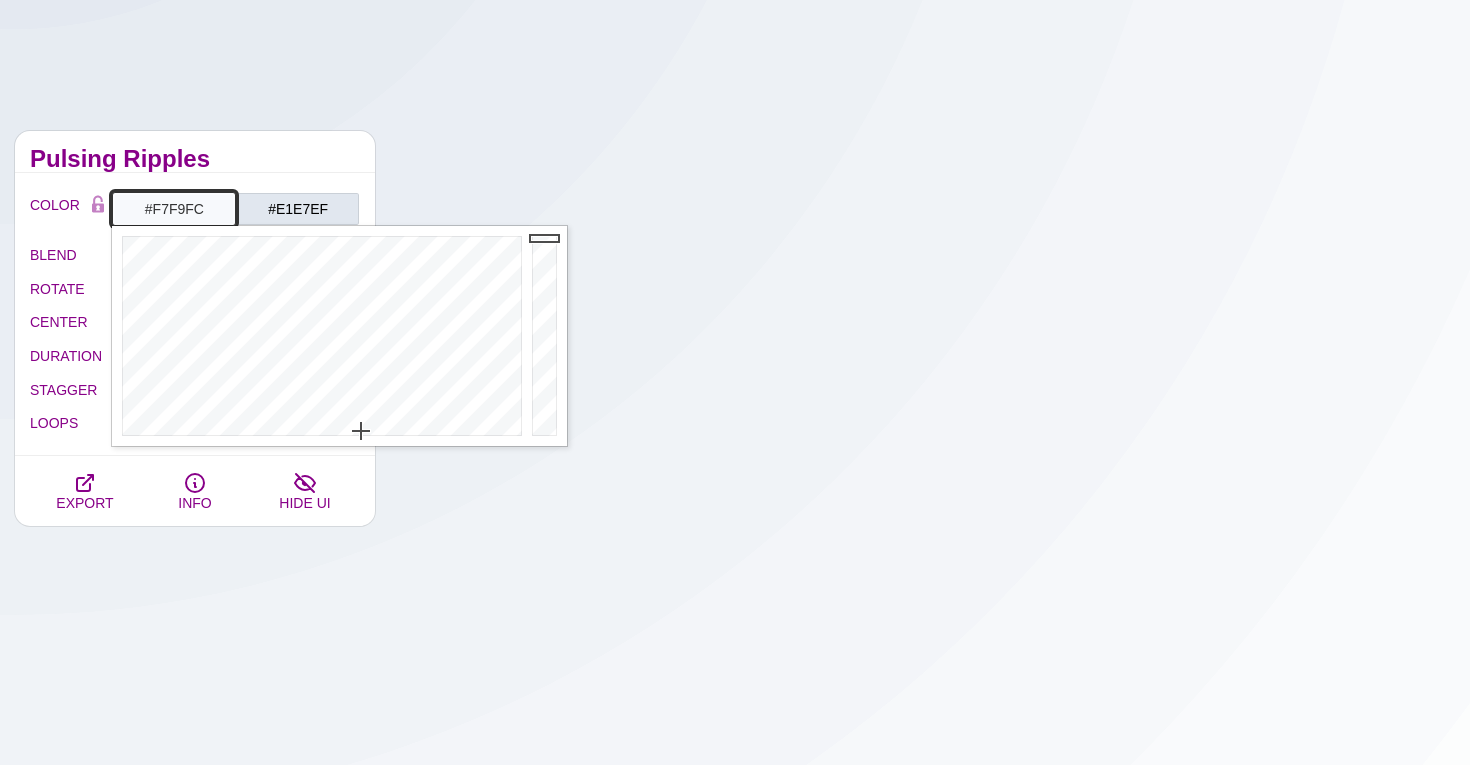 type on "#F7F9FC" 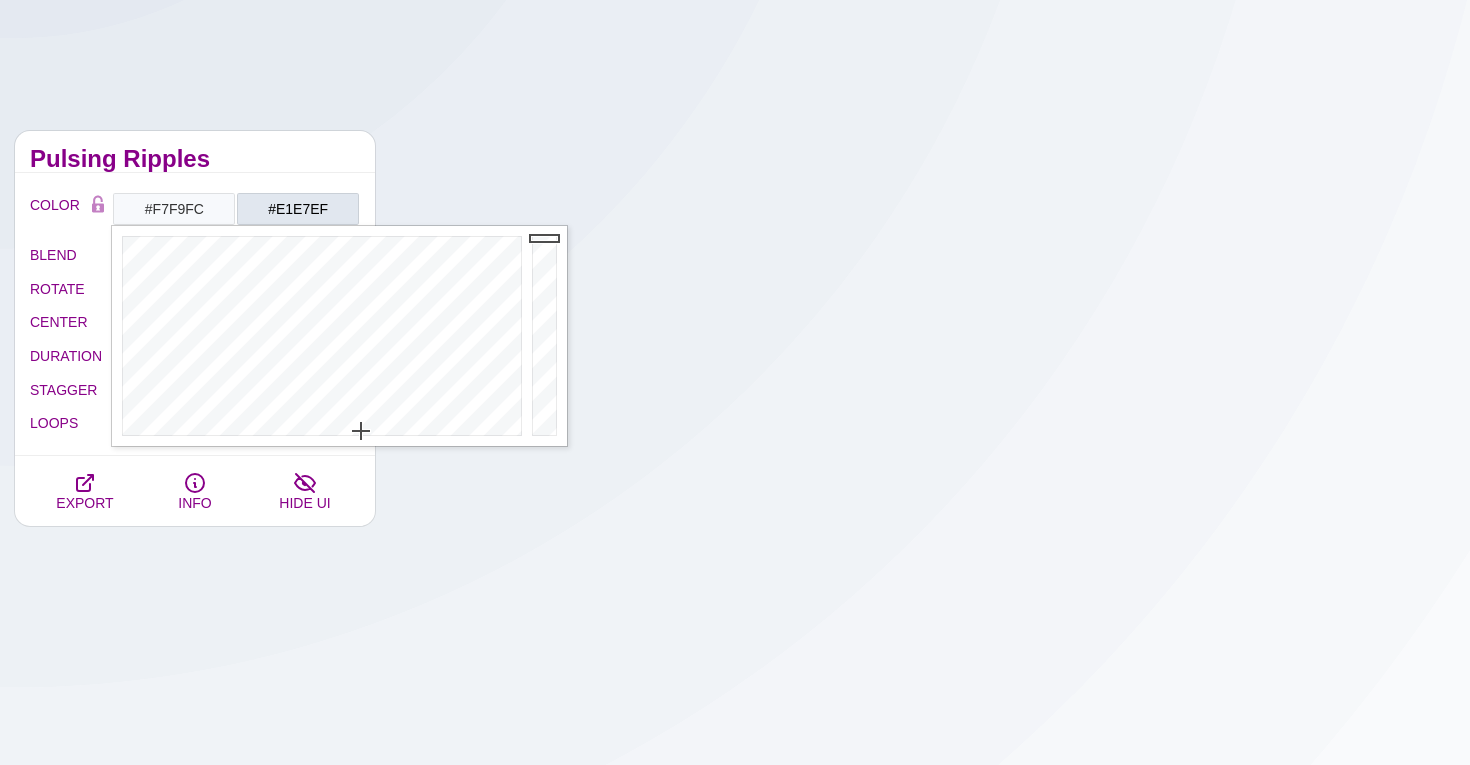 click on "Pulsing Ripples" at bounding box center (195, 152) 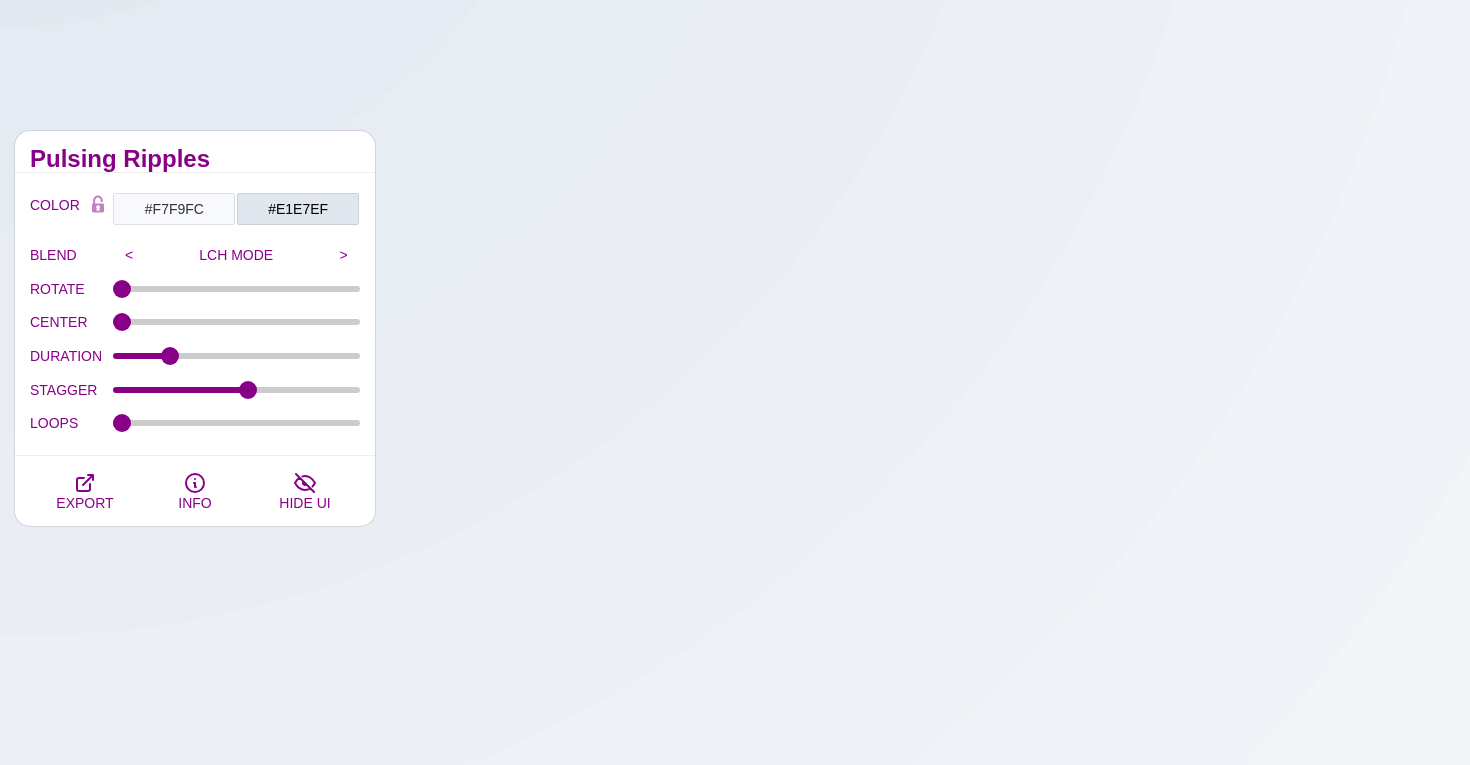 click on "Animated SVG Backgrounds This is an experimental set of backgrounds. It's recommended to be mindful of animation performance and opt for a limited number of animations and the number of loops. You'll likely find constraining the backgrounds within small containers will work better on low performance devices.
You have access. Enjoy!
Pulsing Ripples
COLOR
#F7F9FC #E1E7EF #99FFFF
#FF2200 #555555 #666666
#777777 #888888 #999999
BLEND < LCH MODE >
VARIETY < GRAY TONES >
MODIFY < FLIP >
ROTATE
[NUMBER]
CENTER
[NUMBER]
DURATION
[NUMBER]
STAGGER
[NUMBER]
LOOPS
[NUMBER]
EXPORT
INFO
HIDE UI" at bounding box center [735, 1256] 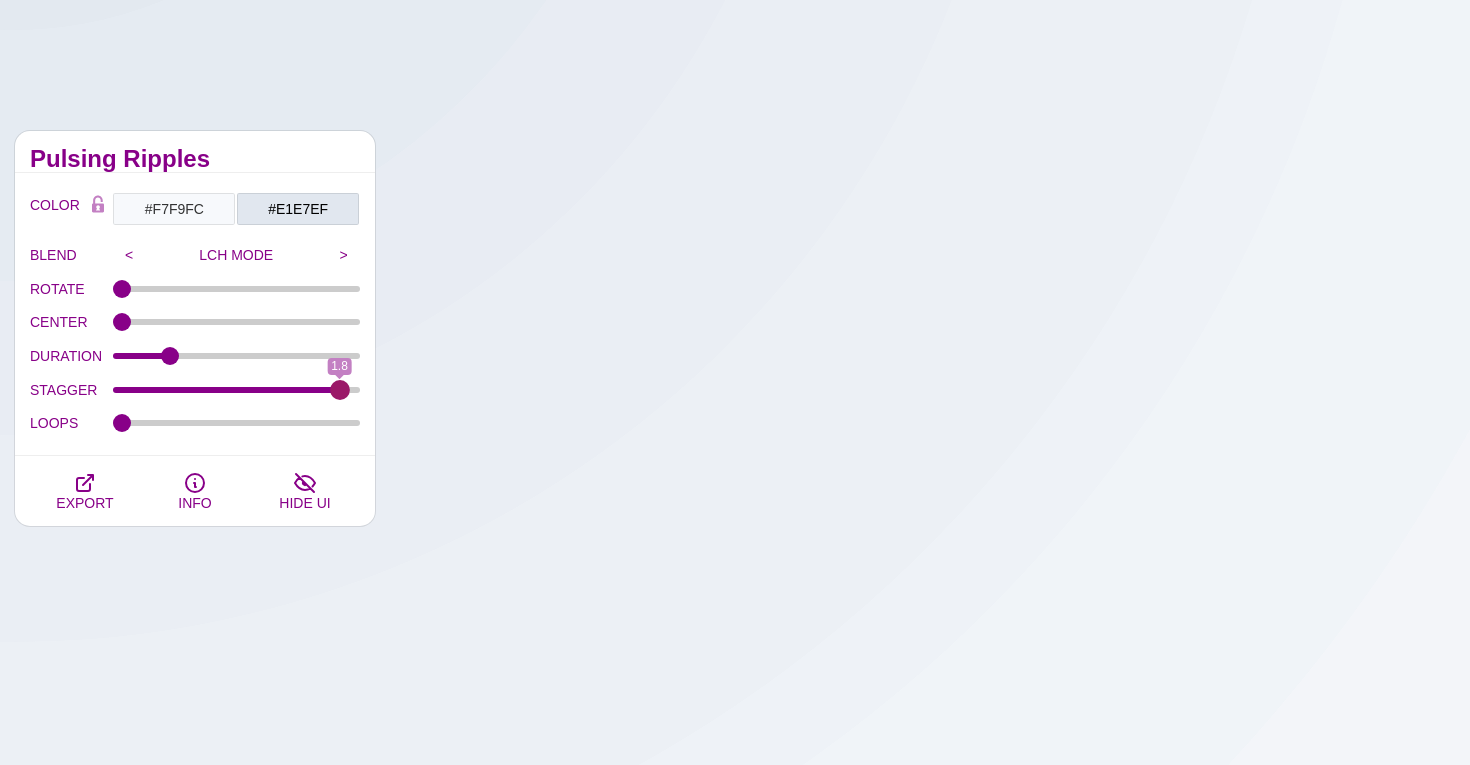 drag, startPoint x: 242, startPoint y: 386, endPoint x: 338, endPoint y: 393, distance: 96.25487 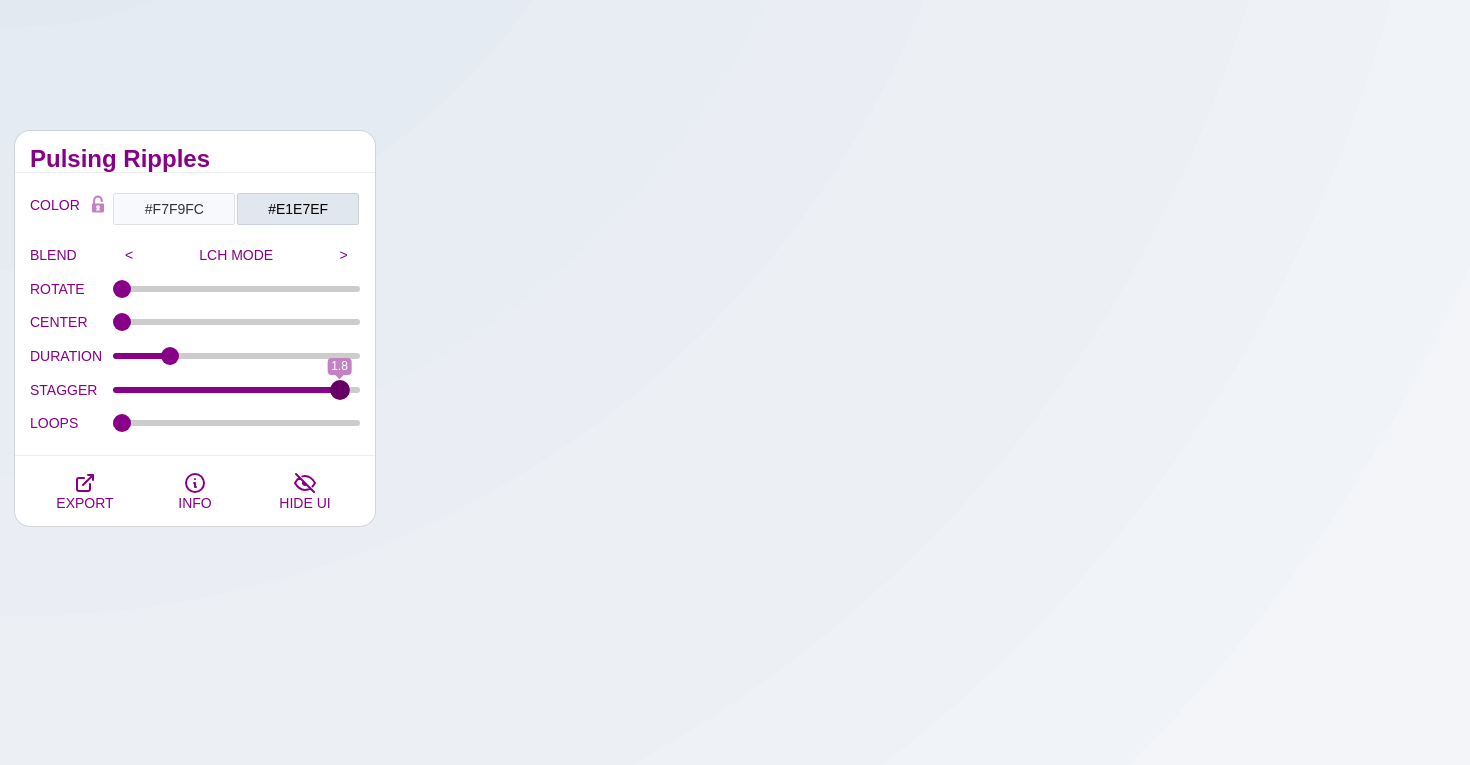 click on "STAGGER" at bounding box center [237, 390] 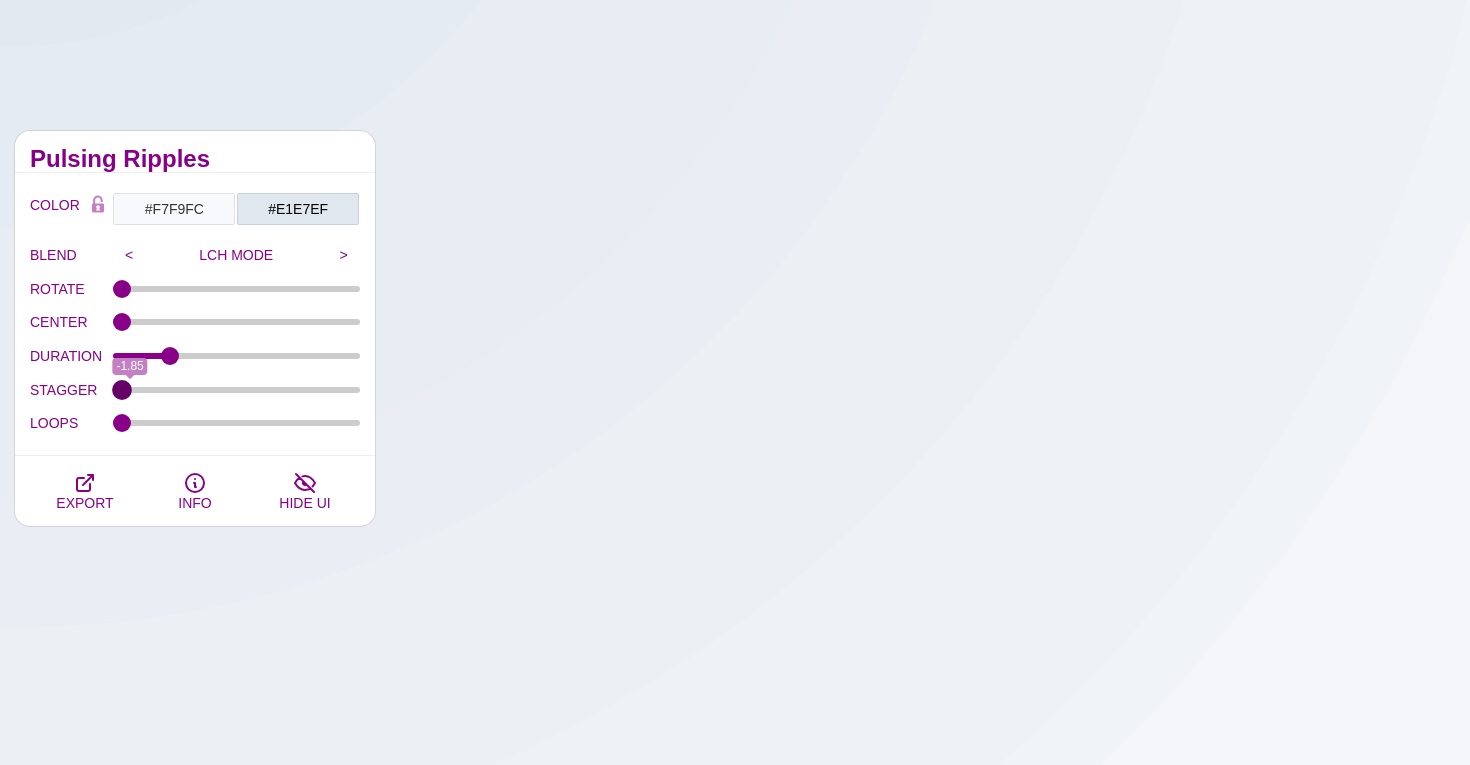 drag, startPoint x: 338, startPoint y: 393, endPoint x: 121, endPoint y: 394, distance: 217.0023 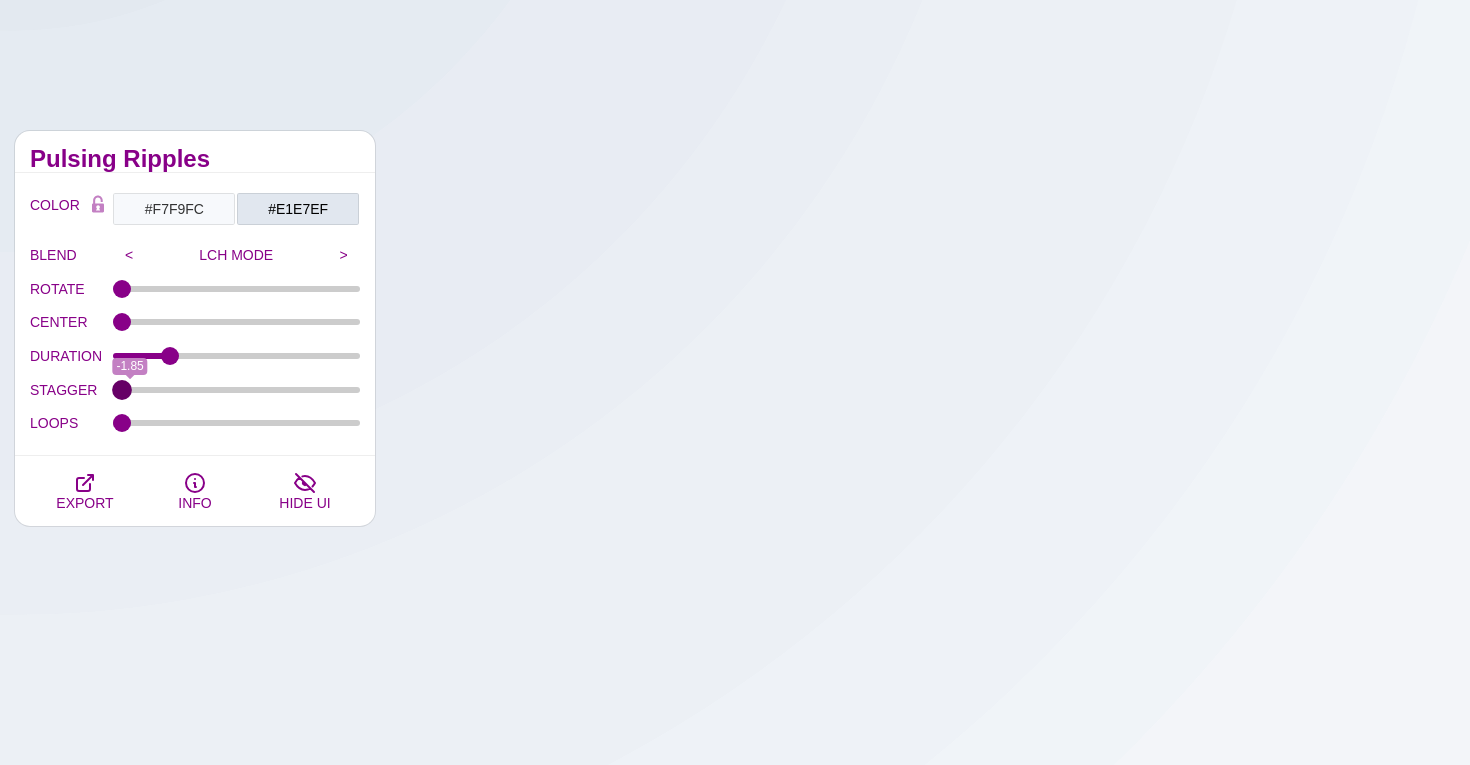 type on "-2" 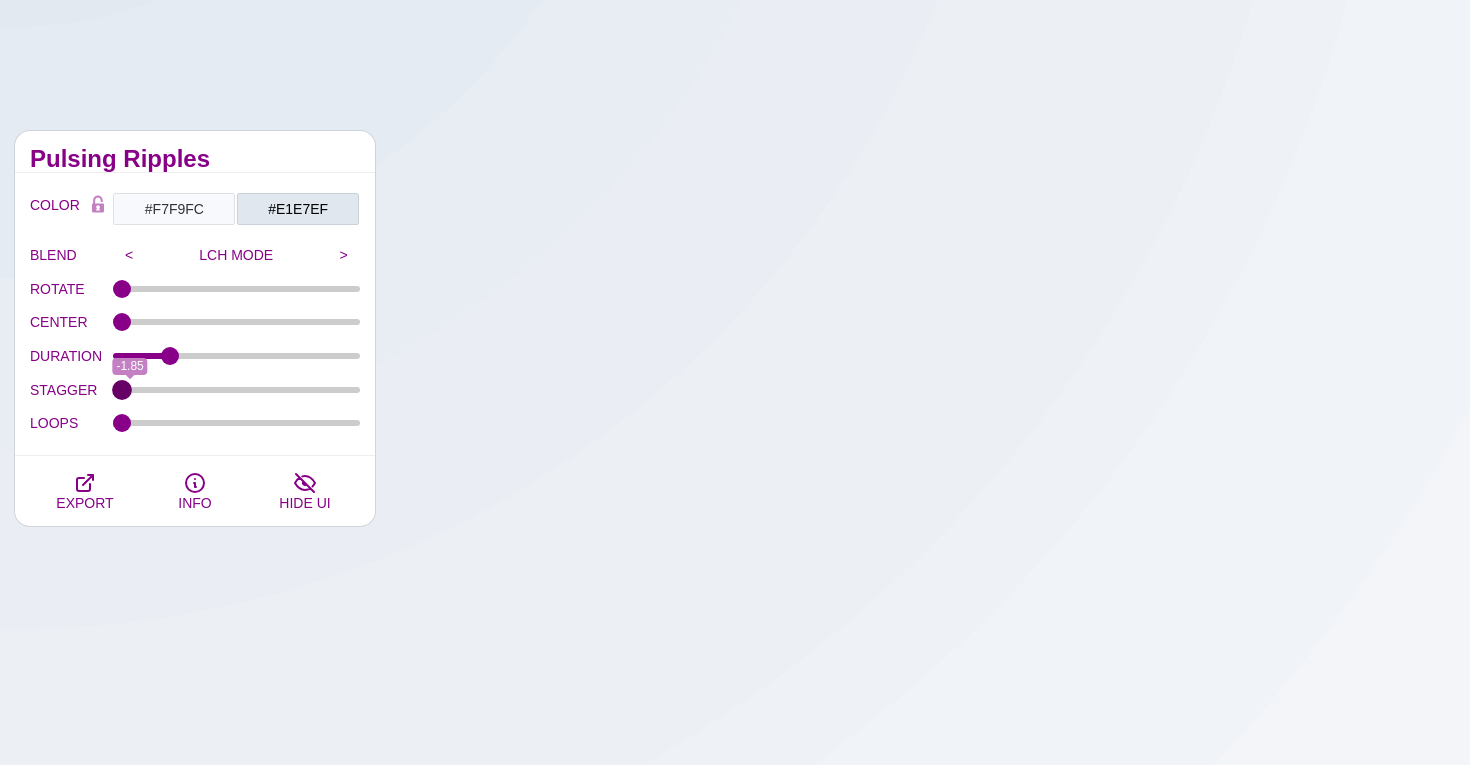 click on "STAGGER" at bounding box center (237, 390) 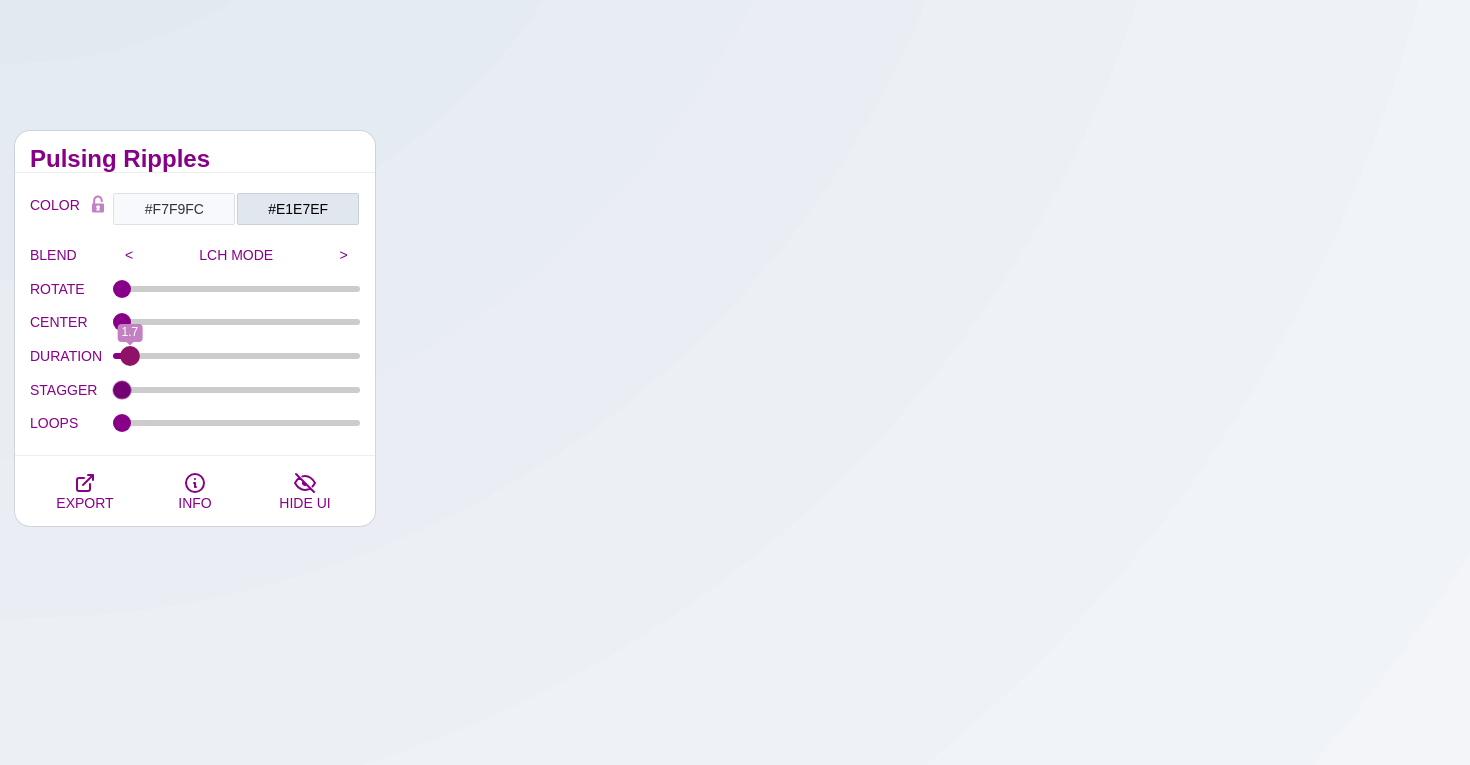 drag, startPoint x: 166, startPoint y: 358, endPoint x: 129, endPoint y: 358, distance: 37 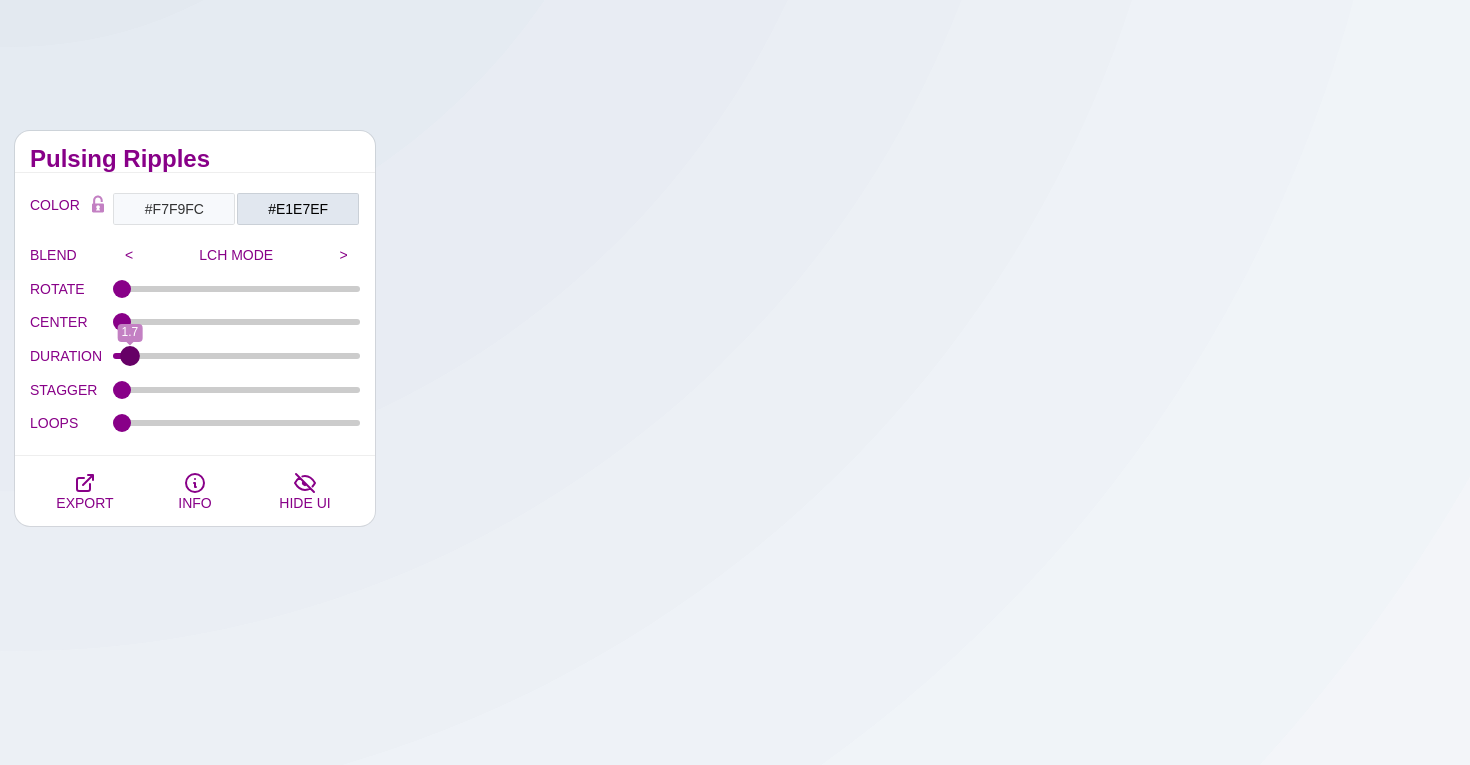 click on "DURATION" at bounding box center (237, 356) 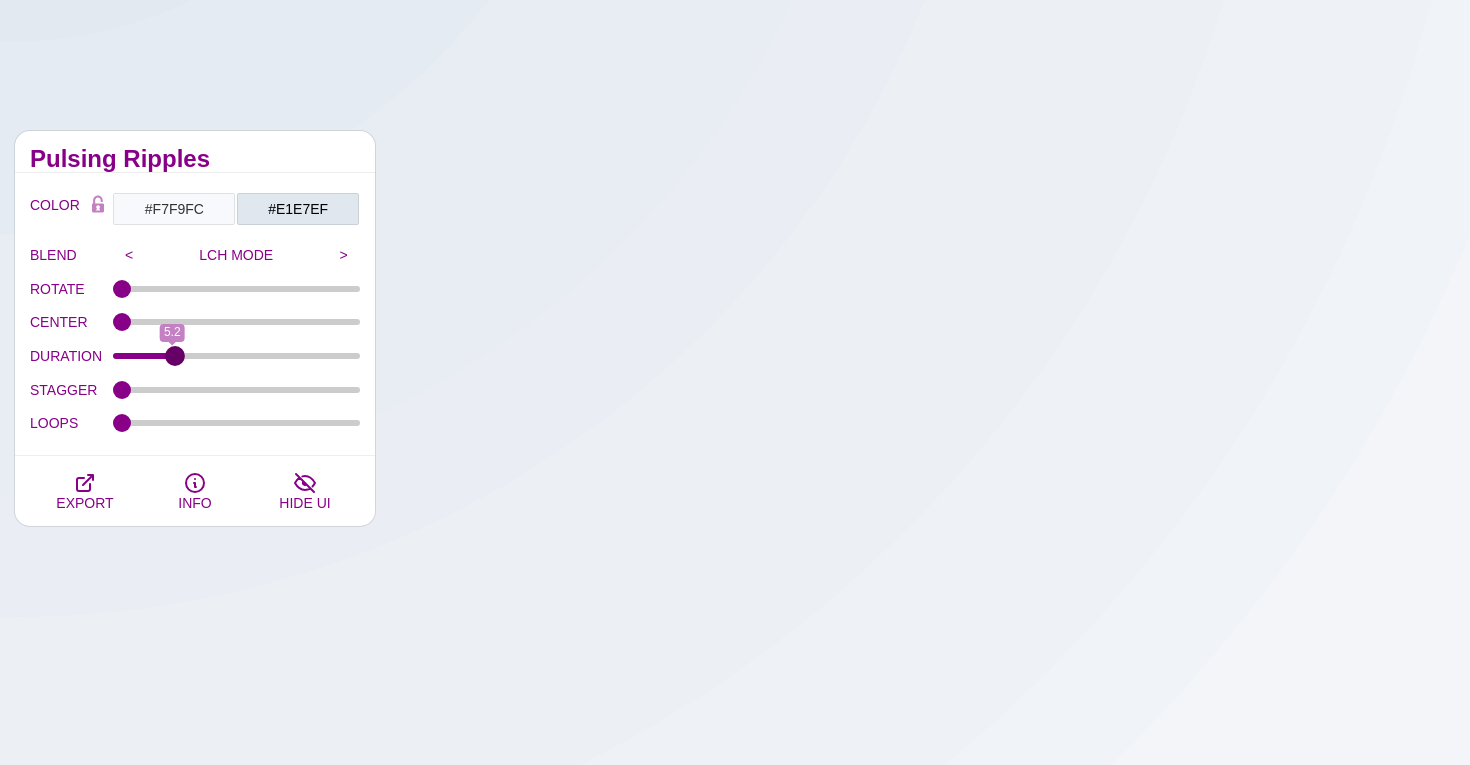 type on "5.4" 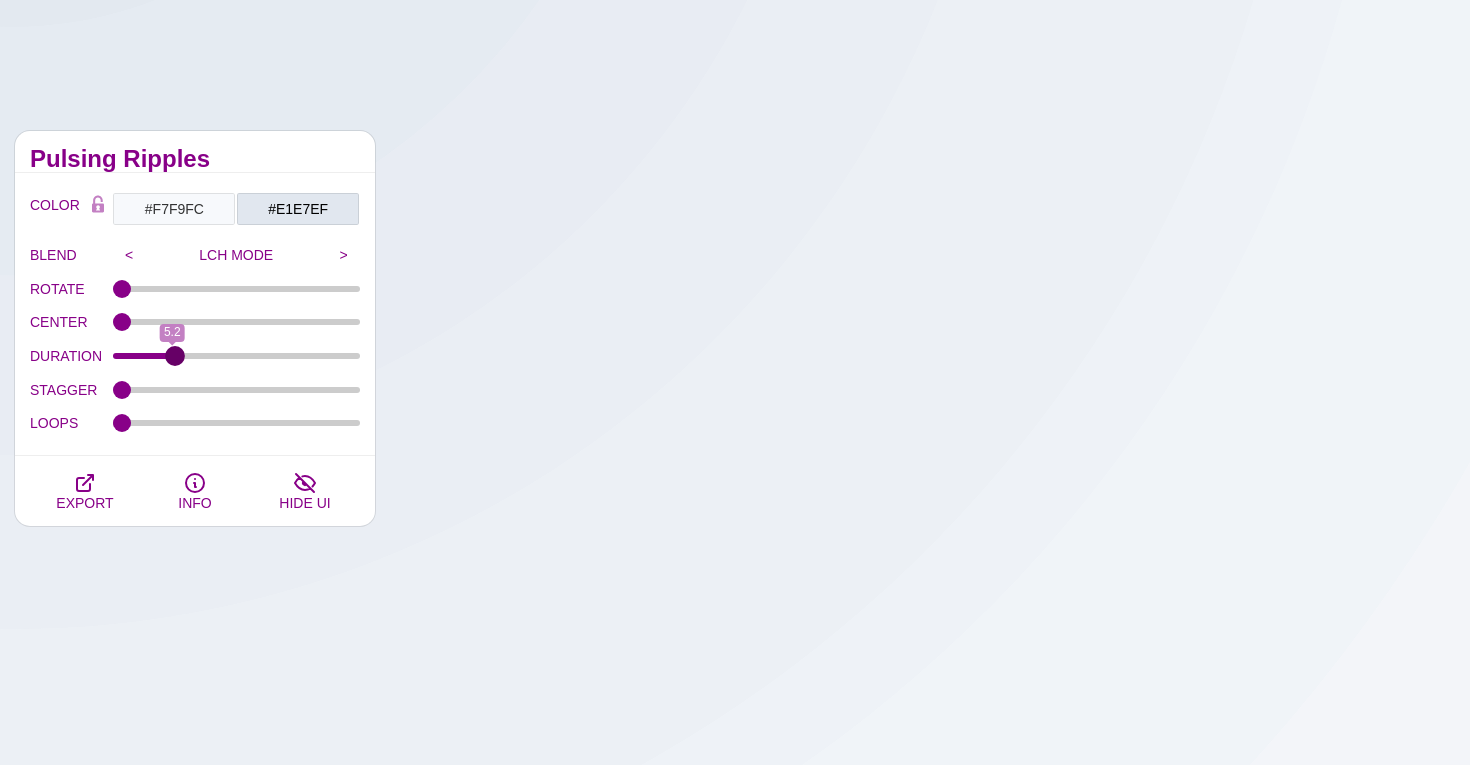 drag, startPoint x: 129, startPoint y: 358, endPoint x: 173, endPoint y: 367, distance: 44.911022 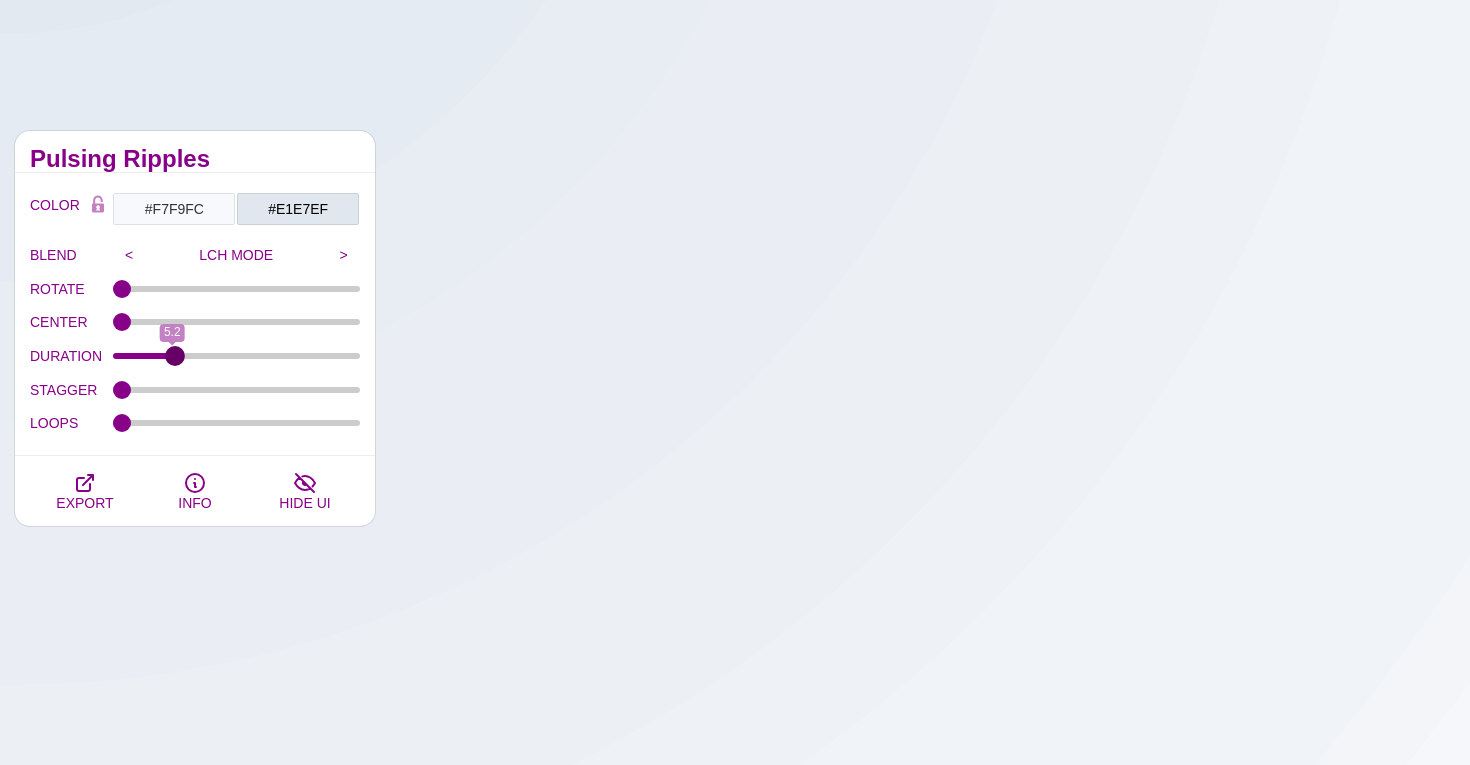 click on "DURATION
5.2" at bounding box center (195, 356) 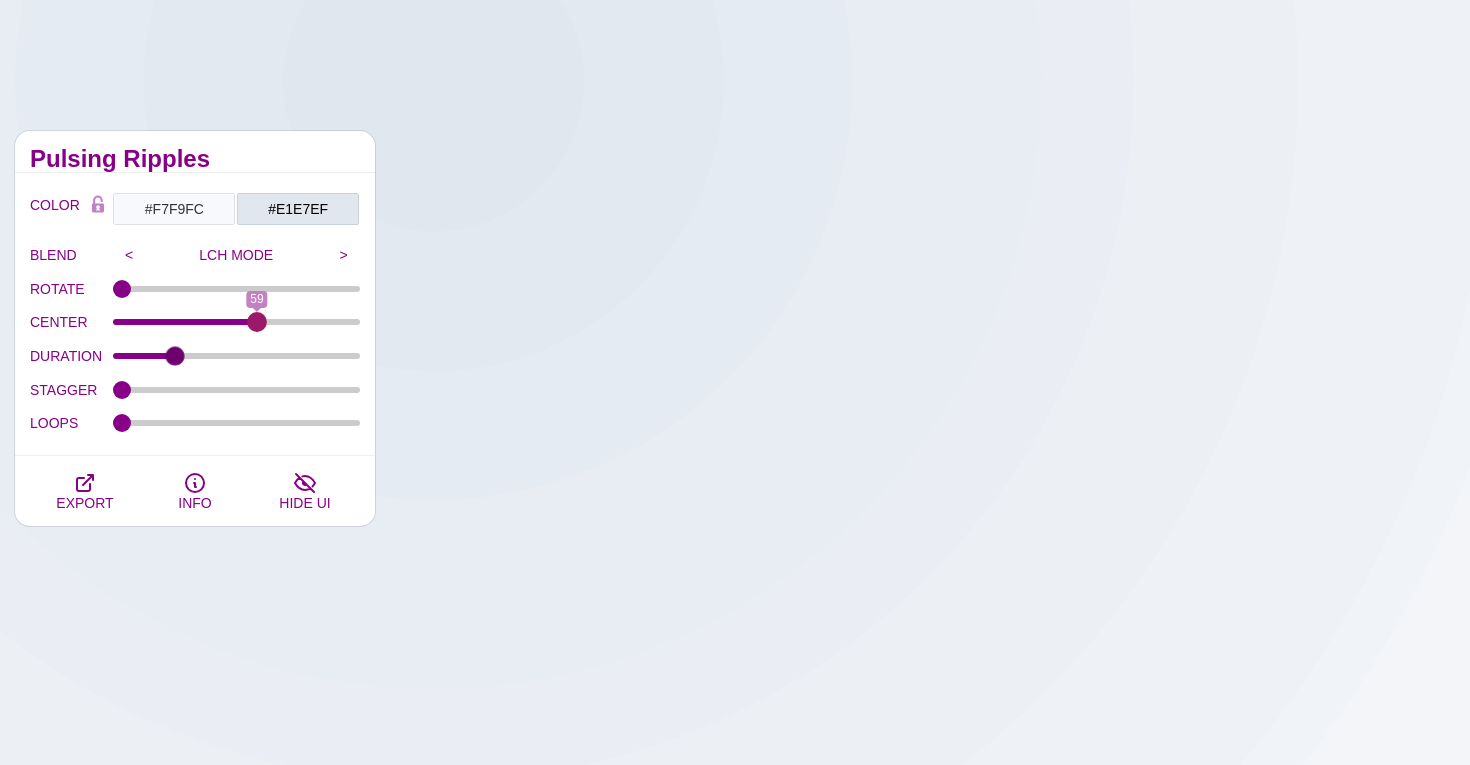 drag, startPoint x: 115, startPoint y: 322, endPoint x: 257, endPoint y: 337, distance: 142.79005 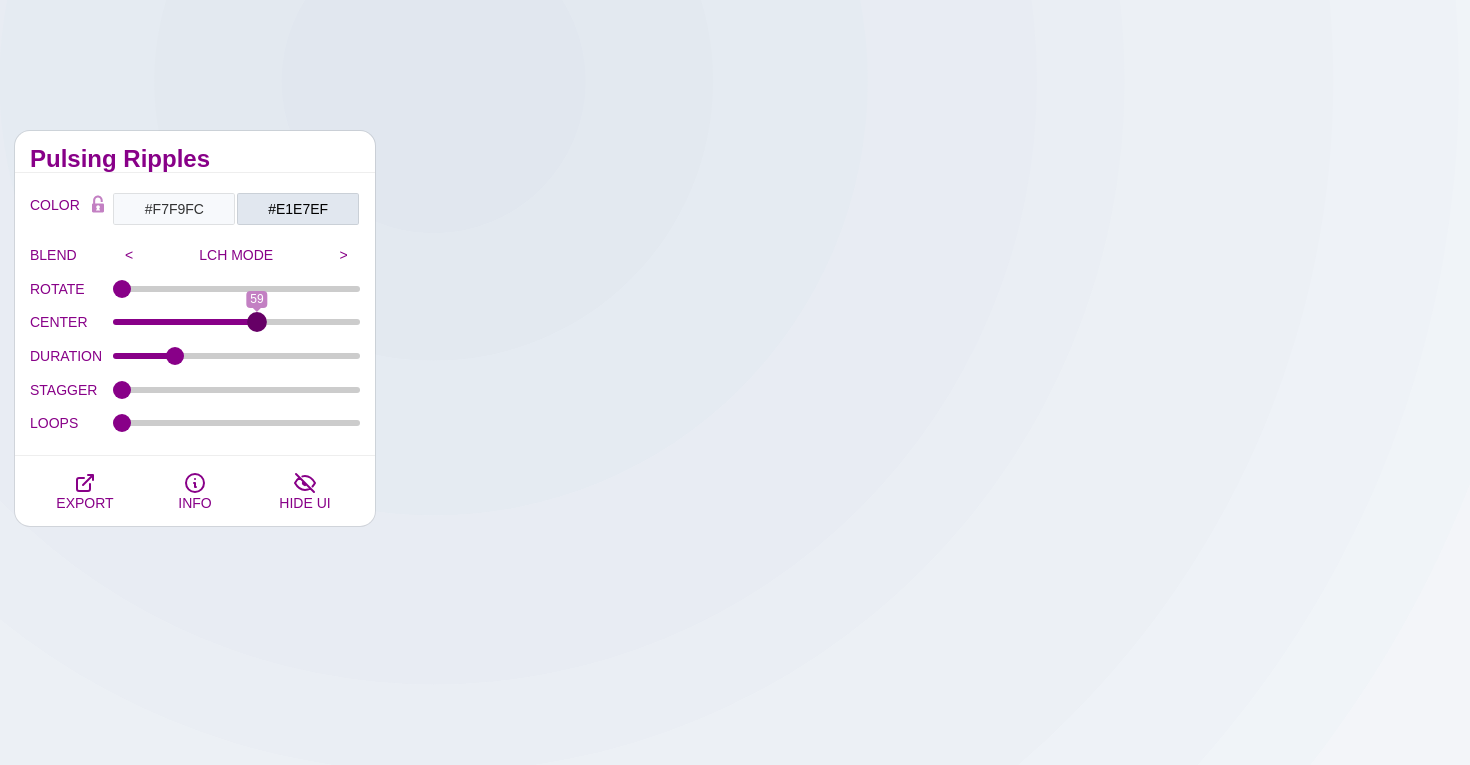 click on "CENTER" at bounding box center (237, 322) 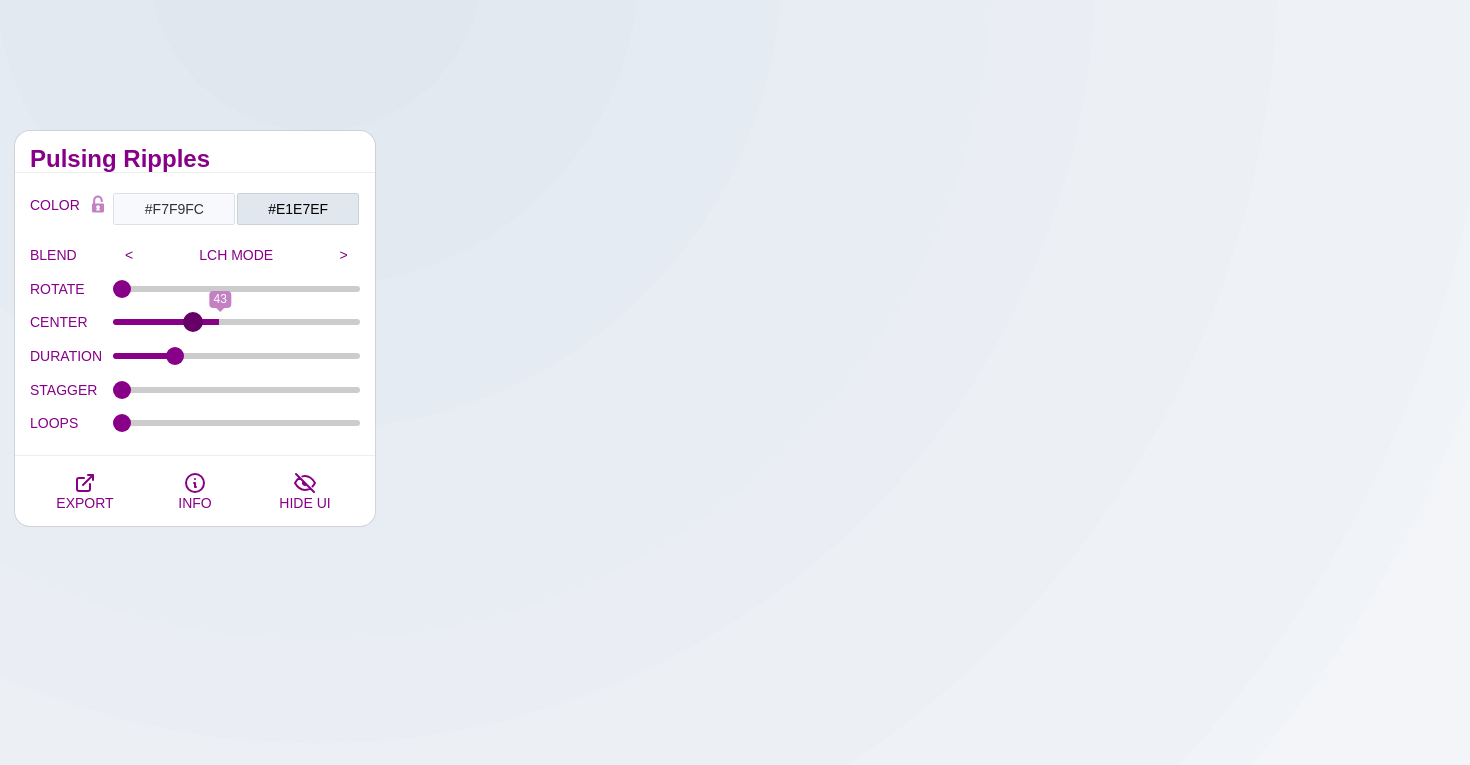 drag, startPoint x: 257, startPoint y: 331, endPoint x: 193, endPoint y: 331, distance: 64 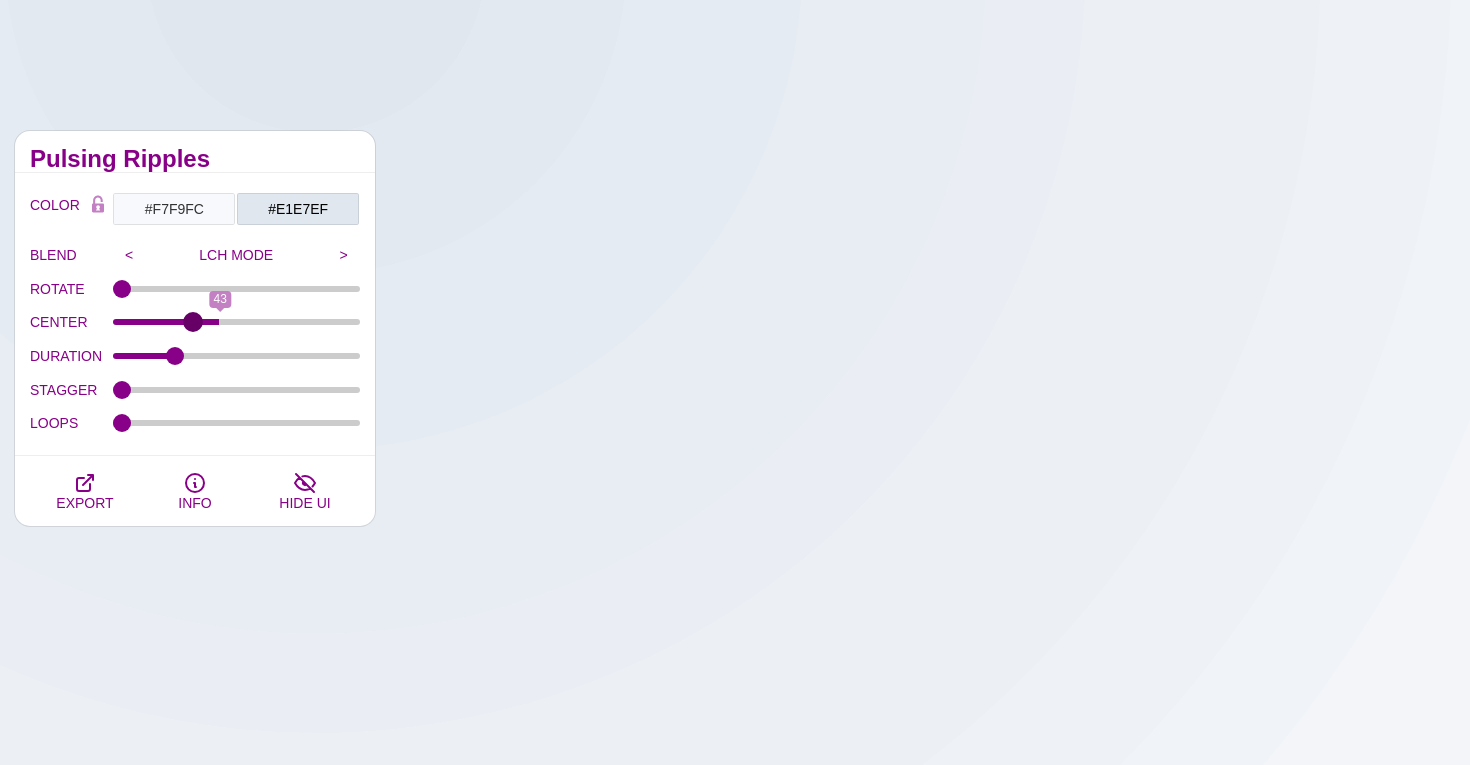 type on "31" 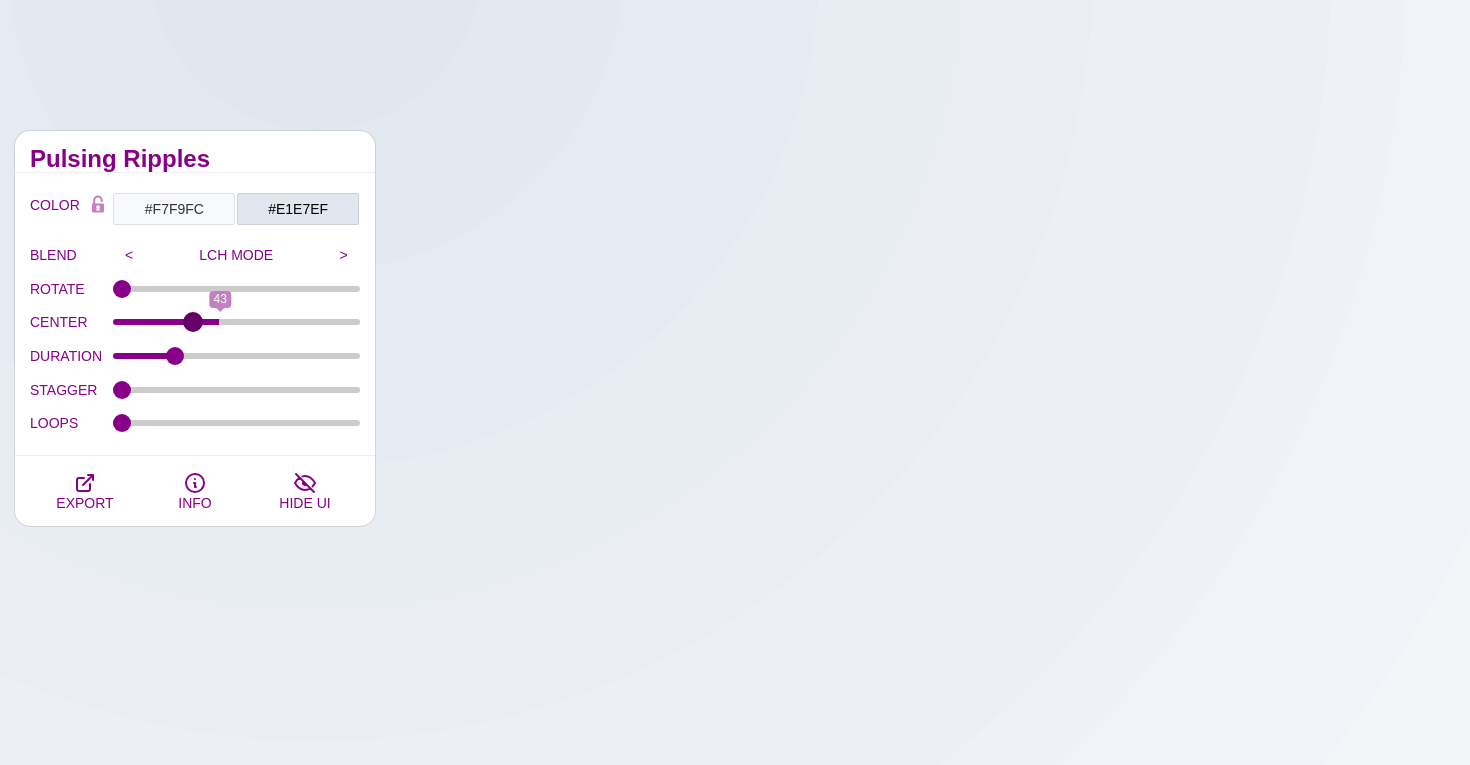 click on "CENTER" at bounding box center (237, 322) 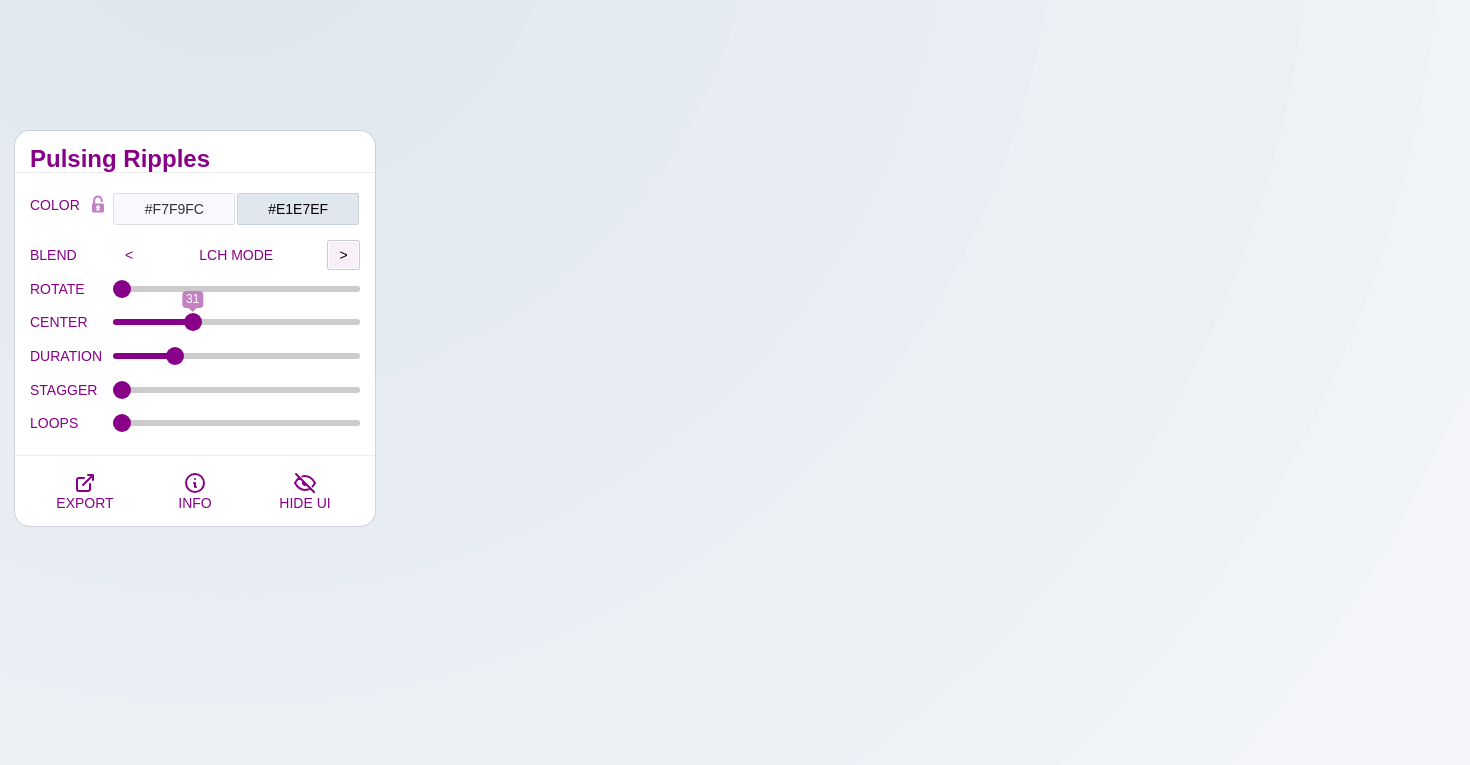 click on ">" at bounding box center (343, 255) 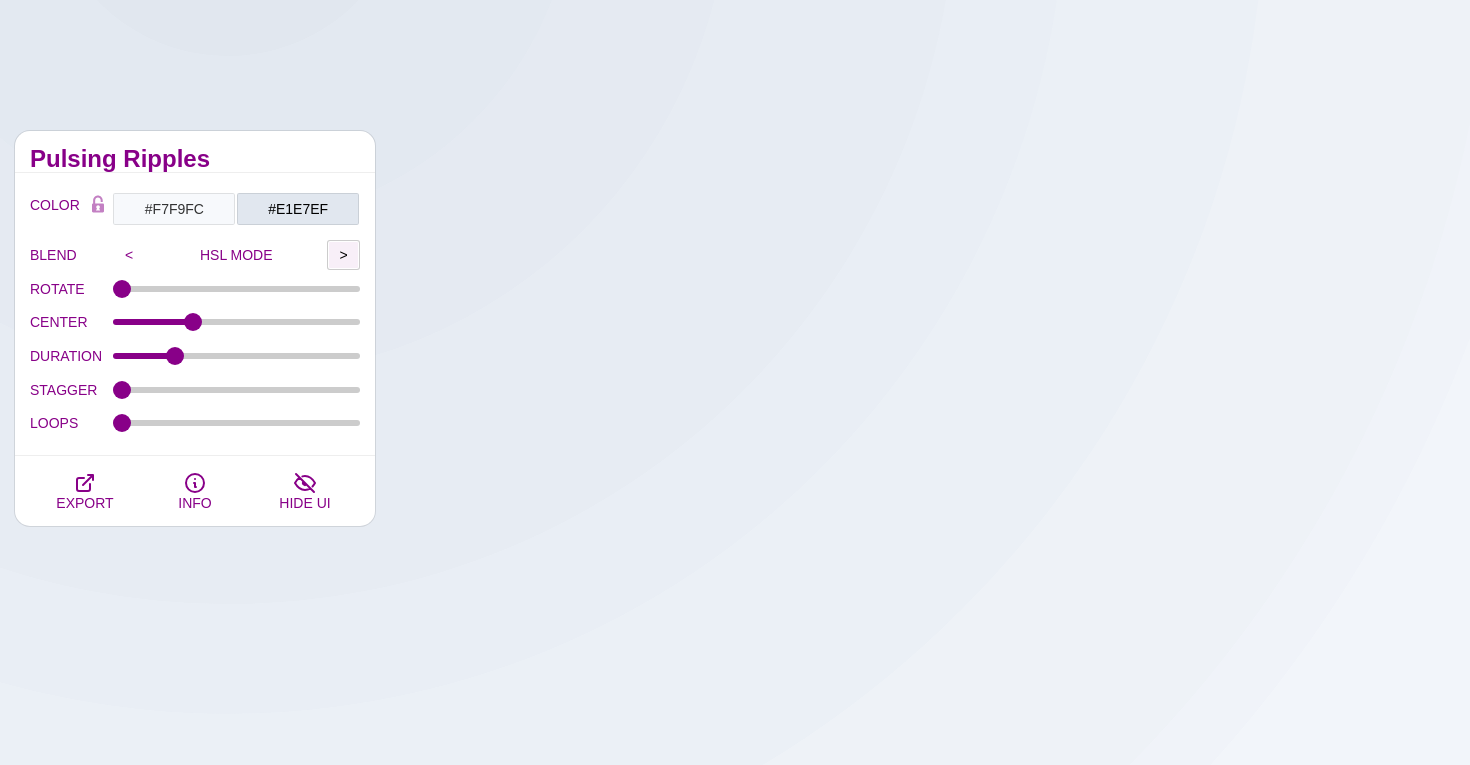 click on ">" at bounding box center (343, 255) 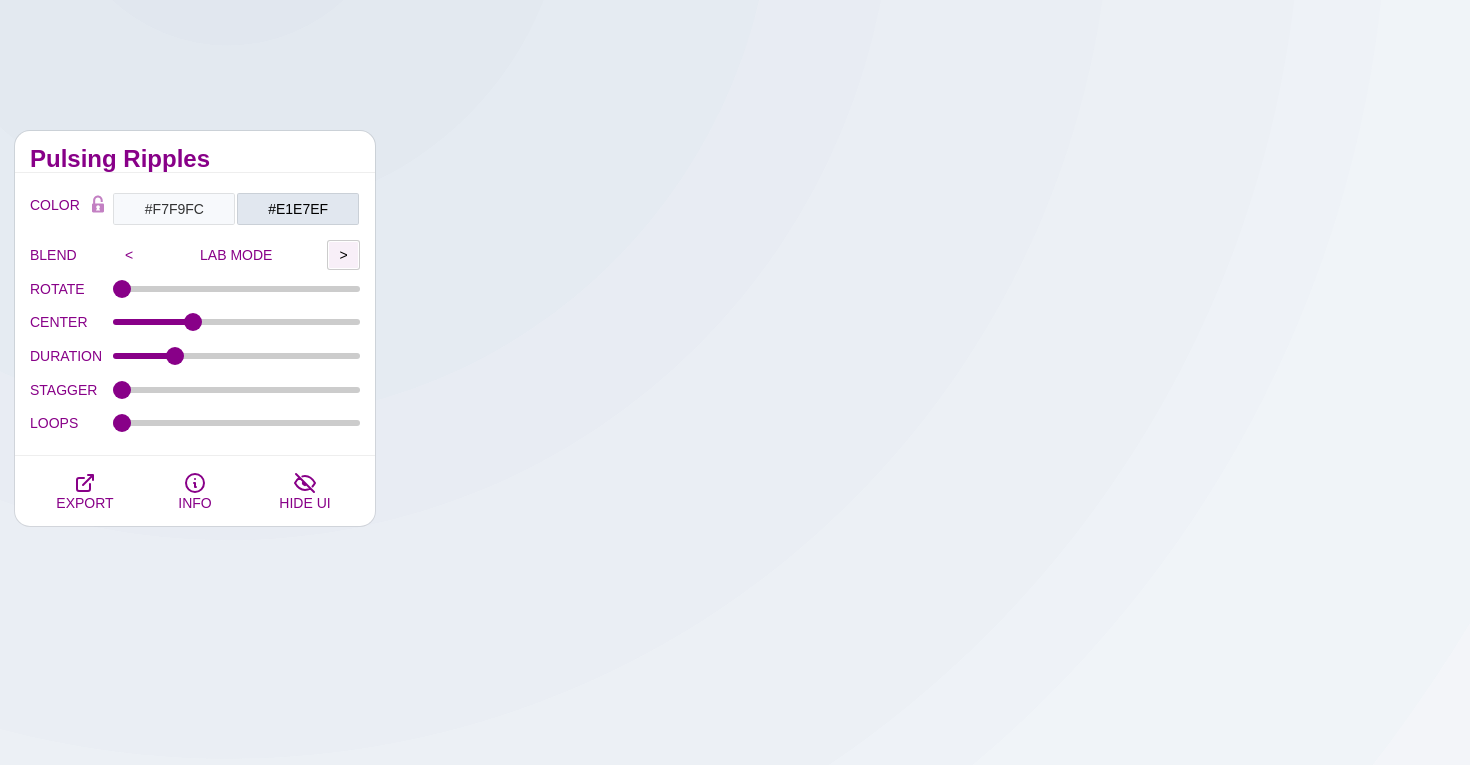 click on ">" at bounding box center (343, 255) 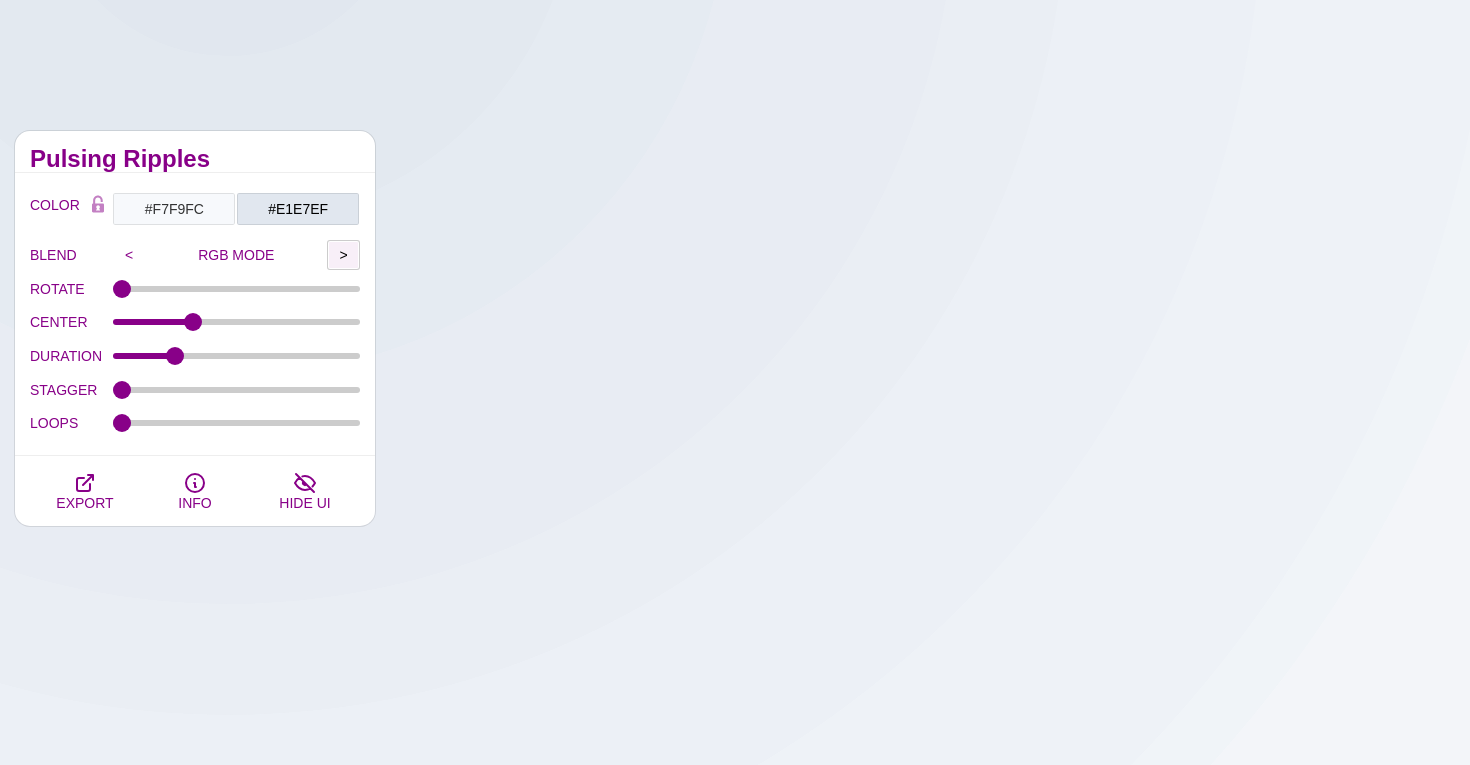 click on ">" at bounding box center (343, 255) 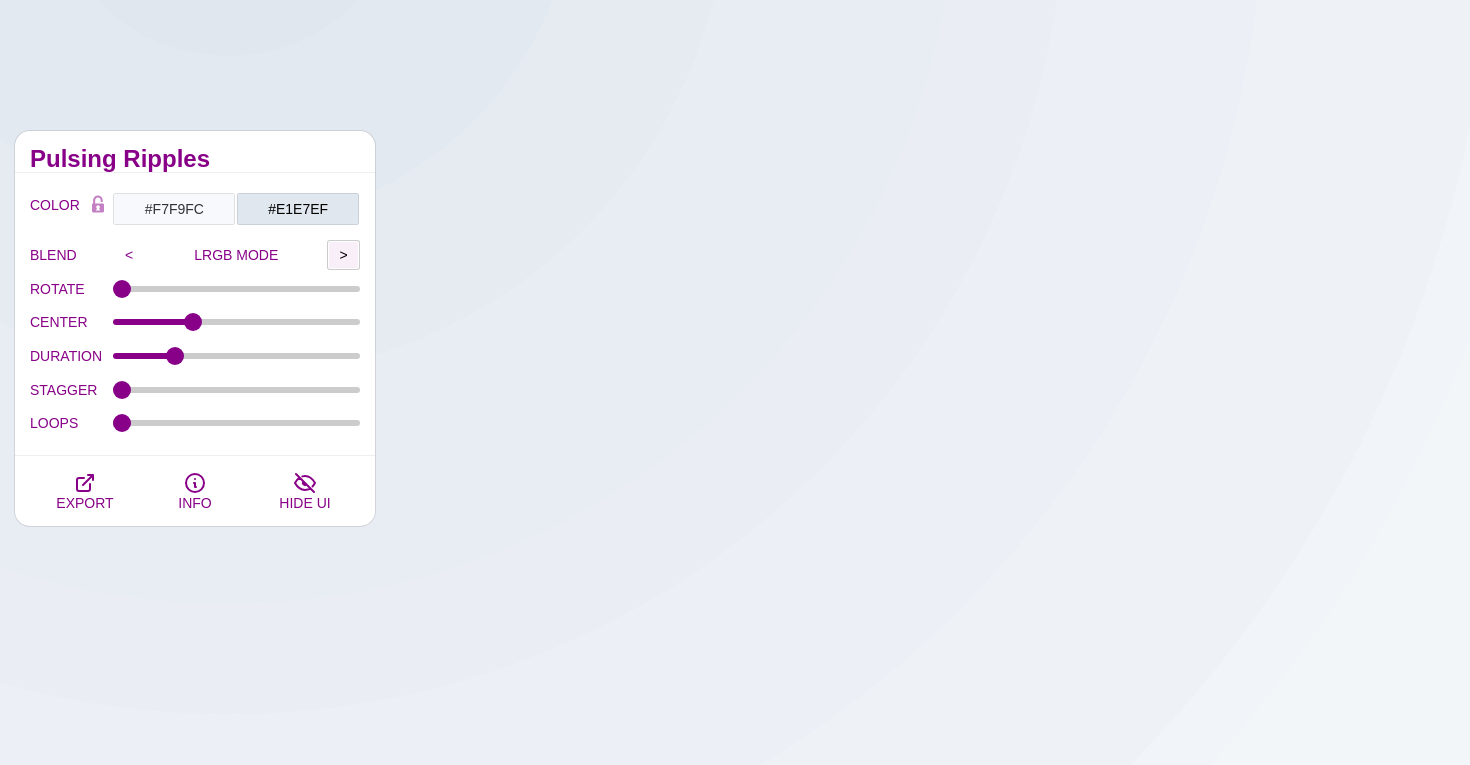 click on ">" at bounding box center (343, 255) 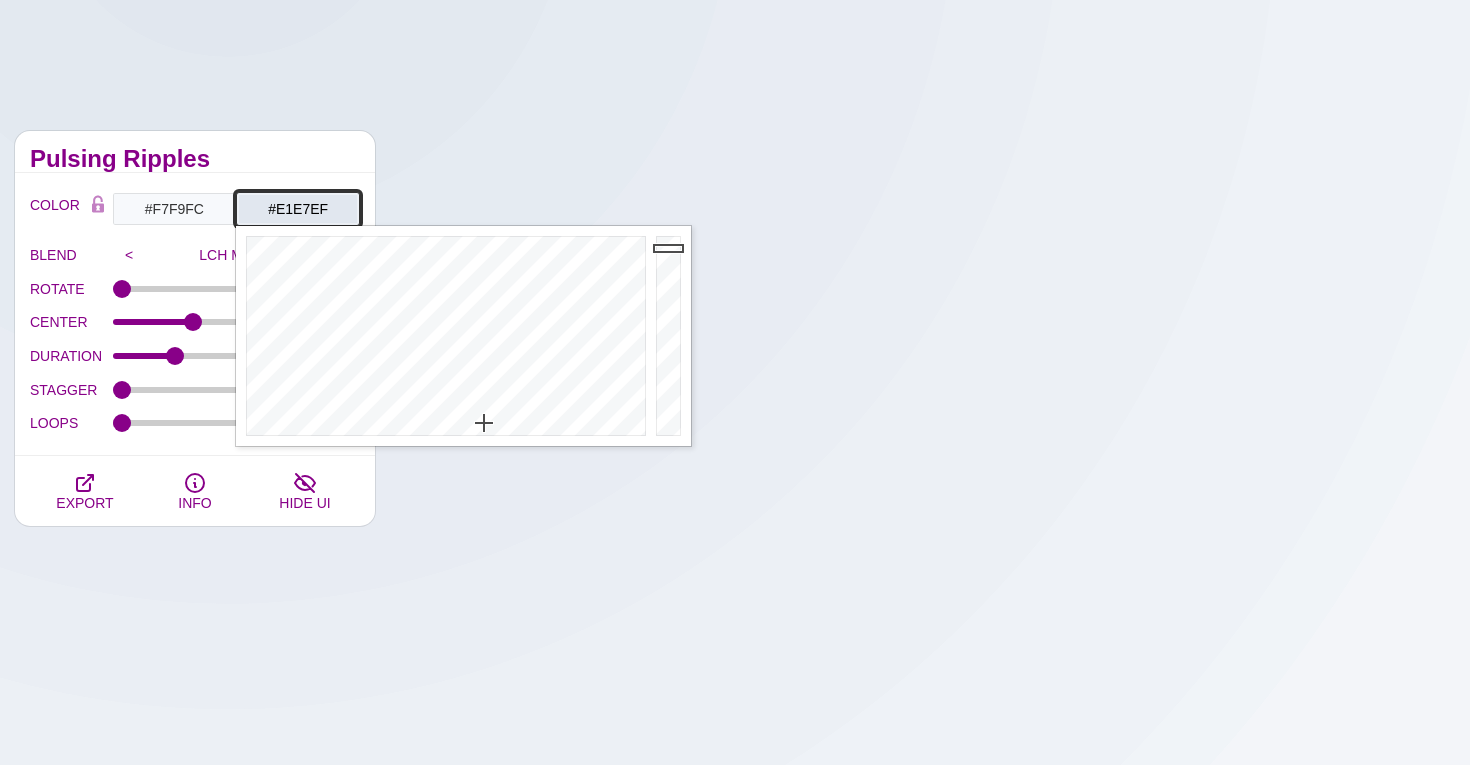 click on "#E1E7EF" at bounding box center [298, 209] 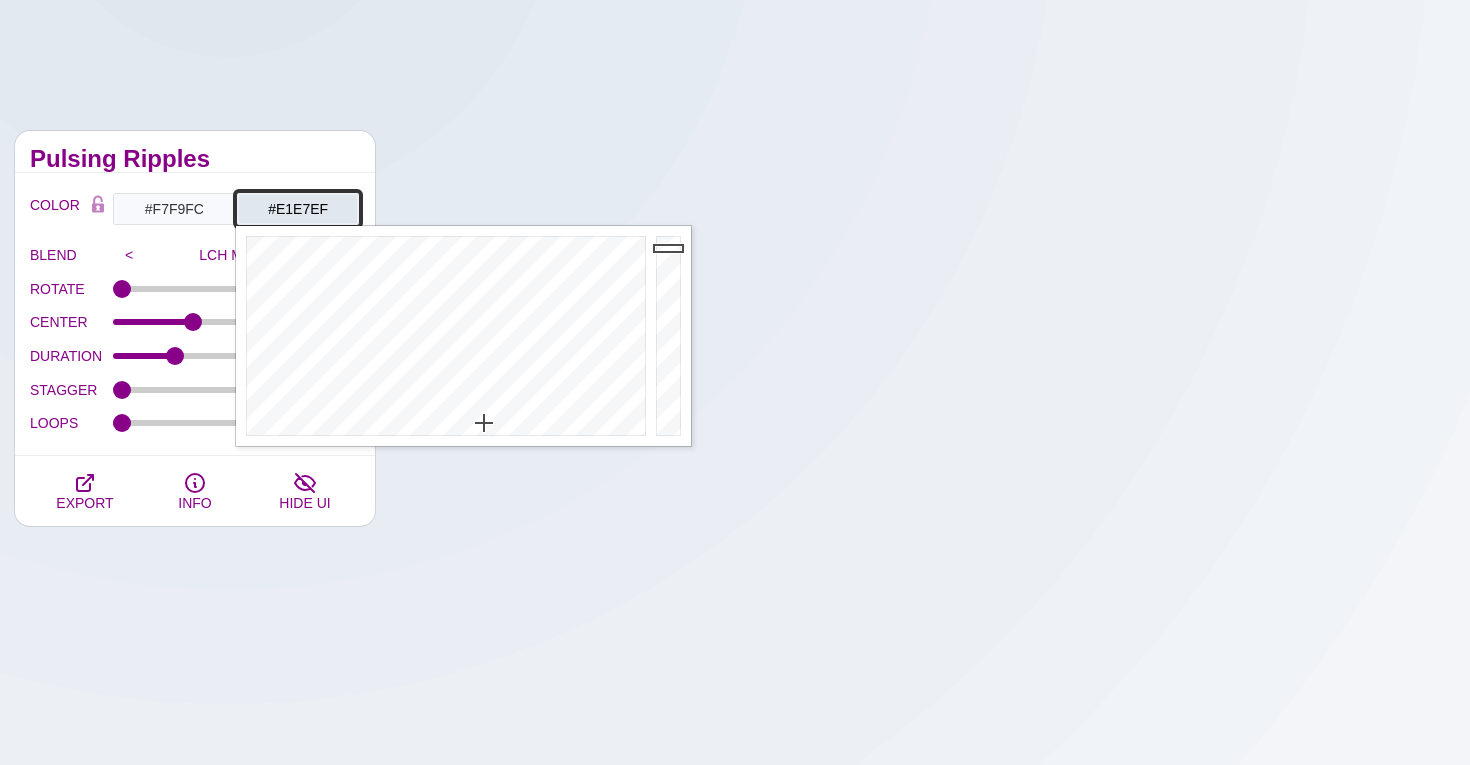 click on "#E1E7EF" at bounding box center [298, 209] 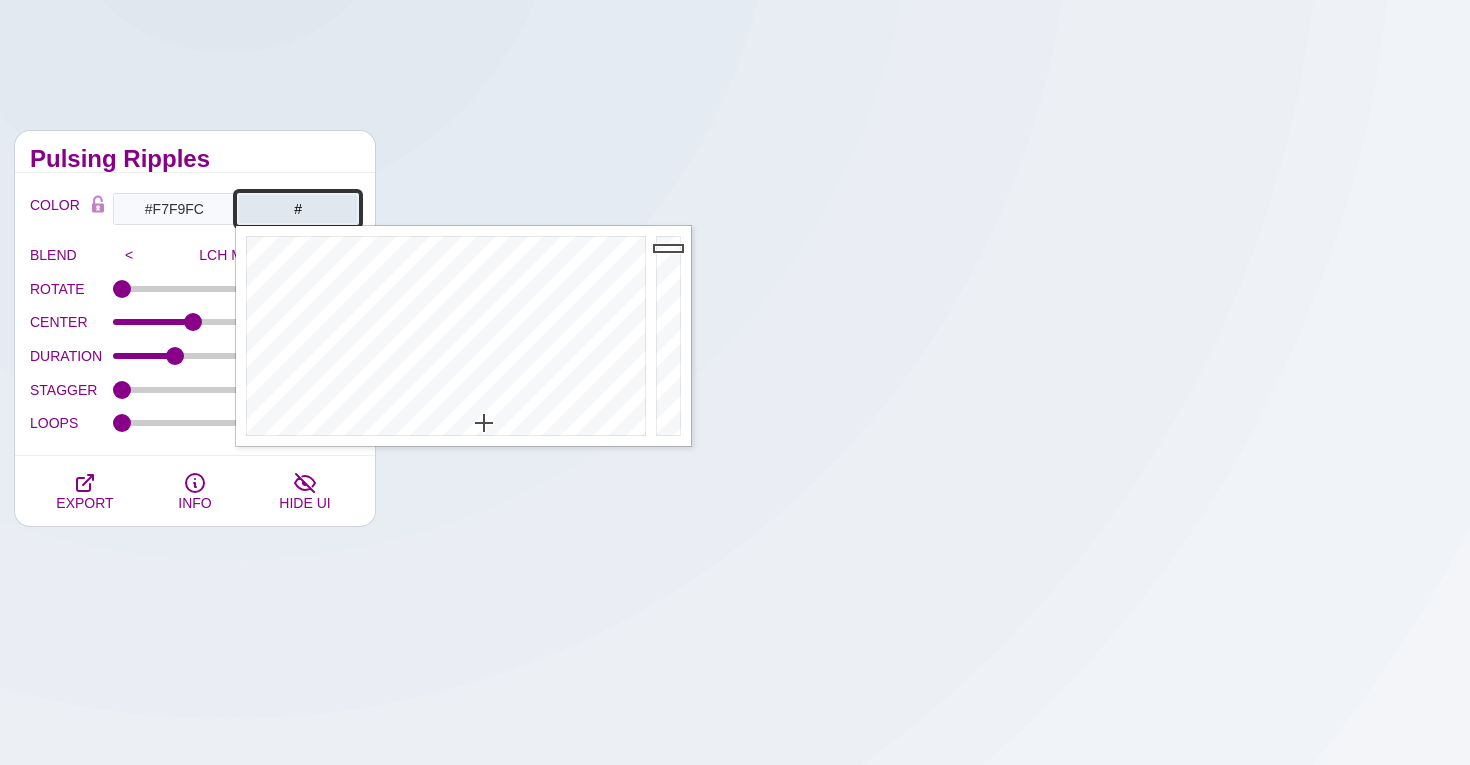 type on "#E1E7EF" 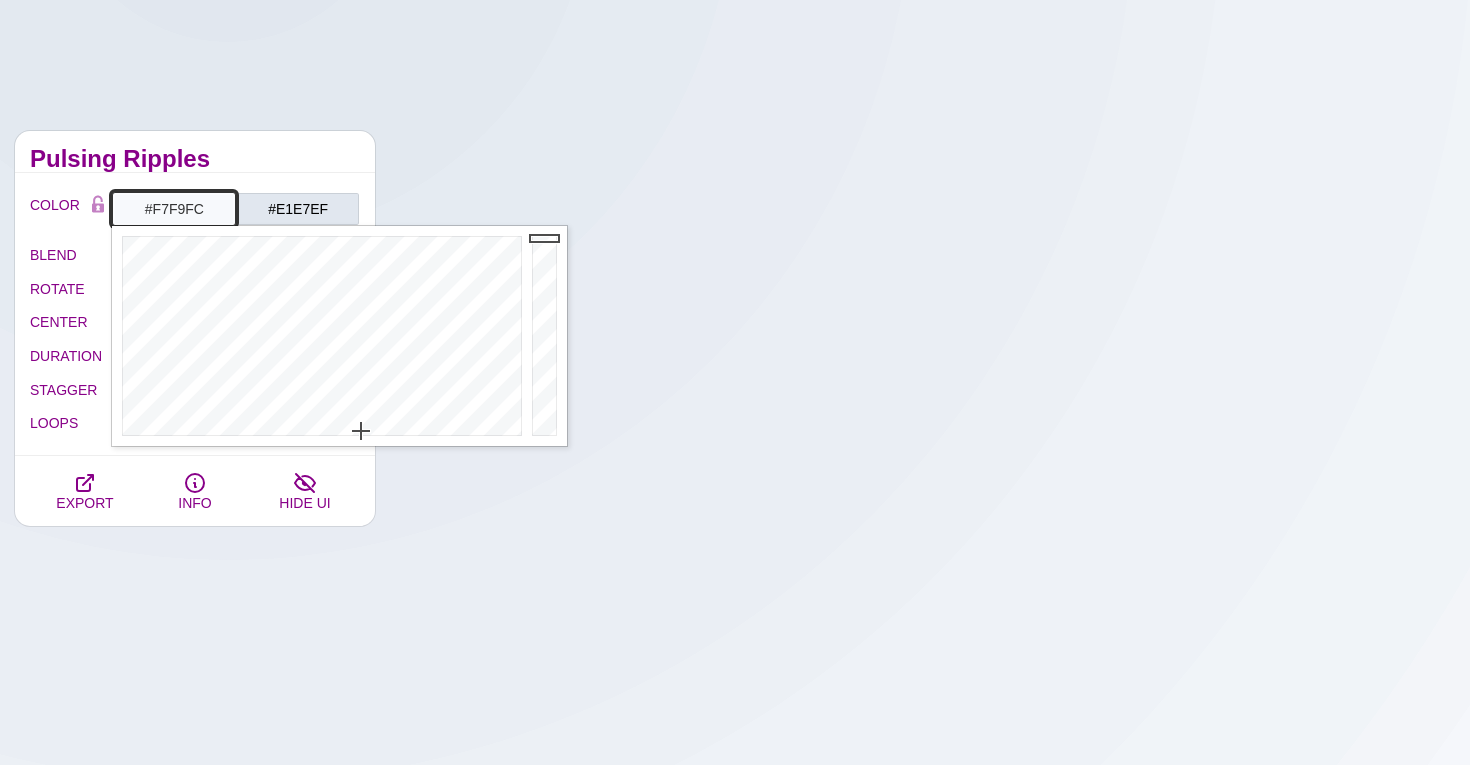 click on "#F7F9FC" at bounding box center [174, 209] 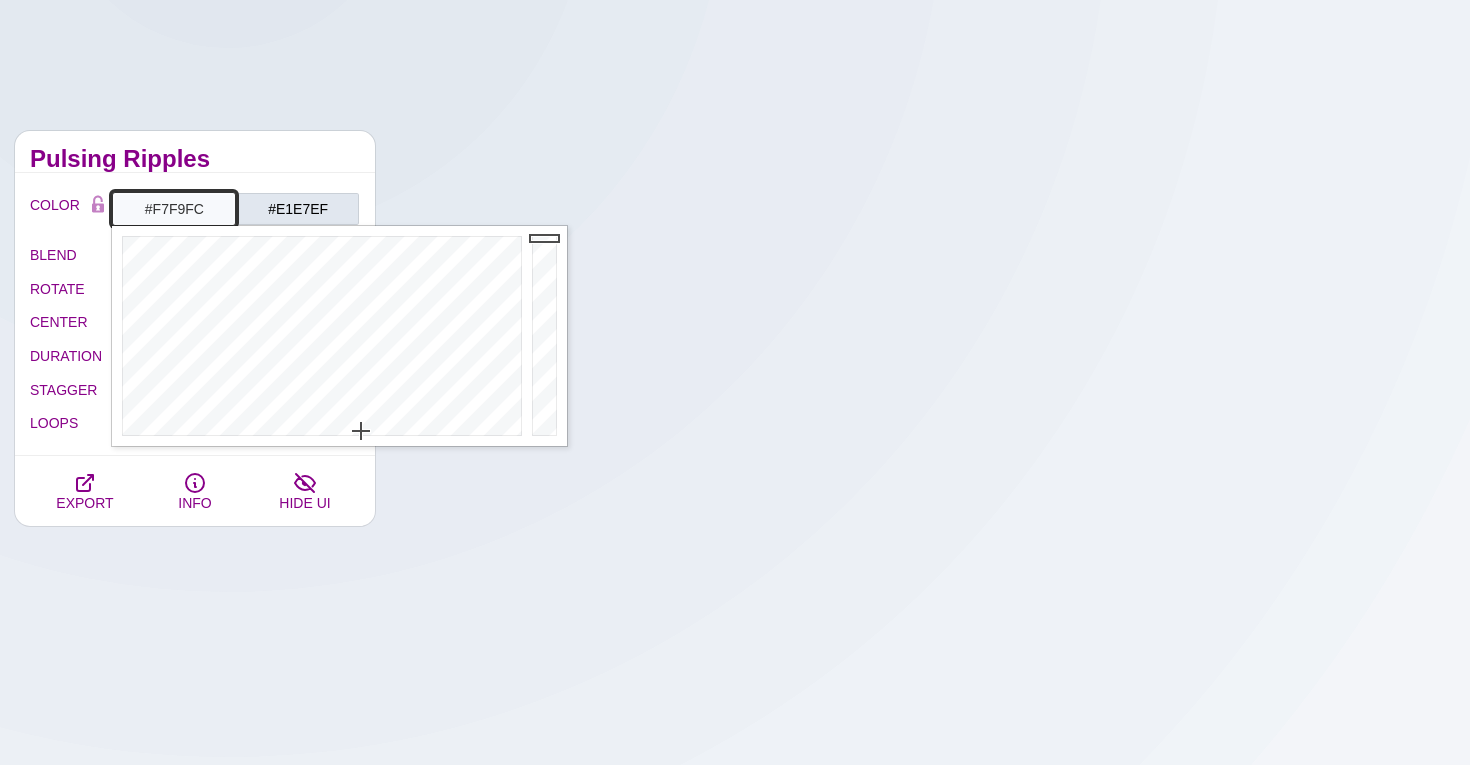 click on "#F7F9FC" at bounding box center (174, 209) 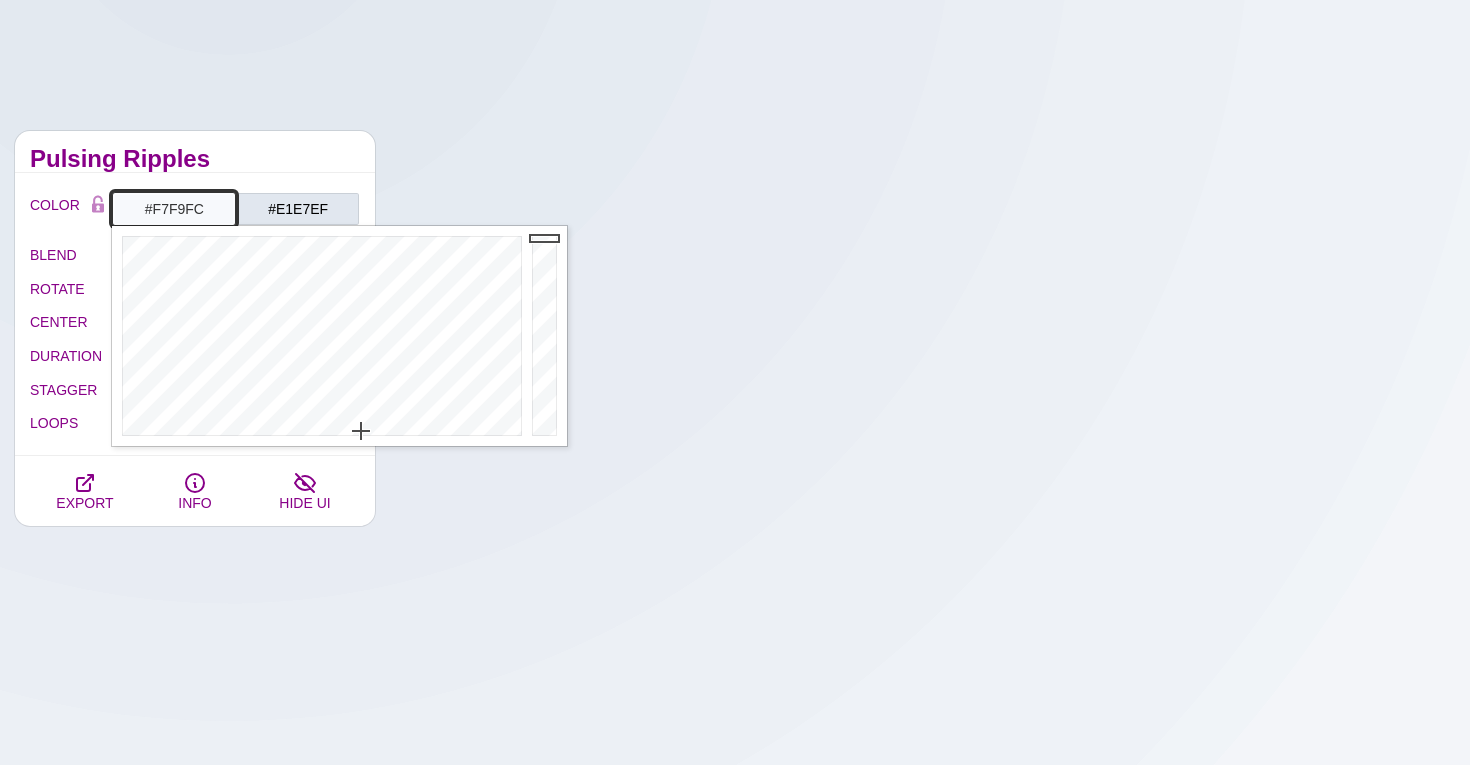 click on "#F7F9FC" at bounding box center (174, 209) 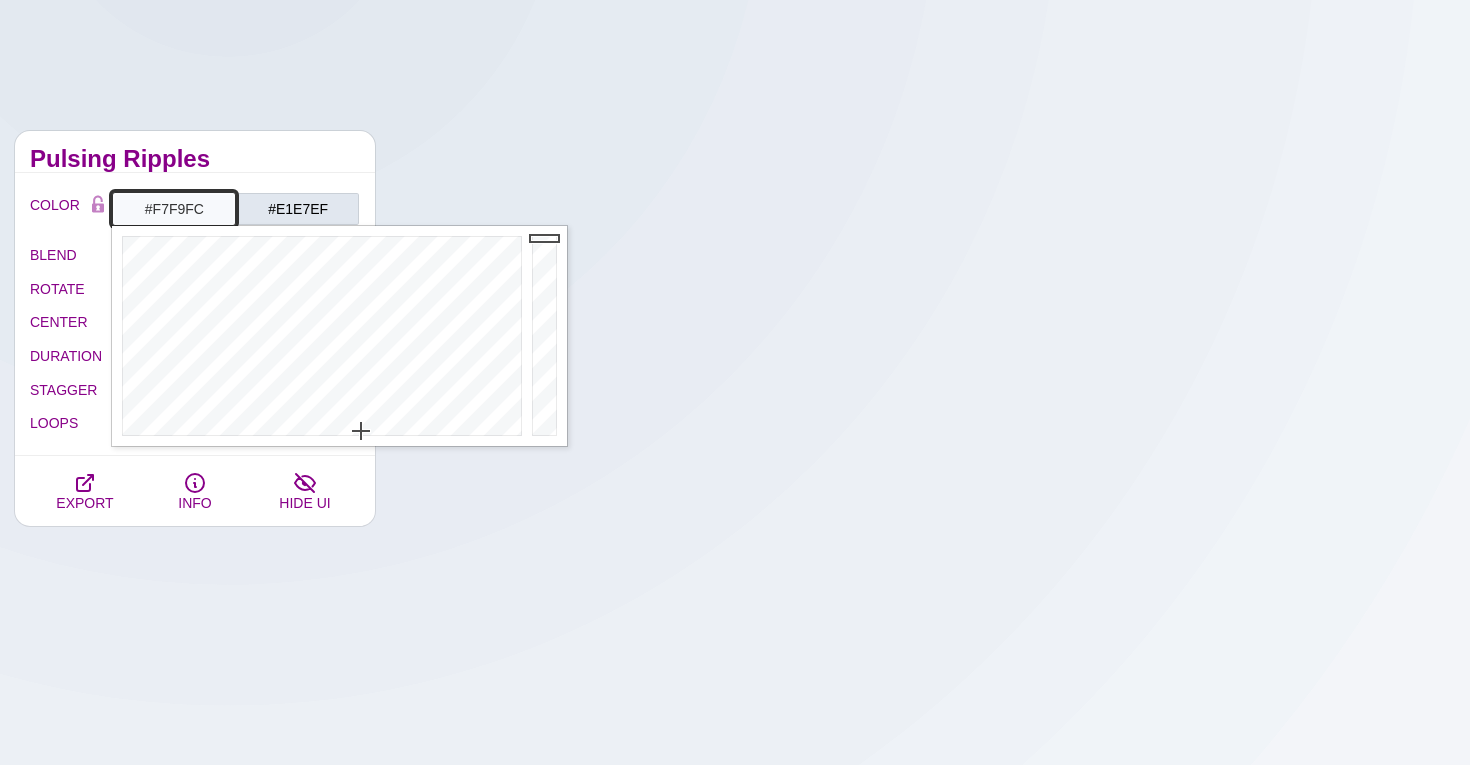 paste on "E1E7EF" 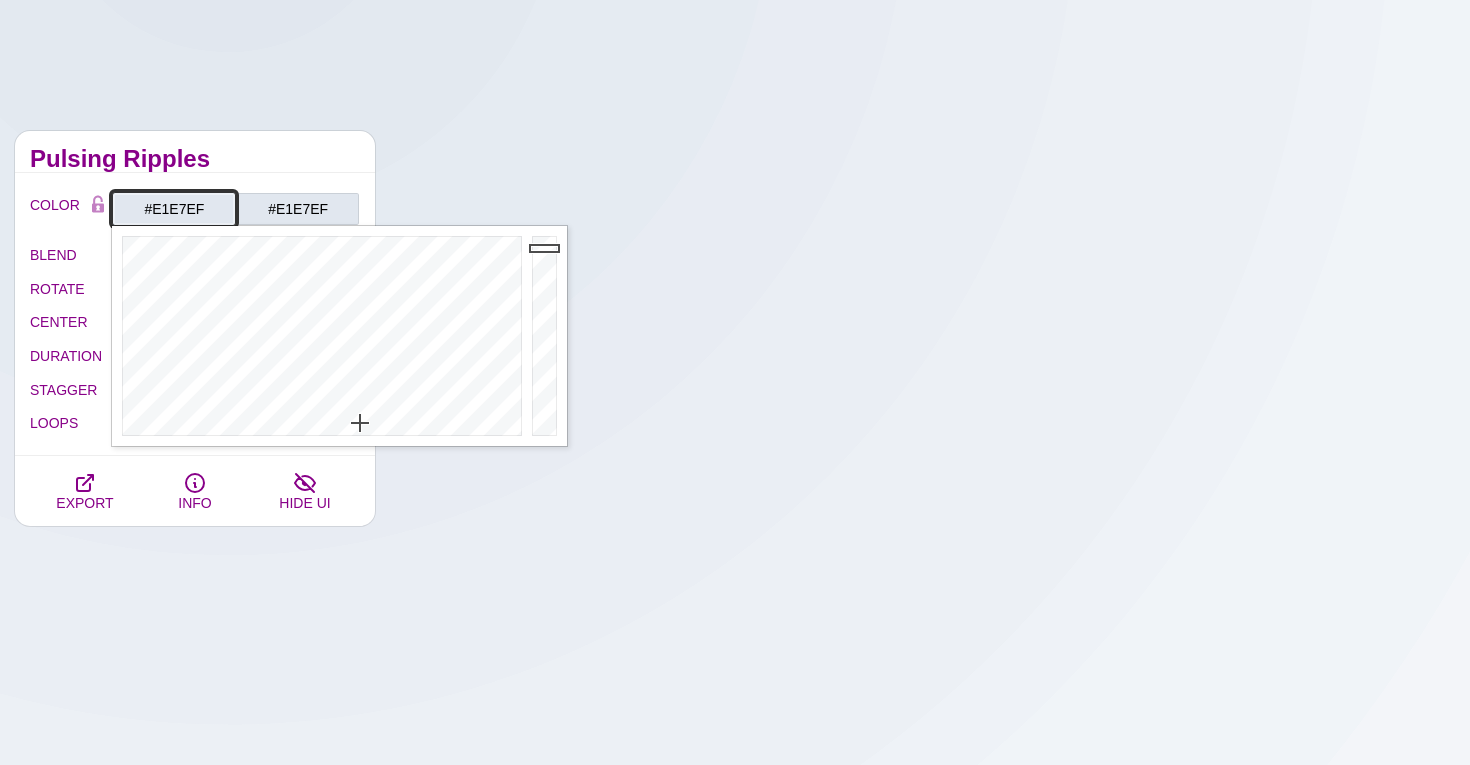 type on "#E1E7EF" 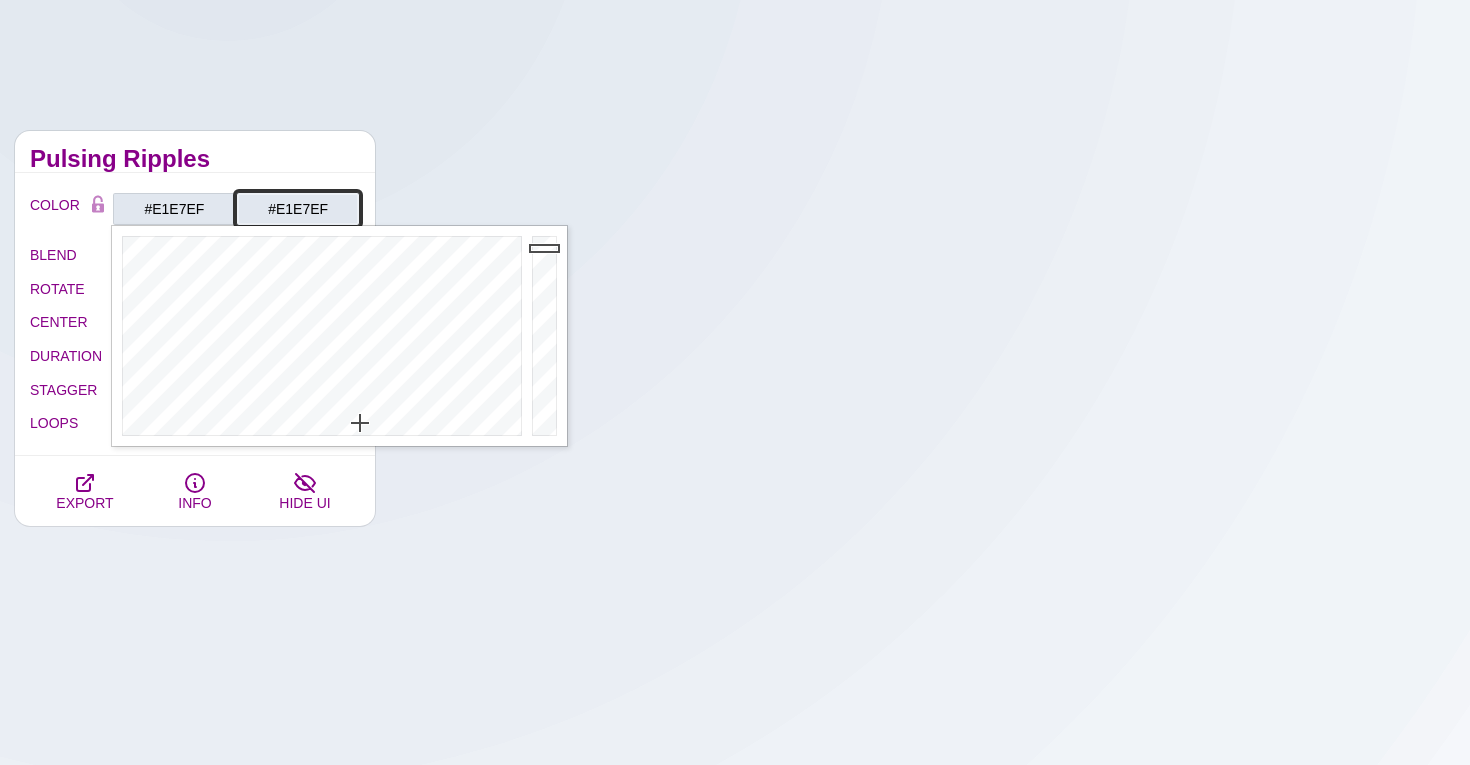 click on "#E1E7EF" at bounding box center [298, 209] 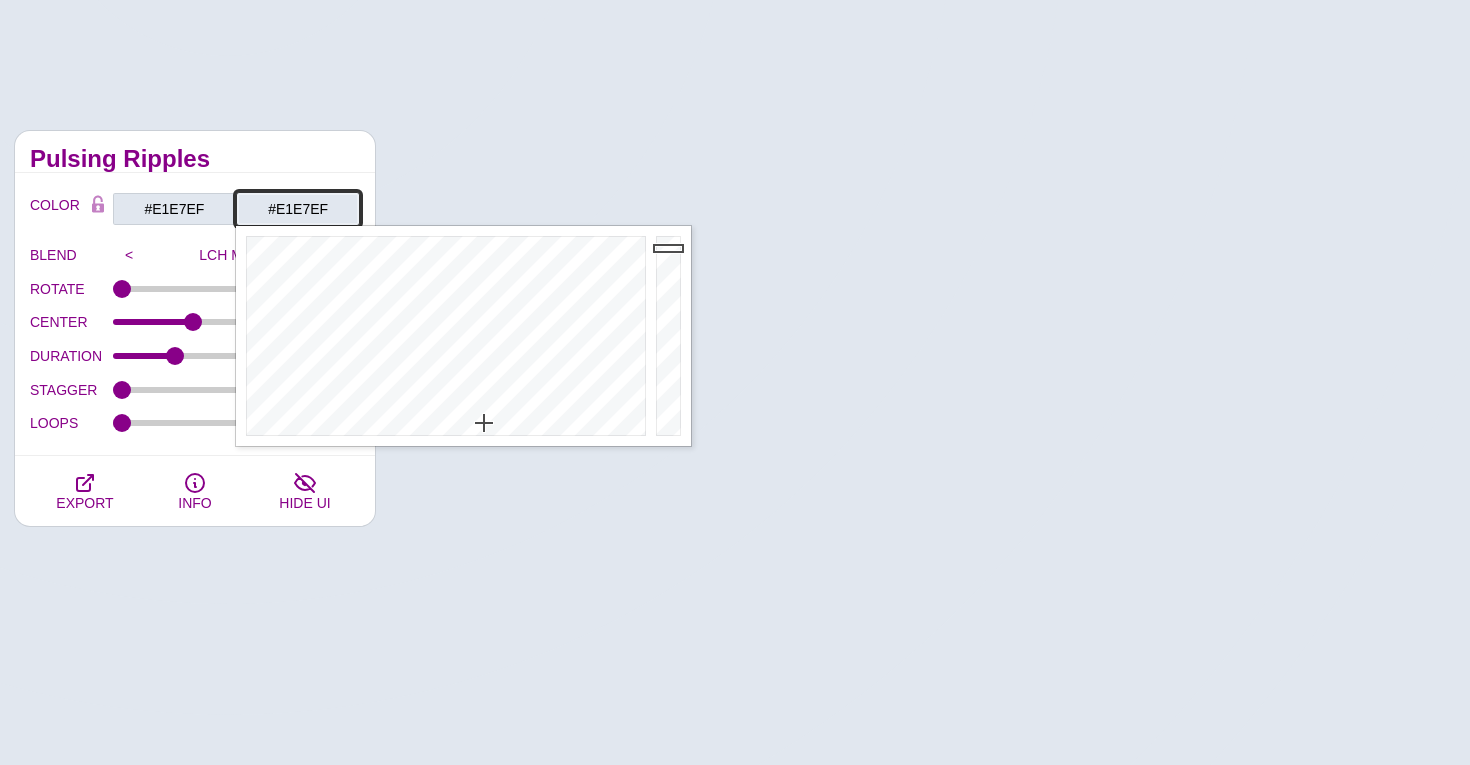 click on "#E1E7EF" at bounding box center (298, 209) 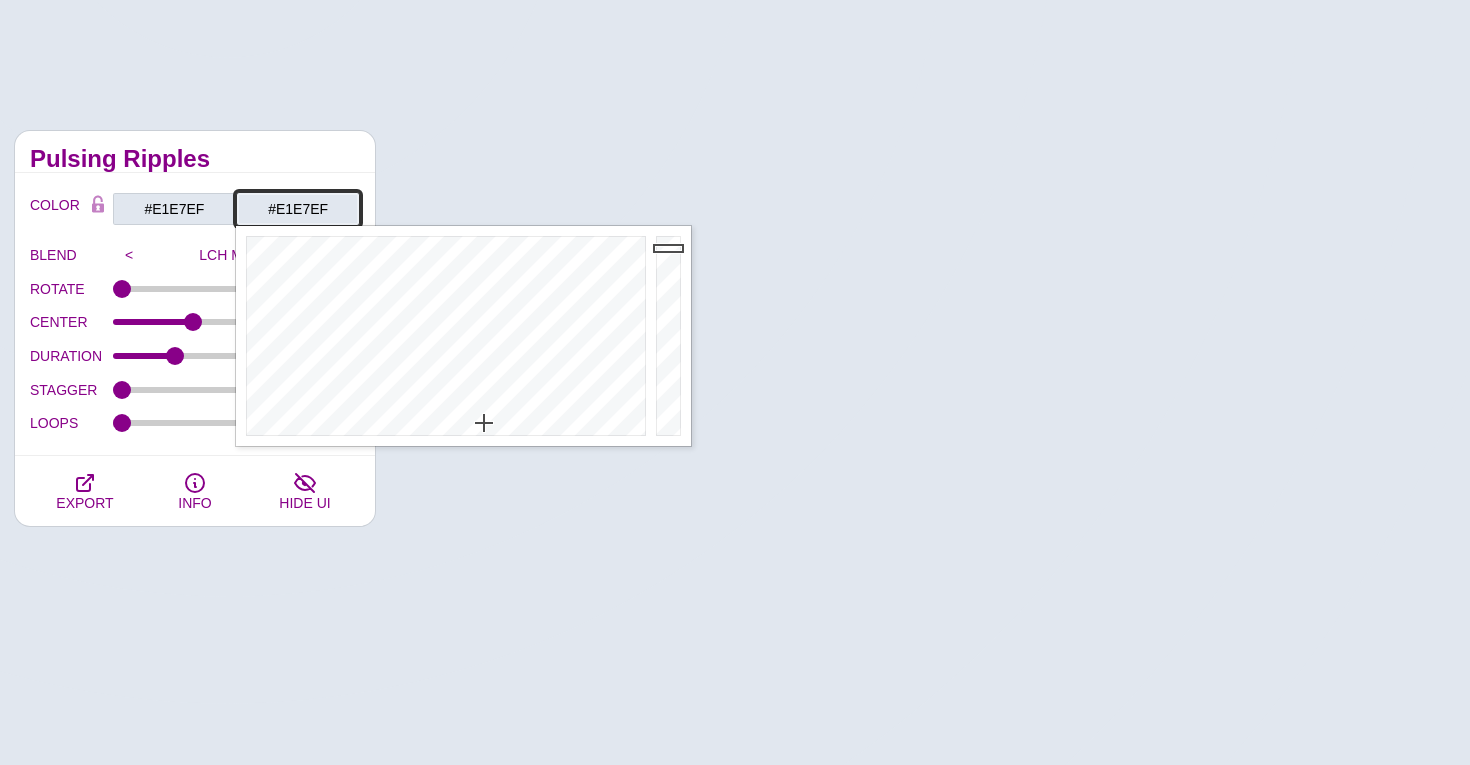 click on "#E1E7EF" at bounding box center [298, 209] 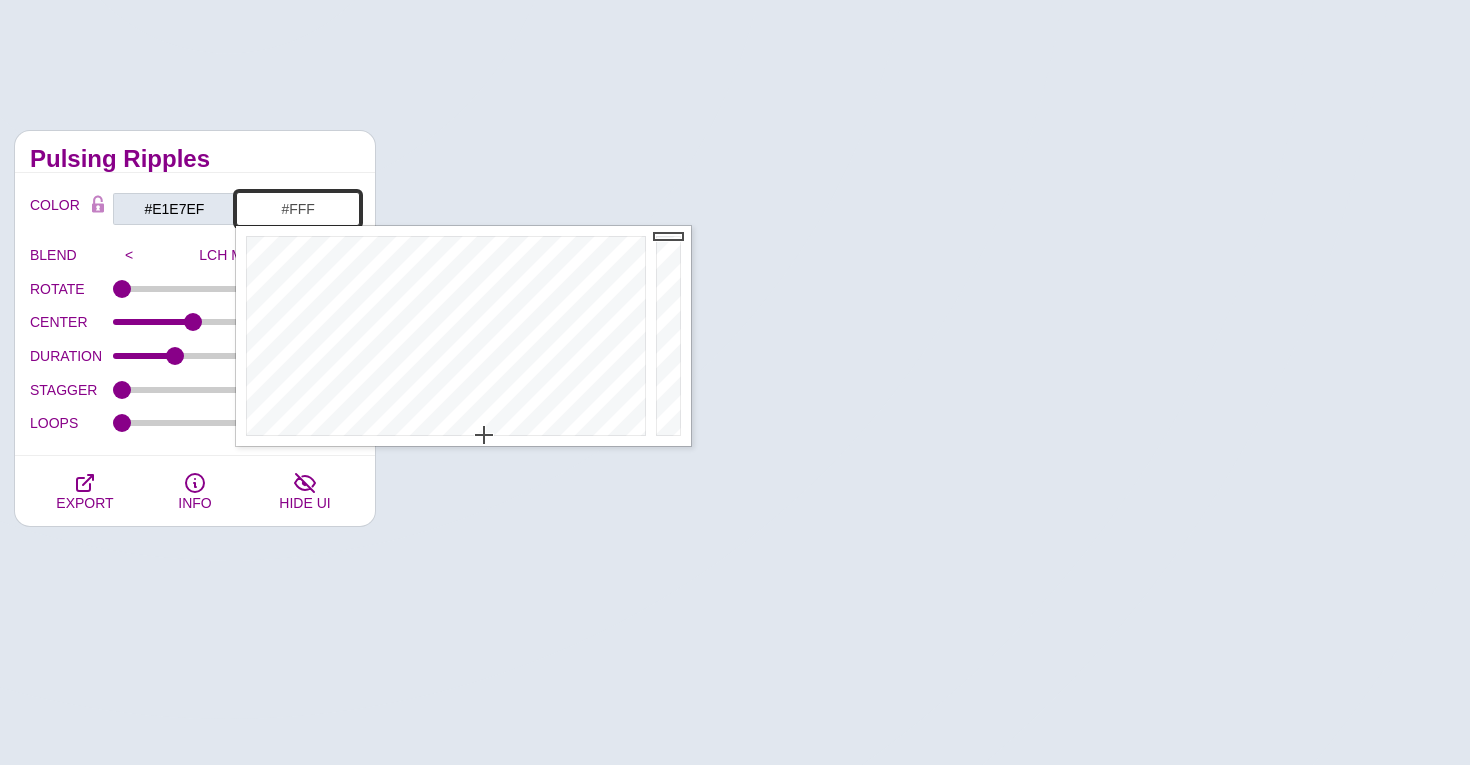 type on "#FFFFFF" 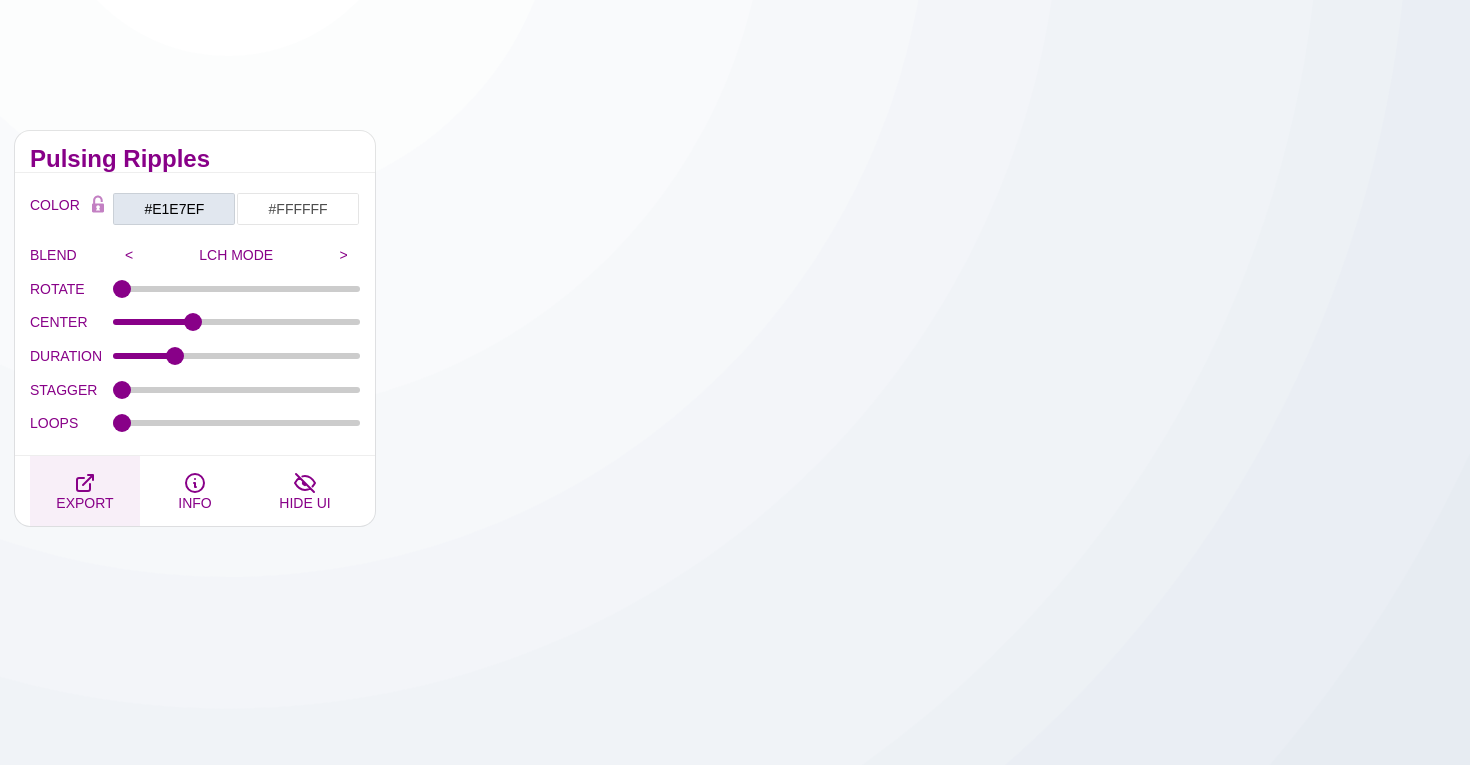 click on "EXPORT" at bounding box center (84, 503) 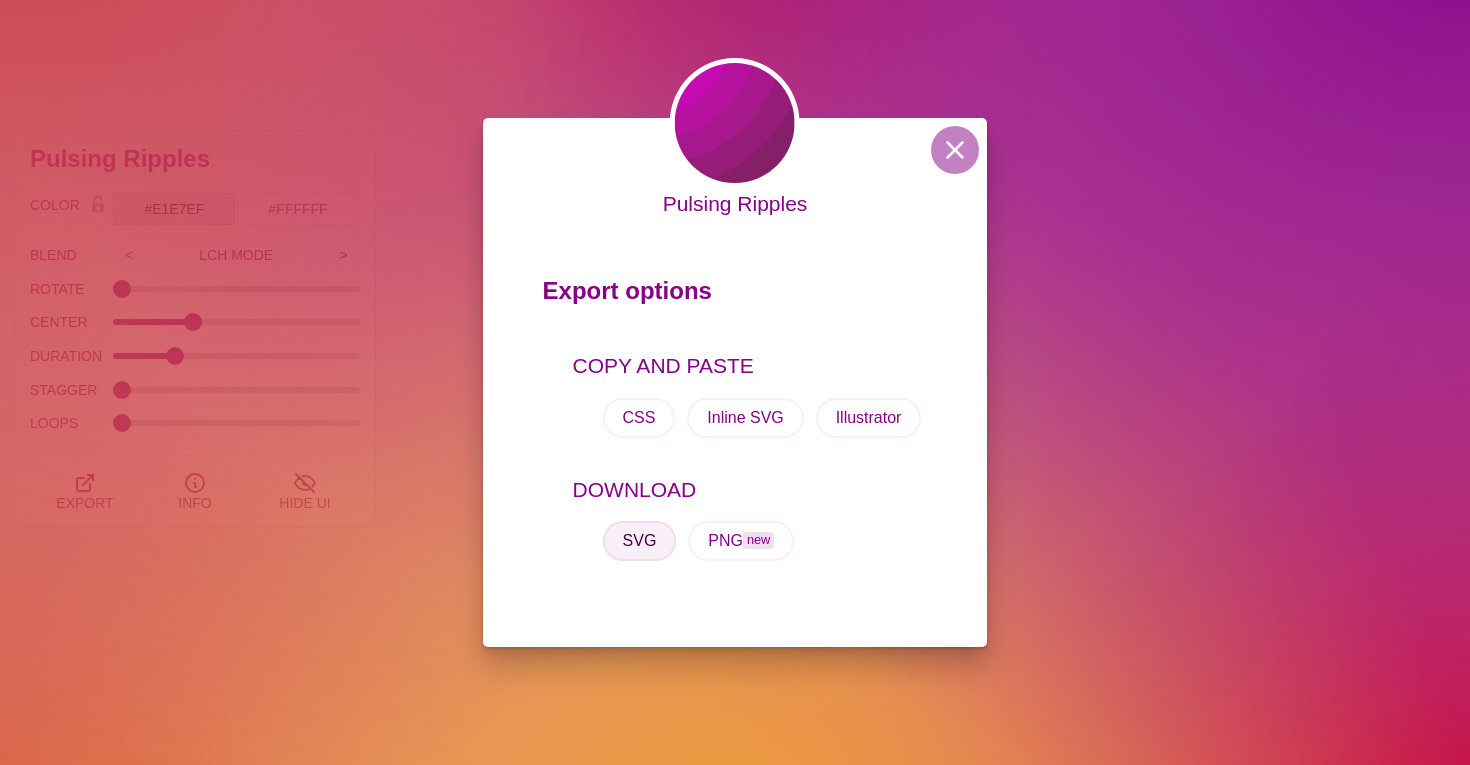 click on "SVG" at bounding box center (640, 541) 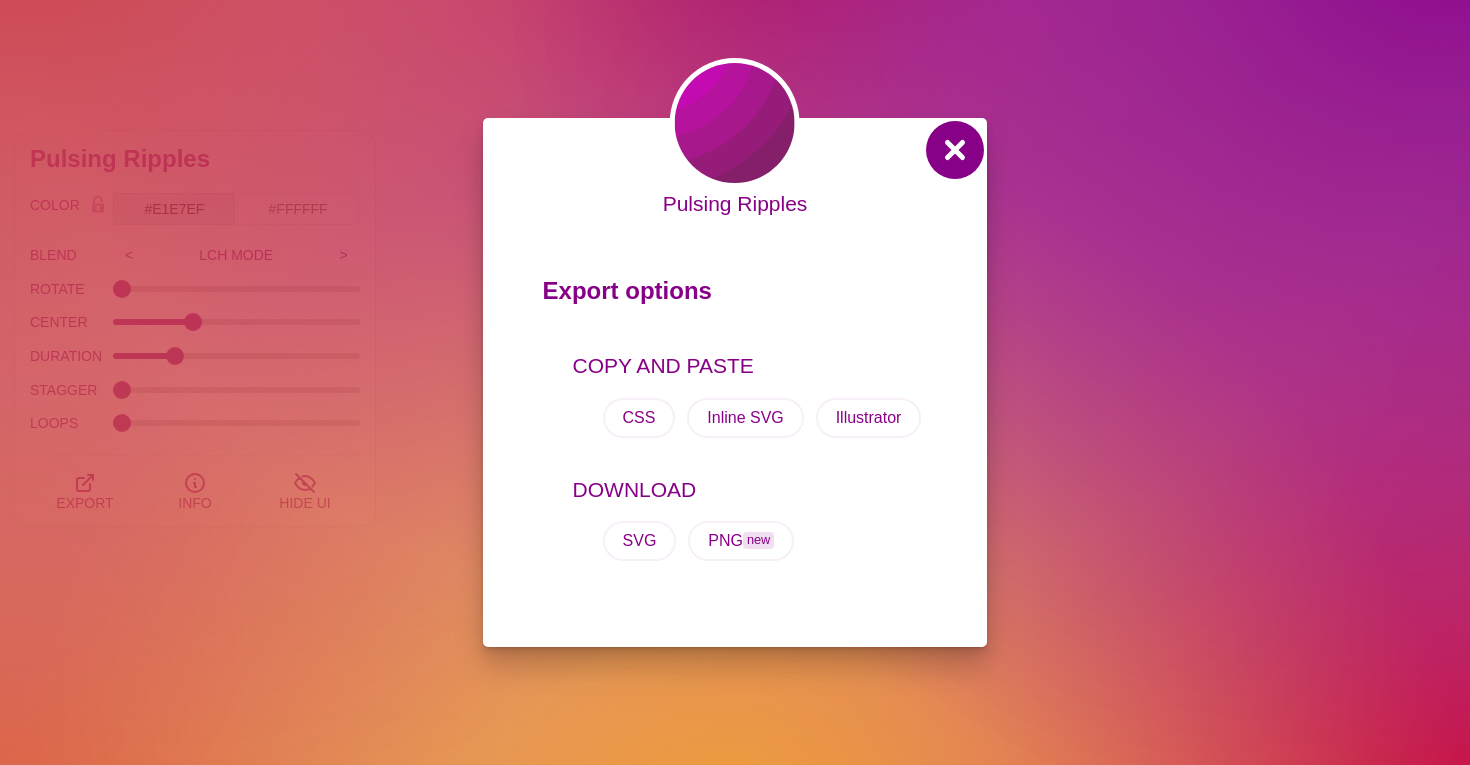 click at bounding box center (955, 150) 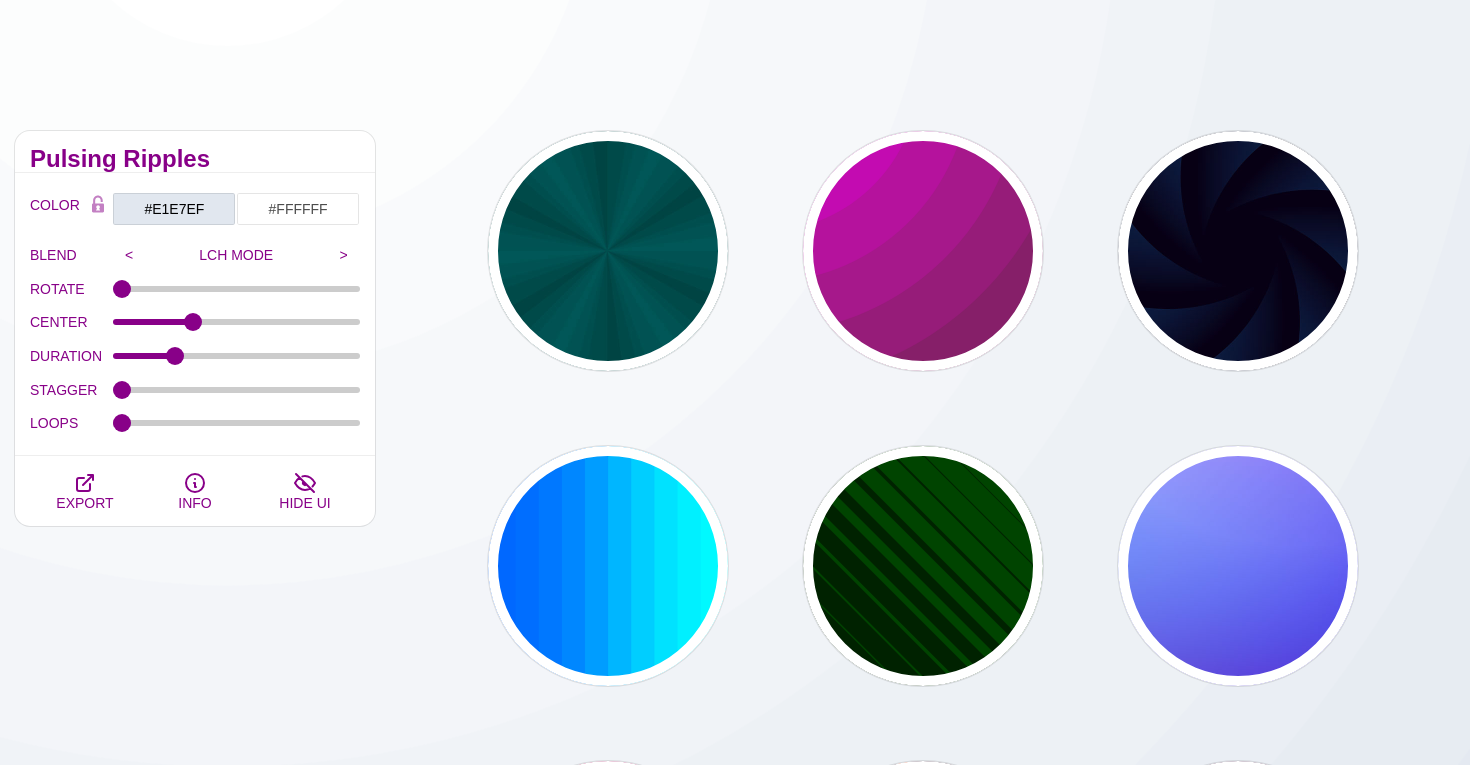 click on "PREVIEW PREVIEW PREVIEW PREVIEW PREVIEW PREVIEW PREVIEW PREVIEW PREVIEW PREVIEW PREVIEW PREVIEW PREVIEW PREVIEW PREVIEW PREVIEW PREVIEW PREVIEW PREVIEW PREVIEW PREVIEW" at bounding box center (930, 1196) 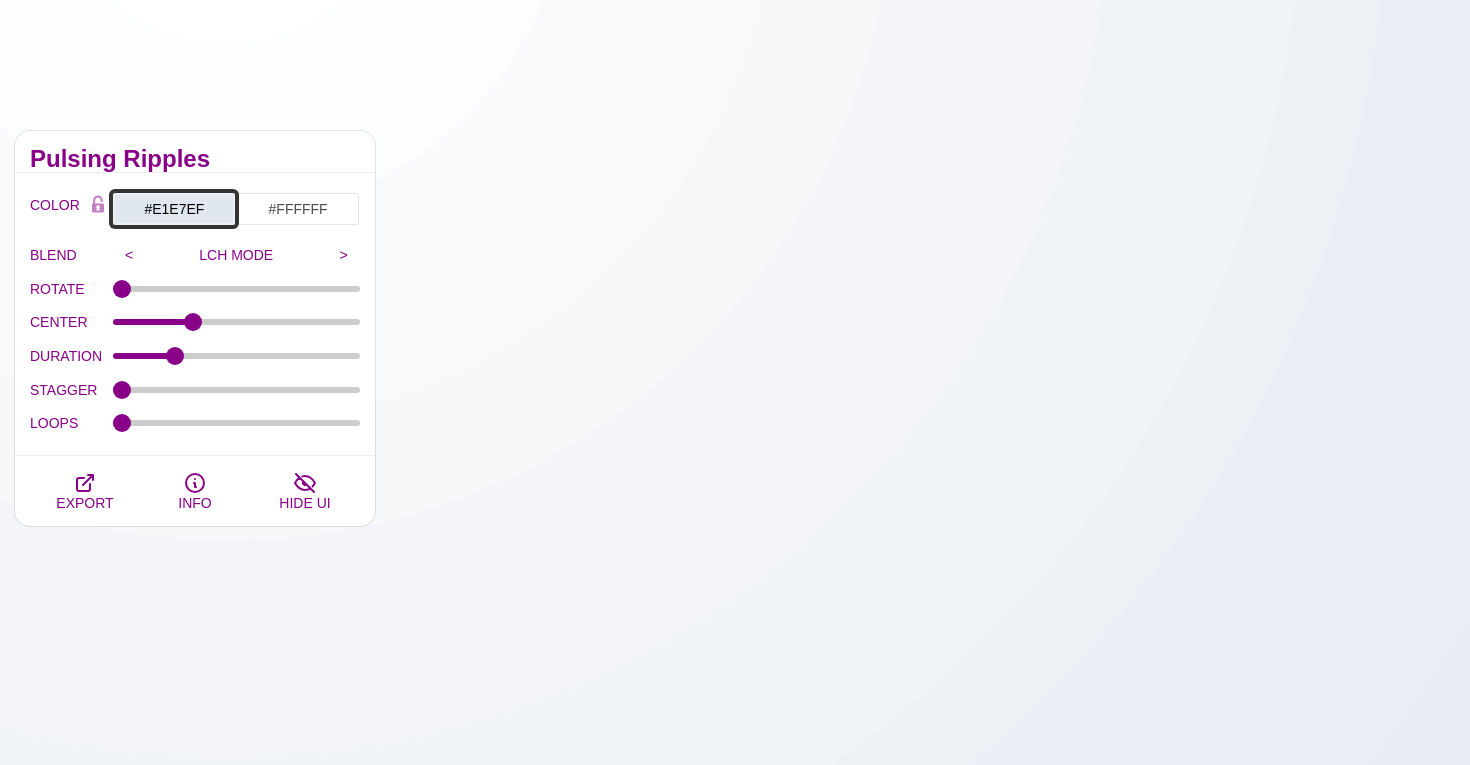 click on "#E1E7EF" at bounding box center [174, 209] 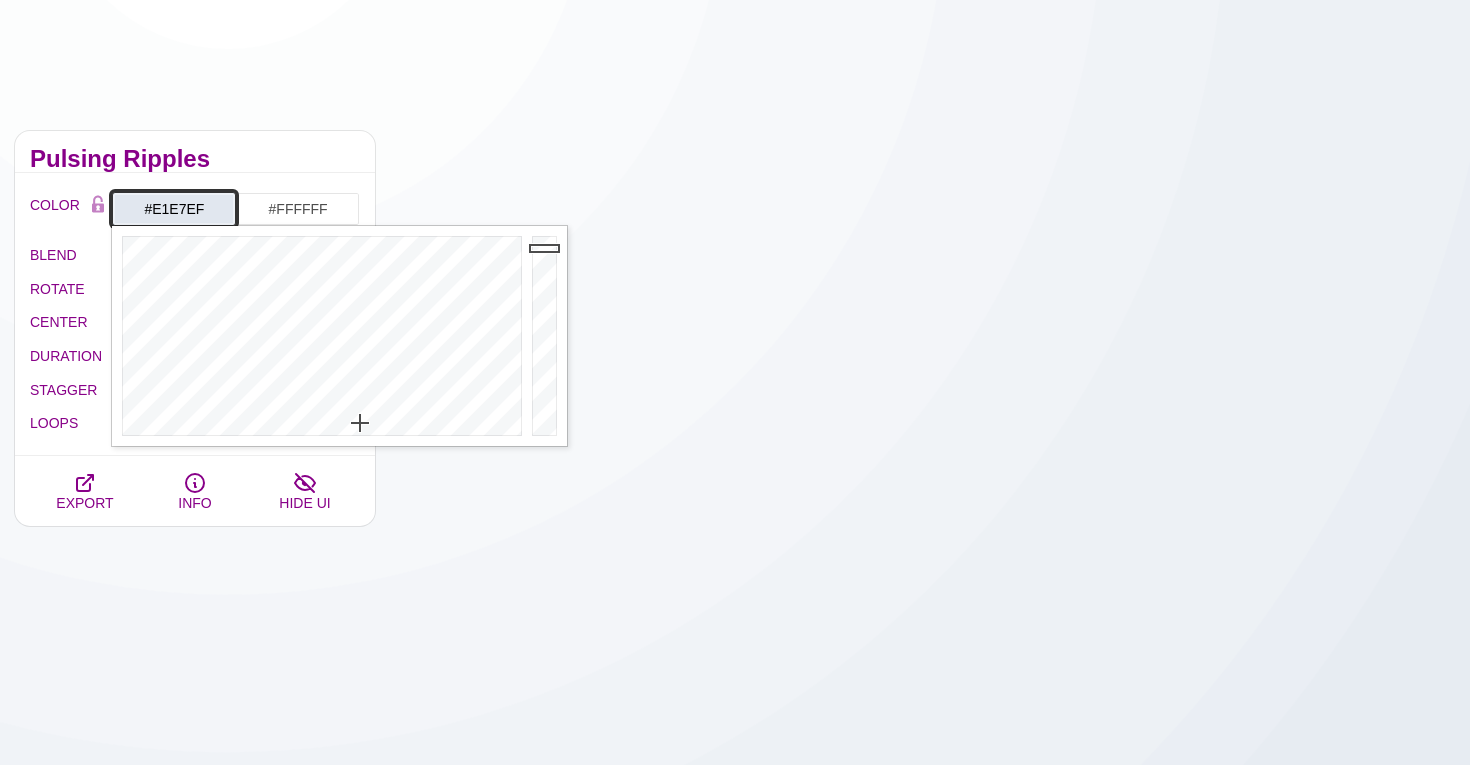 click on "#E1E7EF" at bounding box center [174, 209] 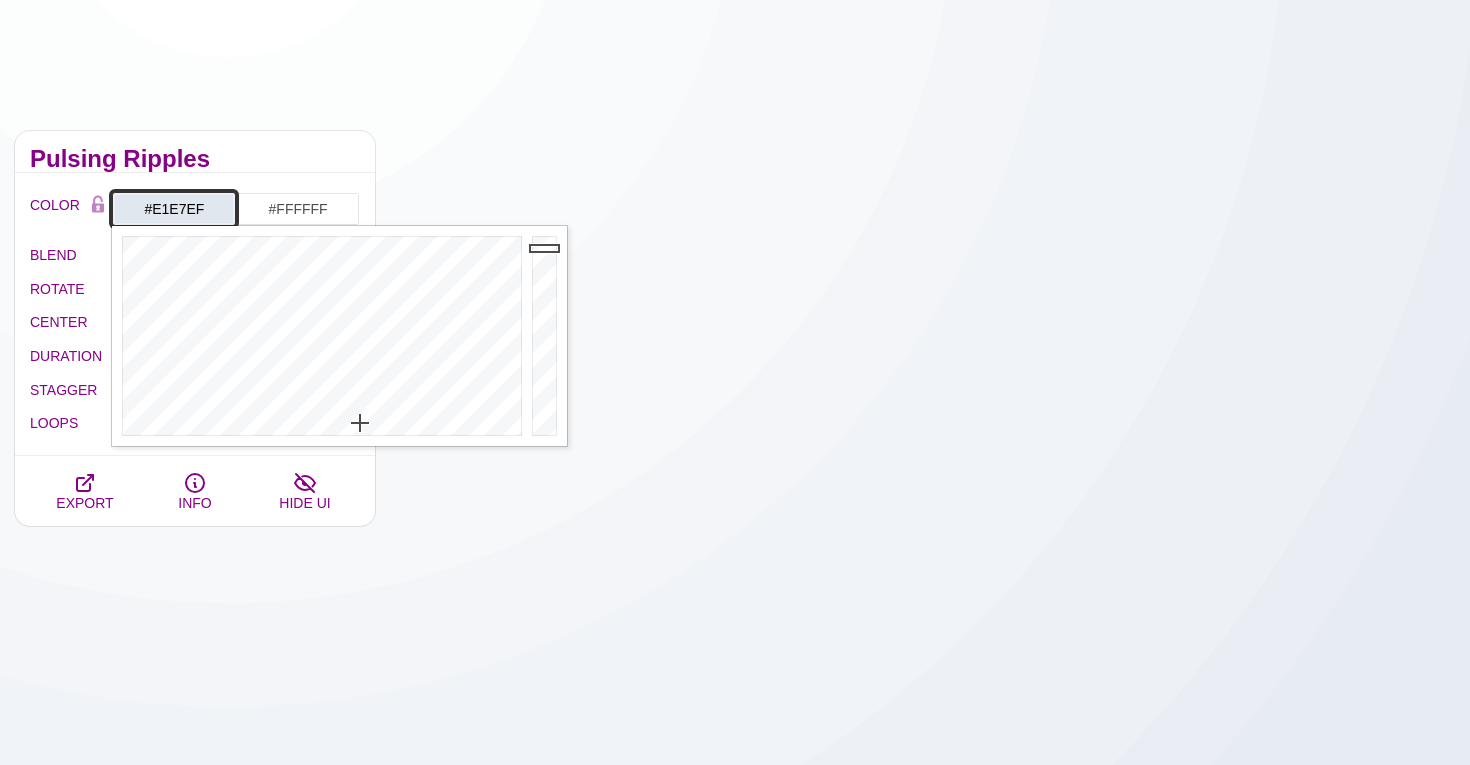 paste on "cfd8e3" 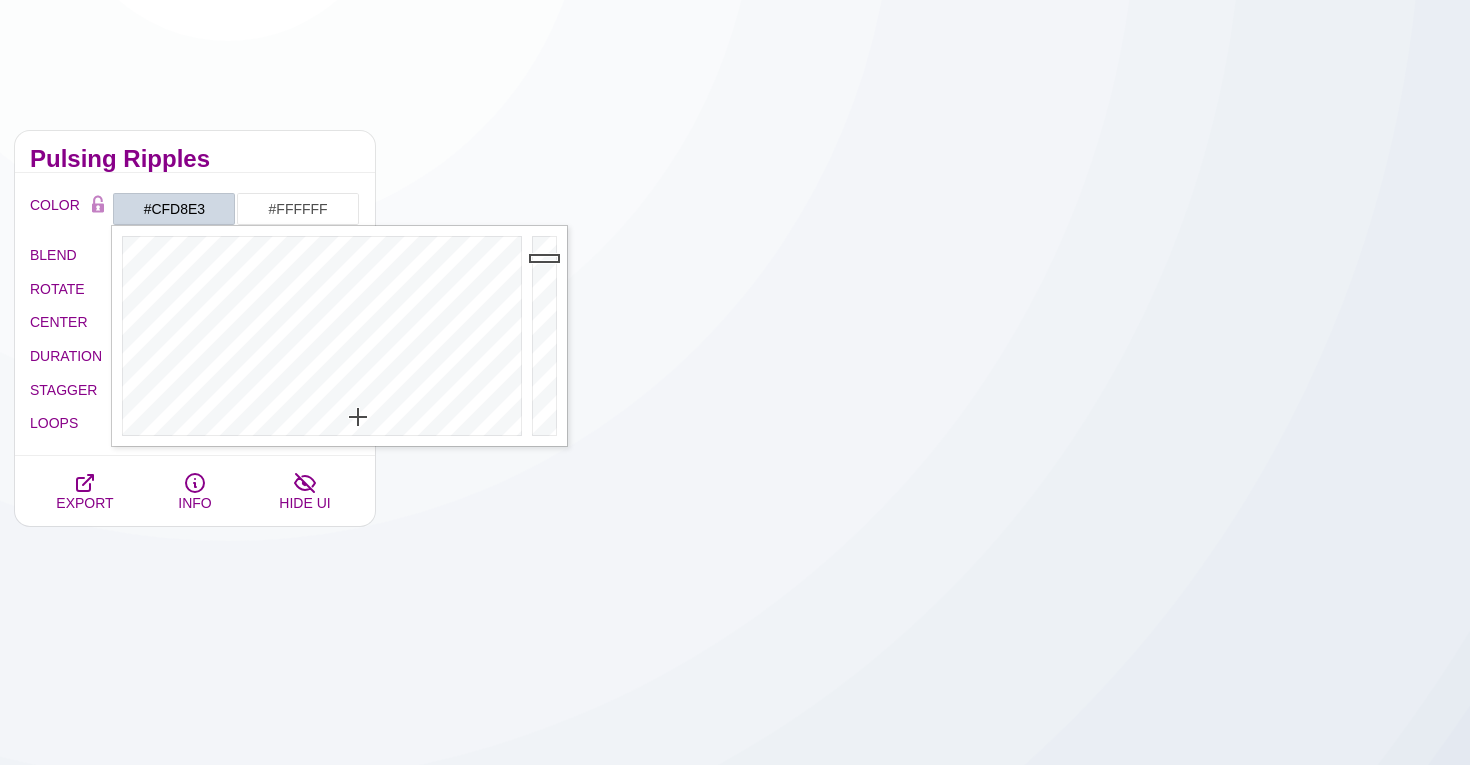 click on "Animated SVG Backgrounds This is an experimental set of backgrounds. It's recommended to be mindful of animation performance and opt for a limited number of animations and the number of loops. You'll likely find constraining the backgrounds within small containers will work better on low performance devices.
You have access. Enjoy!
Pulsing Ripples
COLOR
#CFD8E3 #FFFFFF #99FFFF
#FF2200 #555555 #666666
#777777 #888888 #999999
BLEND < LCH MODE >
VARIETY < GRAY TONES >
MODIFY < FLIP >
ROTATE
1.15
CENTER
31
DURATION
5.4
STAGGER
-2
LOOPS
1
EXPORT
INFO
HIDE UI
PREVIEW" at bounding box center (735, 1256) 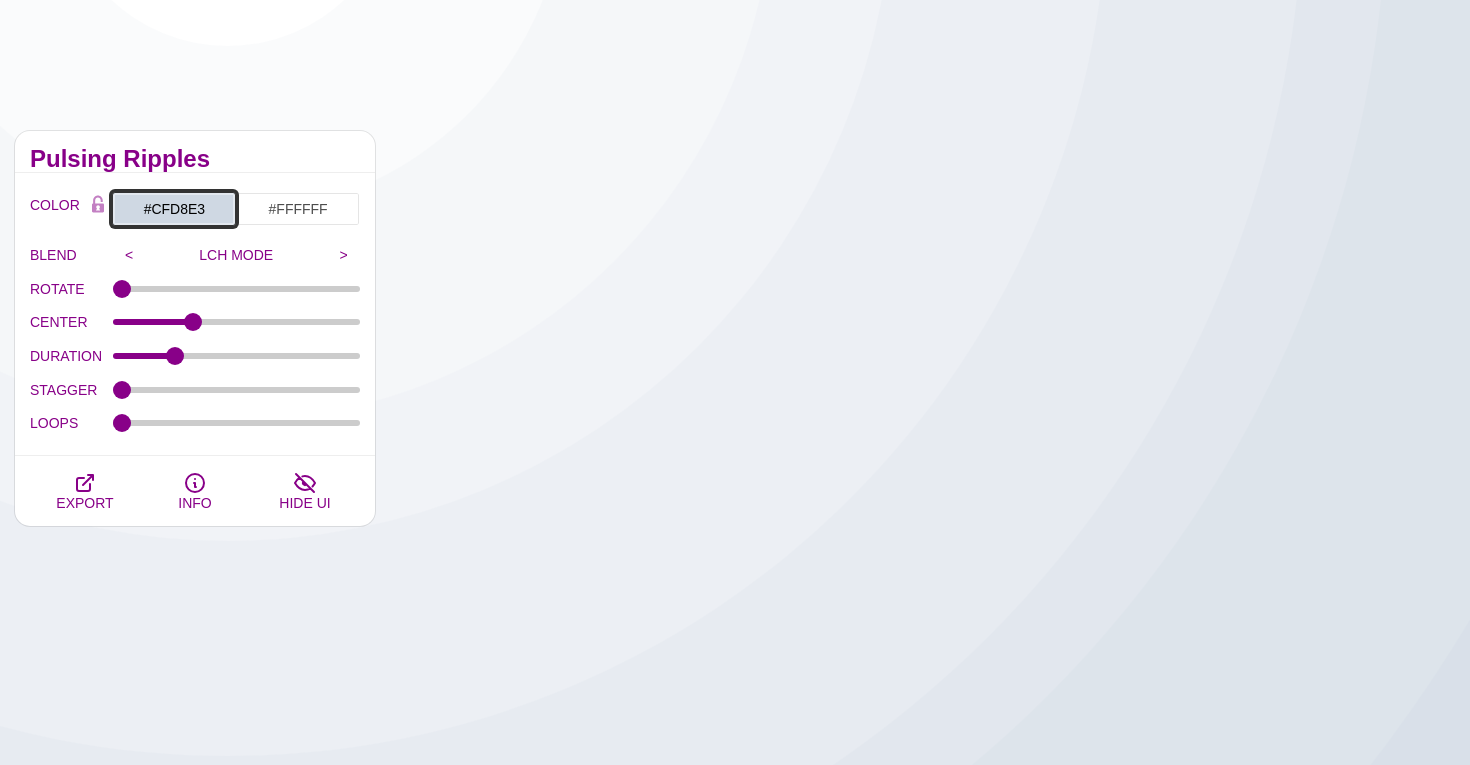 click on "#CFD8E3" at bounding box center (174, 209) 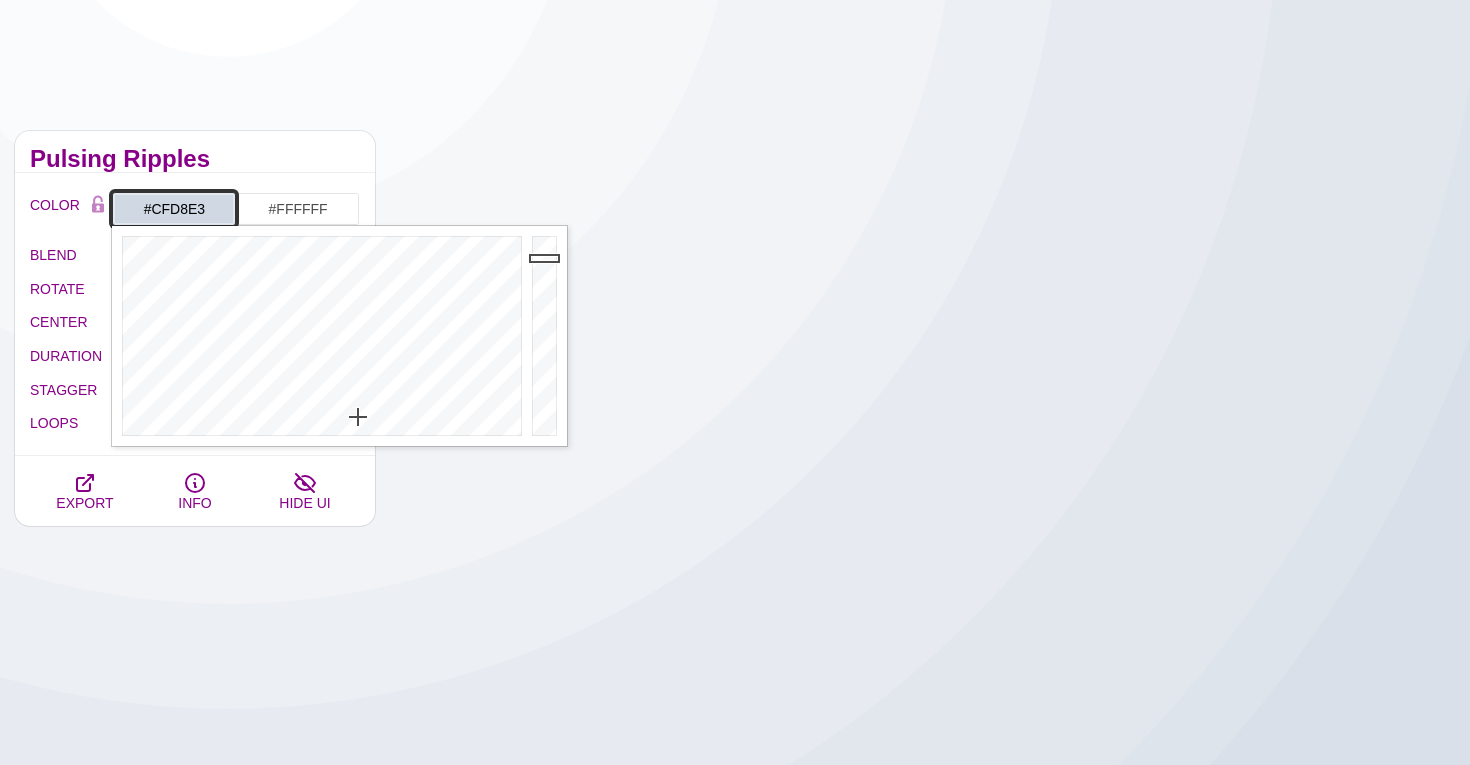 click on "#CFD8E3" at bounding box center (174, 209) 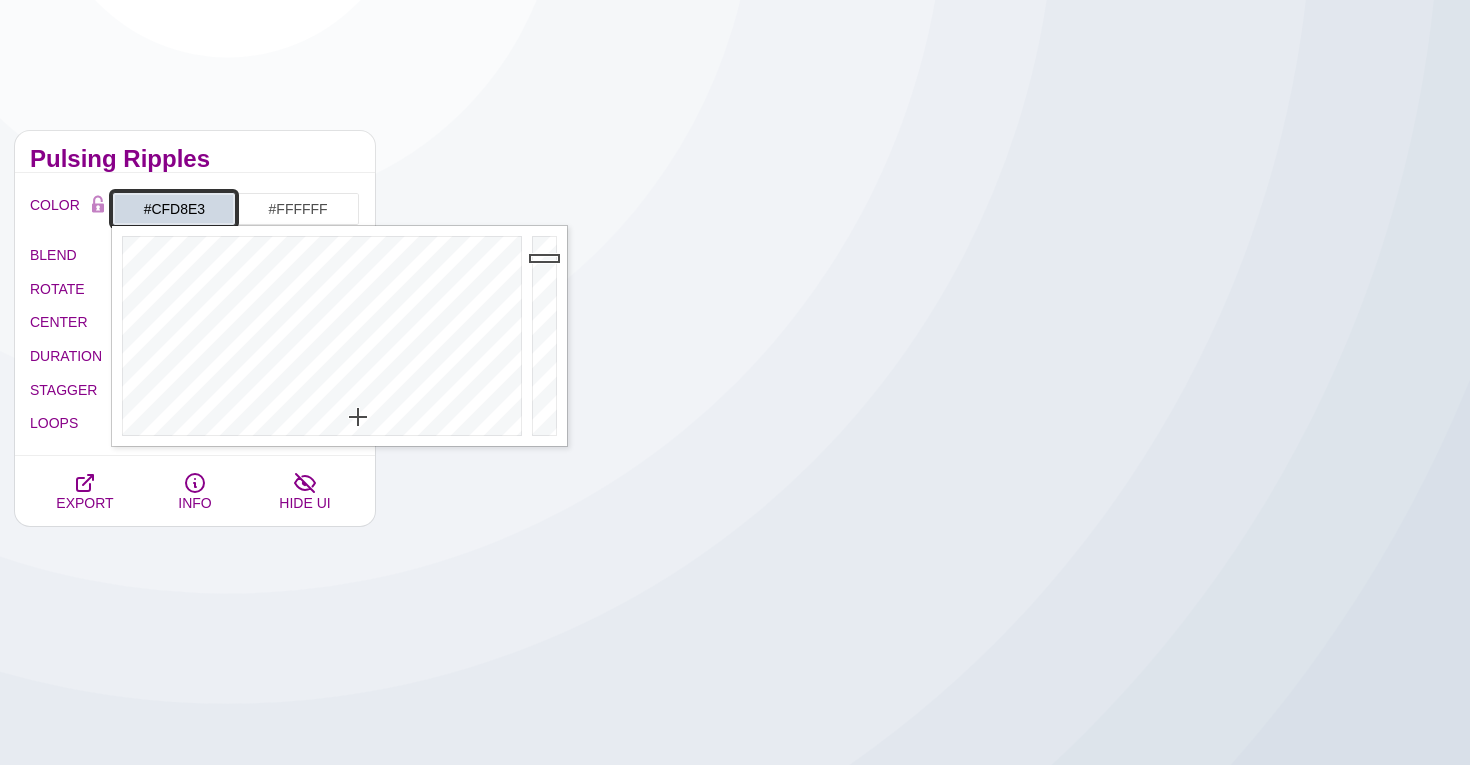 paste on "a8b2c1" 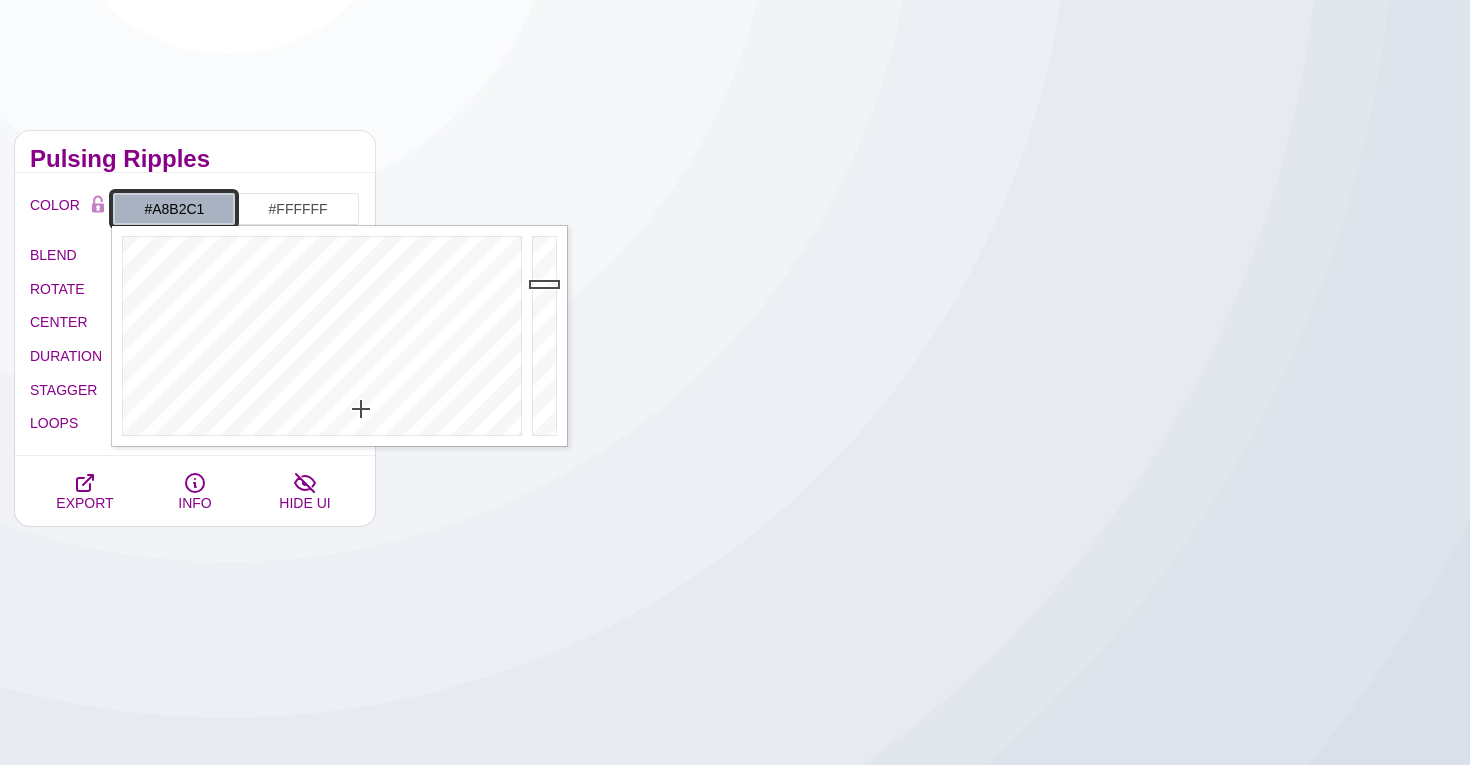 type on "#A8B2C1" 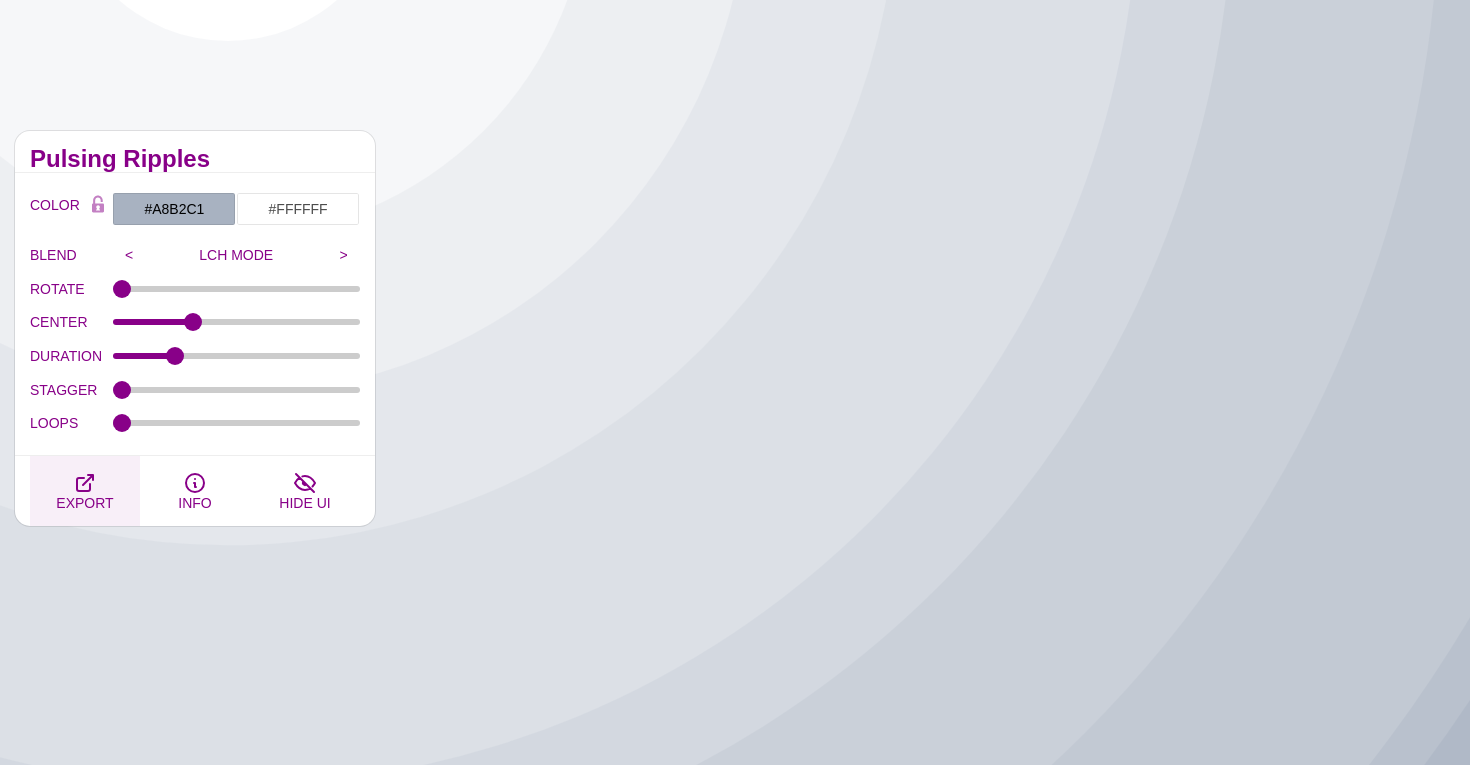 click 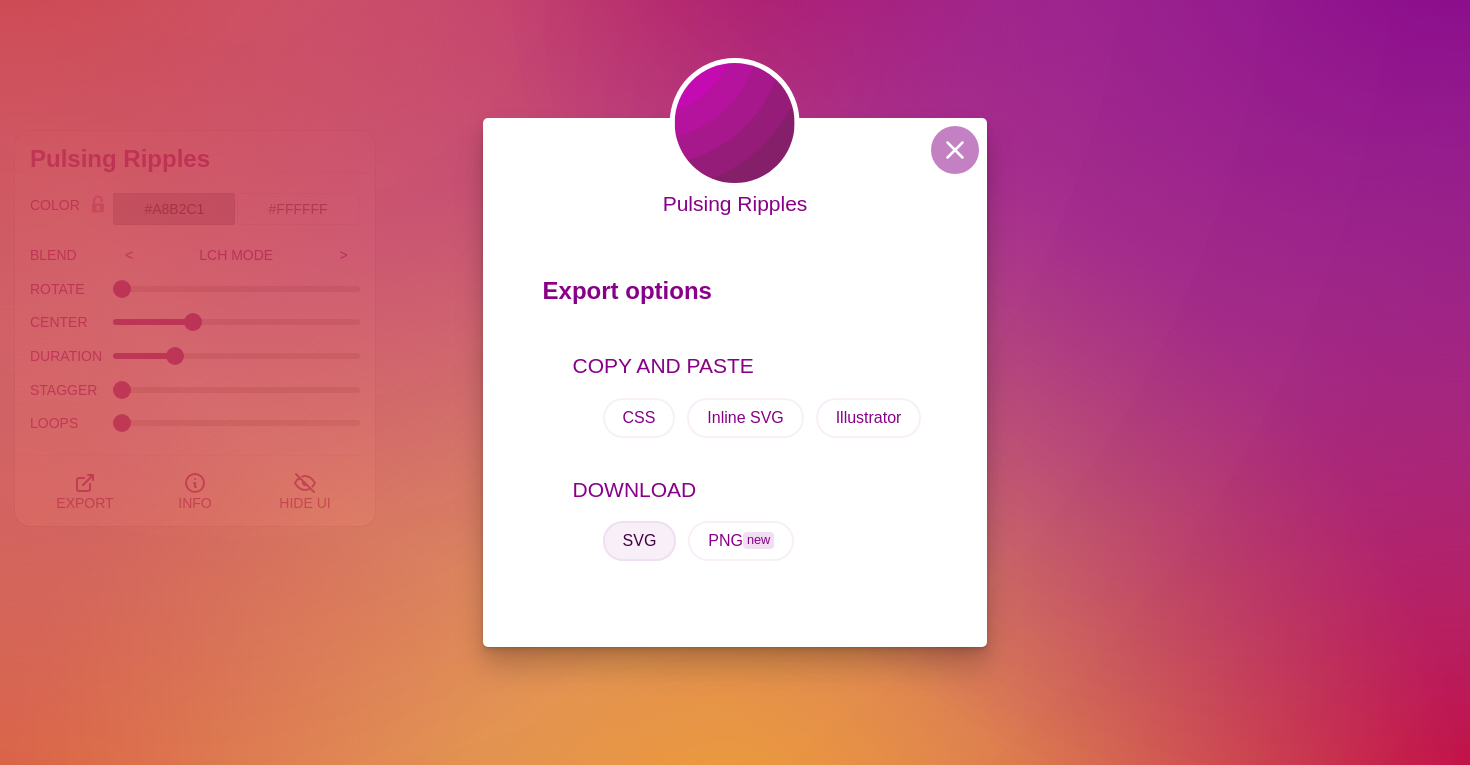 click on "SVG" at bounding box center (640, 541) 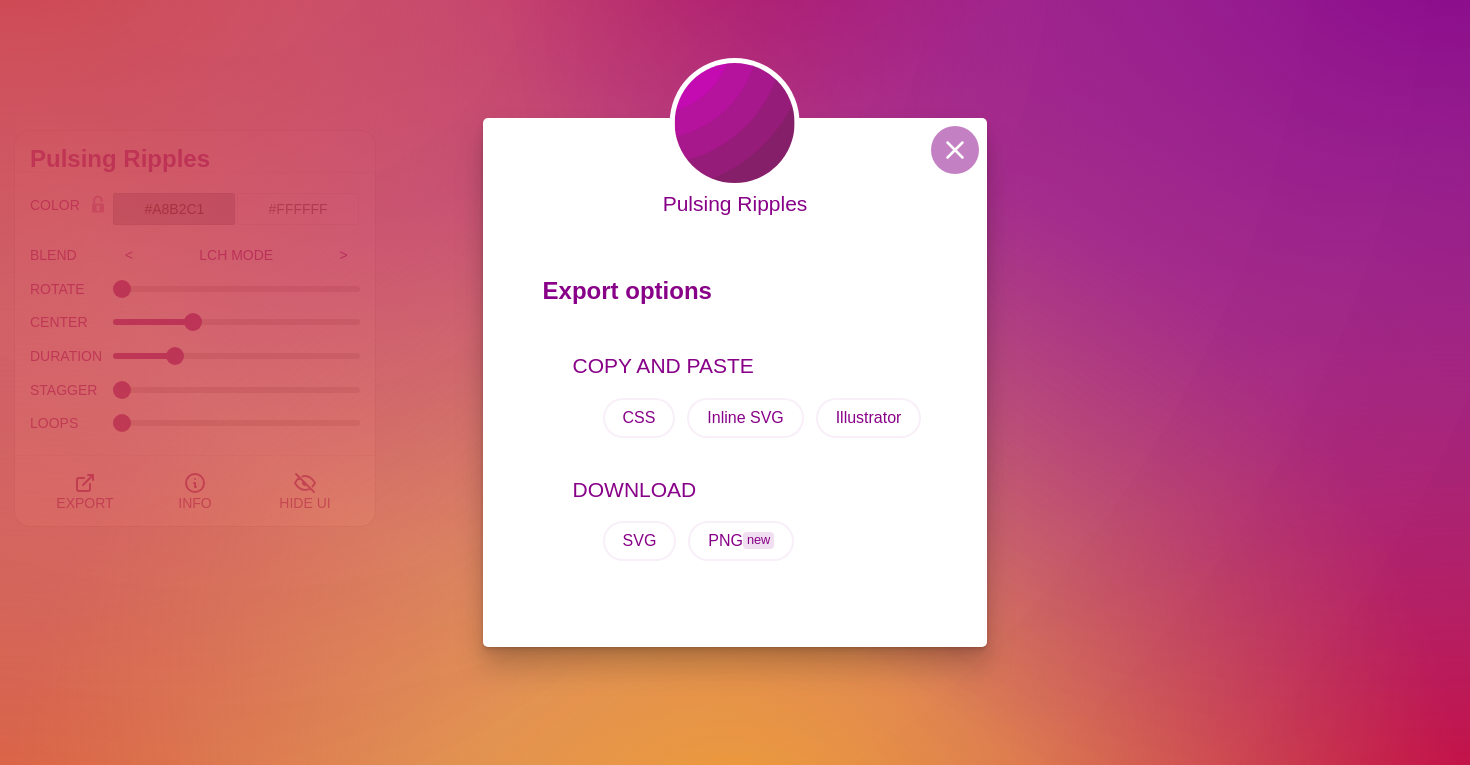 click on "Pulsing Ripples
Export options
COPY AND PASTE
CSS
Inline SVG
Illustrator
DOWNLOAD
SVG
PNG  new" at bounding box center (735, 382) 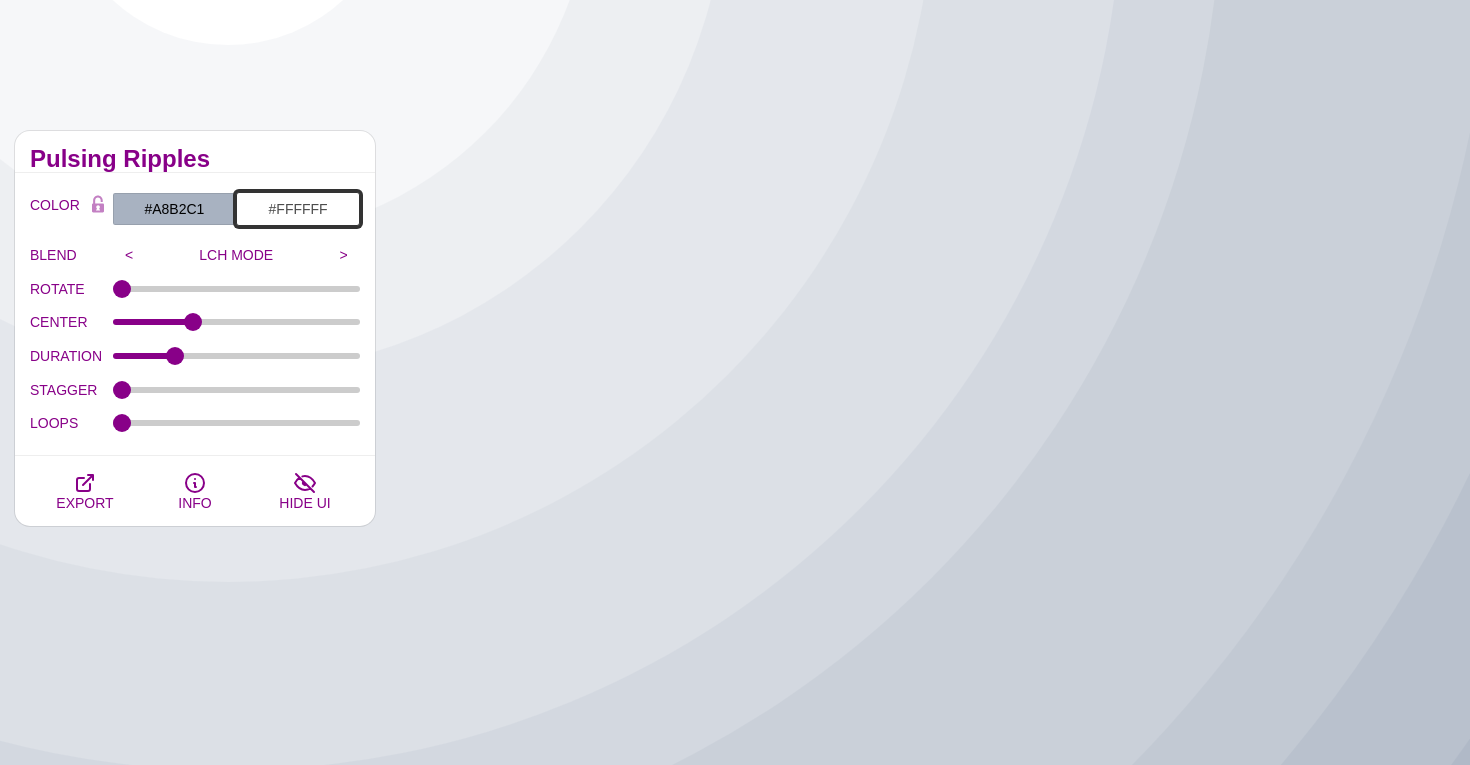 click on "#FFFFFF" at bounding box center (298, 209) 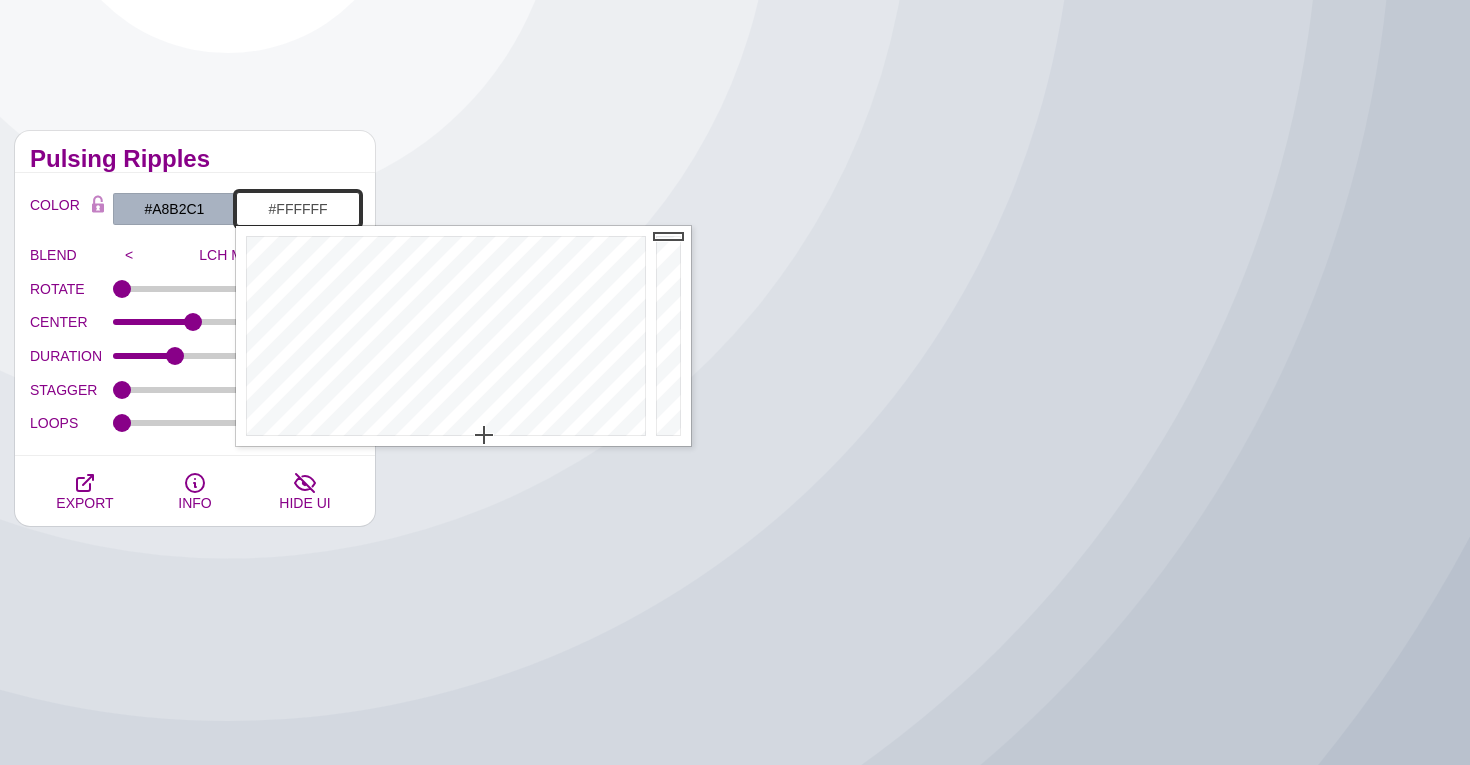 click on "#FFFFFF" at bounding box center [298, 209] 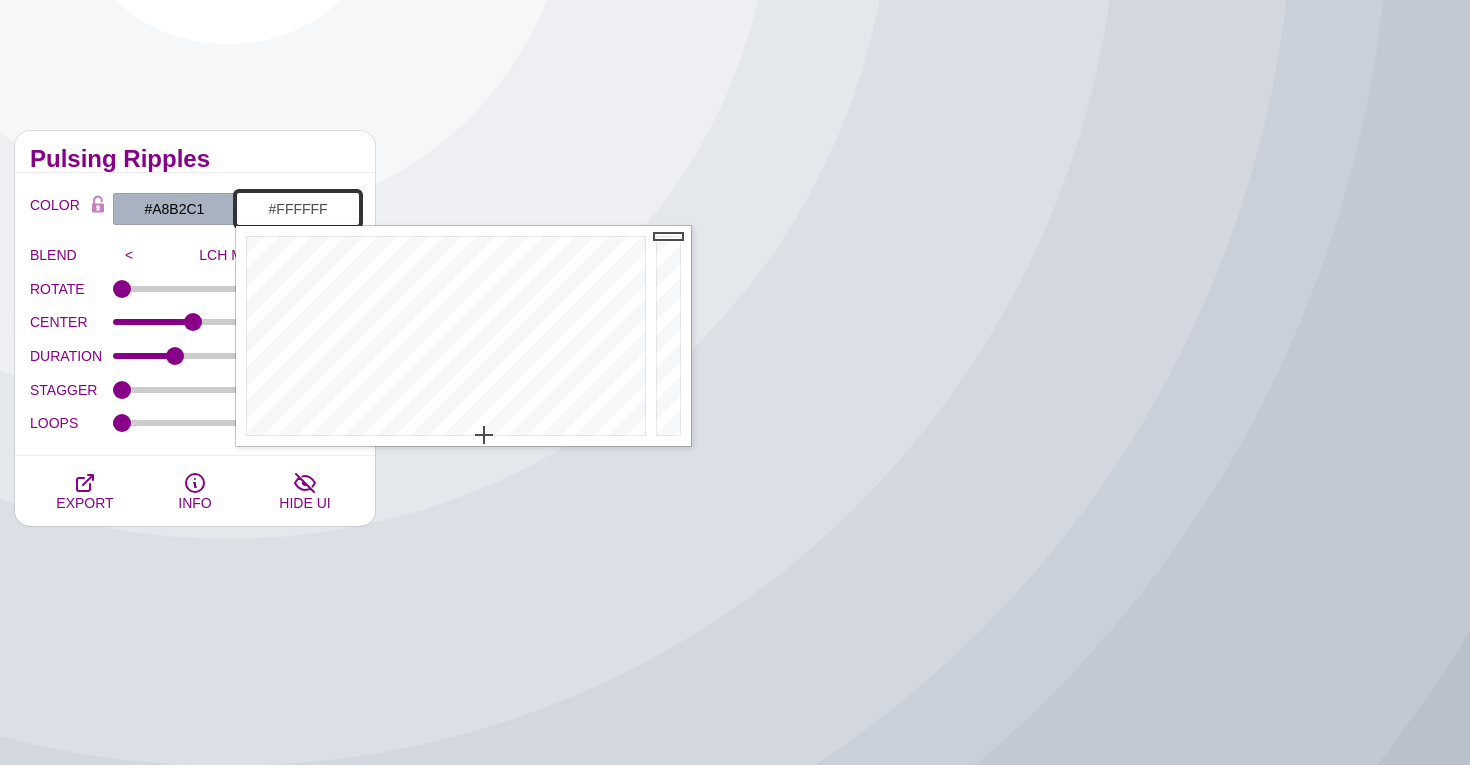 paste on "ff9f43" 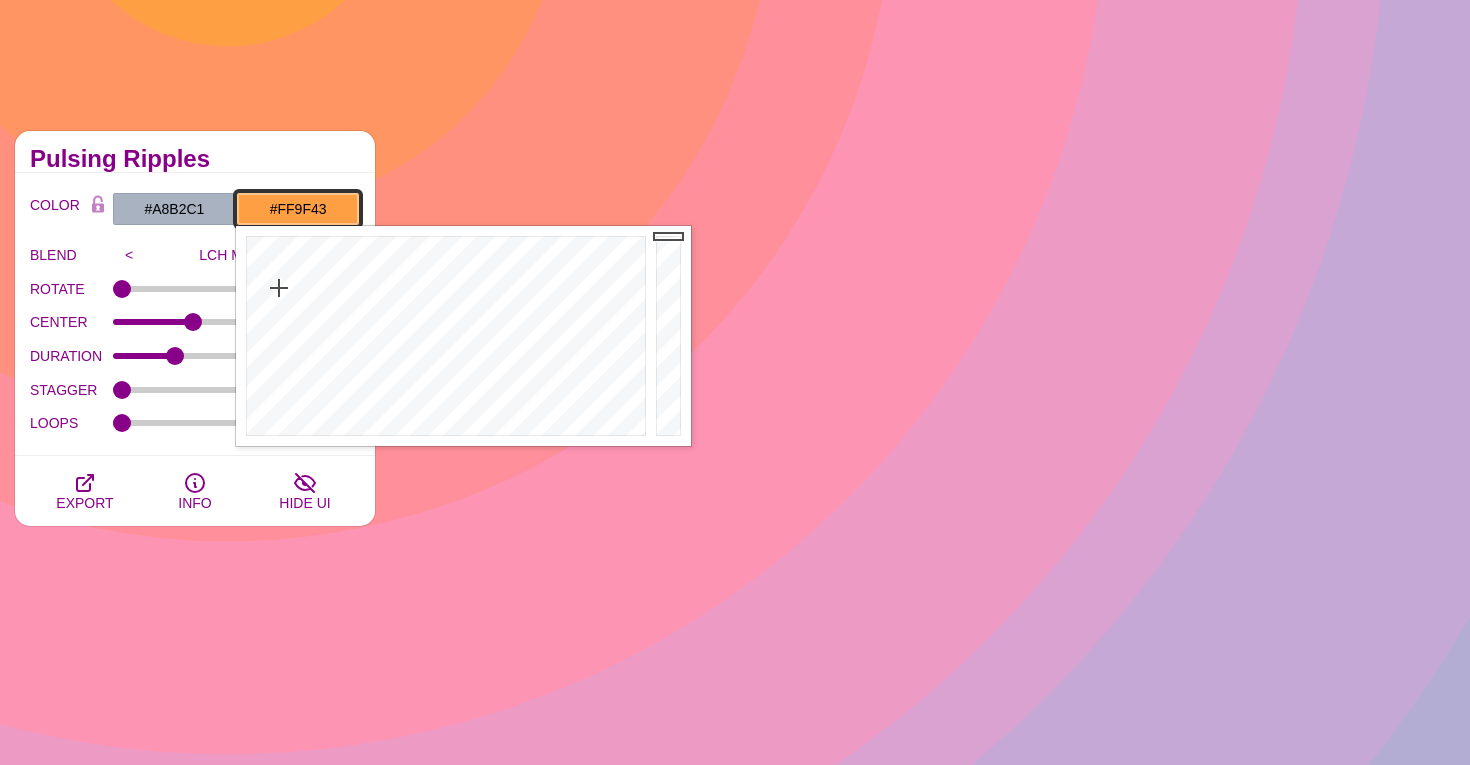 click on "#FF9F43" at bounding box center [298, 209] 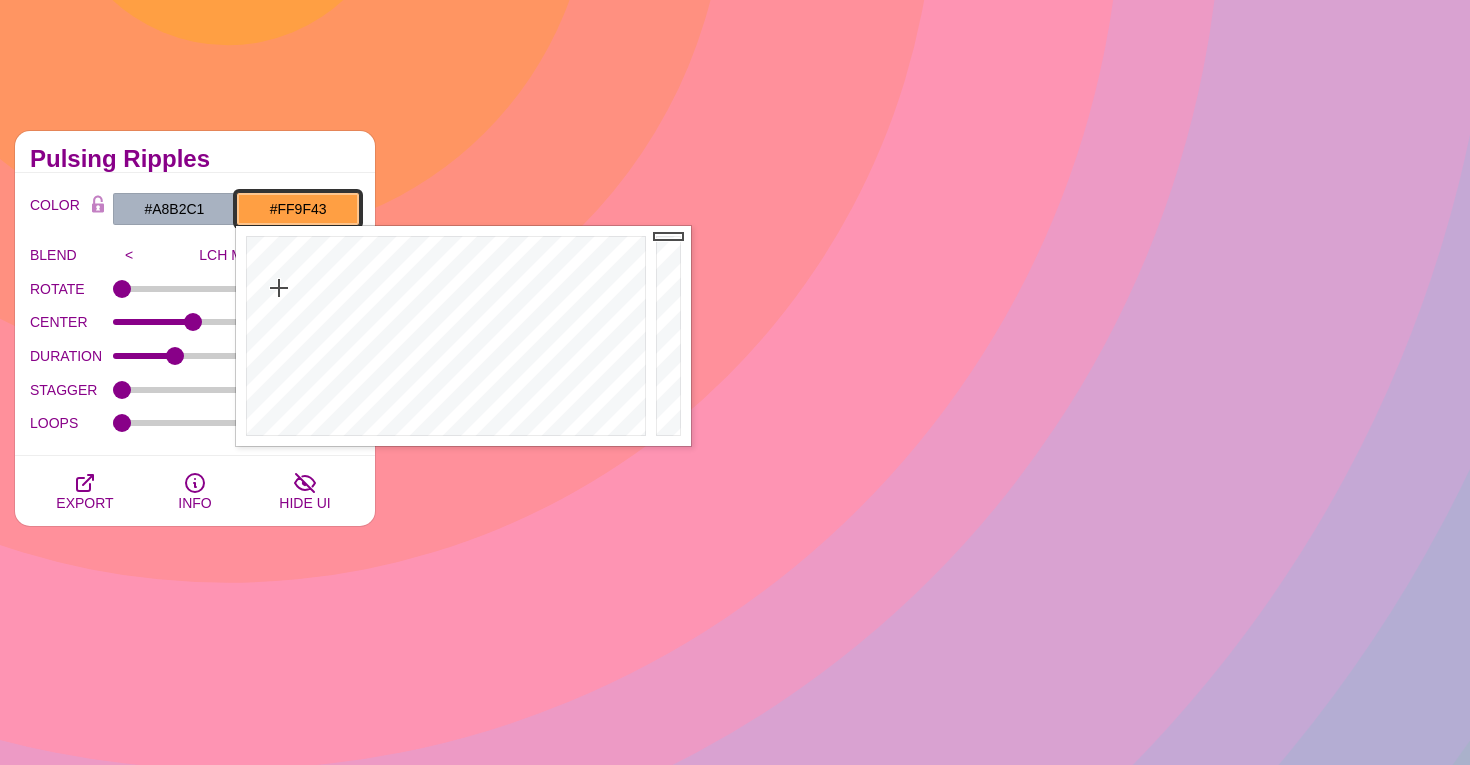click on "#FF9F43" at bounding box center (298, 209) 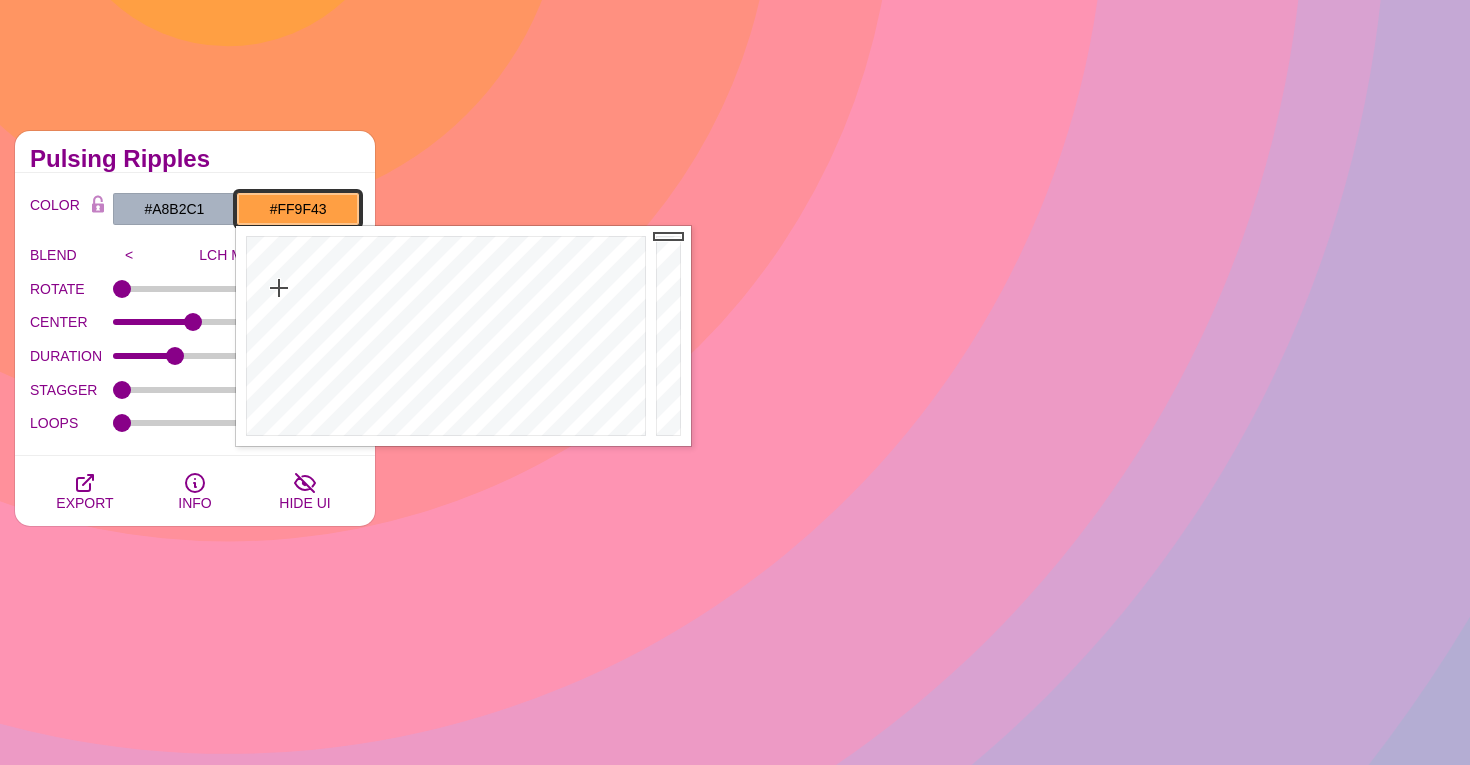 click on "#FF9F43" at bounding box center (298, 209) 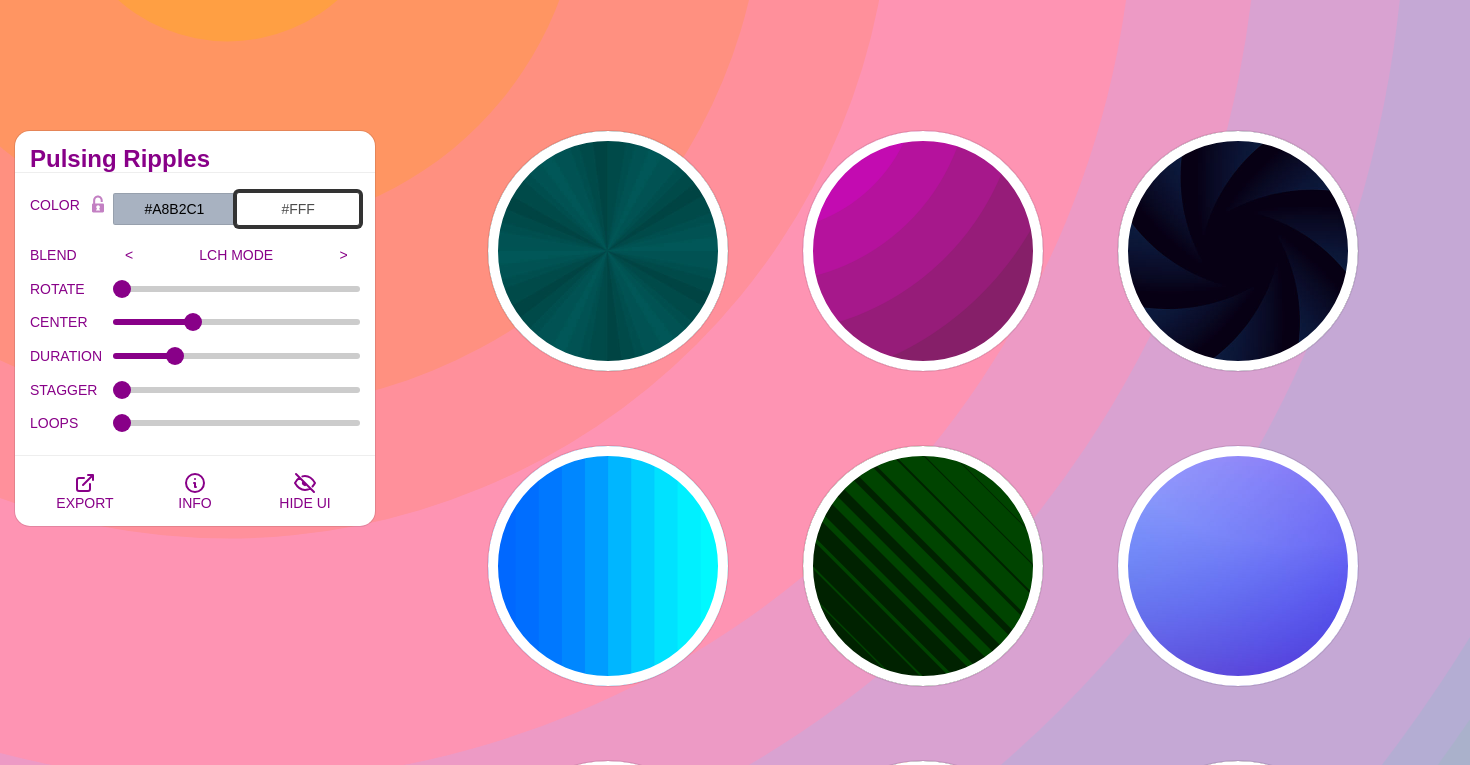 type on "#FFFFFF" 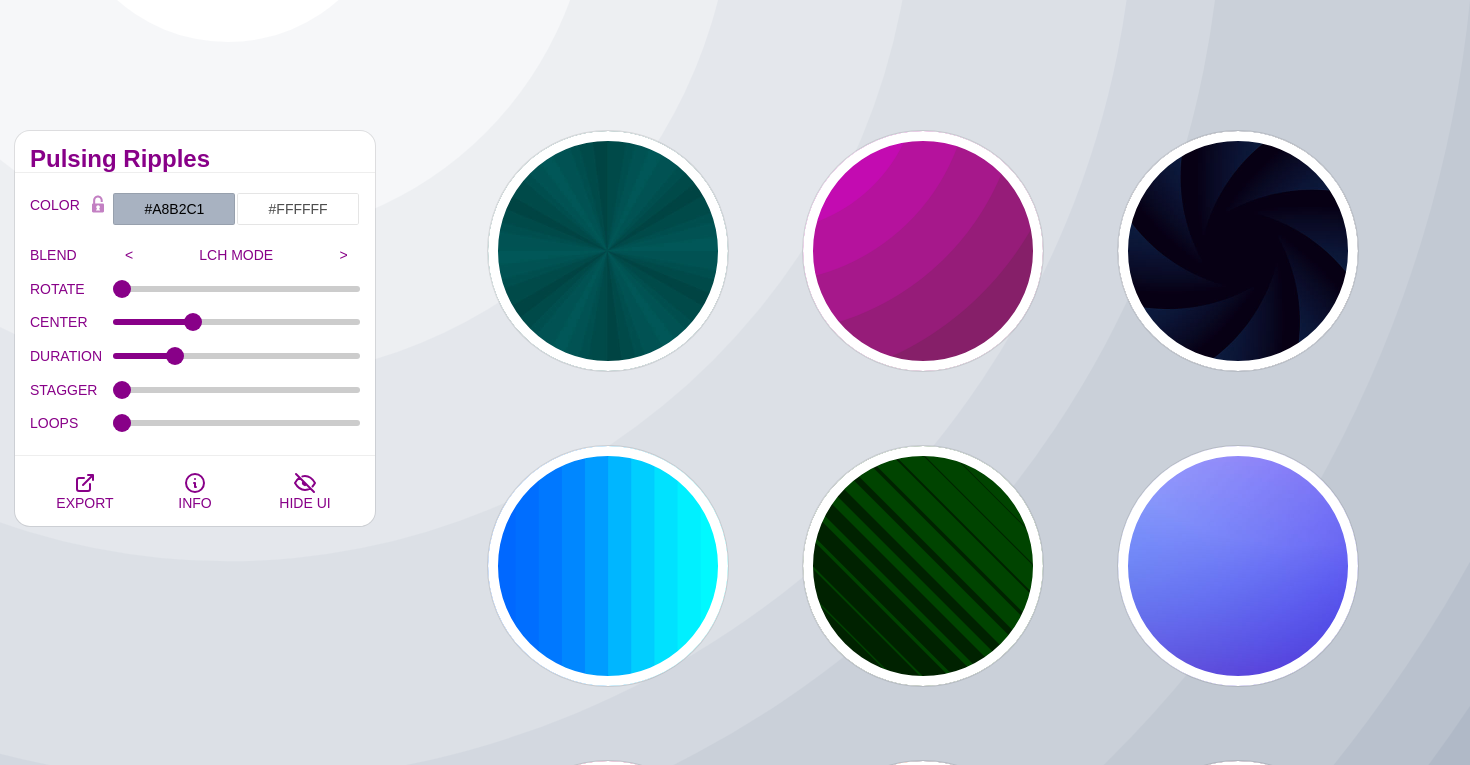 click on "PREVIEW PREVIEW PREVIEW PREVIEW PREVIEW PREVIEW PREVIEW PREVIEW PREVIEW PREVIEW PREVIEW PREVIEW PREVIEW PREVIEW PREVIEW PREVIEW PREVIEW PREVIEW PREVIEW PREVIEW PREVIEW" at bounding box center (930, 1196) 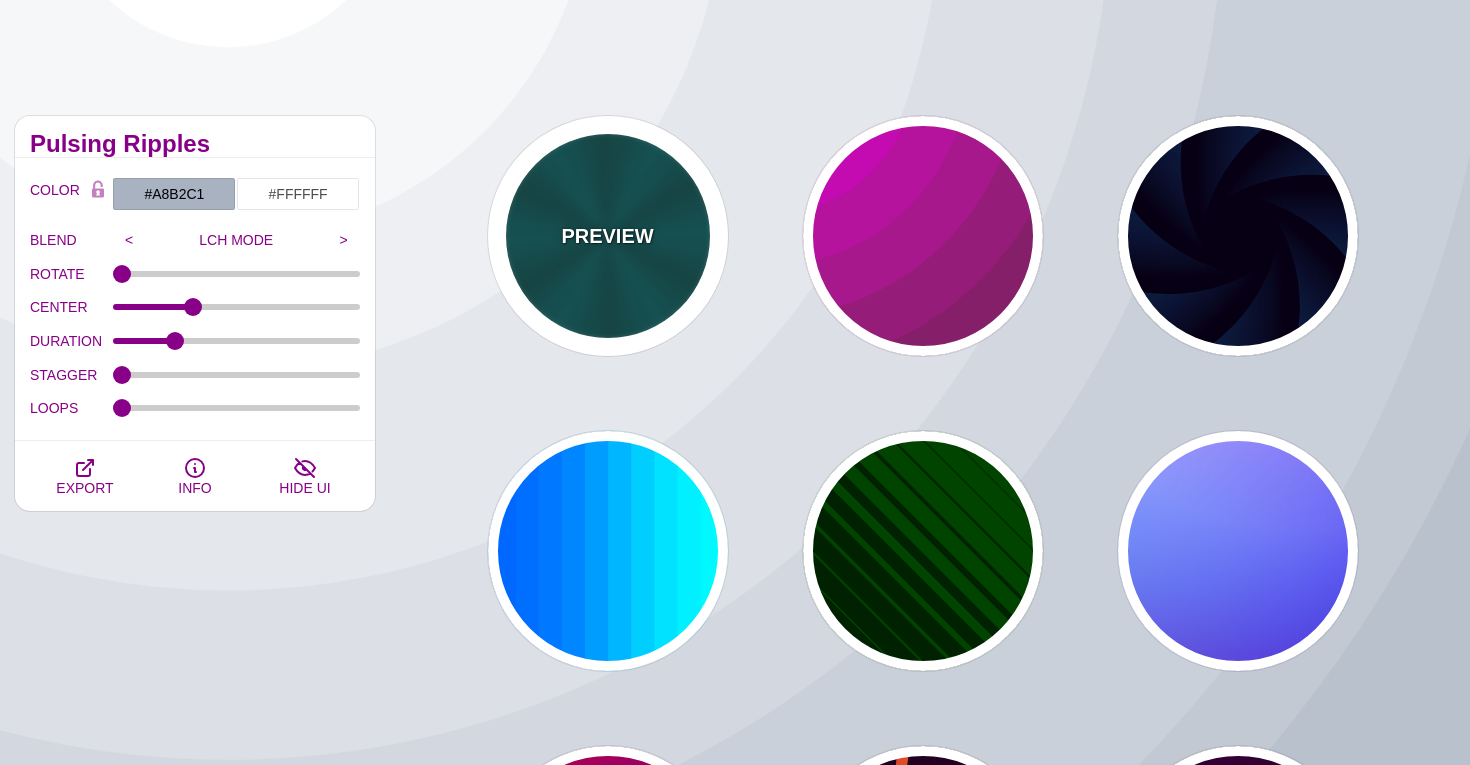 scroll, scrollTop: 368, scrollLeft: 0, axis: vertical 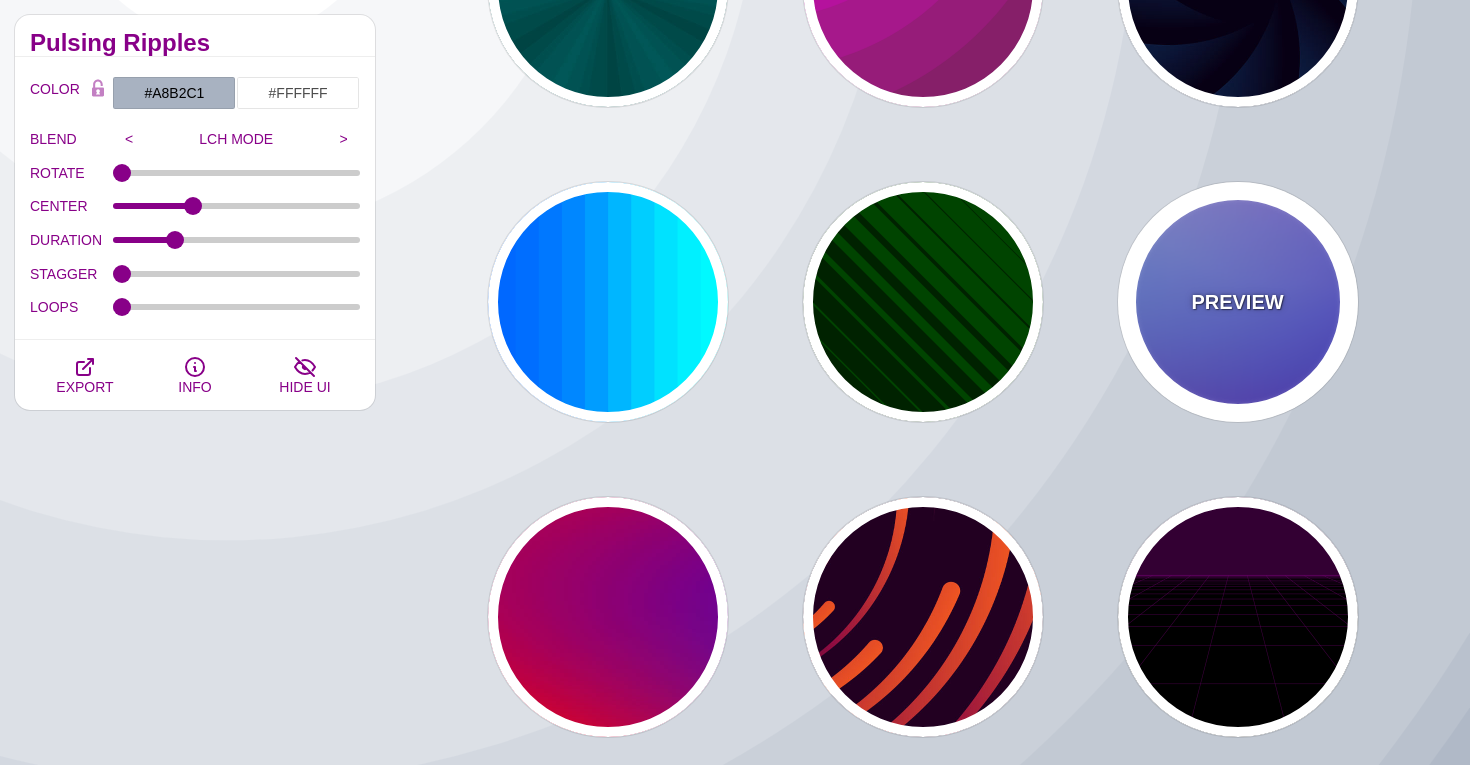 click on "PREVIEW" at bounding box center [1238, 302] 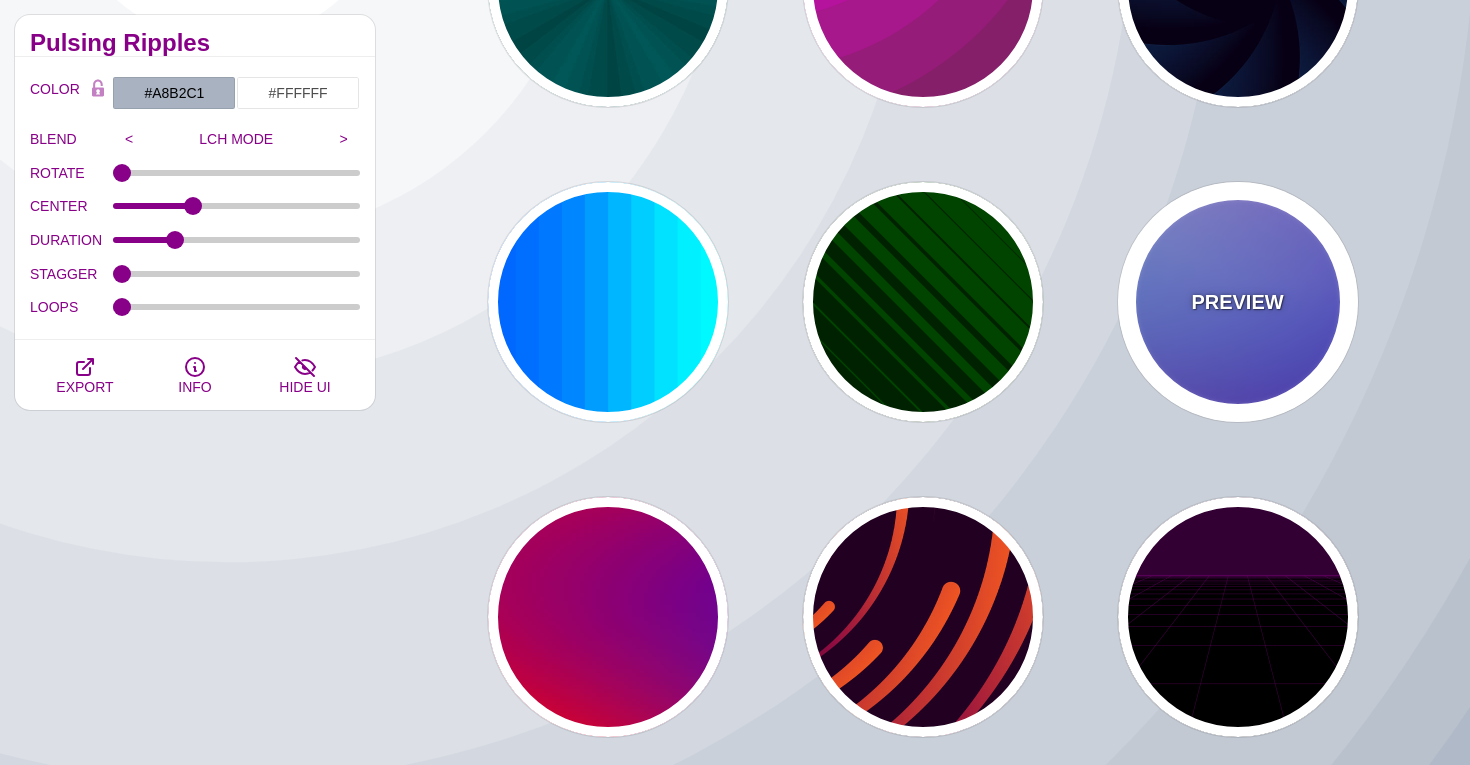 type on "#0000FF" 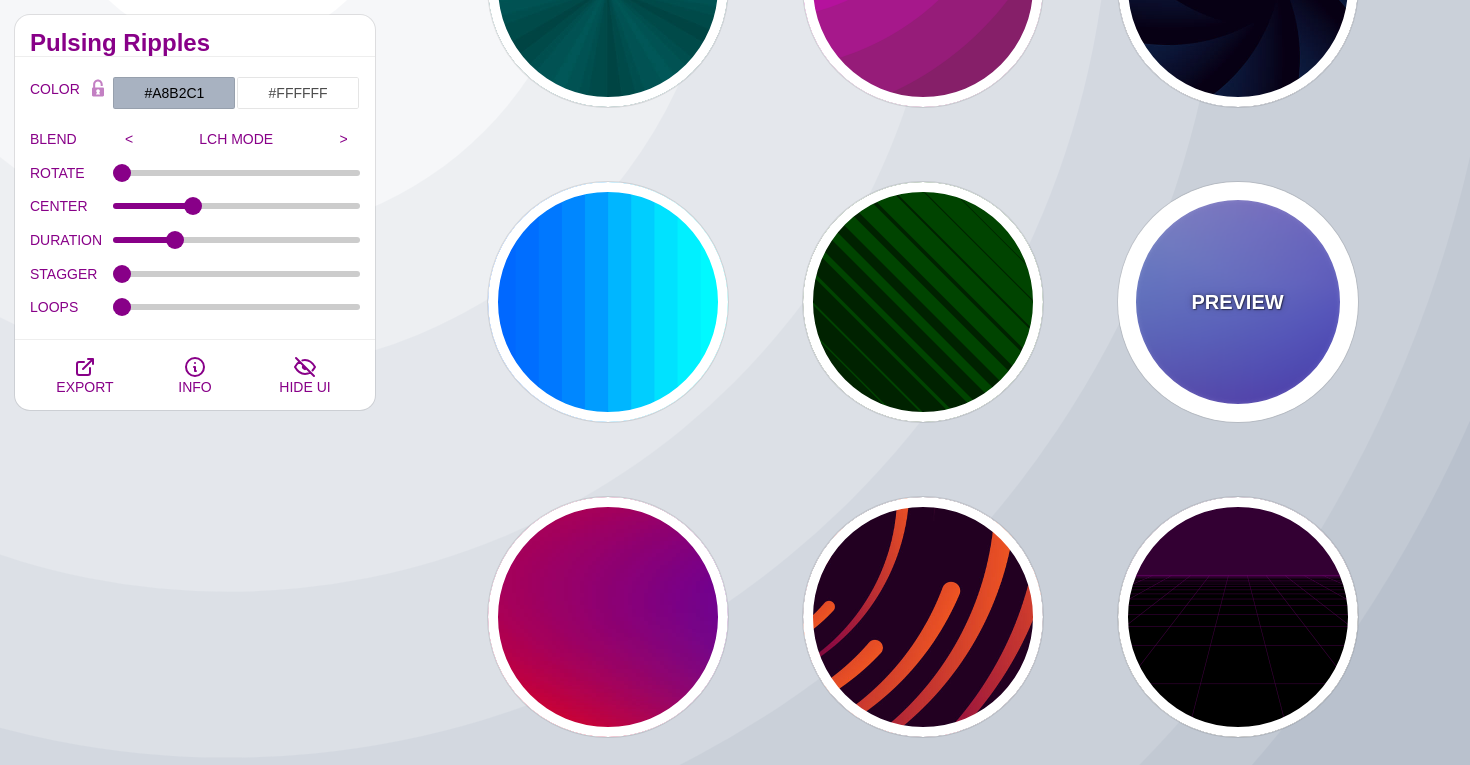 type on "#0099FF" 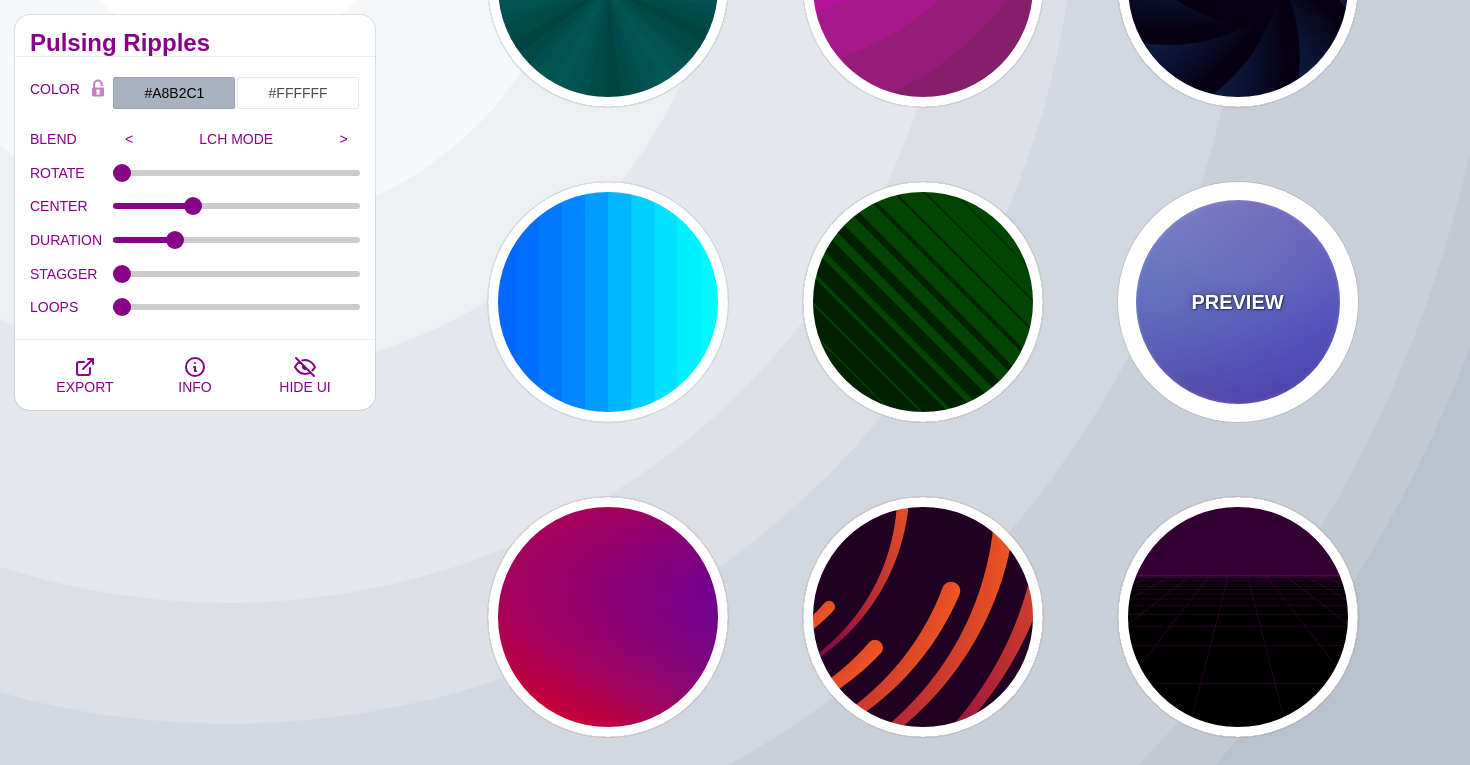 type on "#FFFFFF" 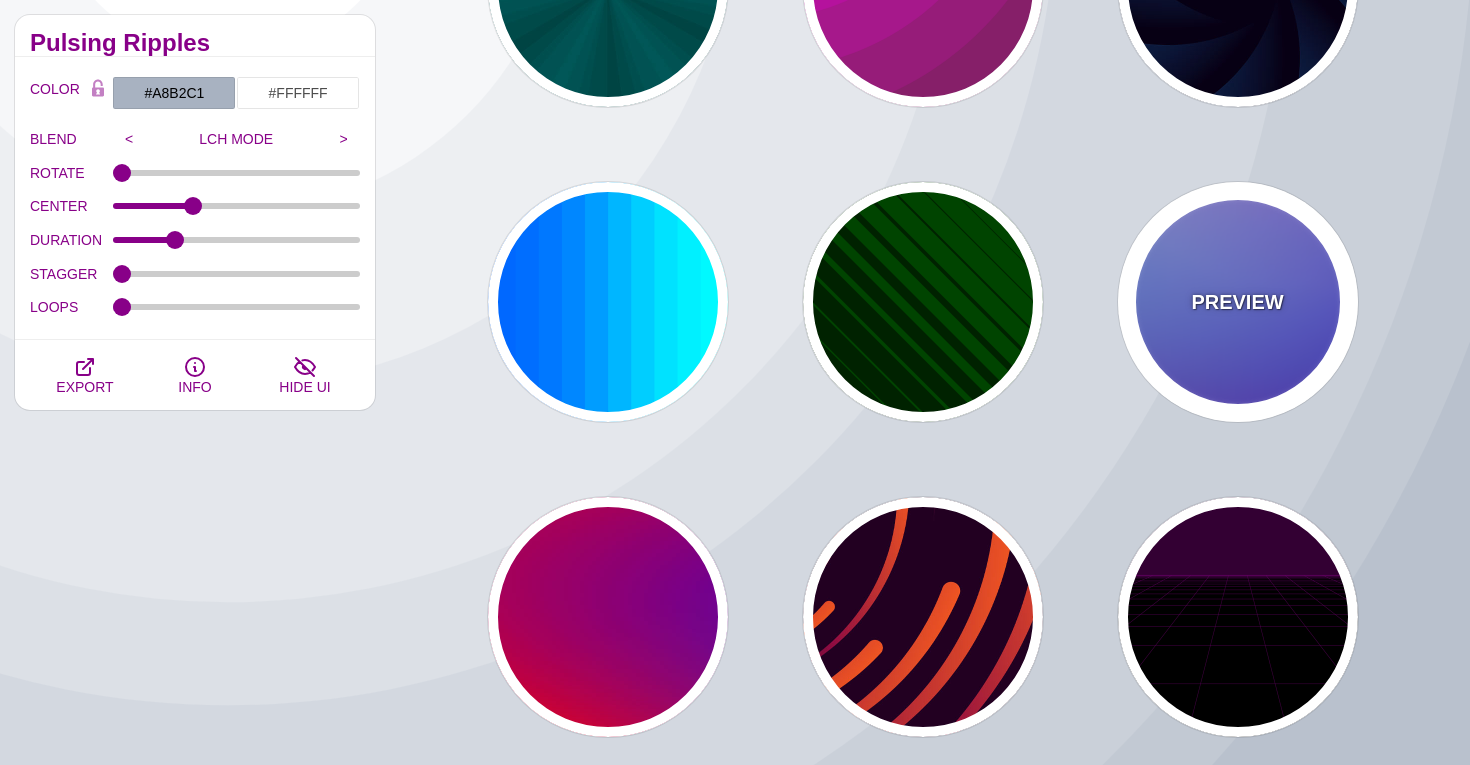 type on "#FF99FF" 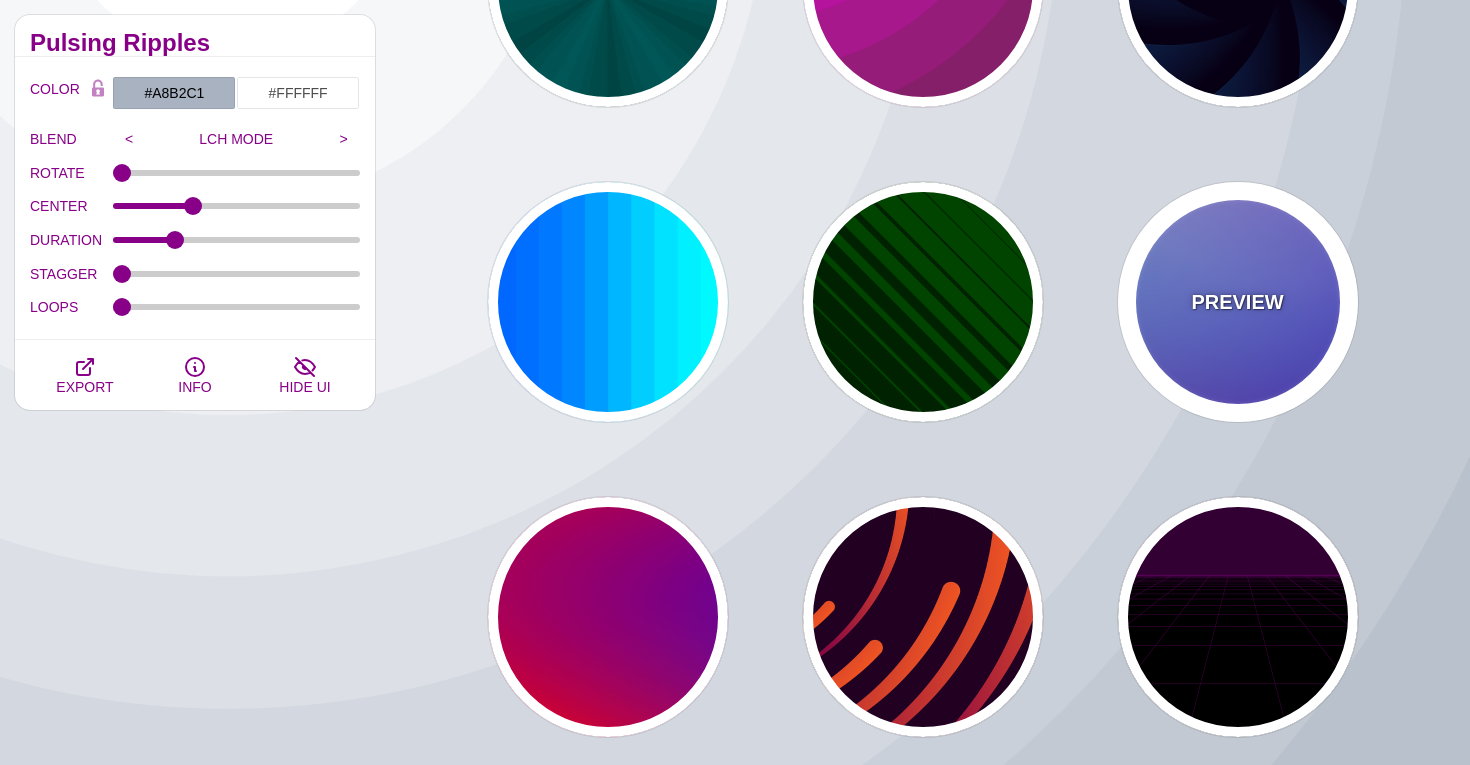 type on "#880088" 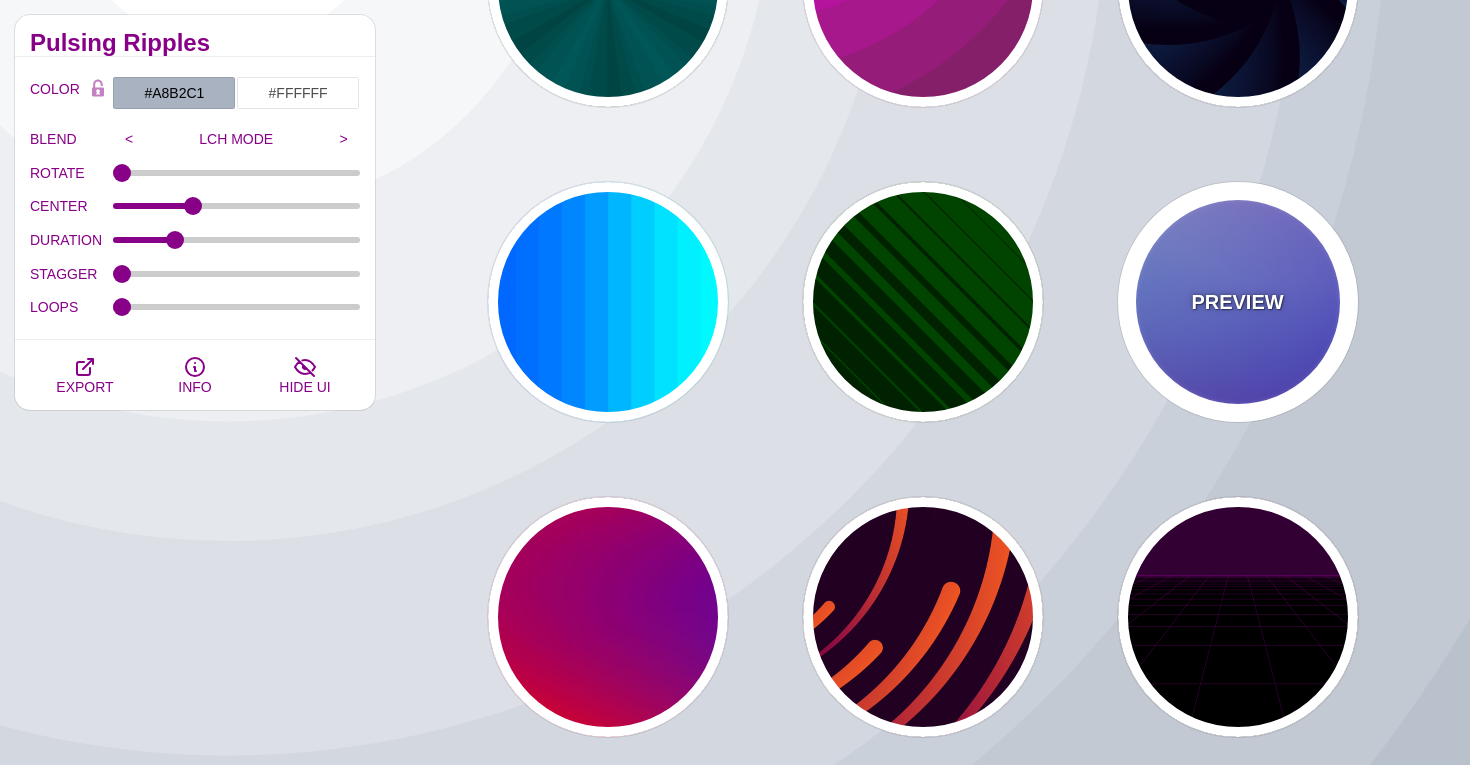 type on "12" 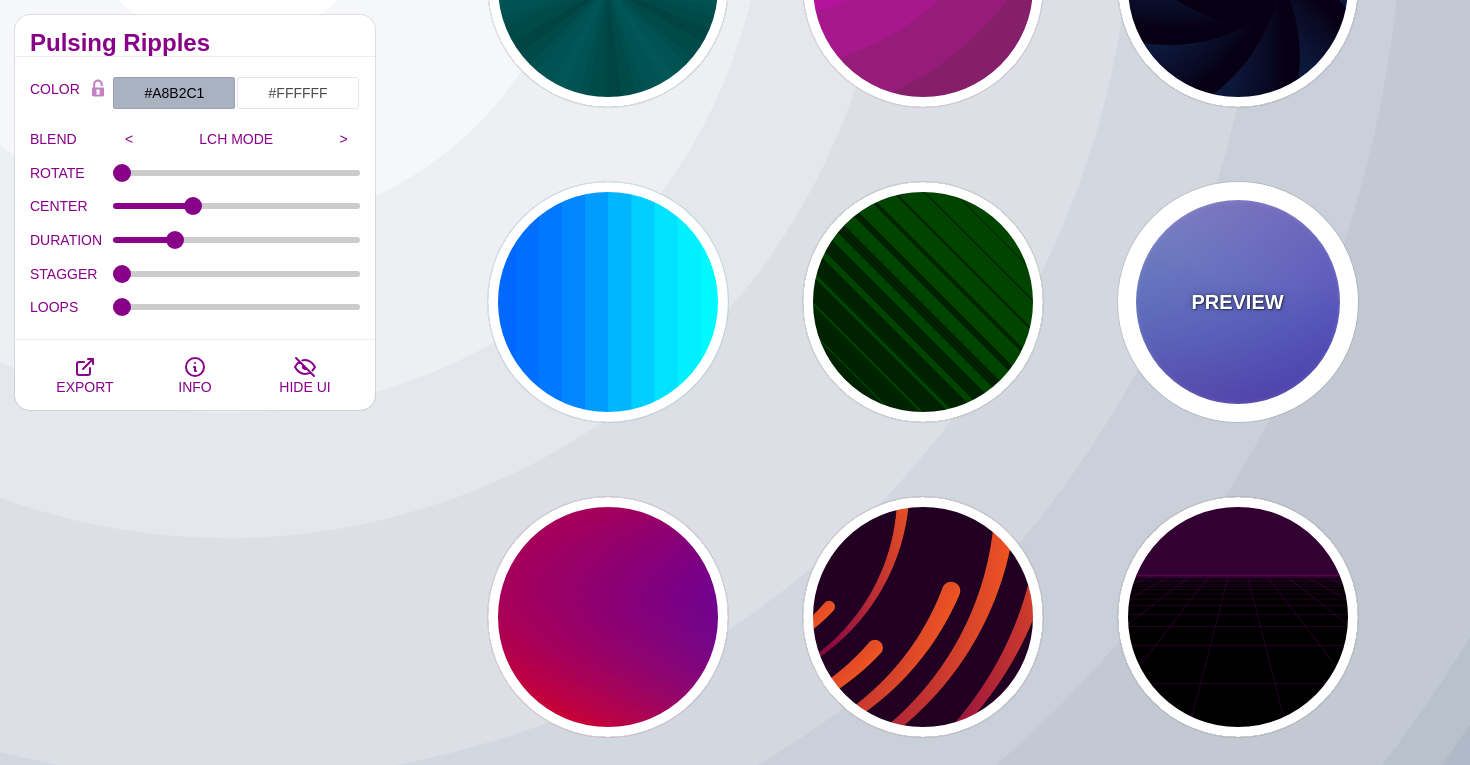 type on "0" 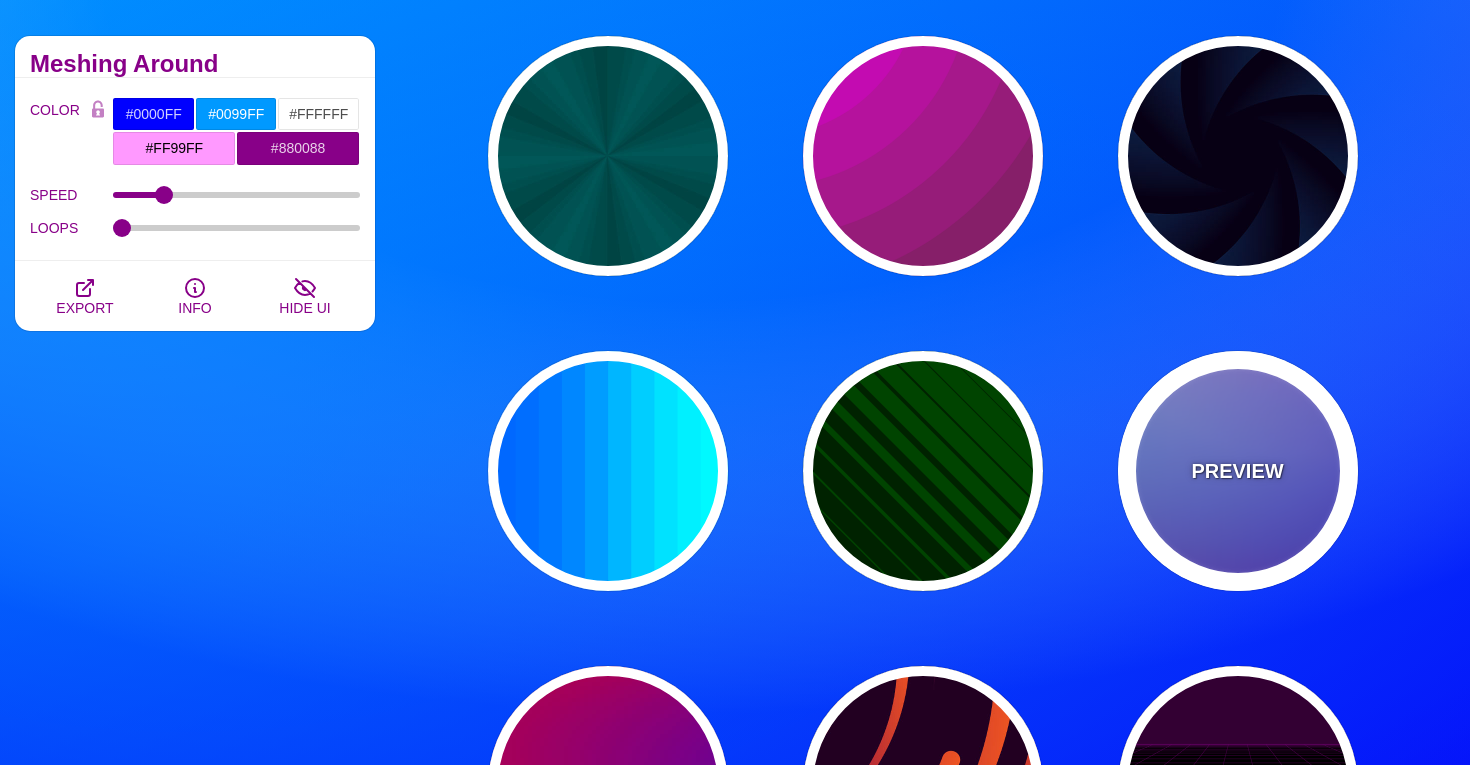 scroll, scrollTop: 196, scrollLeft: 0, axis: vertical 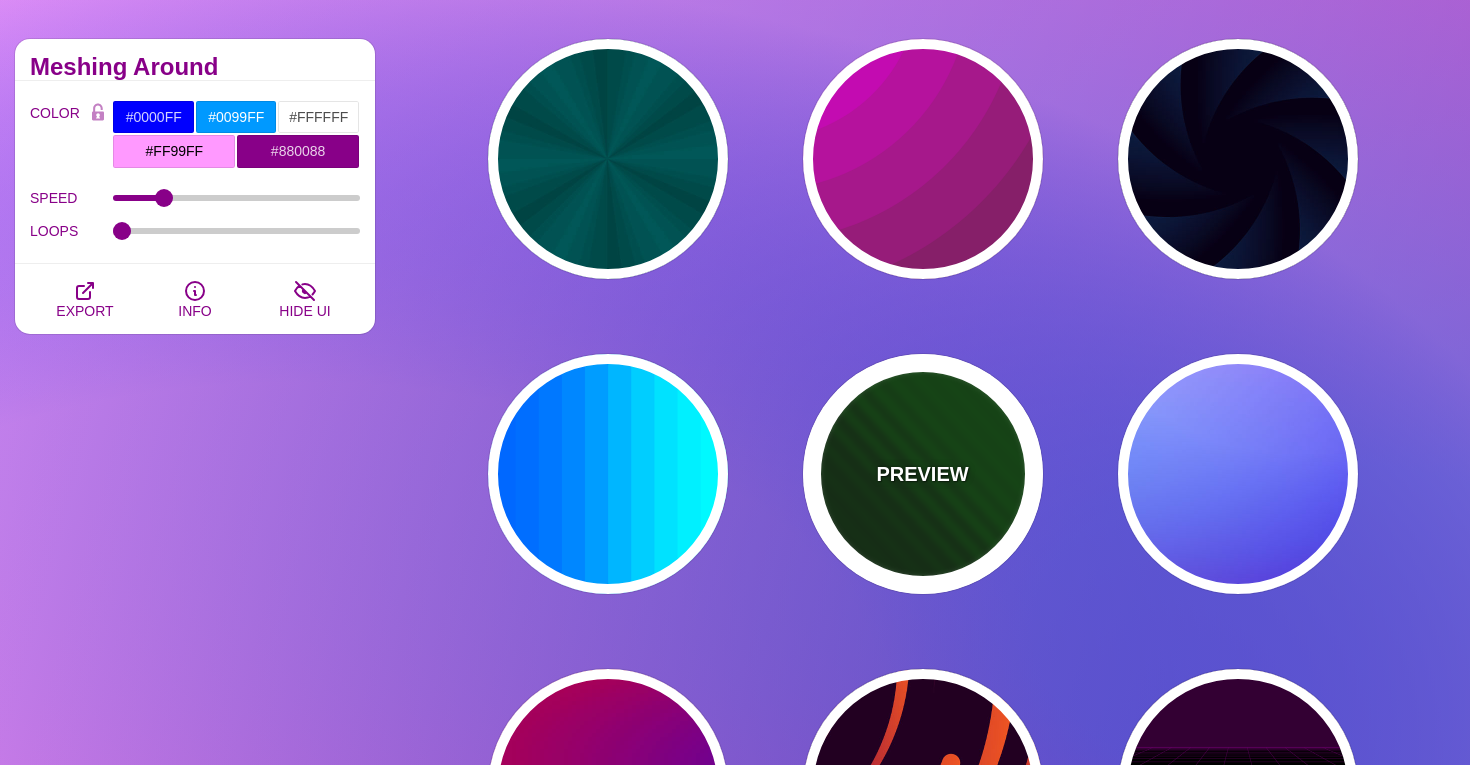 click on "PREVIEW" at bounding box center (923, 474) 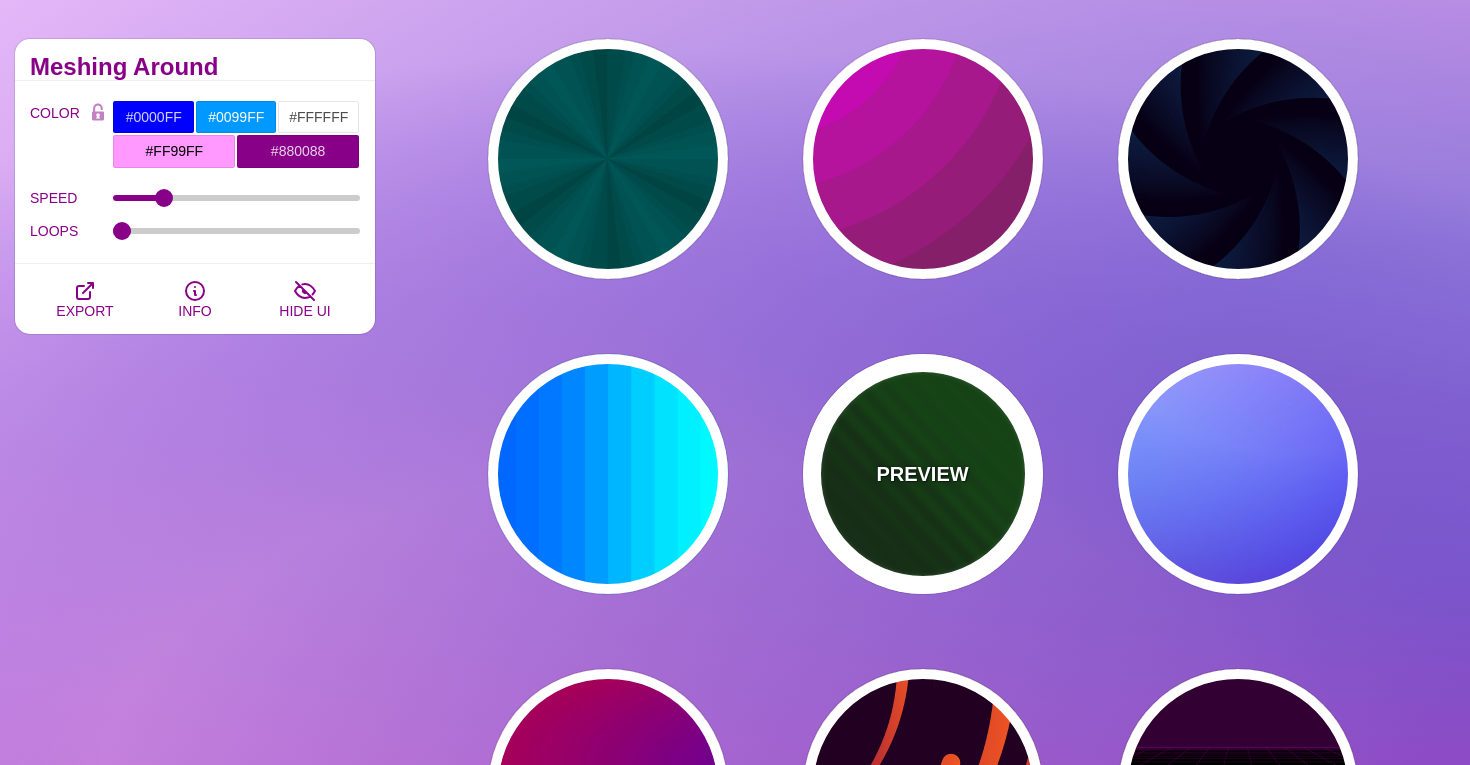 type on "#002200" 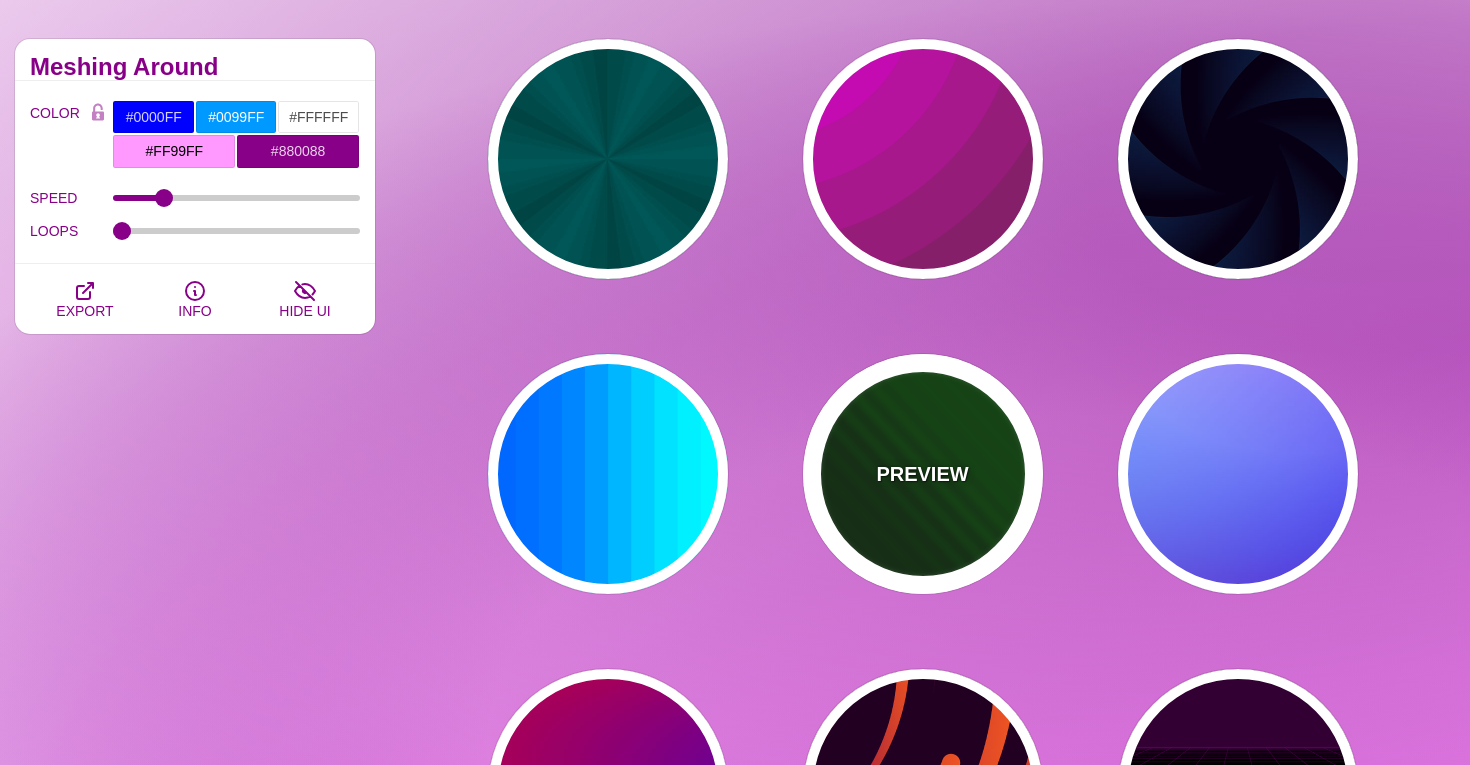 type on "#004400" 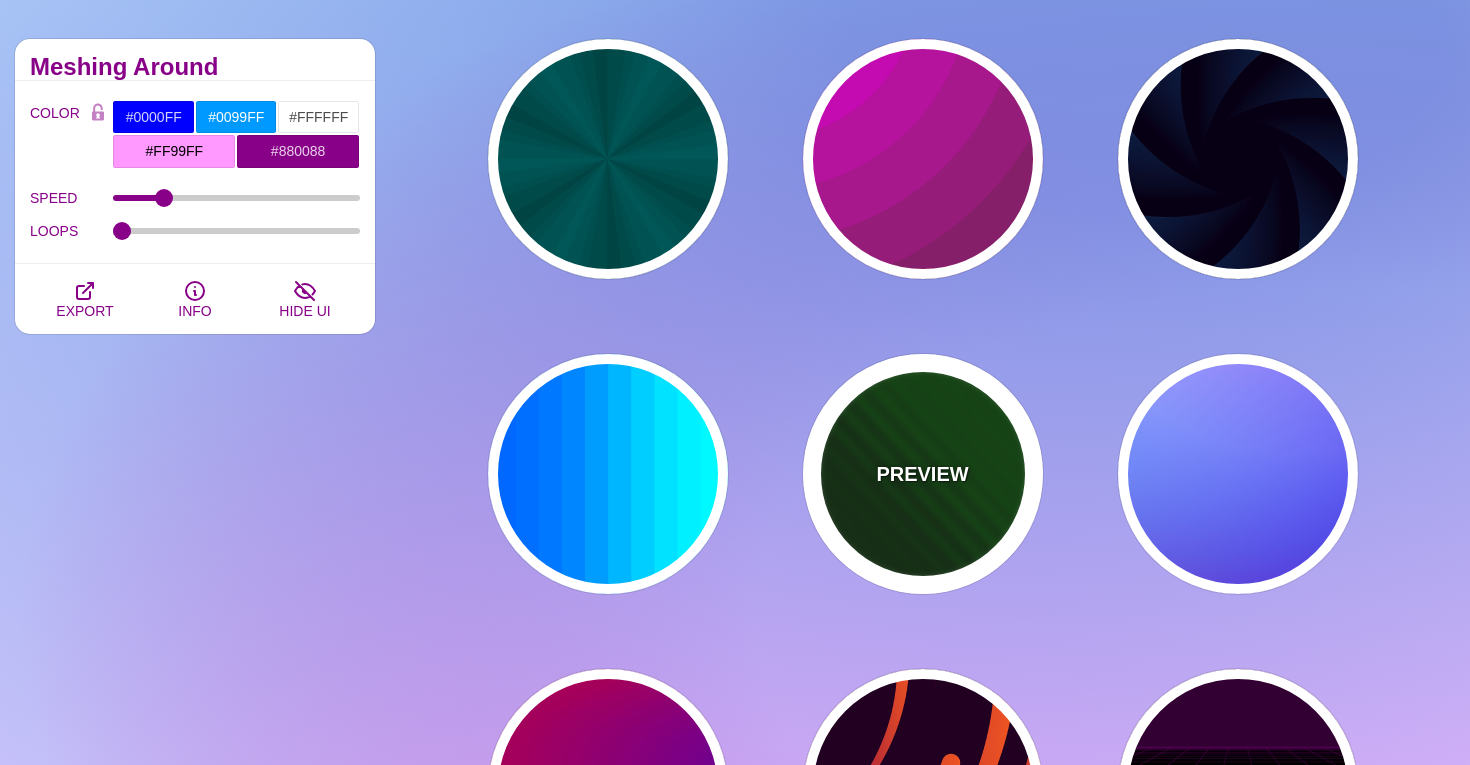 type on "0" 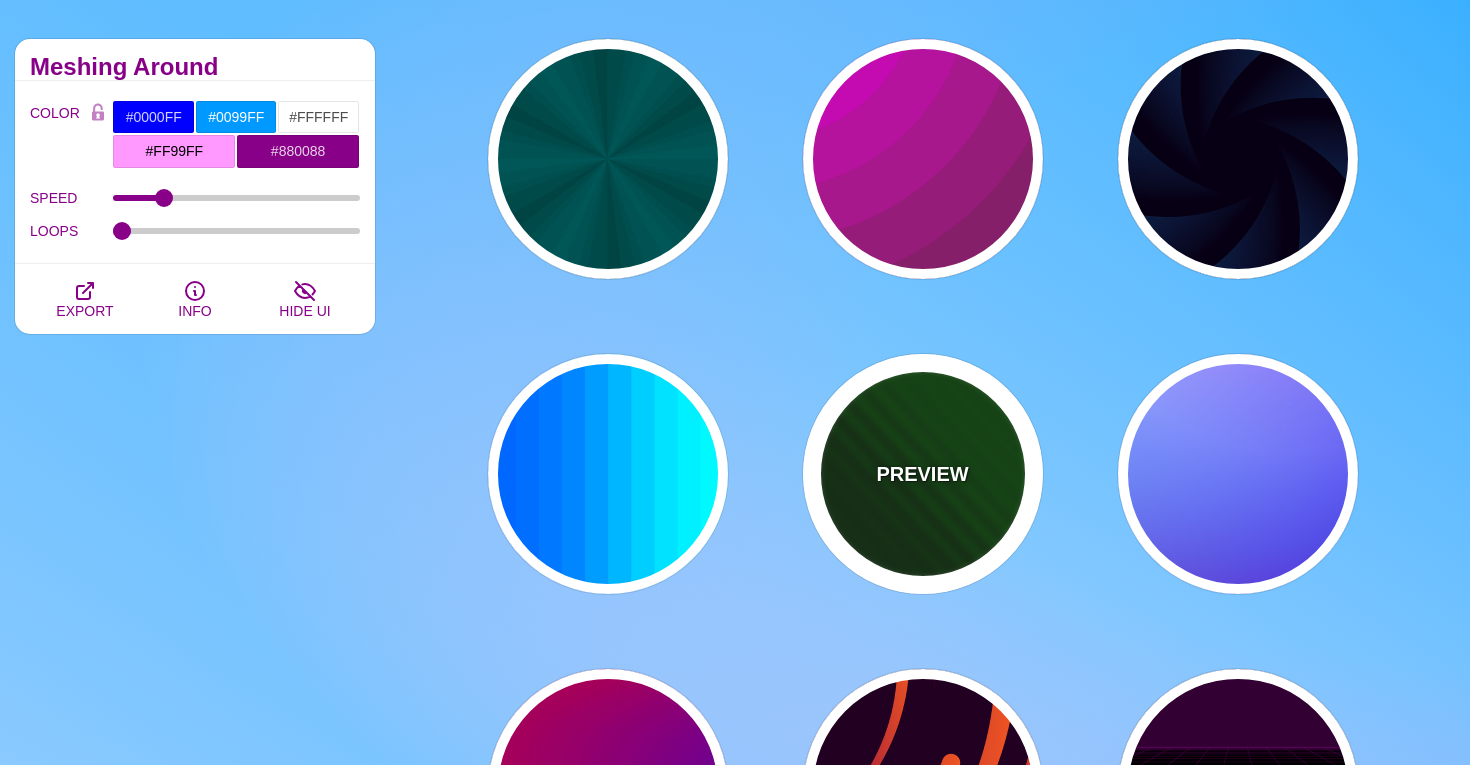 type on "1" 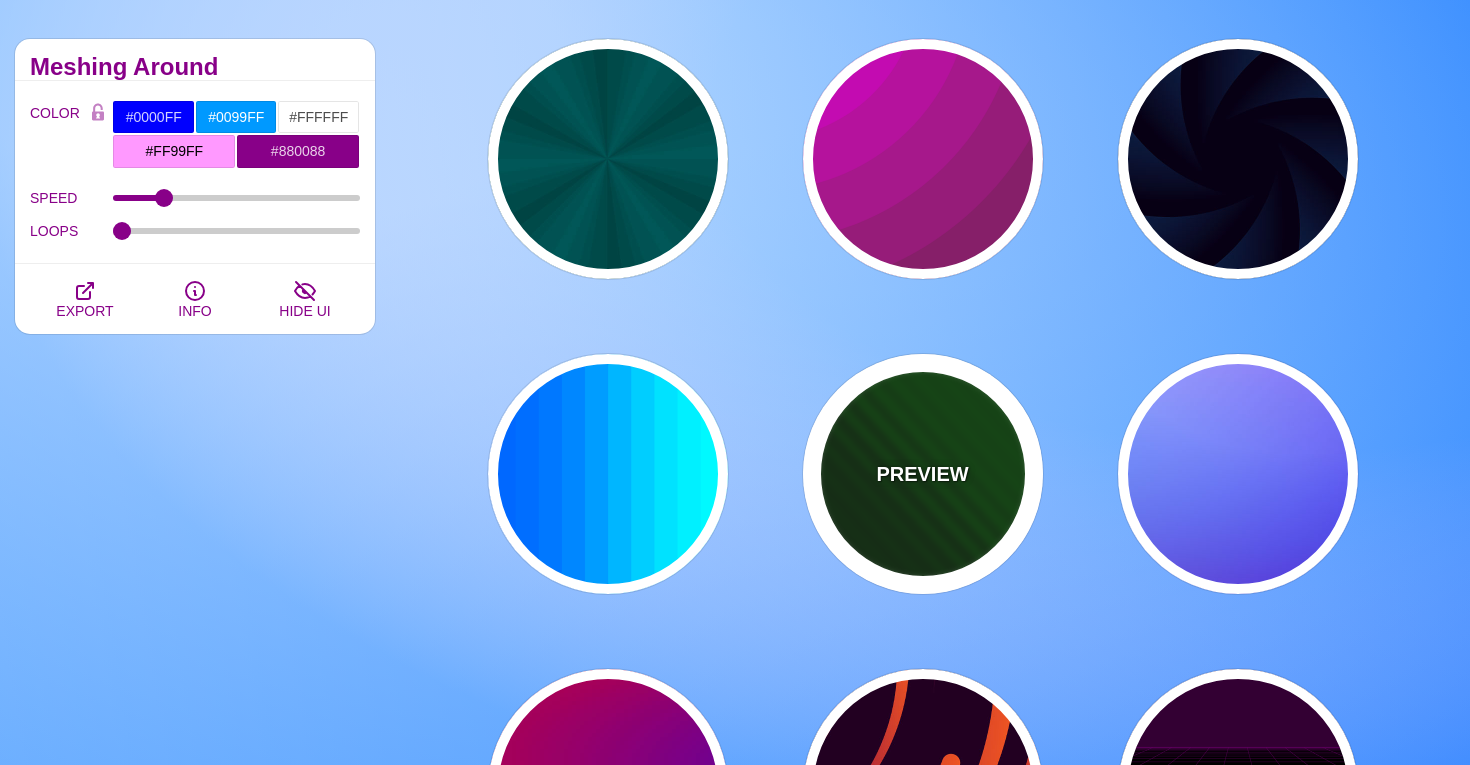 type on "5" 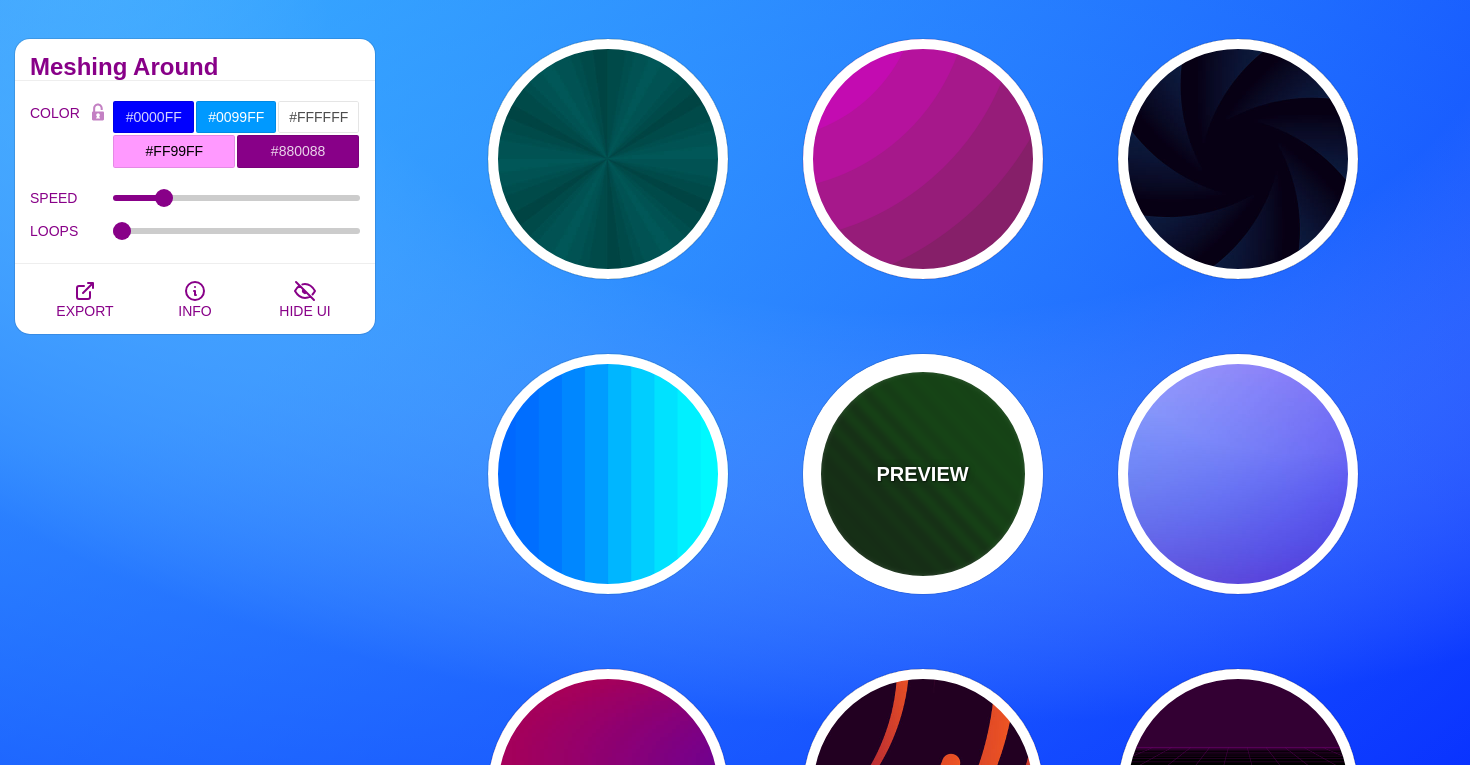 type on "0" 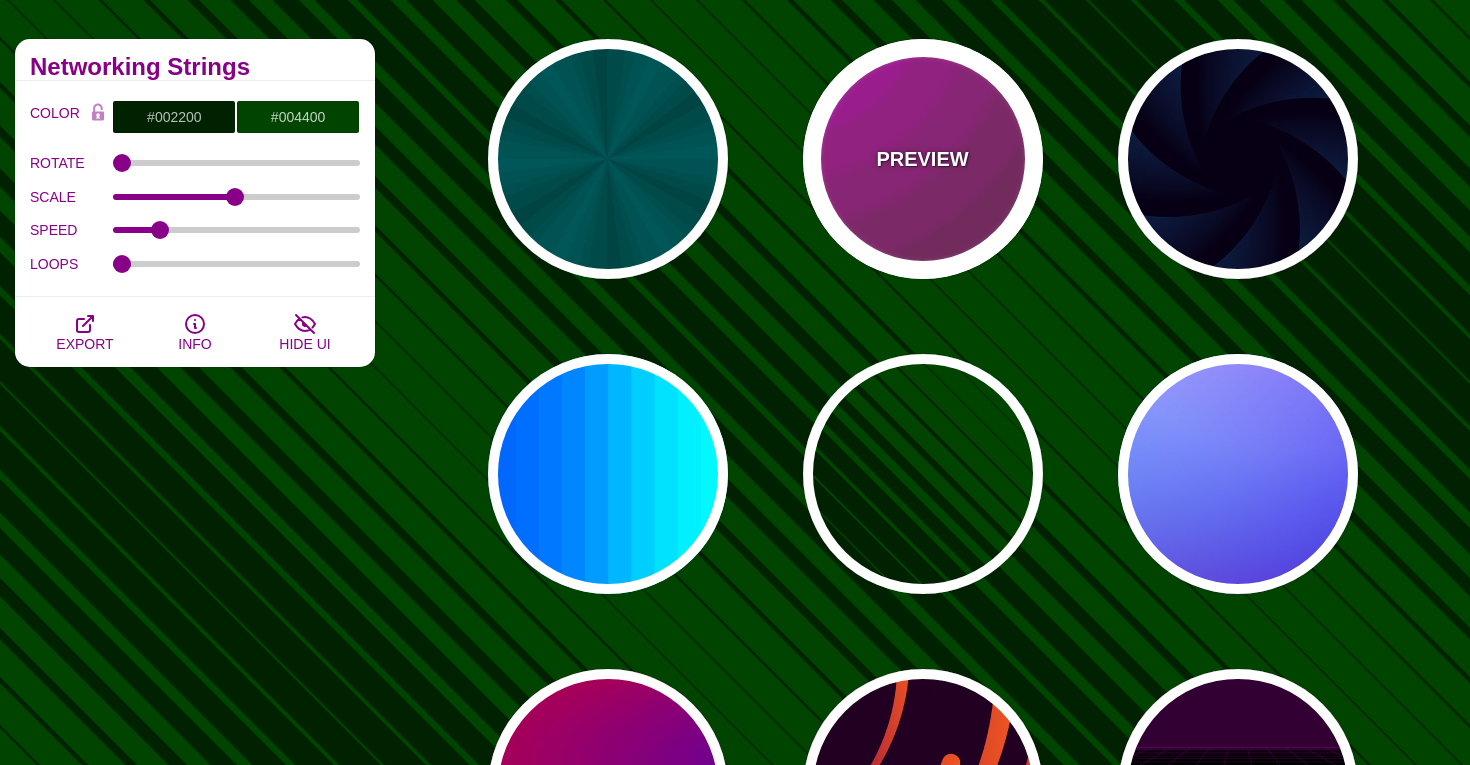 click on "PREVIEW" at bounding box center (923, 159) 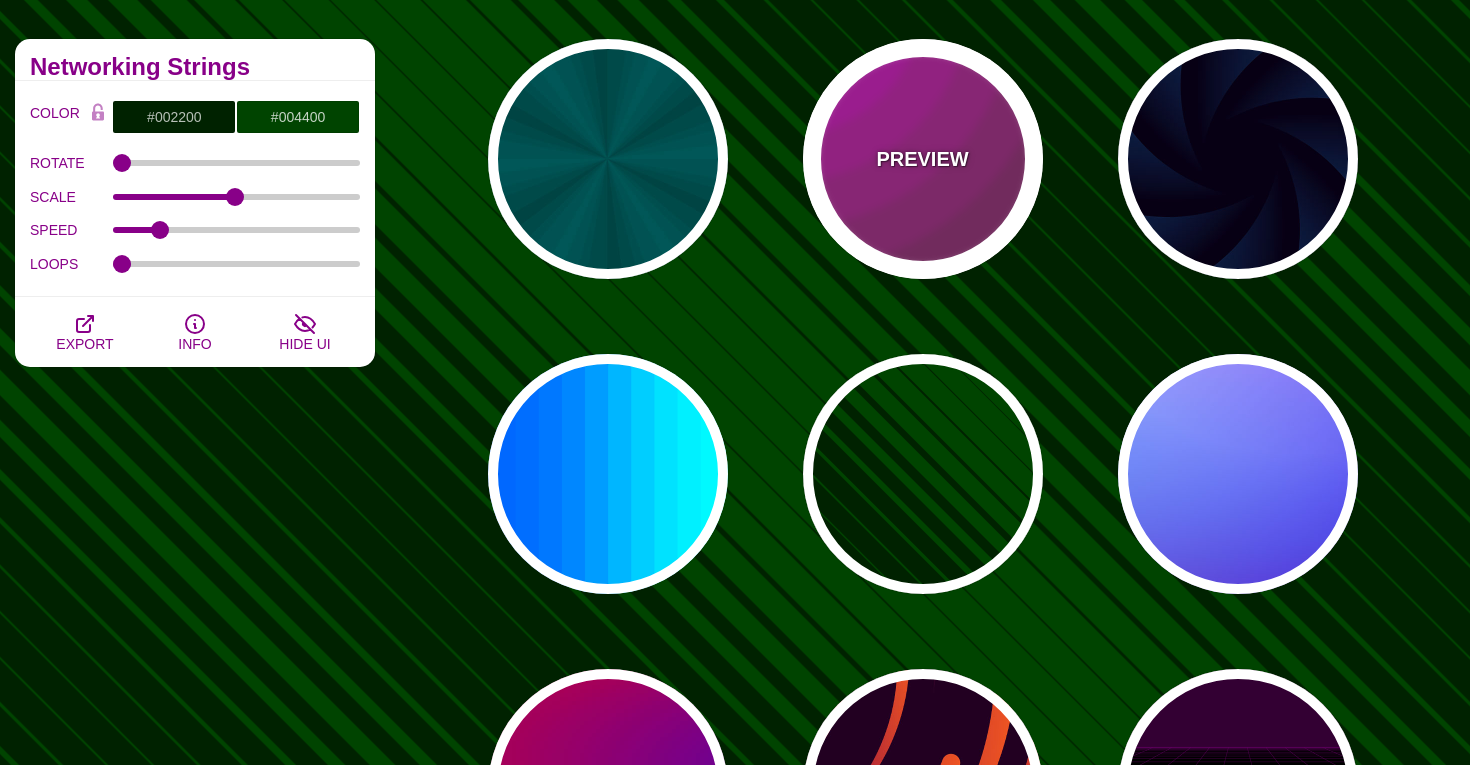 type on "#442233" 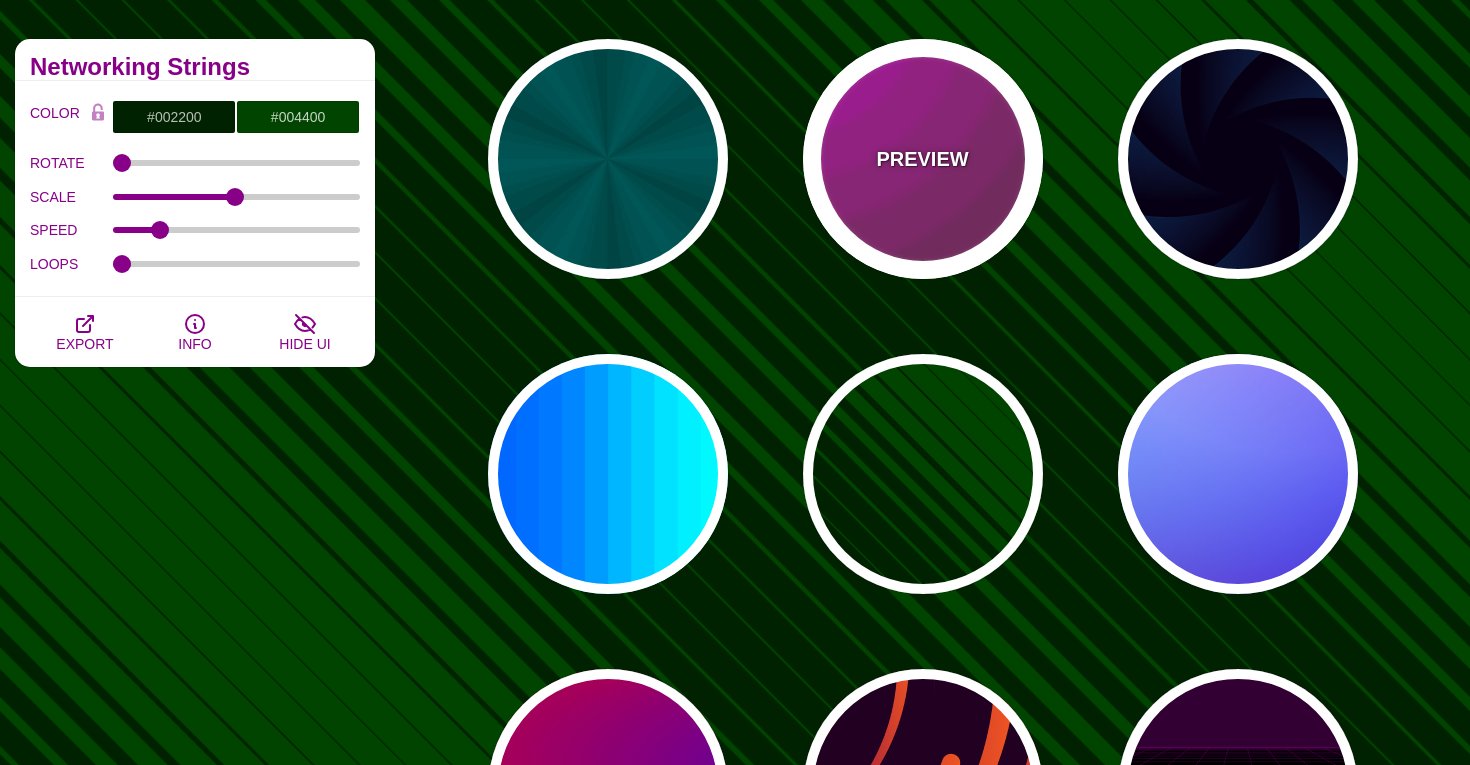 type on "#DD00DD" 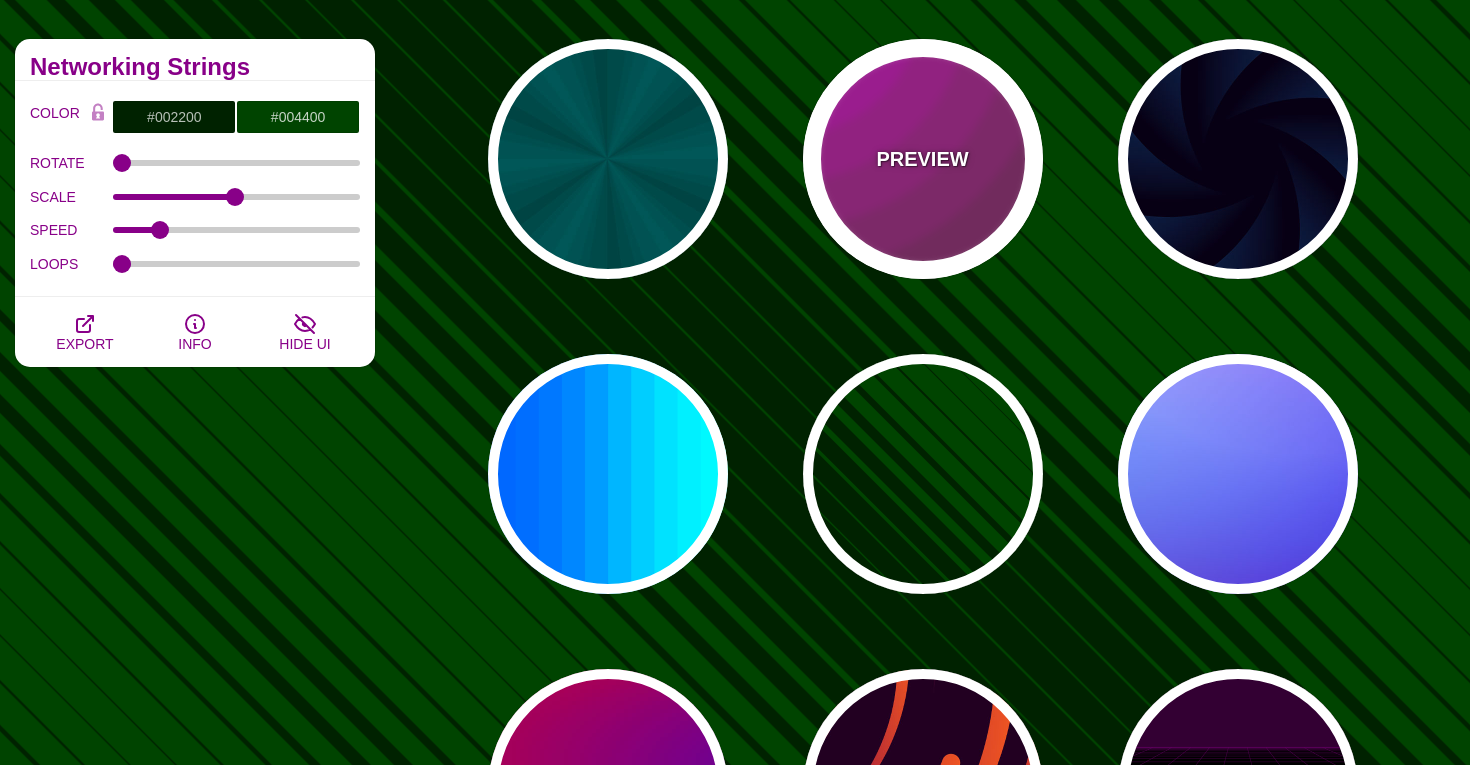 type on "0" 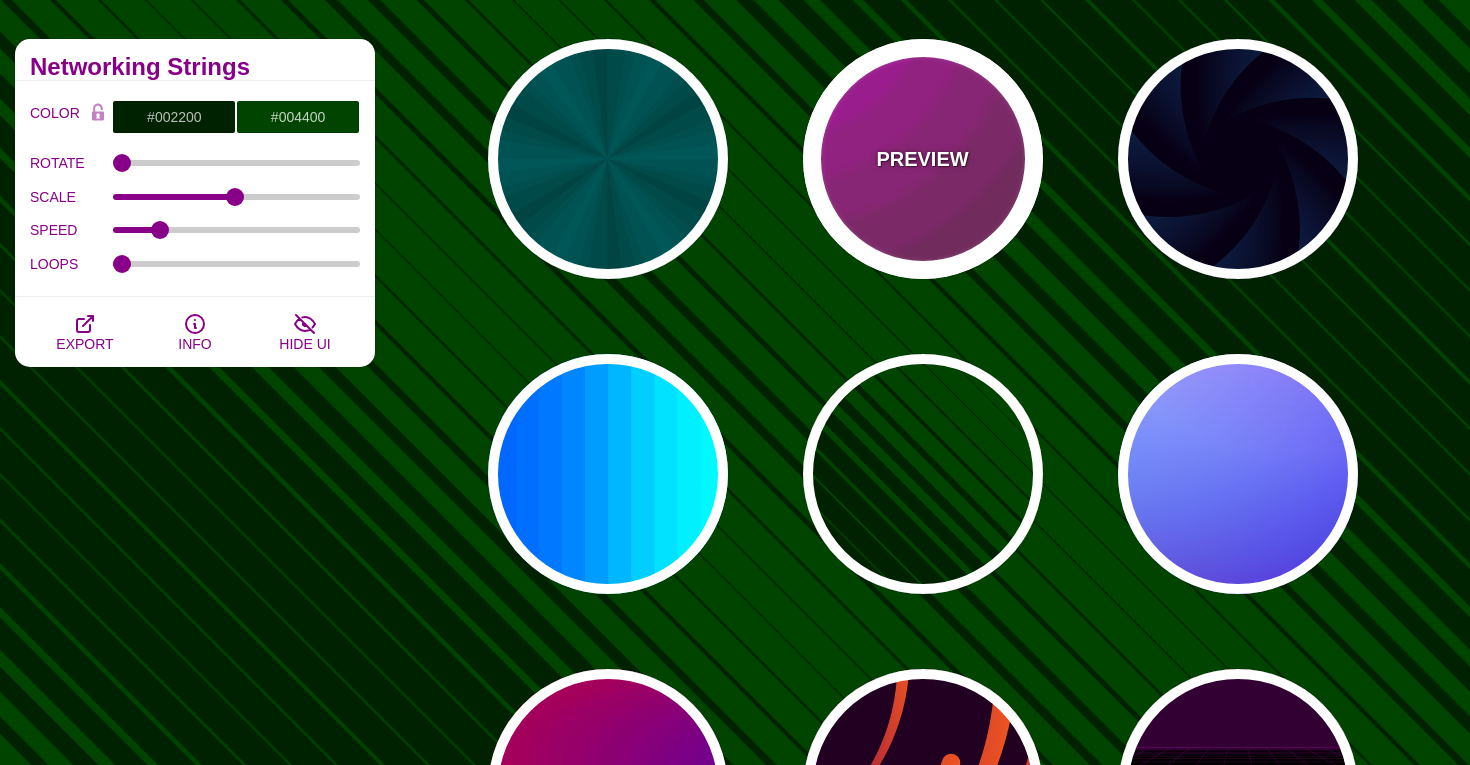 type on "0.2" 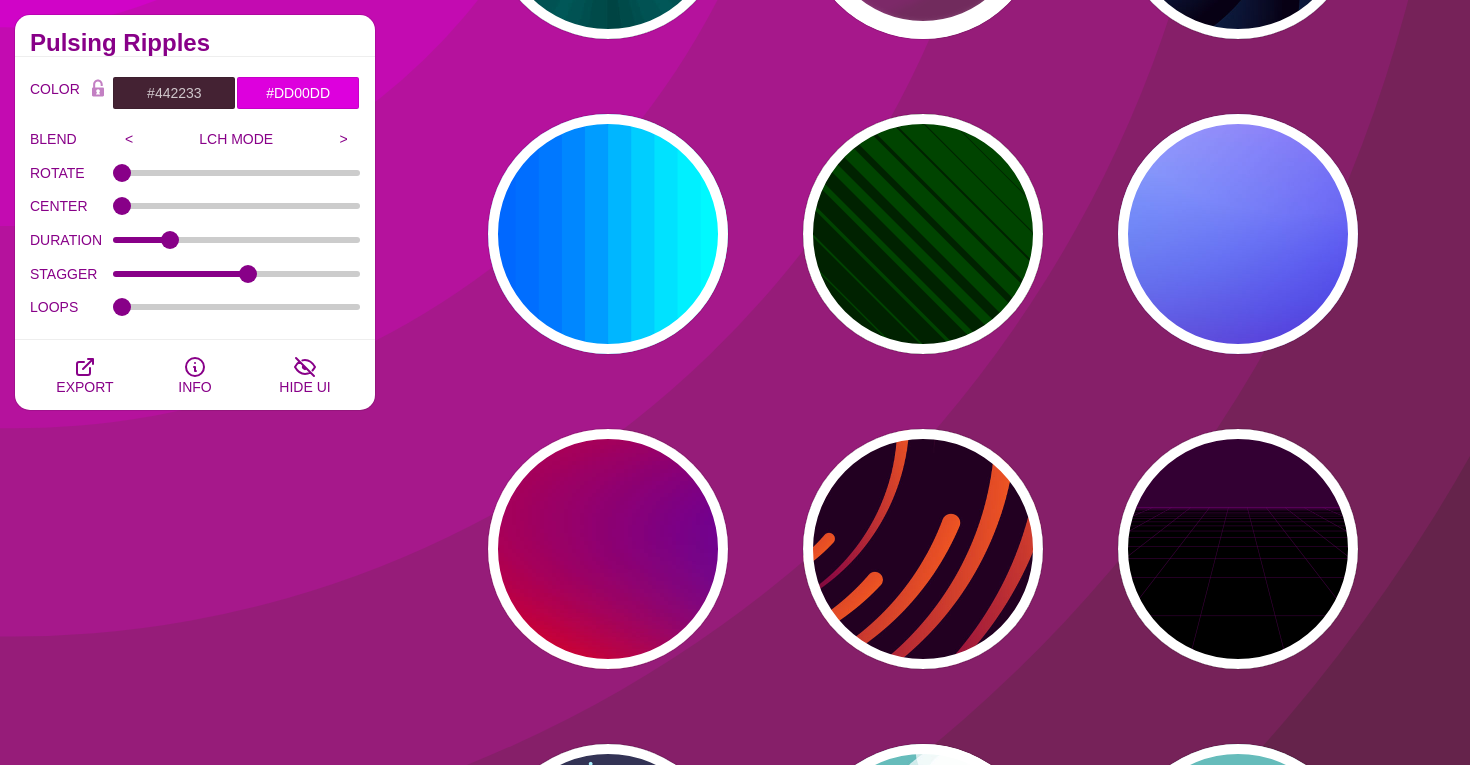 scroll, scrollTop: 819, scrollLeft: 0, axis: vertical 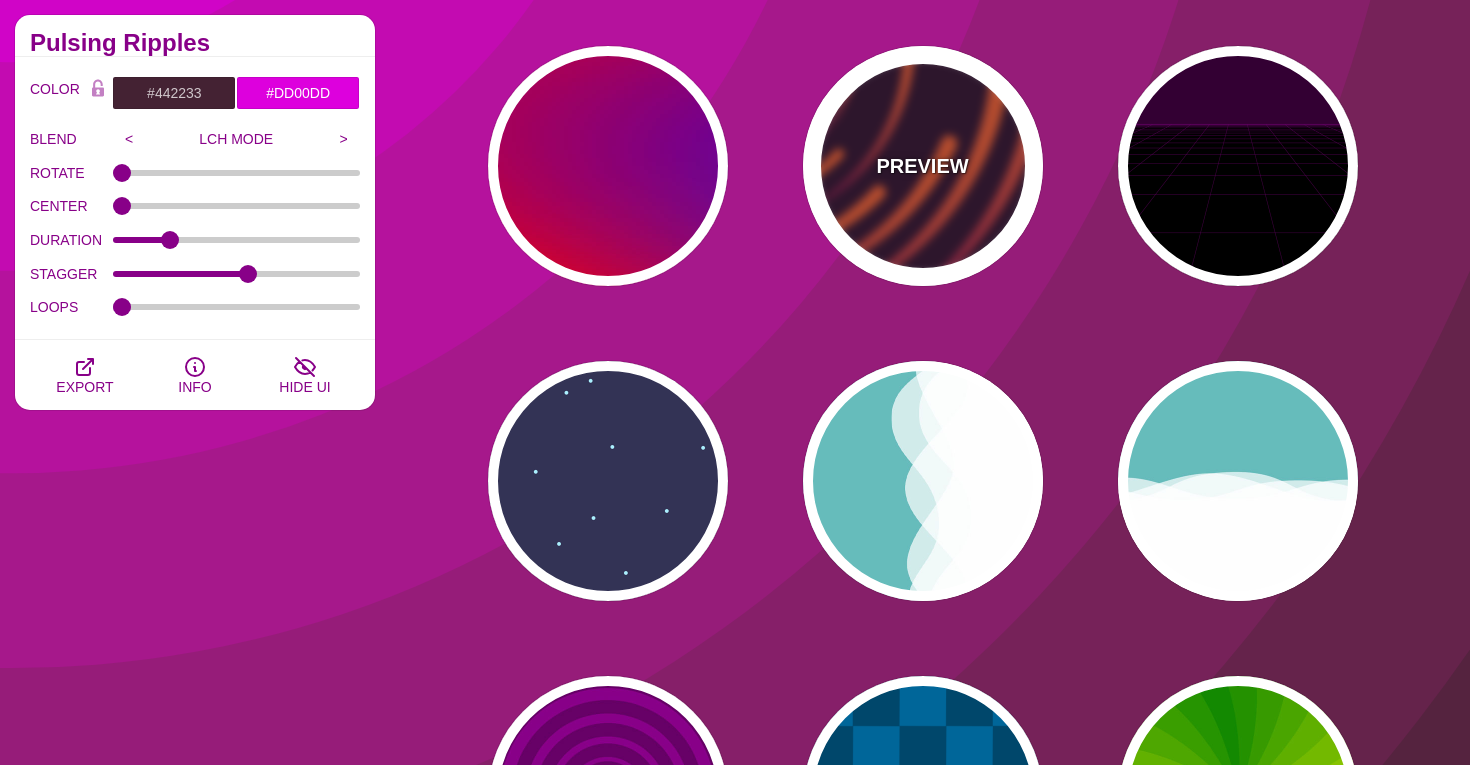 click on "PREVIEW" at bounding box center [923, 166] 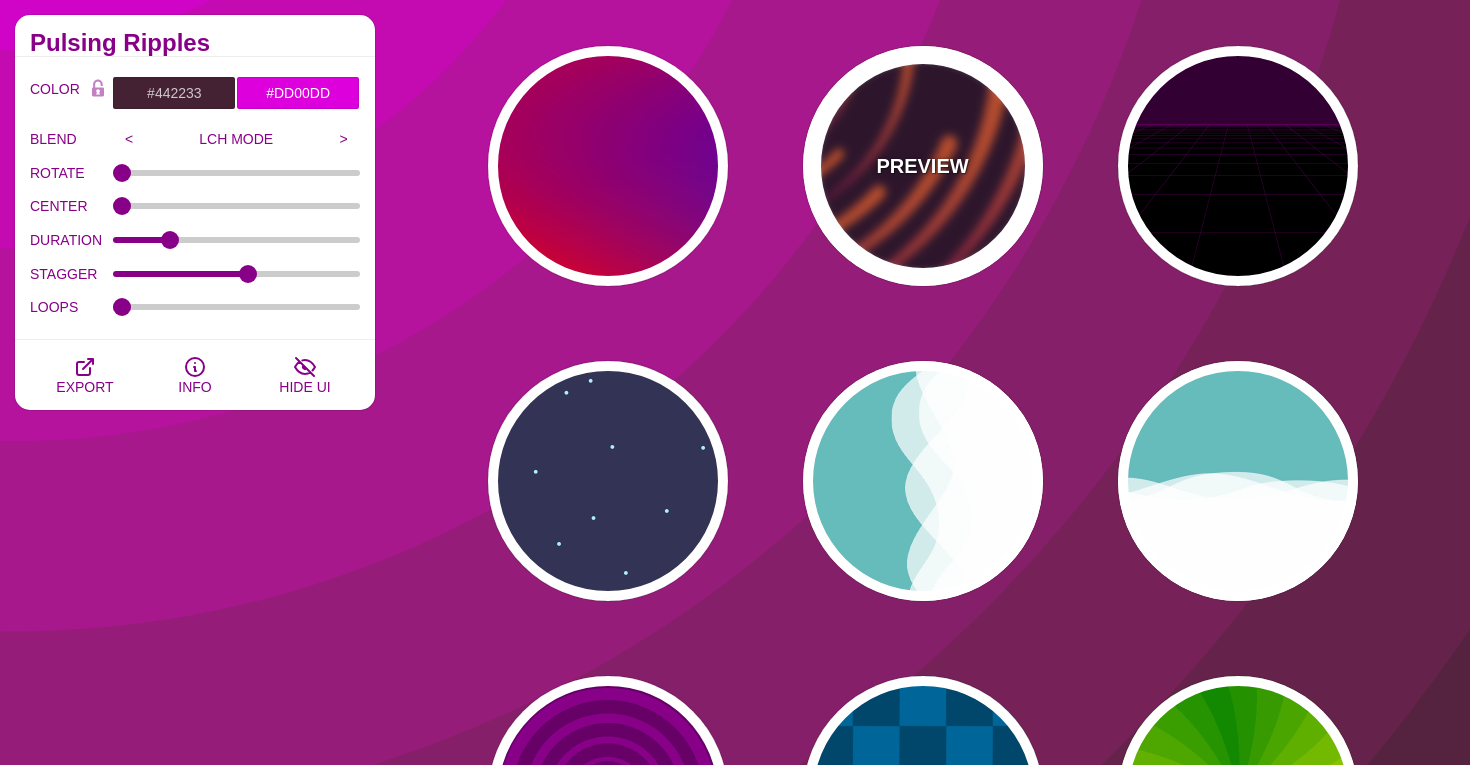type on "#220022" 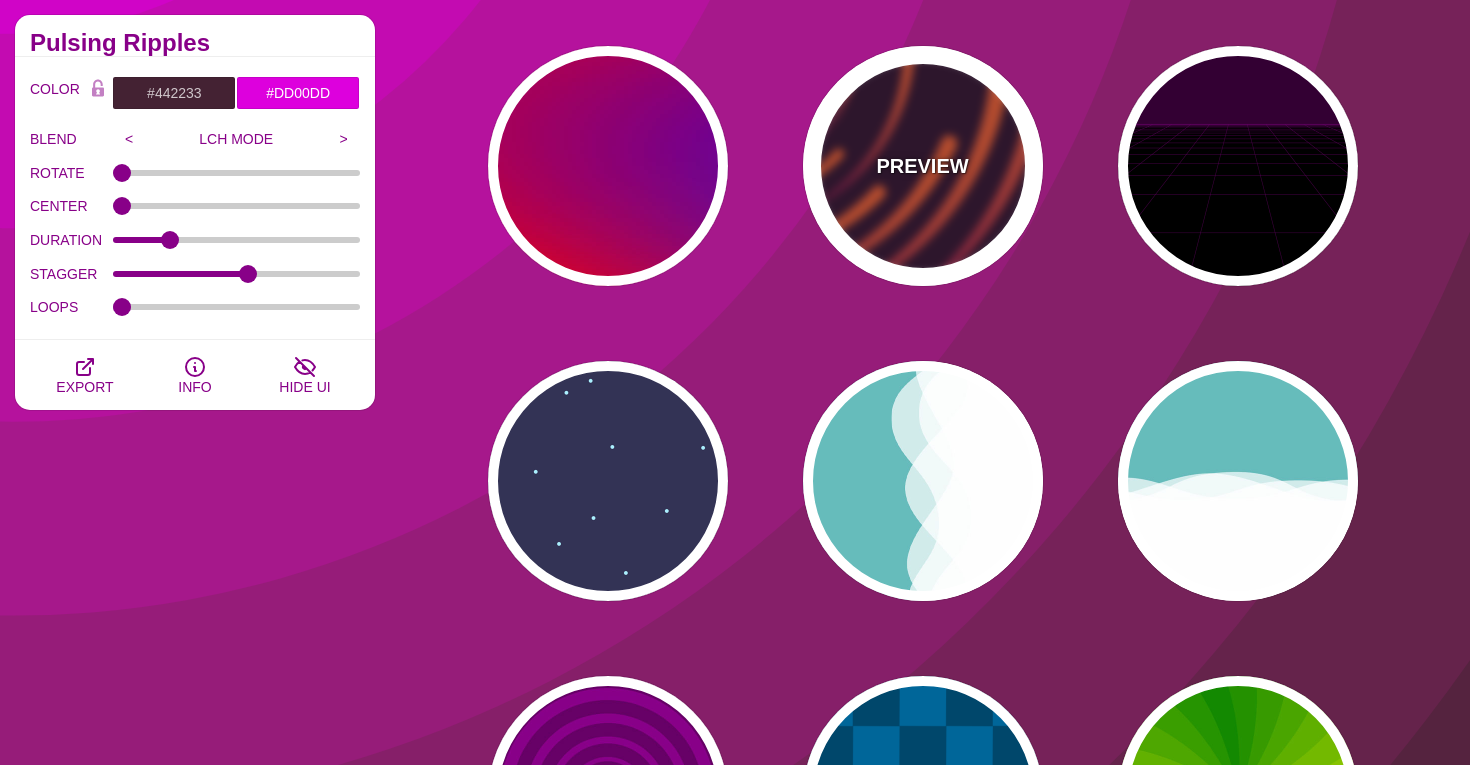 type on "#EE5522" 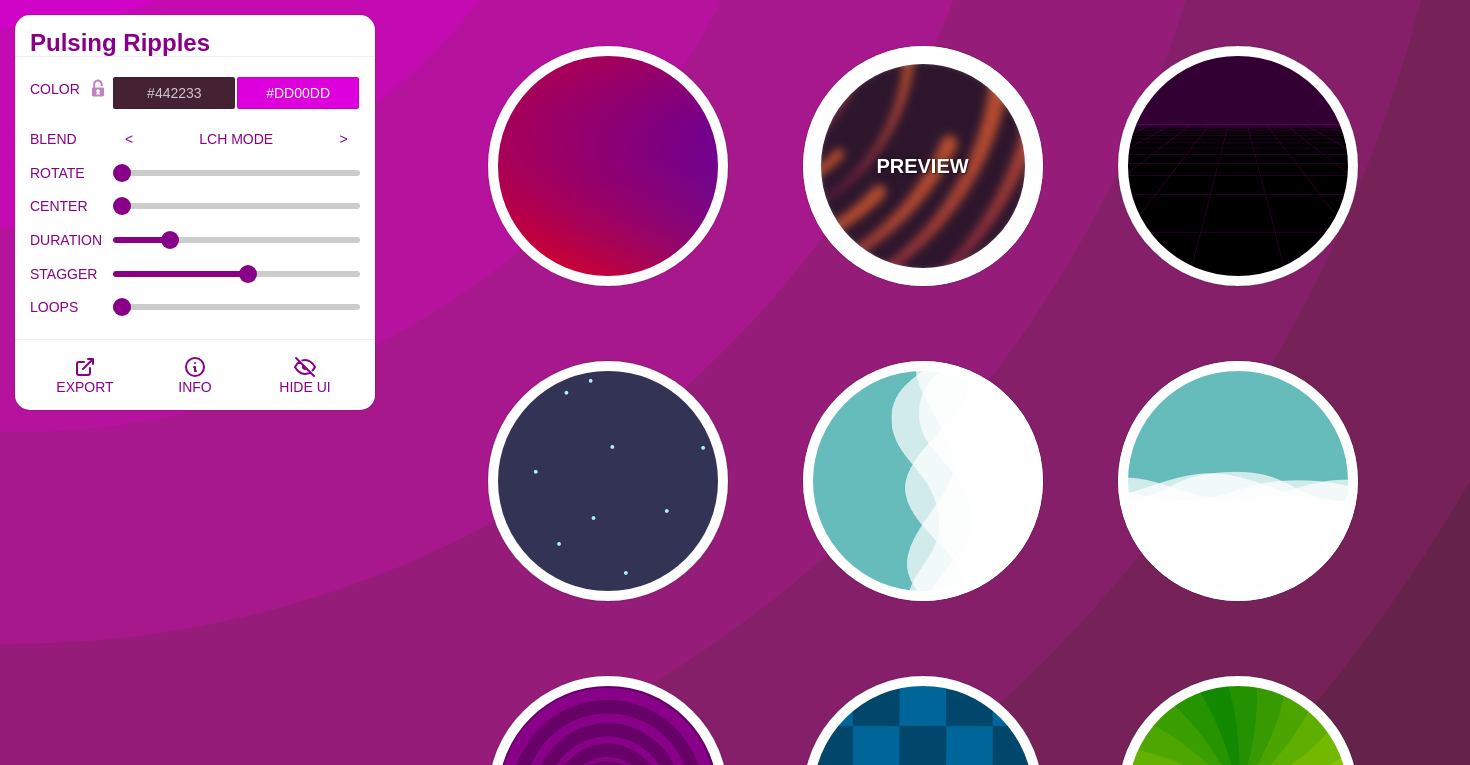 type on "#220022" 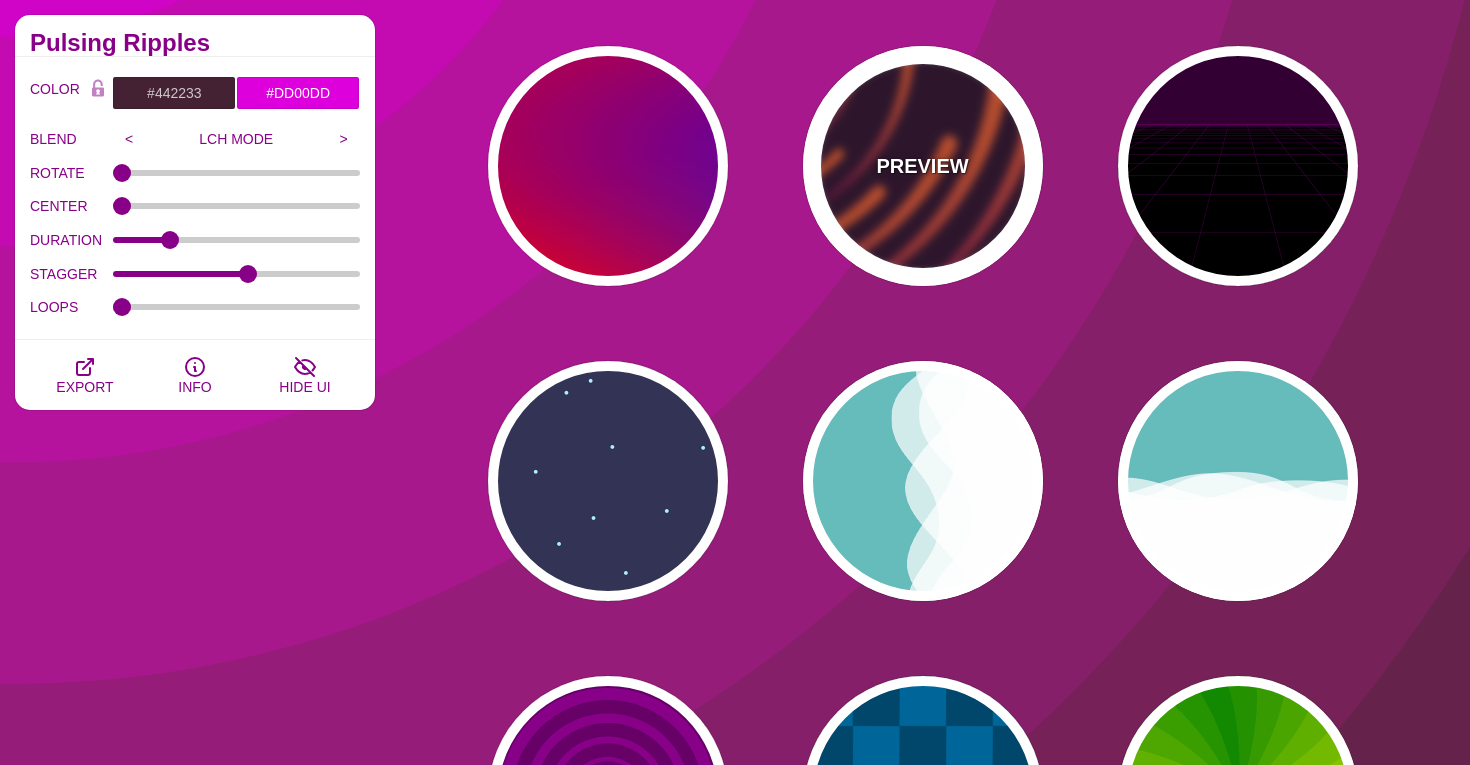 type on "50" 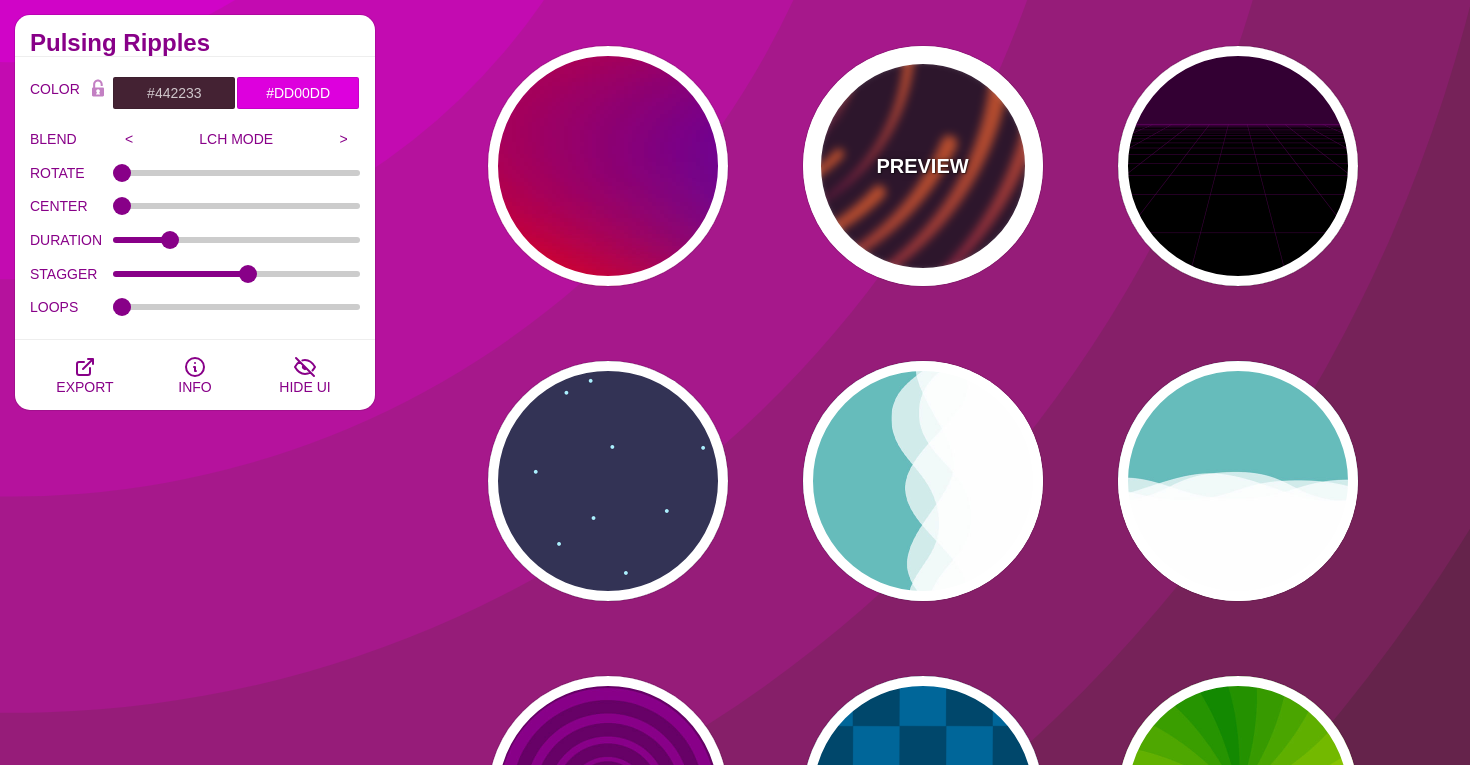 type on "99" 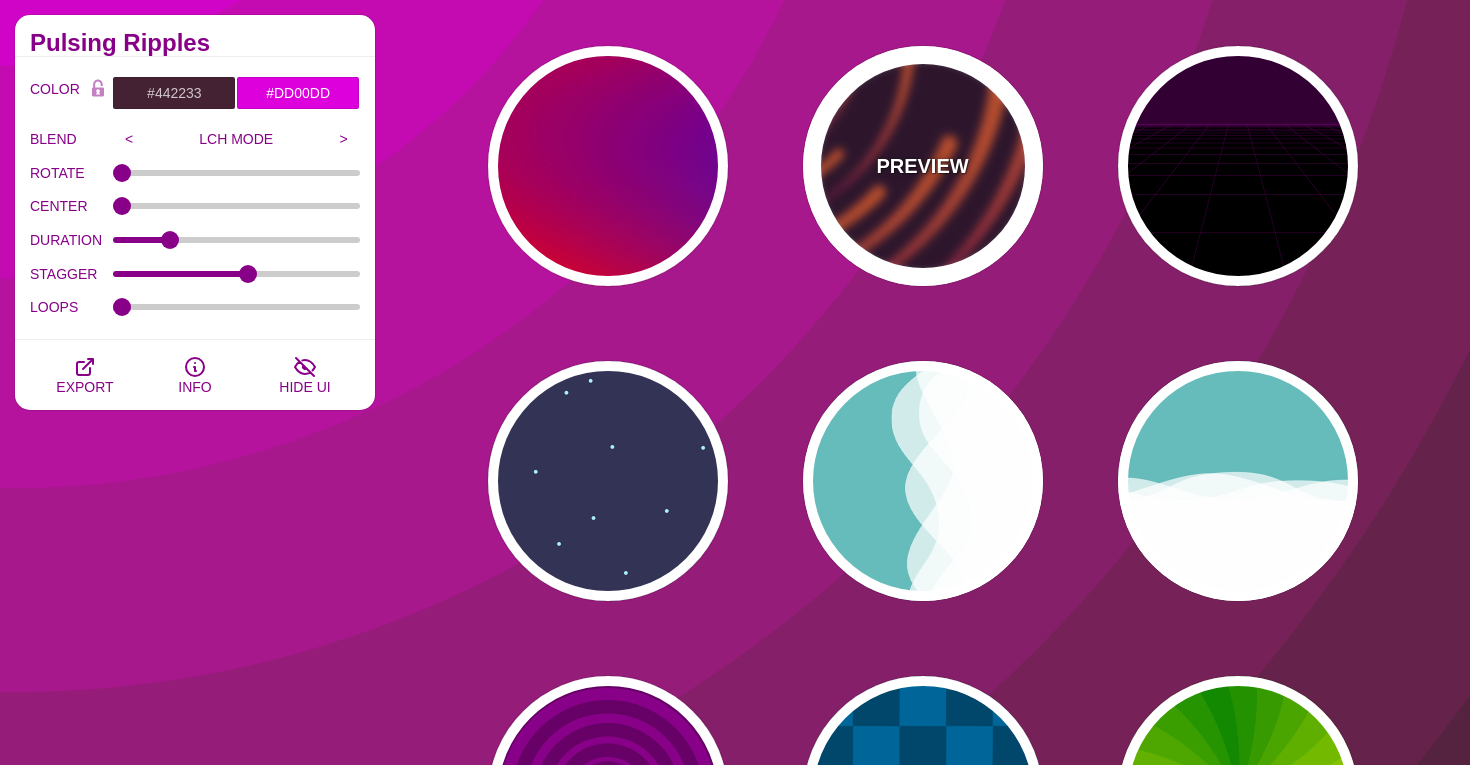 type on "0" 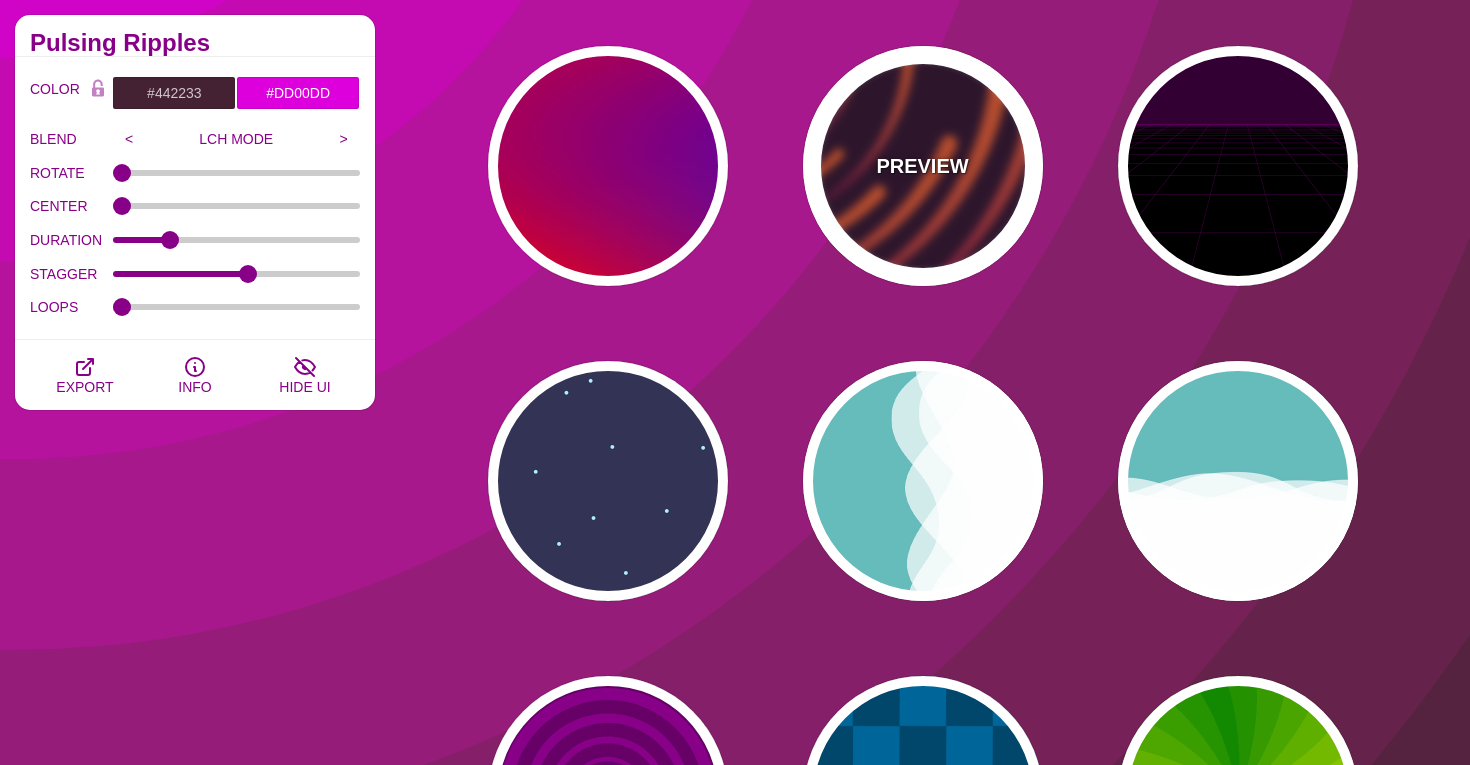 type on "0" 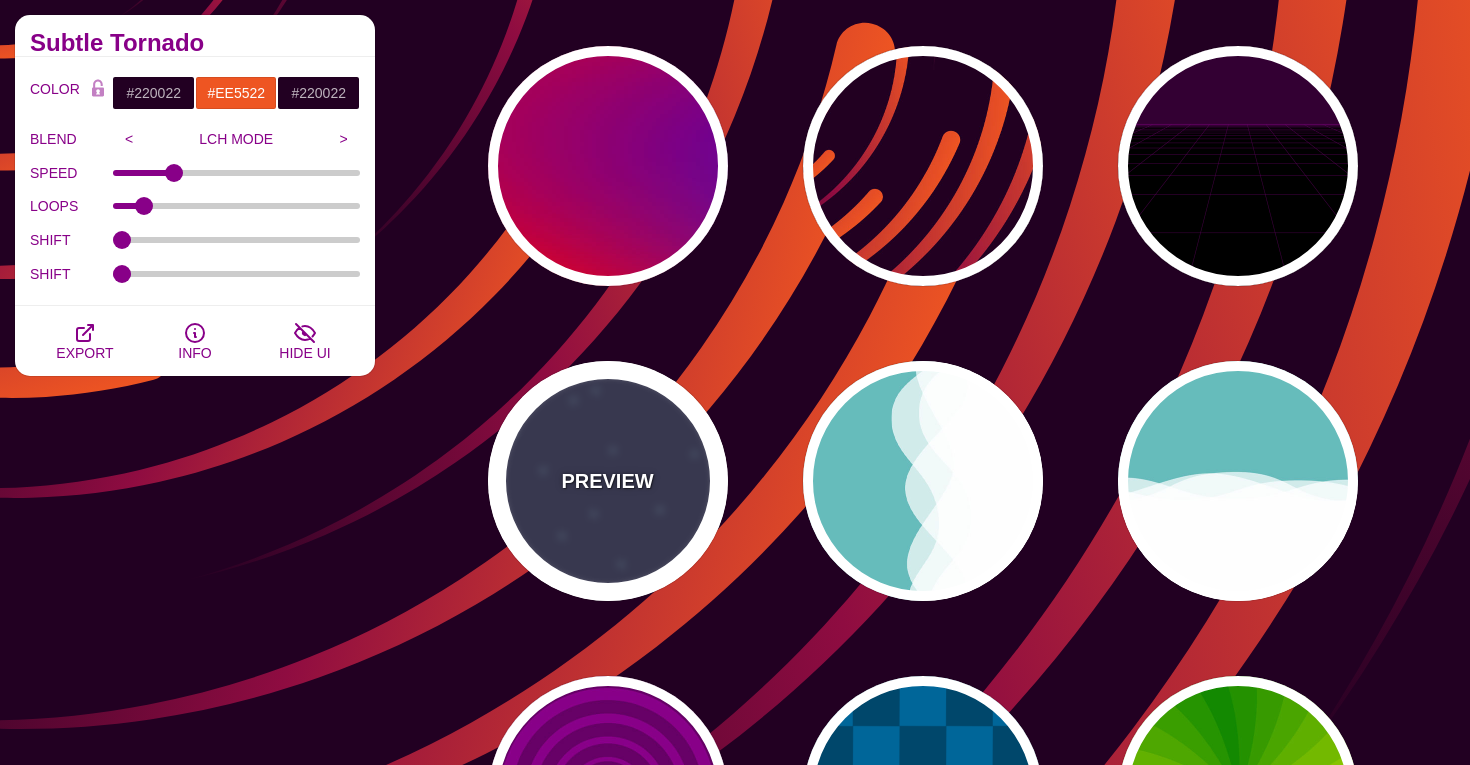 click on "PREVIEW" at bounding box center [608, 481] 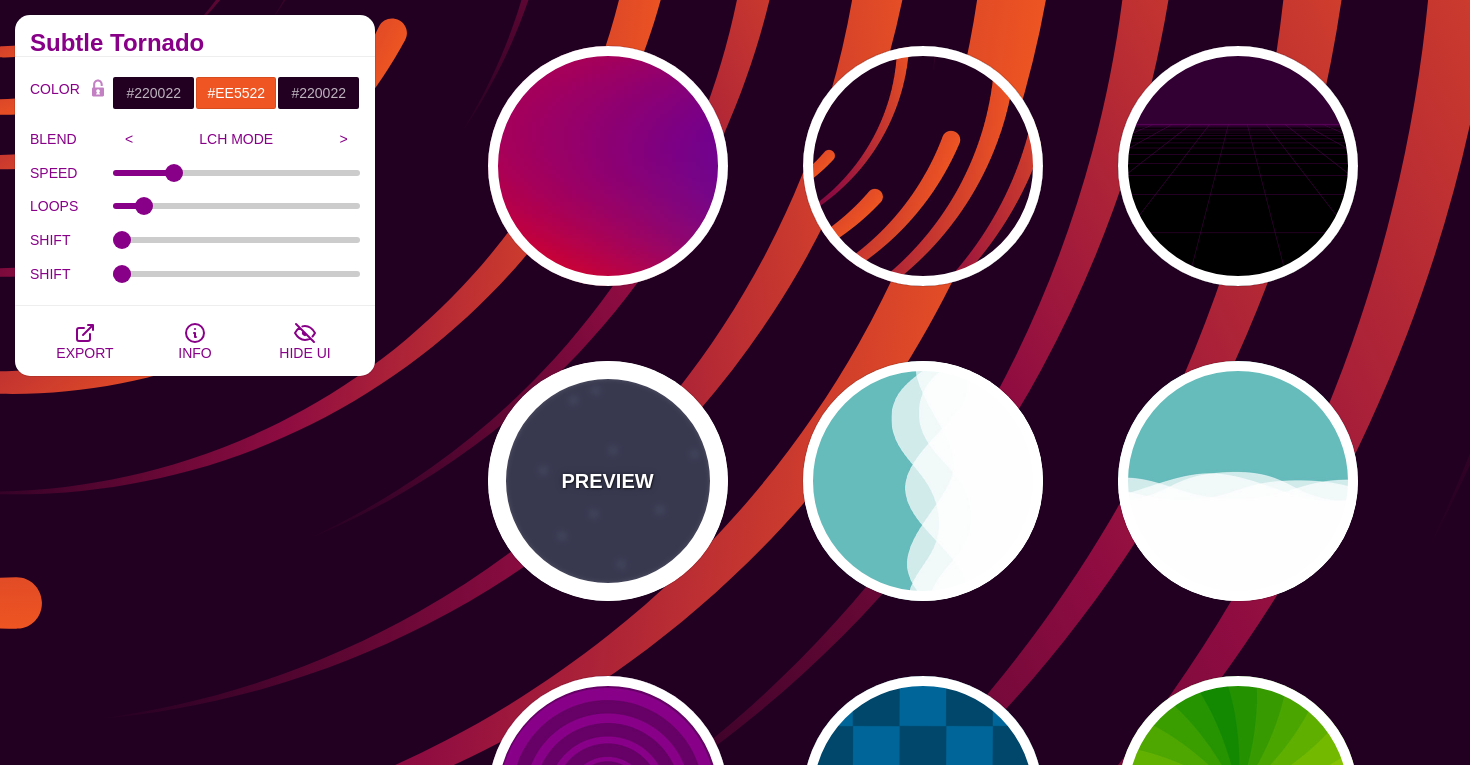 type on "#333355" 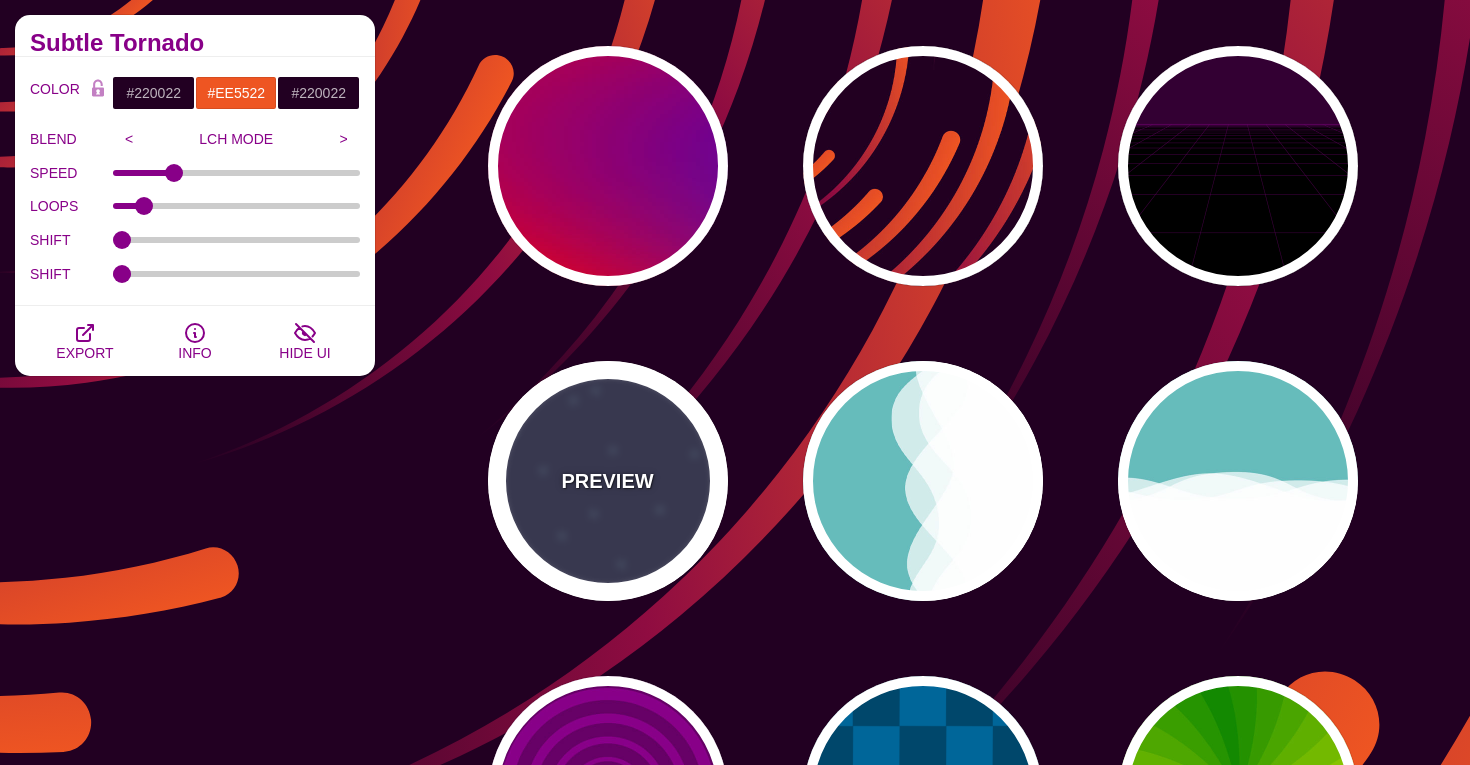type on "#AAEEFF" 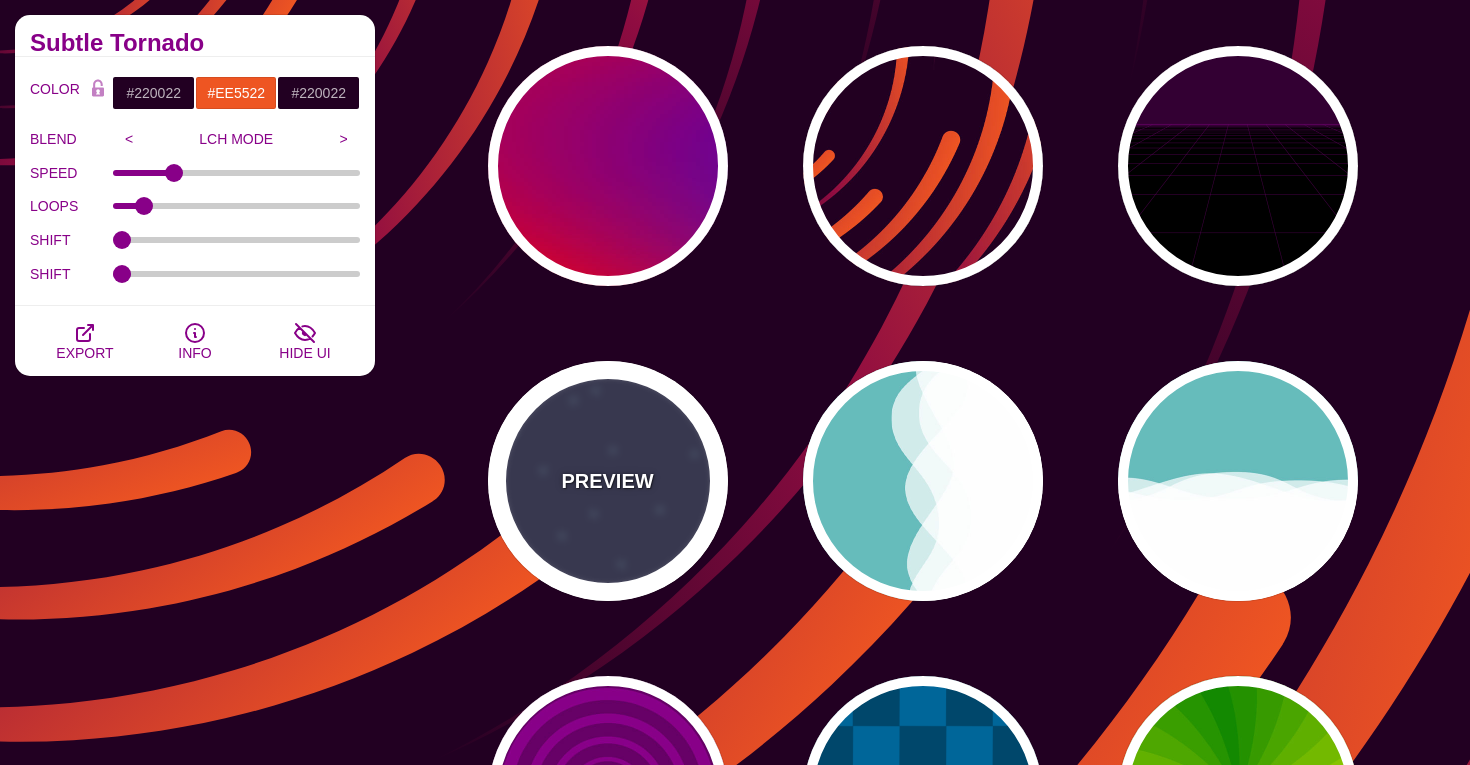 type on "#FFFFFF" 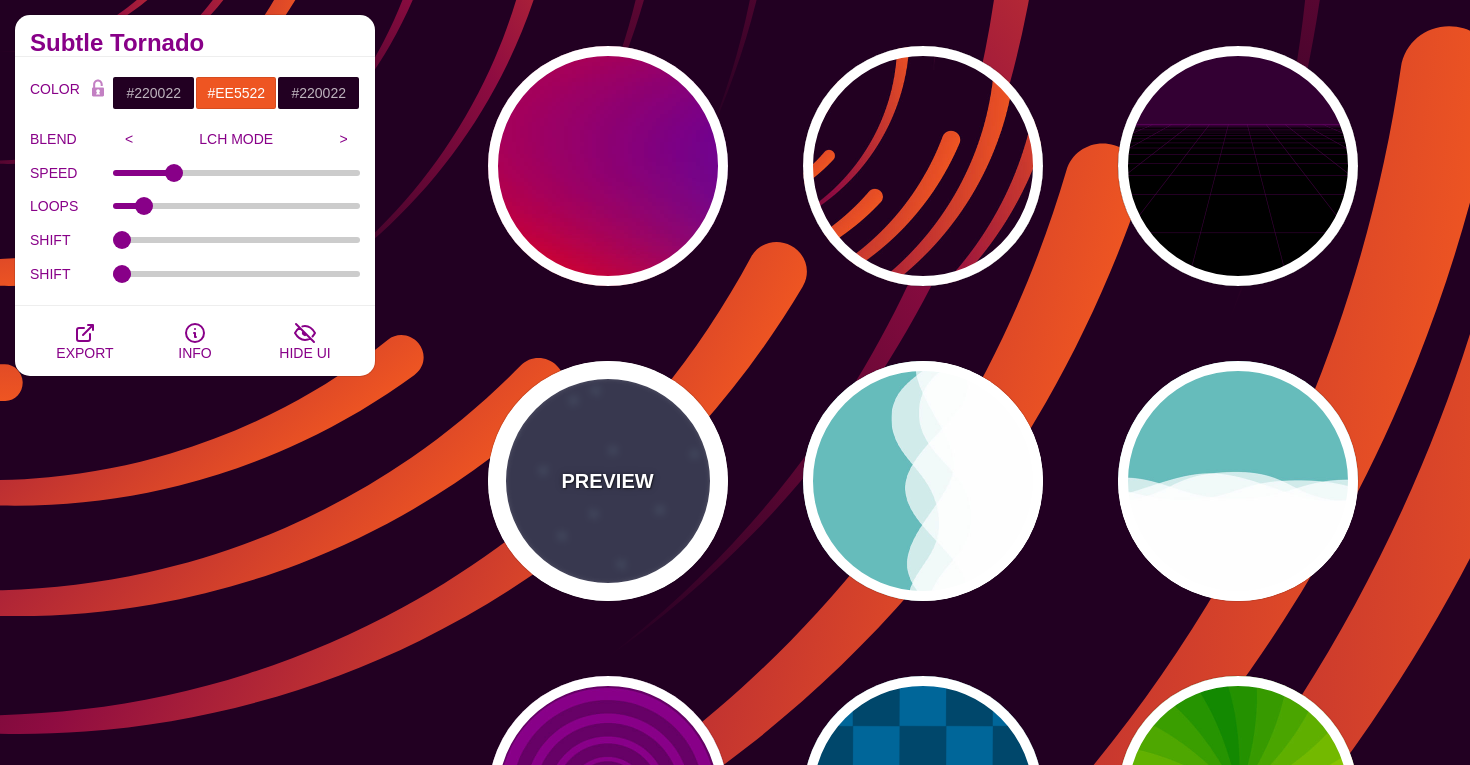 type on "15" 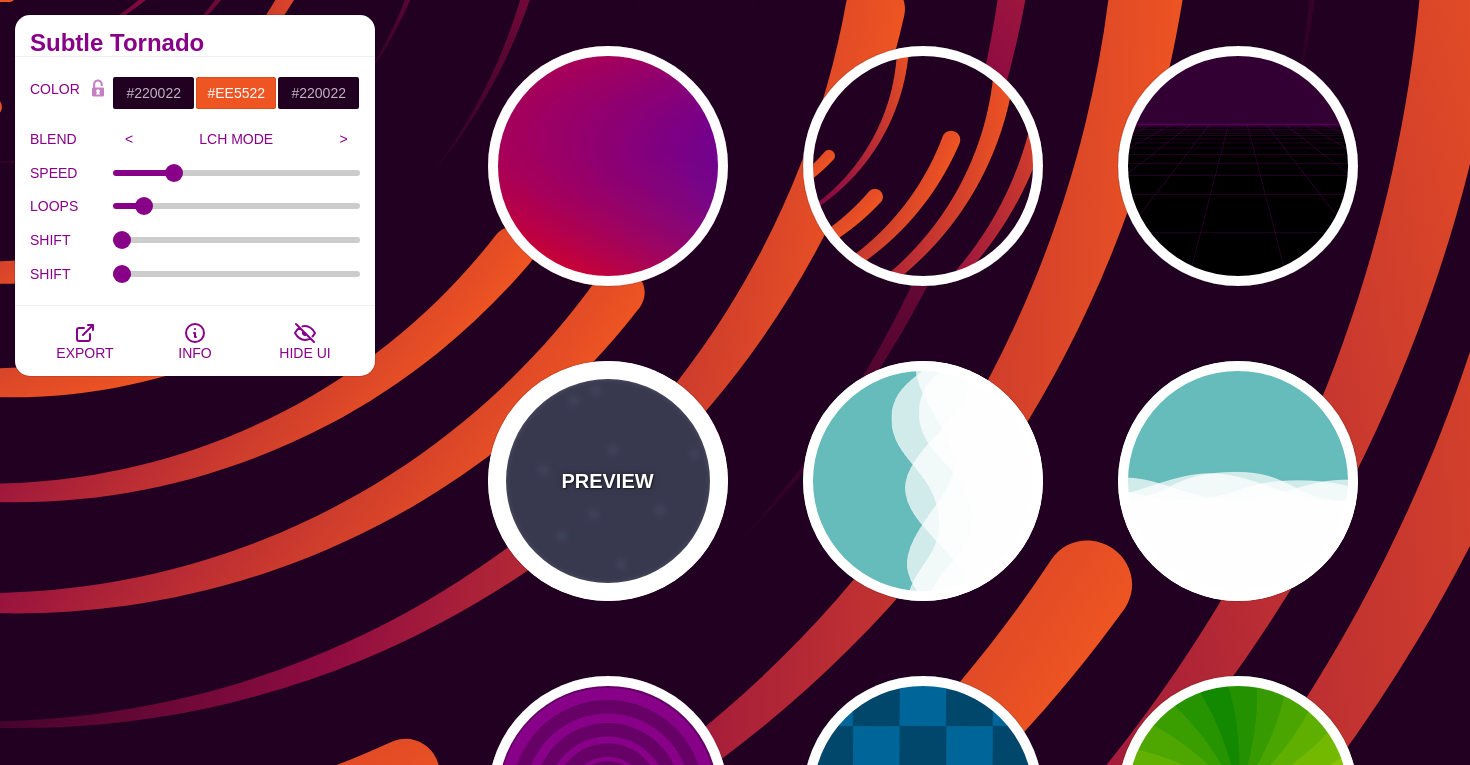 type on "40" 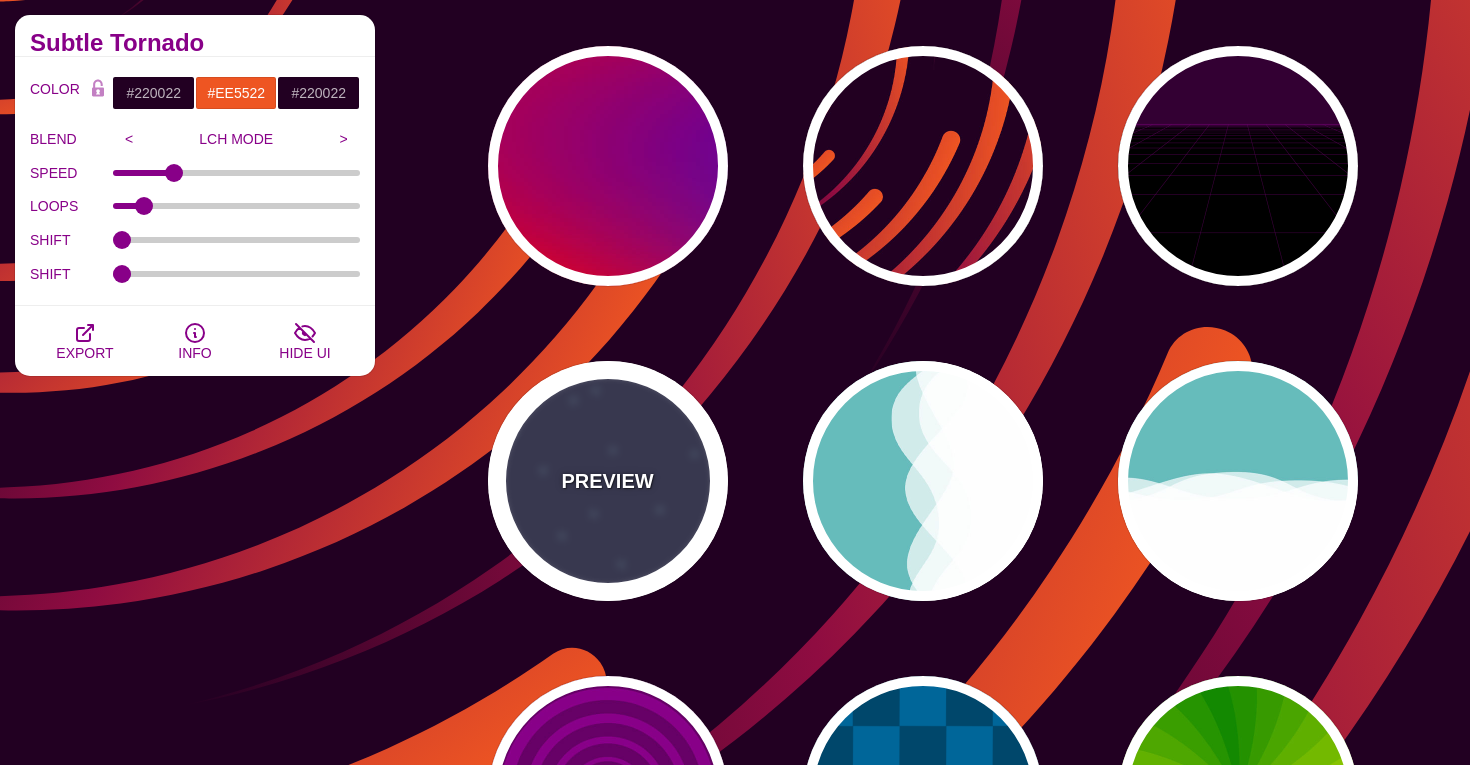 type on "5" 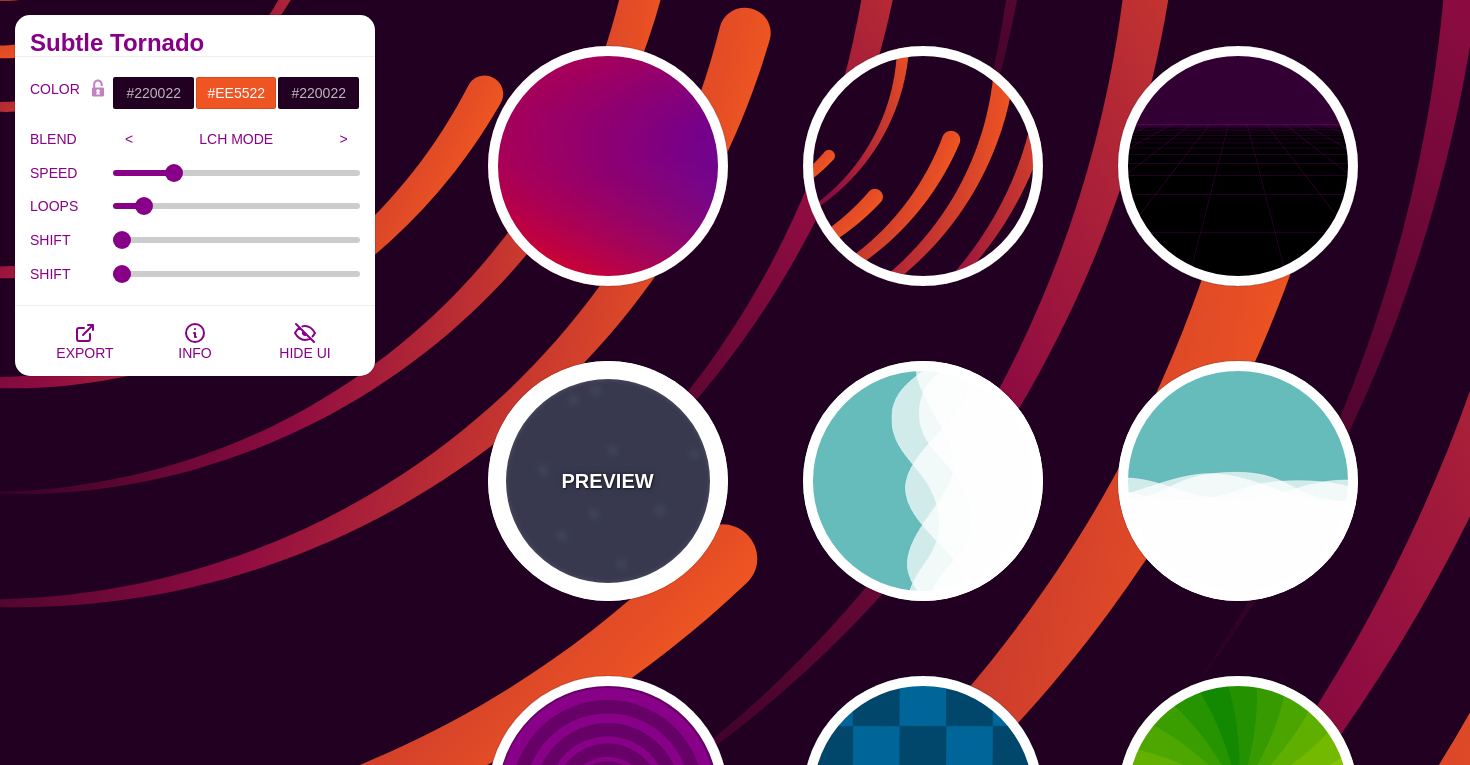 type on "1" 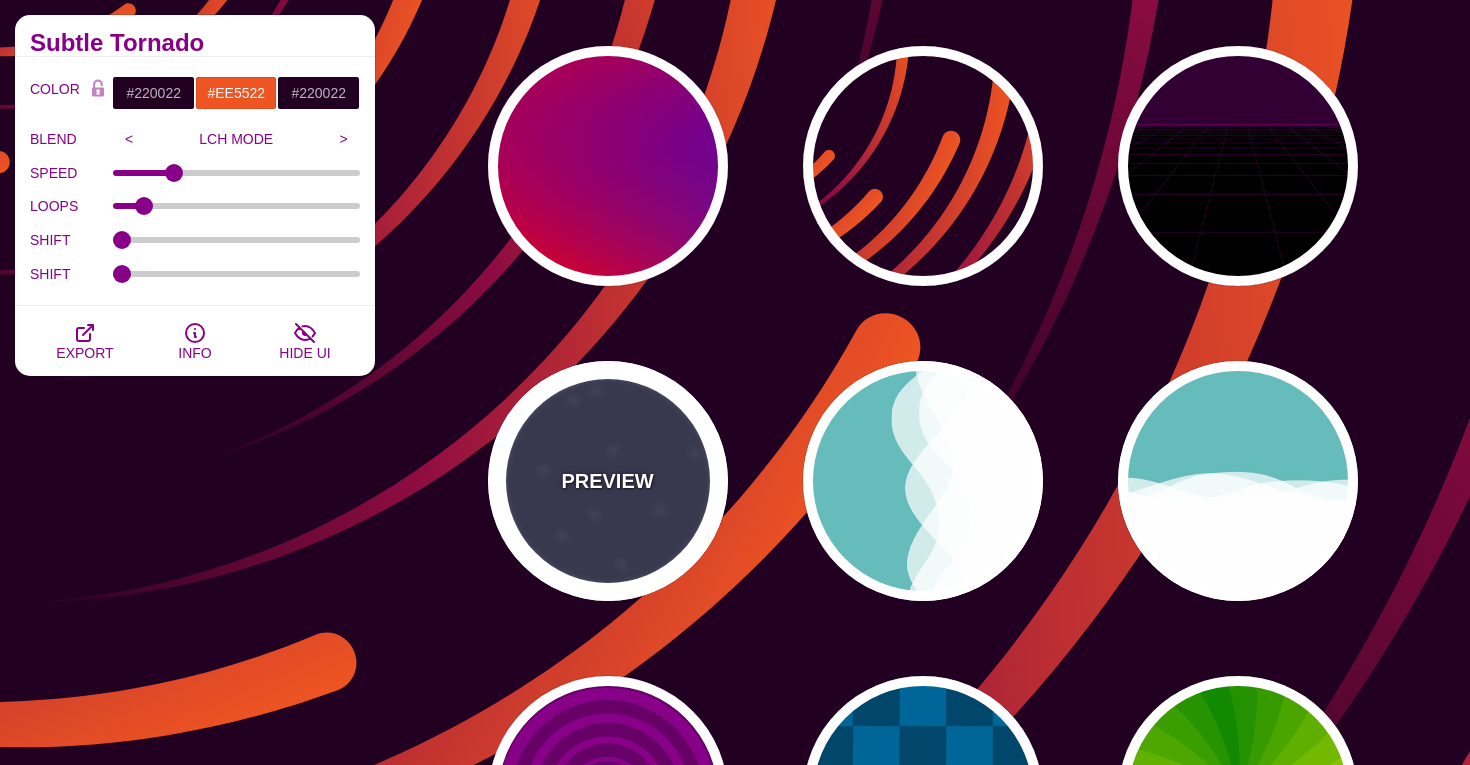 type on "1" 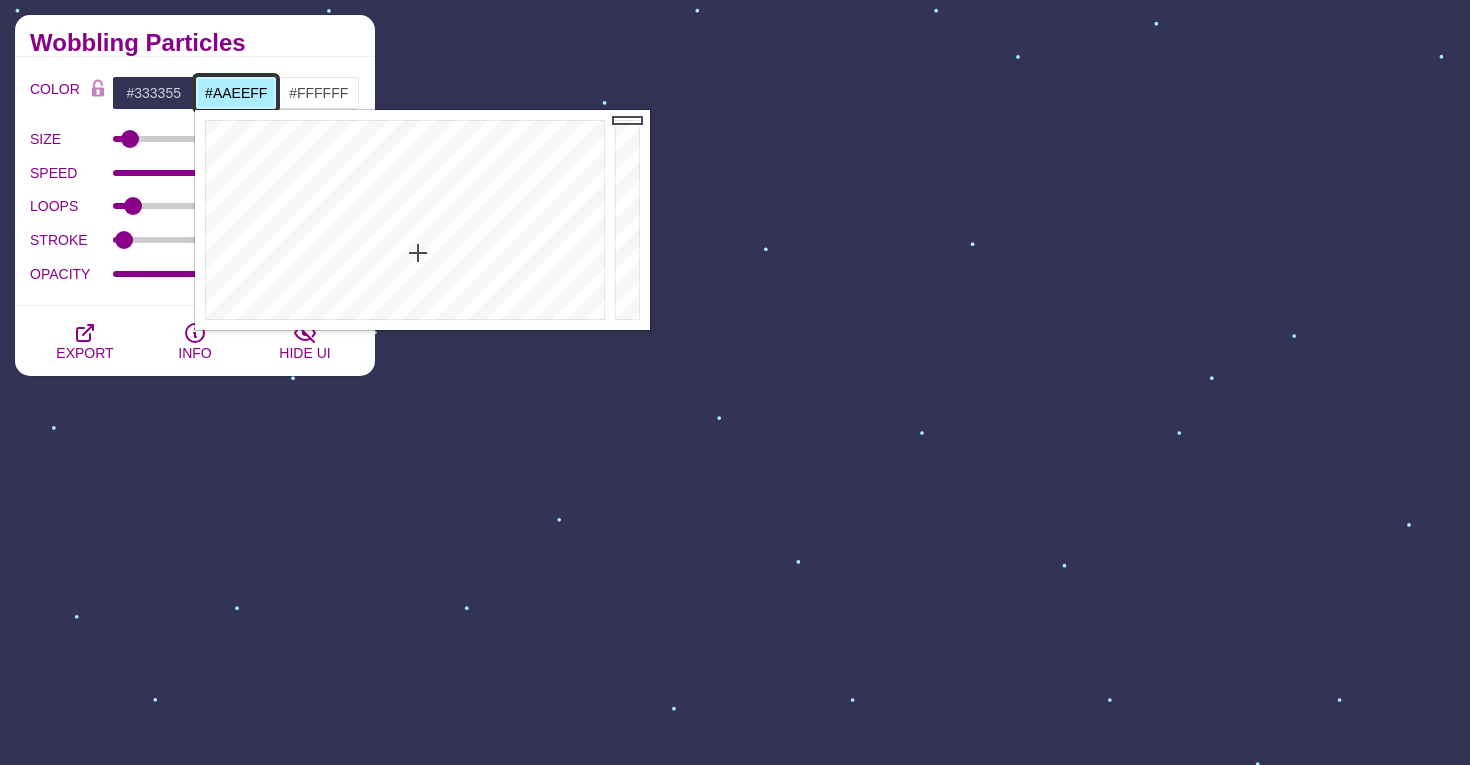 click on "#AAEEFF" at bounding box center [236, 93] 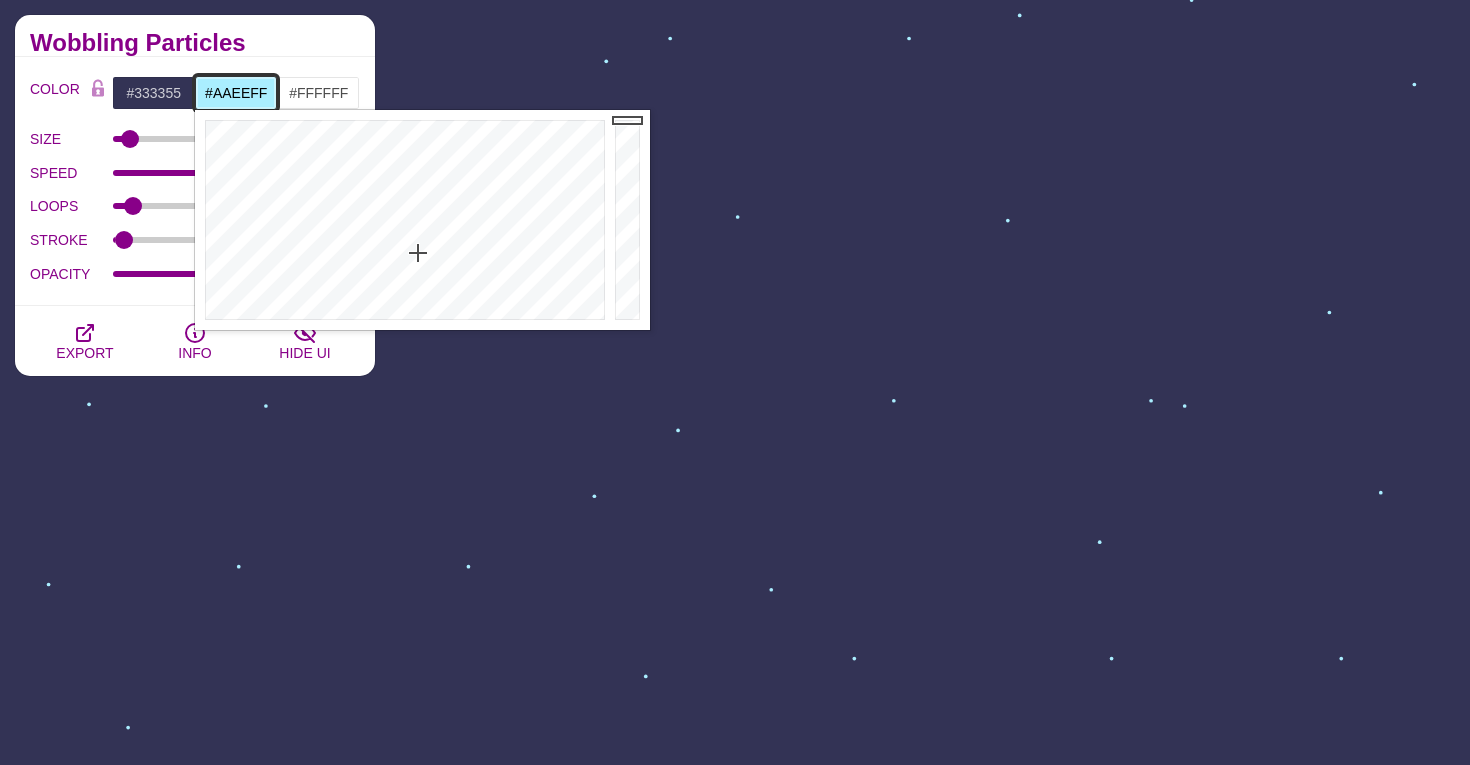 click on "#AAEEFF" at bounding box center (236, 93) 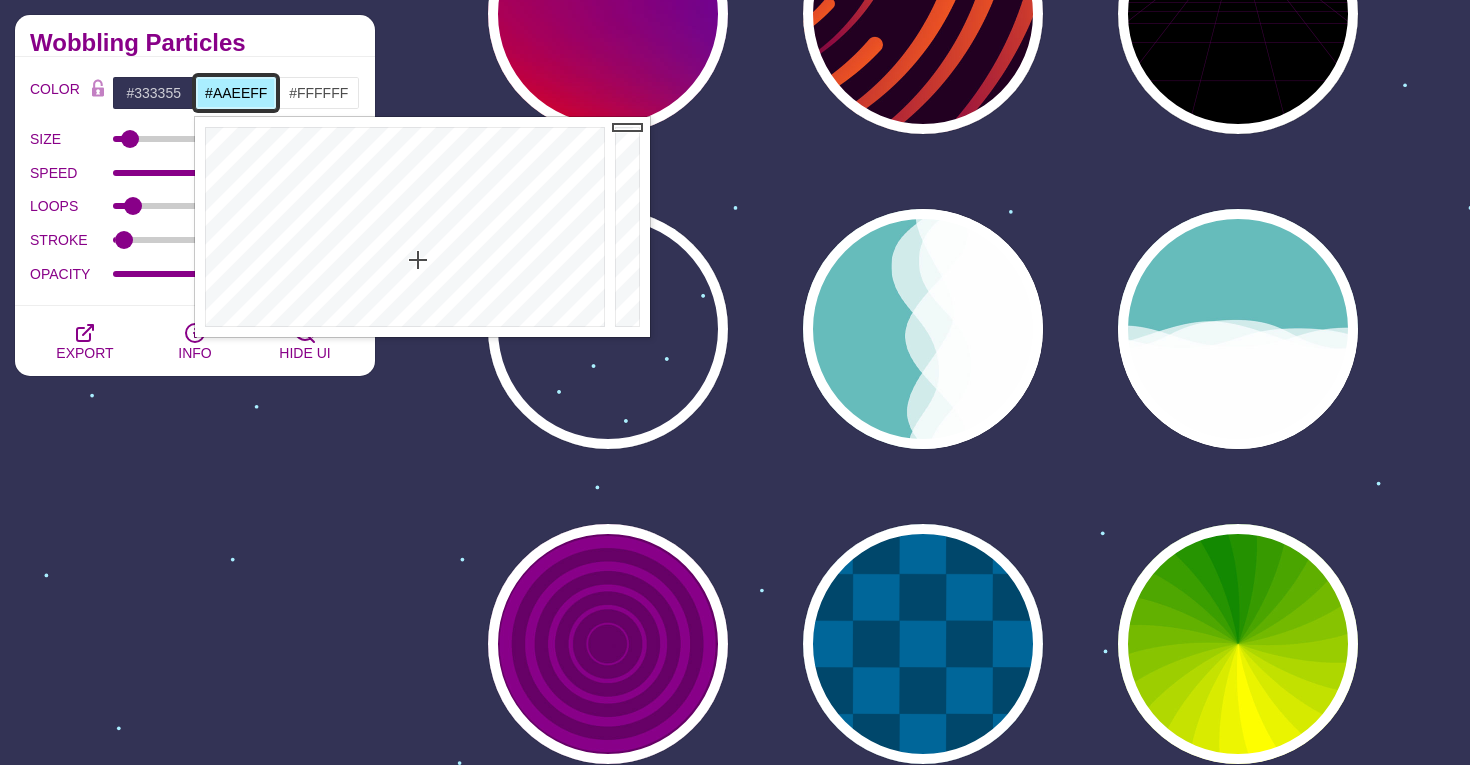 scroll, scrollTop: 1014, scrollLeft: 0, axis: vertical 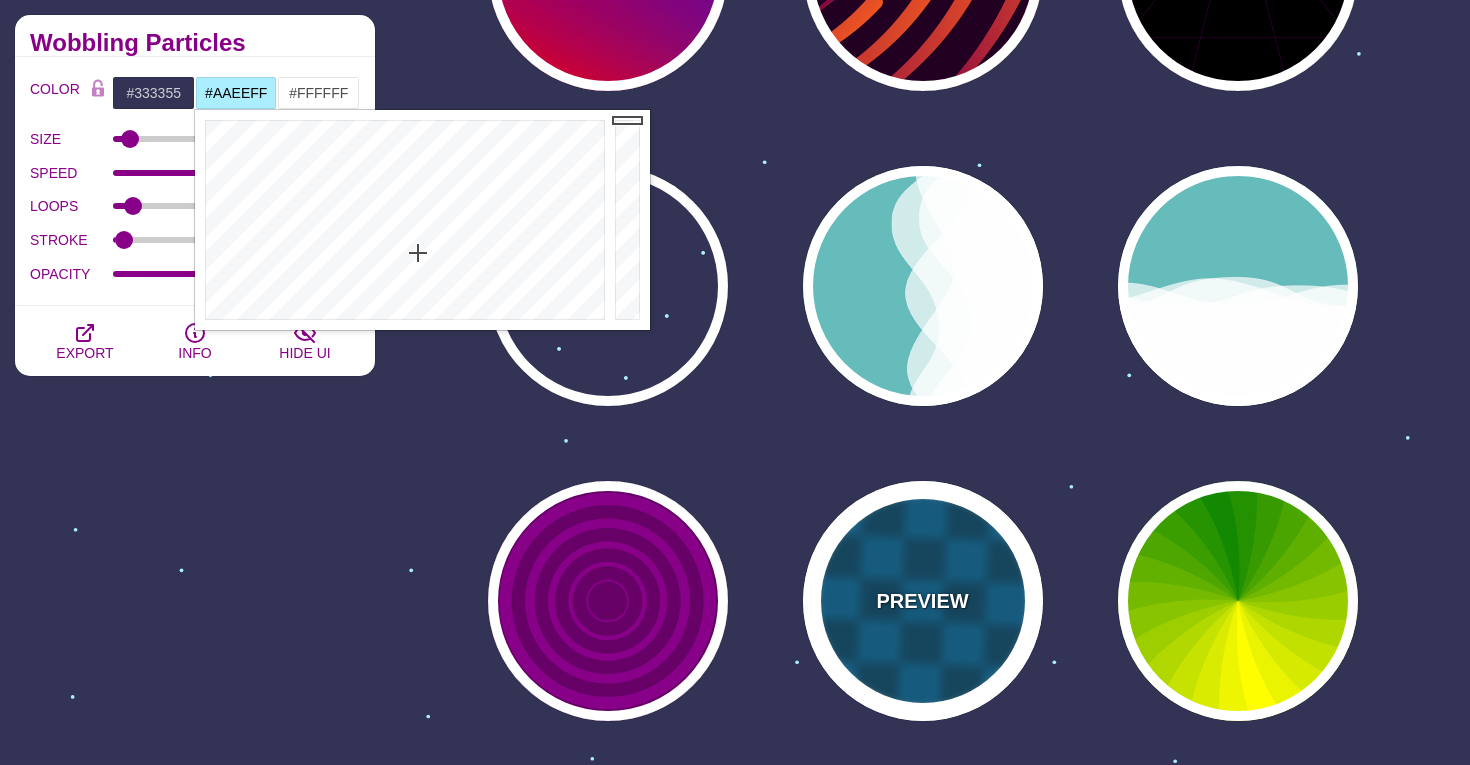 click on "PREVIEW" at bounding box center (923, 601) 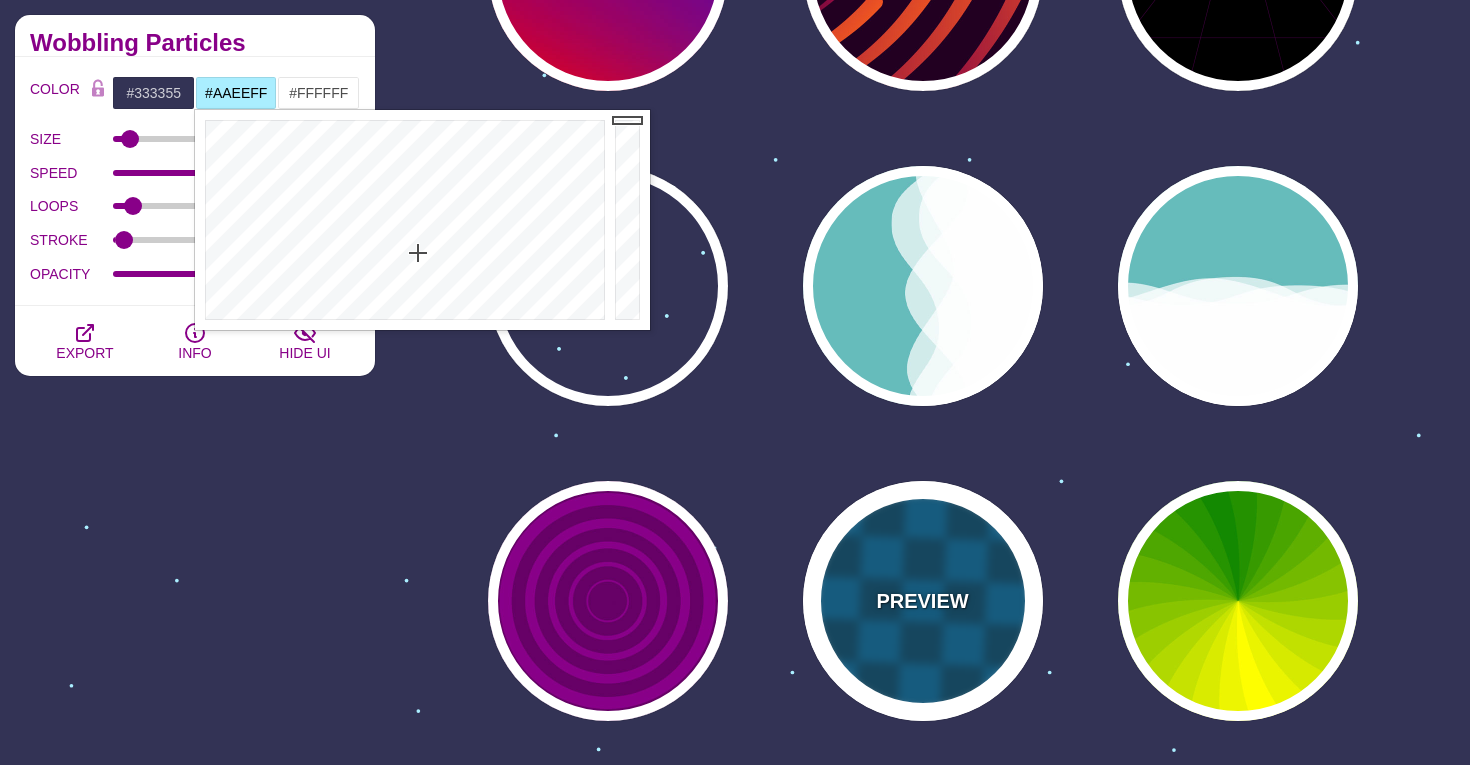 type on "#00476B" 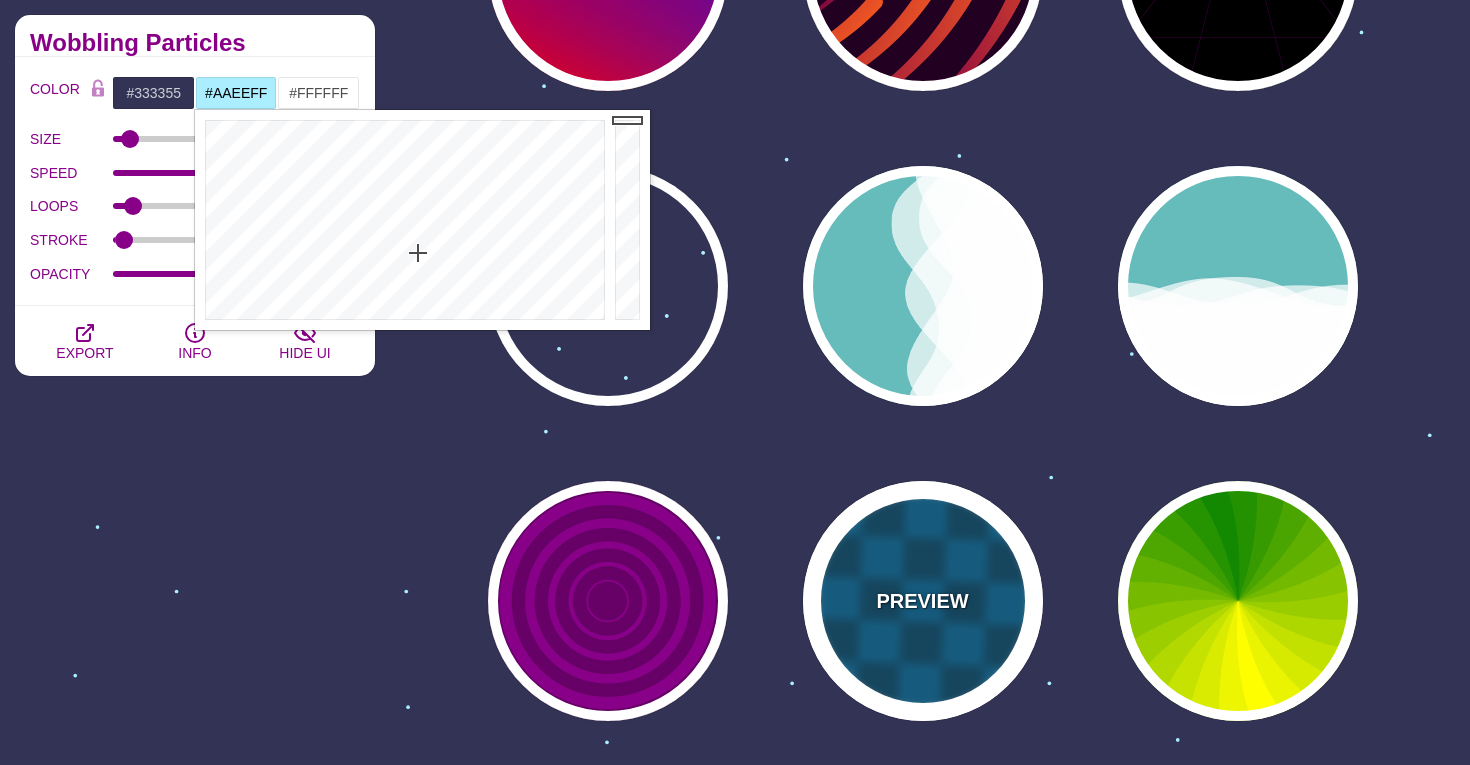 type on "#006699" 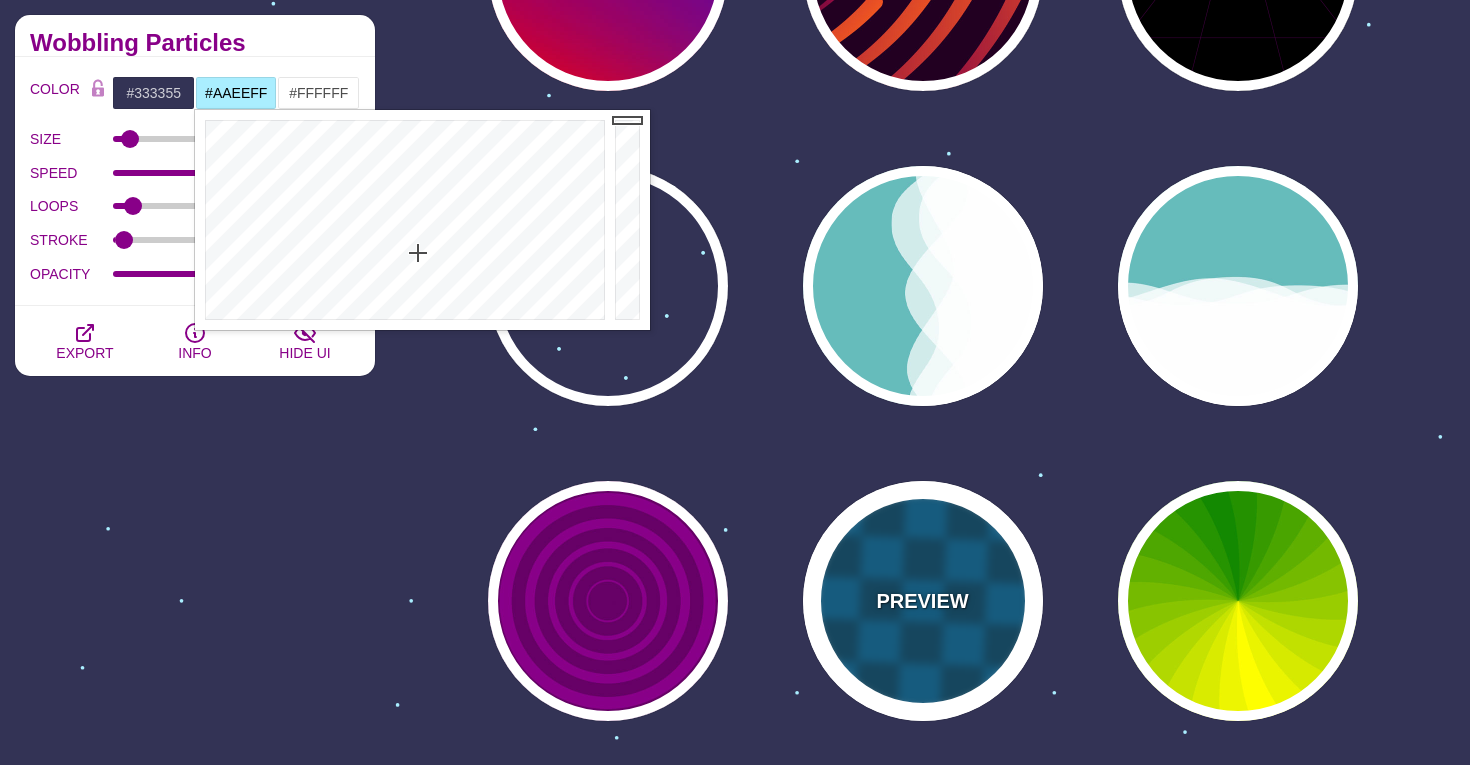 type on "0" 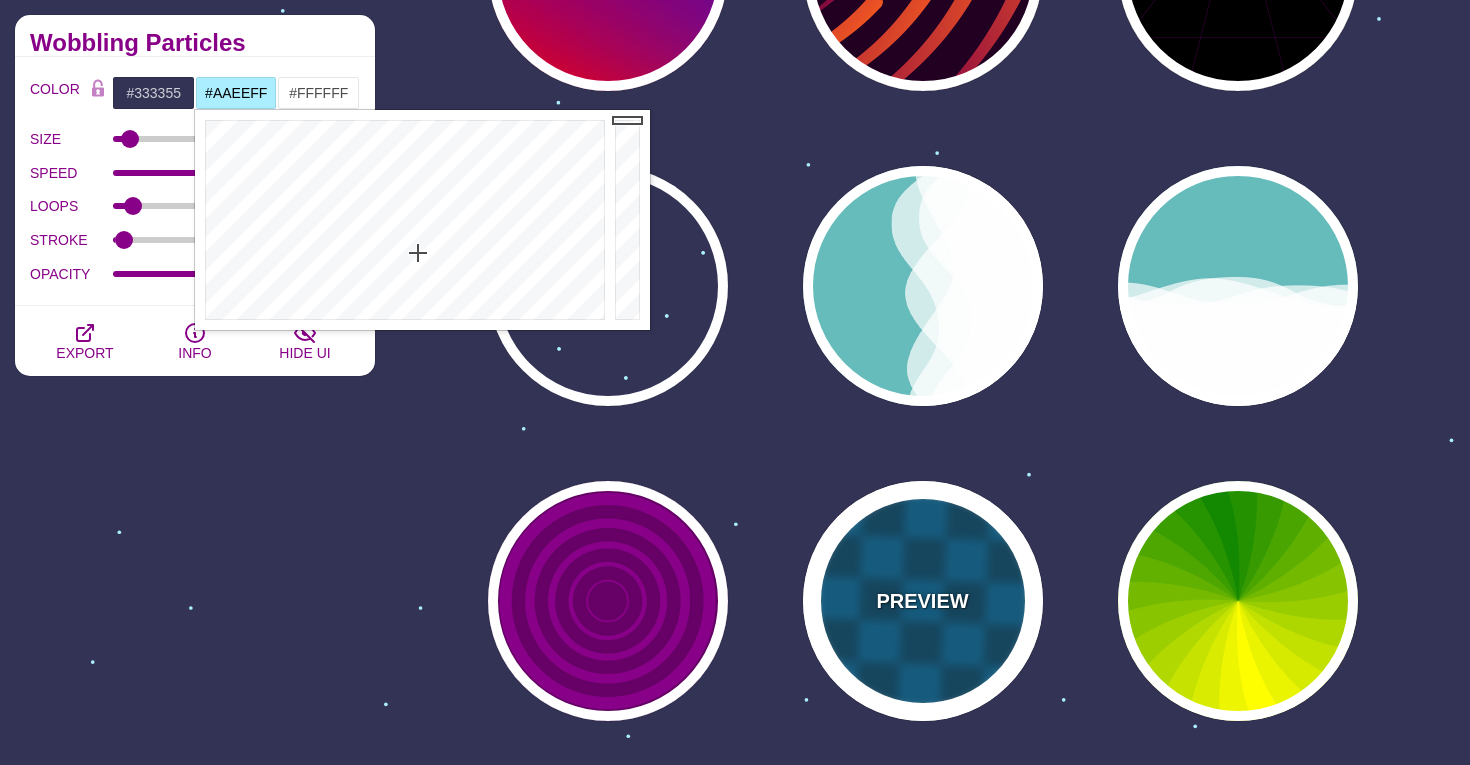 type on "1" 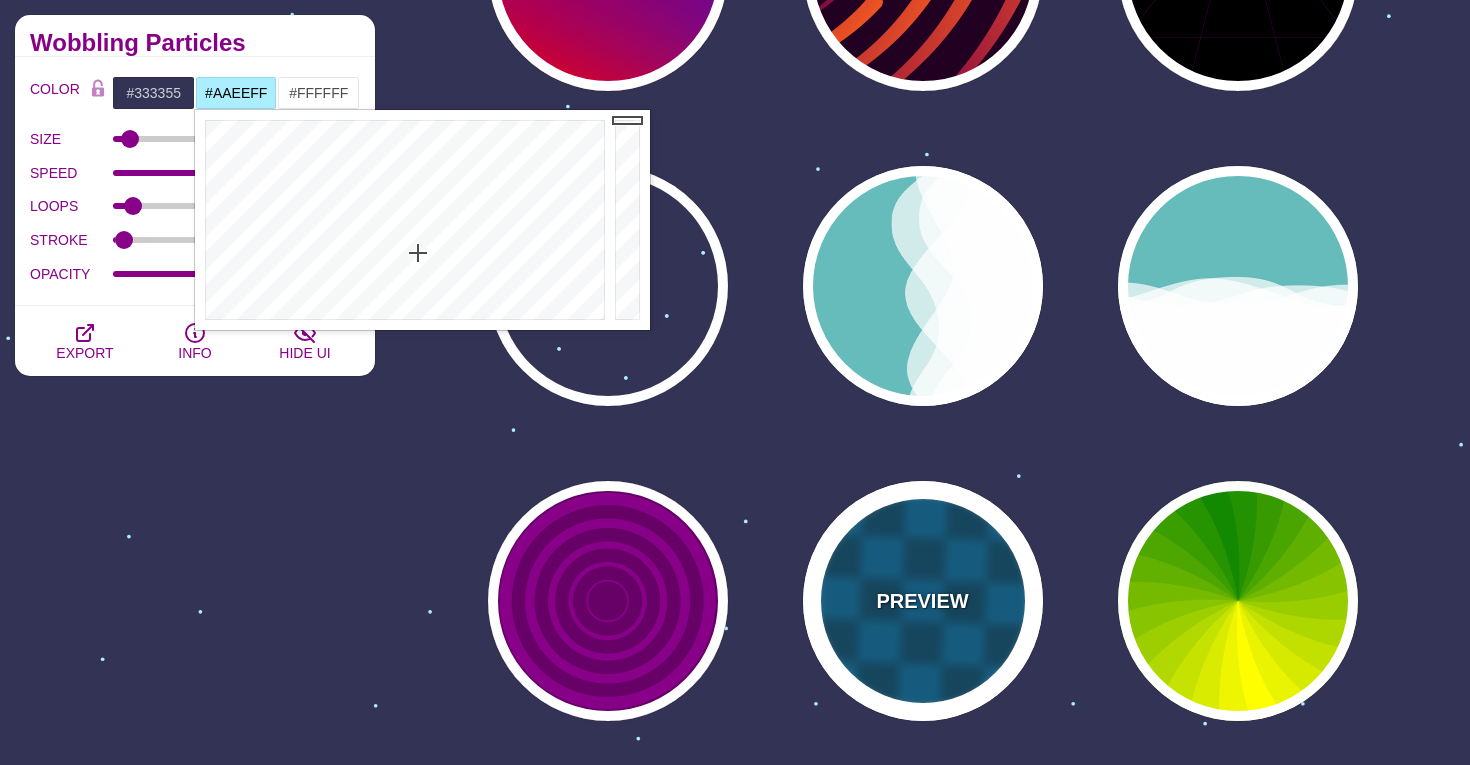 type on "15" 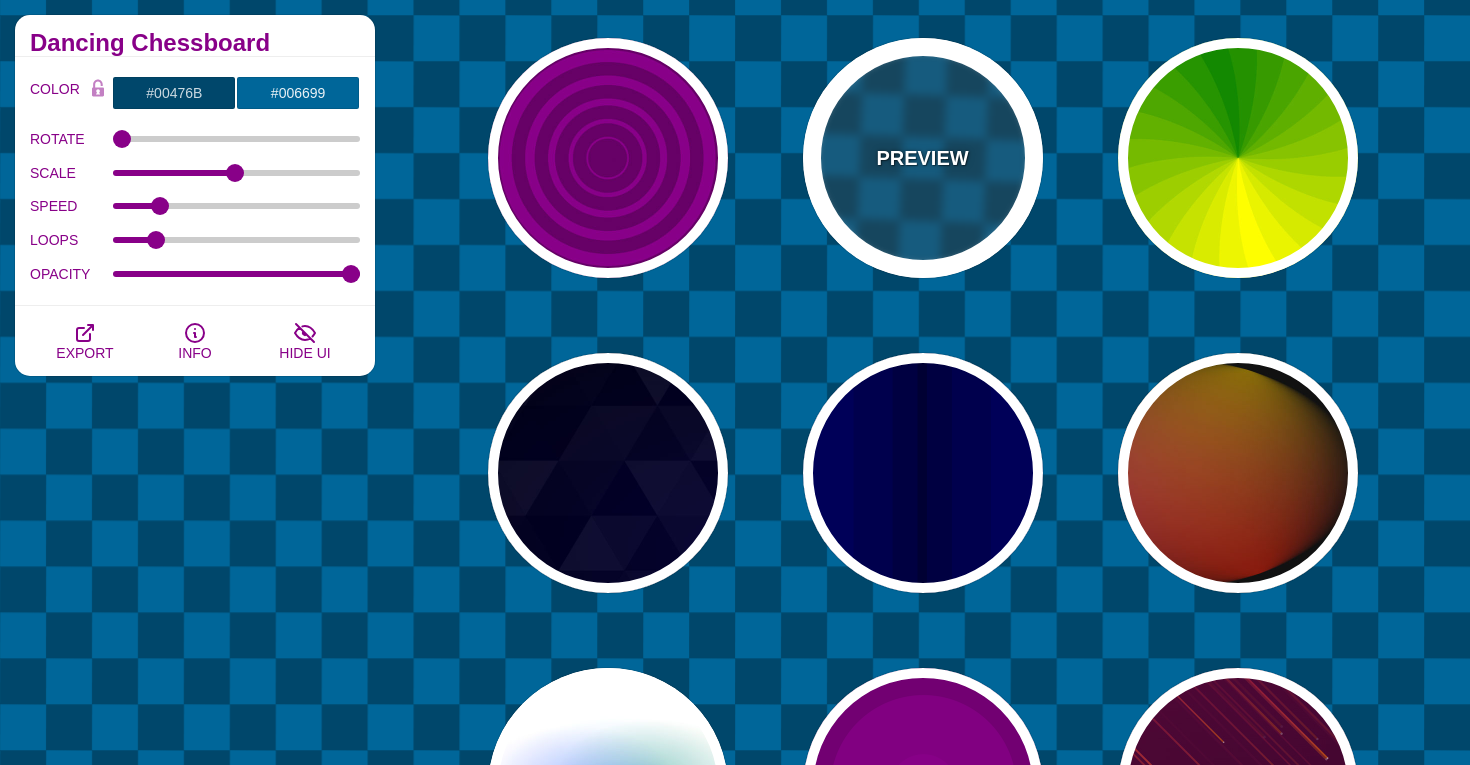 scroll, scrollTop: 1482, scrollLeft: 0, axis: vertical 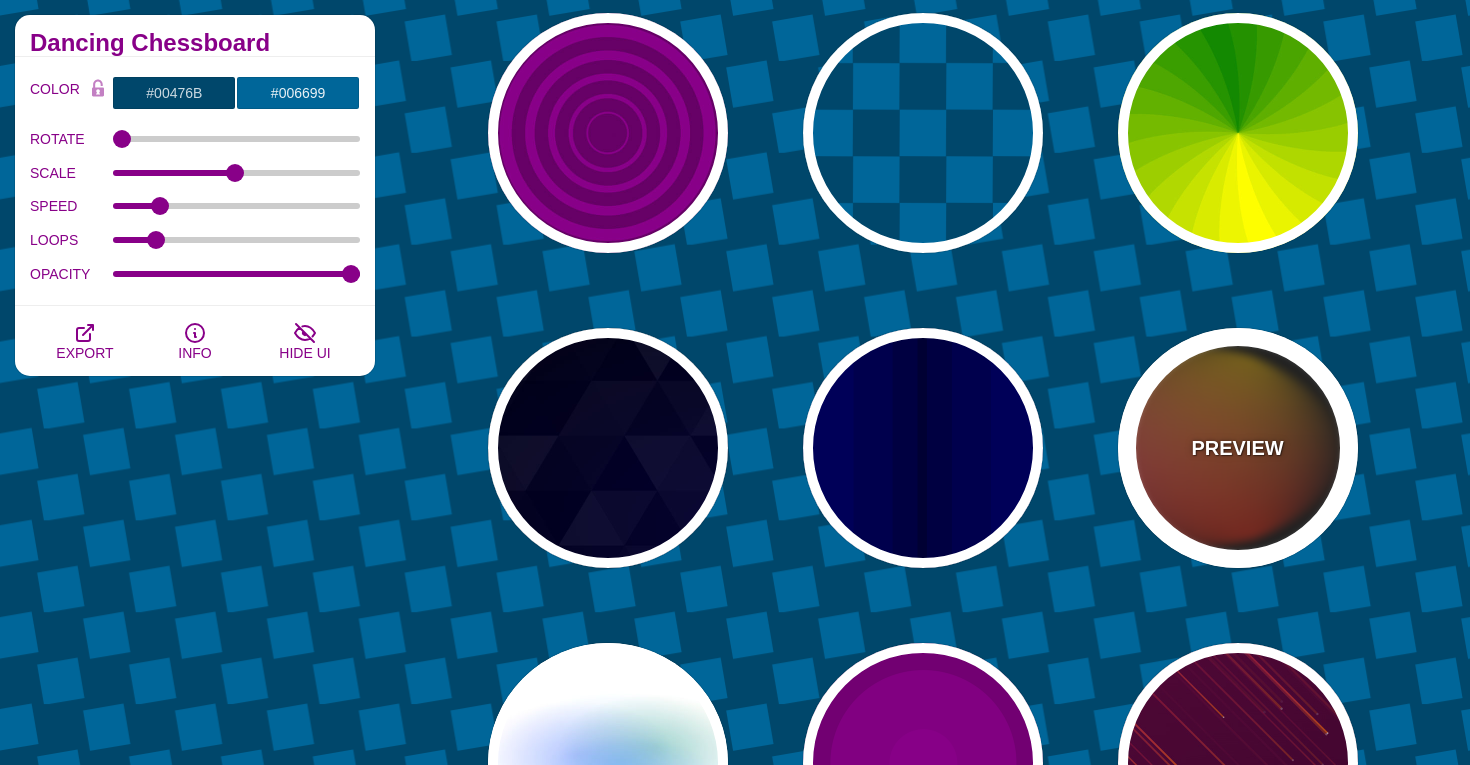 click on "PREVIEW" at bounding box center [1238, 448] 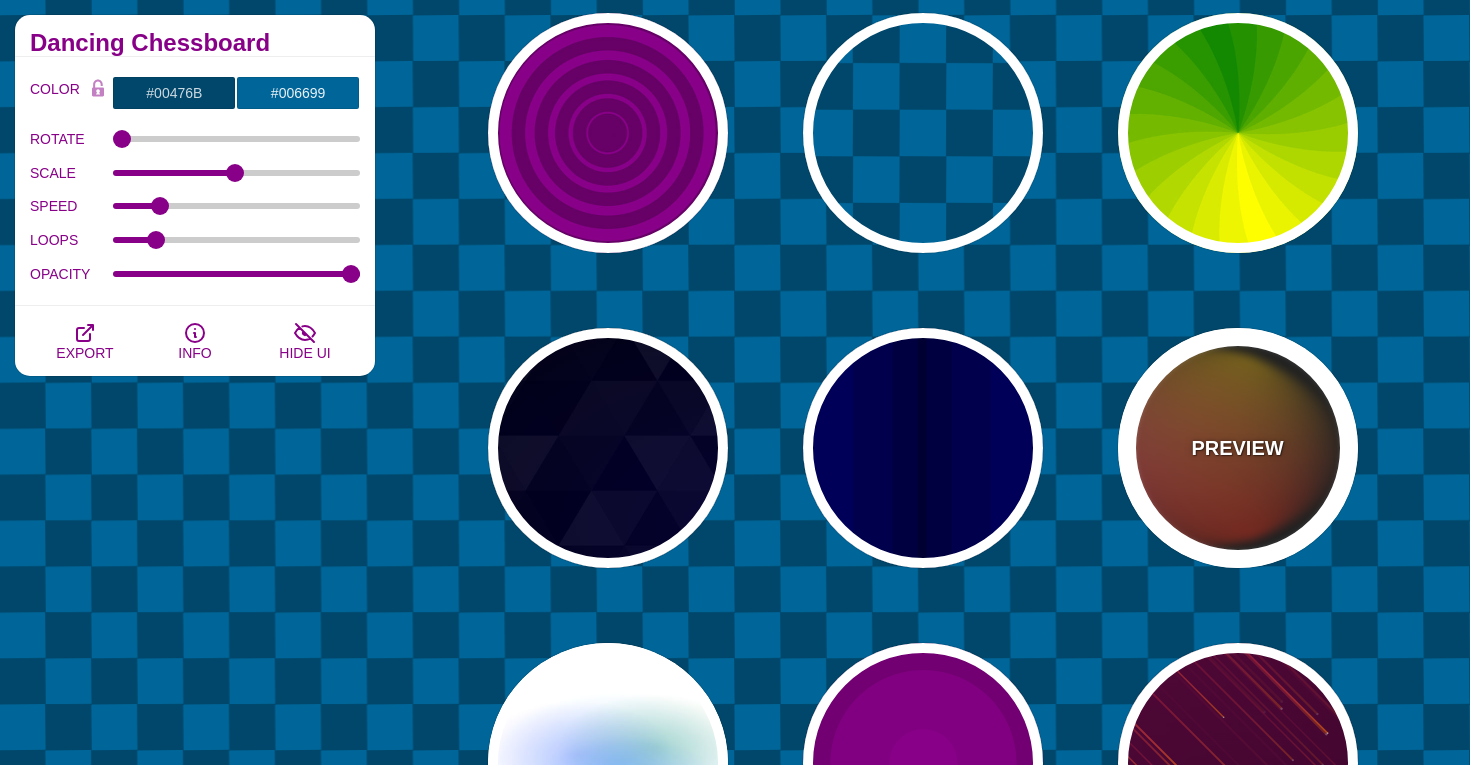 type on "#111111" 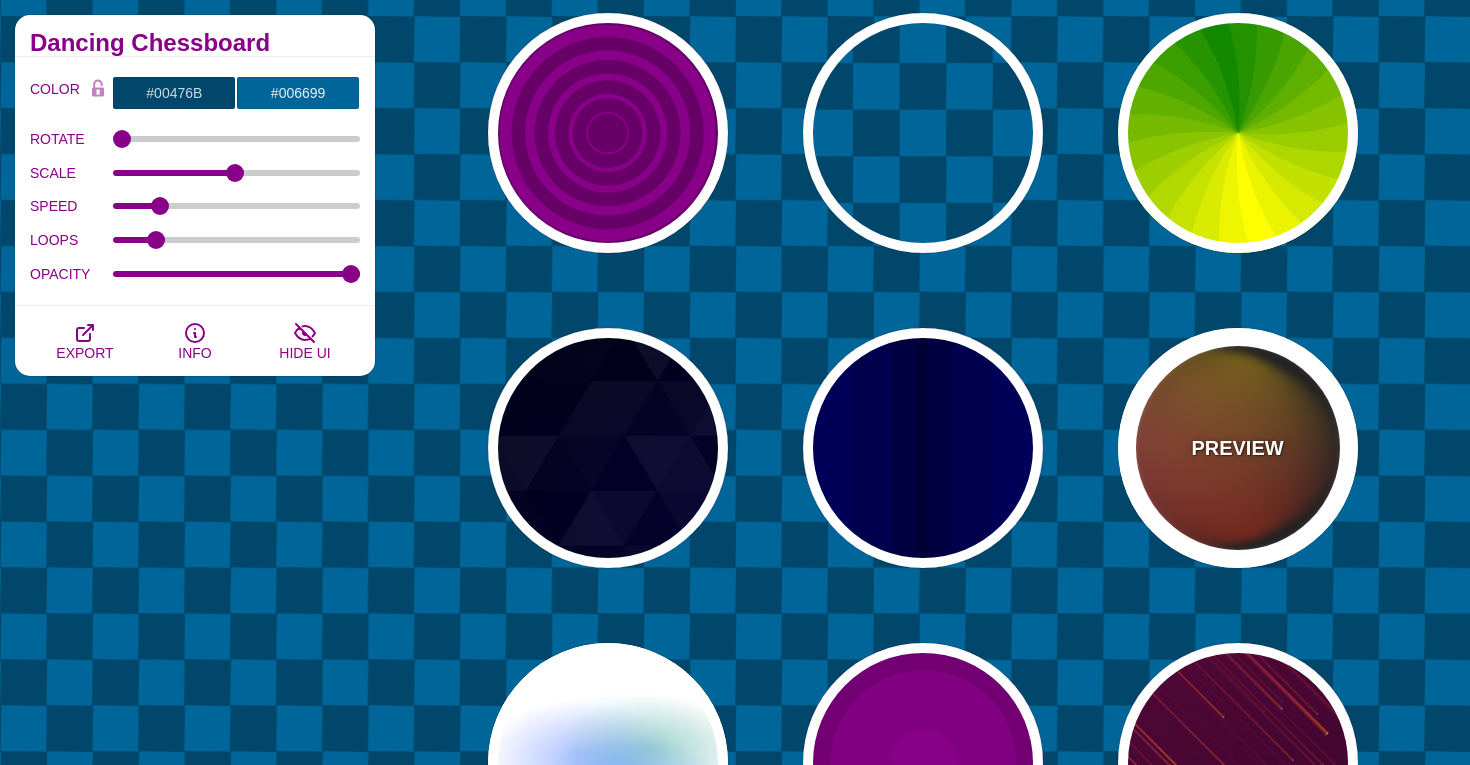type on "#FF00FF" 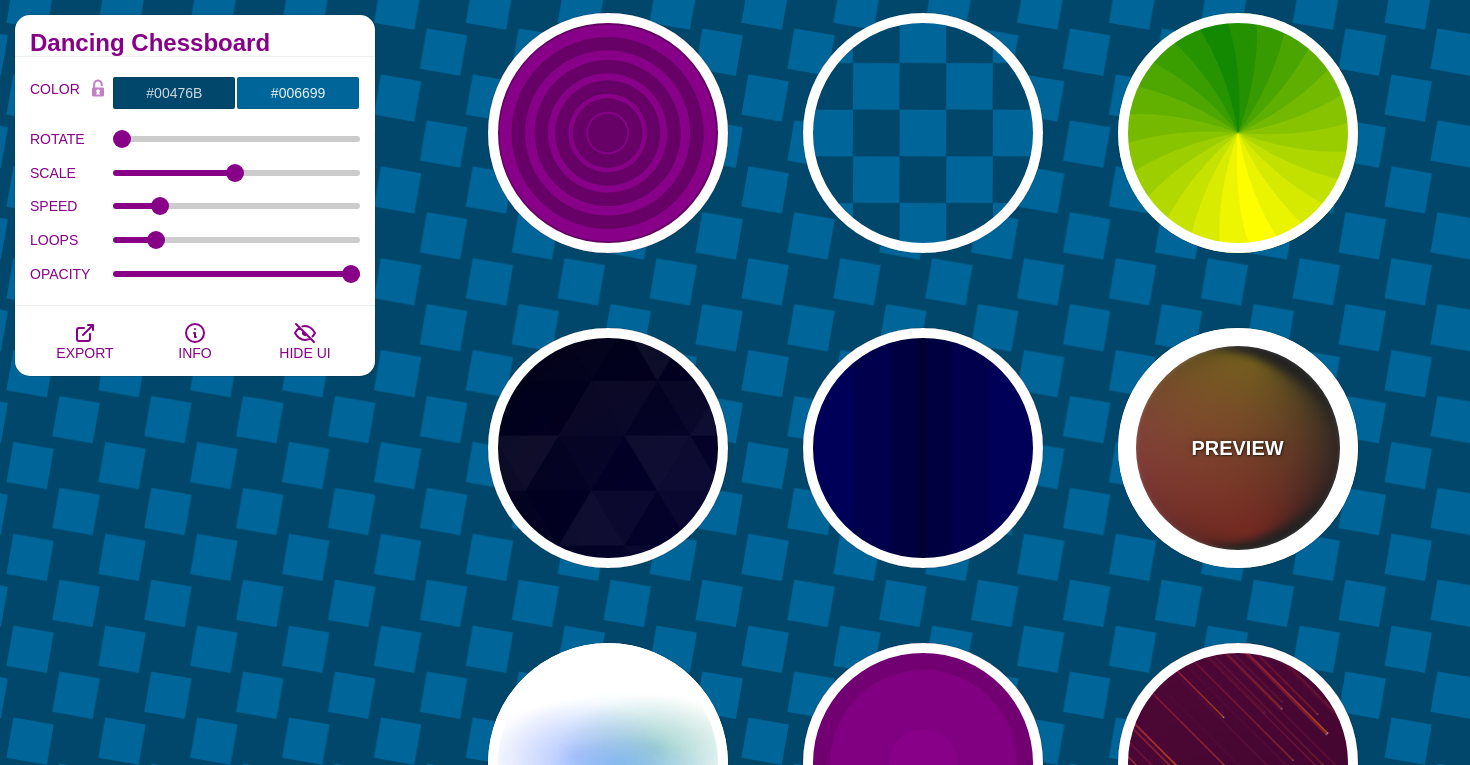 type on "#FFCC00" 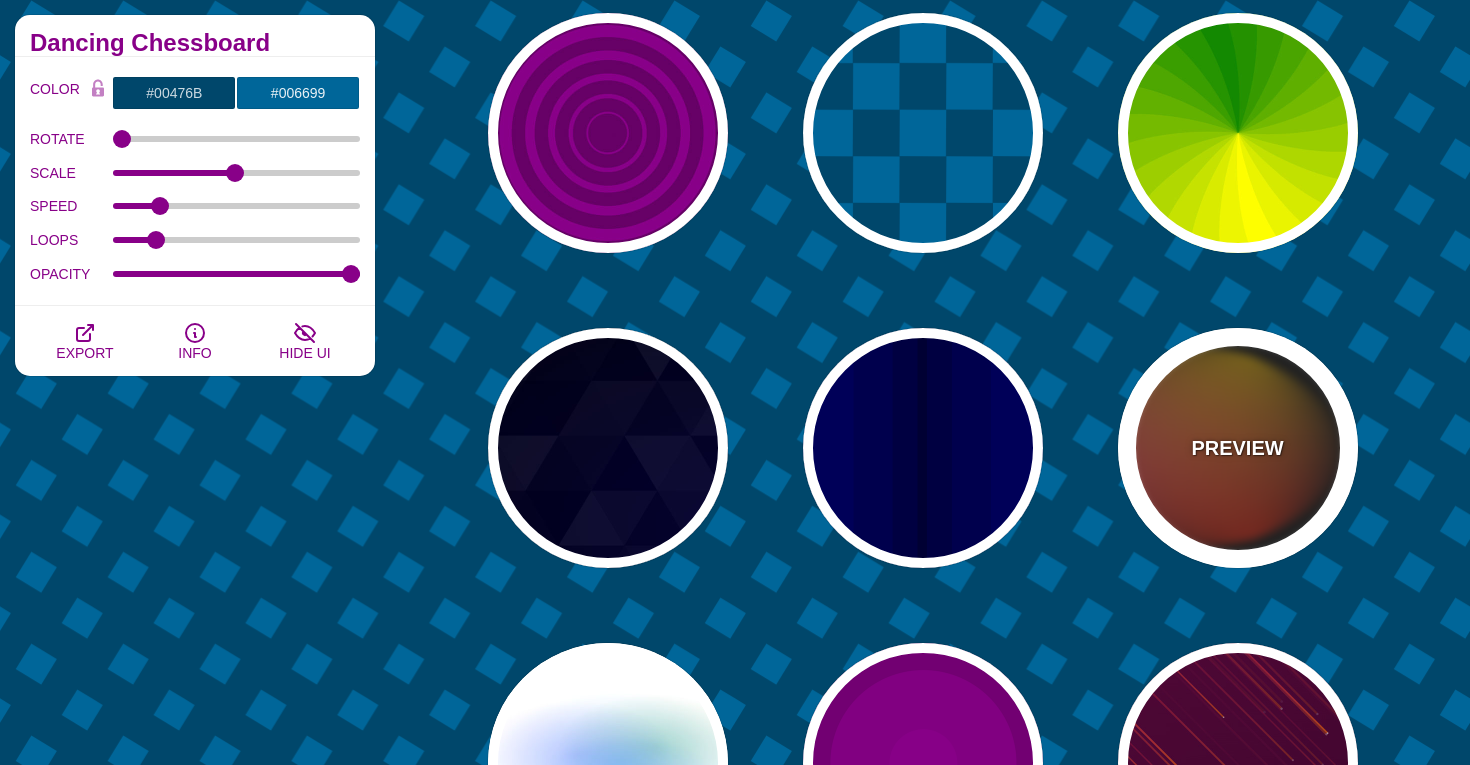 type on "#FF2200" 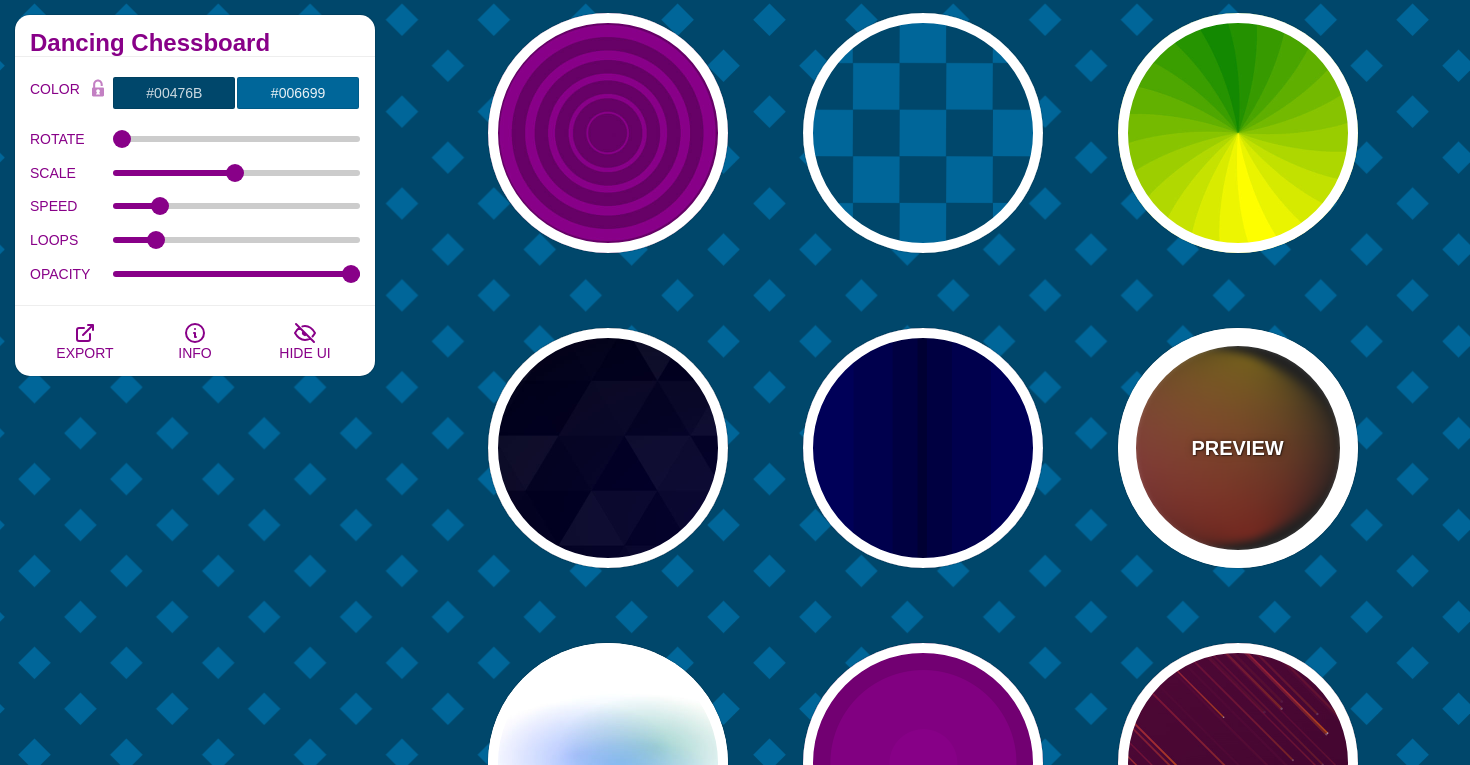 type on "4" 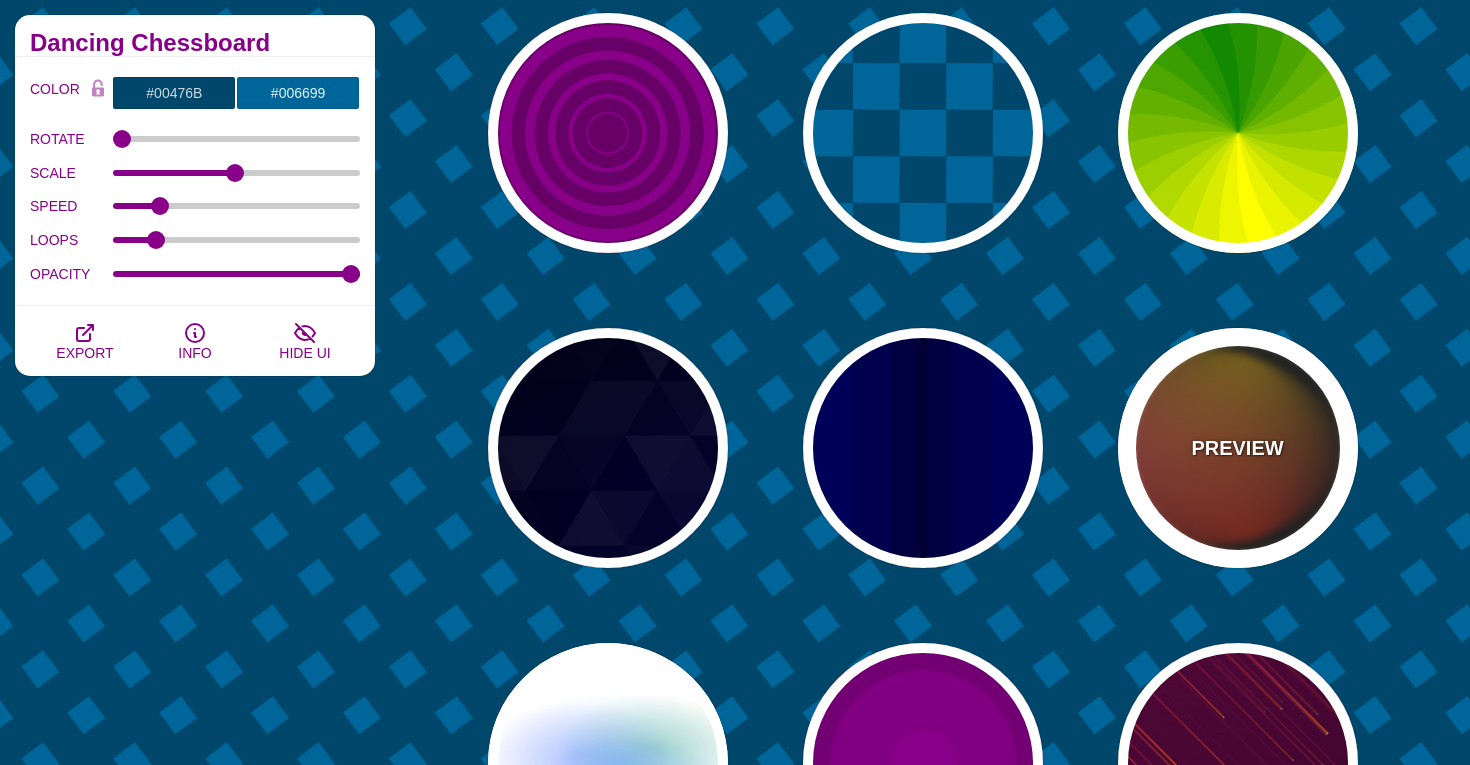 type on "12" 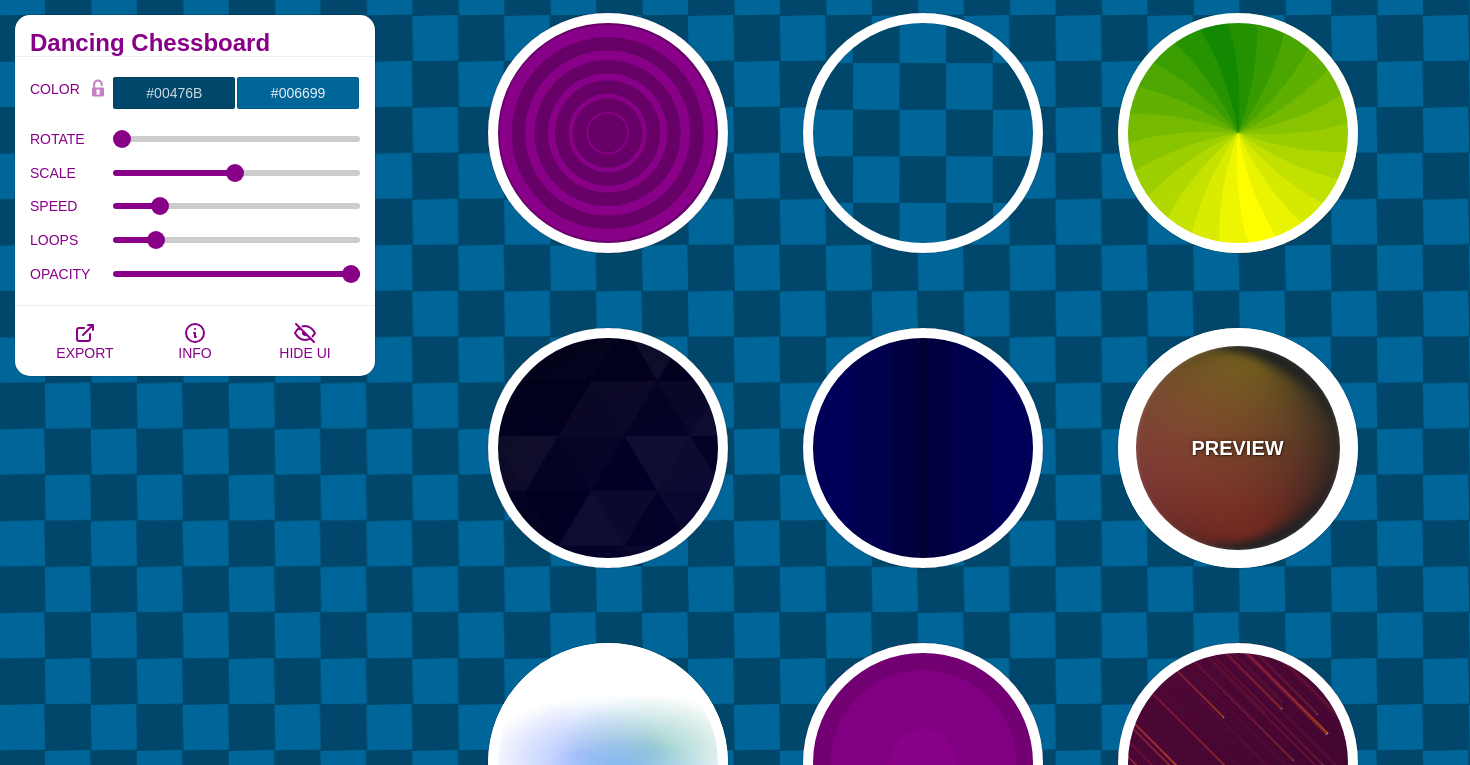type on "999" 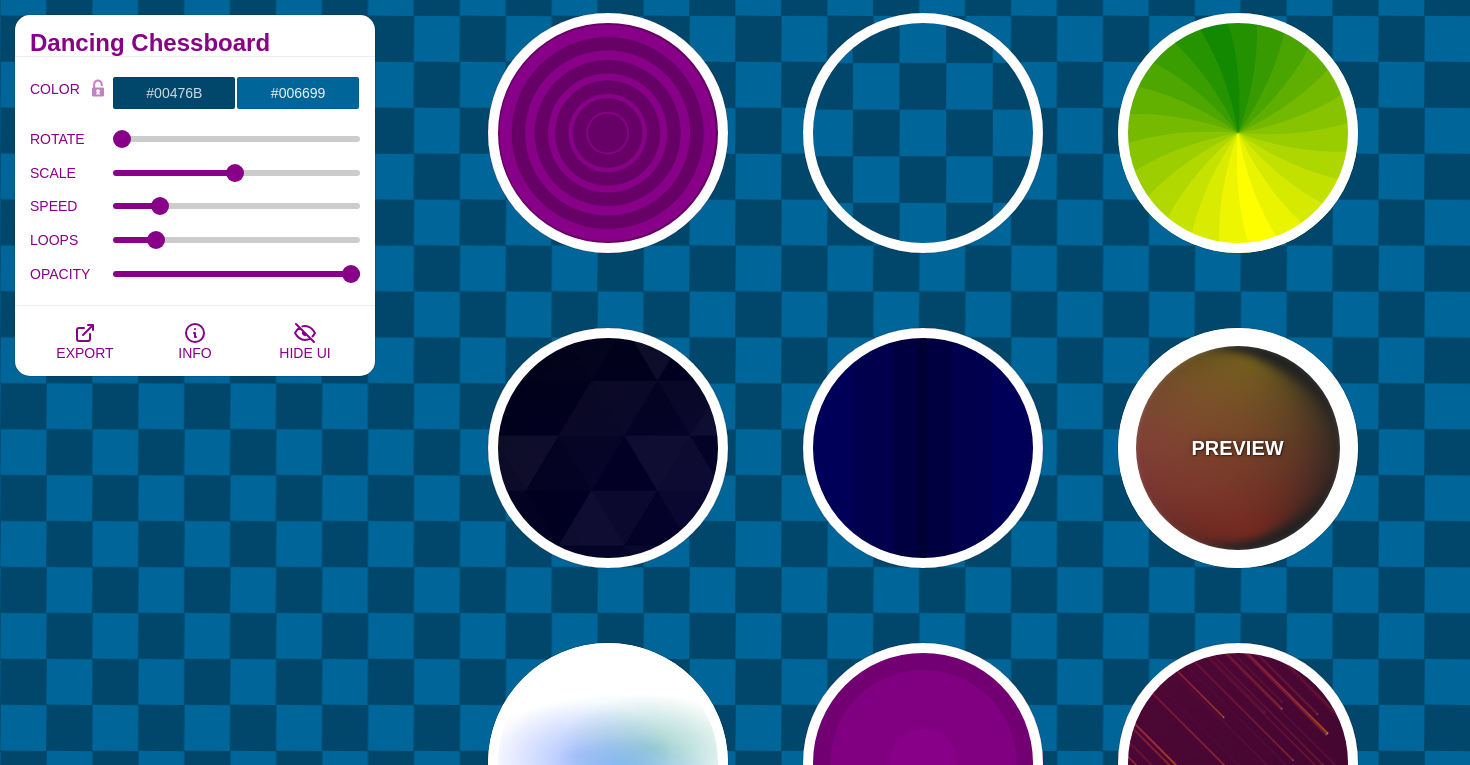 type on "1" 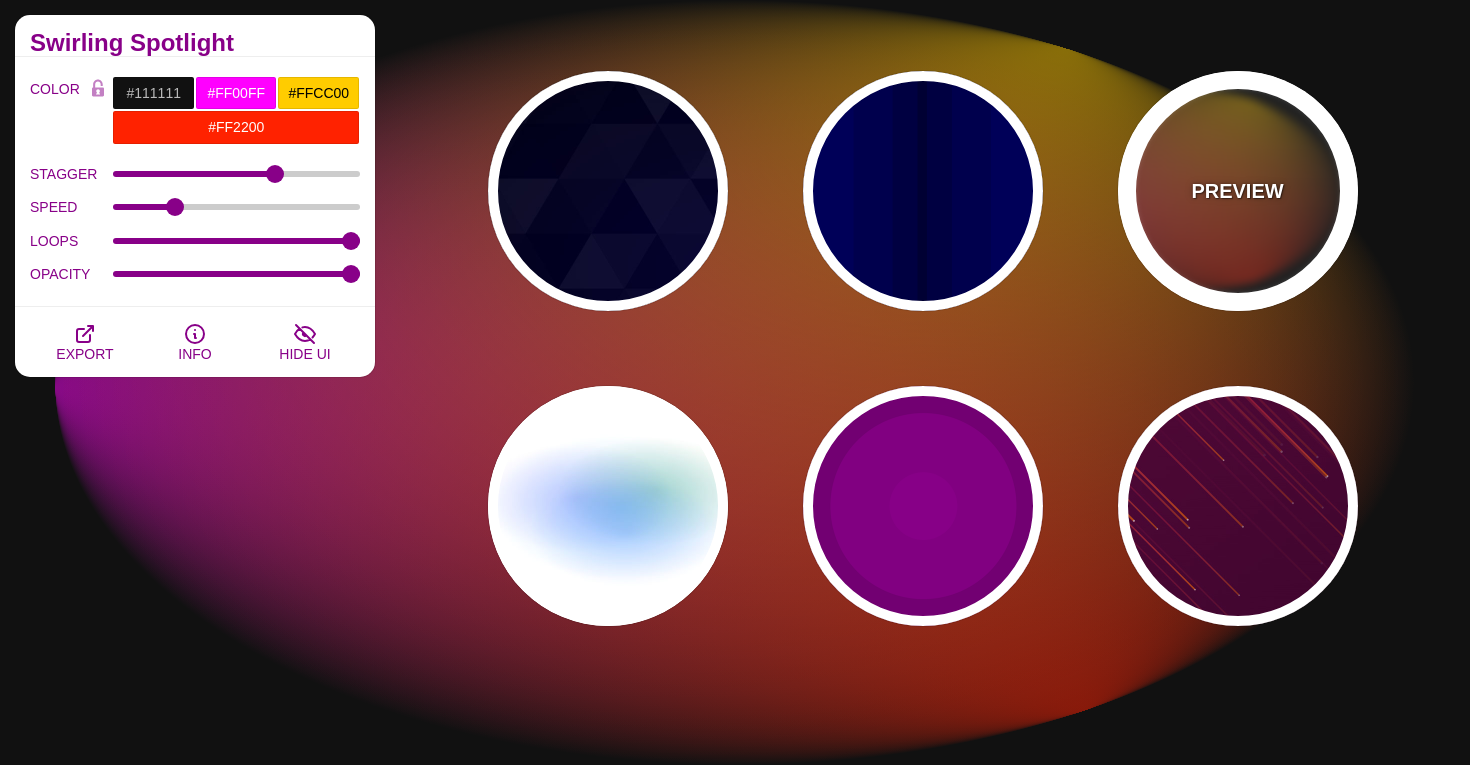 scroll, scrollTop: 1740, scrollLeft: 0, axis: vertical 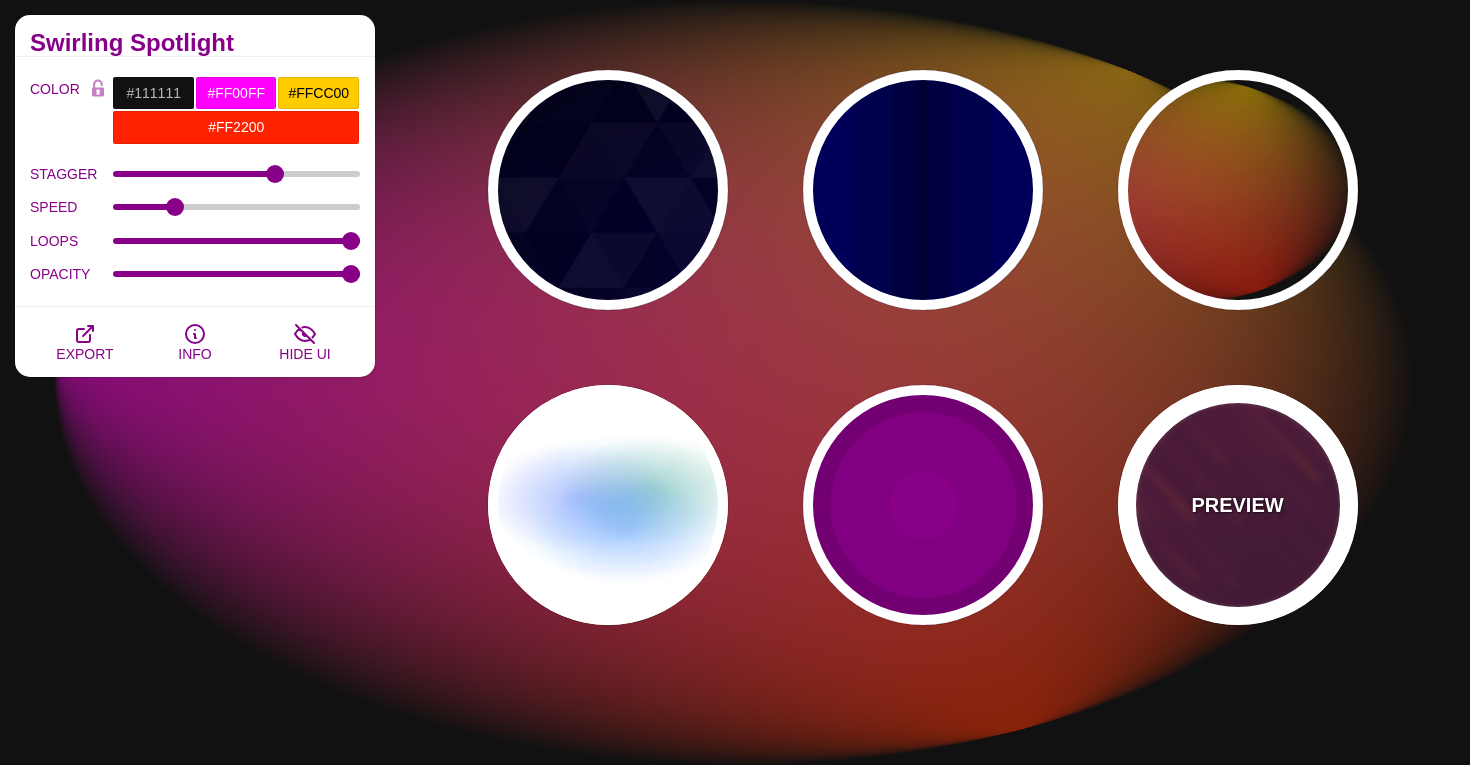 click on "PREVIEW" at bounding box center (1238, 505) 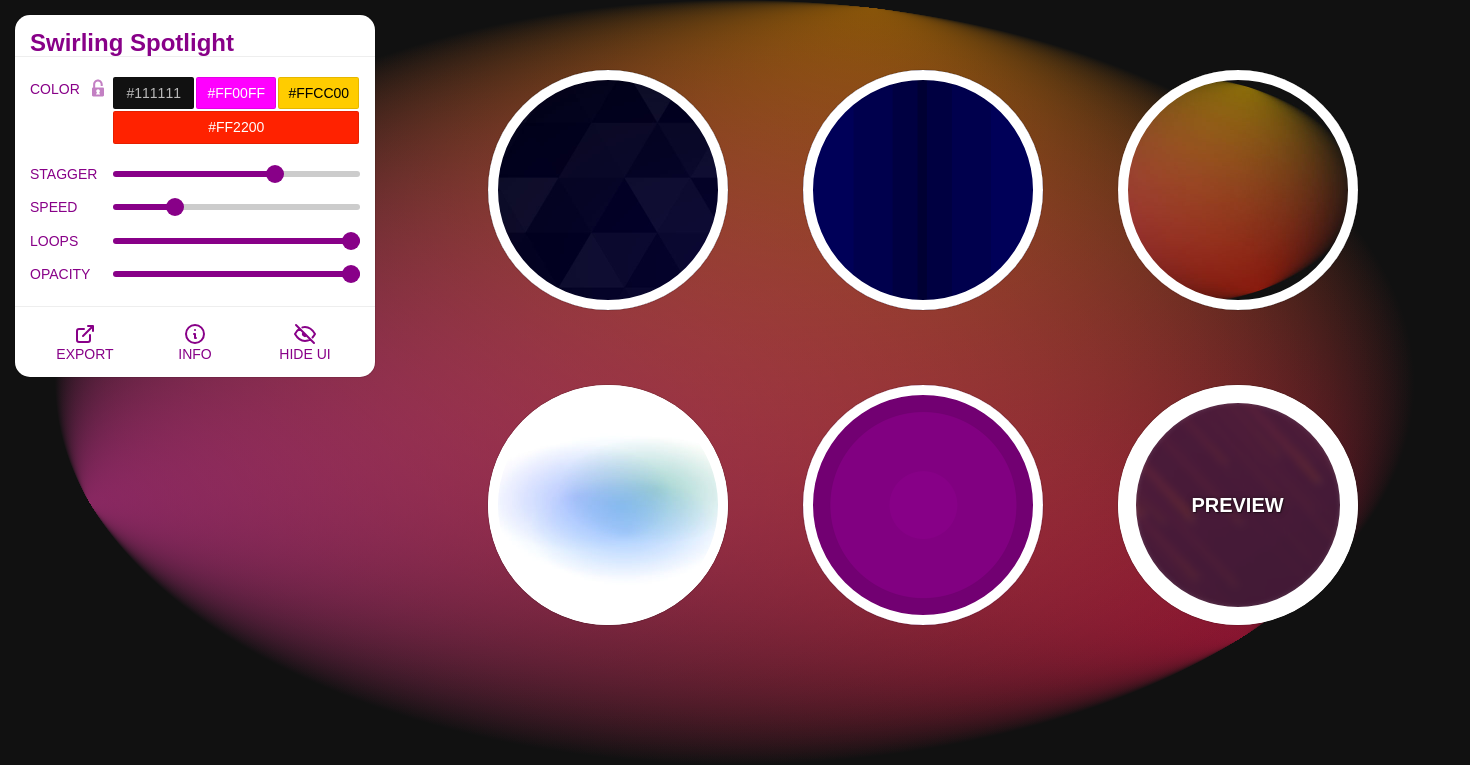 type on "#220022" 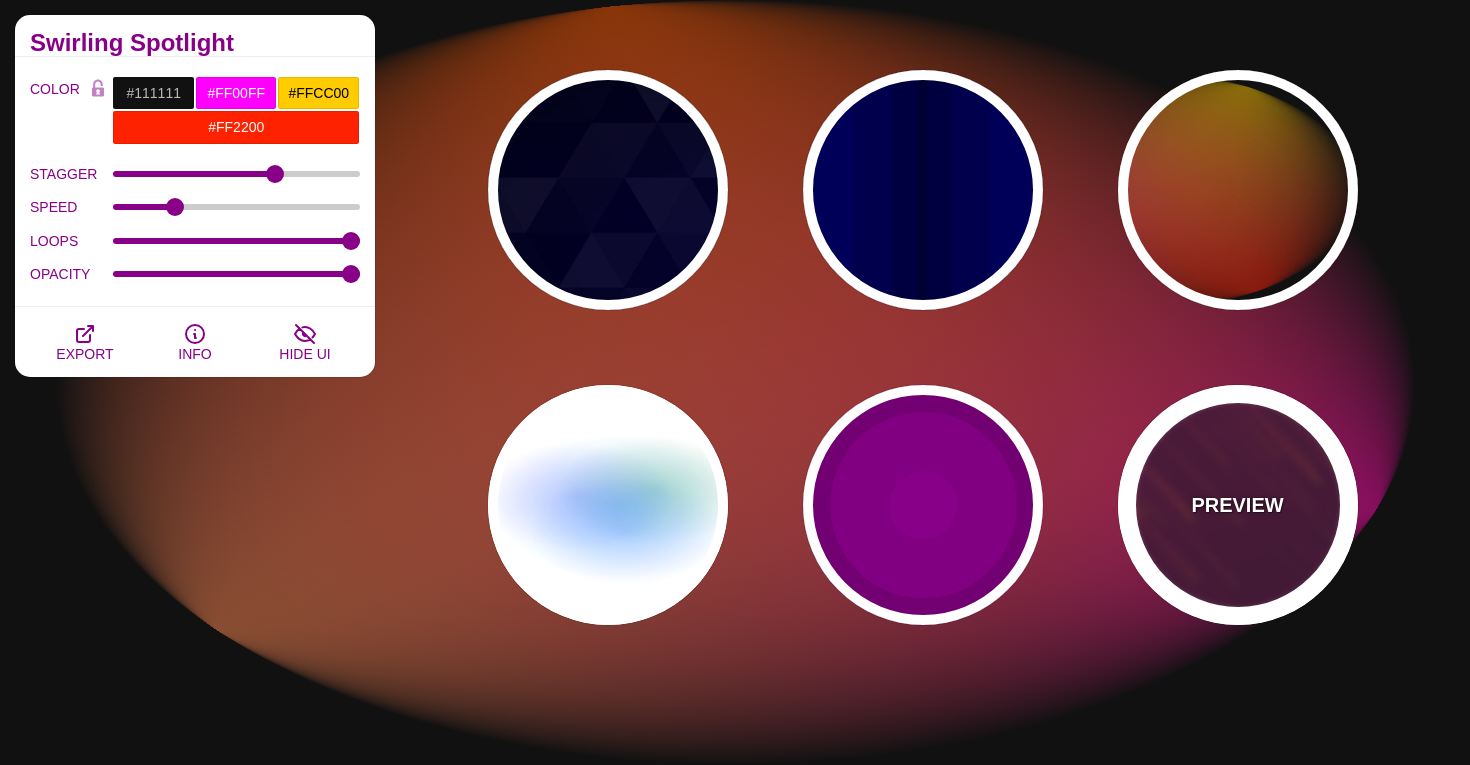 type on "#FF7700" 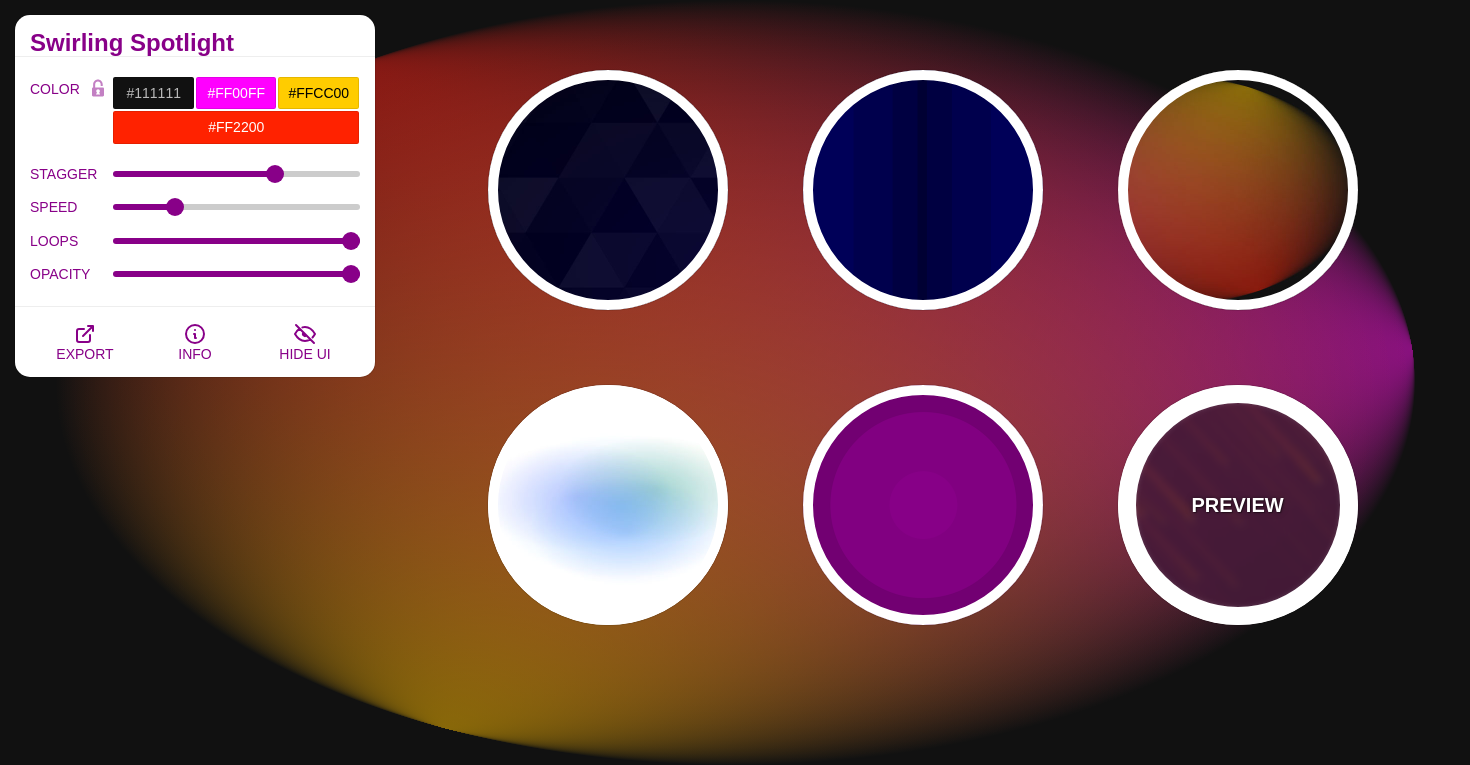 type on "#FFFFFF" 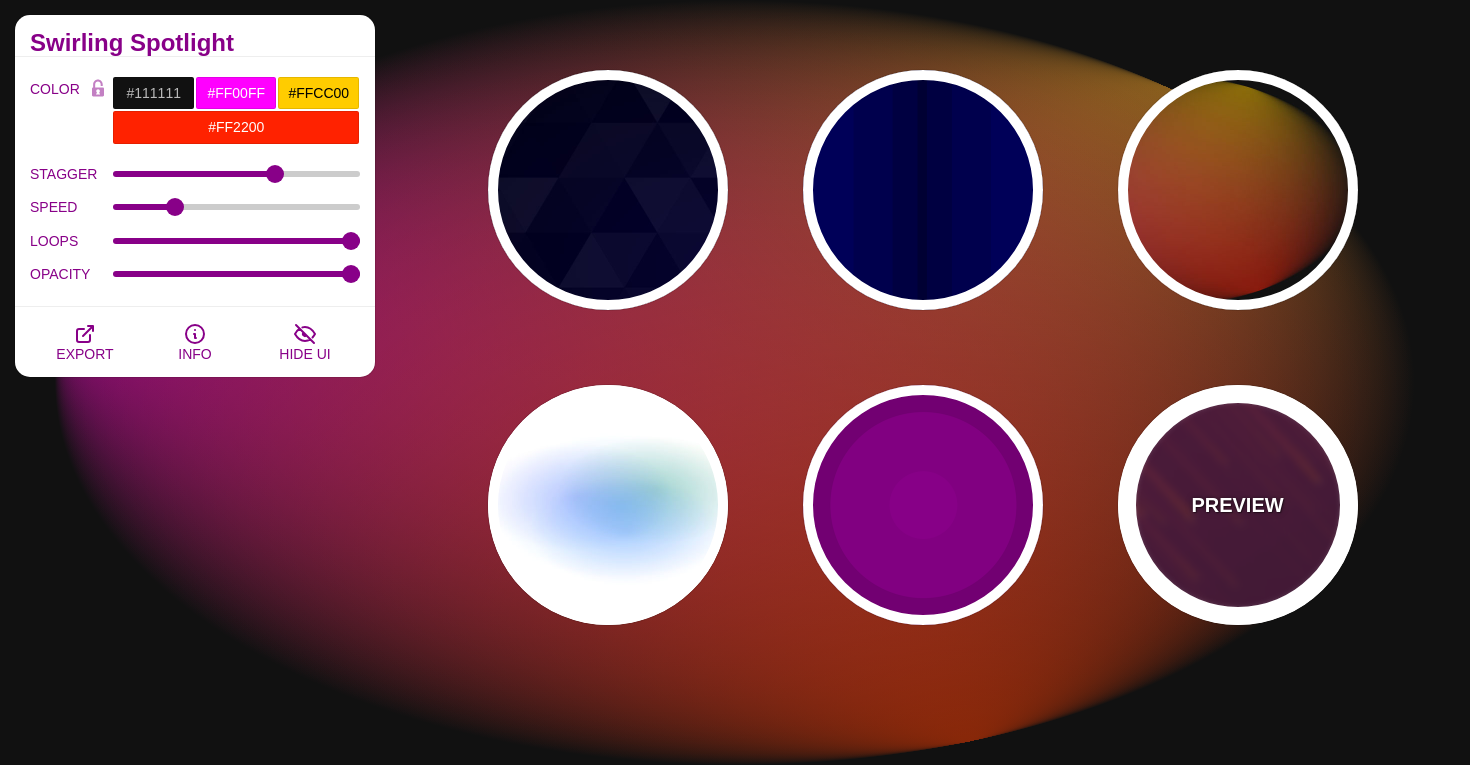 type on "10" 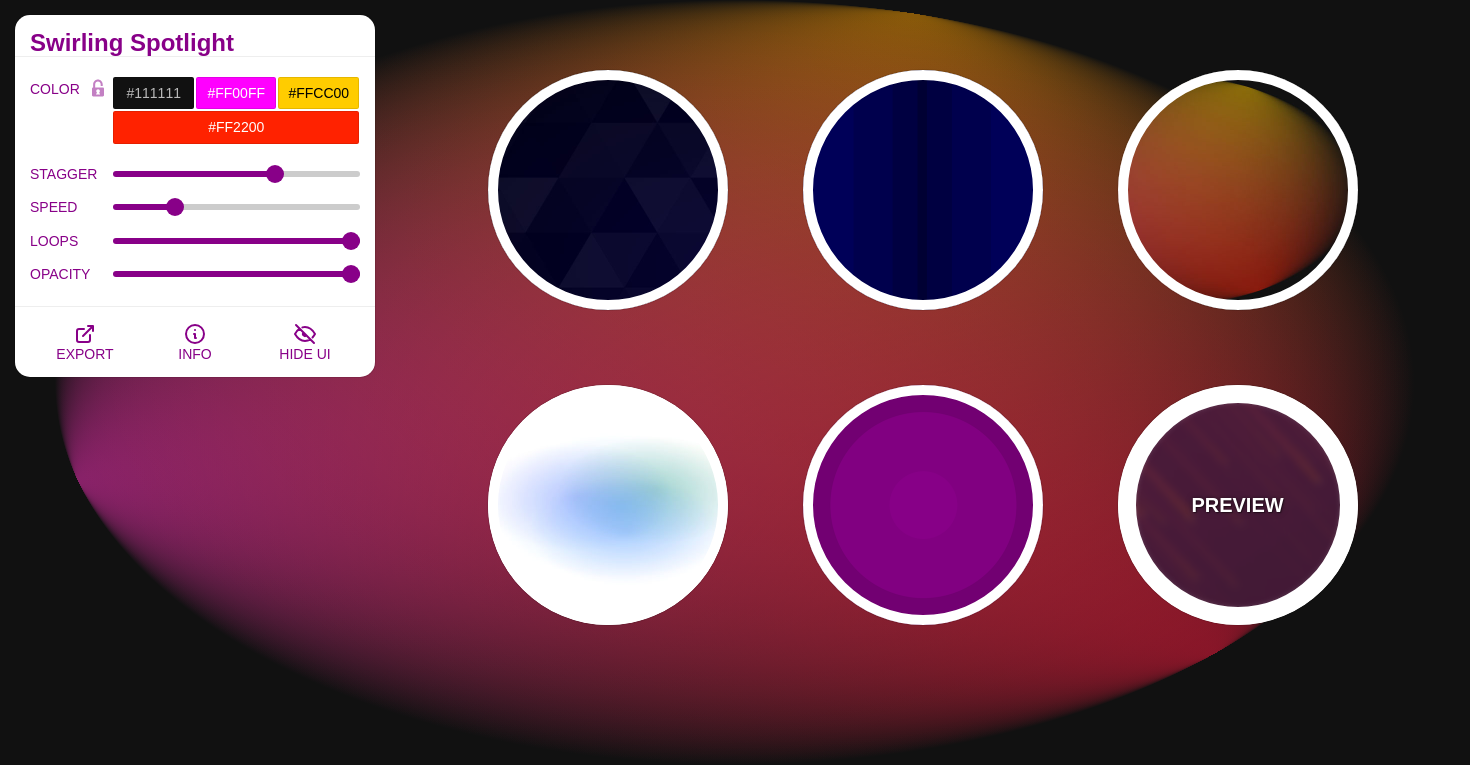 type on "999" 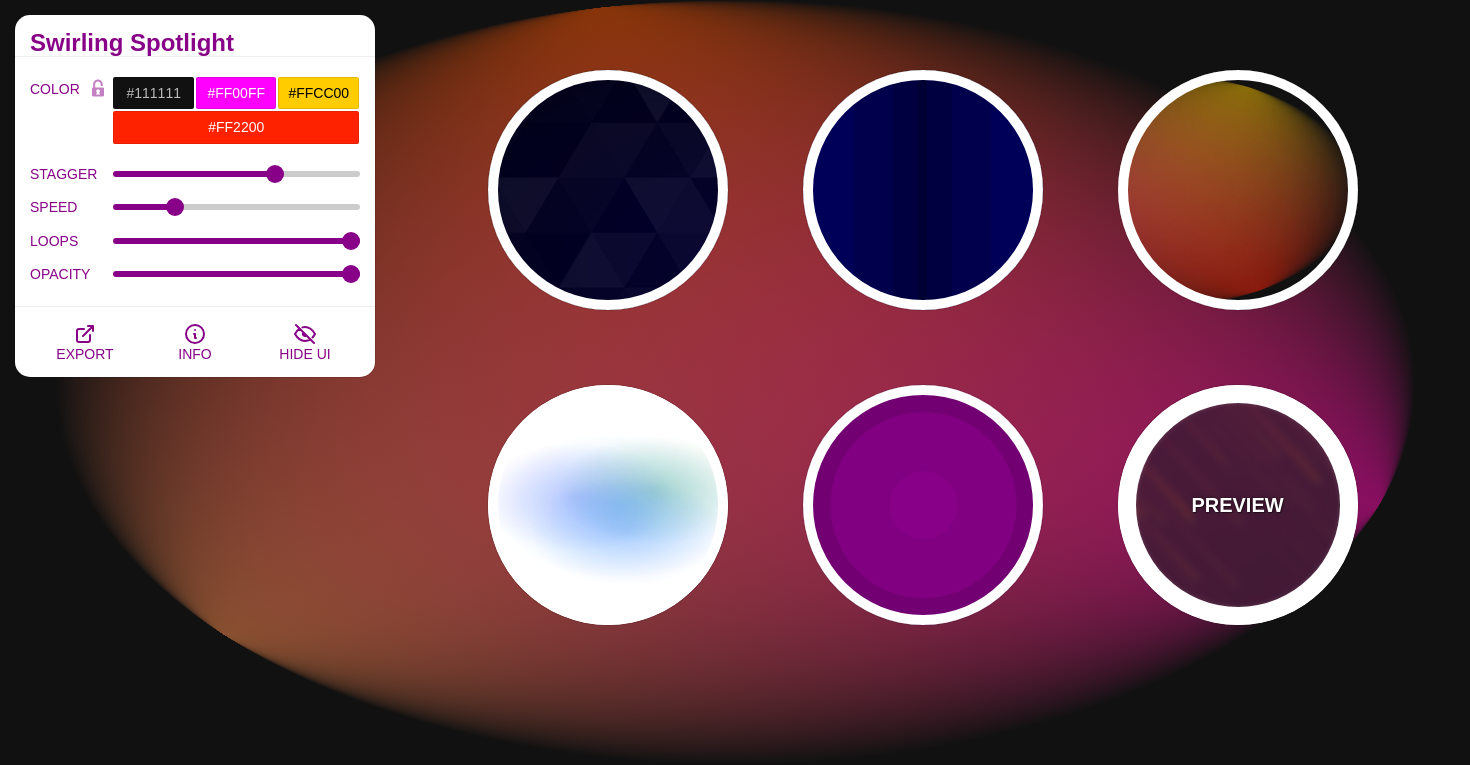 type on "3" 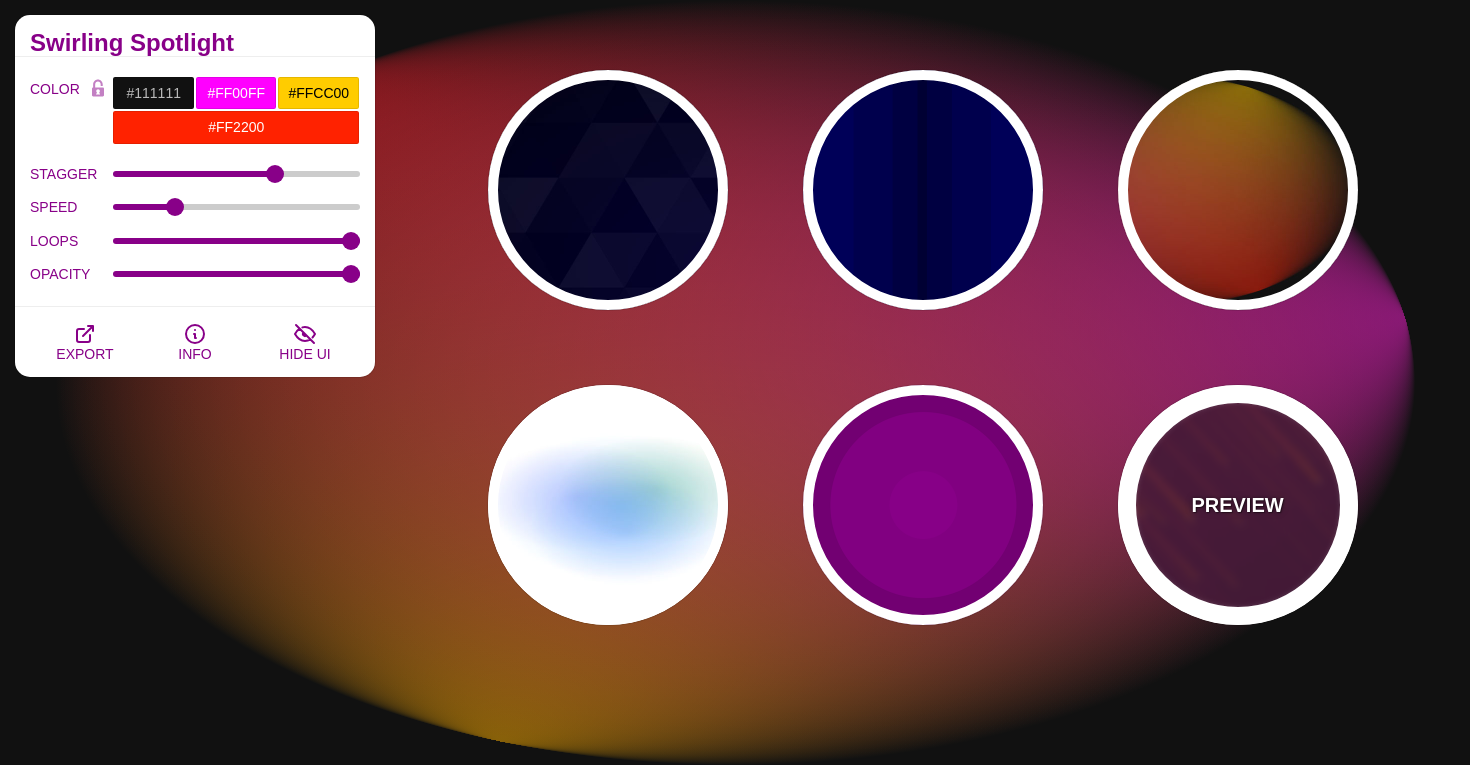 type on "1.5" 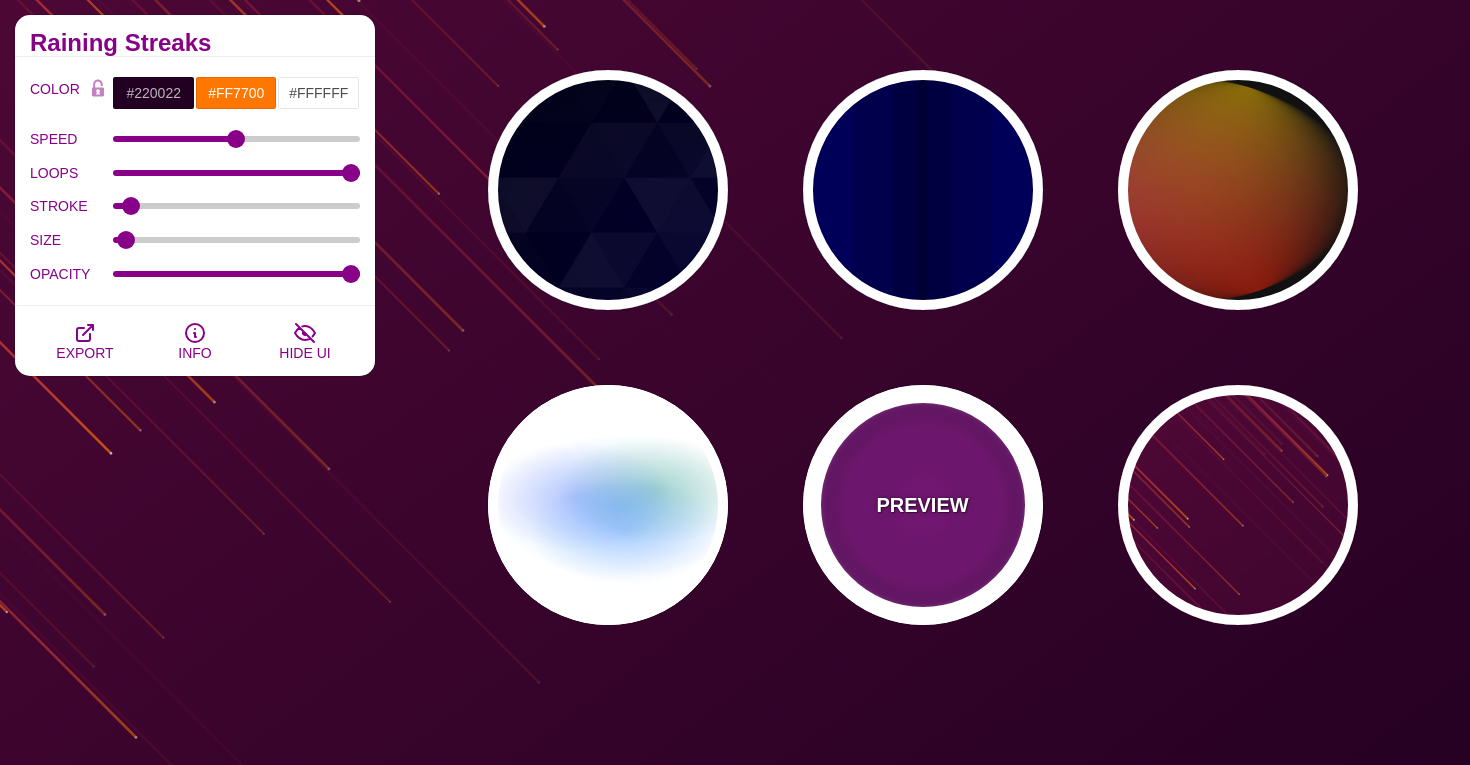 click on "PREVIEW" at bounding box center (923, 505) 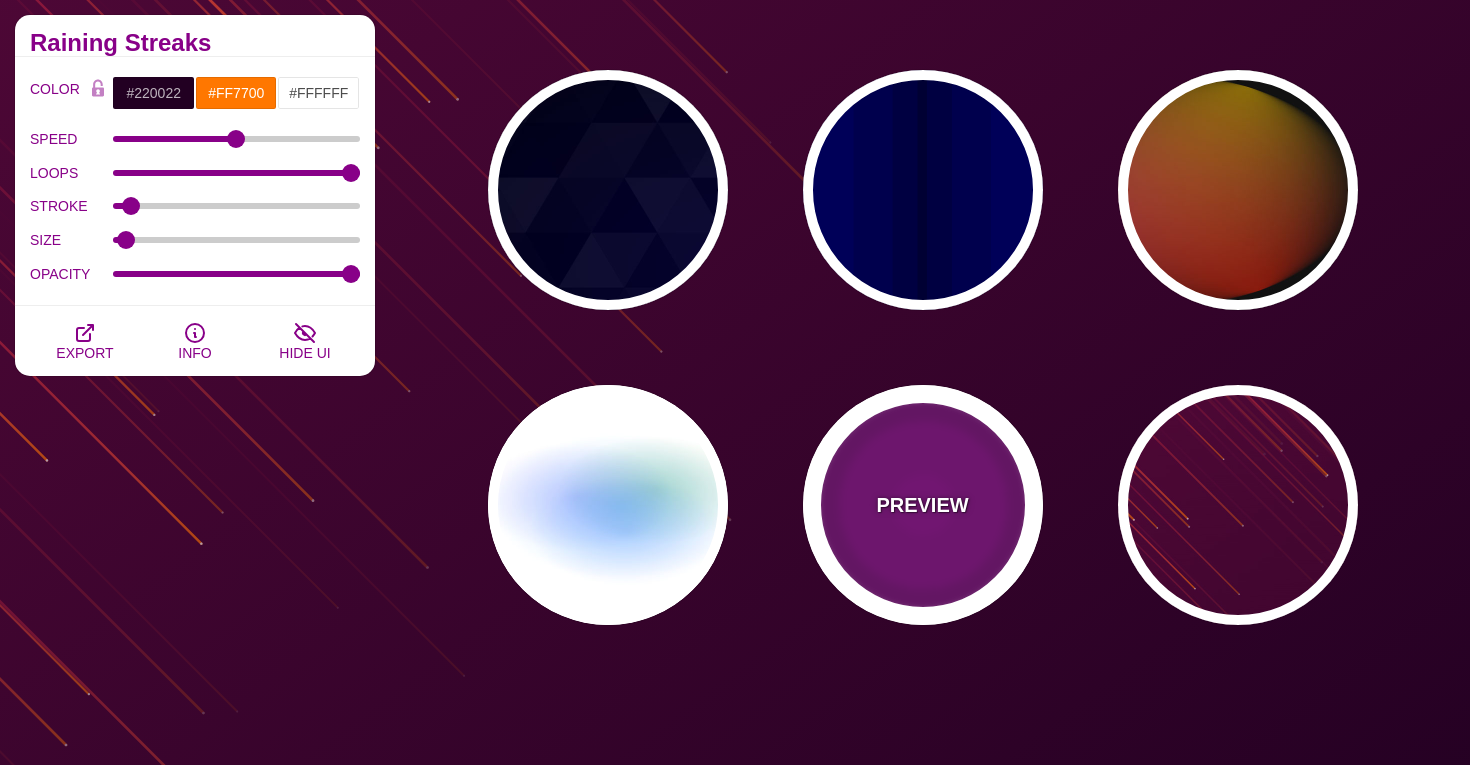 type on "#880088" 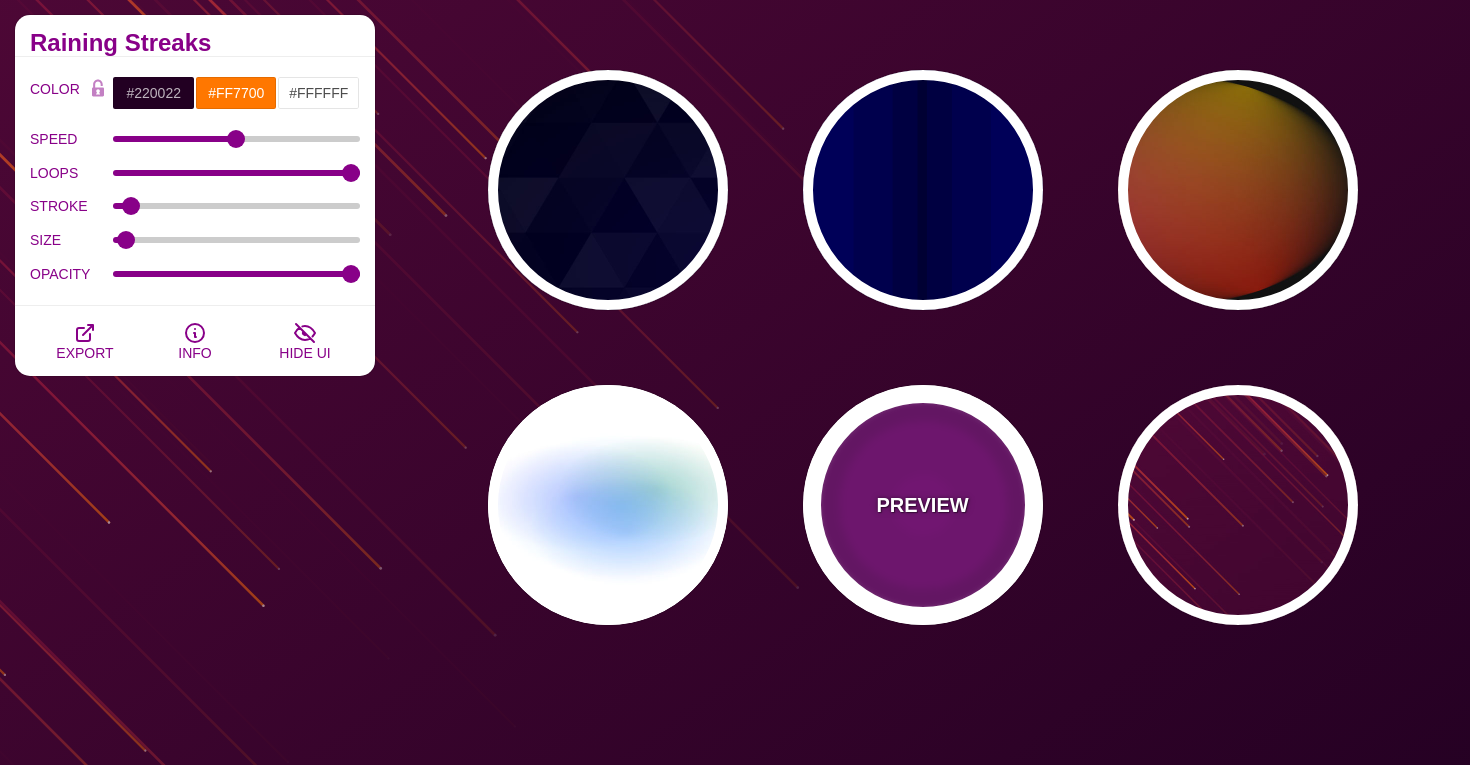 type on "999" 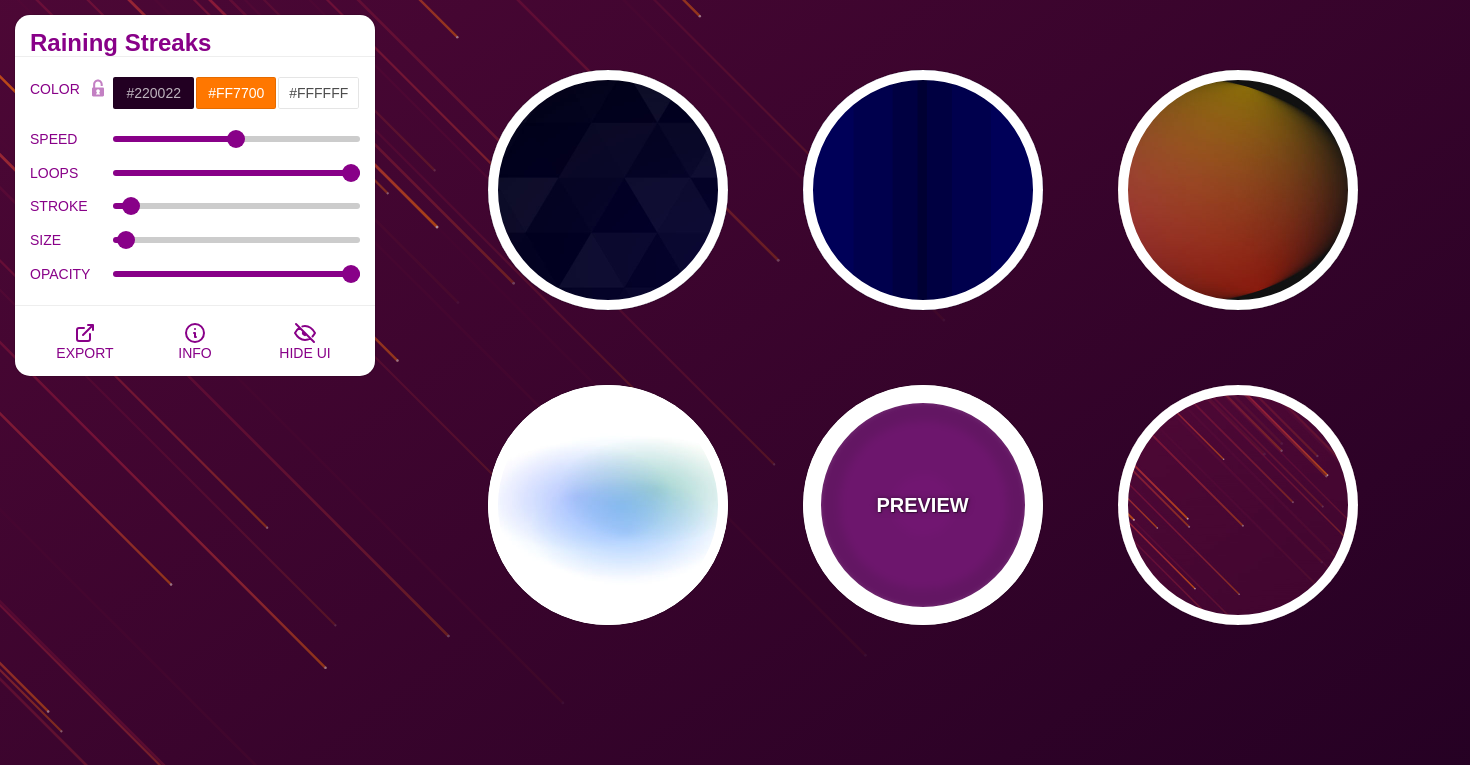 type on "5" 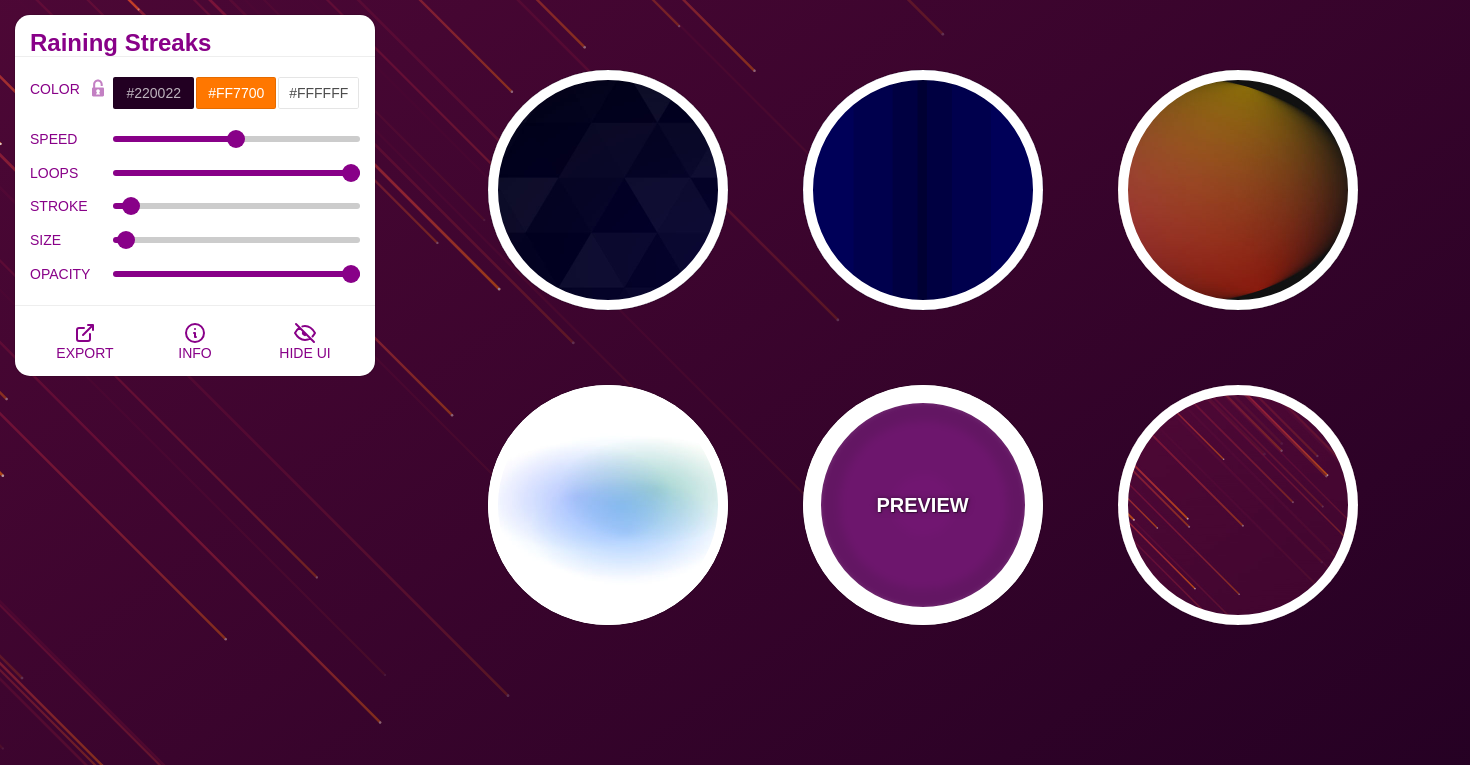type on "0" 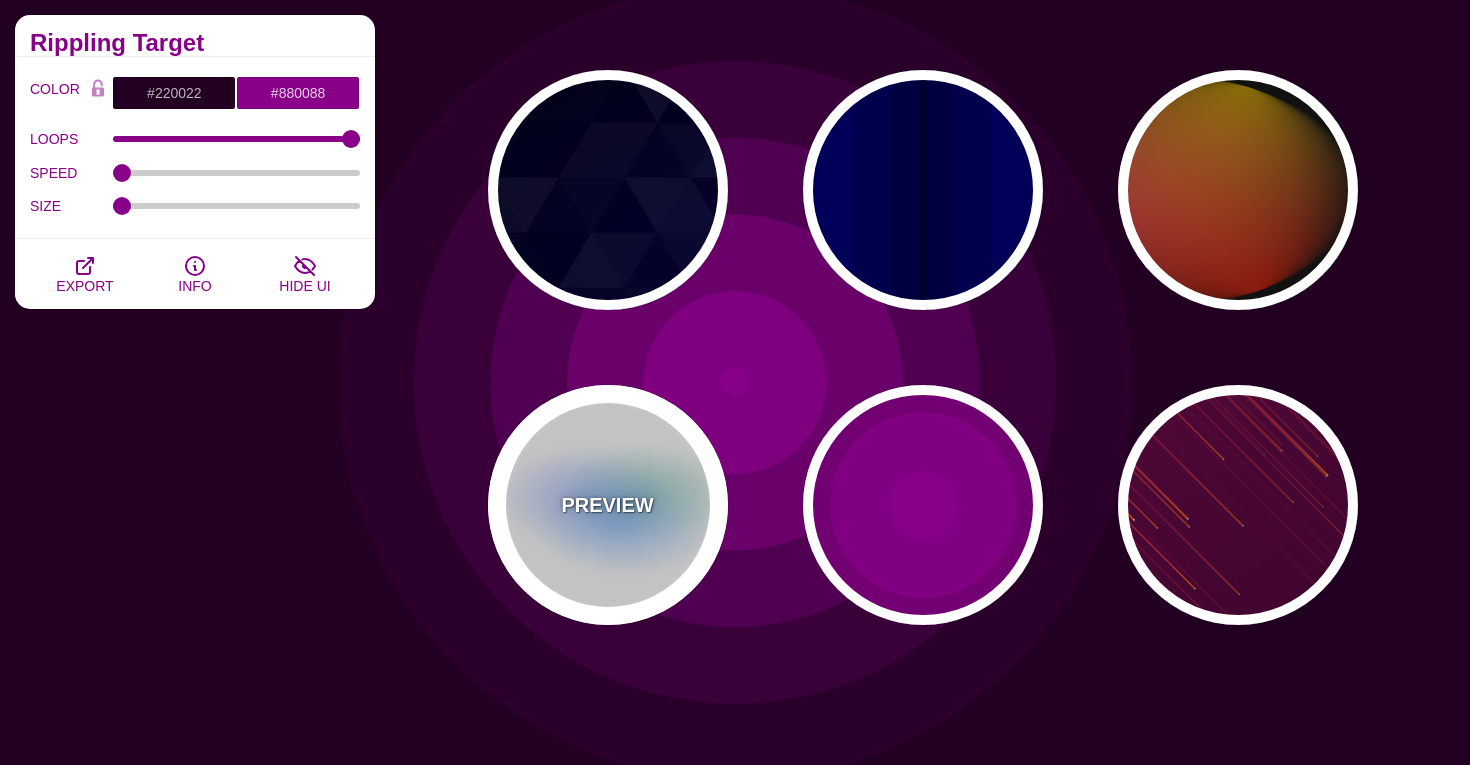 click on "PREVIEW" at bounding box center [608, 505] 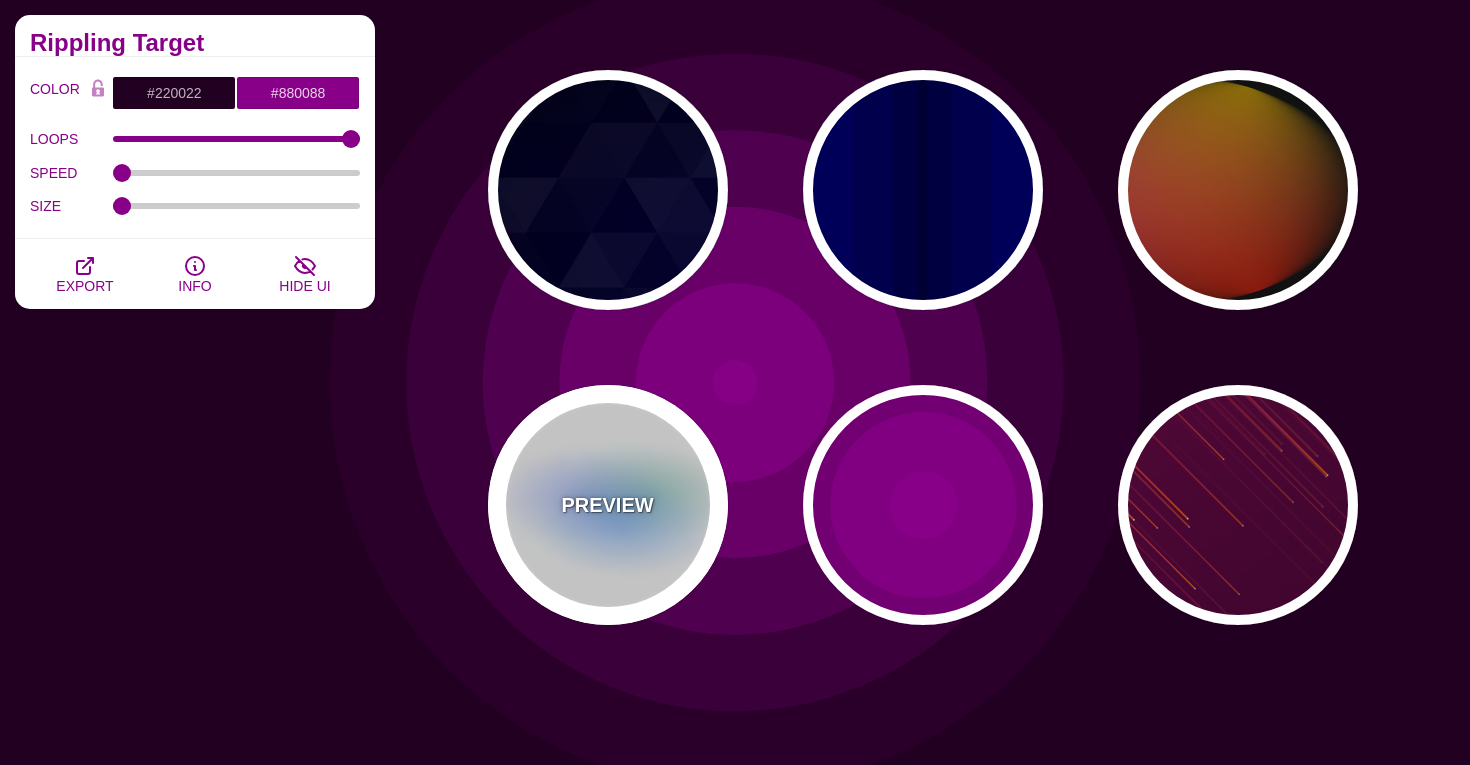 type on "#FFFFFF" 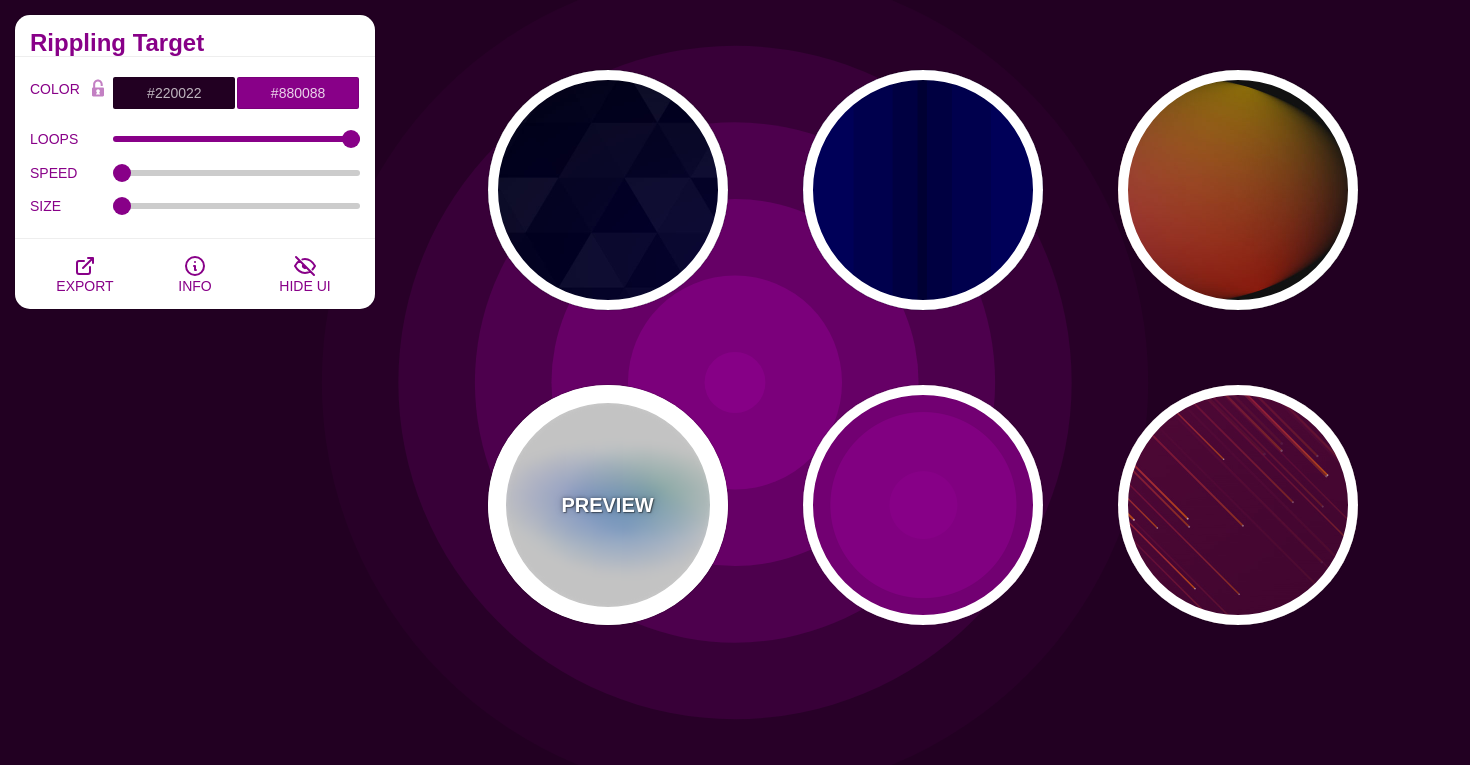 type on "#AA00FF" 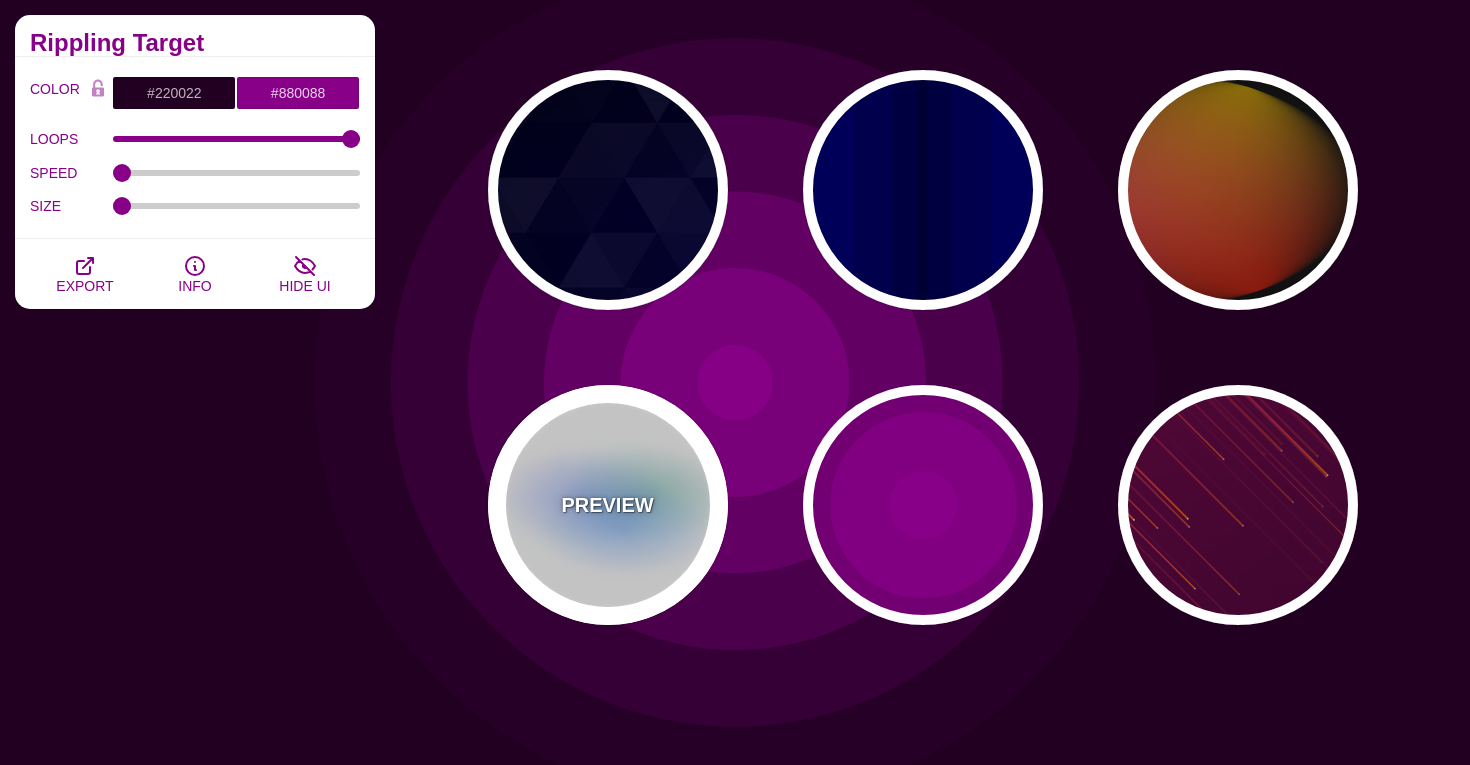 type on "#0088FF" 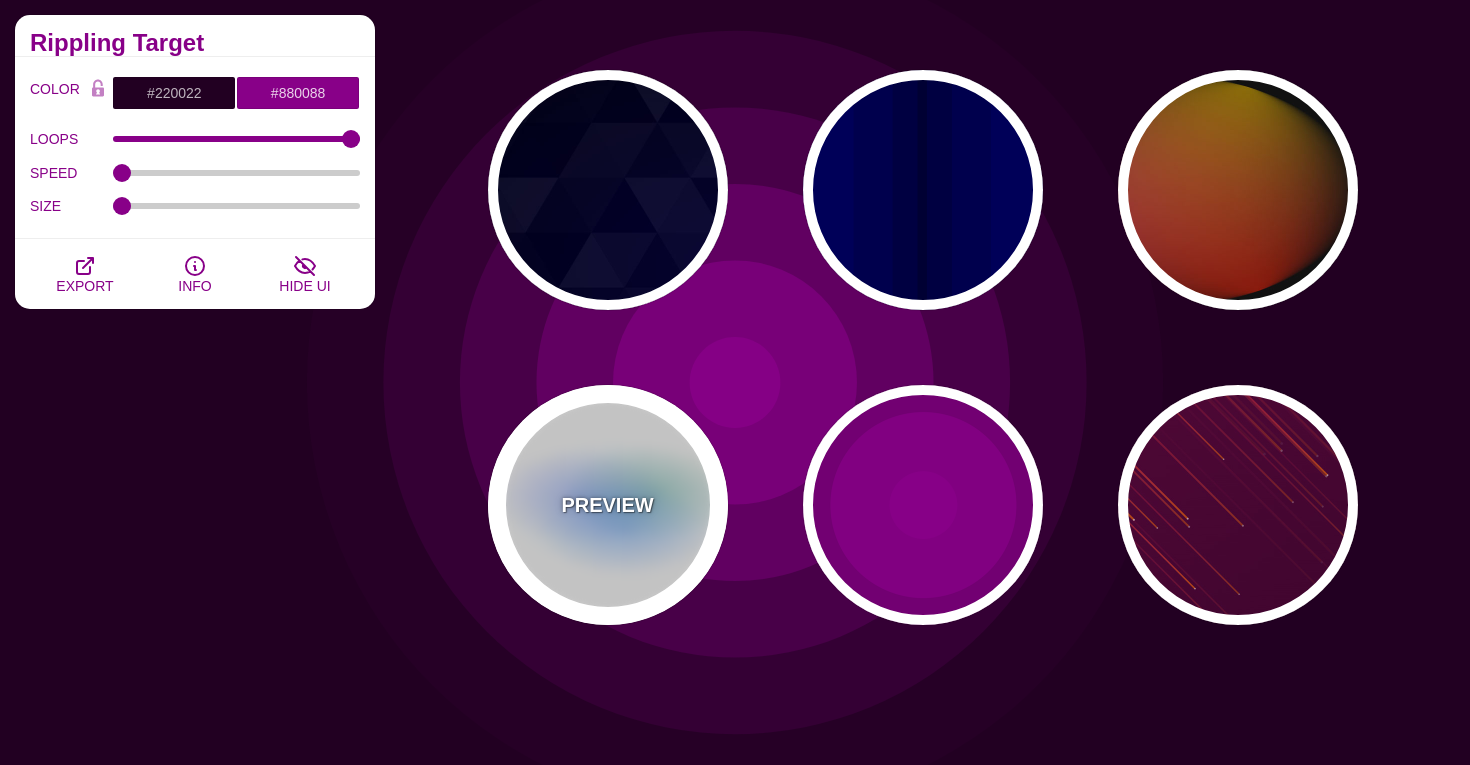 type on "#008800" 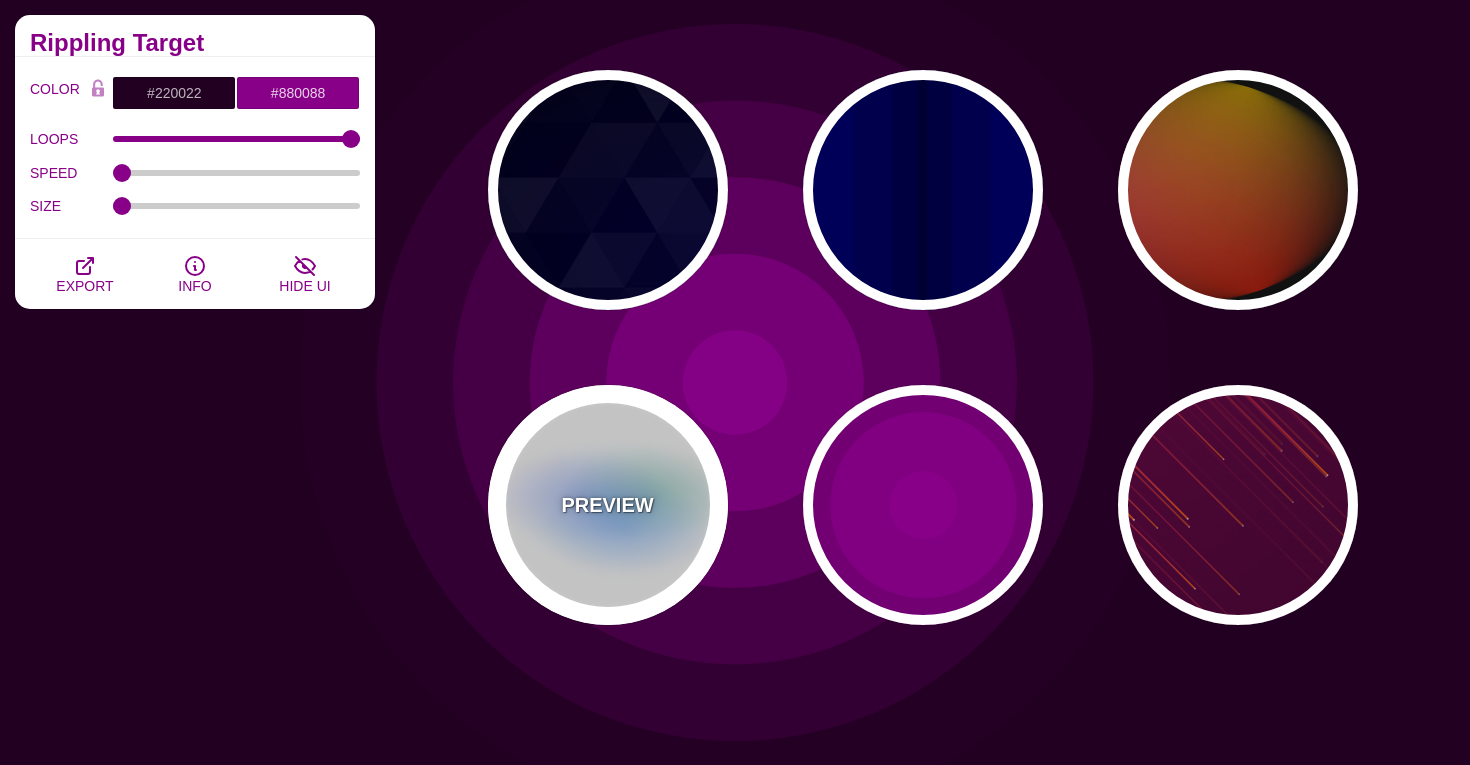 type on "8" 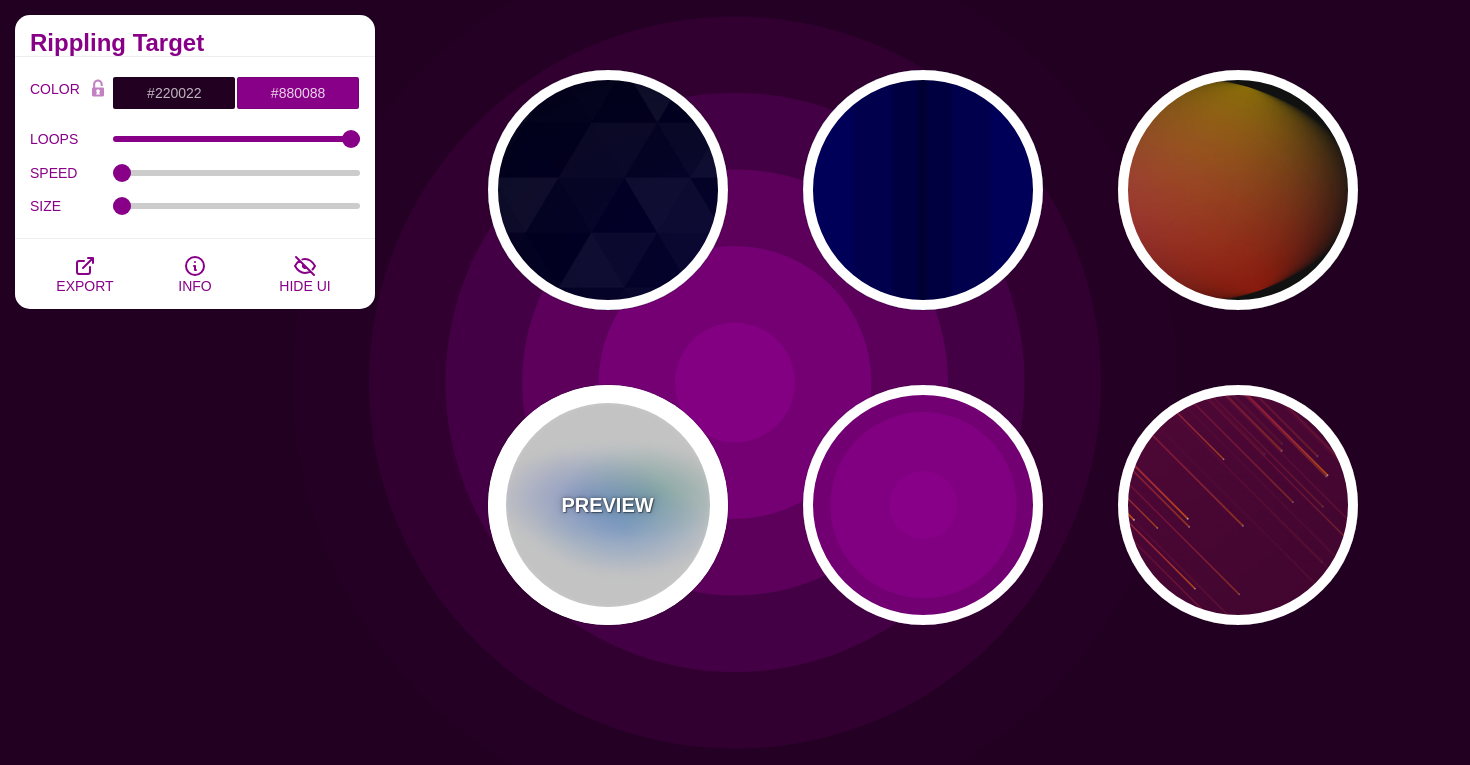 type on "24" 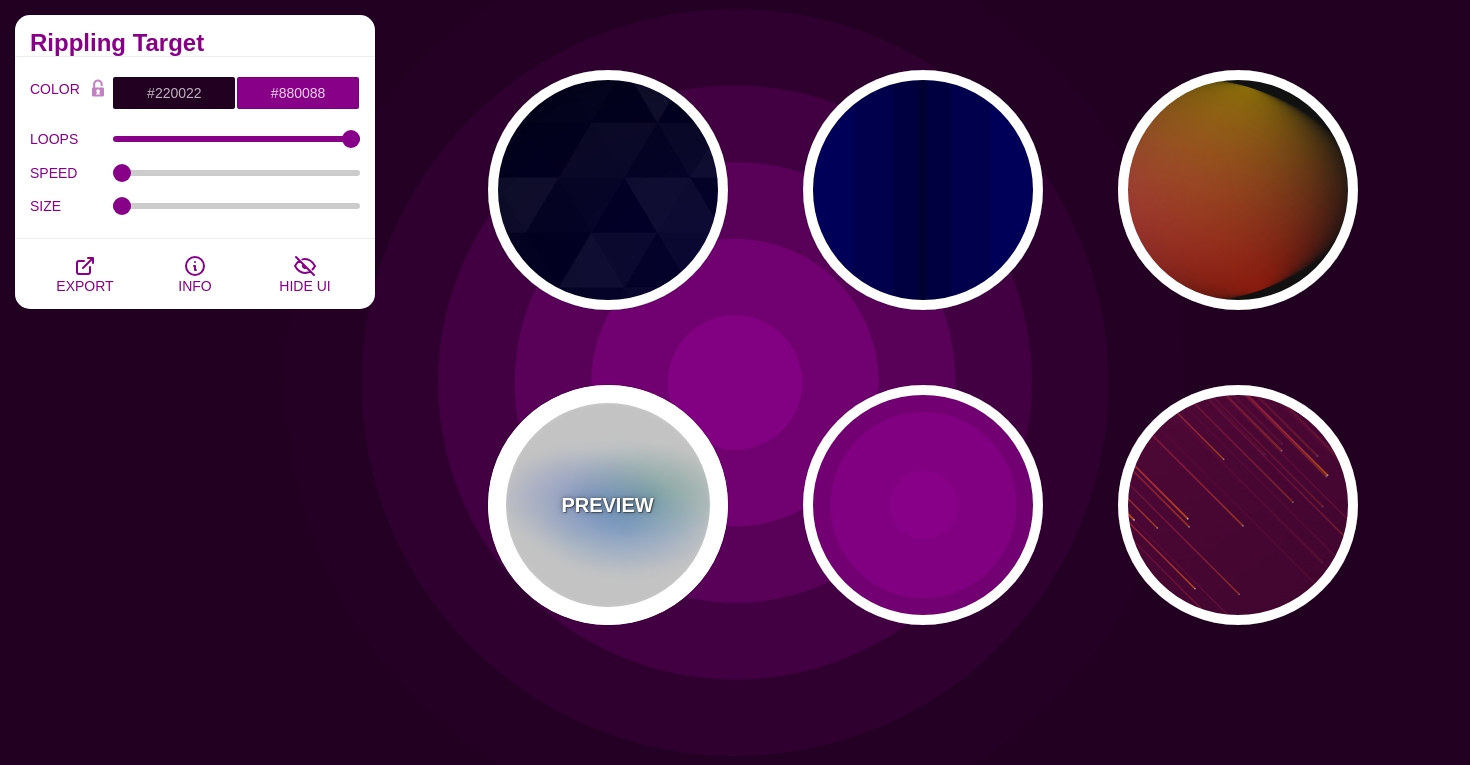type on "999" 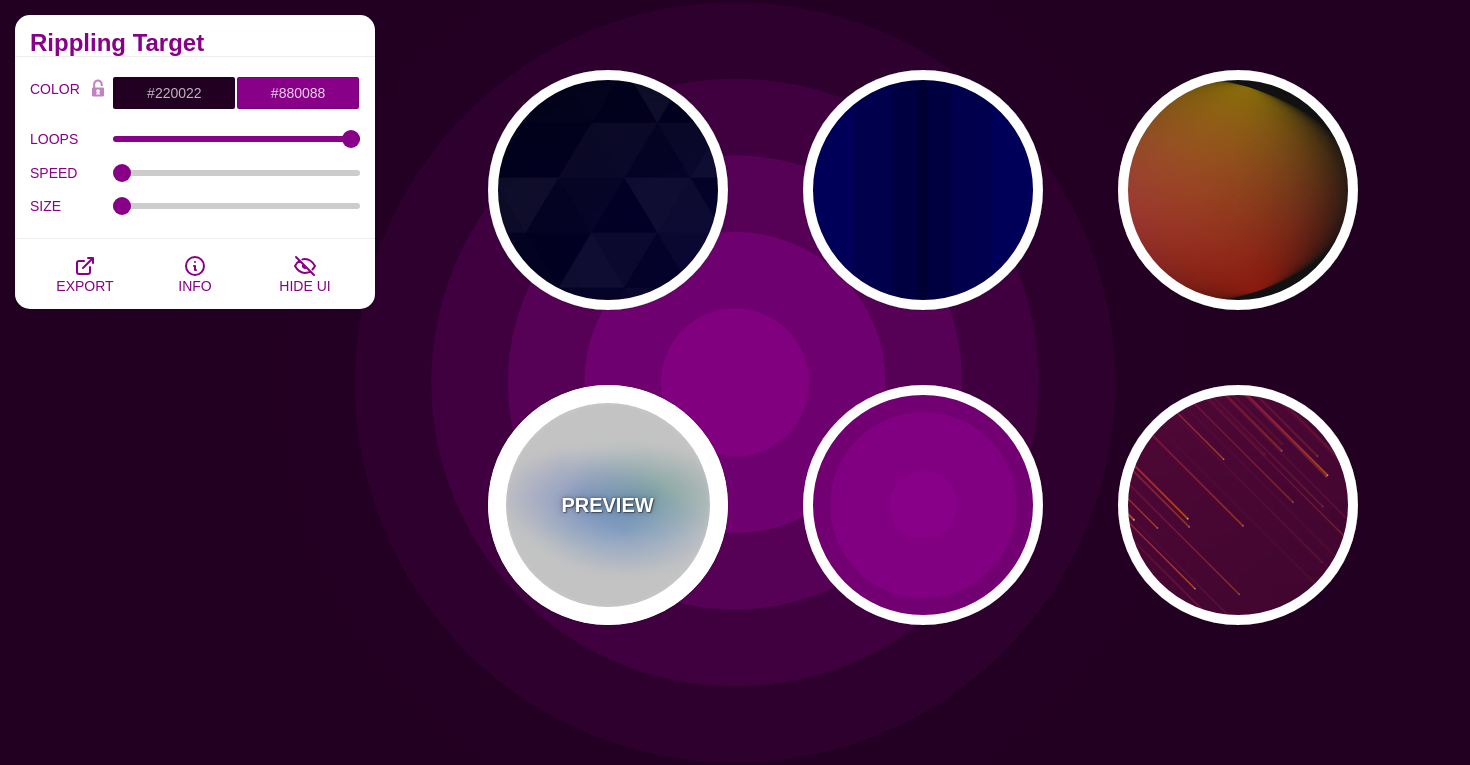 type on "0.5" 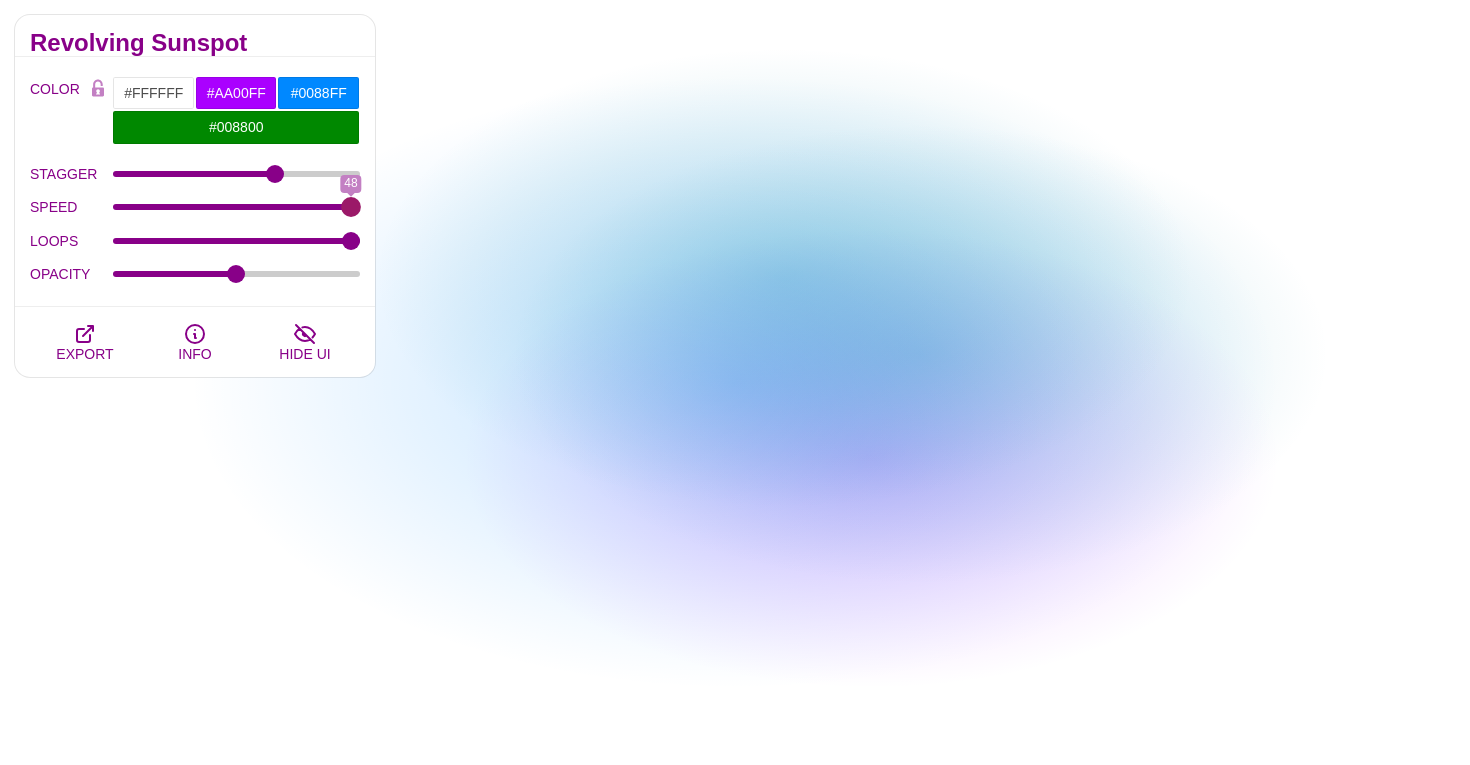 drag, startPoint x: 227, startPoint y: 202, endPoint x: 439, endPoint y: 206, distance: 212.03773 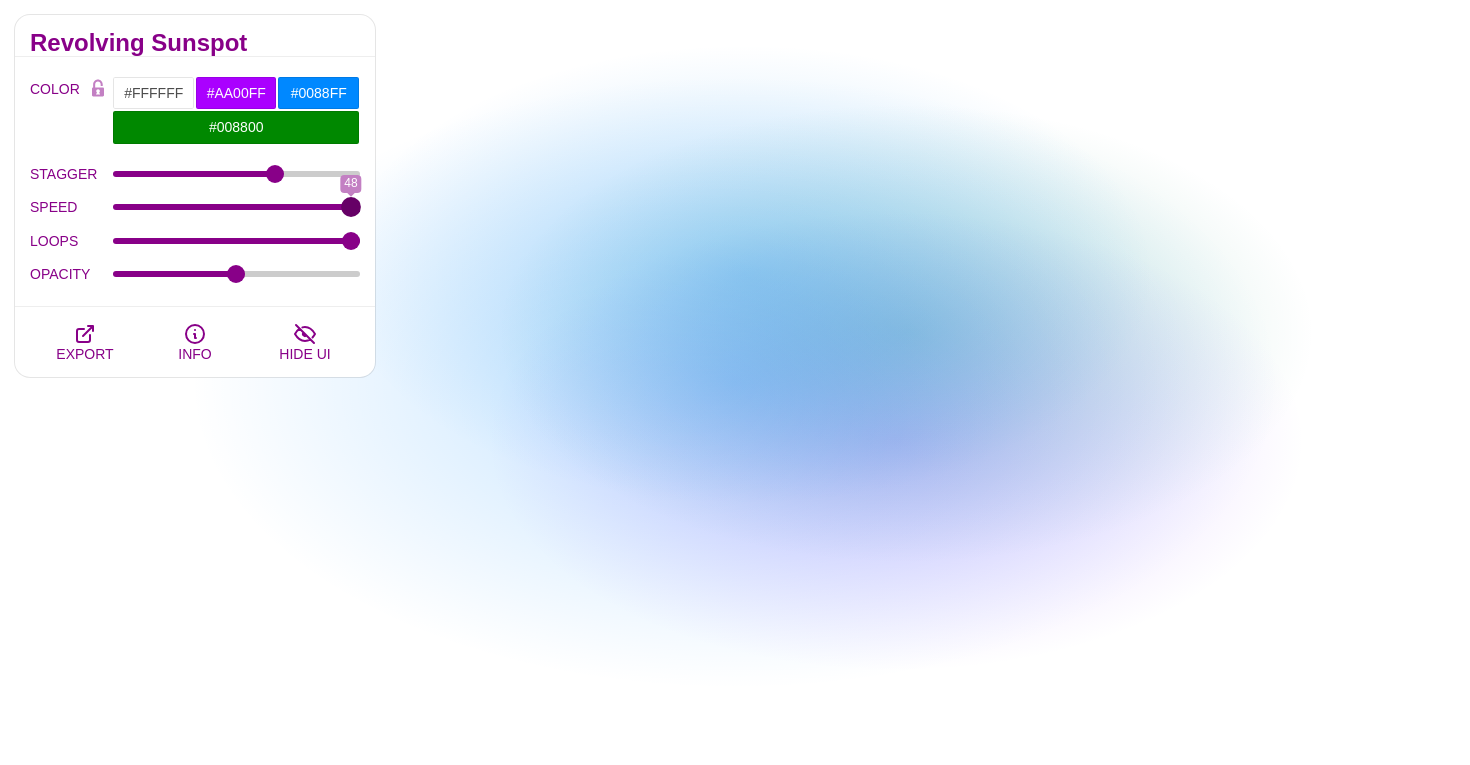 type on "48" 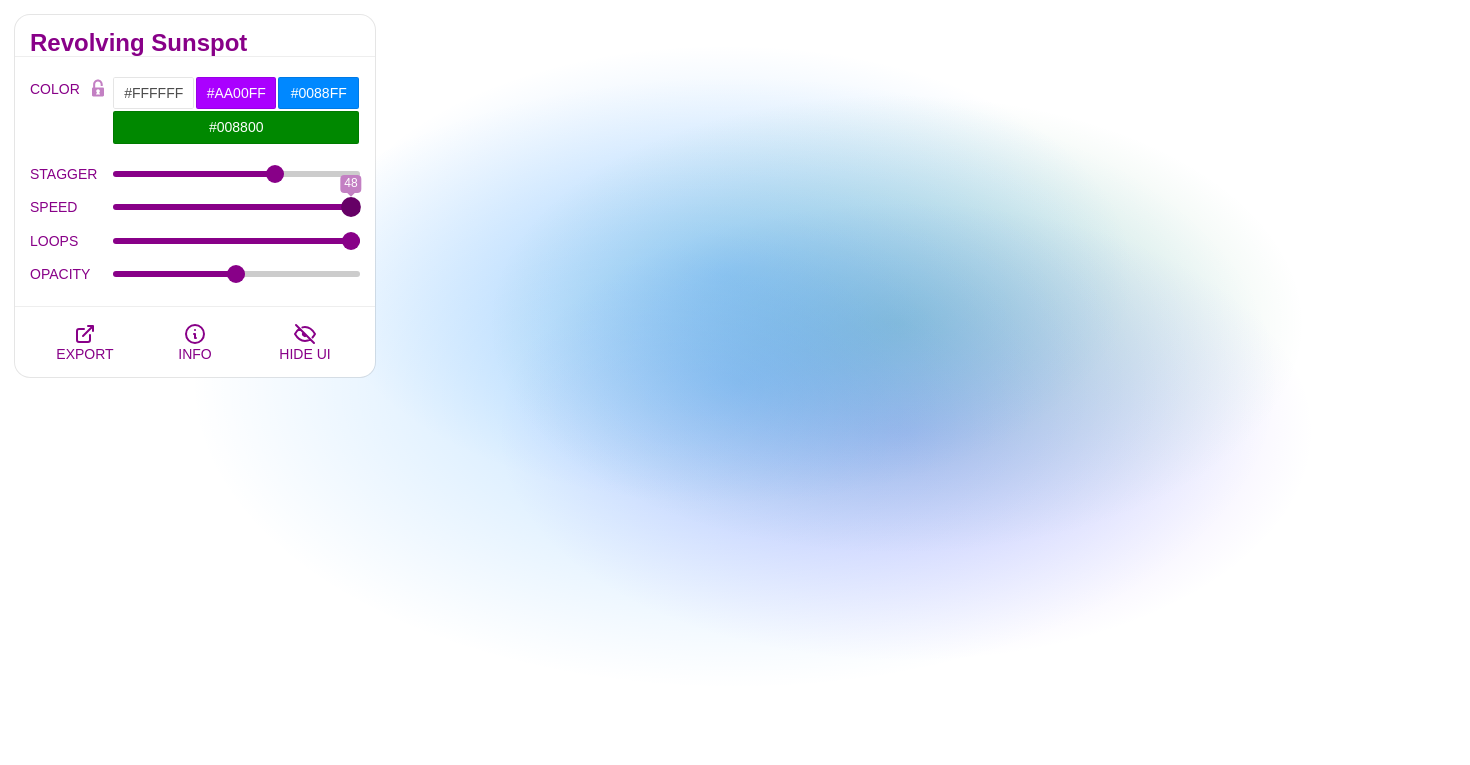 click on "SPEED" at bounding box center [237, 207] 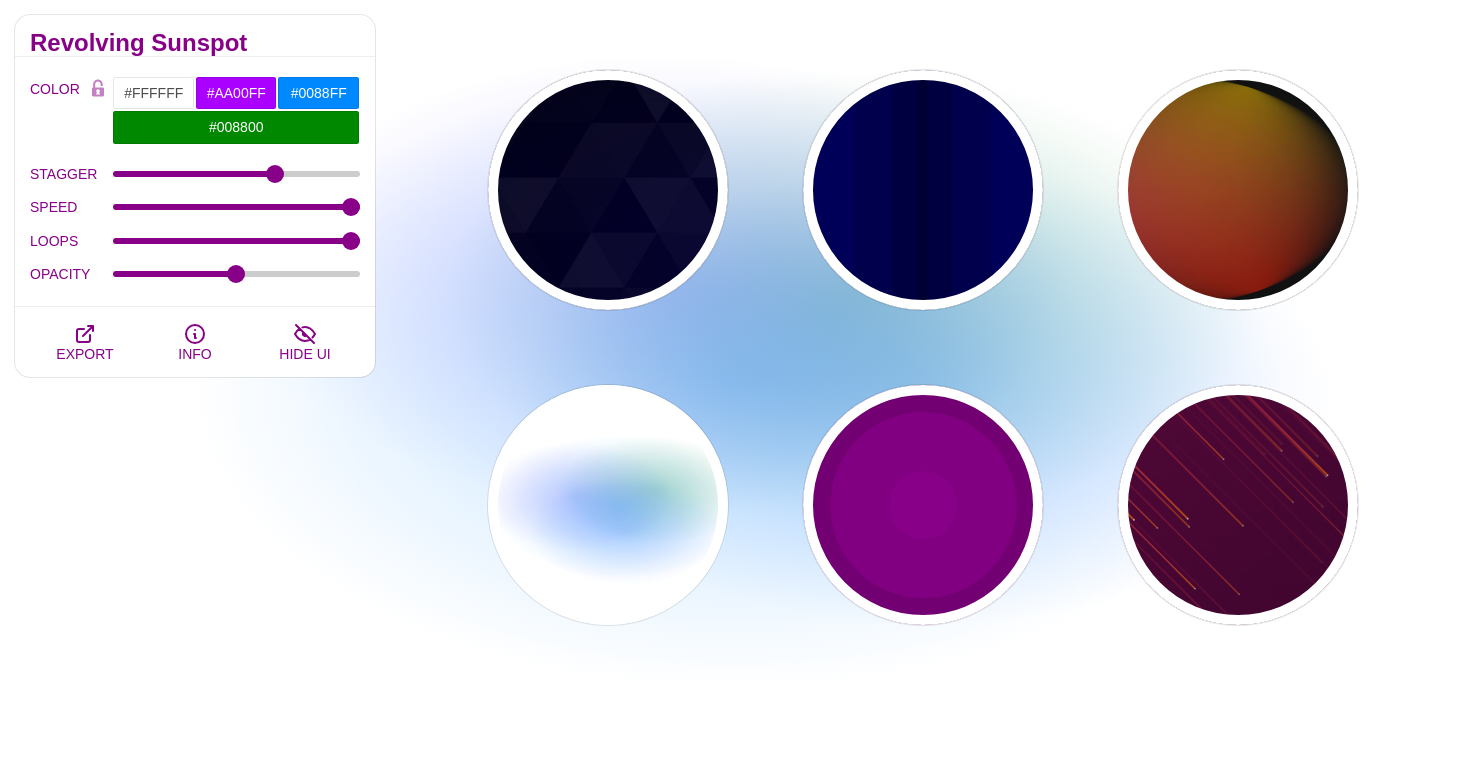 click on "PREVIEW PREVIEW PREVIEW PREVIEW PREVIEW PREVIEW PREVIEW PREVIEW PREVIEW PREVIEW PREVIEW PREVIEW PREVIEW PREVIEW PREVIEW PREVIEW PREVIEW PREVIEW PREVIEW PREVIEW PREVIEW" at bounding box center (930, -440) 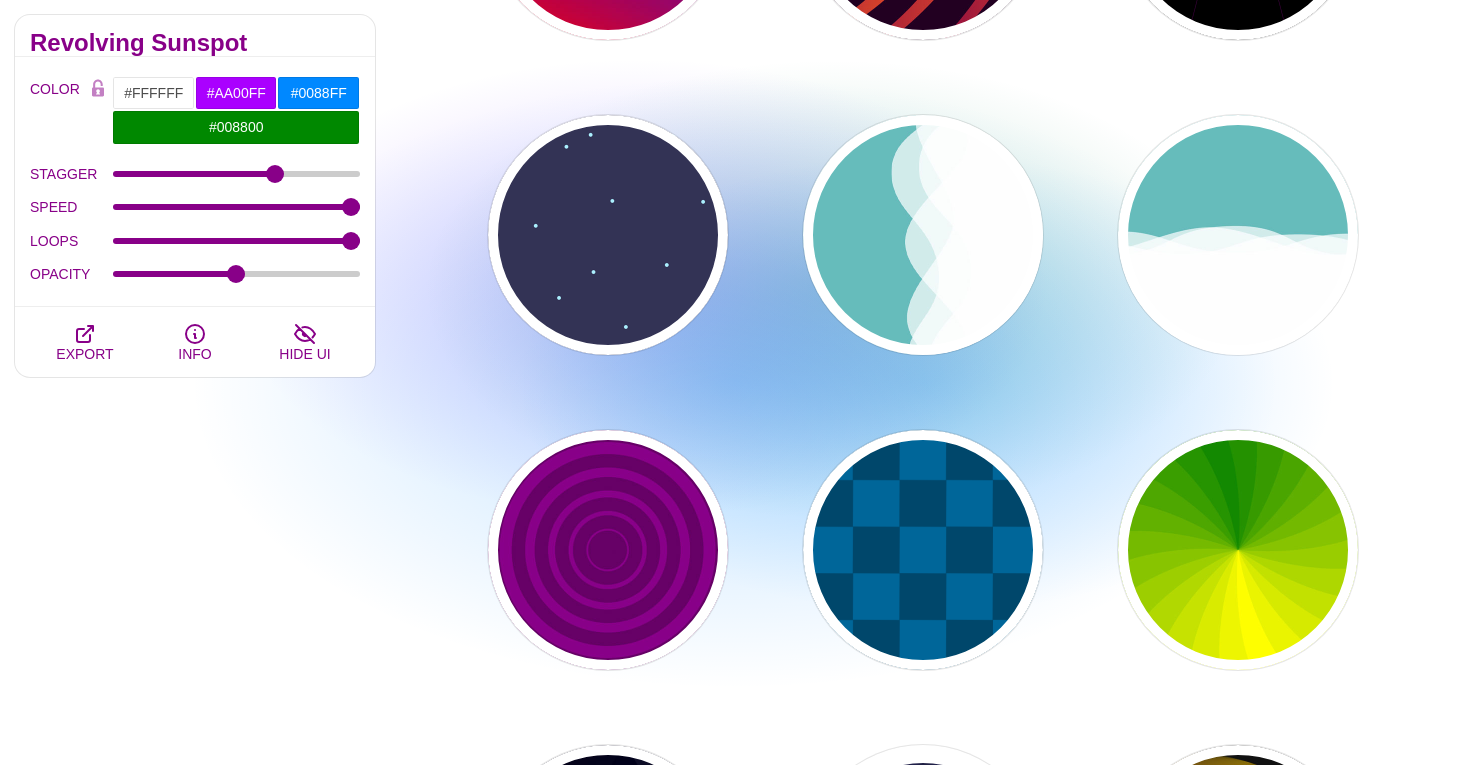 scroll, scrollTop: 912, scrollLeft: 0, axis: vertical 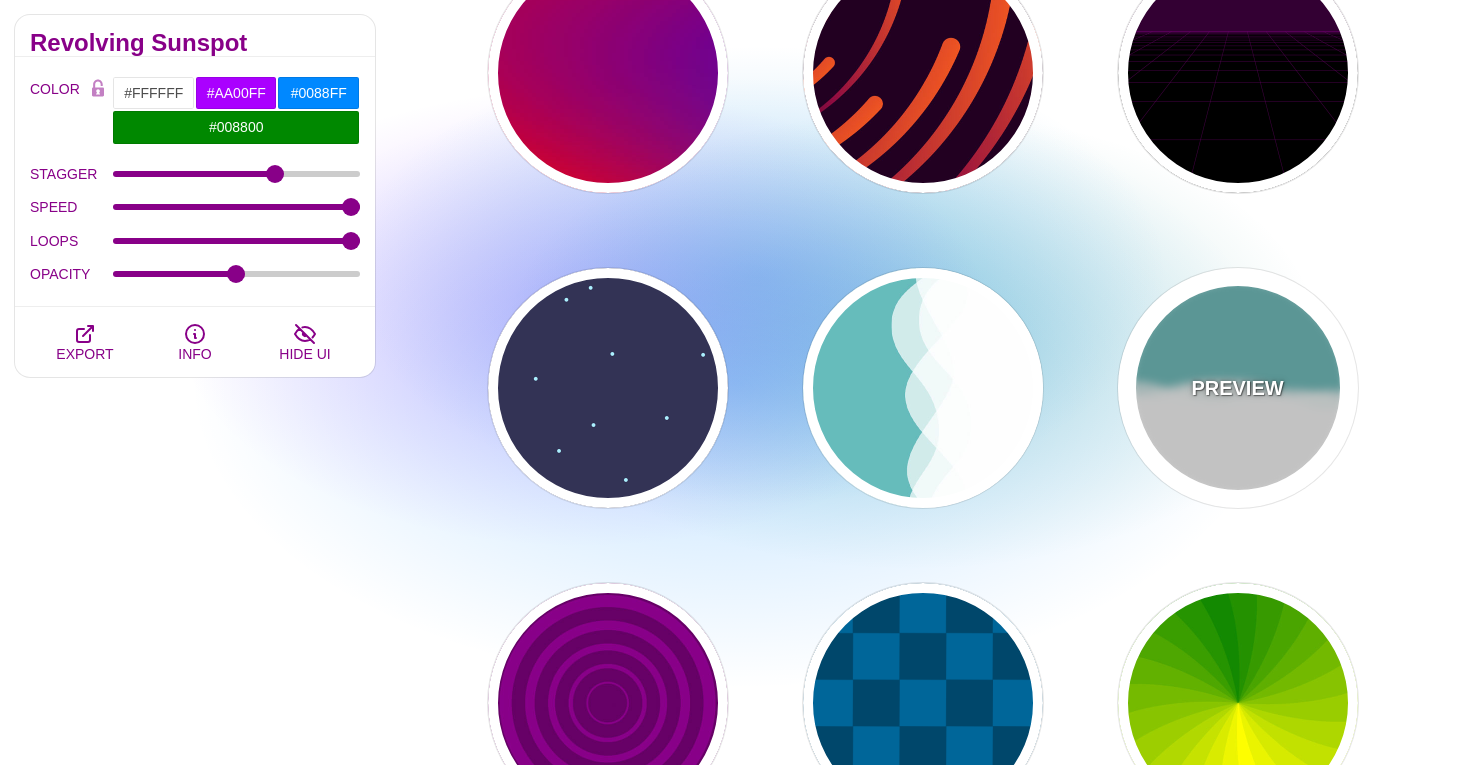 click on "PREVIEW" at bounding box center (1238, 388) 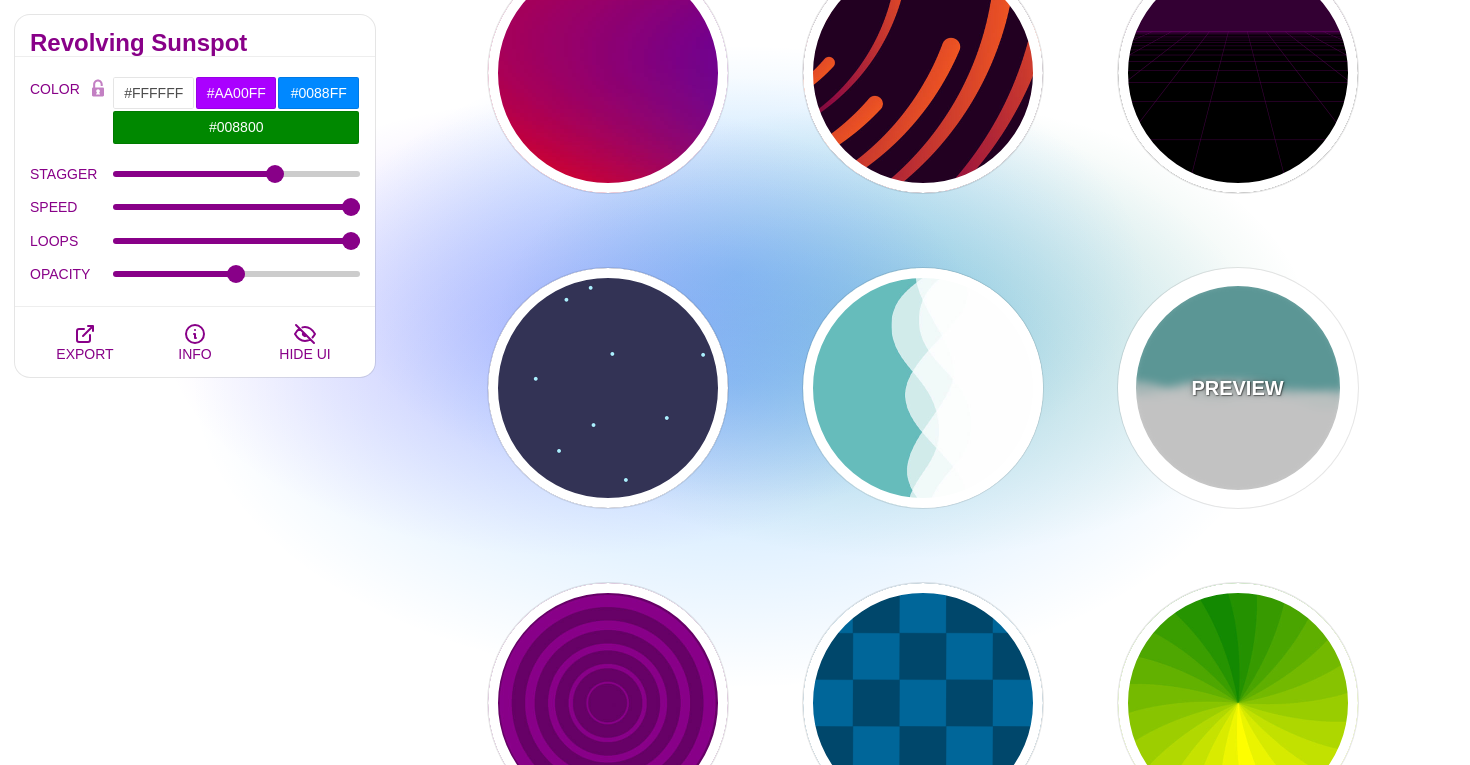 type on "#66BBBB" 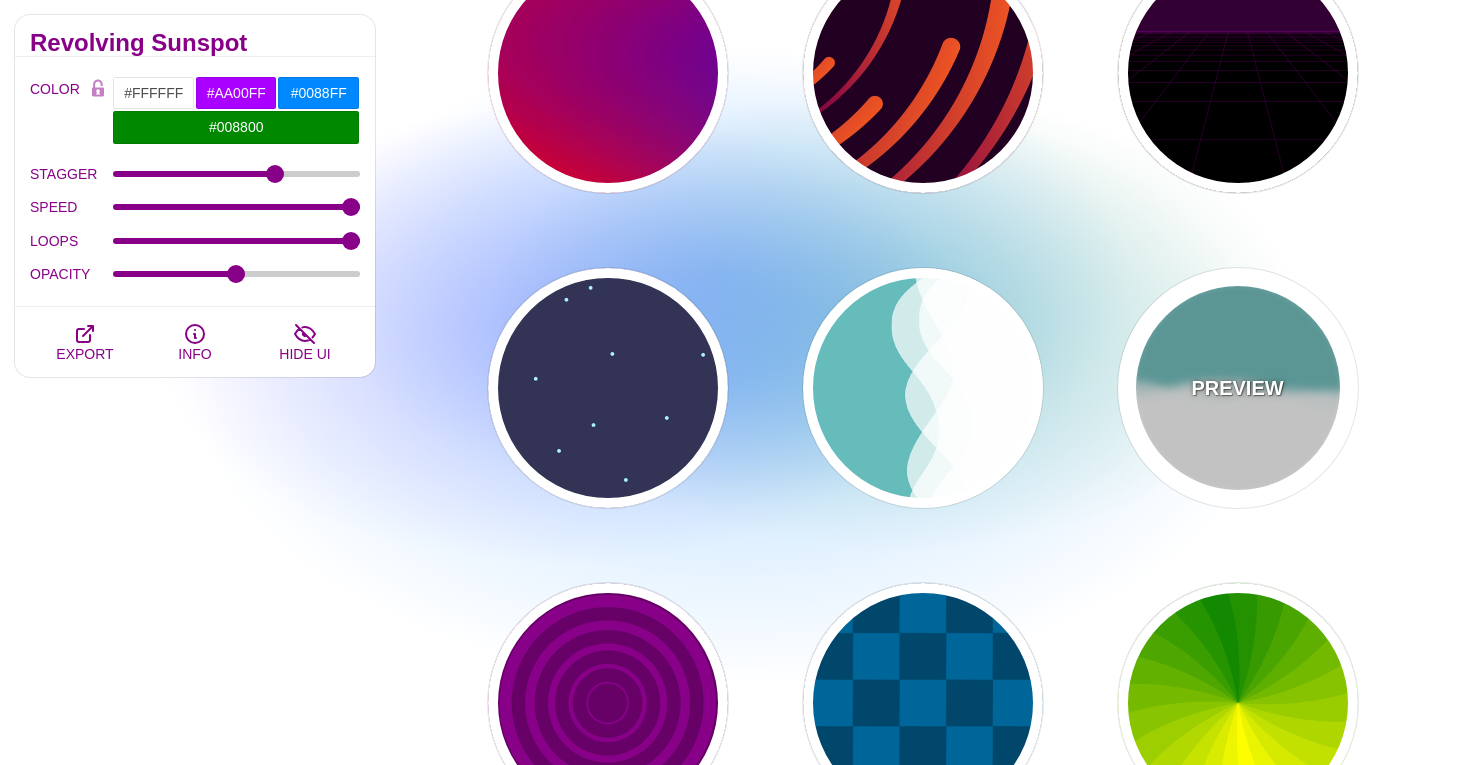 type on "#FFFFFF" 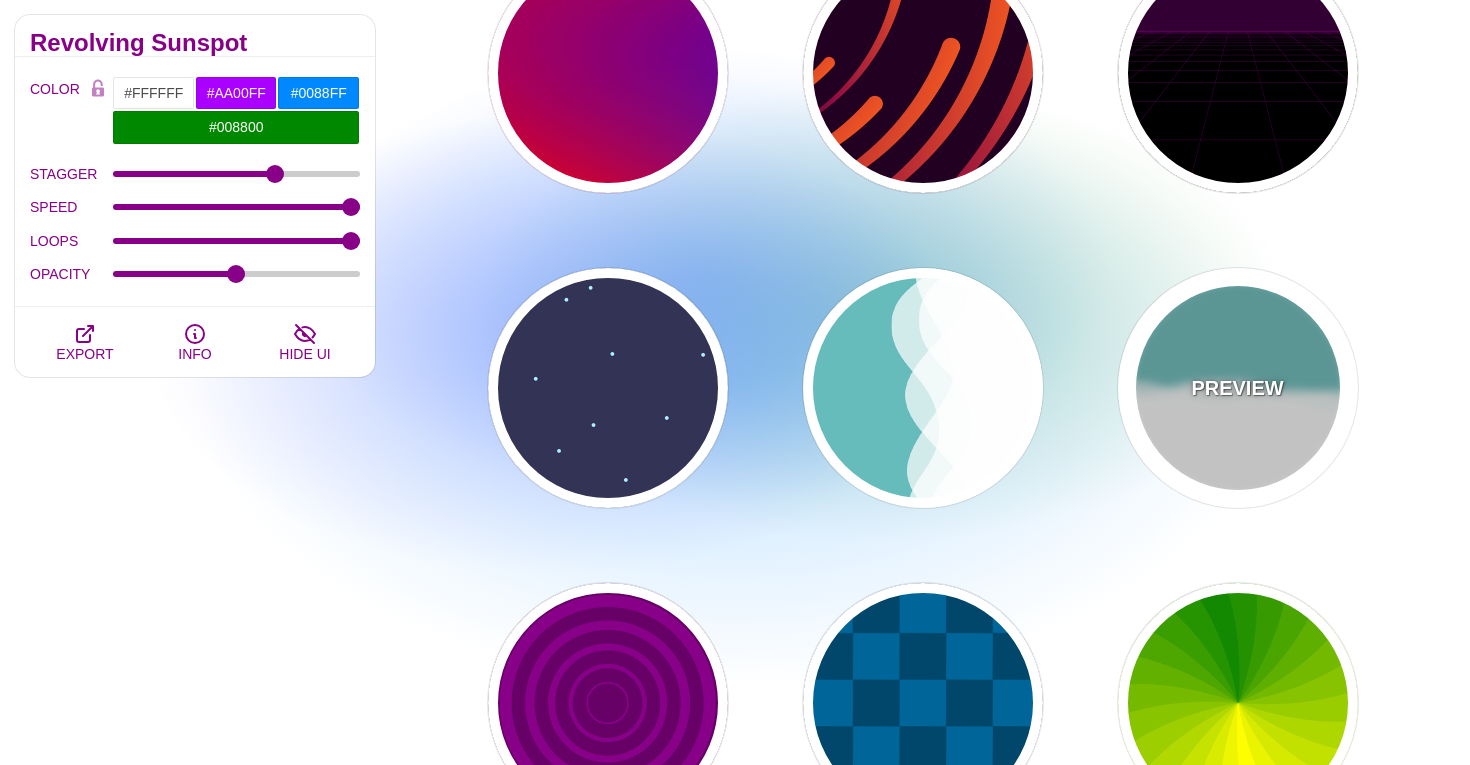 type on "#FFFFFF" 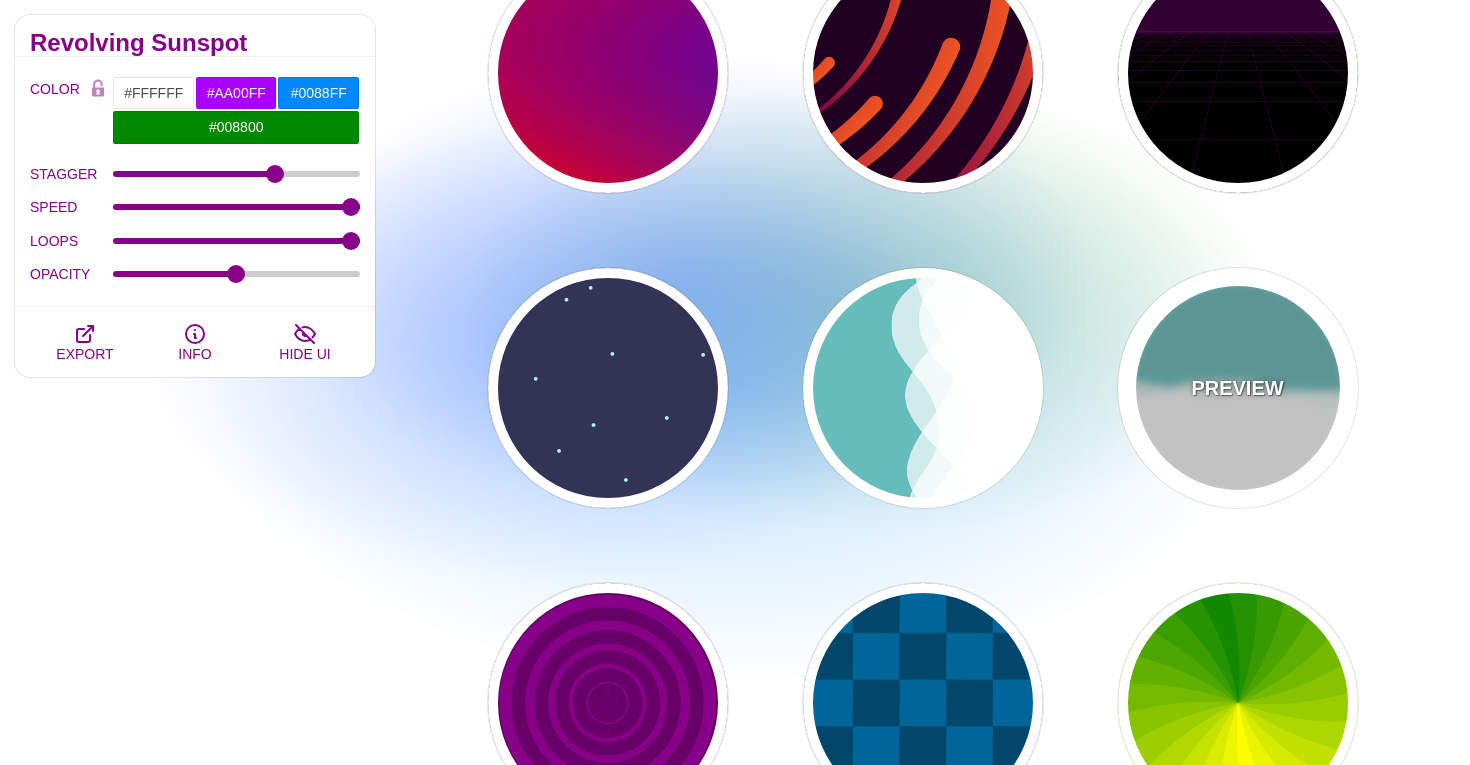 type on "0" 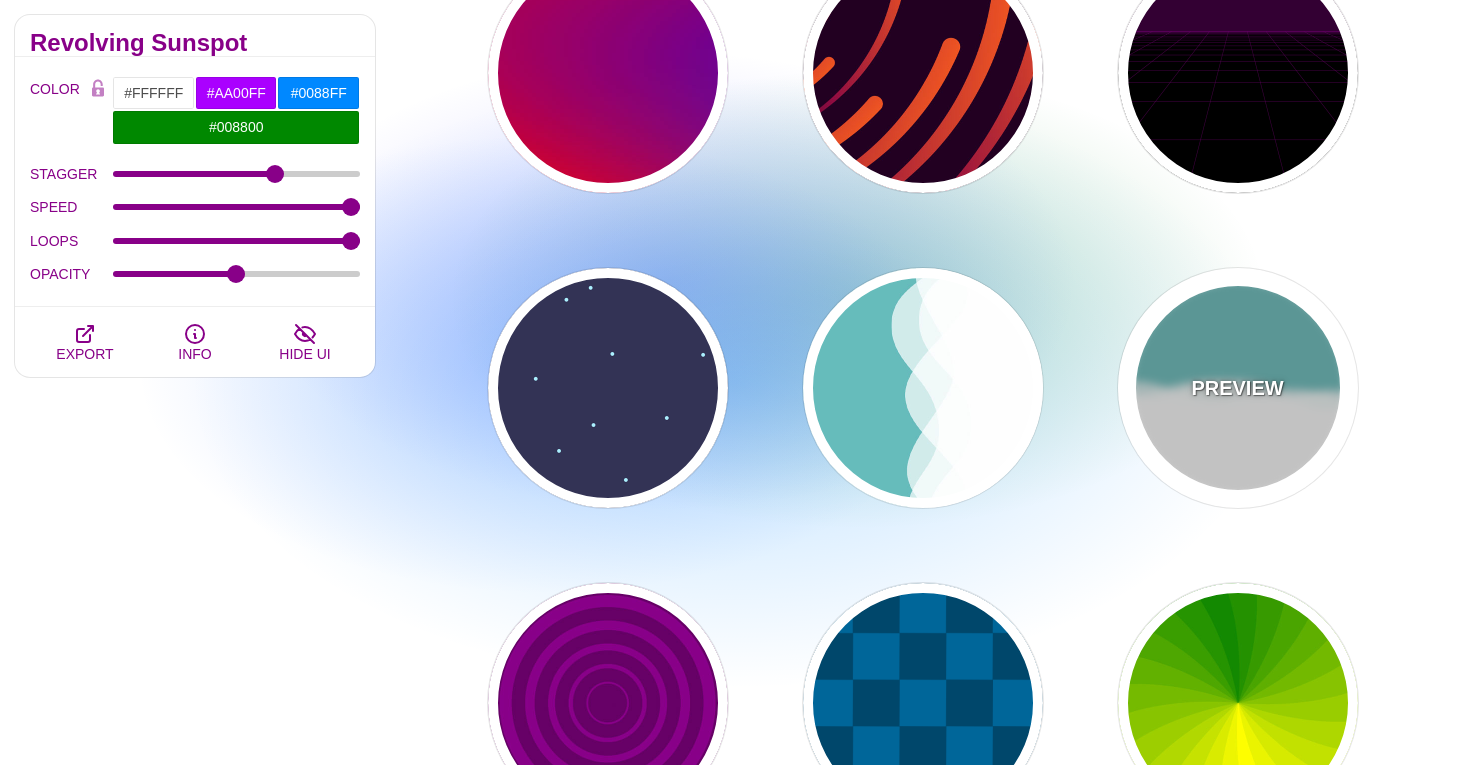 type on "1" 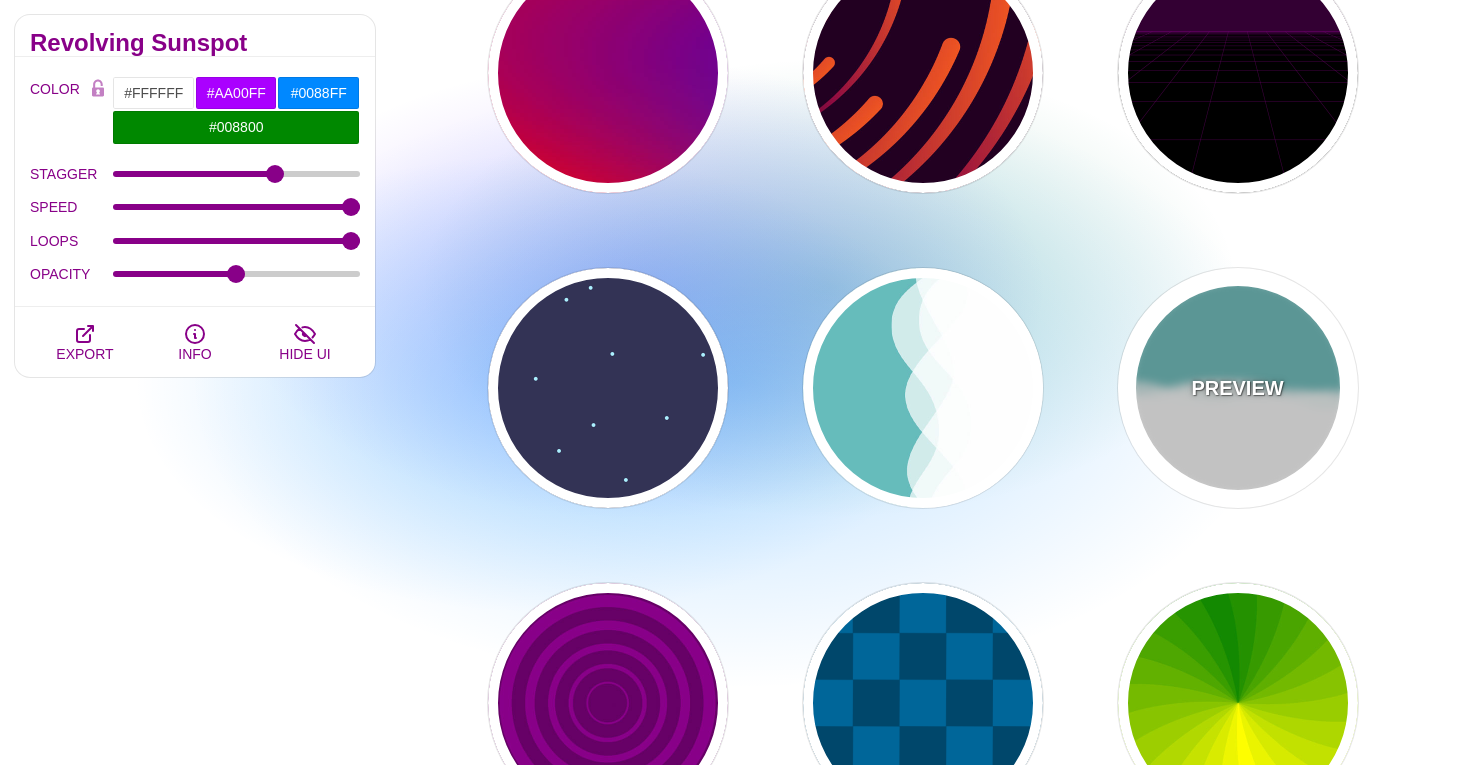 type on "0.7" 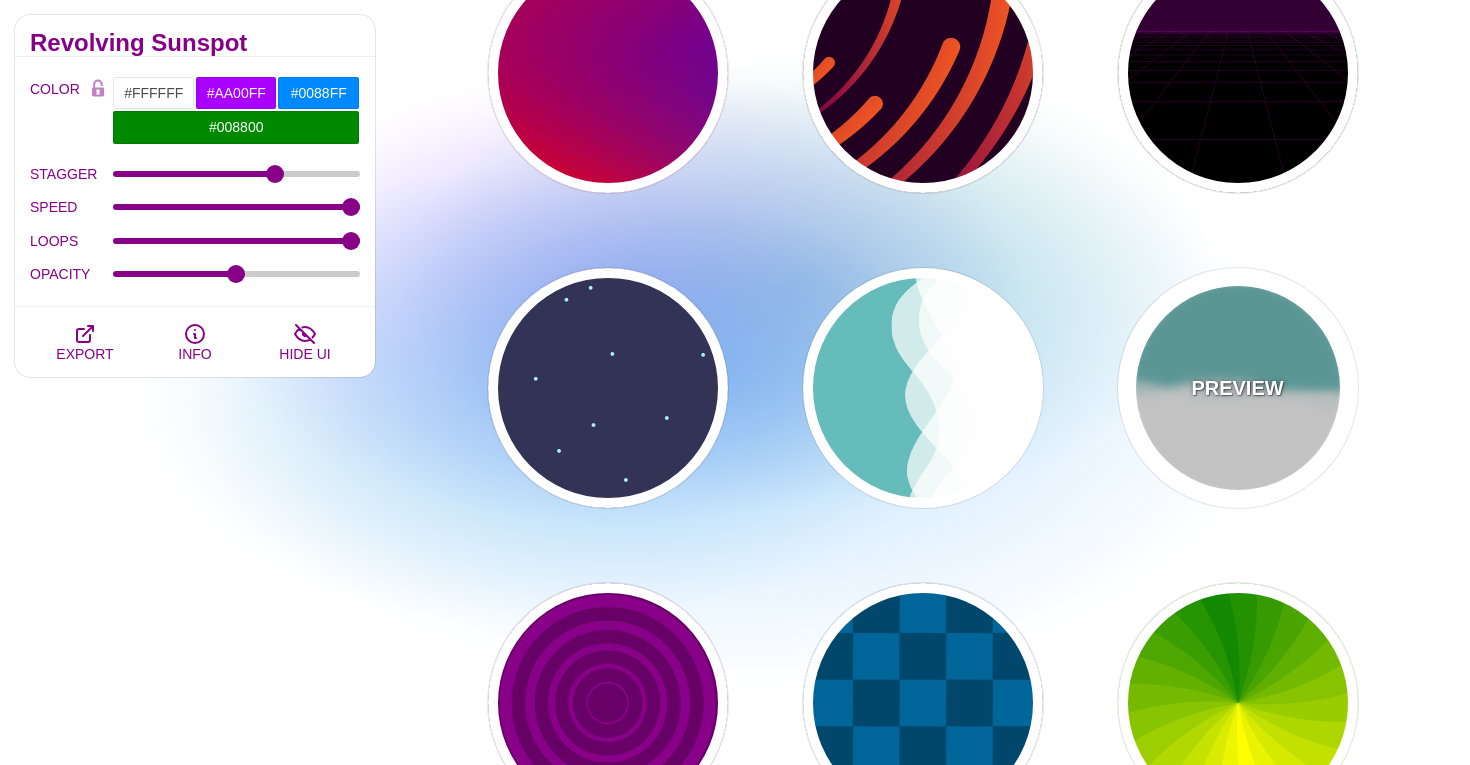 type on "56" 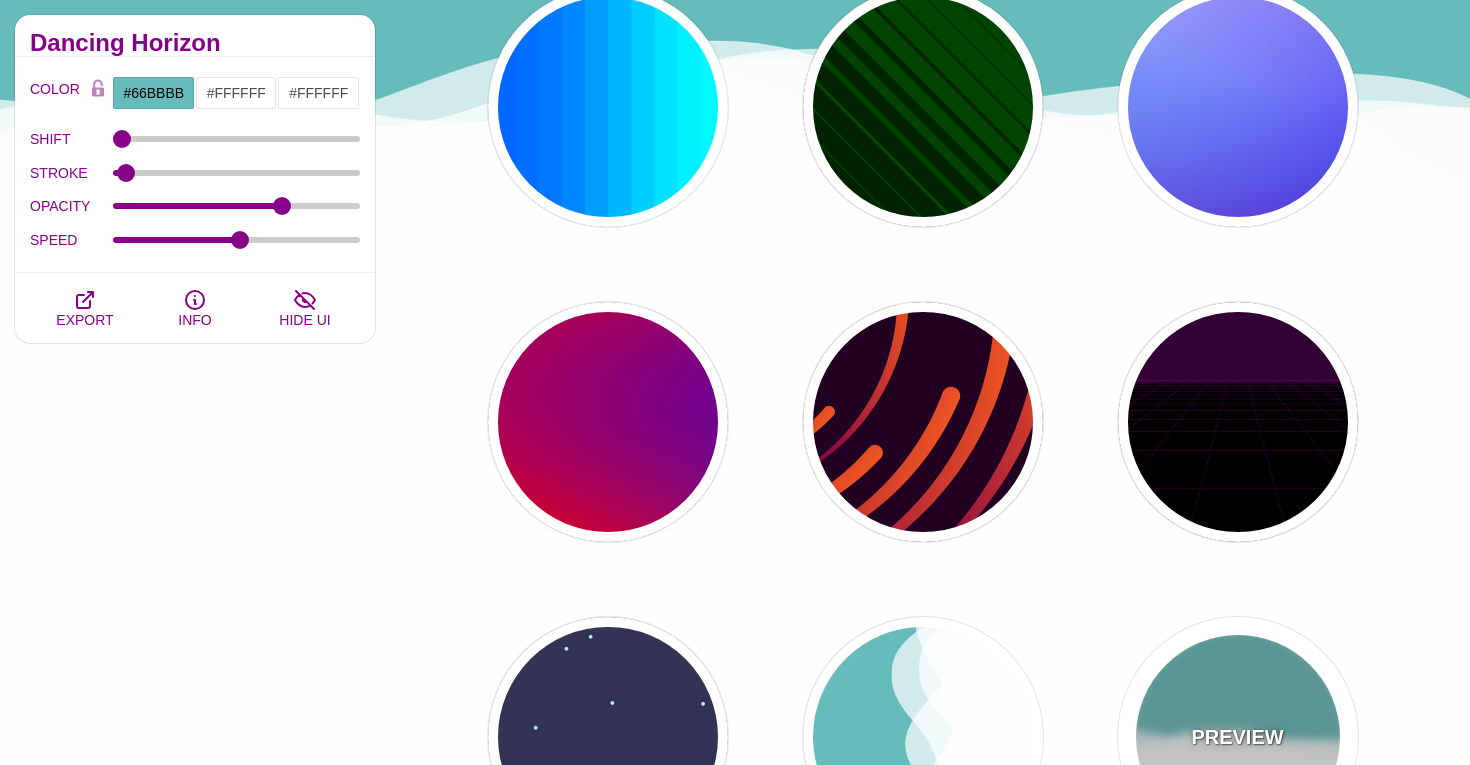 scroll, scrollTop: 560, scrollLeft: 0, axis: vertical 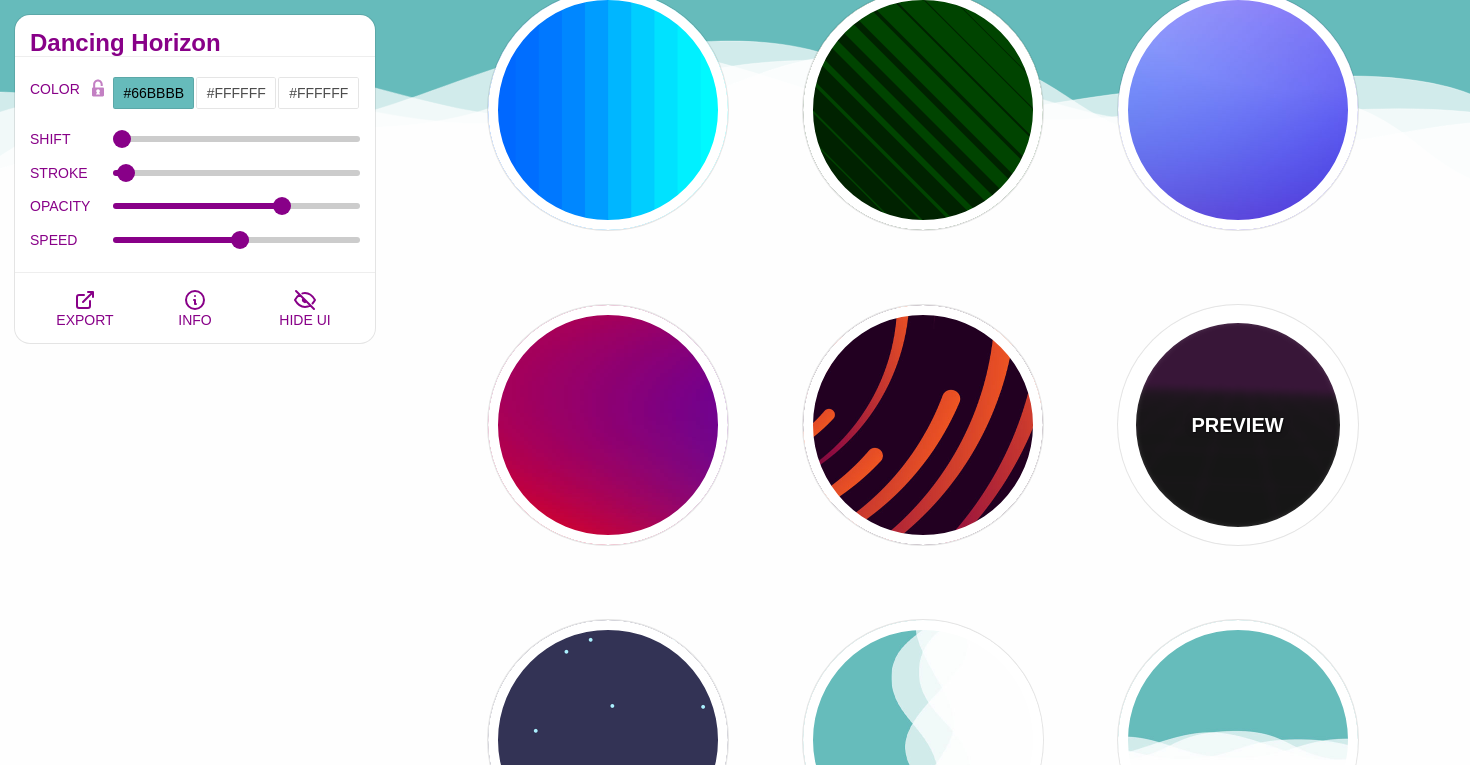 click on "PREVIEW" at bounding box center (1238, 425) 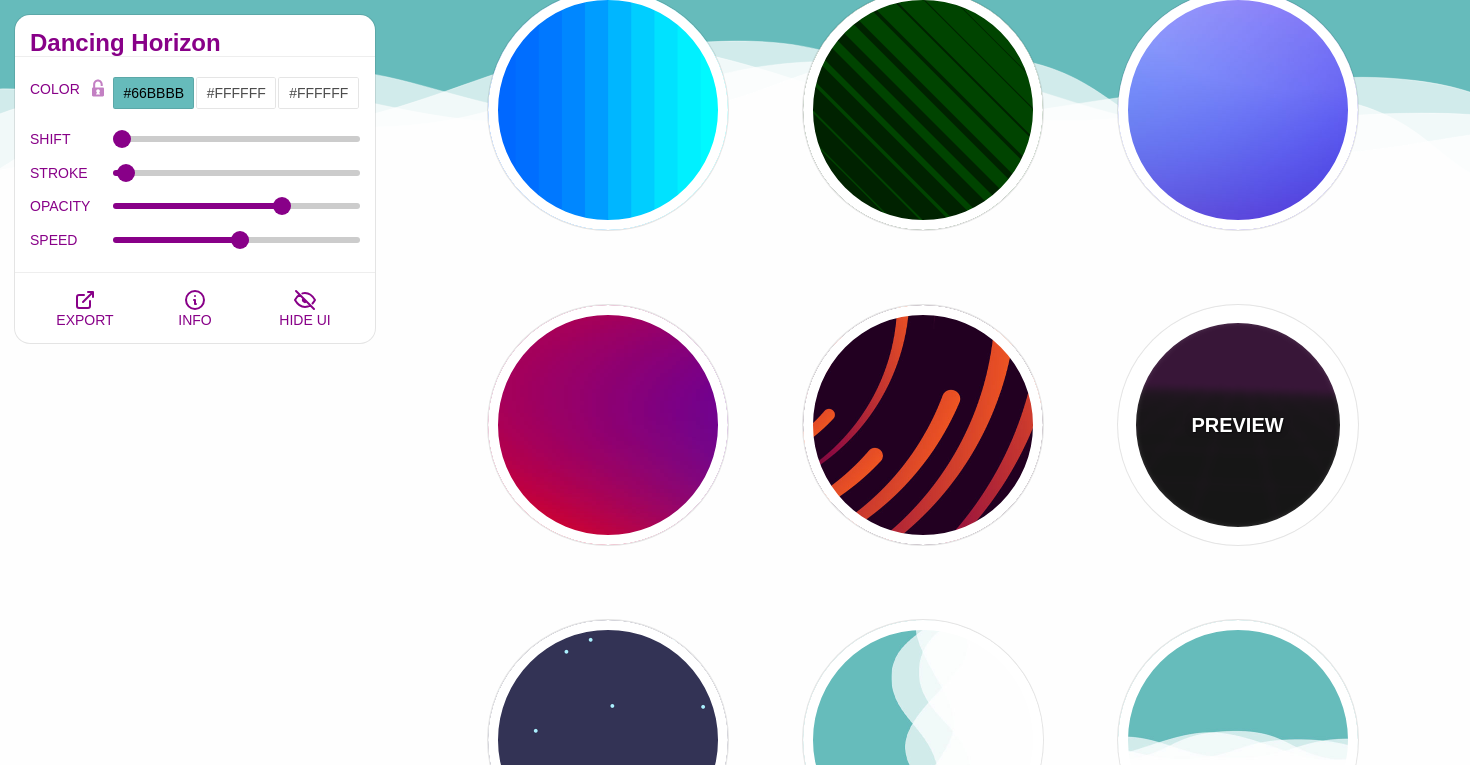 type on "#000000" 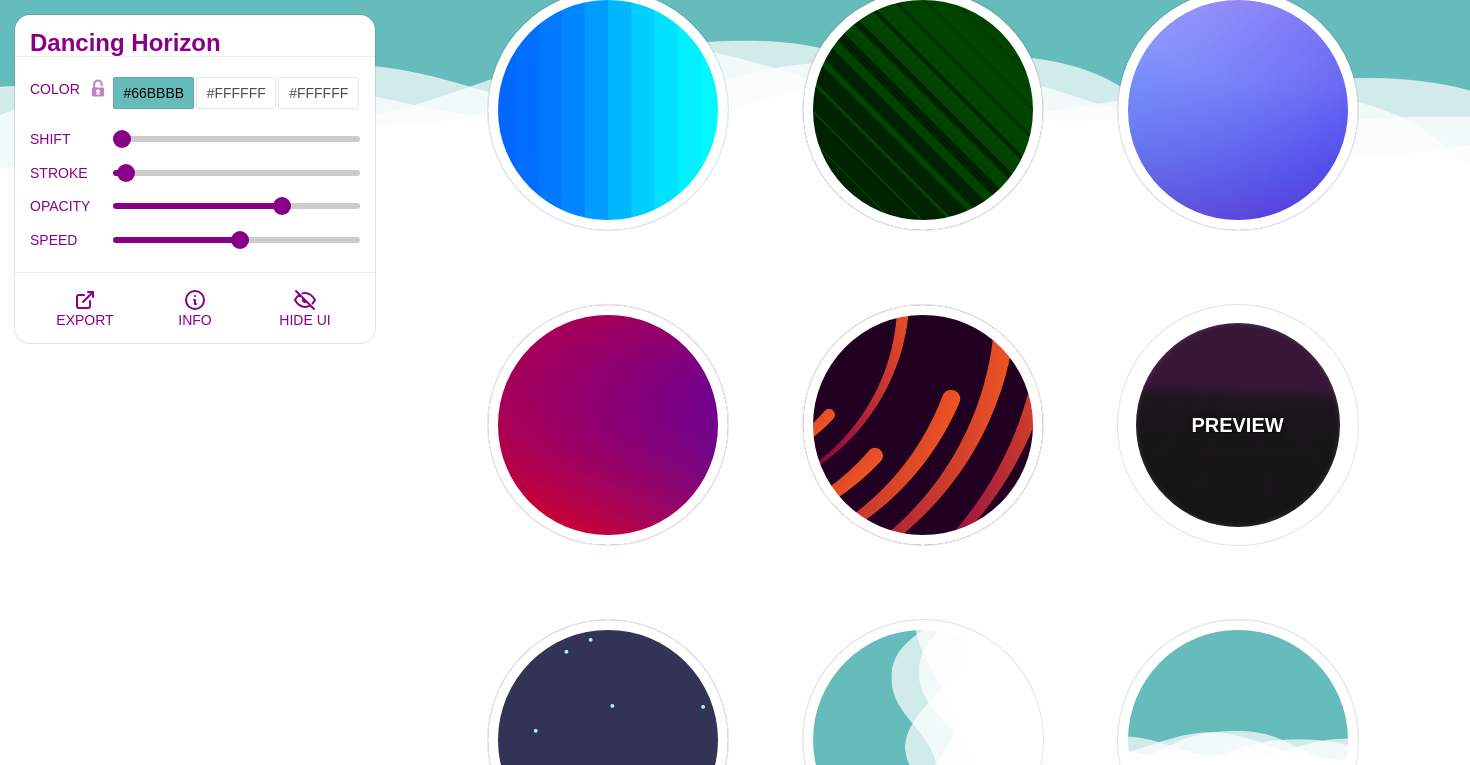 type on "#220022" 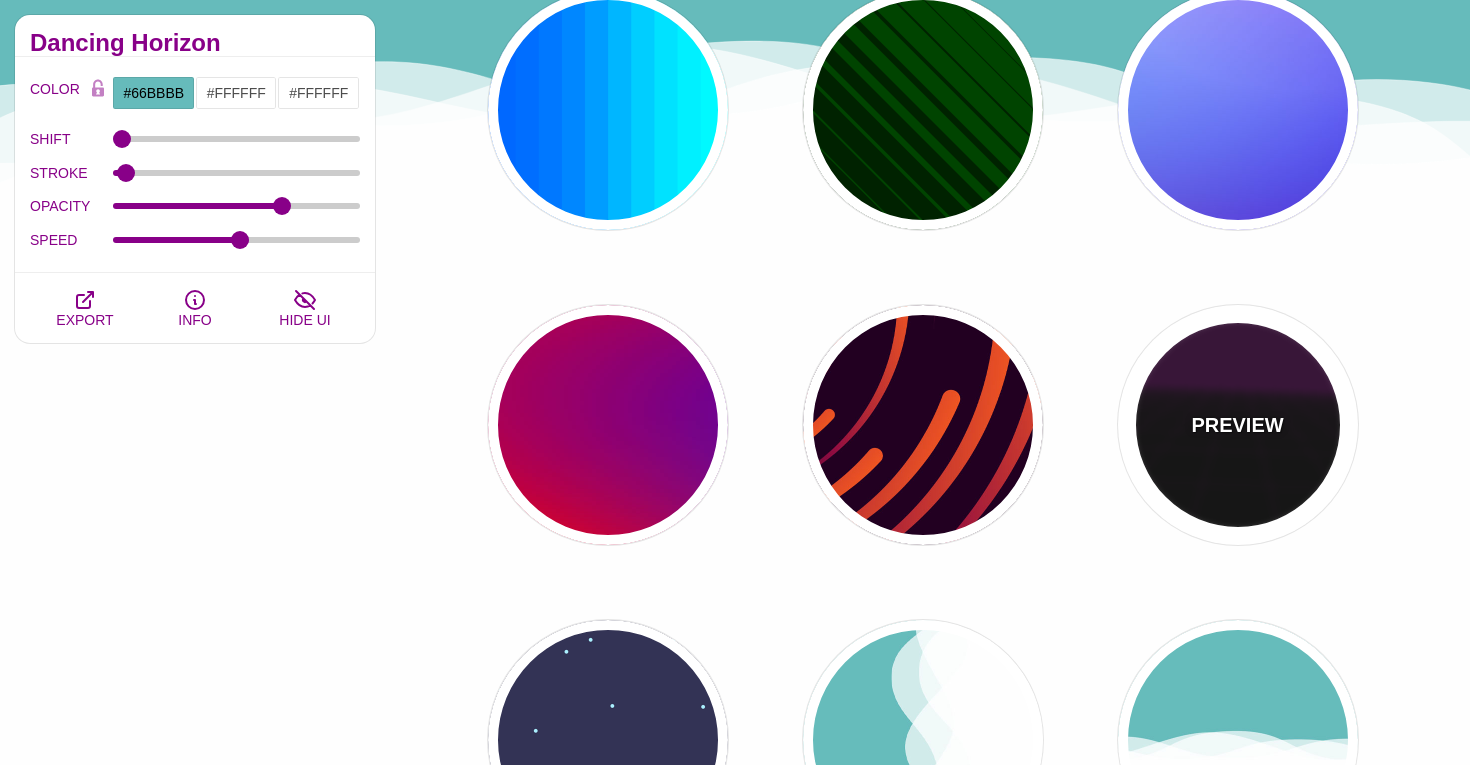 type on "#330033" 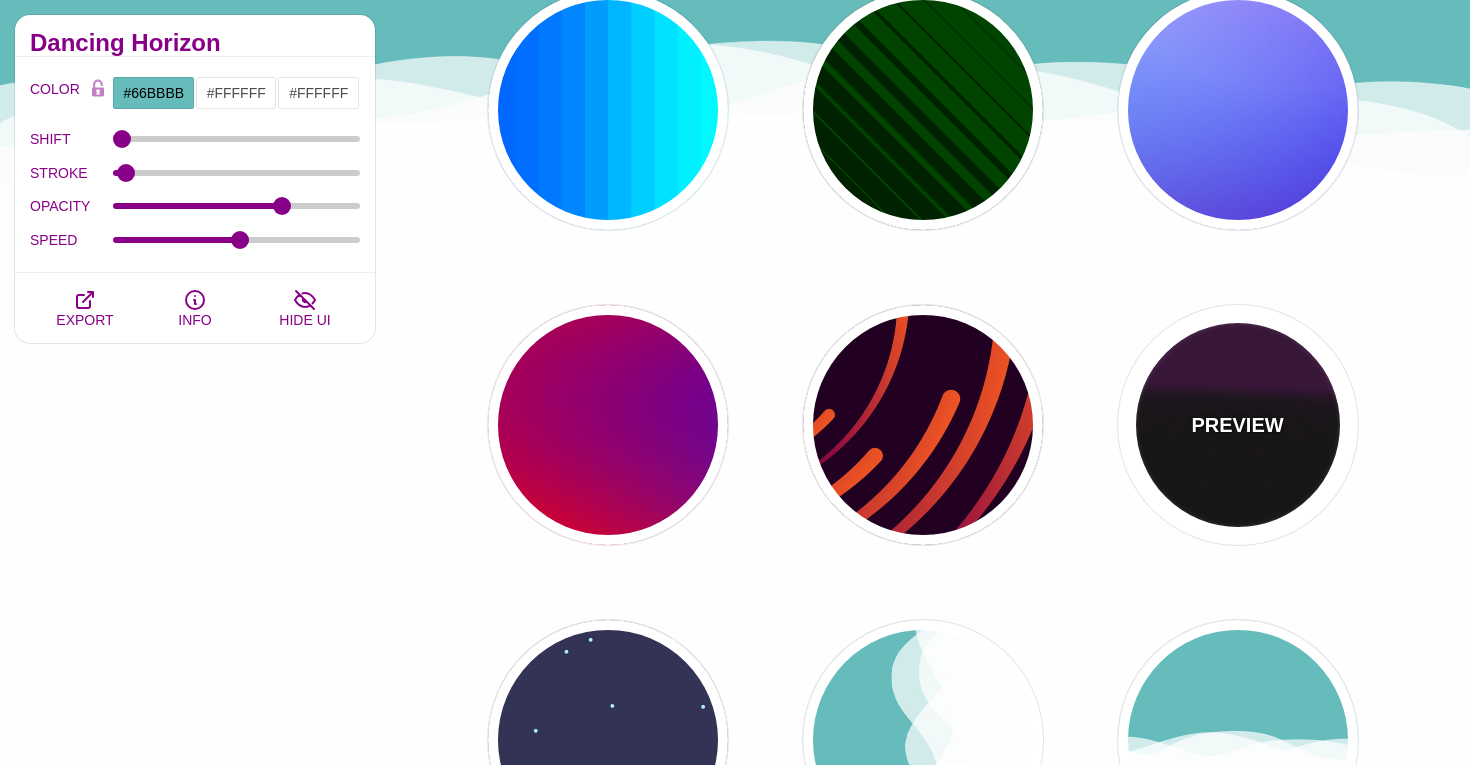 type on "1" 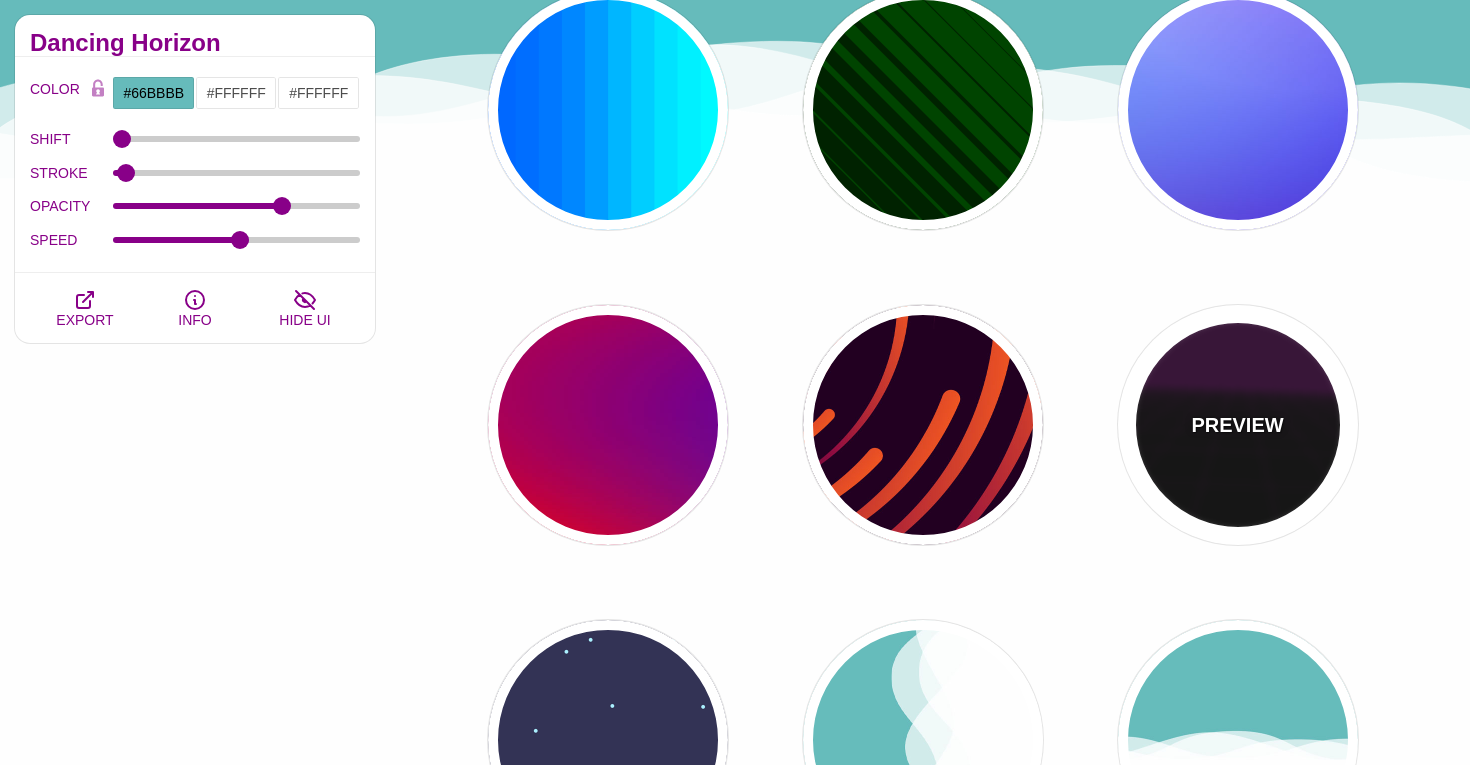 type on "10" 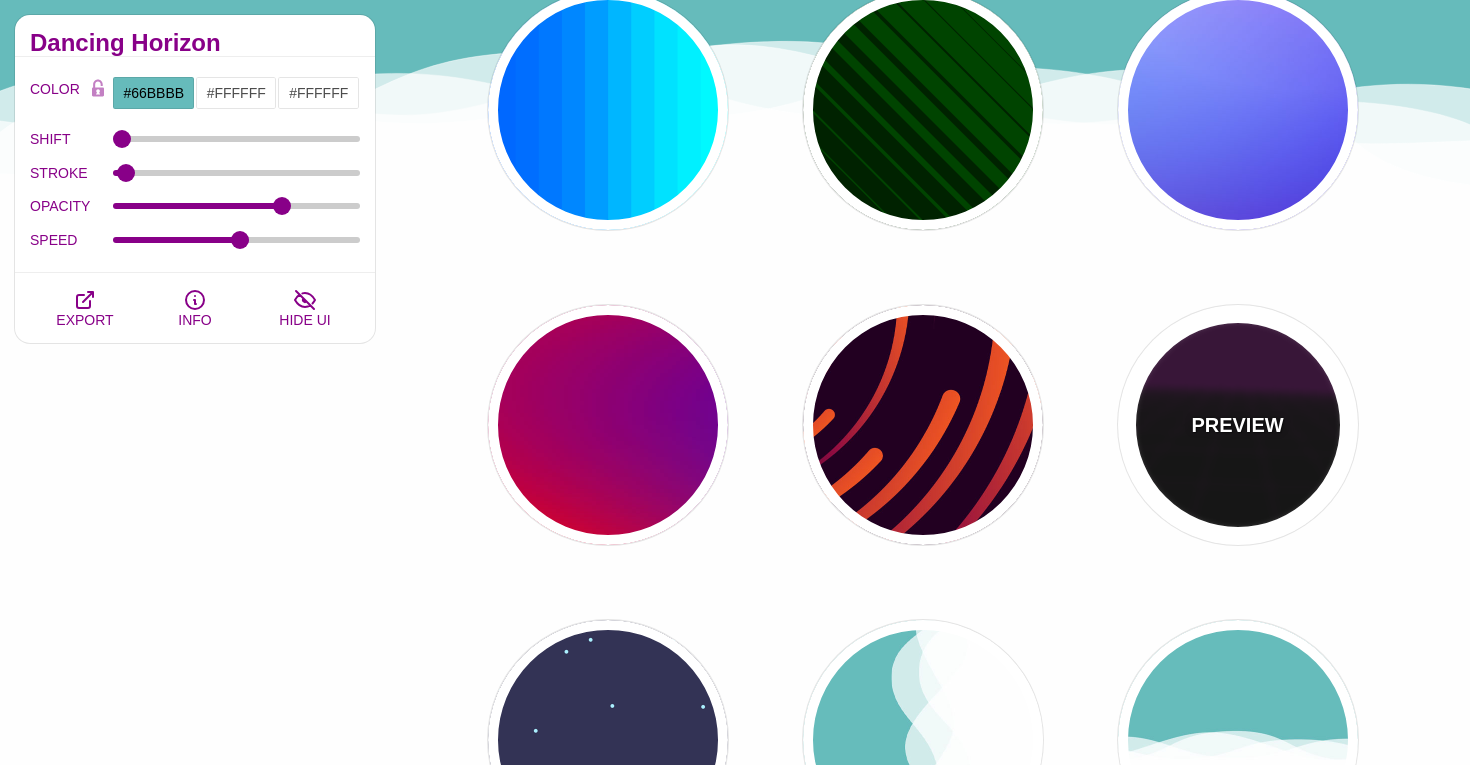type on "999" 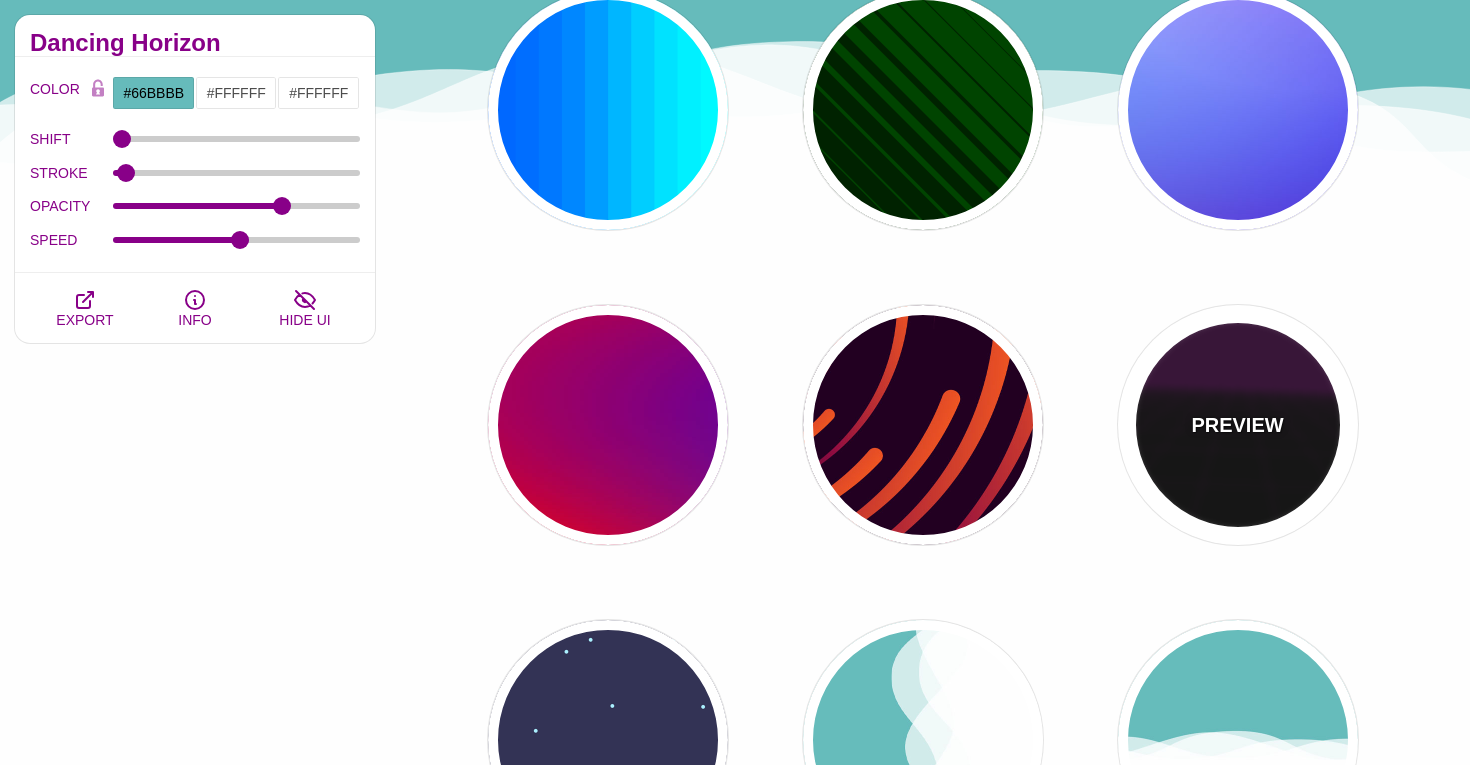 type on "1" 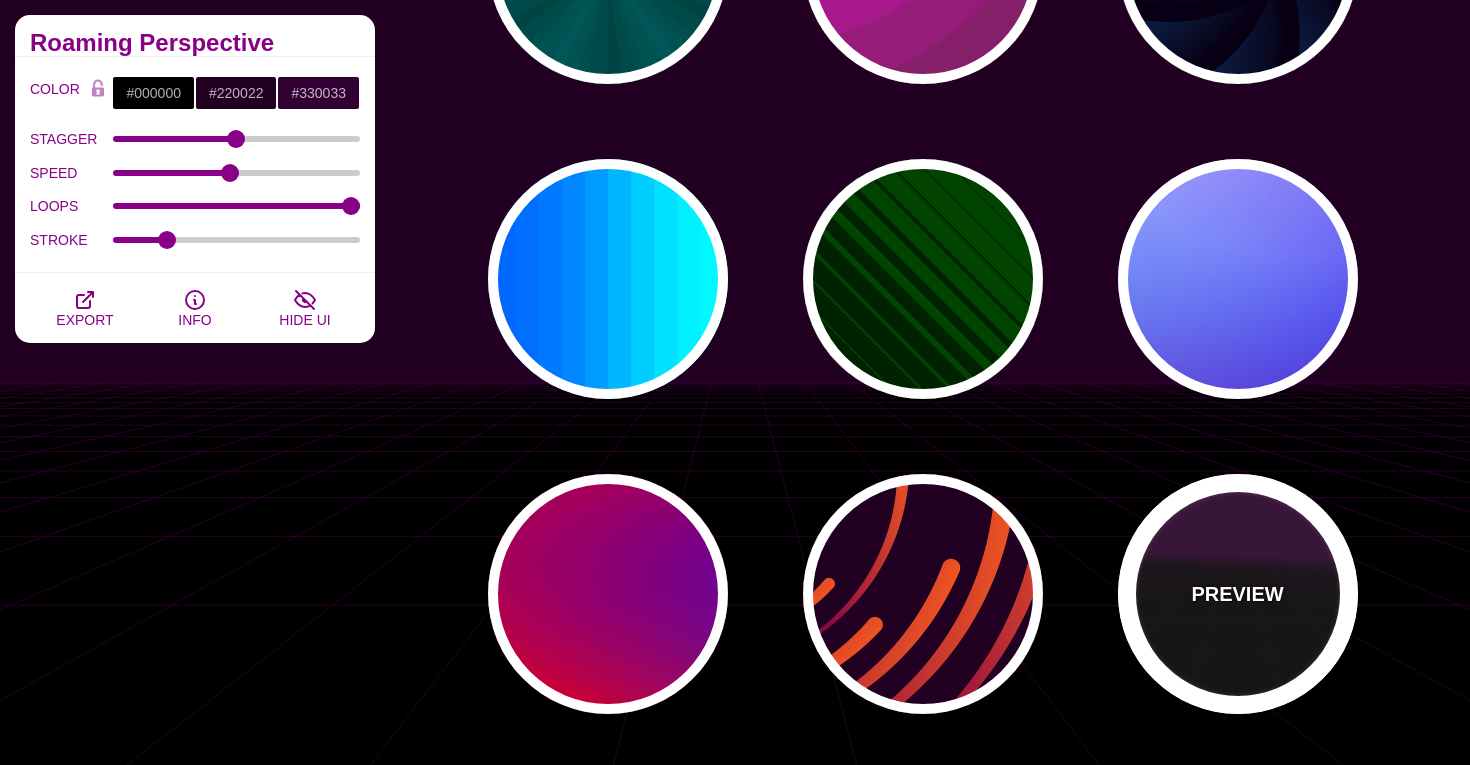 scroll, scrollTop: 292, scrollLeft: 0, axis: vertical 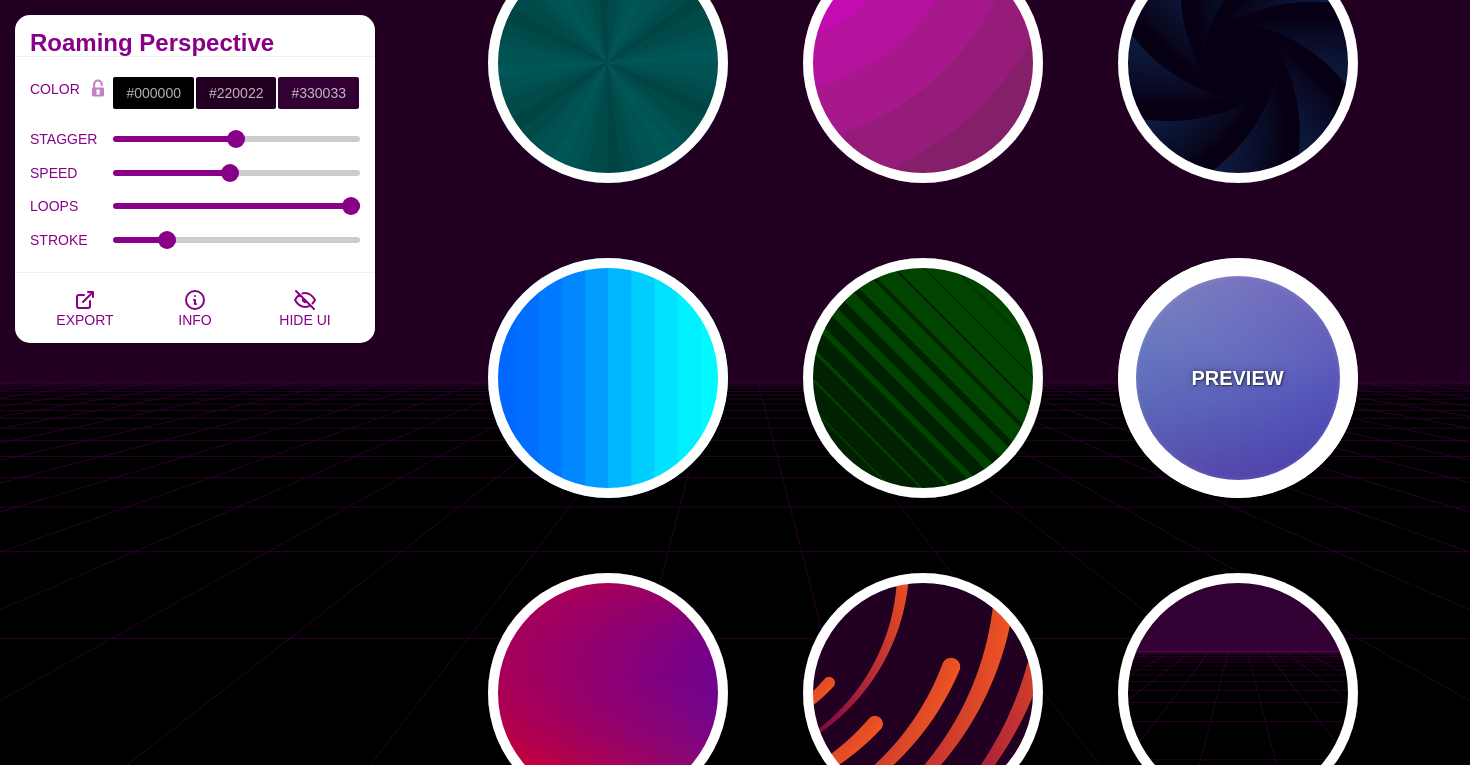 click on "PREVIEW" at bounding box center (1238, 378) 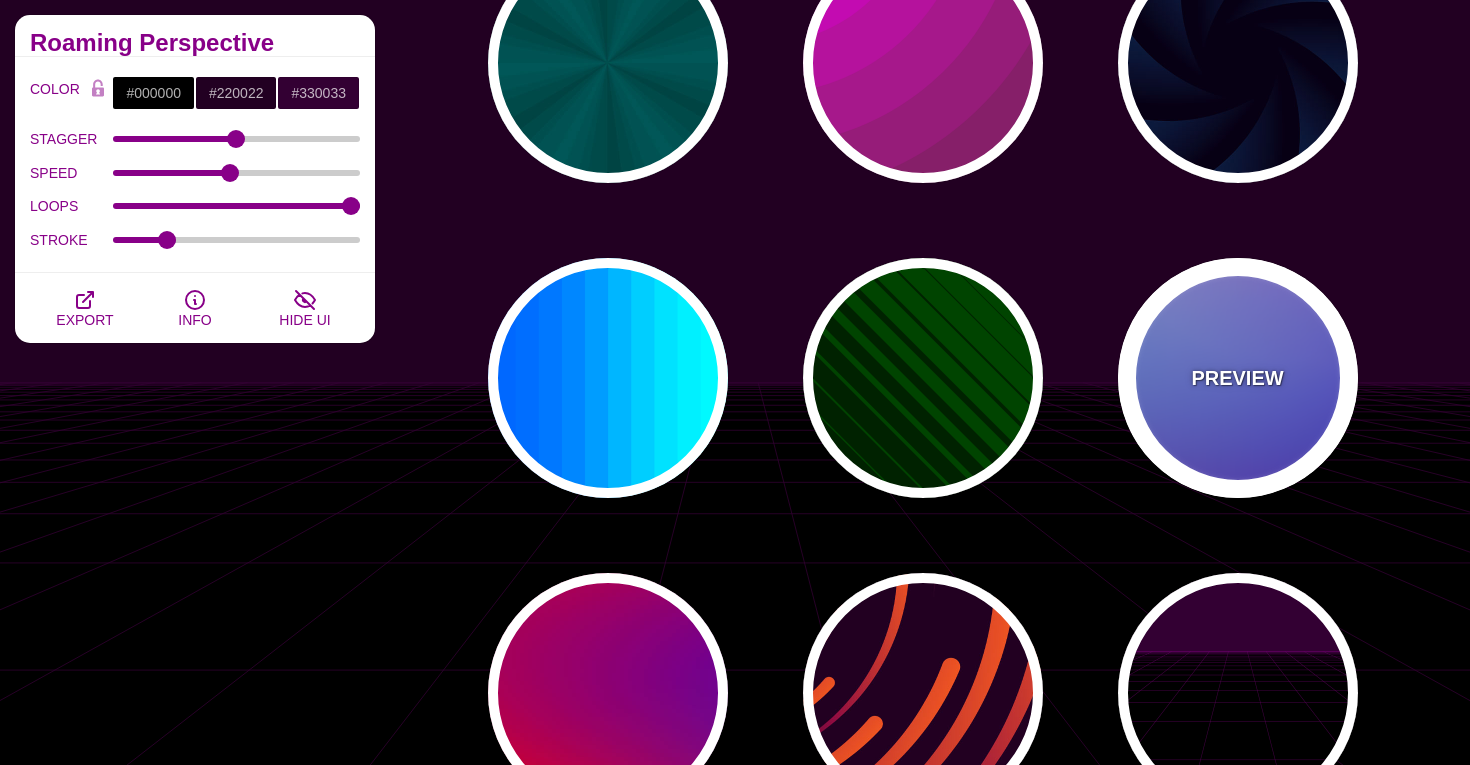 type on "#0000FF" 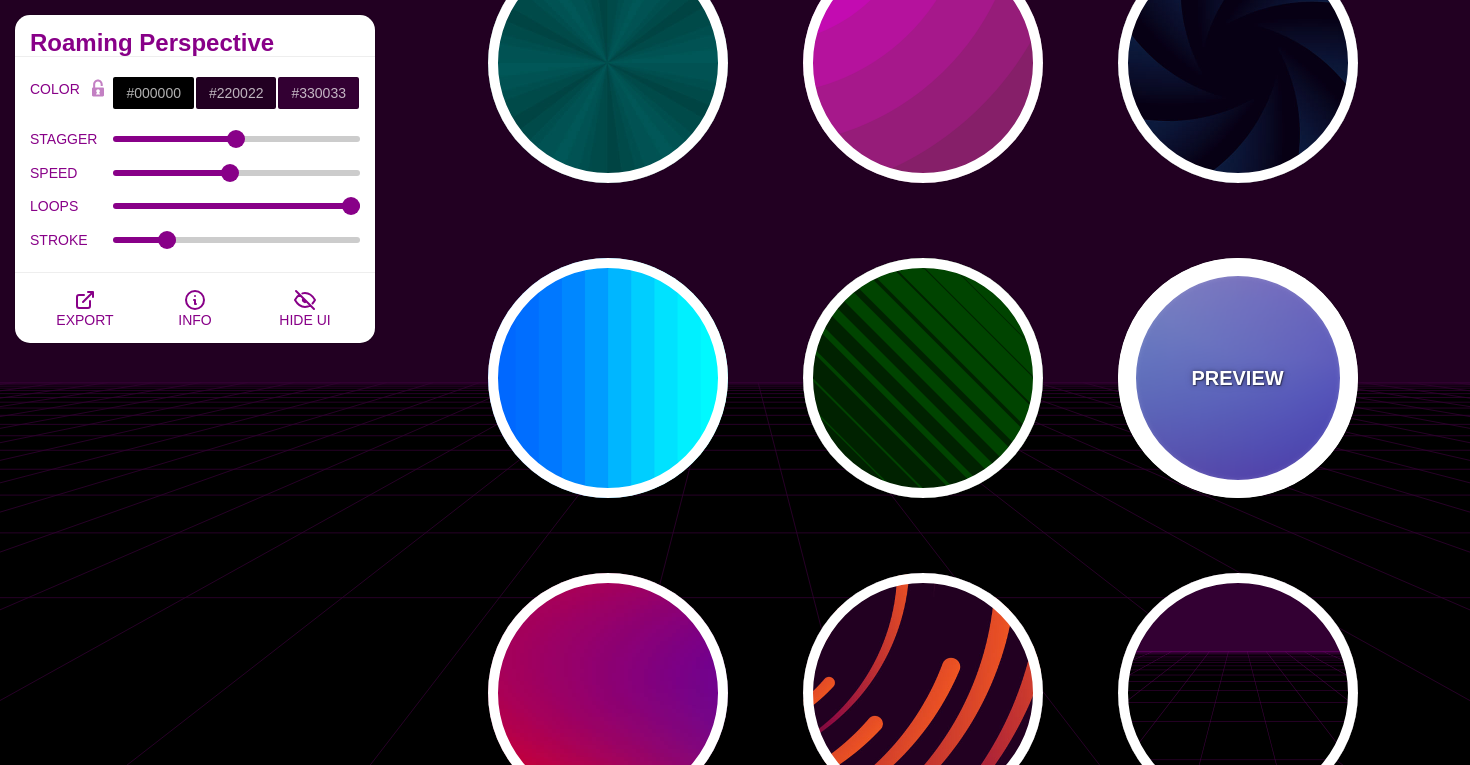 type on "#0099FF" 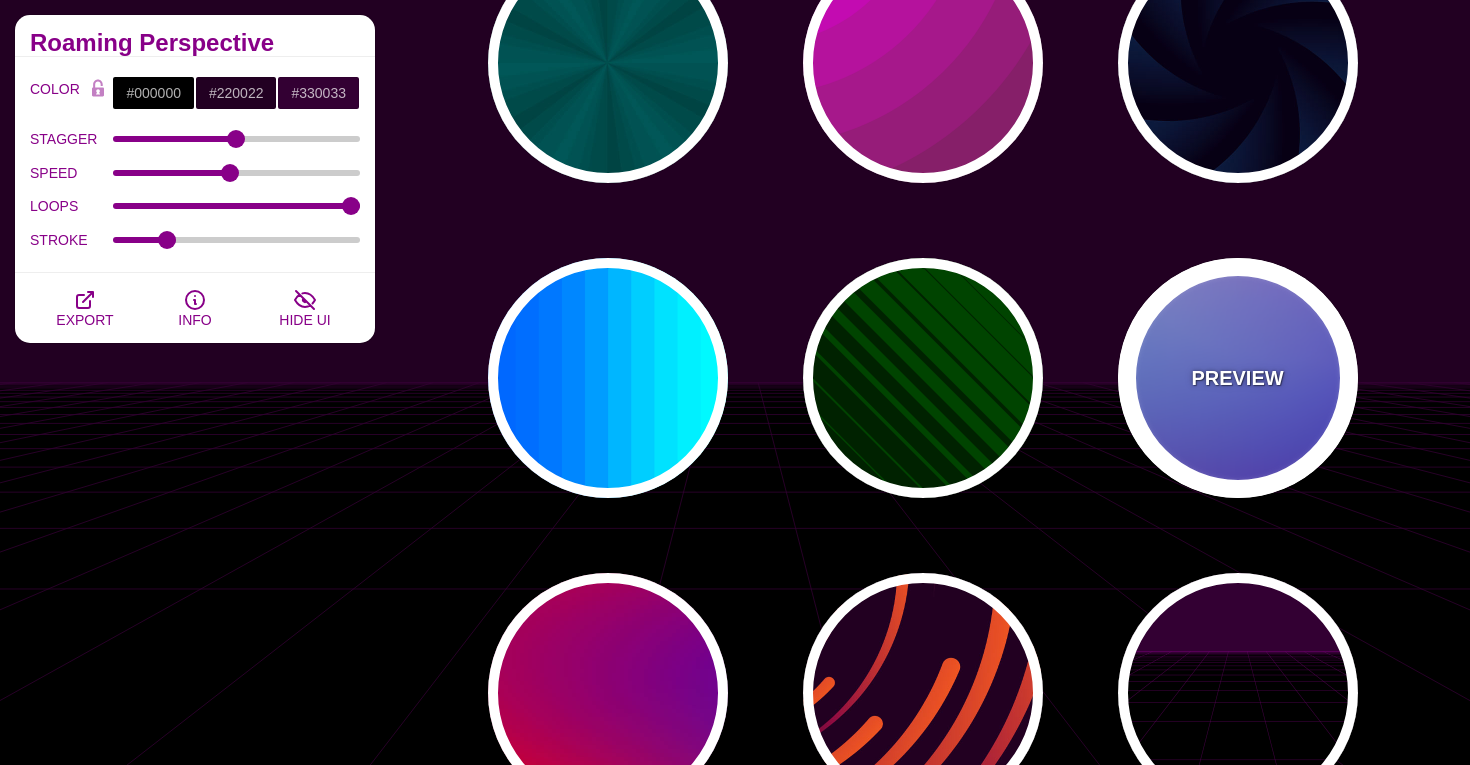 type 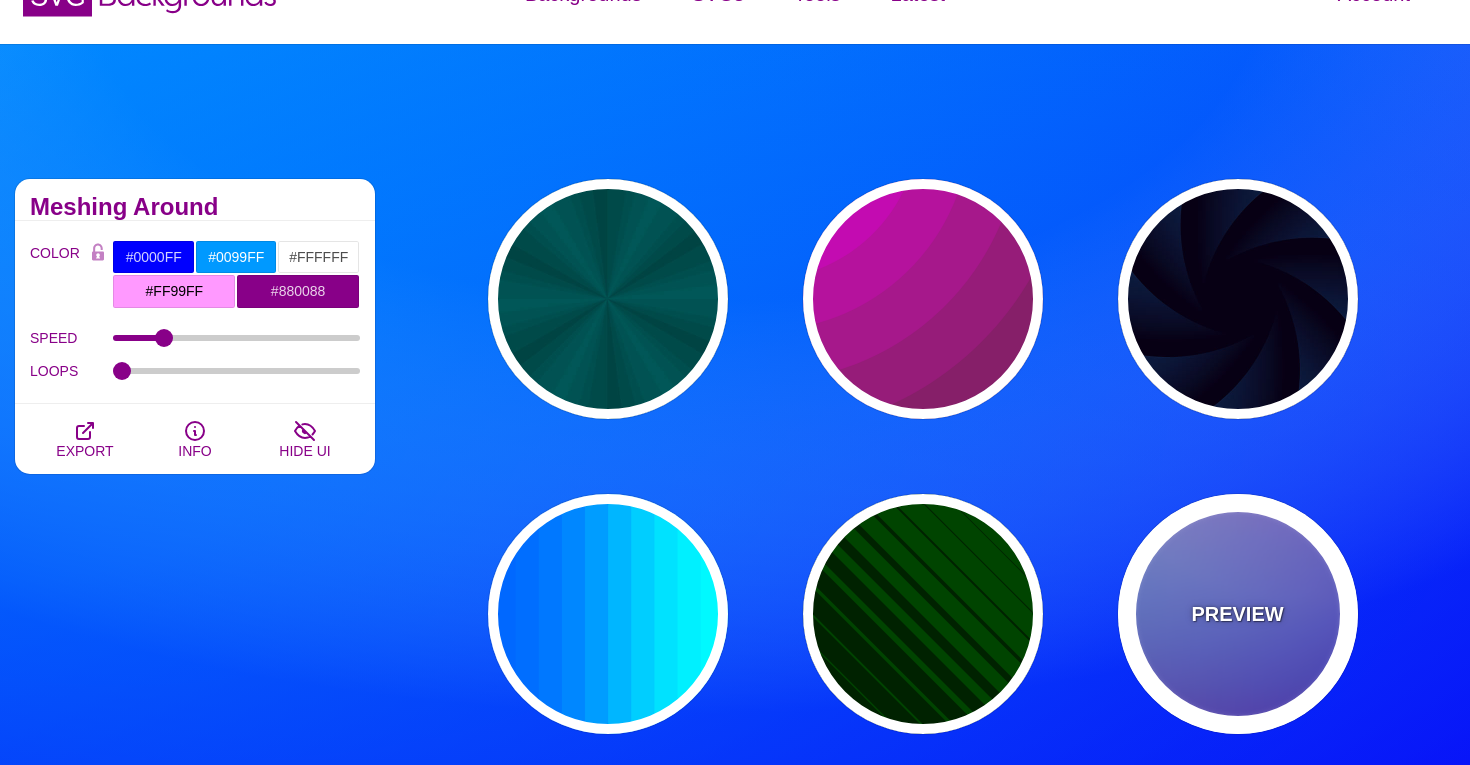 scroll, scrollTop: 0, scrollLeft: 0, axis: both 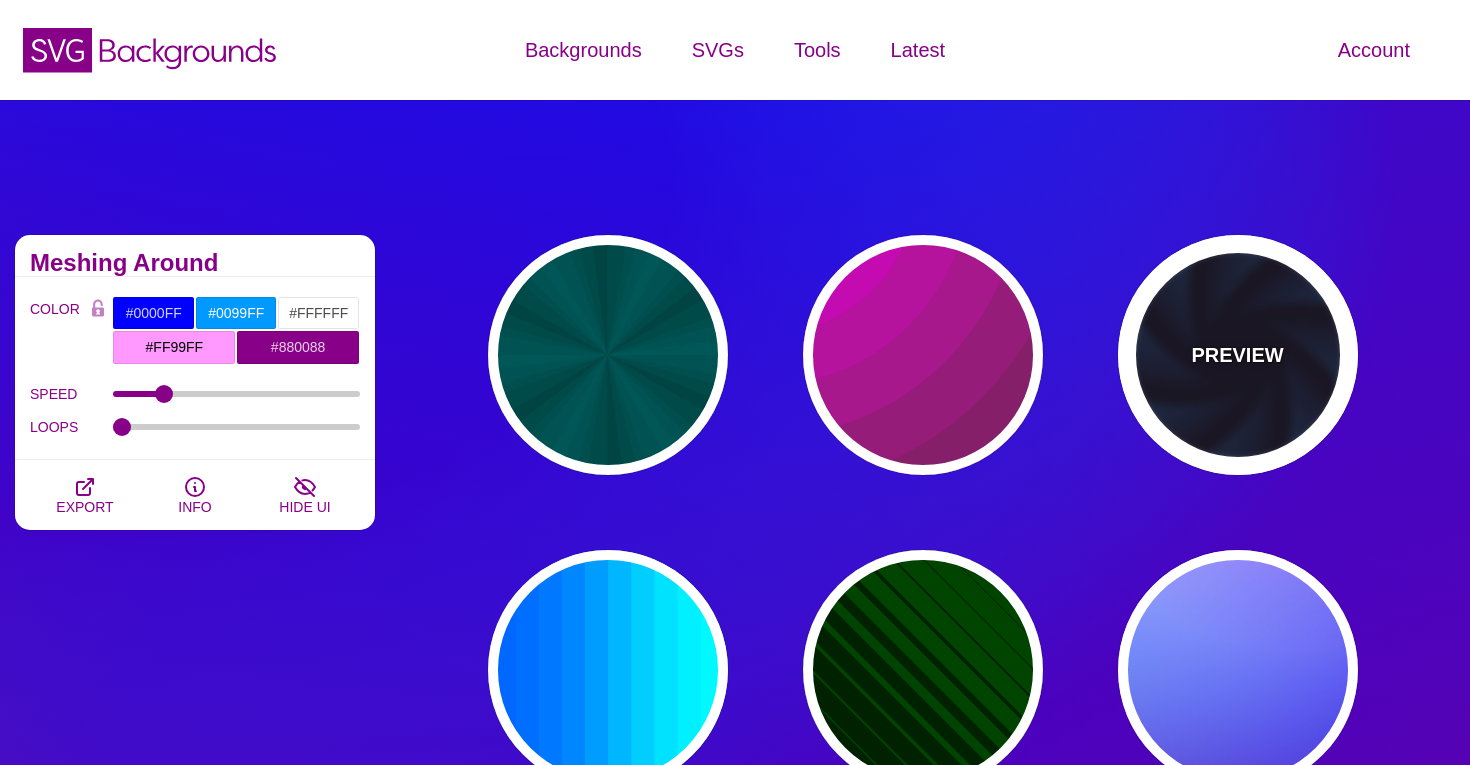 click on "PREVIEW" at bounding box center (1238, 355) 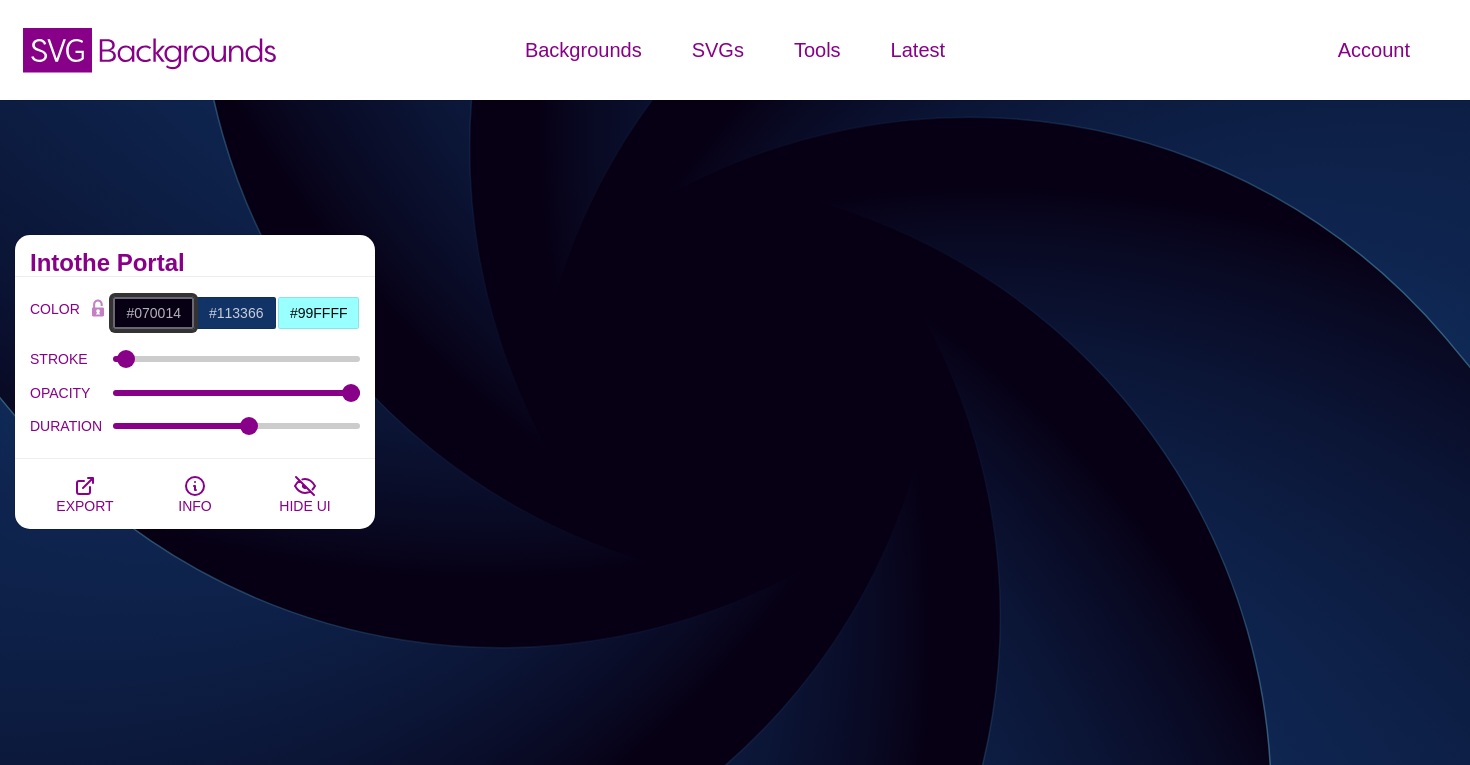 click on "#070014" at bounding box center (153, 313) 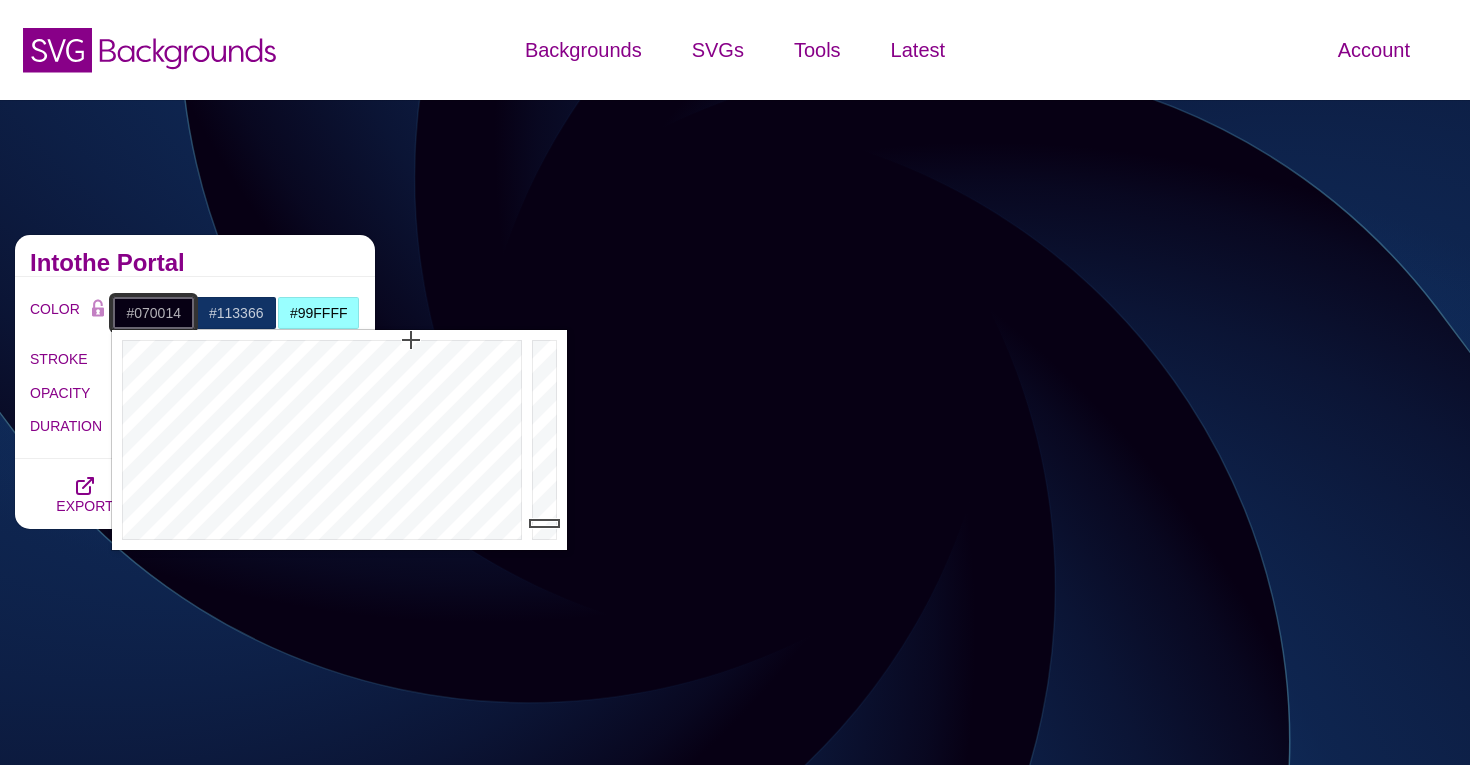 click on "#070014" at bounding box center [153, 313] 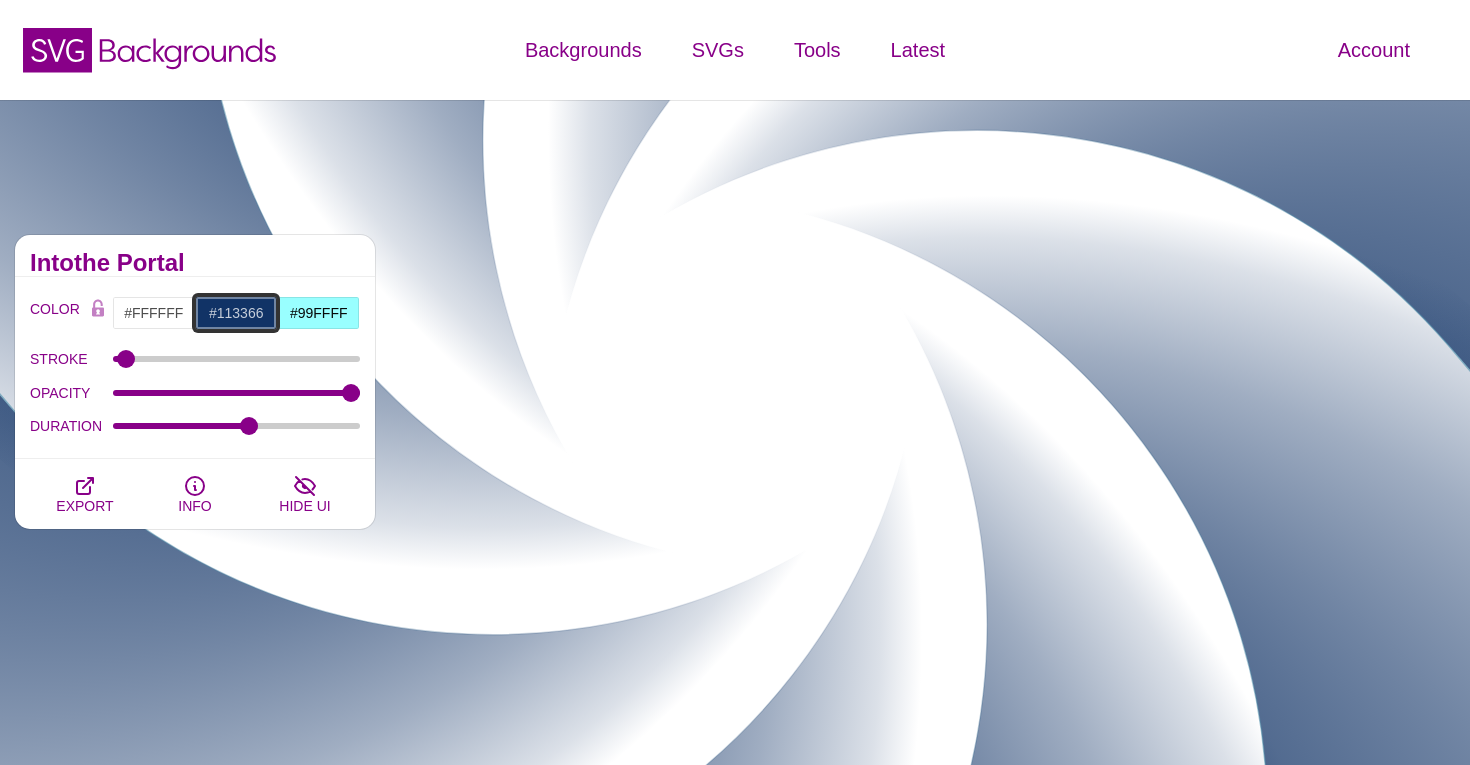 click on "#113366" at bounding box center (236, 313) 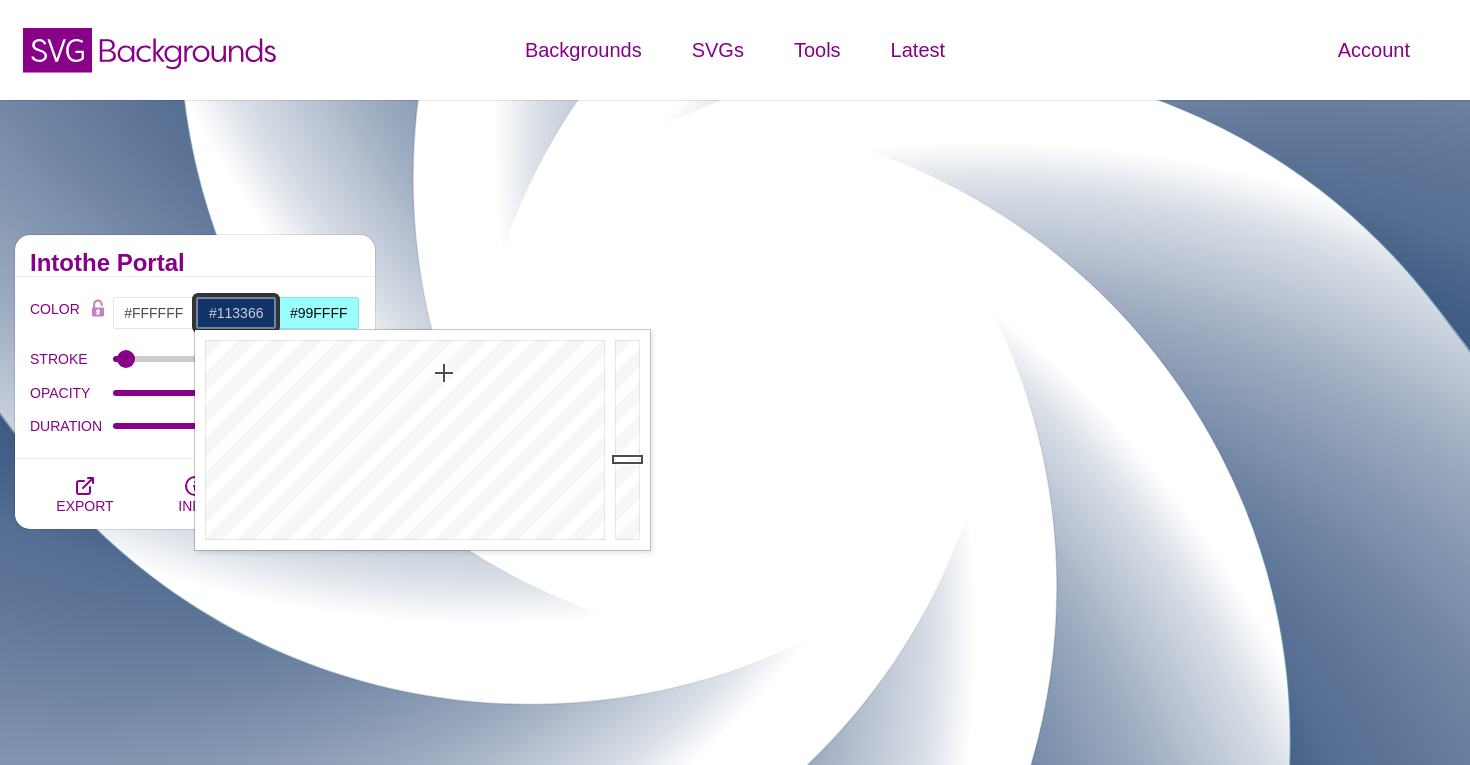 click on "#113366" at bounding box center (236, 313) 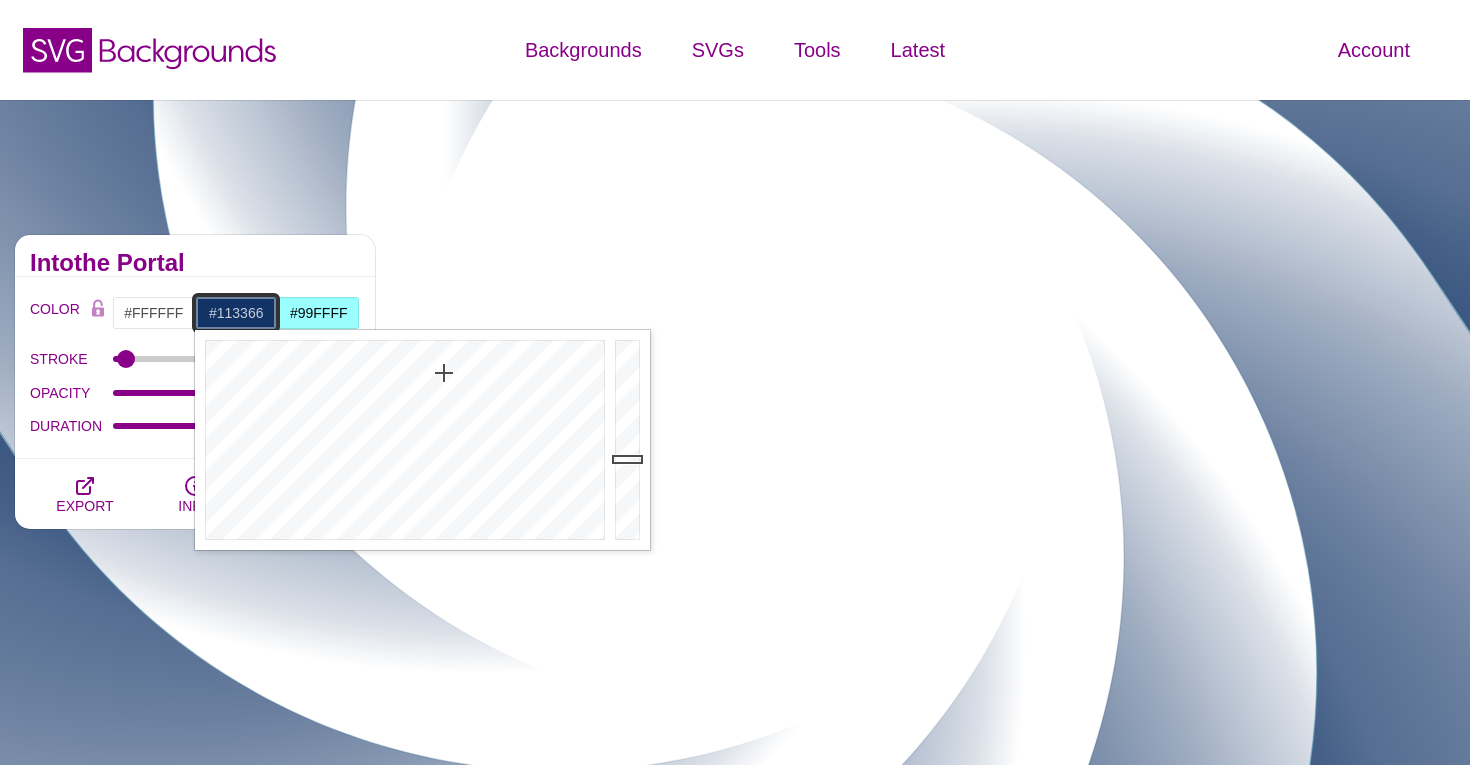 paste on "ff9f43" 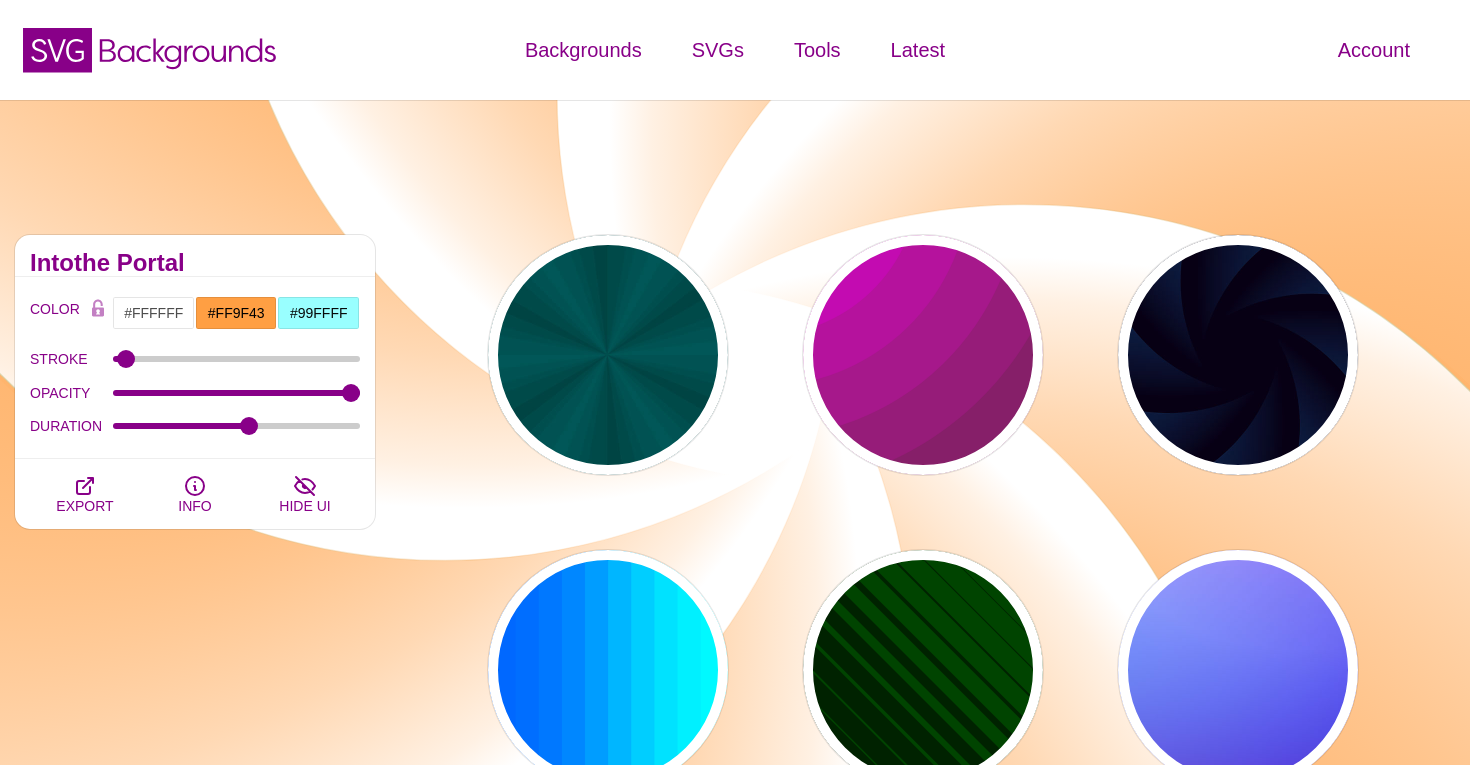 click on "PREVIEW PREVIEW PREVIEW PREVIEW PREVIEW PREVIEW PREVIEW PREVIEW PREVIEW PREVIEW PREVIEW PREVIEW PREVIEW PREVIEW PREVIEW PREVIEW PREVIEW PREVIEW PREVIEW PREVIEW PREVIEW" at bounding box center (930, 1300) 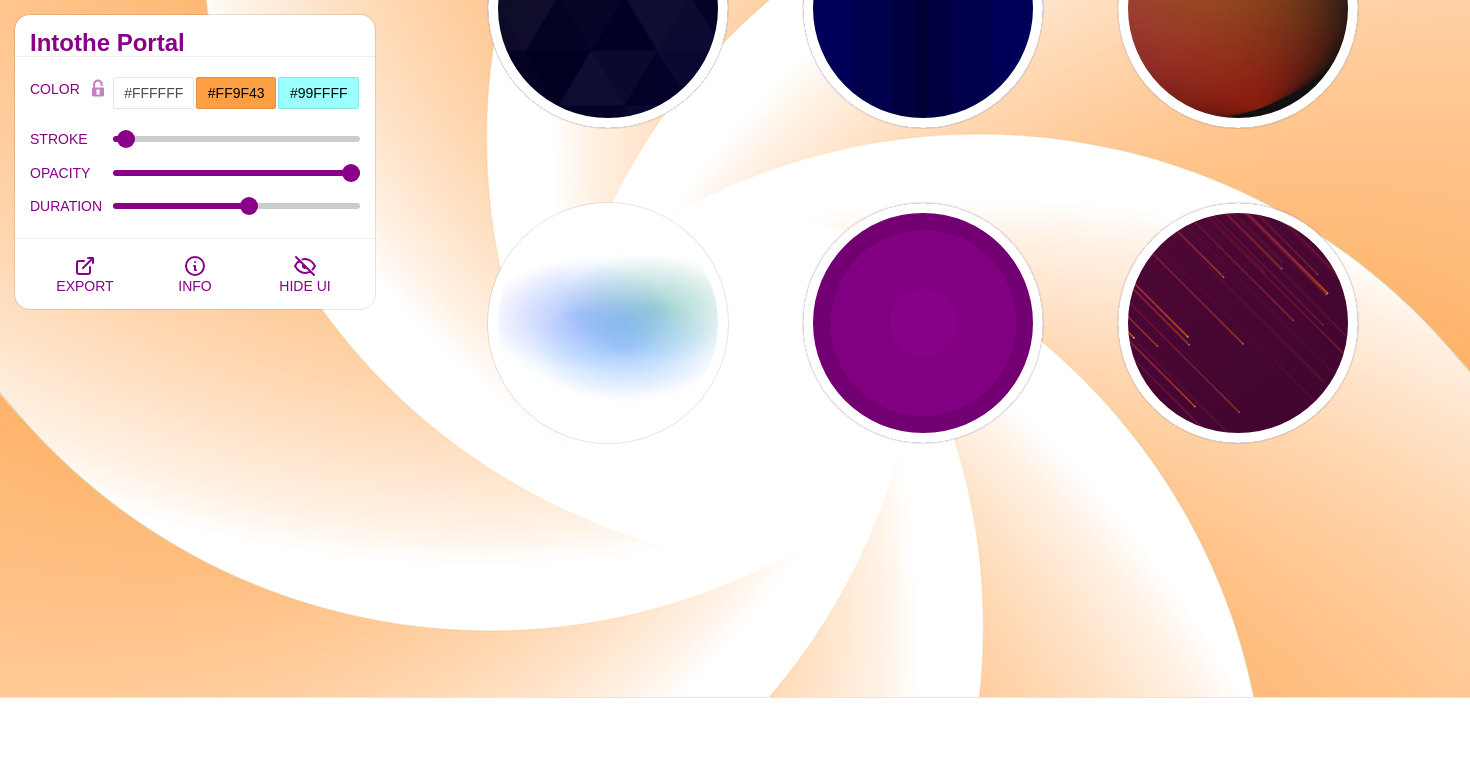 scroll, scrollTop: 1929, scrollLeft: 0, axis: vertical 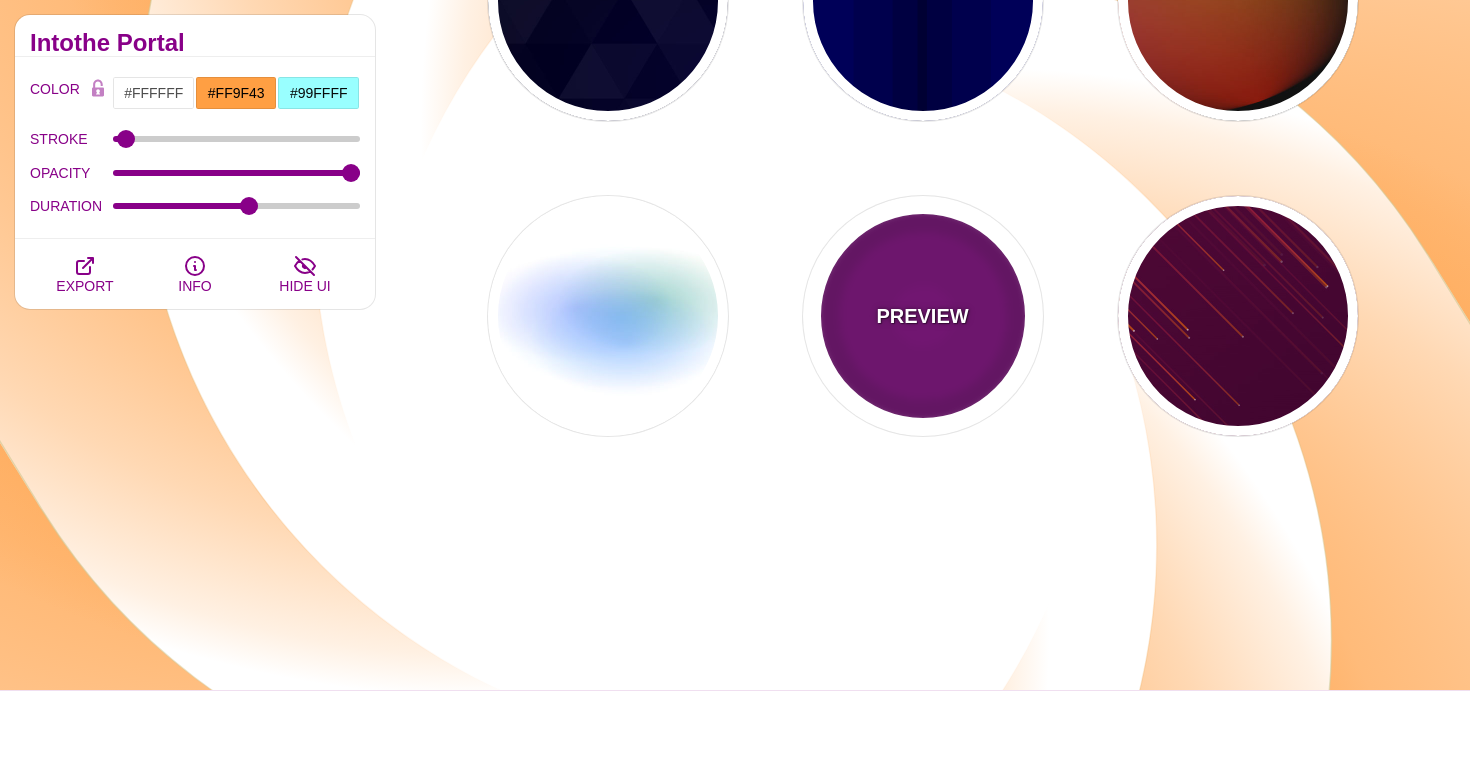 click on "PREVIEW" at bounding box center [923, 316] 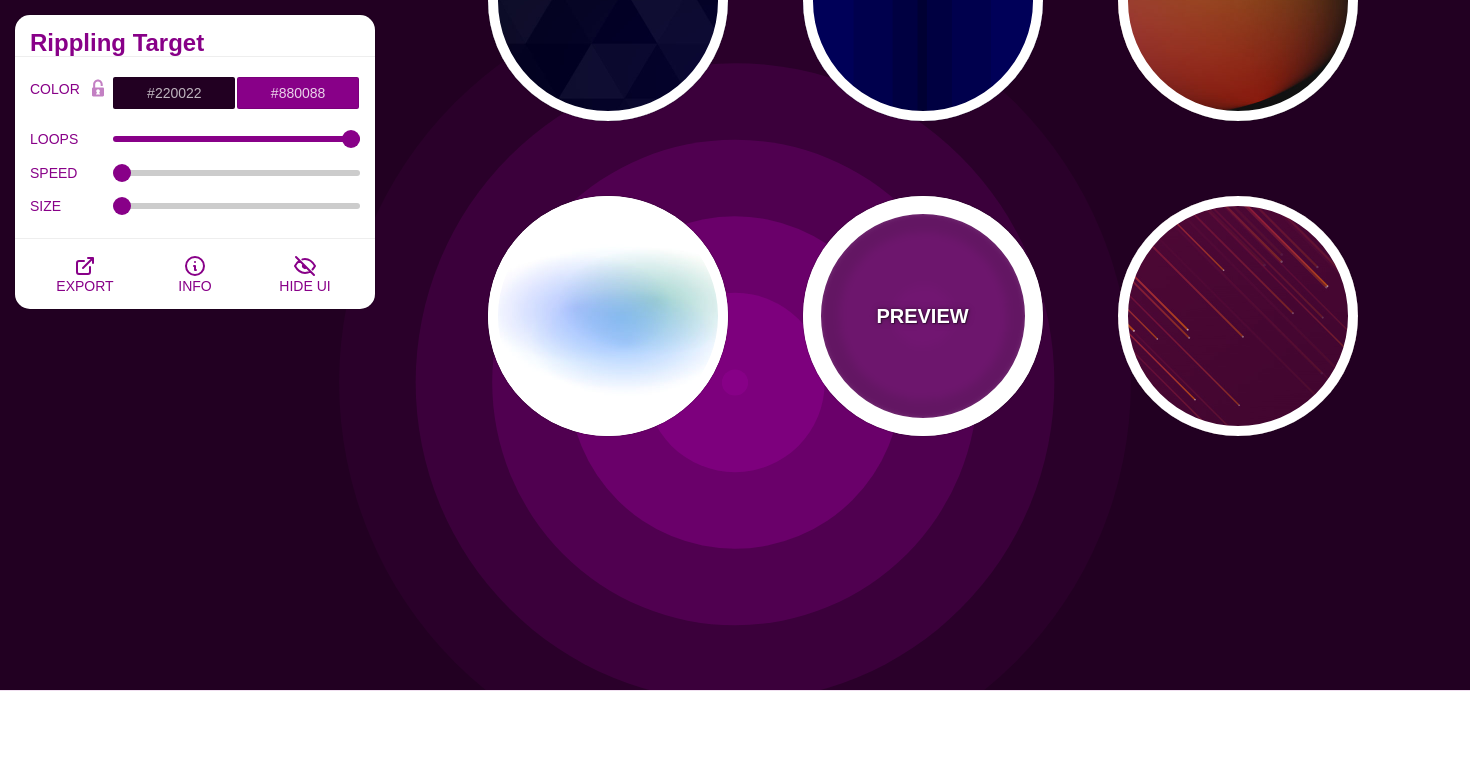 scroll, scrollTop: 1374, scrollLeft: 0, axis: vertical 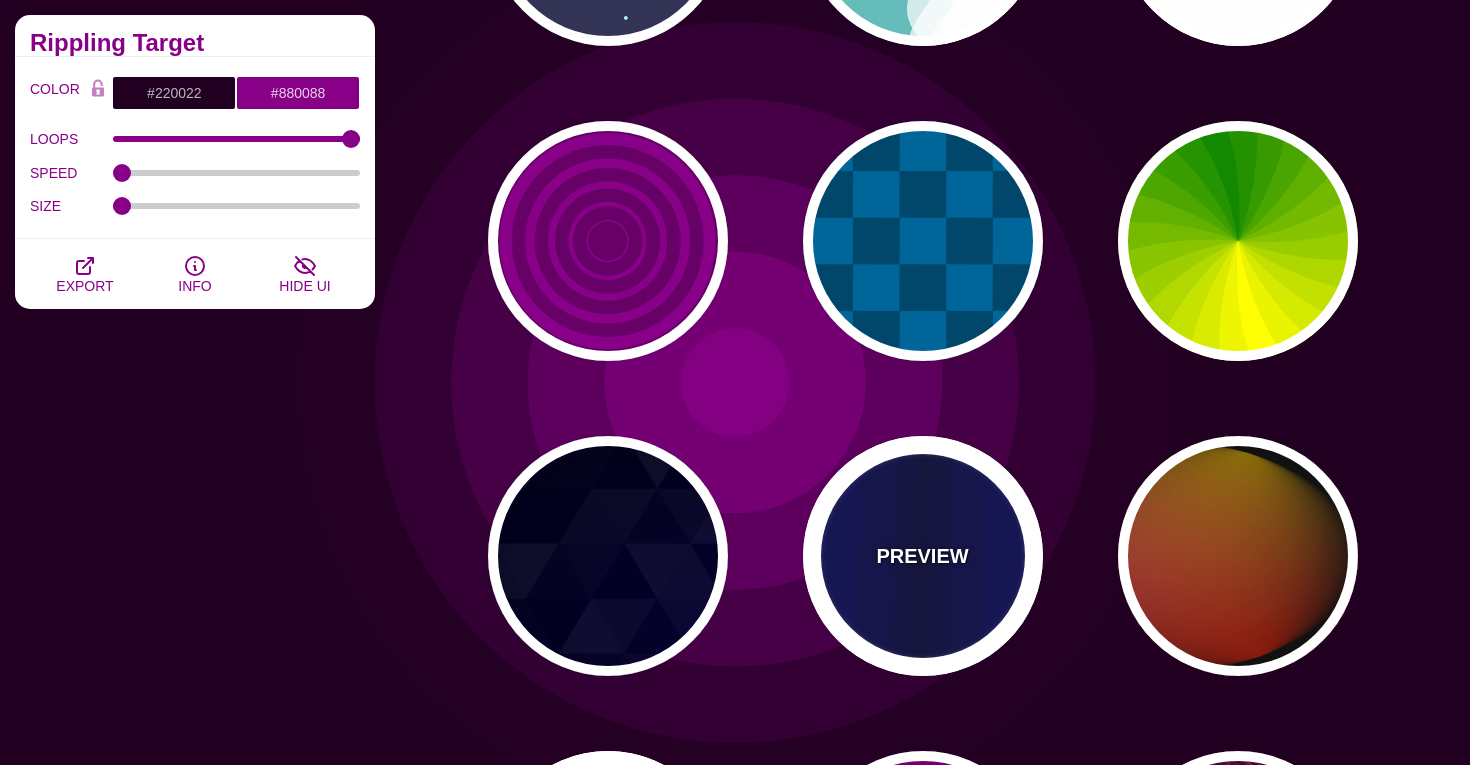 click on "PREVIEW" at bounding box center (923, 556) 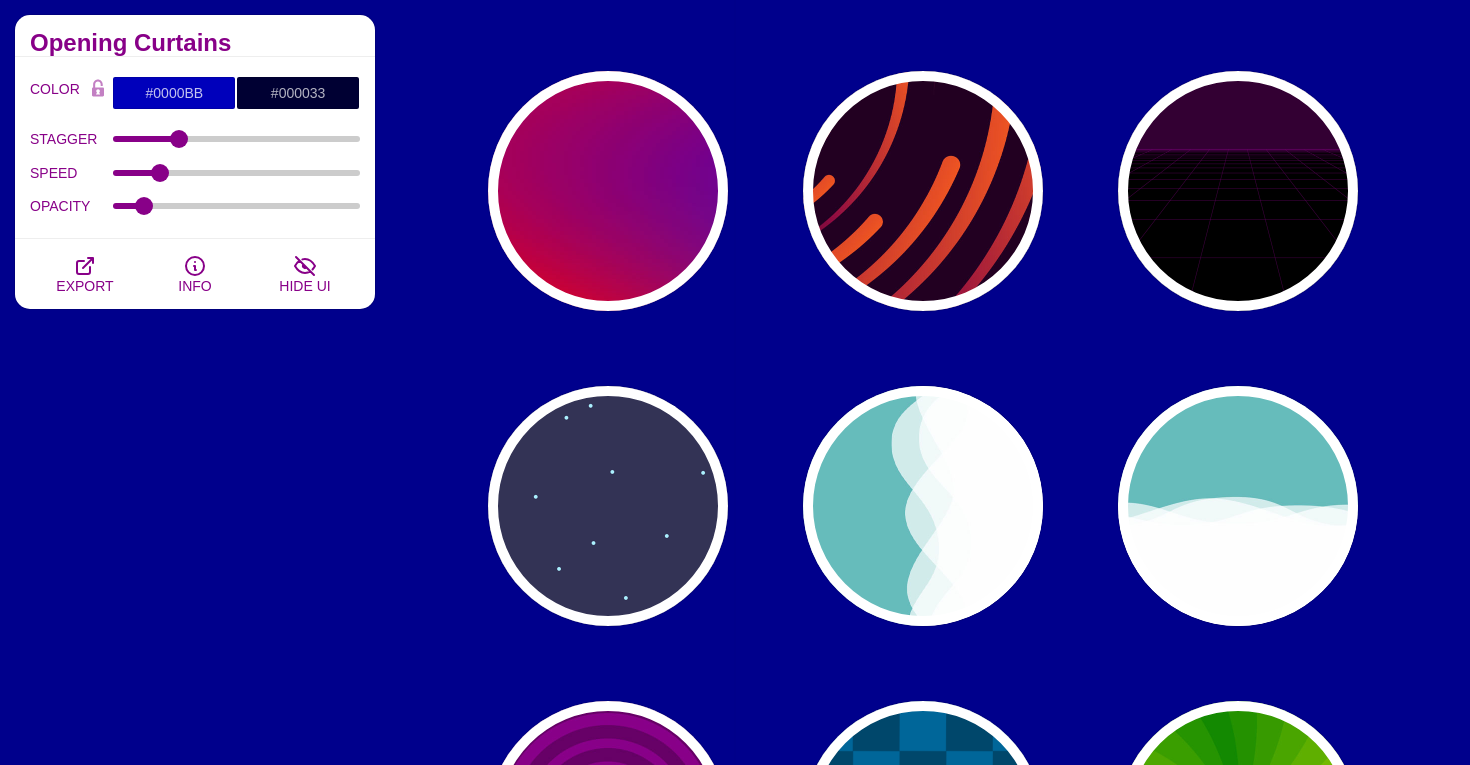 scroll, scrollTop: 651, scrollLeft: 0, axis: vertical 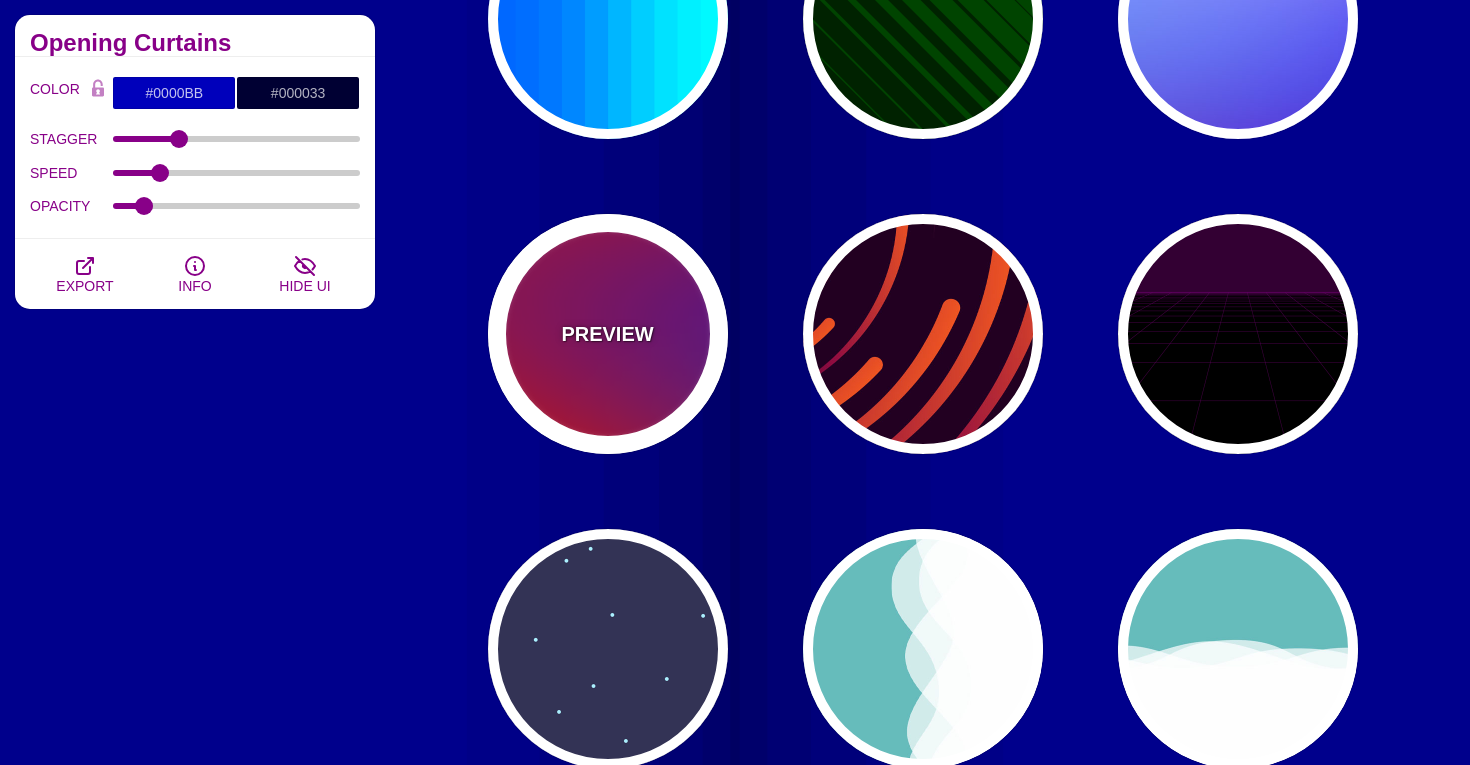 click on "PREVIEW" at bounding box center (608, 334) 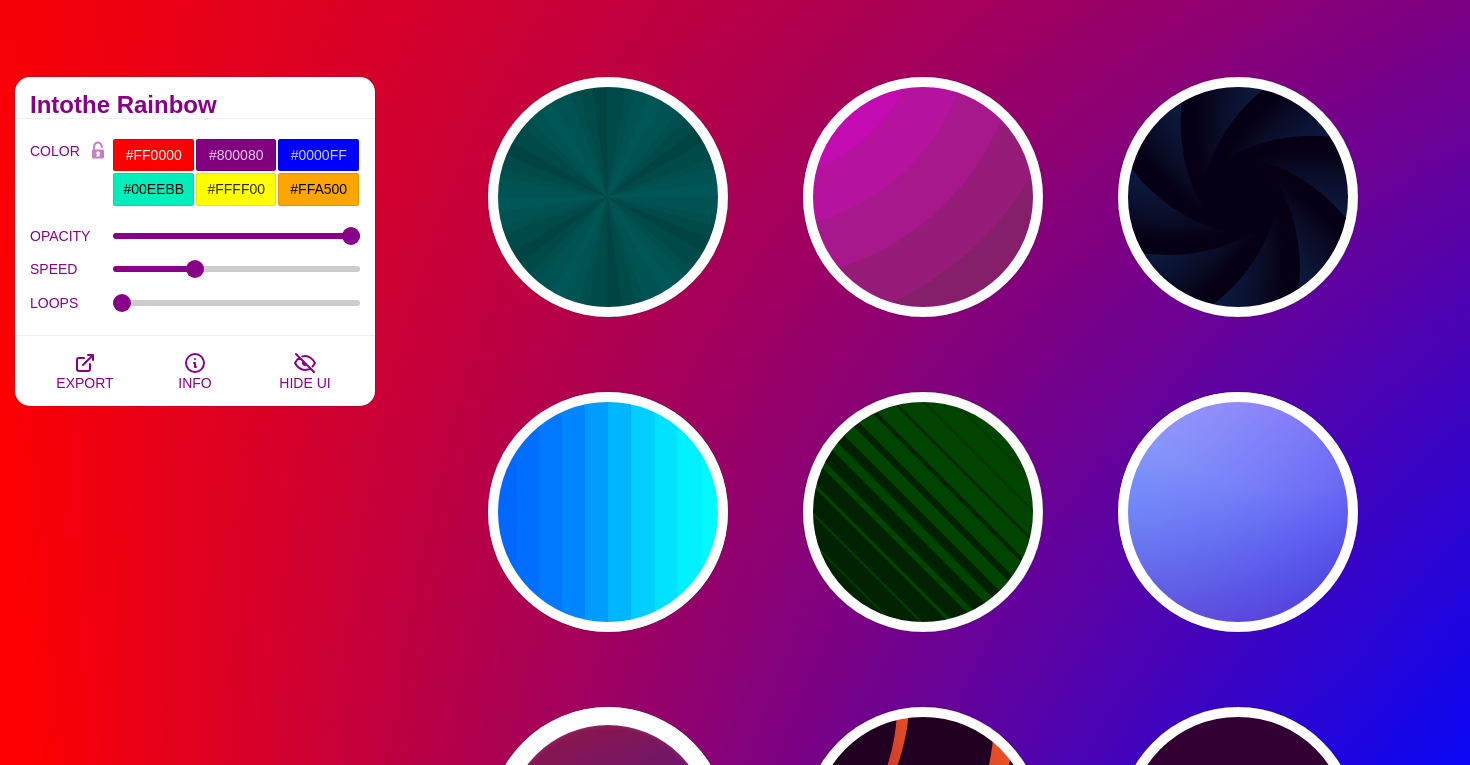 scroll, scrollTop: 155, scrollLeft: 0, axis: vertical 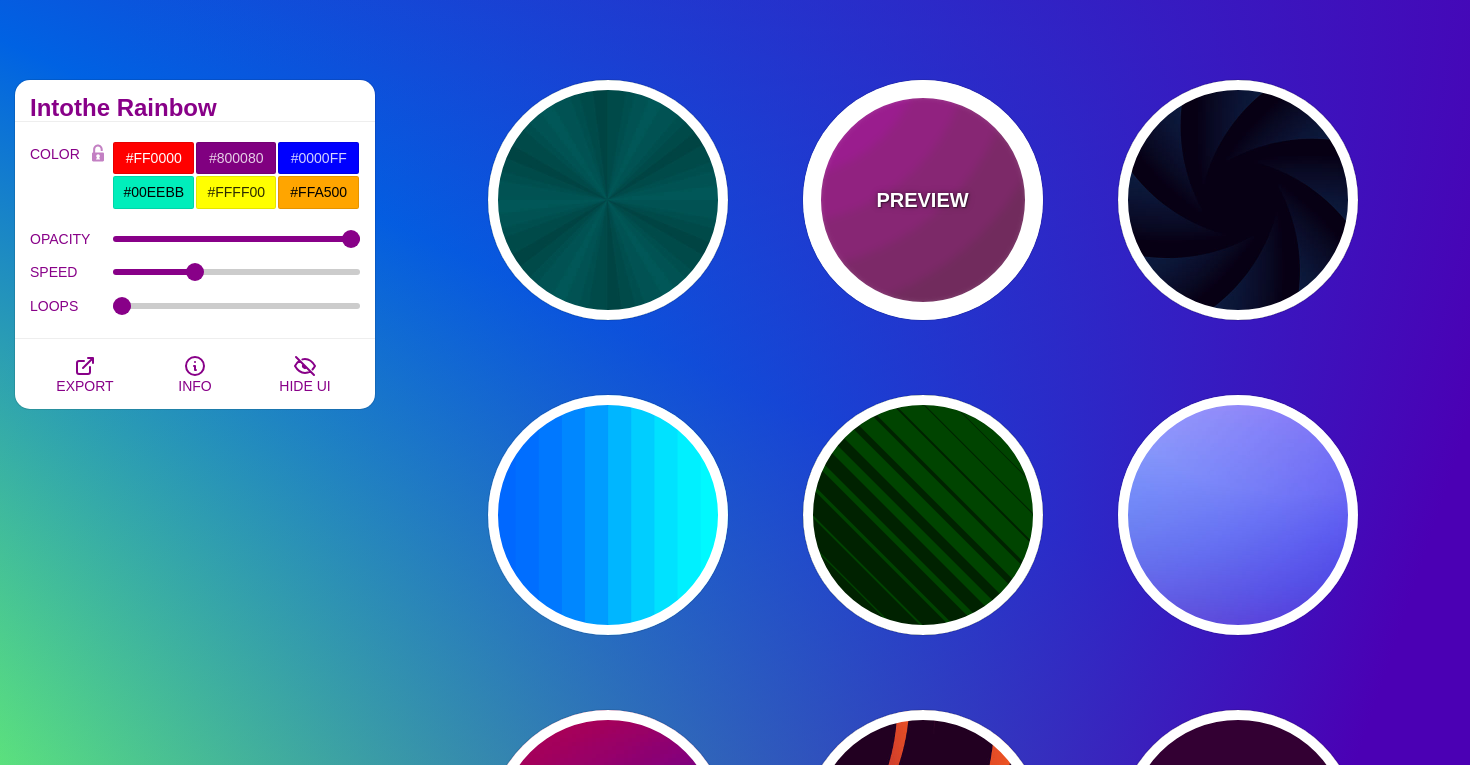 click on "PREVIEW" at bounding box center [923, 200] 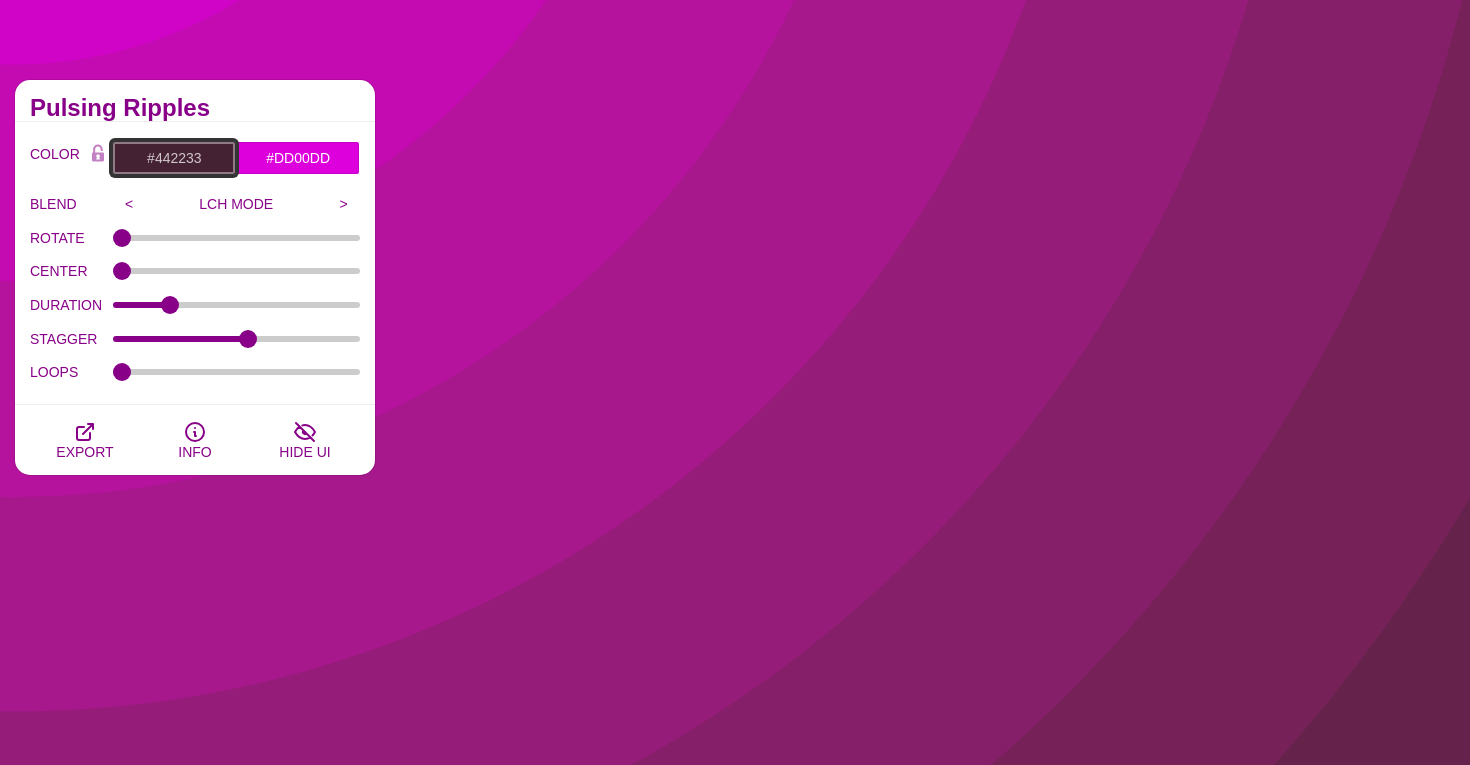 click on "#442233" at bounding box center (174, 158) 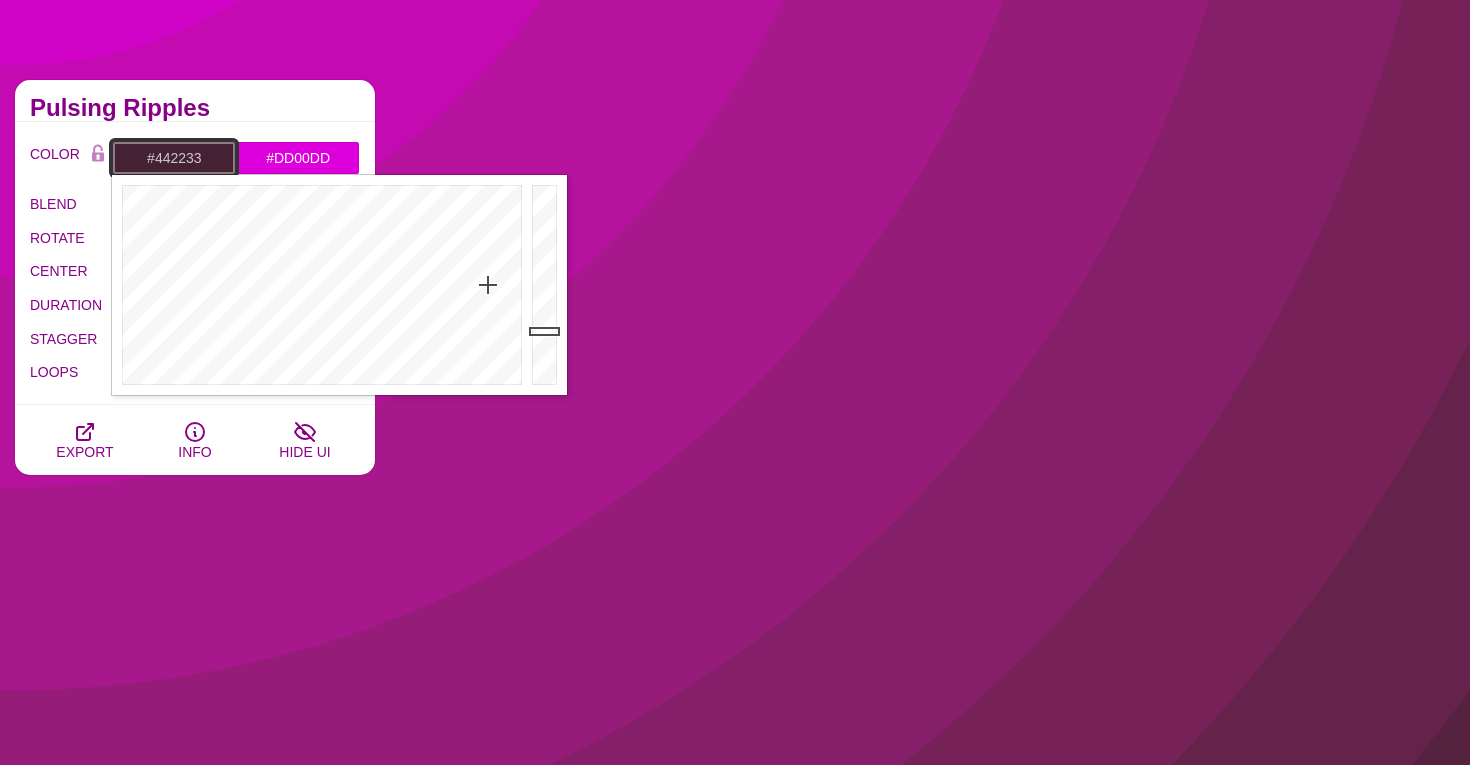 paste on "will-change-rotate group-hover:rotate-360 transition-transform duration-200" 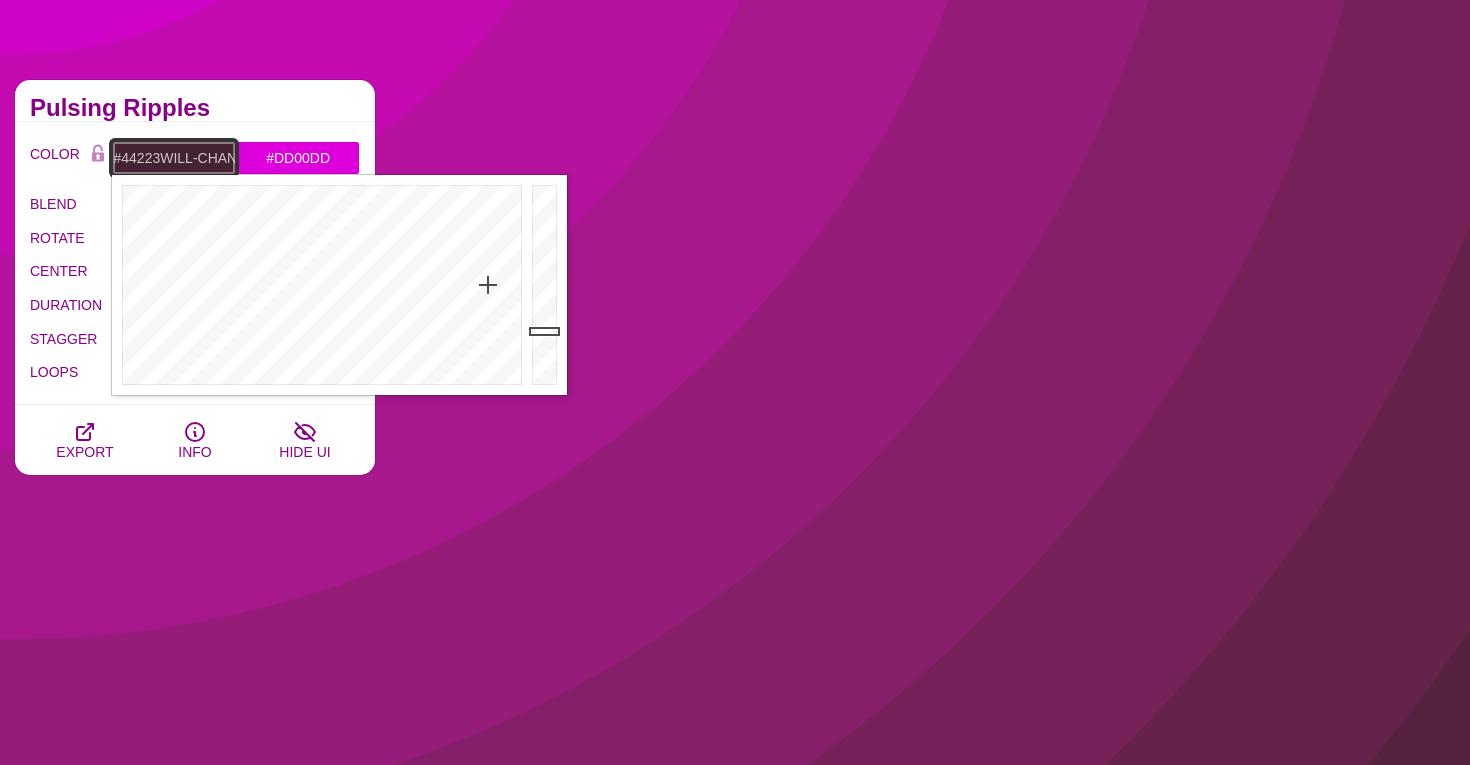 scroll, scrollTop: 0, scrollLeft: 563, axis: horizontal 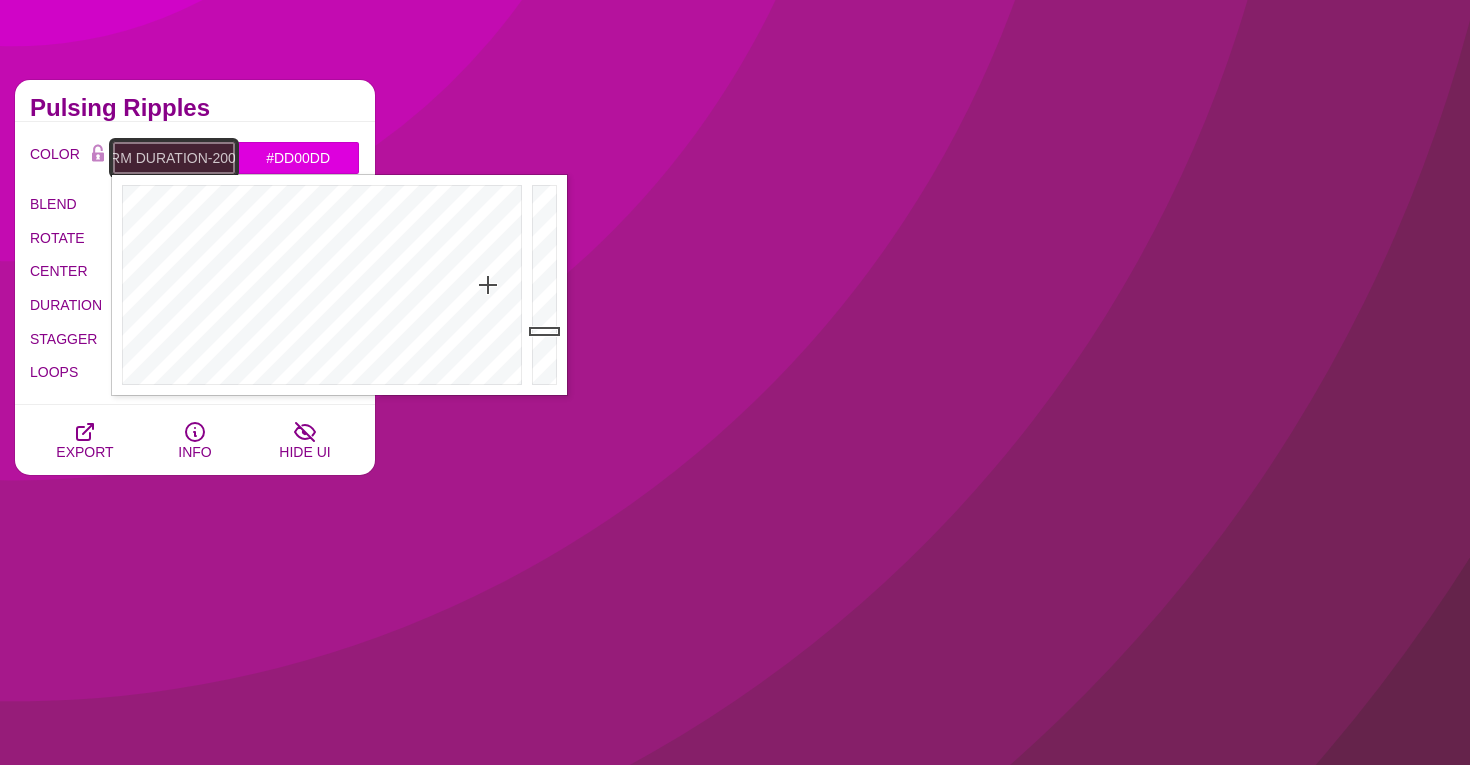 click on "#44223will-change-rotate group-hover:rotate-360 transition-transform duration-2003" at bounding box center [174, 158] 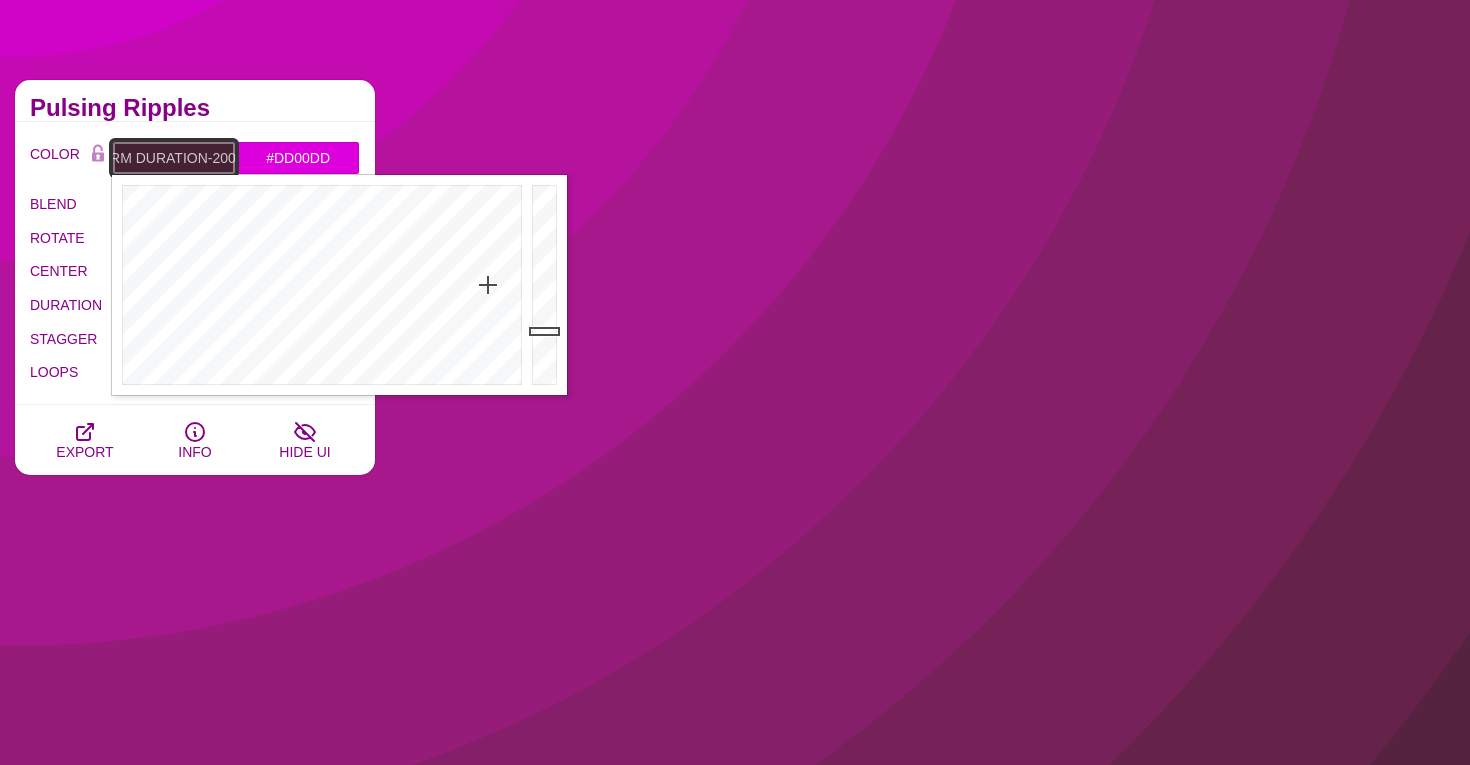 click on "#44223will-change-rotate group-hover:rotate-360 transition-transform duration-2003" at bounding box center [174, 158] 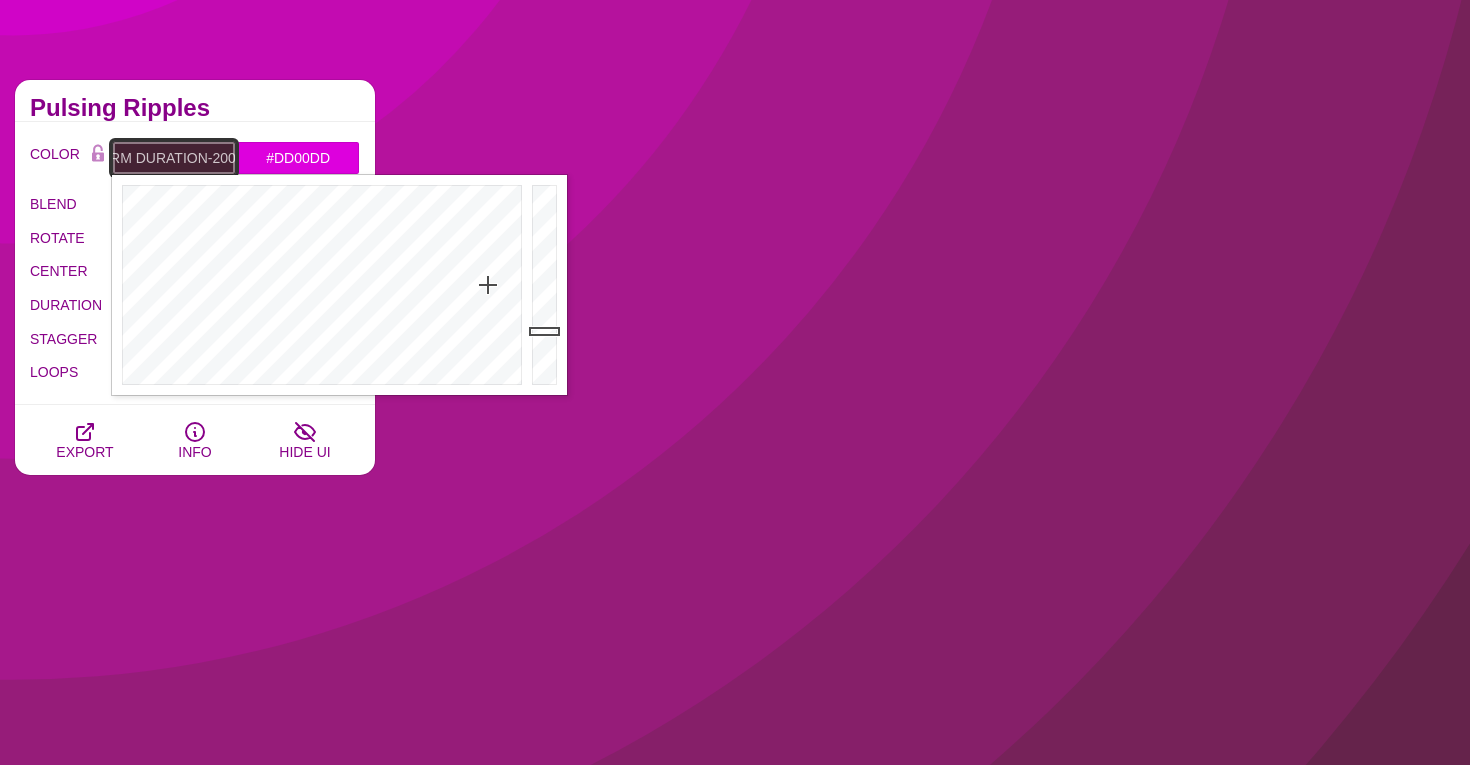 click on "#44223will-change-rotate group-hover:rotate-360 transition-transform duration-2003" at bounding box center (174, 158) 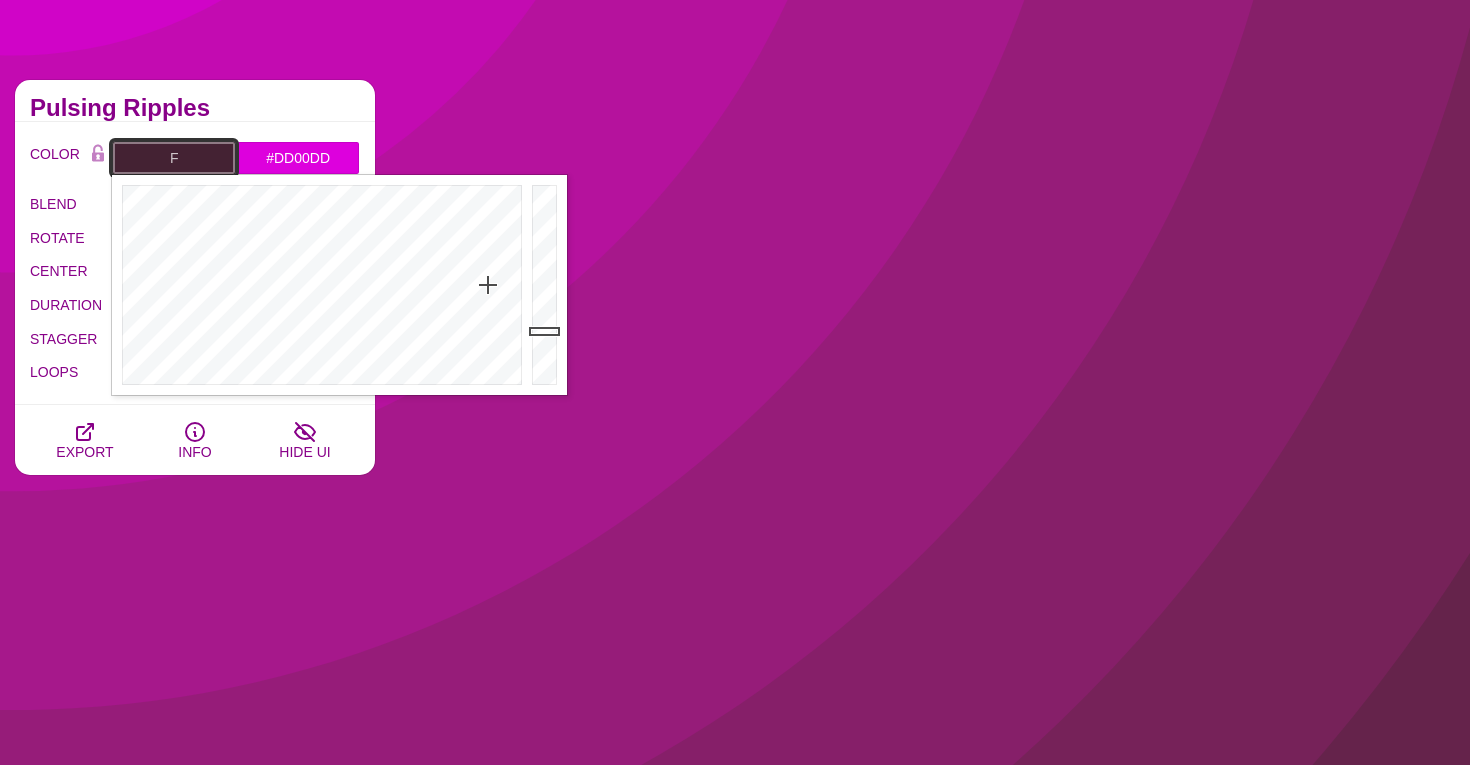 scroll, scrollTop: 0, scrollLeft: 0, axis: both 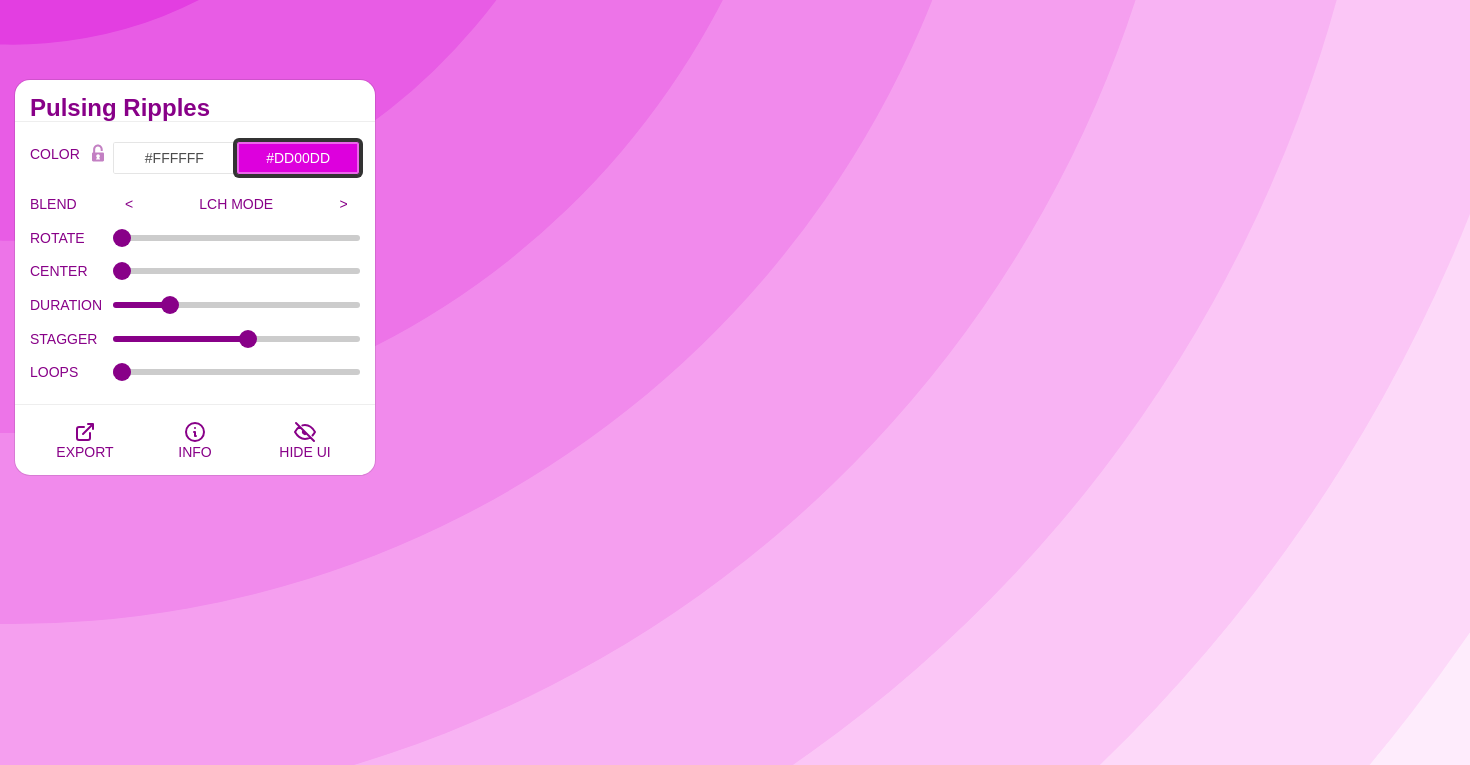 click on "#DD00DD" at bounding box center [298, 158] 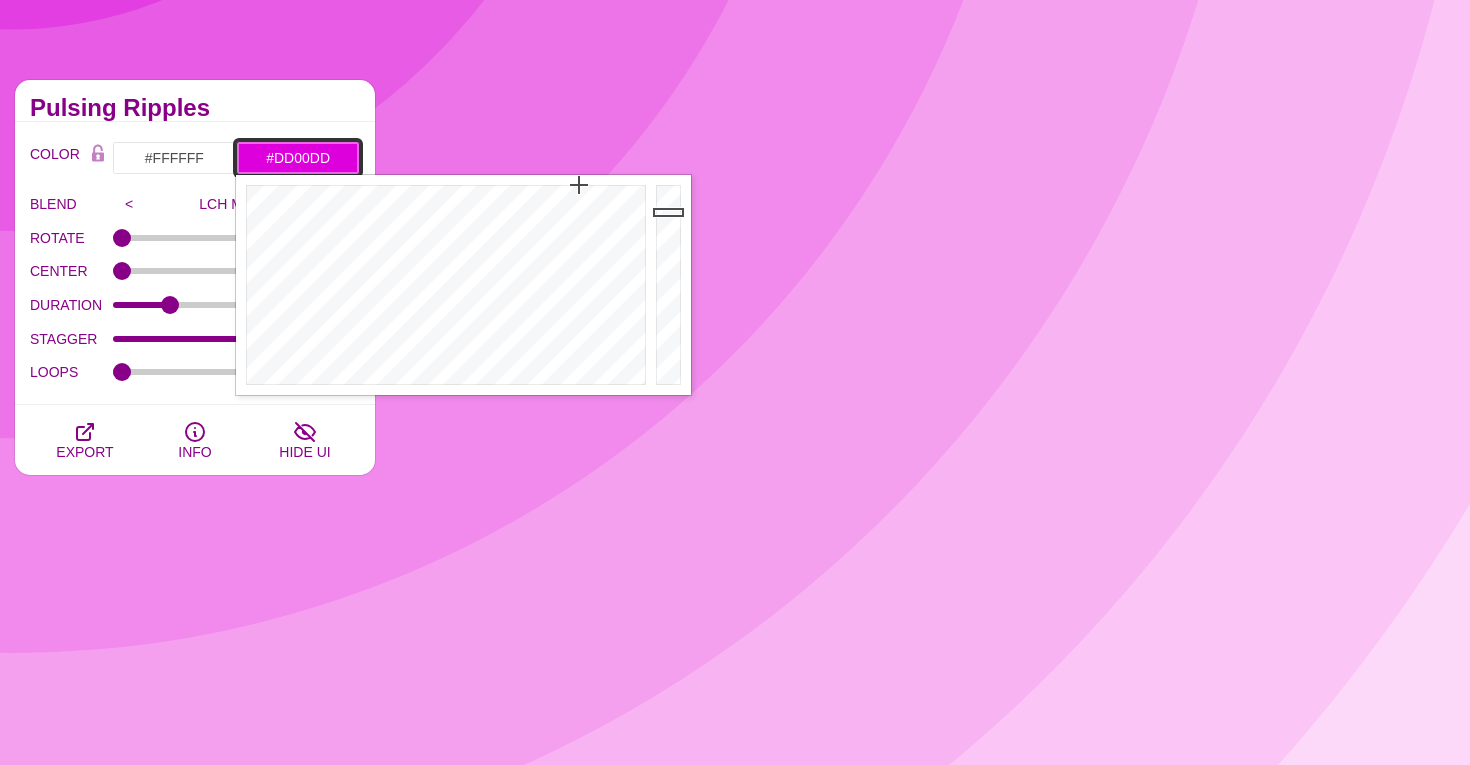 click on "#DD00DD" at bounding box center (298, 158) 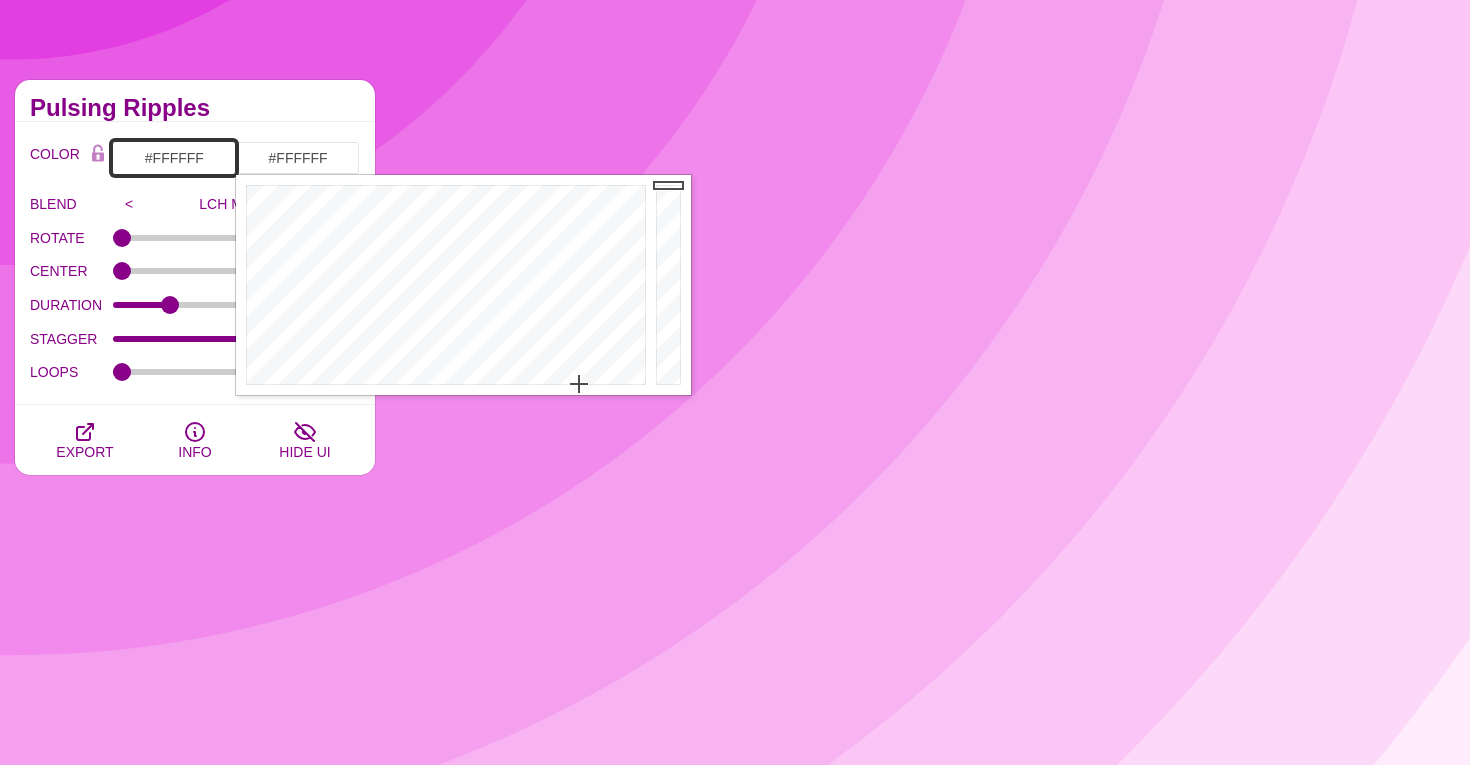 click on "#FFFFFF" at bounding box center (174, 158) 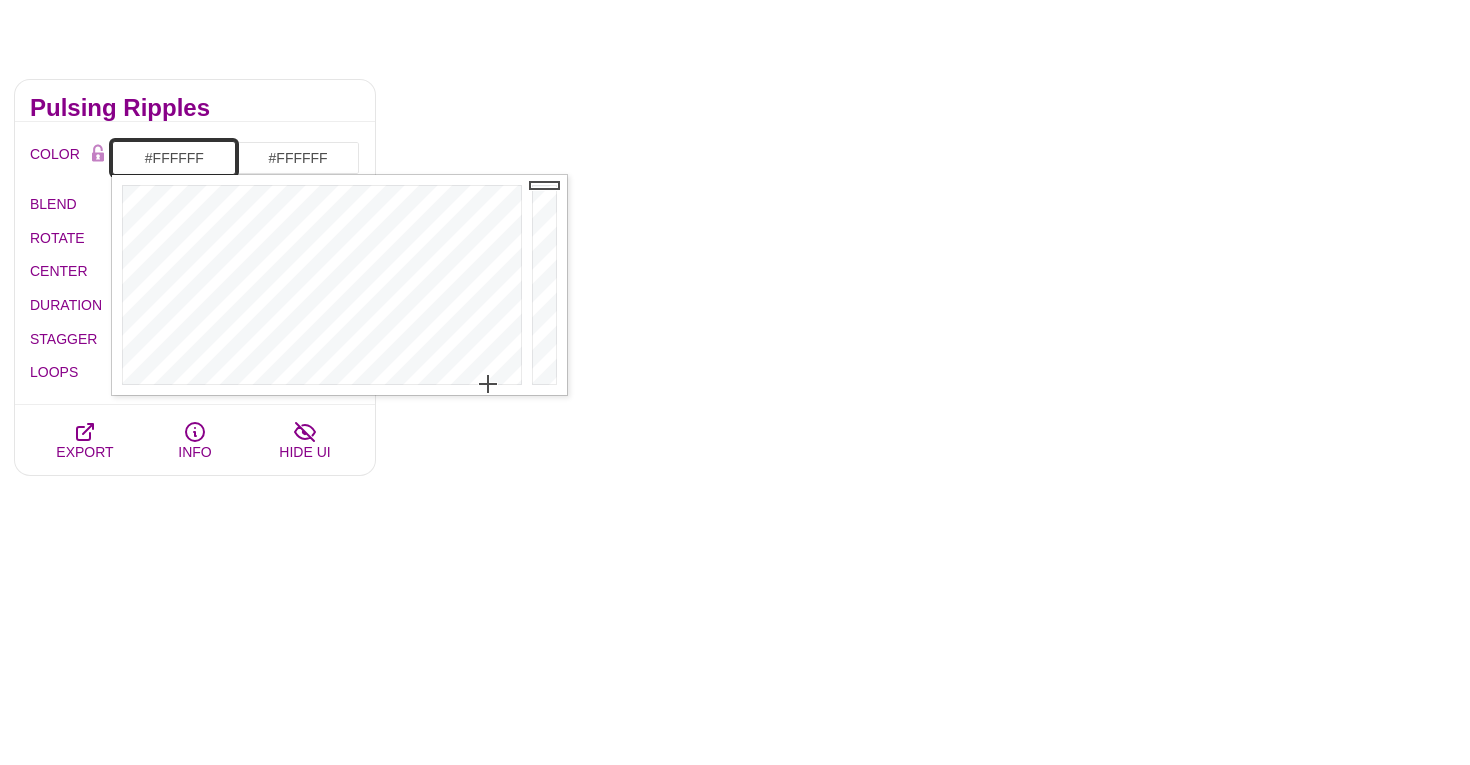 click on "#FFFFFF" at bounding box center [174, 158] 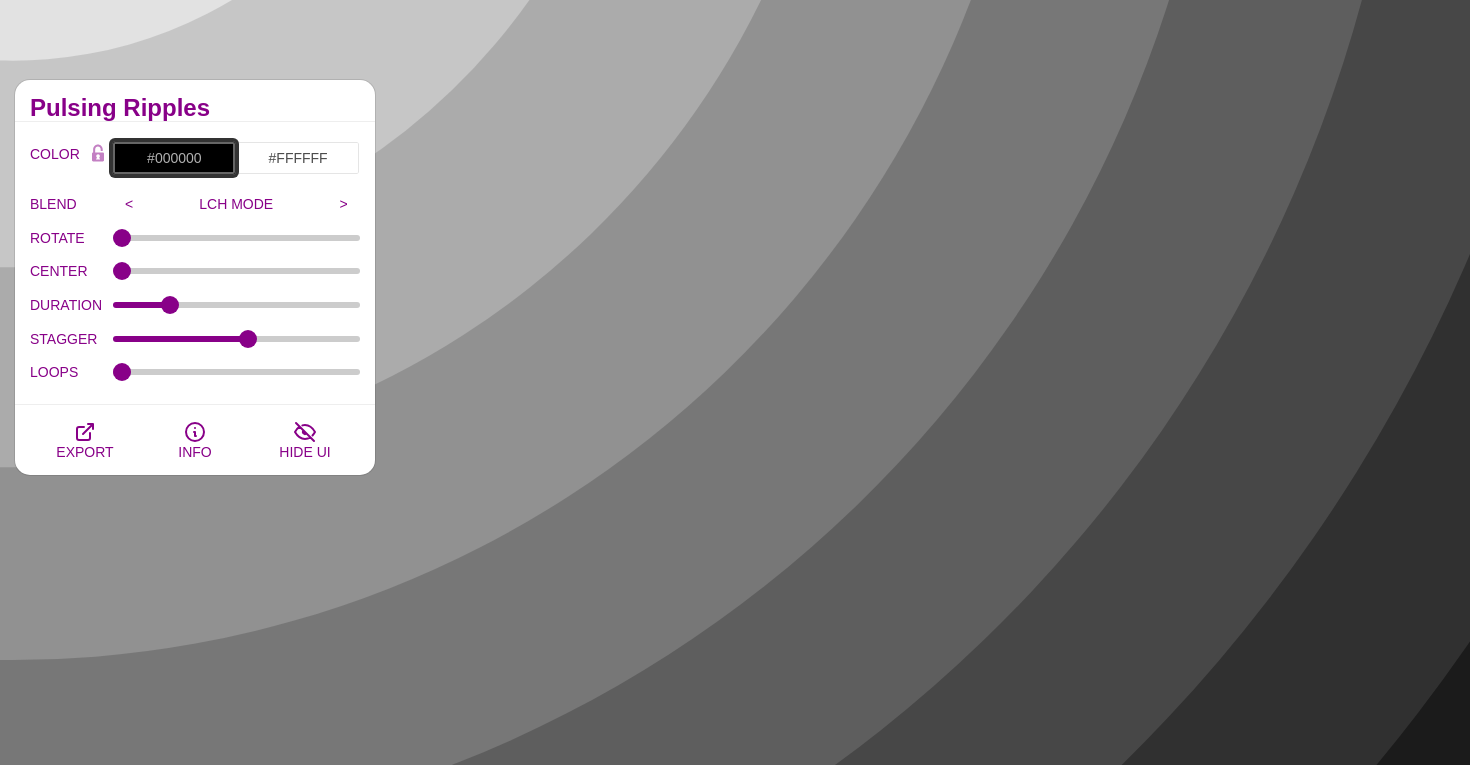 click on "#000000" at bounding box center (174, 158) 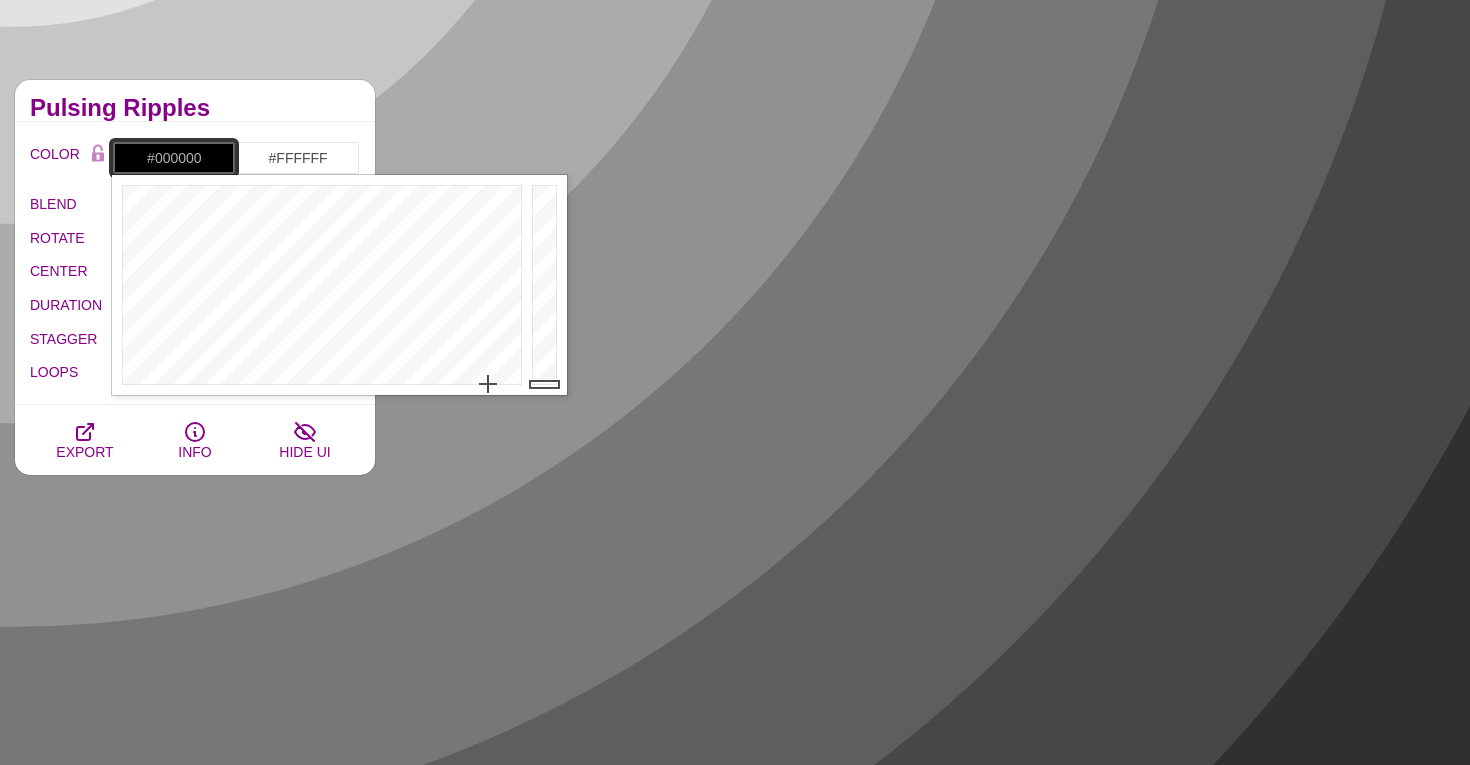 click on "#000000" at bounding box center [174, 158] 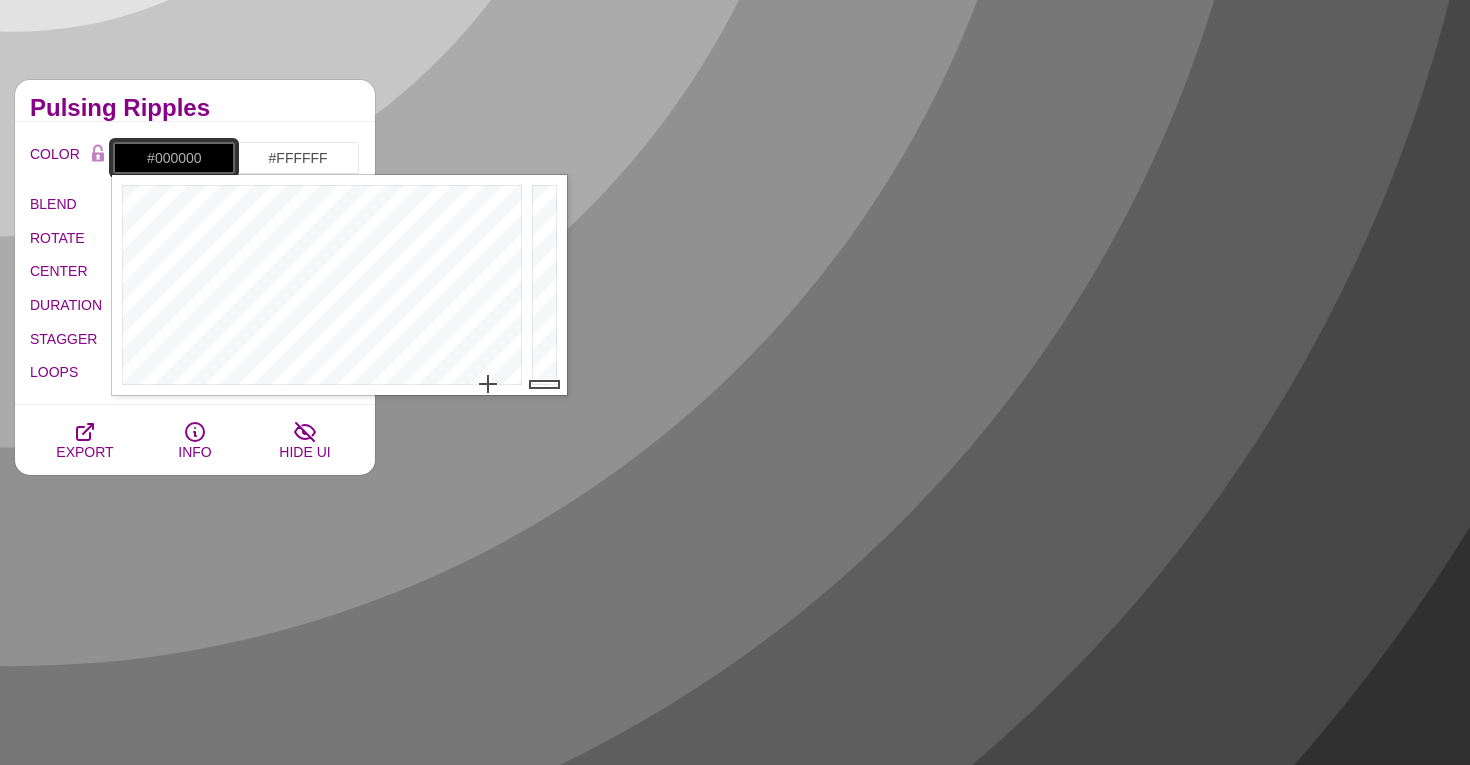 paste on "cfd8e3" 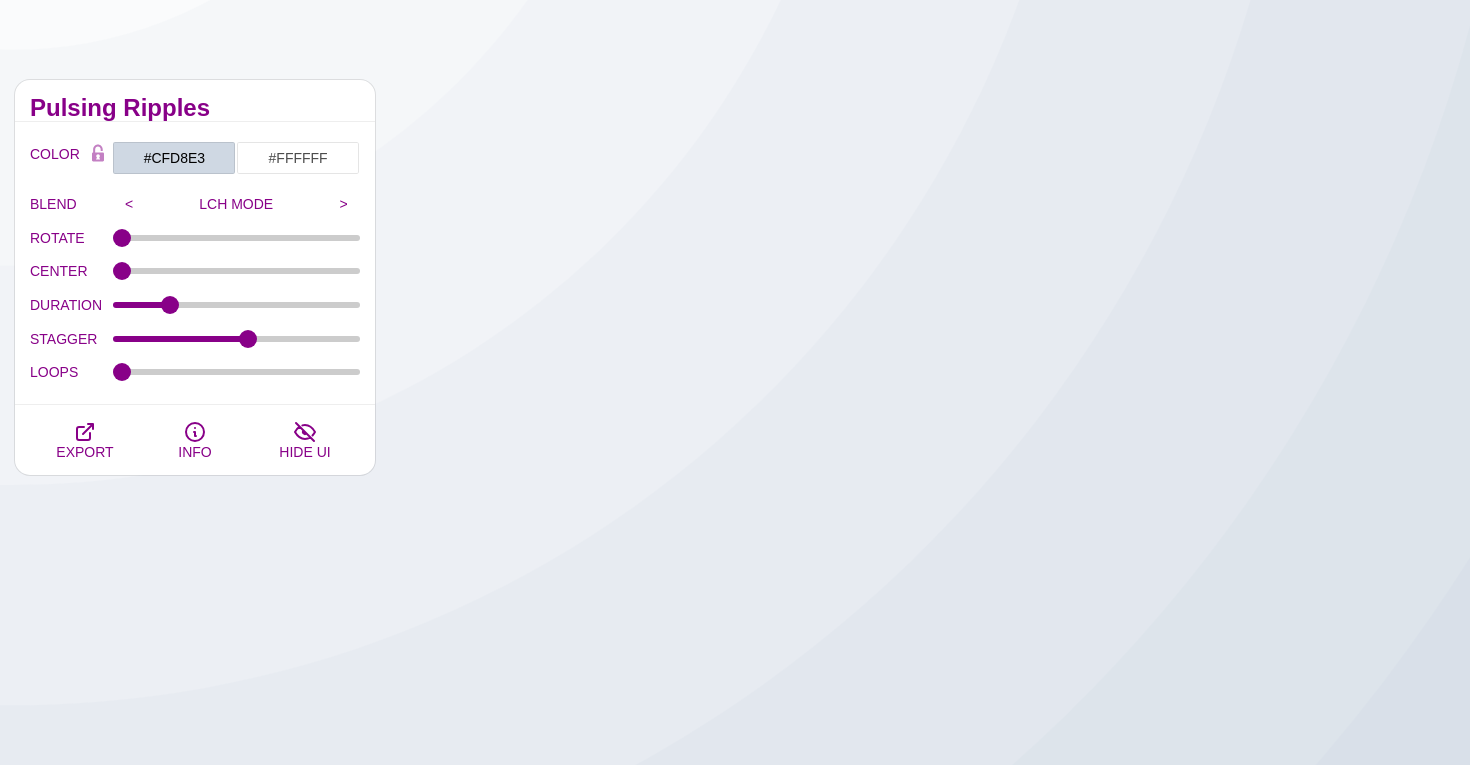 drag, startPoint x: 179, startPoint y: 297, endPoint x: 263, endPoint y: 299, distance: 84.0238 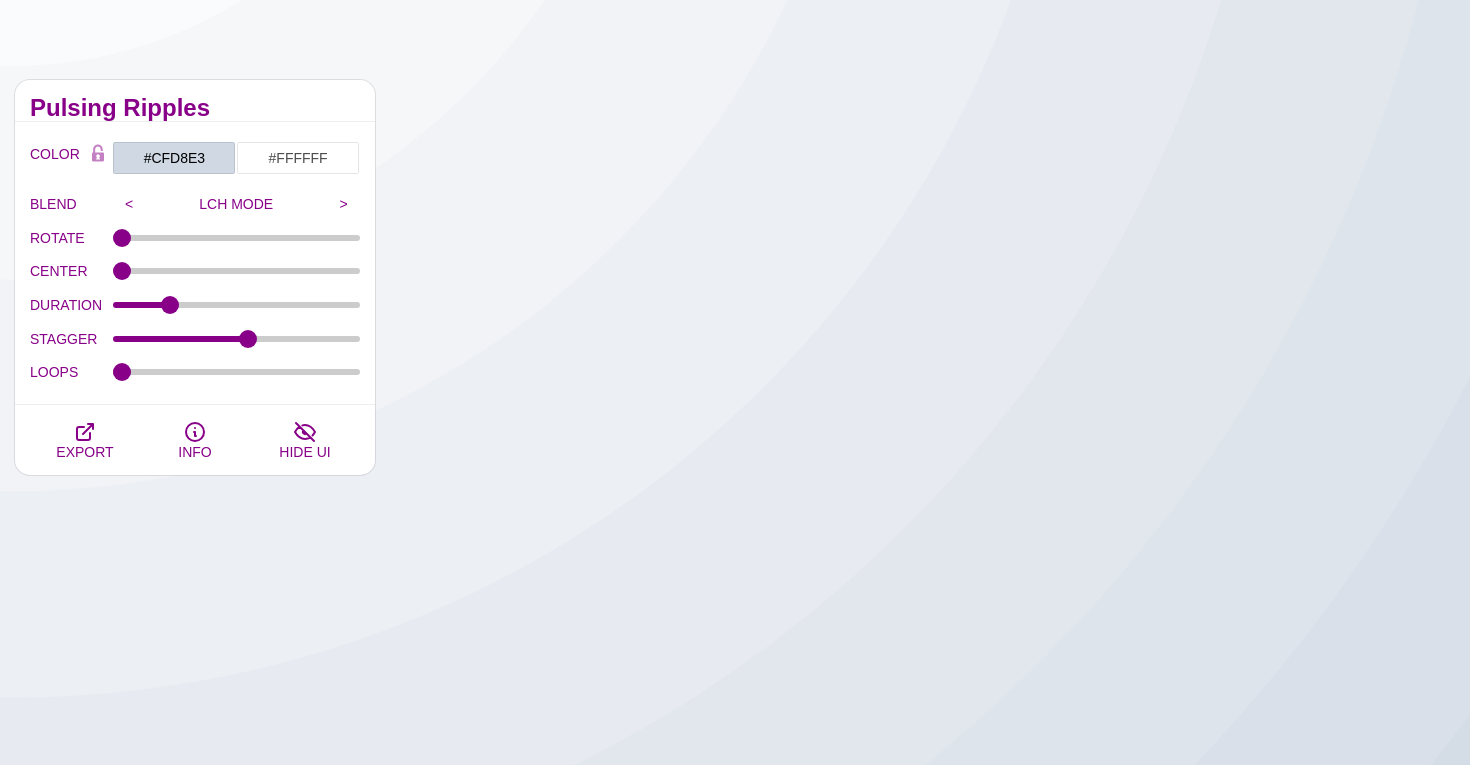 click on "DURATION
5.4" at bounding box center [195, 305] 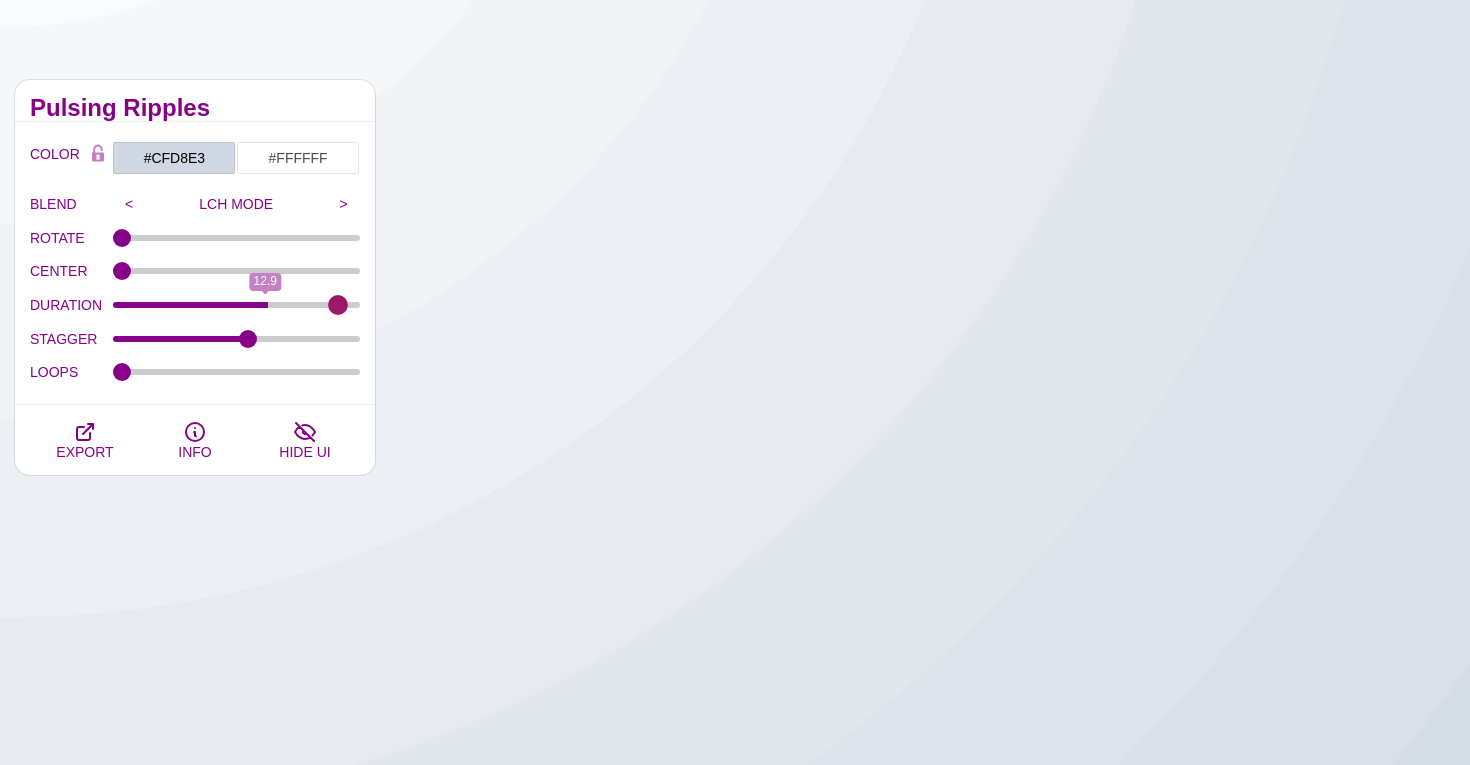 drag, startPoint x: 174, startPoint y: 308, endPoint x: 334, endPoint y: 324, distance: 160.798 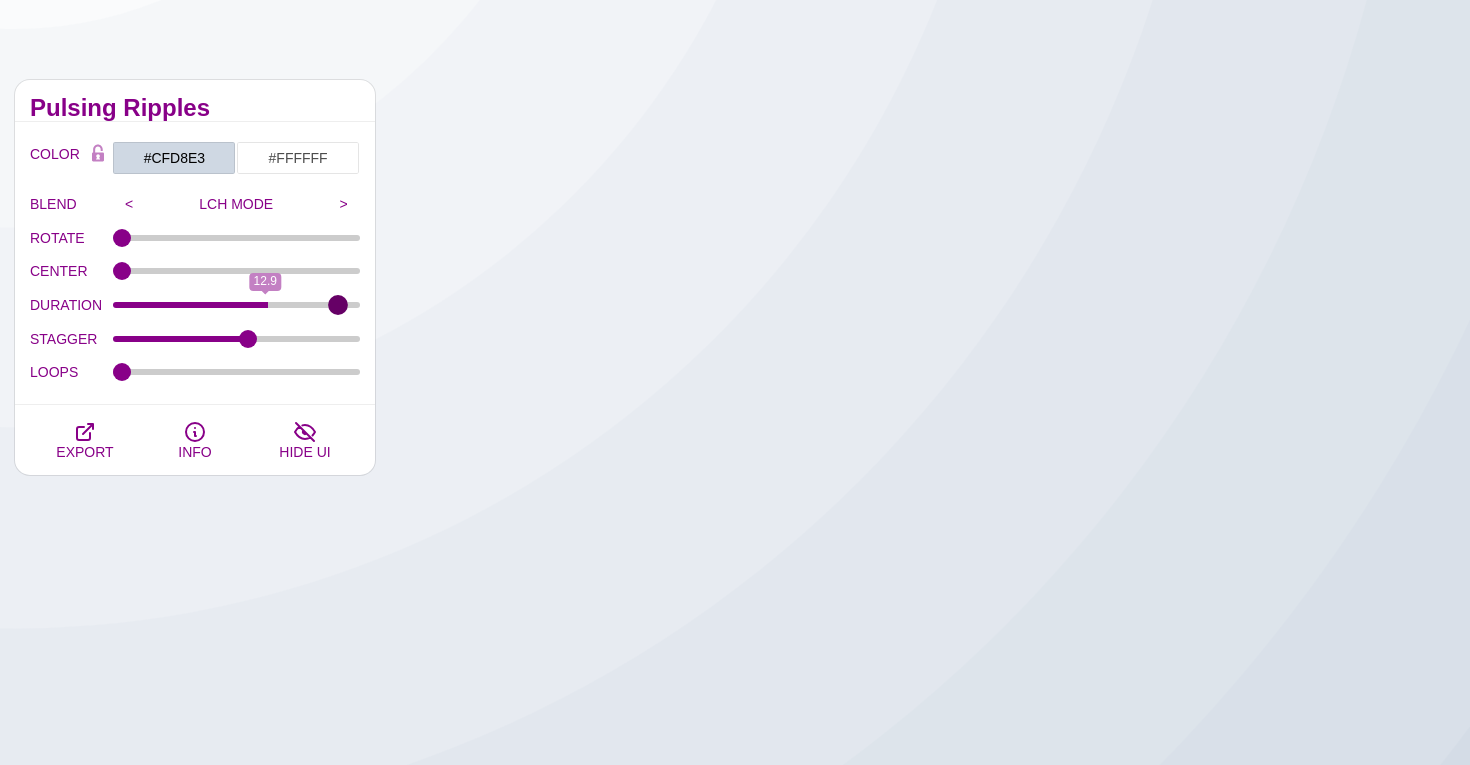 click on "DURATION" at bounding box center (237, 305) 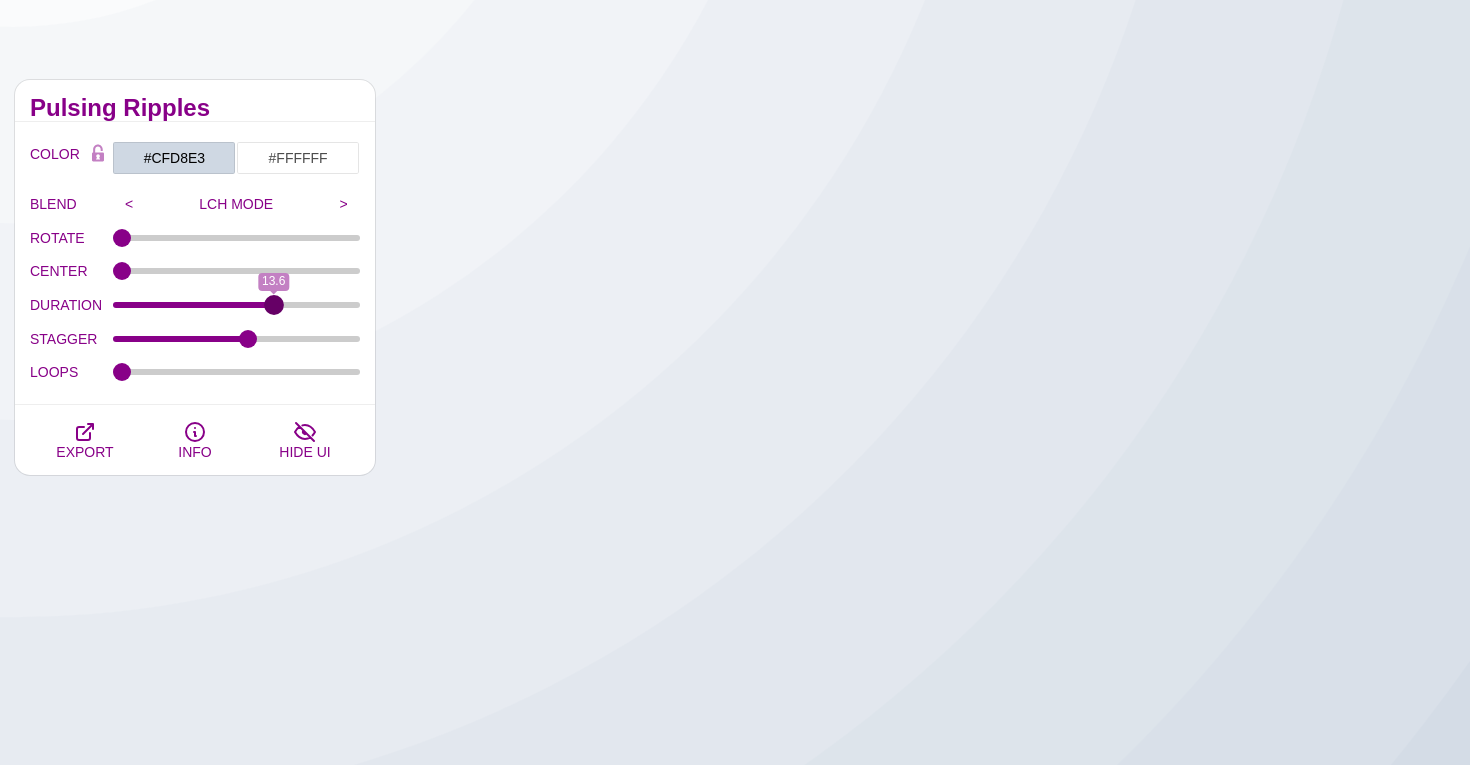 drag, startPoint x: 337, startPoint y: 307, endPoint x: 273, endPoint y: 307, distance: 64 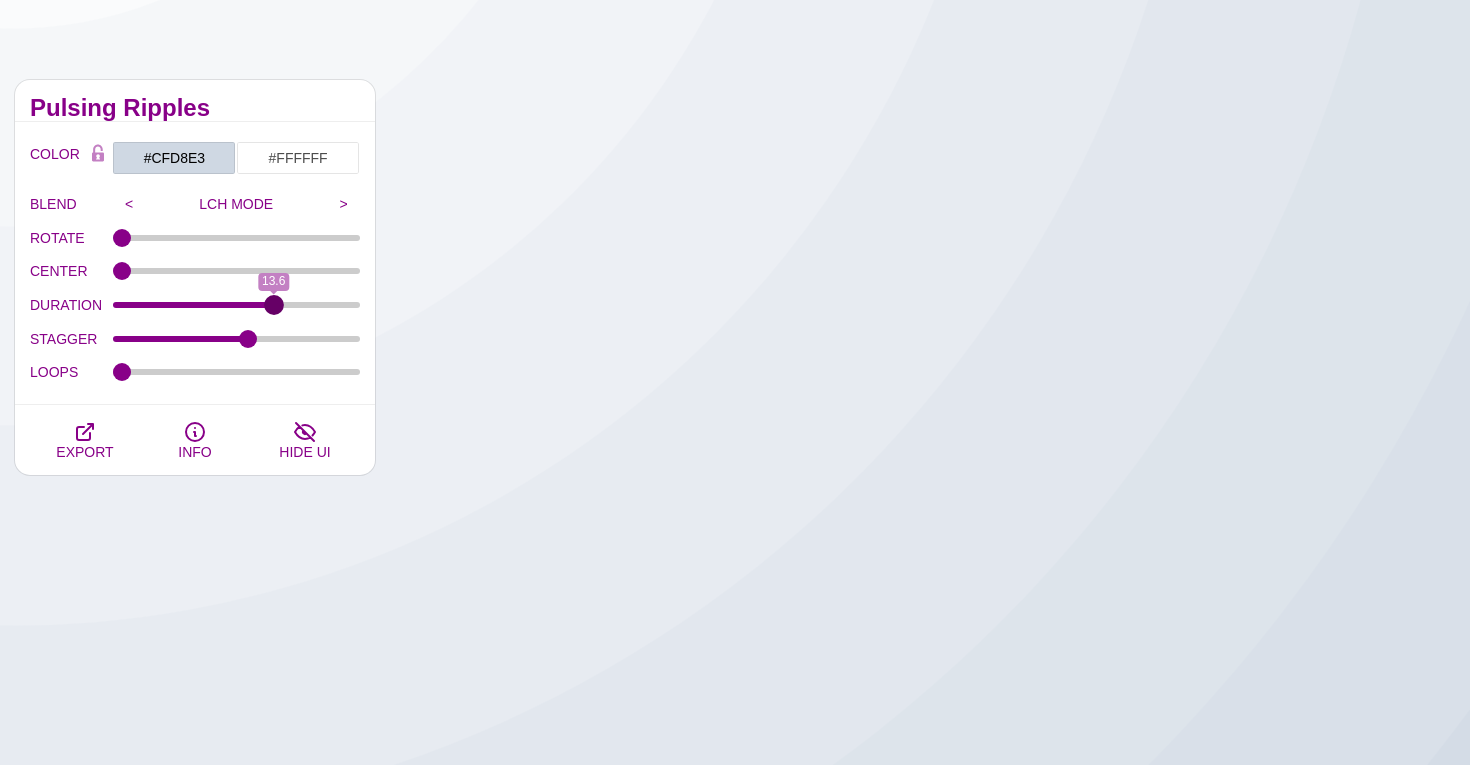 click on "DURATION" at bounding box center (237, 305) 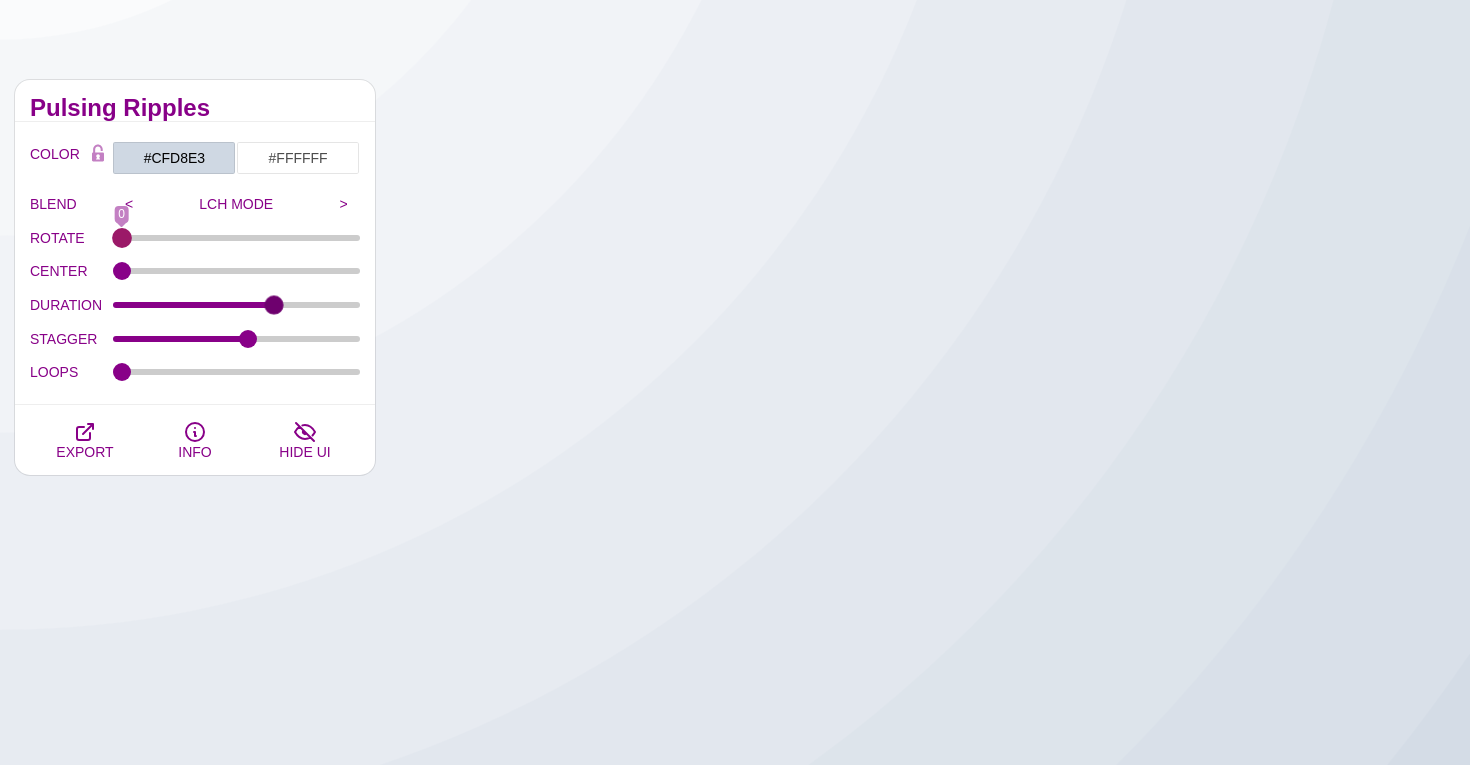 drag, startPoint x: 124, startPoint y: 234, endPoint x: 88, endPoint y: 232, distance: 36.05551 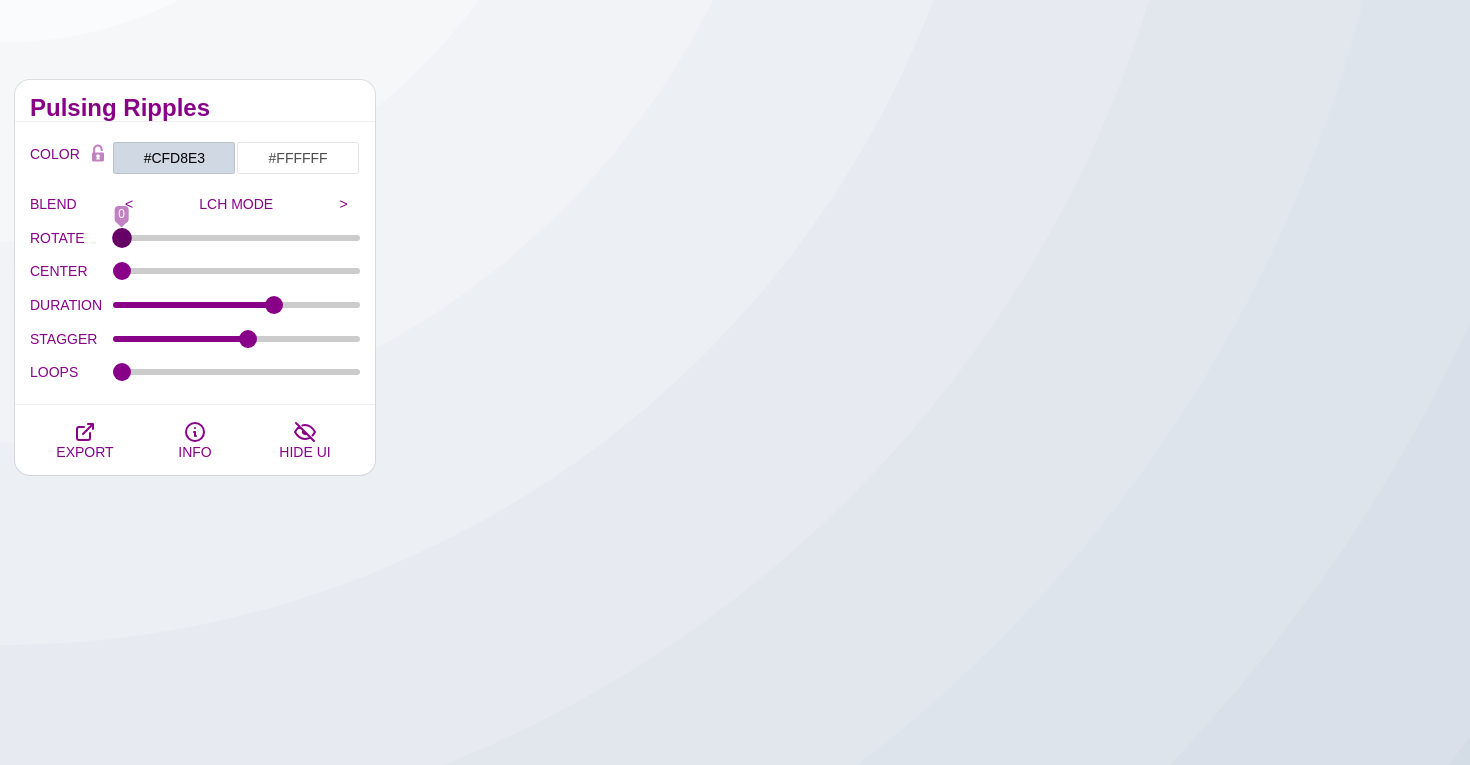 click on "ROTATE
0" at bounding box center (195, 238) 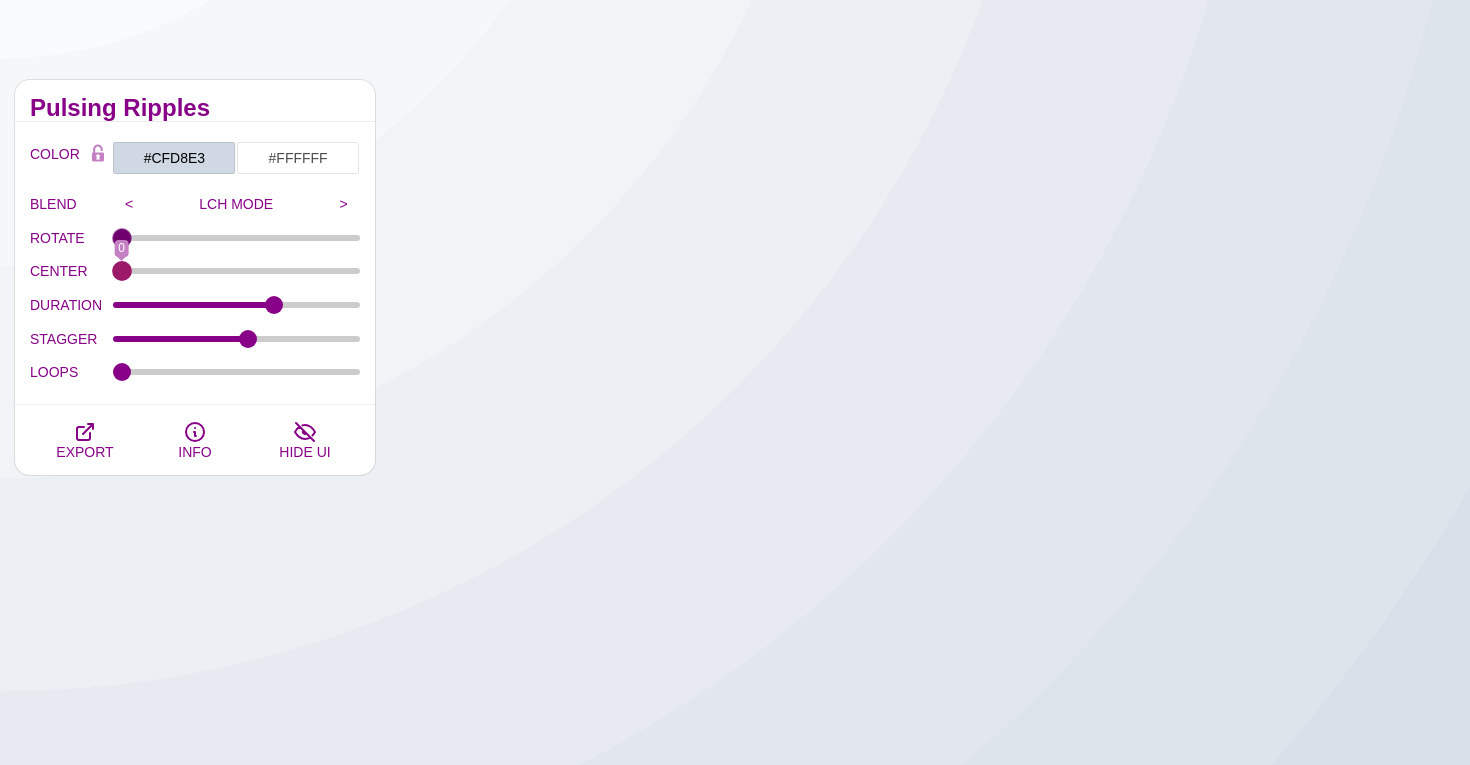 drag, startPoint x: 118, startPoint y: 270, endPoint x: 74, endPoint y: 290, distance: 48.332184 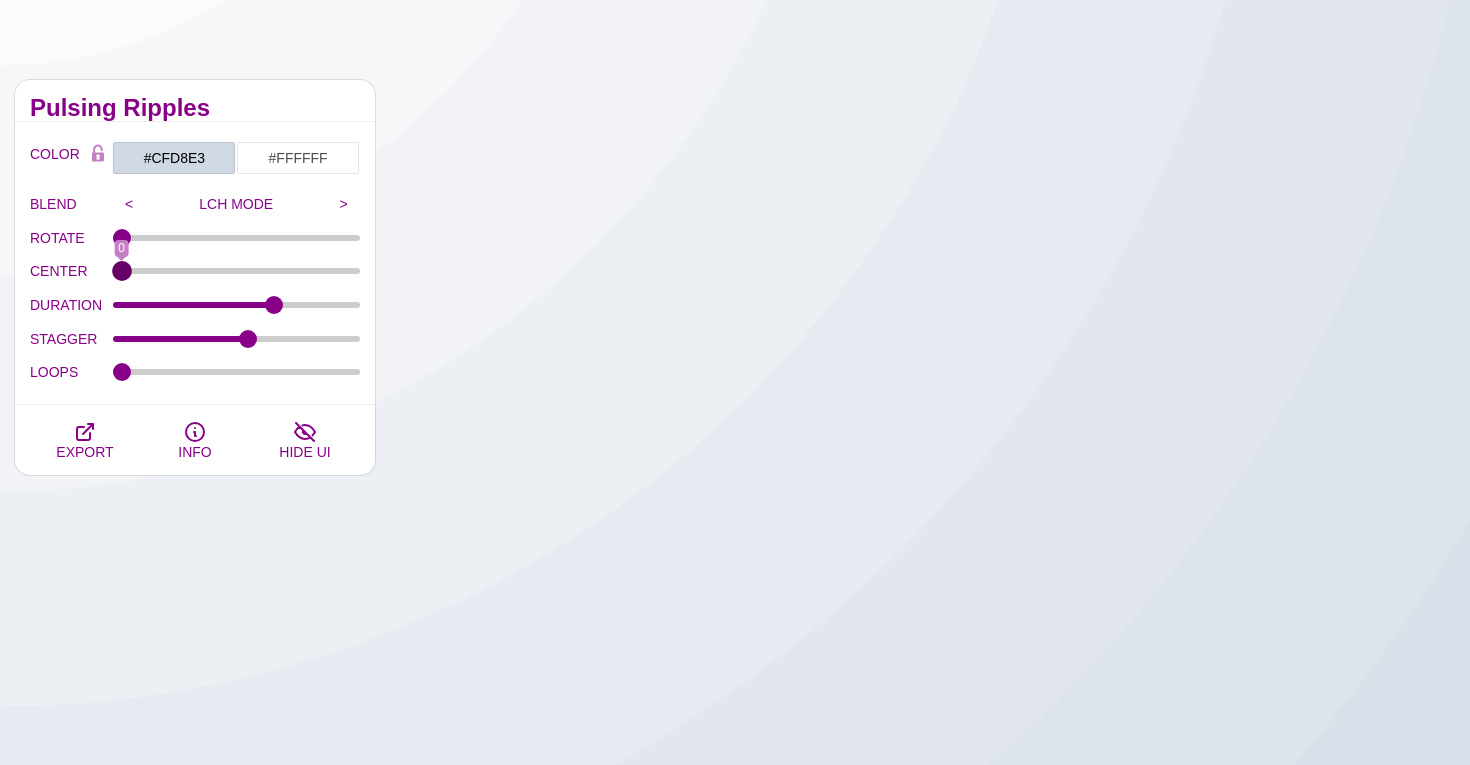 click on "CENTER" at bounding box center [237, 271] 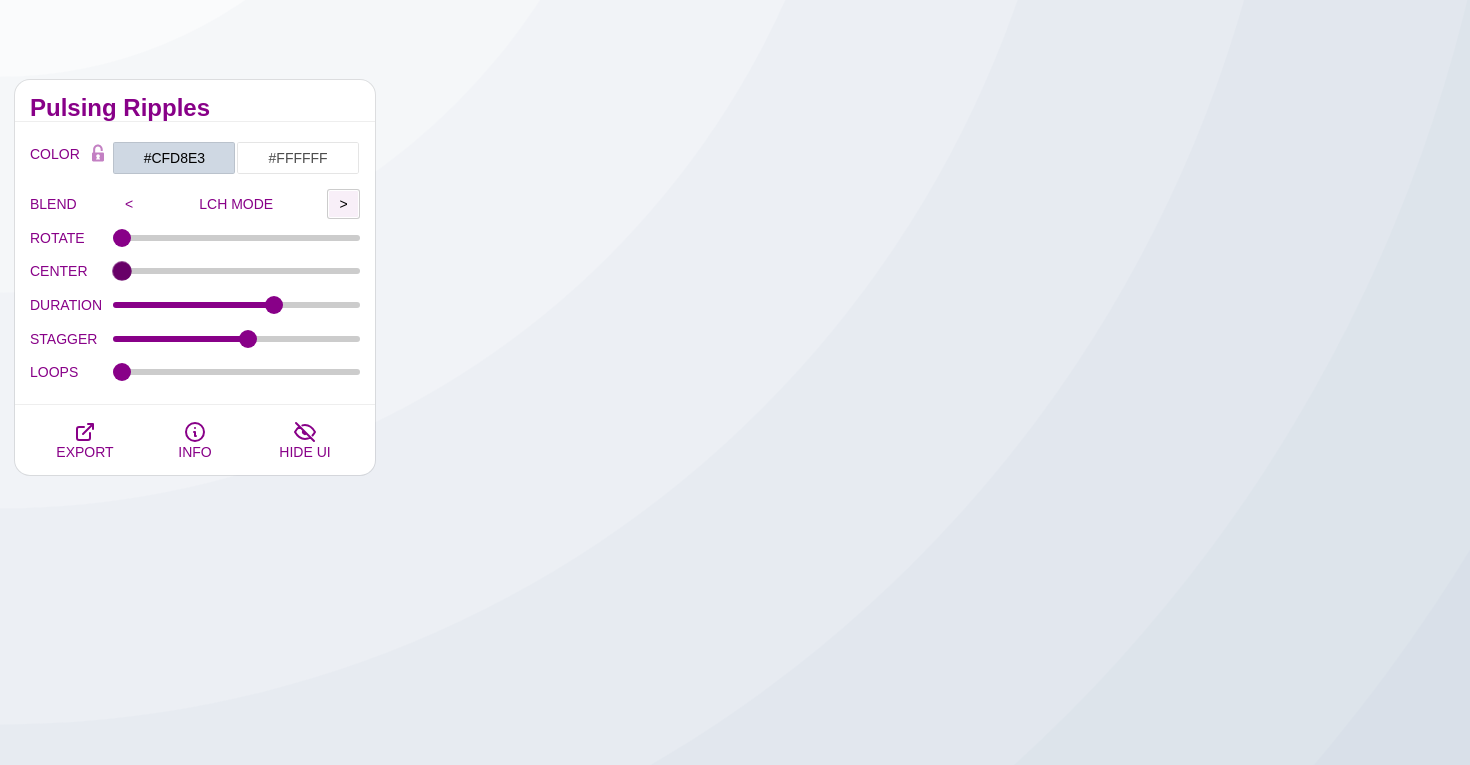 click on ">" at bounding box center (343, 204) 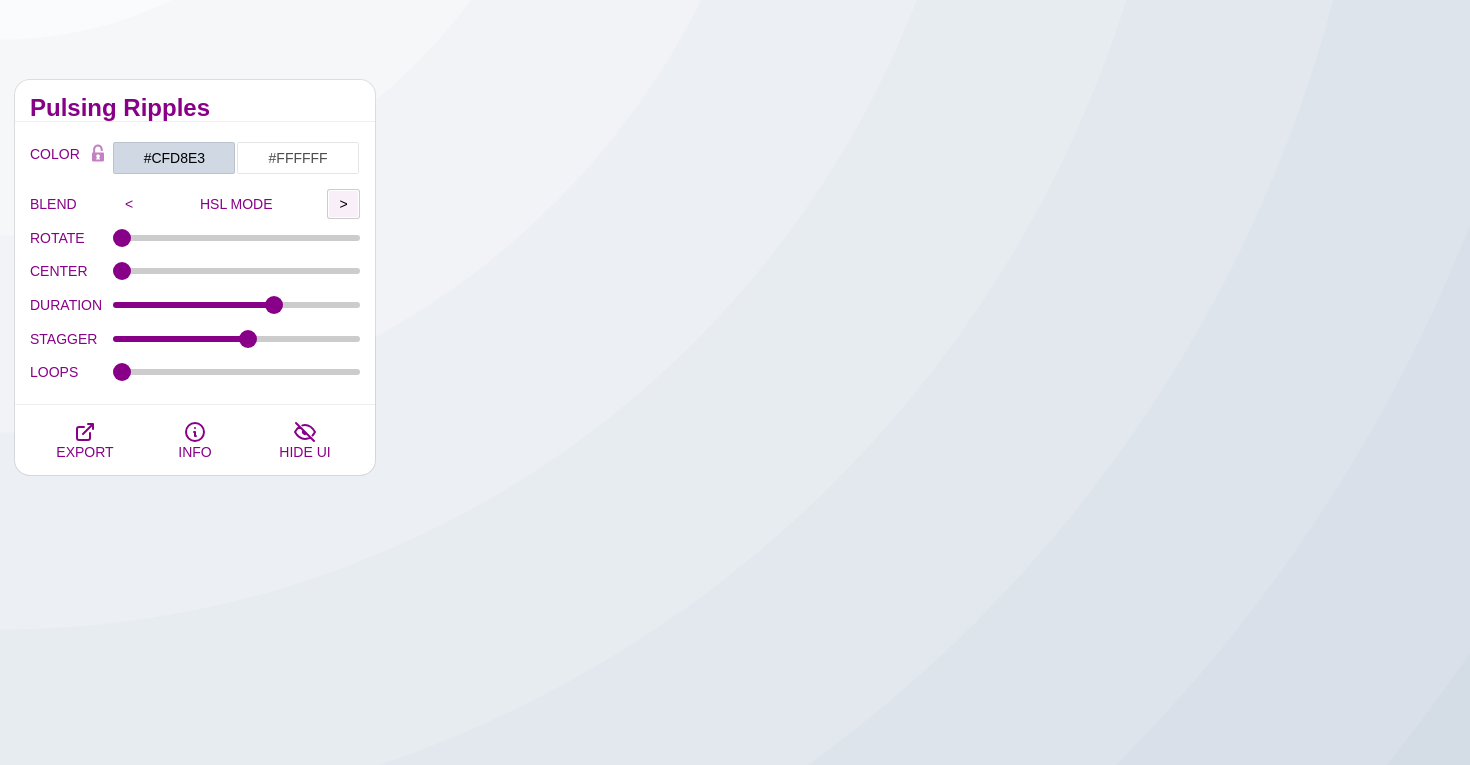 click on ">" at bounding box center [343, 204] 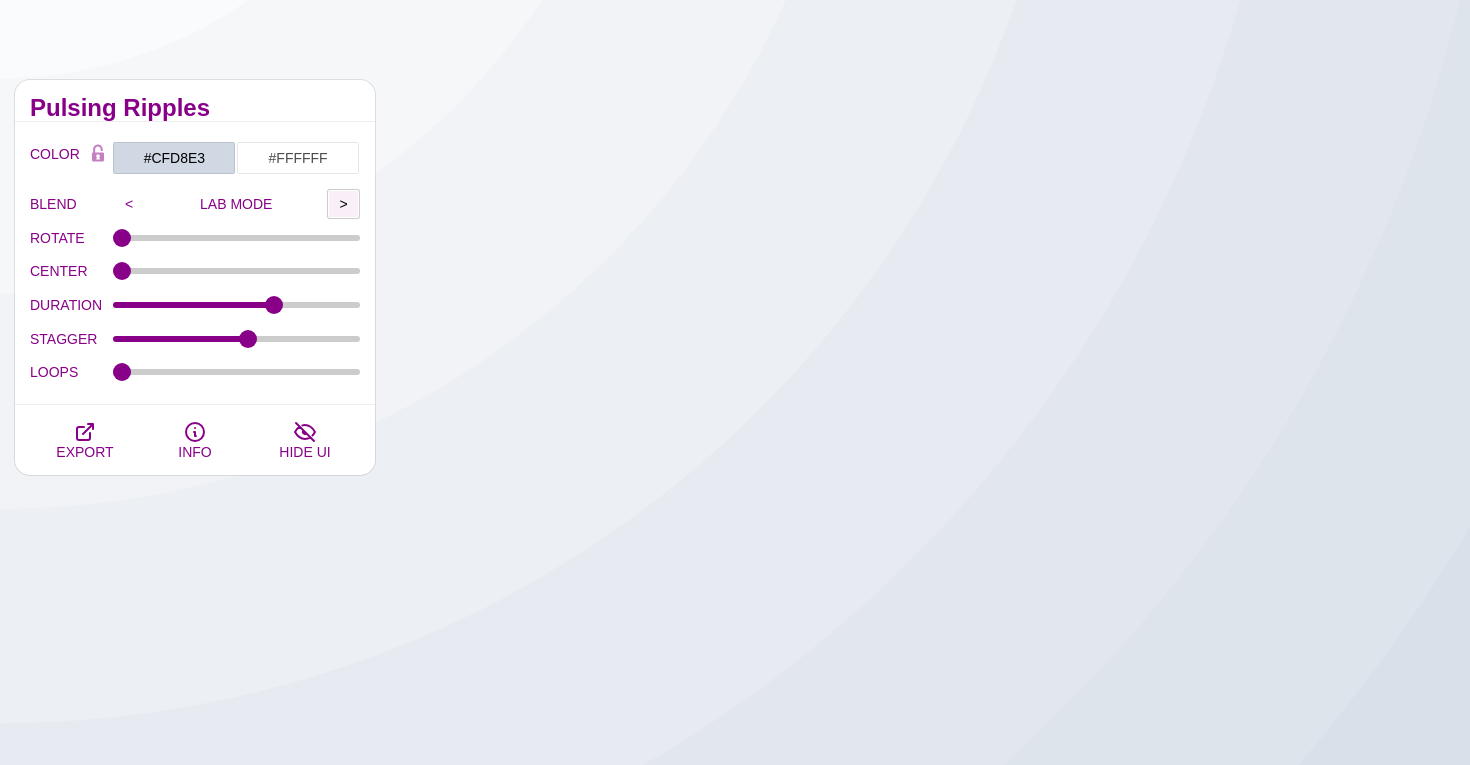 click on ">" at bounding box center (343, 204) 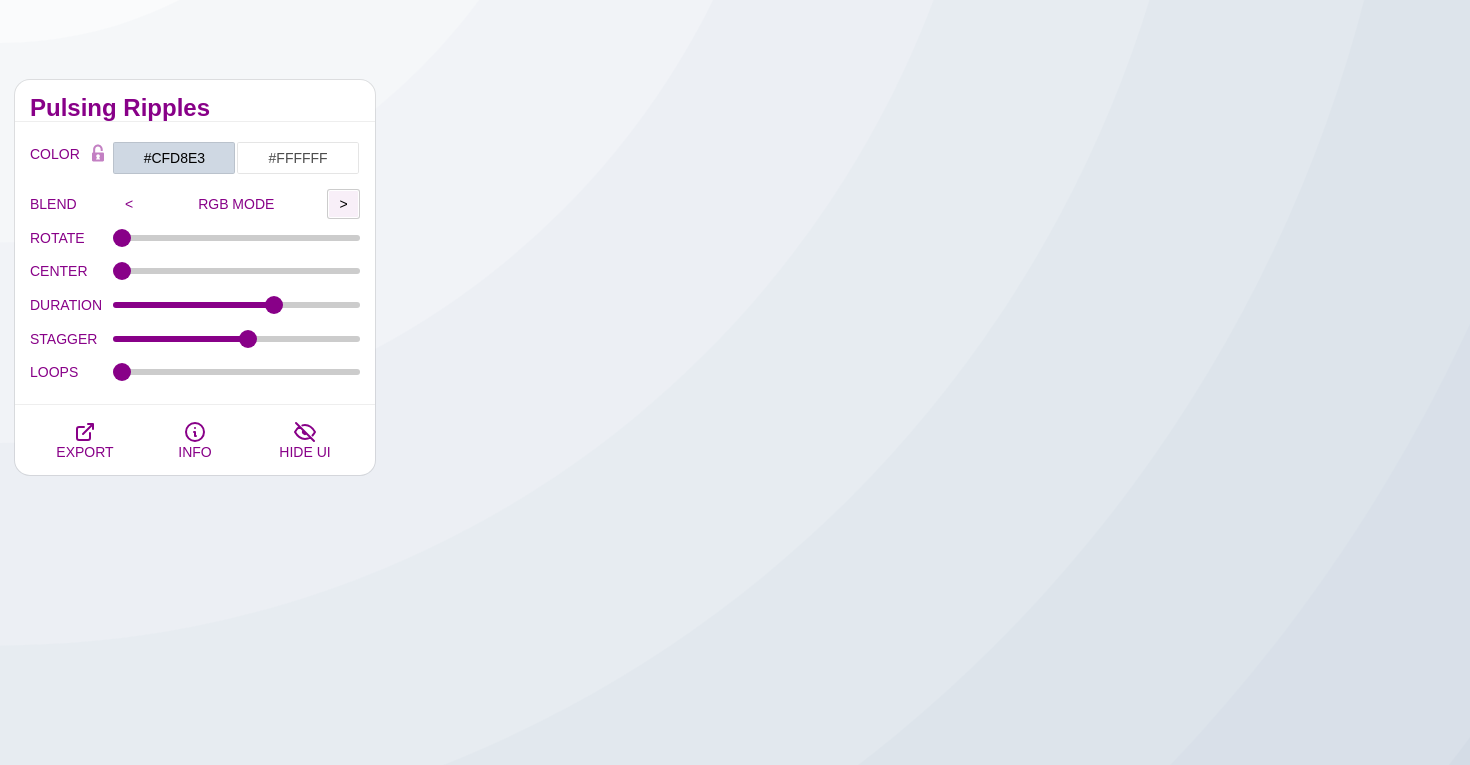 click on ">" at bounding box center (343, 204) 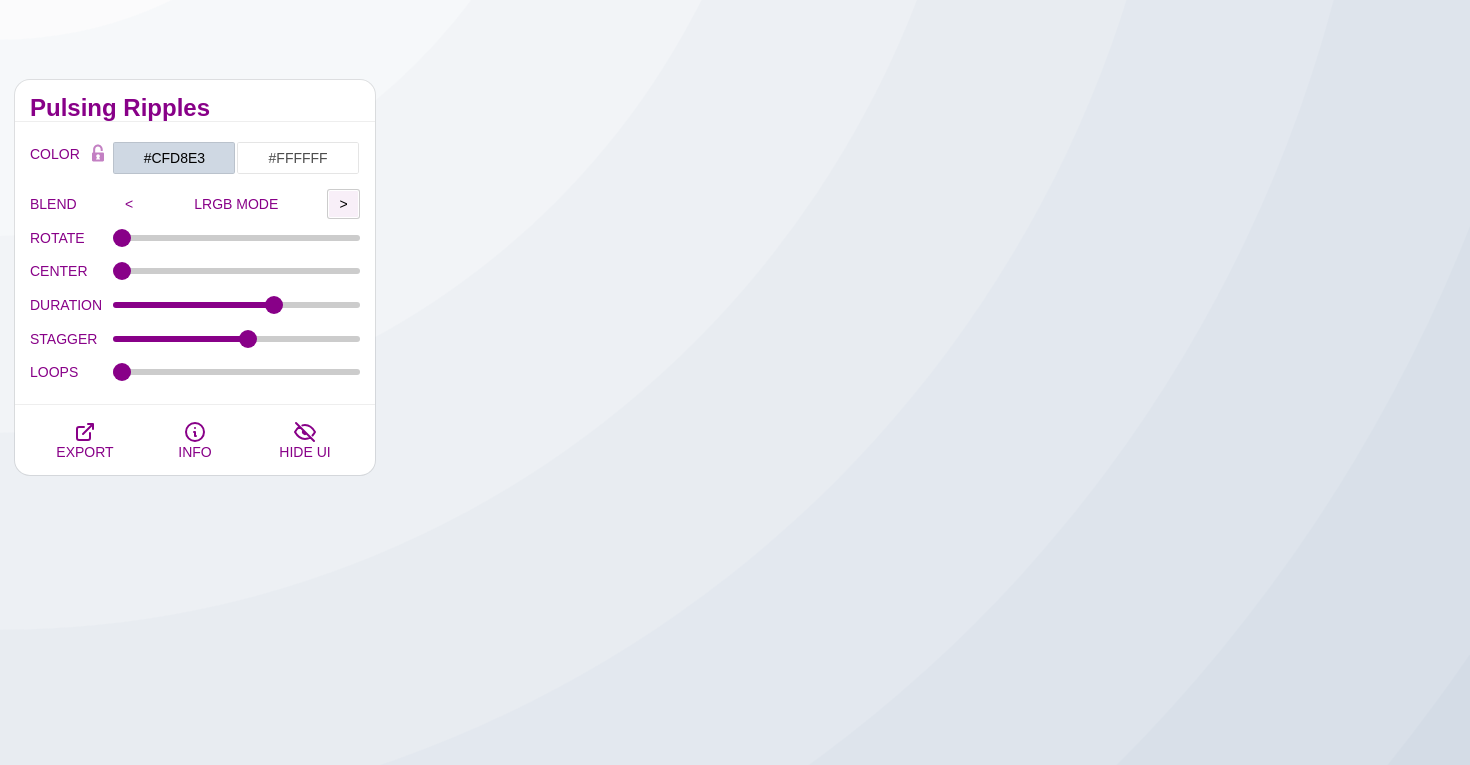click on ">" at bounding box center [343, 204] 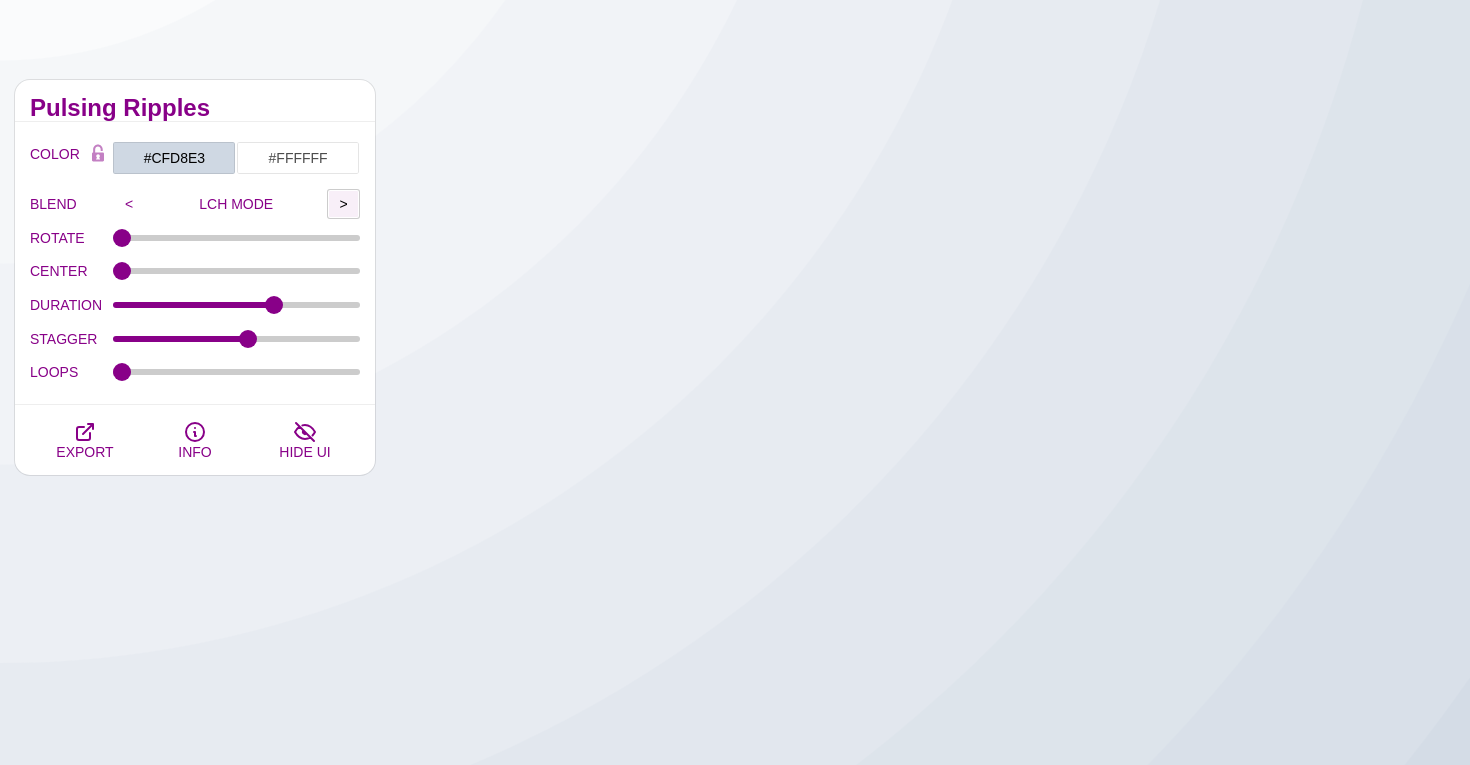 click on ">" at bounding box center (343, 204) 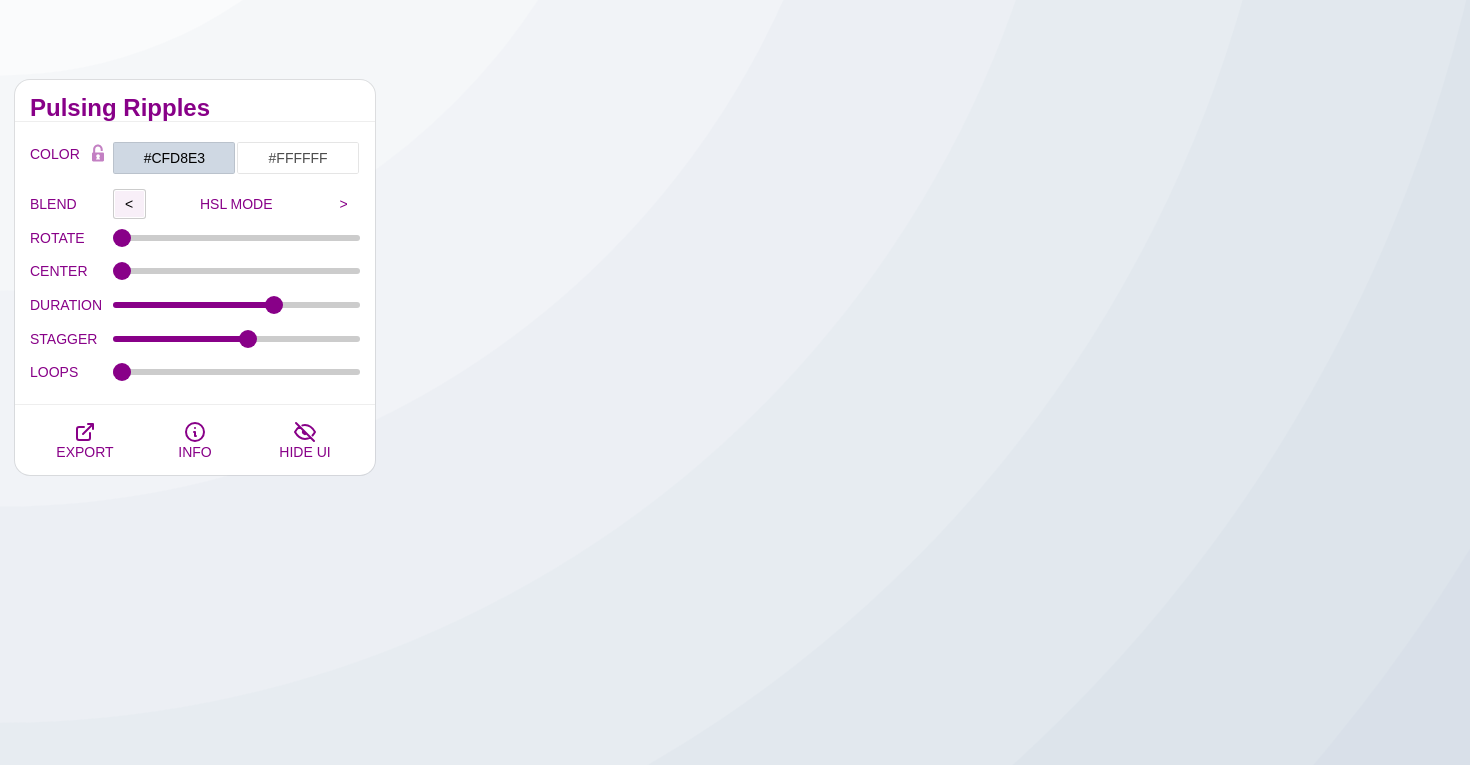 click on "<" at bounding box center [129, 204] 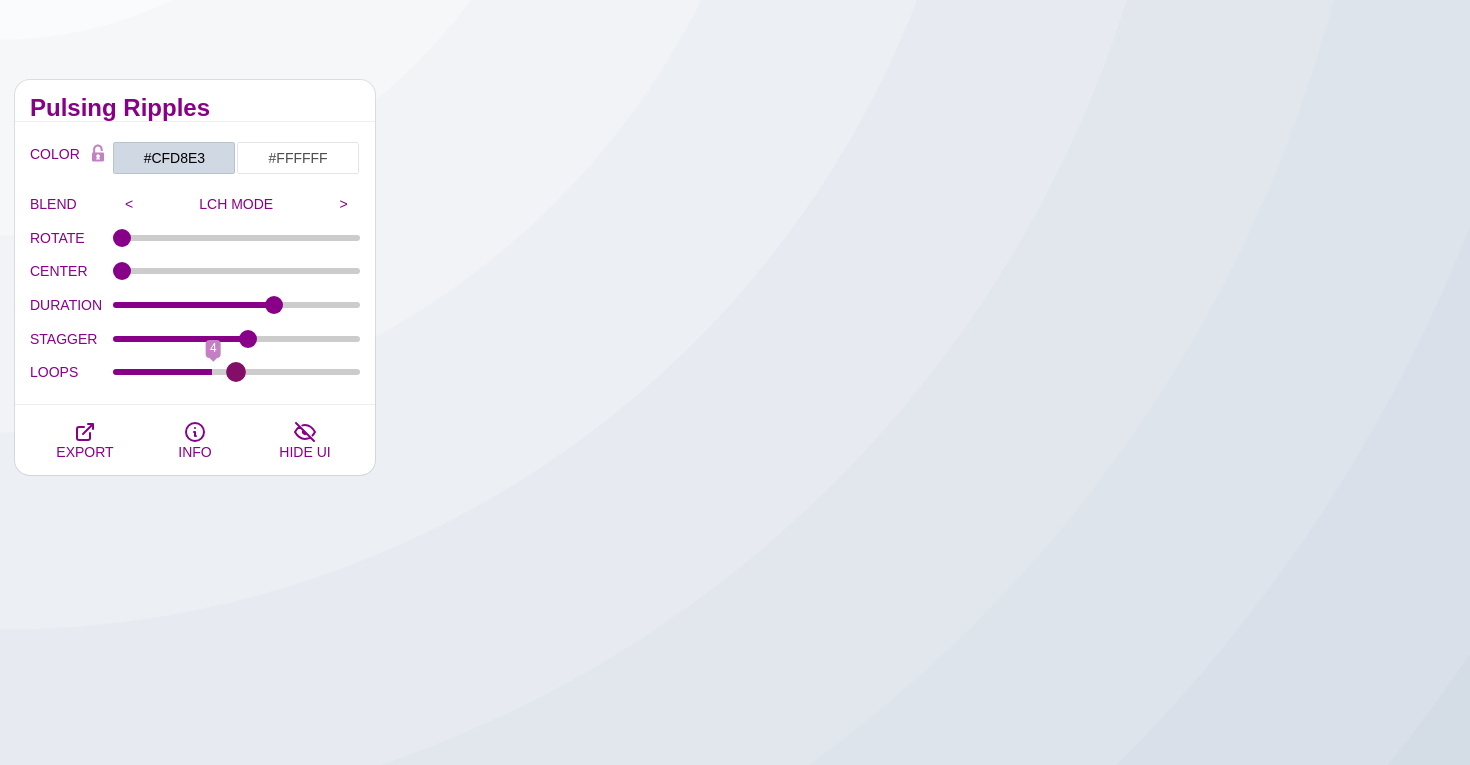 drag, startPoint x: 121, startPoint y: 368, endPoint x: 240, endPoint y: 368, distance: 119 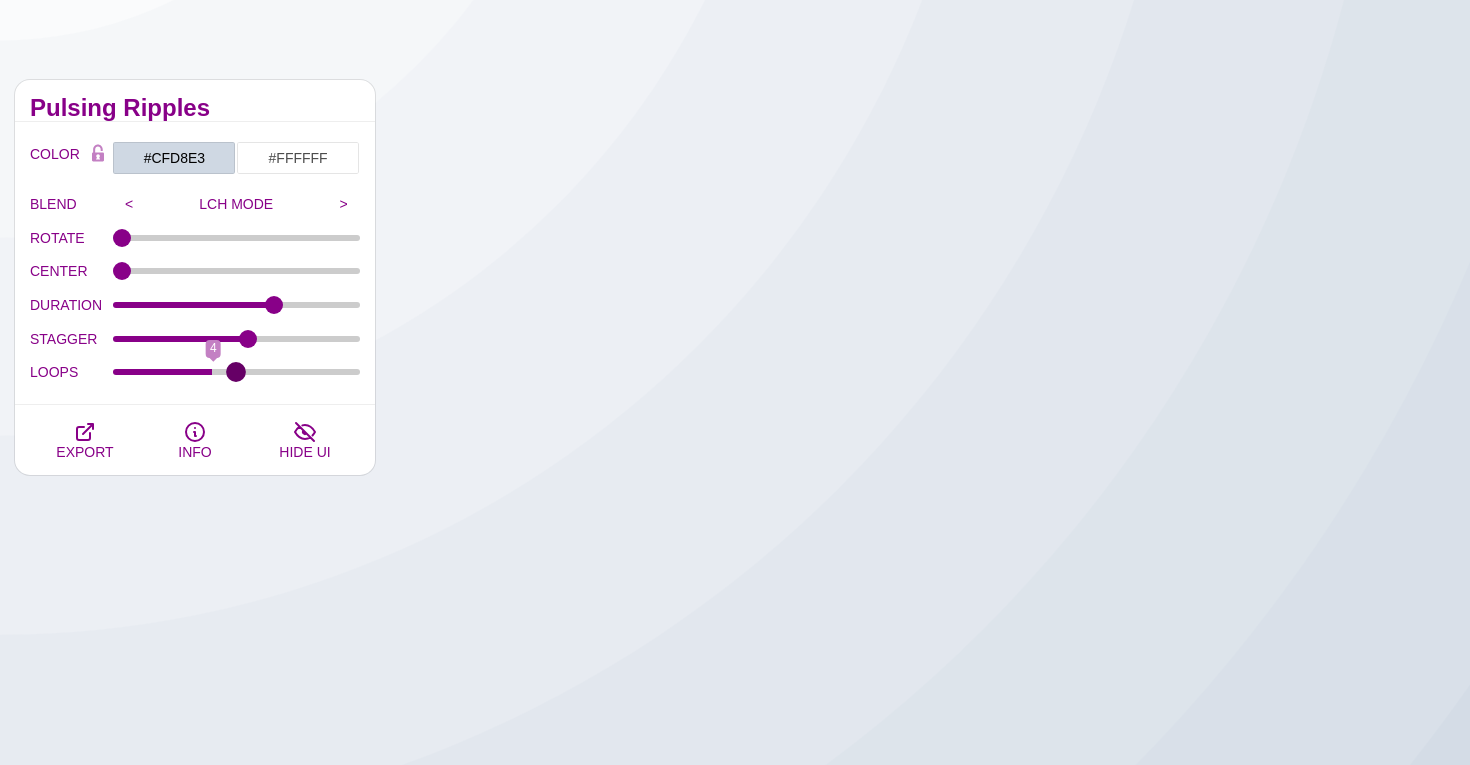click on "LOOPS" at bounding box center [237, 372] 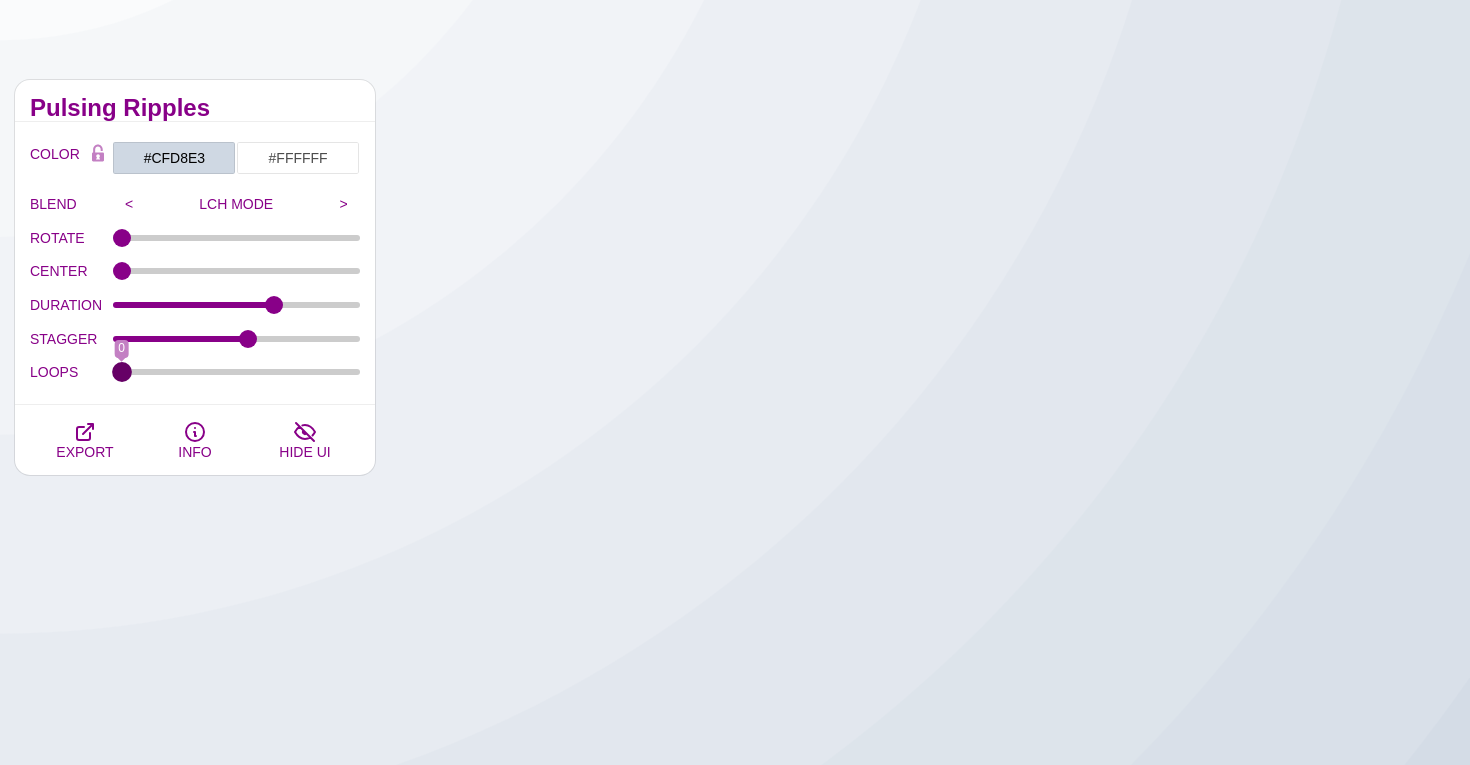 drag, startPoint x: 240, startPoint y: 368, endPoint x: 82, endPoint y: 367, distance: 158.00316 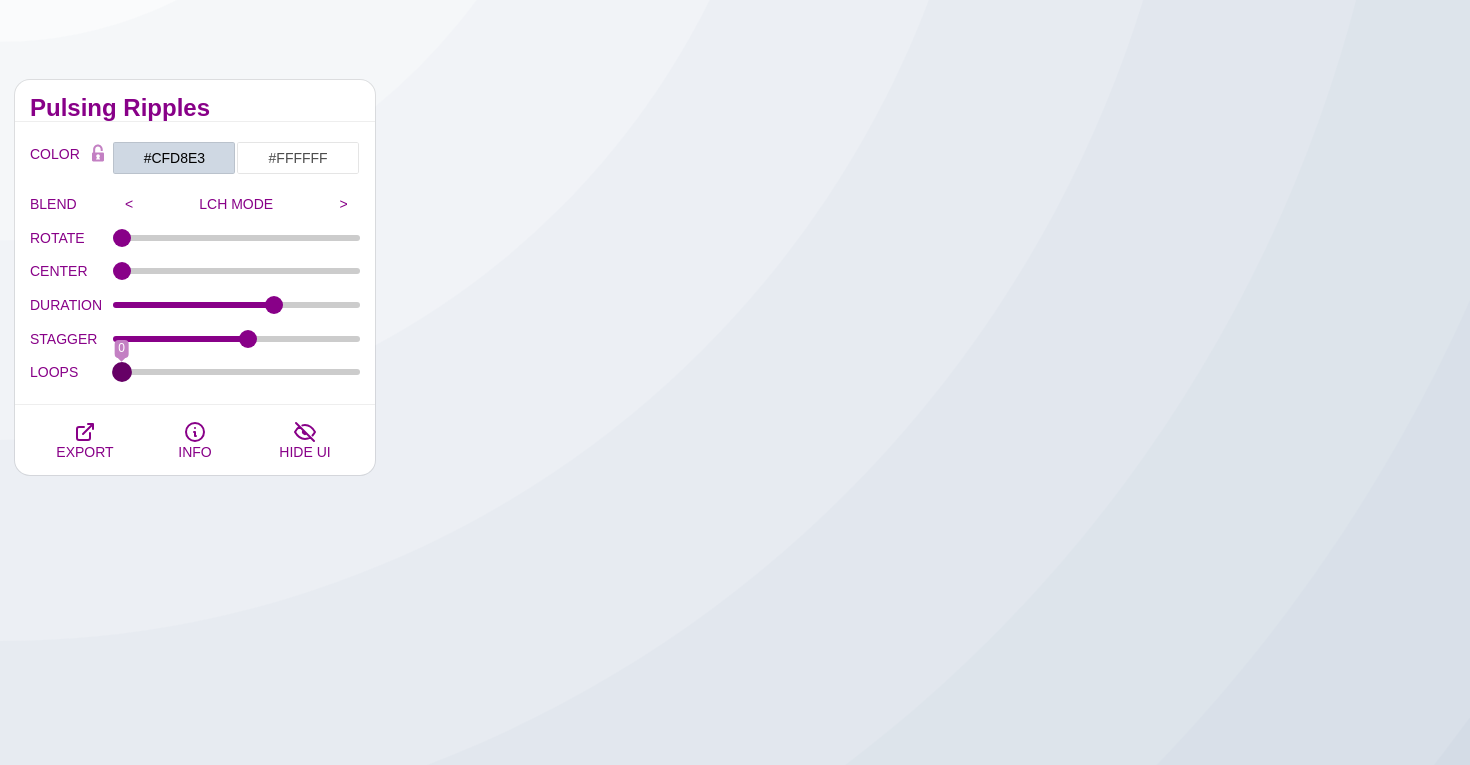 click on "LOOPS
0" at bounding box center [195, 372] 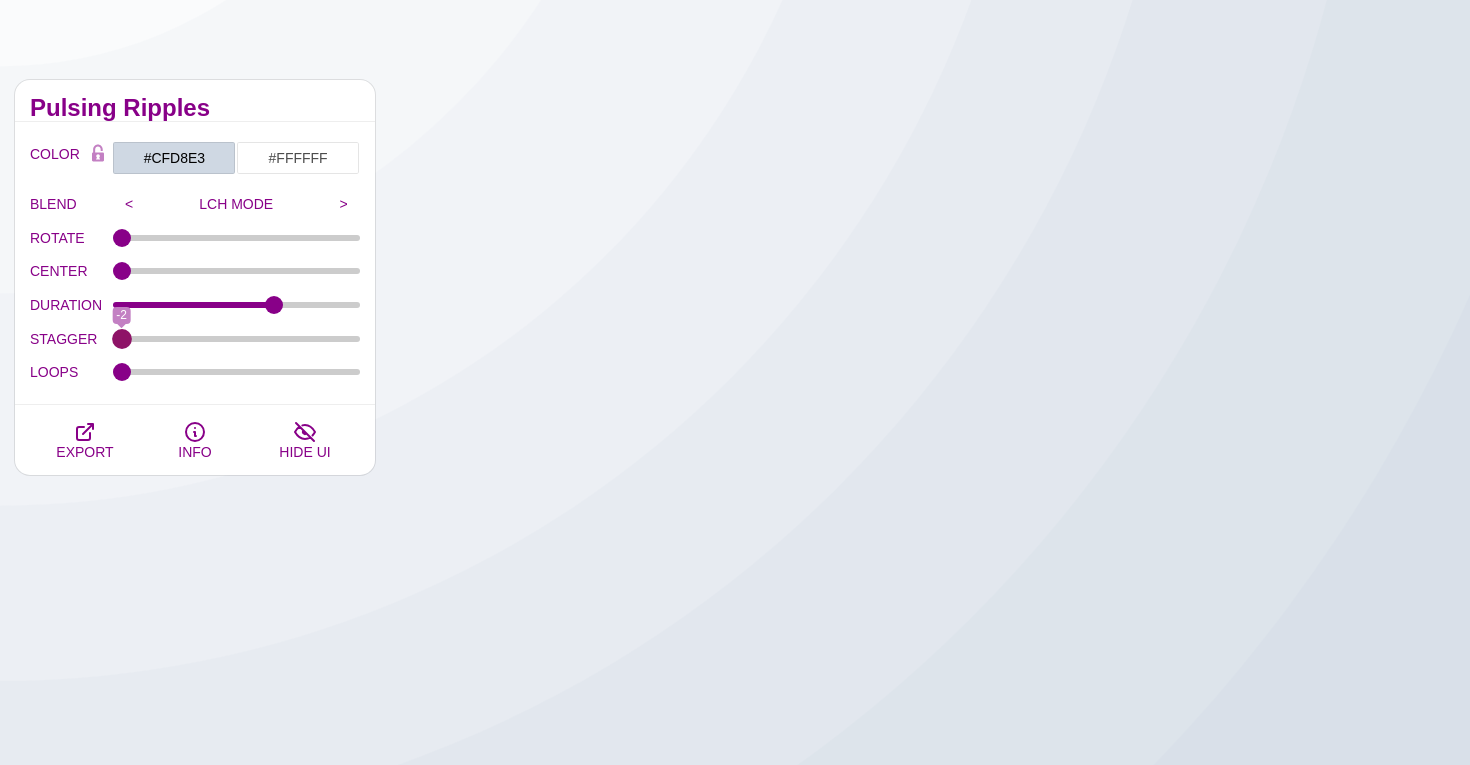 drag, startPoint x: 250, startPoint y: 339, endPoint x: 74, endPoint y: 344, distance: 176.07101 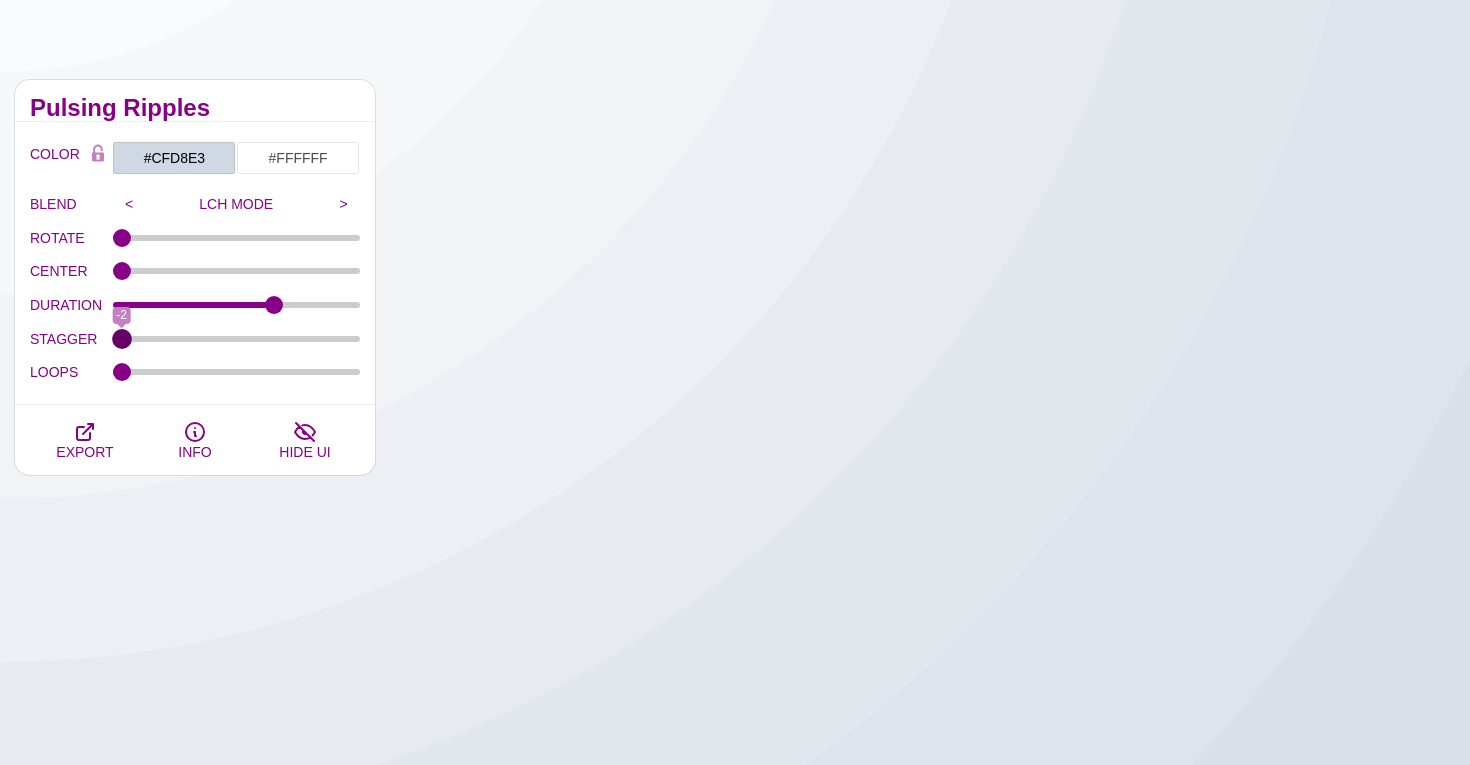click on "STAGGER" at bounding box center [237, 339] 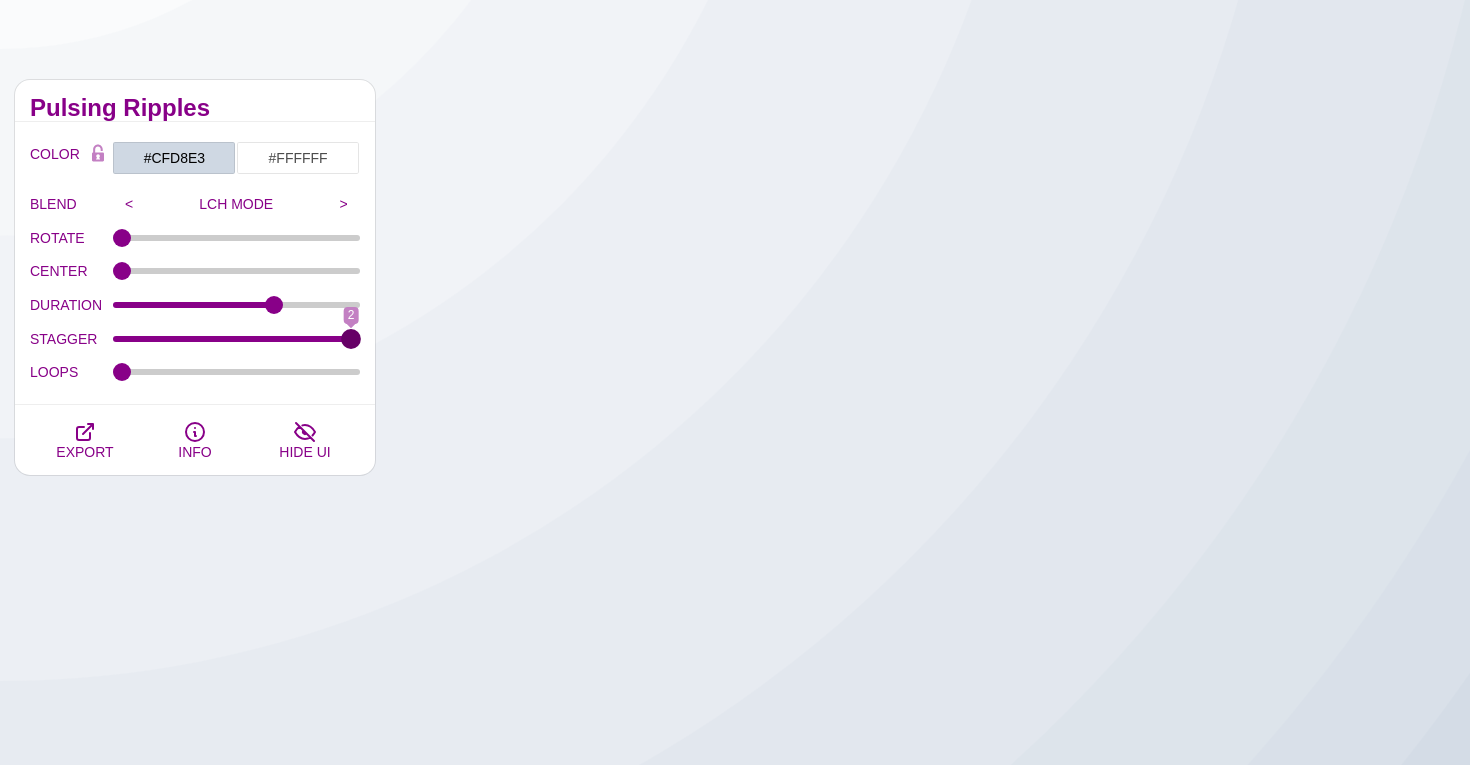 drag, startPoint x: 123, startPoint y: 339, endPoint x: 398, endPoint y: 342, distance: 275.01636 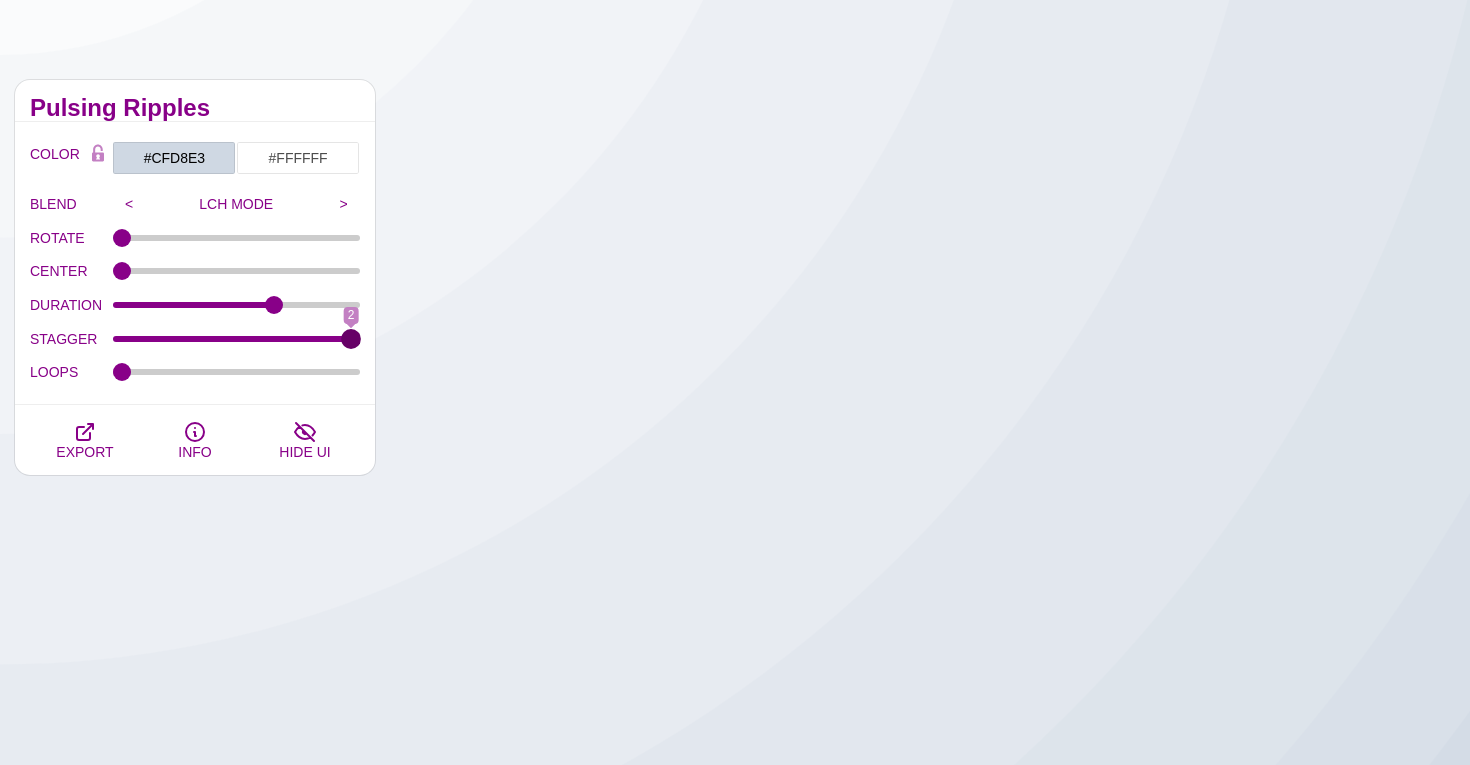 click on "Animated SVG Backgrounds This is an experimental set of backgrounds. It's recommended to be mindful of animation performance and opt for a limited number of animations and the number of loops. You'll likely find constraining the backgrounds within small containers will work better on low performance devices.
You have access. Enjoy!
Pulsing Ripples
COLOR
#CFD8E3 #FFFFFF #0000FF
#00EEBB #FFFF00 #FFA500
#777777 #888888 #999999
BLEND < LCH MODE >
VARIETY < GRAY TONES >
MODIFY < FLIP >
ROTATE
0
CENTER
0
DURATION
13.6
STAGGER
2
LOOPS
0
EXPORT
INFO
HIDE UI
PREVIEW" at bounding box center [735, 1205] 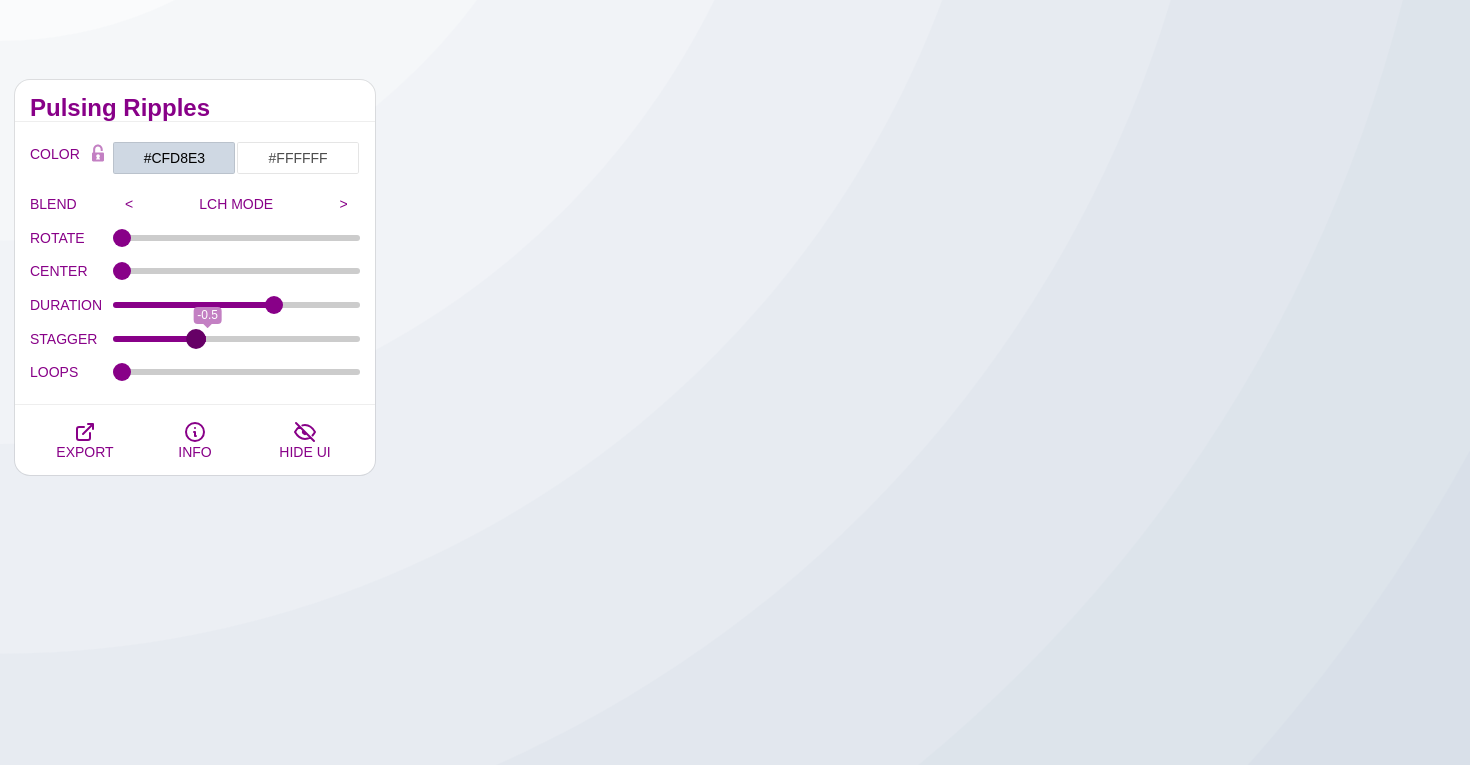 drag, startPoint x: 352, startPoint y: 340, endPoint x: 196, endPoint y: 341, distance: 156.0032 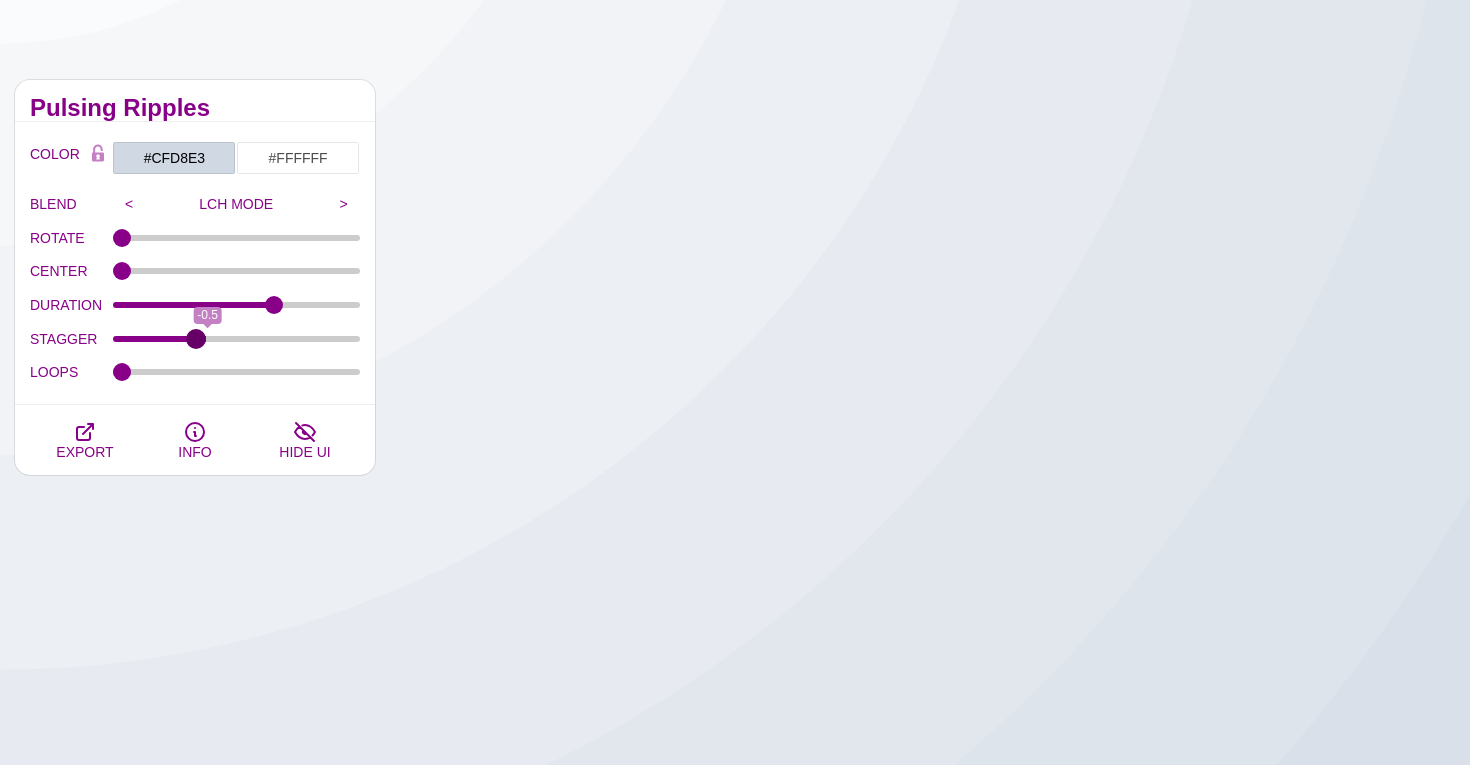 click on "STAGGER" at bounding box center [237, 339] 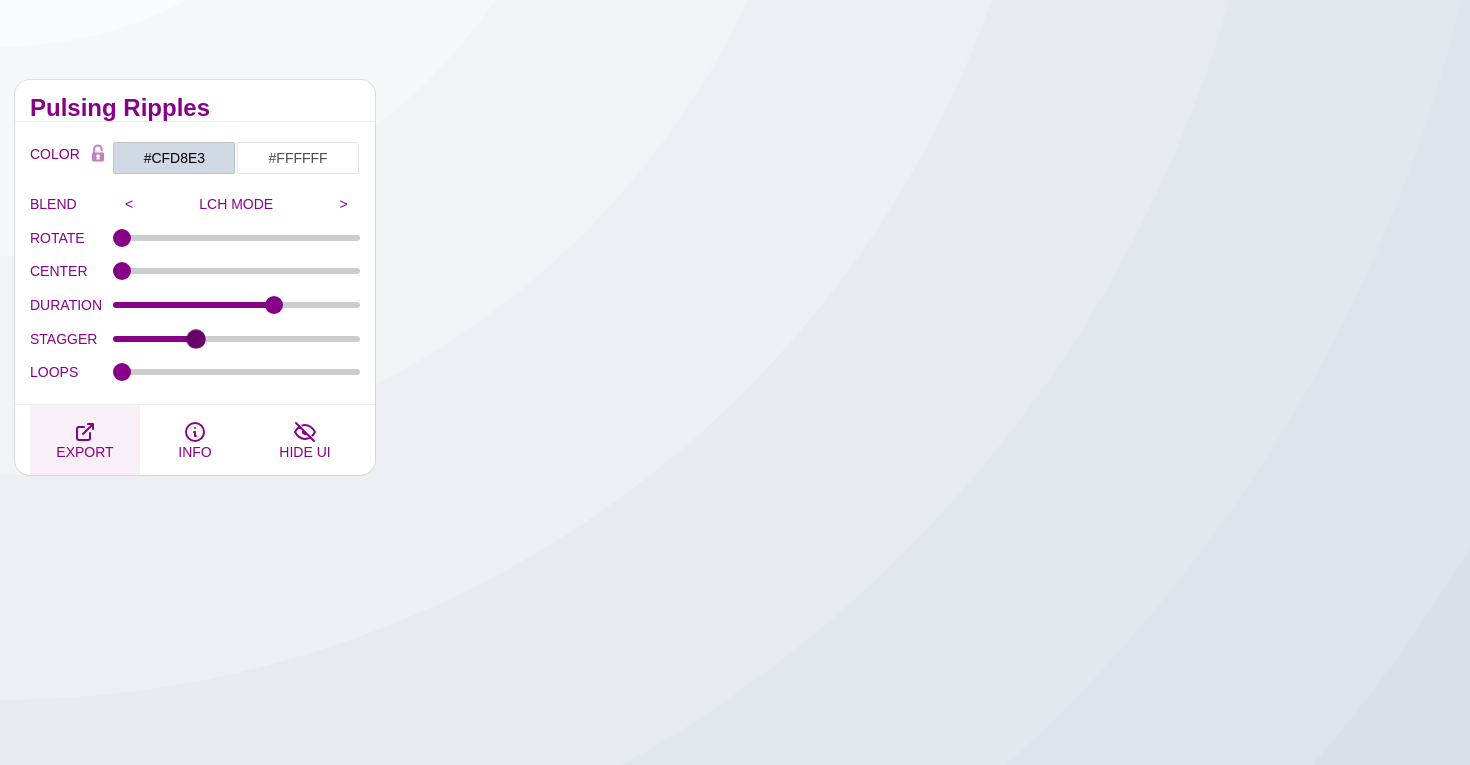 click 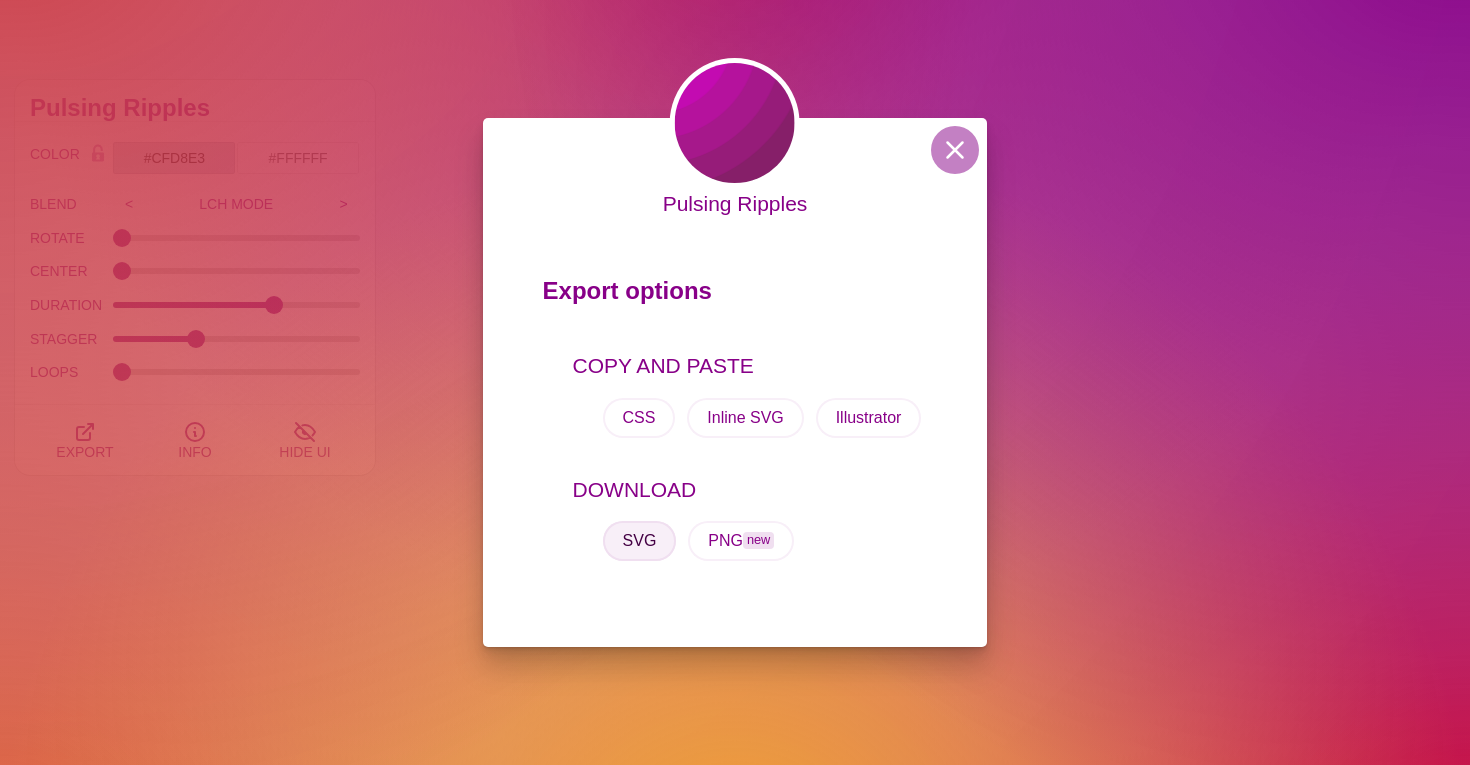 click on "SVG" at bounding box center [640, 541] 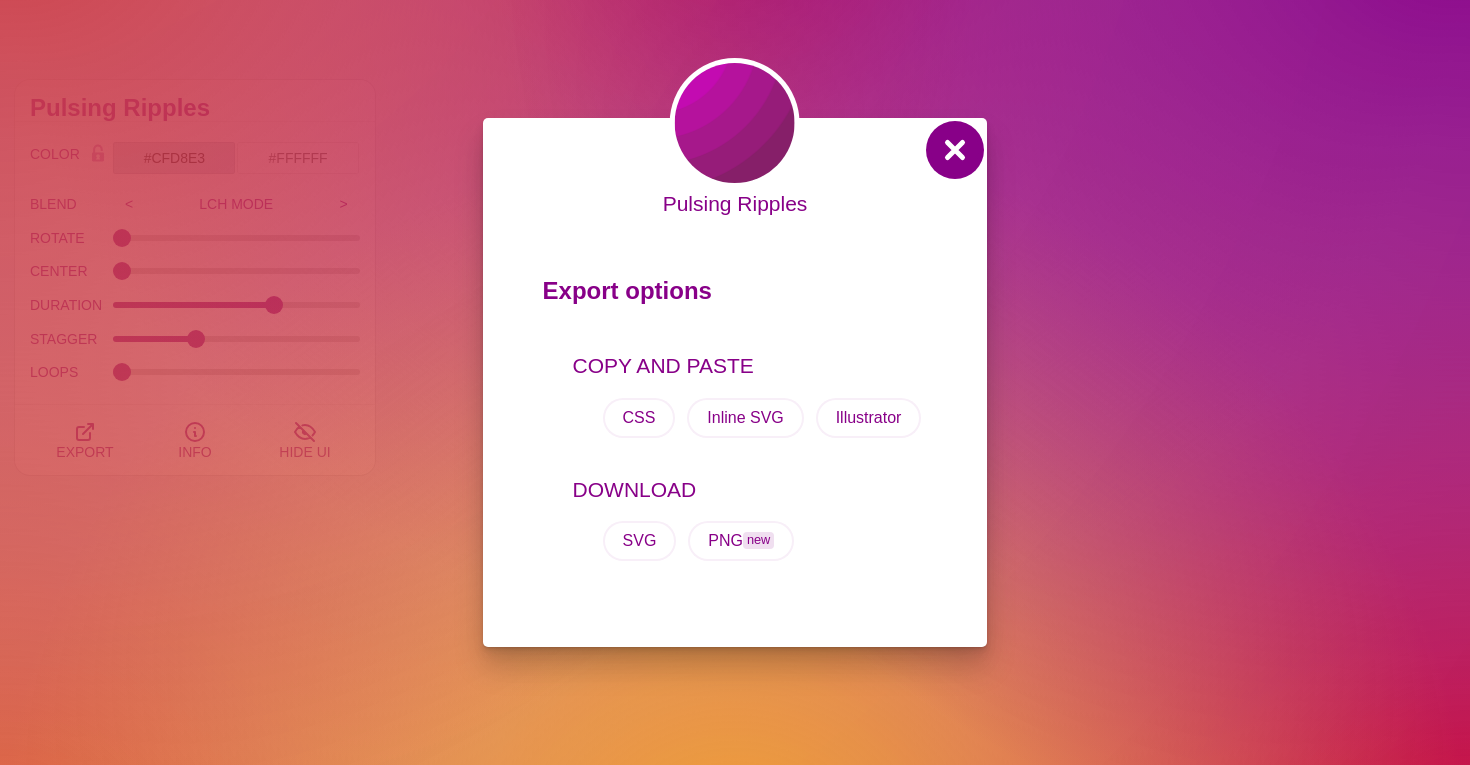 click at bounding box center [955, 150] 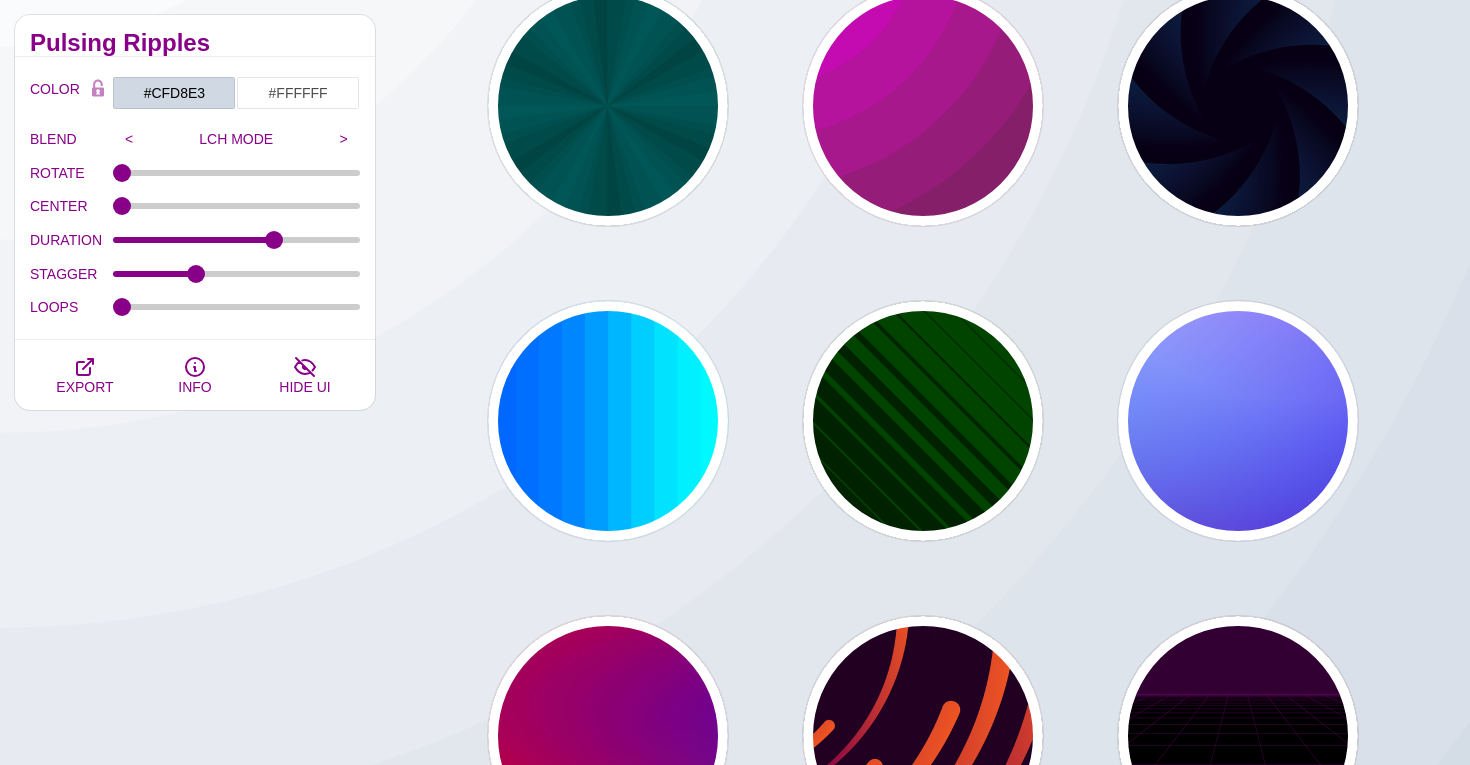 scroll, scrollTop: 283, scrollLeft: 0, axis: vertical 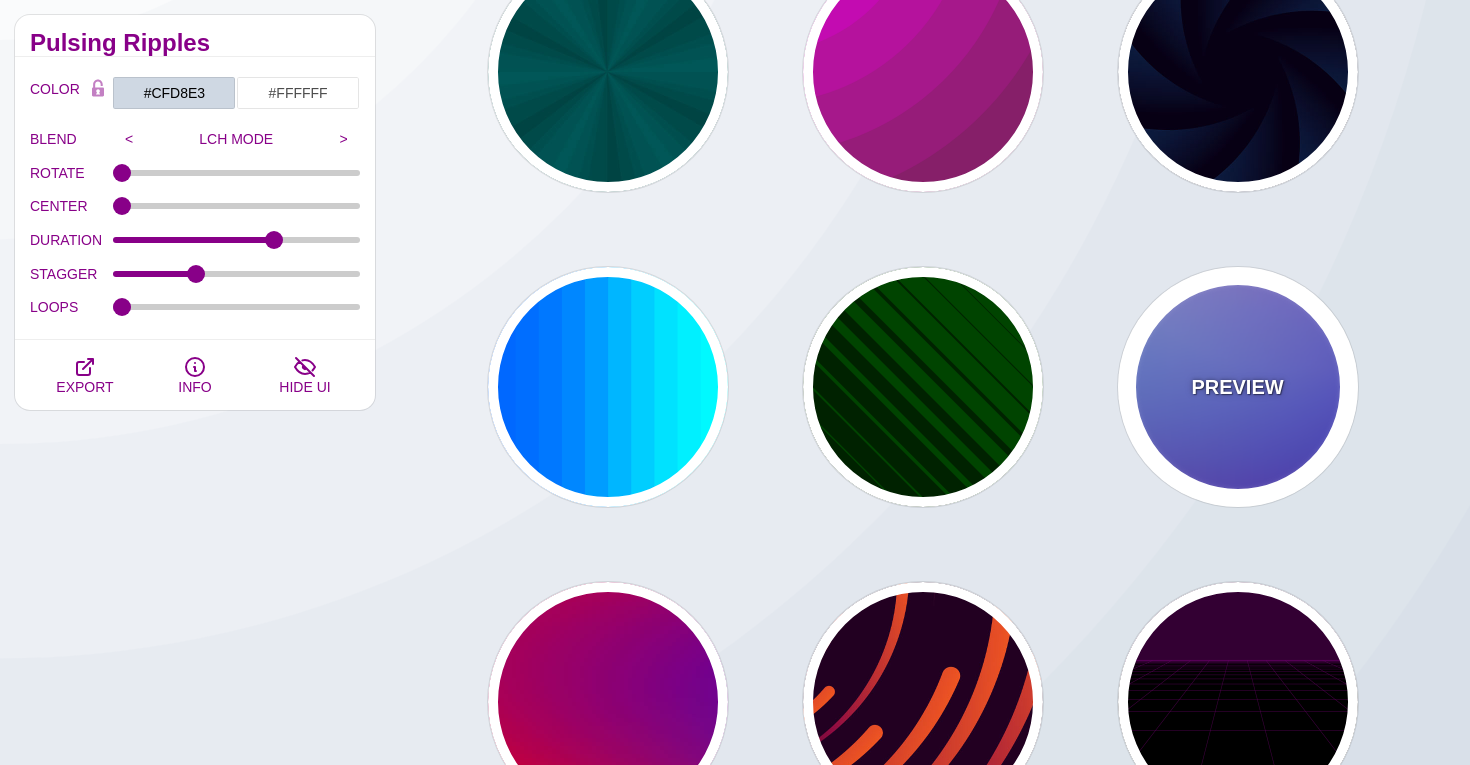 click on "PREVIEW" at bounding box center [1238, 387] 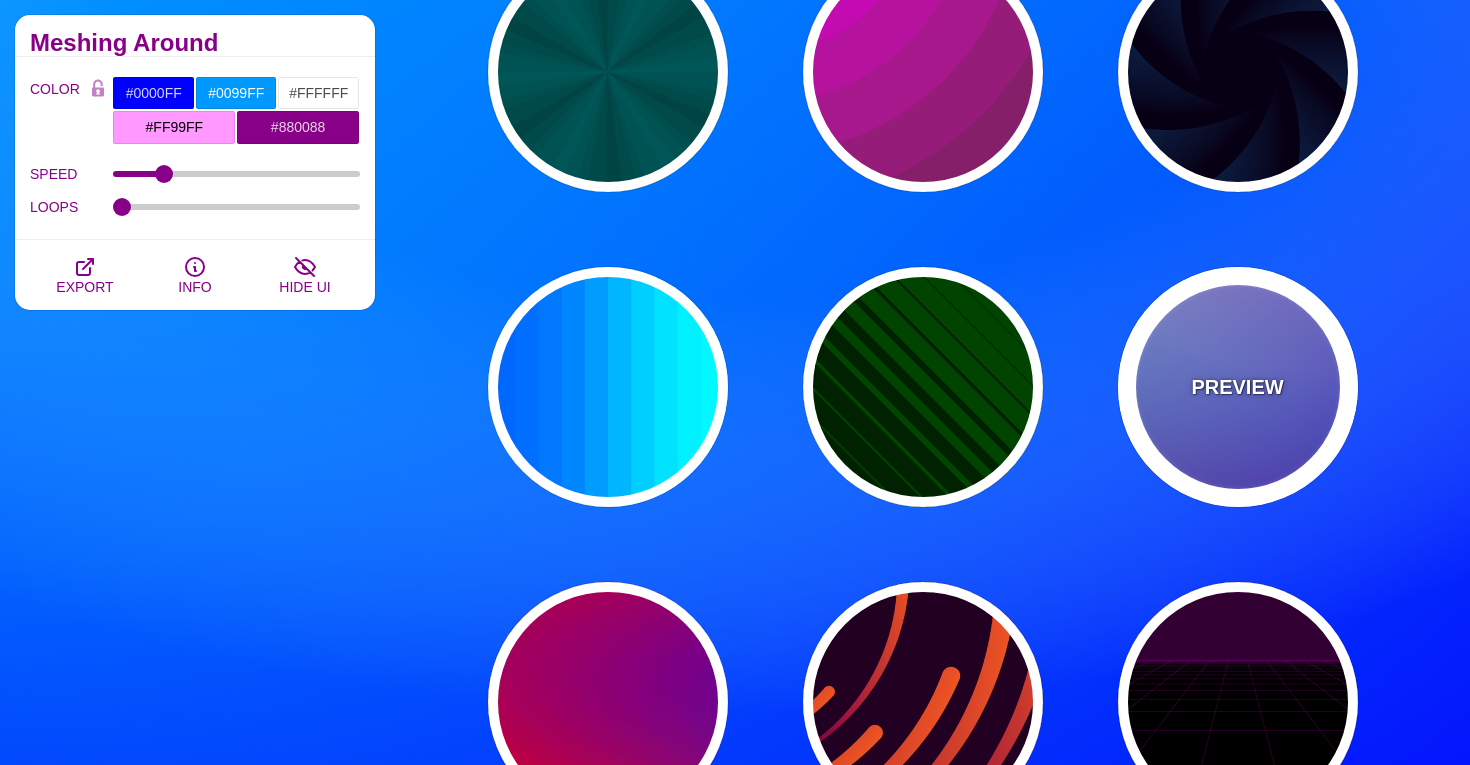scroll, scrollTop: 492, scrollLeft: 0, axis: vertical 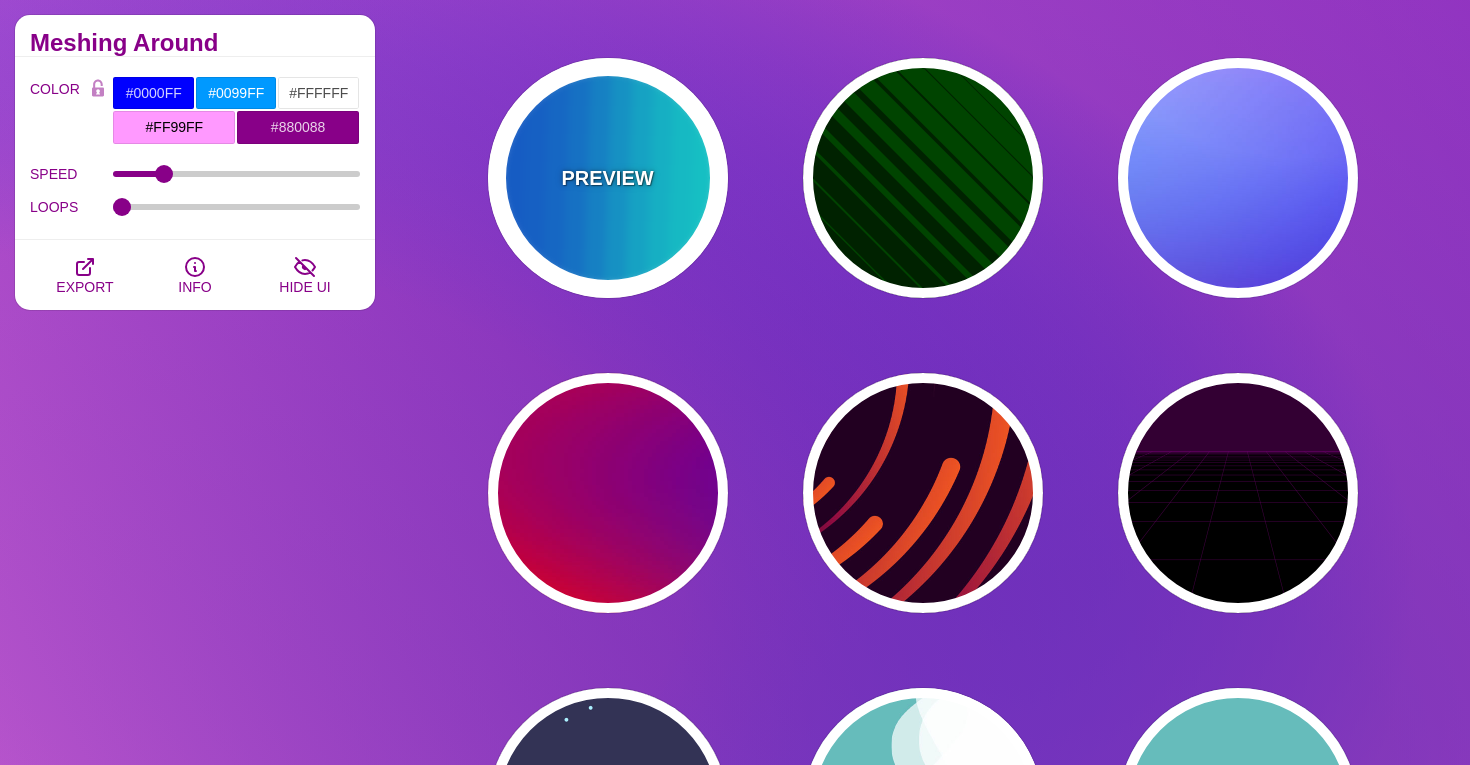 click on "PREVIEW" at bounding box center [608, 178] 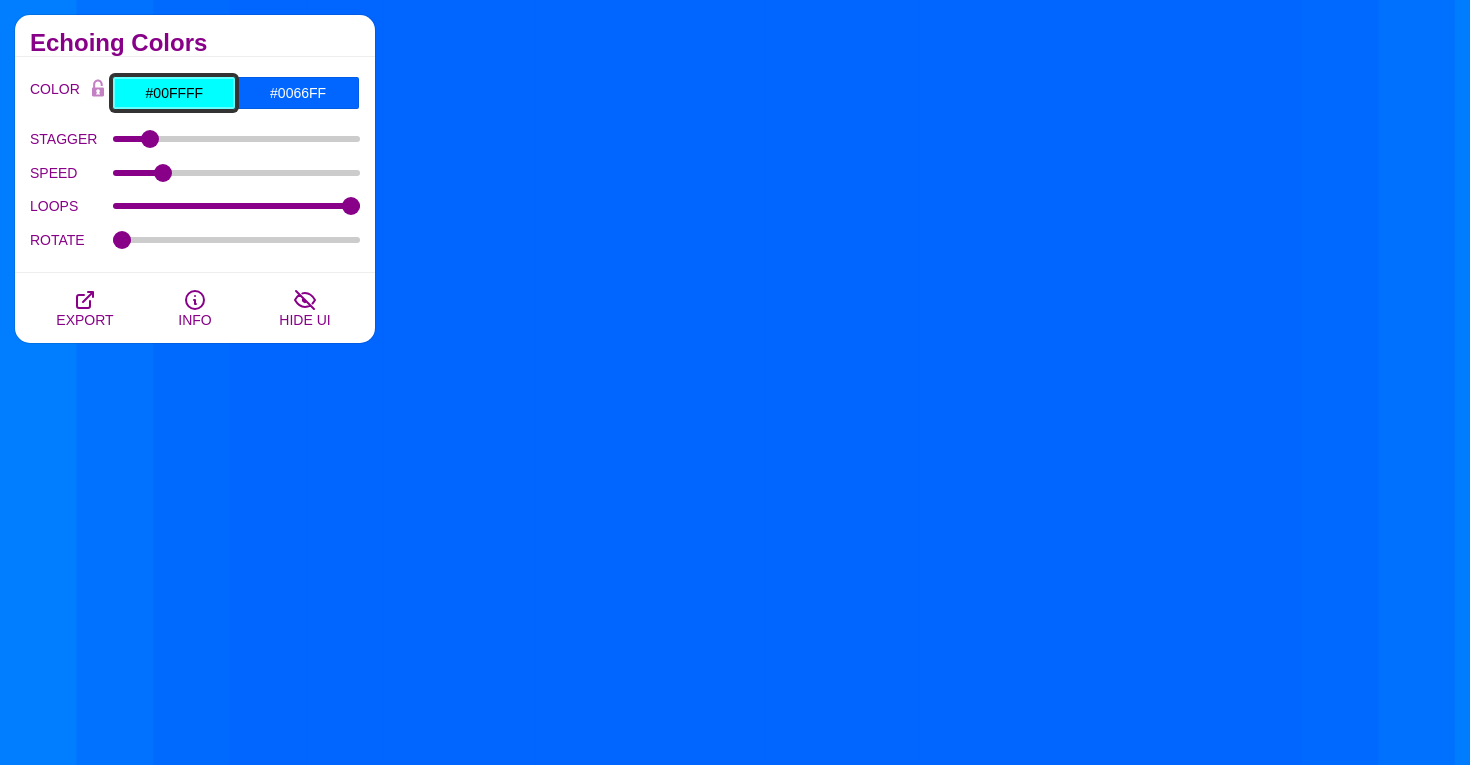 click on "#00FFFF" at bounding box center [174, 93] 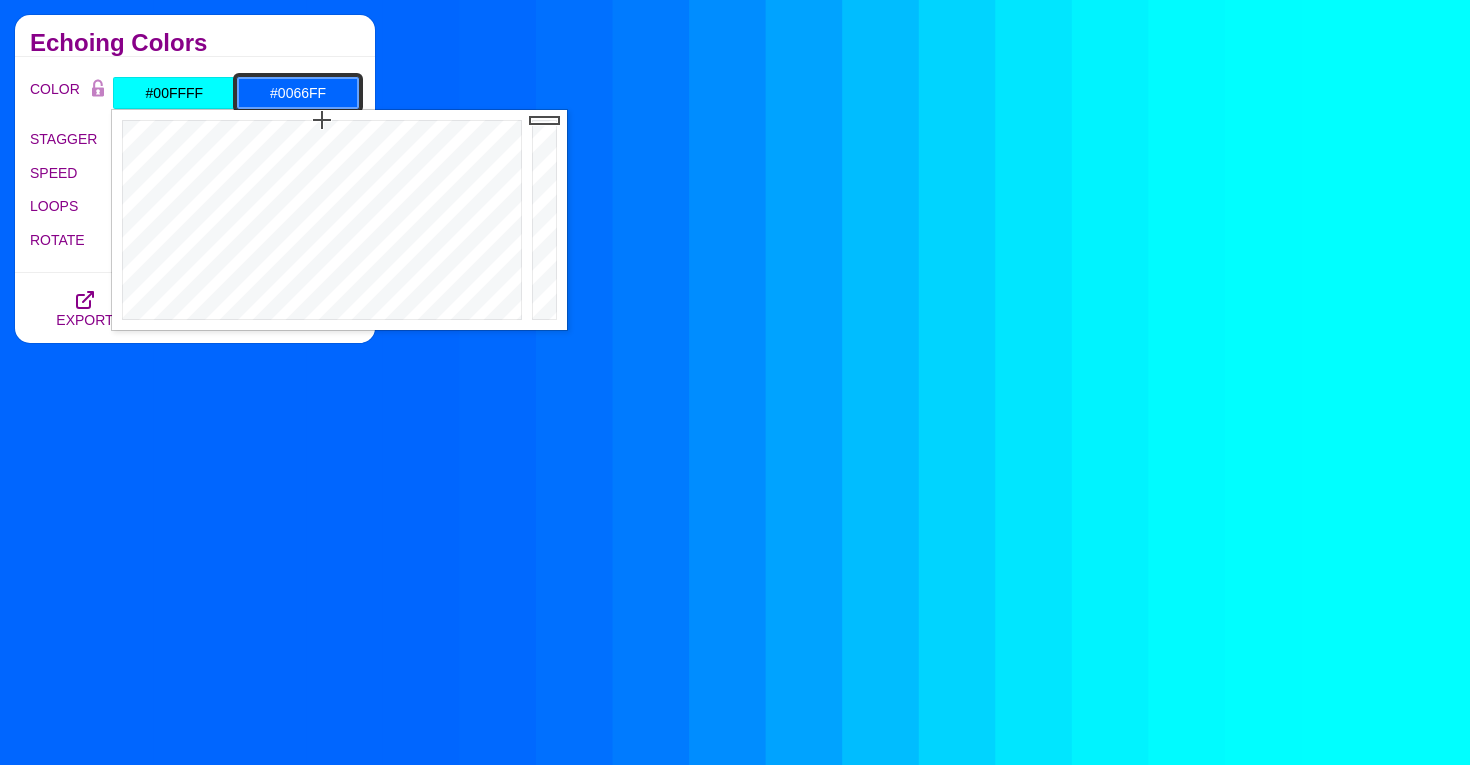 click on "#0066FF" at bounding box center (298, 93) 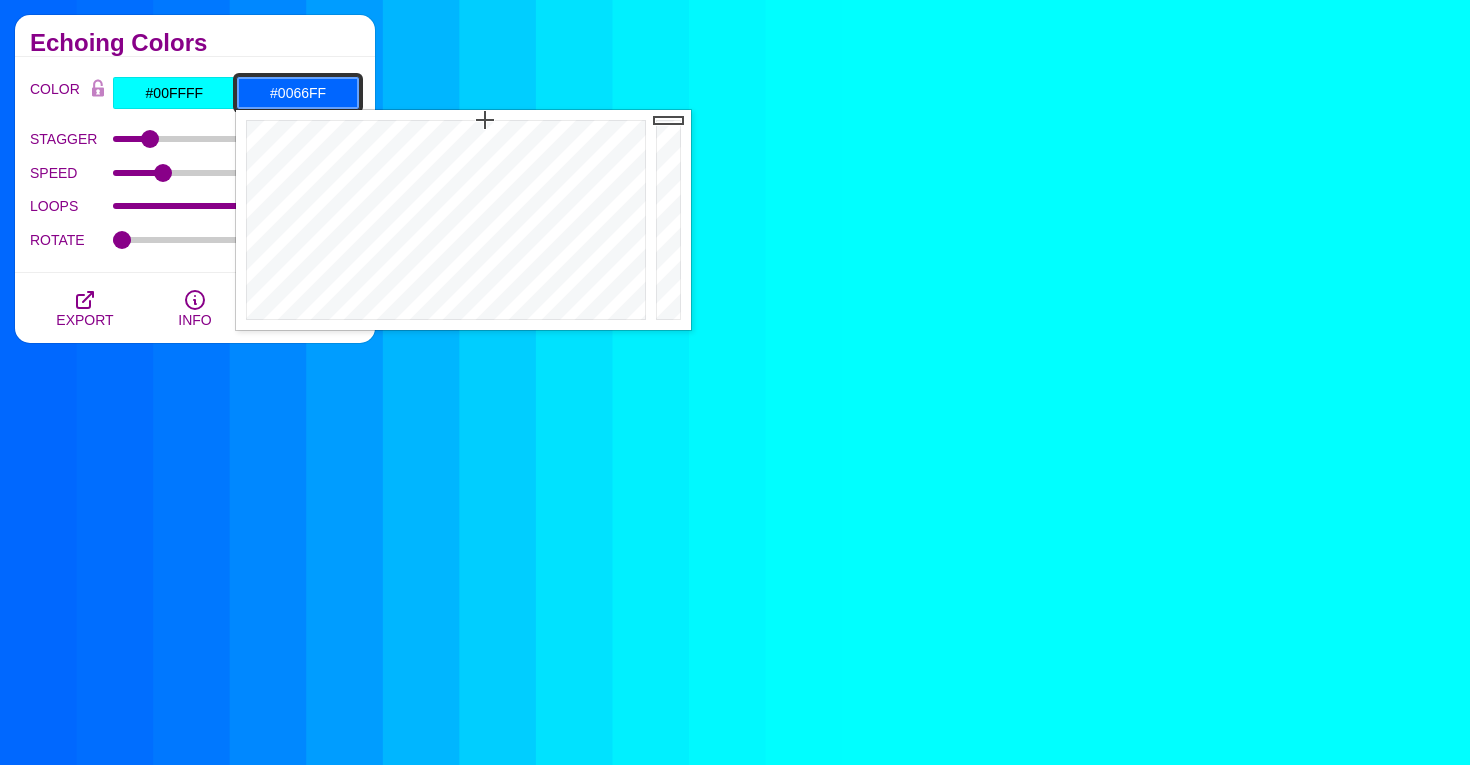 click on "#0066FF" at bounding box center [298, 93] 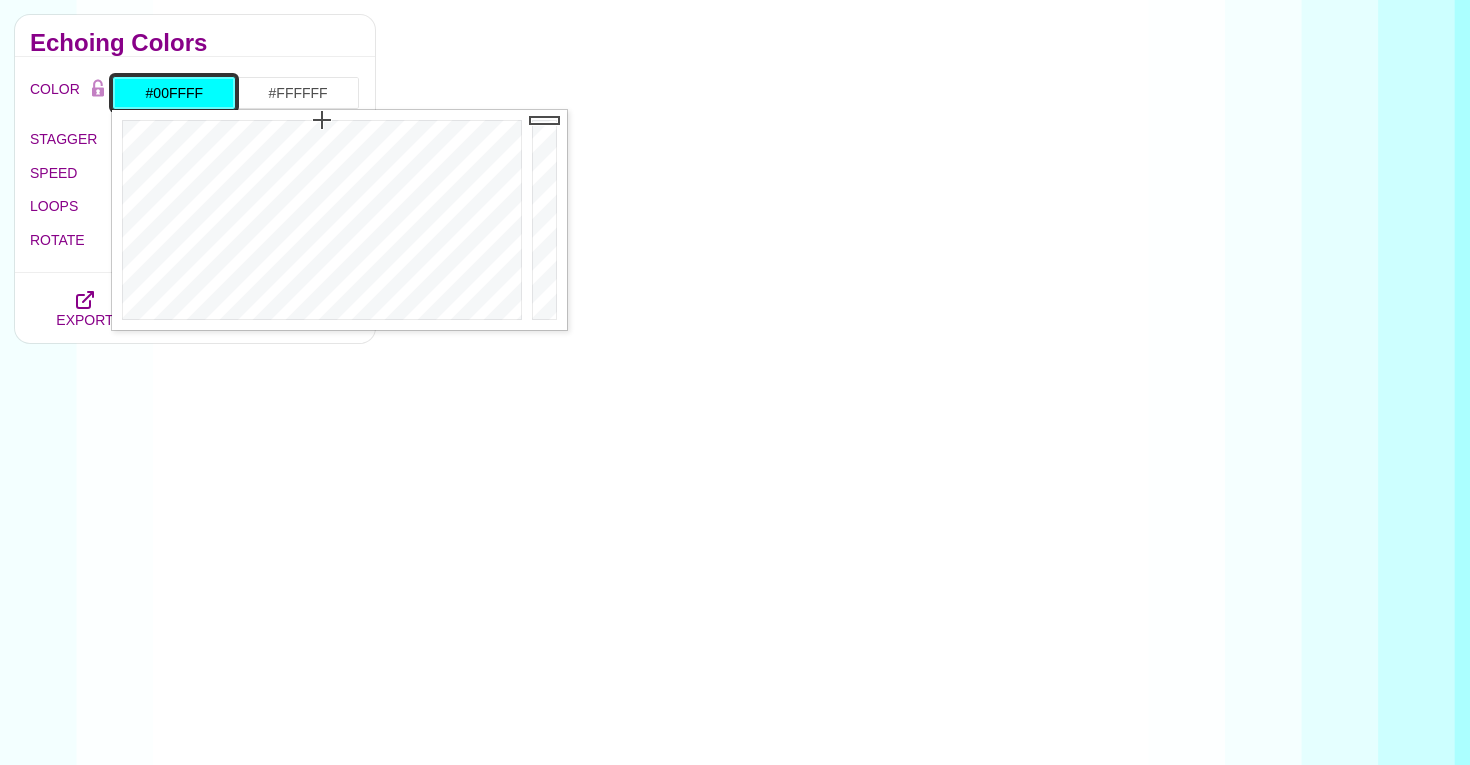 click on "#00FFFF" at bounding box center (174, 93) 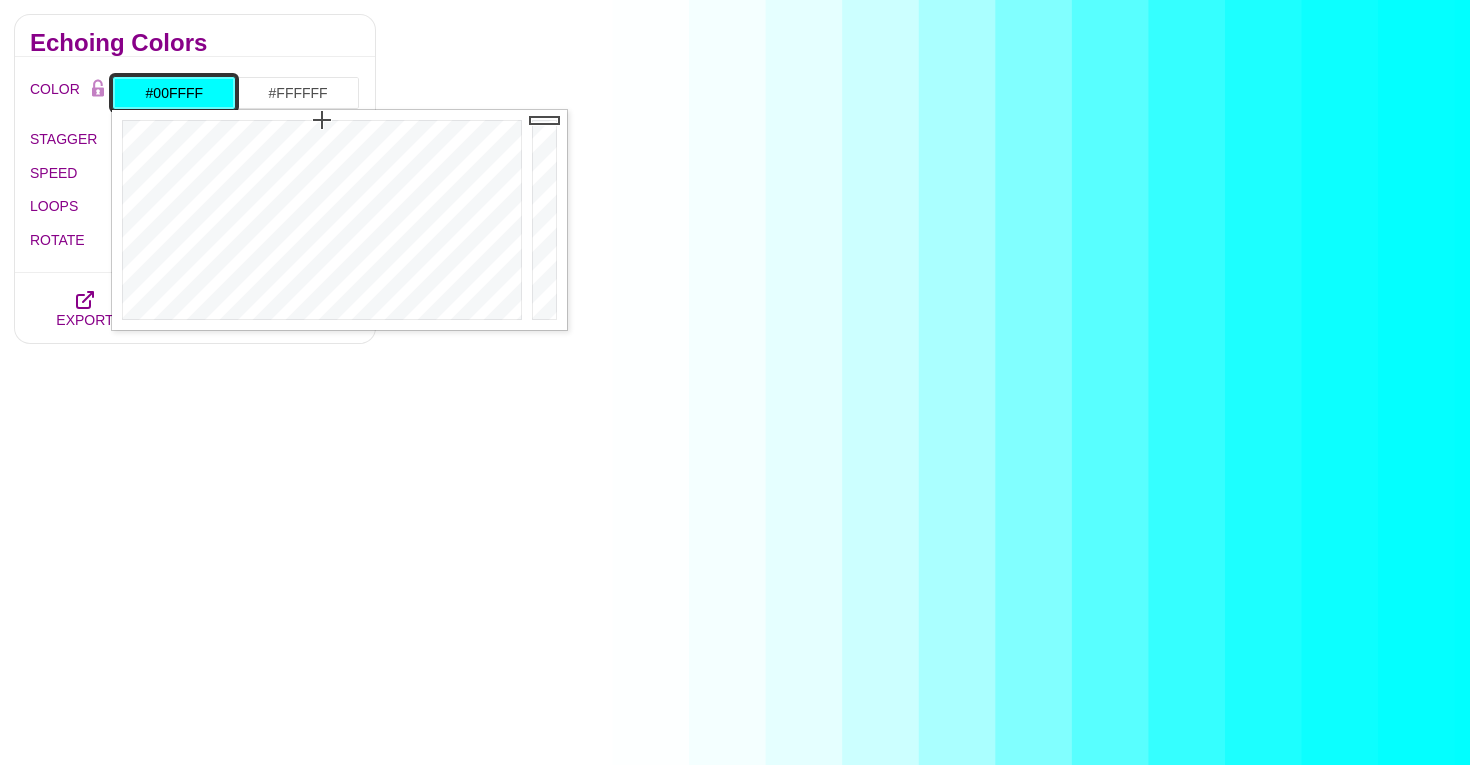 click on "#00FFFF" at bounding box center [174, 93] 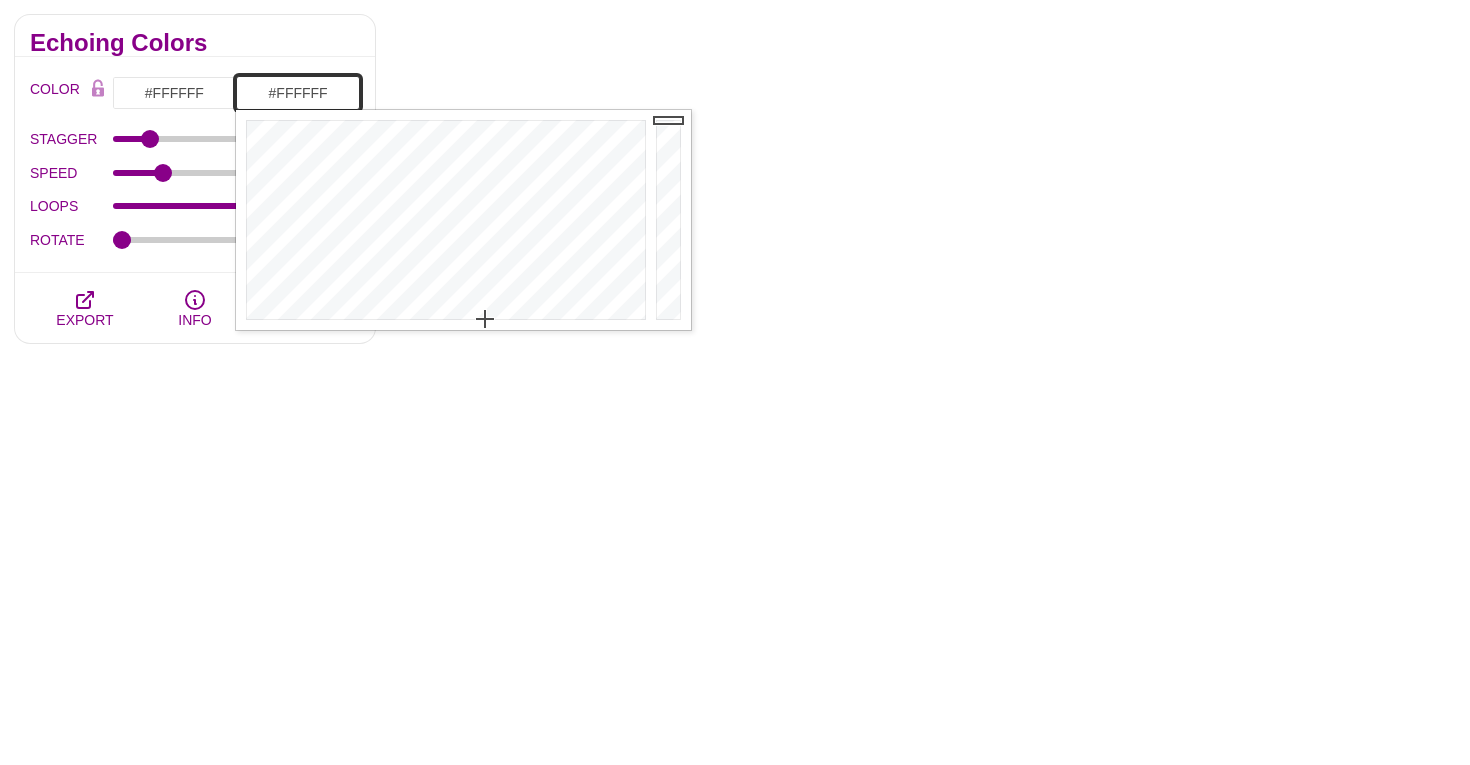 click on "#FFFFFF" at bounding box center (298, 93) 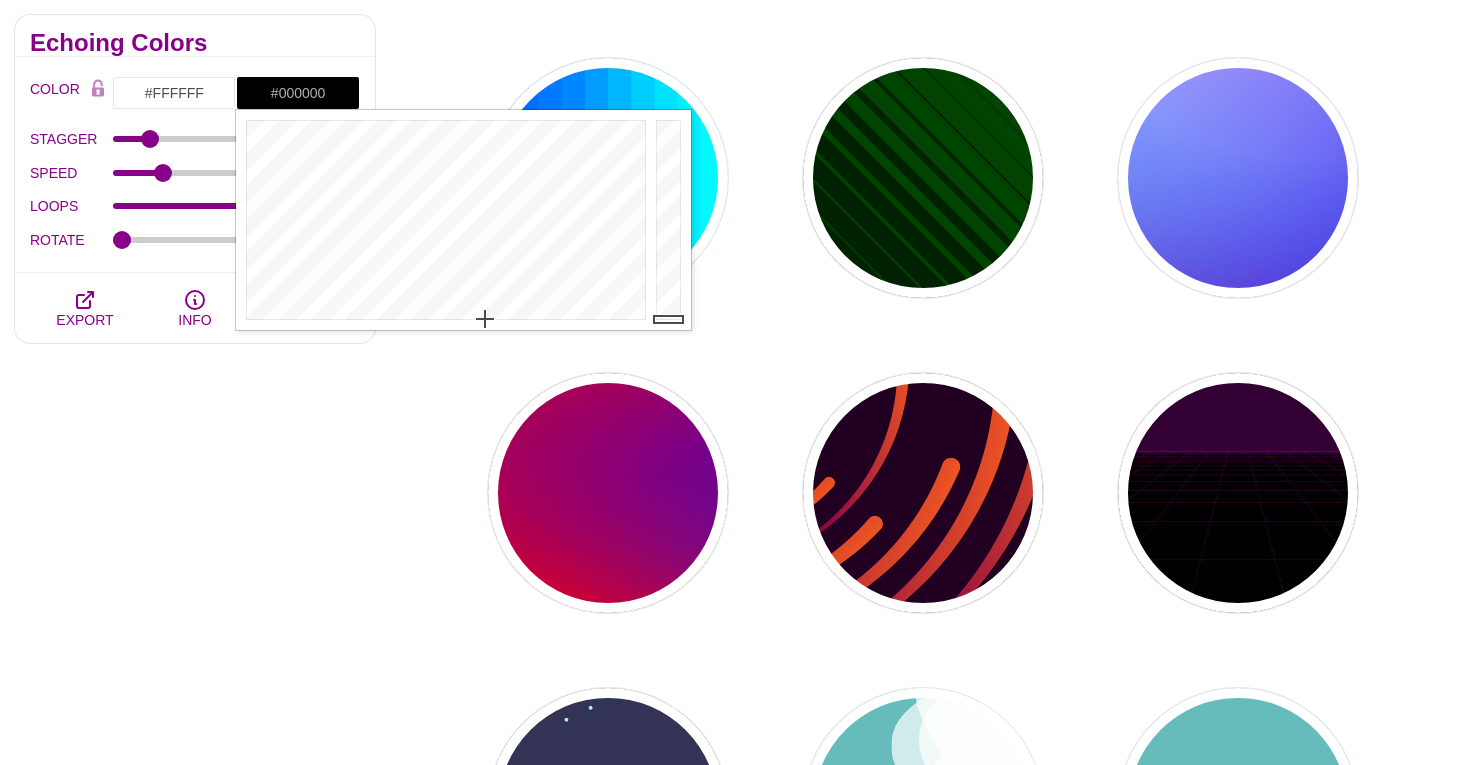 click on "PREVIEW PREVIEW PREVIEW PREVIEW PREVIEW PREVIEW PREVIEW PREVIEW PREVIEW PREVIEW PREVIEW PREVIEW PREVIEW PREVIEW PREVIEW PREVIEW PREVIEW PREVIEW PREVIEW PREVIEW PREVIEW" at bounding box center (930, 808) 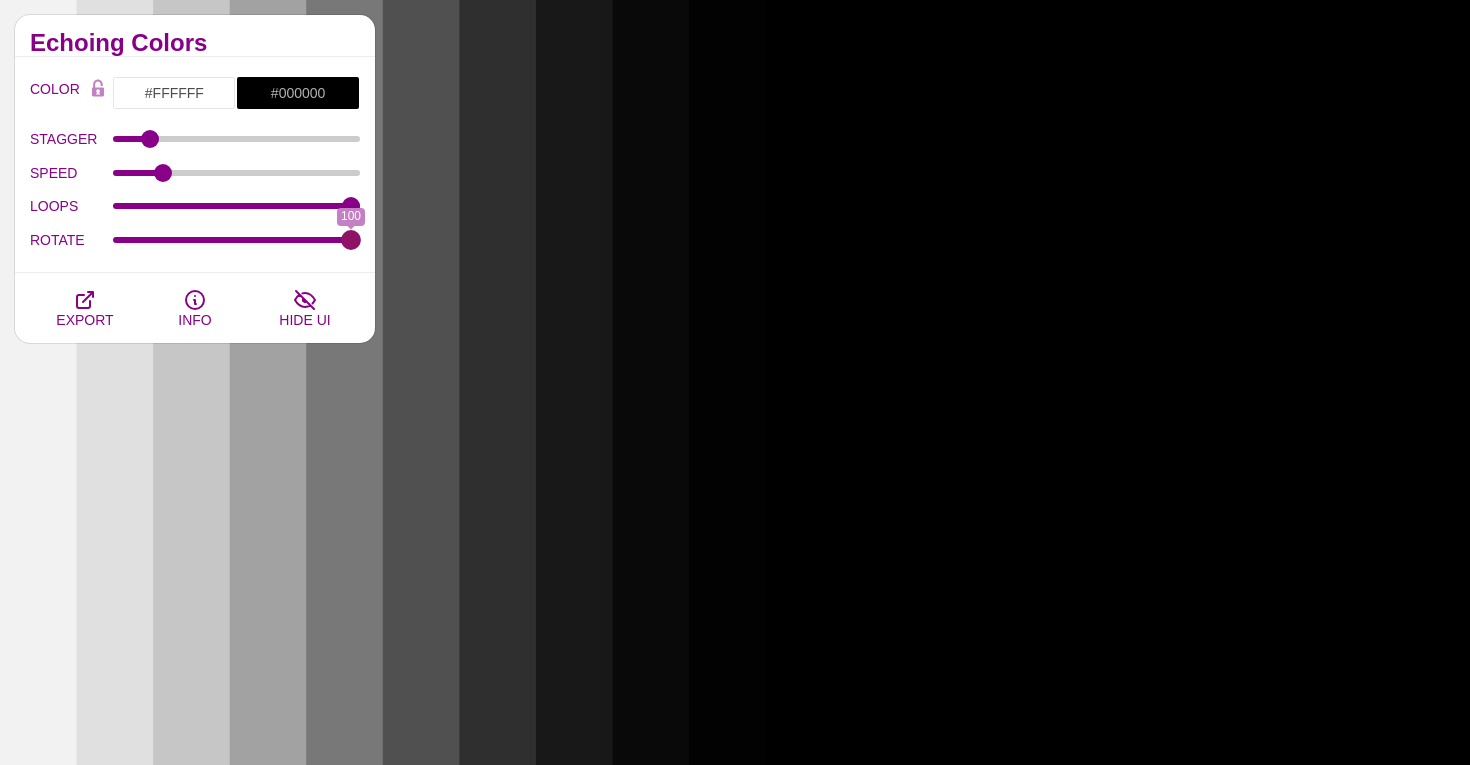 drag, startPoint x: 122, startPoint y: 245, endPoint x: 358, endPoint y: 245, distance: 236 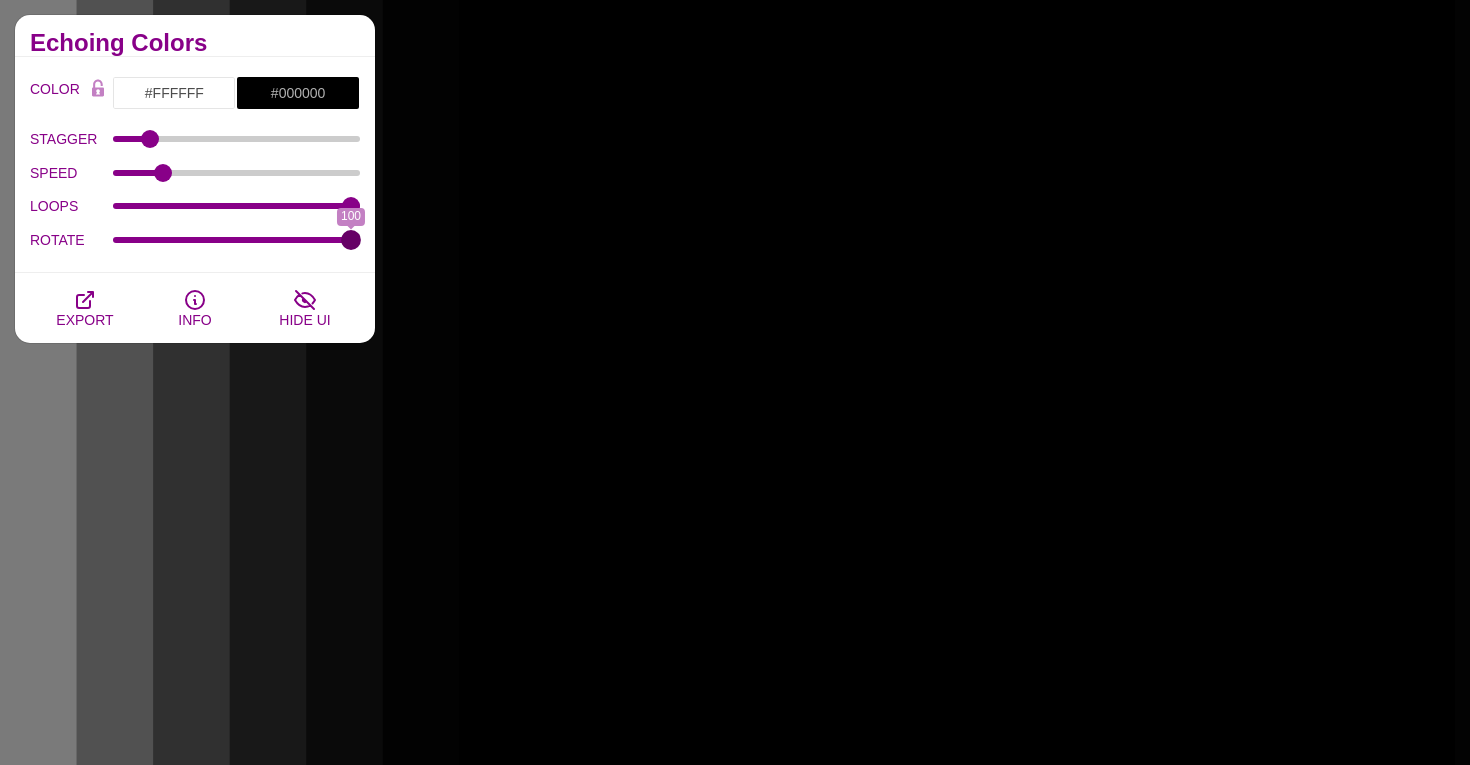click on "ROTATE" at bounding box center [237, 240] 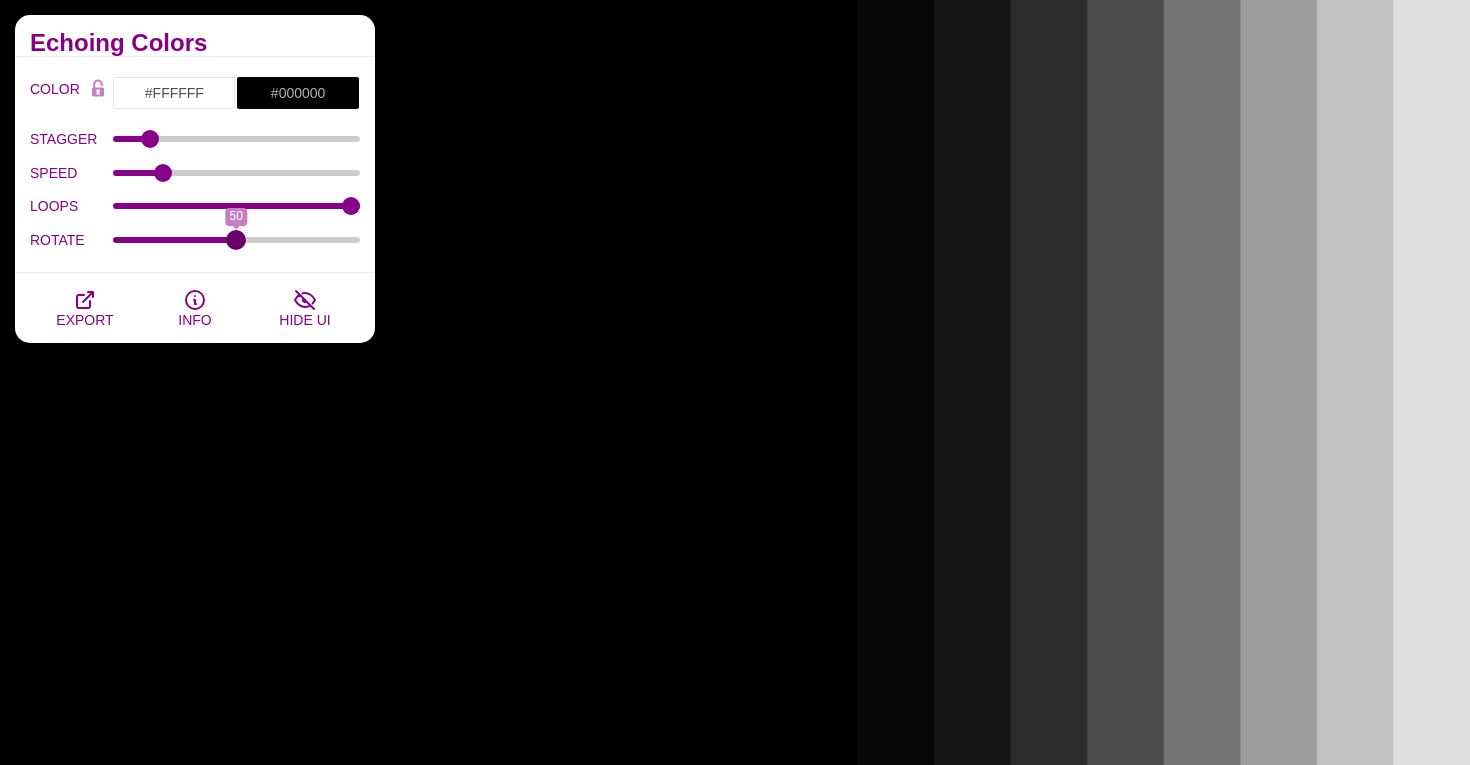 drag, startPoint x: 358, startPoint y: 245, endPoint x: 237, endPoint y: 255, distance: 121.41252 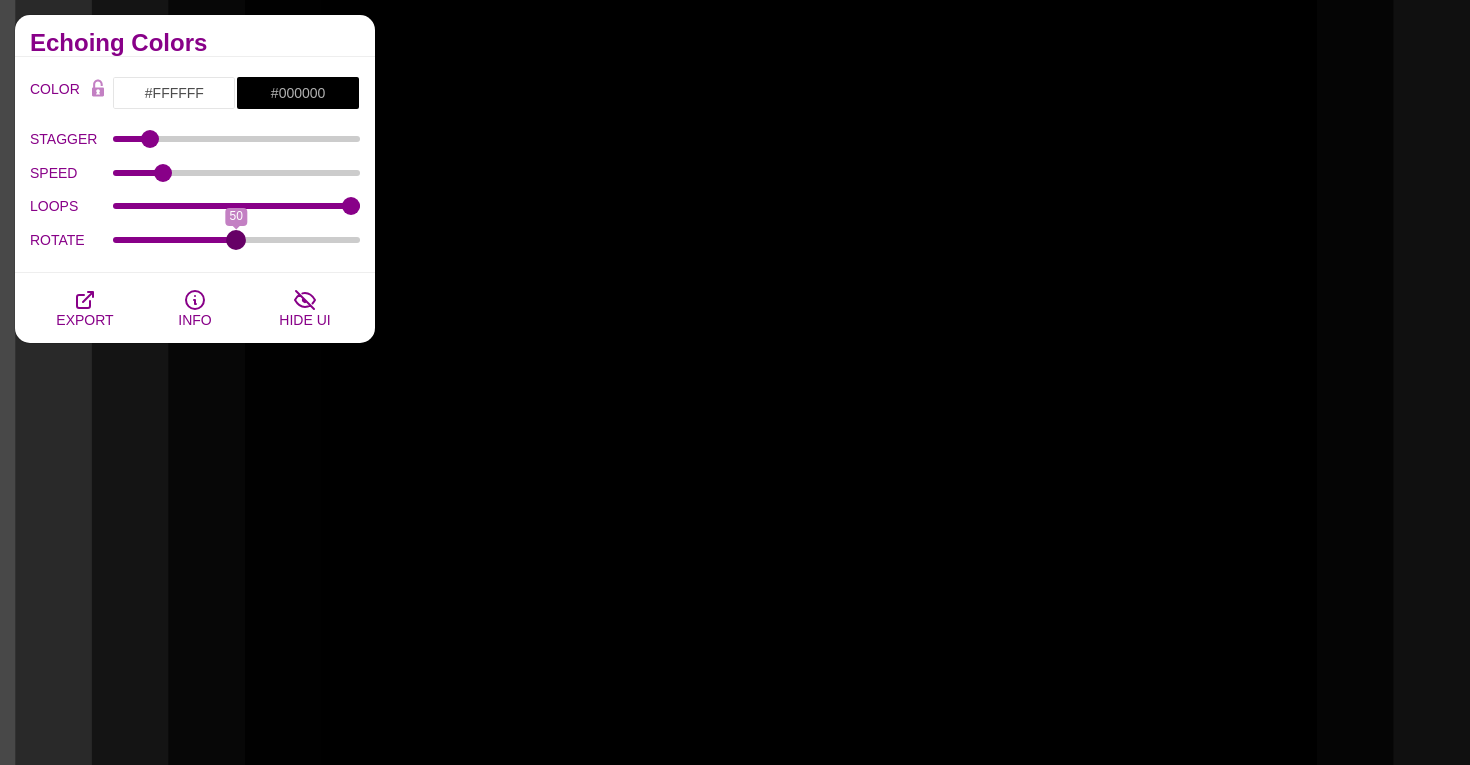 click on "ROTATE" at bounding box center [237, 240] 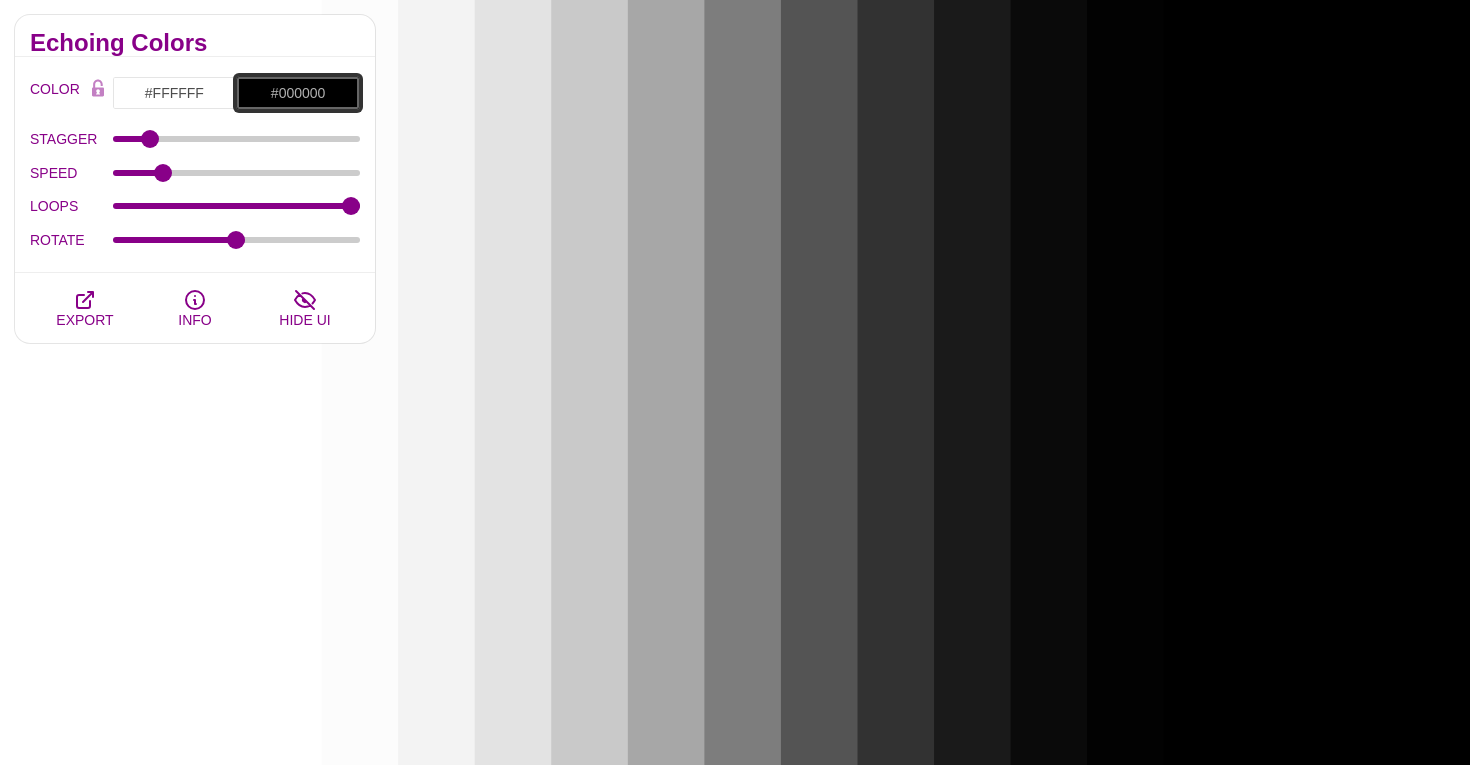 click on "#000000" at bounding box center [298, 93] 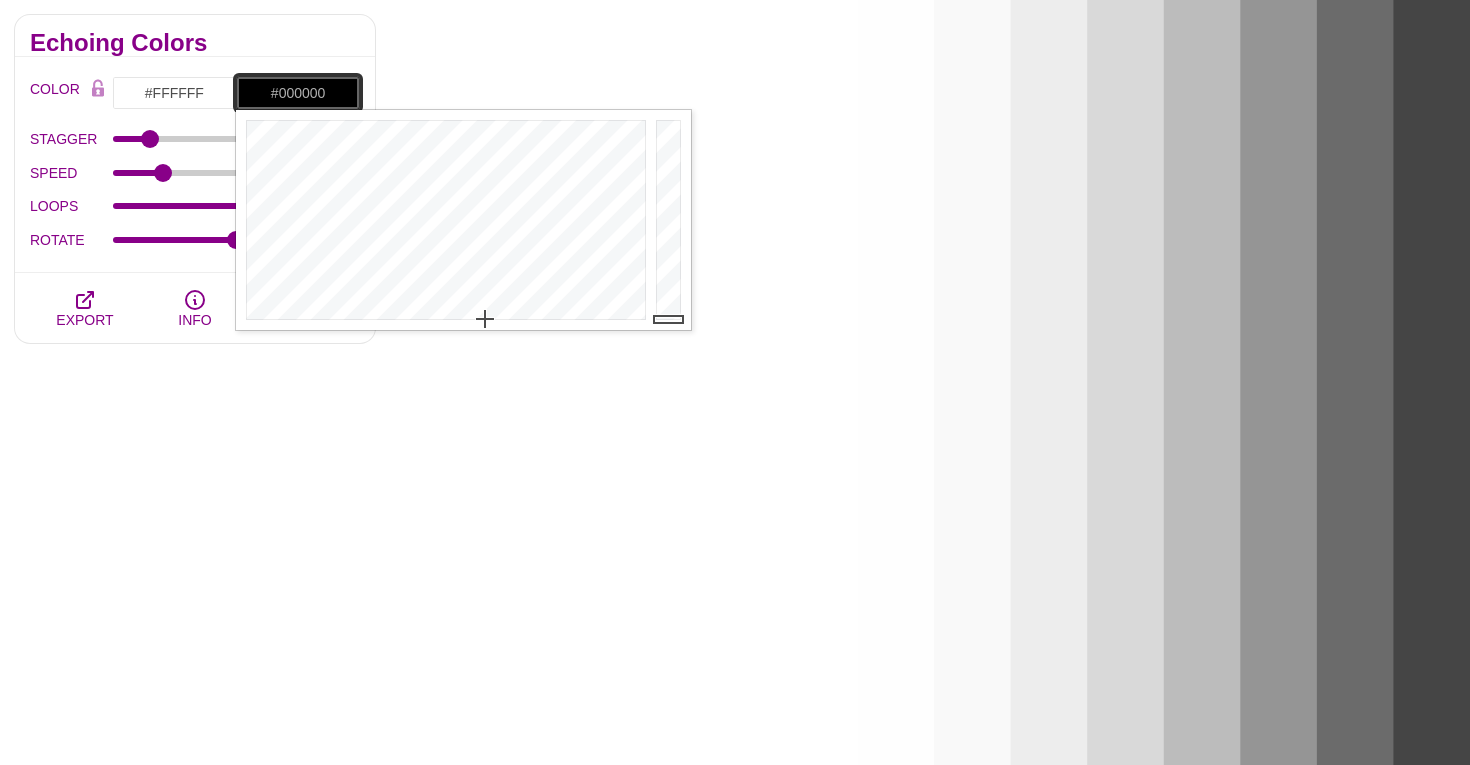 click on "#000000" at bounding box center (298, 93) 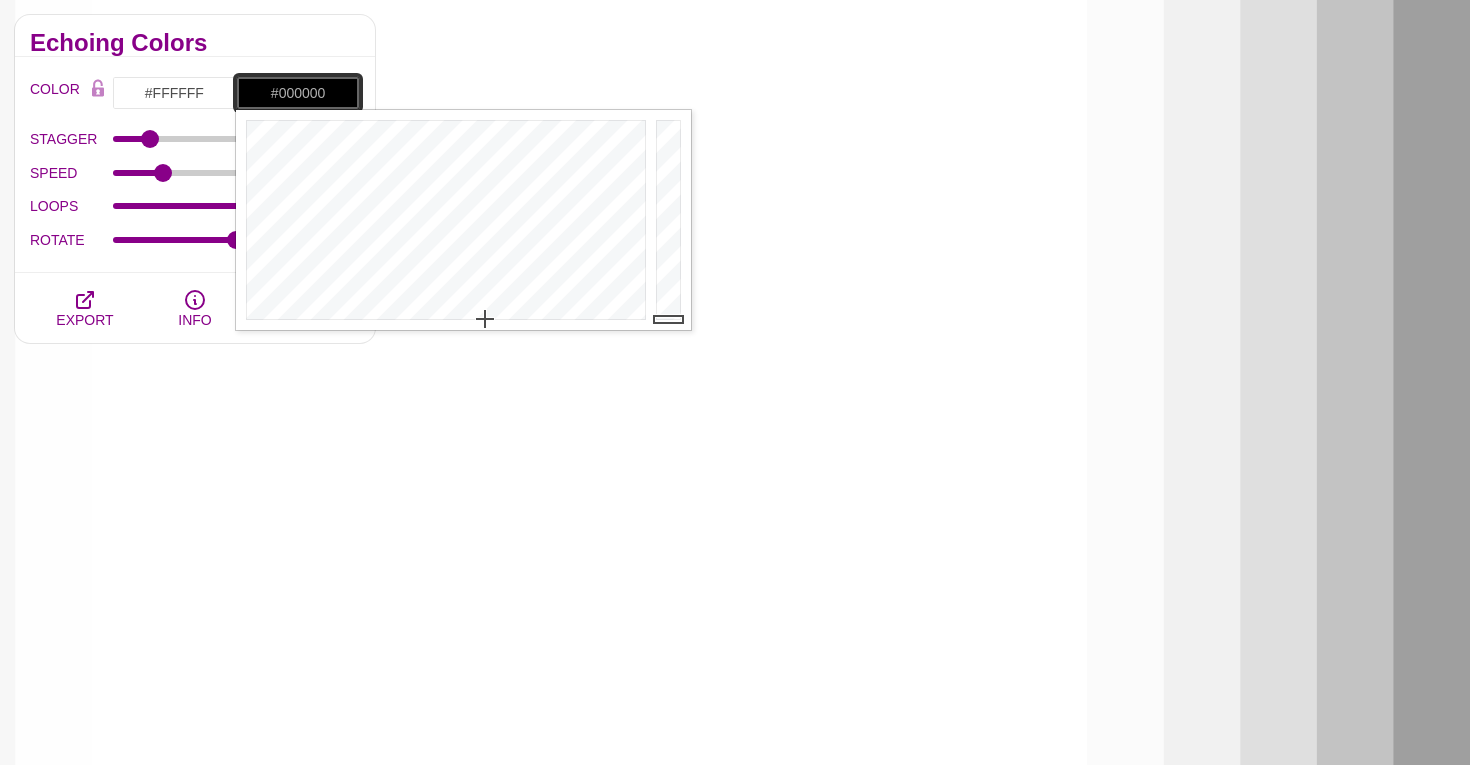 paste on "cfd8e3" 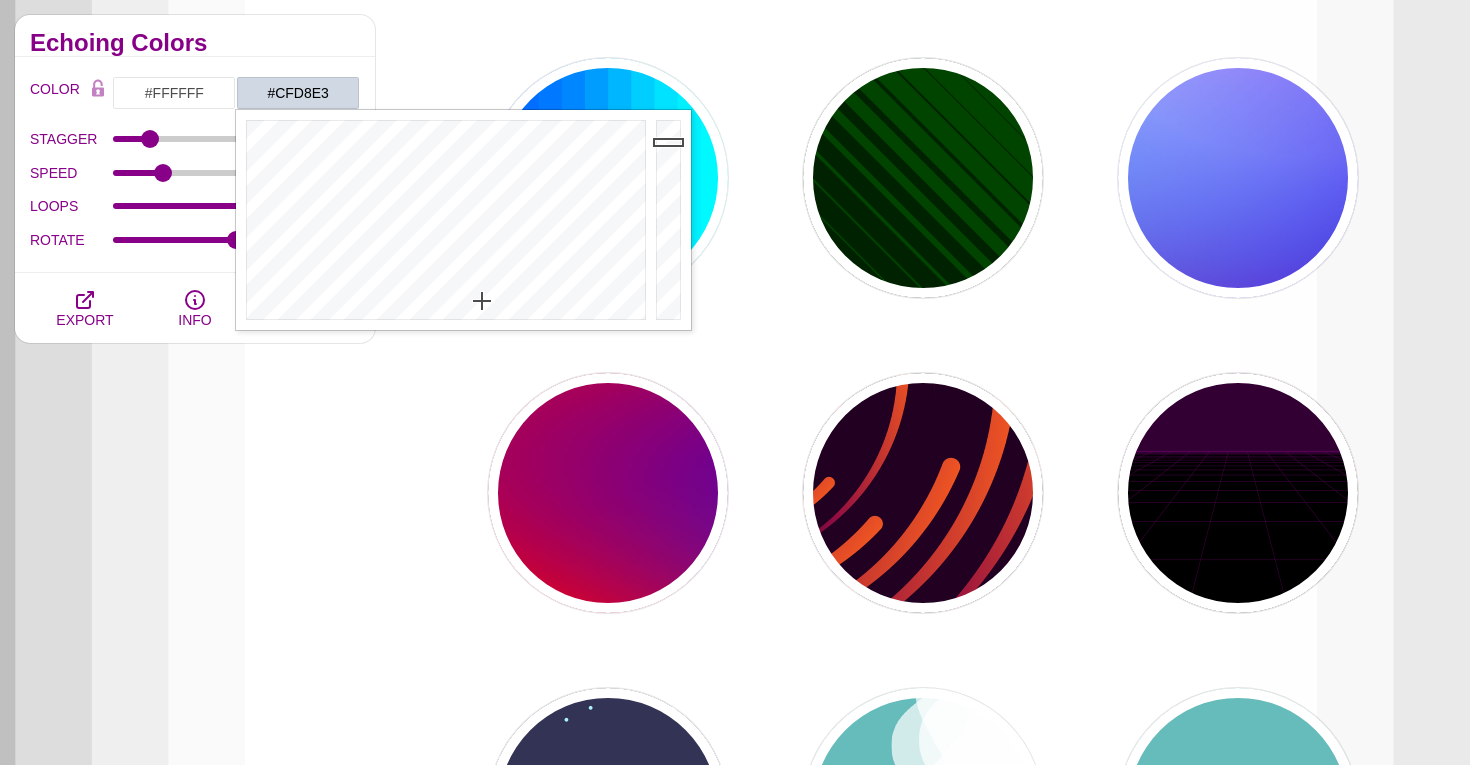 click on "PREVIEW PREVIEW PREVIEW PREVIEW PREVIEW PREVIEW PREVIEW PREVIEW PREVIEW PREVIEW PREVIEW PREVIEW PREVIEW PREVIEW PREVIEW PREVIEW PREVIEW PREVIEW PREVIEW PREVIEW PREVIEW" at bounding box center [930, 808] 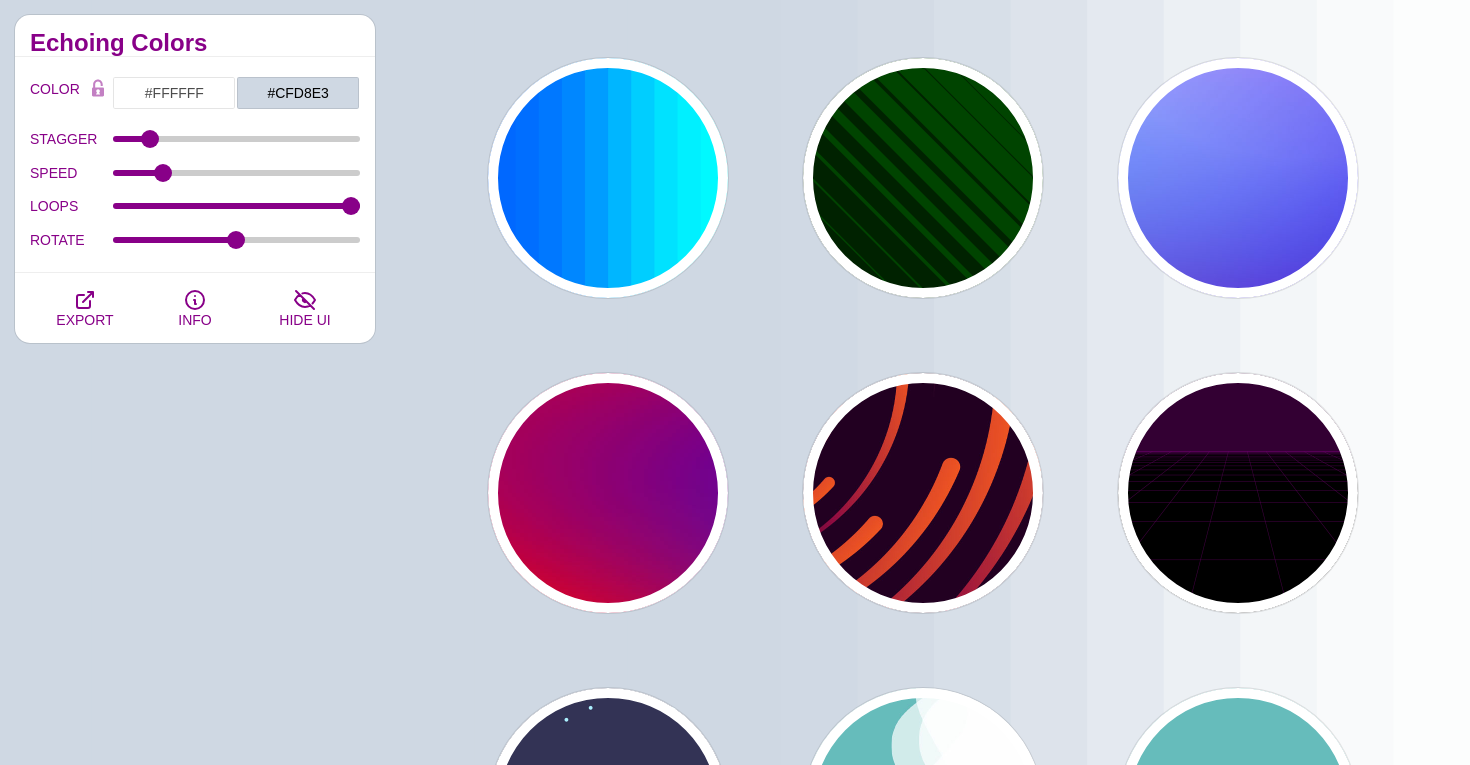 click on "PREVIEW PREVIEW PREVIEW PREVIEW PREVIEW PREVIEW PREVIEW PREVIEW PREVIEW PREVIEW PREVIEW PREVIEW PREVIEW PREVIEW PREVIEW PREVIEW PREVIEW PREVIEW PREVIEW PREVIEW PREVIEW" at bounding box center (930, 808) 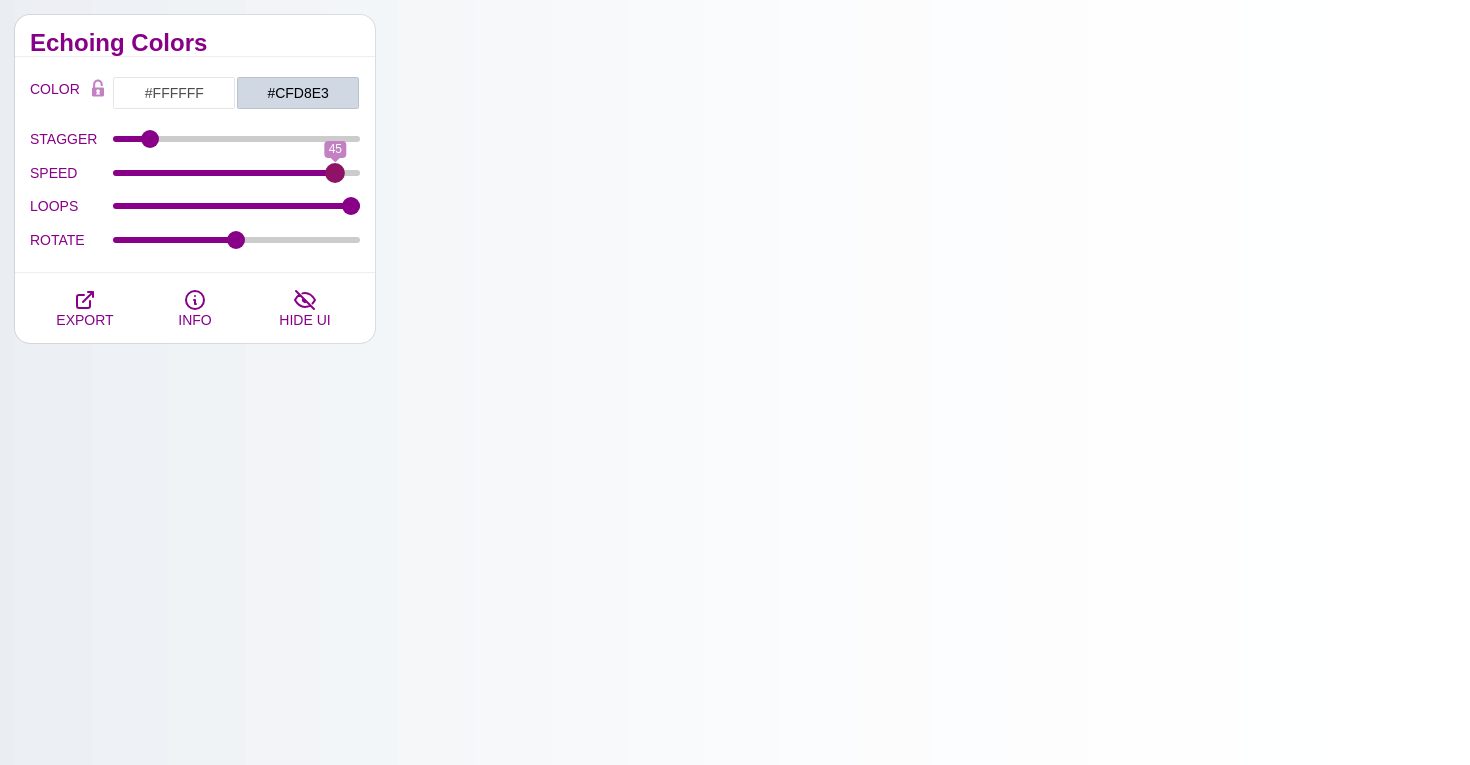 drag, startPoint x: 162, startPoint y: 174, endPoint x: 337, endPoint y: 174, distance: 175 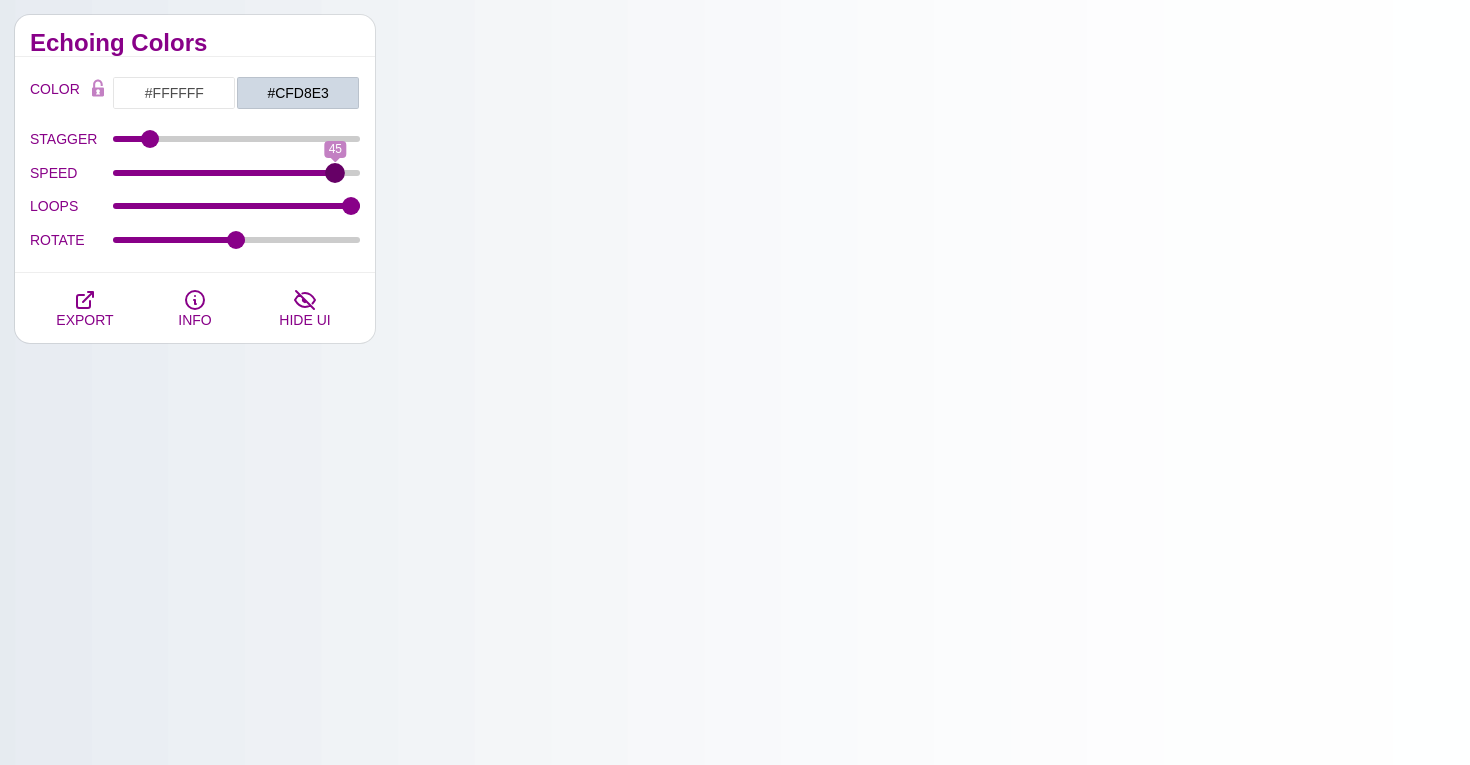 click on "SPEED" at bounding box center [237, 173] 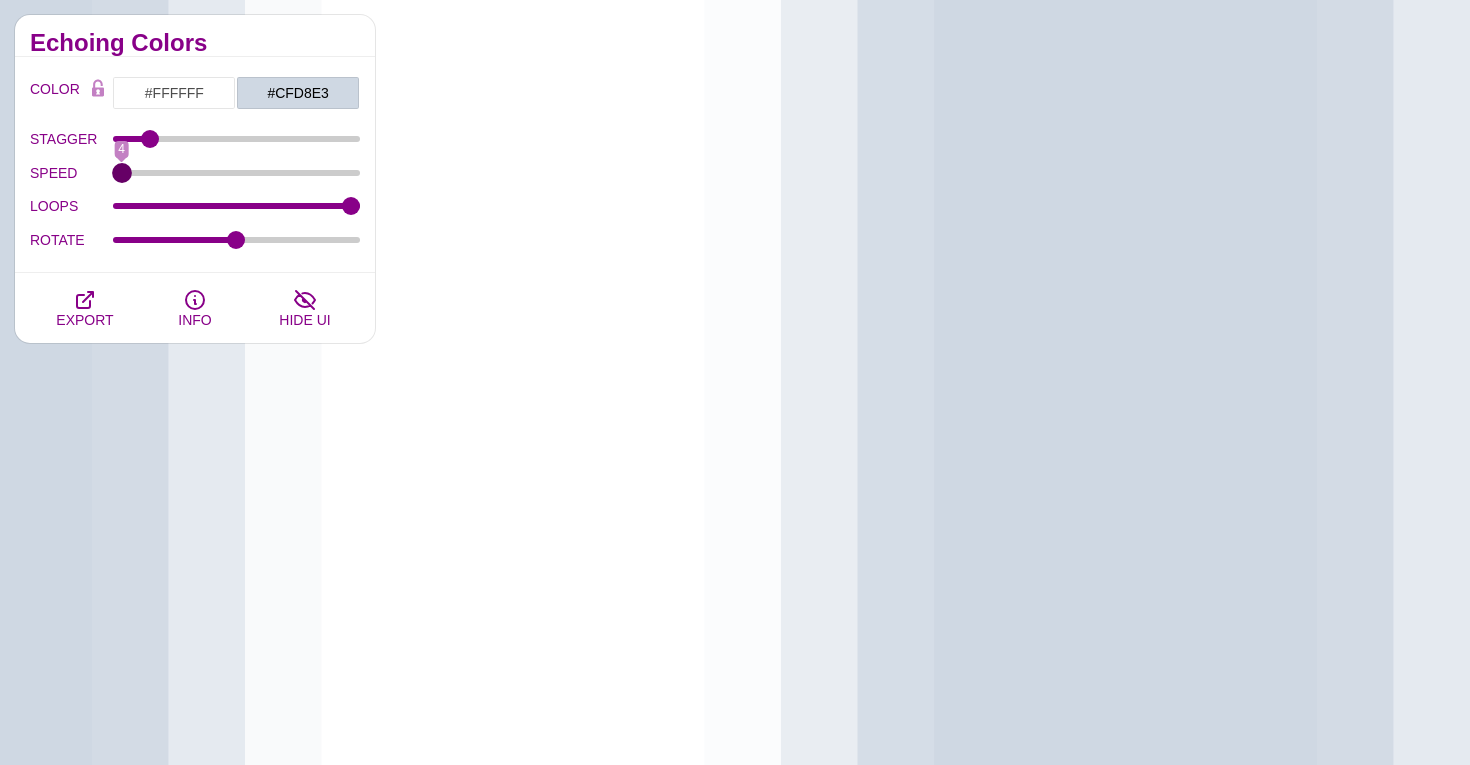 drag, startPoint x: 337, startPoint y: 173, endPoint x: 110, endPoint y: 189, distance: 227.56317 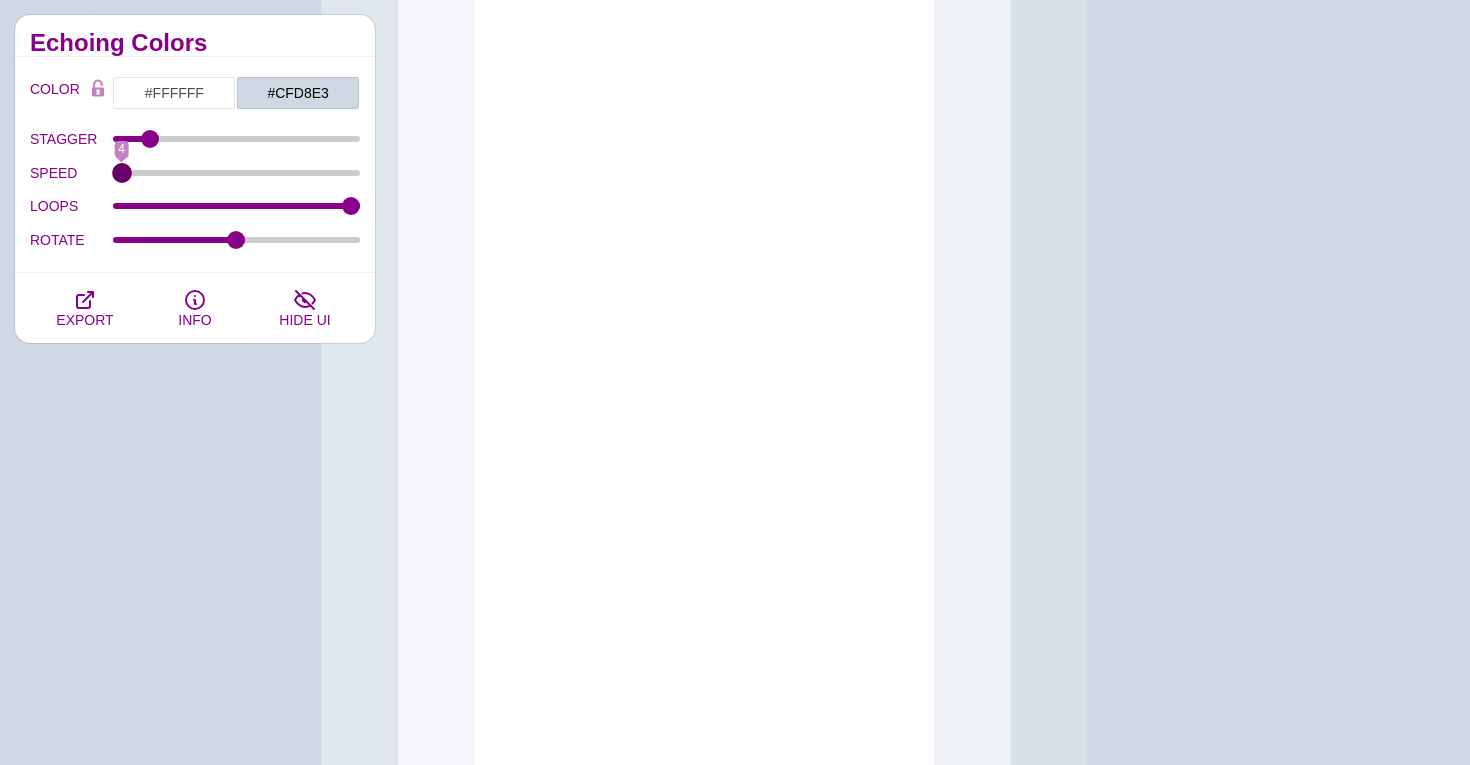 click on "SPEED" at bounding box center (237, 173) 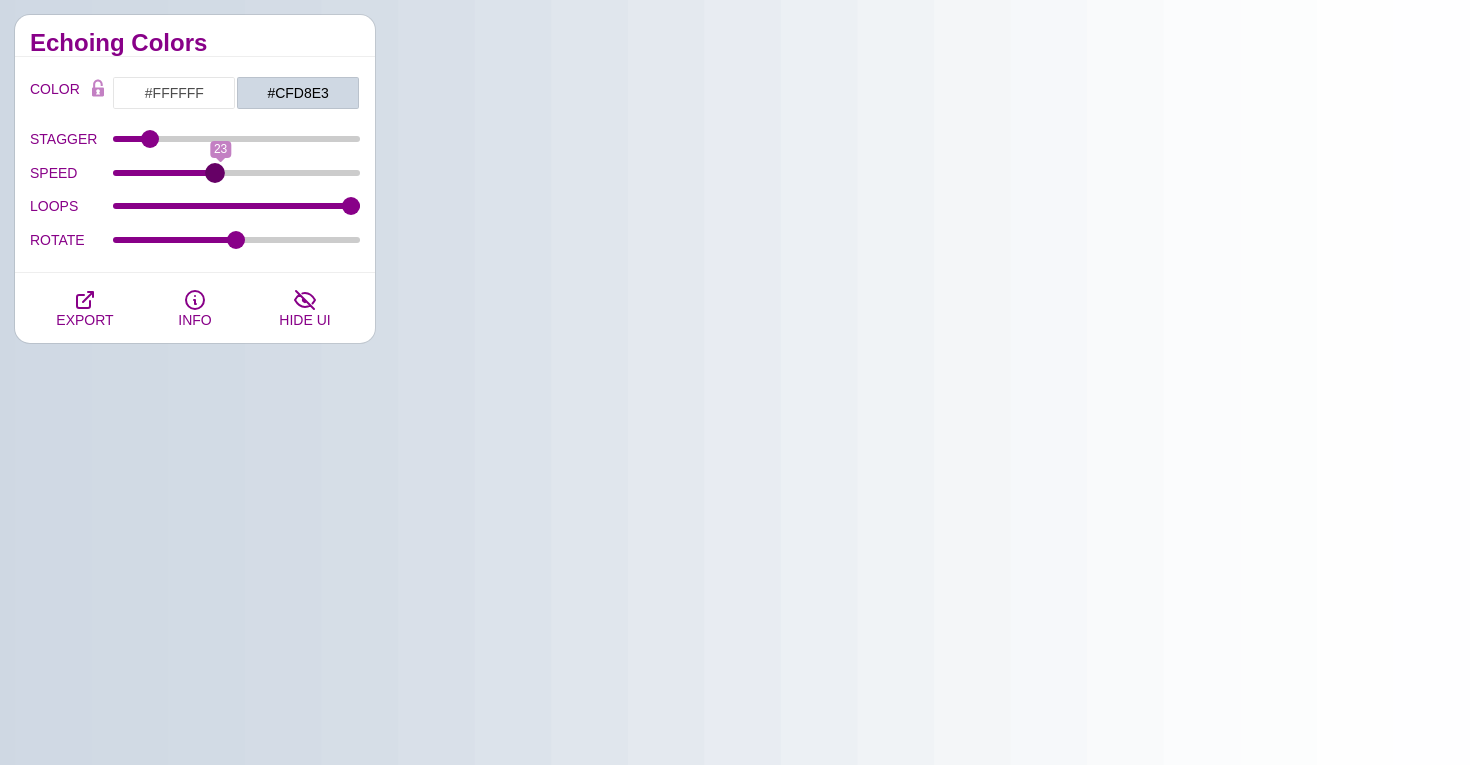 drag, startPoint x: 121, startPoint y: 178, endPoint x: 217, endPoint y: 172, distance: 96.18732 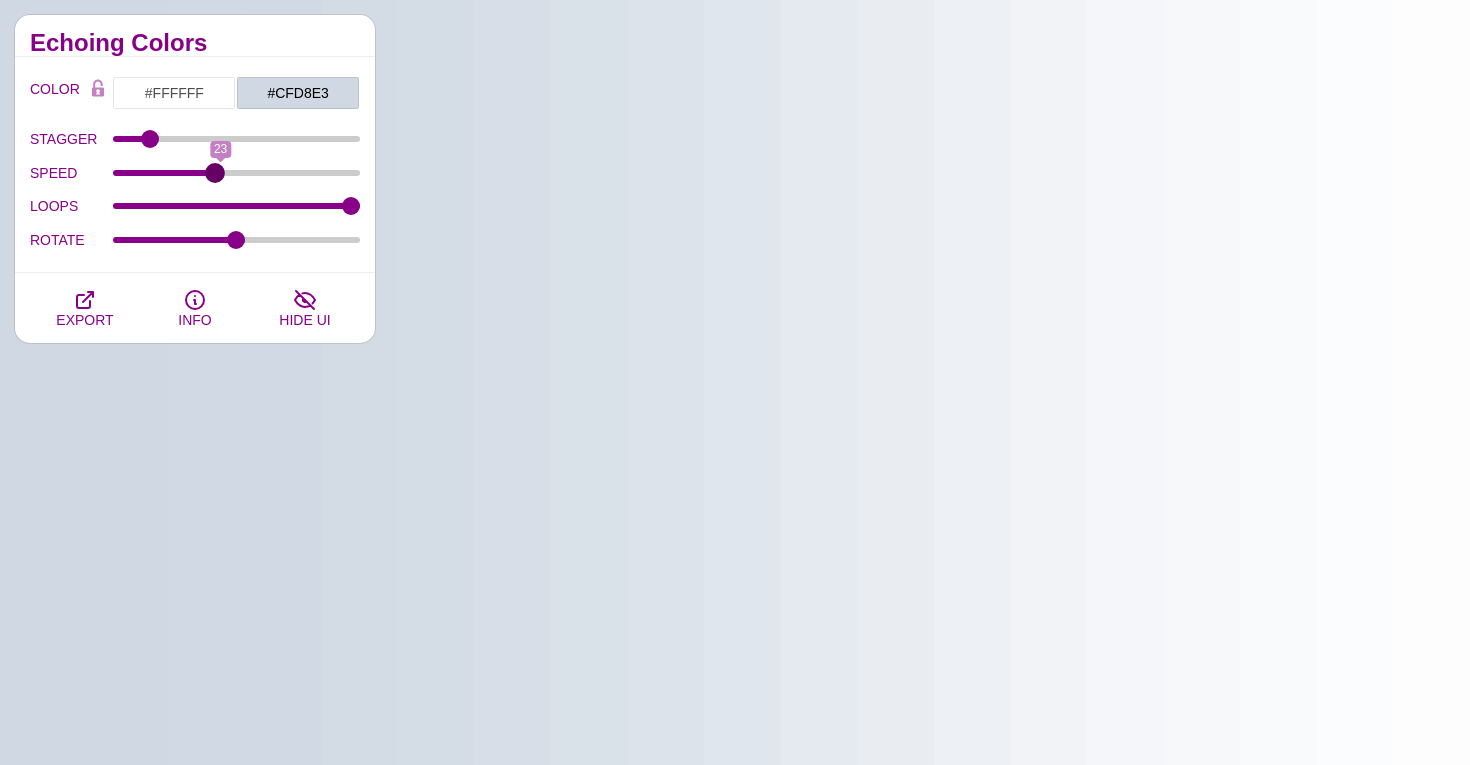 click on "SPEED" at bounding box center (237, 173) 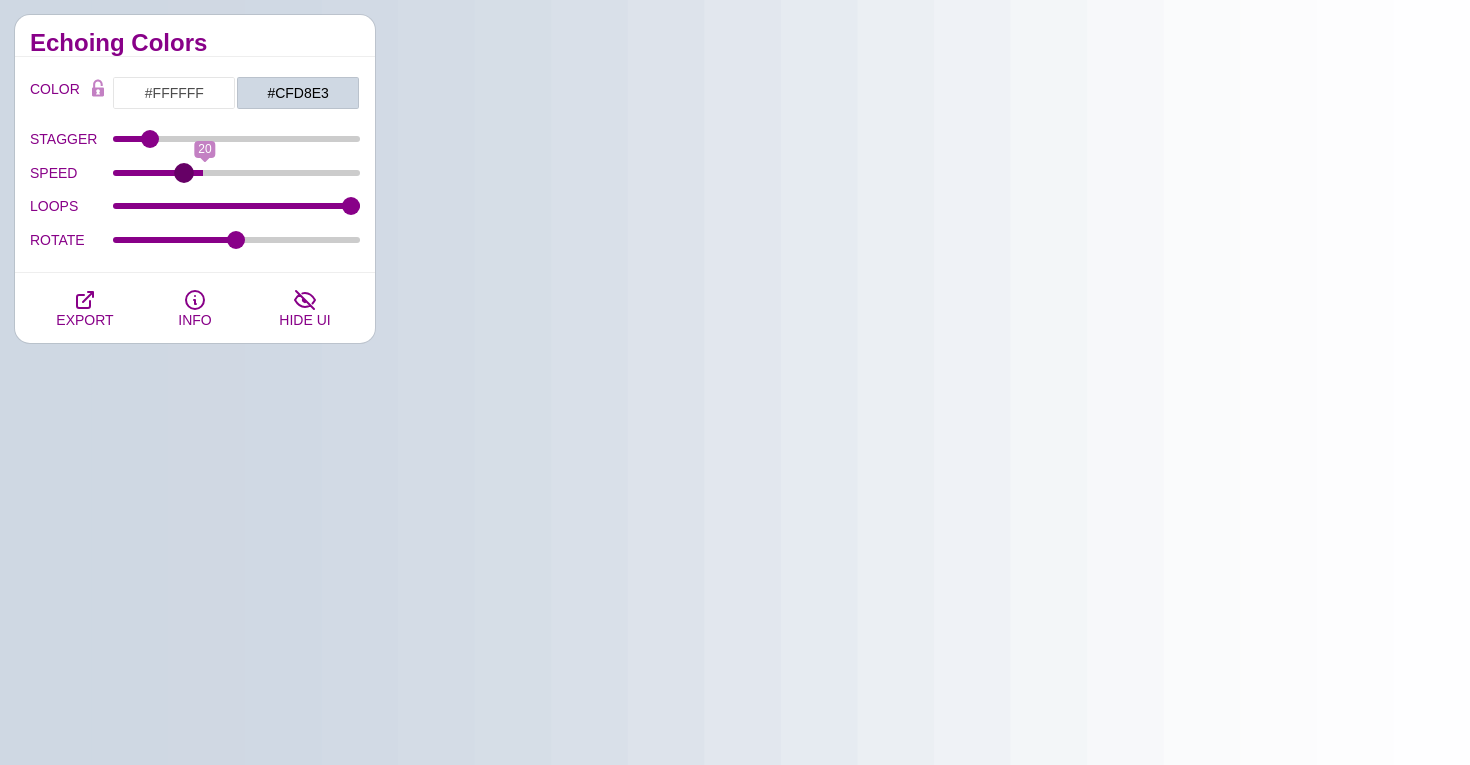 drag, startPoint x: 217, startPoint y: 172, endPoint x: 186, endPoint y: 172, distance: 31 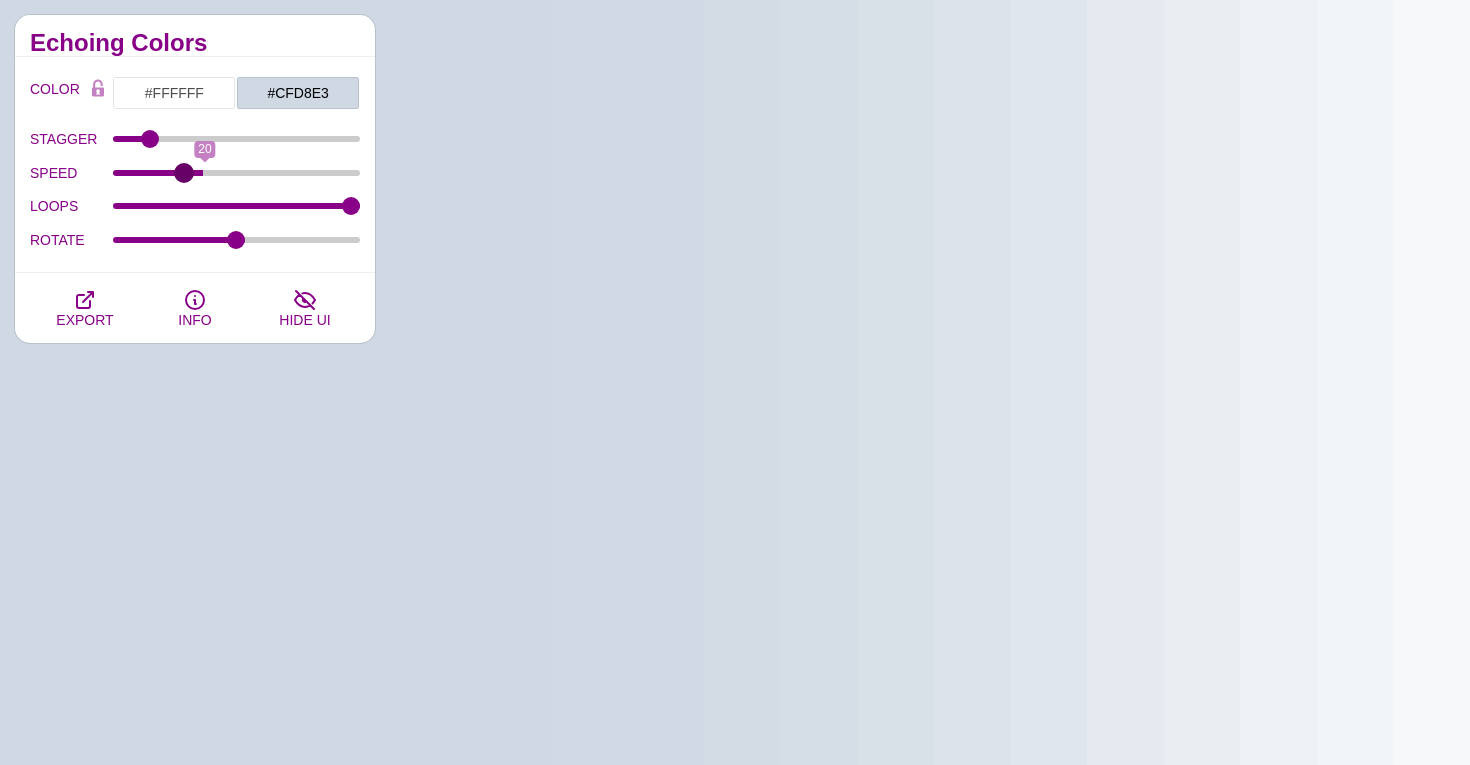 click on "SPEED" at bounding box center [237, 173] 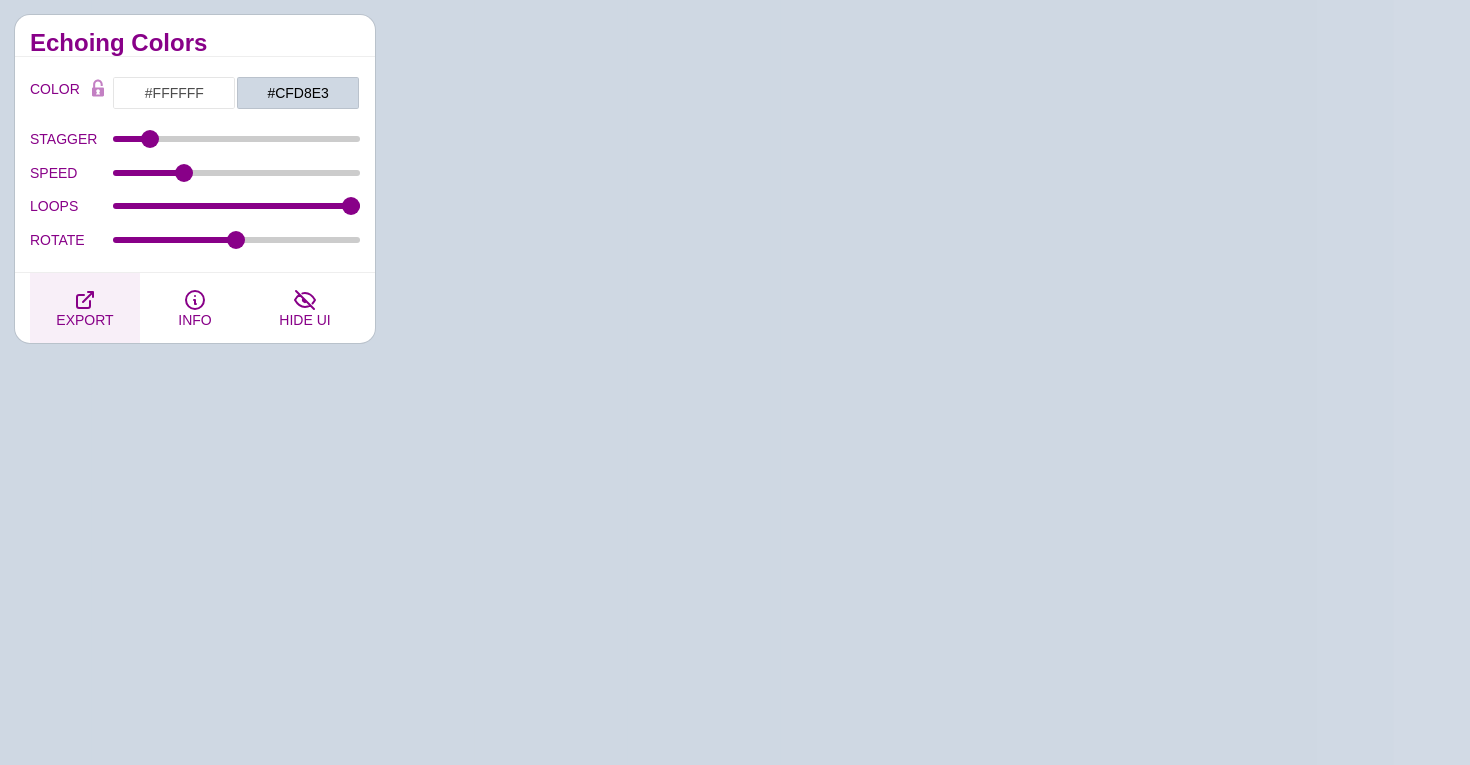 click on "EXPORT" at bounding box center (84, 320) 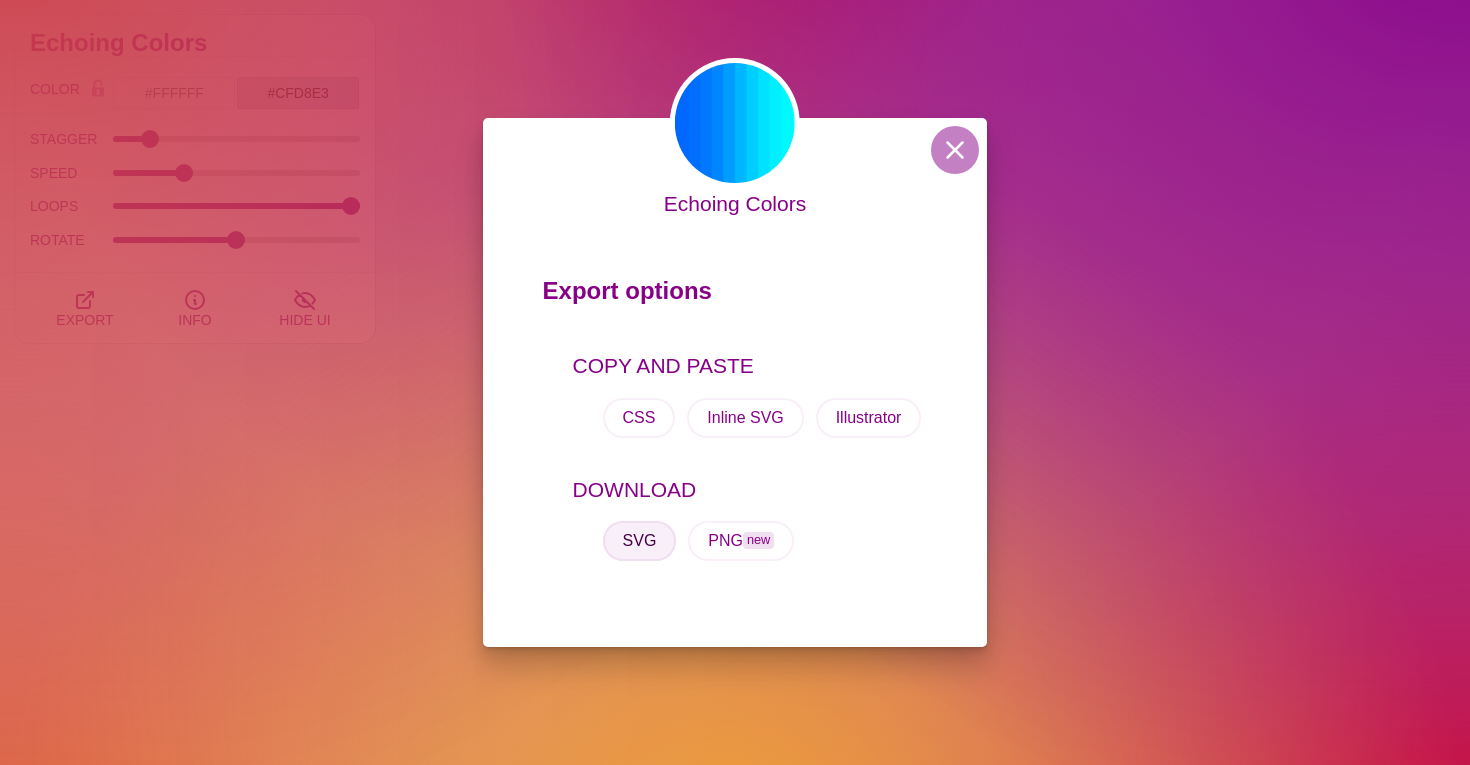 click on "SVG" at bounding box center (640, 541) 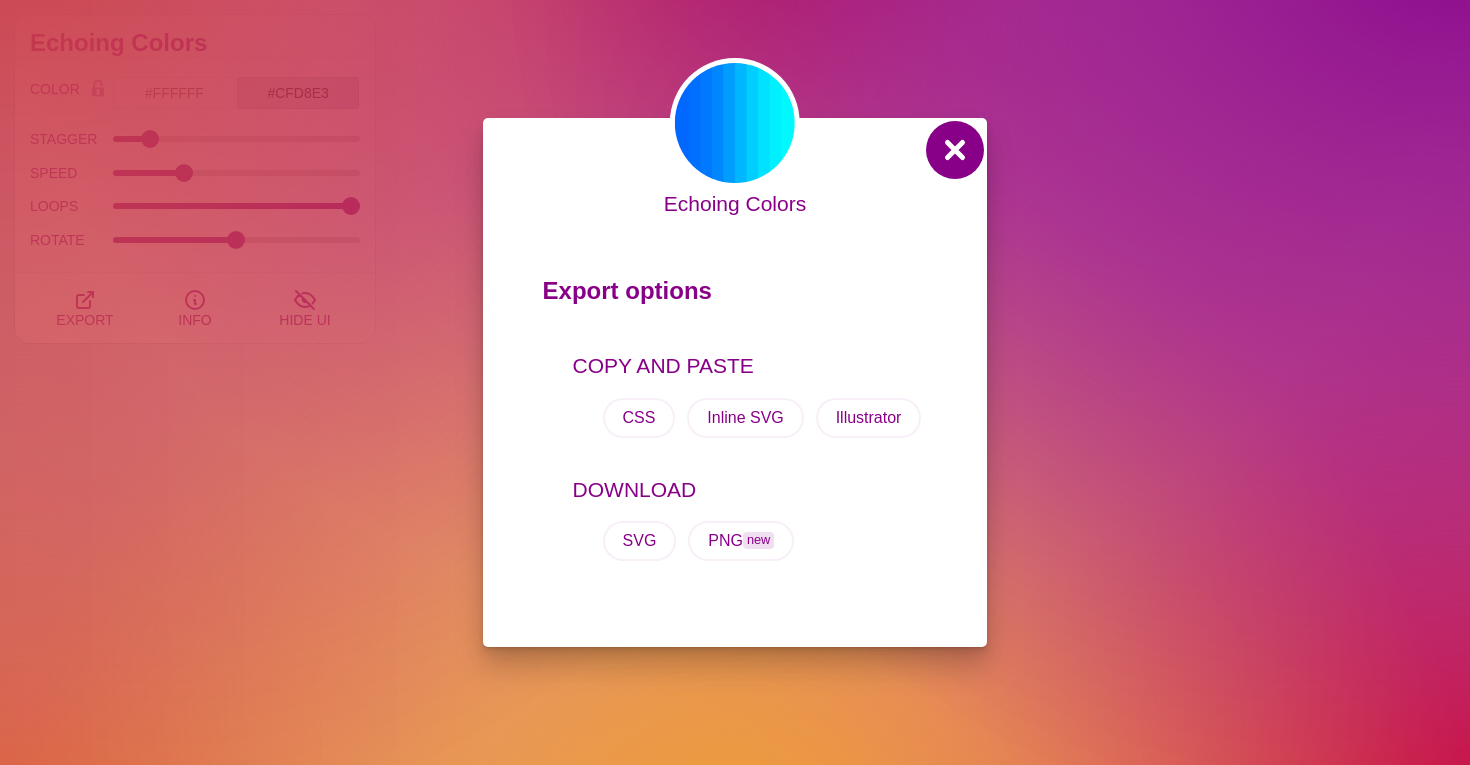 click at bounding box center [955, 150] 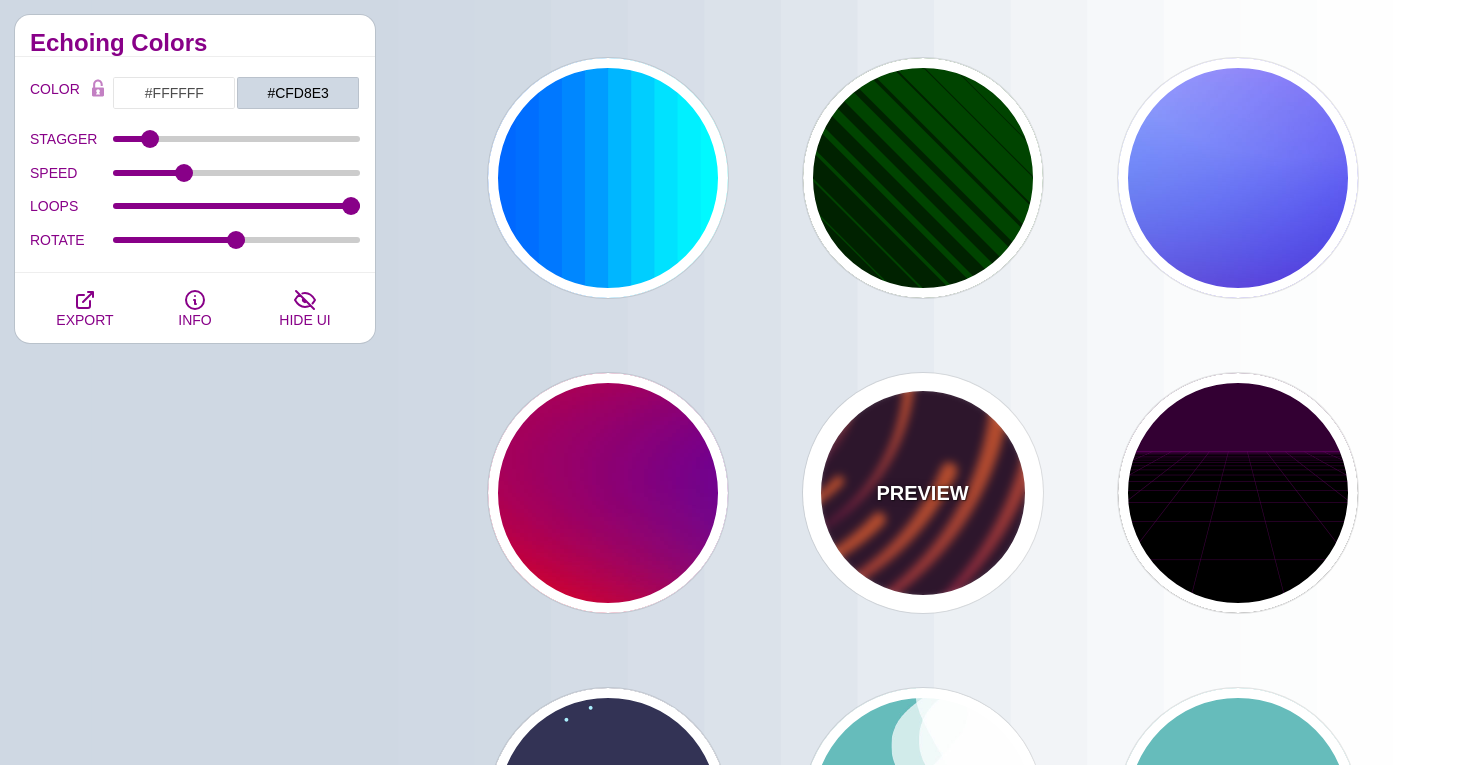 click on "PREVIEW" at bounding box center [923, 493] 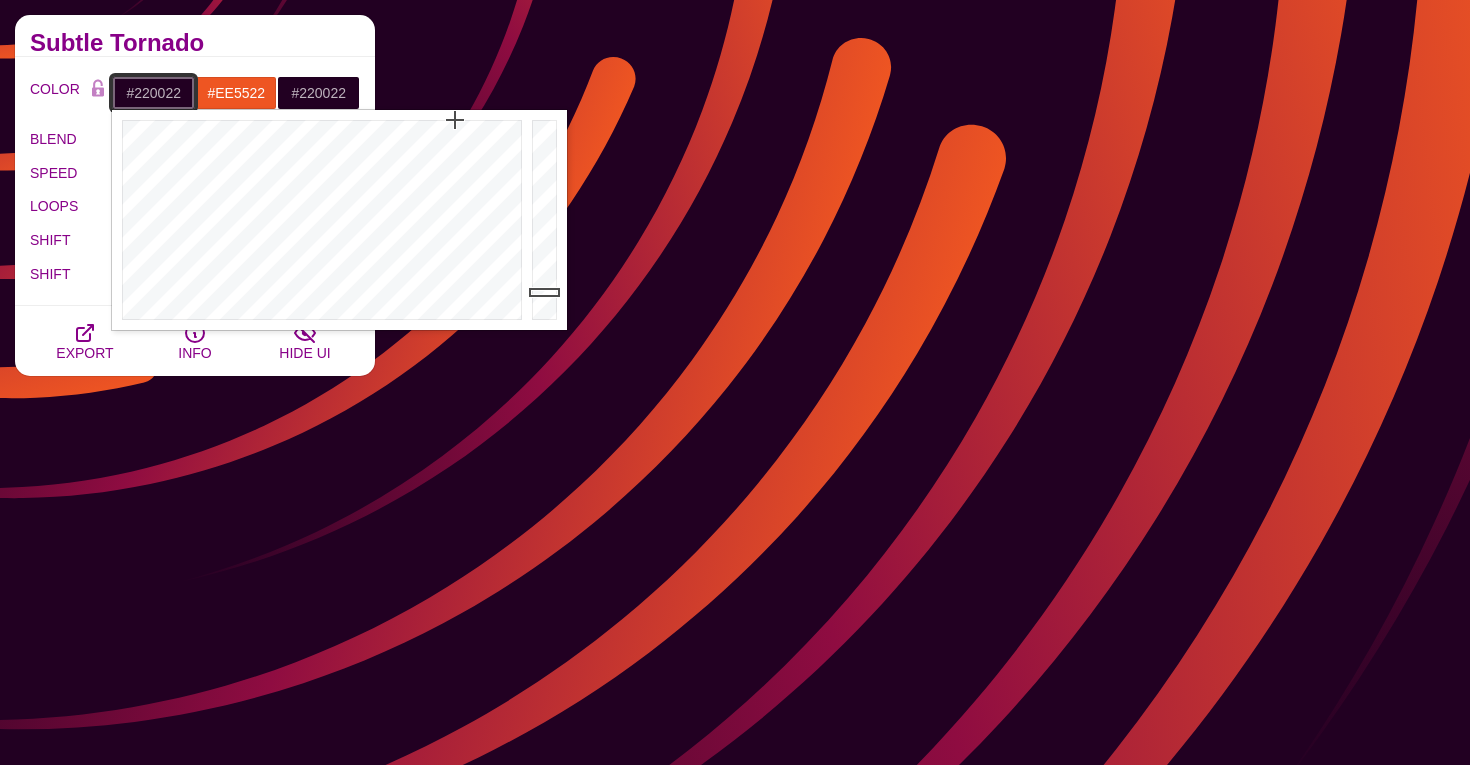 click on "#220022" at bounding box center (153, 93) 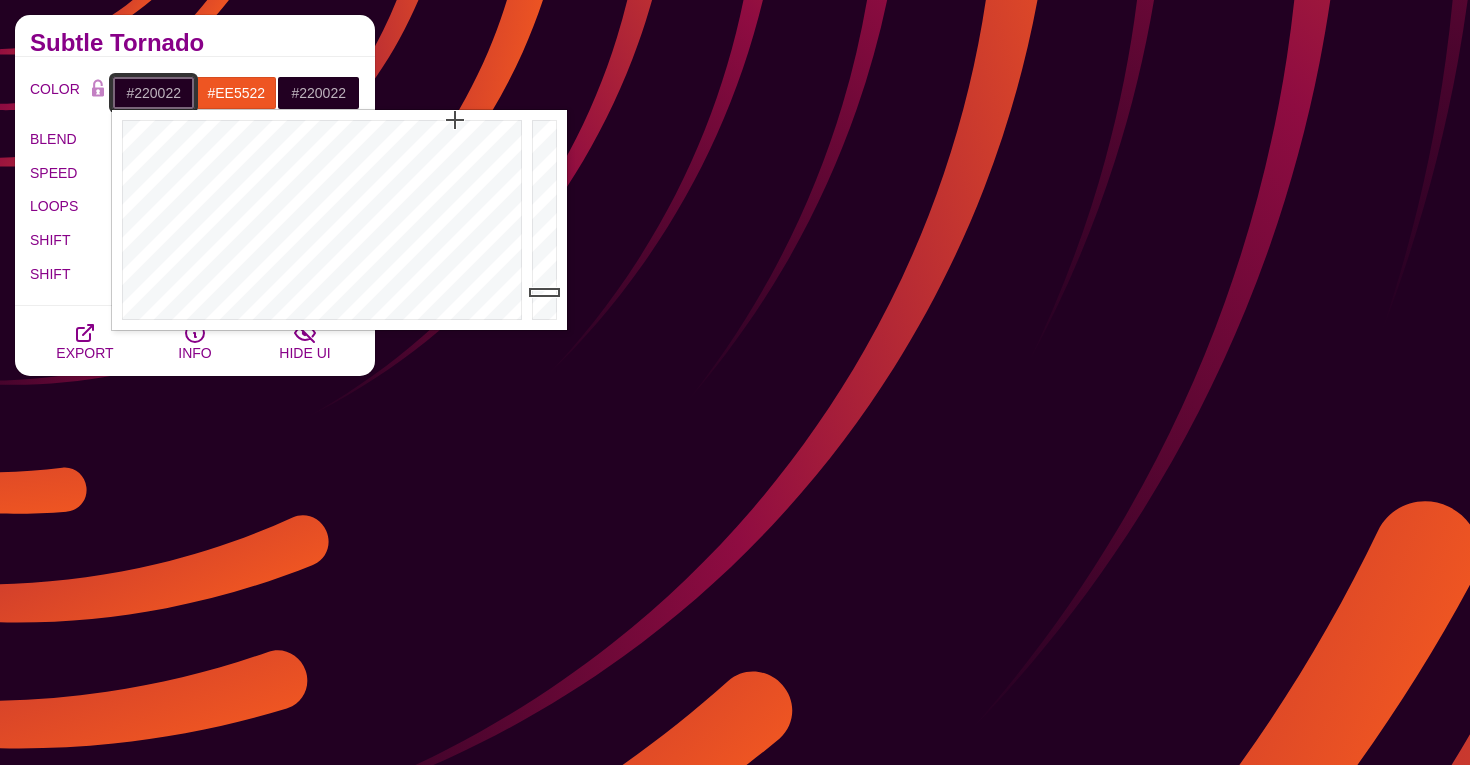 click on "#220022" at bounding box center (153, 93) 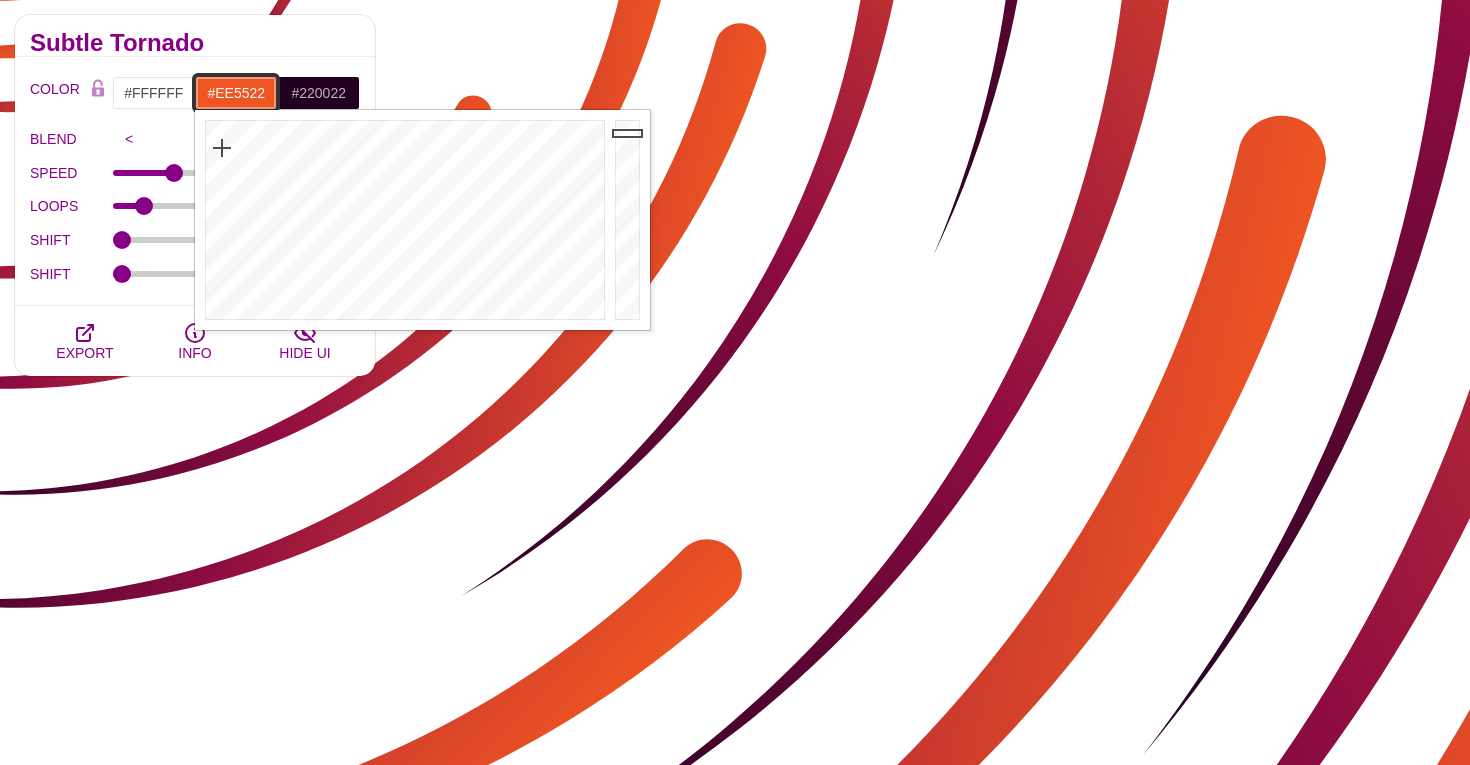 click on "#EE5522" at bounding box center (236, 93) 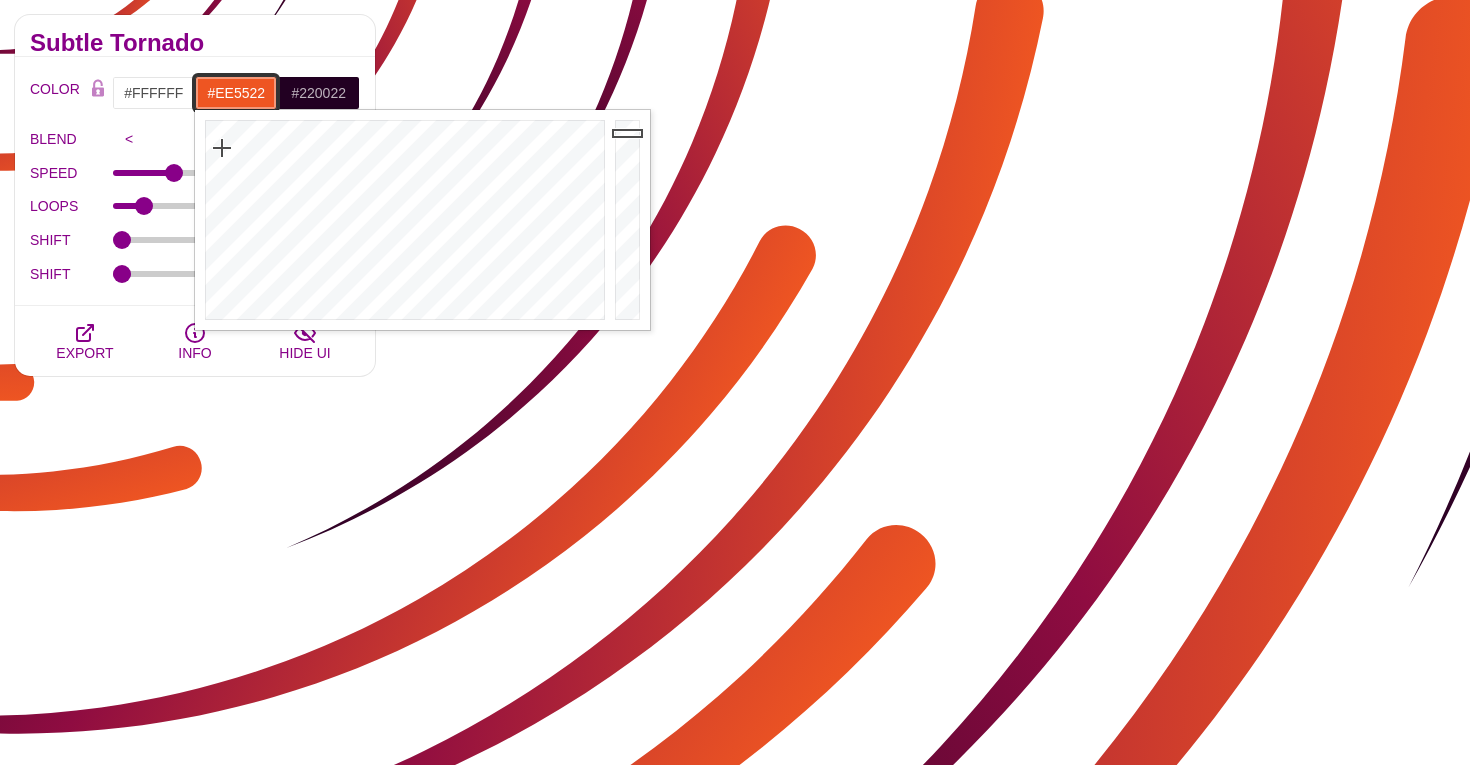 click on "#EE5522" at bounding box center [236, 93] 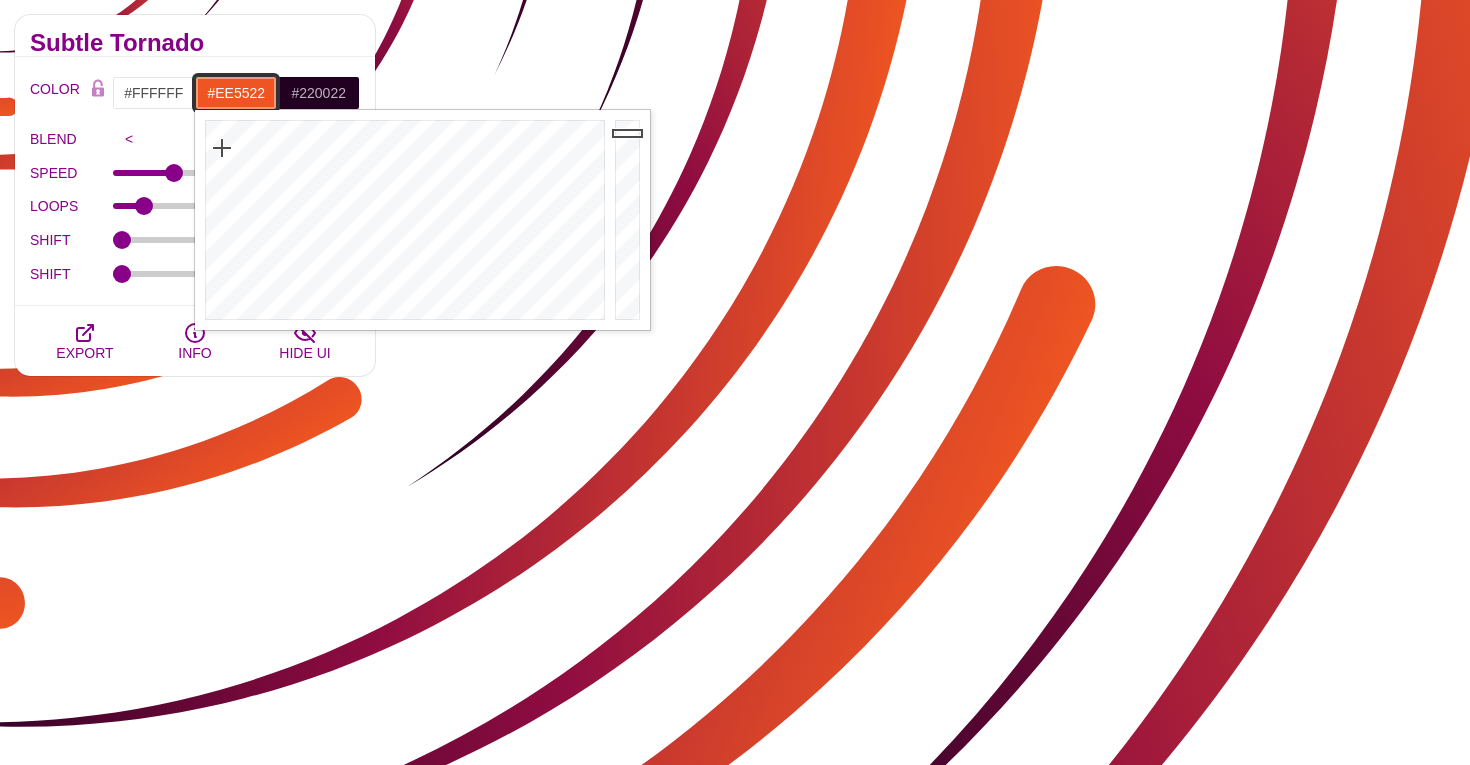 paste on "ff9f43" 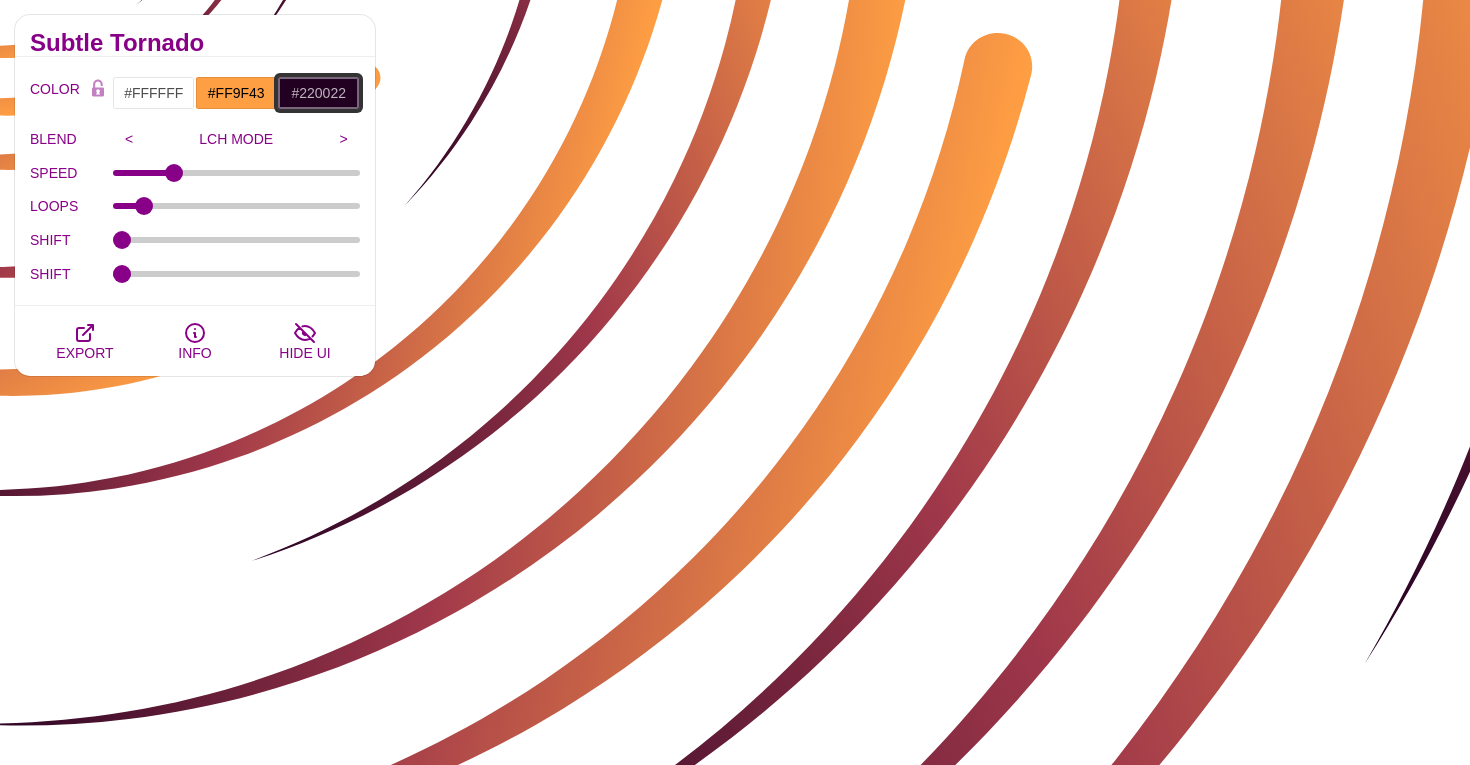 click on "#220022" at bounding box center (318, 93) 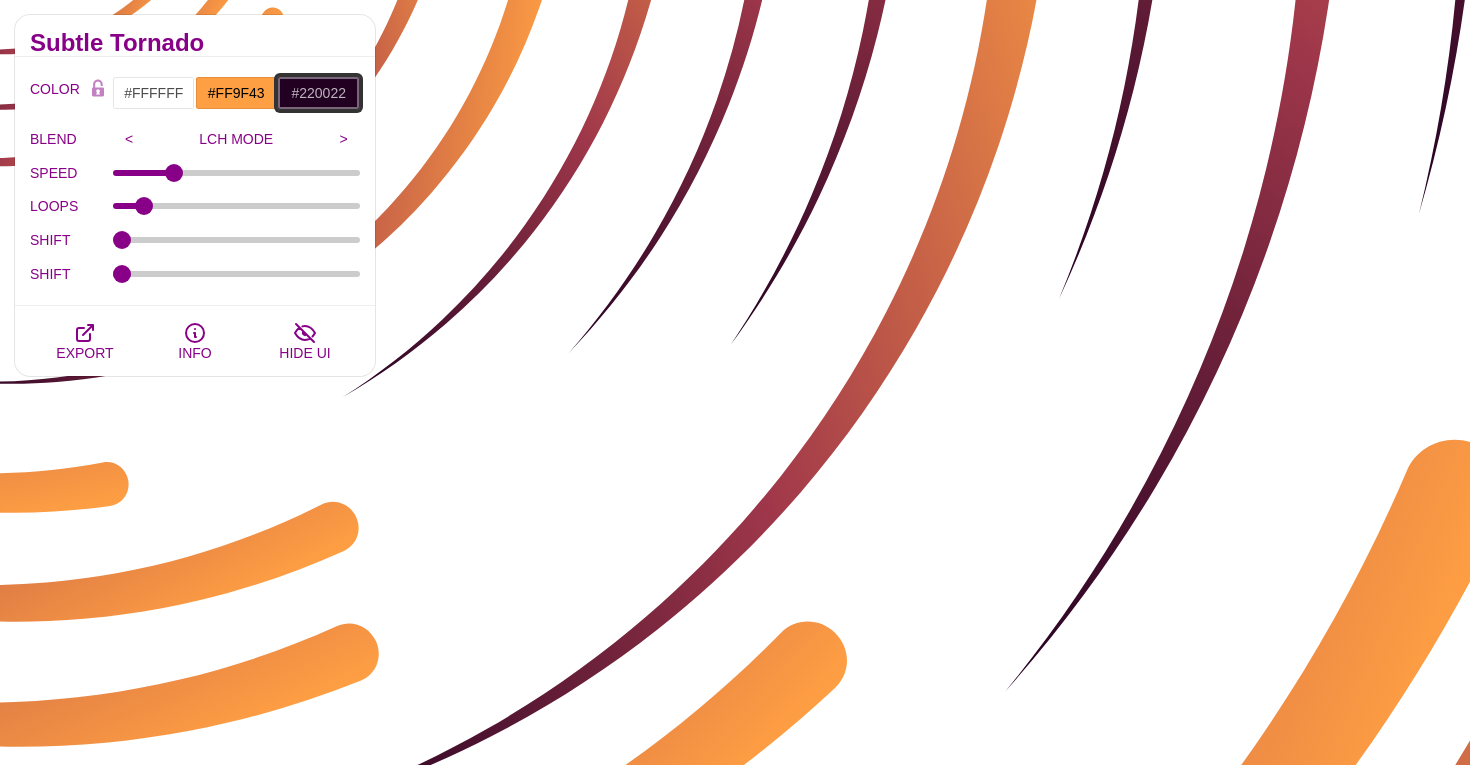 click on "#220022" at bounding box center (318, 93) 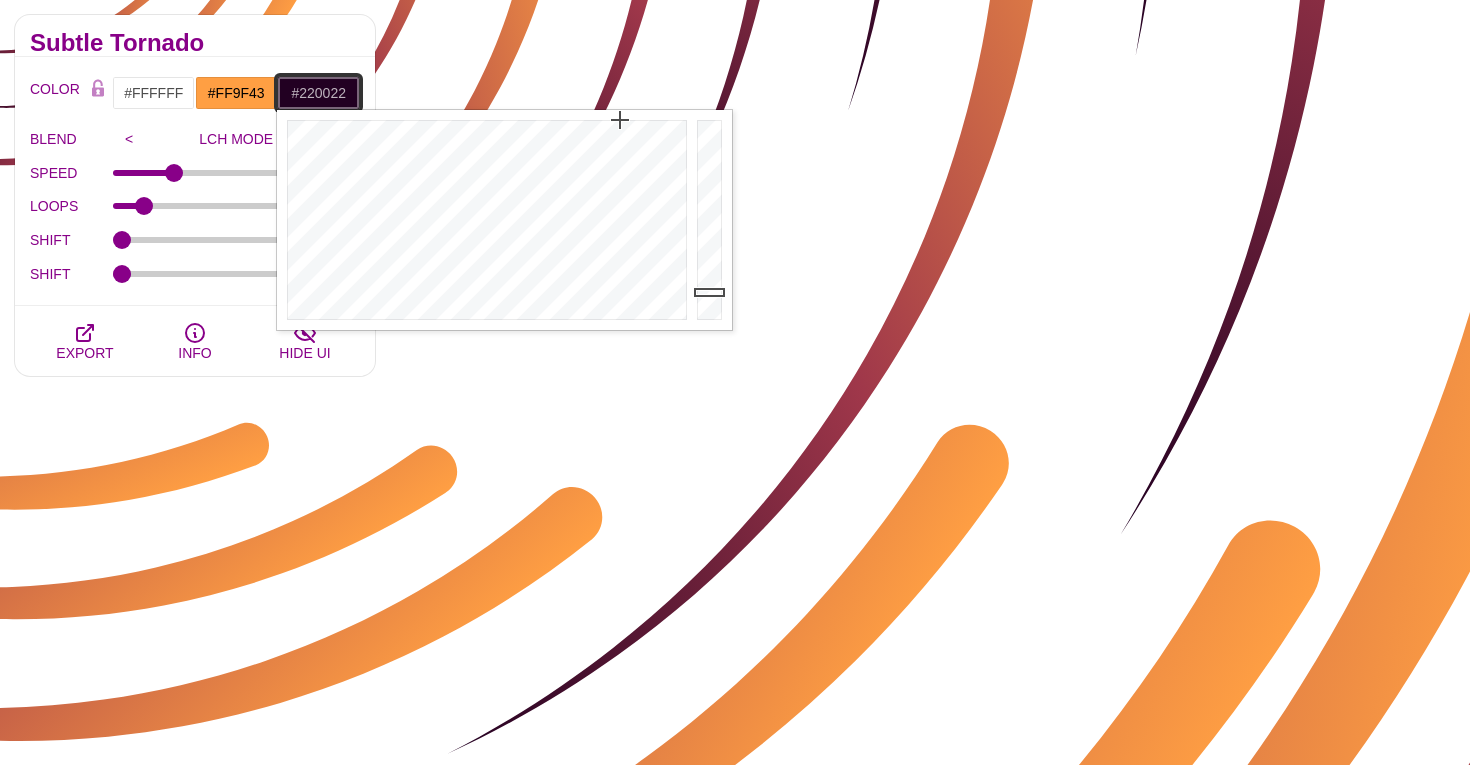 paste on "01a3a4" 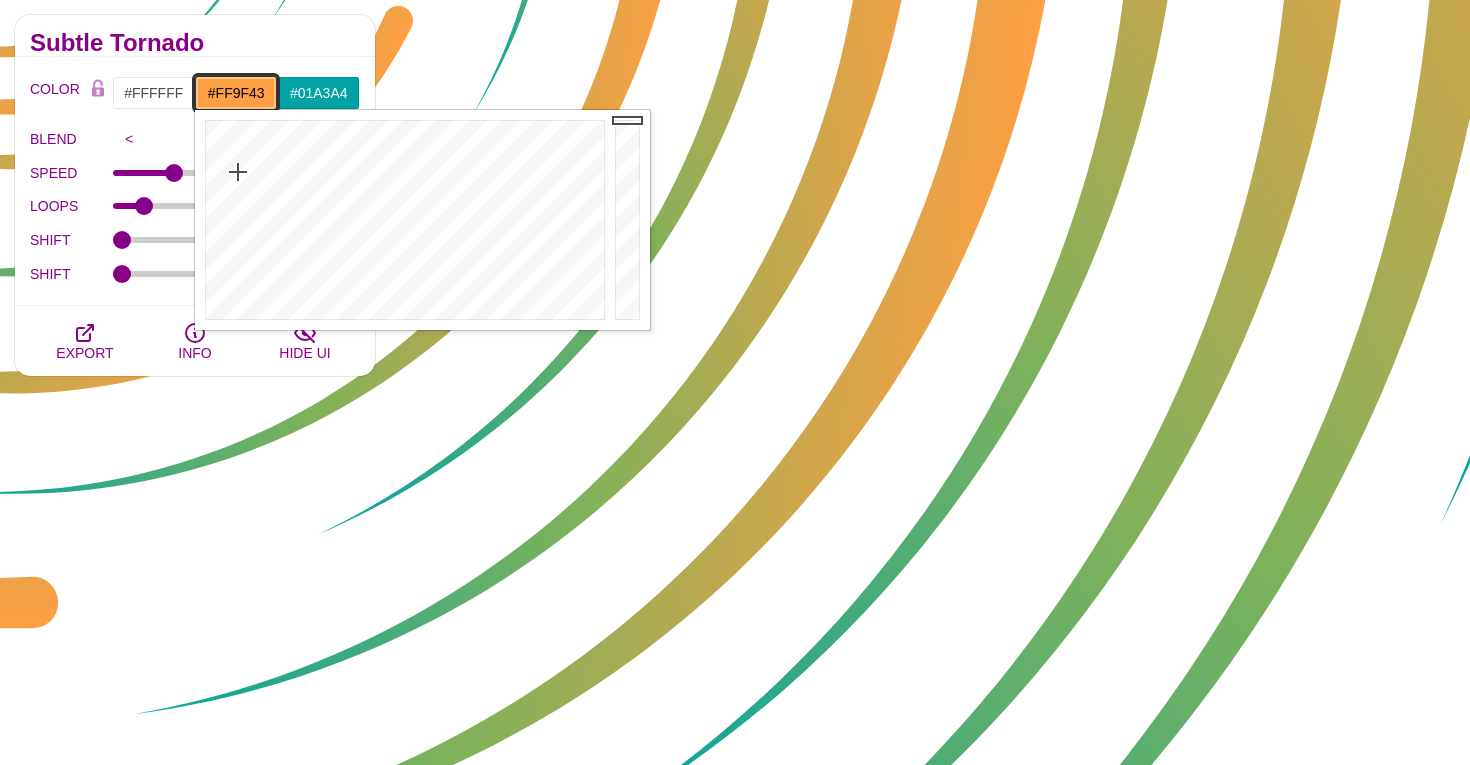 click on "#FF9F43" at bounding box center (236, 93) 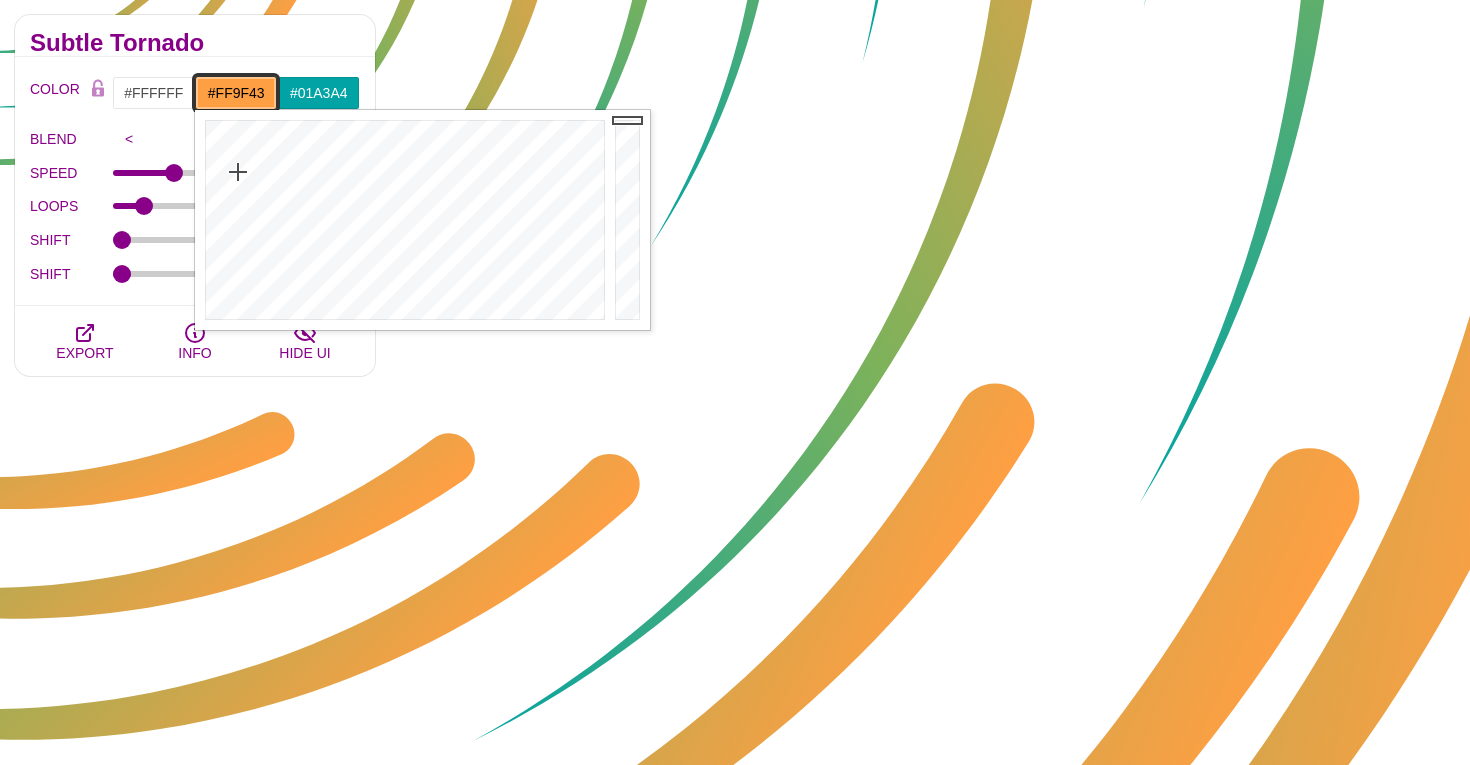 click on "#FF9F43" at bounding box center [236, 93] 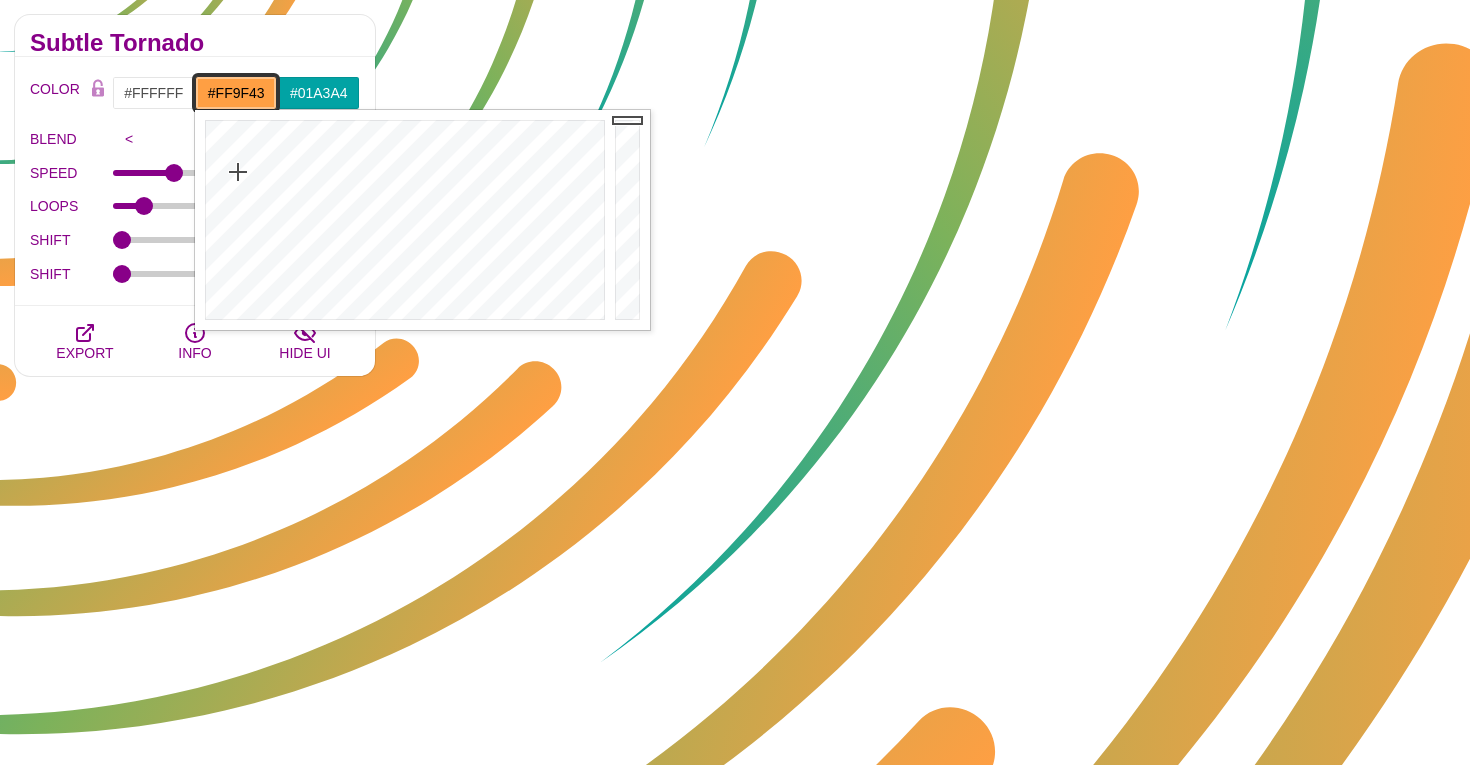paste on "01a3a4" 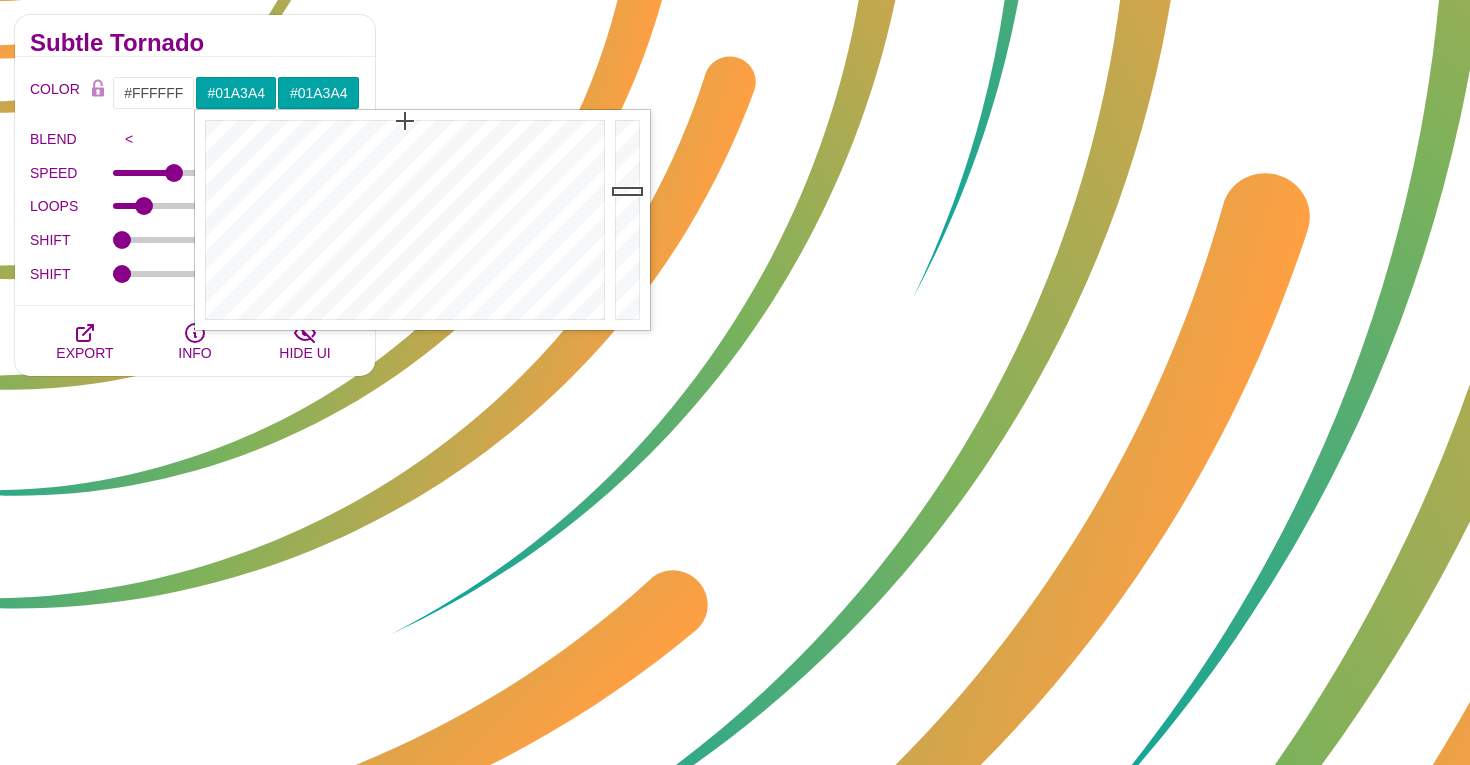 click on "COLOR
#FFFFFF #01A3A4 #01A3A4
#FF99FF #880088 #FFA500
#777777 #888888 #999999
BLEND < LCH MODE >
VARIETY < GRAY TONES >
MODIFY < FLIP >
SPEED
0
LOOPS
16
SHIFT
13.6
SHIFT
50
LOOPS
0" at bounding box center (195, 181) 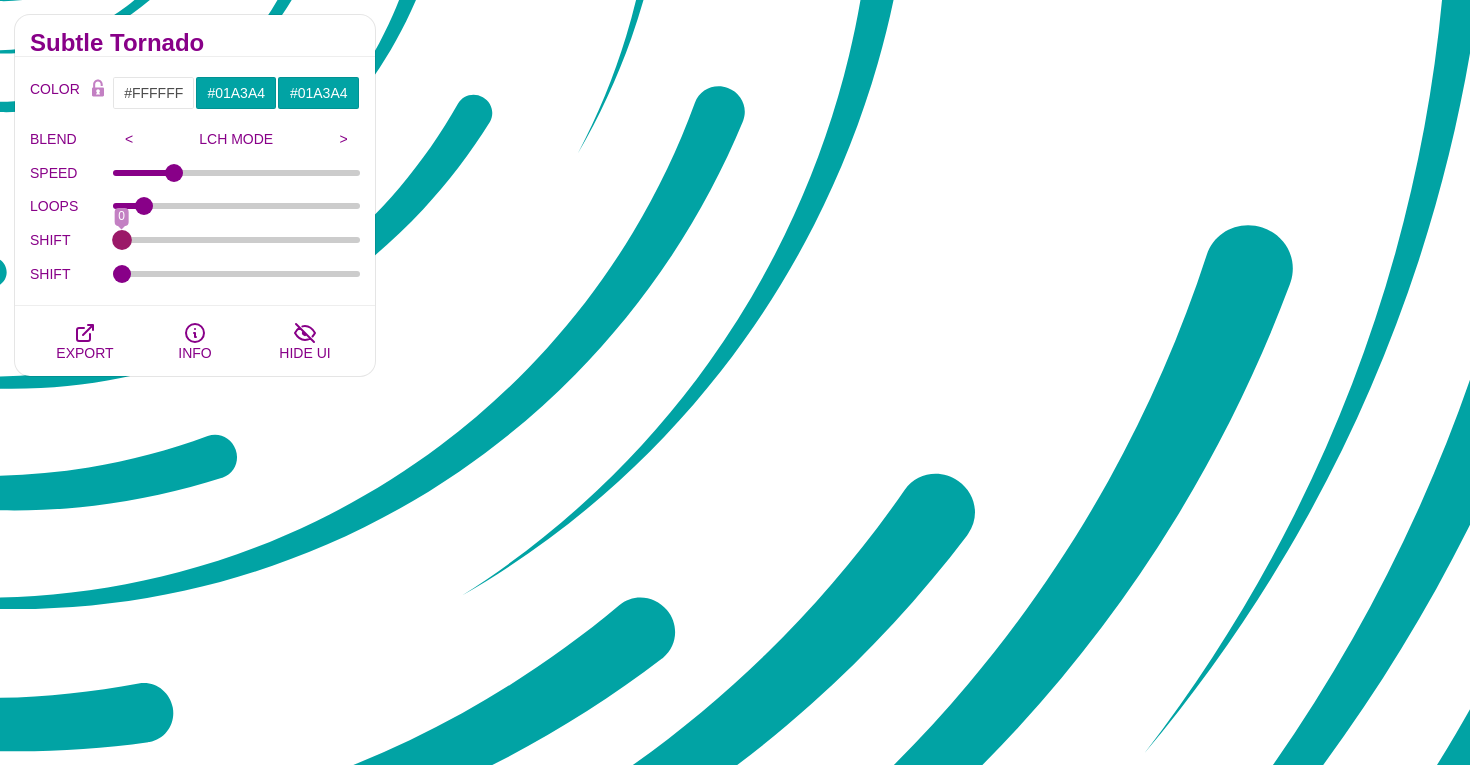 drag, startPoint x: 124, startPoint y: 241, endPoint x: 77, endPoint y: 243, distance: 47.042534 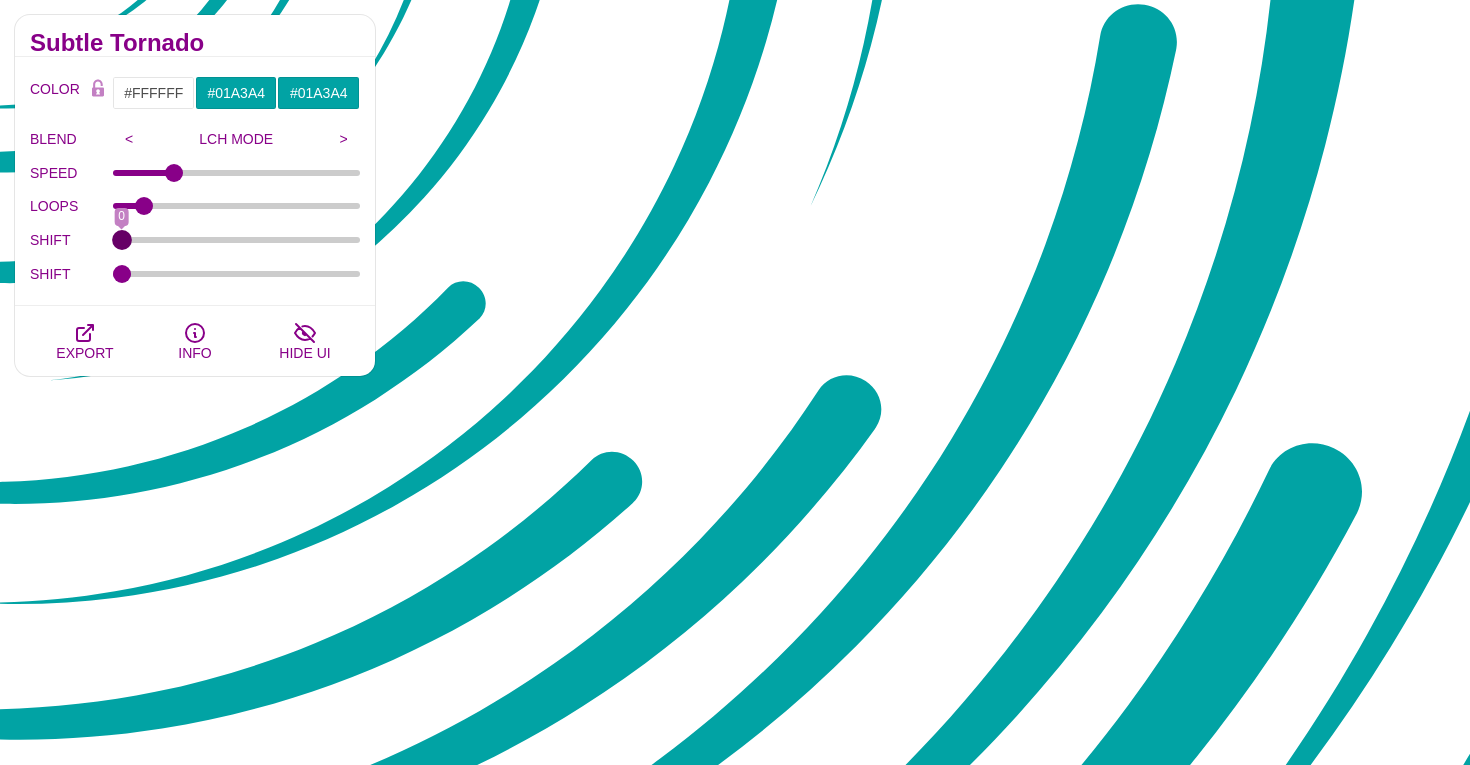 click on "SHIFT" at bounding box center (237, 240) 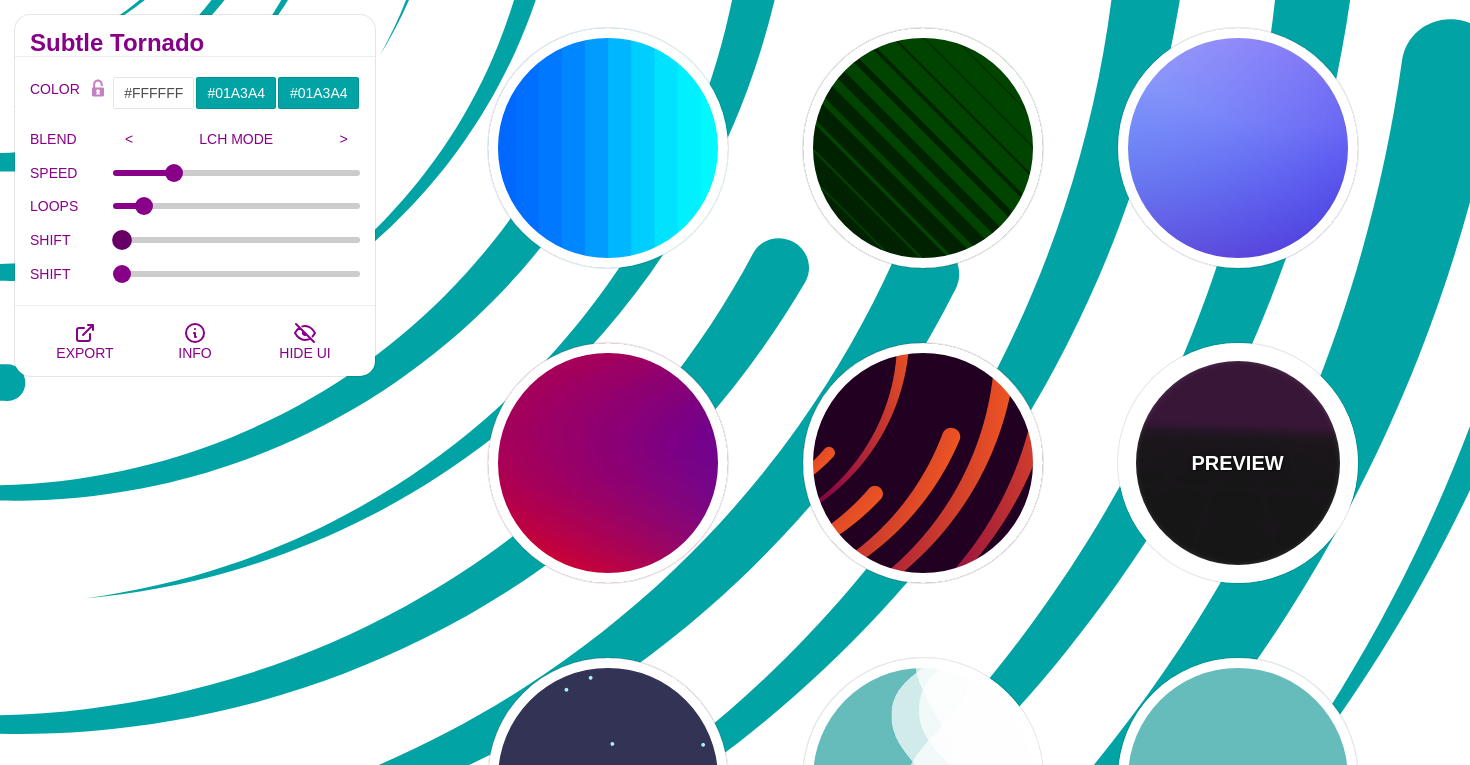 scroll, scrollTop: 526, scrollLeft: 0, axis: vertical 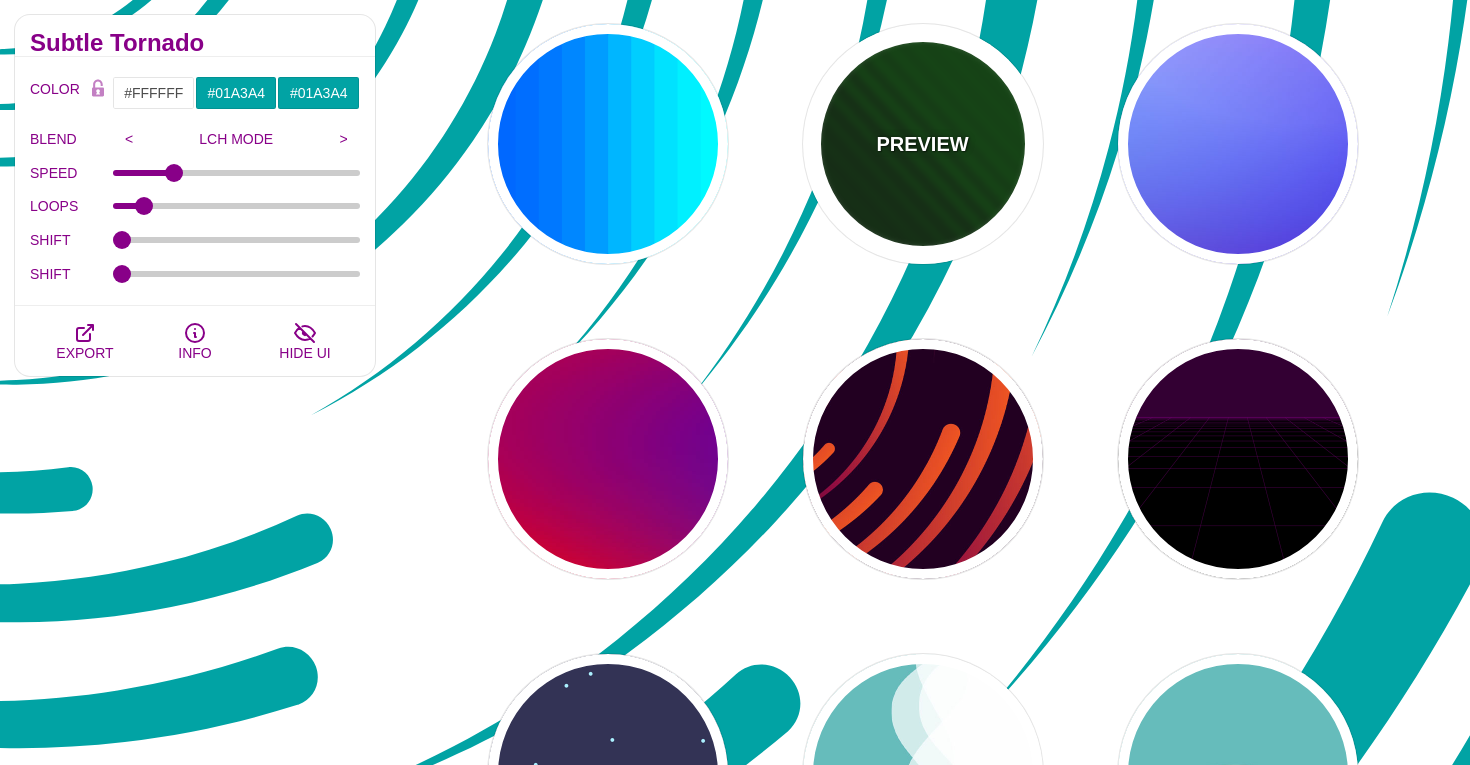 click on "PREVIEW" at bounding box center [923, 144] 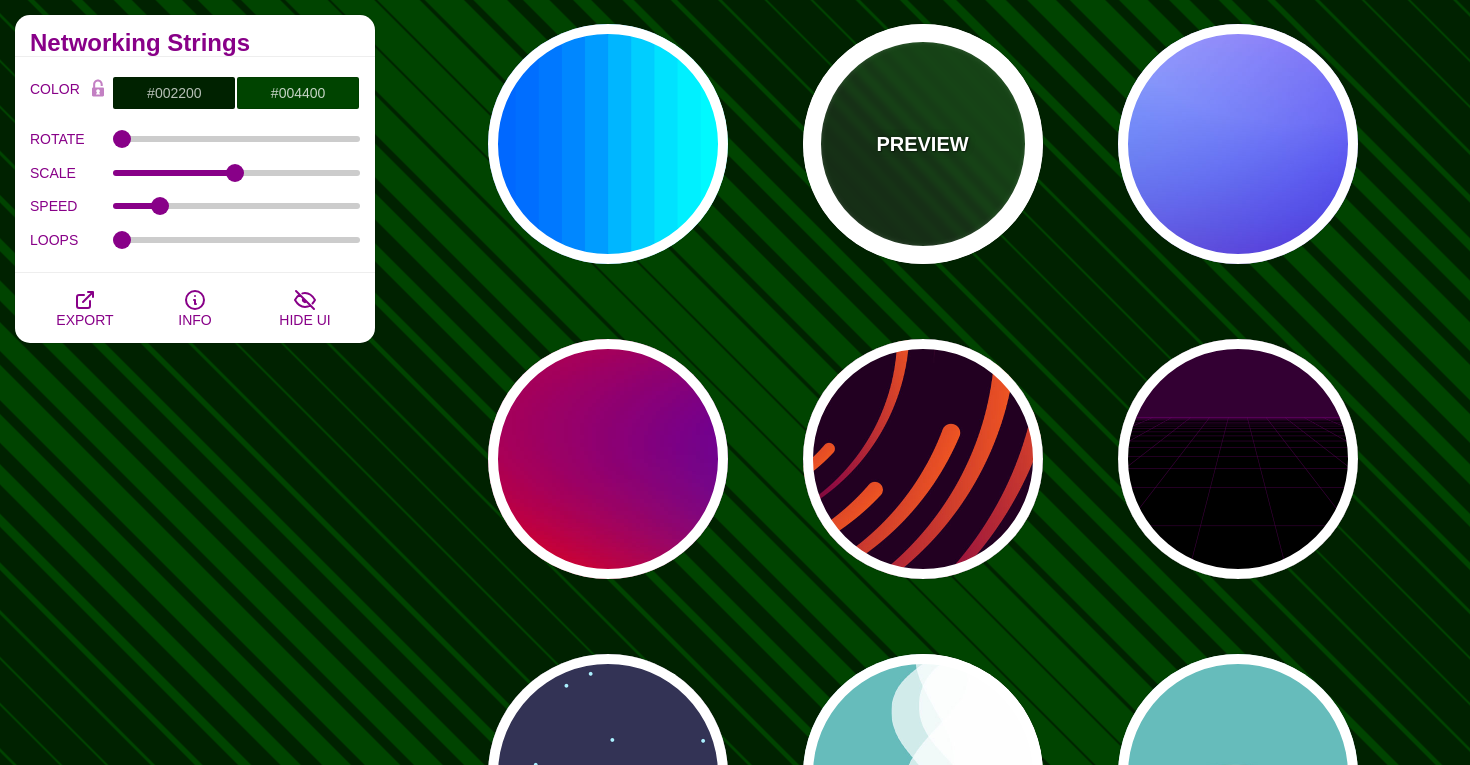 scroll, scrollTop: 1078, scrollLeft: 0, axis: vertical 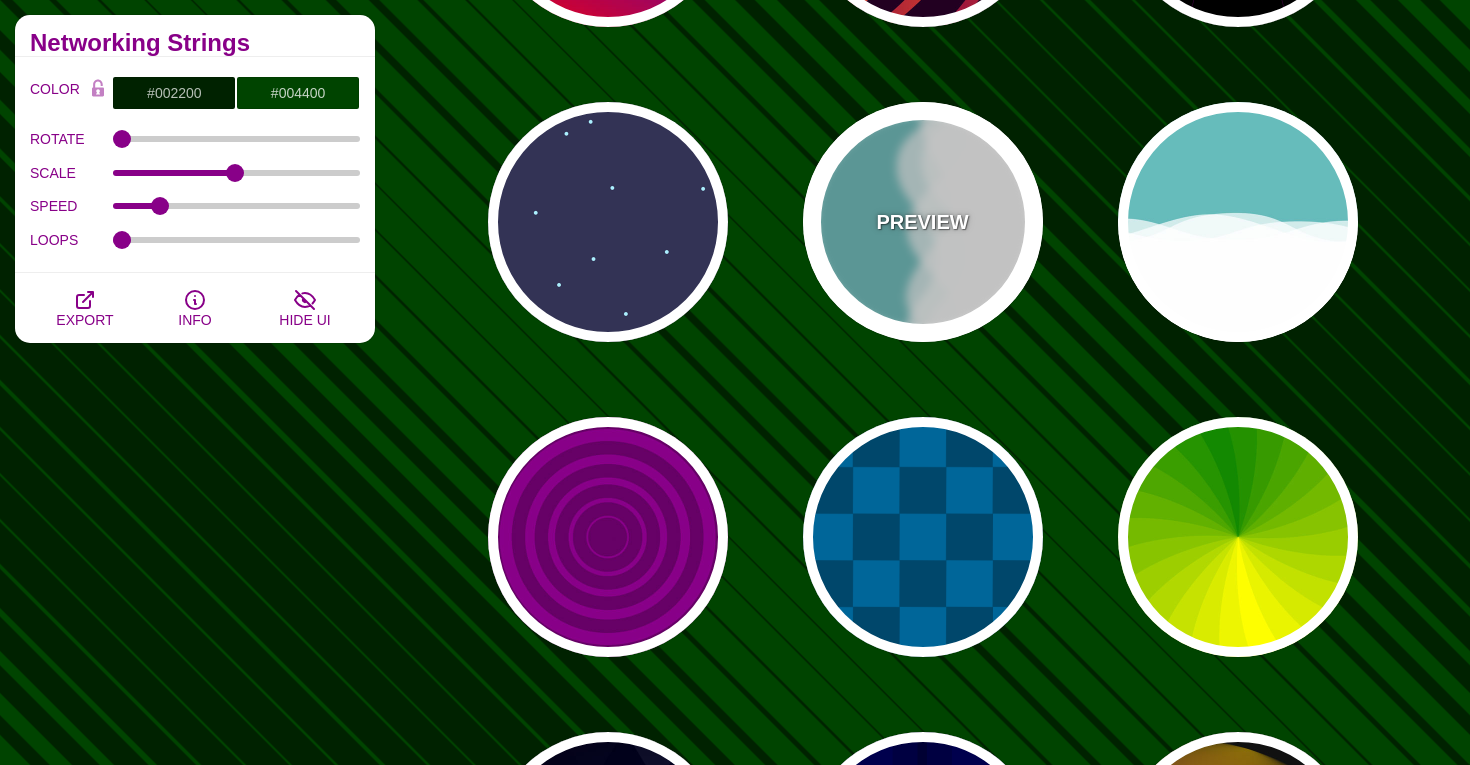 click on "PREVIEW" at bounding box center [923, 222] 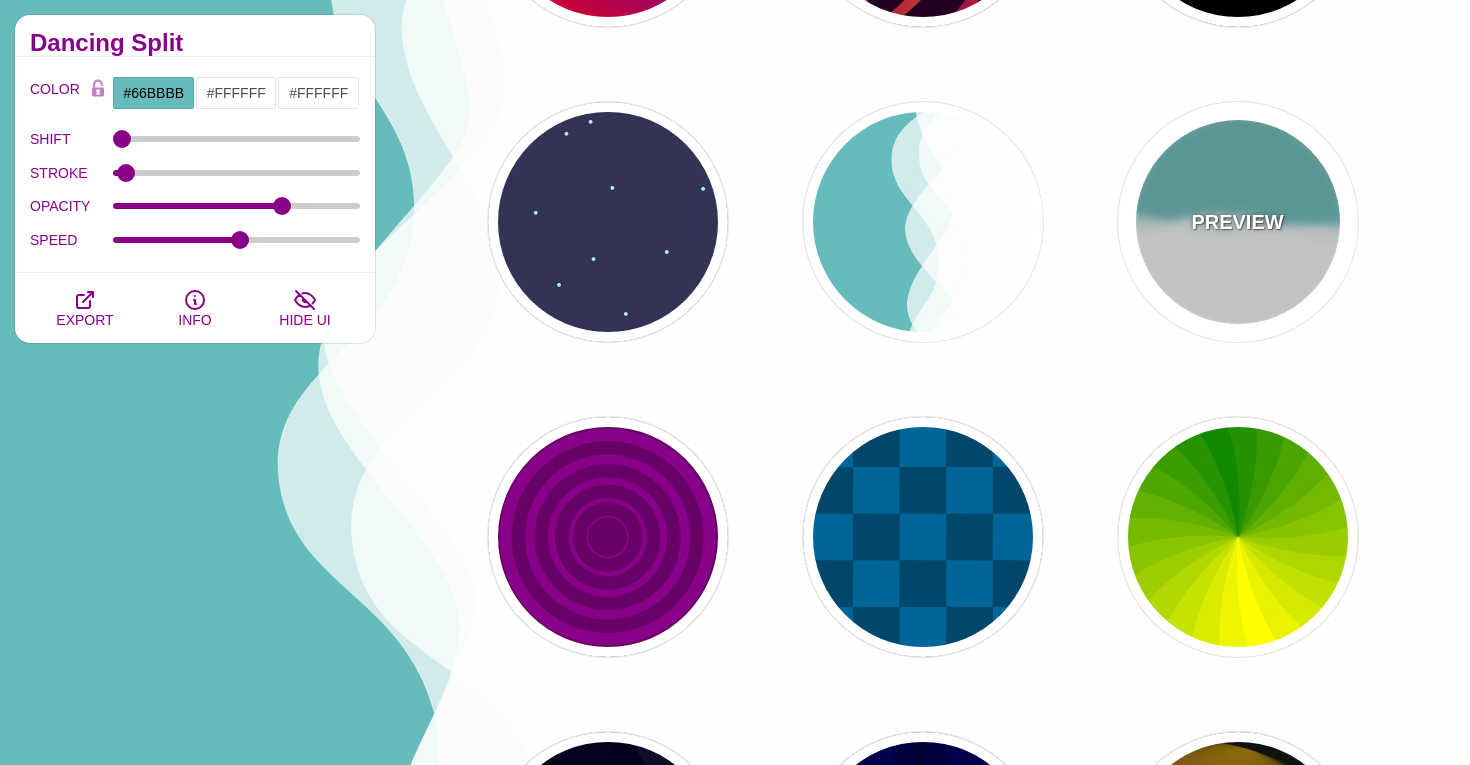 click on "PREVIEW" at bounding box center (1238, 222) 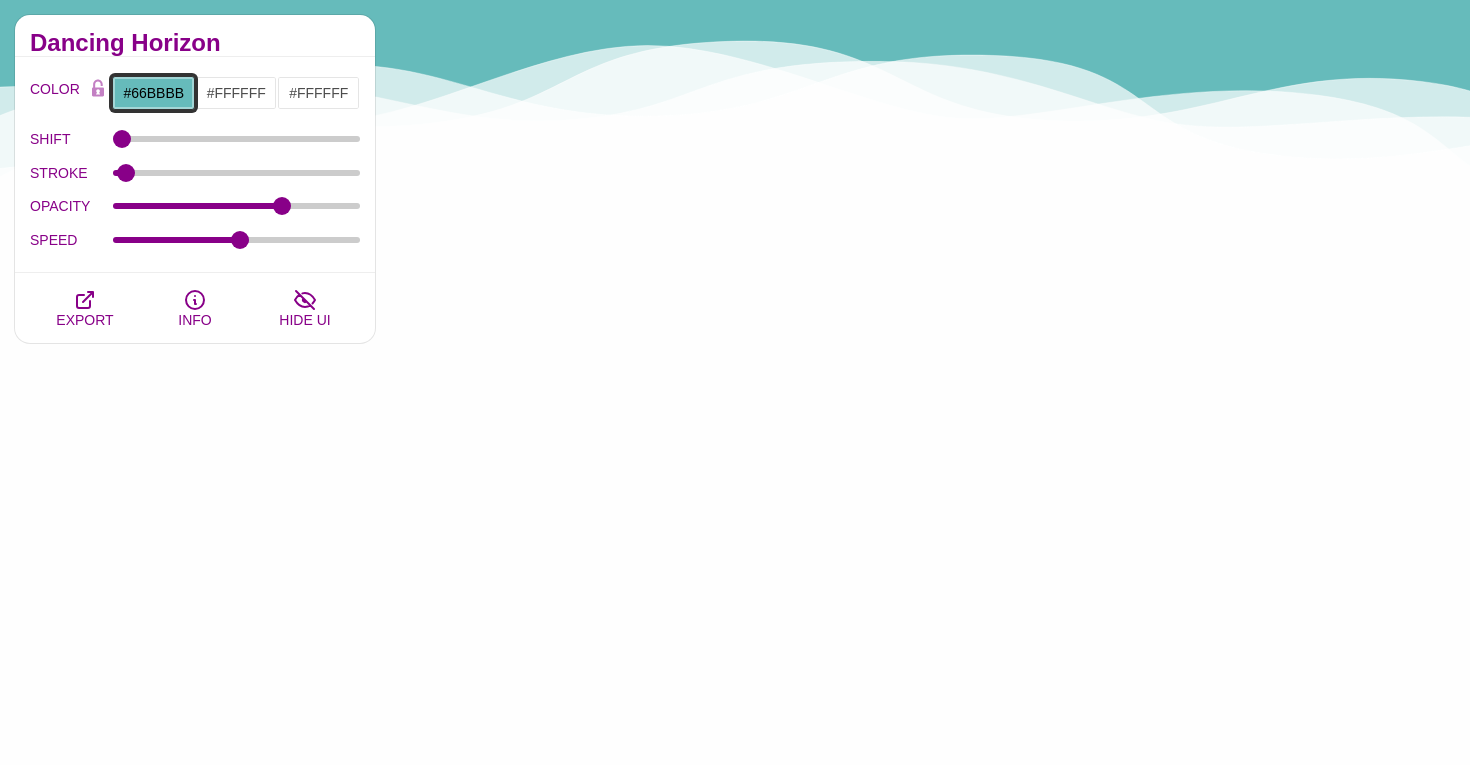 click on "#66BBBB" at bounding box center (153, 93) 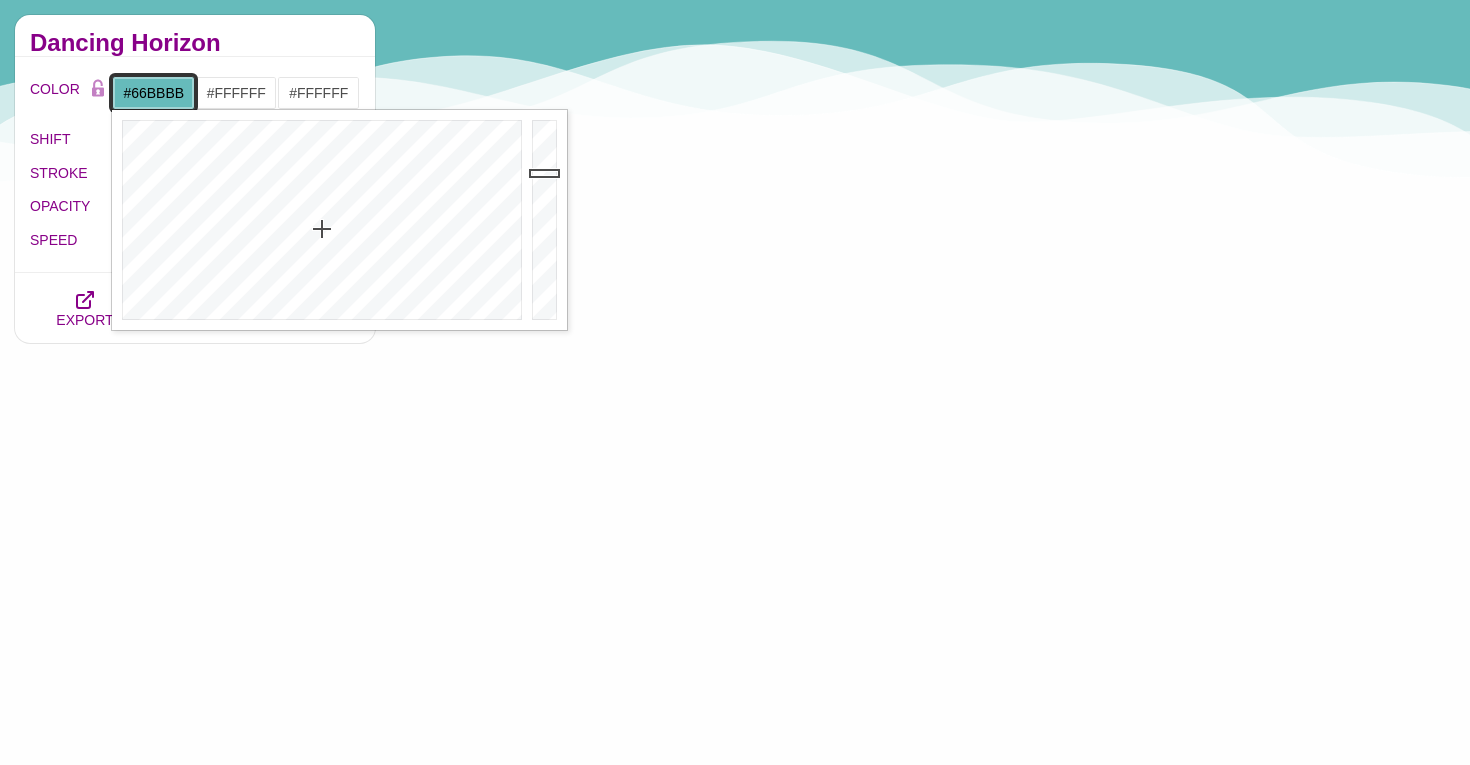 click on "#66BBBB" at bounding box center (153, 93) 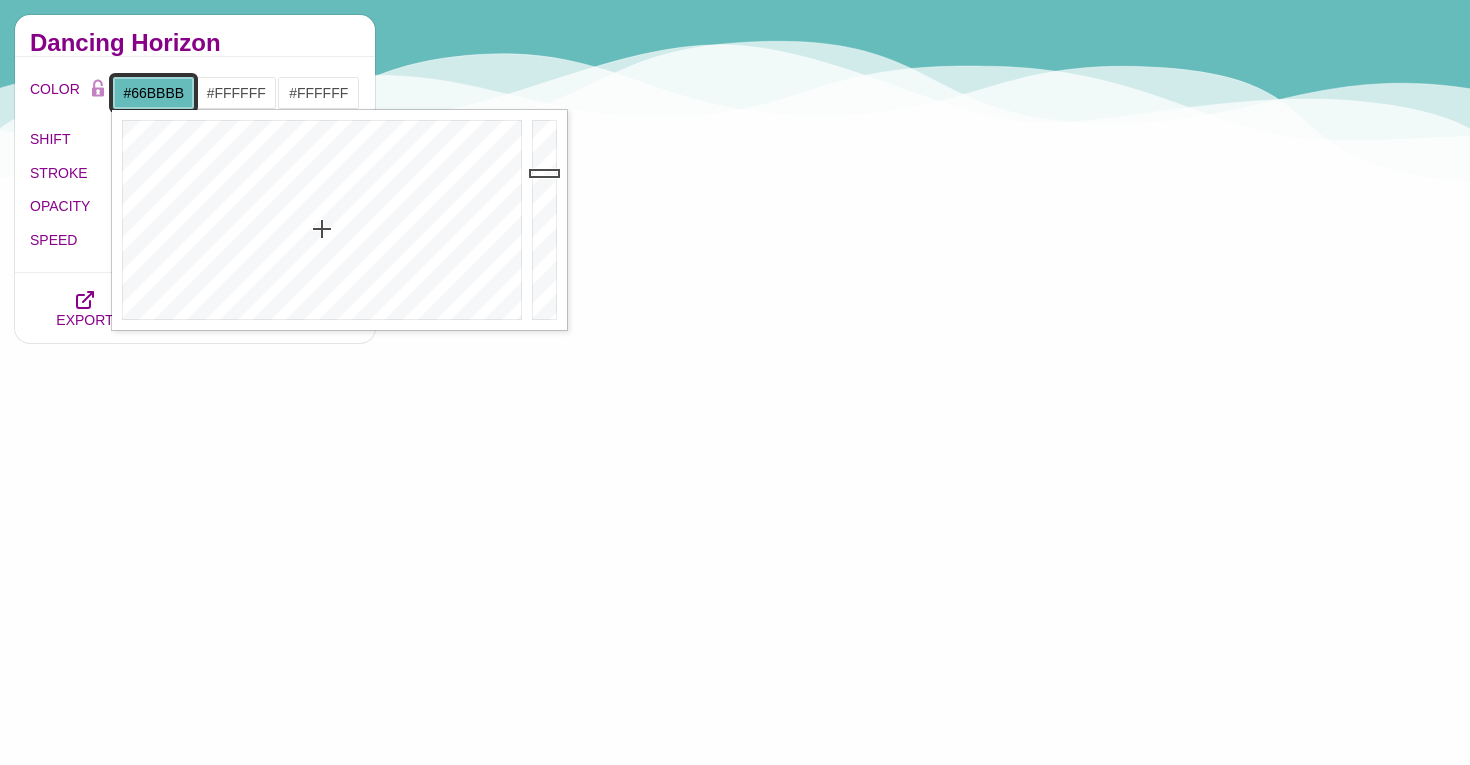 paste on "01a3a4" 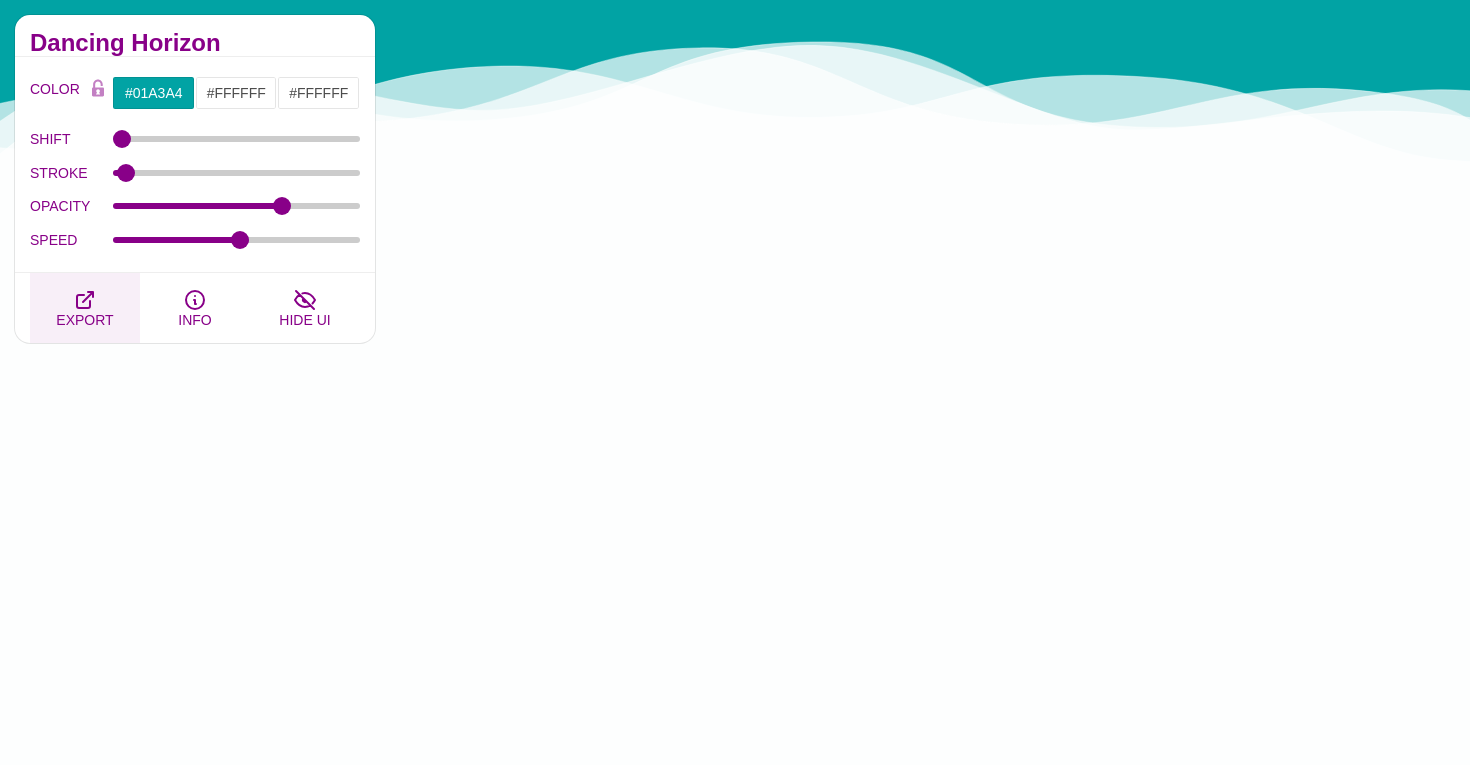 click 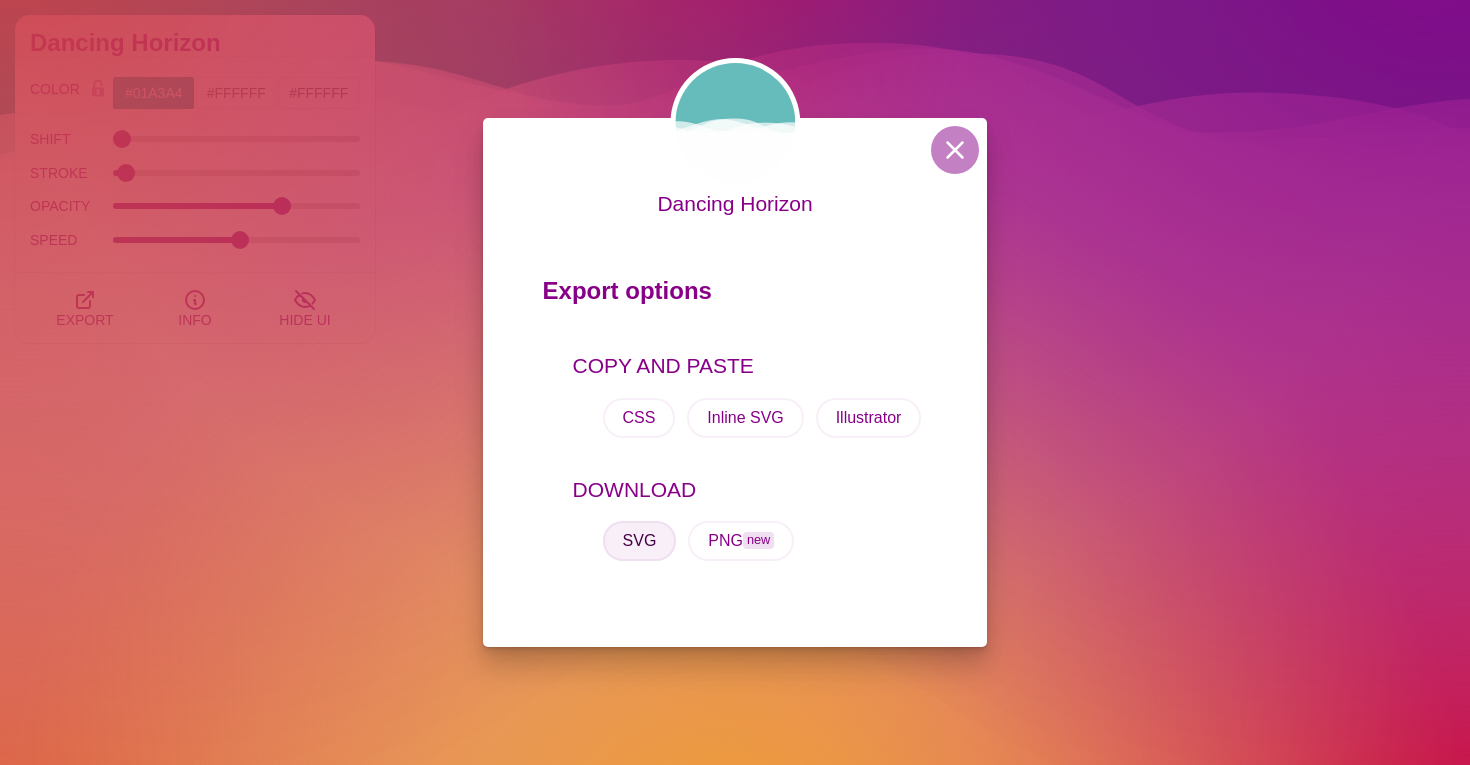 click on "SVG" at bounding box center (640, 541) 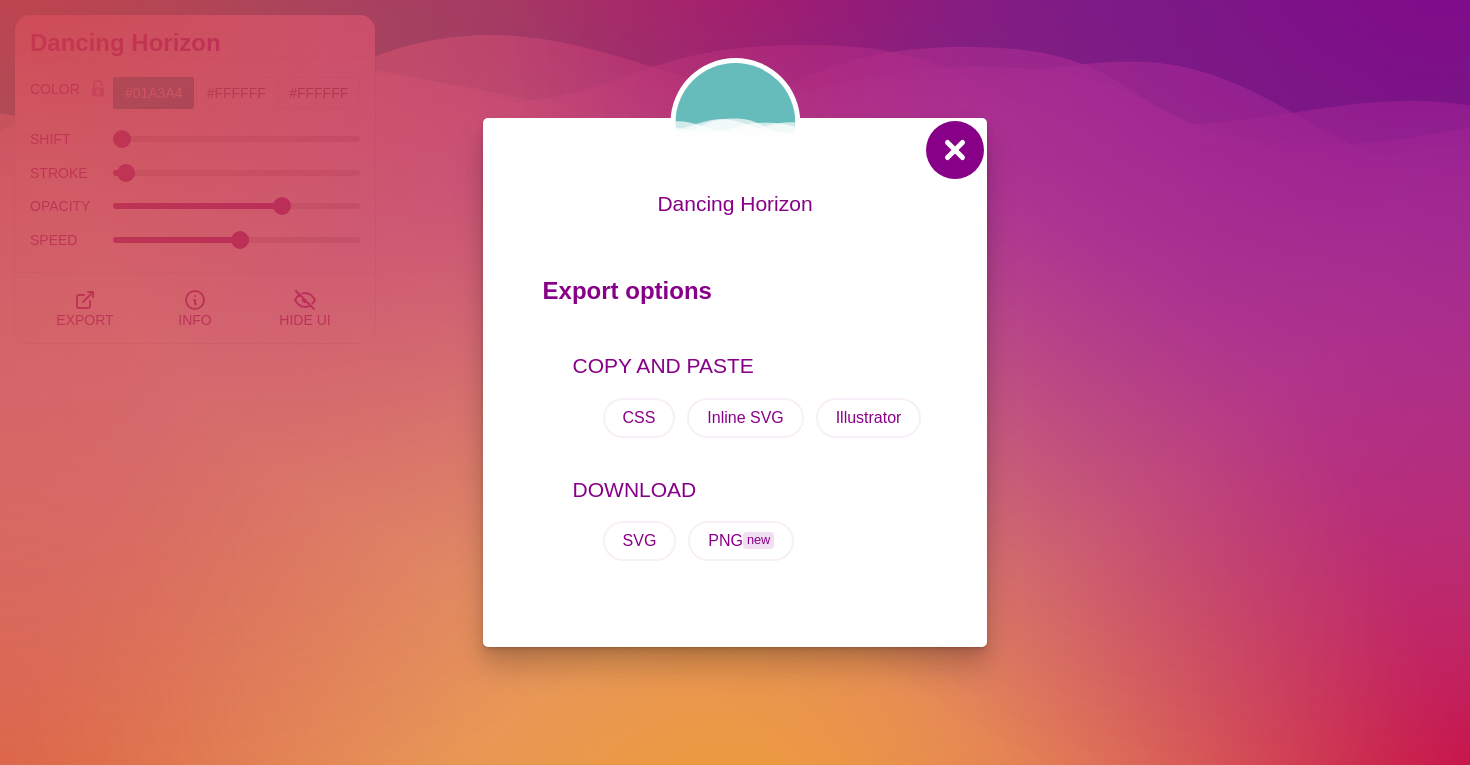 click at bounding box center [955, 150] 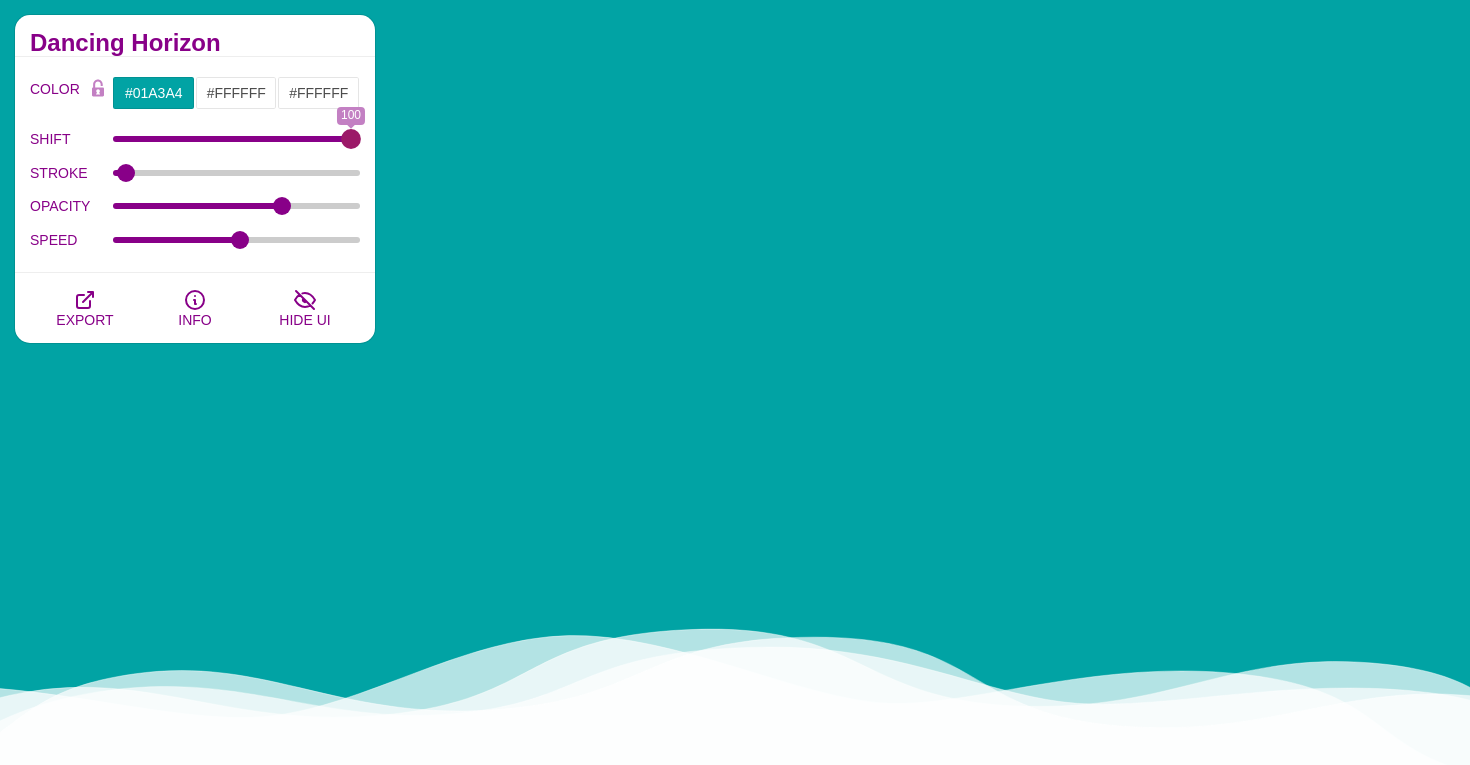 drag, startPoint x: 127, startPoint y: 143, endPoint x: 392, endPoint y: 165, distance: 265.91165 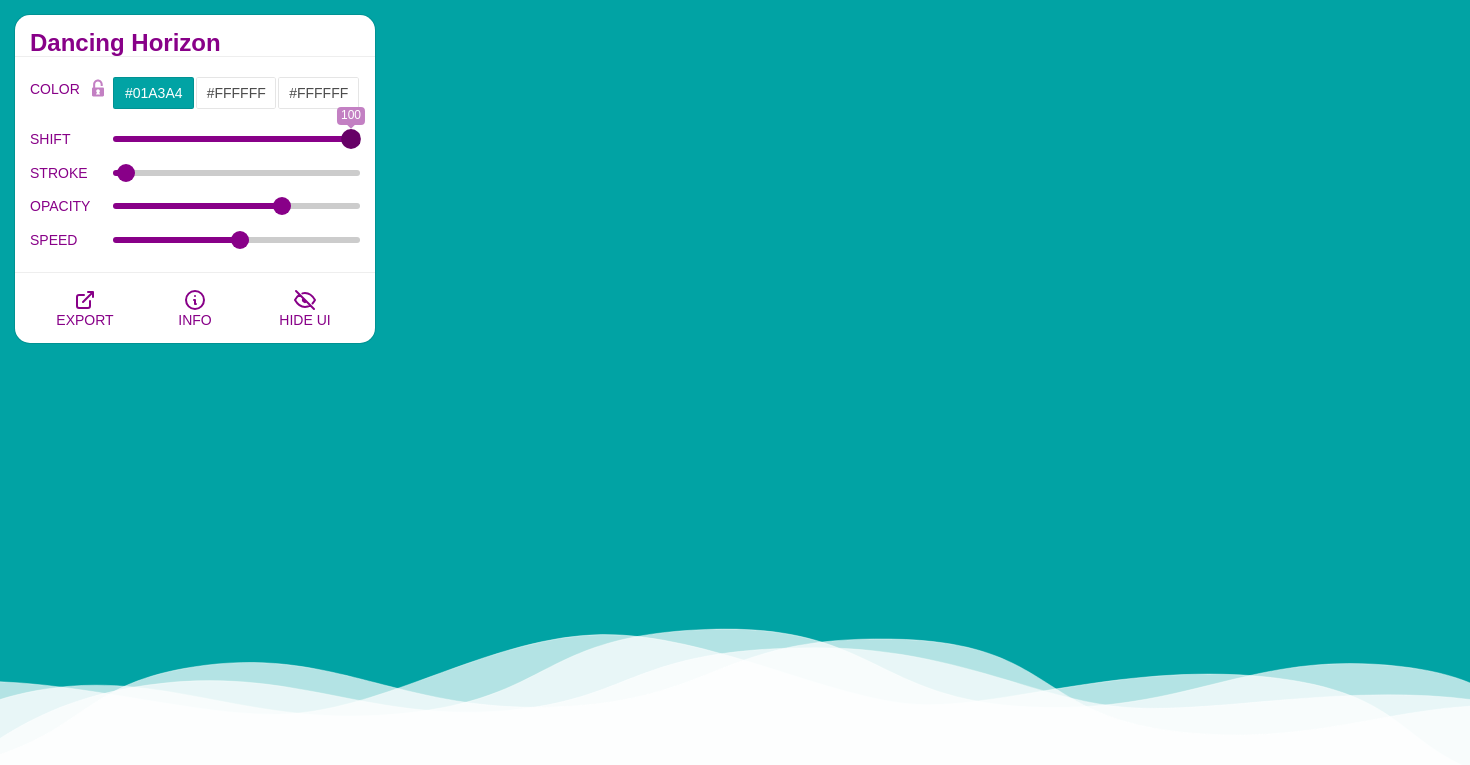 click on "SHIFT" at bounding box center [237, 139] 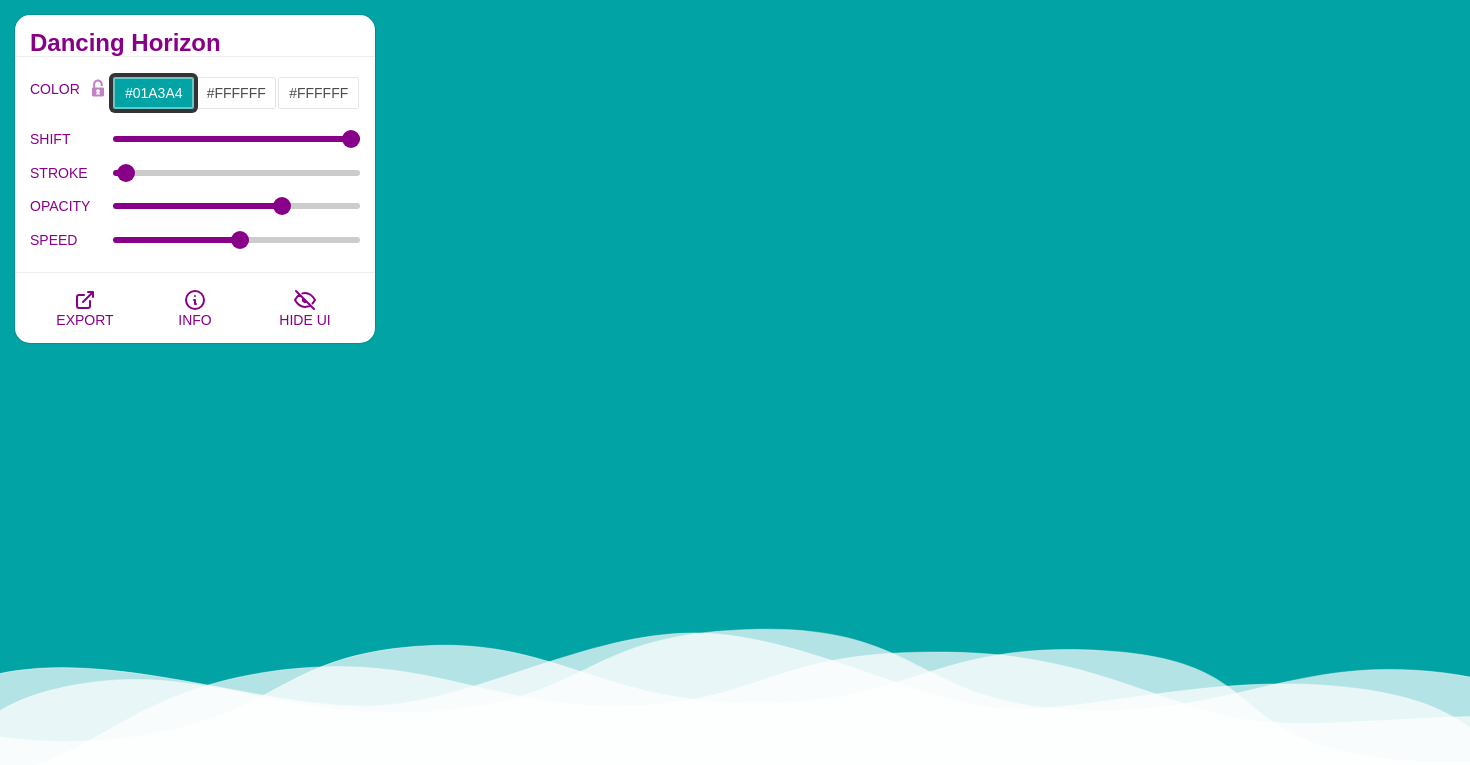 click on "#01A3A4" at bounding box center [153, 93] 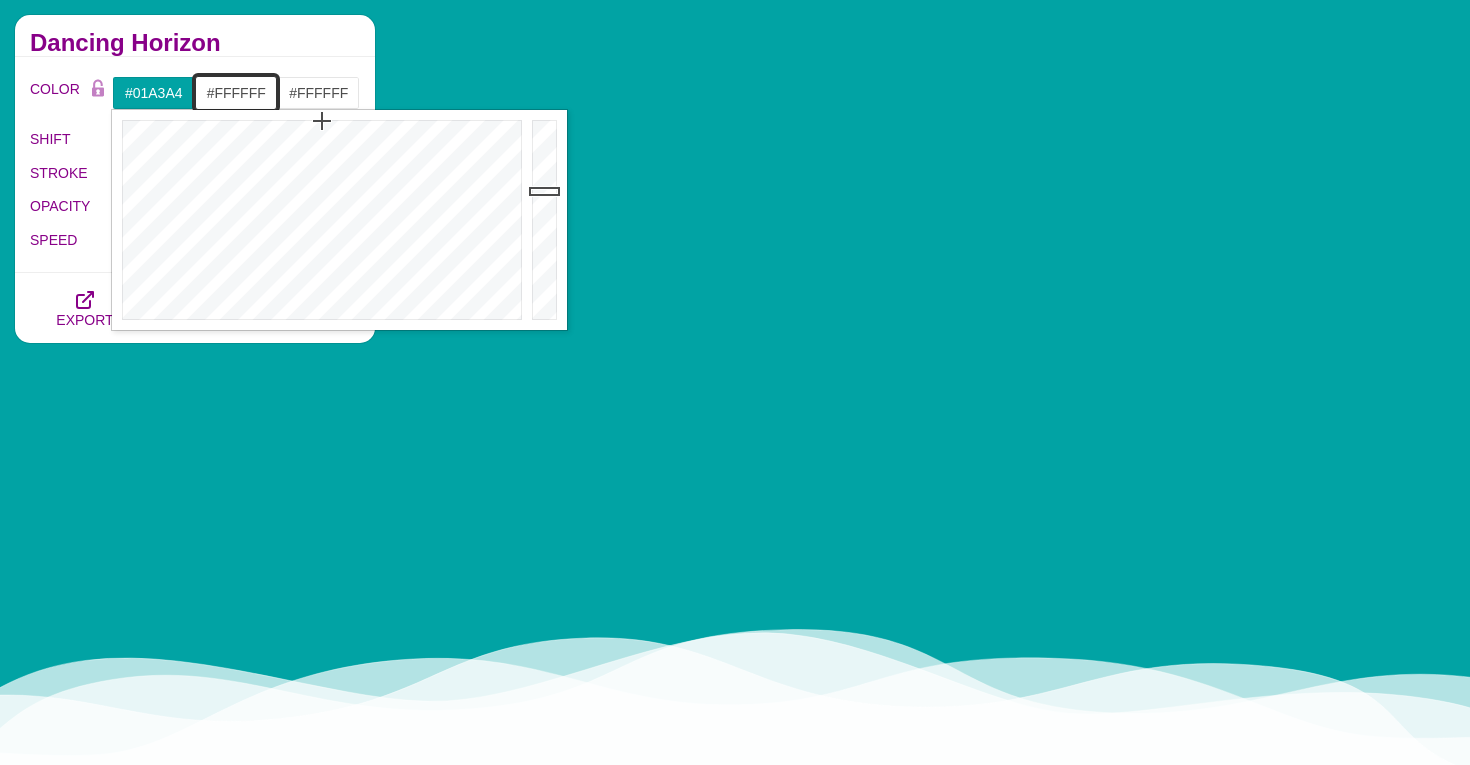 click on "#FFFFFF" at bounding box center (236, 93) 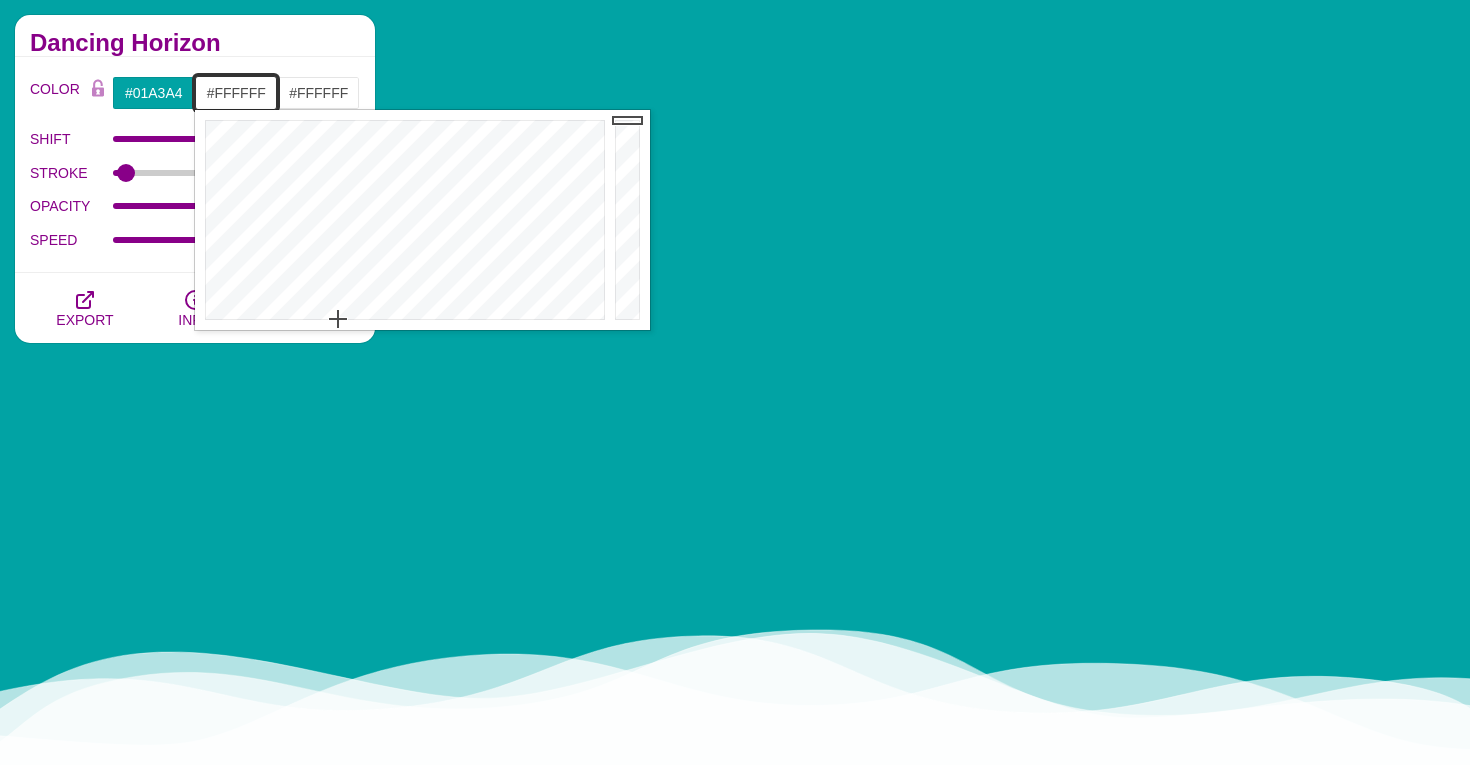 click on "#FFFFFF" at bounding box center [236, 93] 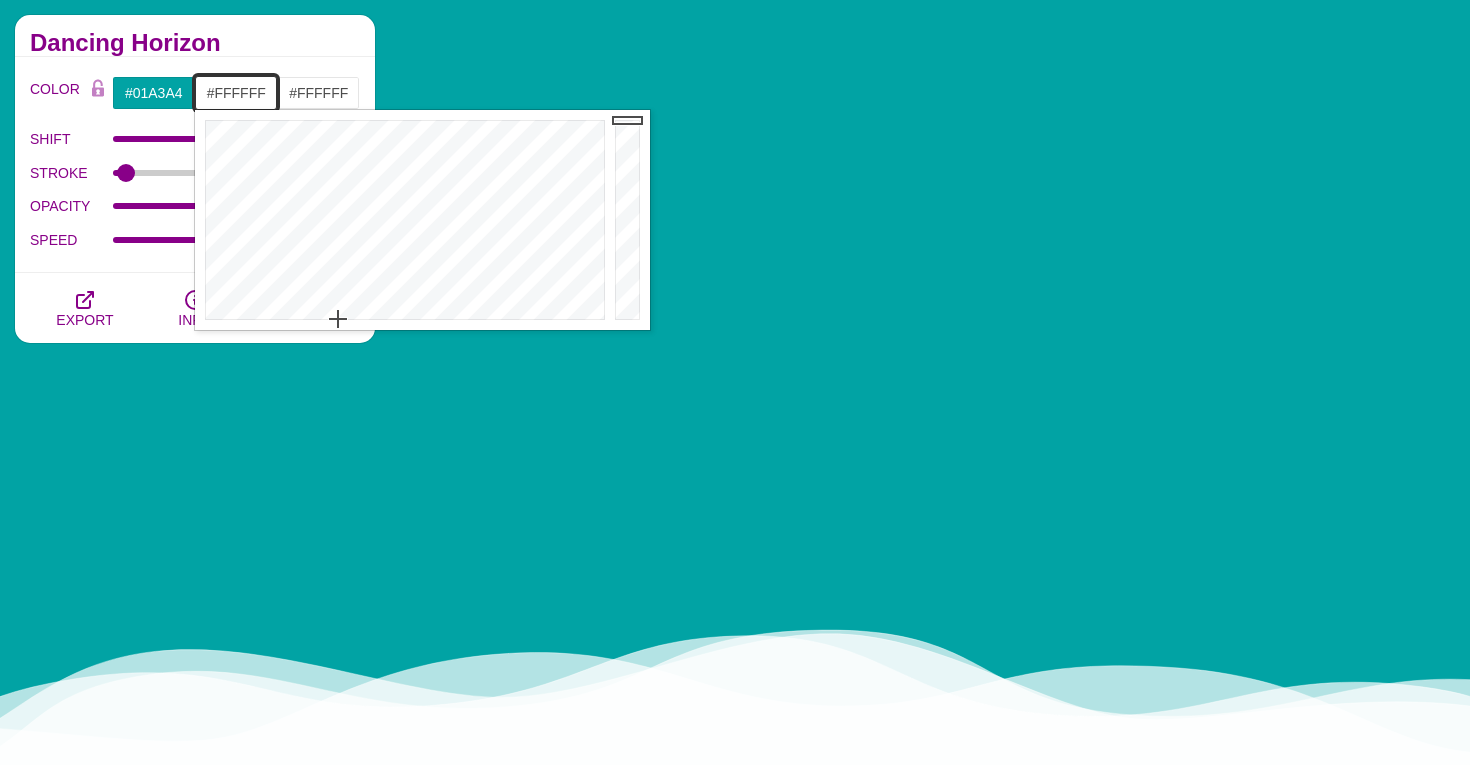 paste on "#01A3A4" 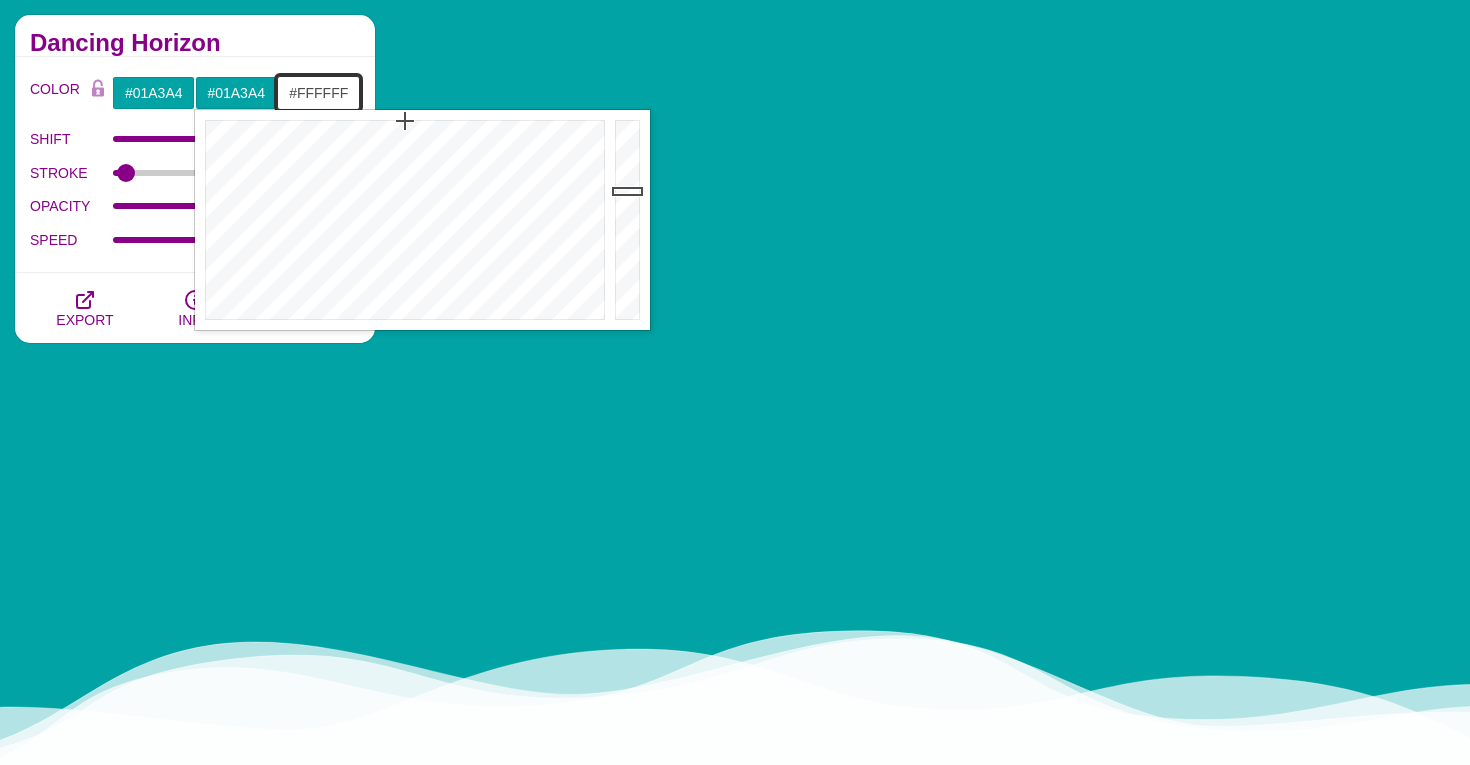 click on "#FFFFFF" at bounding box center [318, 93] 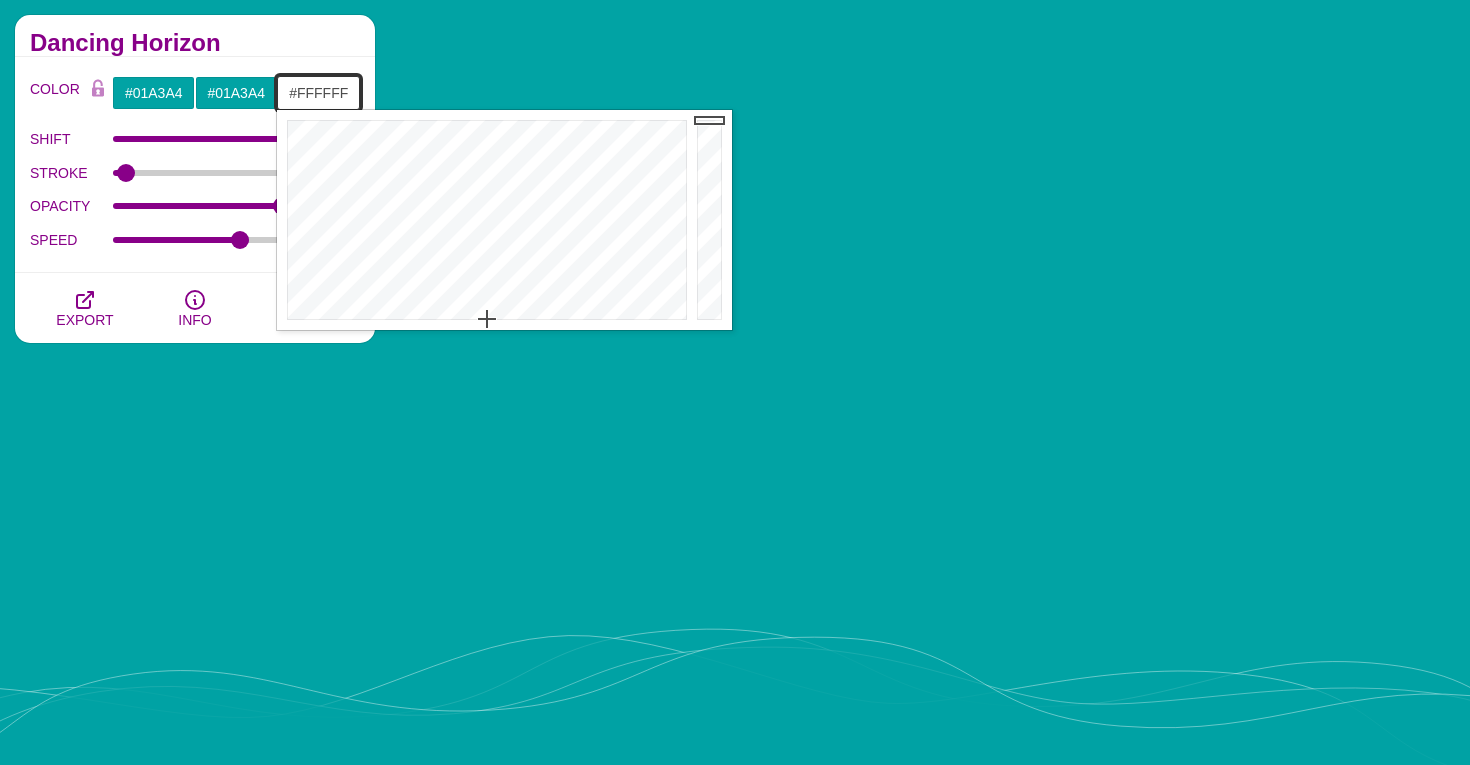 paste on "#01A3A4" 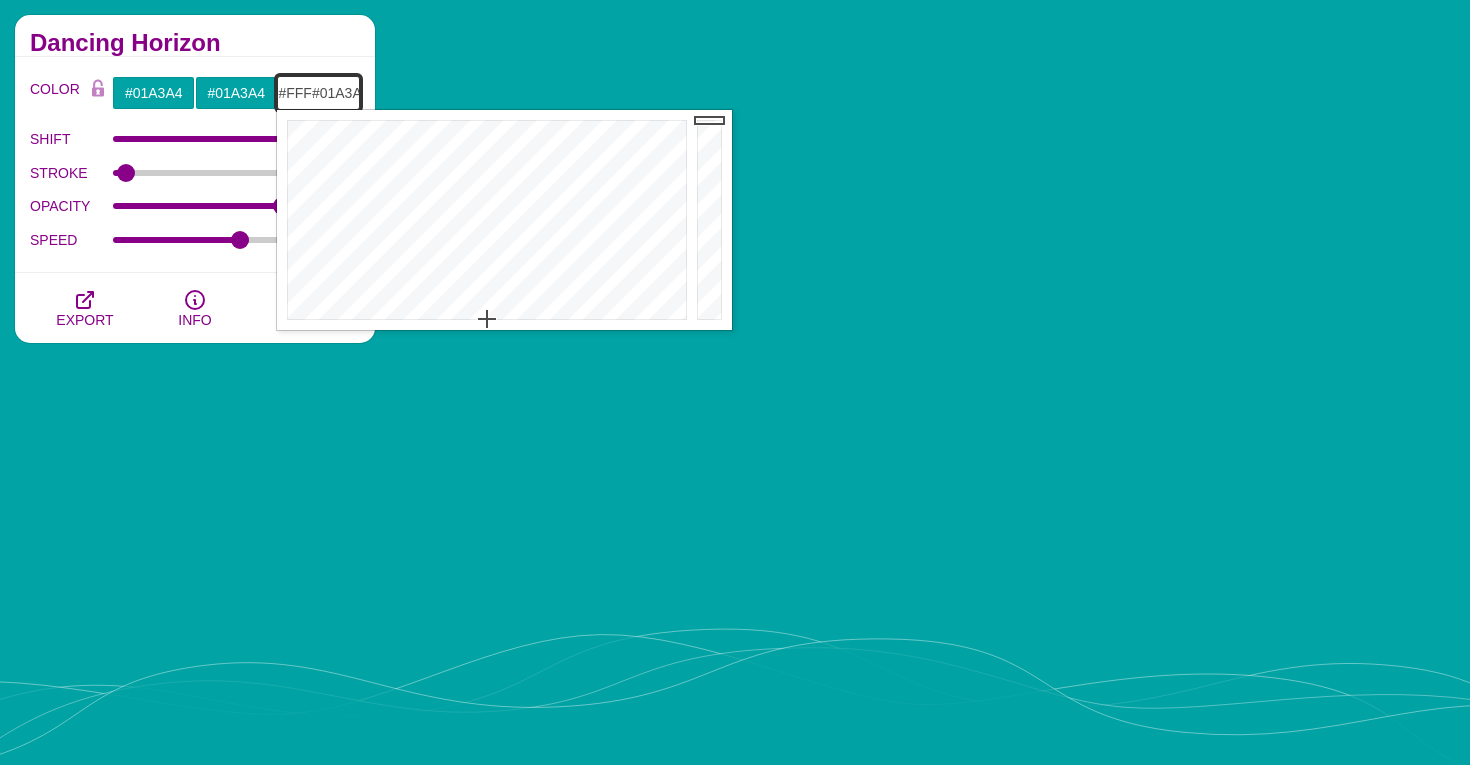 scroll, scrollTop: 0, scrollLeft: 12, axis: horizontal 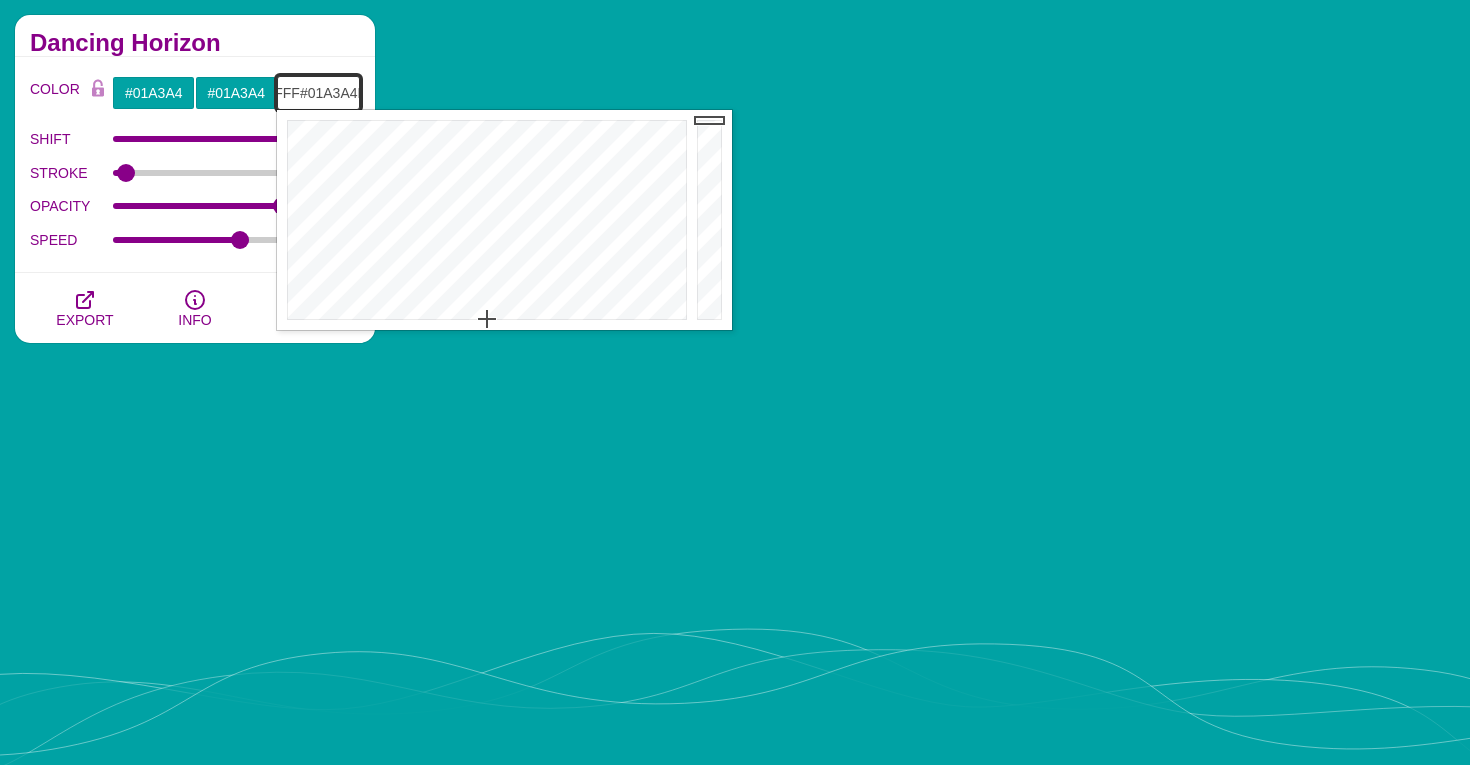 click on "#FFF#01A3A4FFF" at bounding box center (318, 93) 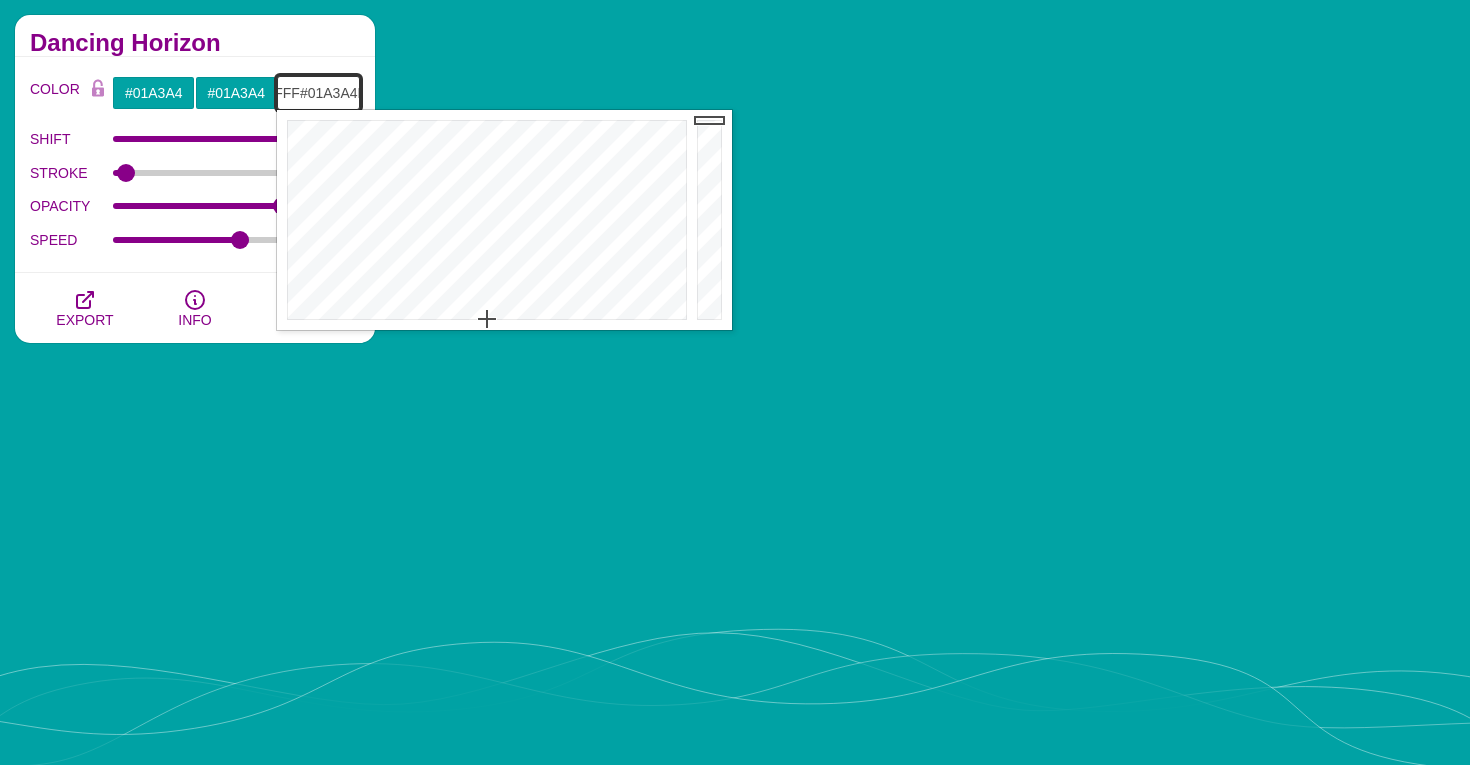 click on "#FFF#01A3A4FFF" at bounding box center (318, 93) 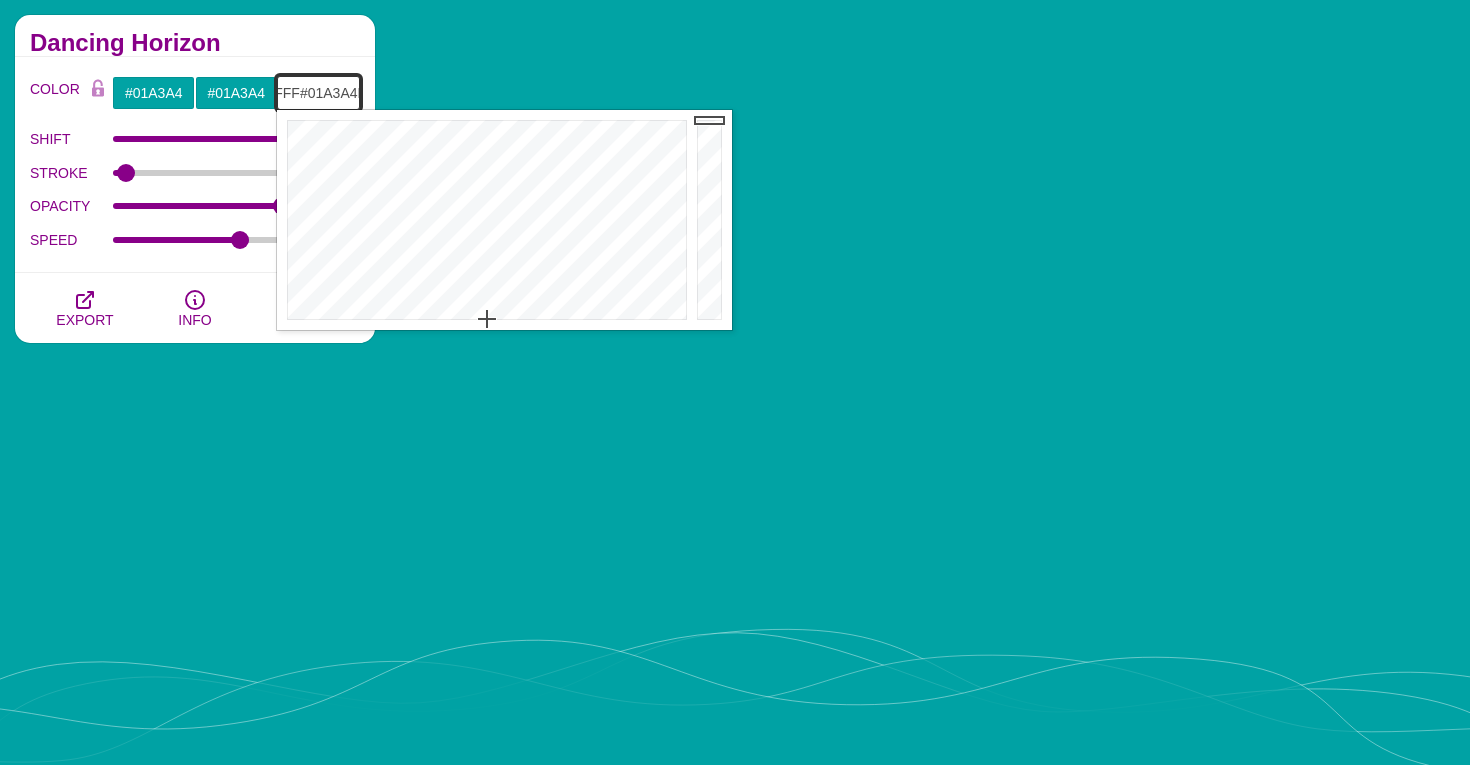 click on "#FFF#01A3A4FFF" at bounding box center [318, 93] 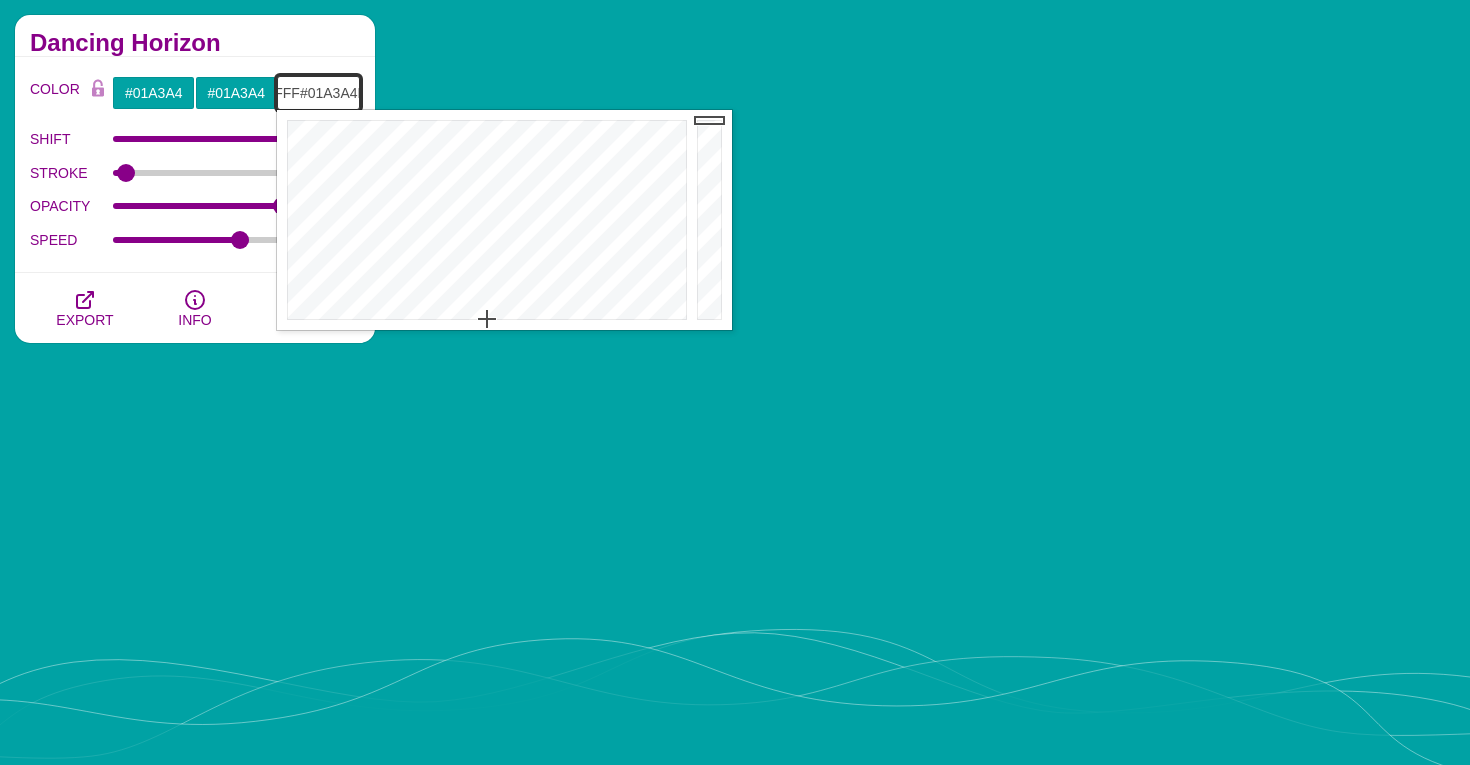 paste on "01A3A4" 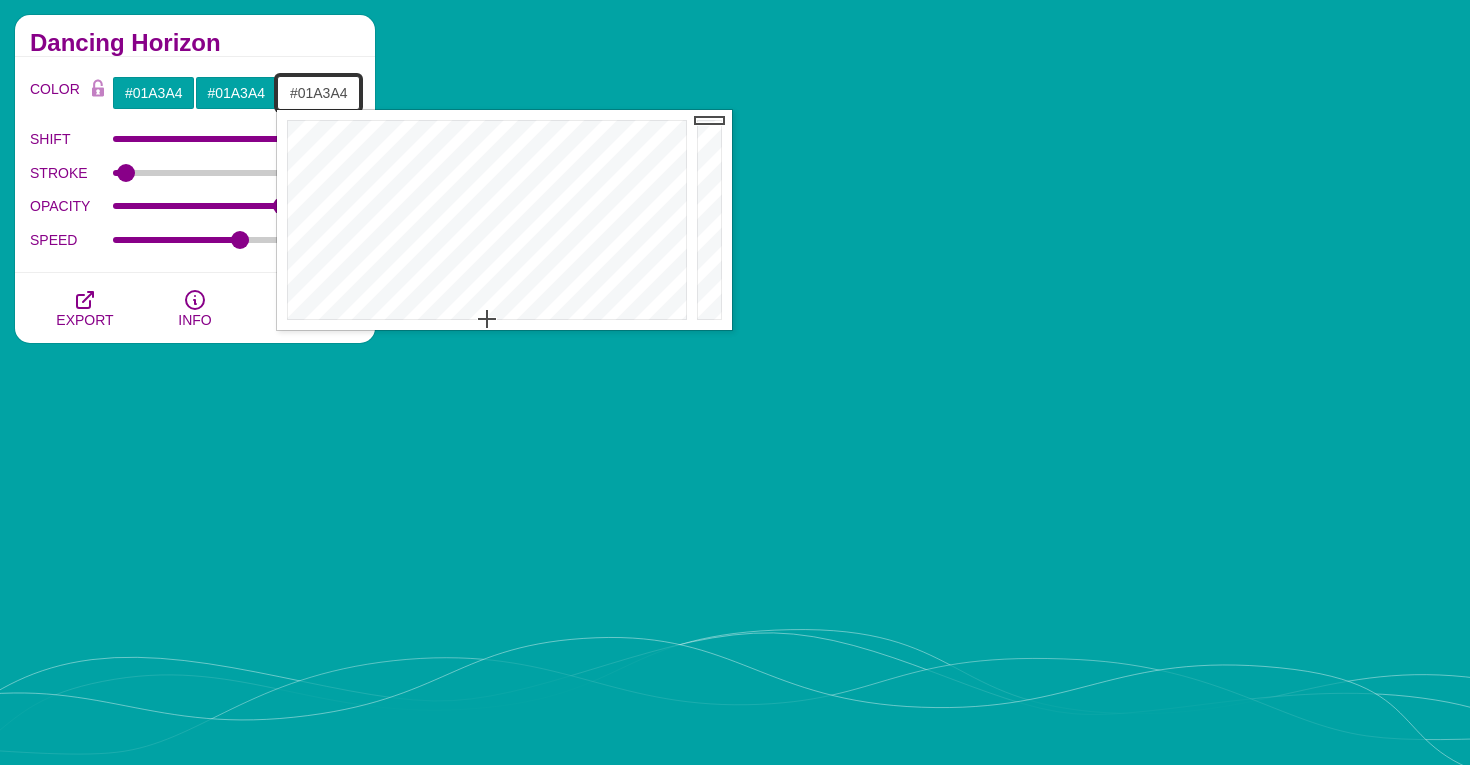 scroll, scrollTop: 0, scrollLeft: 0, axis: both 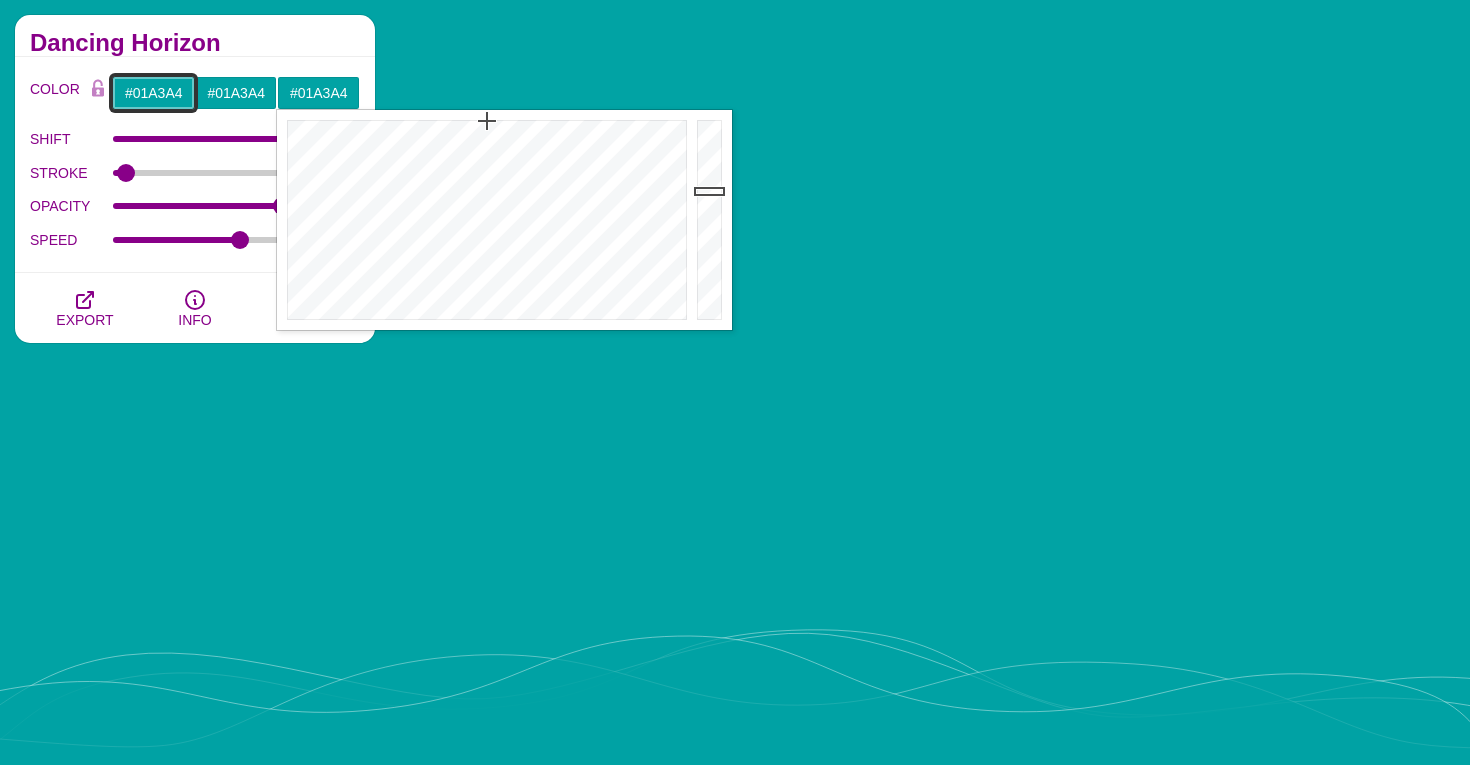click on "#01A3A4" at bounding box center (153, 93) 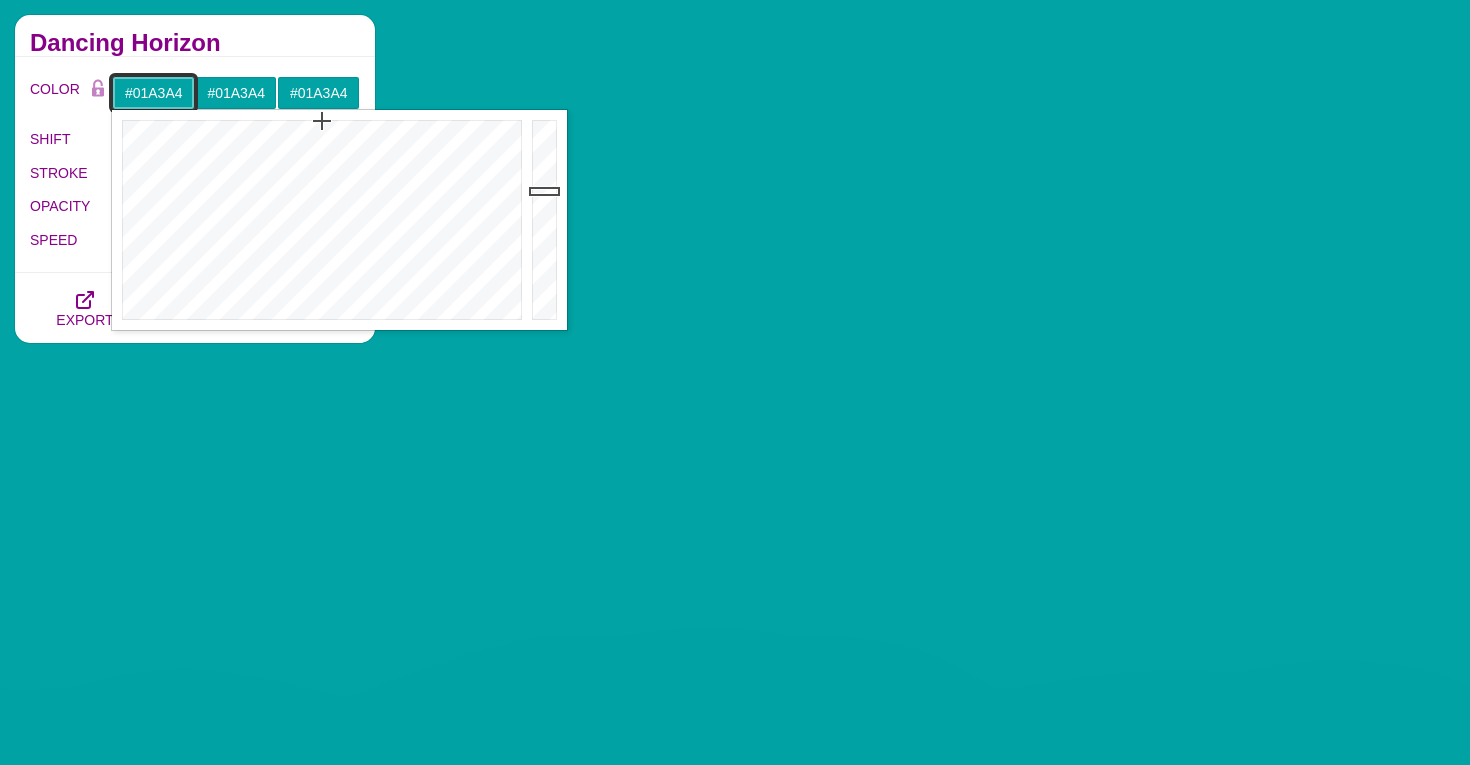 click on "#01A3A4" at bounding box center (153, 93) 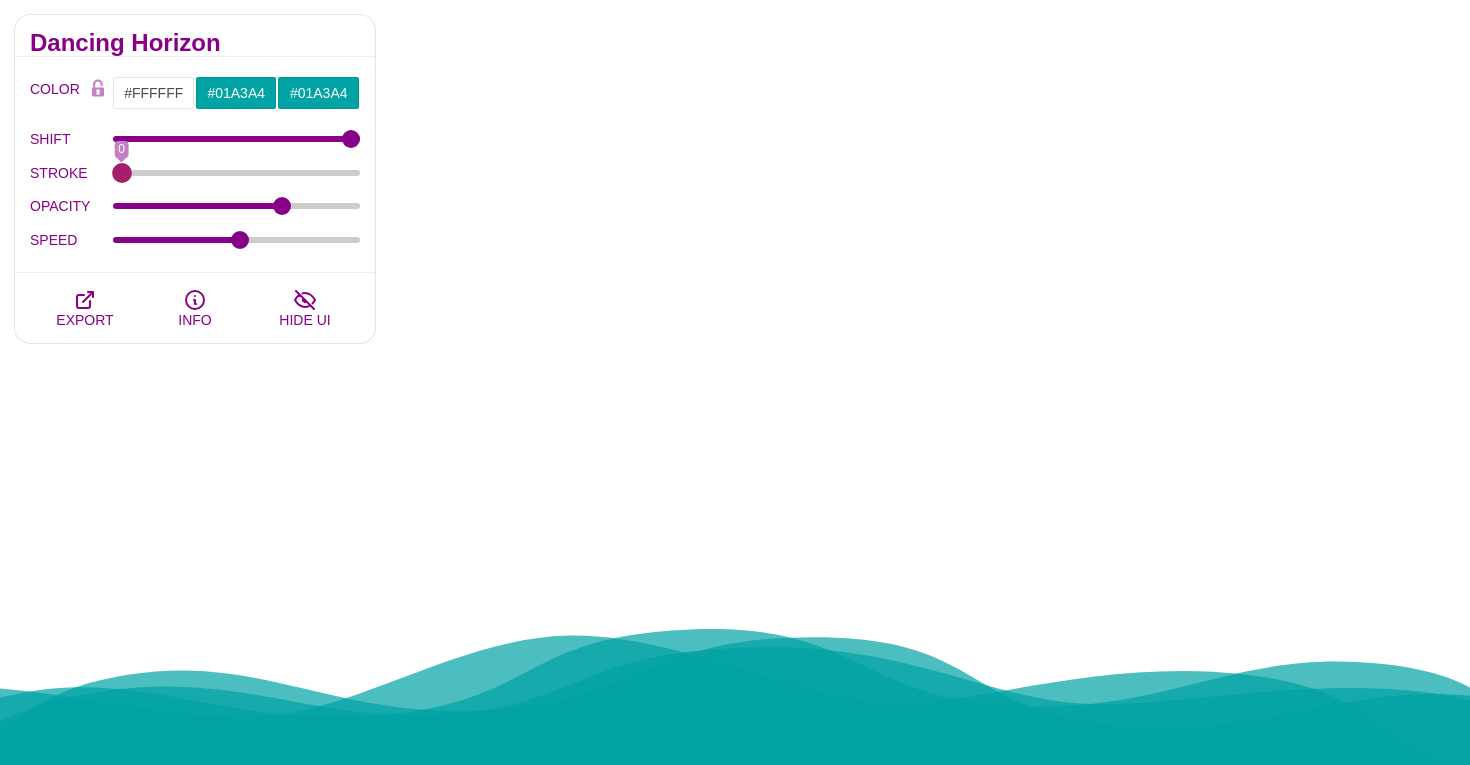 drag, startPoint x: 122, startPoint y: 169, endPoint x: 0, endPoint y: 209, distance: 128.39003 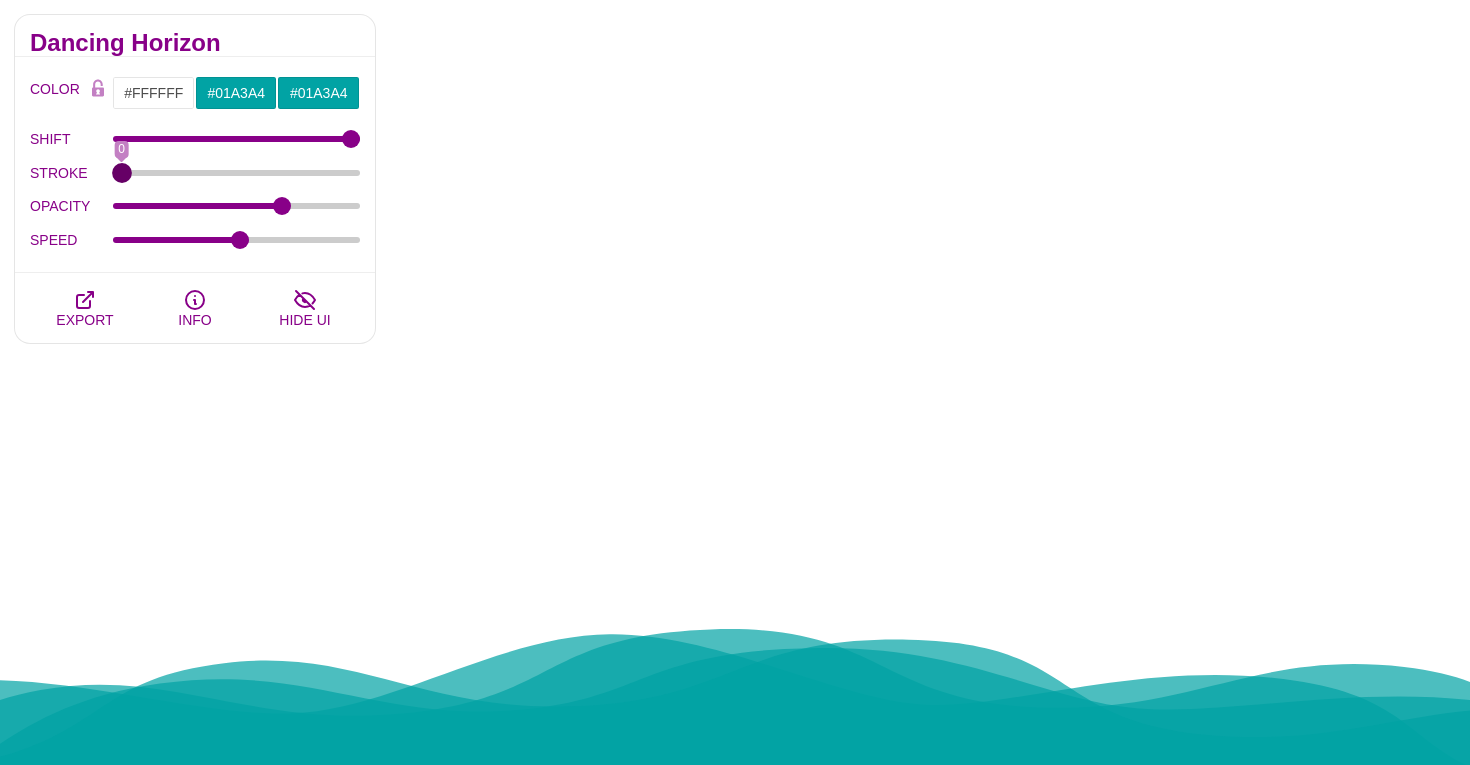 click on "STROKE" at bounding box center (237, 173) 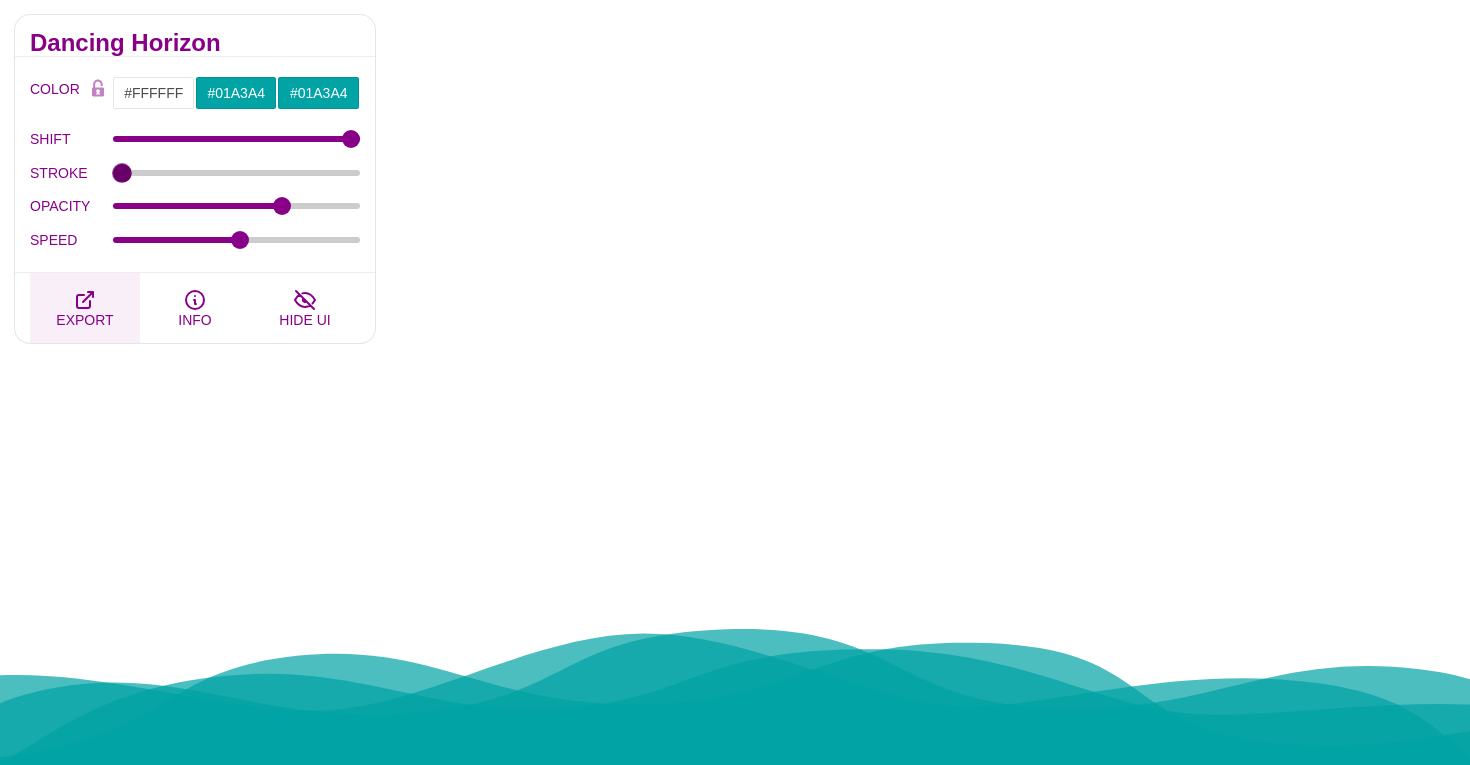 click on "EXPORT" at bounding box center [84, 320] 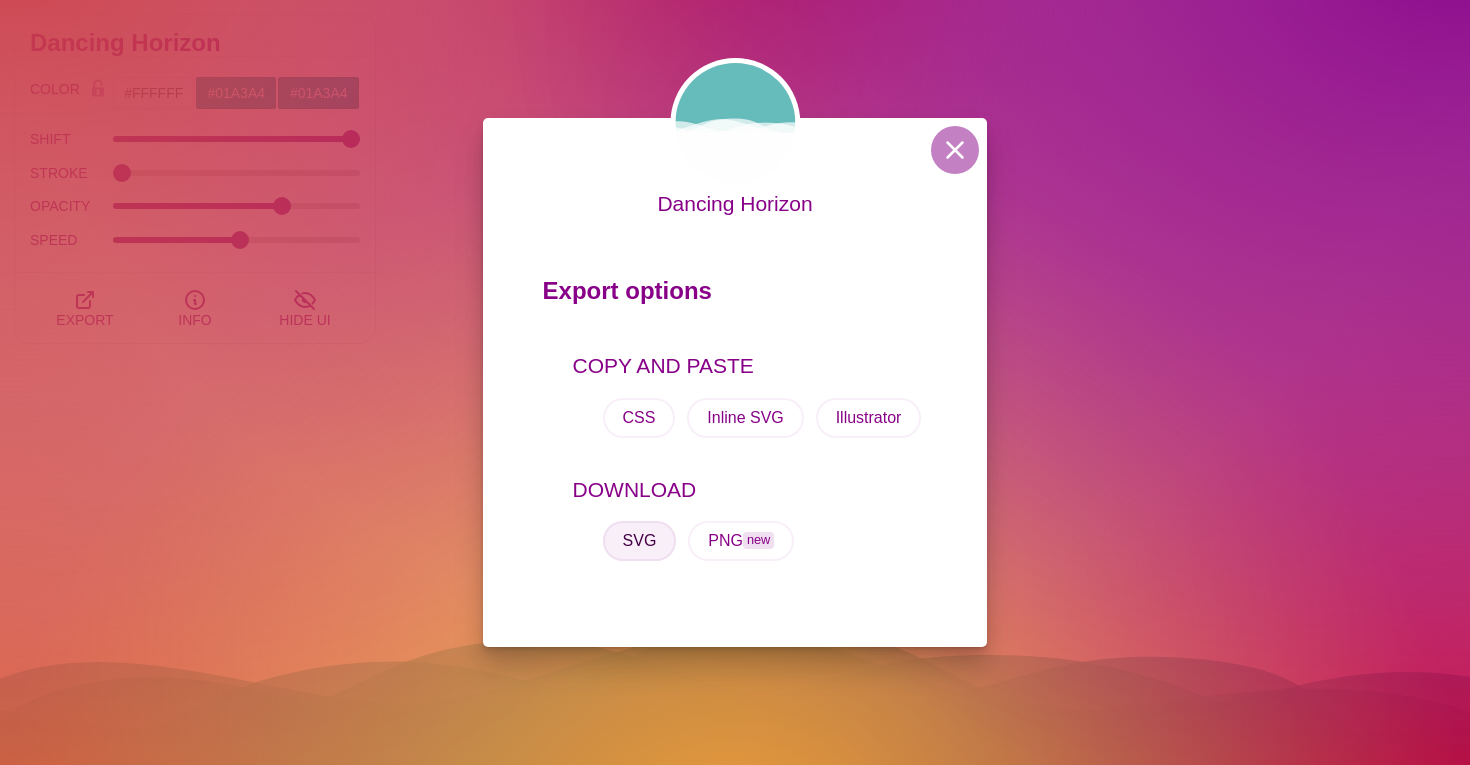 click on "SVG" at bounding box center [640, 541] 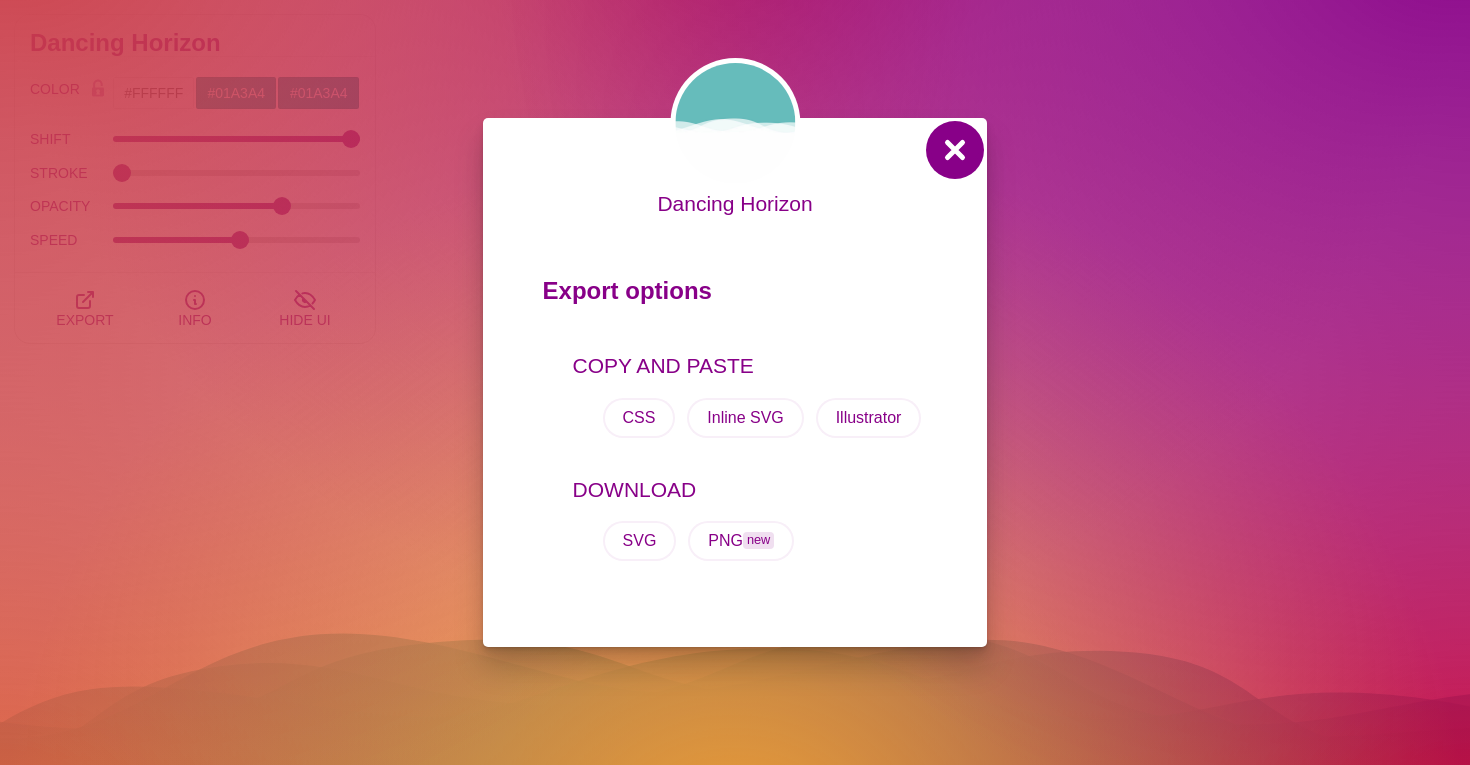 click at bounding box center [955, 150] 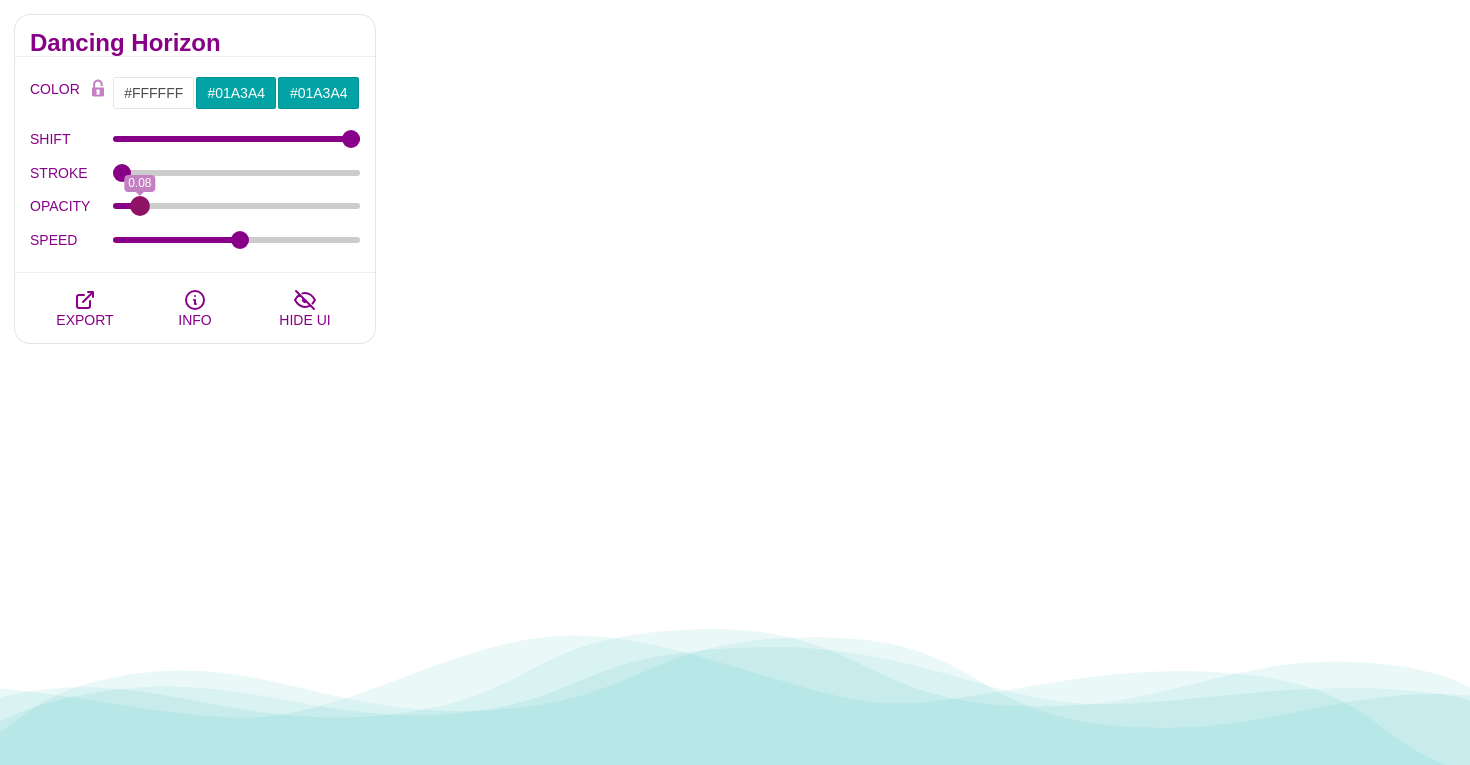 drag, startPoint x: 281, startPoint y: 208, endPoint x: 139, endPoint y: 208, distance: 142 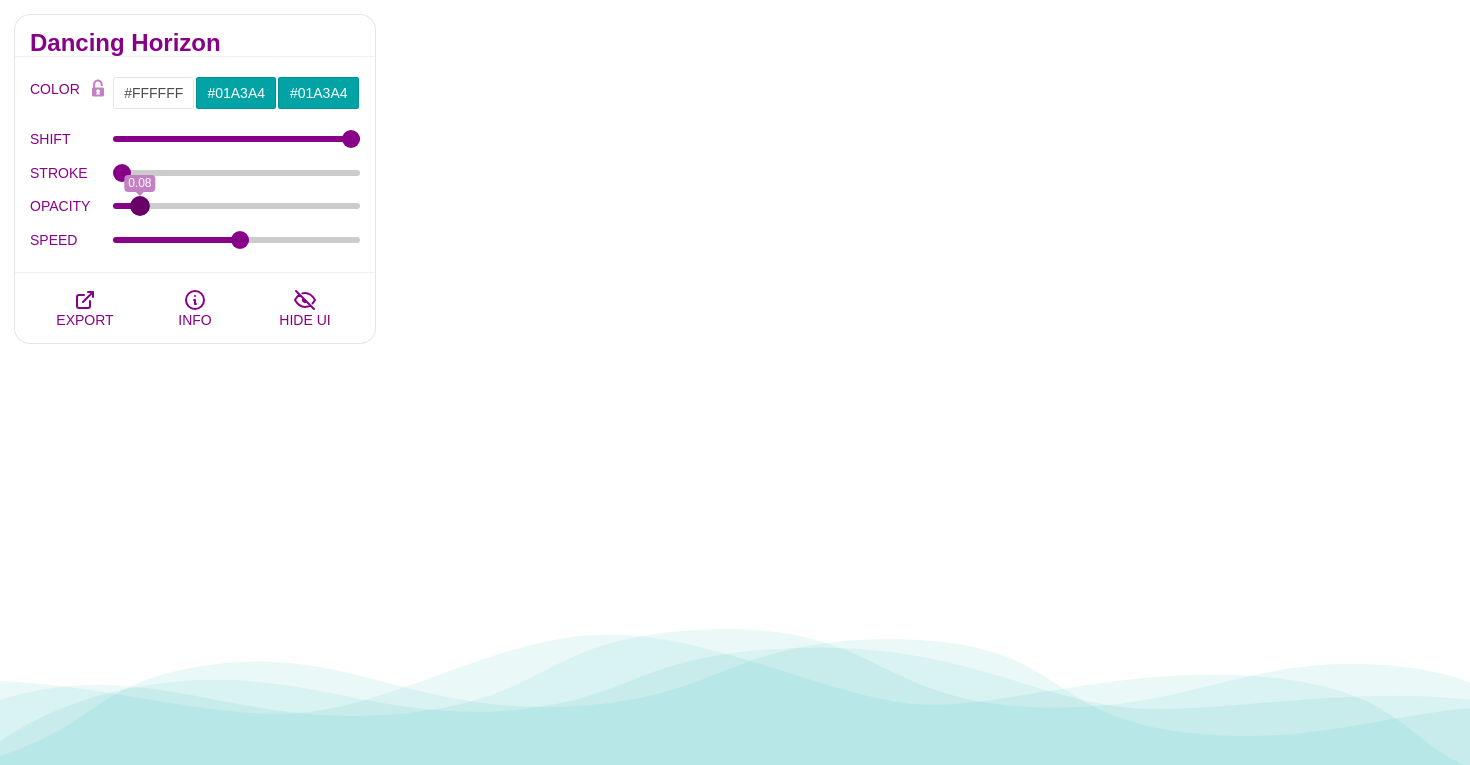 click on "OPACITY" at bounding box center (237, 206) 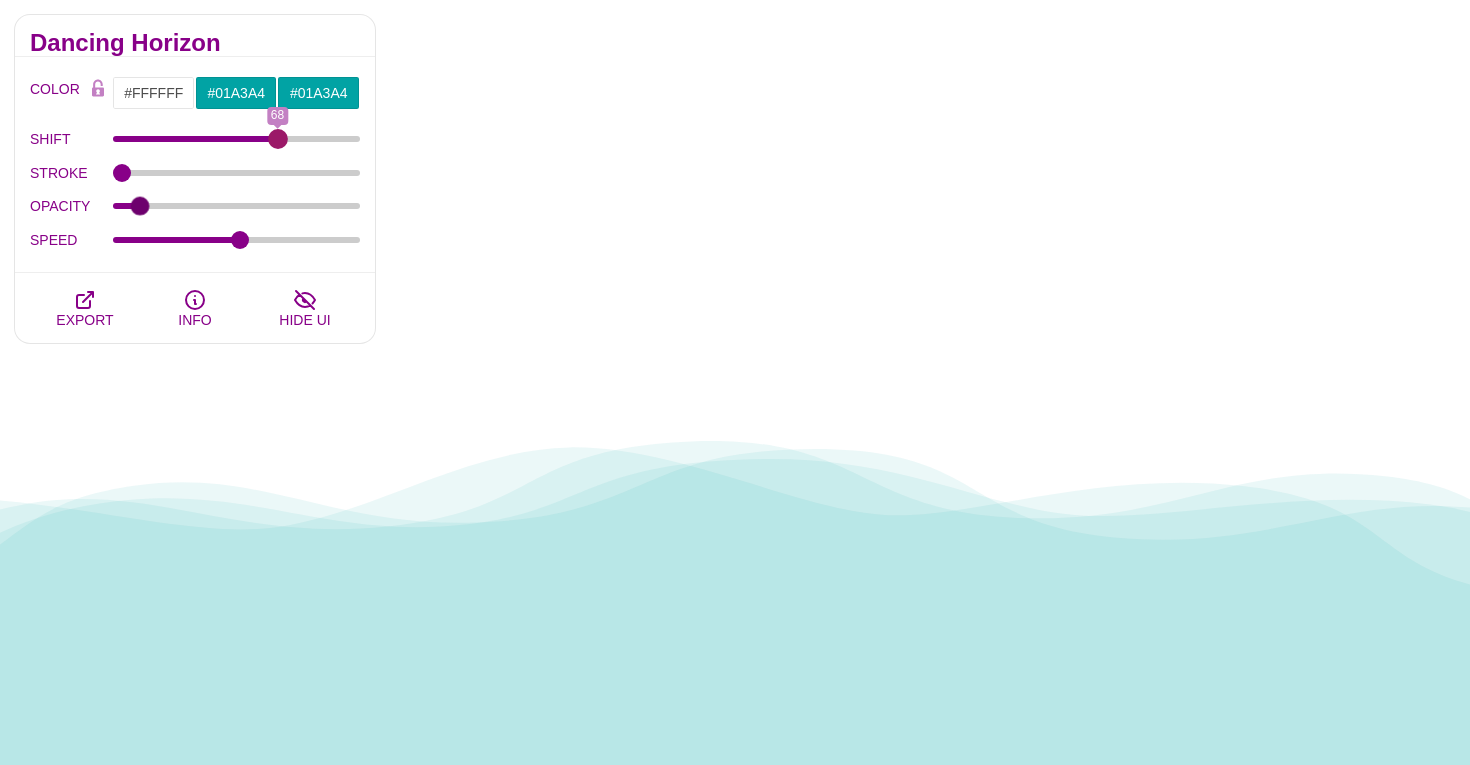 drag, startPoint x: 354, startPoint y: 146, endPoint x: 277, endPoint y: 144, distance: 77.02597 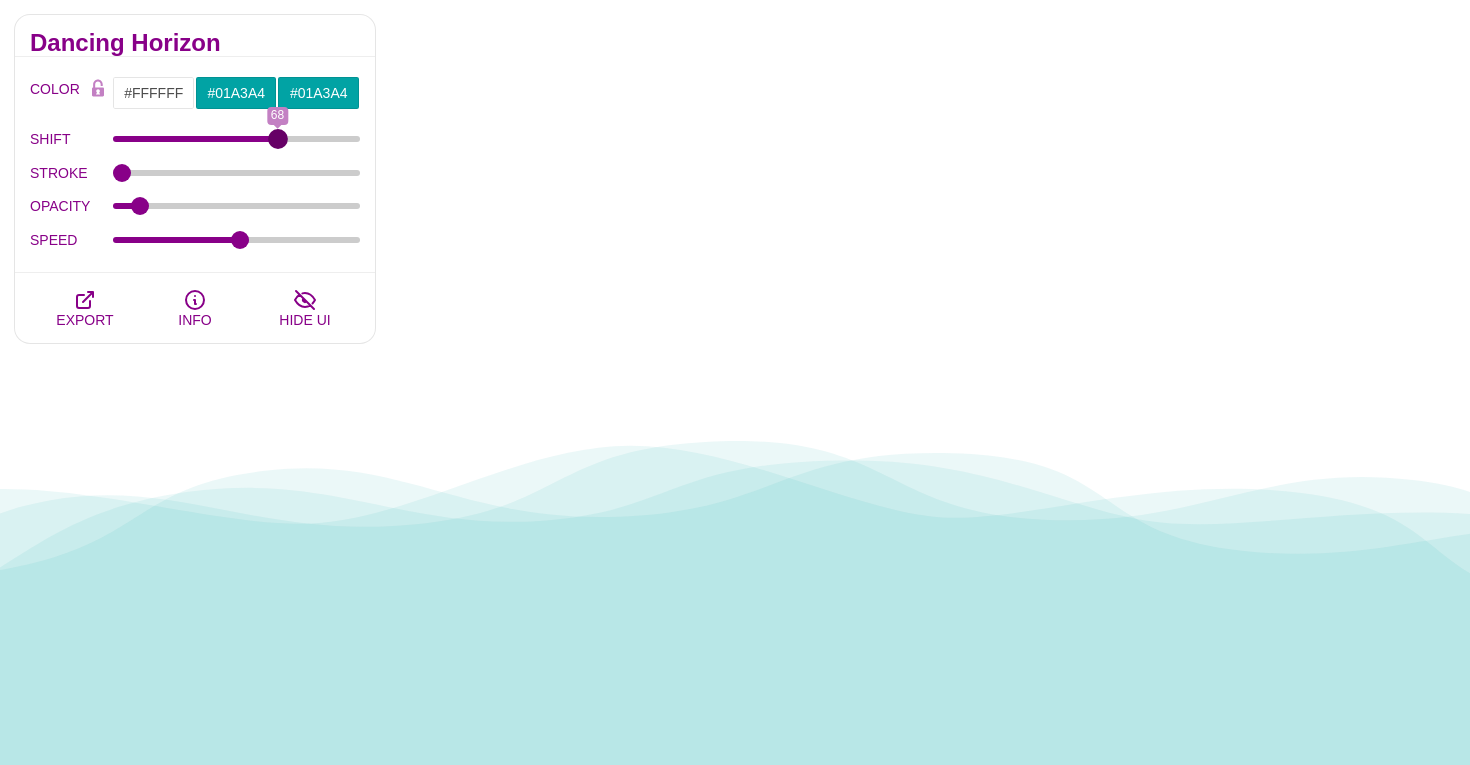 click on "SHIFT" at bounding box center (237, 139) 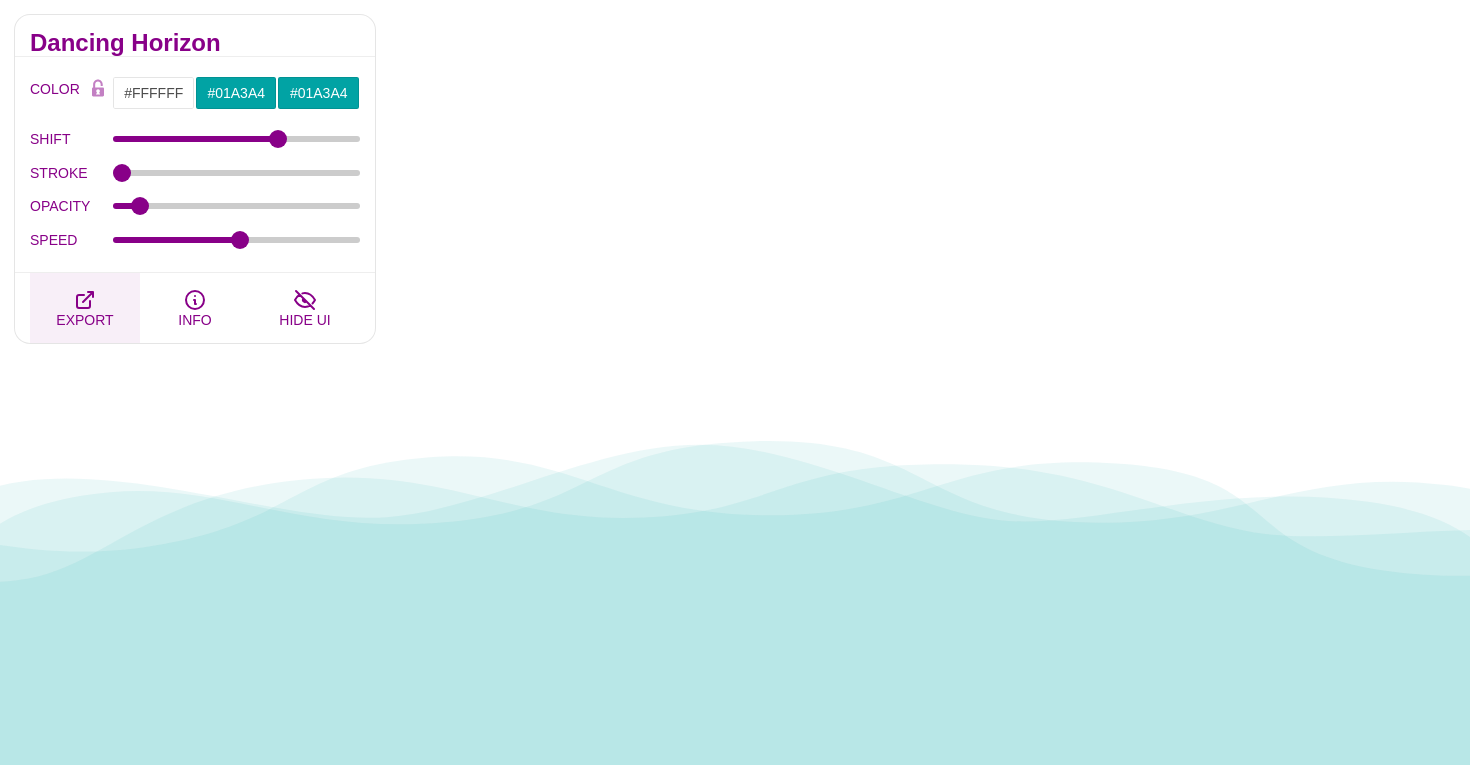 click on "EXPORT" at bounding box center (85, 308) 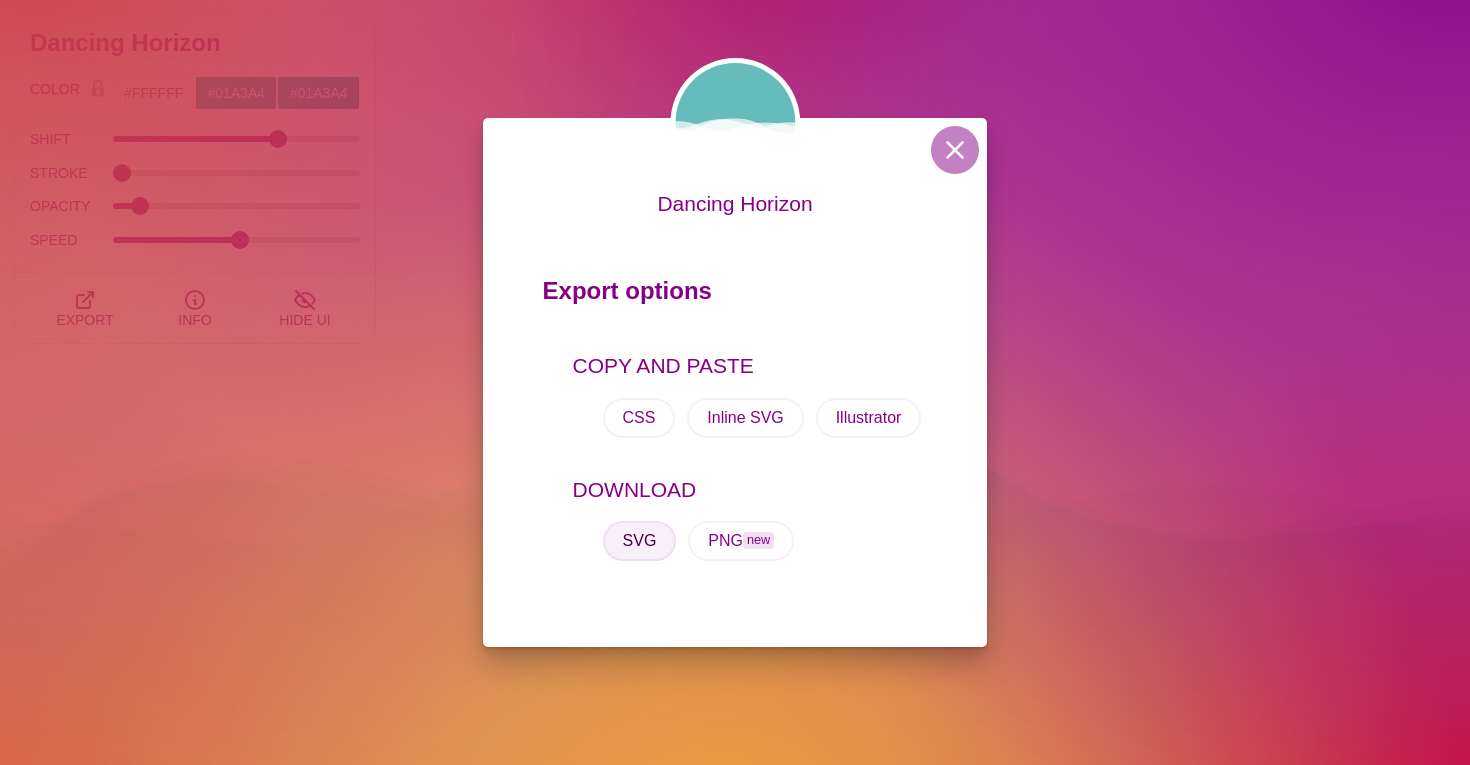 click on "SVG" at bounding box center (640, 541) 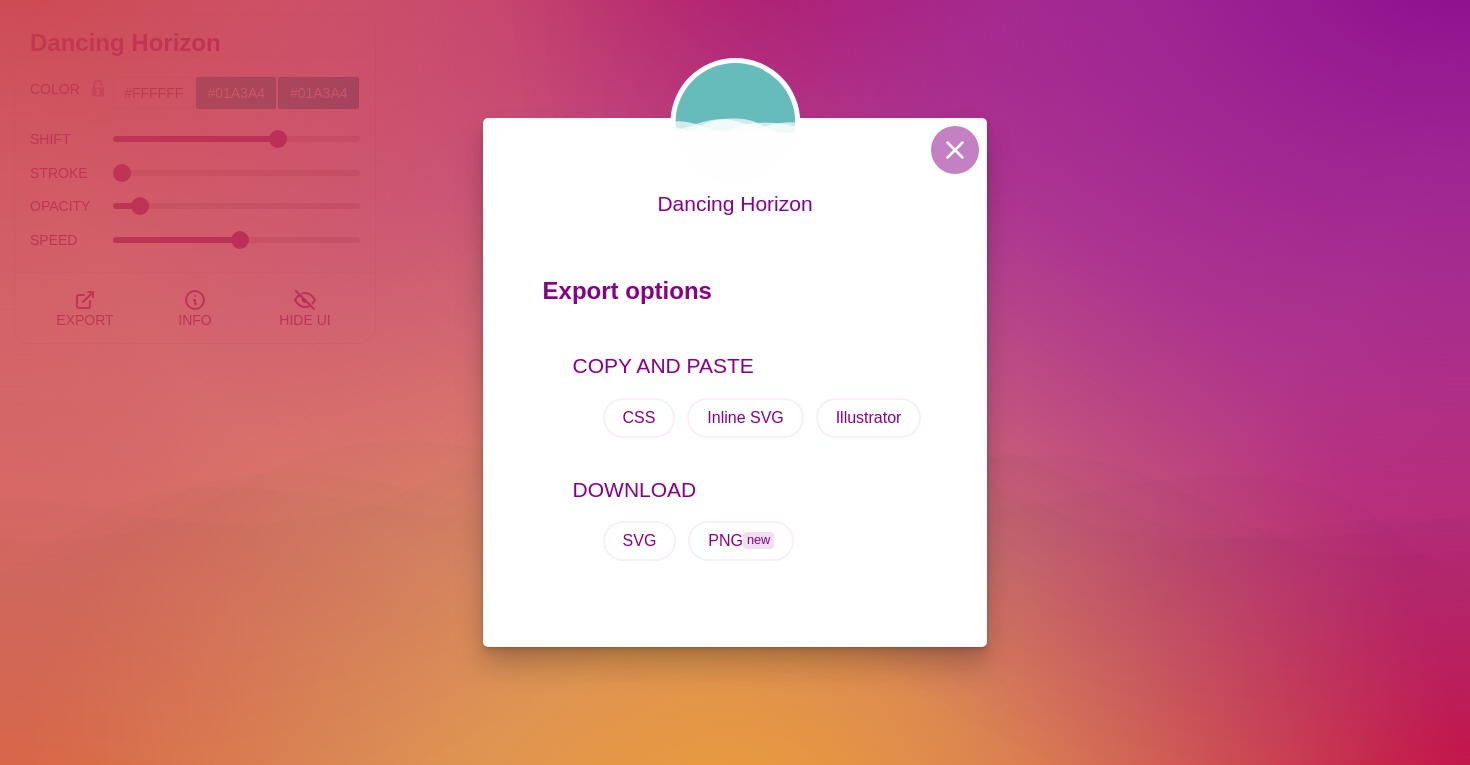 click on "Dancing Horizon
Export options
COPY AND PASTE
CSS
Inline SVG
Illustrator
DOWNLOAD
SVG
PNG  new" at bounding box center [735, 382] 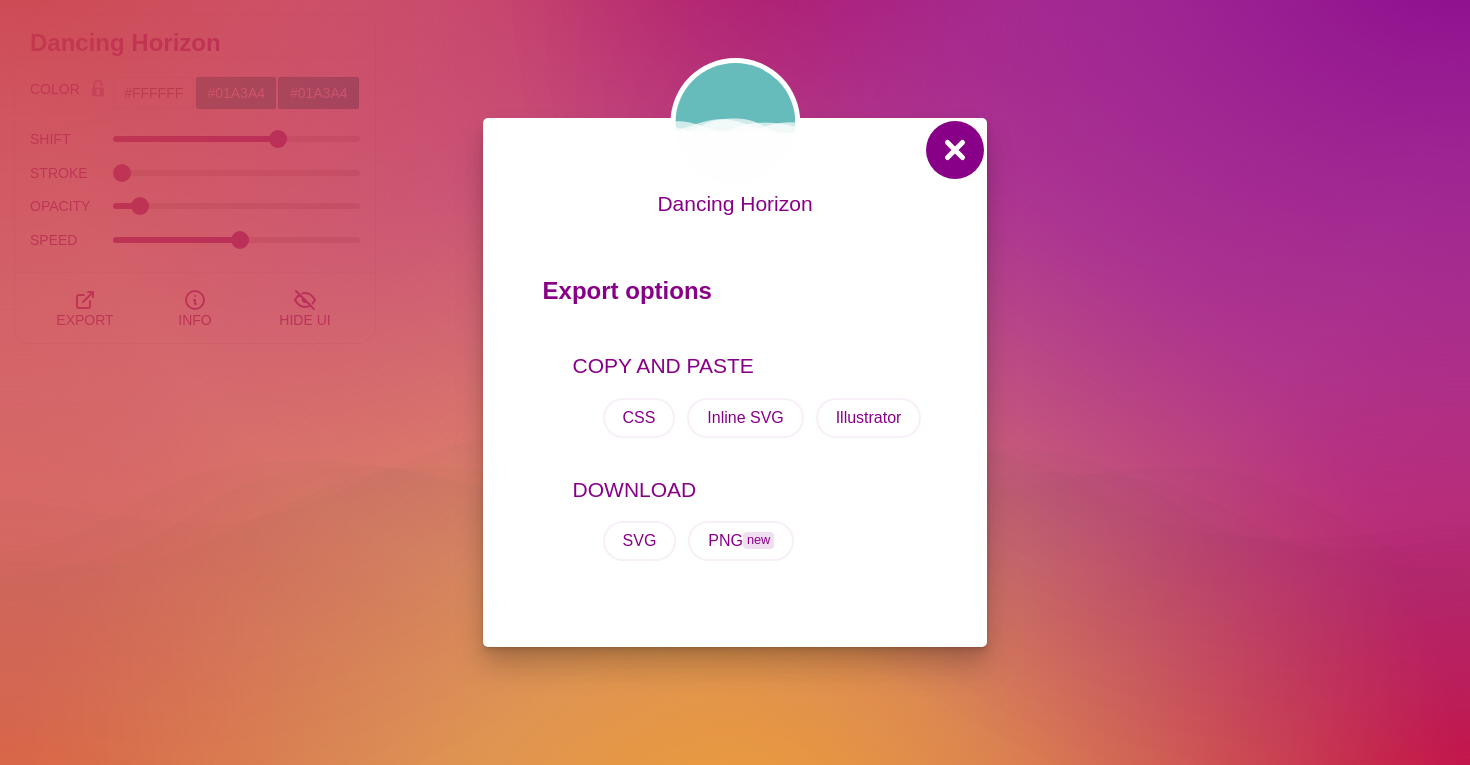 click at bounding box center [955, 150] 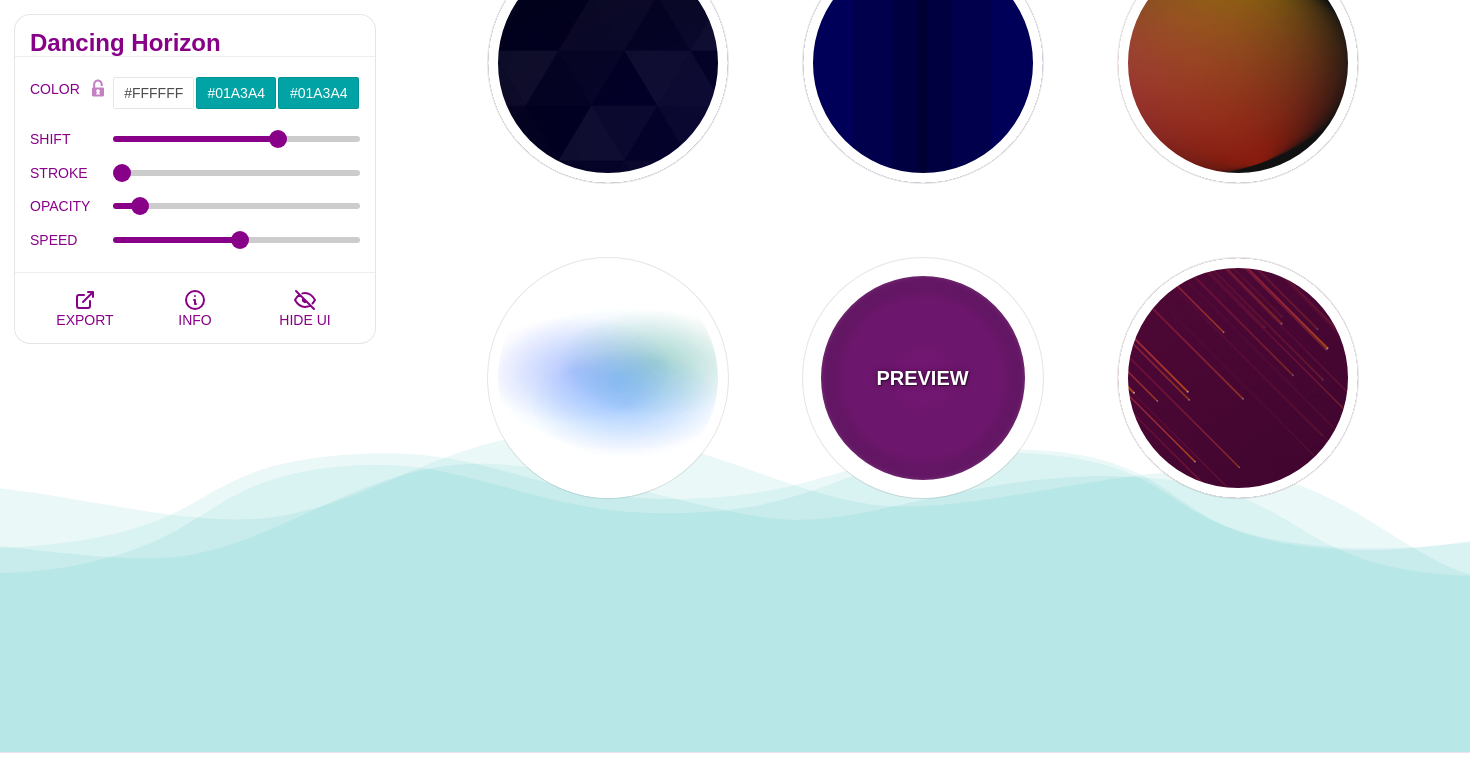 scroll, scrollTop: 1862, scrollLeft: 0, axis: vertical 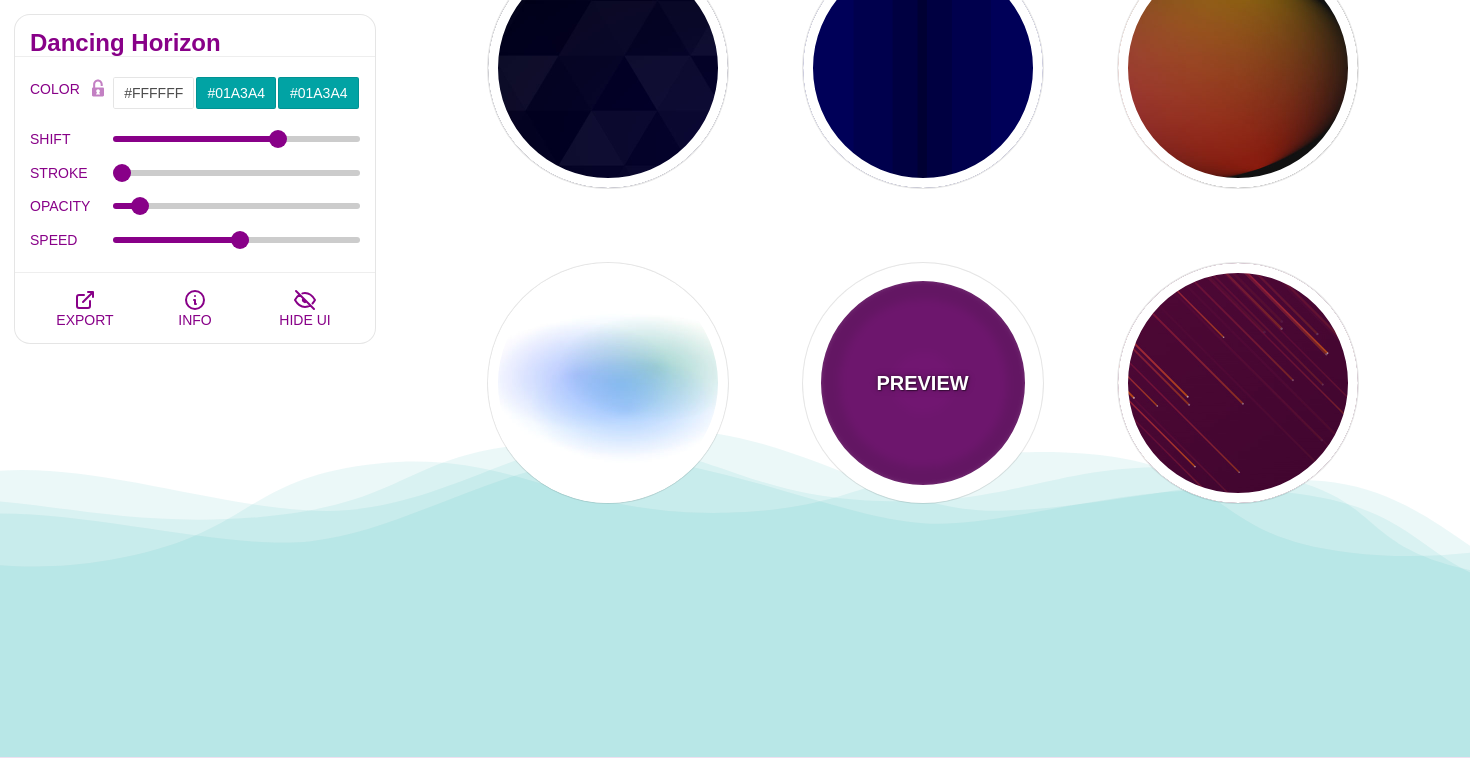 click on "PREVIEW" at bounding box center (923, 383) 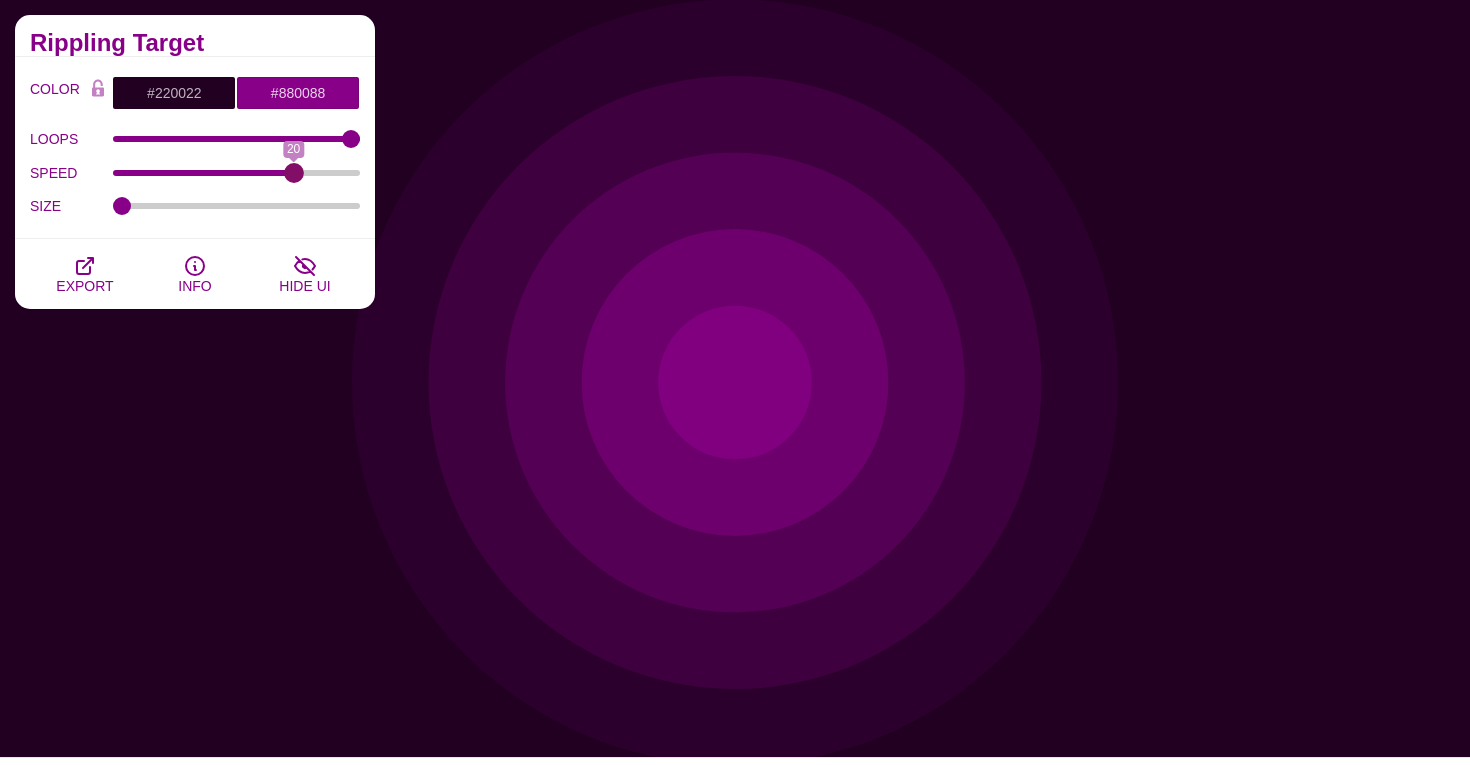 drag, startPoint x: 120, startPoint y: 170, endPoint x: 293, endPoint y: 170, distance: 173 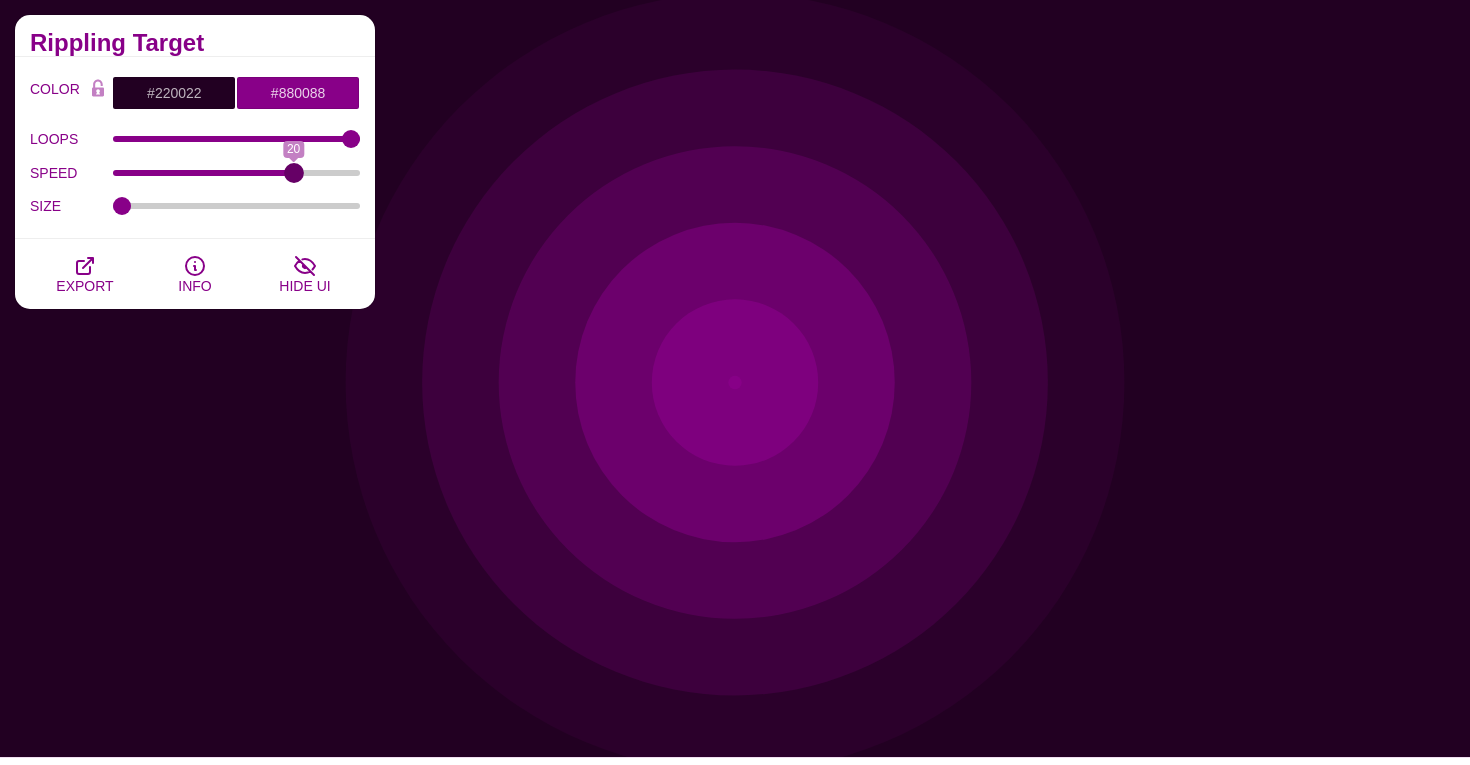 click on "SPEED" at bounding box center (237, 173) 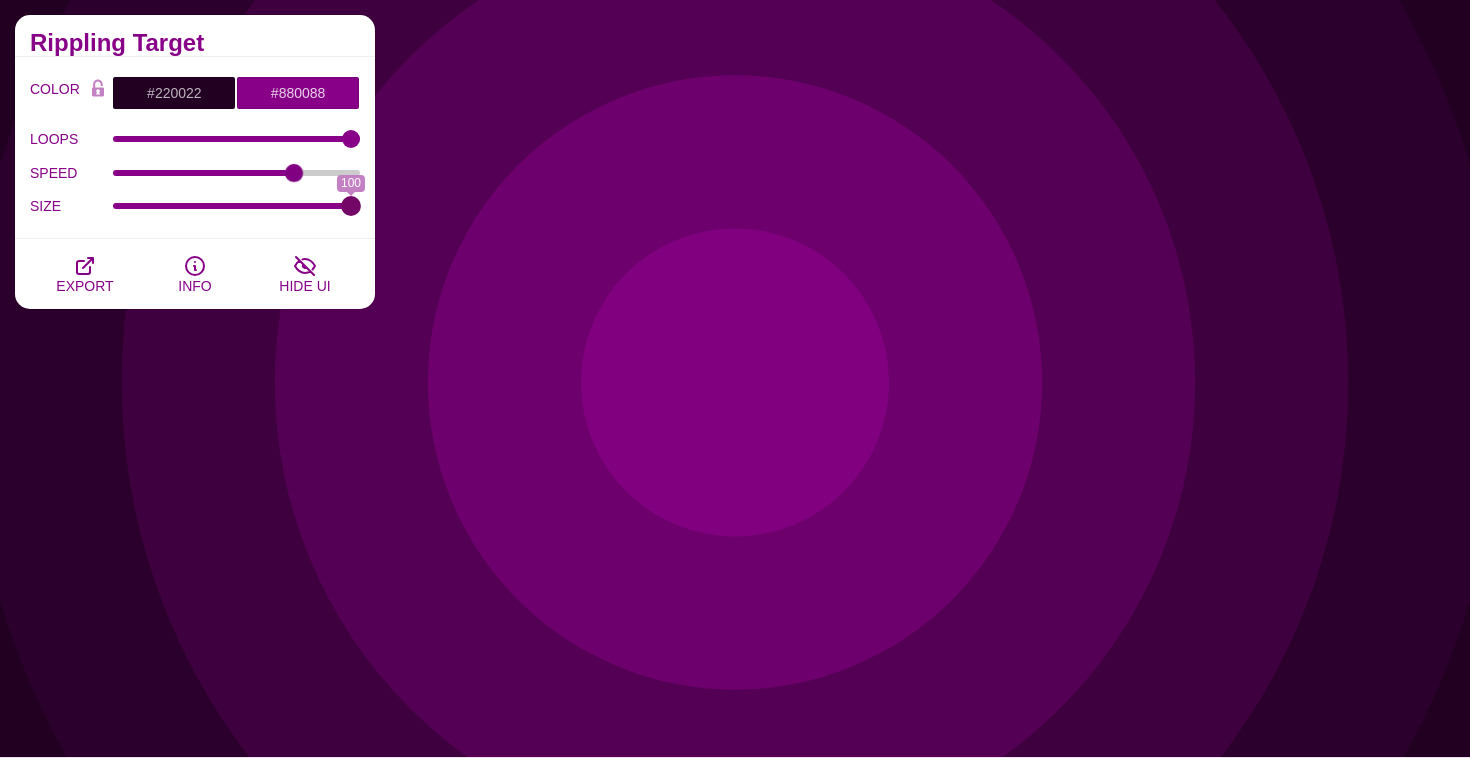 drag, startPoint x: 124, startPoint y: 203, endPoint x: 468, endPoint y: 232, distance: 345.2202 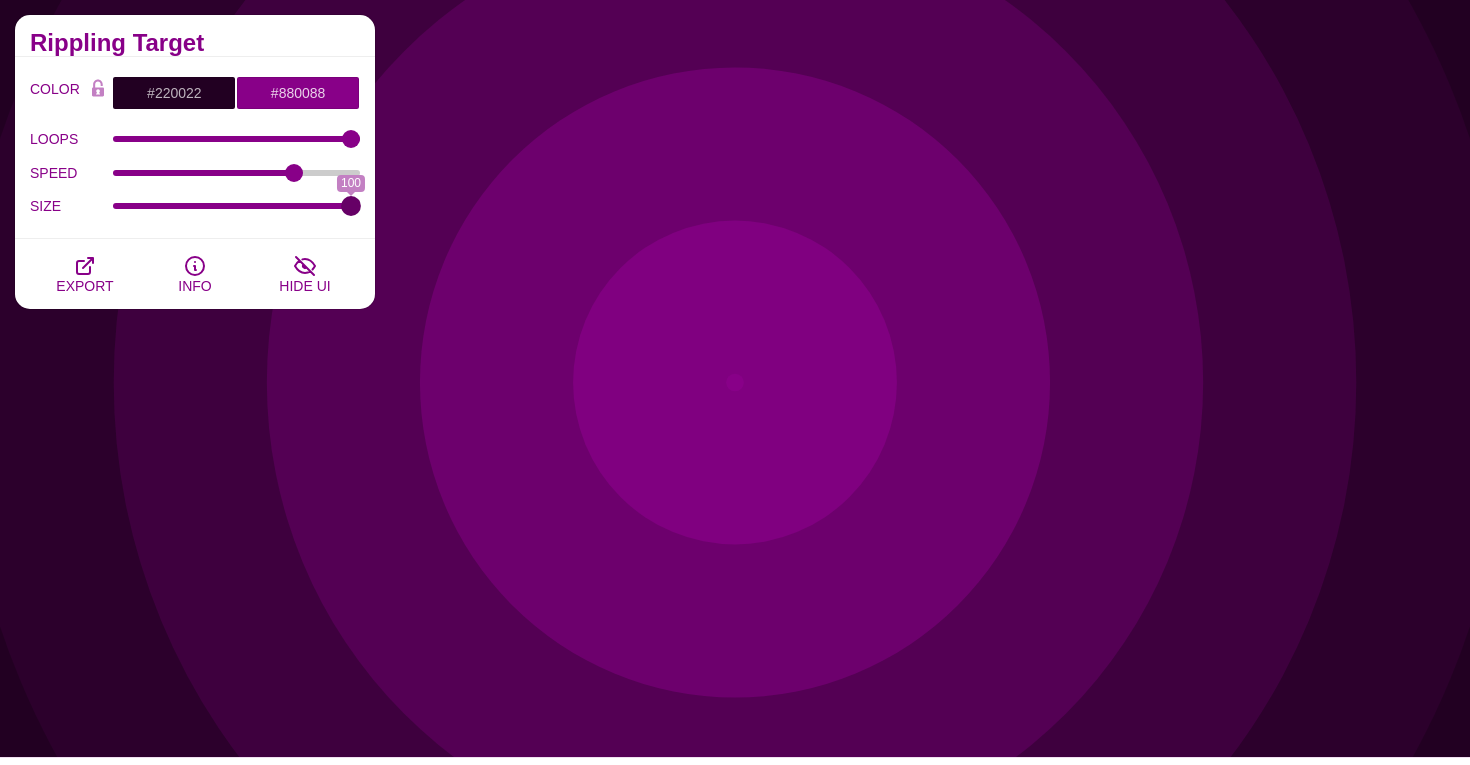 click on "SIZE" at bounding box center (237, 206) 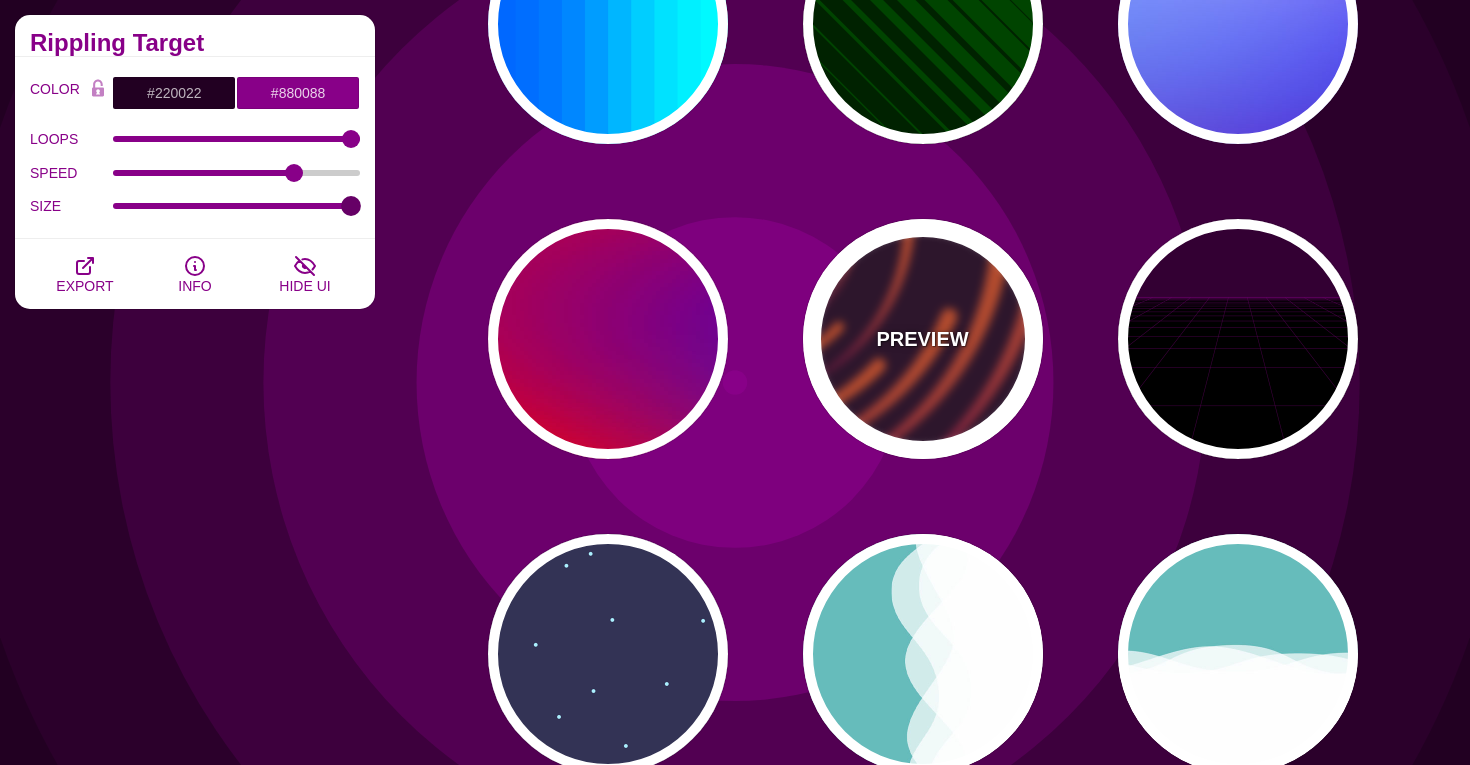 scroll, scrollTop: 723, scrollLeft: 0, axis: vertical 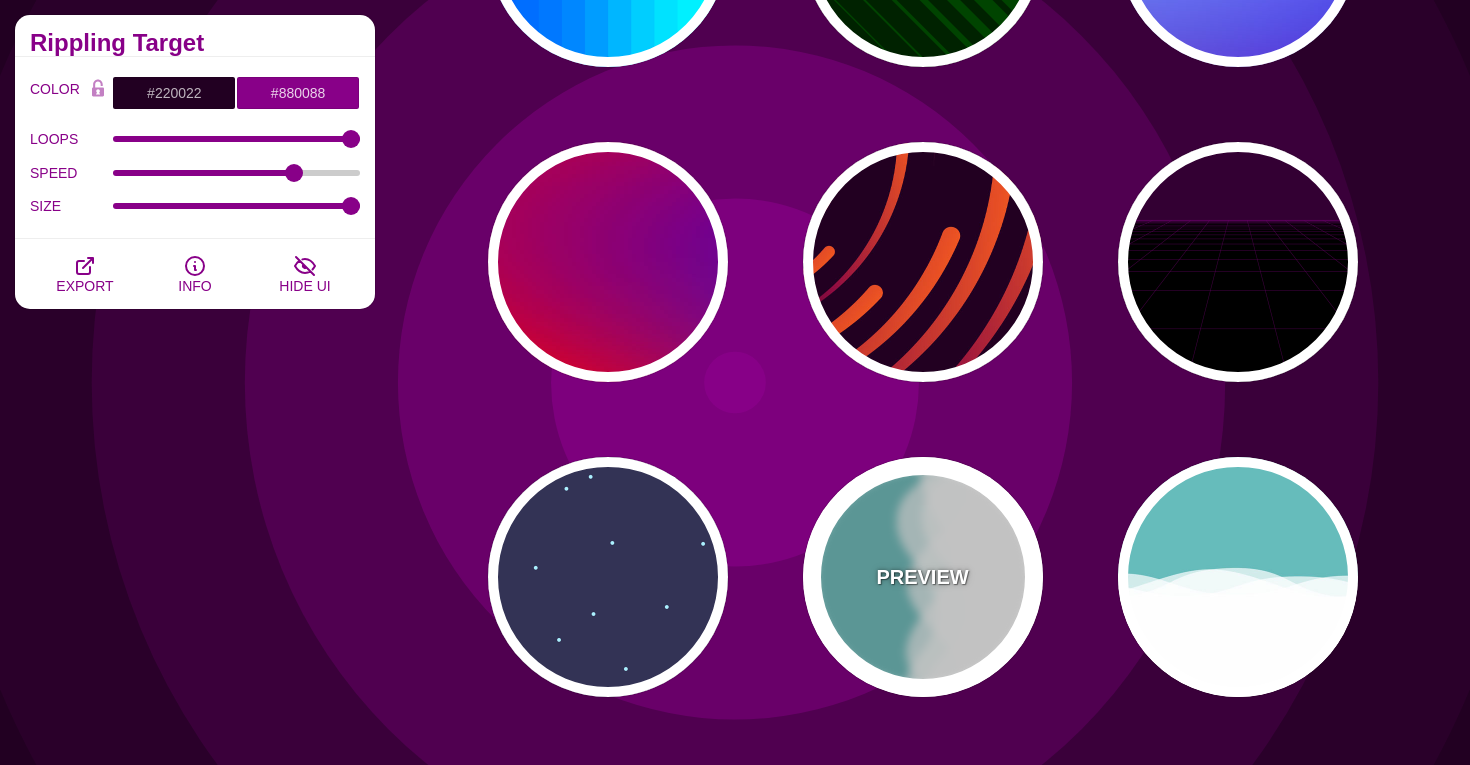 click on "PREVIEW" at bounding box center (923, 577) 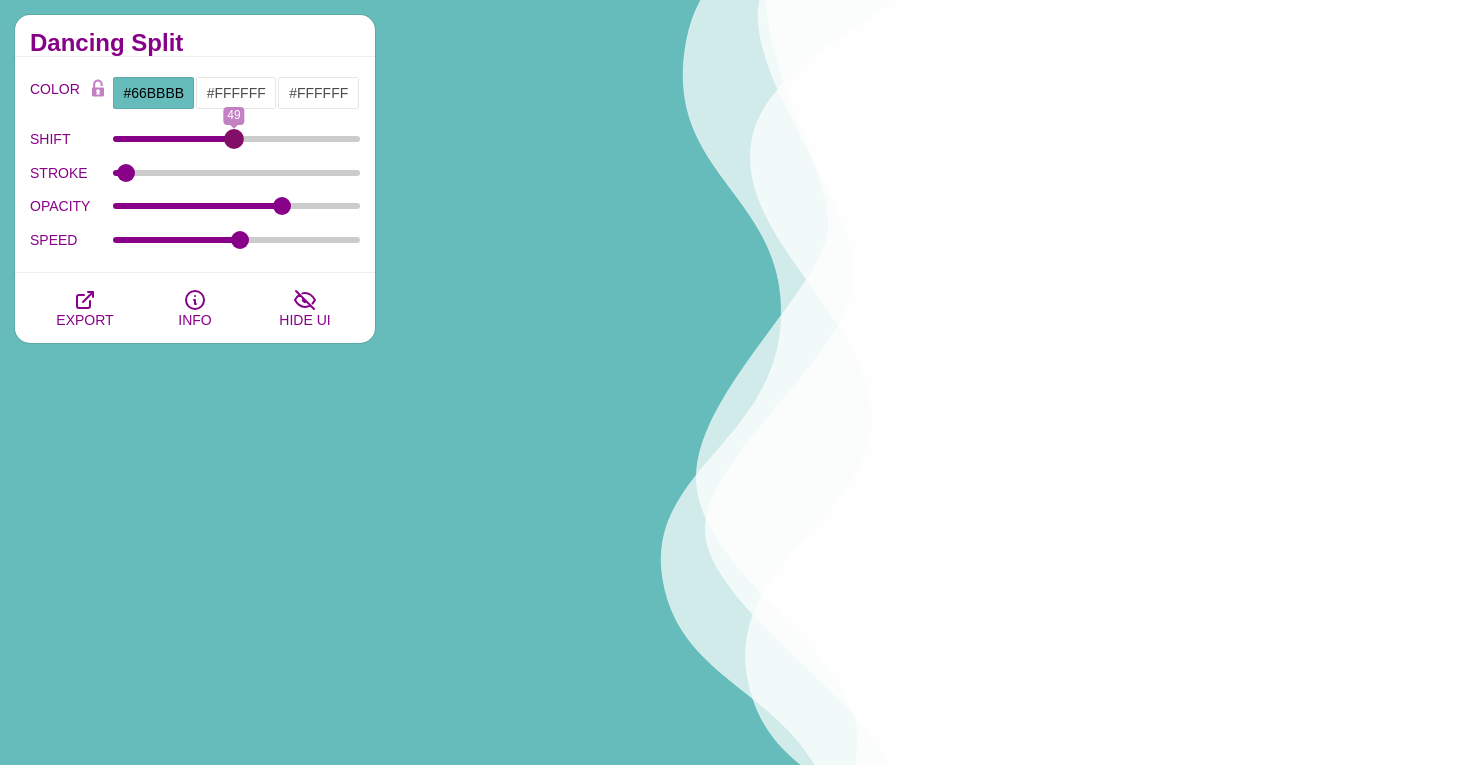 drag, startPoint x: 120, startPoint y: 139, endPoint x: 233, endPoint y: 152, distance: 113.74533 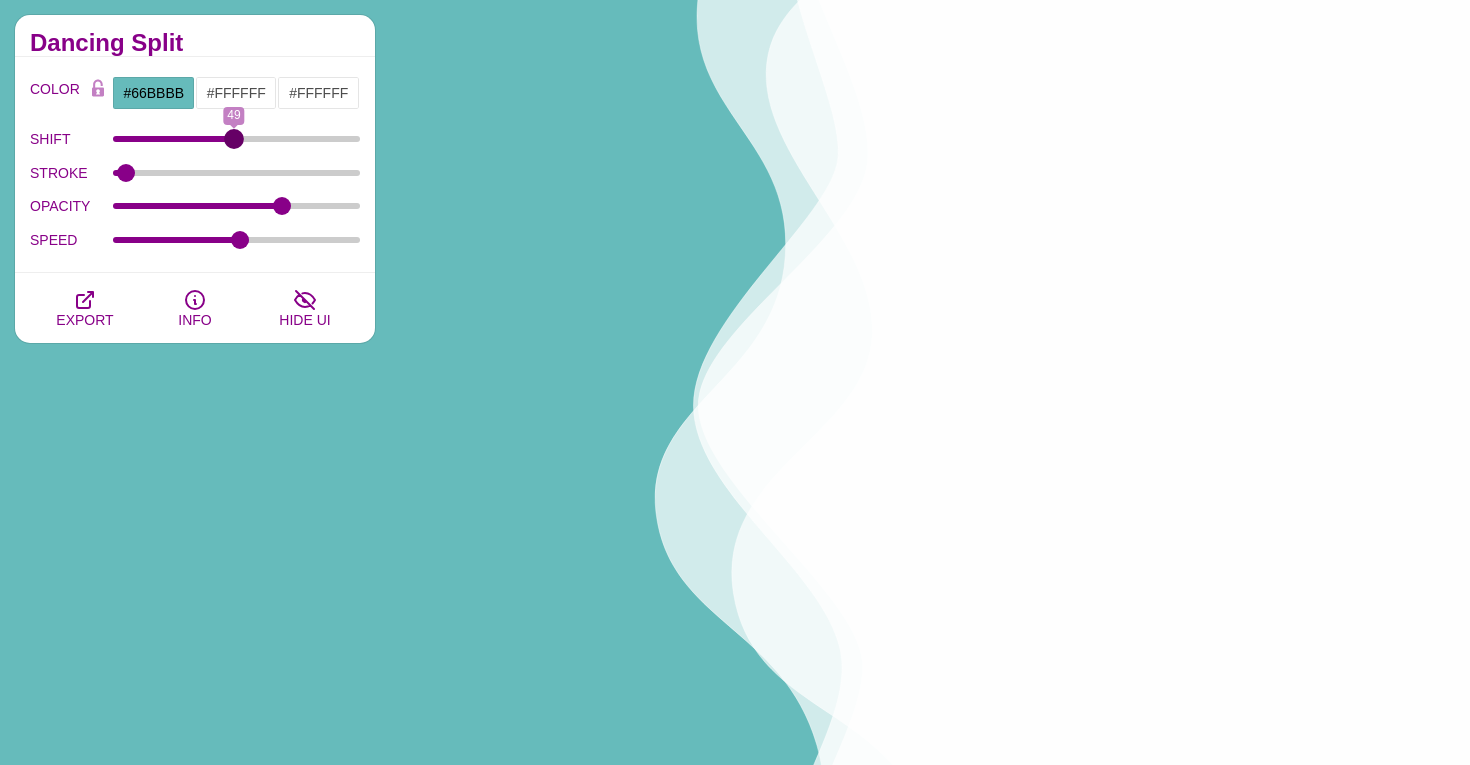 click on "SHIFT" at bounding box center (237, 139) 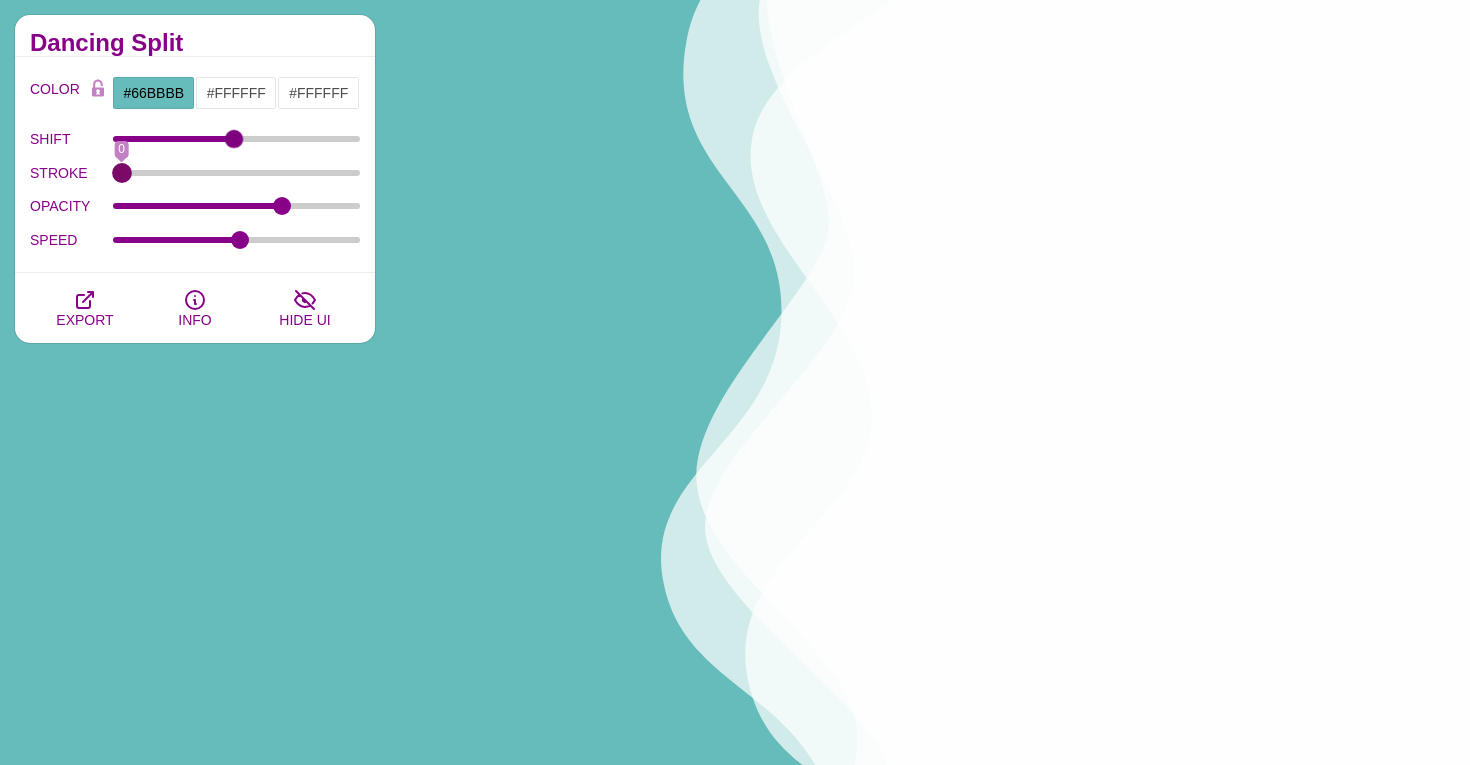 drag, startPoint x: 123, startPoint y: 169, endPoint x: 0, endPoint y: 162, distance: 123.19903 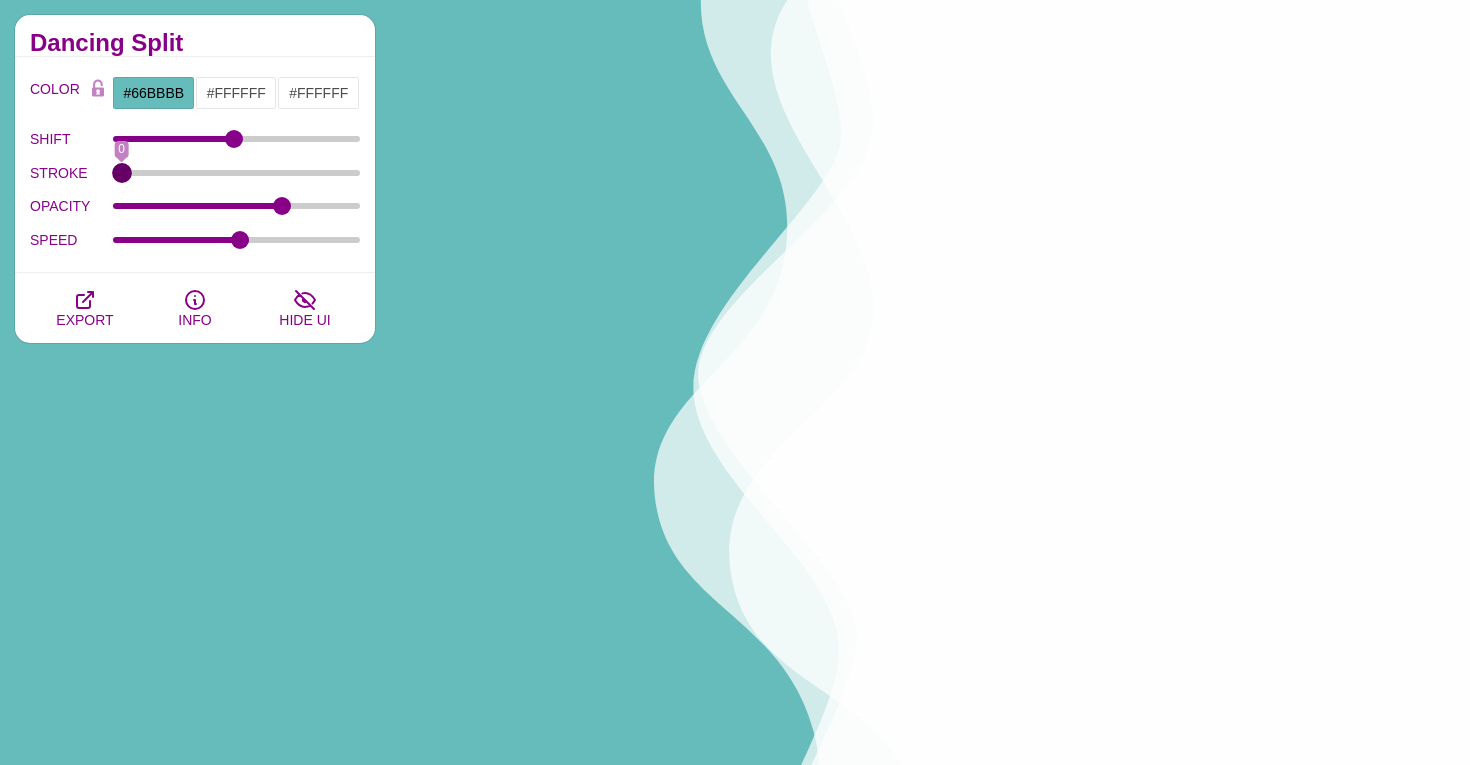 click on "Animated SVG Backgrounds This is an experimental set of backgrounds. It's recommended to be mindful of animation performance and opt for a limited number of animations and the number of loops. You'll likely find constraining the backgrounds within small containers will work better on low performance devices.
You have access. Enjoy!
Dancing Split
COLOR
#66BBBB #FFFFFF #FFFFFF
#FF99FF #880088 #FFA500
#777777 #888888 #999999
BLEND < LCH MODE >
VARIETY < GRAY TONES >
MODIFY < FLIP >
SHIFT
49
STROKE
0
OPACITY
100
SPEED
50
LOOPS
0
EXPORT
INFO
HIDE UI" at bounding box center (195, 817) 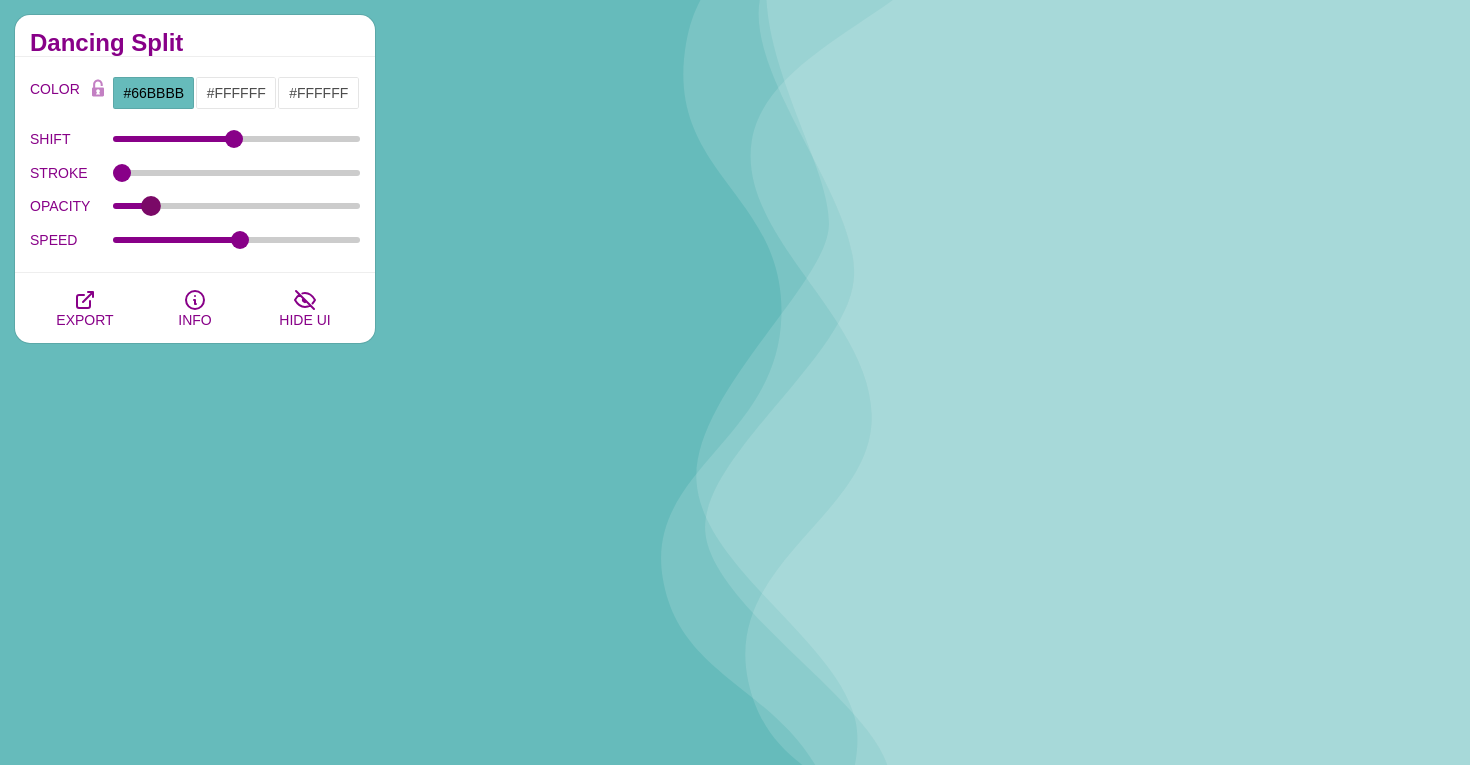 drag, startPoint x: 293, startPoint y: 209, endPoint x: 150, endPoint y: 210, distance: 143.0035 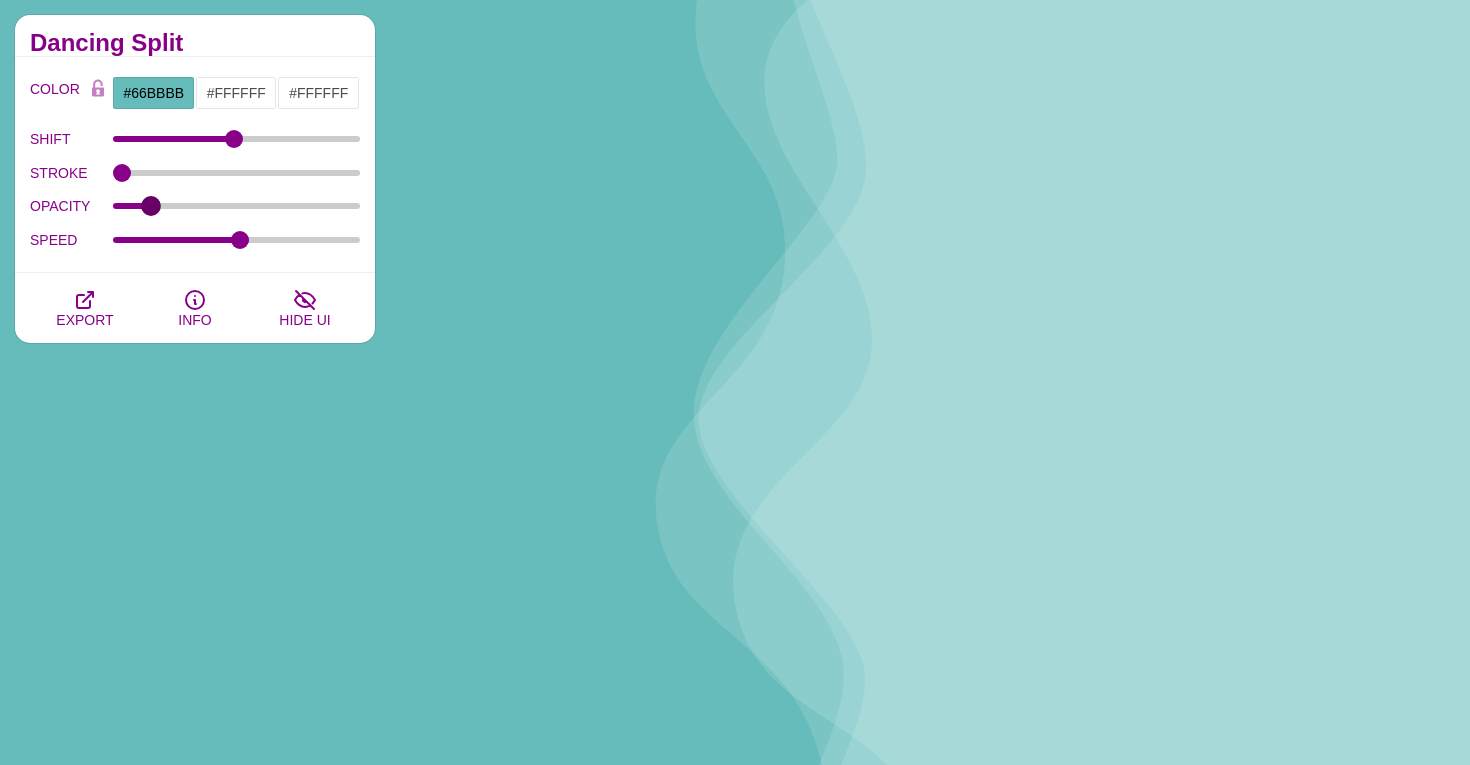 click on "OPACITY" at bounding box center (237, 206) 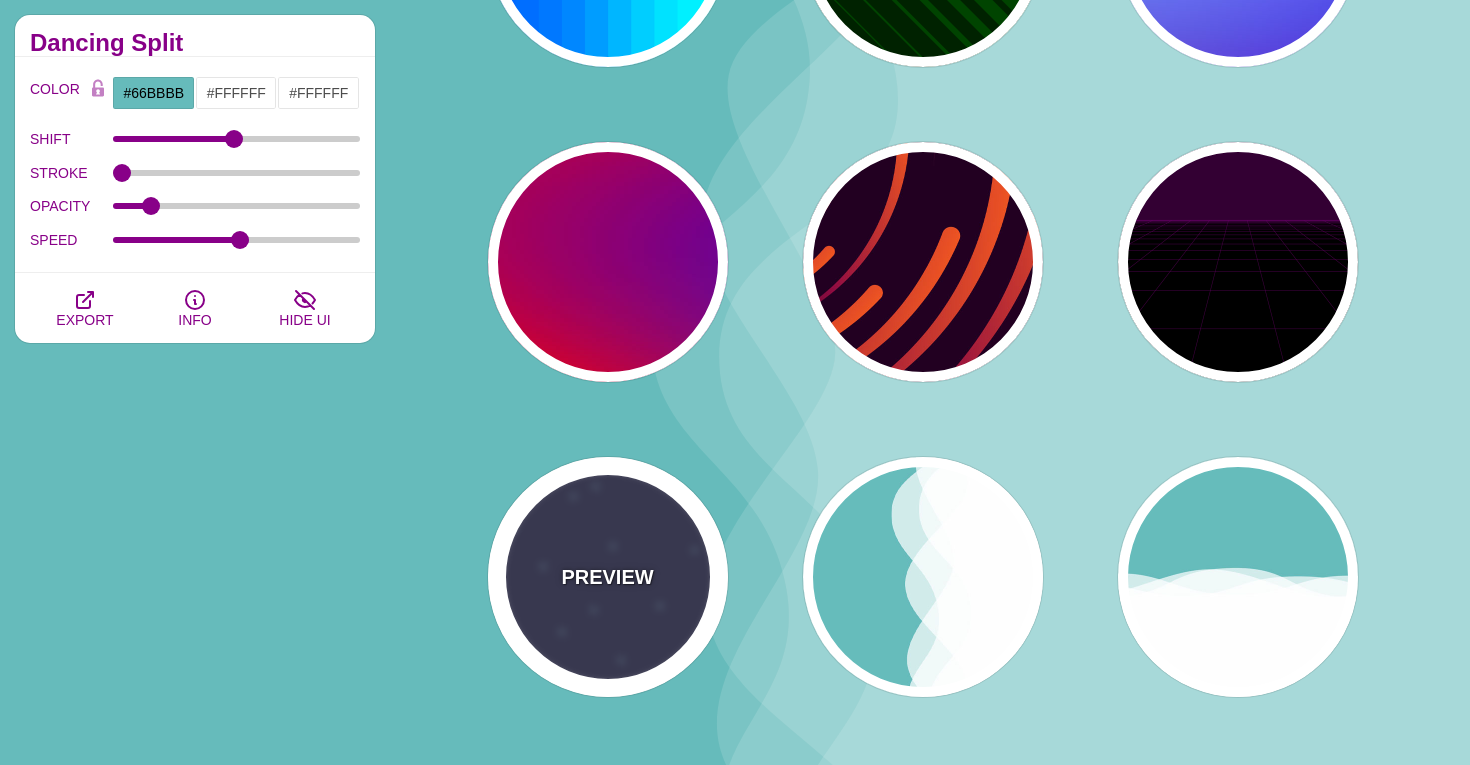 click on "PREVIEW" at bounding box center [608, 577] 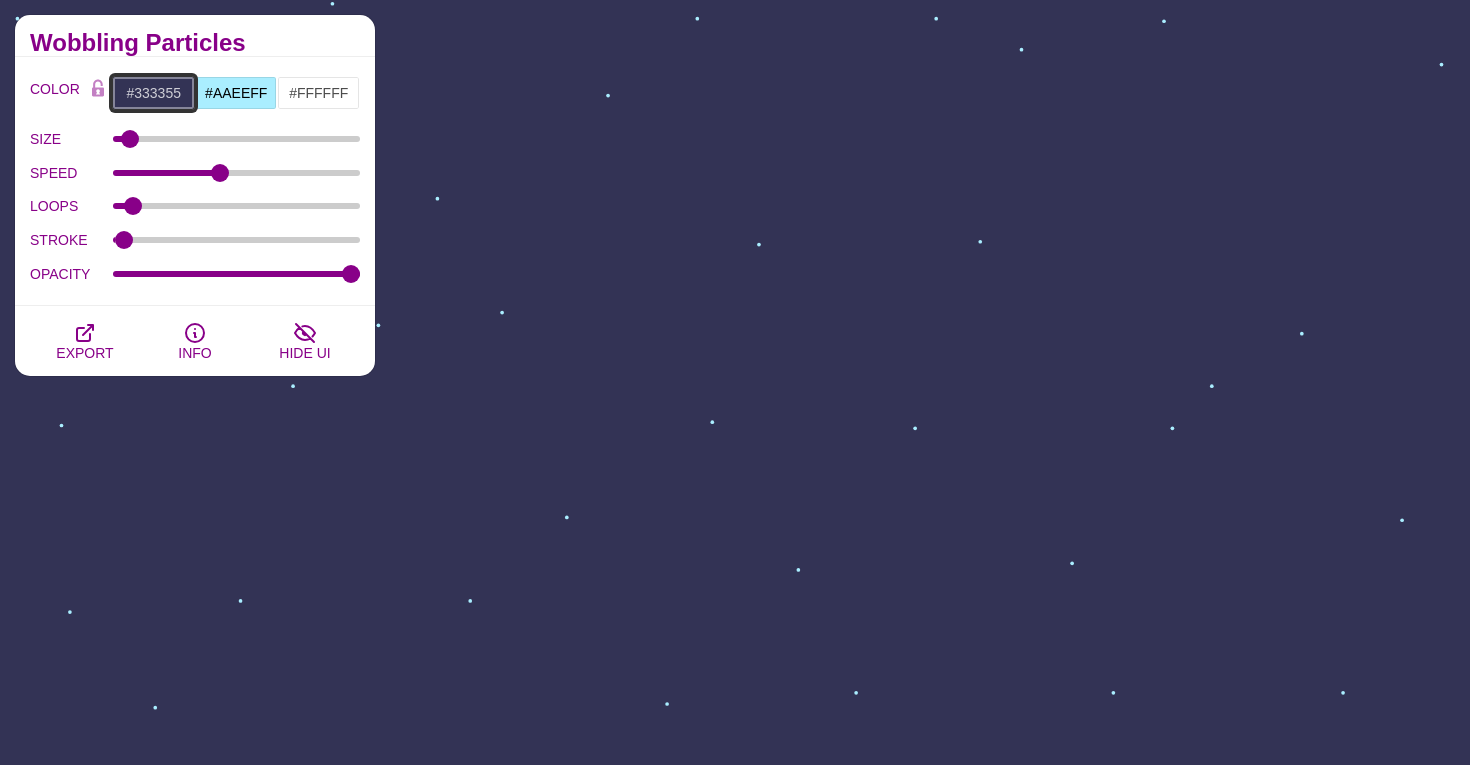 click on "#333355" at bounding box center [153, 93] 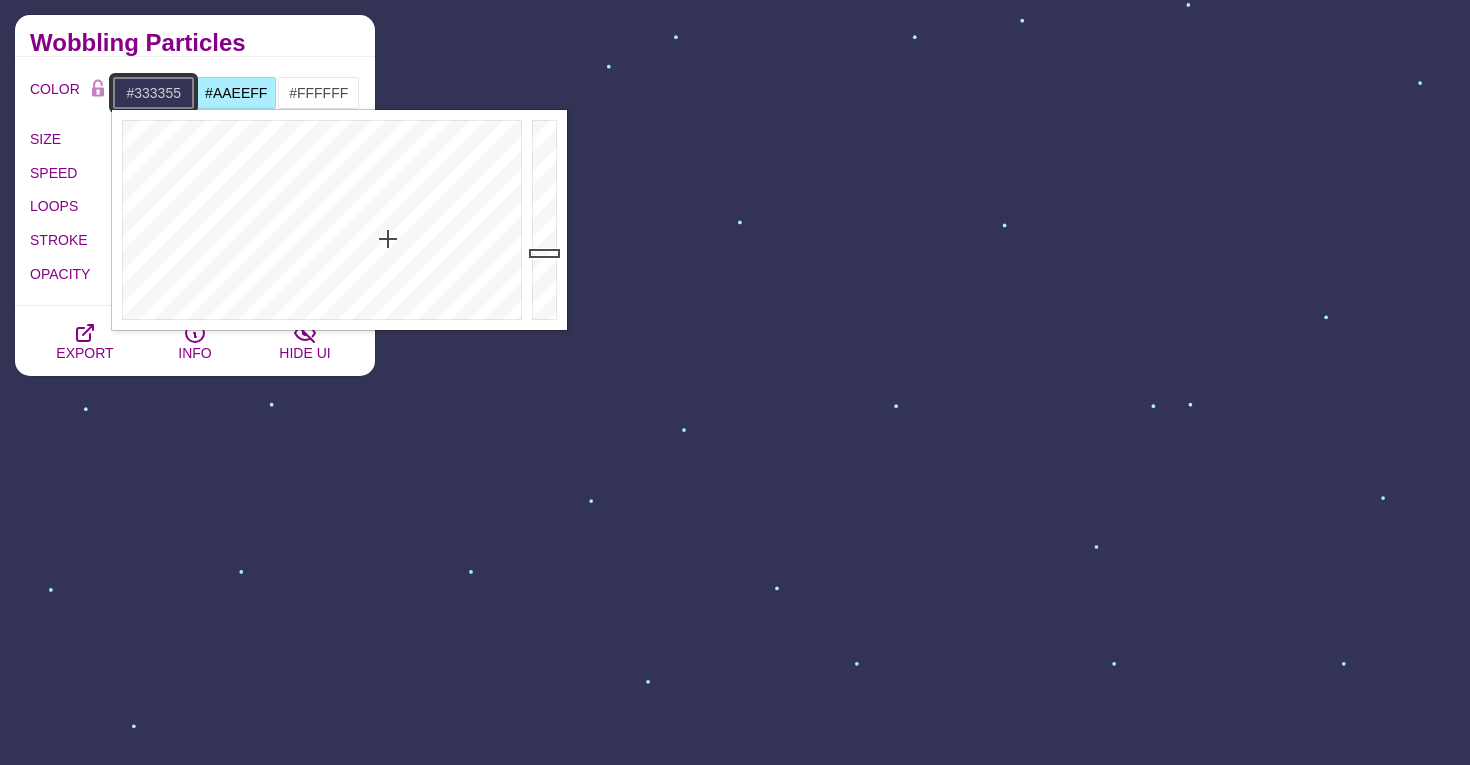 click on "#333355" at bounding box center [153, 93] 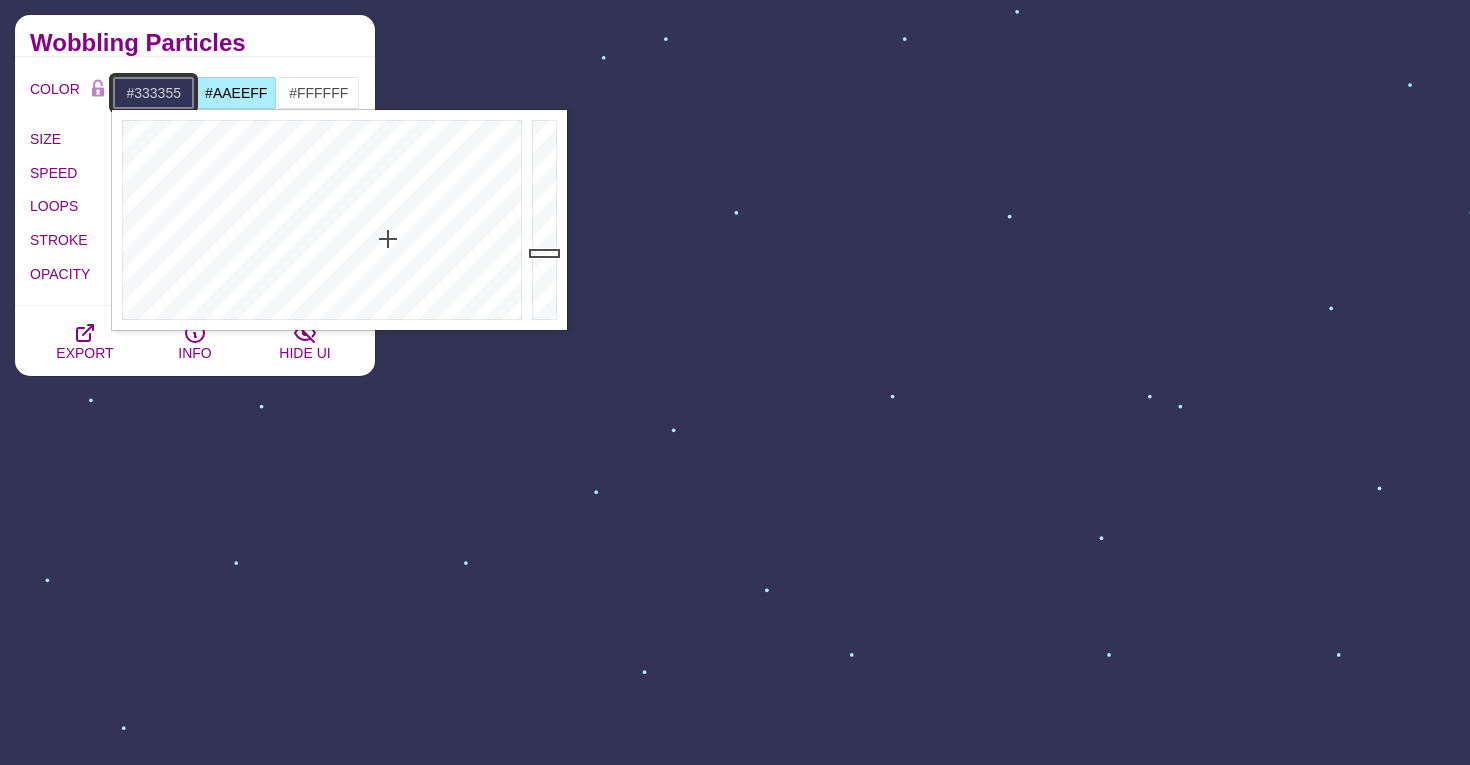 paste on "222f3e" 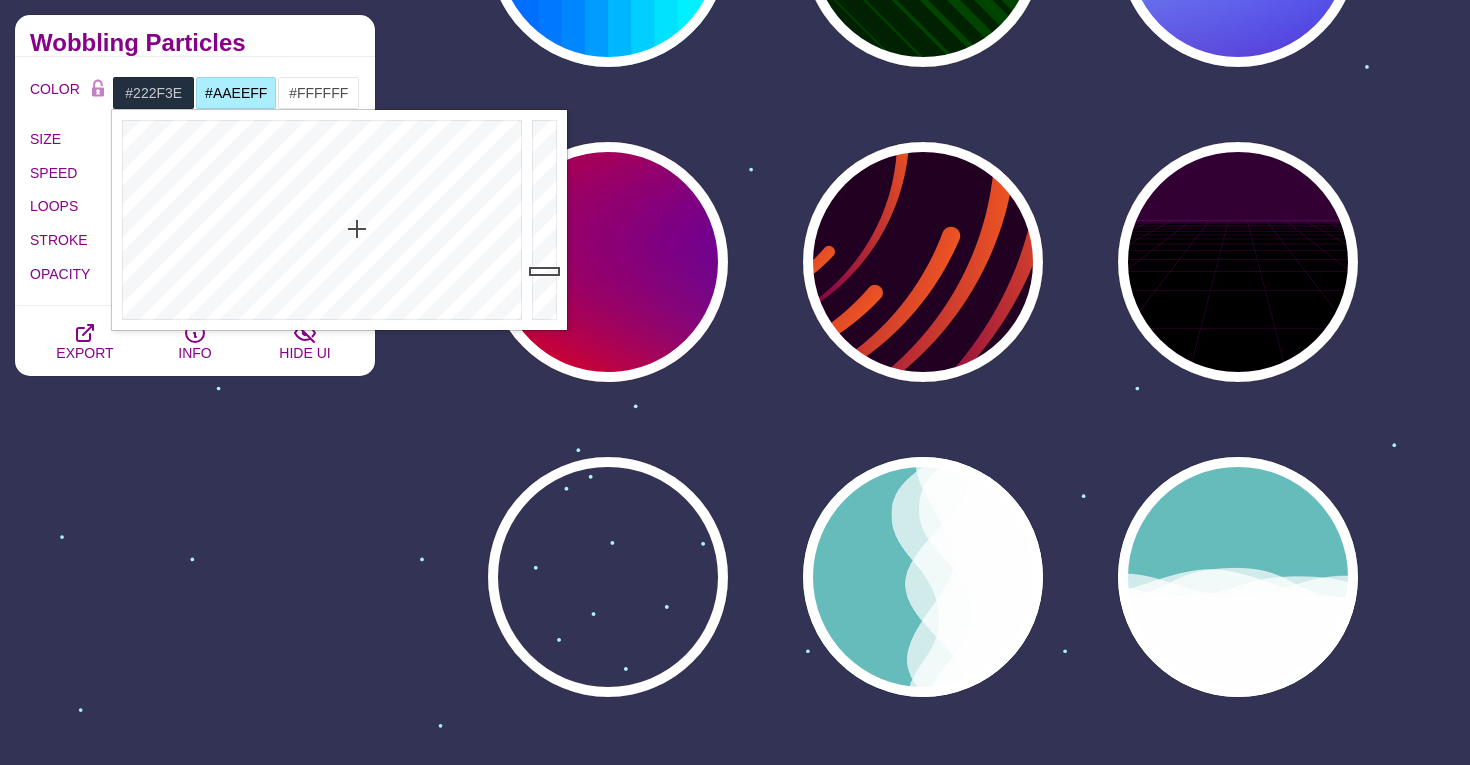 click on "PREVIEW PREVIEW PREVIEW PREVIEW PREVIEW PREVIEW PREVIEW PREVIEW PREVIEW PREVIEW PREVIEW PREVIEW PREVIEW PREVIEW PREVIEW PREVIEW PREVIEW PREVIEW PREVIEW PREVIEW PREVIEW" at bounding box center (930, 577) 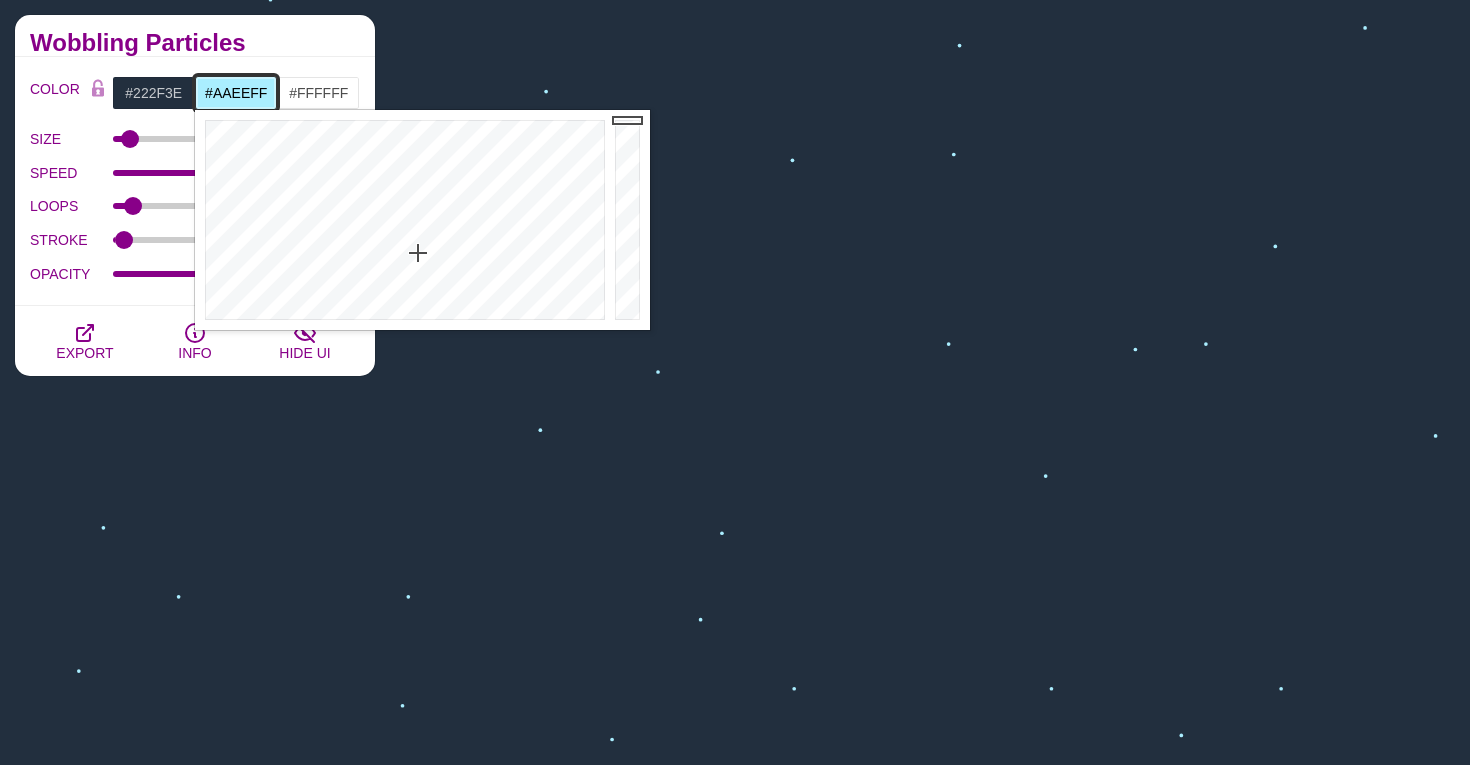 click on "#AAEEFF" at bounding box center [236, 93] 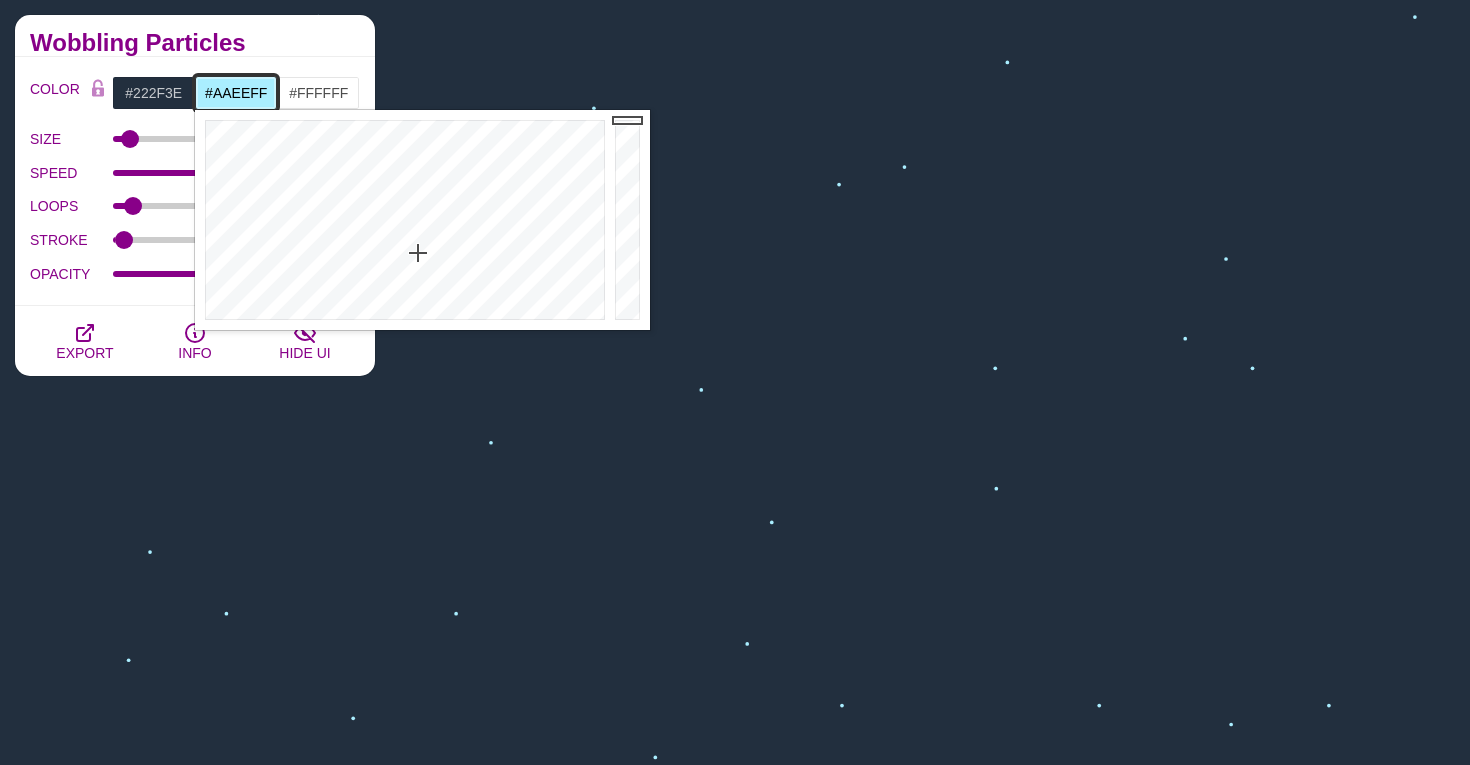 click on "#AAEEFF" at bounding box center [236, 93] 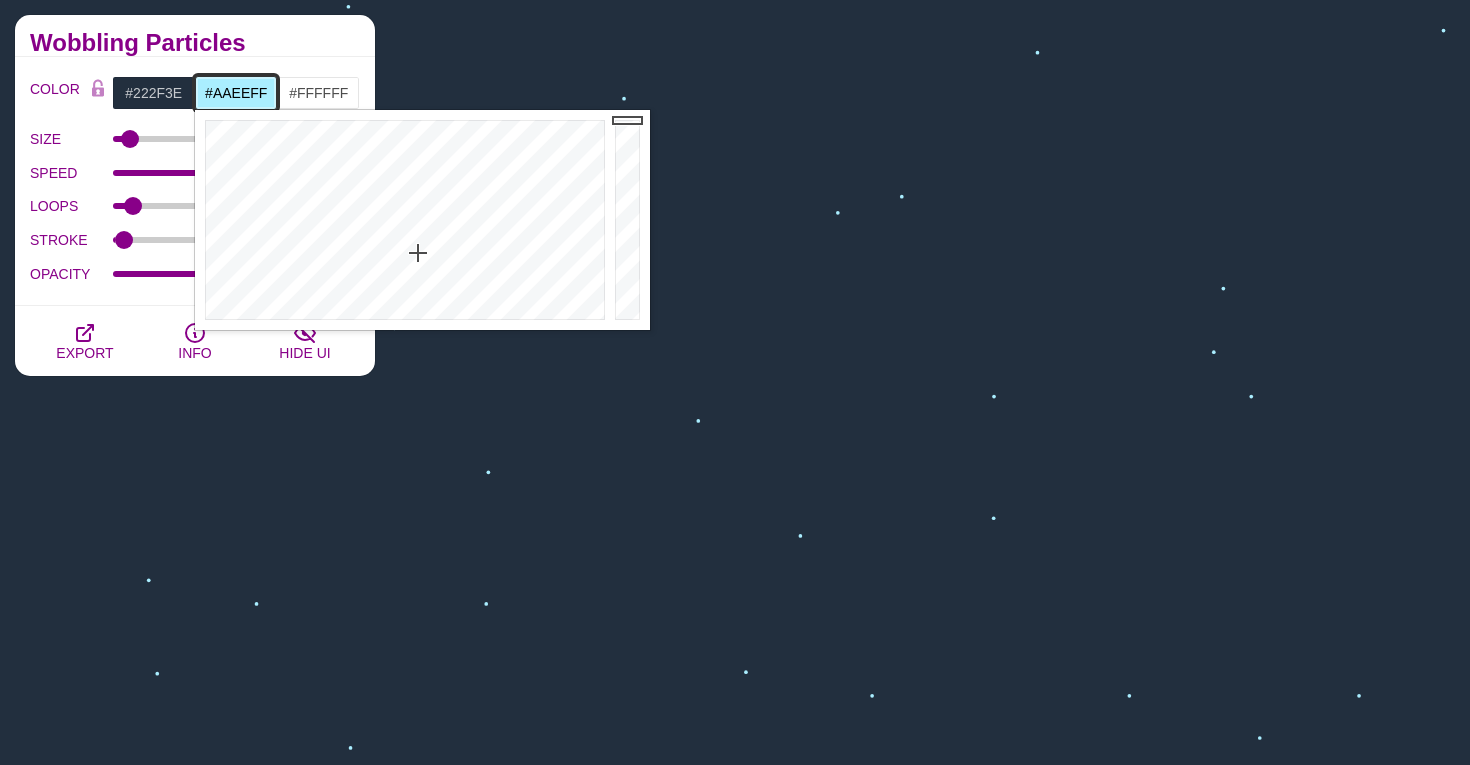 click on "#AAEEFF" at bounding box center (236, 93) 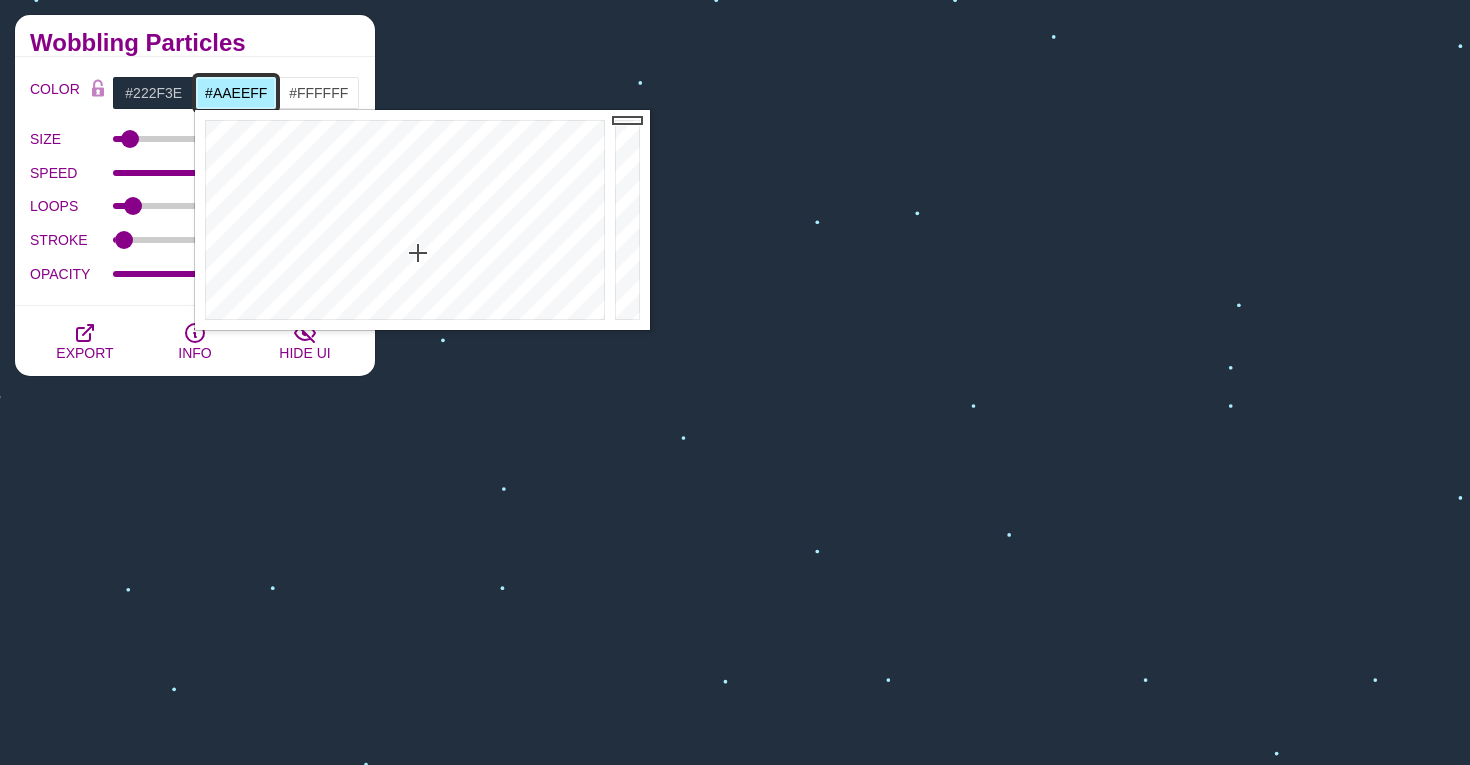 paste on "ff9f43" 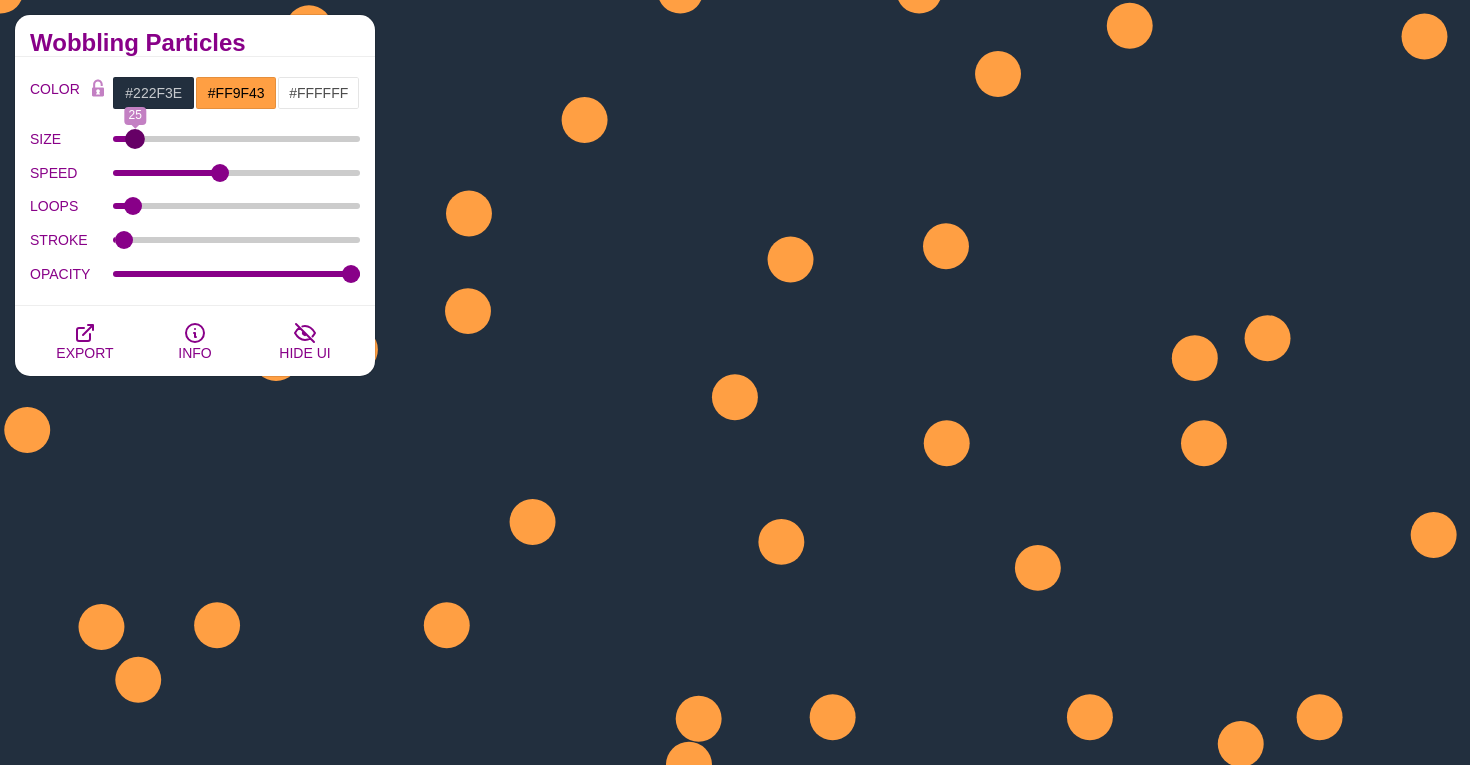 click on "SIZE" at bounding box center (237, 139) 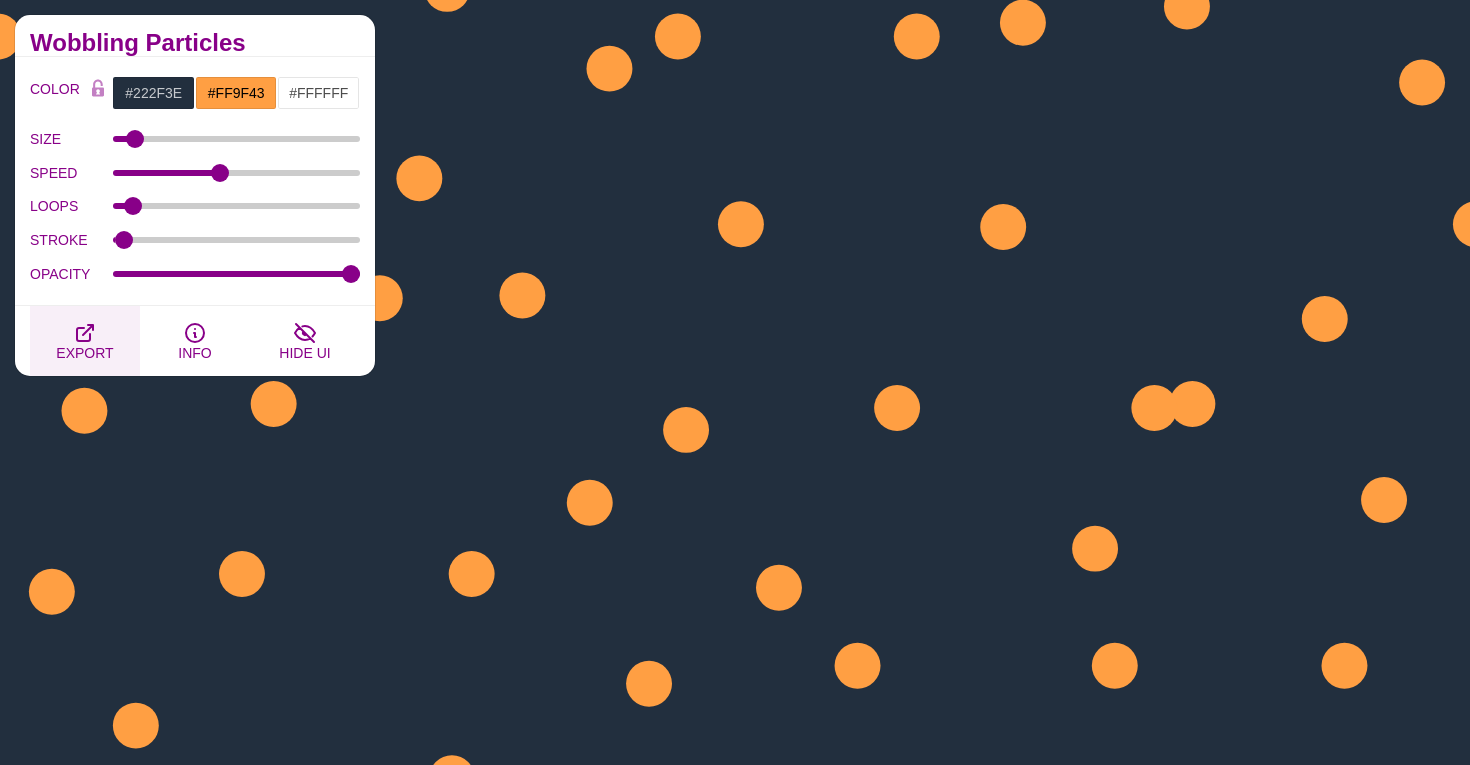 click on "EXPORT" at bounding box center (85, 341) 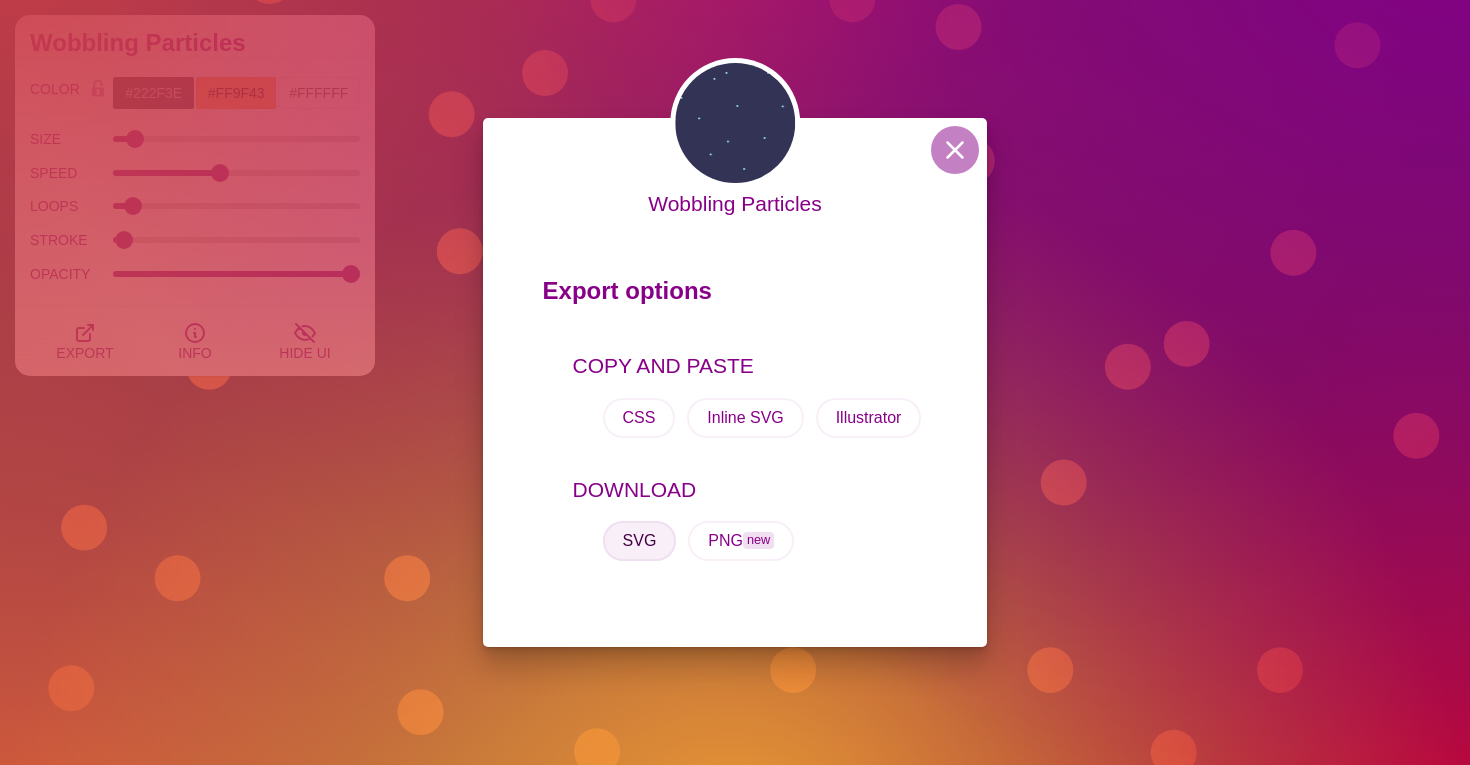 click on "SVG" at bounding box center (640, 541) 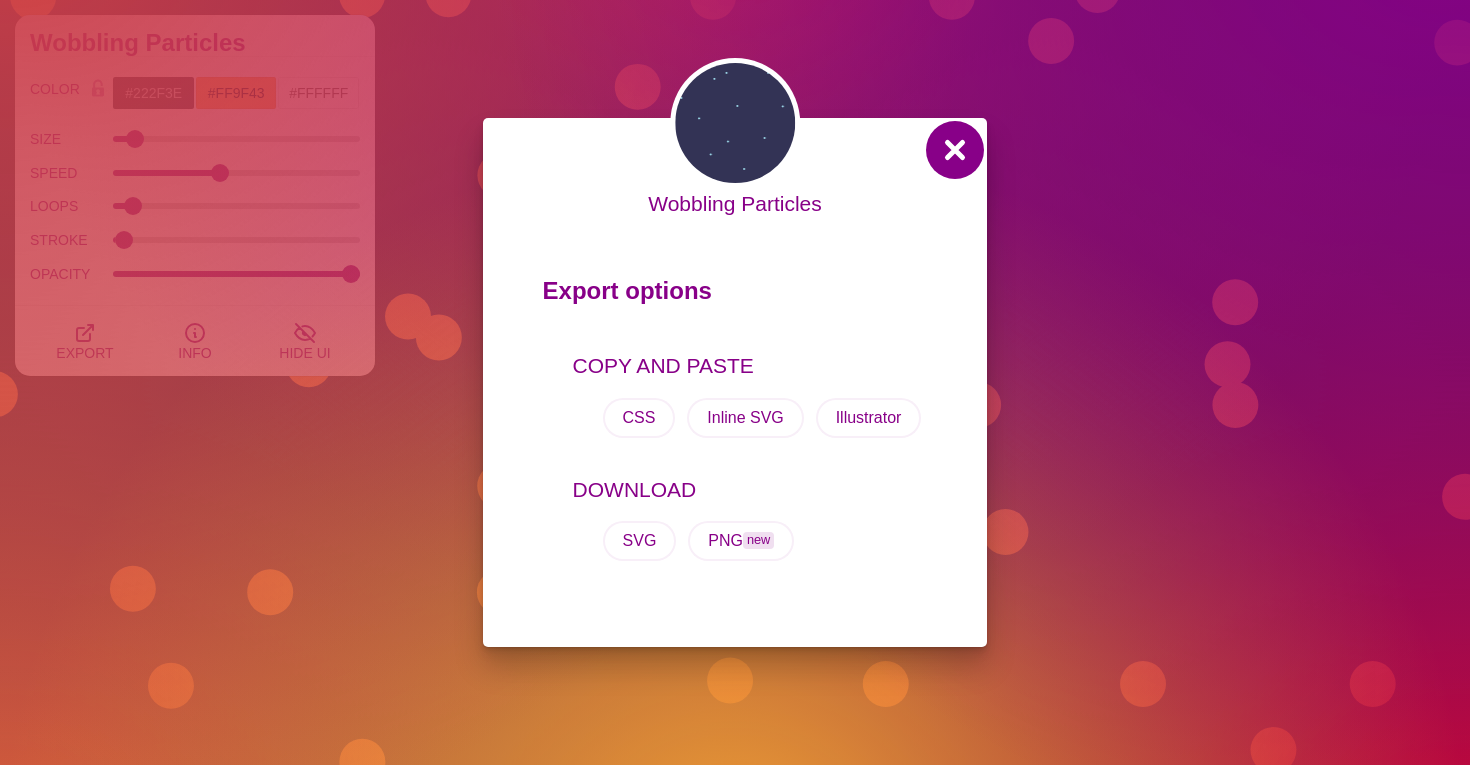 click at bounding box center [955, 150] 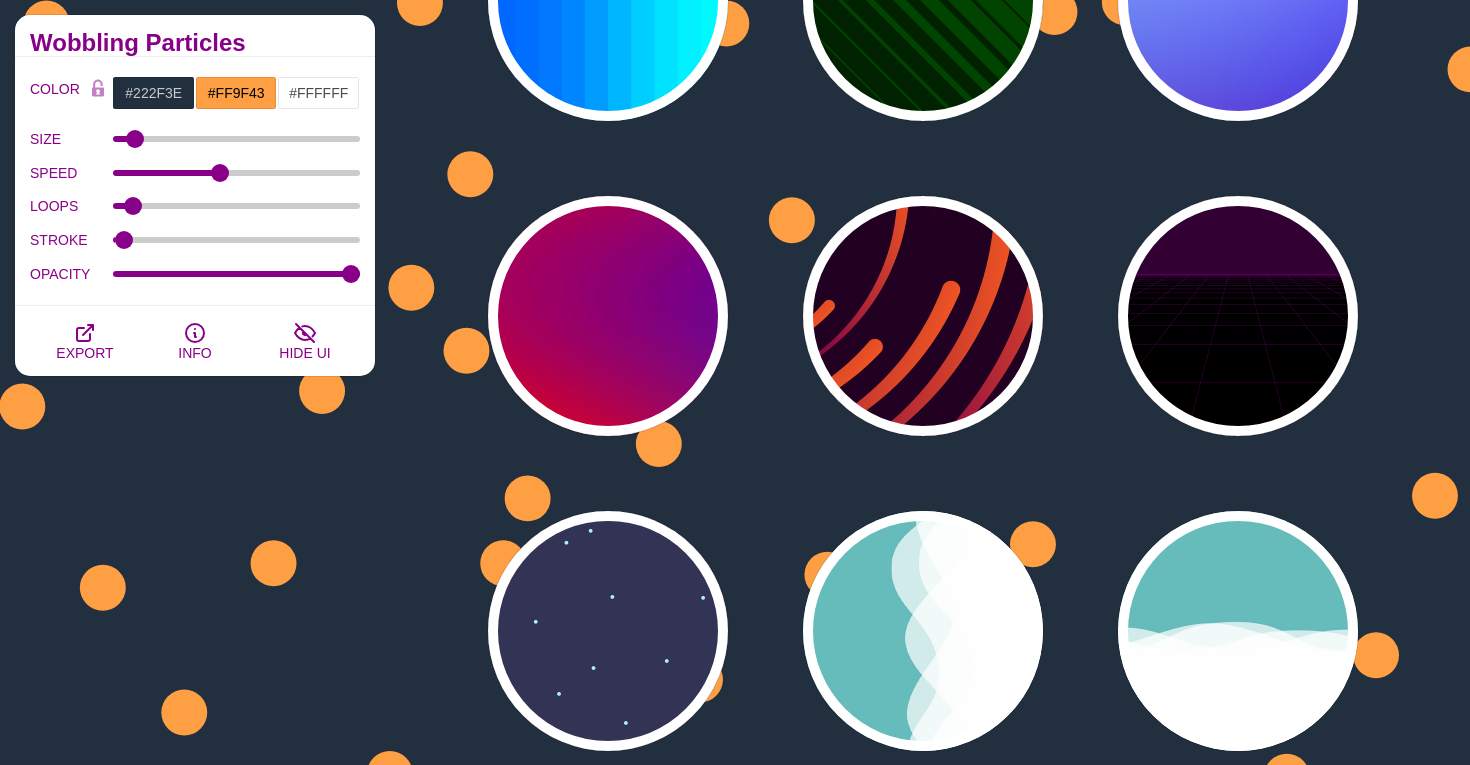 scroll, scrollTop: 683, scrollLeft: 0, axis: vertical 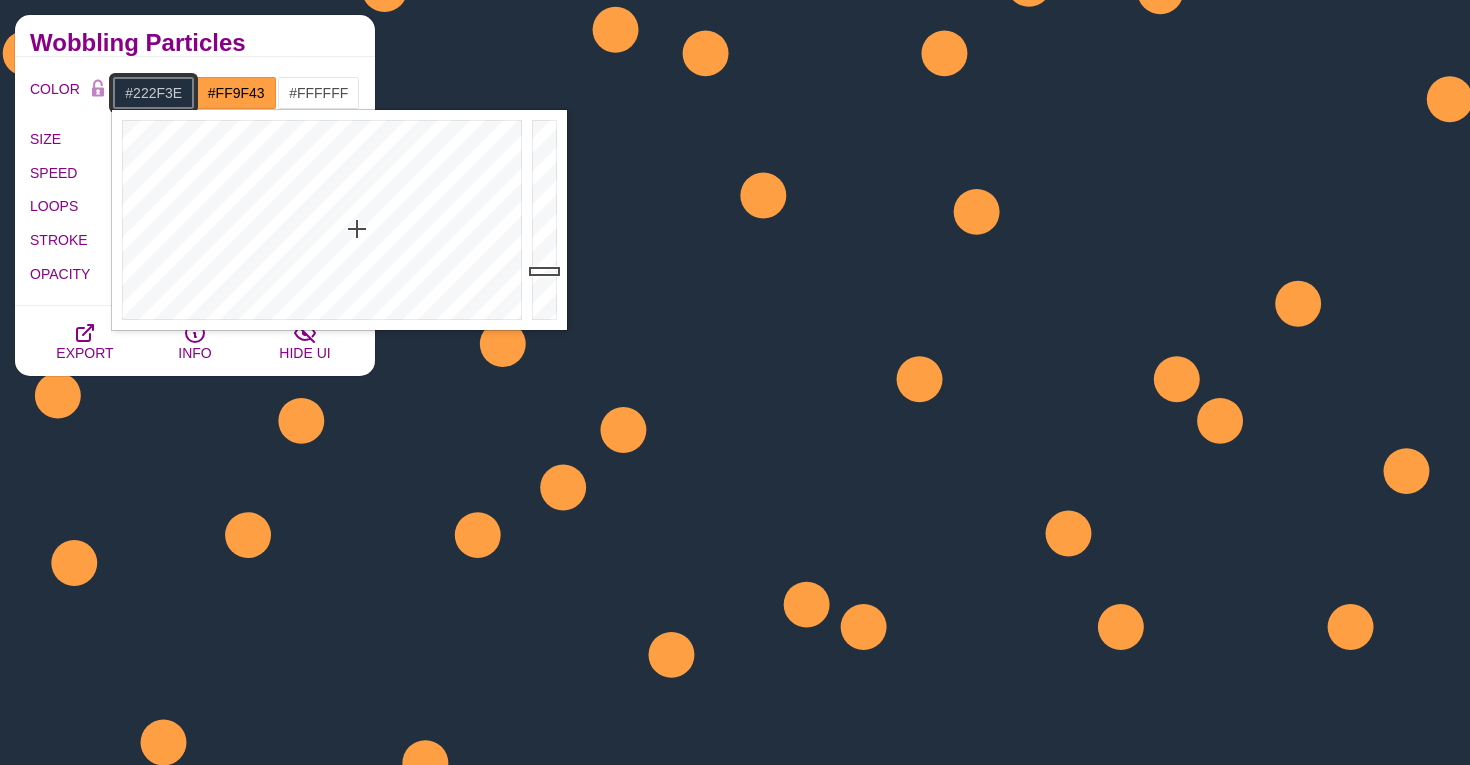 click on "#222F3E" at bounding box center [153, 93] 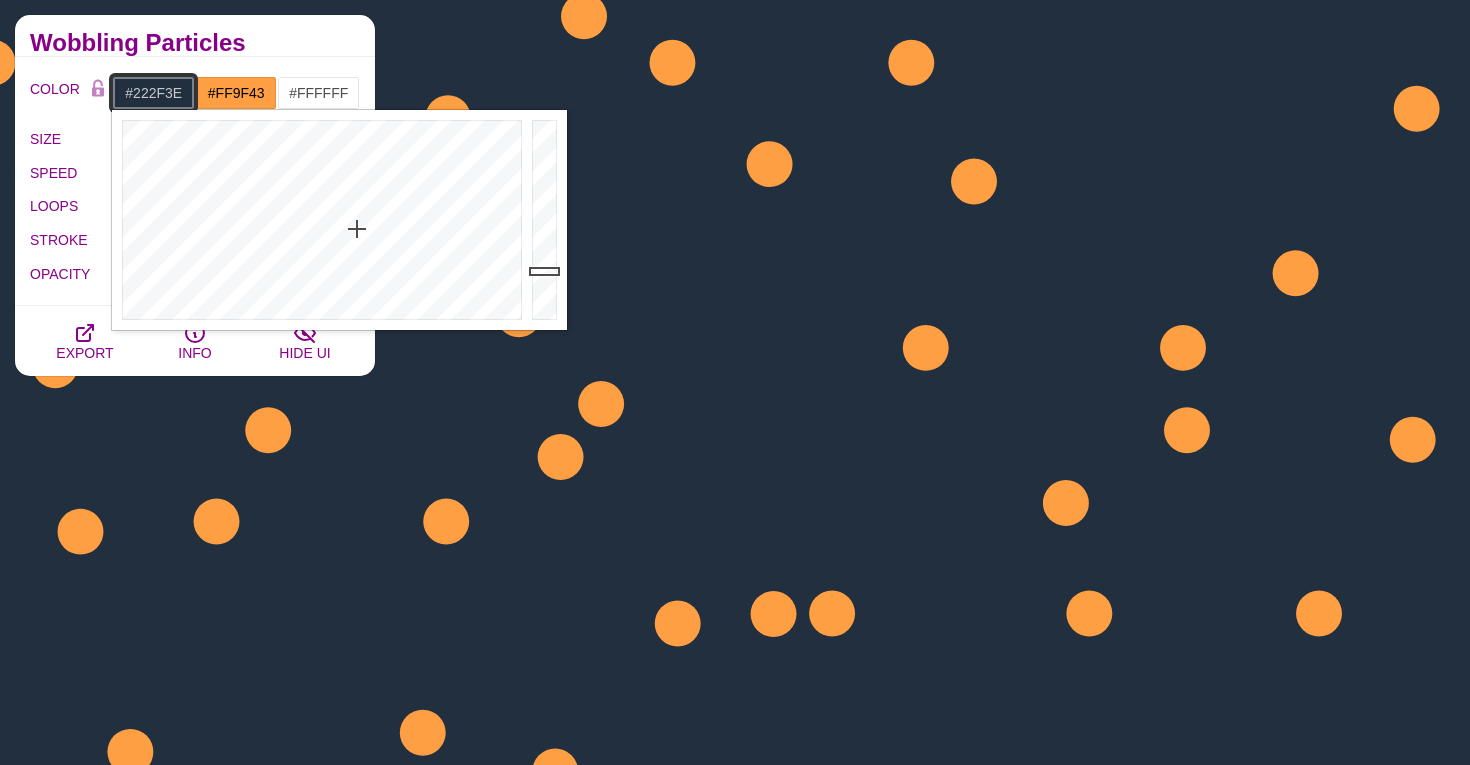 click on "#222F3E" at bounding box center (153, 93) 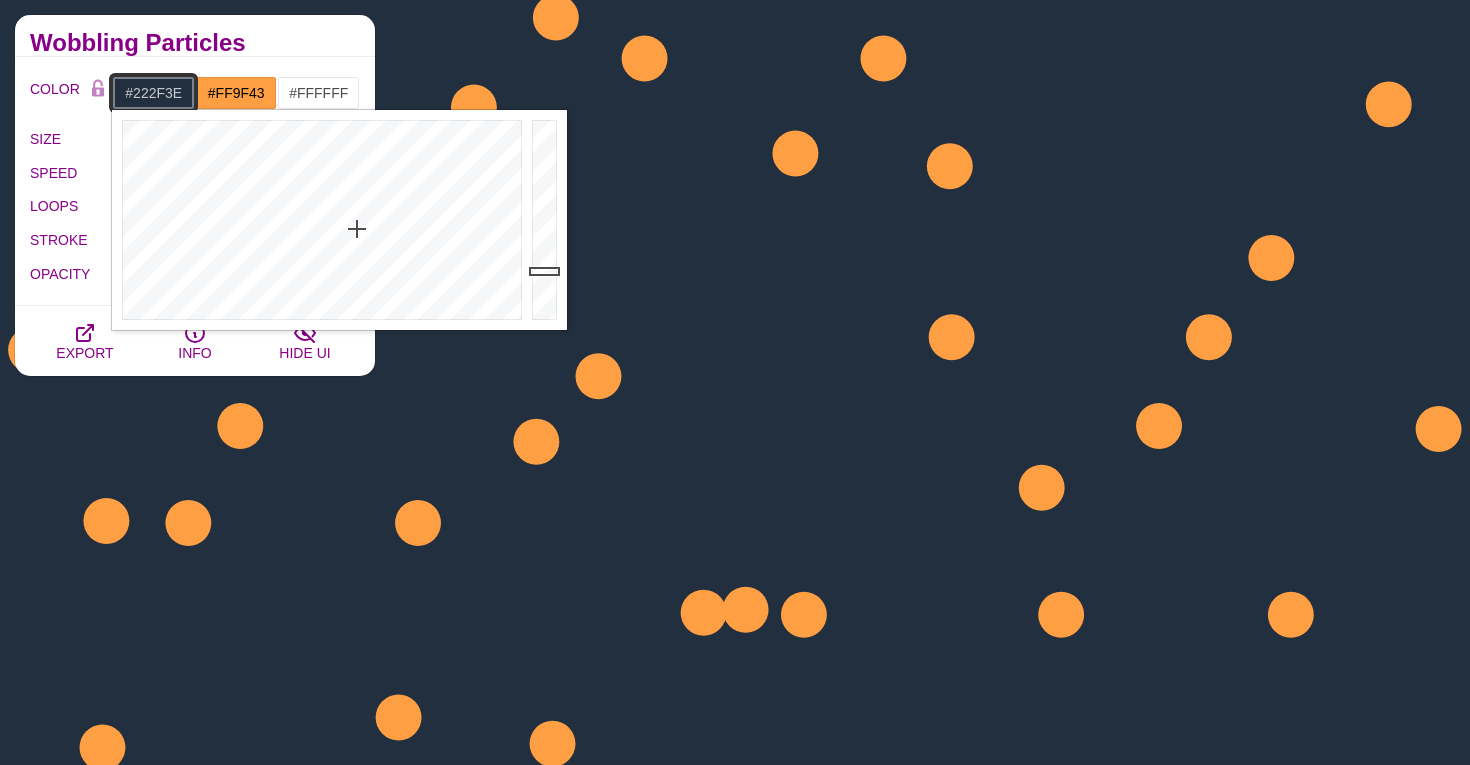 click on "#222F3E" at bounding box center (153, 93) 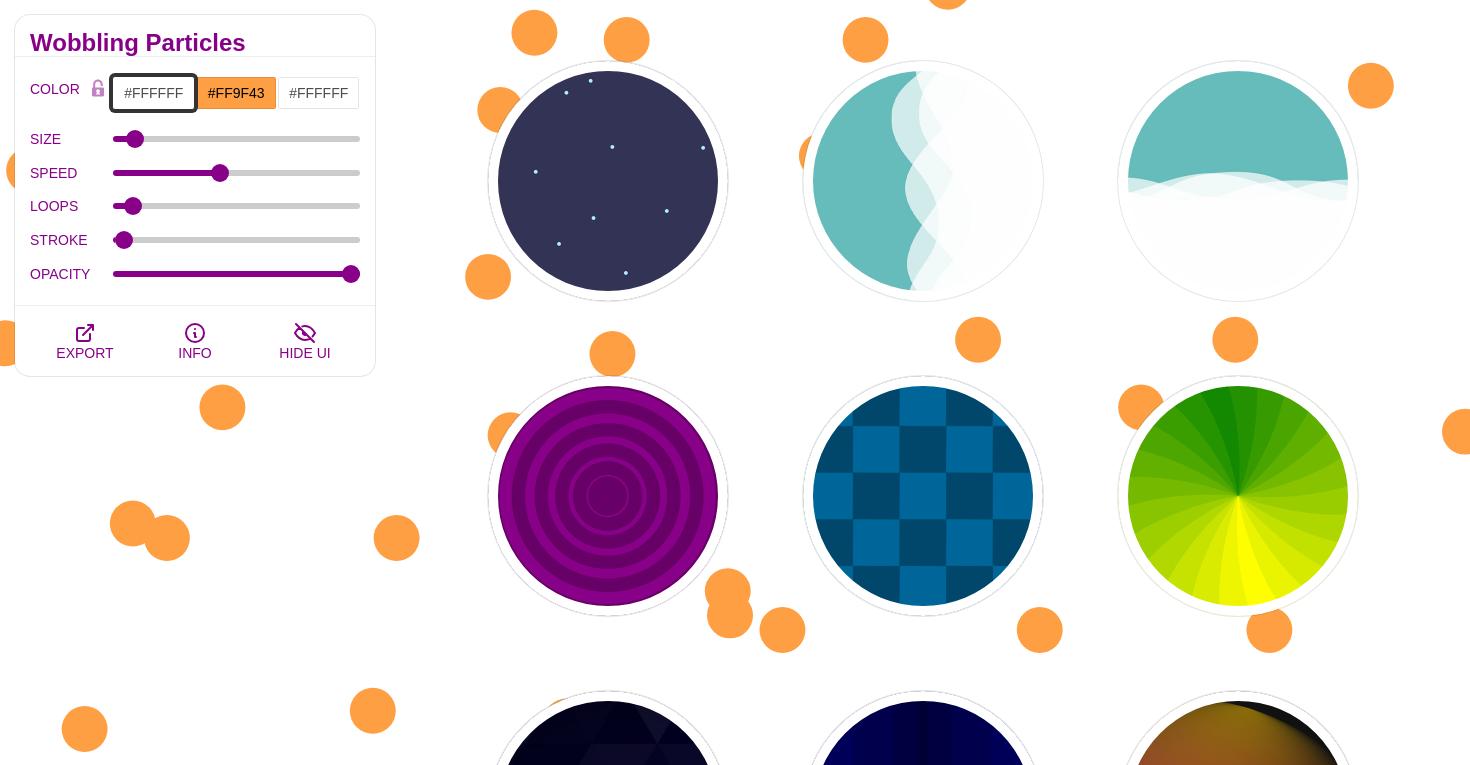 scroll, scrollTop: 1280, scrollLeft: 0, axis: vertical 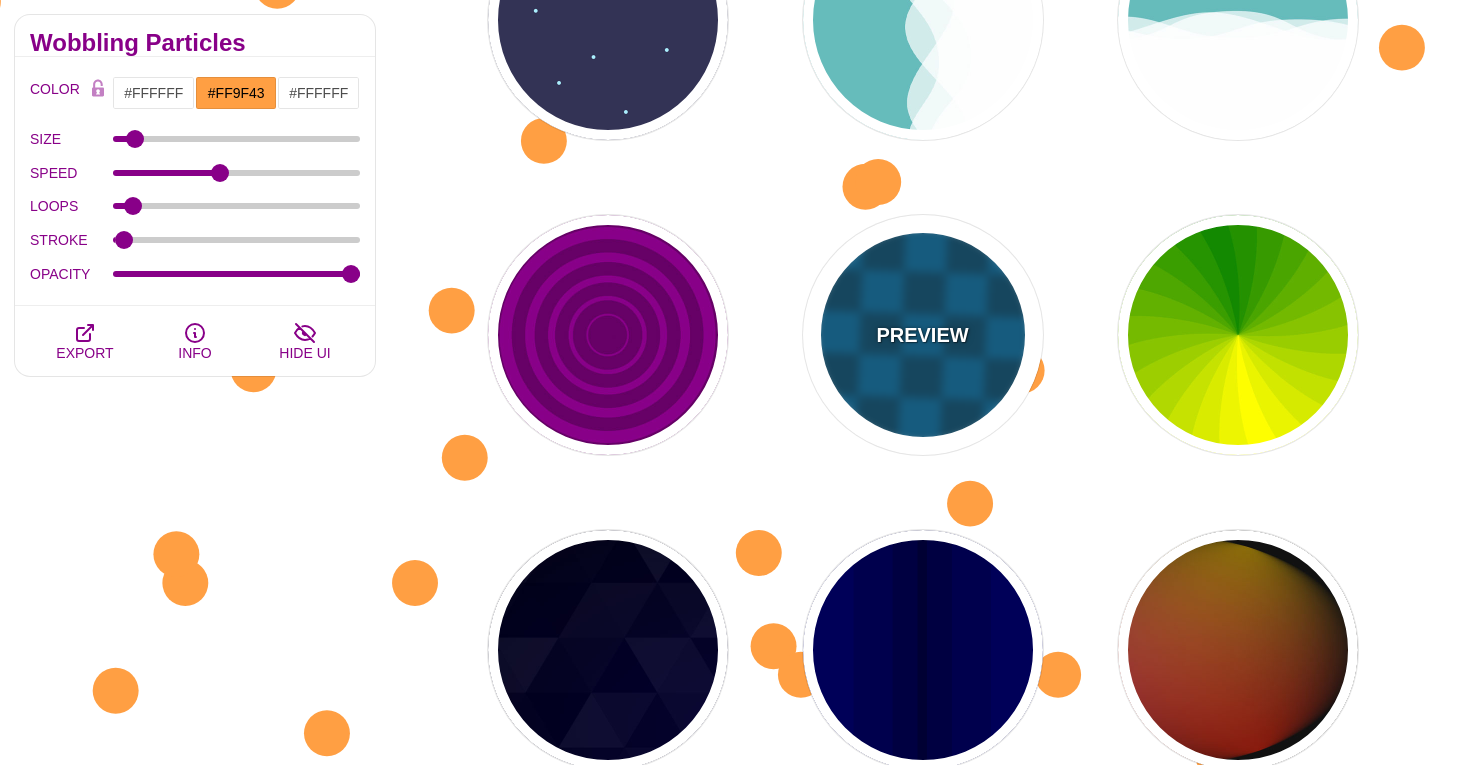 click on "PREVIEW" at bounding box center [923, 335] 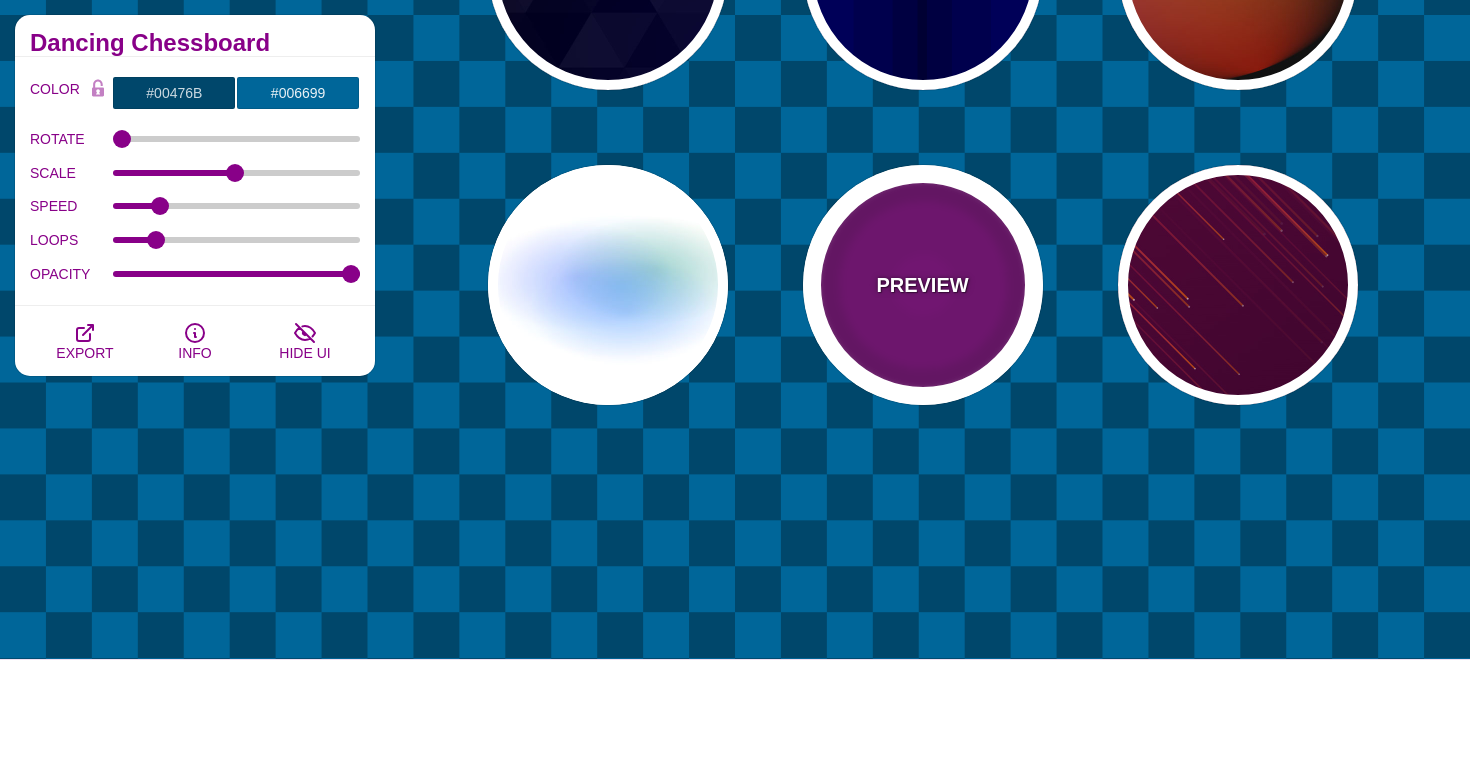 scroll, scrollTop: 1101, scrollLeft: 0, axis: vertical 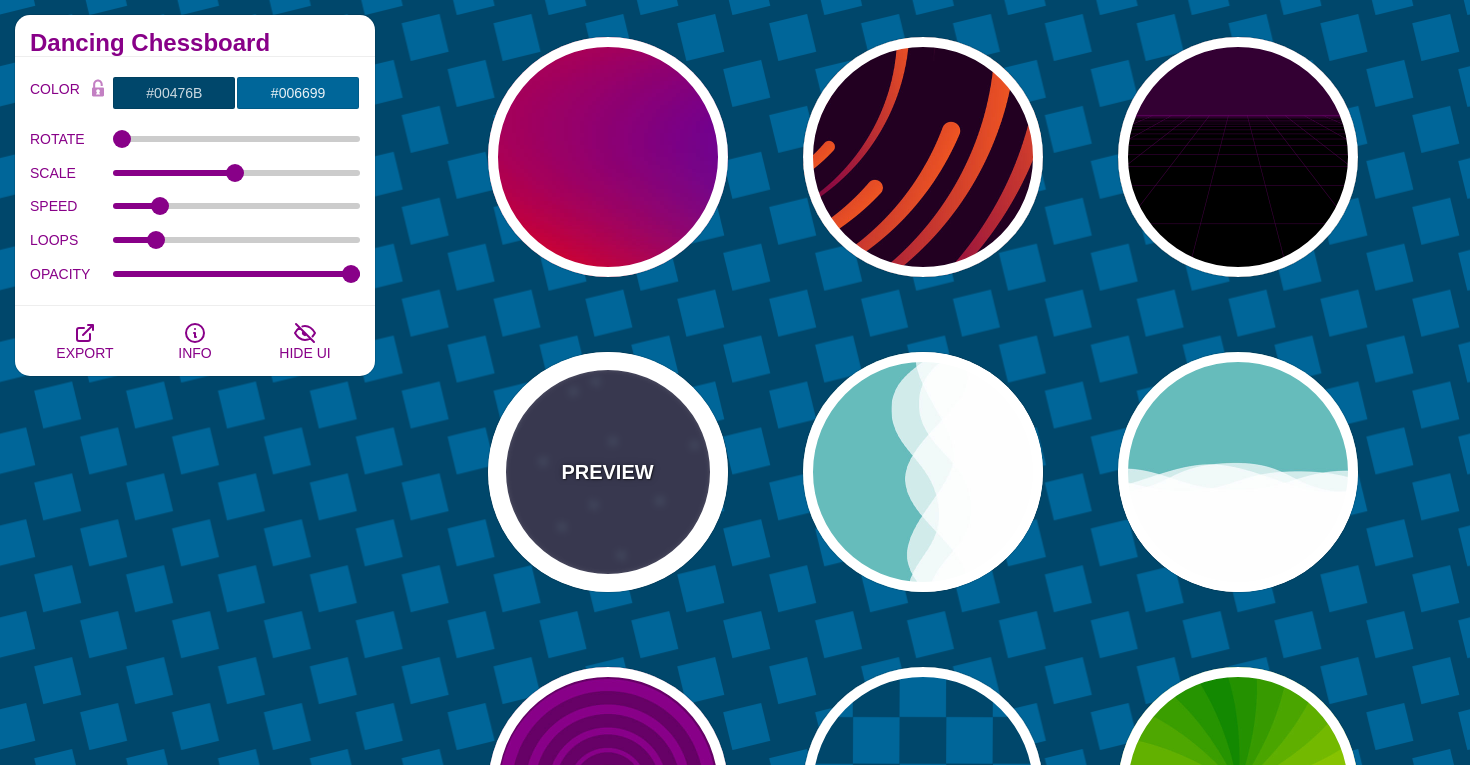 click on "PREVIEW" at bounding box center (608, 472) 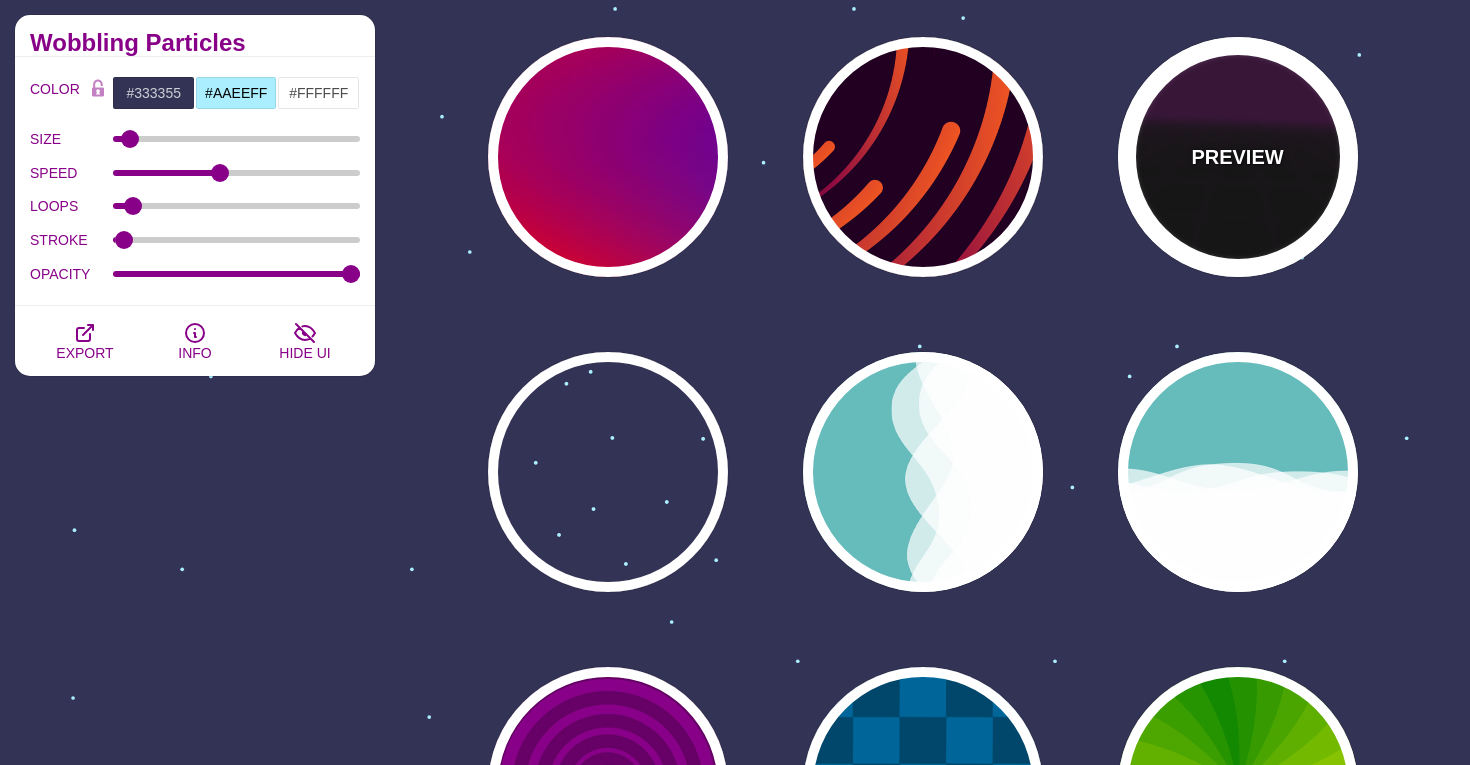 click on "PREVIEW" at bounding box center (1237, 157) 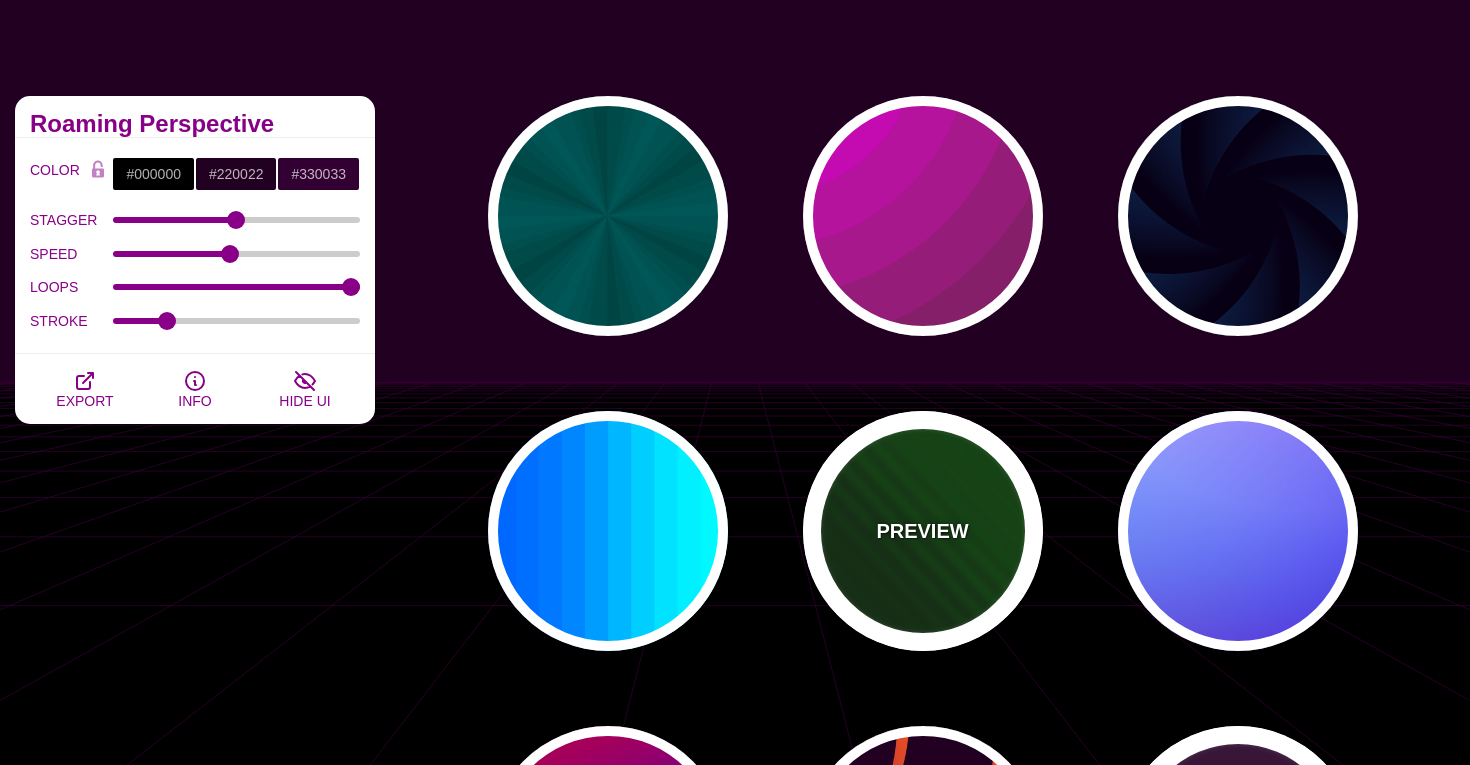 scroll, scrollTop: 112, scrollLeft: 0, axis: vertical 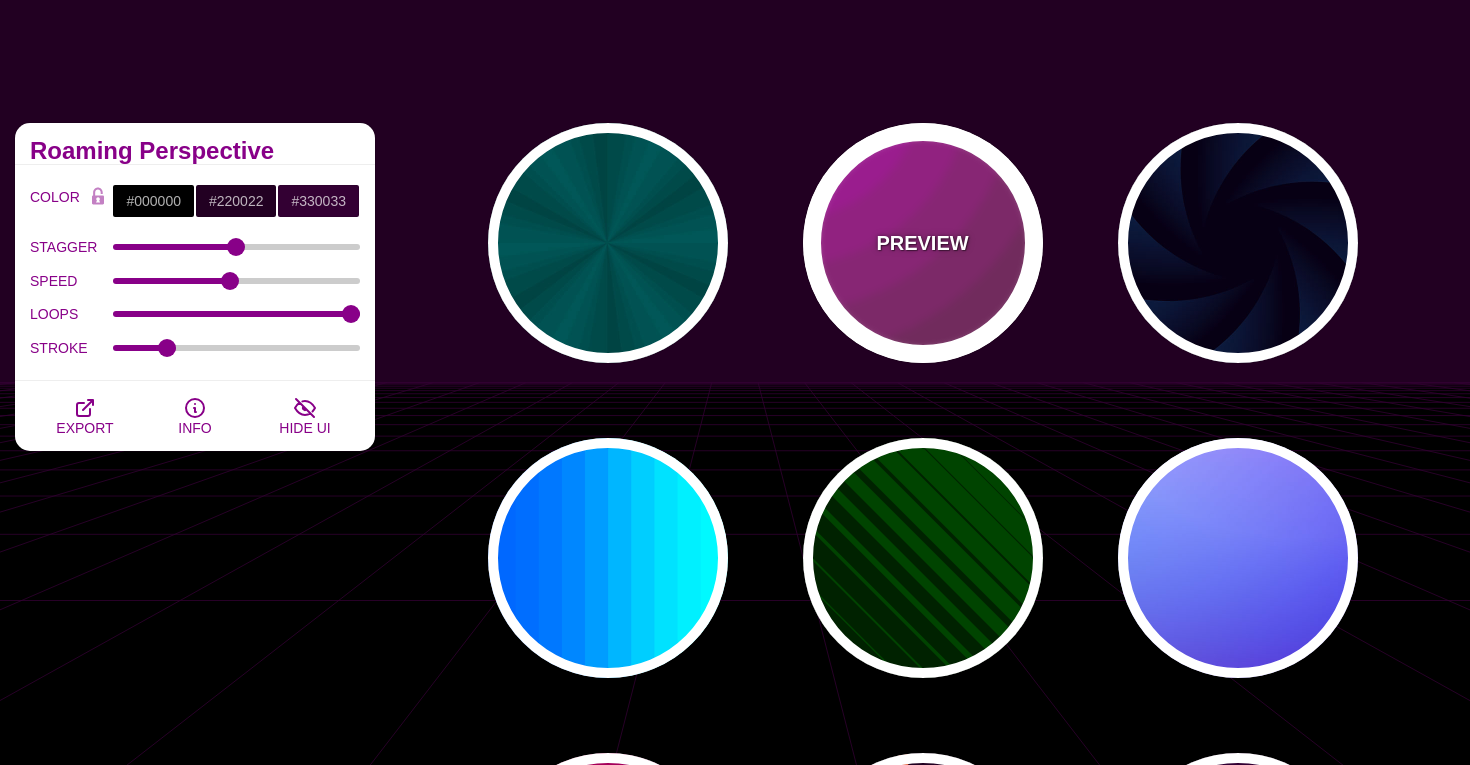 click on "PREVIEW" at bounding box center (923, 243) 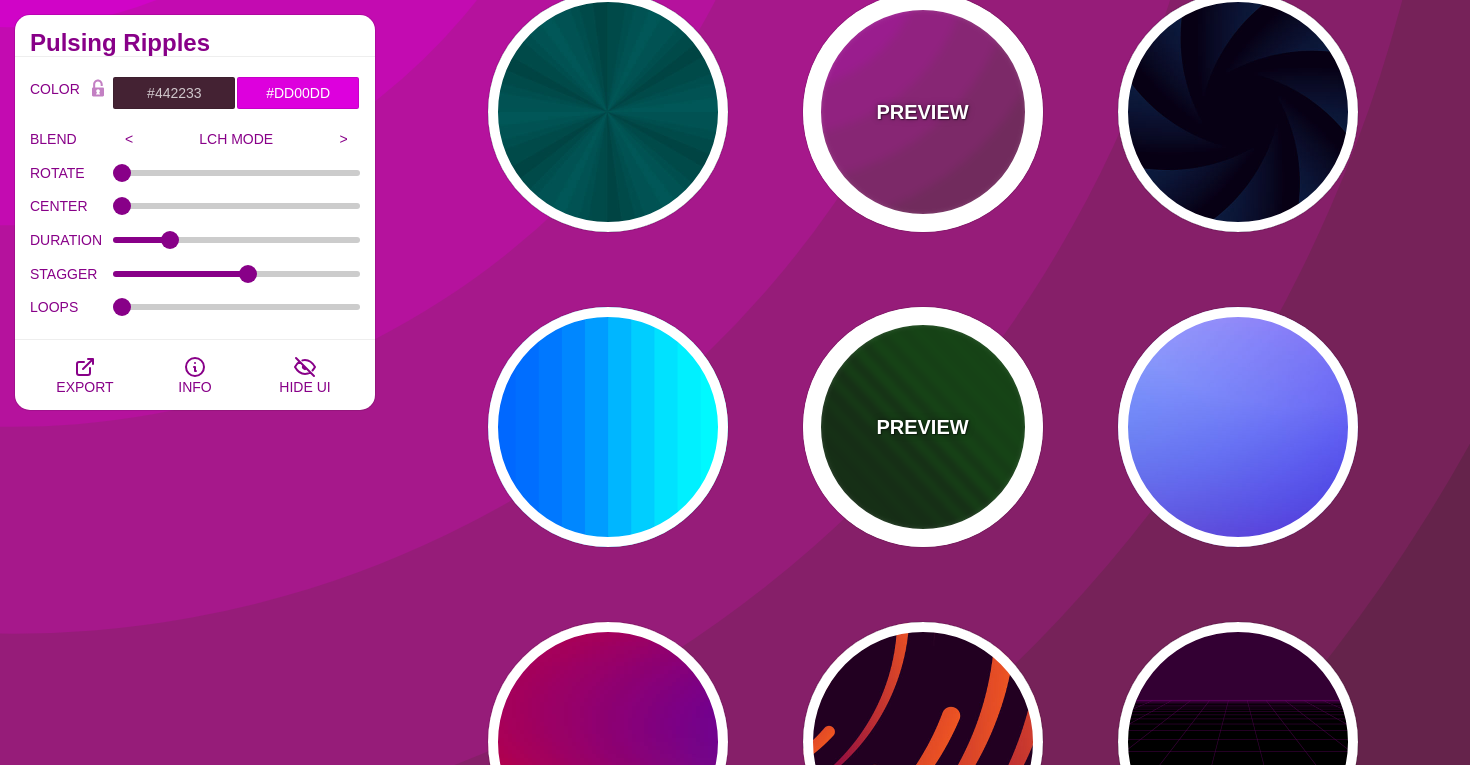 scroll, scrollTop: 438, scrollLeft: 0, axis: vertical 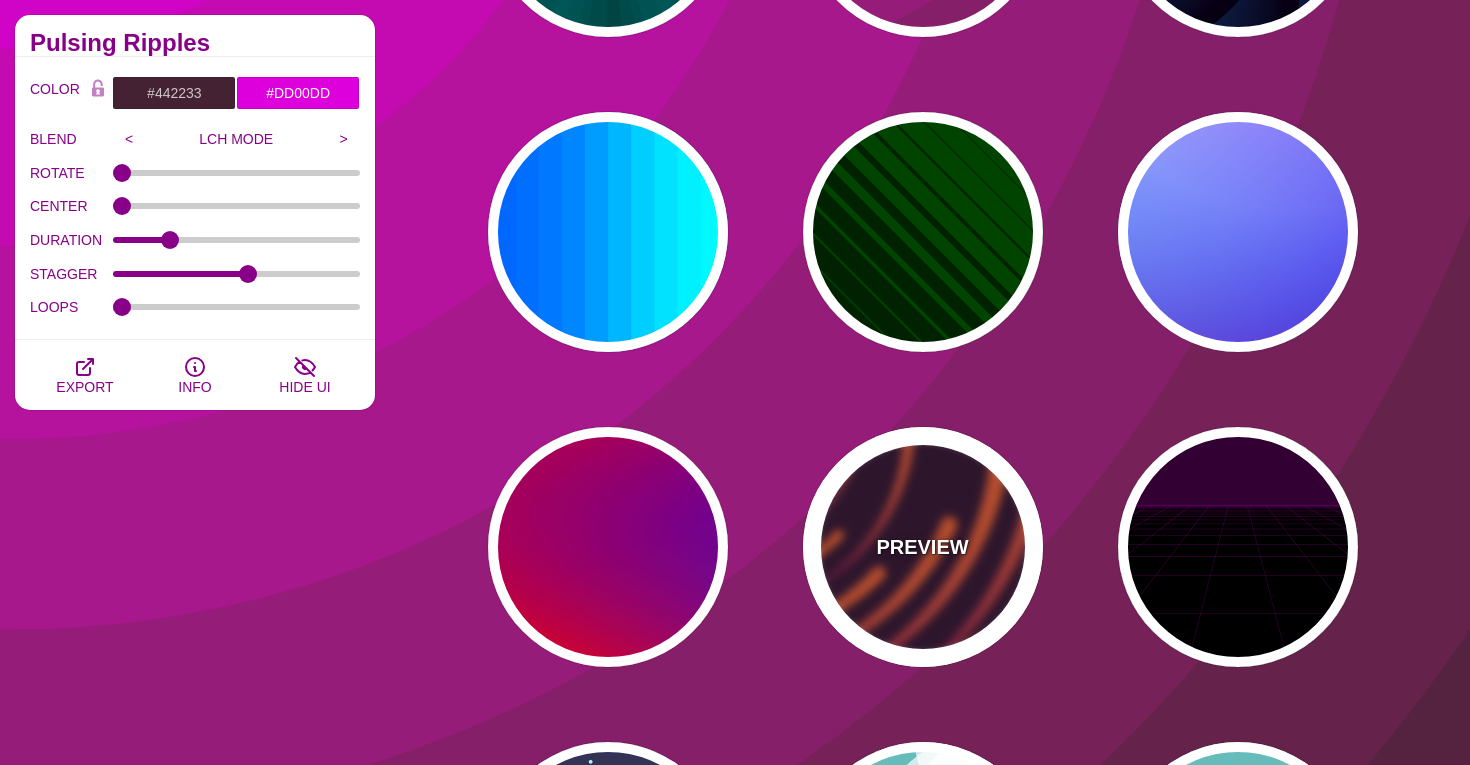 click on "PREVIEW" at bounding box center [923, 547] 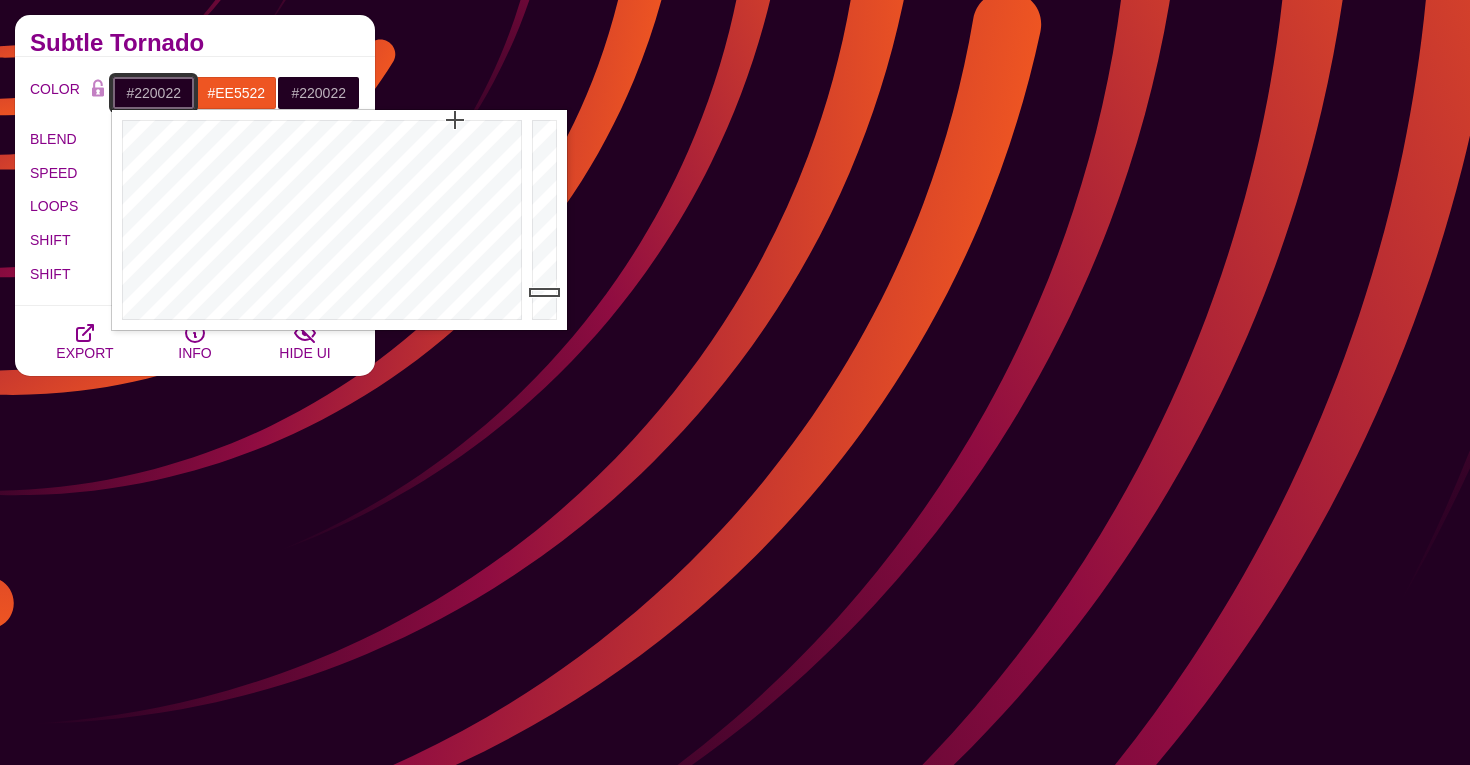 click on "#220022" at bounding box center (153, 93) 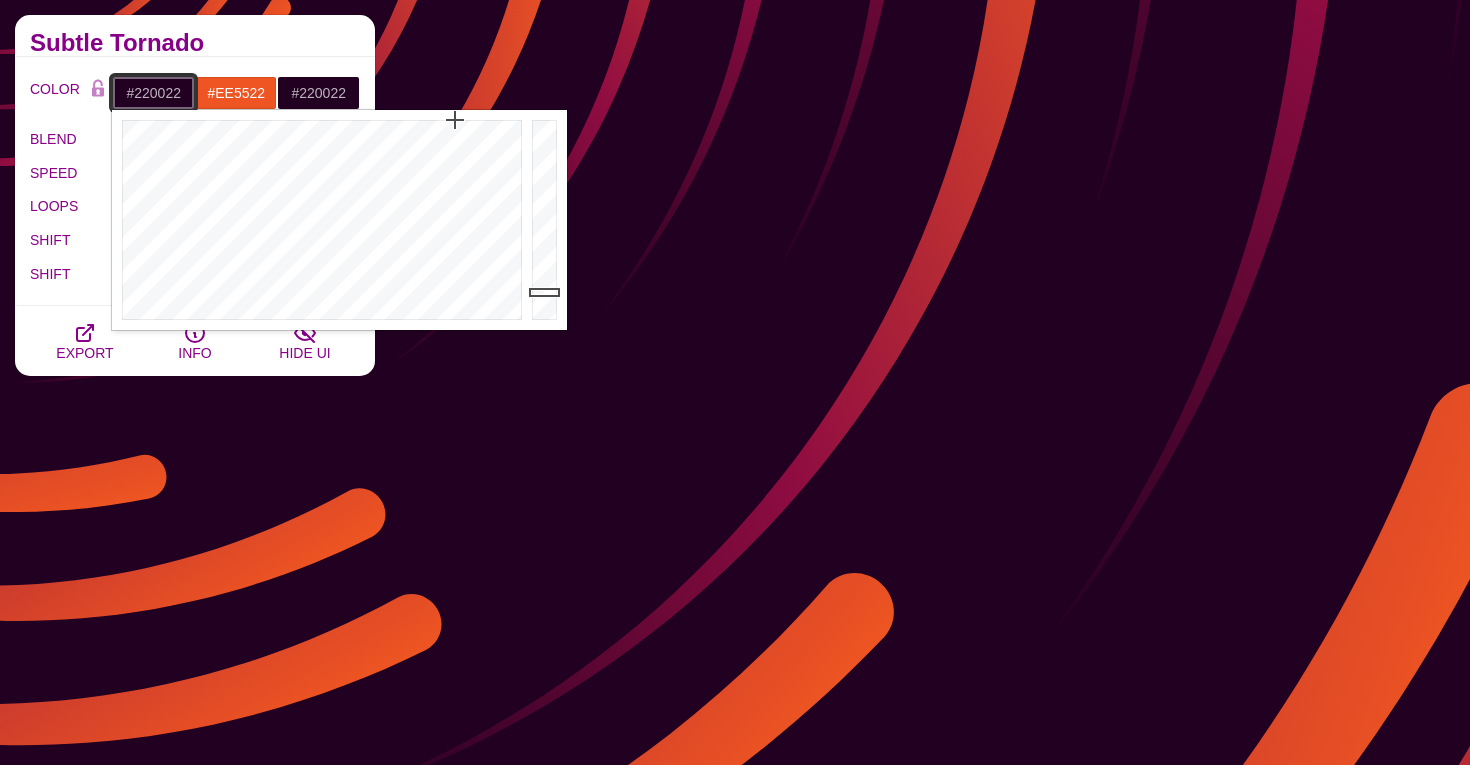click on "#220022" at bounding box center (153, 93) 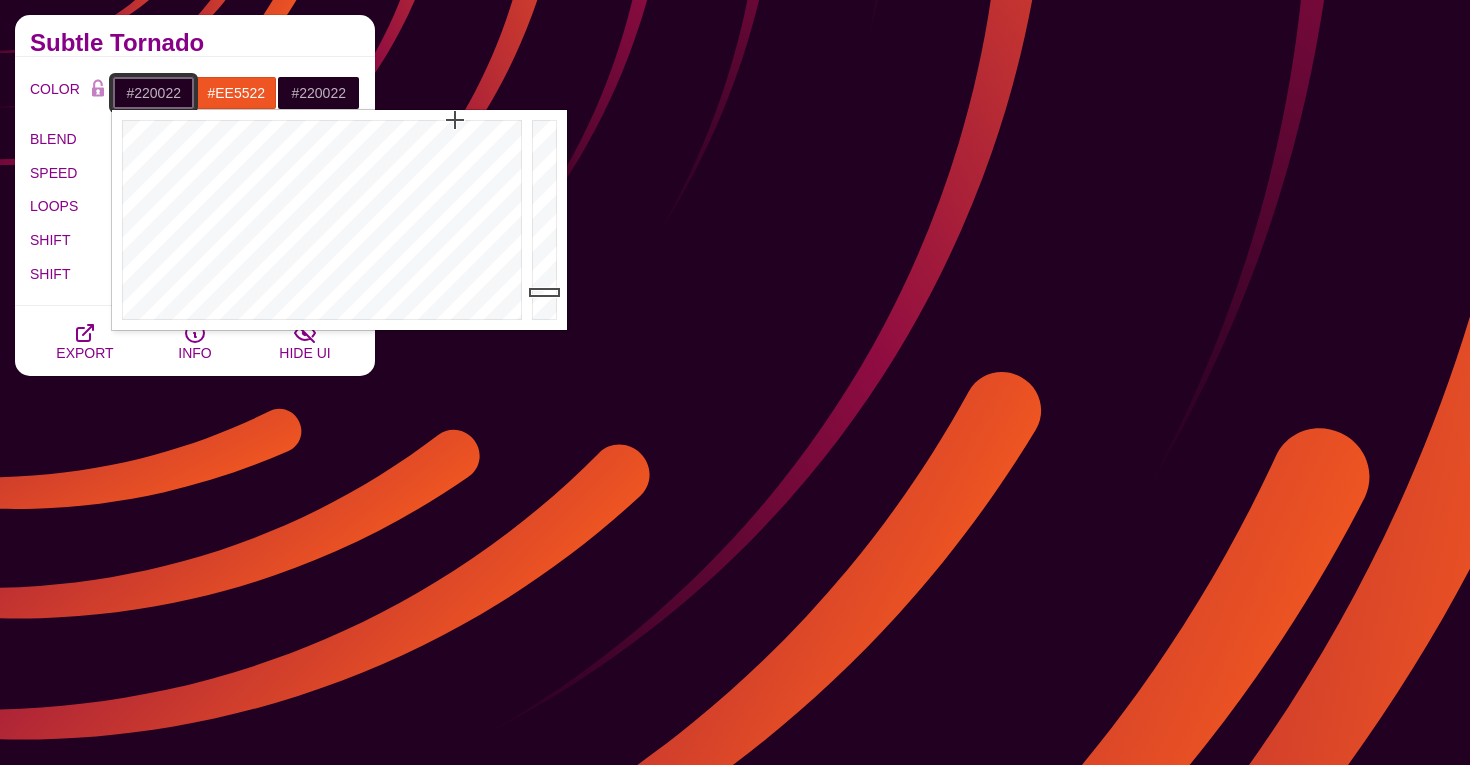 paste on "b3240" 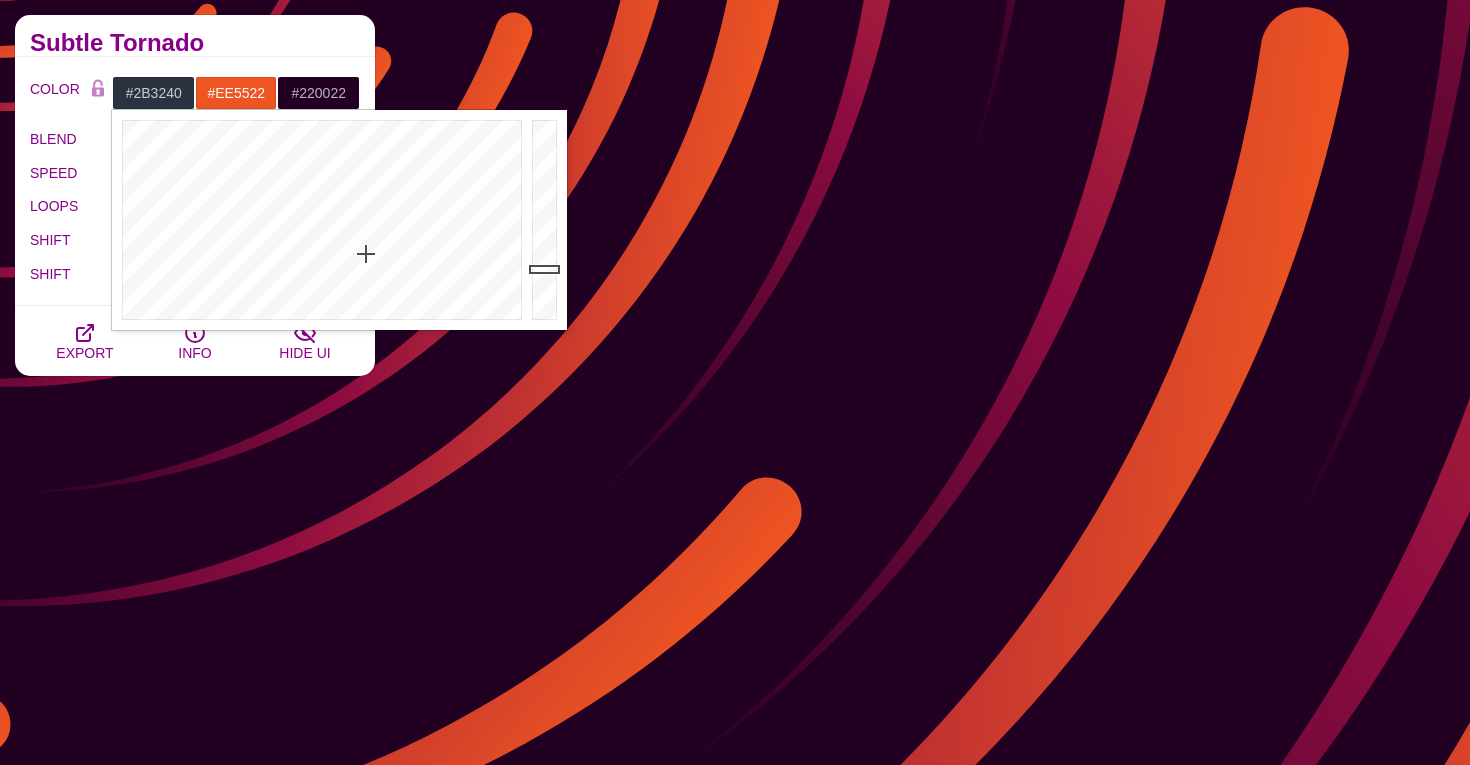 click on "Subtle Tornado" at bounding box center [195, 36] 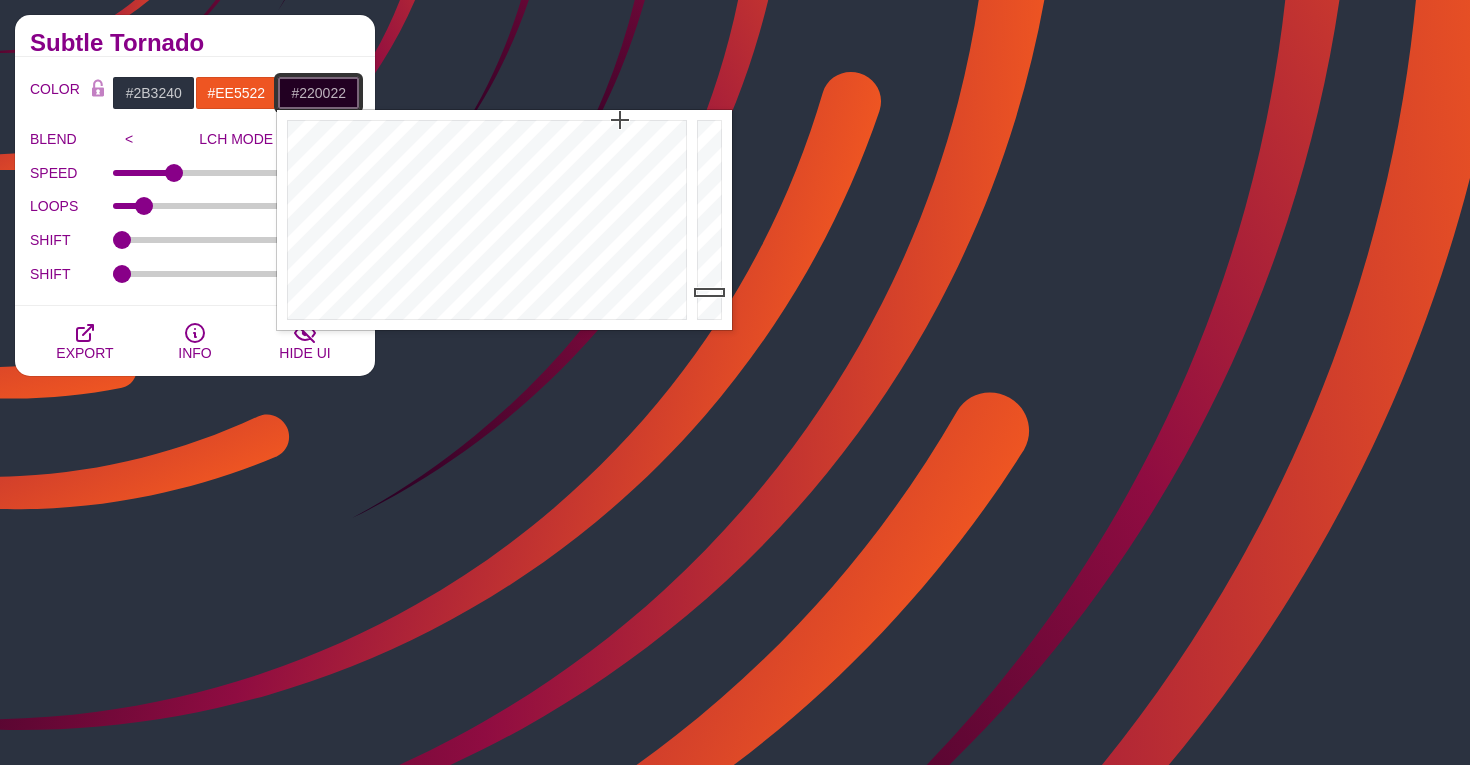 click on "#220022" at bounding box center [318, 93] 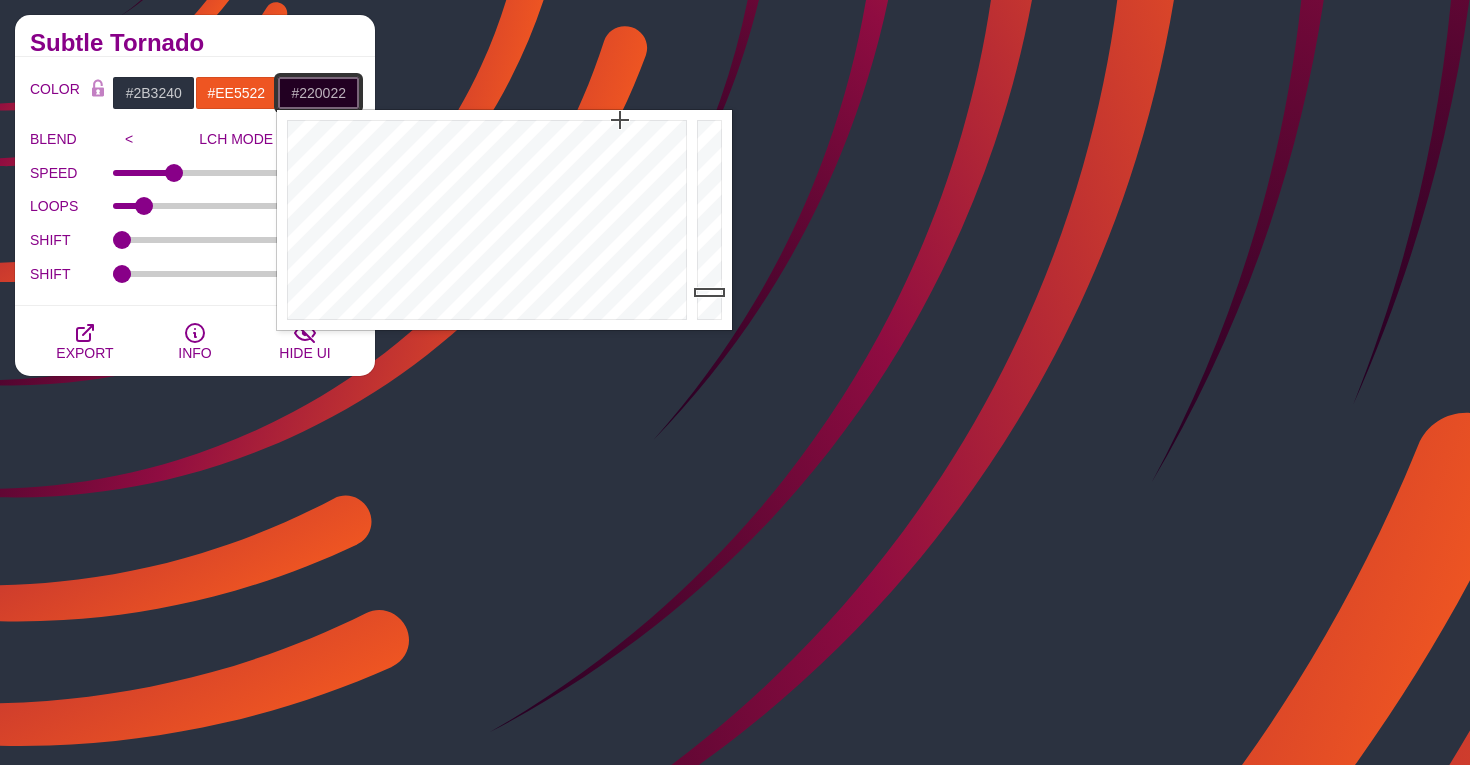 click on "#220022" at bounding box center (318, 93) 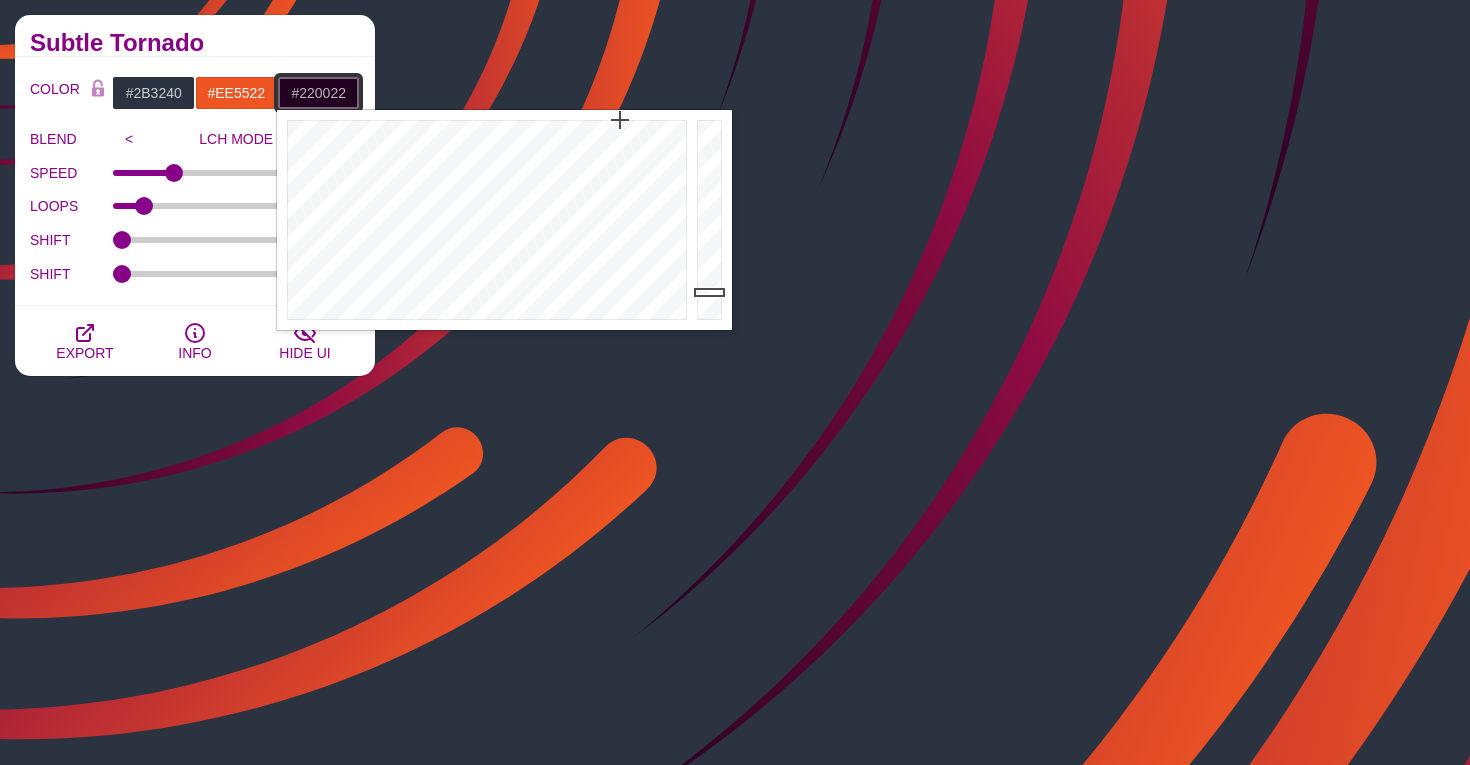 paste on "ff9f43" 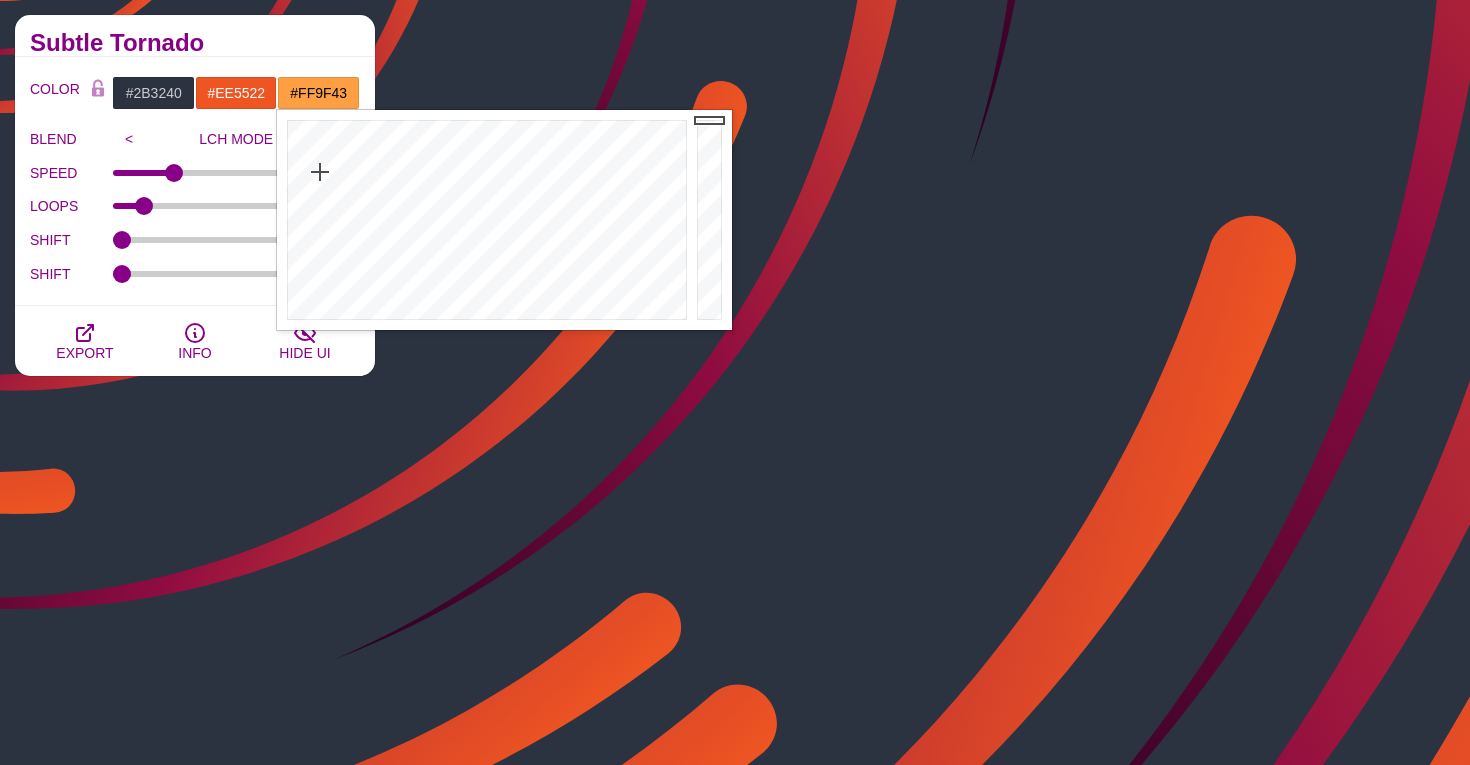 click on "COLOR
#2B3240 #EE5522 #FF9F43
#FF99FF #880088 #FFA500
#777777 #888888 #999999
BLEND < LCH MODE >
VARIETY < GRAY TONES >
MODIFY < FLIP >
SPEED
25
LOOPS
0
SHIFT
0.13
SHIFT
50
LOOPS
0" at bounding box center [195, 181] 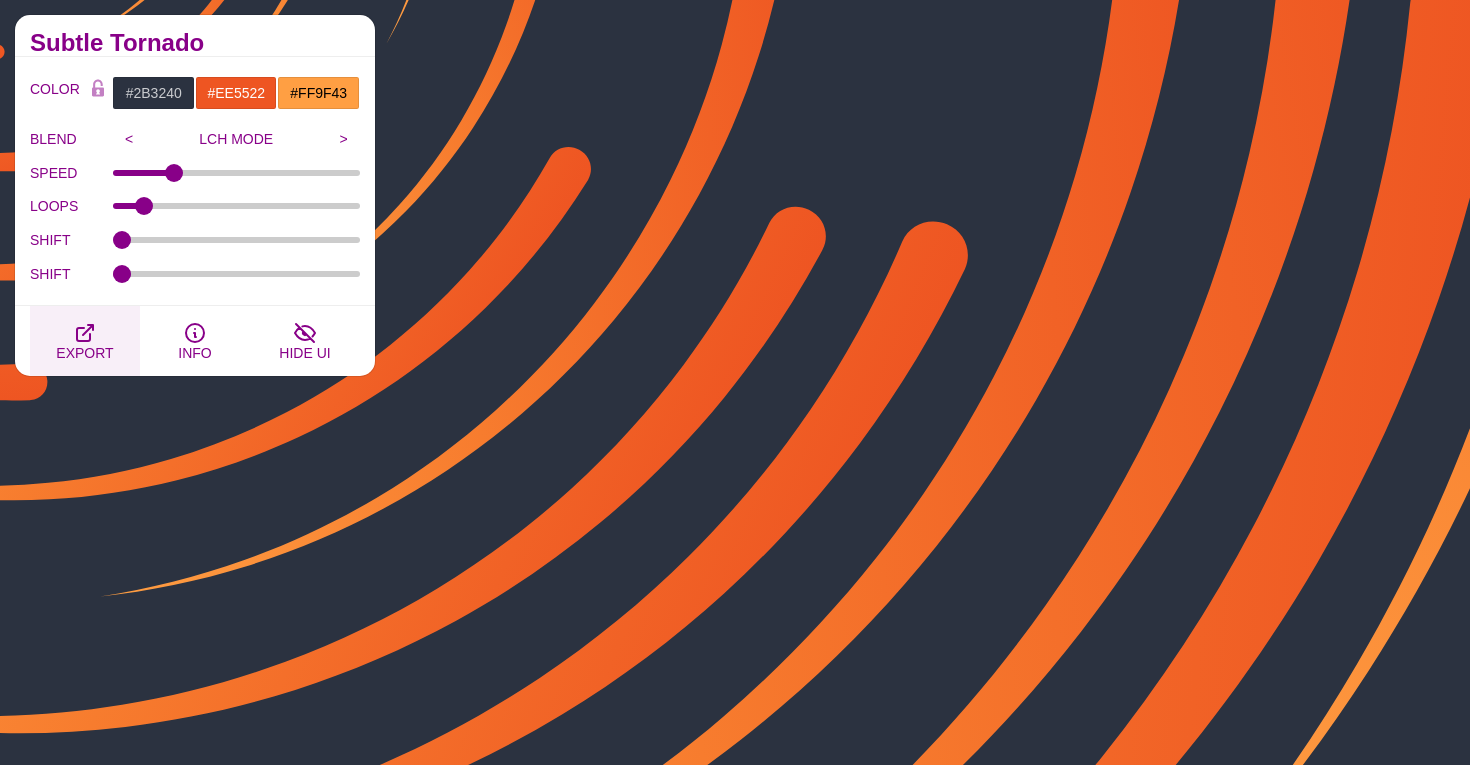 click 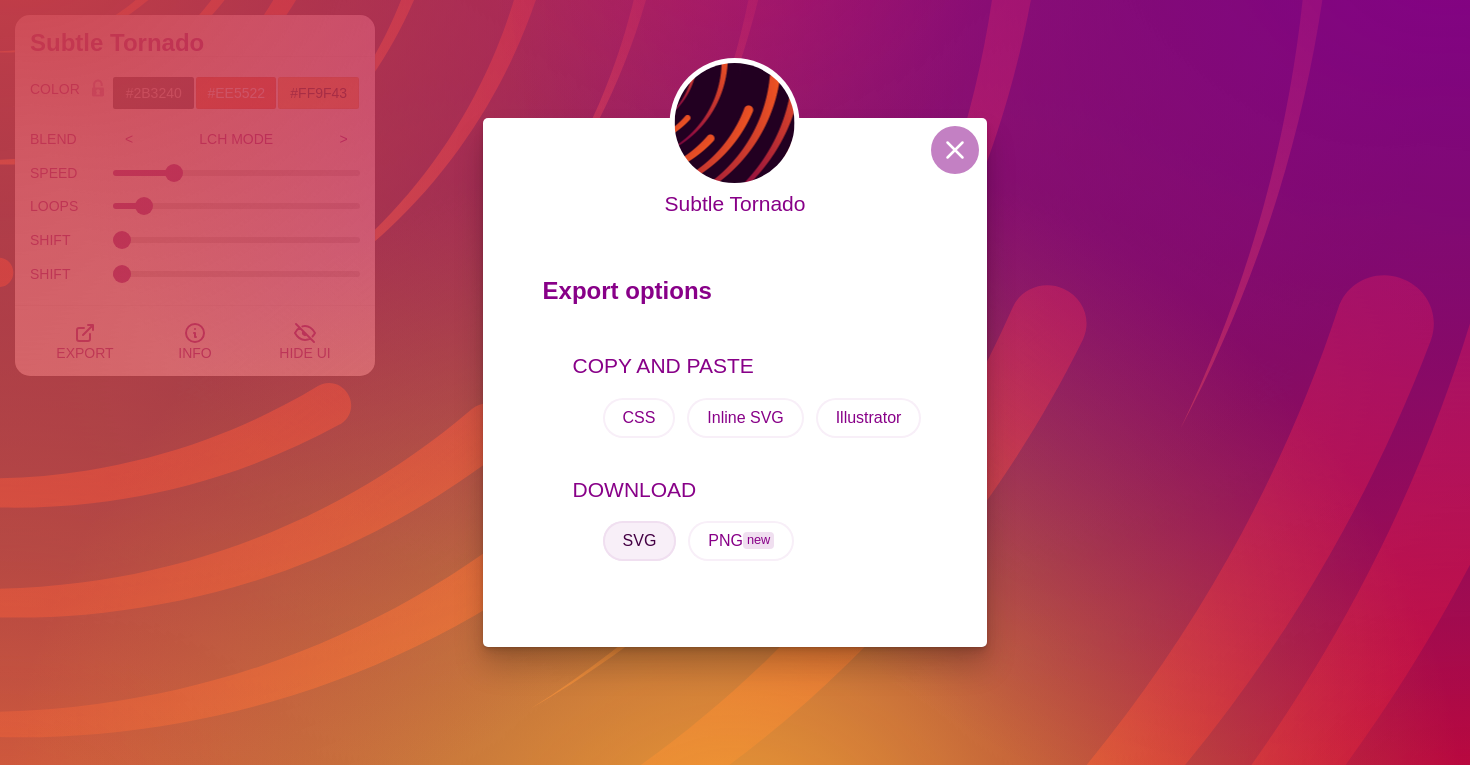 click on "SVG" at bounding box center [640, 541] 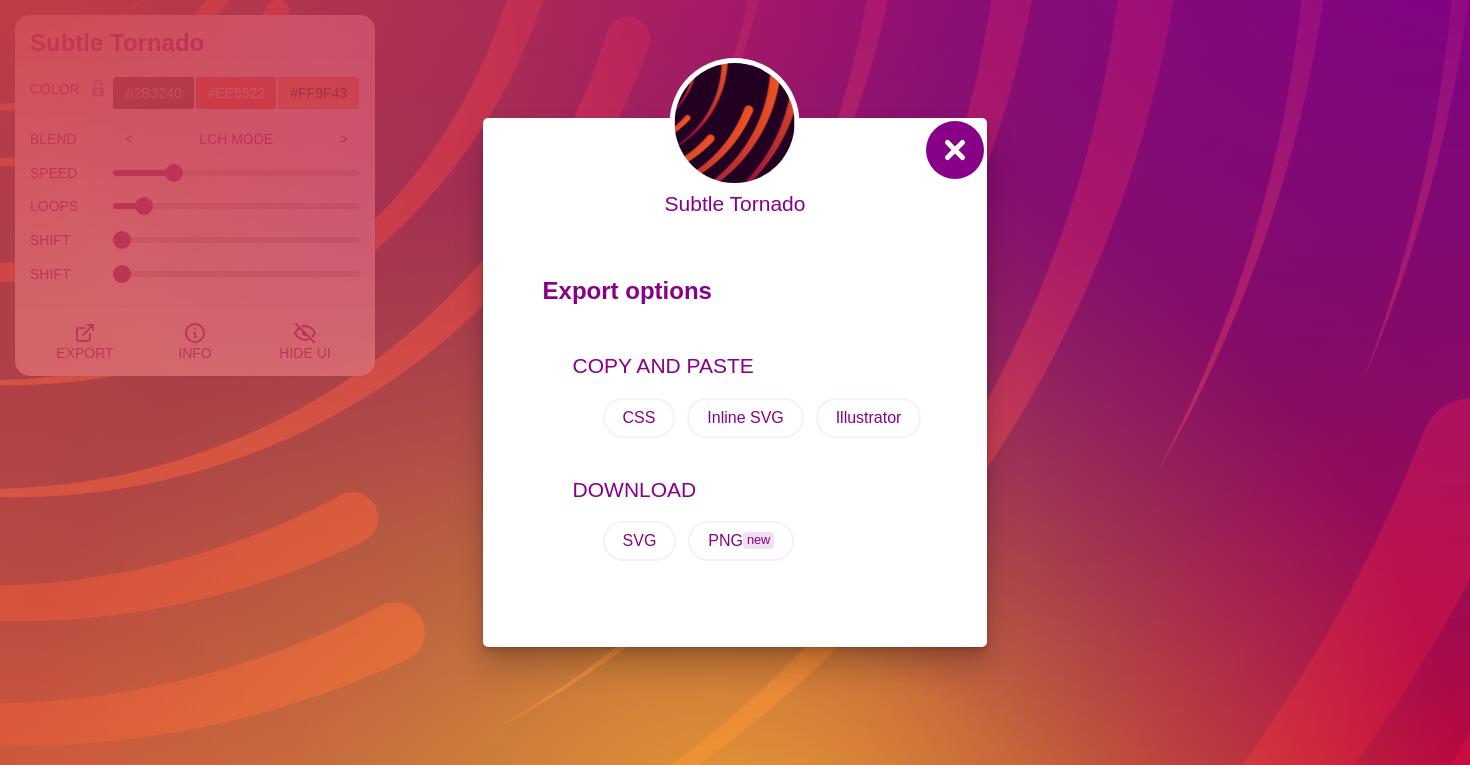 click at bounding box center [955, 150] 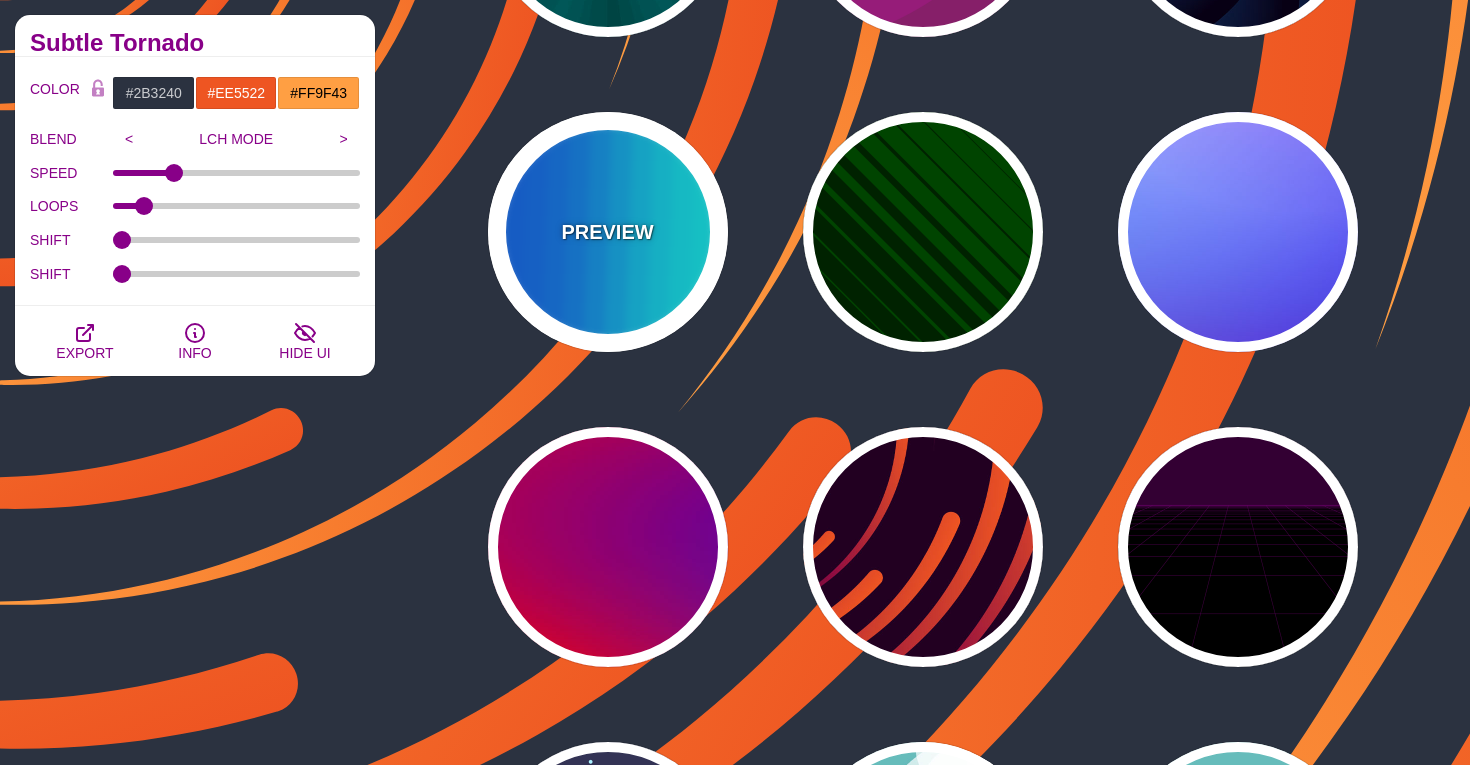 click on "PREVIEW" at bounding box center (608, 232) 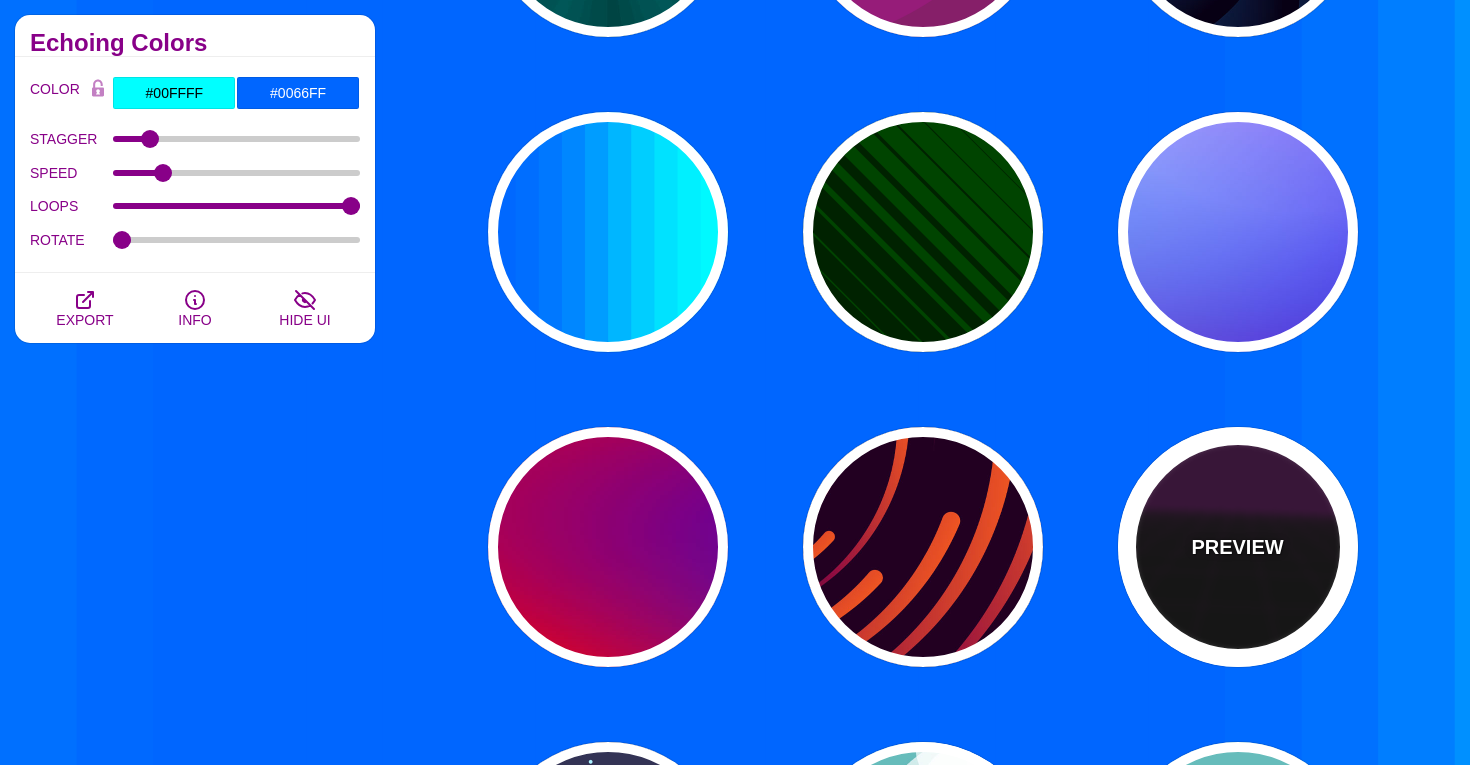 click on "PREVIEW" at bounding box center (1238, 547) 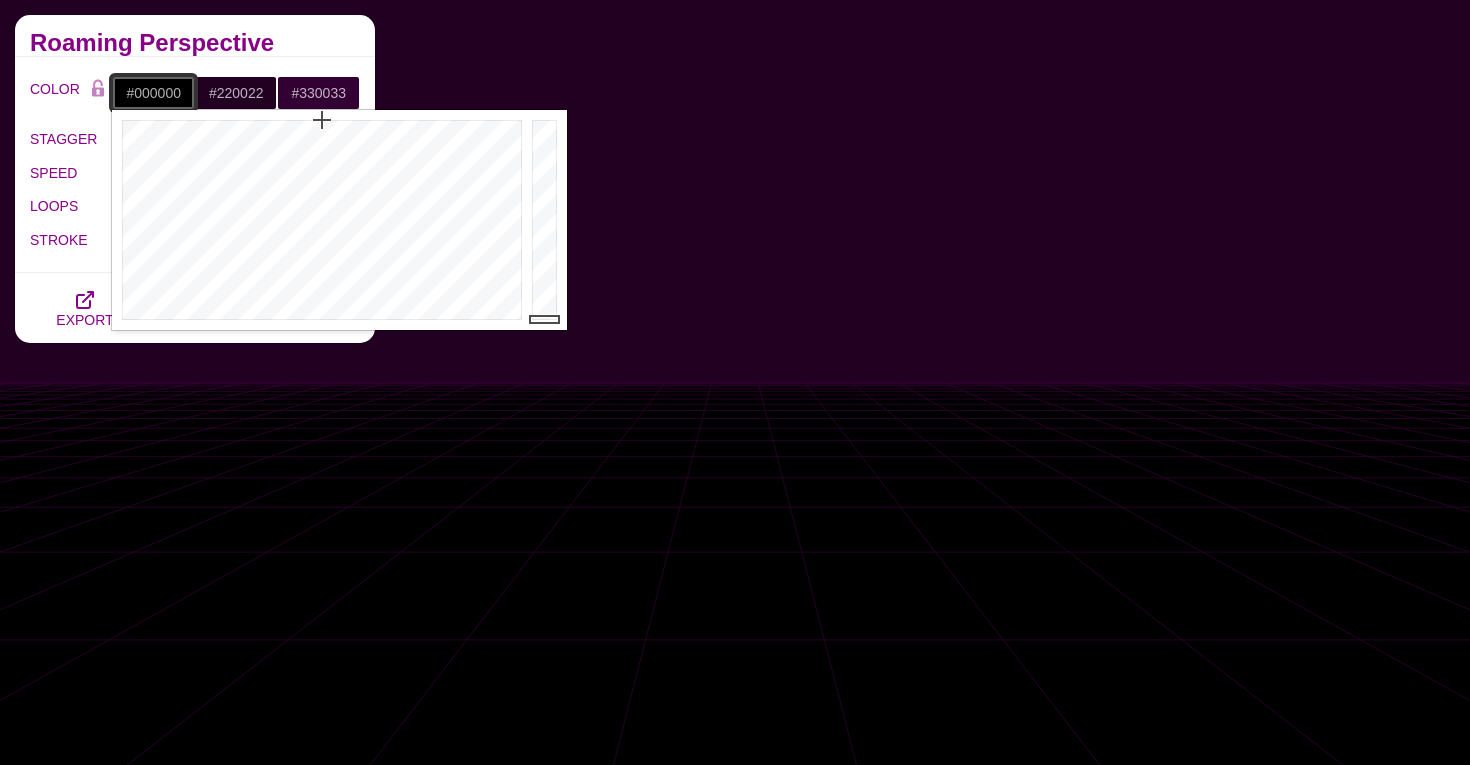 click on "#000000" at bounding box center [153, 93] 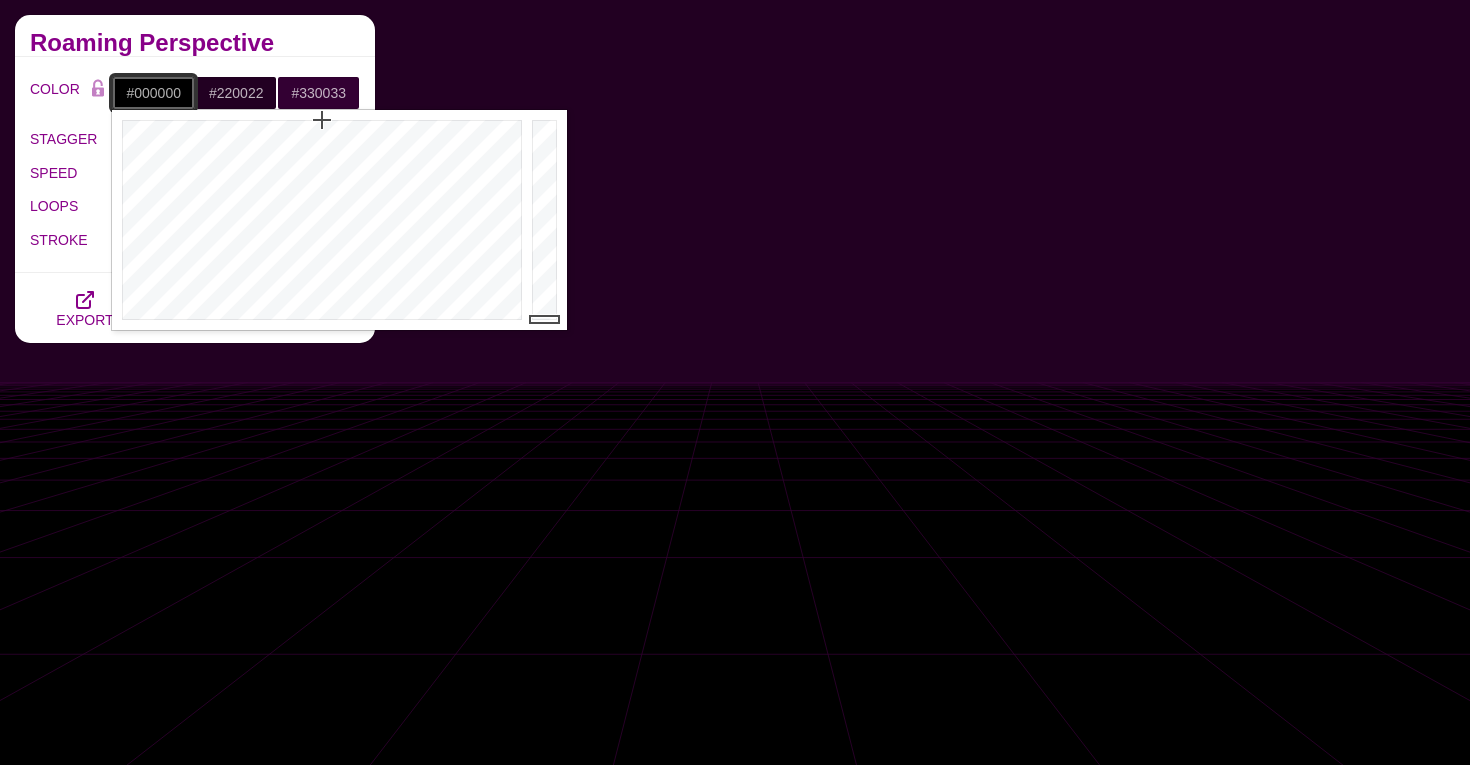 click on "#000000" at bounding box center (153, 93) 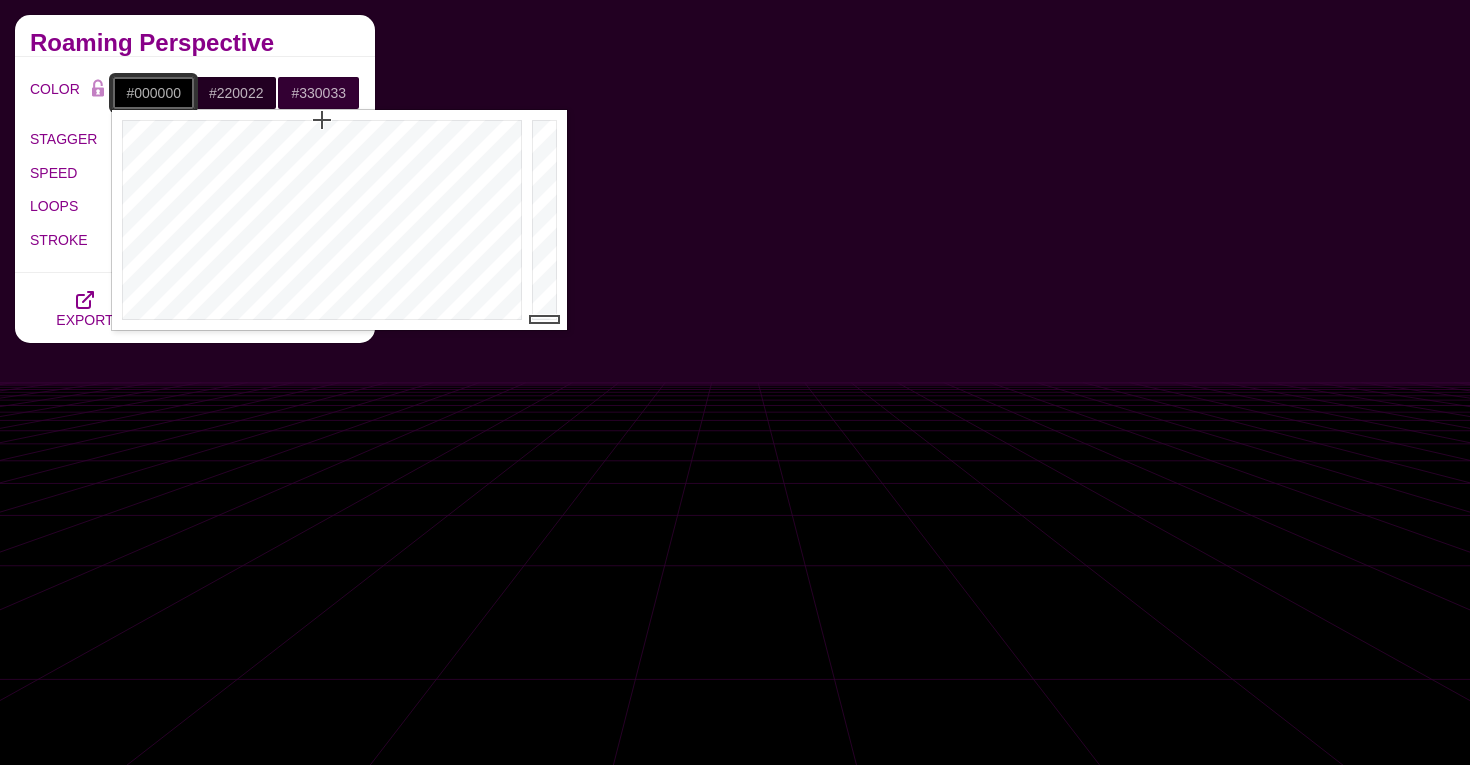 paste on "ff9f43" 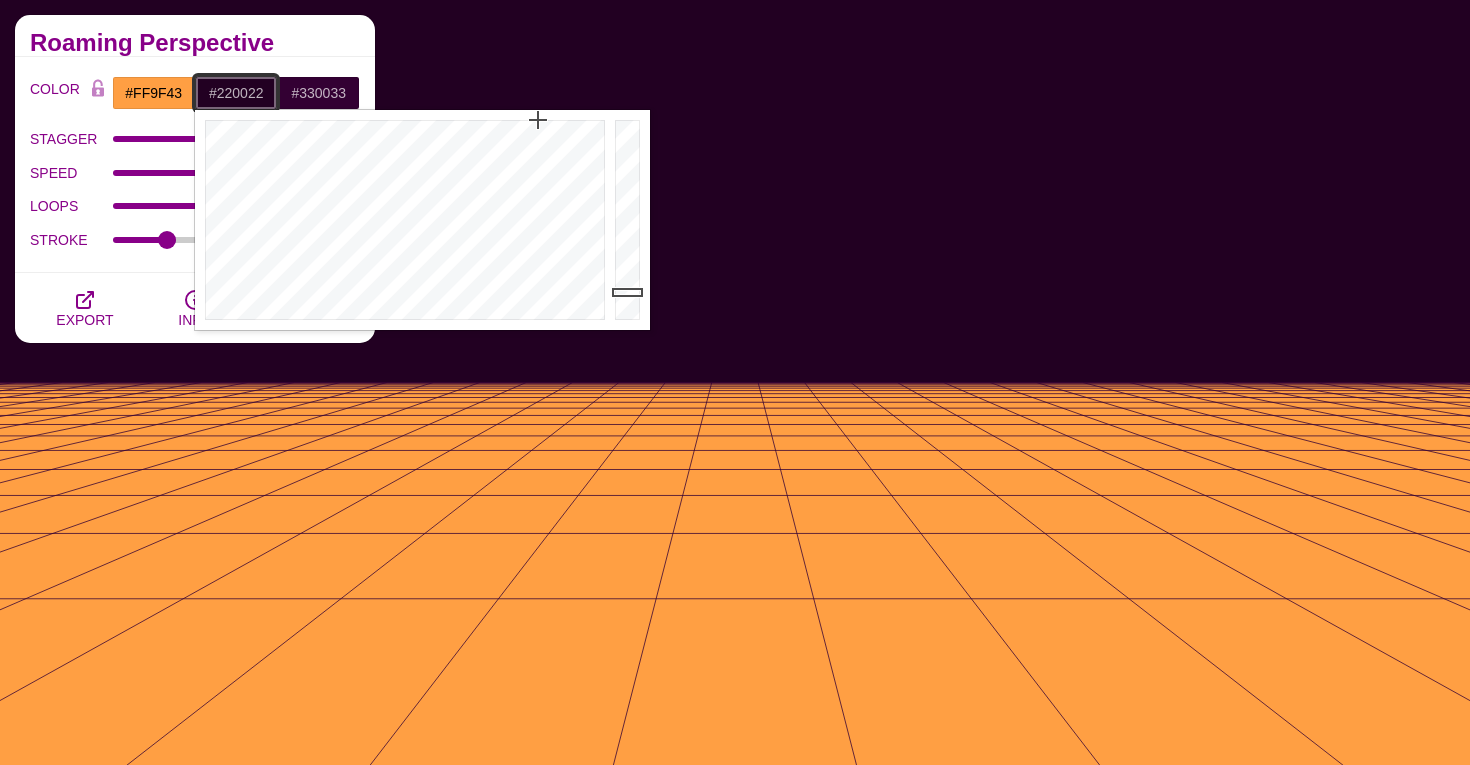 click on "#220022" at bounding box center (236, 93) 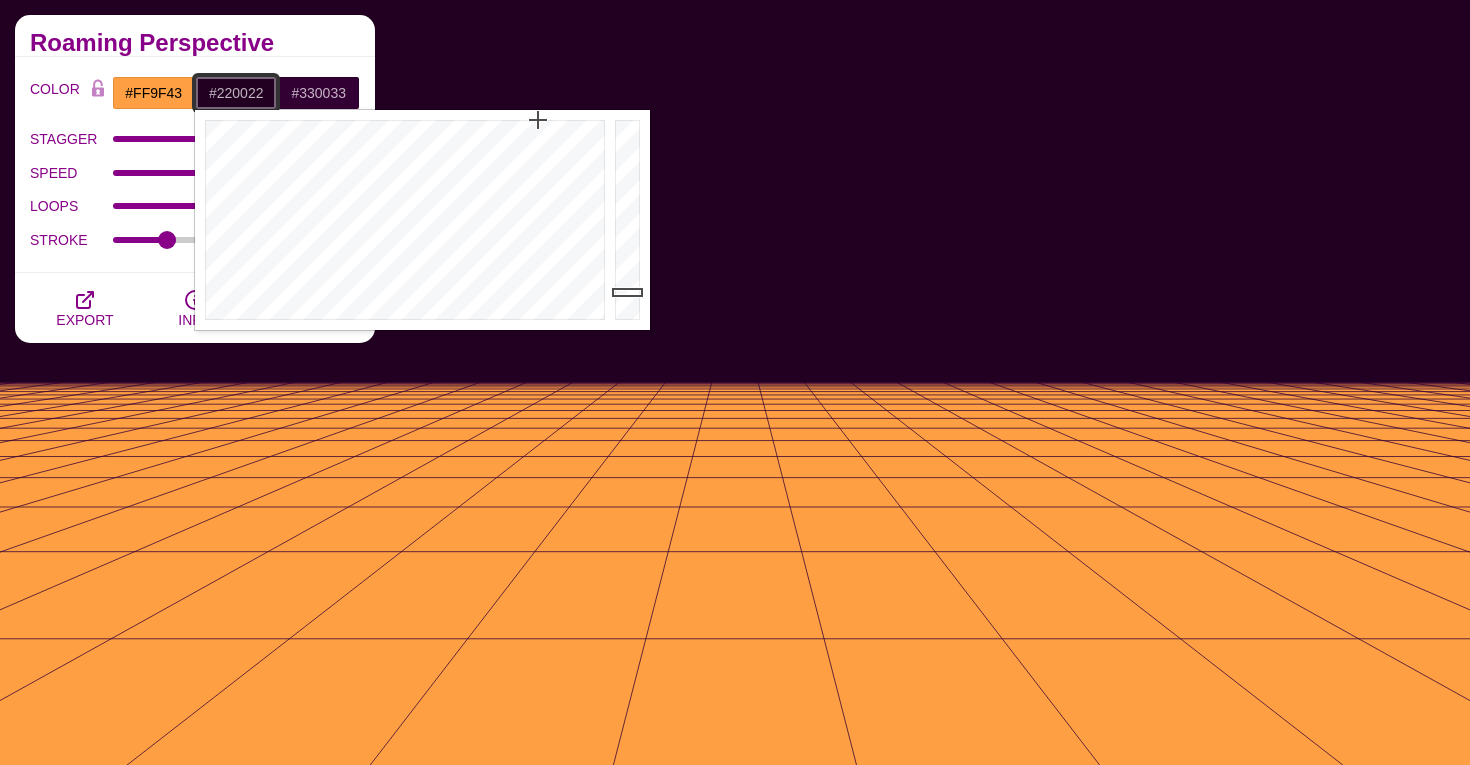 click on "#220022" at bounding box center (236, 93) 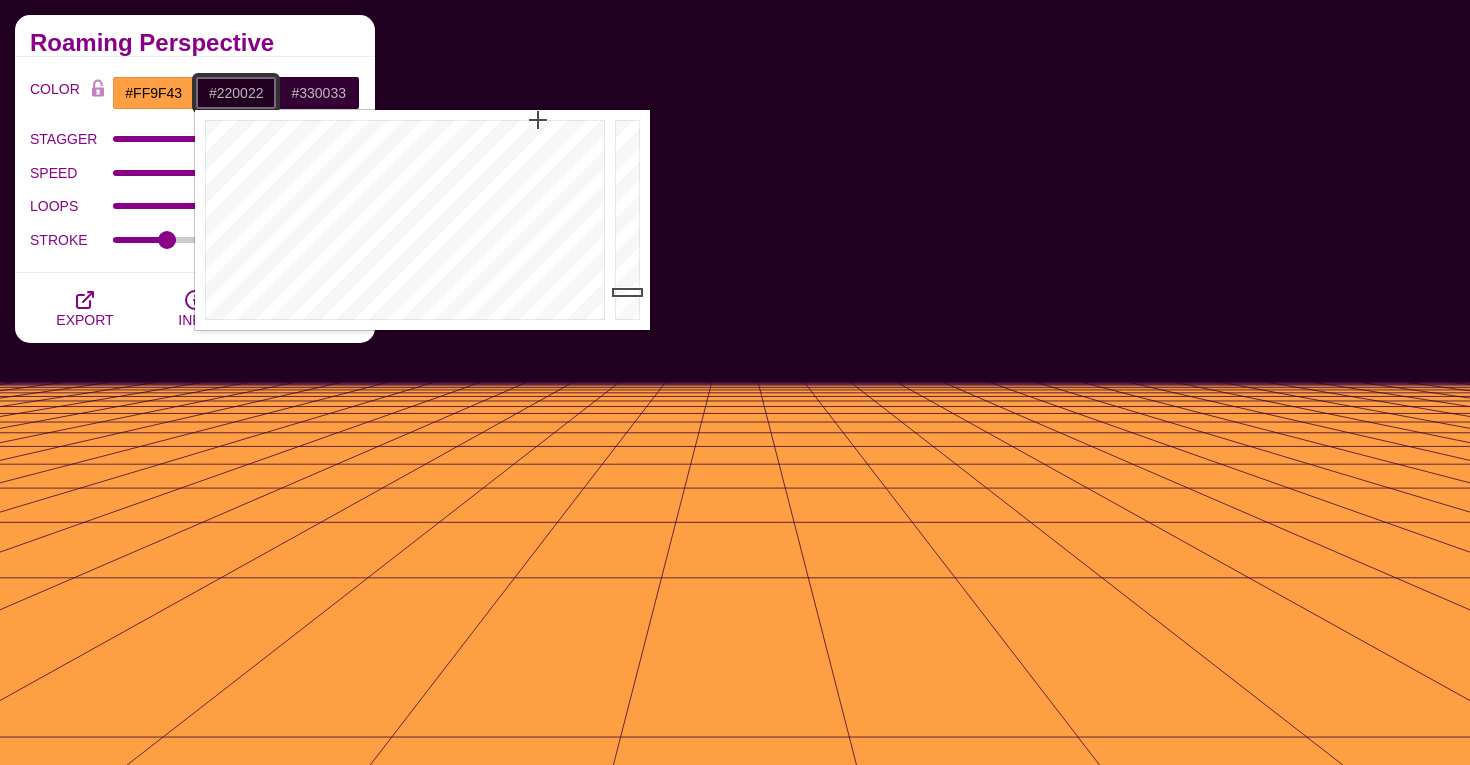 paste on "ff9f43" 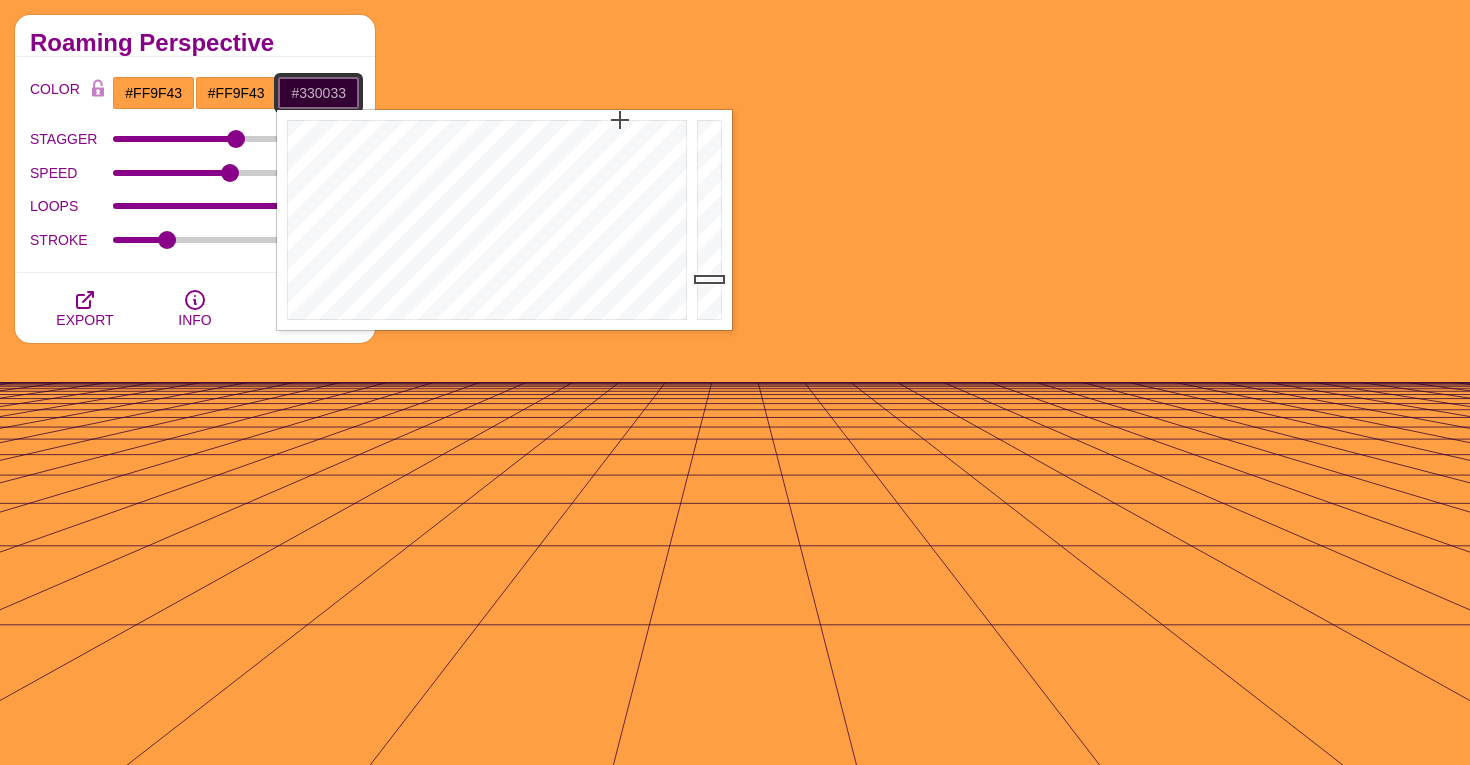 click on "#330033" at bounding box center (318, 93) 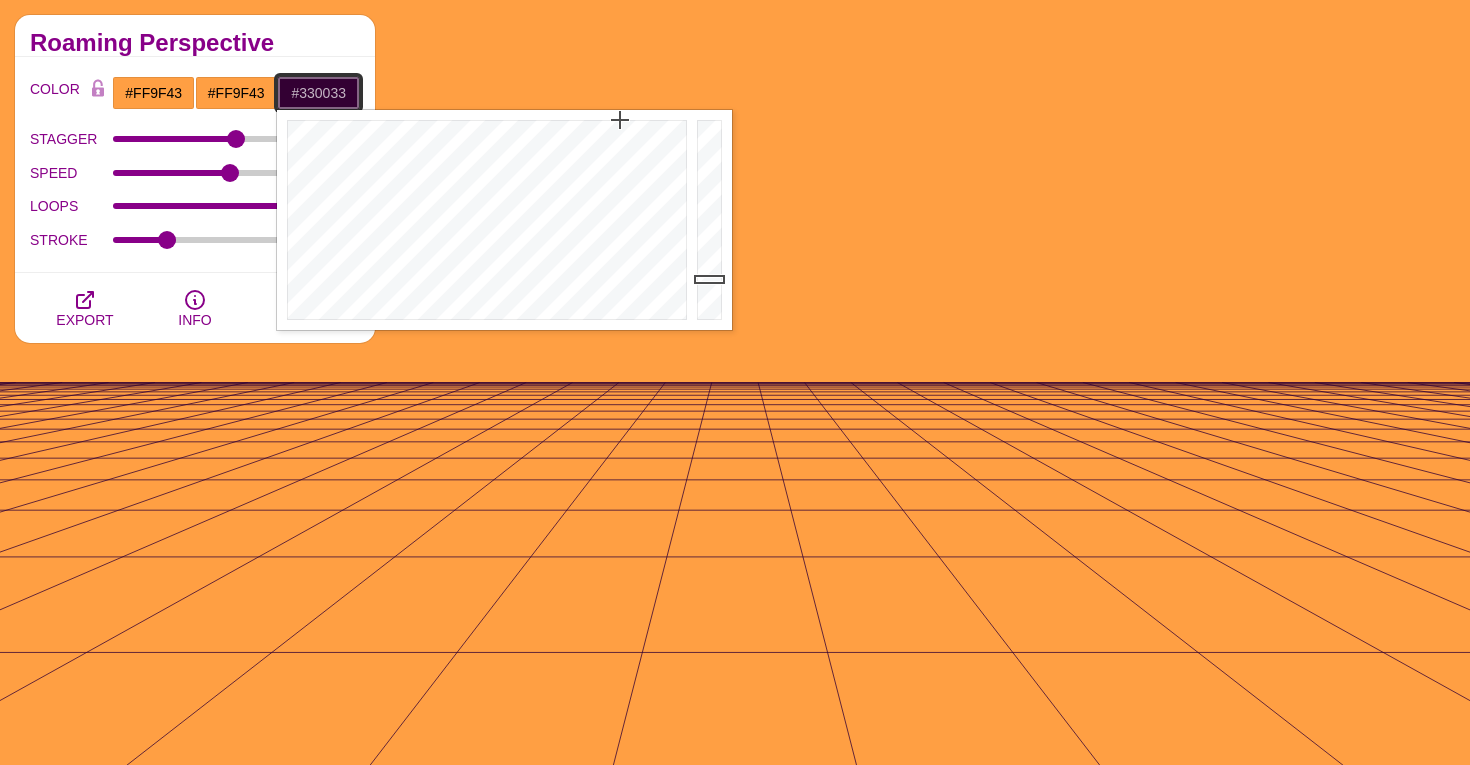 click on "#330033" at bounding box center (318, 93) 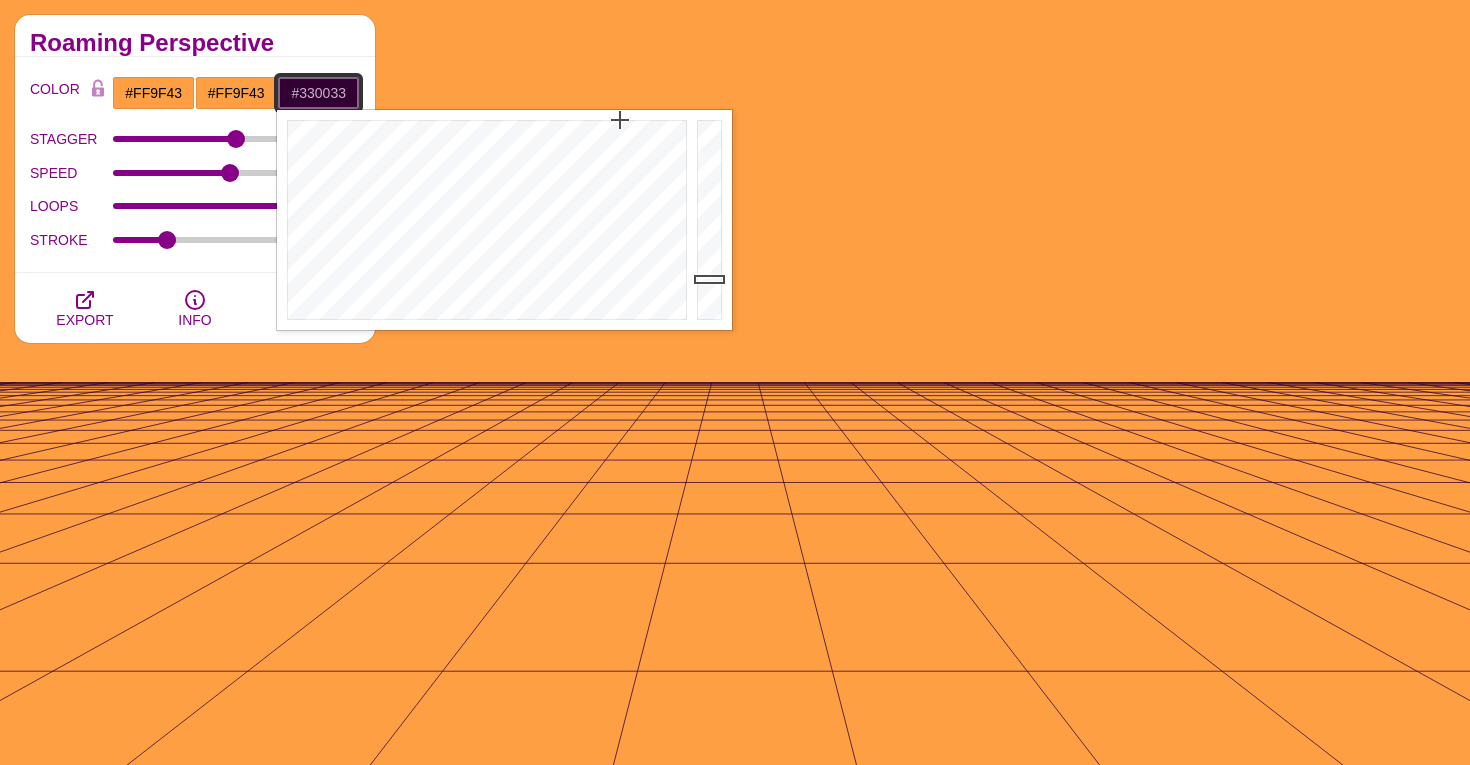 paste on "ff9f4" 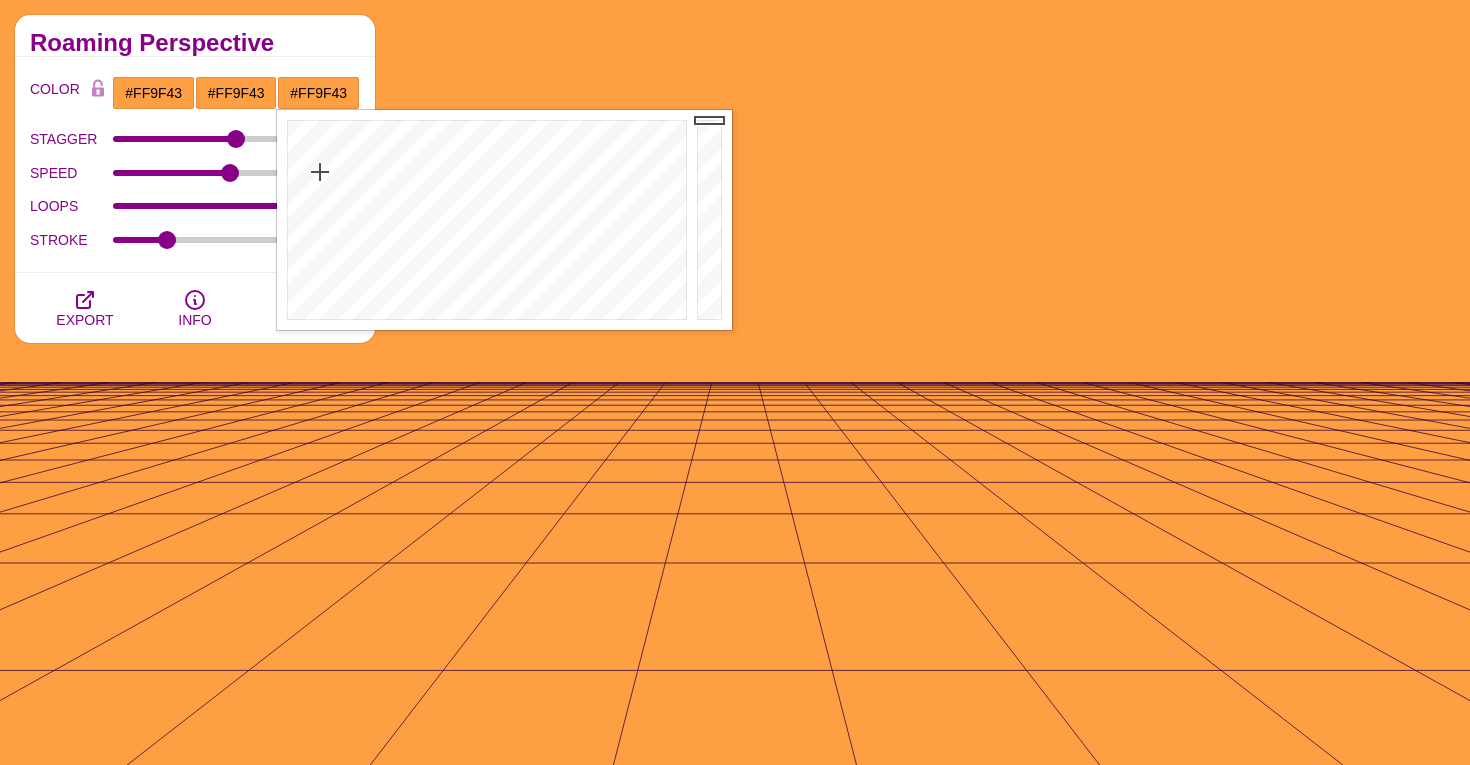 click on "Roaming Perspective" at bounding box center [195, 43] 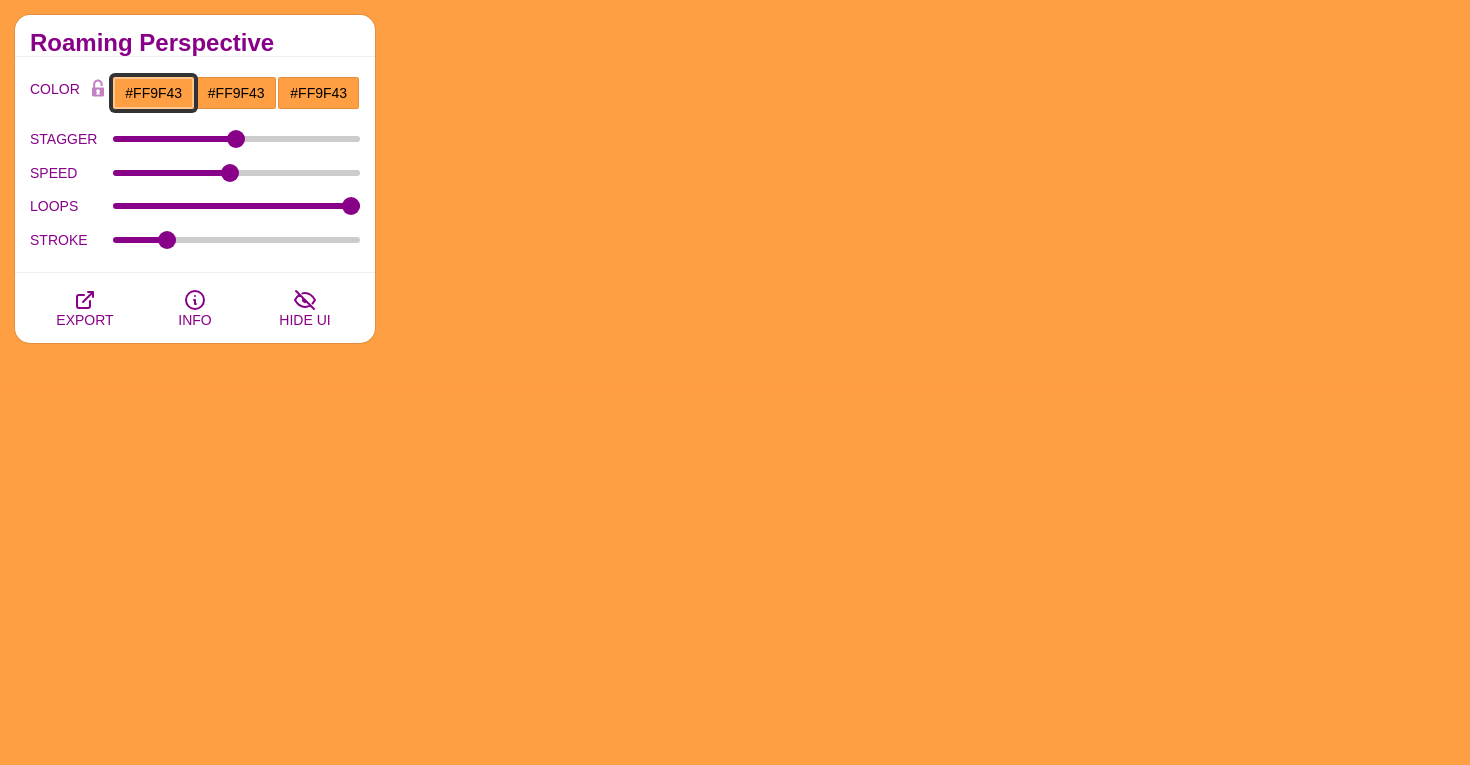 click on "#FF9F43" at bounding box center (153, 93) 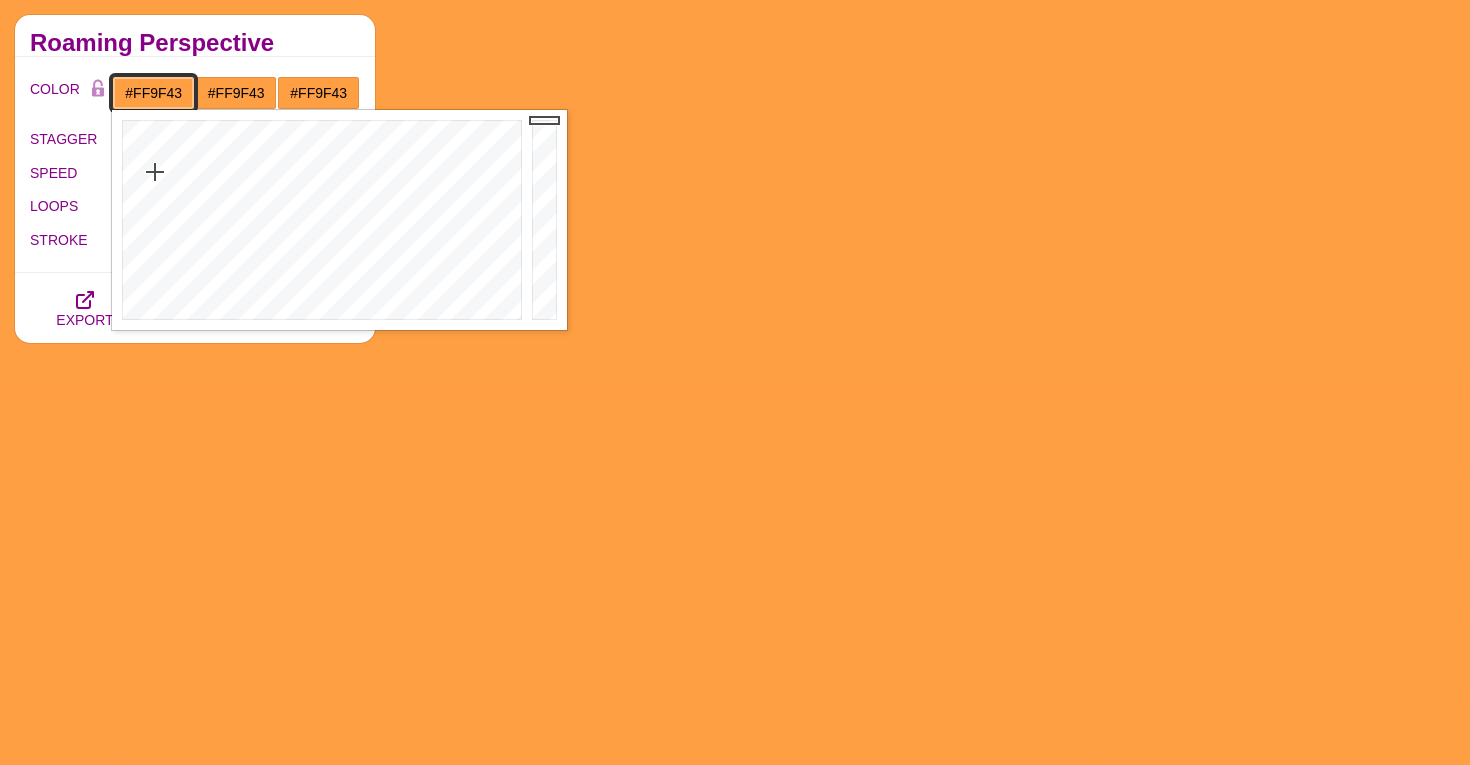 click on "#FF9F43" at bounding box center (153, 93) 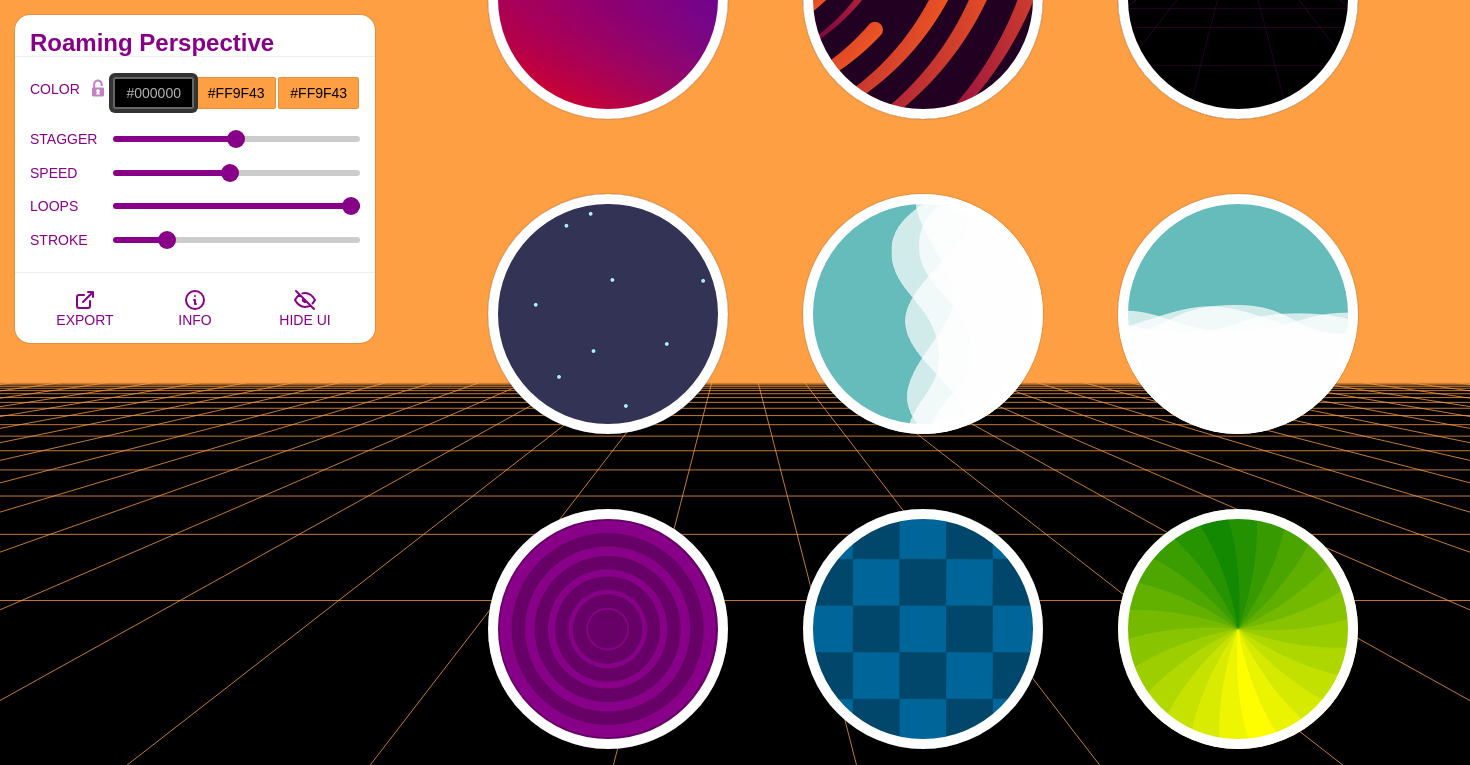 scroll, scrollTop: 987, scrollLeft: 0, axis: vertical 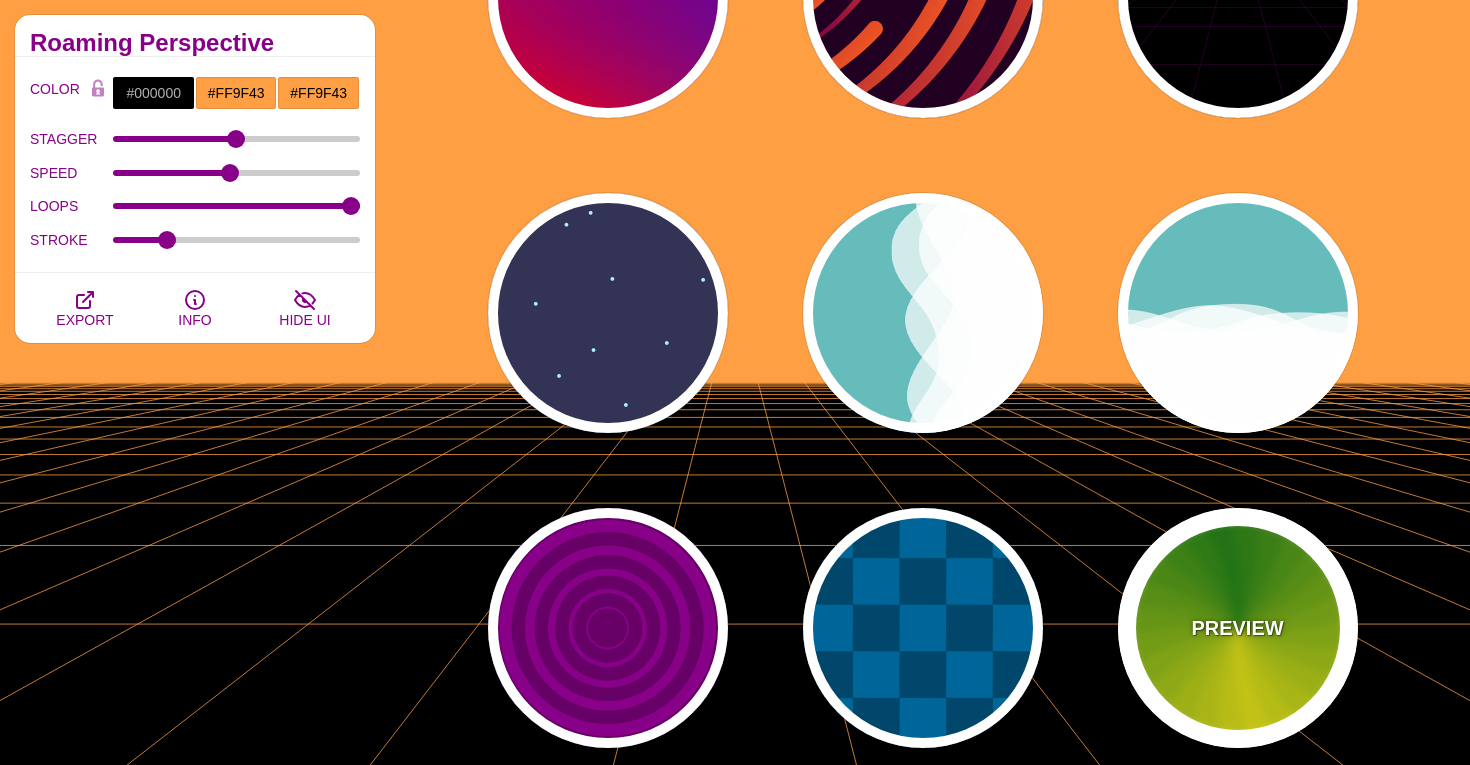 click on "PREVIEW" at bounding box center [1238, 628] 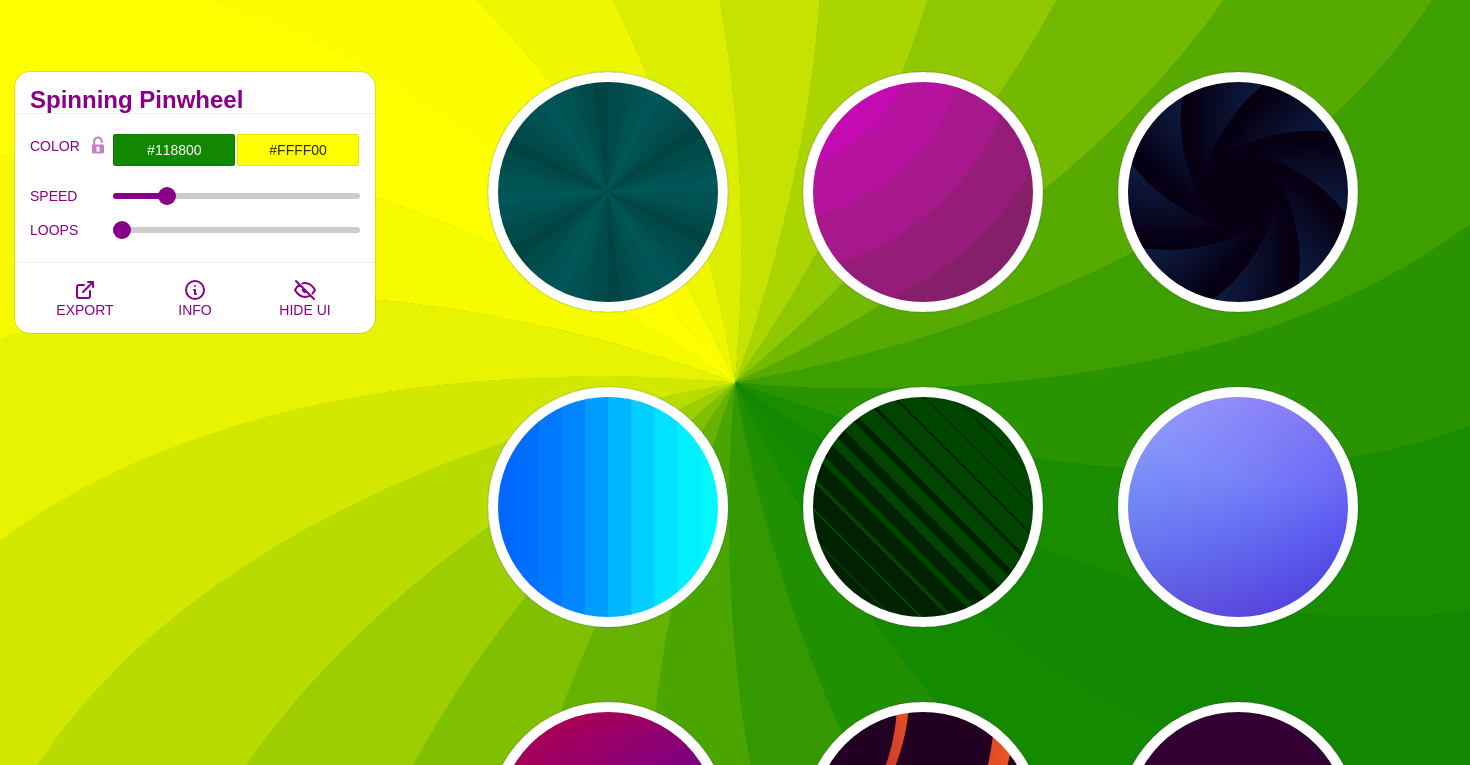 scroll, scrollTop: 0, scrollLeft: 0, axis: both 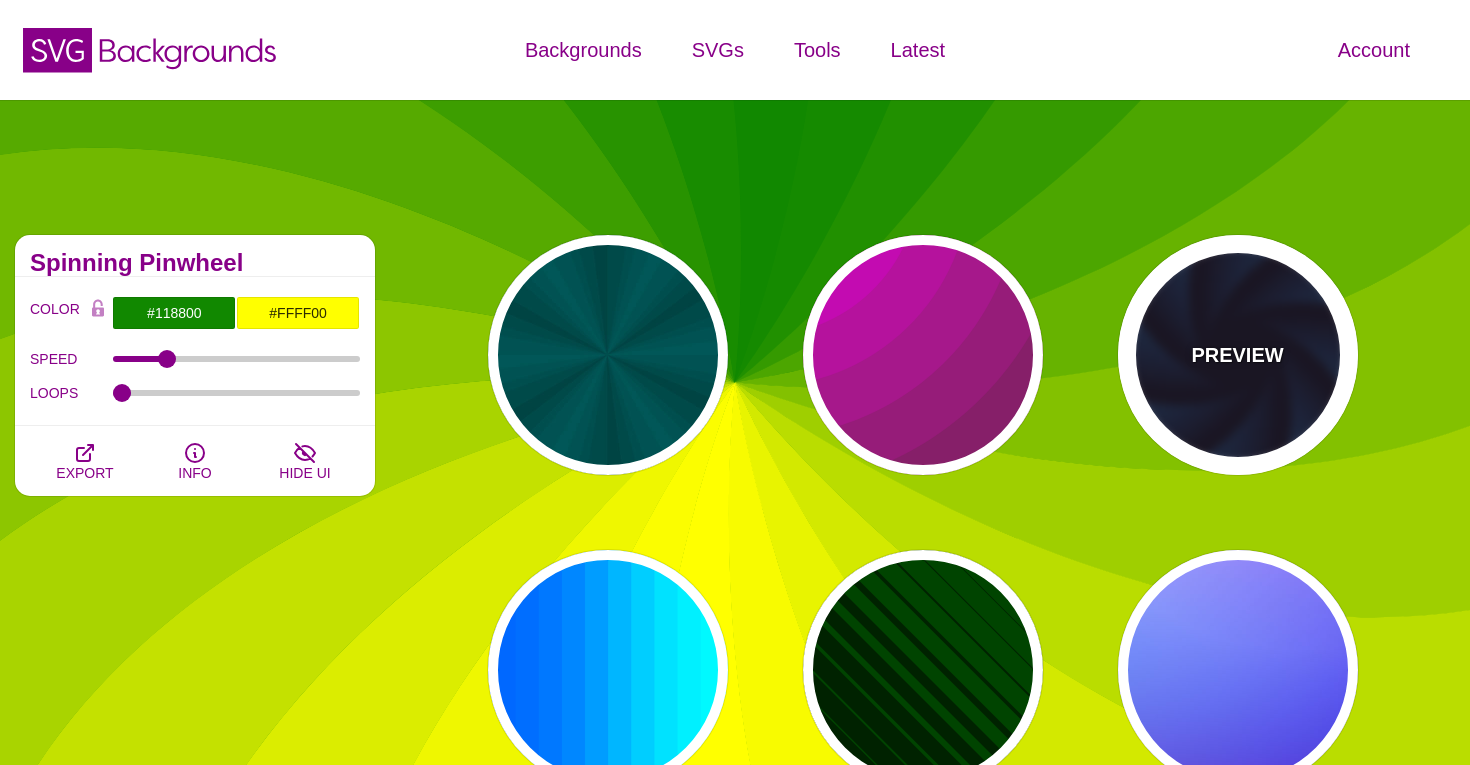 click on "PREVIEW" at bounding box center [1238, 355] 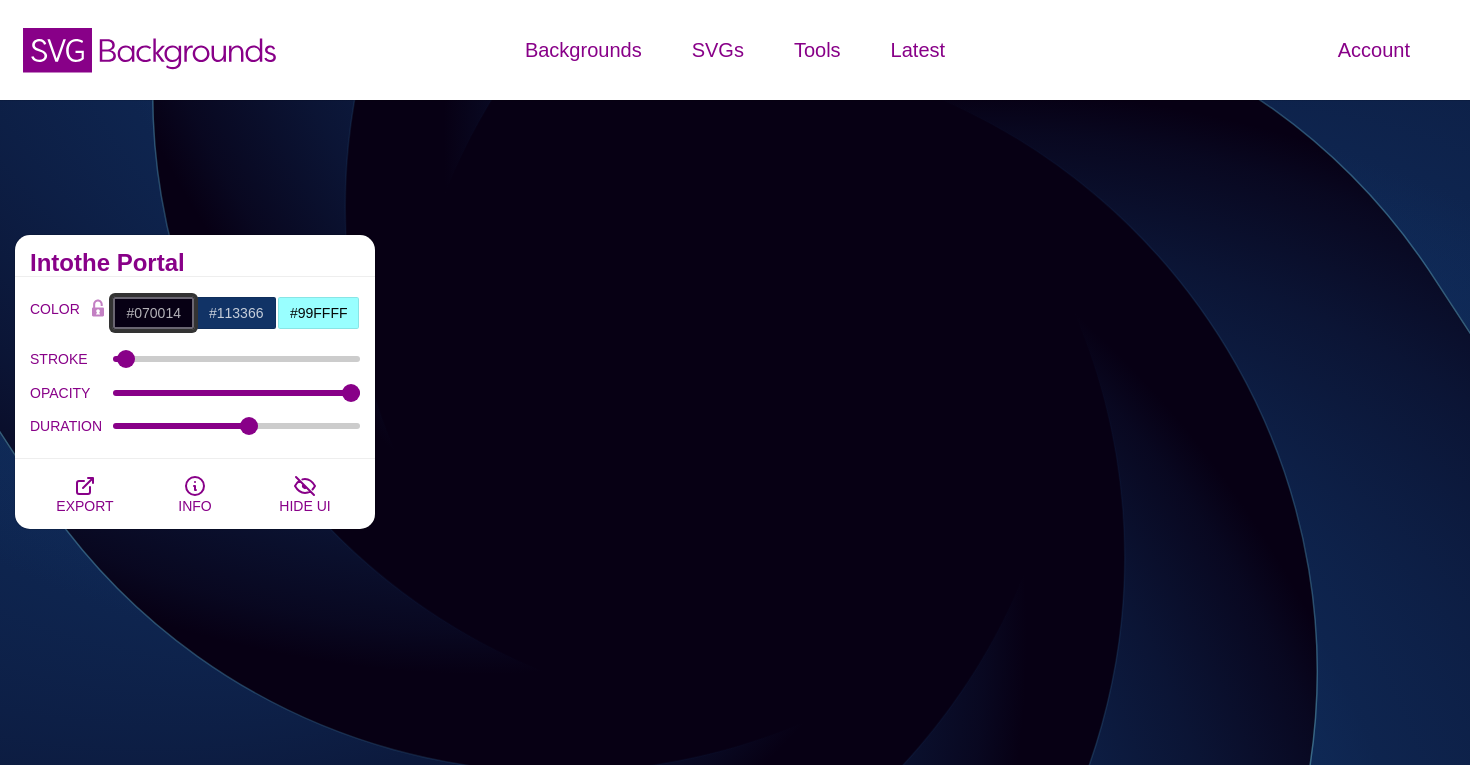 click on "#070014" at bounding box center [153, 313] 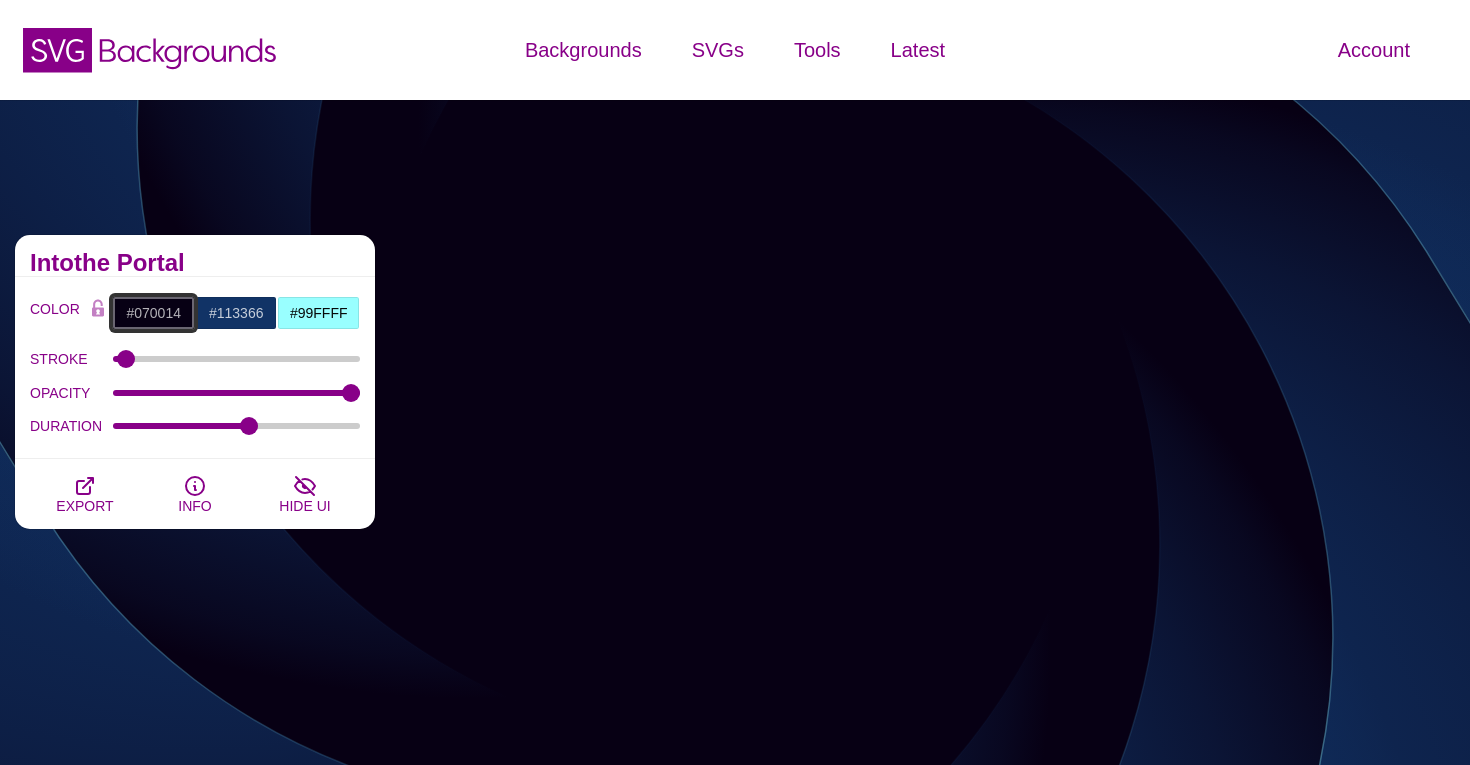 click on "#070014" at bounding box center (153, 313) 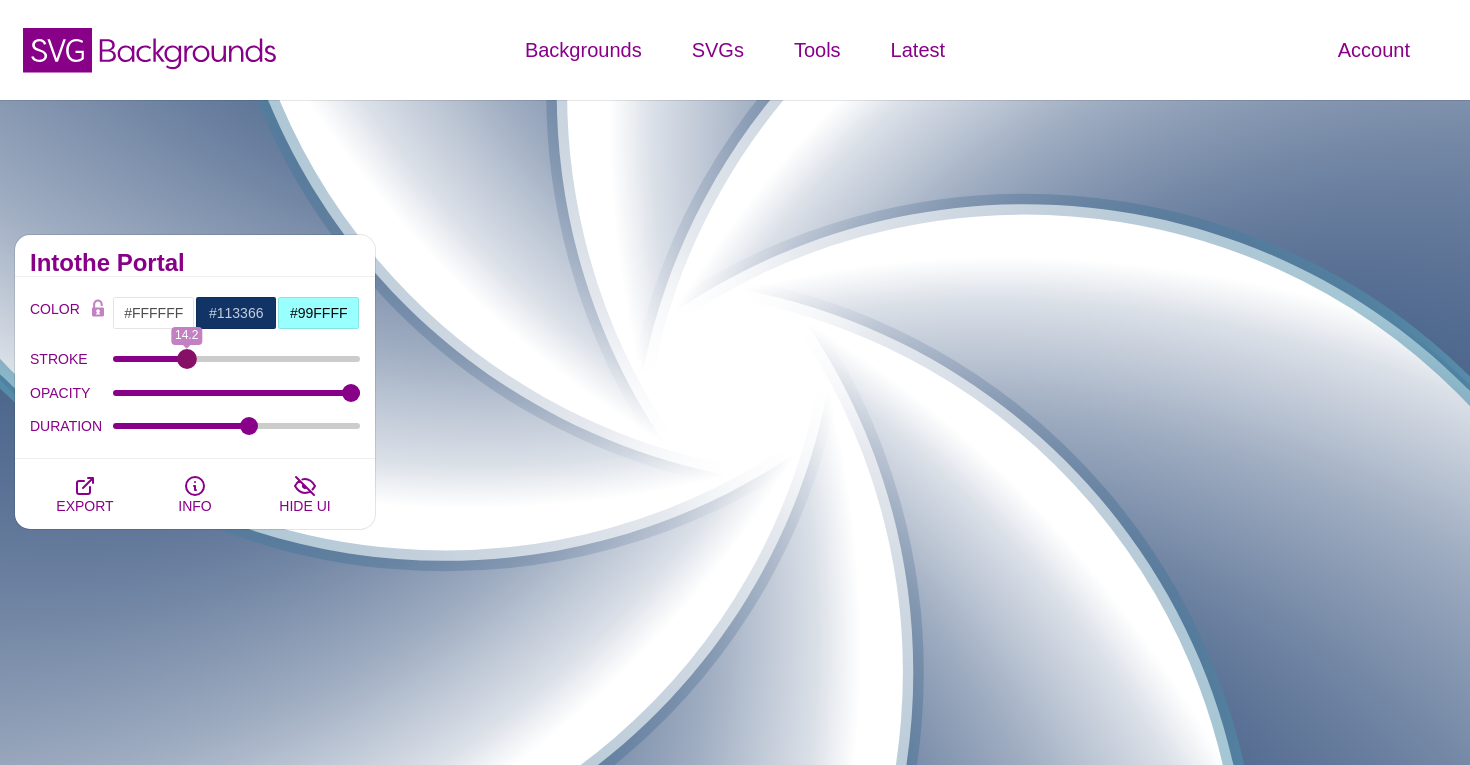 drag, startPoint x: 125, startPoint y: 361, endPoint x: 186, endPoint y: 360, distance: 61.008198 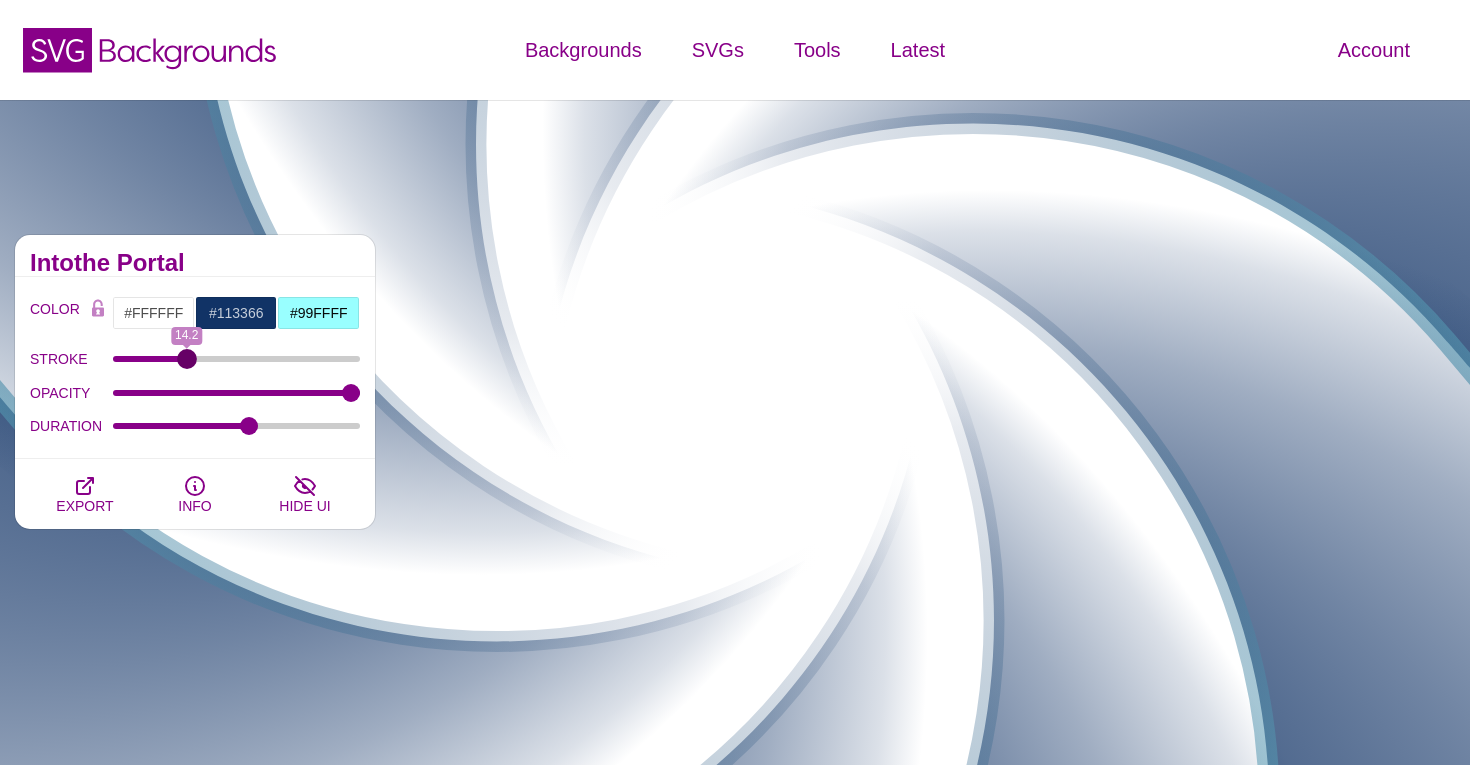 click on "STROKE" at bounding box center (237, 359) 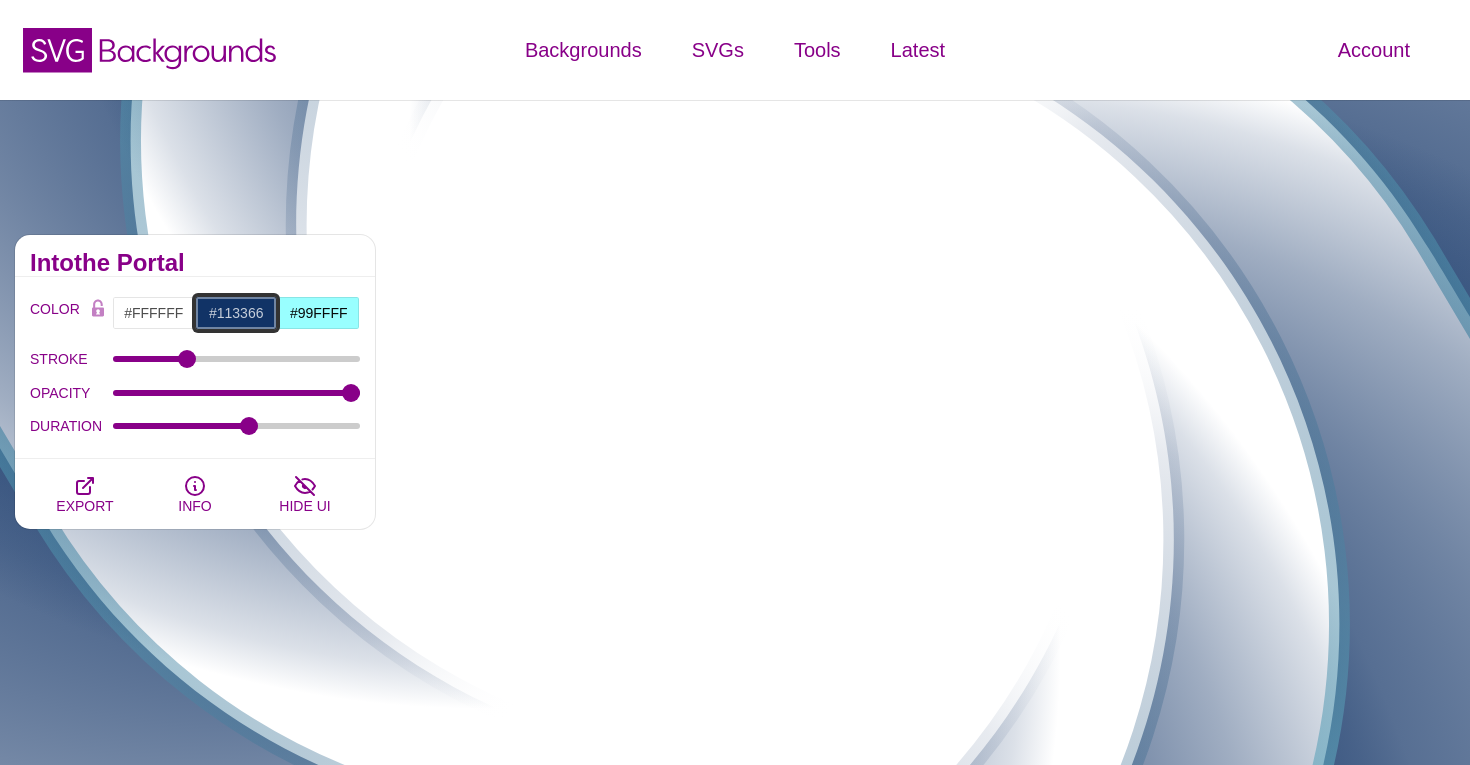 click on "#113366" at bounding box center (236, 313) 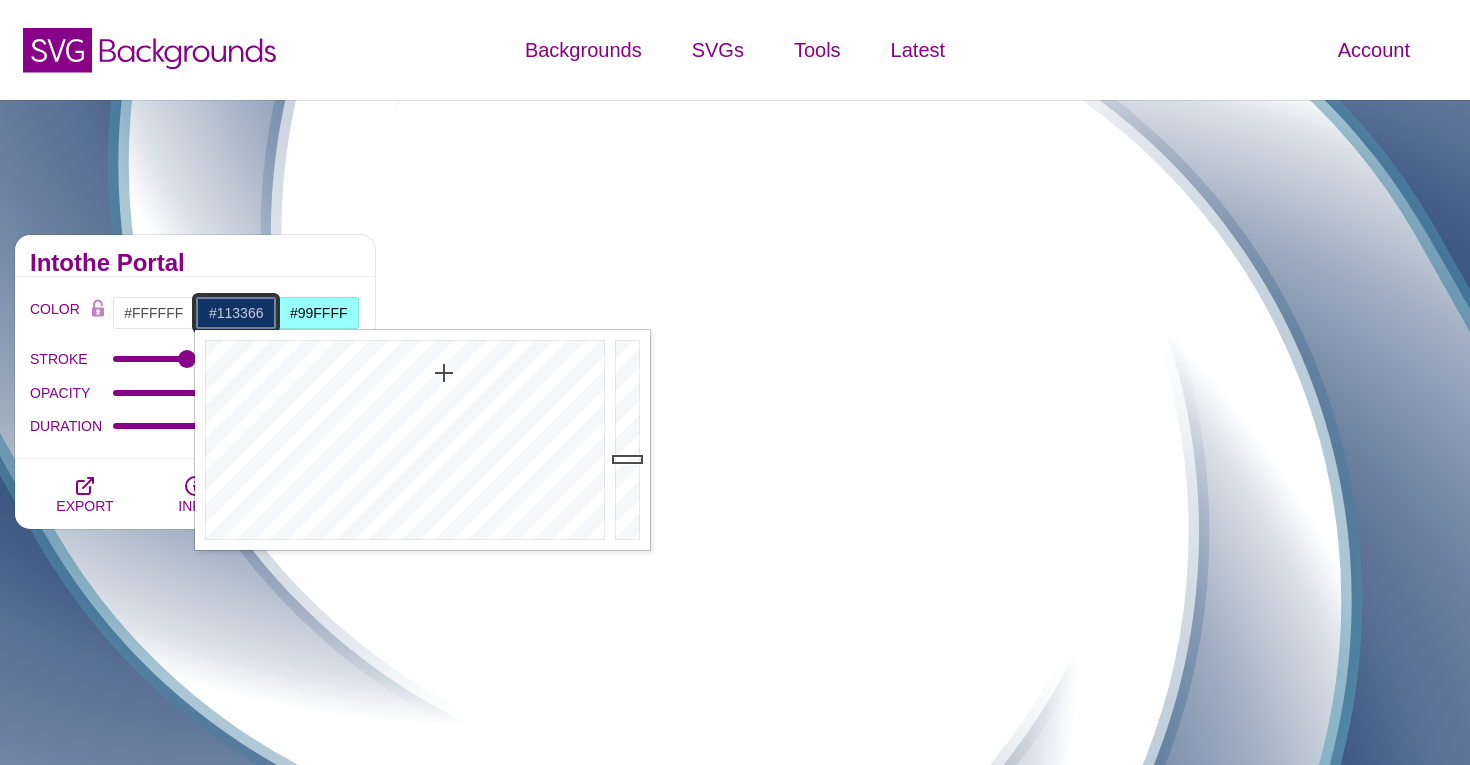 click on "#113366" at bounding box center (236, 313) 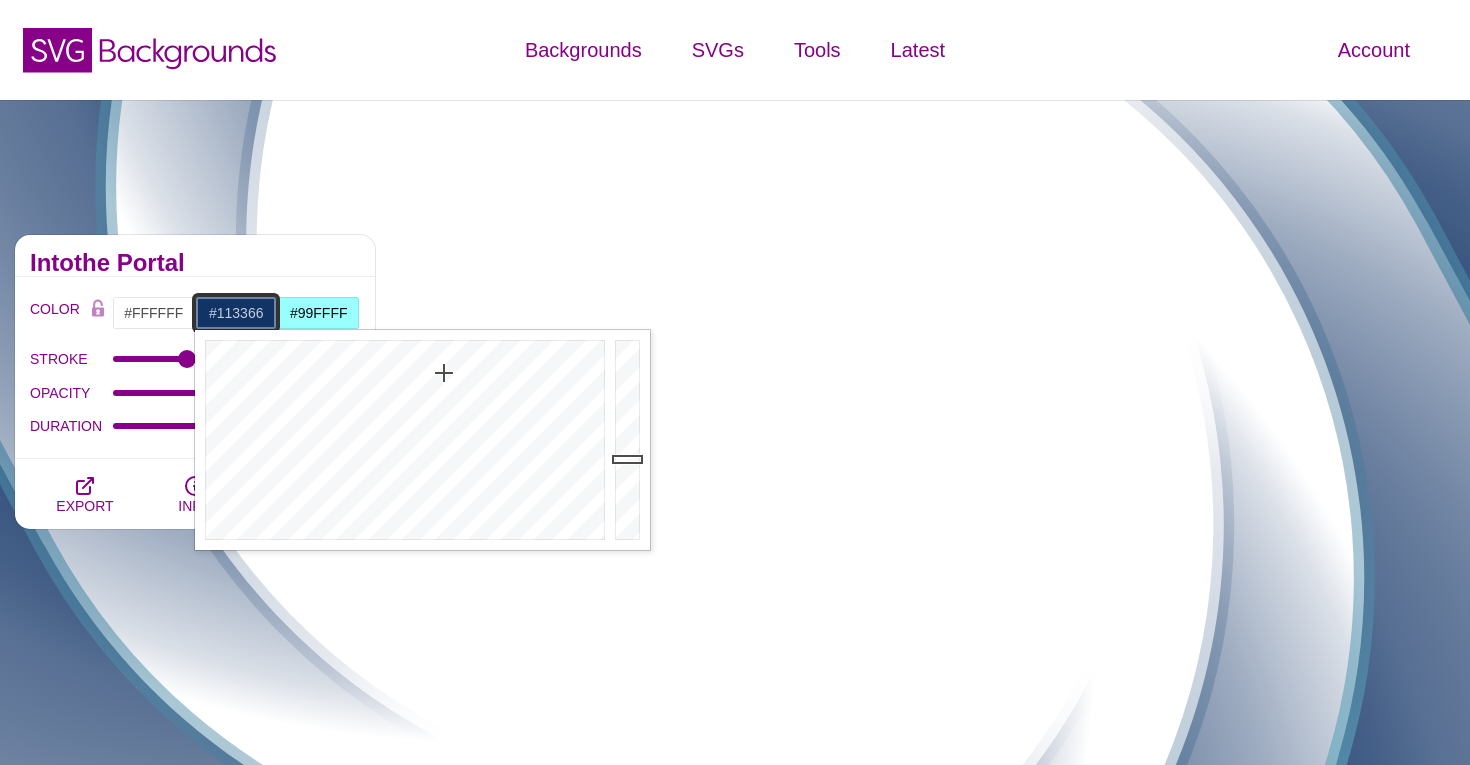 paste on "8fecec" 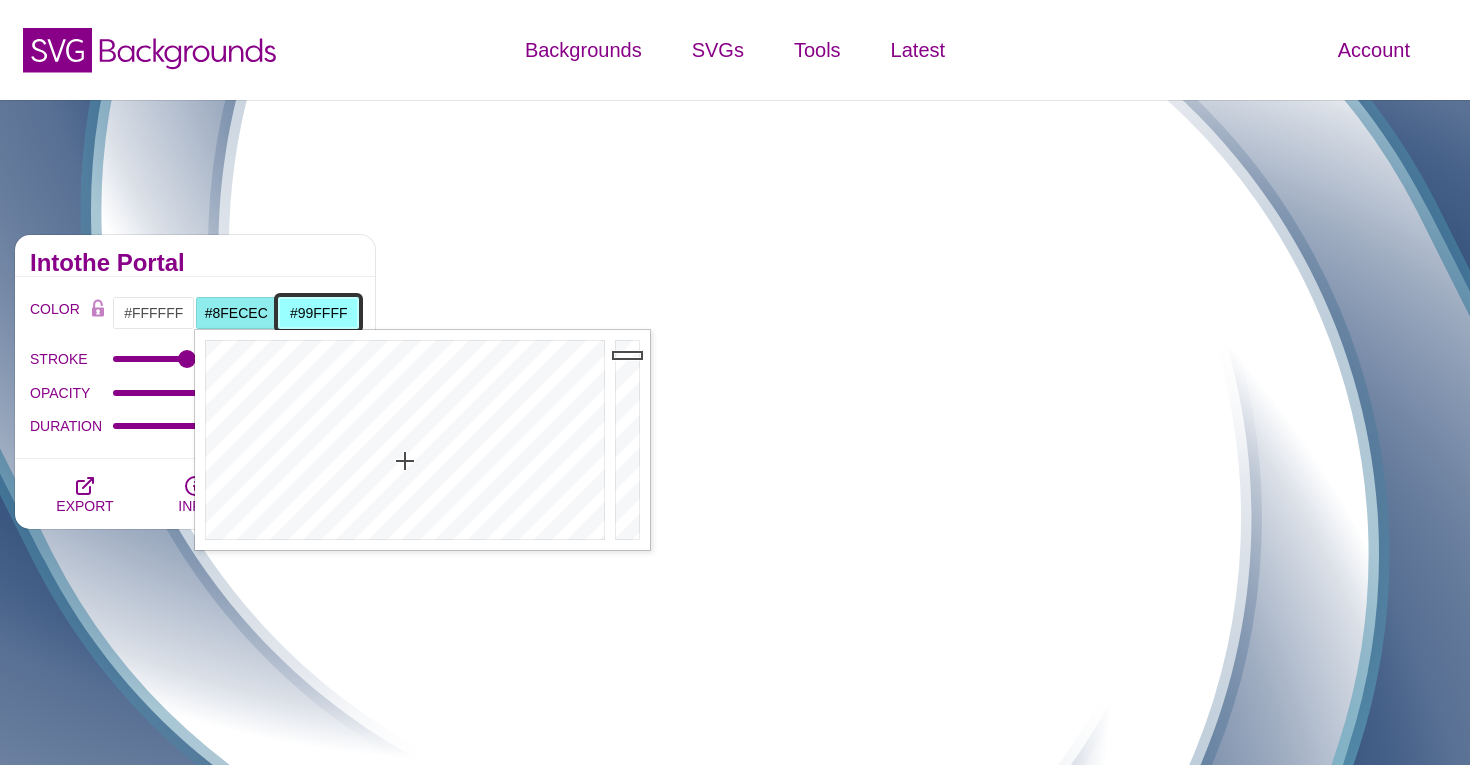 click on "#99FFFF" at bounding box center [318, 313] 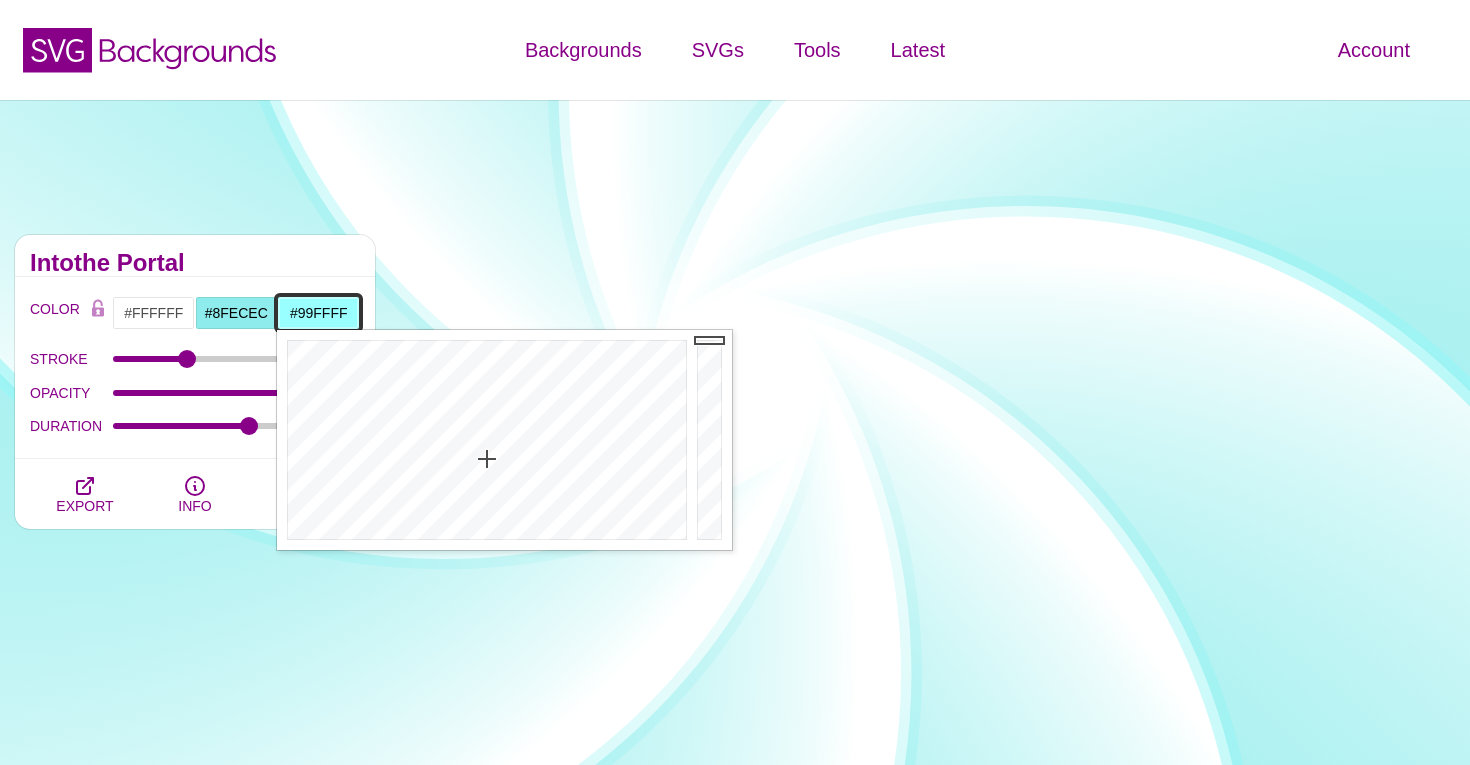 click on "#99FFFF" at bounding box center (318, 313) 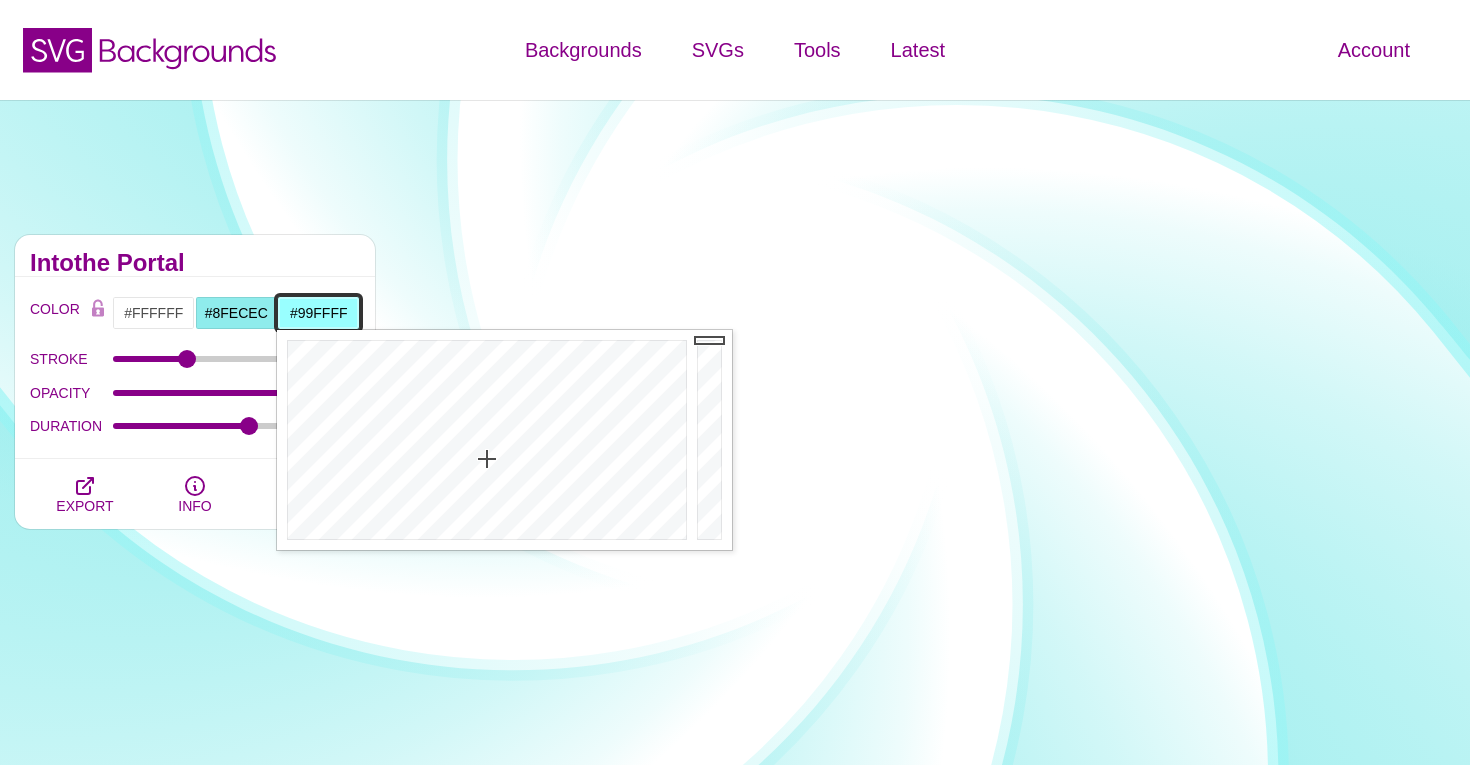 paste on "8fecec" 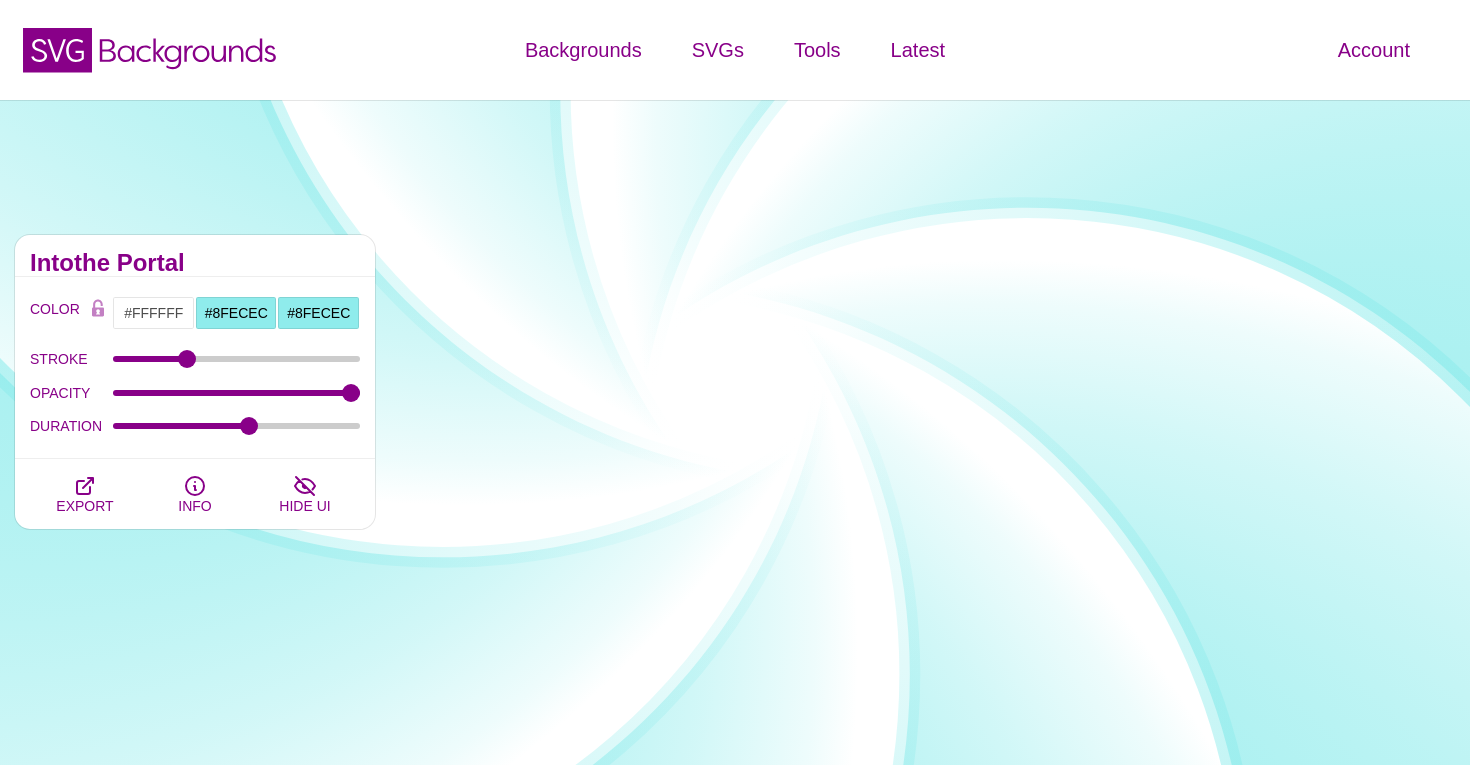 click on "COLOR
#FFFFFF #8FECEC #8FECEC
#FF99FF #880088 #FFA500
#777777 #888888 #999999
BLEND < LCH MODE >
VARIETY < GRAY TONES >
MODIFY < FLIP >
STROKE
14.2
OPACITY
0
DURATION
0.13
STROKE
50
LOOPS
0" at bounding box center (195, 368) 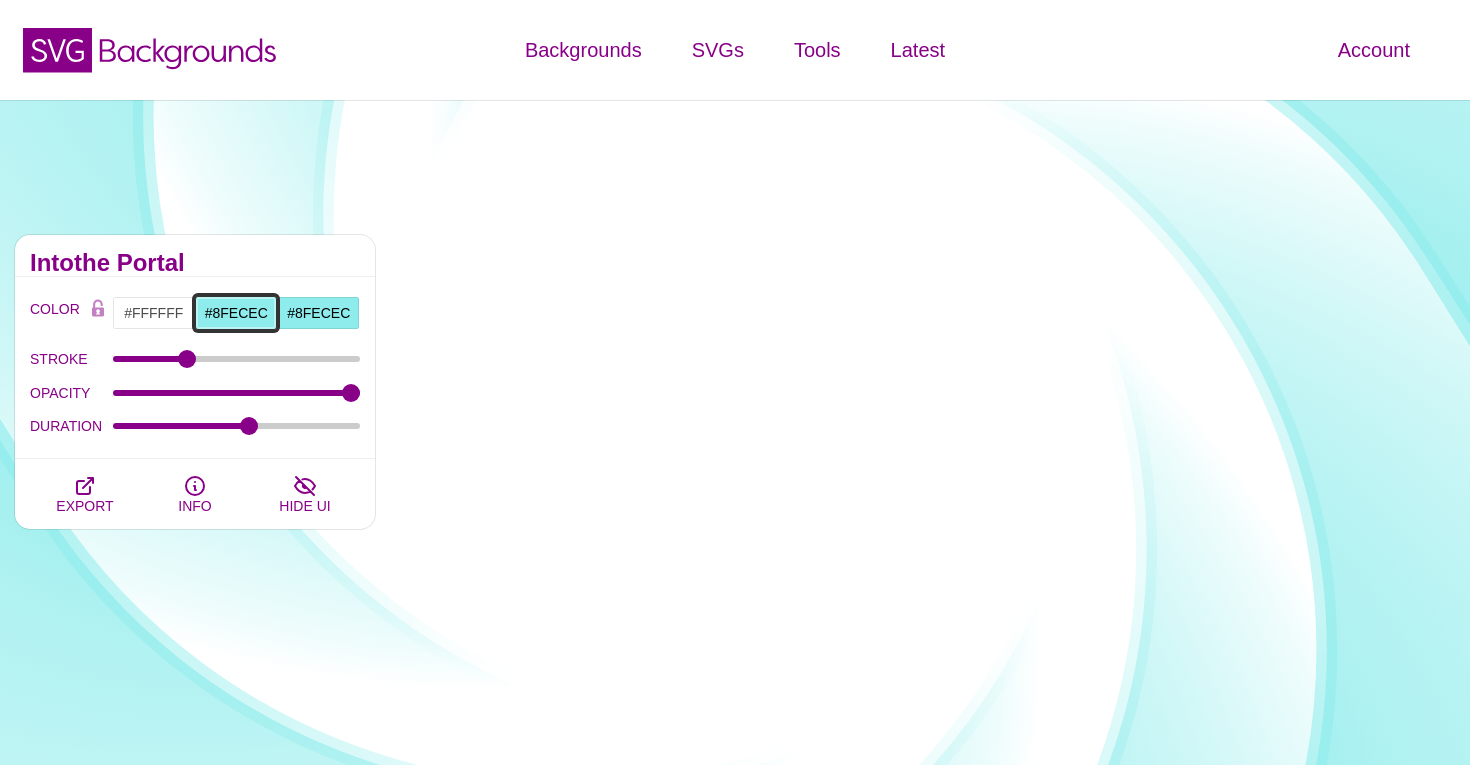 click on "#8FECEC" at bounding box center [236, 313] 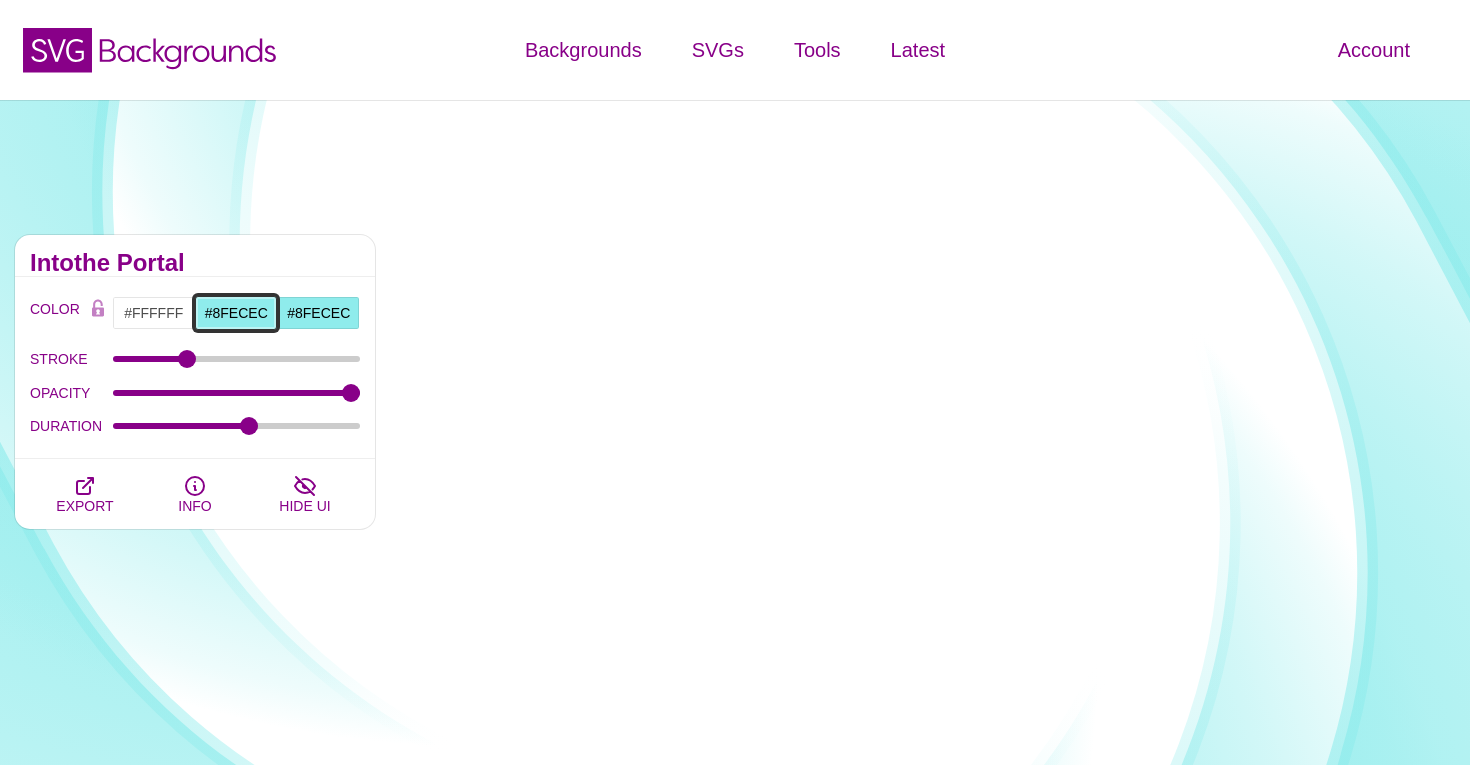 click on "#8FECEC" at bounding box center [236, 313] 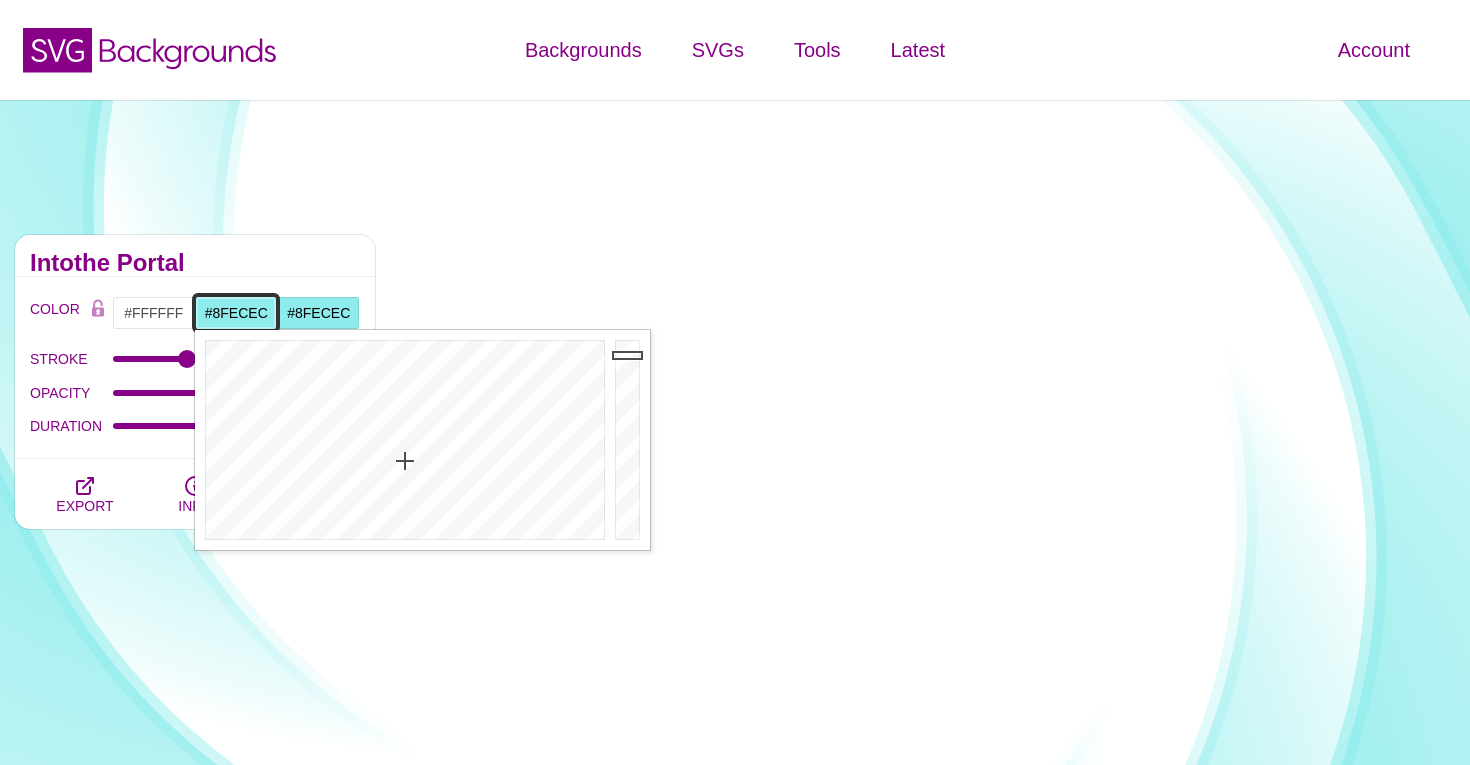 paste on "e1e7ef" 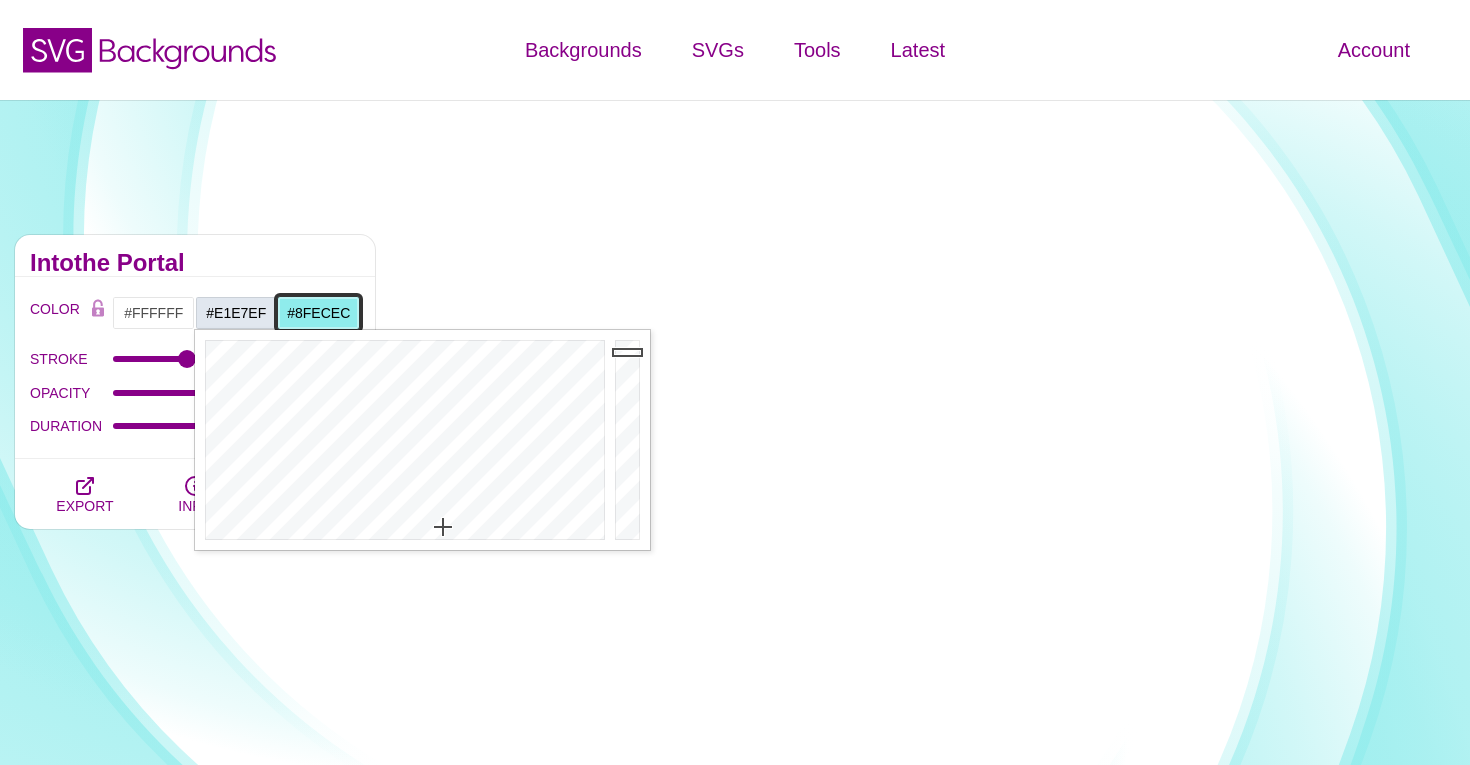 click on "#8FECEC" at bounding box center [318, 313] 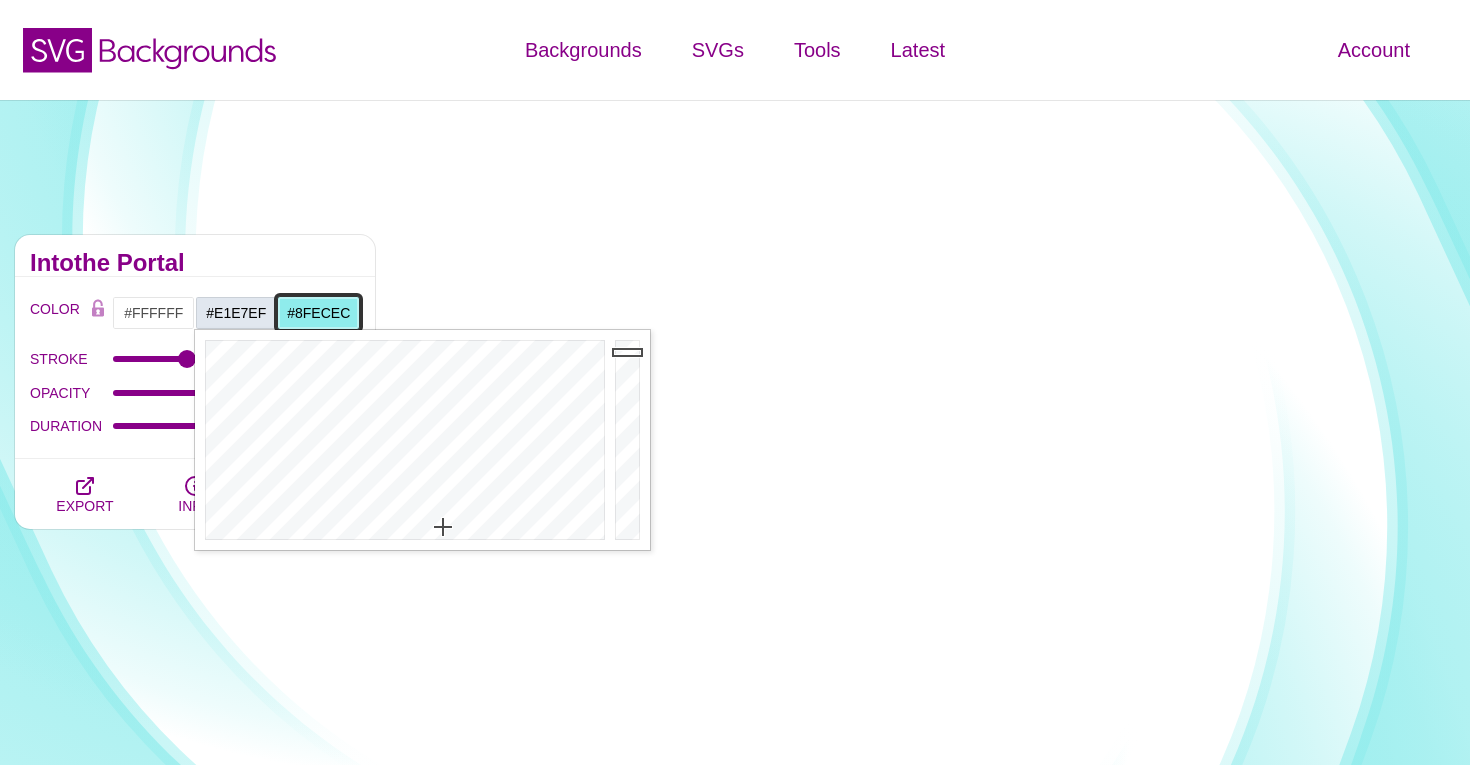 click on "#8FECEC" at bounding box center (318, 313) 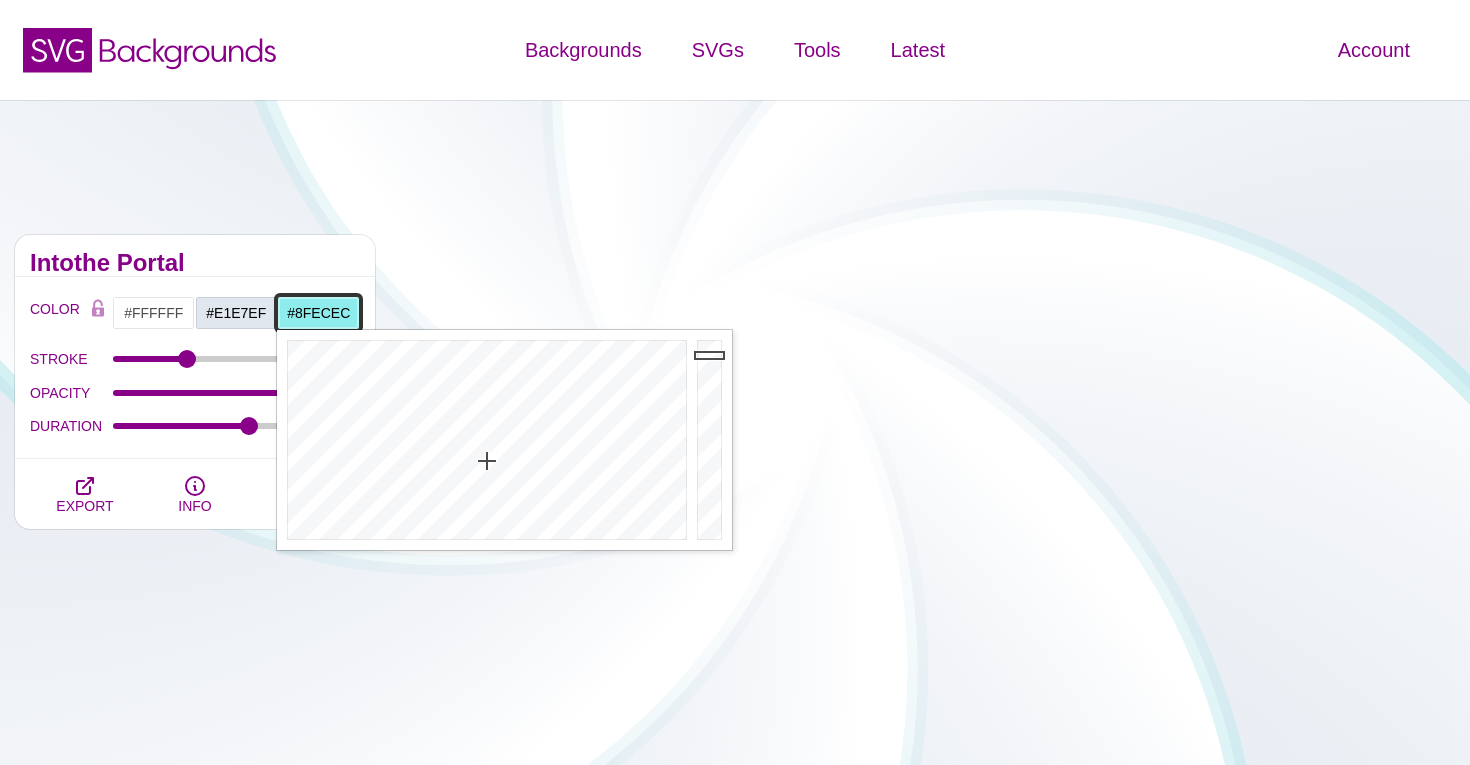 paste on "e1e7ef" 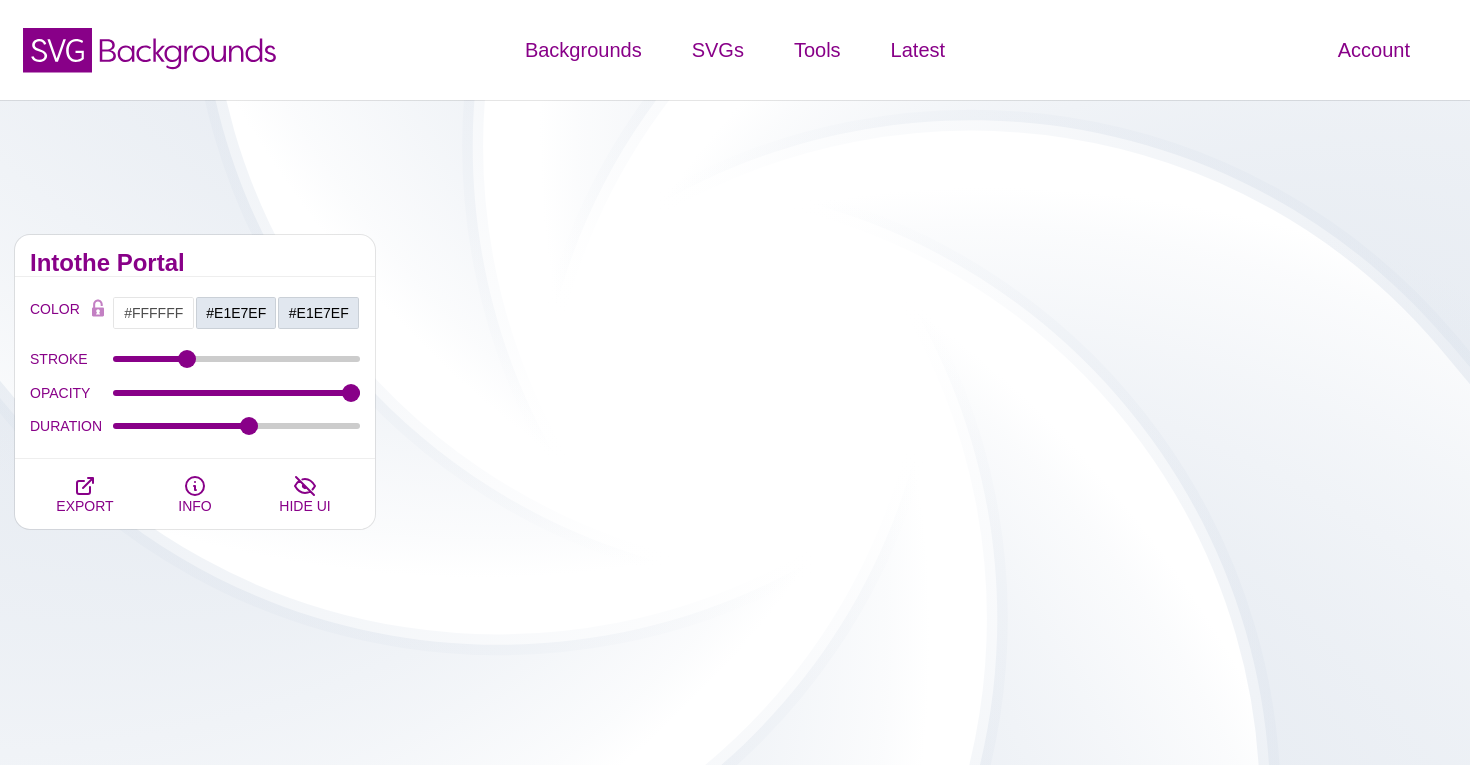 click on "Intothe Portal" at bounding box center [195, 263] 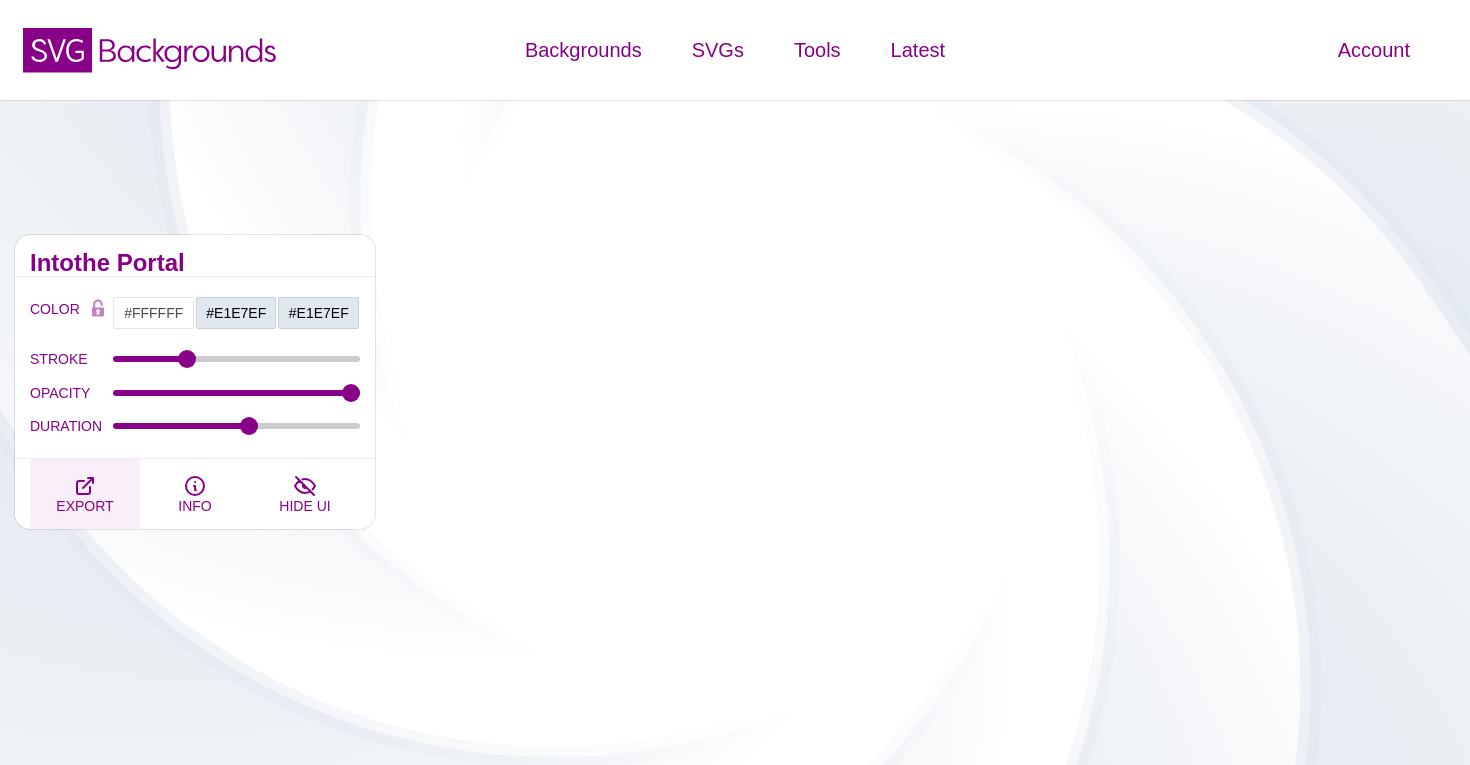 click 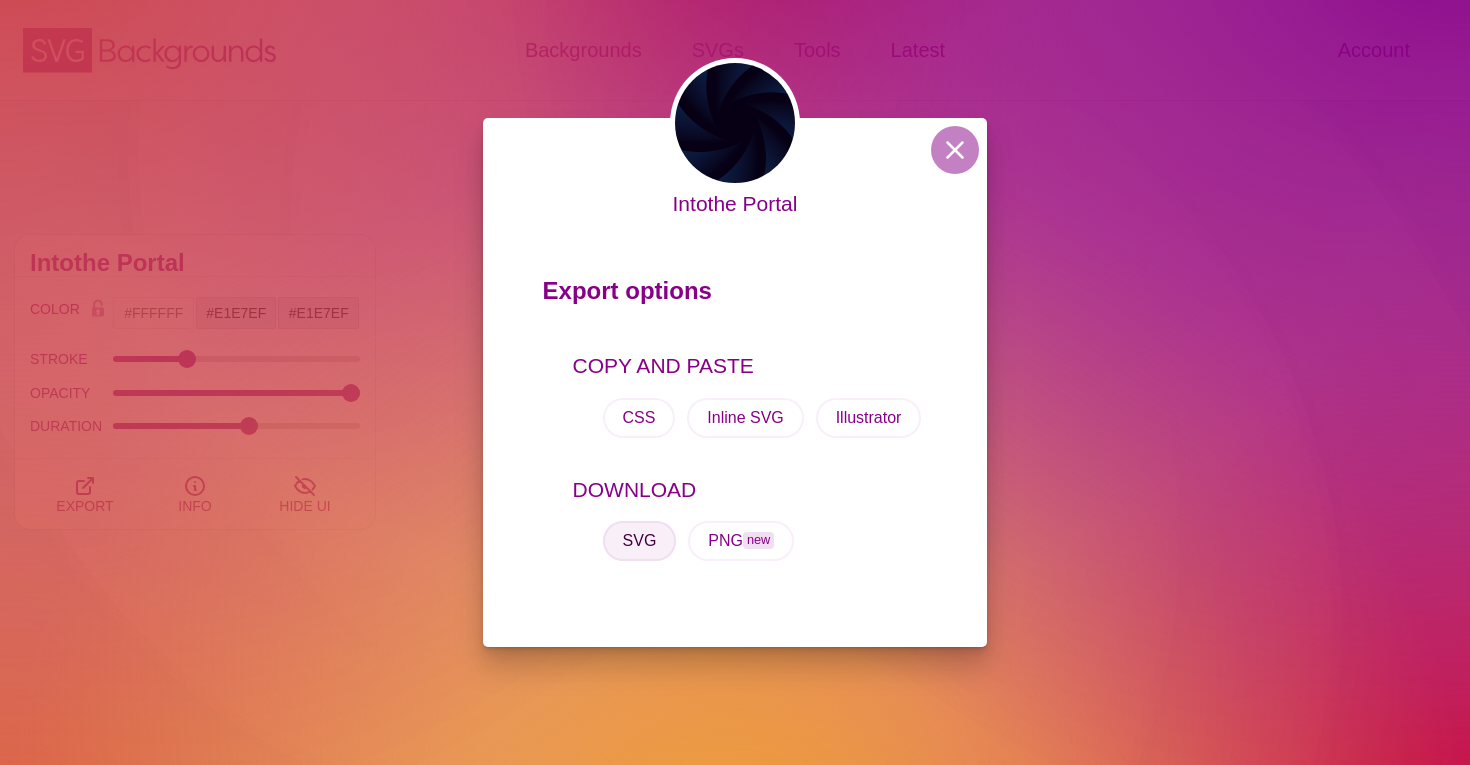 click on "SVG" at bounding box center (640, 541) 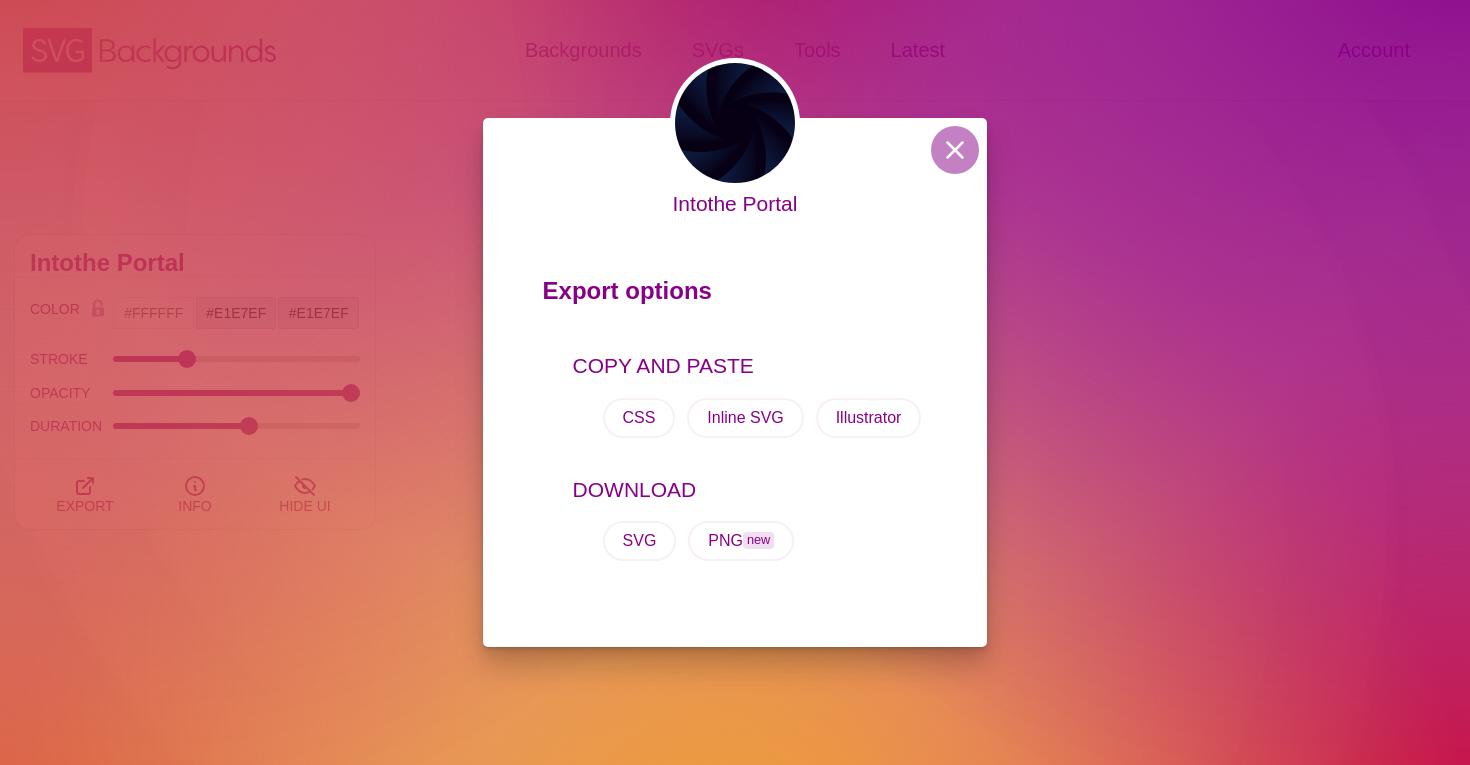 click on "Intothe Portal
Export options
COPY AND PASTE
CSS
Inline SVG
Illustrator
DOWNLOAD
SVG
PNG  new" at bounding box center [735, 382] 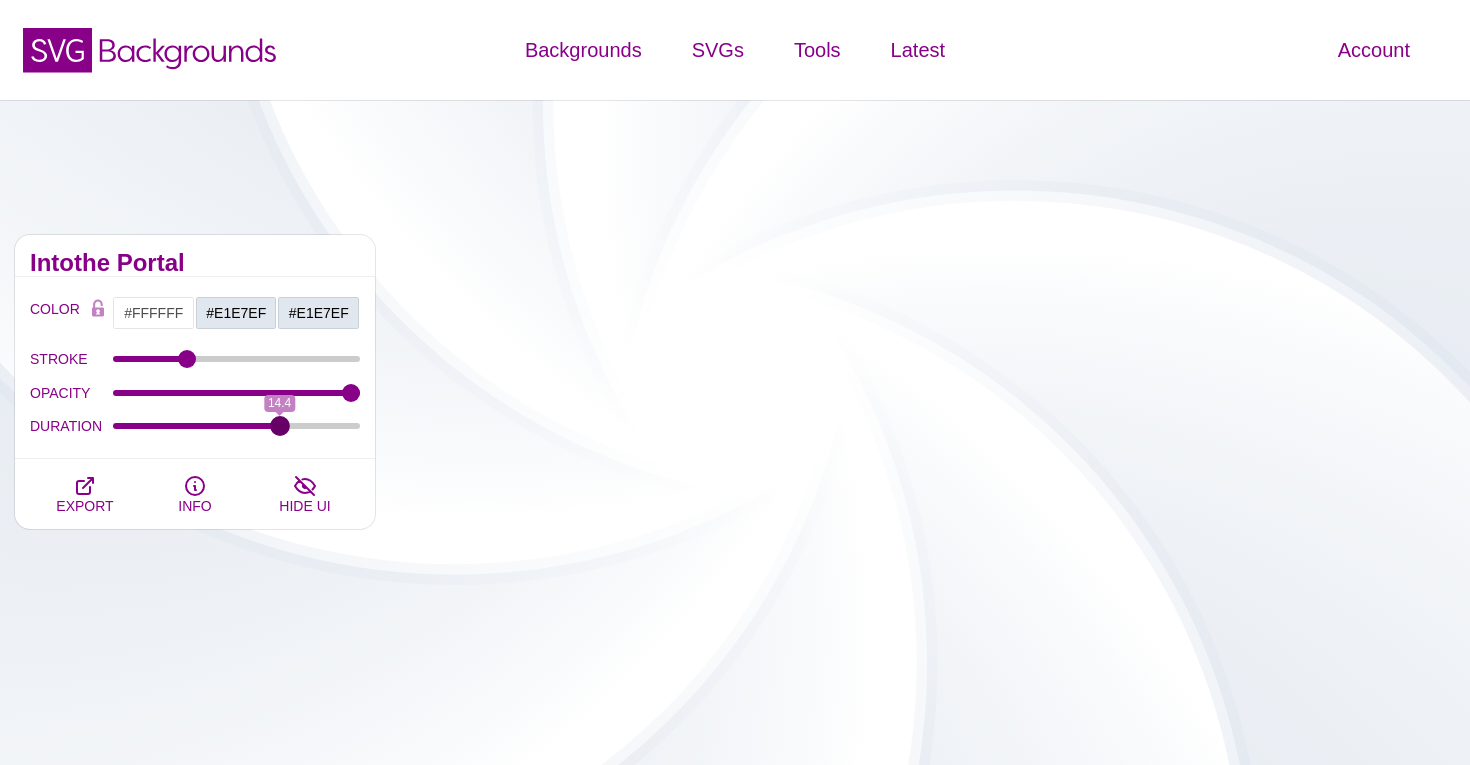 drag, startPoint x: 246, startPoint y: 425, endPoint x: 279, endPoint y: 425, distance: 33 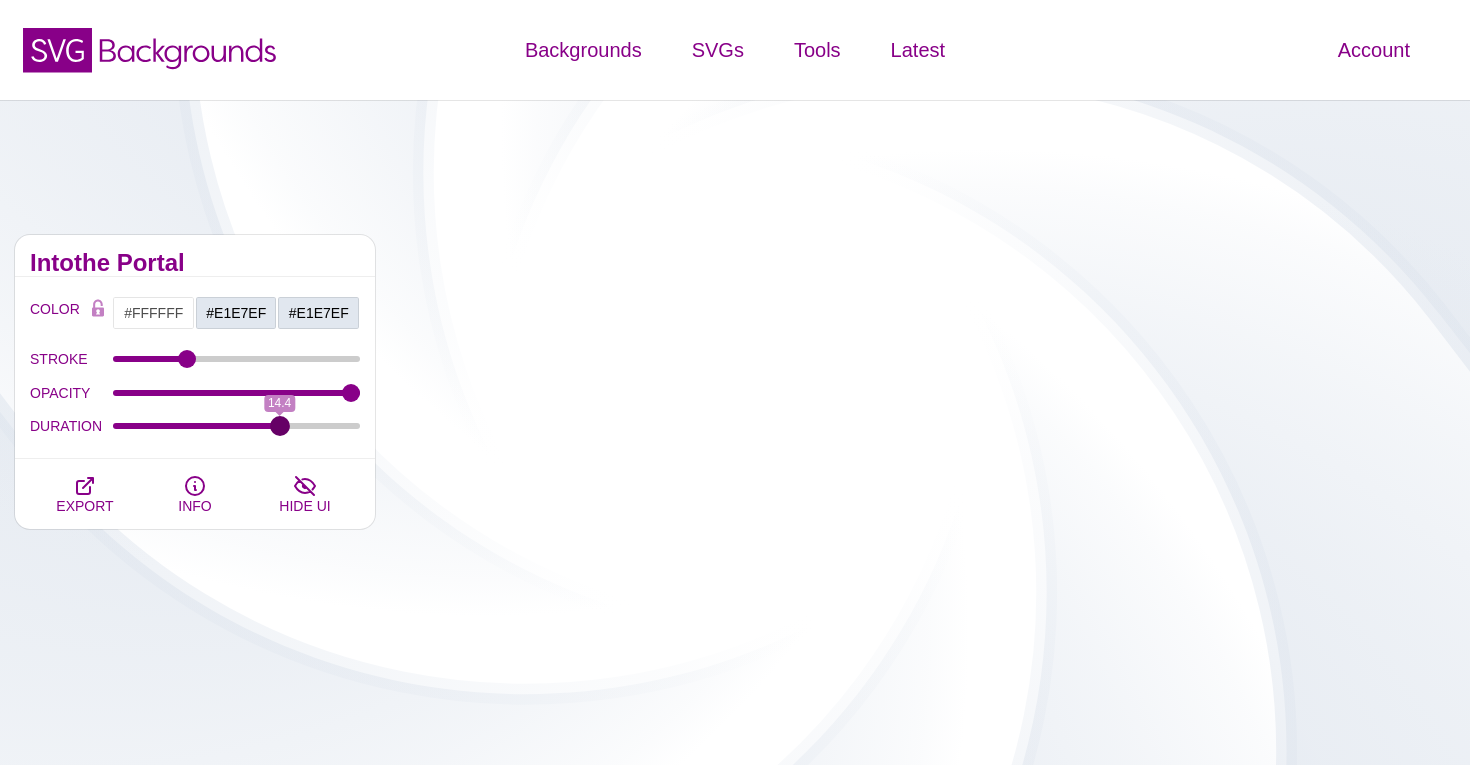 click on "DURATION" at bounding box center (237, 426) 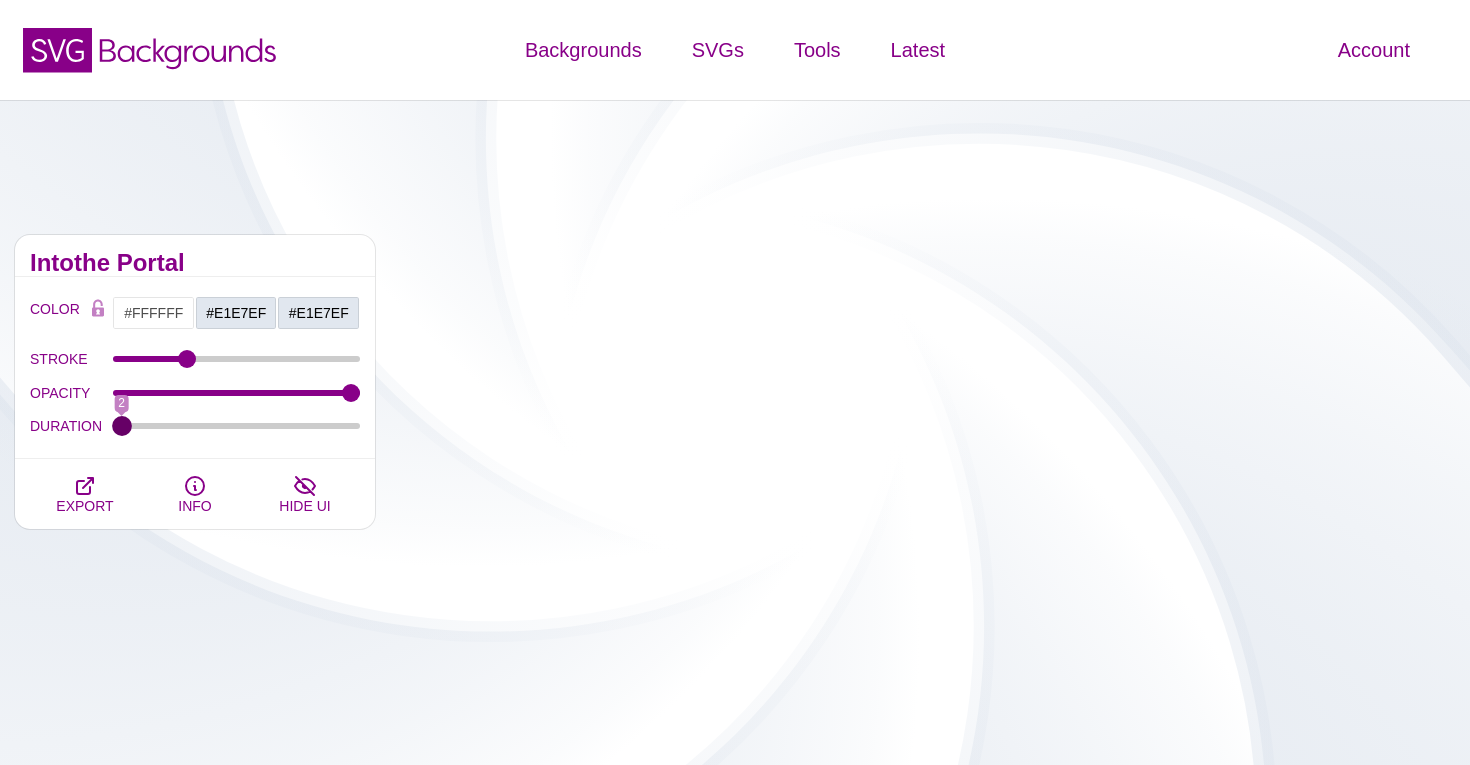 drag, startPoint x: 279, startPoint y: 425, endPoint x: 70, endPoint y: 439, distance: 209.46837 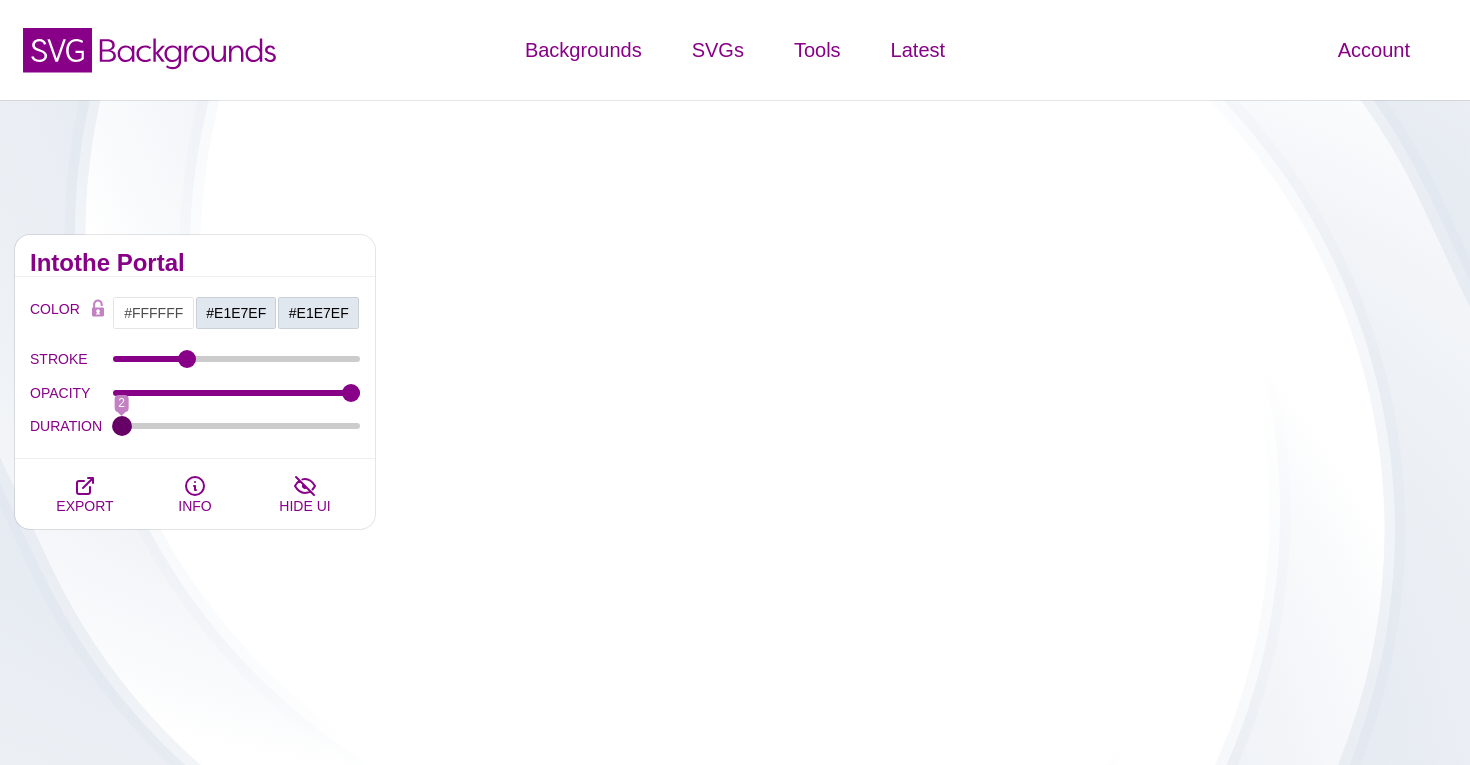 click on "DURATION
[NUMBER]" at bounding box center (195, 427) 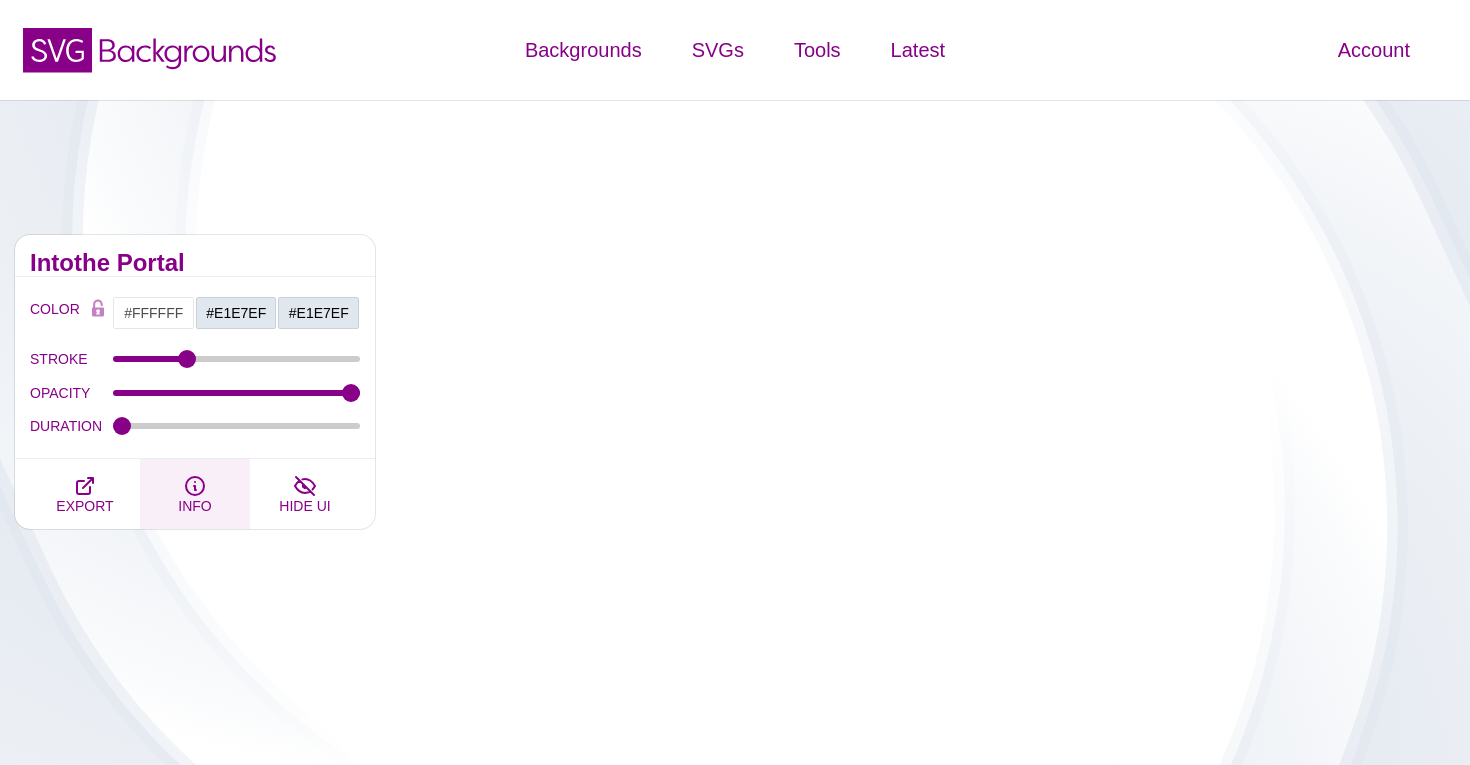 click on "INFO" at bounding box center [194, 506] 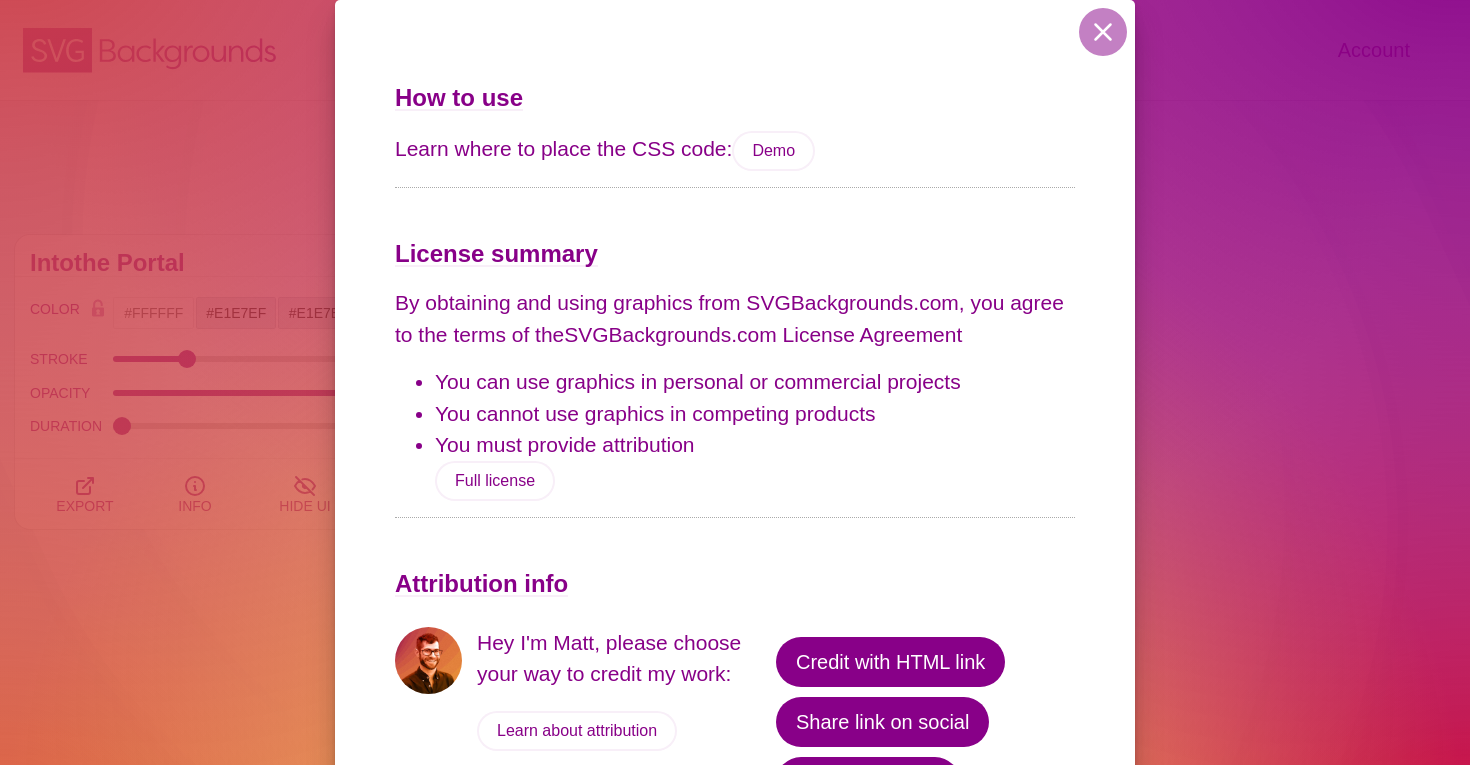 click on "How to use
Learn where to place the CSS code:  Demo
License summary
By obtaining and using graphics from SVGBackgrounds.com, you agree to the terms of the  SVGBackgrounds.com License Agreement
You can use graphics in personal or commercial projects
You cannot use graphics in competing products
You must provide attribution
Full license
Attribution info
Hey I'm Matt, please choose your way to credit my work:
Learn about attribution
Credit with HTML link
Share link on social
Buy me a coffee" at bounding box center (735, 382) 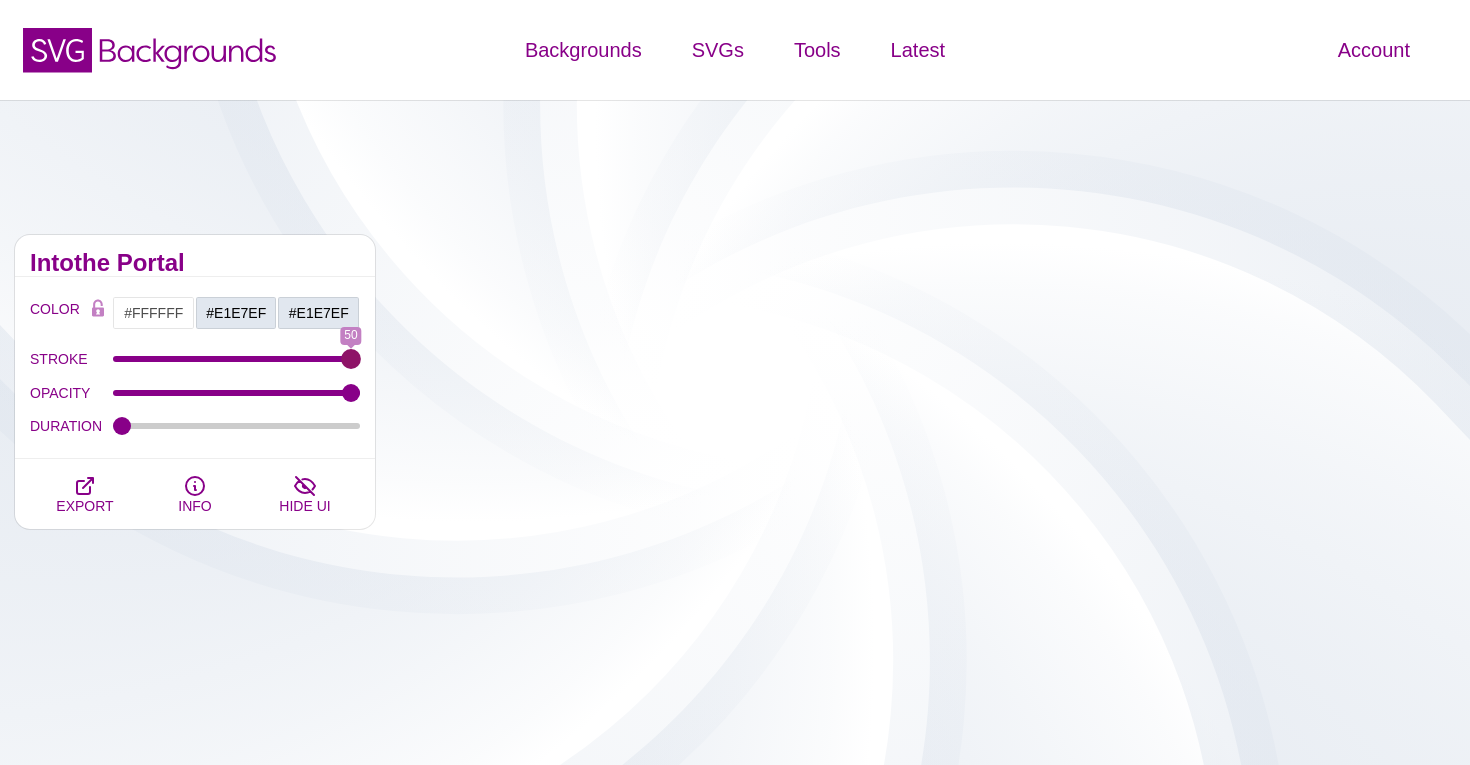 drag, startPoint x: 184, startPoint y: 350, endPoint x: 489, endPoint y: 383, distance: 306.78006 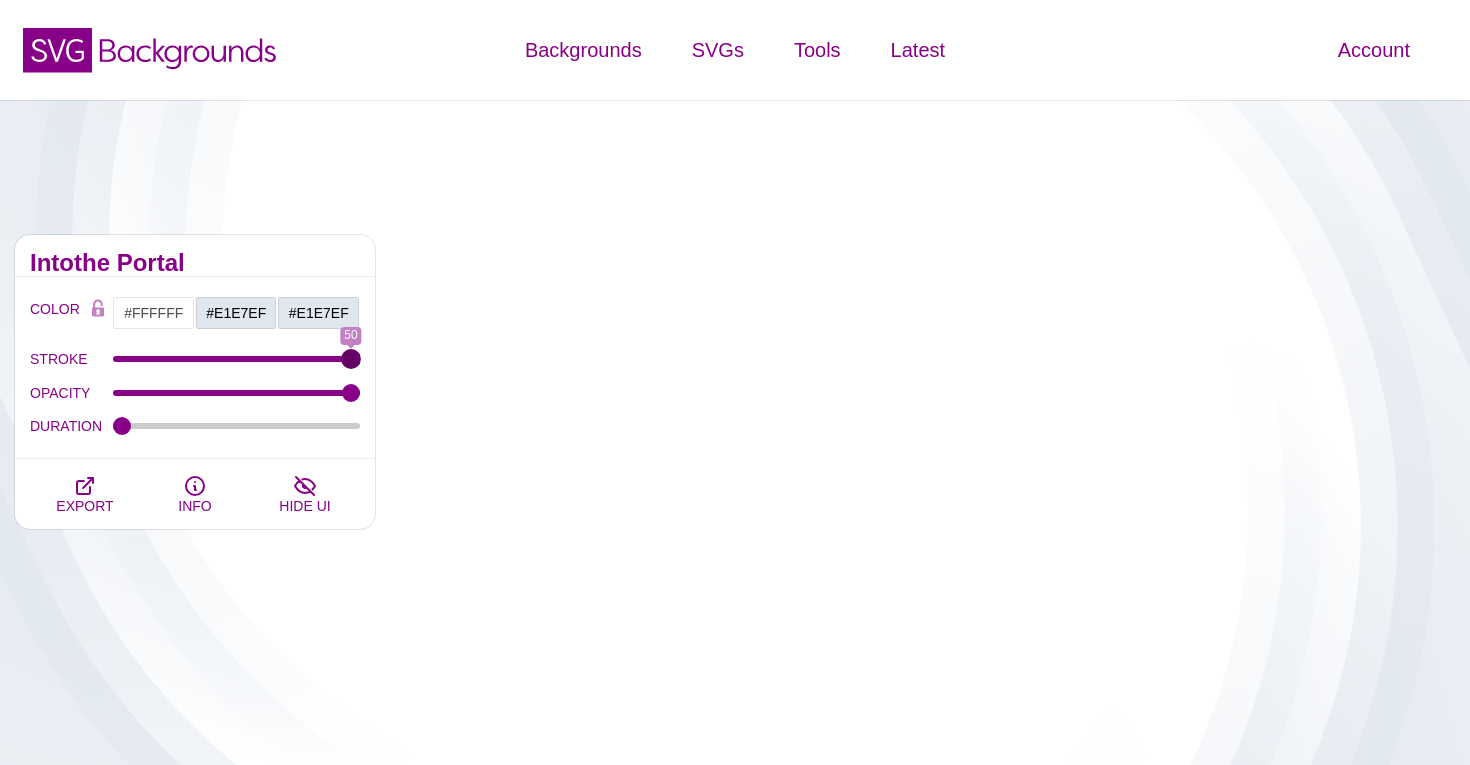click on "STROKE" at bounding box center (237, 359) 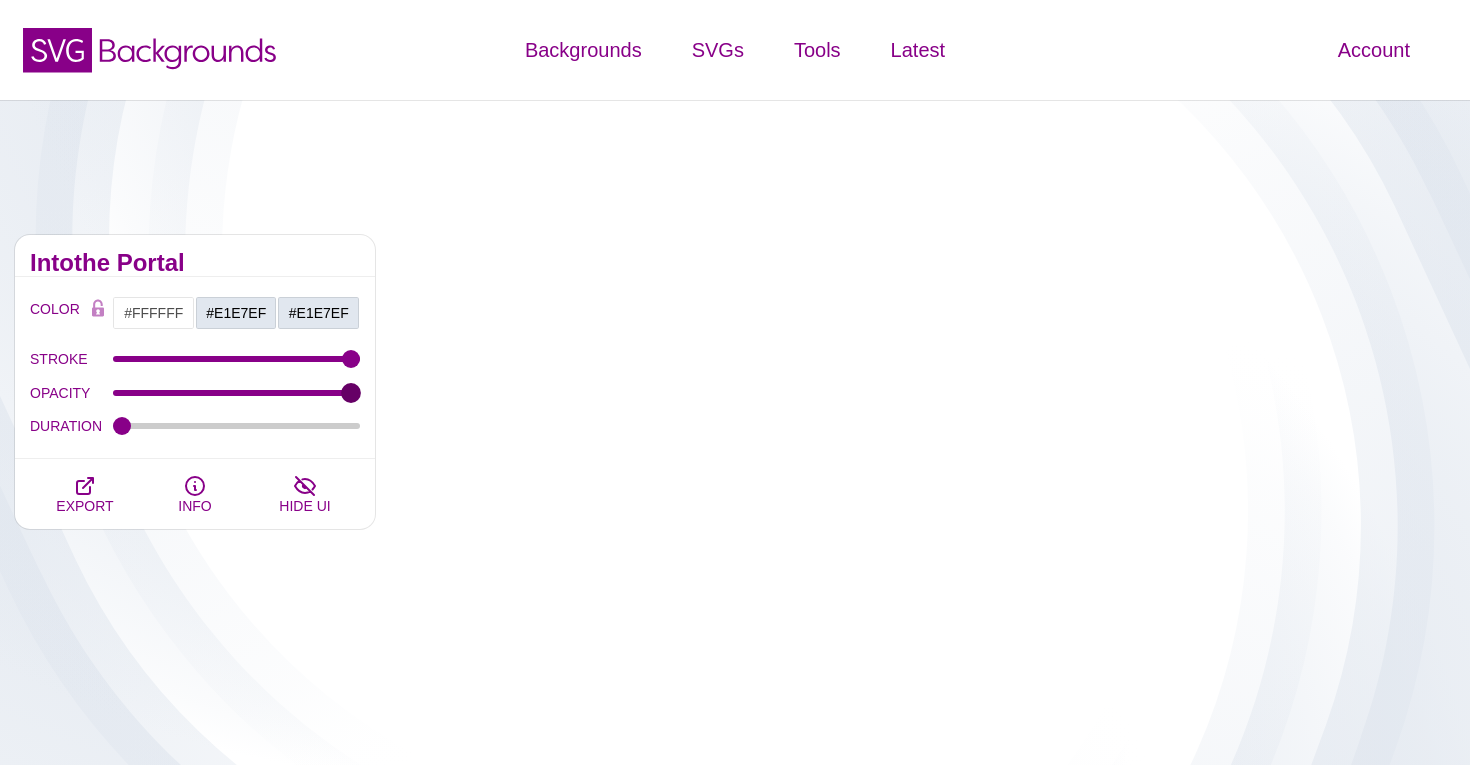 click on "OPACITY" at bounding box center [237, 393] 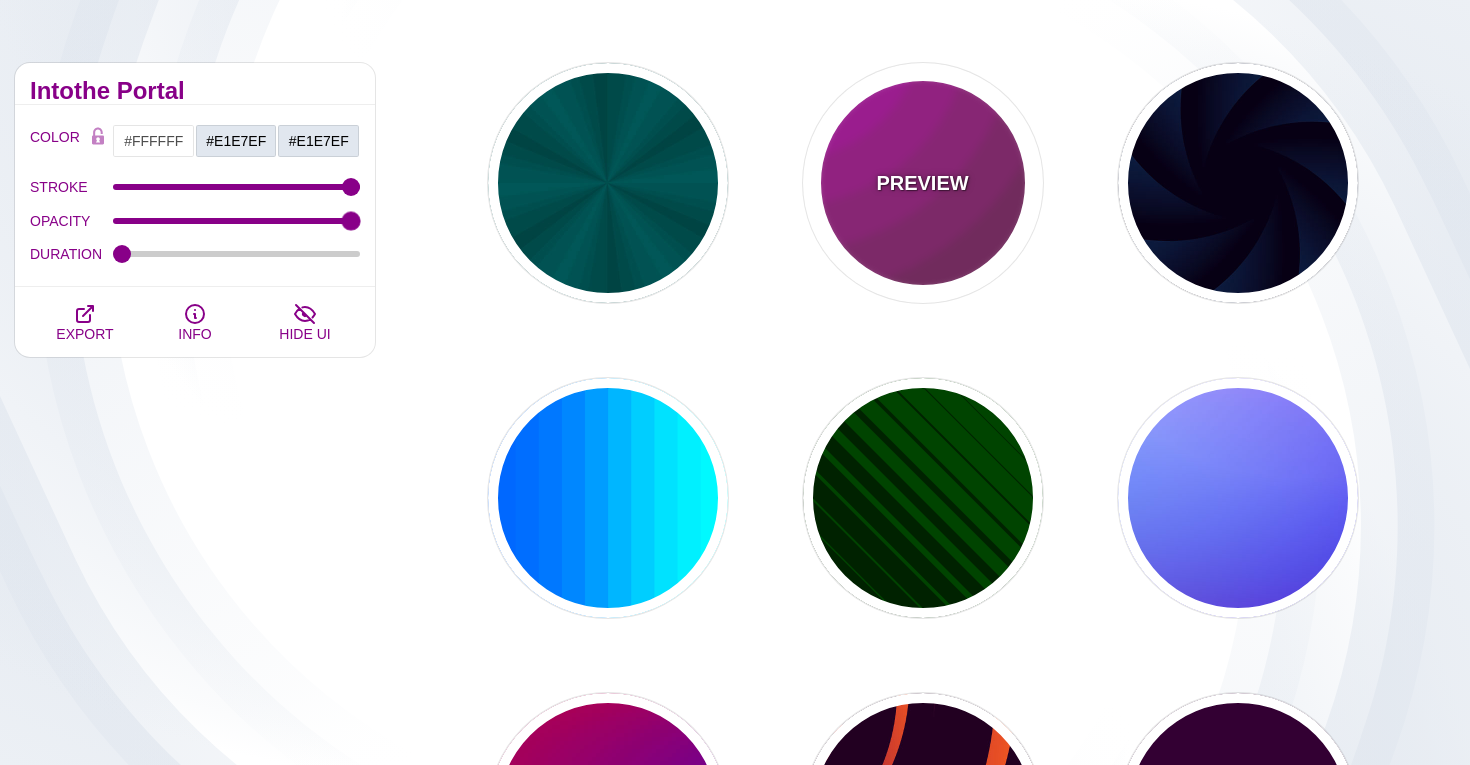 scroll, scrollTop: 171, scrollLeft: 0, axis: vertical 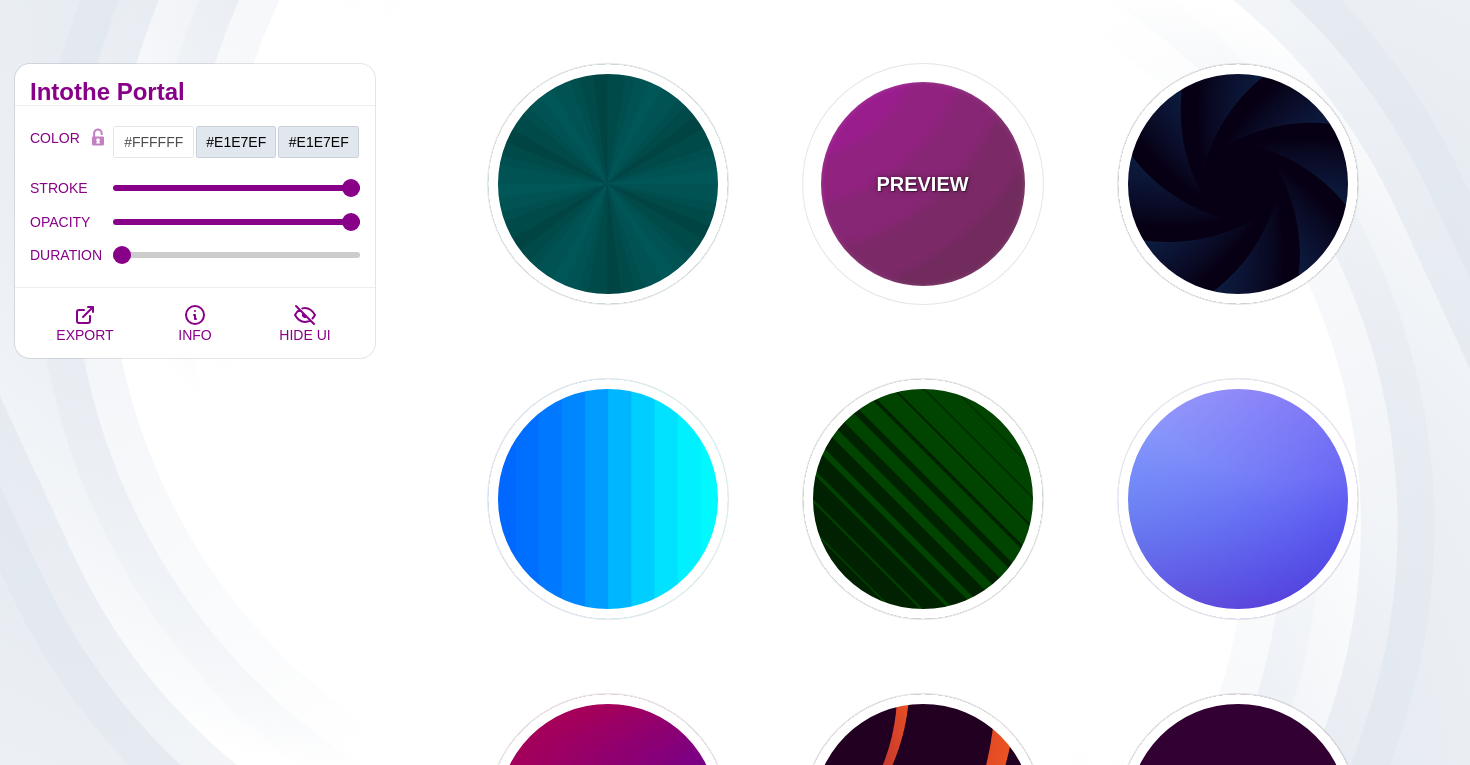 click on "PREVIEW" at bounding box center [923, 184] 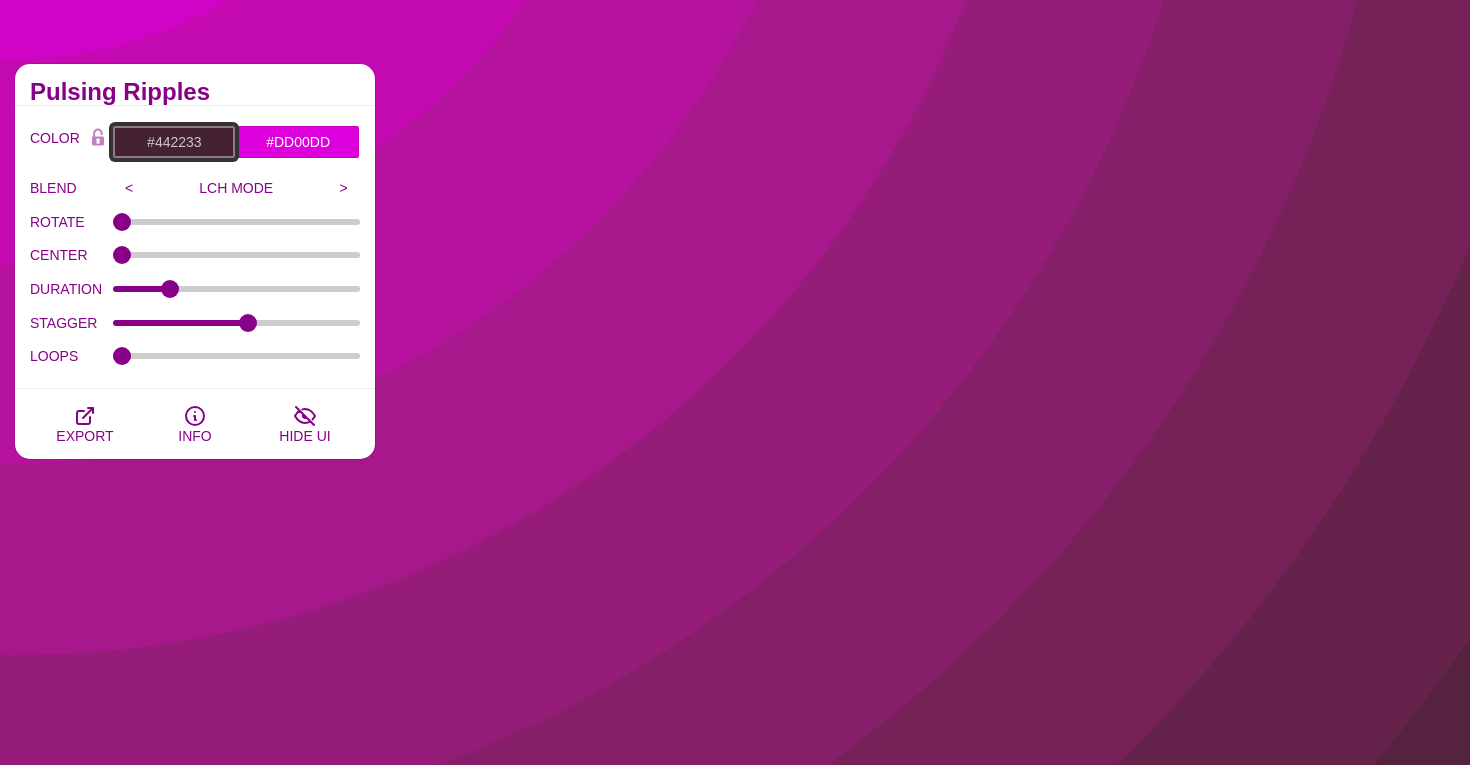 click on "#442233" at bounding box center (174, 142) 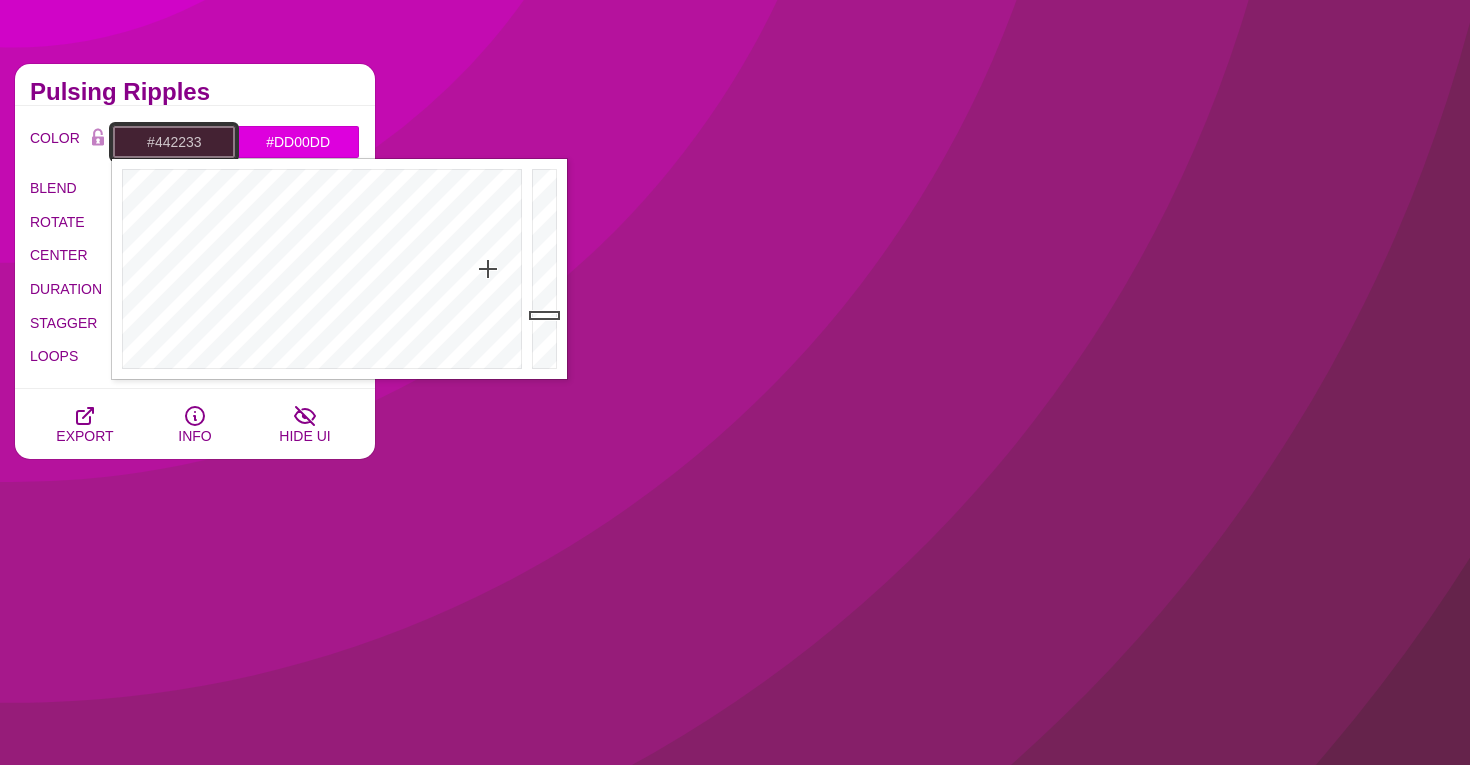 click on "#442233" at bounding box center (174, 142) 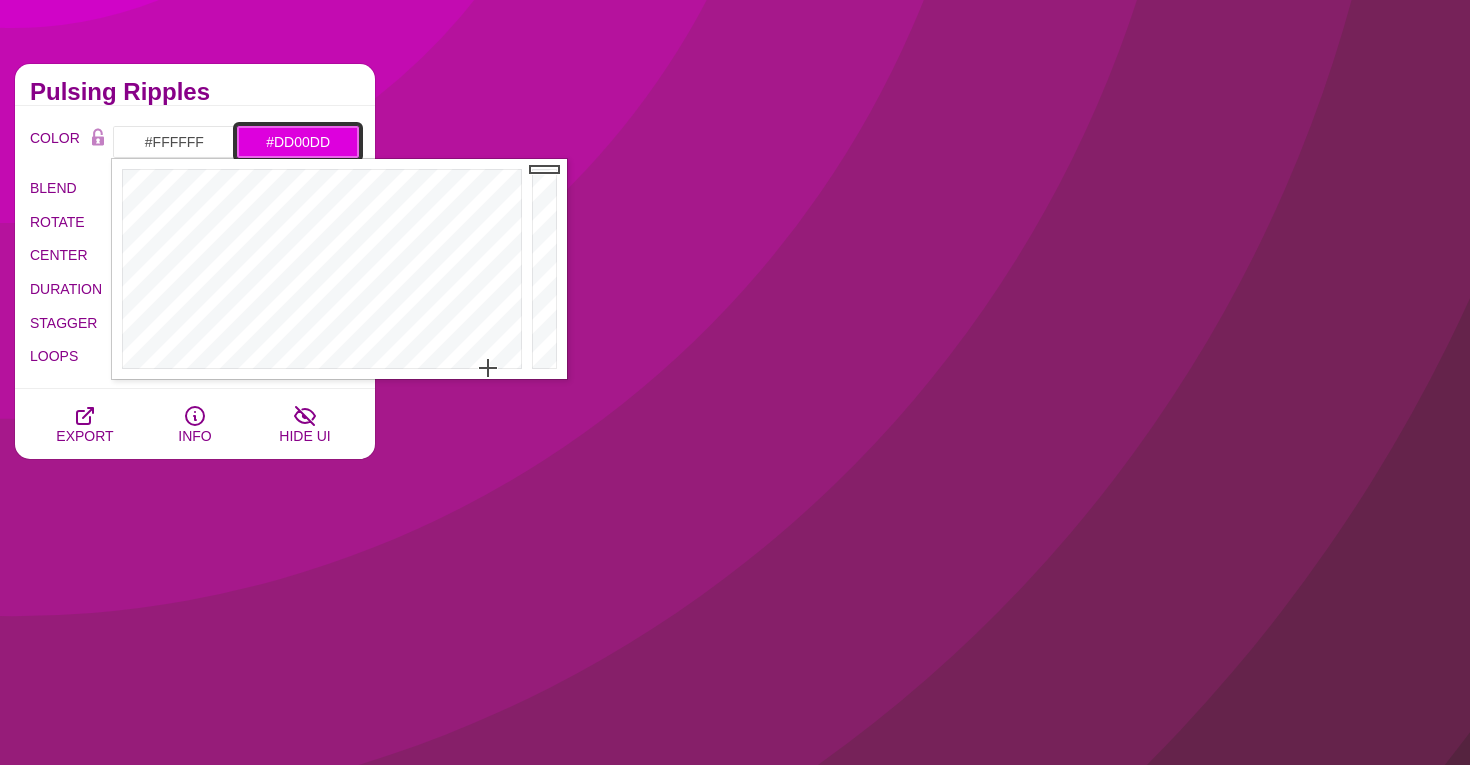 click on "#DD00DD" at bounding box center [298, 142] 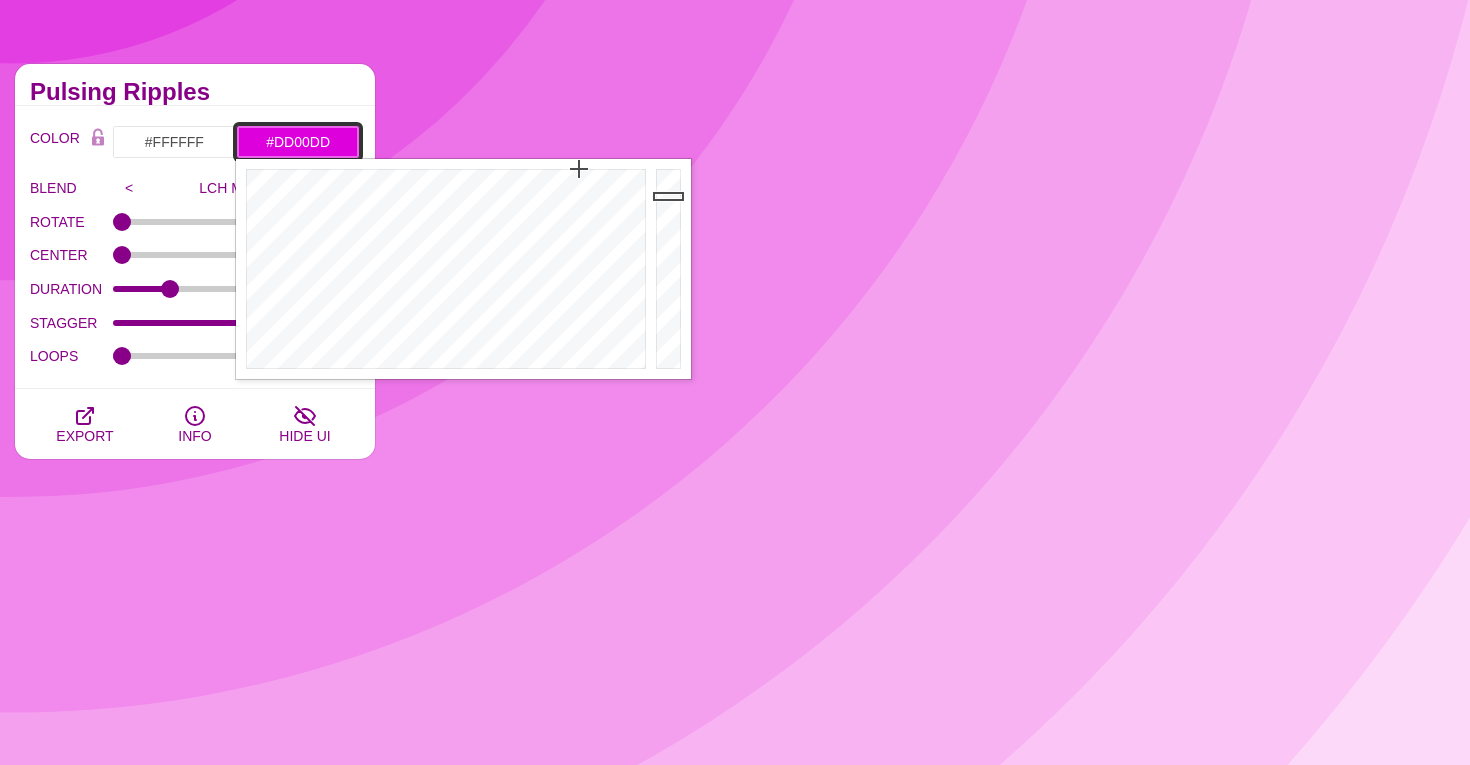 click on "#DD00DD" at bounding box center [298, 142] 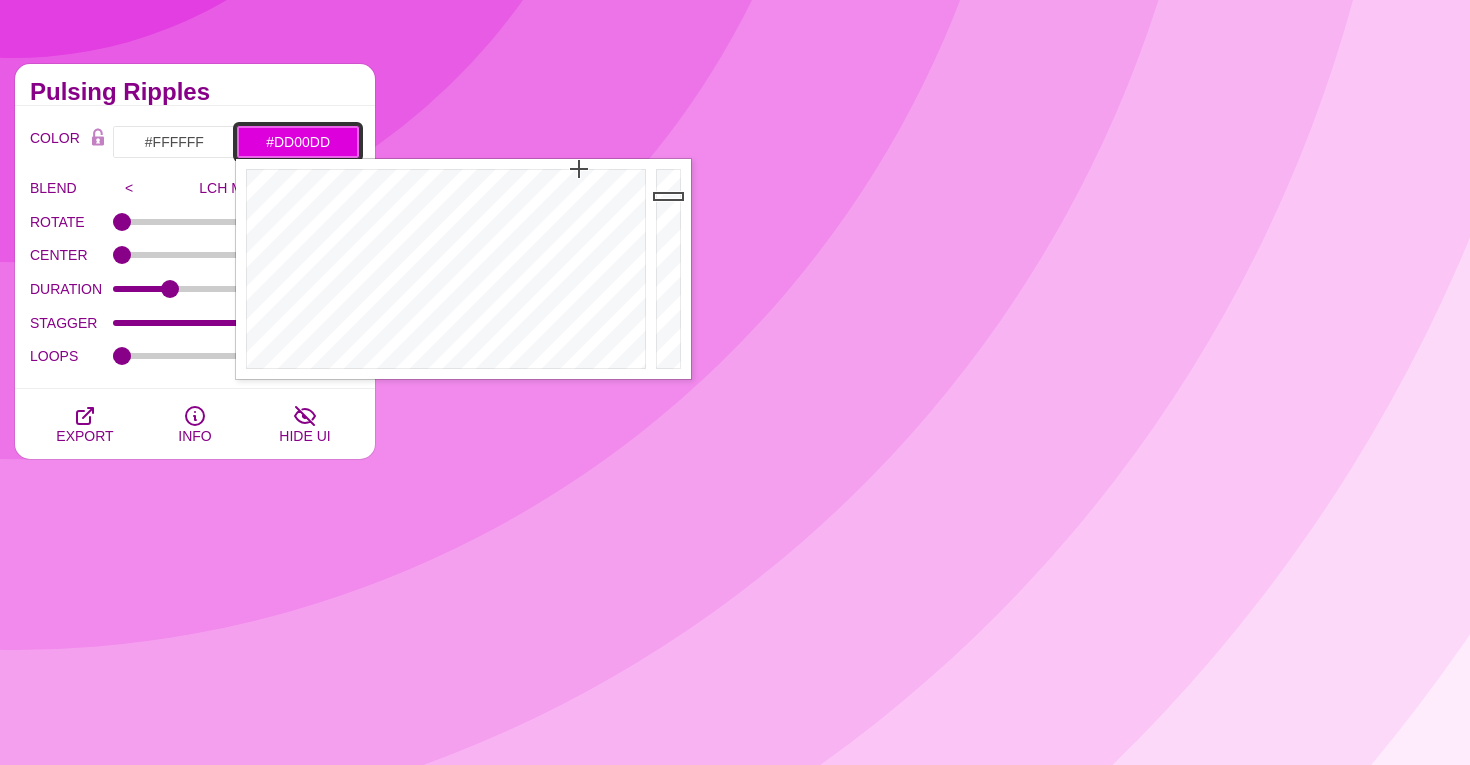 paste on "e1e7ef" 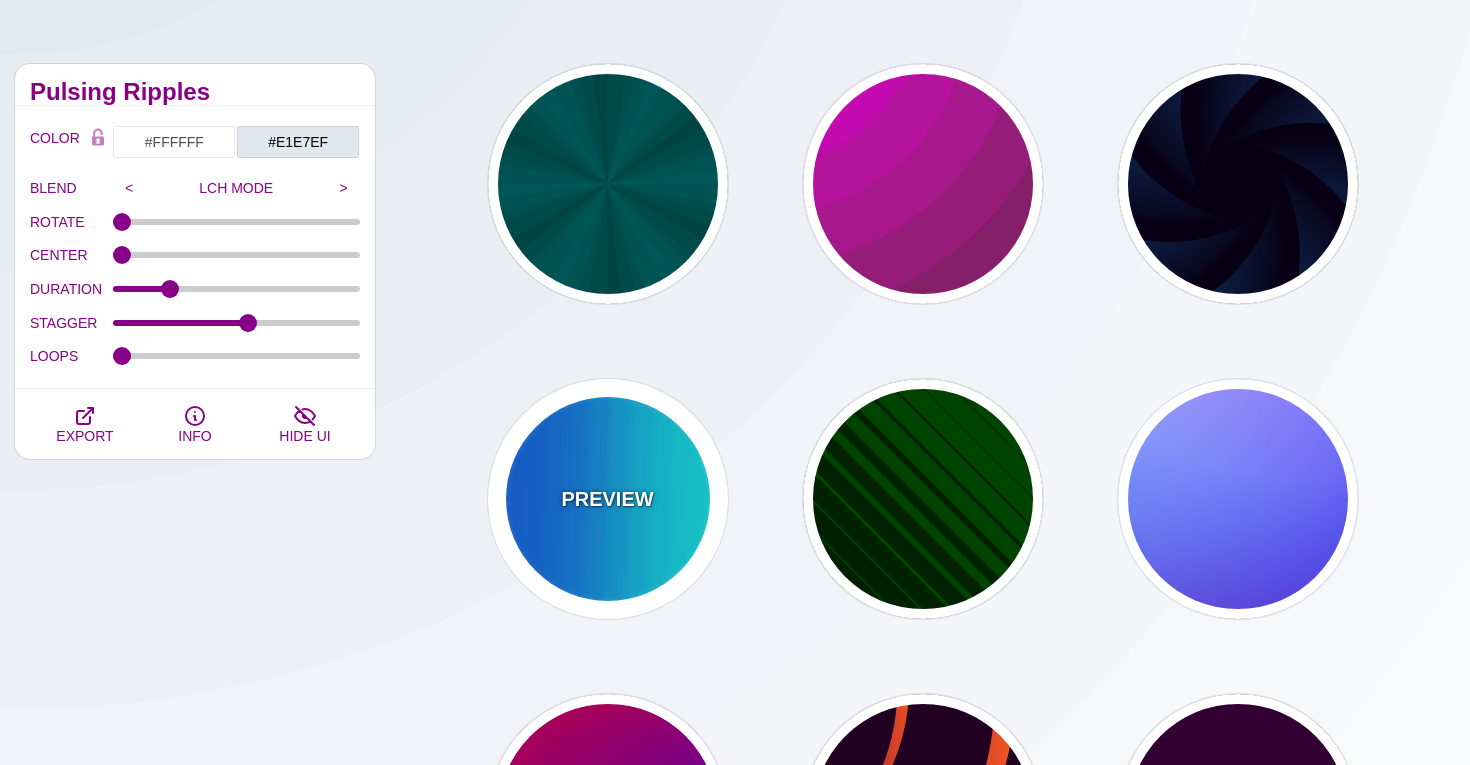 click on "PREVIEW" at bounding box center [608, 499] 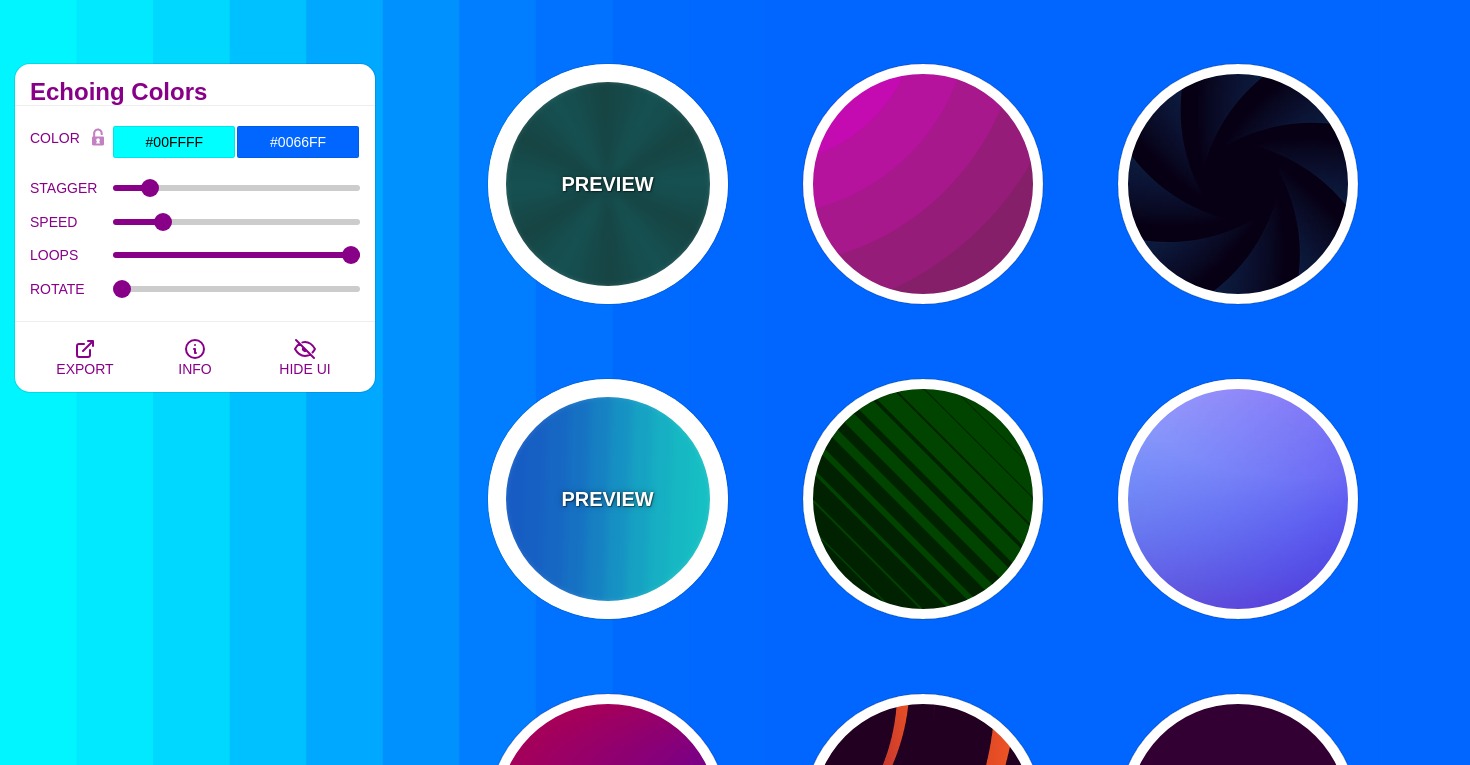 scroll, scrollTop: 0, scrollLeft: 0, axis: both 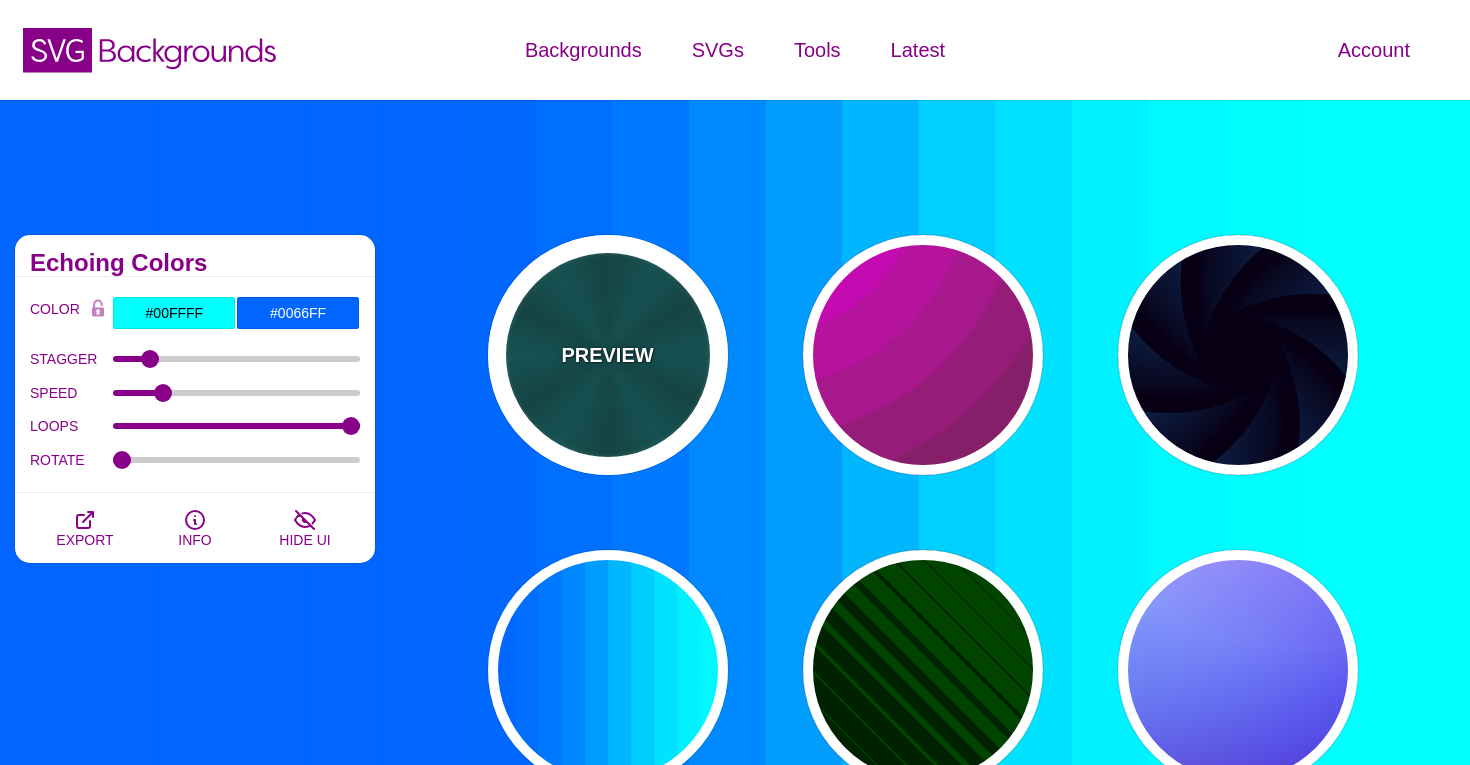 click on "PREVIEW" at bounding box center [608, 355] 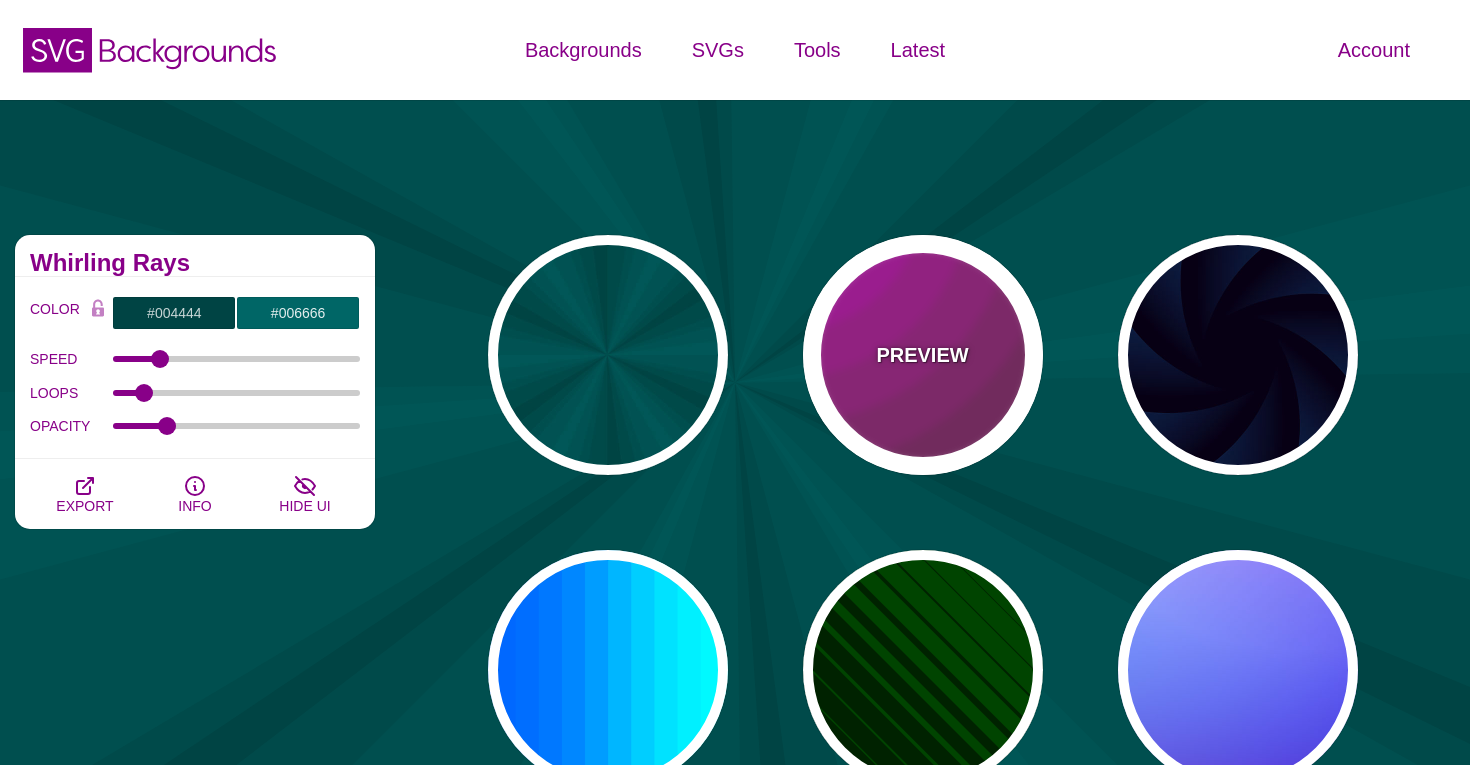 click on "PREVIEW" at bounding box center (922, 355) 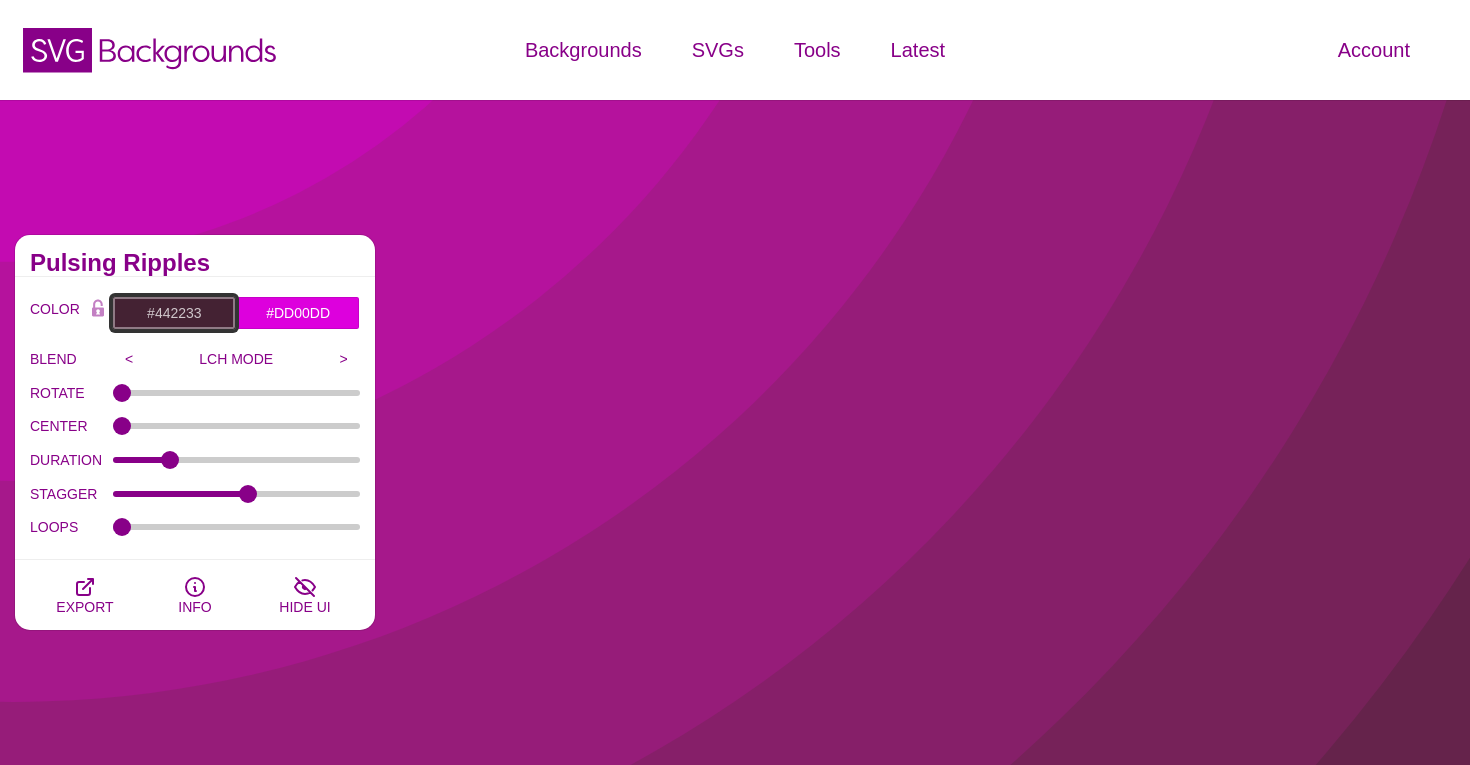 click on "#442233" at bounding box center [174, 313] 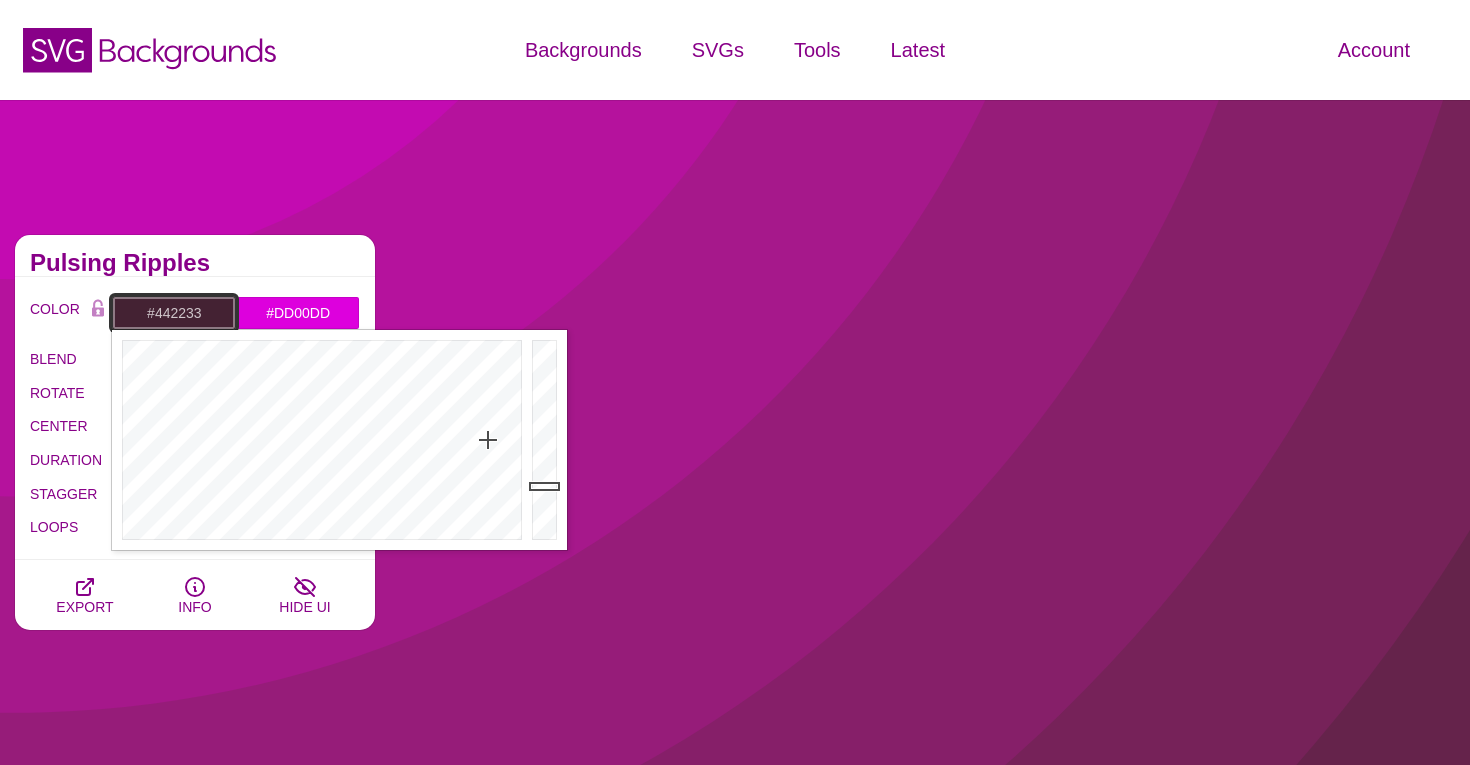 click on "#442233" at bounding box center [174, 313] 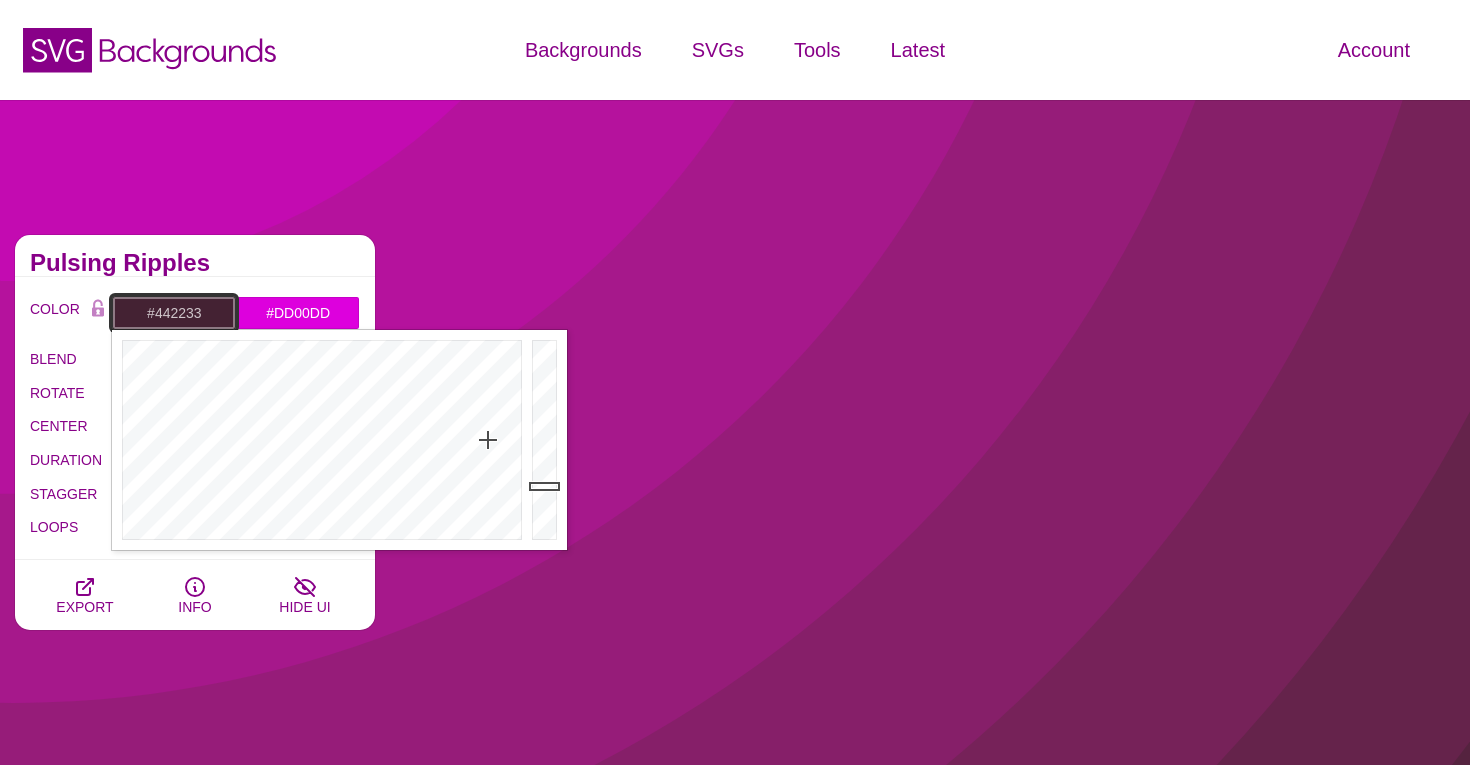 paste on "e1e7ef" 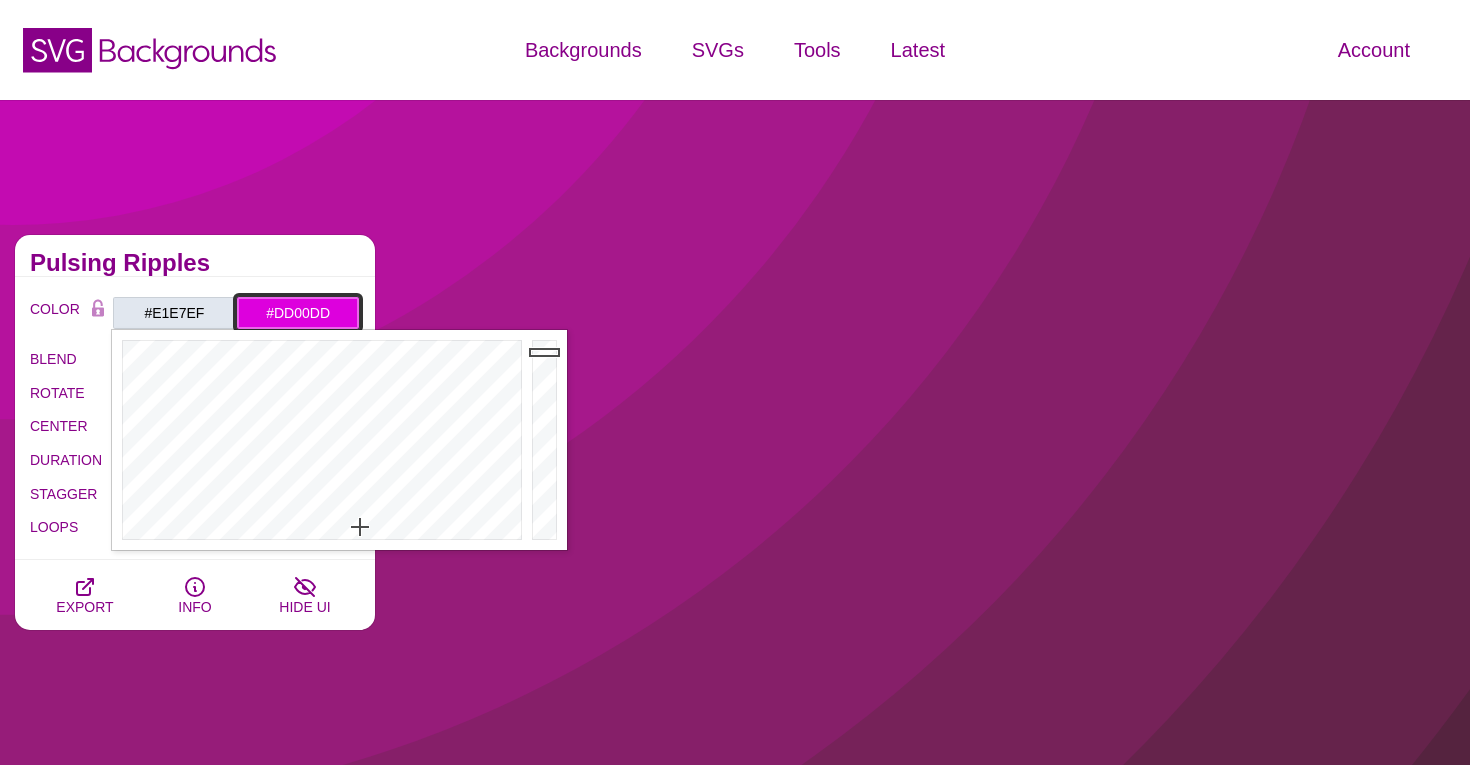click on "#DD00DD" at bounding box center (298, 313) 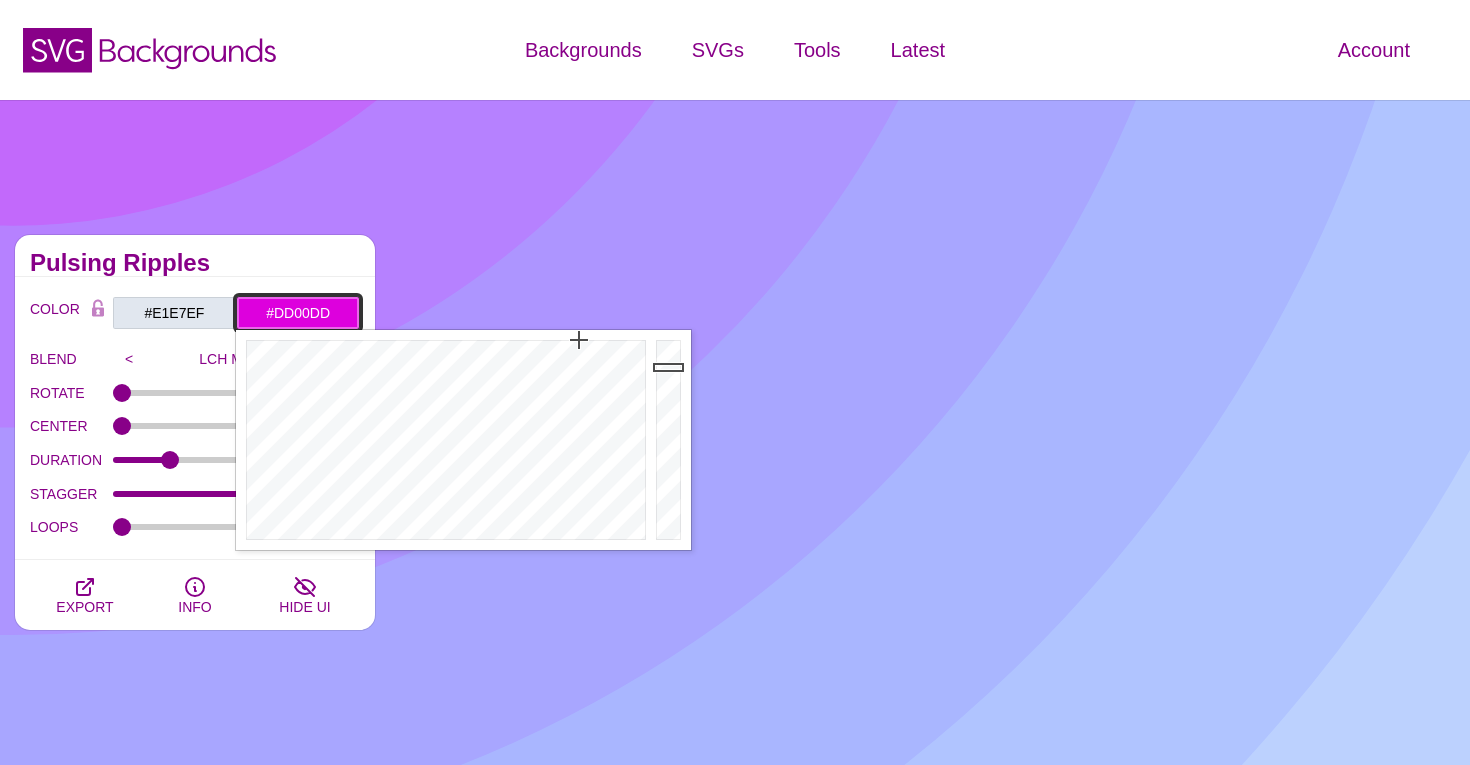 click on "#DD00DD" at bounding box center [298, 313] 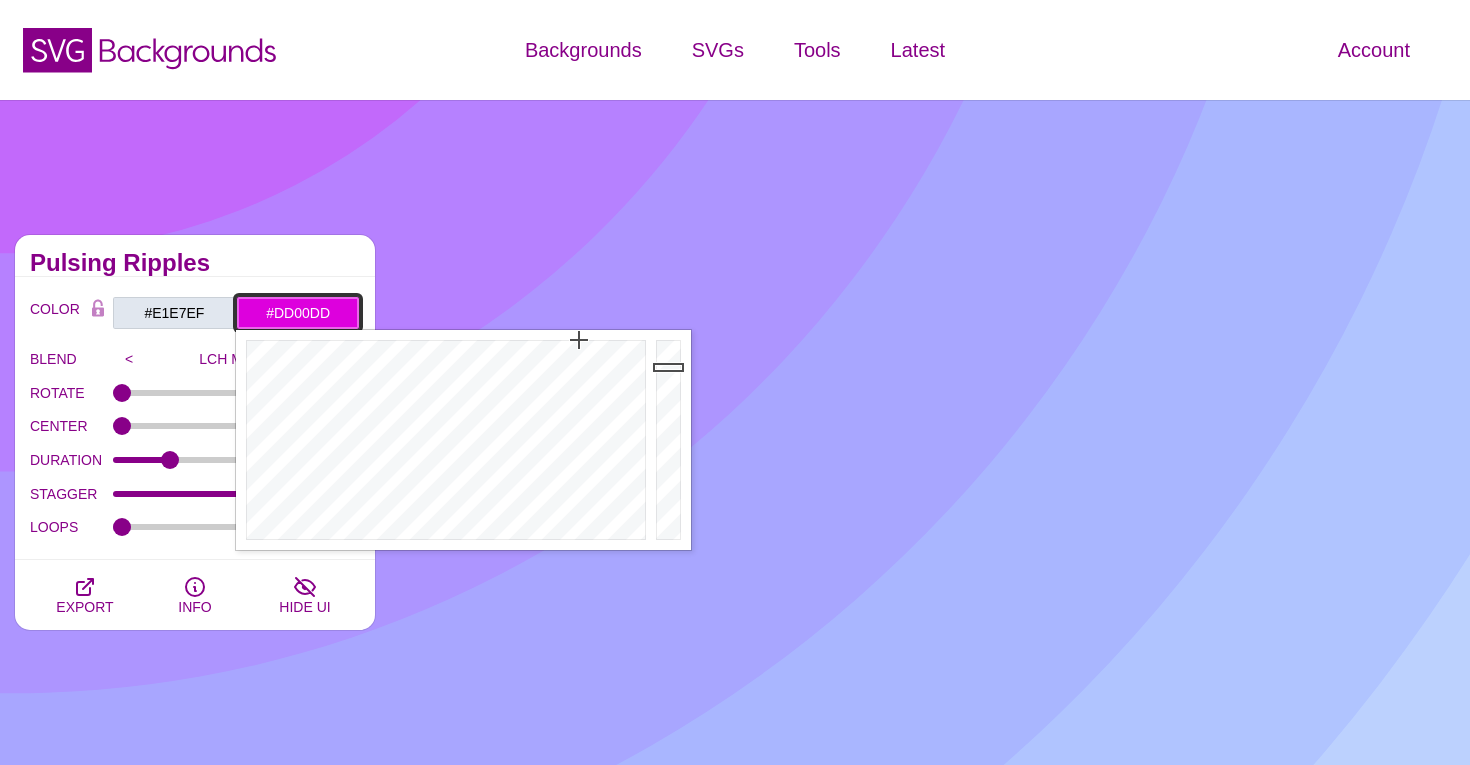 click on "#DD00DD" at bounding box center [298, 313] 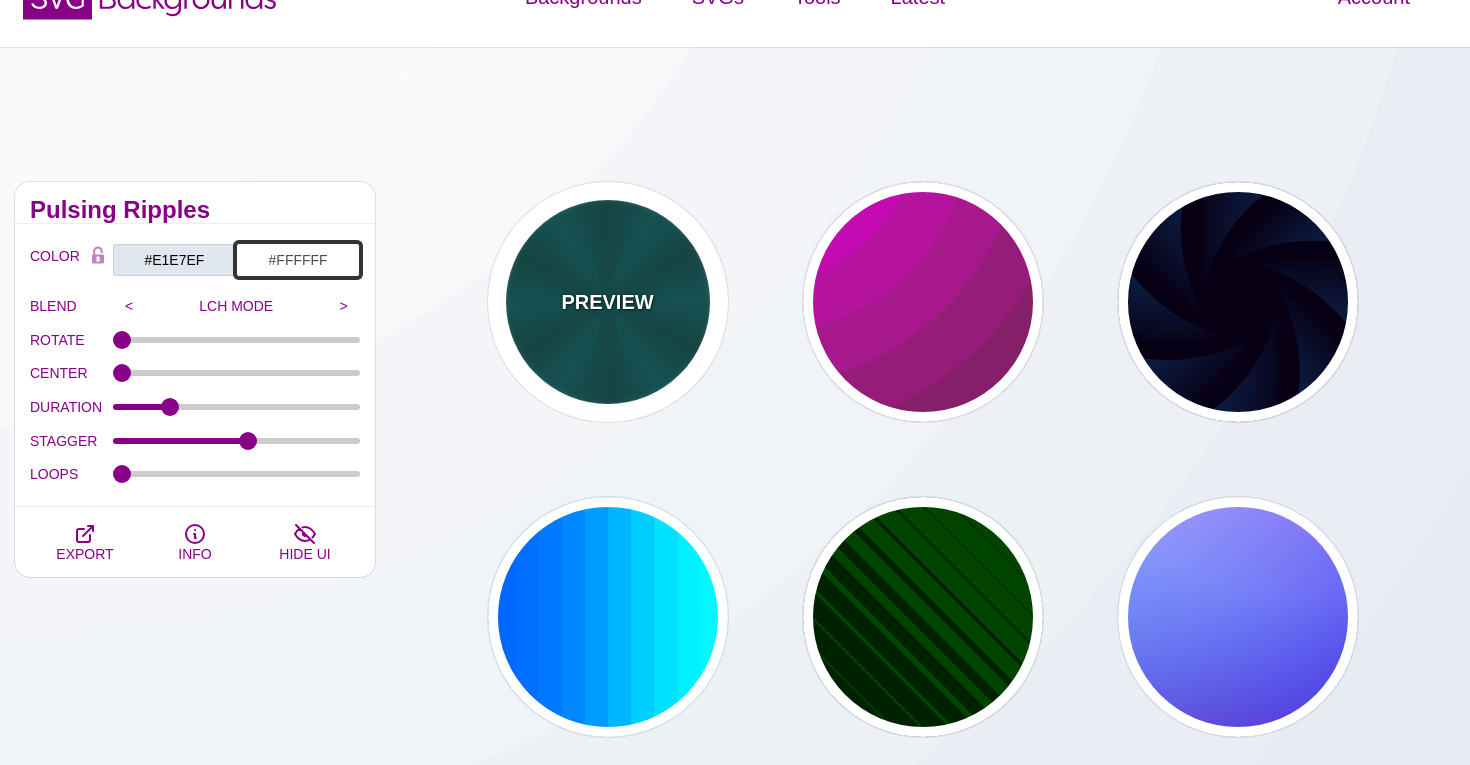 scroll, scrollTop: 102, scrollLeft: 0, axis: vertical 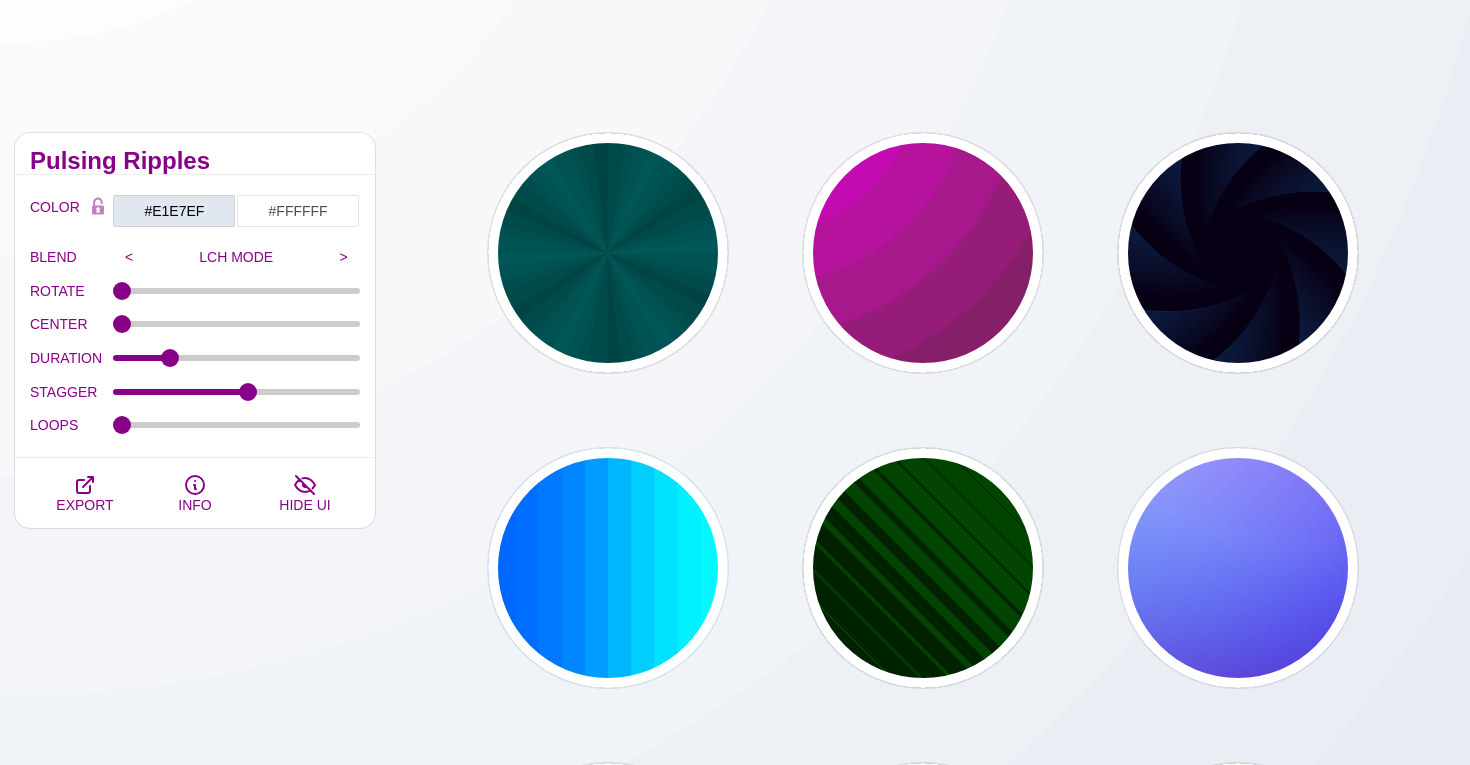 click on "PREVIEW PREVIEW PREVIEW PREVIEW PREVIEW PREVIEW PREVIEW PREVIEW PREVIEW PREVIEW PREVIEW PREVIEW PREVIEW PREVIEW PREVIEW PREVIEW PREVIEW PREVIEW PREVIEW PREVIEW PREVIEW" at bounding box center (930, 1198) 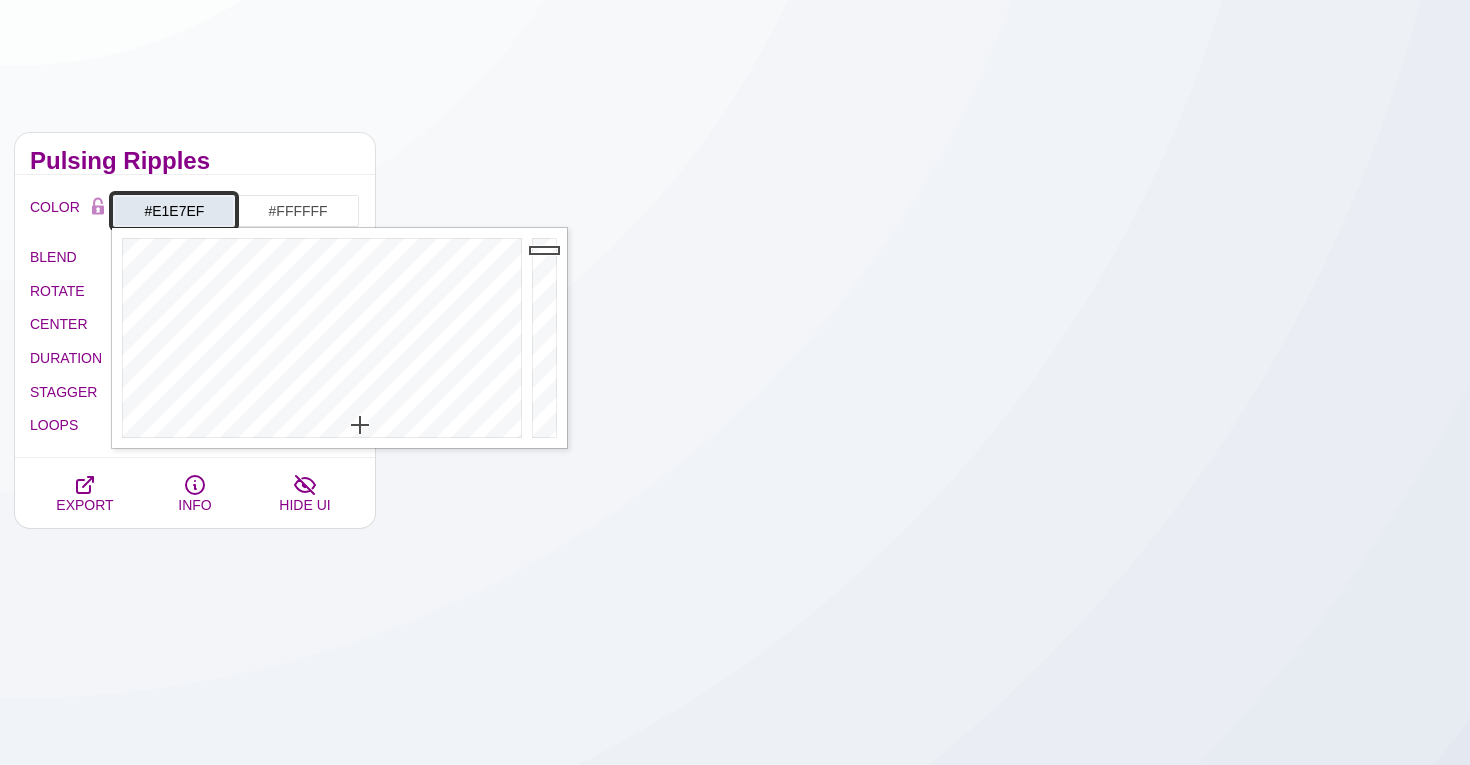 click on "#E1E7EF" at bounding box center [174, 211] 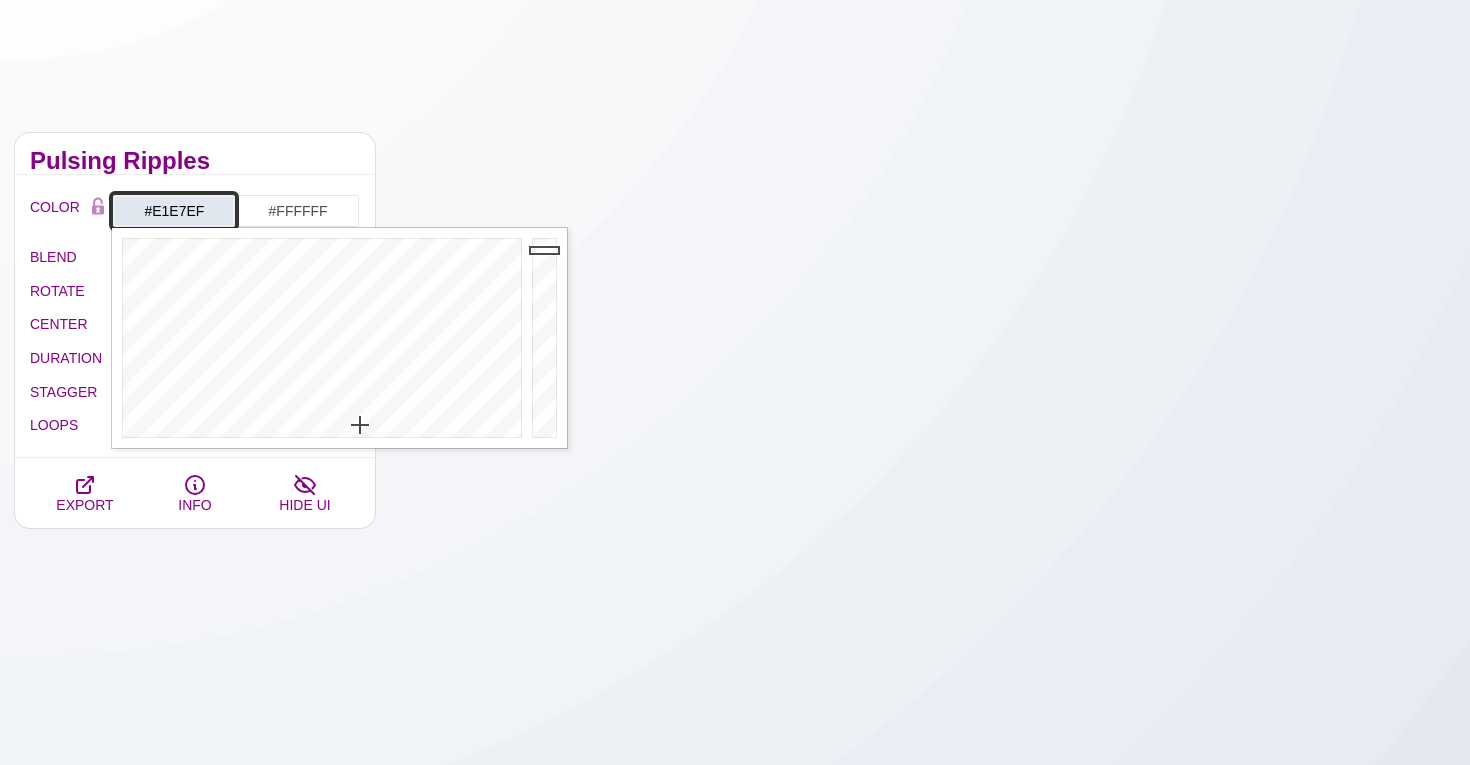 click on "#E1E7EF" at bounding box center (174, 211) 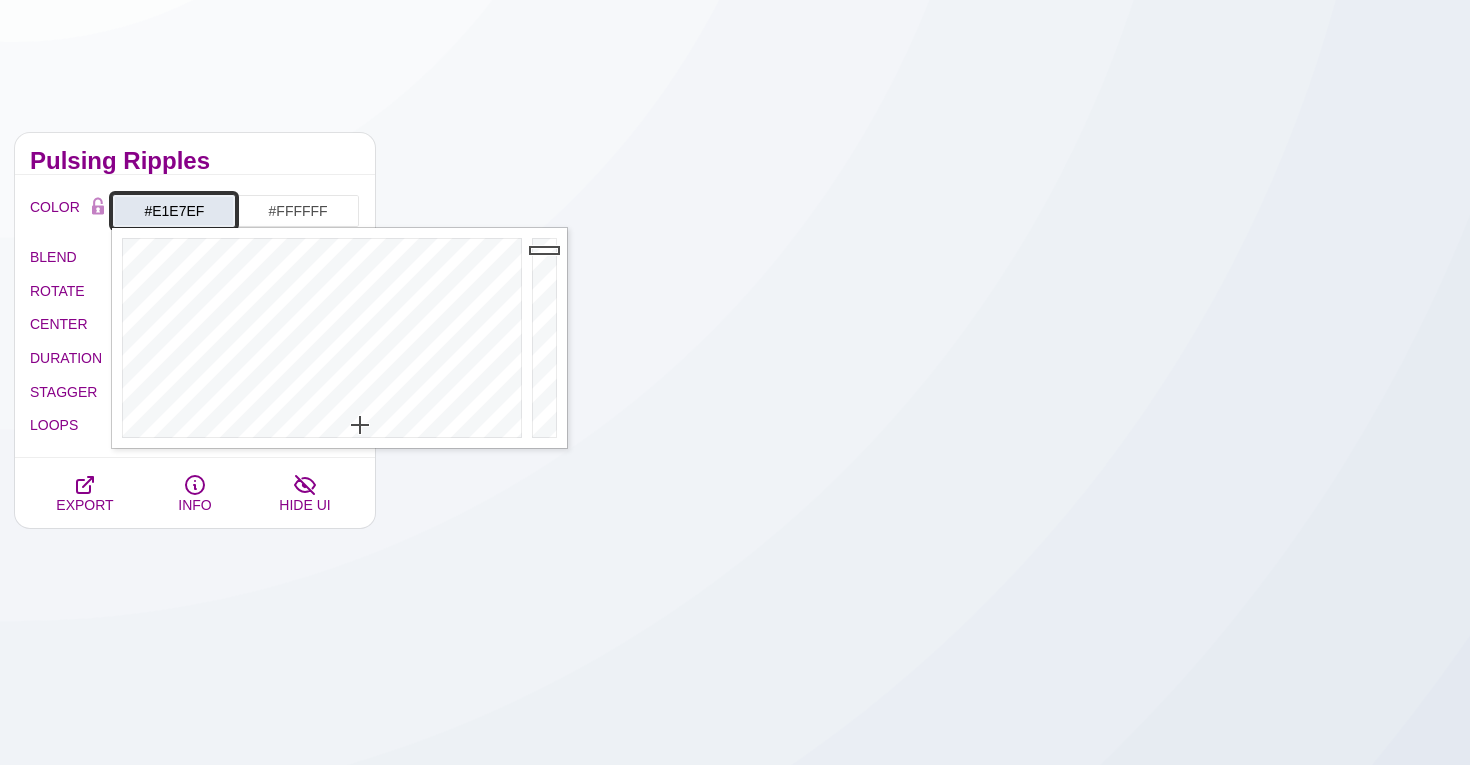 paste on "cfd8e3" 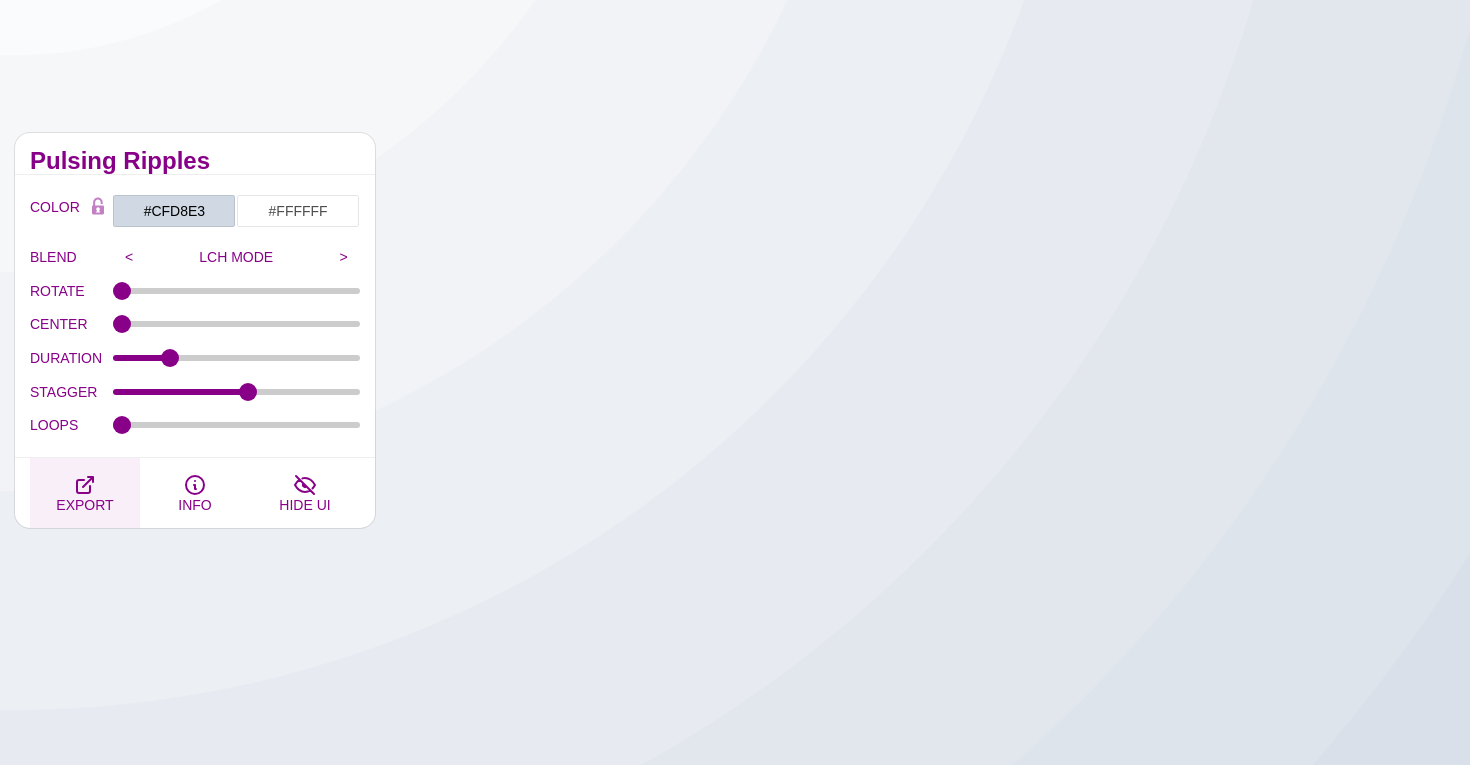click 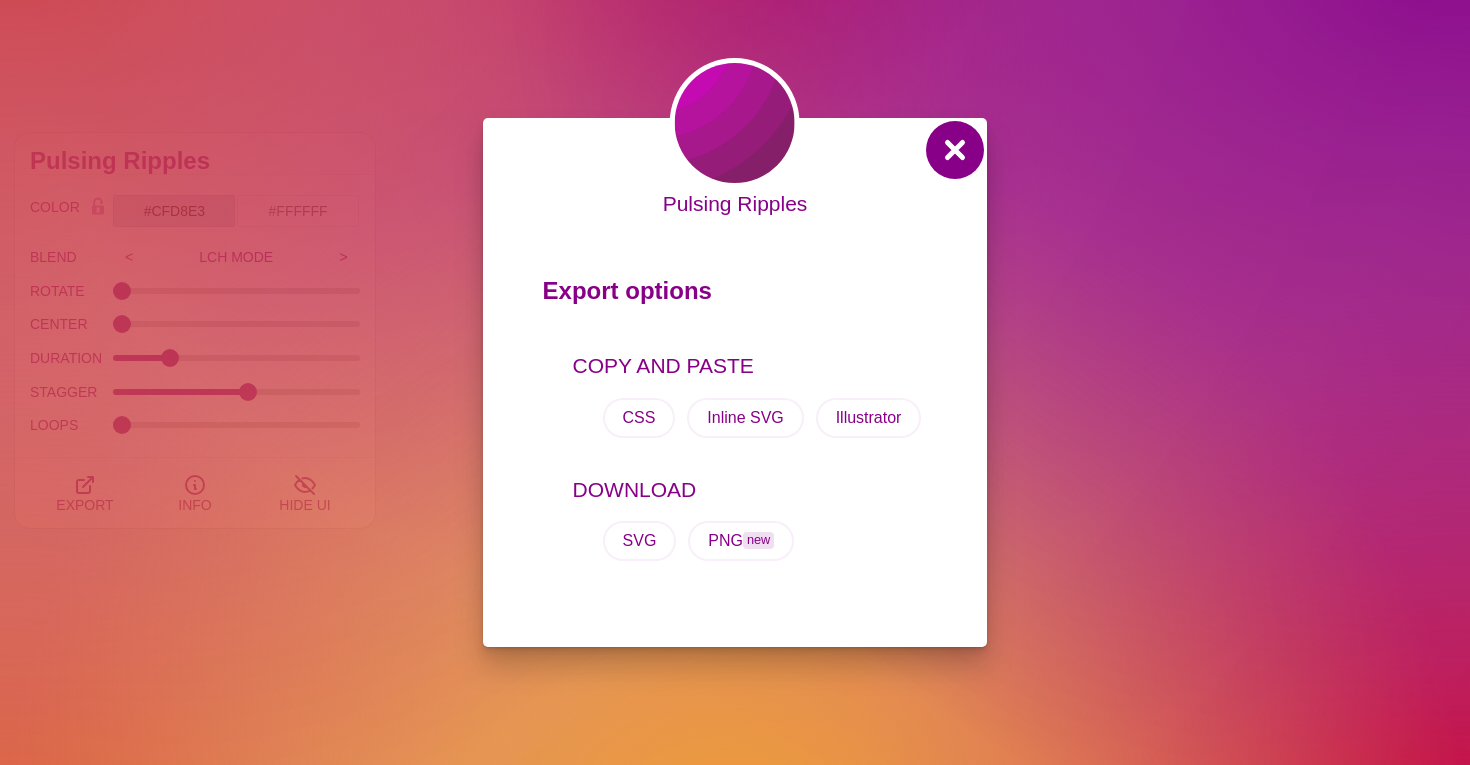 click at bounding box center (955, 150) 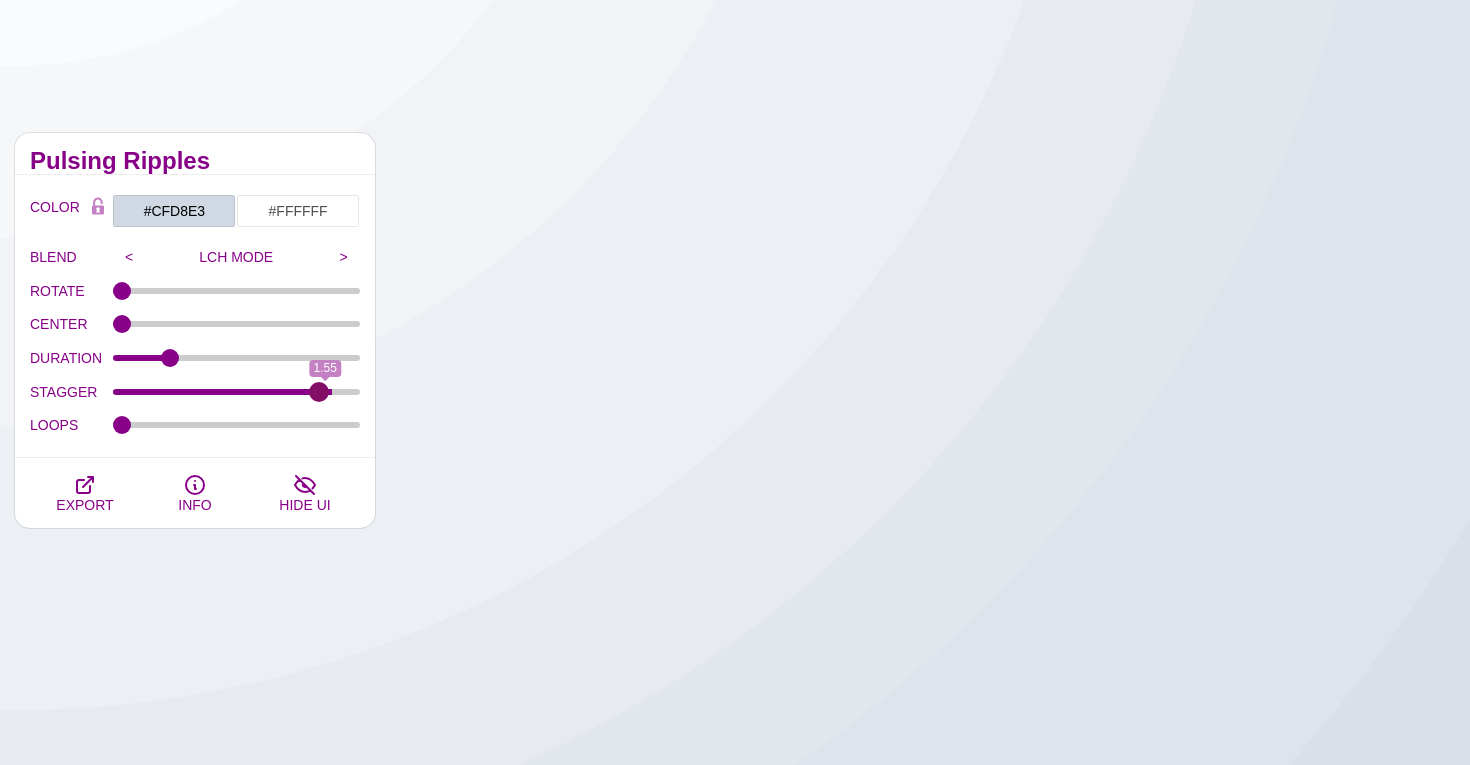 drag, startPoint x: 250, startPoint y: 396, endPoint x: 319, endPoint y: 399, distance: 69.065186 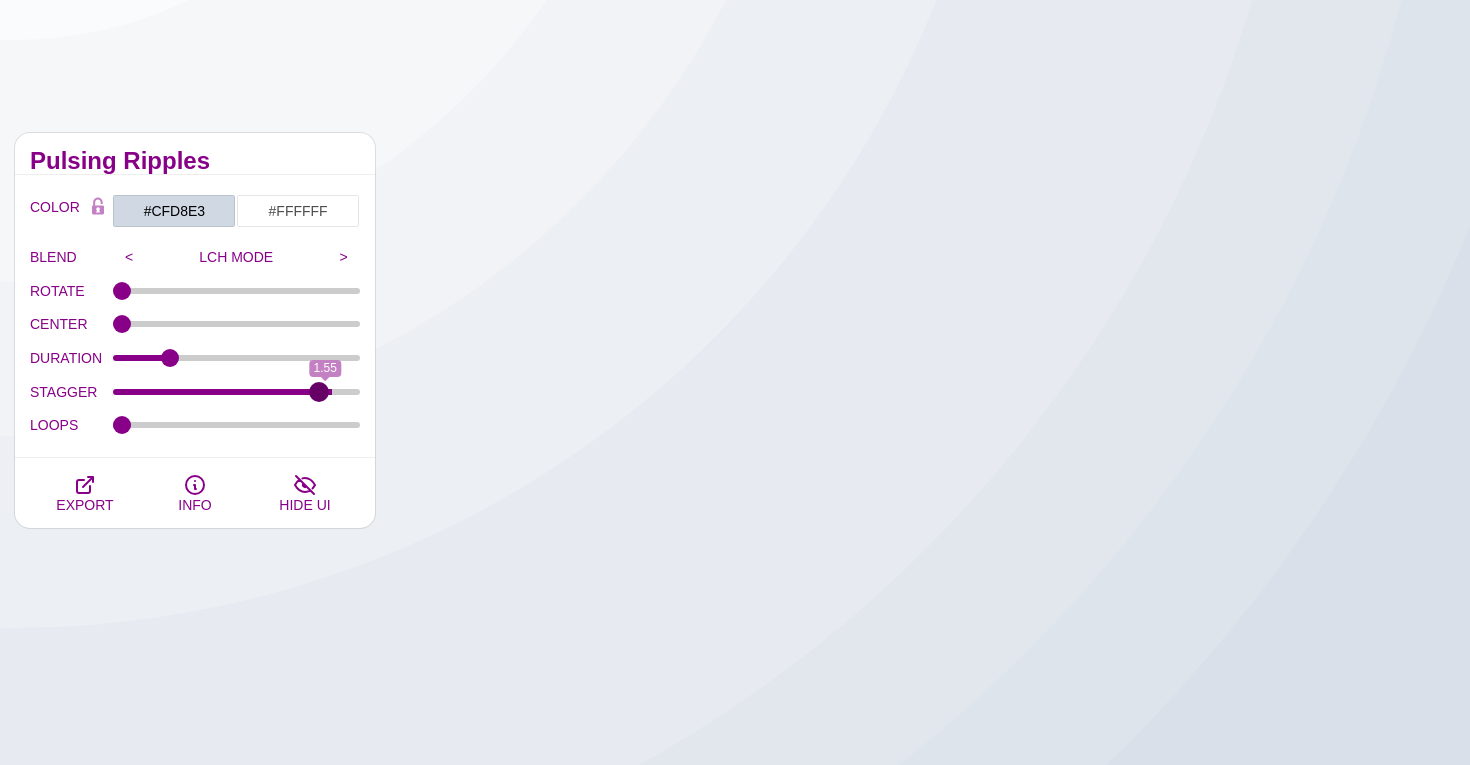click on "STAGGER" at bounding box center (237, 392) 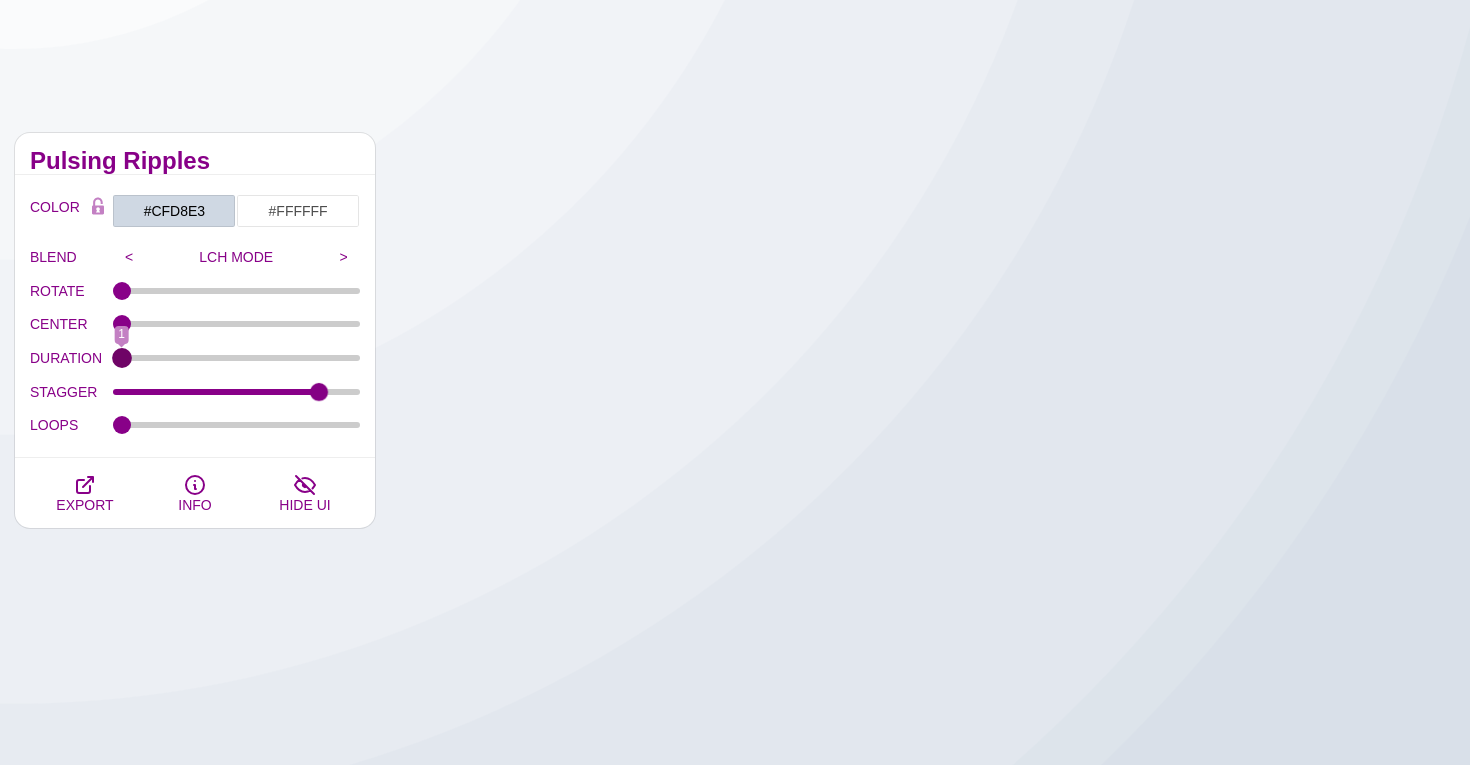 drag, startPoint x: 165, startPoint y: 354, endPoint x: 109, endPoint y: 340, distance: 57.72348 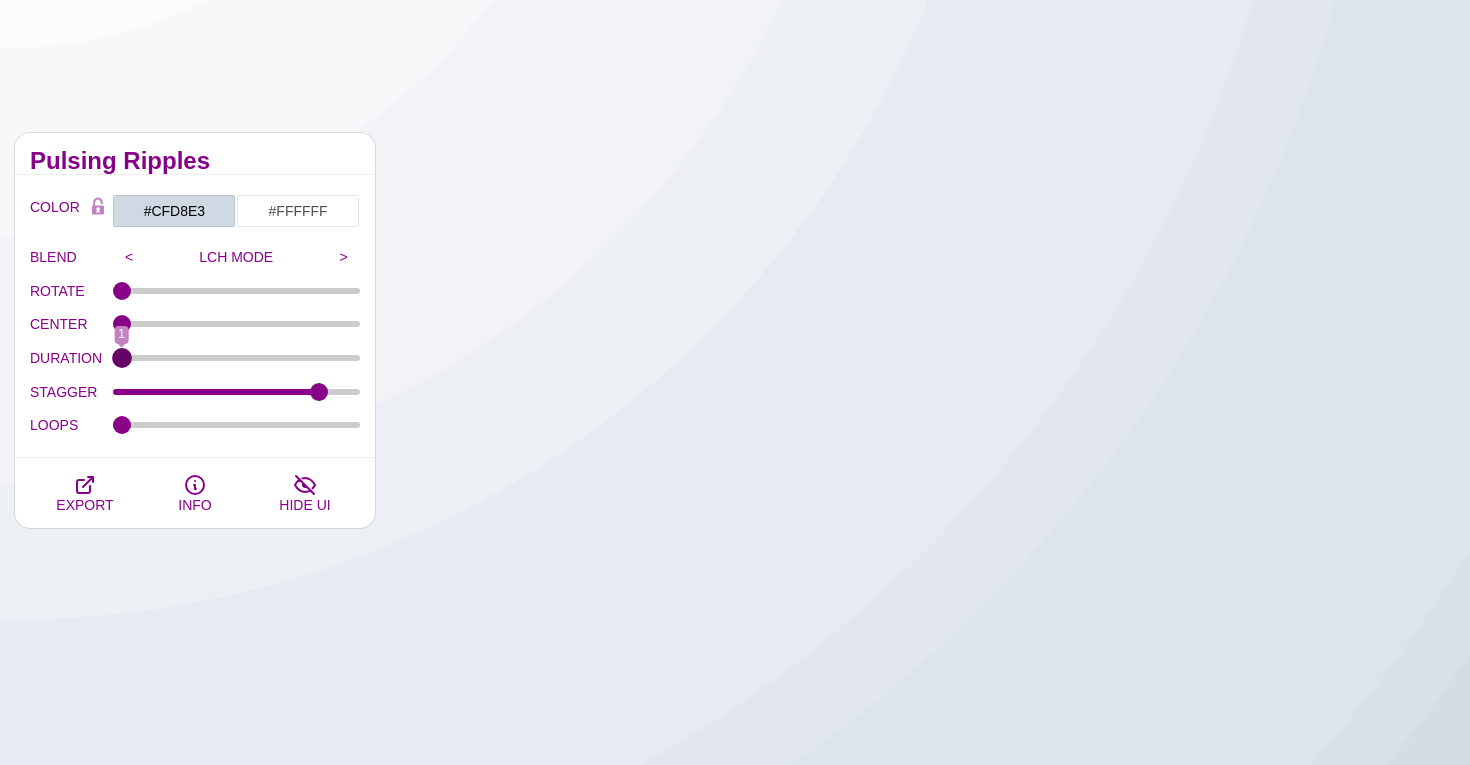 click on "DURATION" at bounding box center [237, 358] 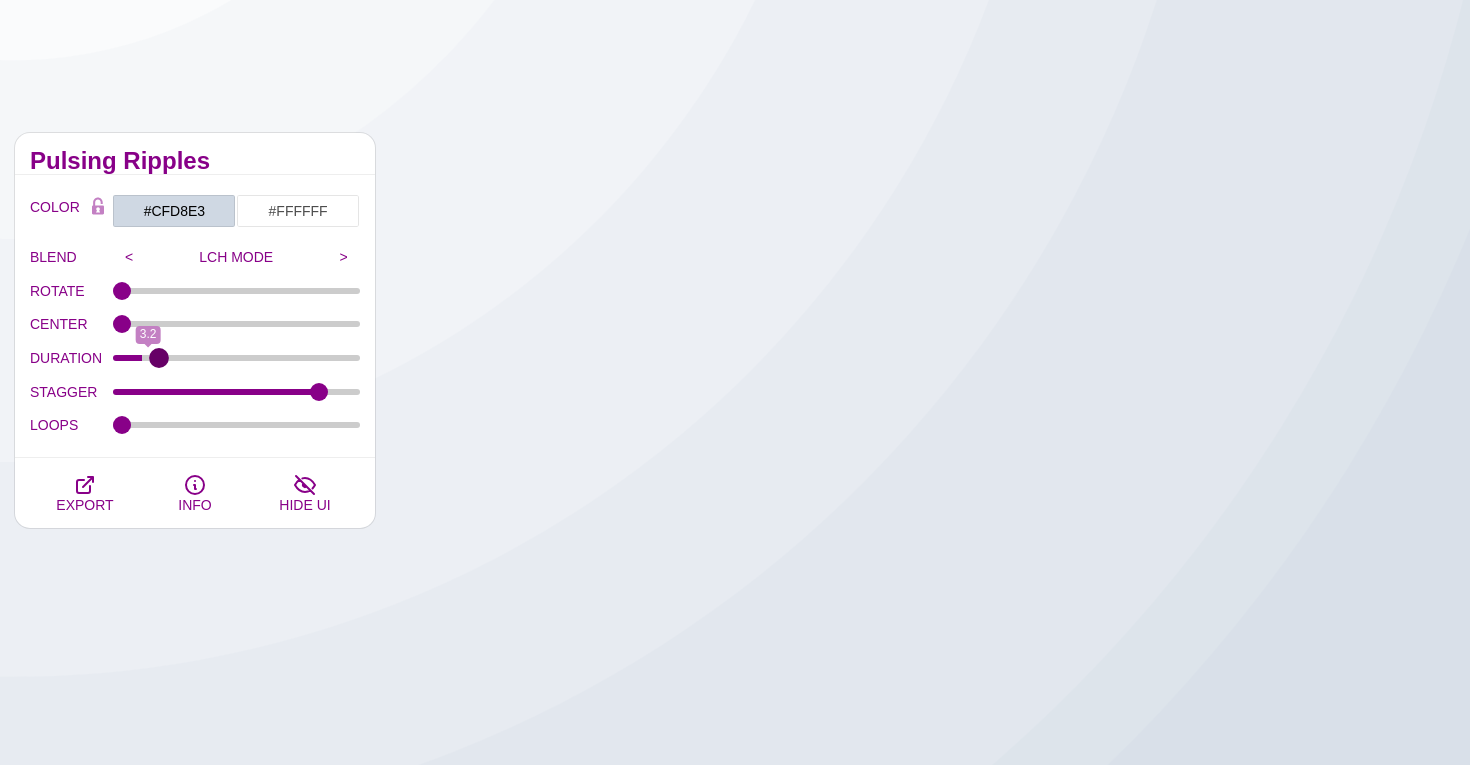drag, startPoint x: 123, startPoint y: 354, endPoint x: 158, endPoint y: 356, distance: 35.057095 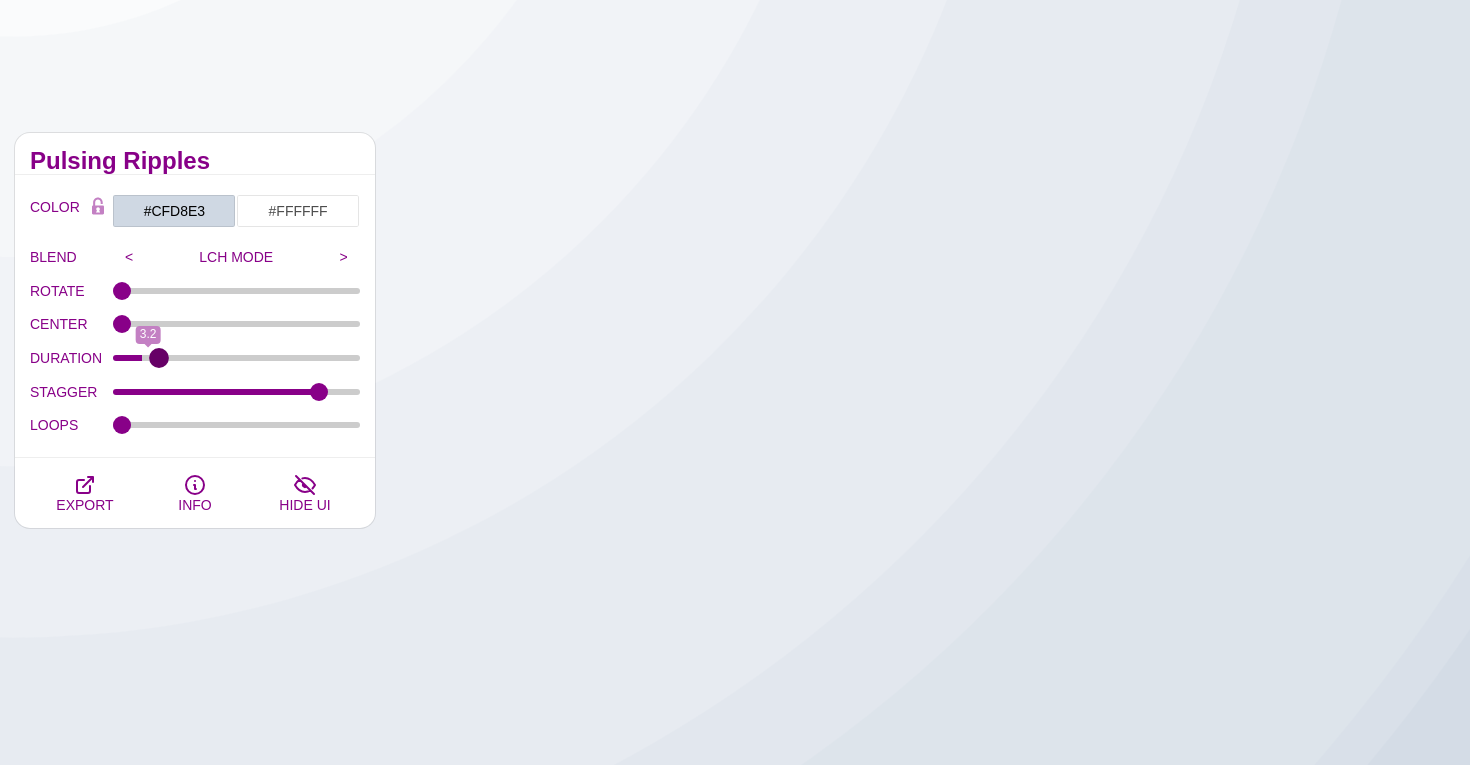 click on "DURATION" at bounding box center [237, 358] 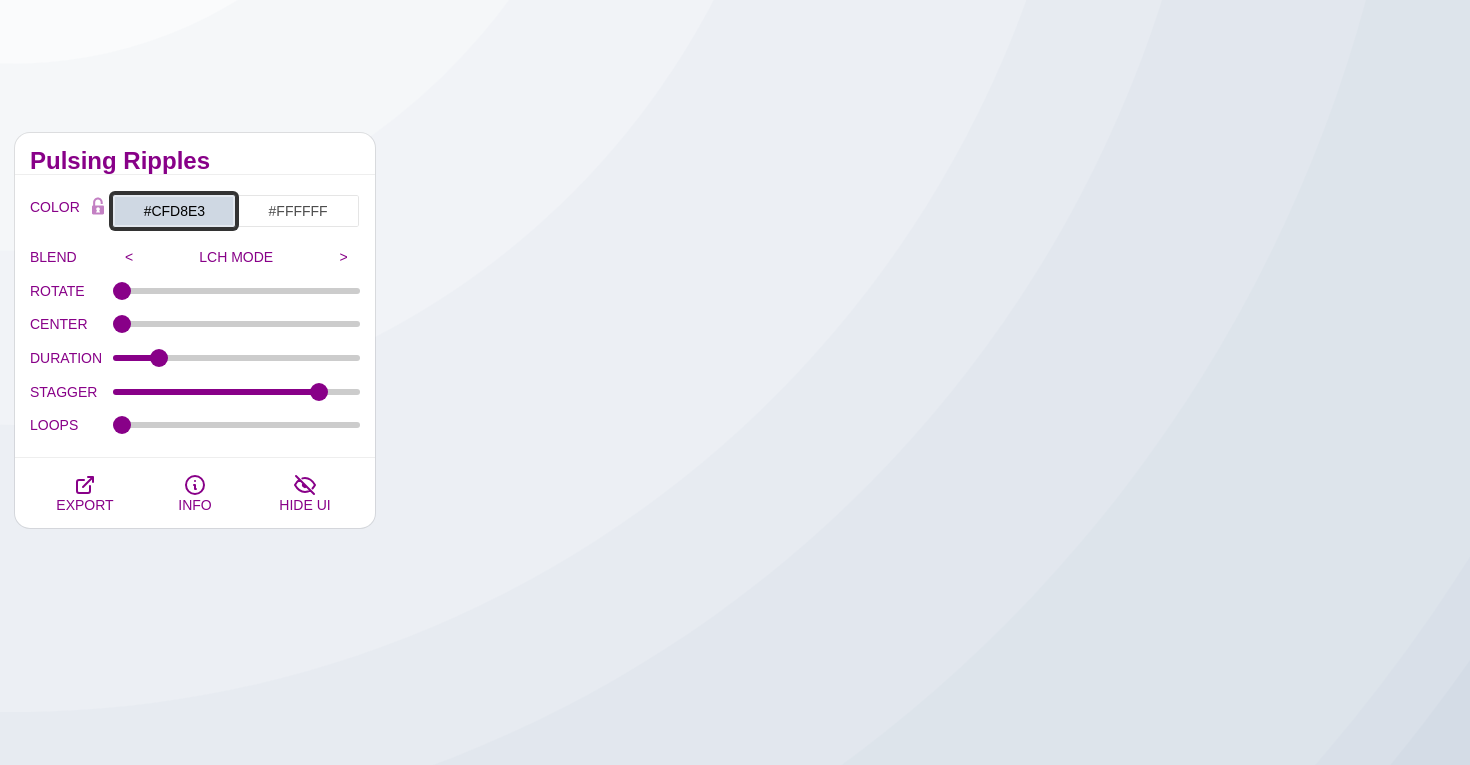 click on "#CFD8E3" at bounding box center (174, 211) 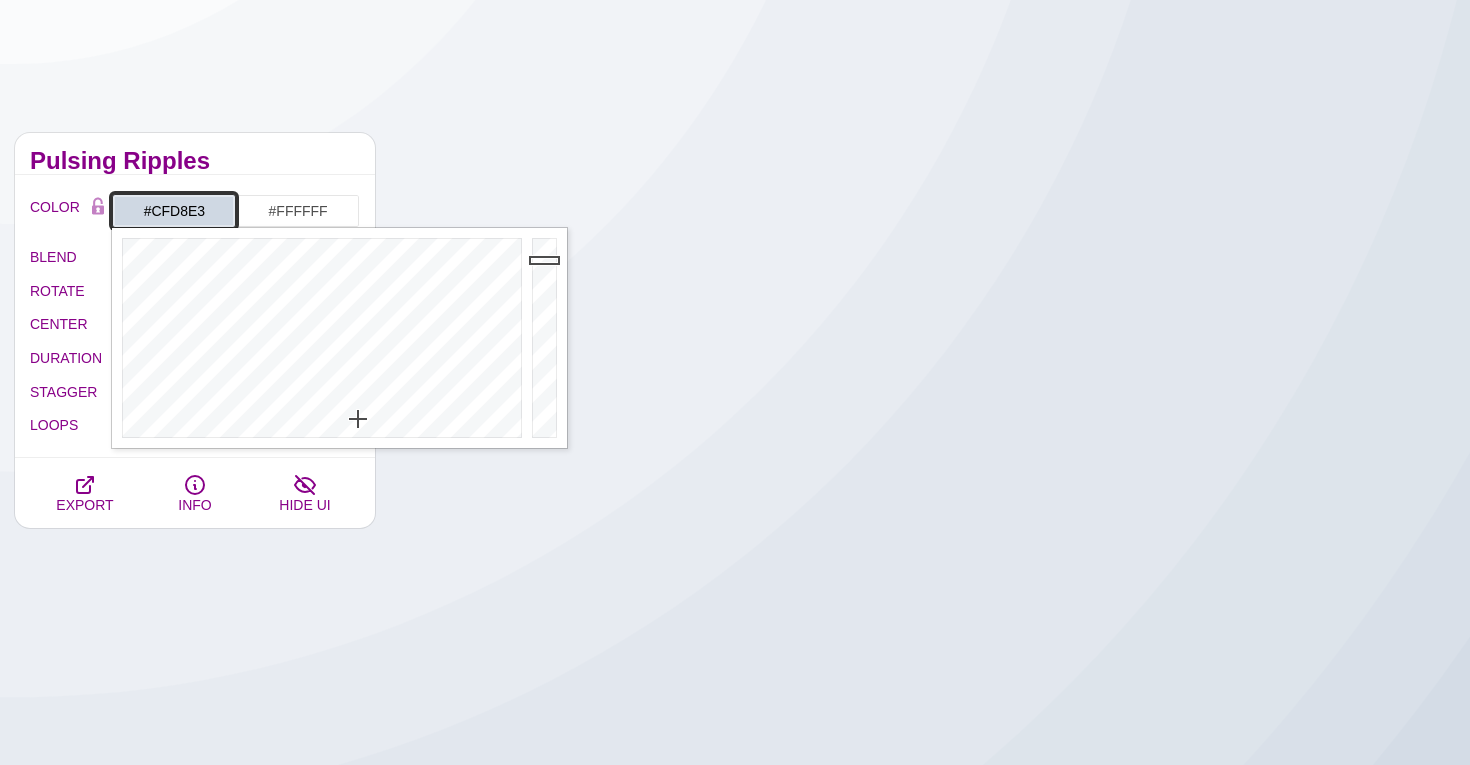 click on "#CFD8E3" at bounding box center (174, 211) 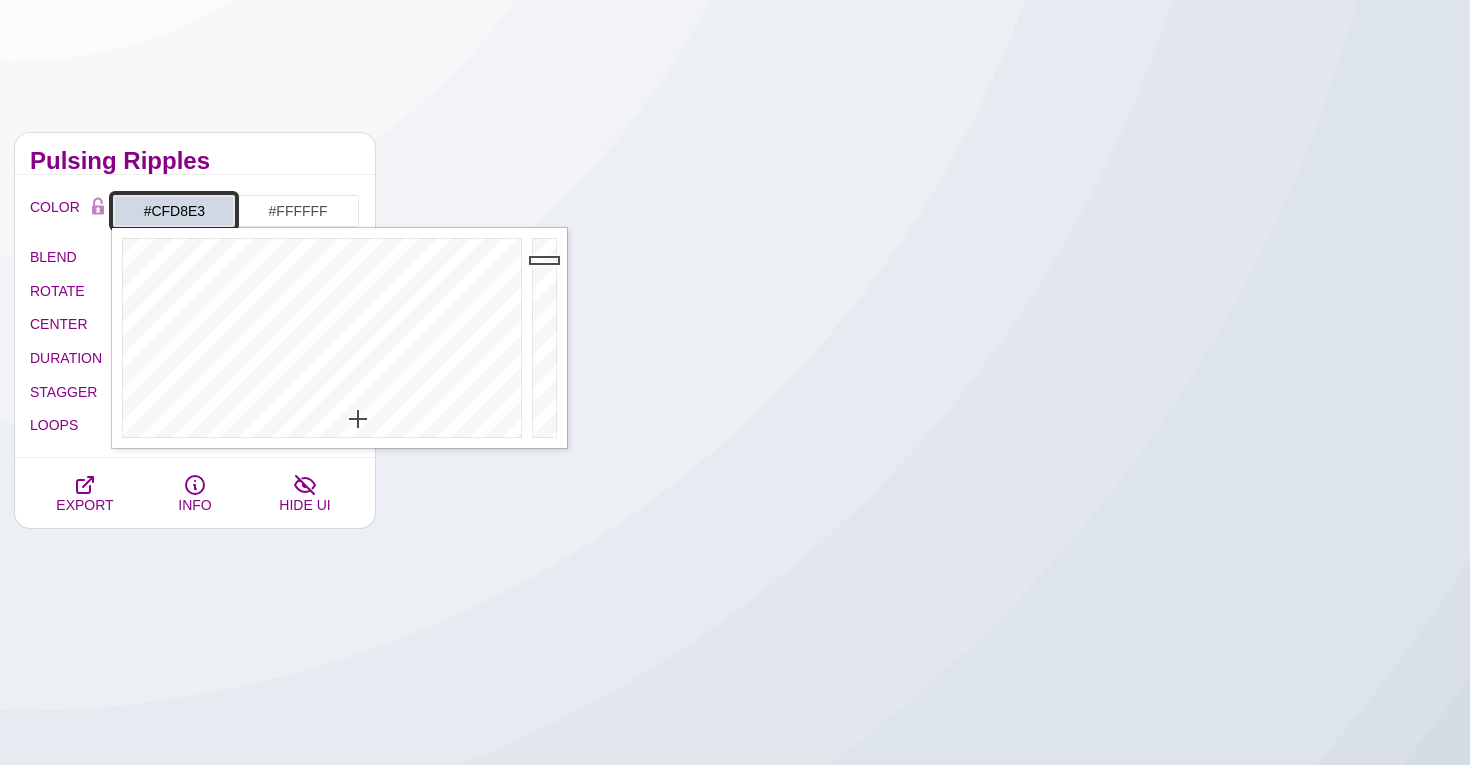 paste on "a8b2c1" 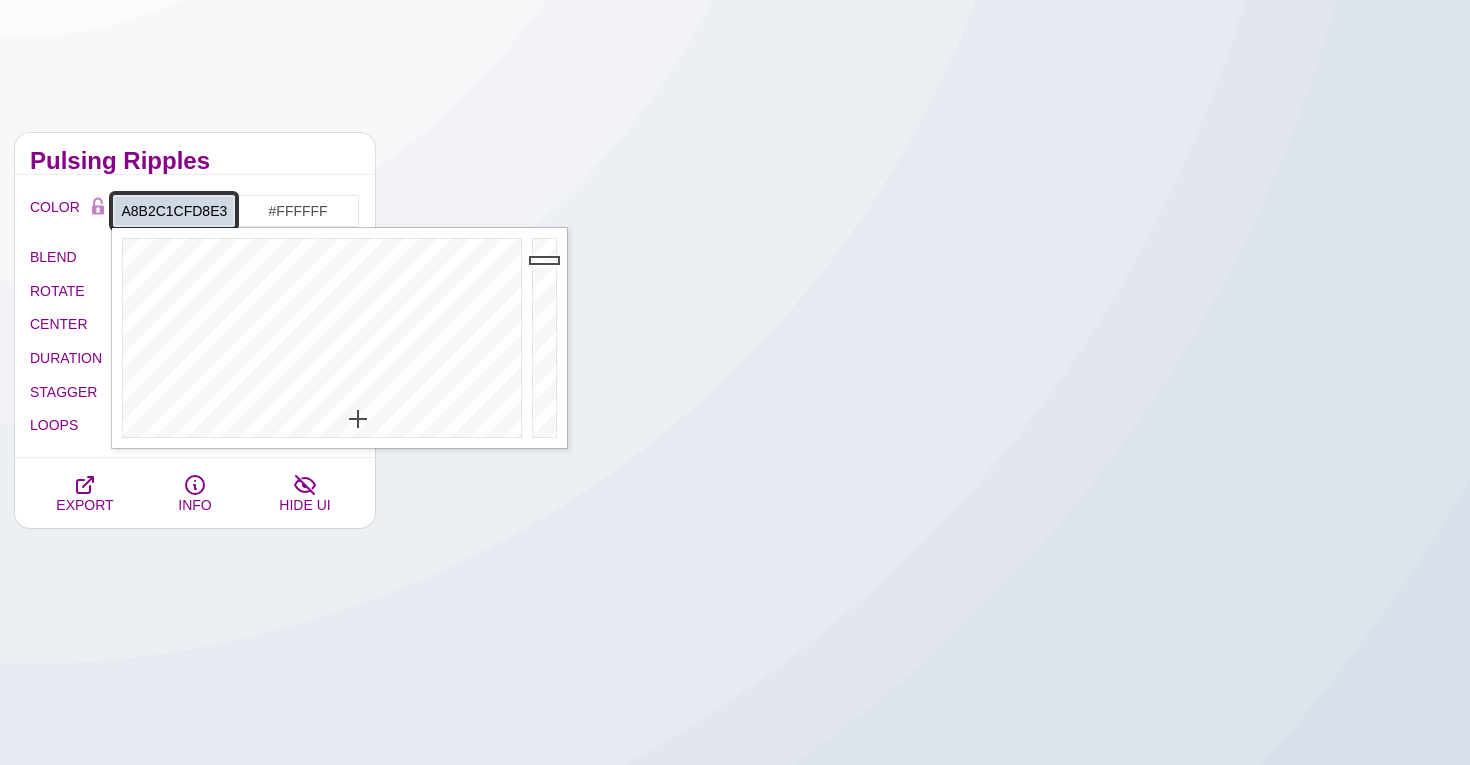 paste 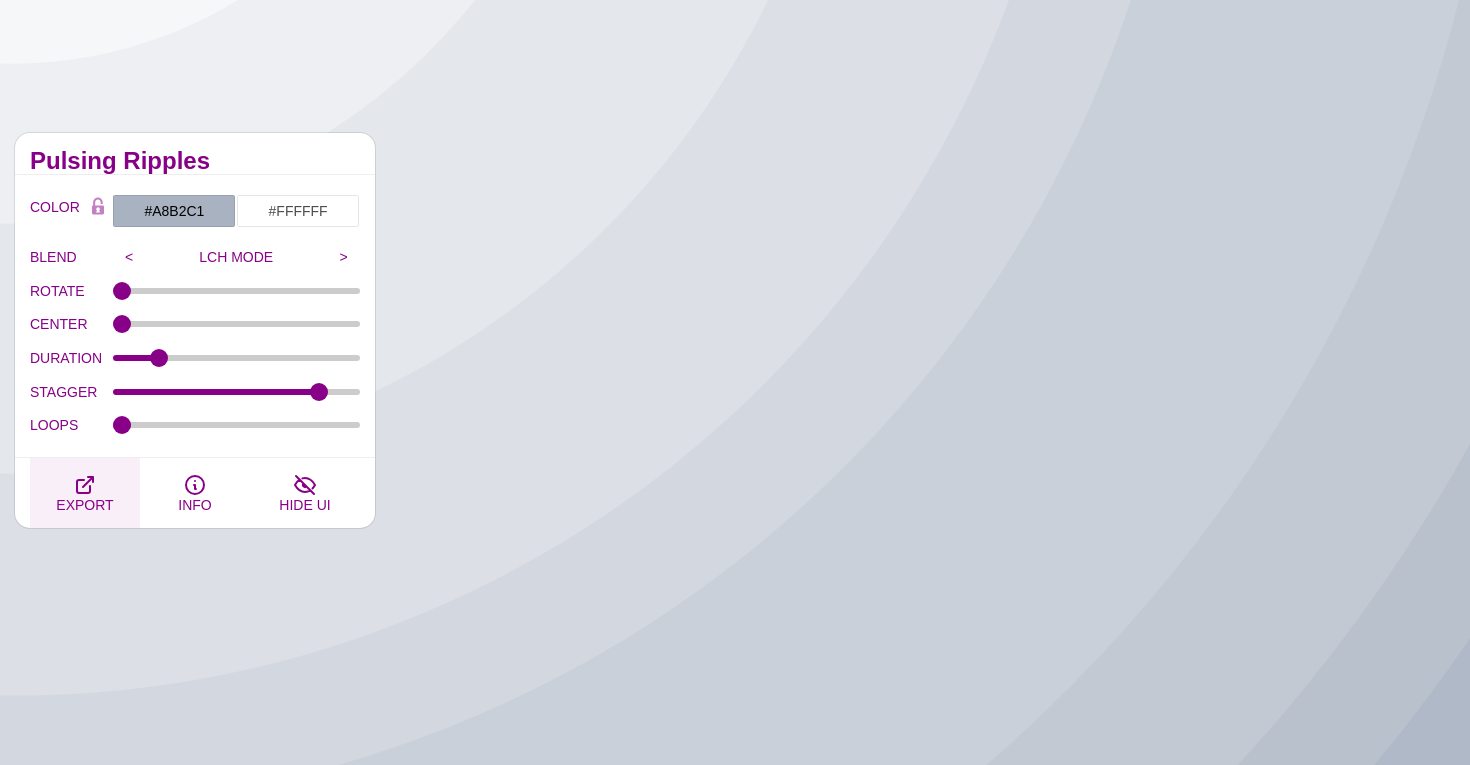 click 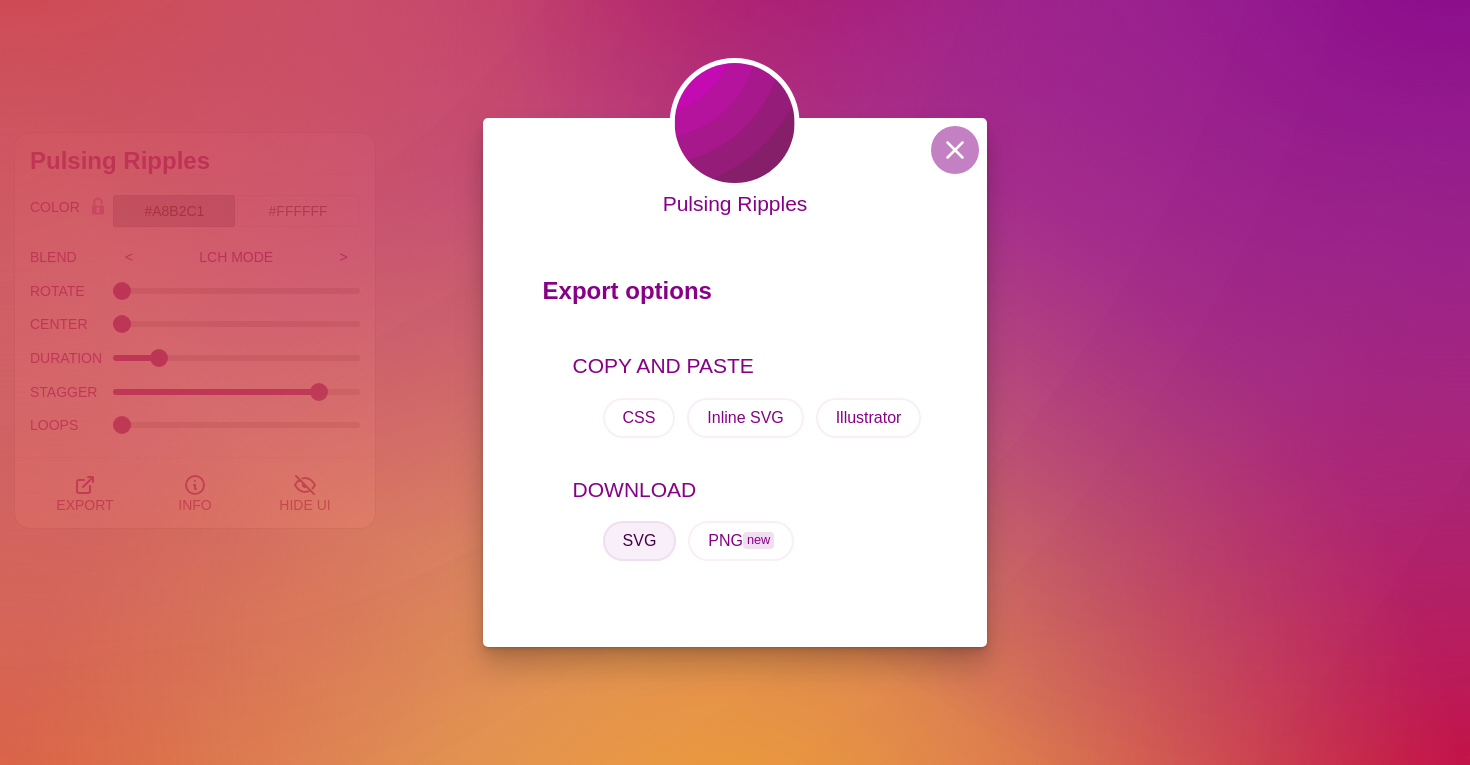 click on "SVG" at bounding box center (640, 541) 